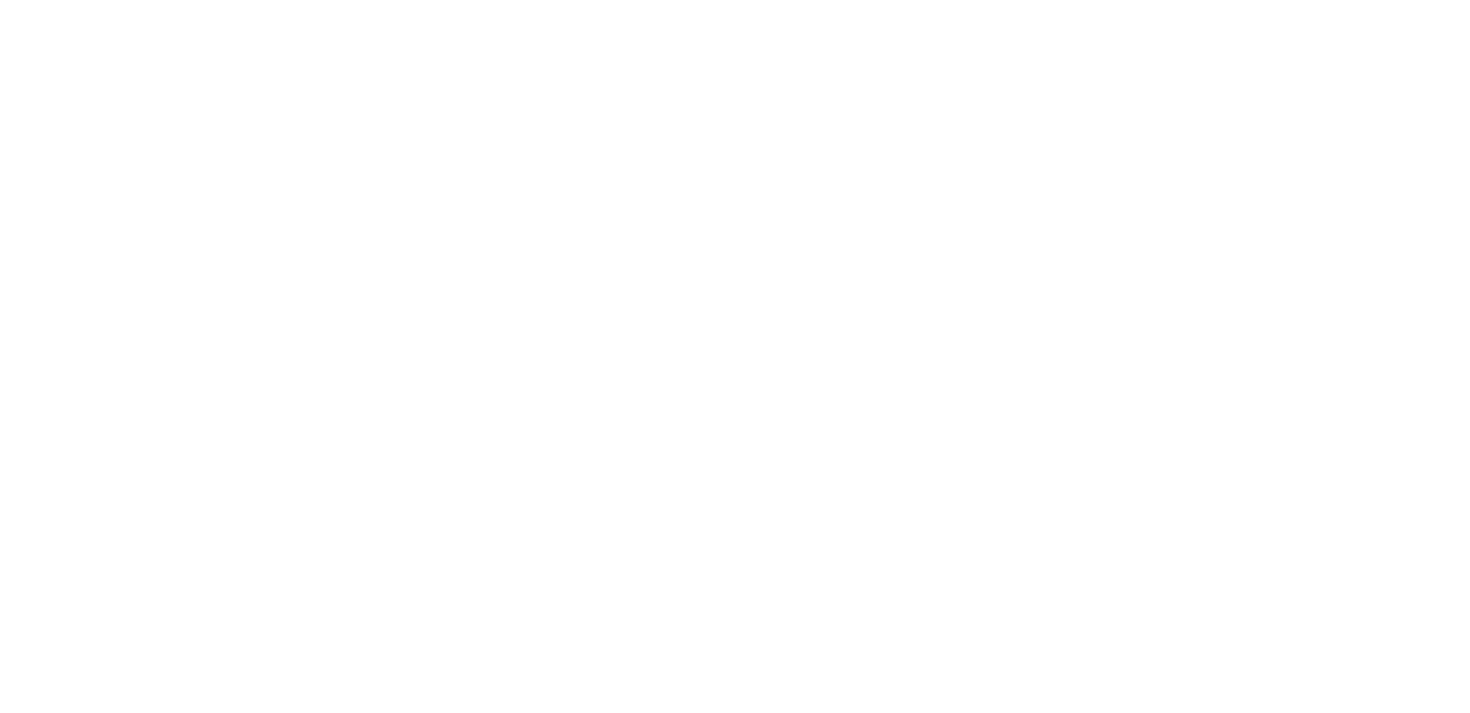 scroll, scrollTop: 0, scrollLeft: 0, axis: both 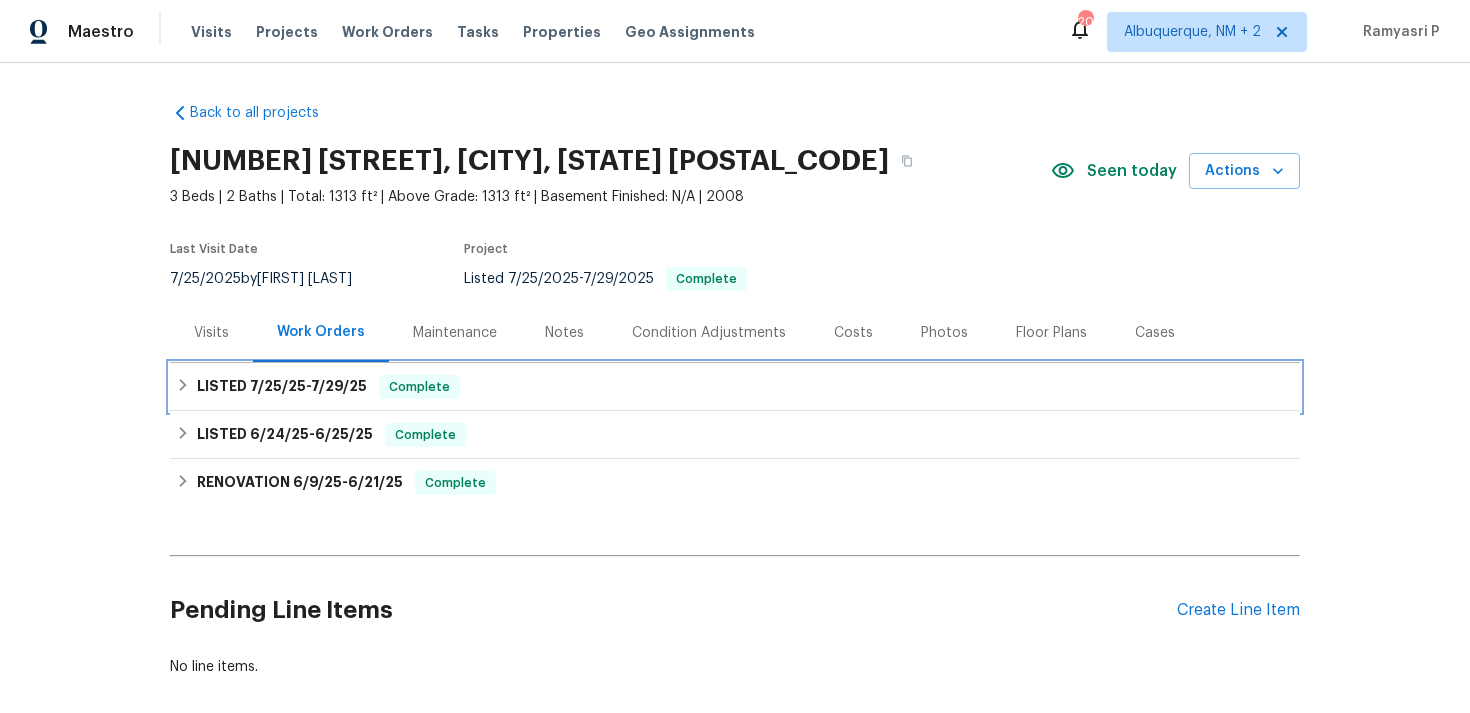 click on "7/29/25" at bounding box center (339, 386) 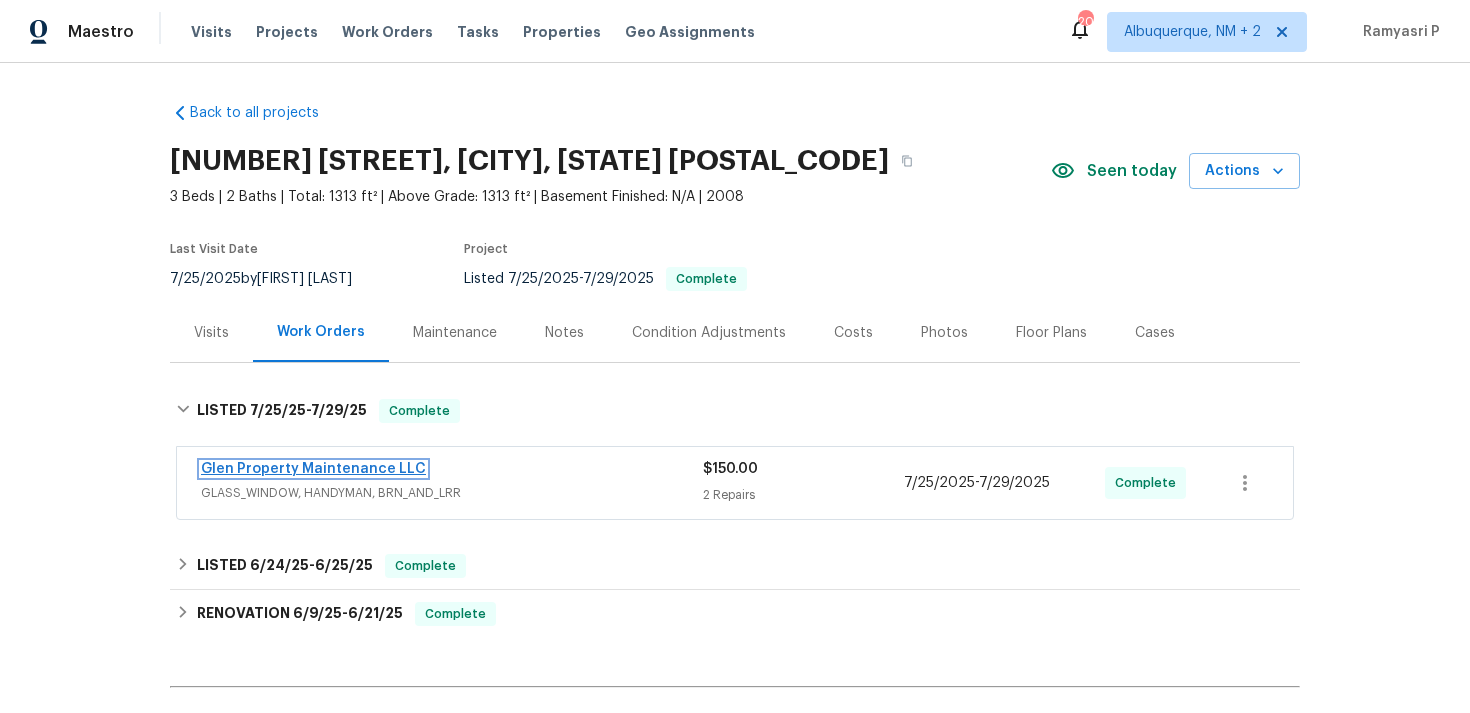 click on "Glen Property Maintenance LLC" at bounding box center (313, 469) 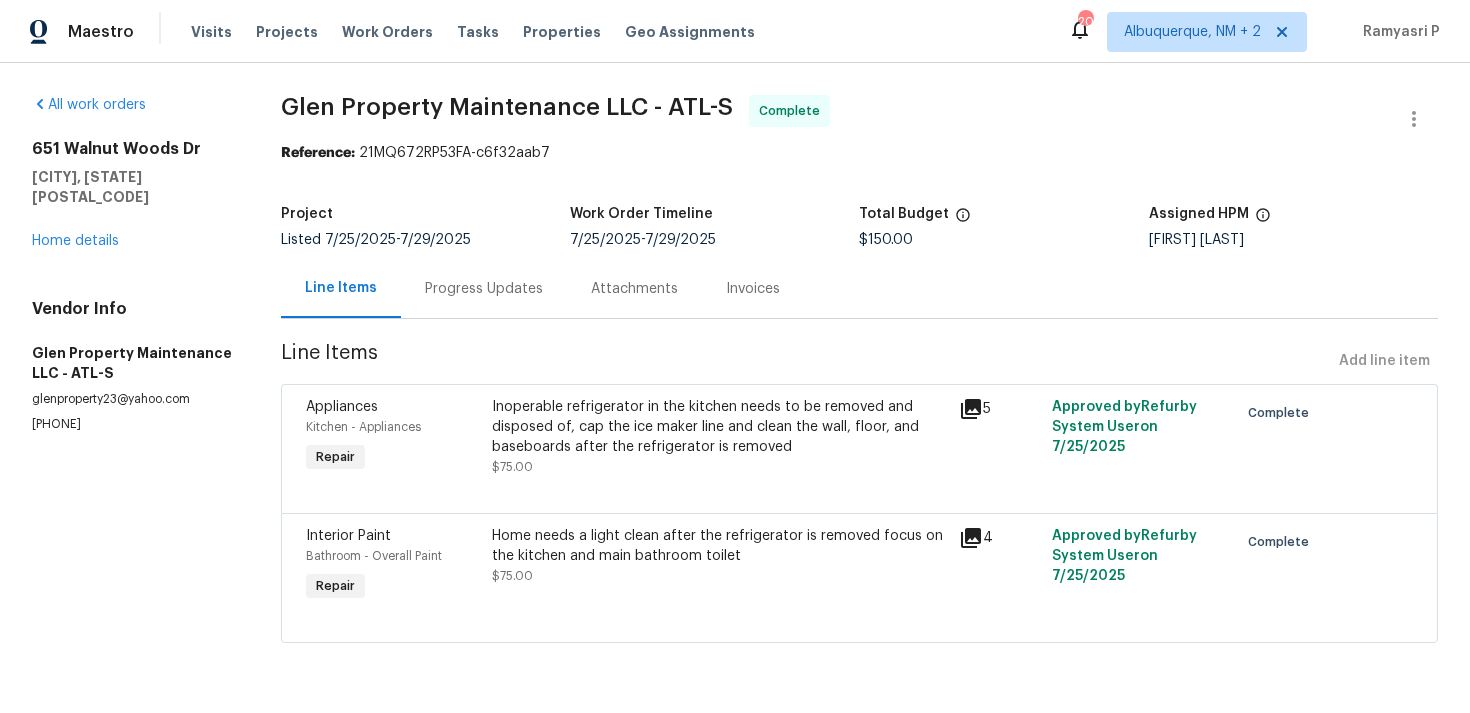 click on "Progress Updates" at bounding box center [484, 289] 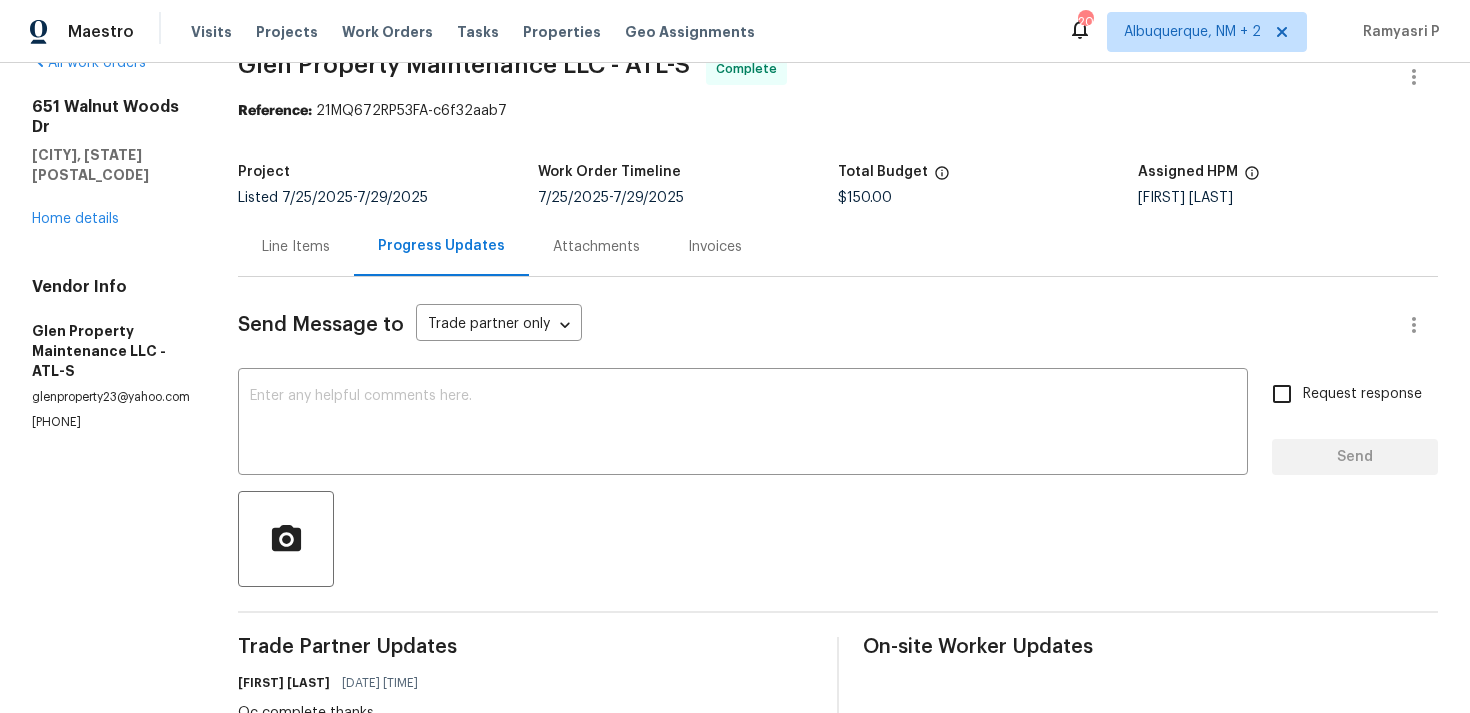 scroll, scrollTop: 0, scrollLeft: 0, axis: both 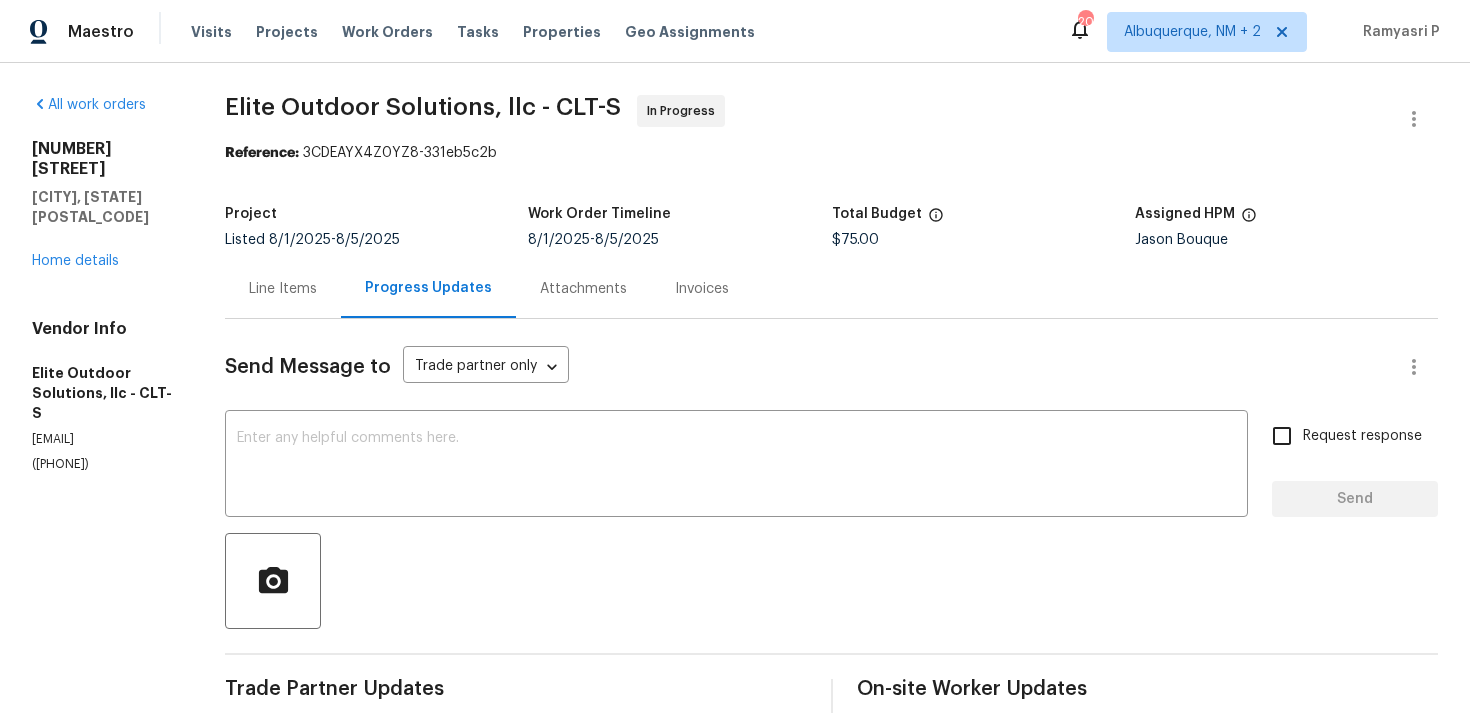 click on "Line Items" at bounding box center (283, 289) 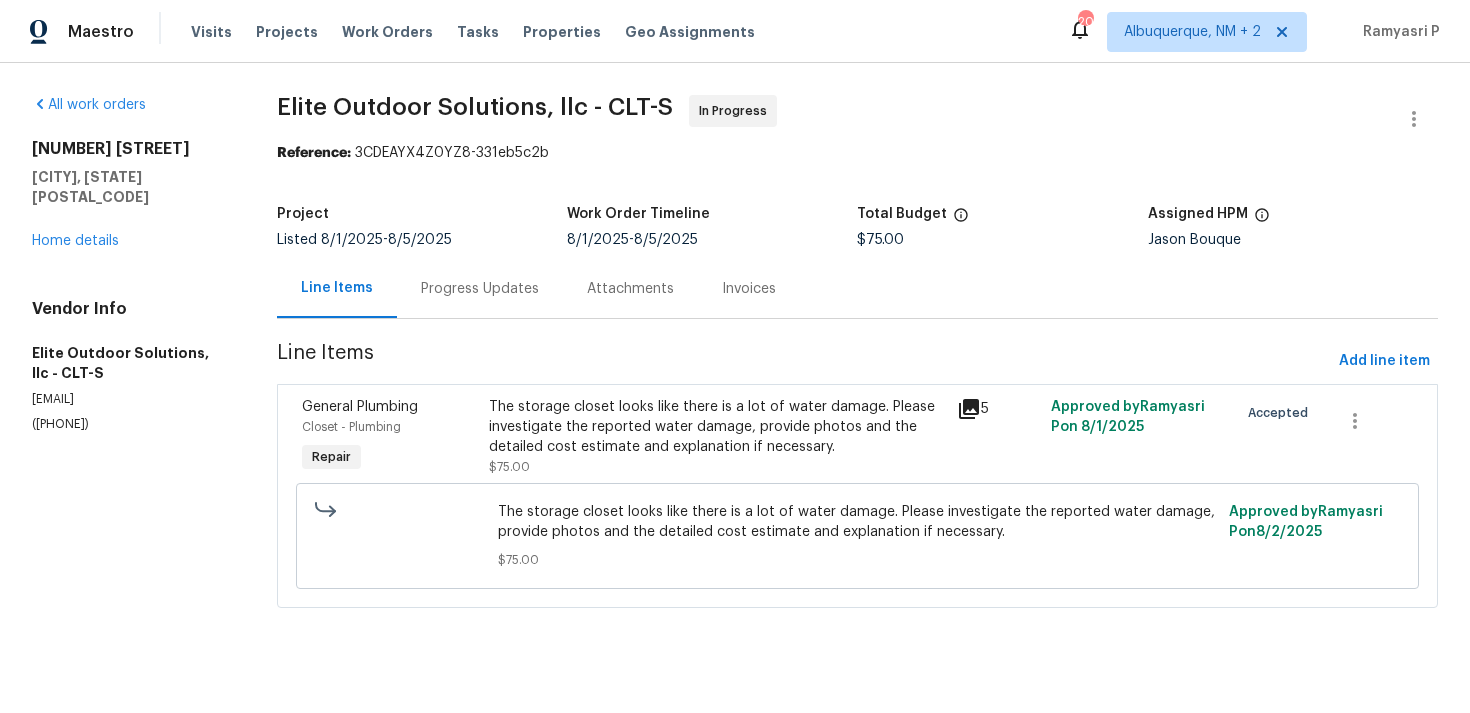 click on "The storage closet looks like there is a lot of water damage. Please investigate the reported water damage, provide photos and the detailed cost estimate and explanation if necessary." at bounding box center [717, 427] 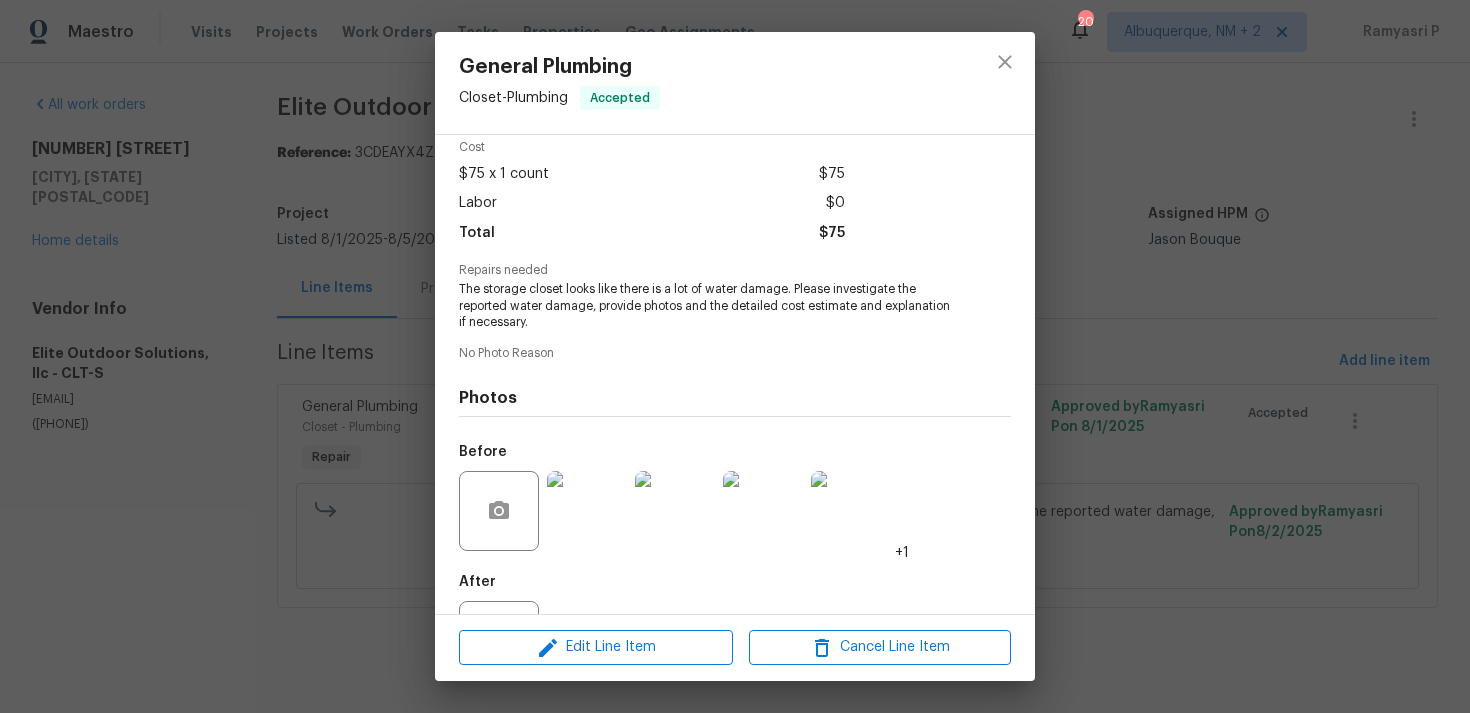 scroll, scrollTop: 174, scrollLeft: 0, axis: vertical 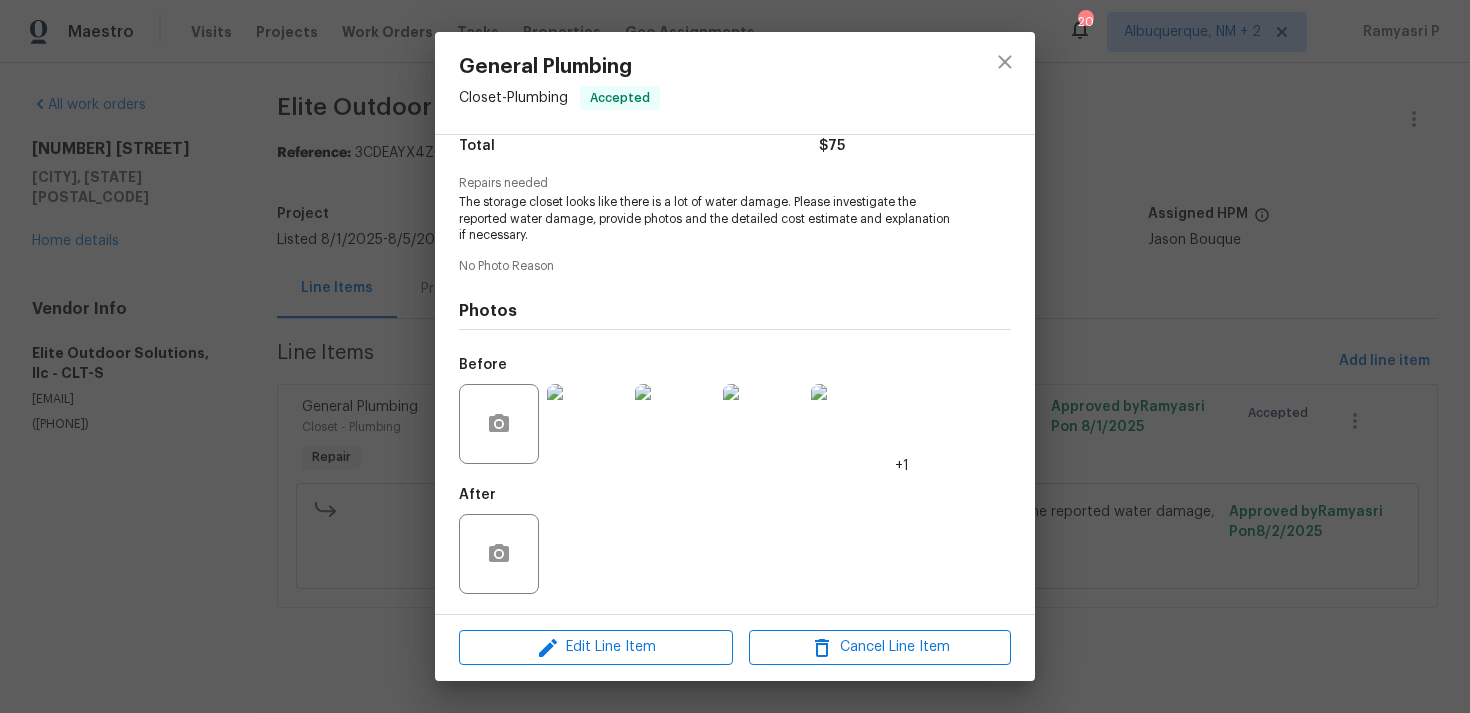 click at bounding box center (587, 424) 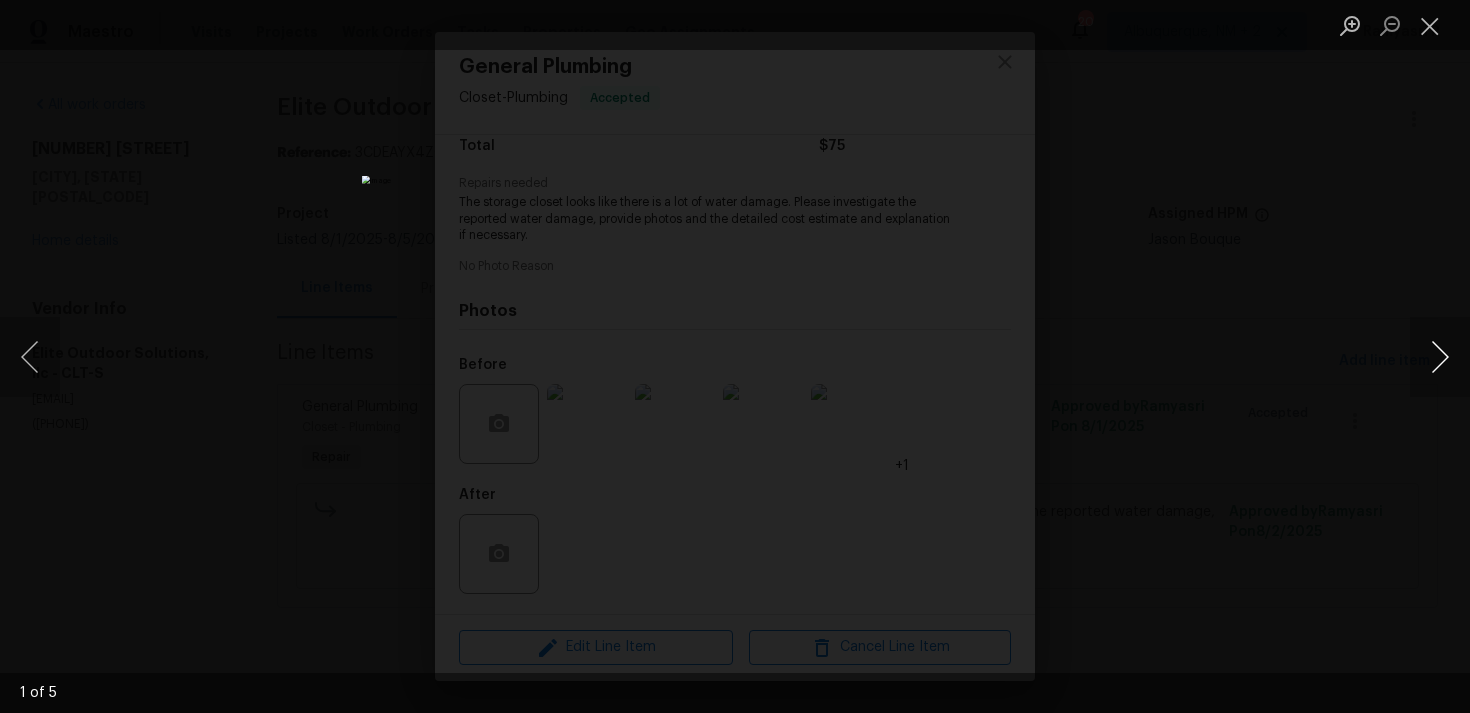 click at bounding box center [1440, 357] 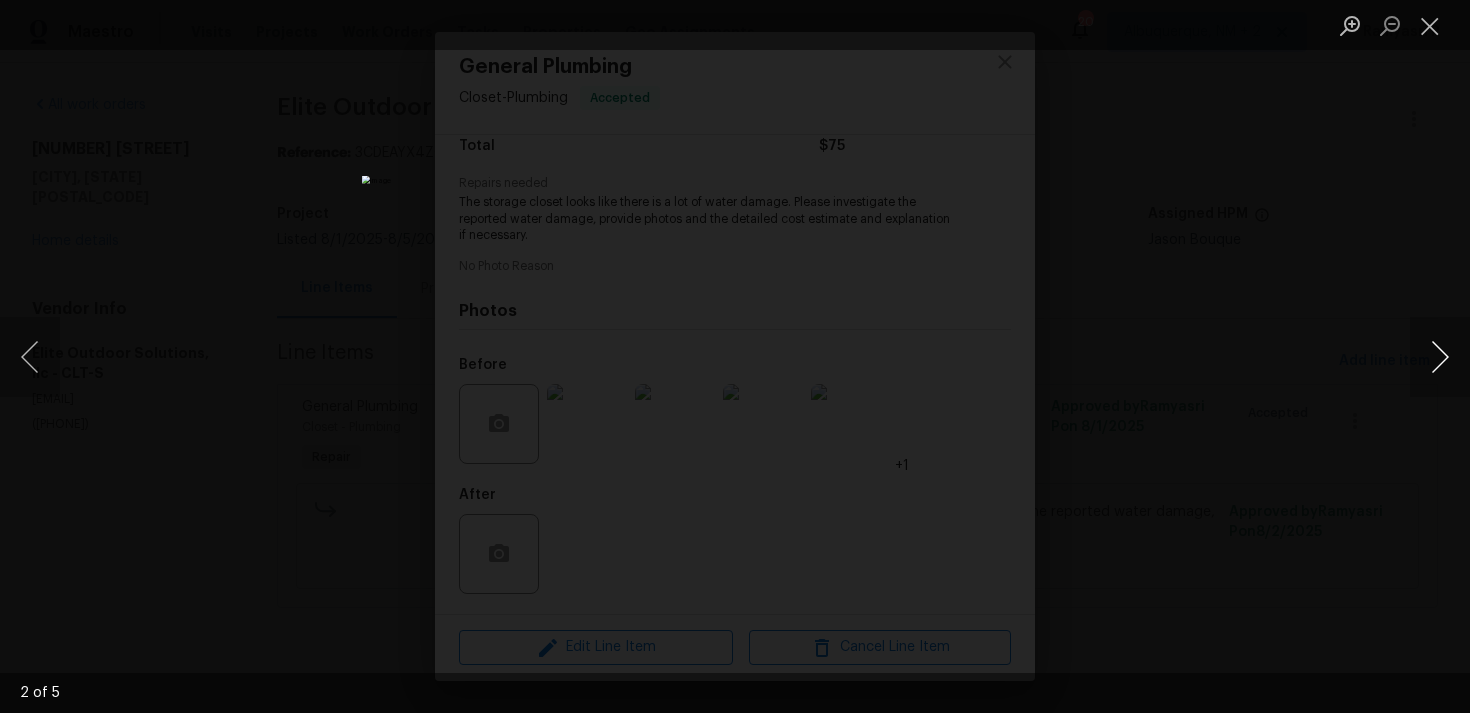 click at bounding box center (1440, 357) 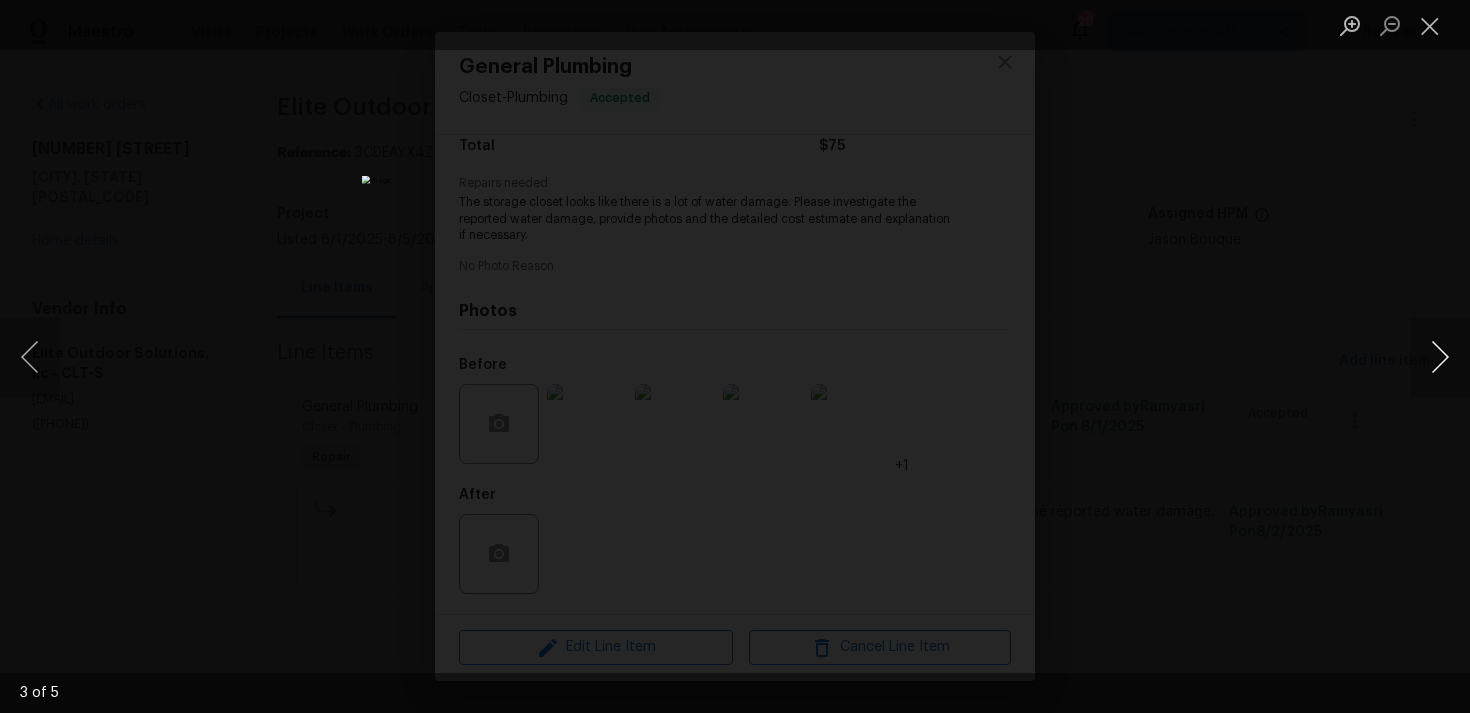 click at bounding box center (1440, 357) 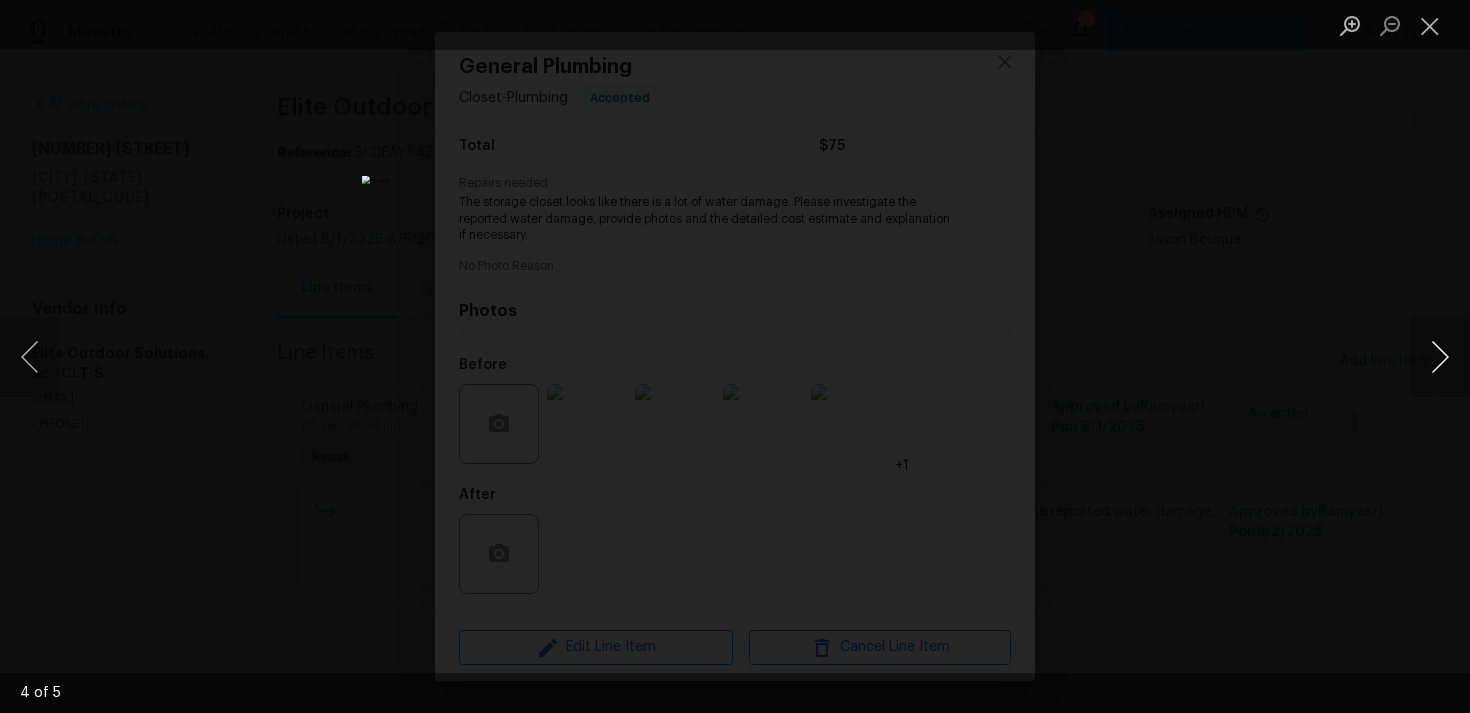 click at bounding box center [1440, 357] 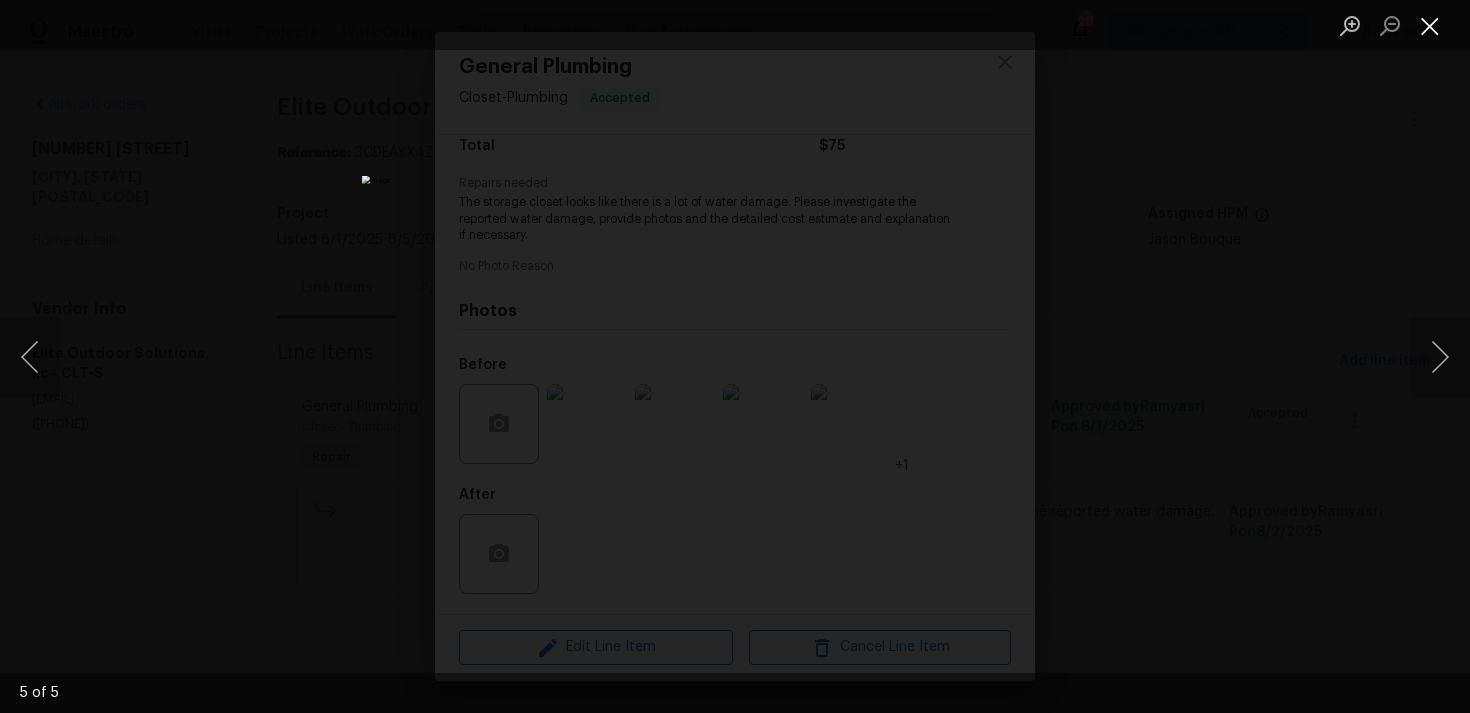 click at bounding box center [1430, 25] 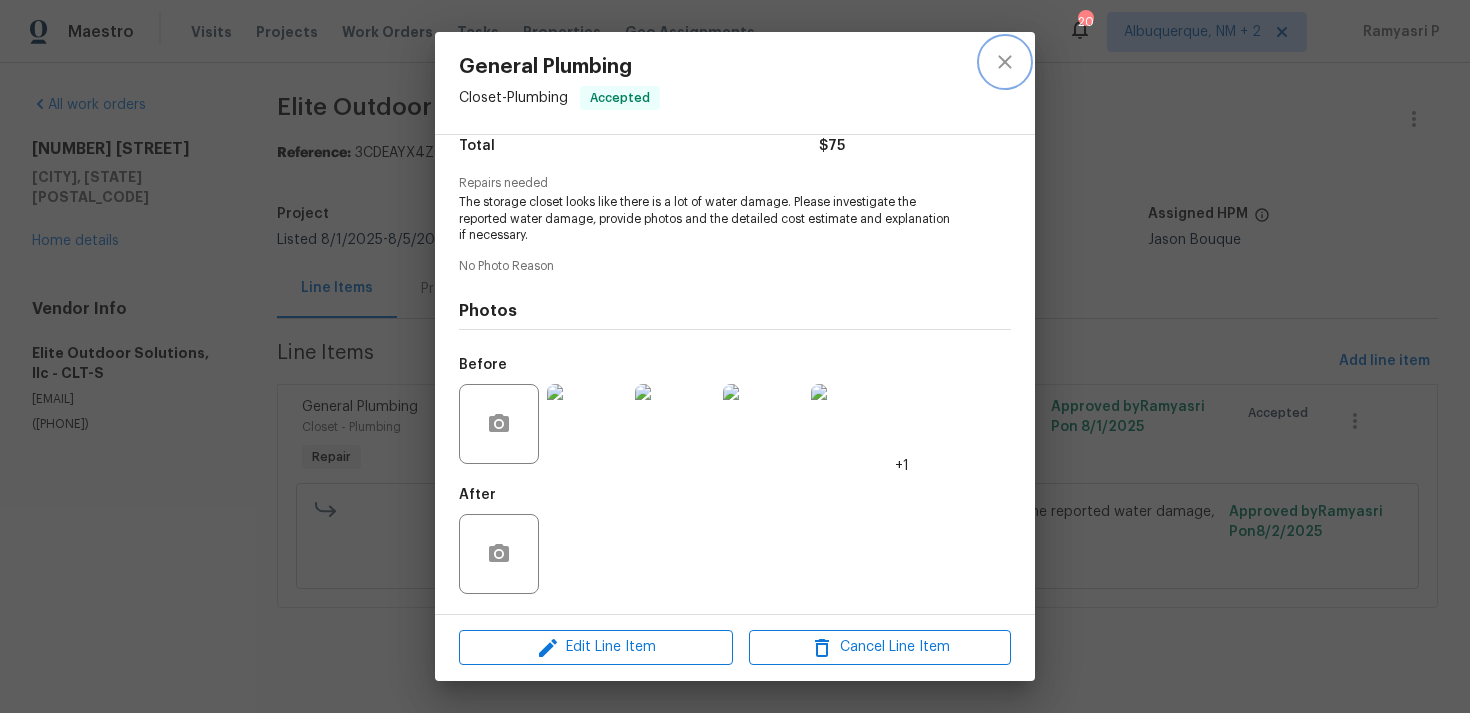 click at bounding box center [1005, 62] 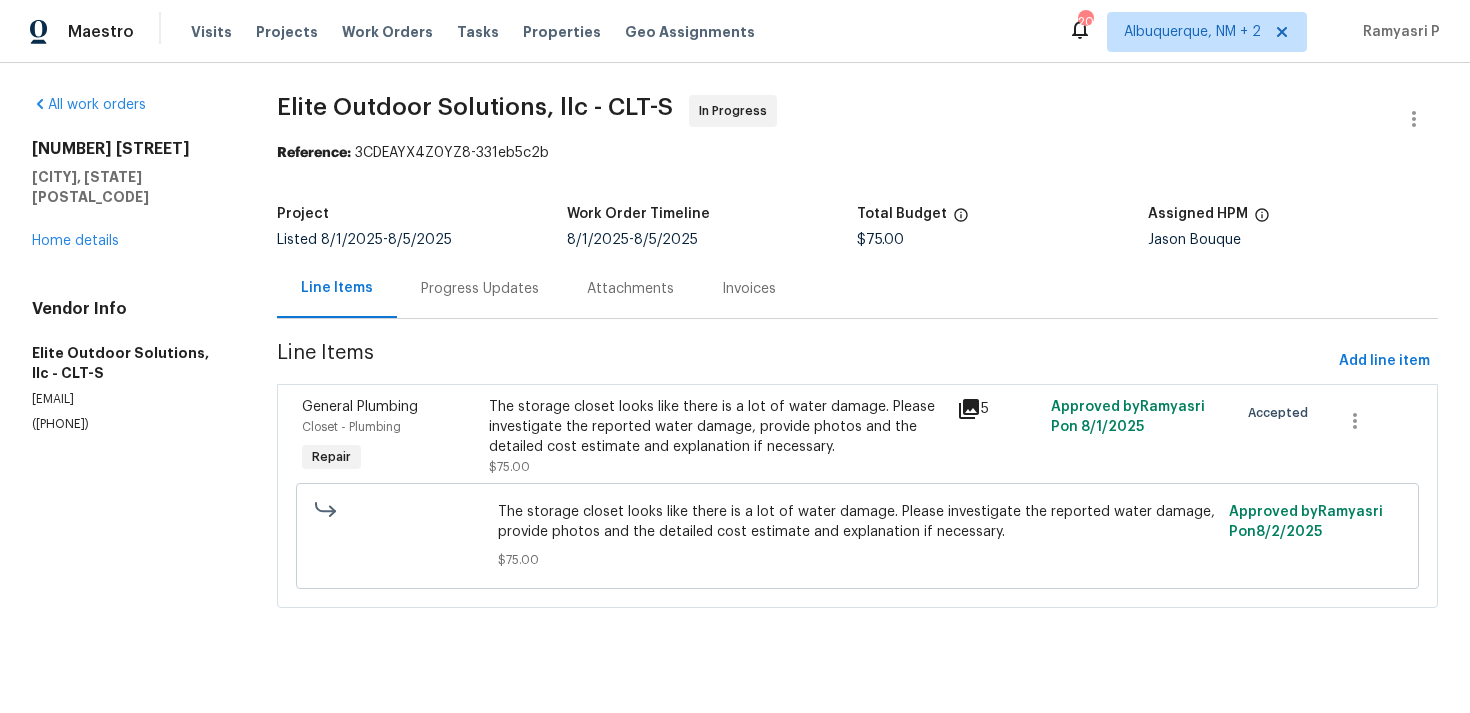 click on "Progress Updates" at bounding box center (480, 289) 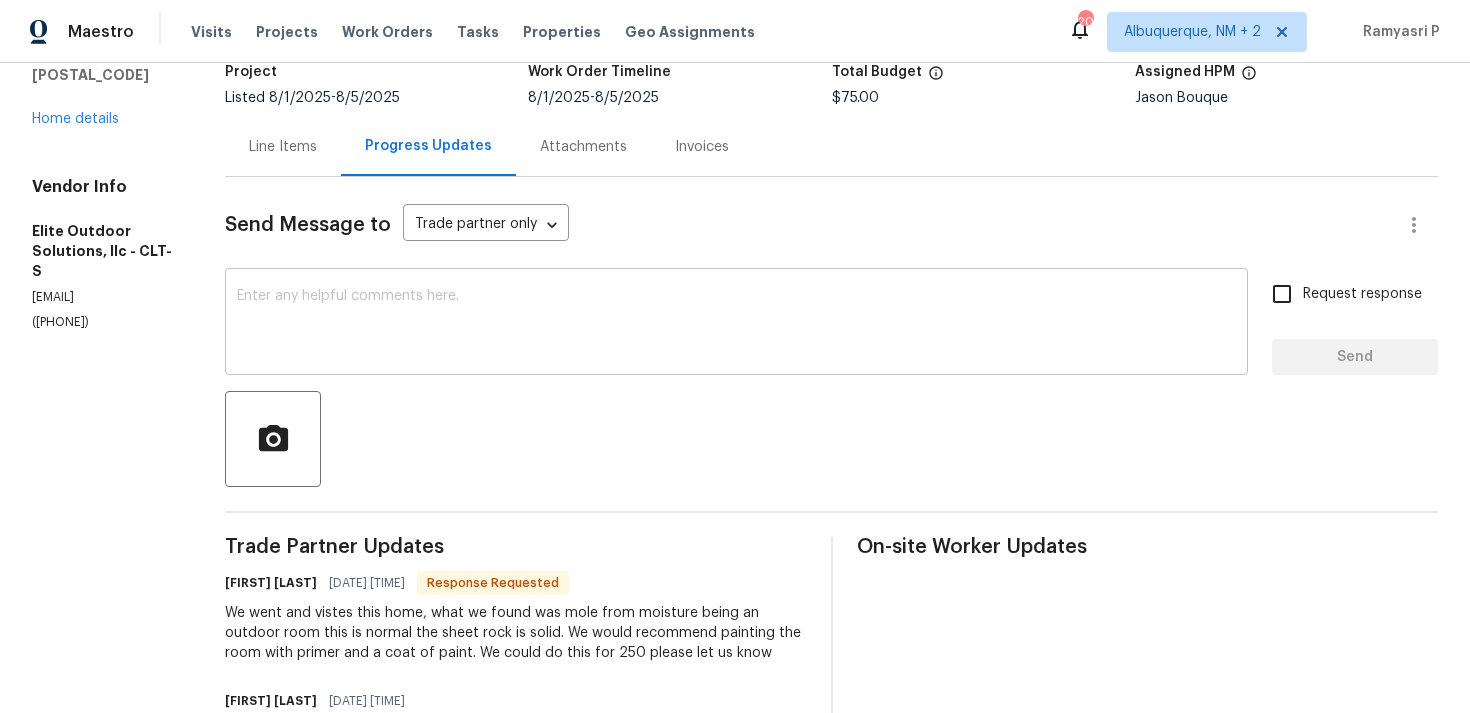scroll, scrollTop: 33, scrollLeft: 0, axis: vertical 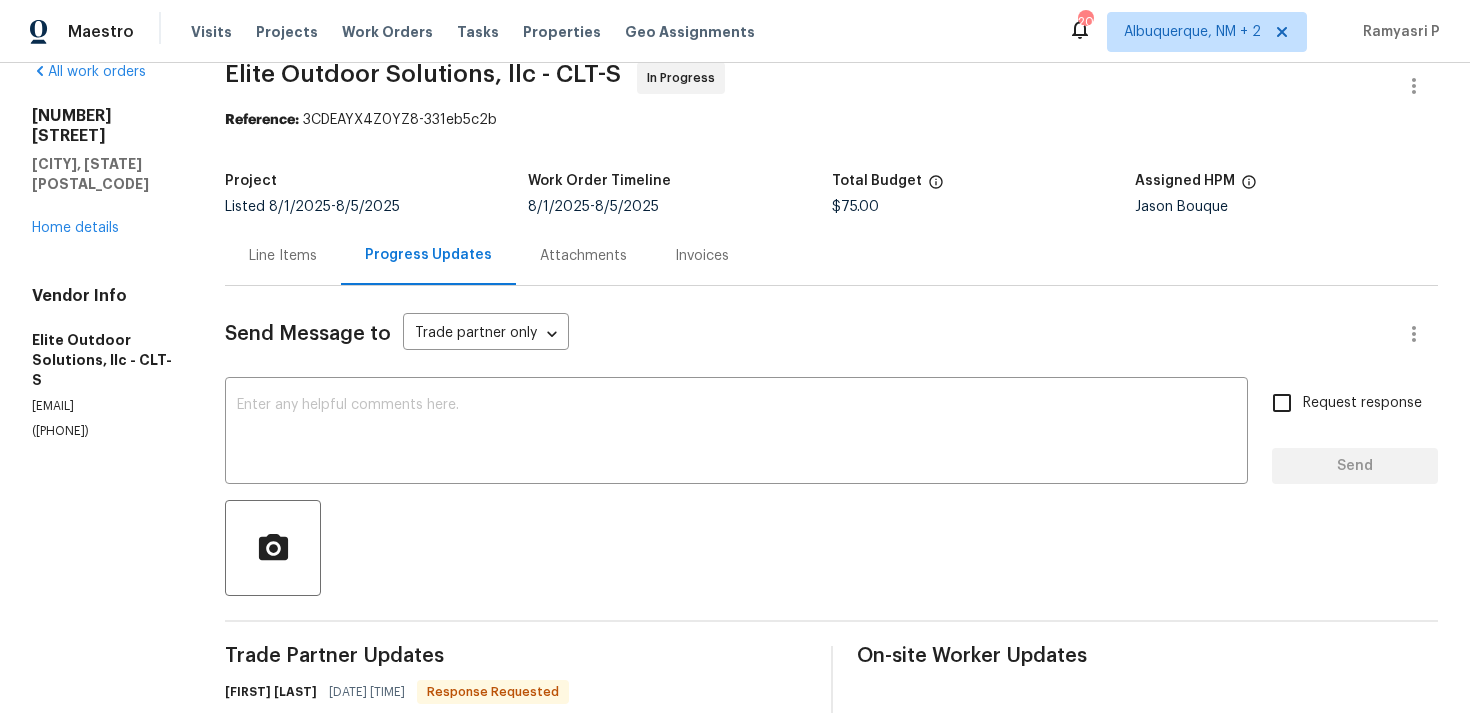 click on "Line Items" at bounding box center [283, 256] 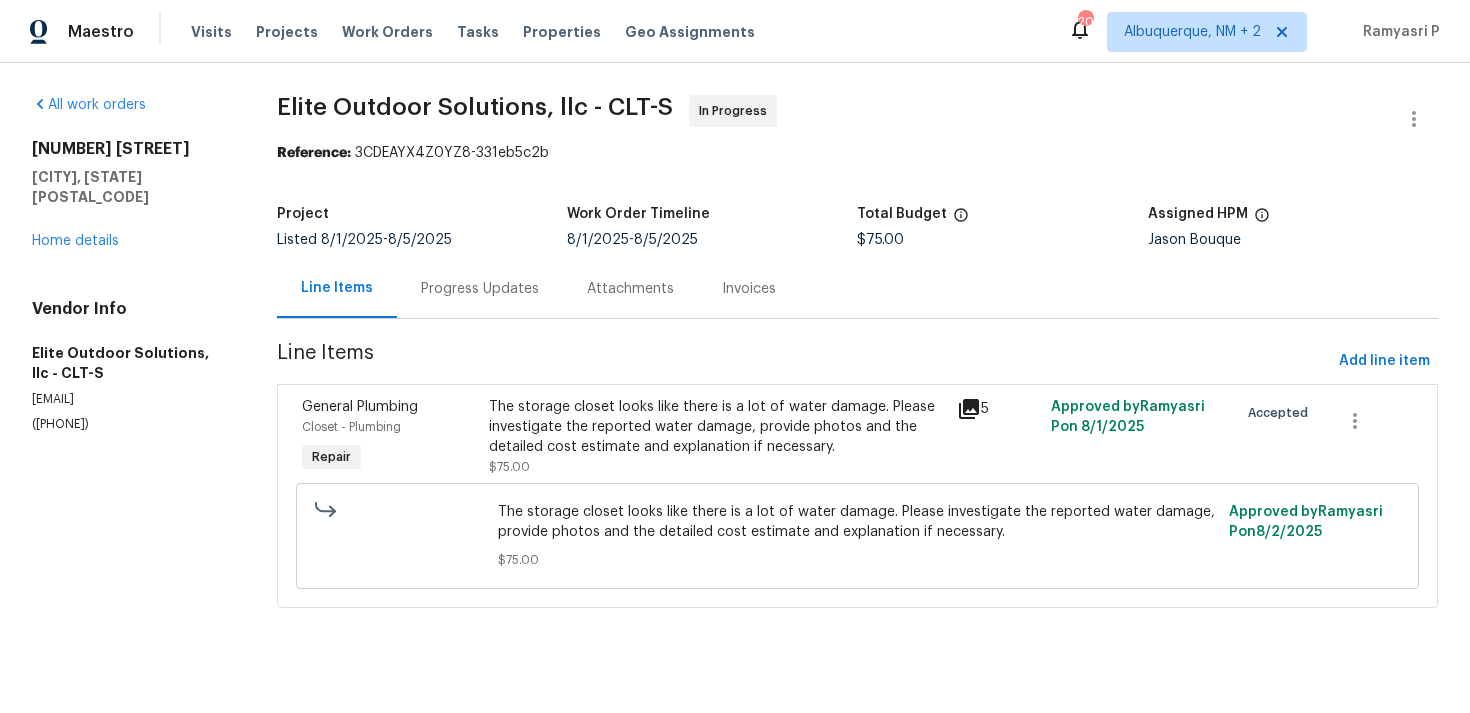 scroll, scrollTop: 0, scrollLeft: 0, axis: both 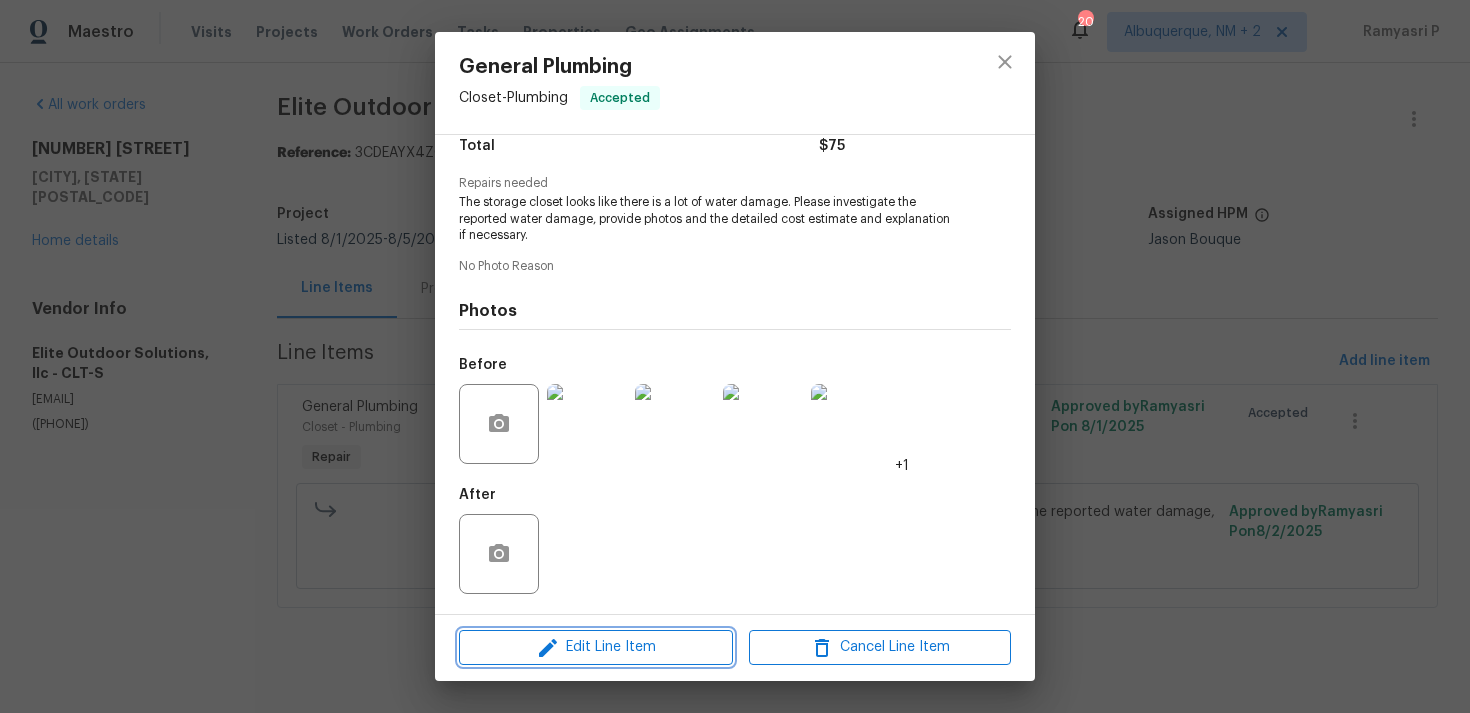 click on "Edit Line Item" at bounding box center [596, 647] 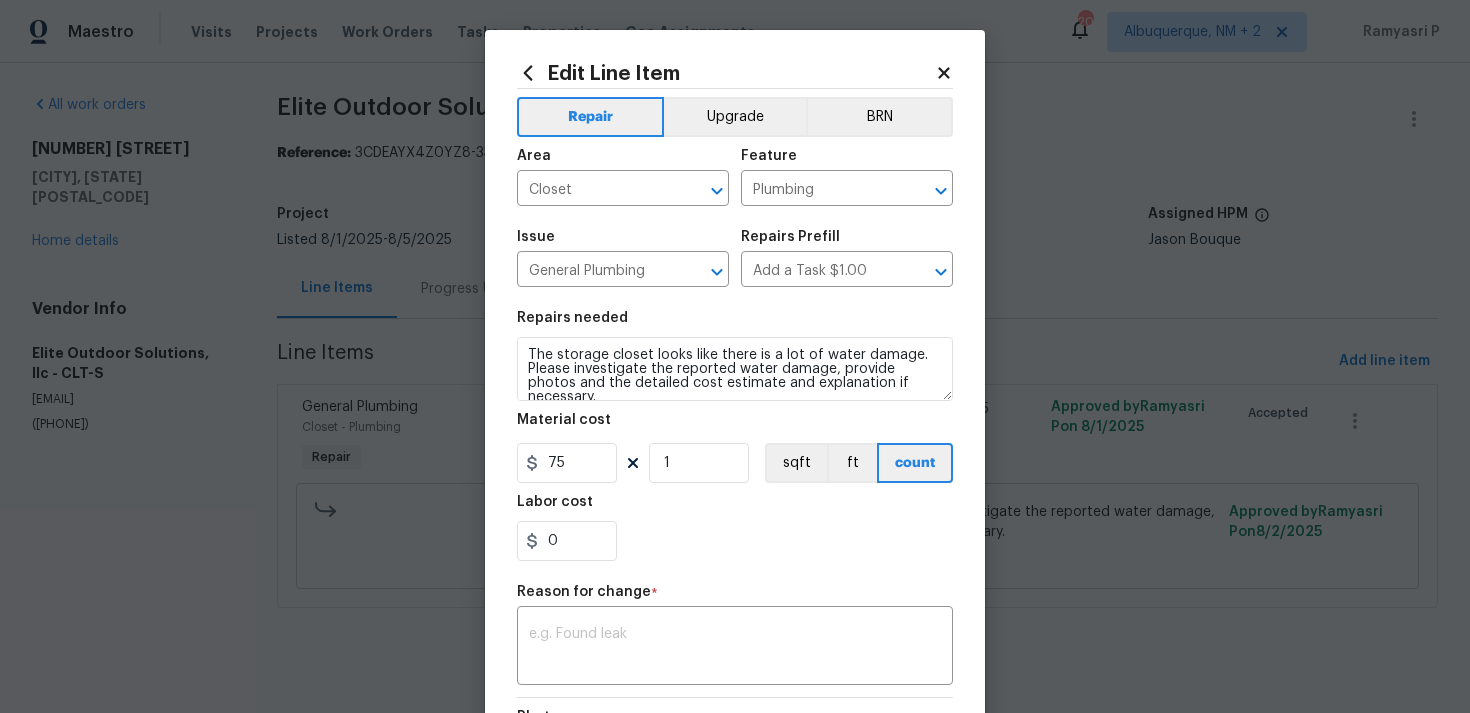 click on "Repairs needed The storage closet looks like there is a lot of water damage. Please investigate the reported water damage, provide photos and the detailed cost estimate and explanation if necessary. Material cost 75 1 sqft ft count Labor cost 0" at bounding box center [735, 436] 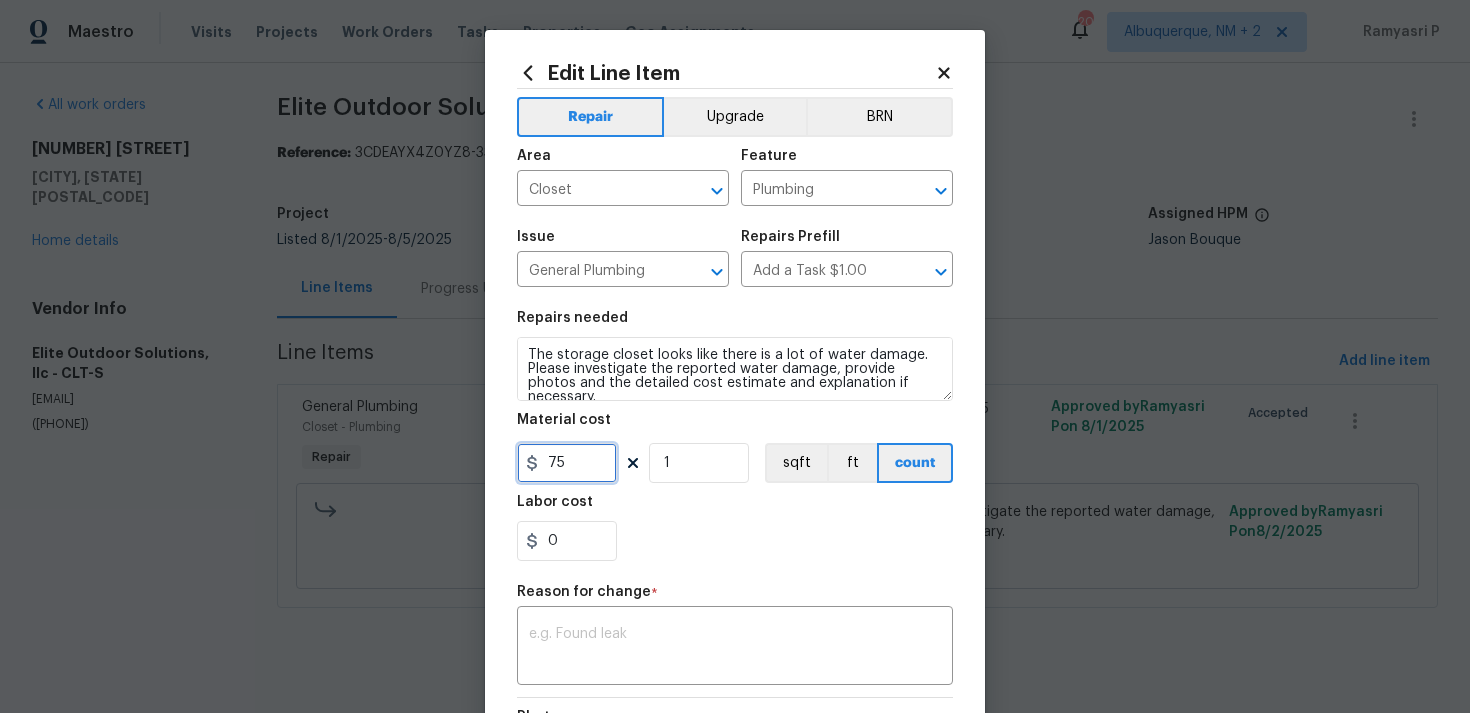 click on "75" at bounding box center [567, 463] 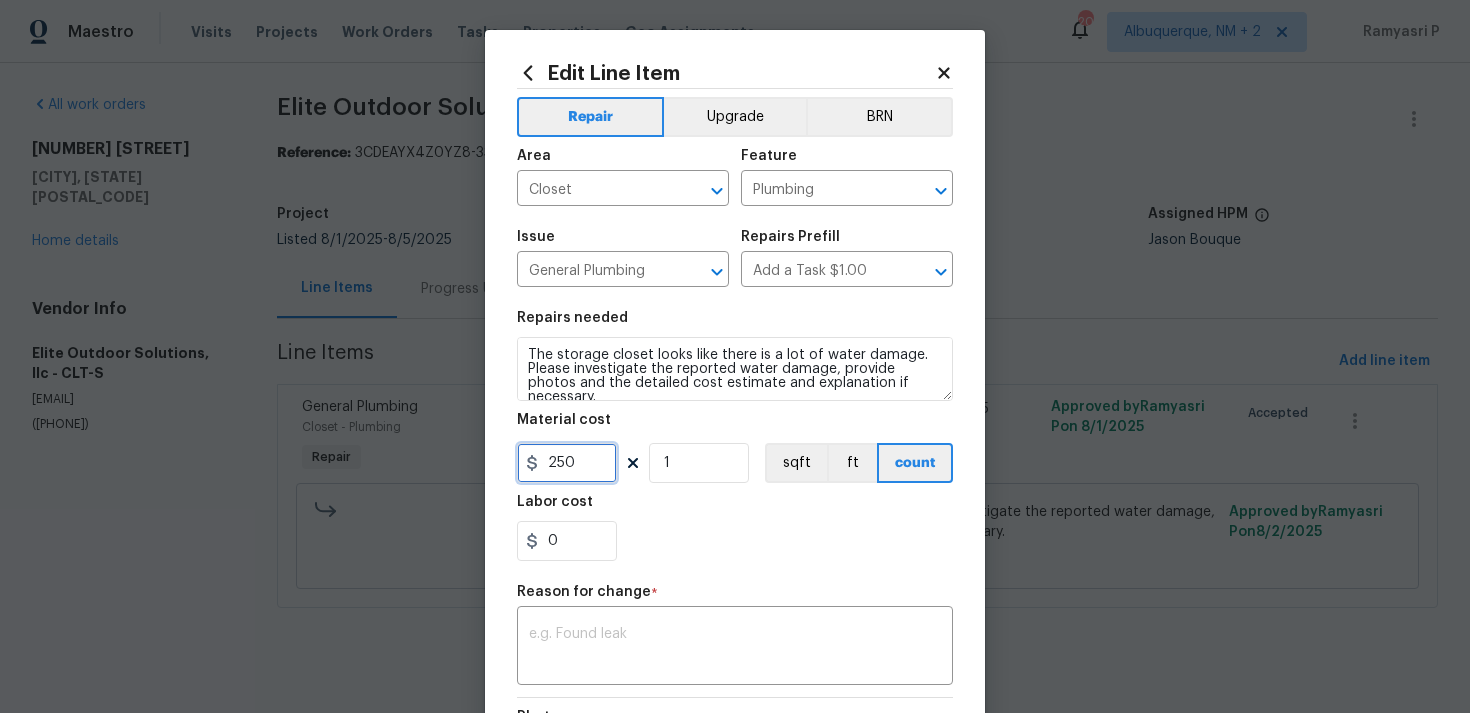 type on "250" 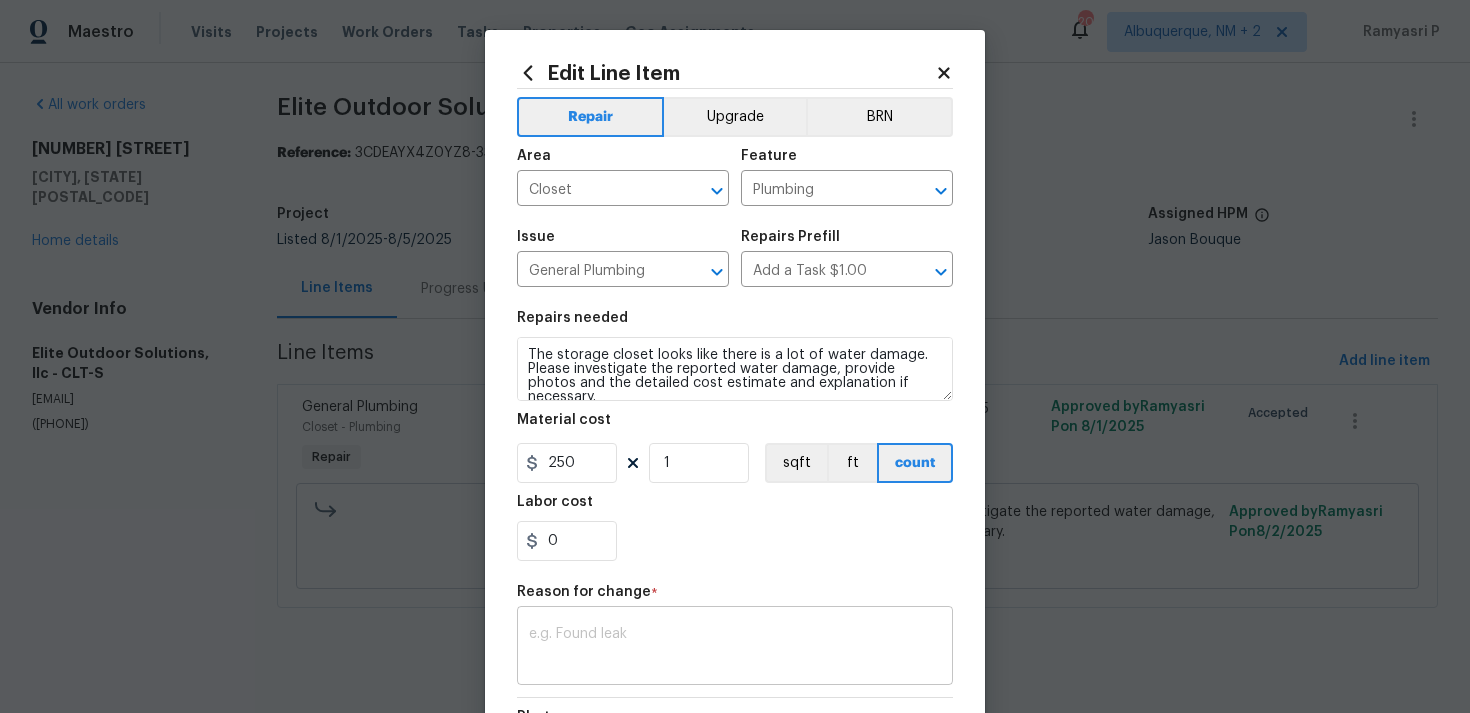 click at bounding box center [735, 648] 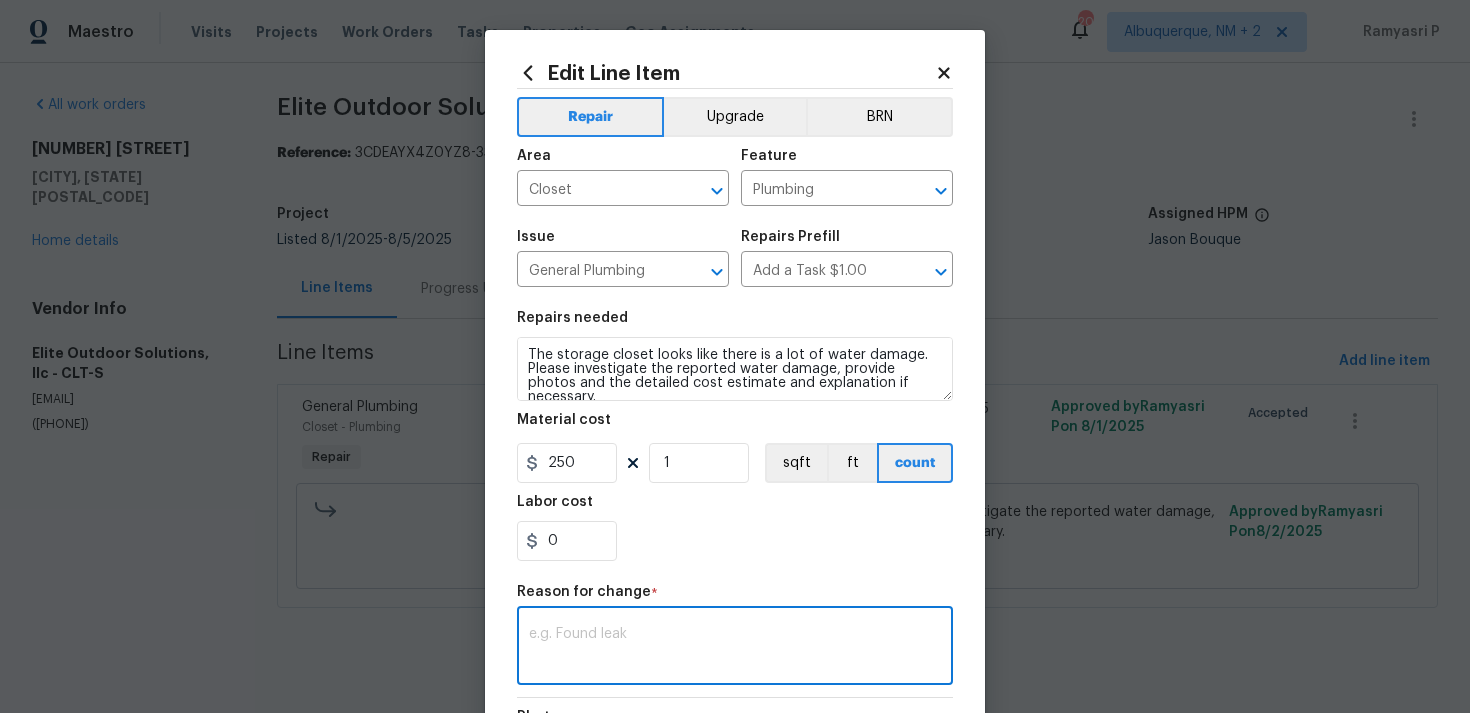 paste on "(RP) Updated per vendor’s final cost." 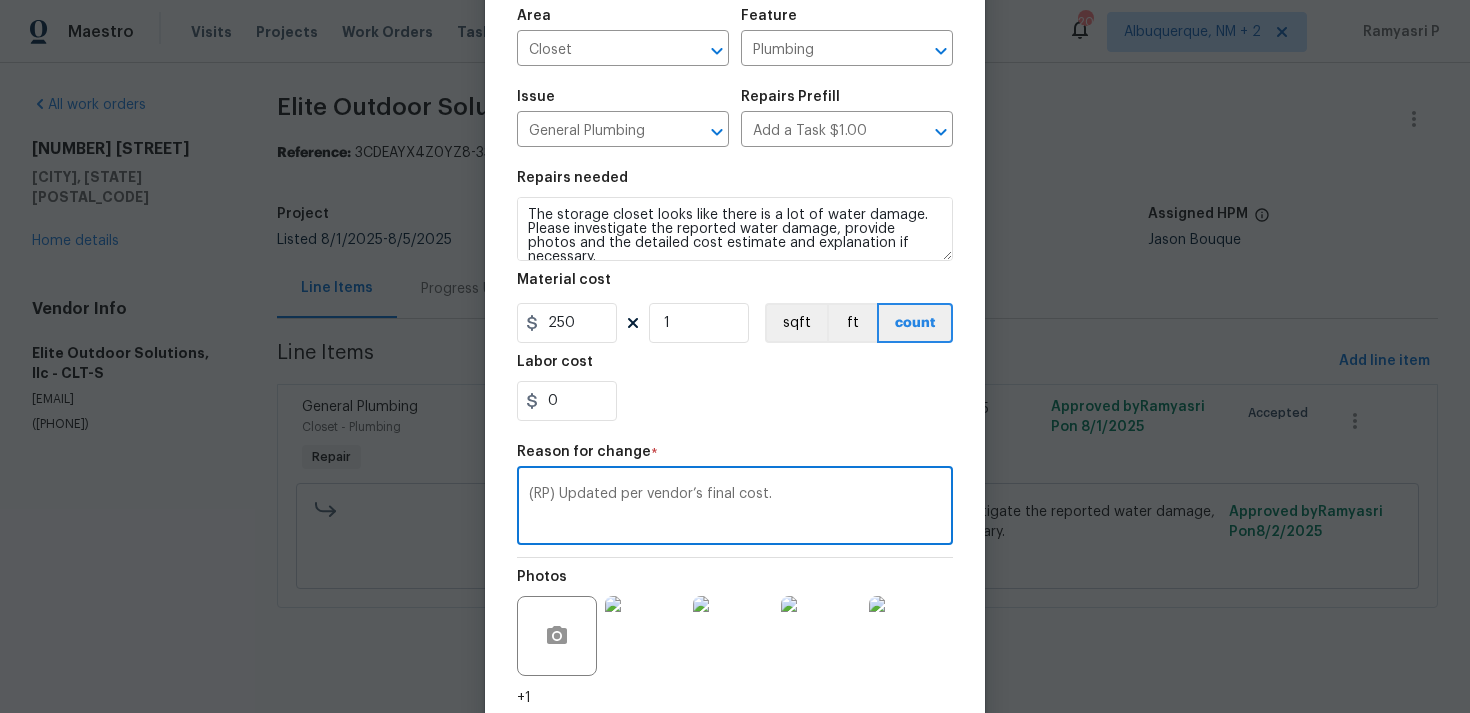 scroll, scrollTop: 293, scrollLeft: 0, axis: vertical 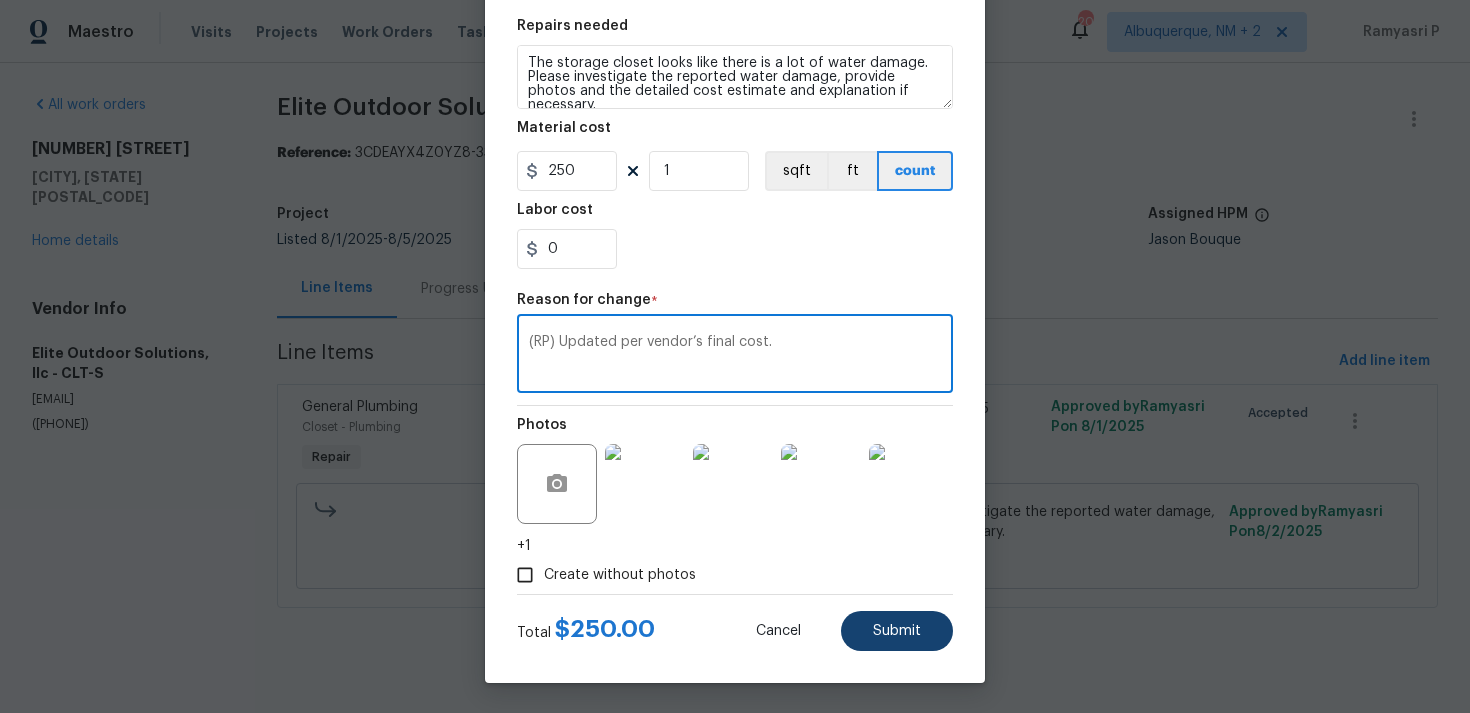 type on "(RP) Updated per vendor’s final cost." 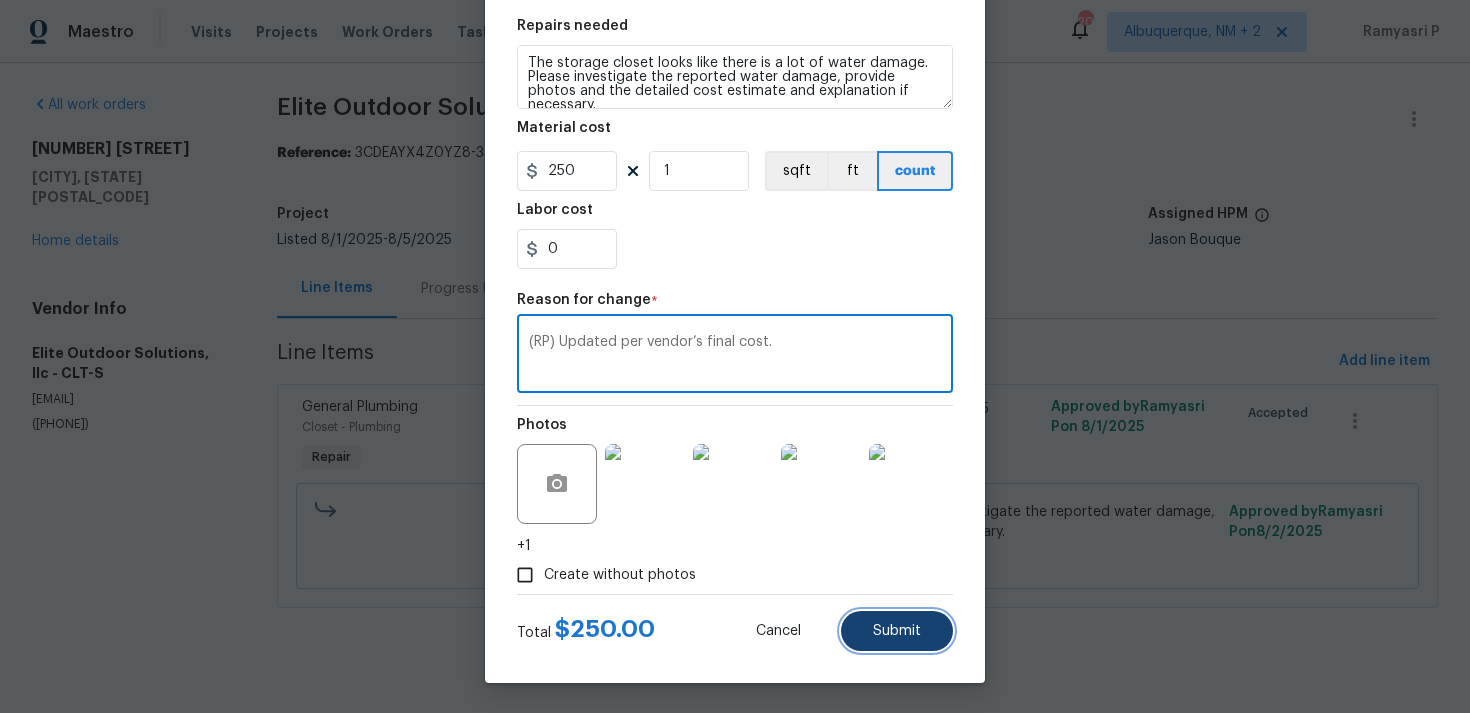 click on "Submit" at bounding box center [897, 631] 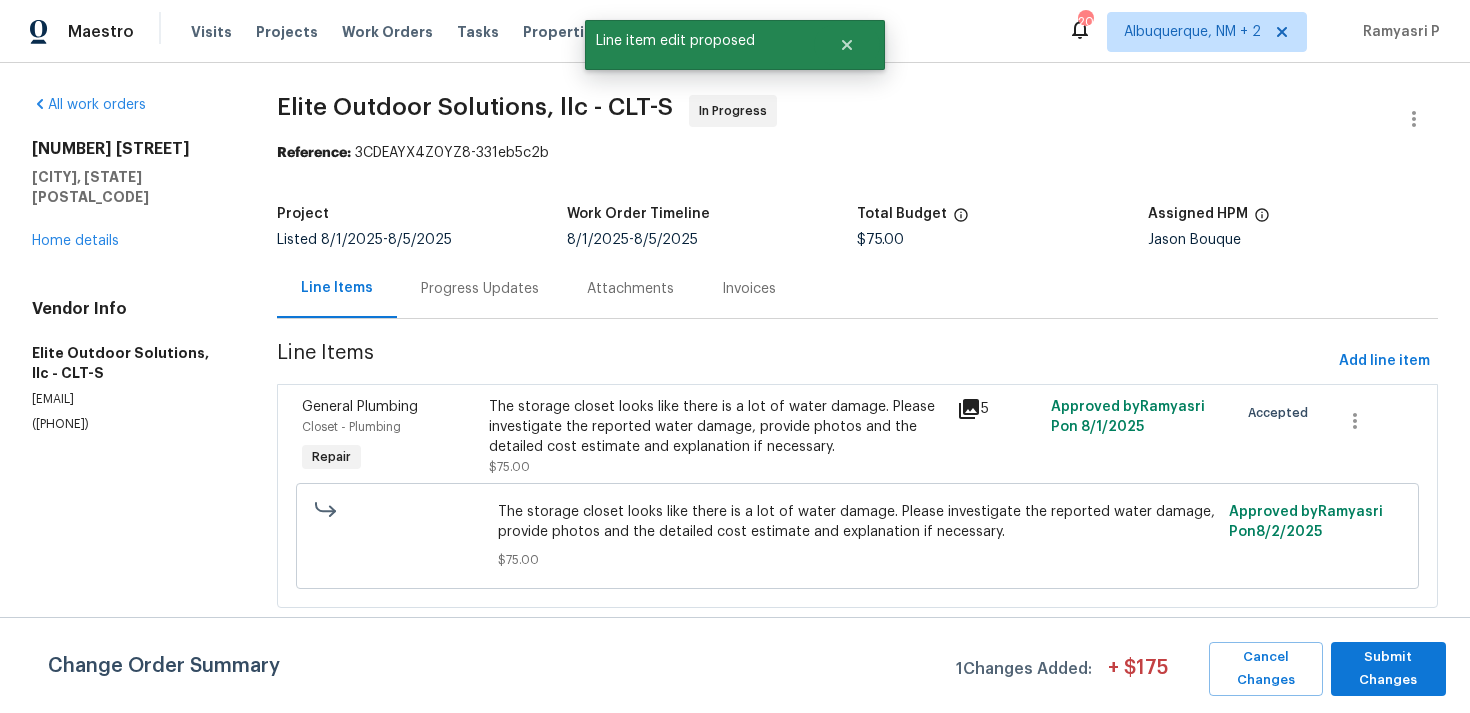 scroll, scrollTop: 0, scrollLeft: 0, axis: both 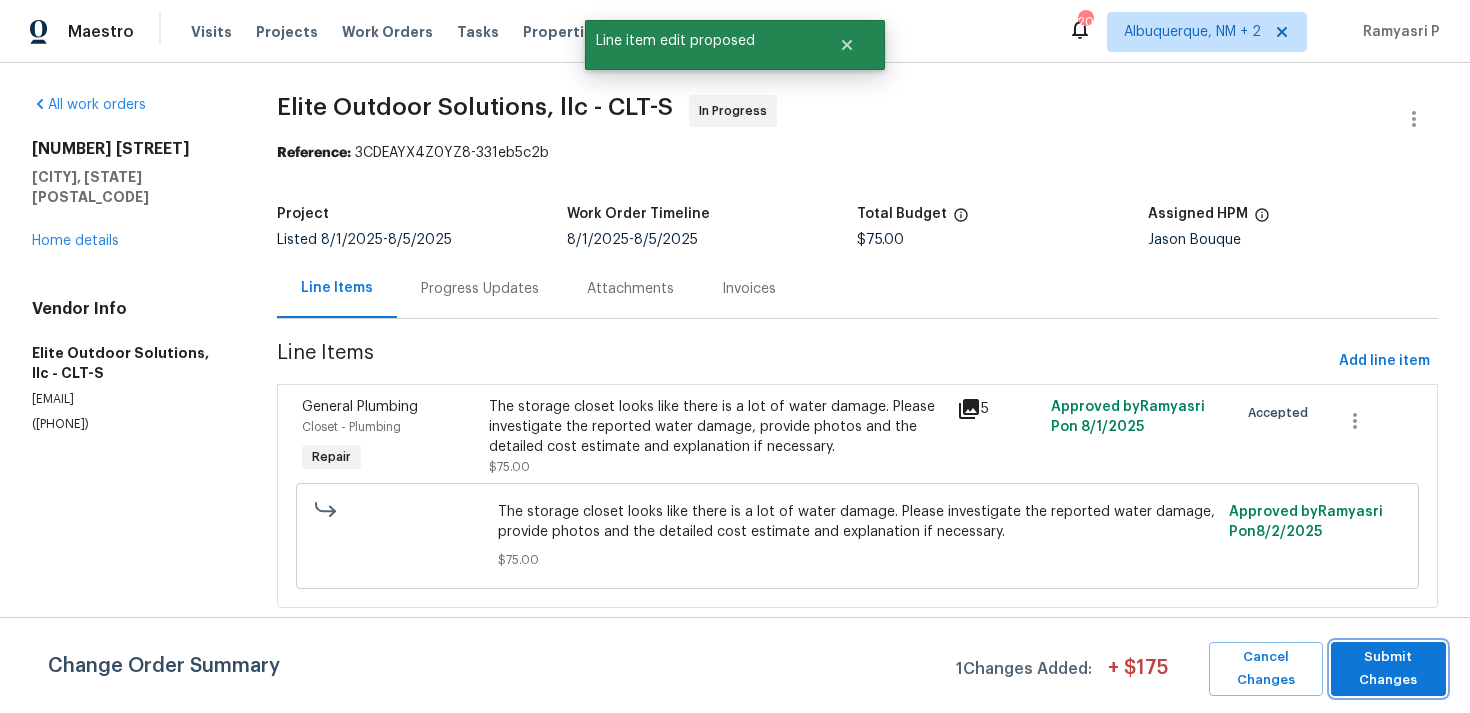 click on "Submit Changes" at bounding box center (1388, 669) 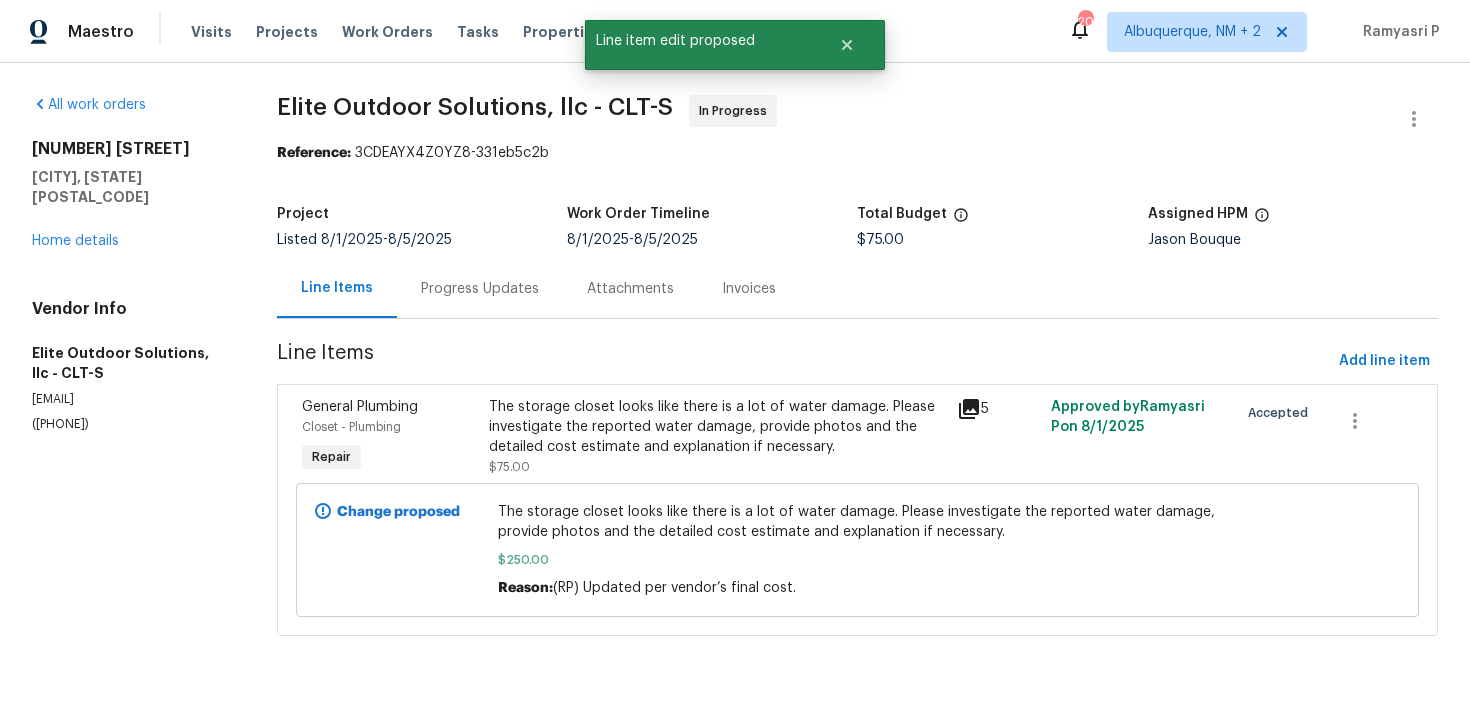 click on "Progress Updates" at bounding box center (480, 289) 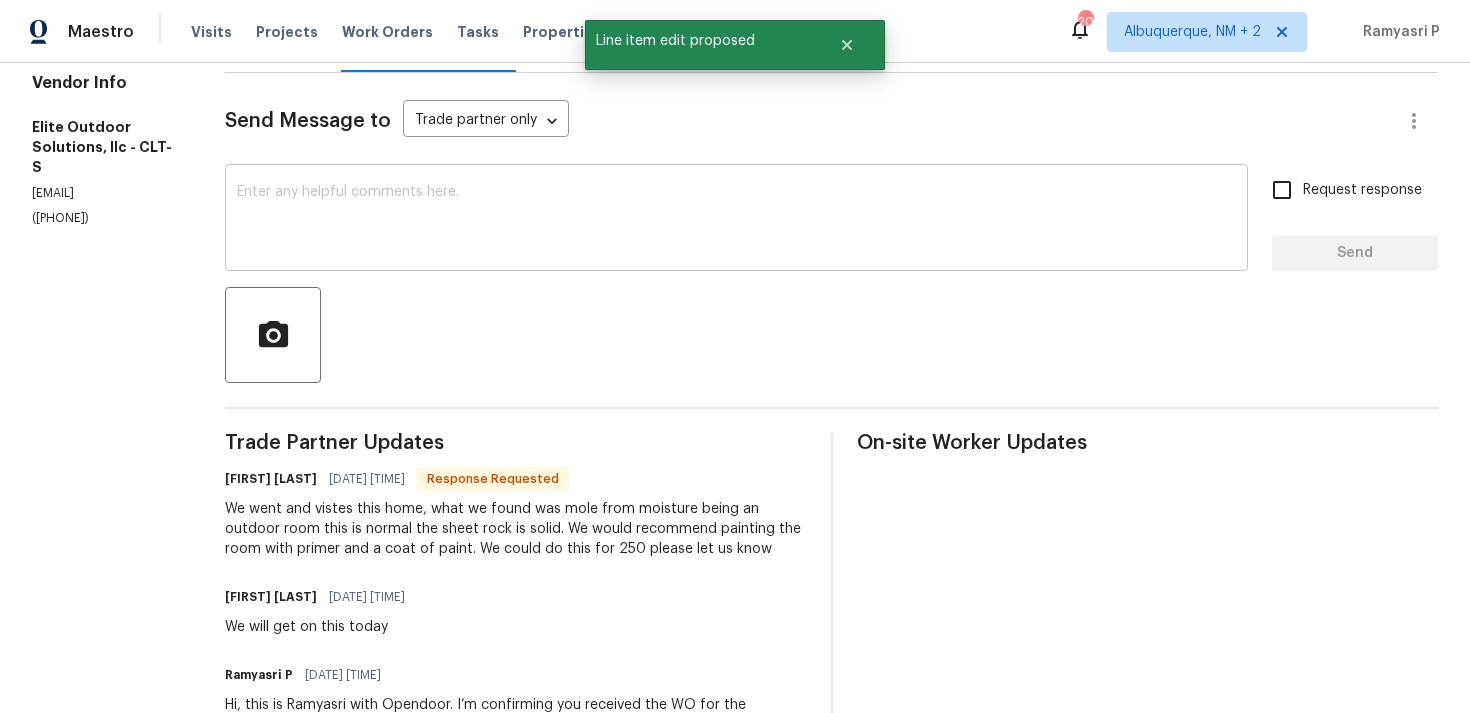 scroll, scrollTop: 214, scrollLeft: 0, axis: vertical 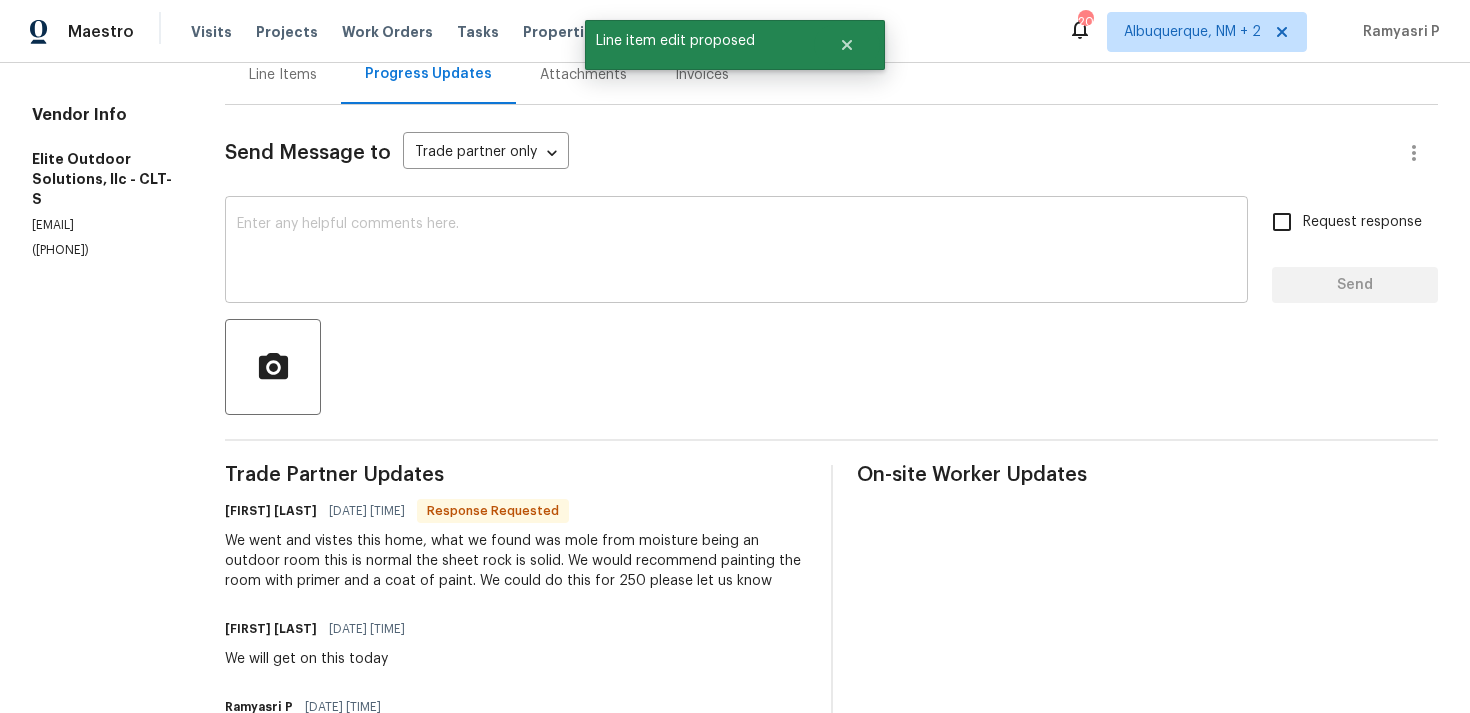 click at bounding box center (736, 252) 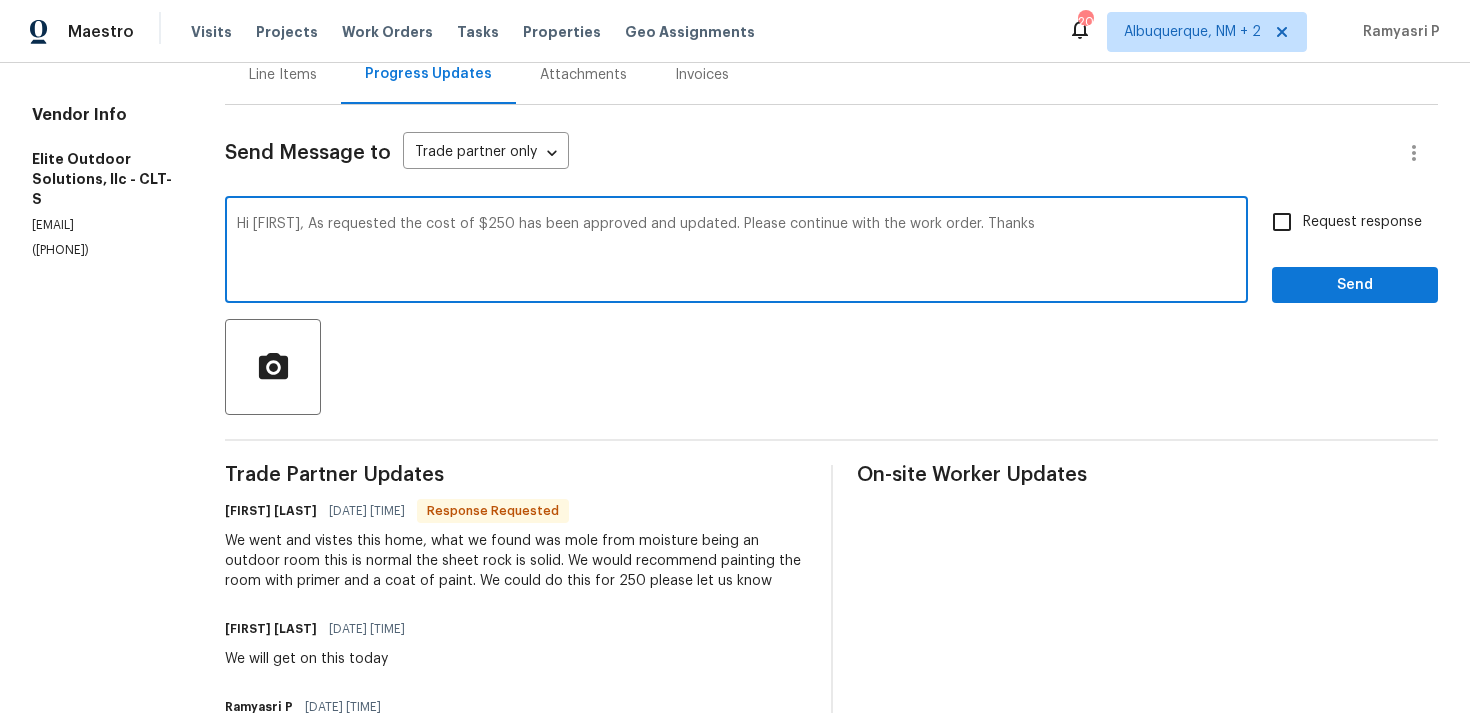 type on "Hi Walter, As requested the cost of $250 has been approved and updated. Please continue with the work order. Thanks" 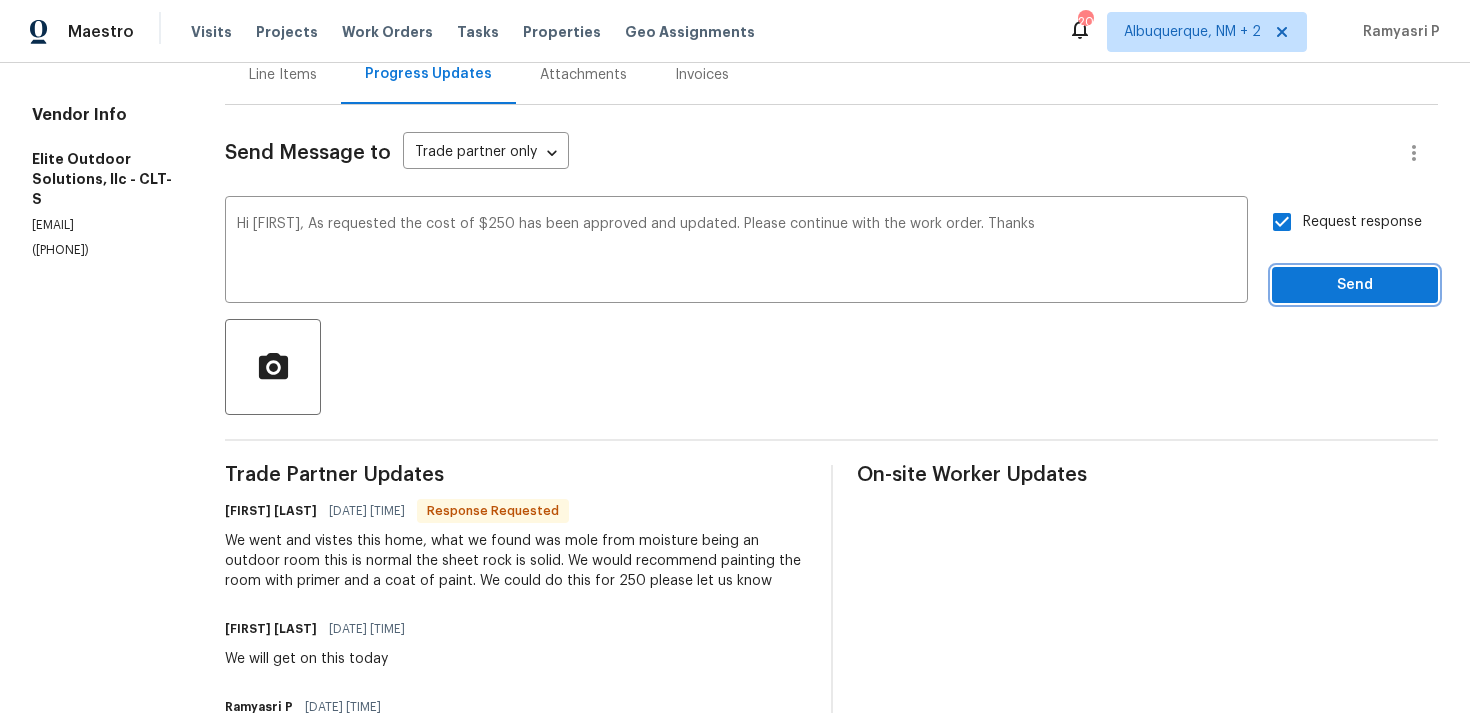 click on "Send" at bounding box center (1355, 285) 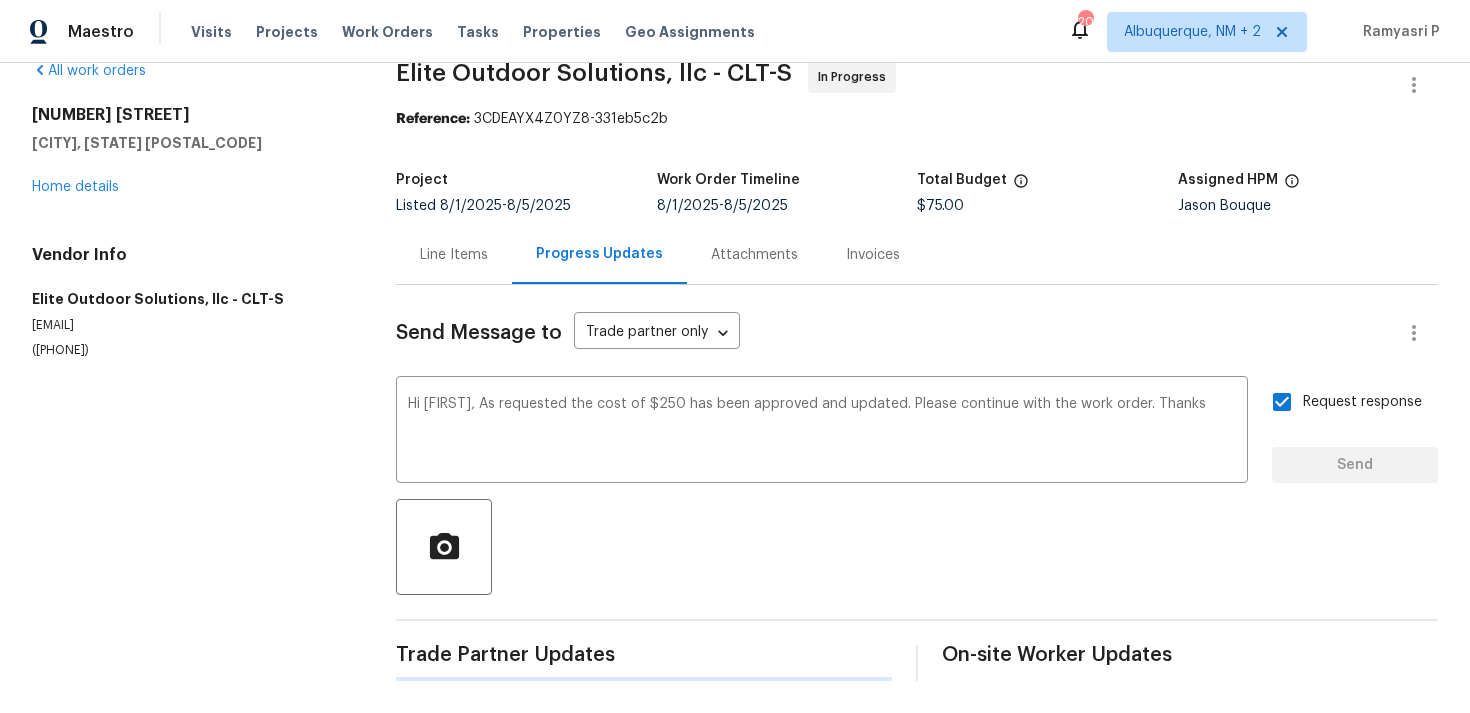 type 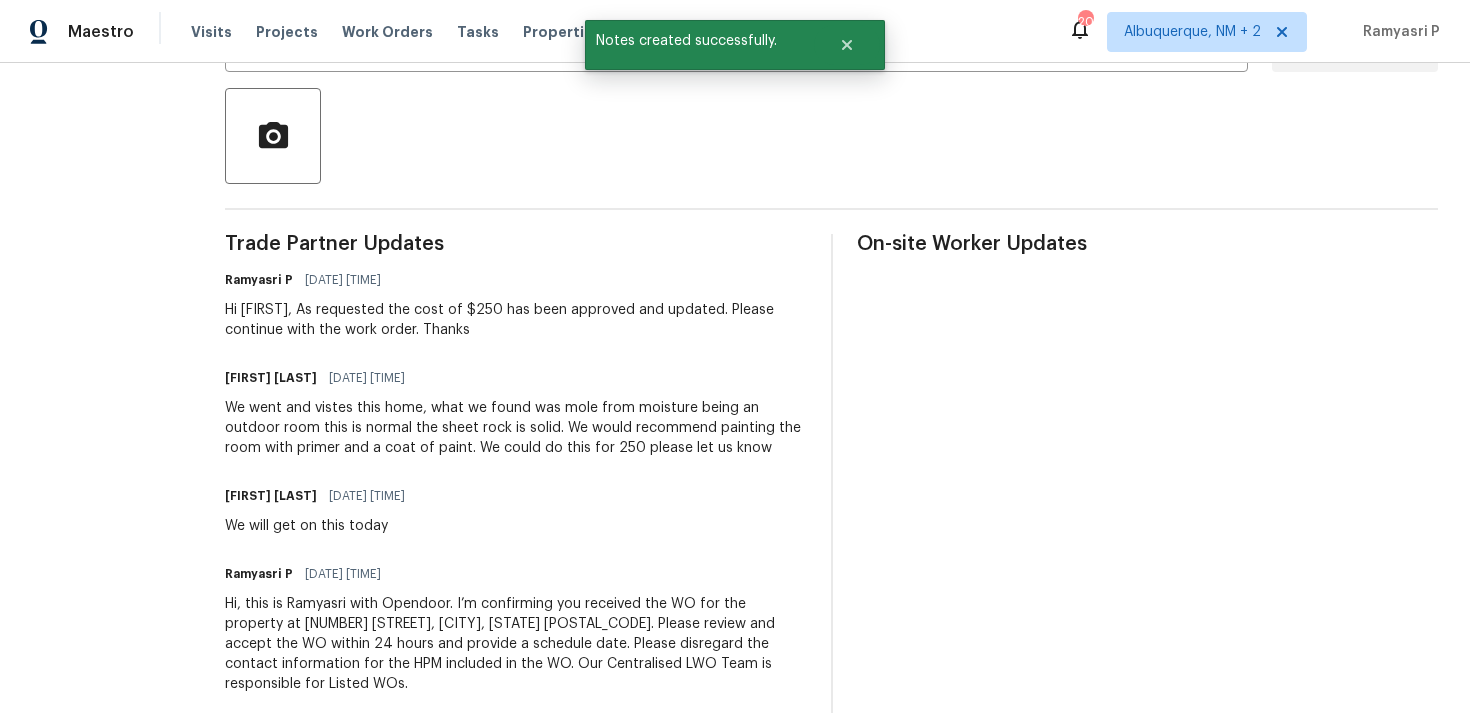 scroll, scrollTop: 462, scrollLeft: 0, axis: vertical 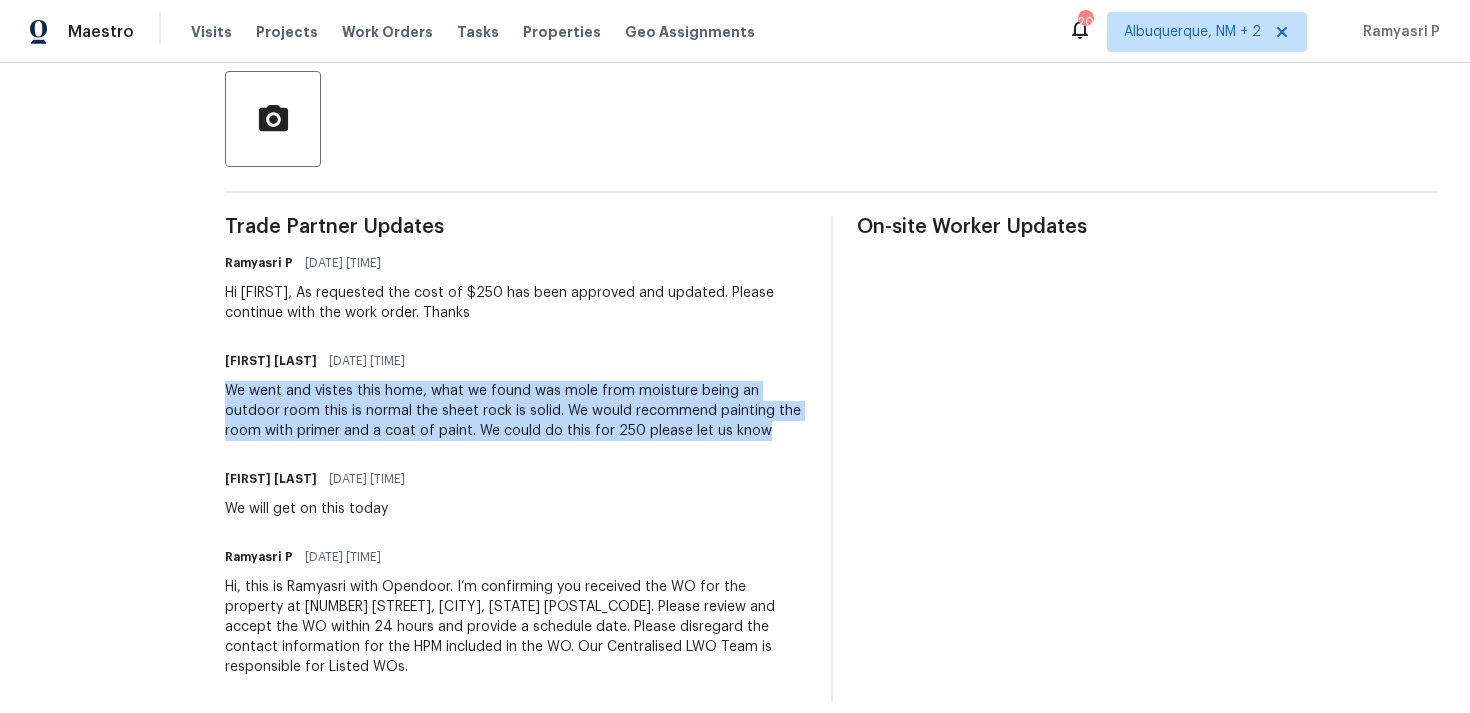 drag, startPoint x: 225, startPoint y: 386, endPoint x: 745, endPoint y: 431, distance: 521.9435 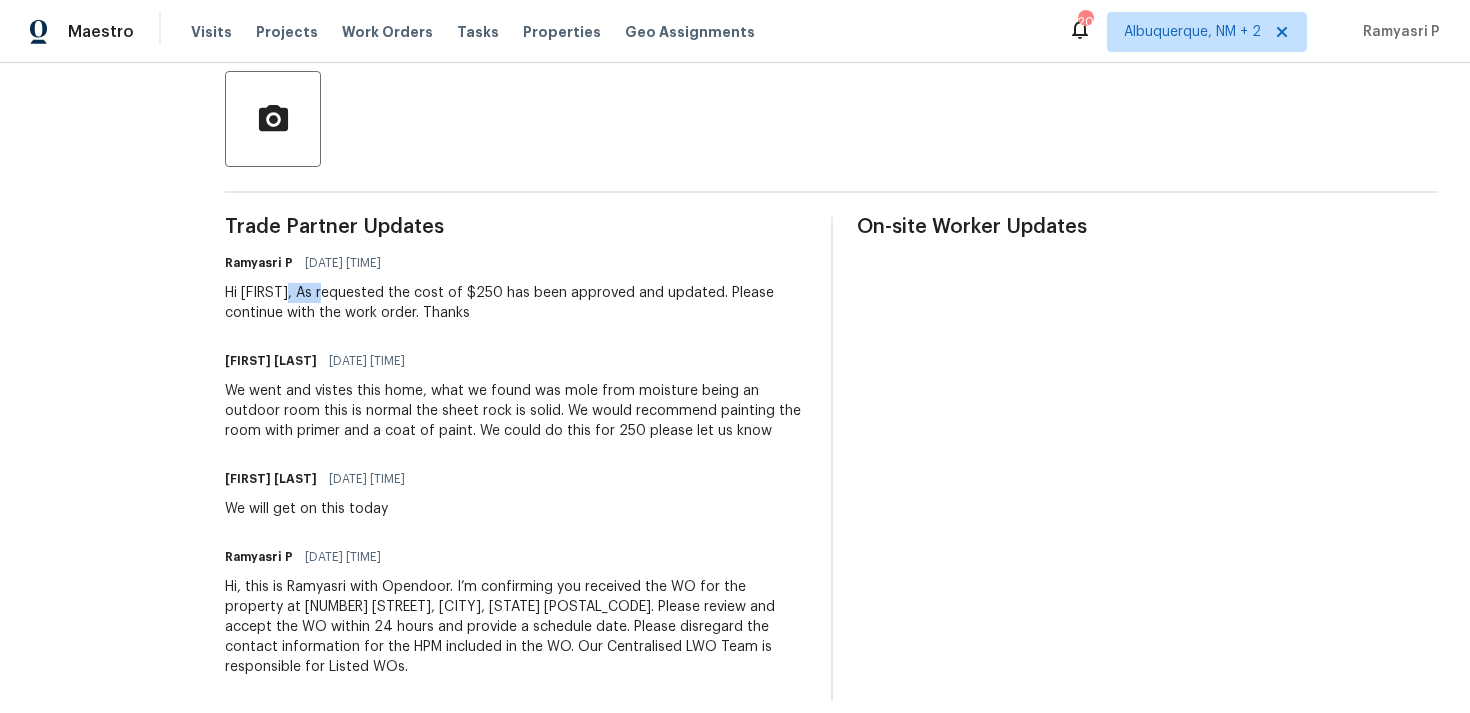 drag, startPoint x: 295, startPoint y: 286, endPoint x: 335, endPoint y: 290, distance: 40.1995 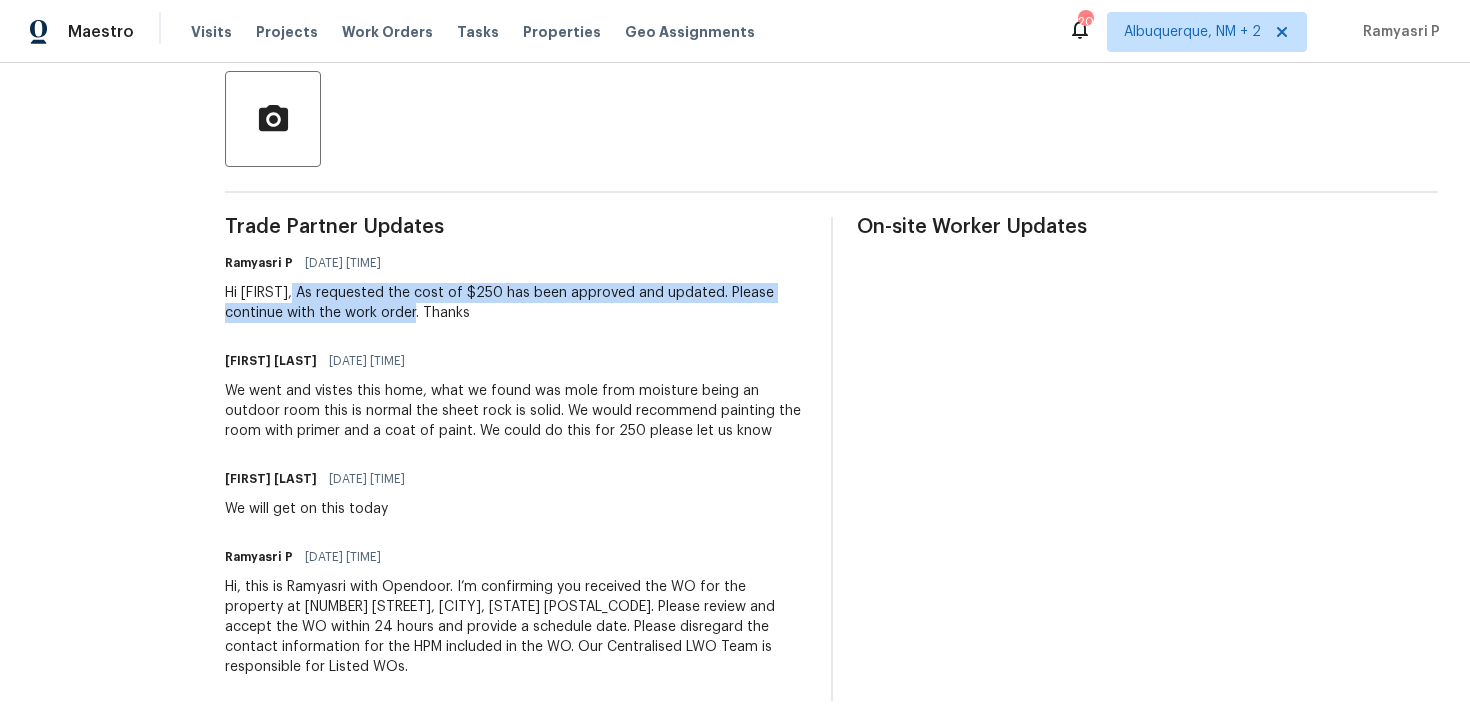 drag, startPoint x: 300, startPoint y: 291, endPoint x: 424, endPoint y: 306, distance: 124.90396 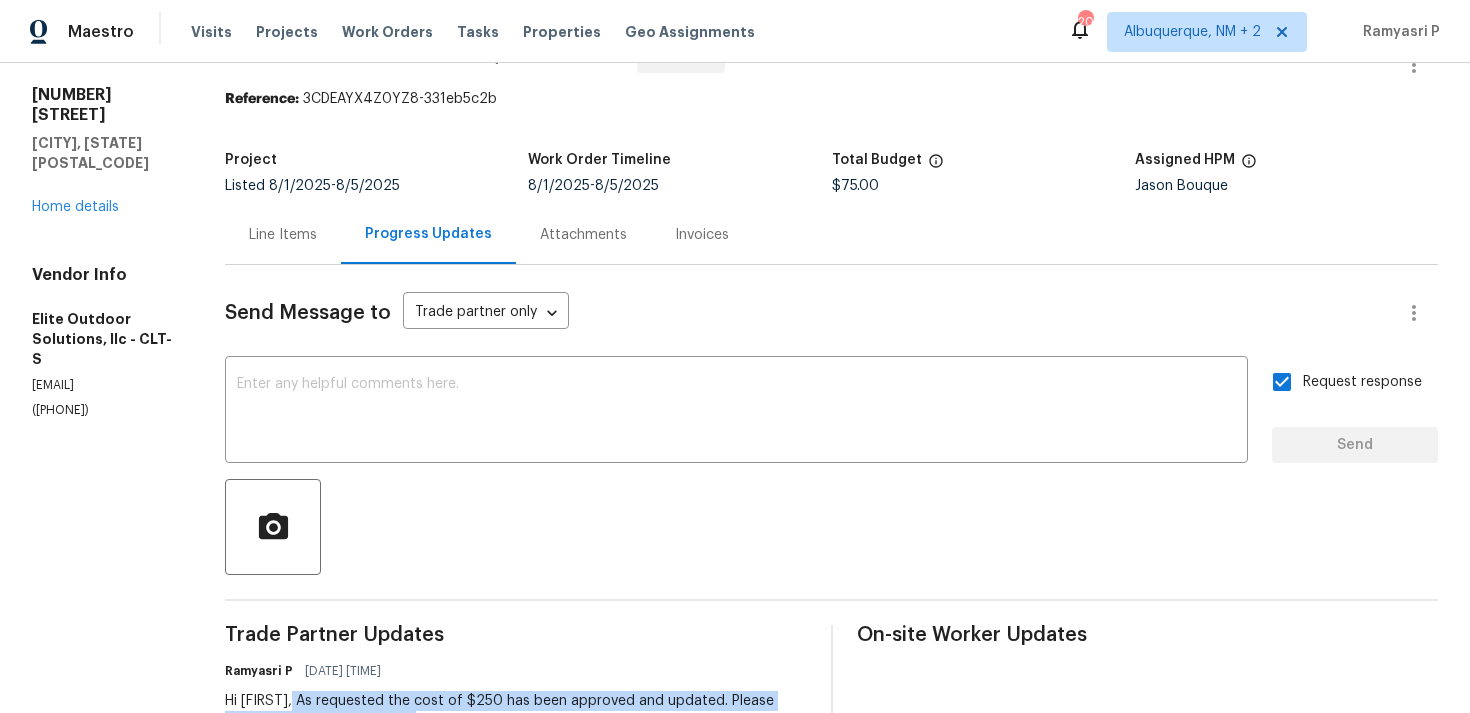 scroll, scrollTop: 0, scrollLeft: 0, axis: both 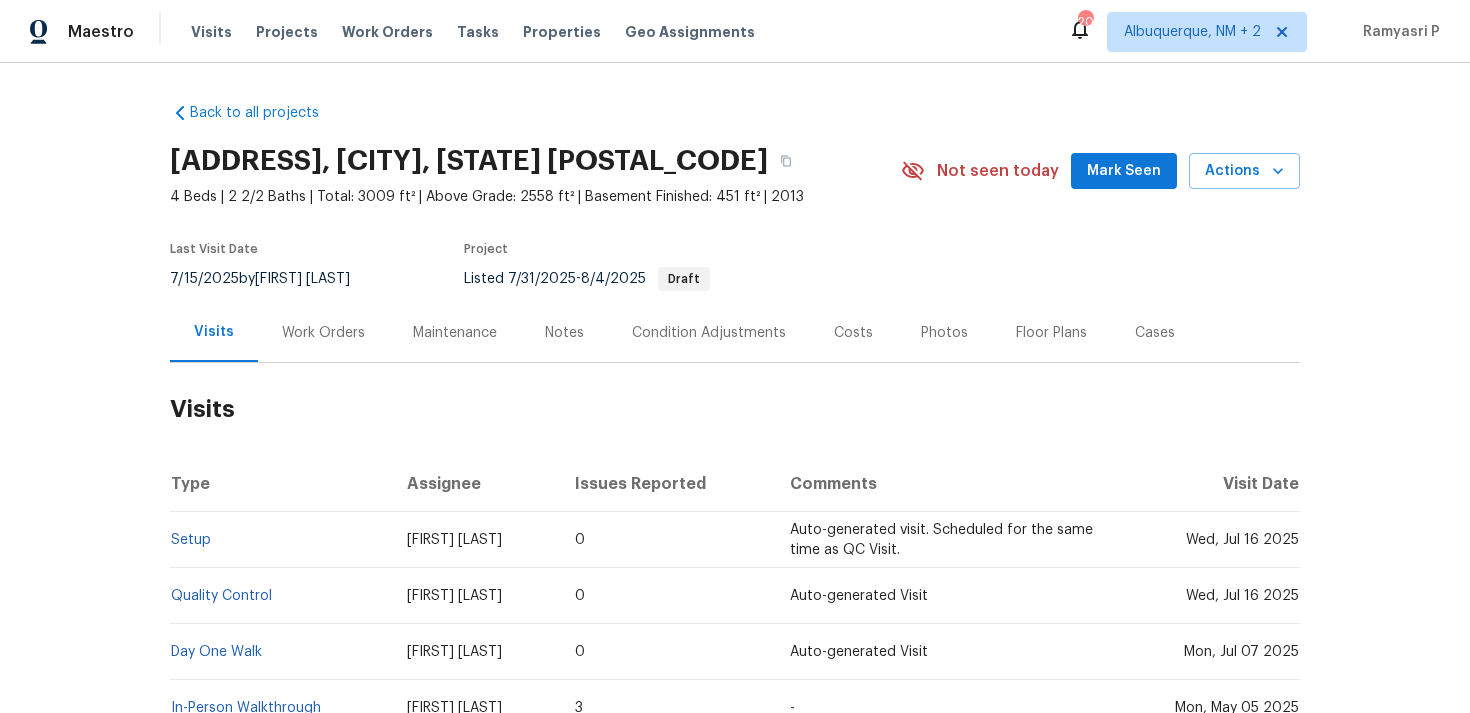 click on "Work Orders" at bounding box center (323, 333) 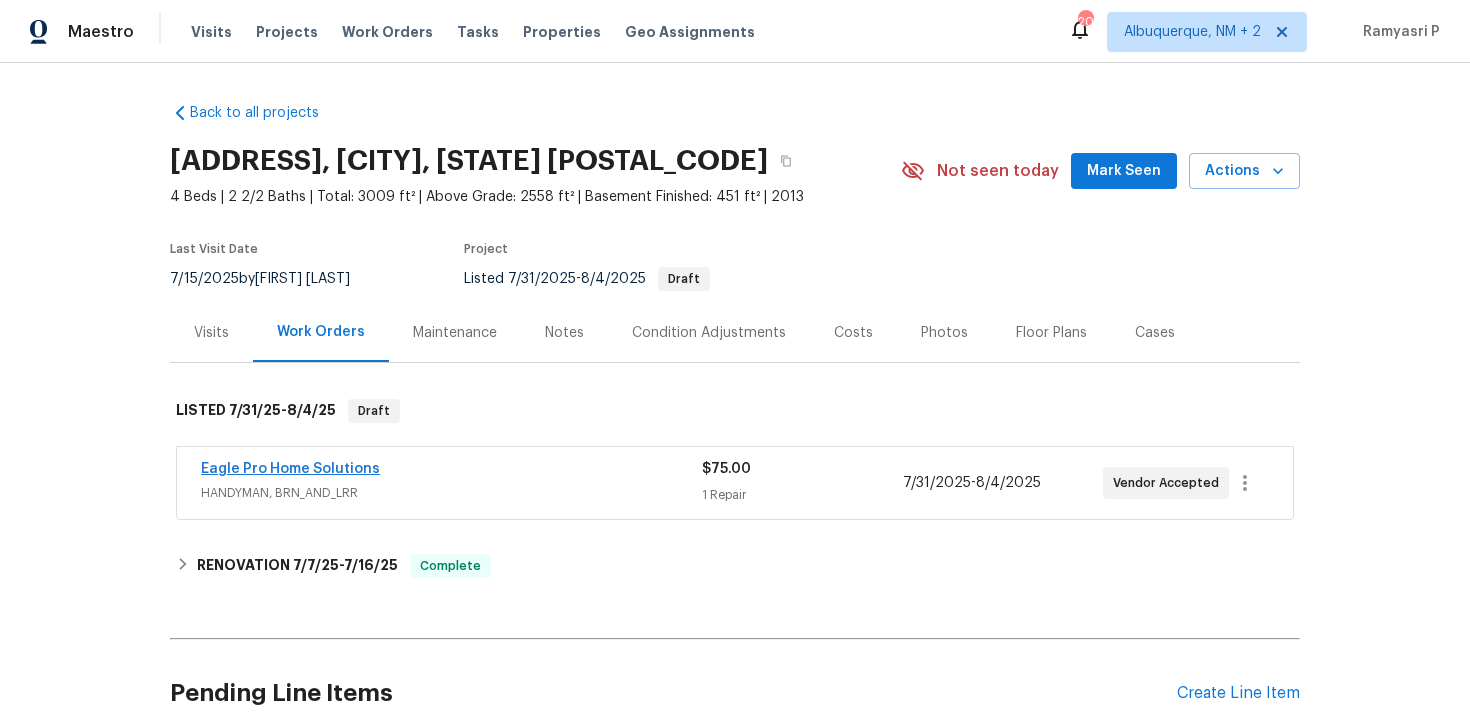 click on "Eagle Pro Home Solutions" at bounding box center [290, 469] 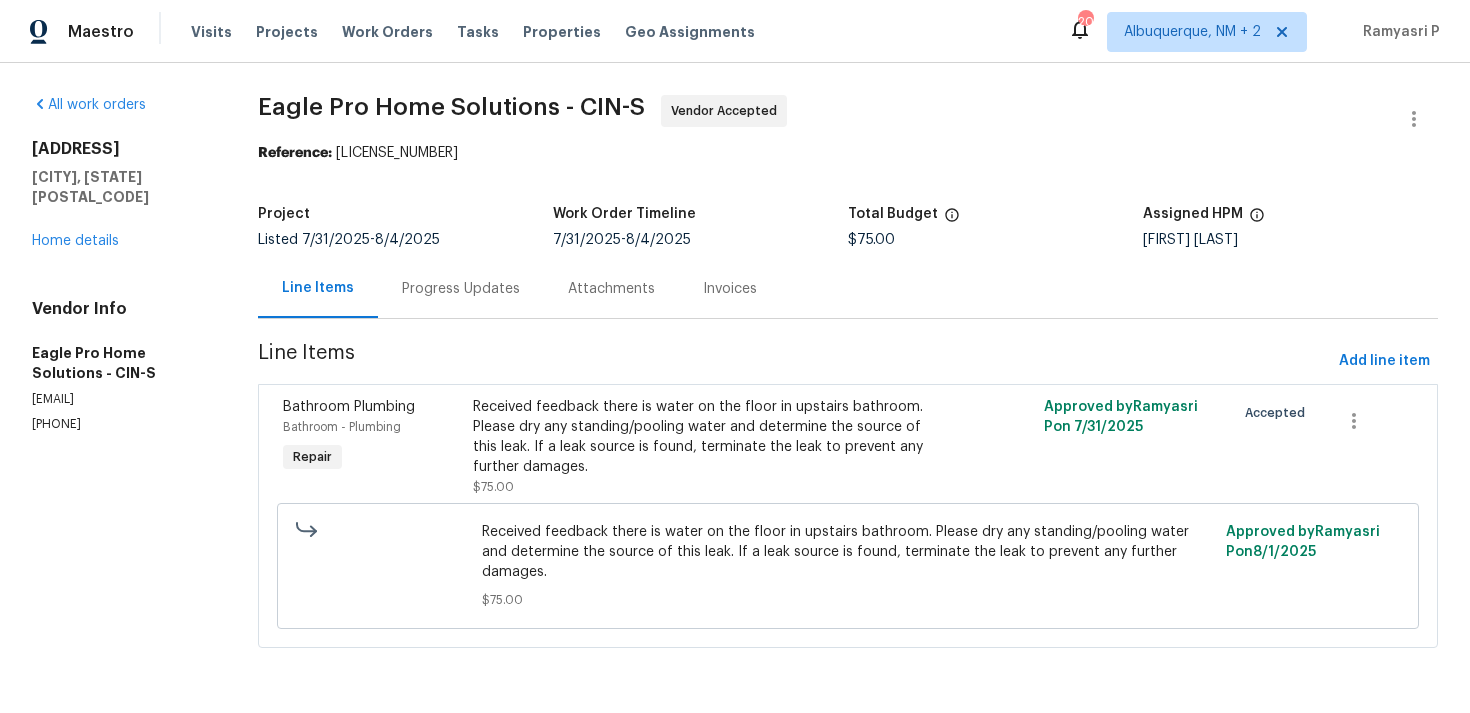 click on "Progress Updates" at bounding box center [461, 289] 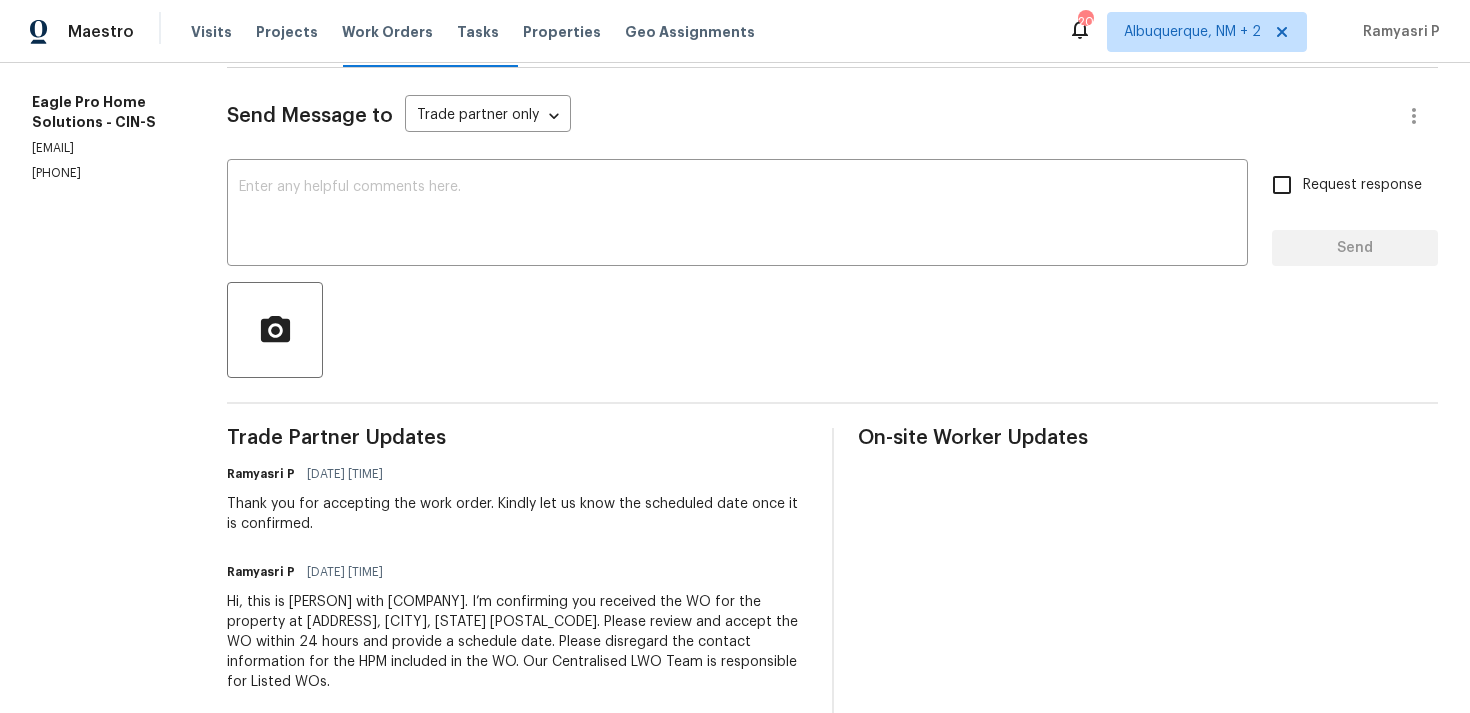 scroll, scrollTop: 286, scrollLeft: 0, axis: vertical 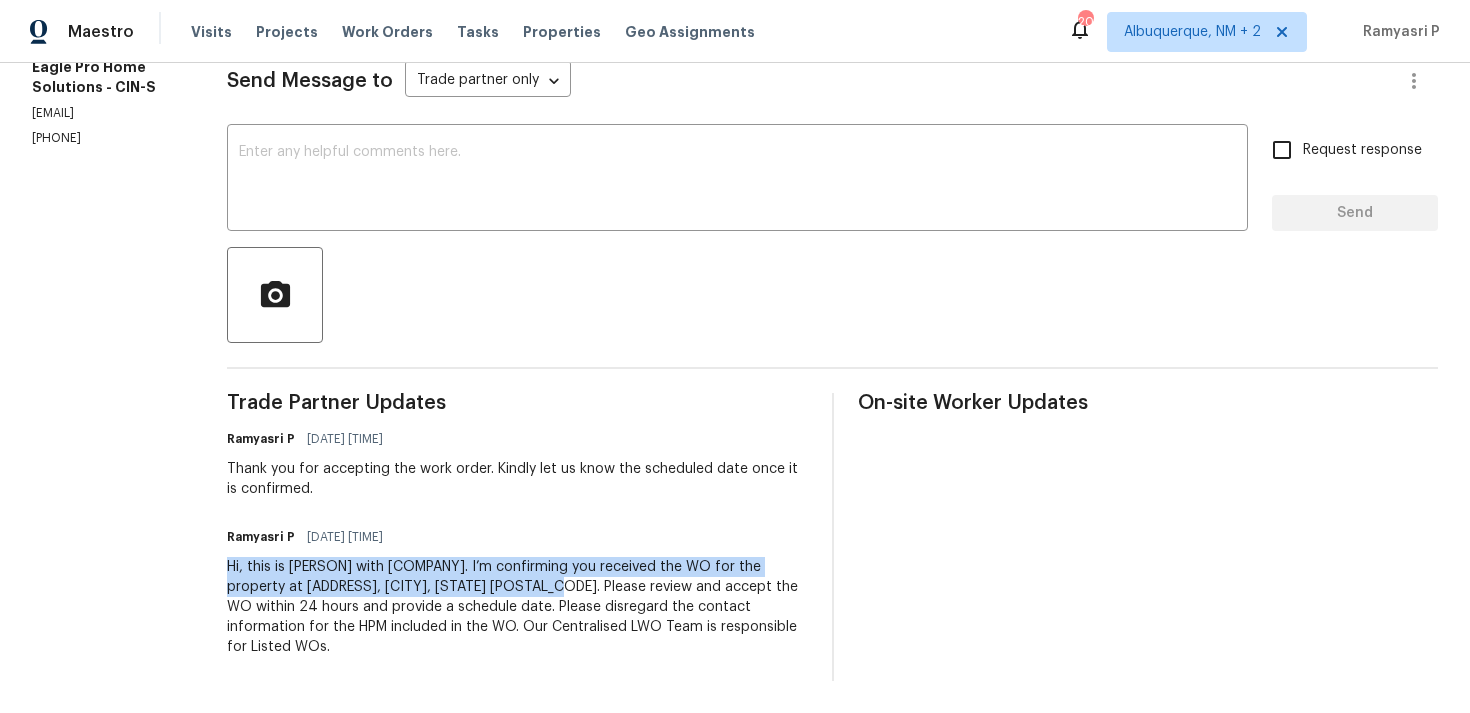 drag, startPoint x: 284, startPoint y: 565, endPoint x: 614, endPoint y: 578, distance: 330.25595 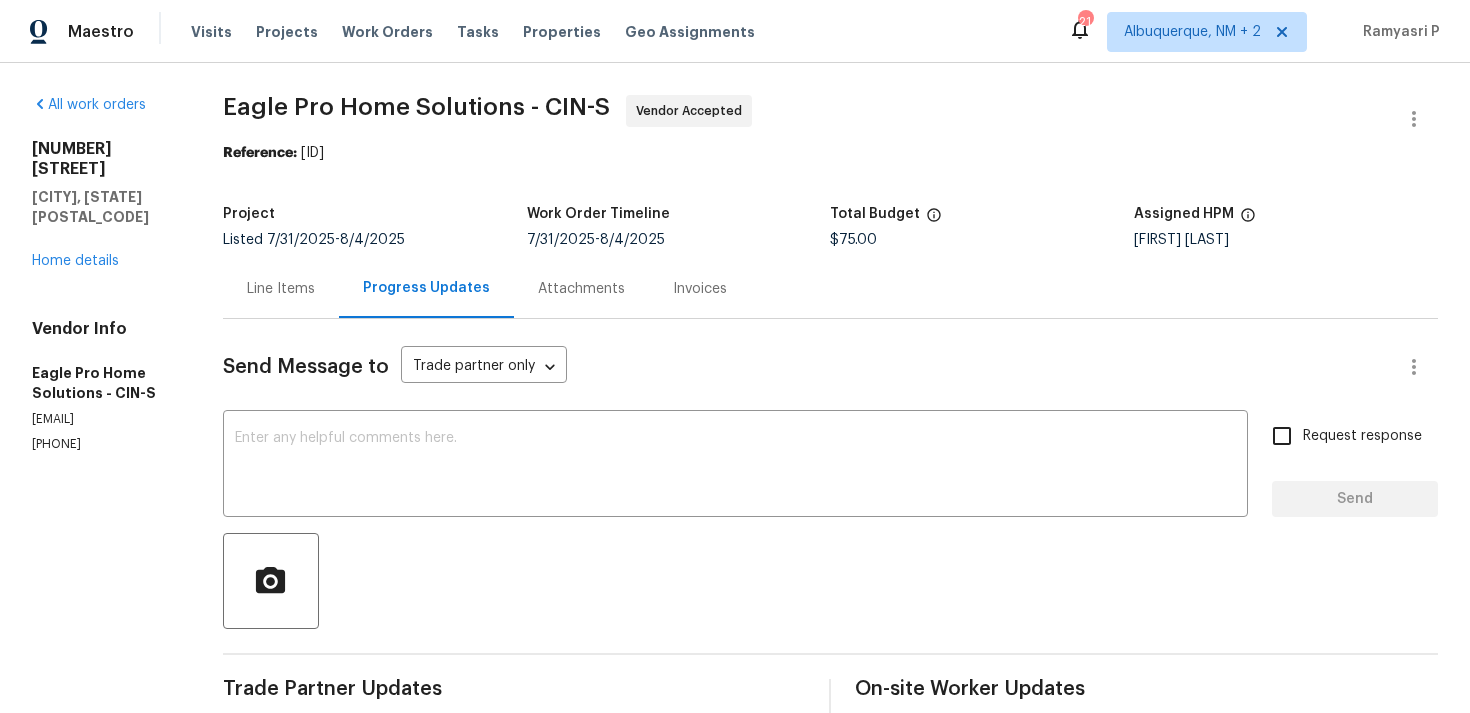 scroll, scrollTop: 0, scrollLeft: 0, axis: both 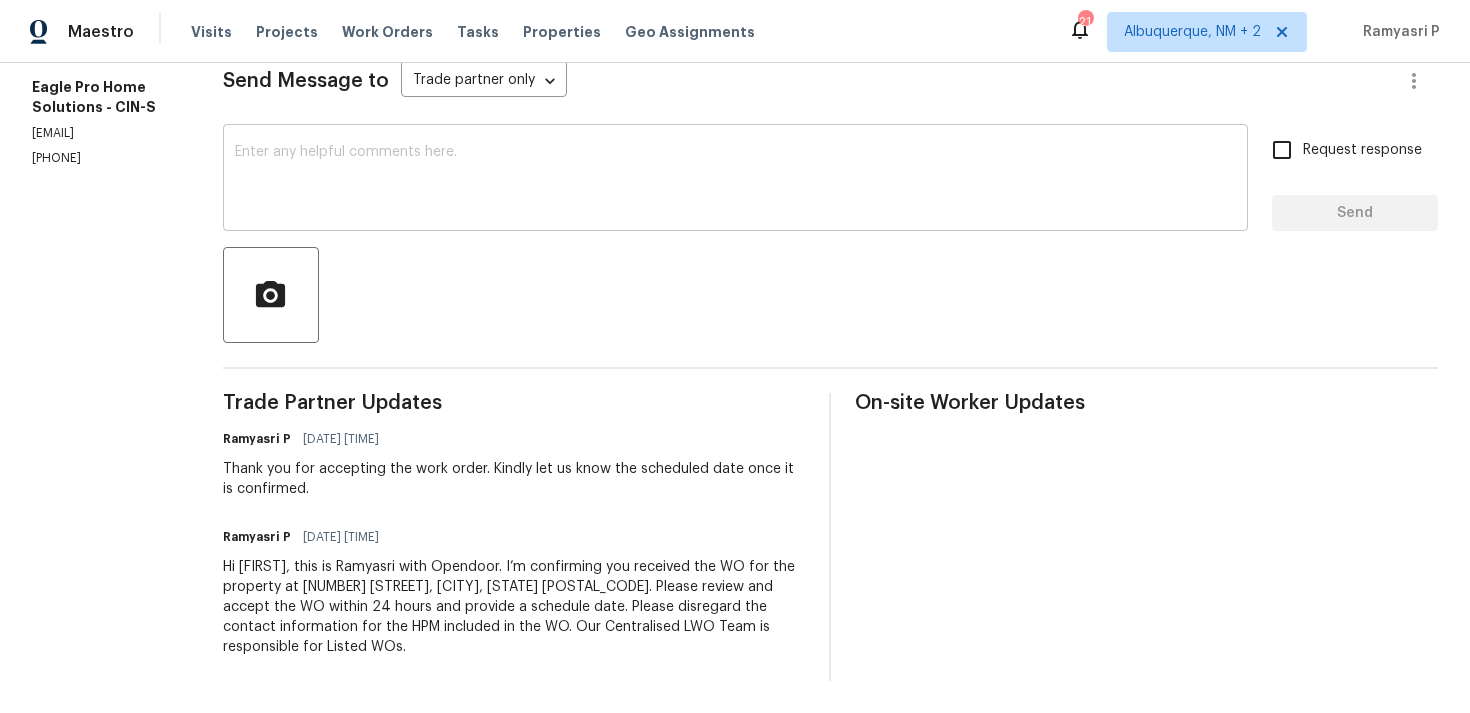 click at bounding box center (735, 180) 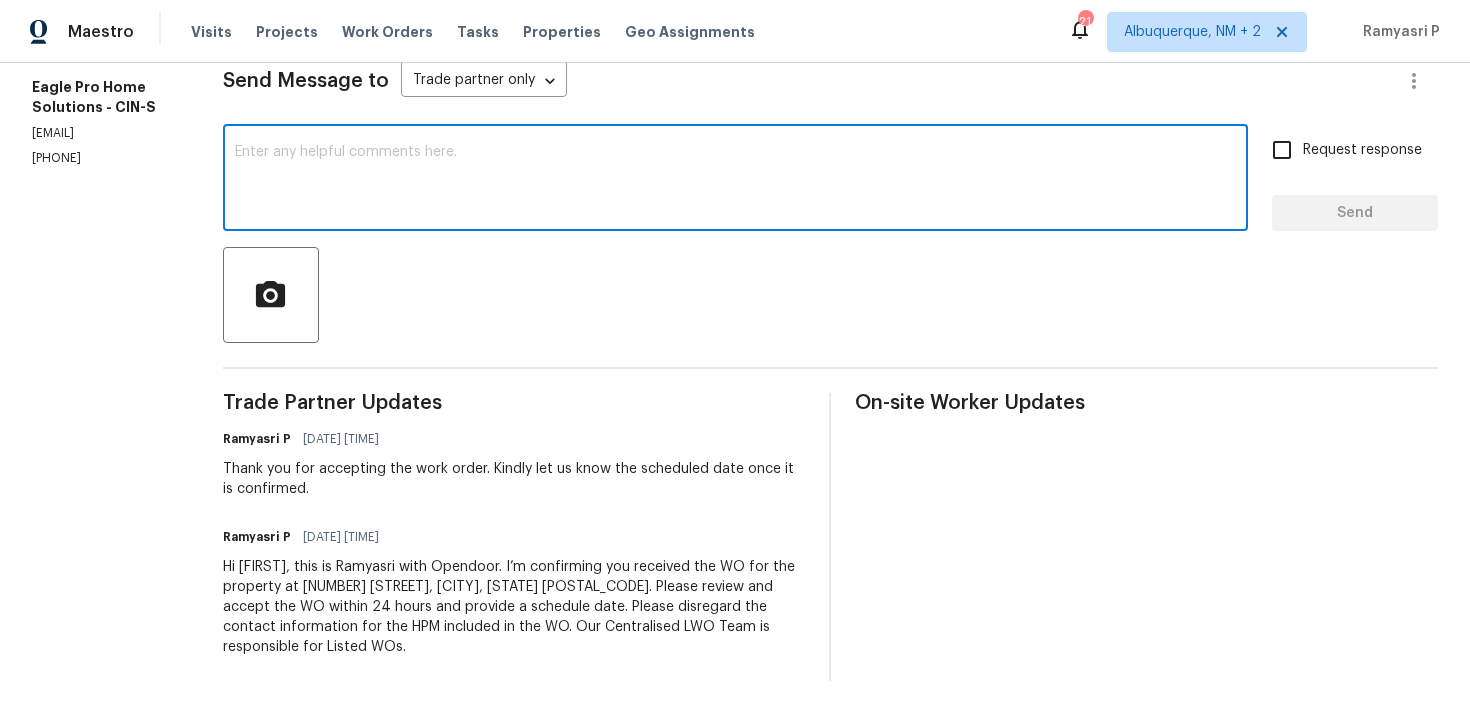 click at bounding box center [735, 180] 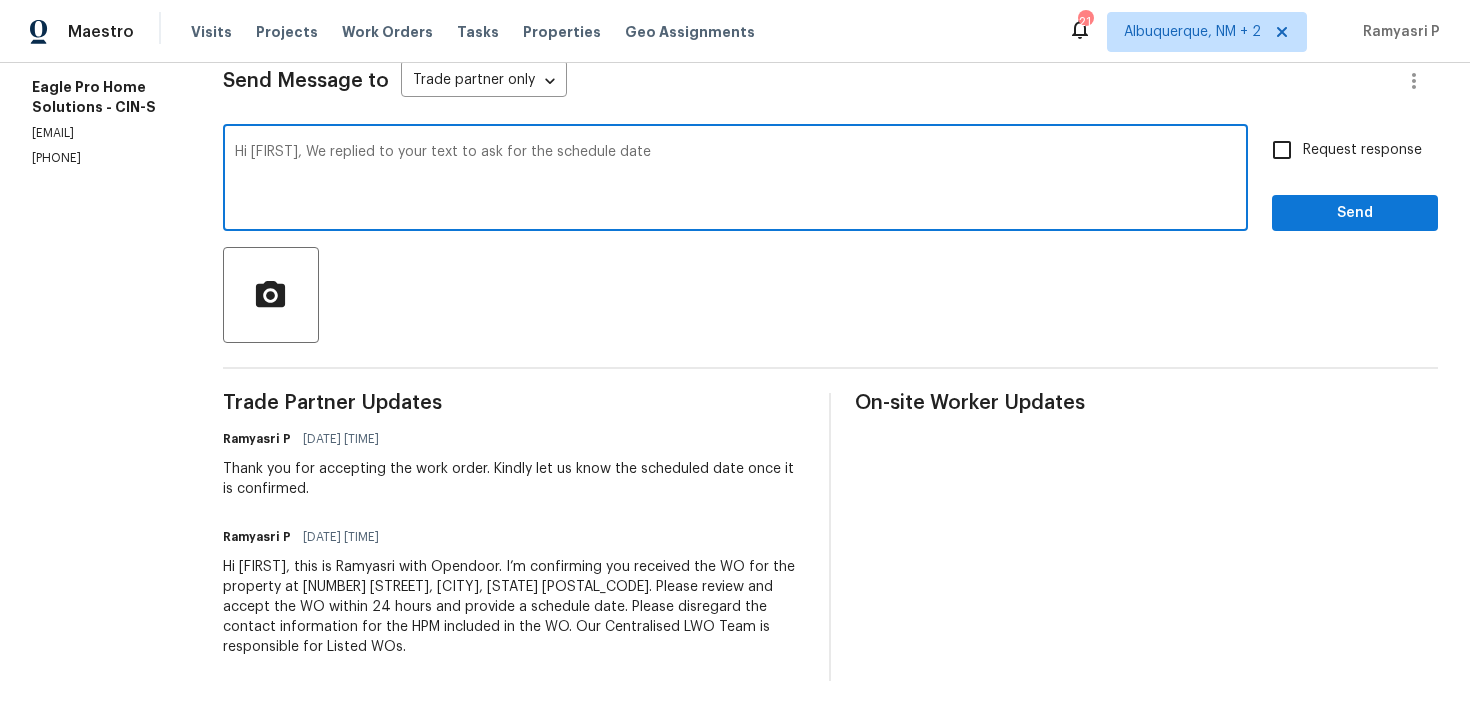 click on "Hi Pablo, We replied to your text to ask for the schedule date" at bounding box center [735, 180] 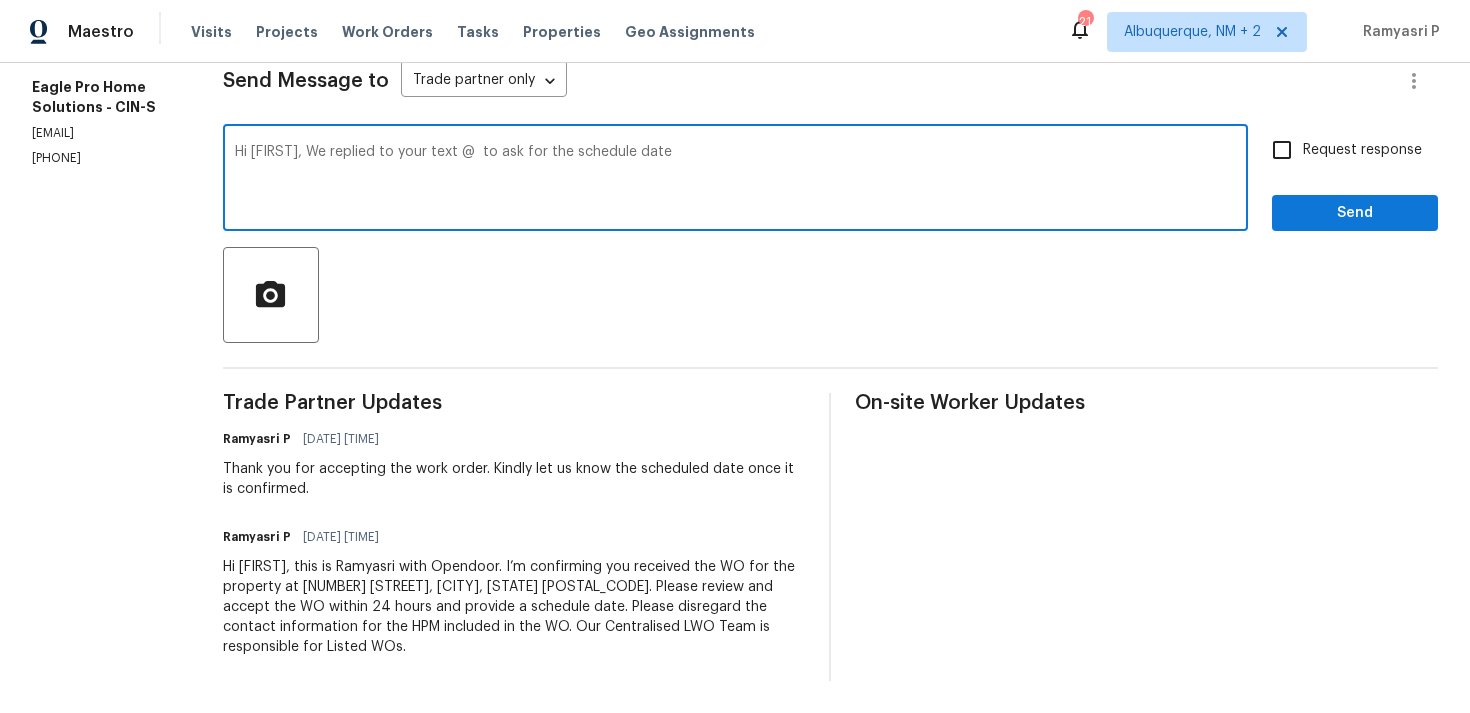 paste on "(614) 526-1577" 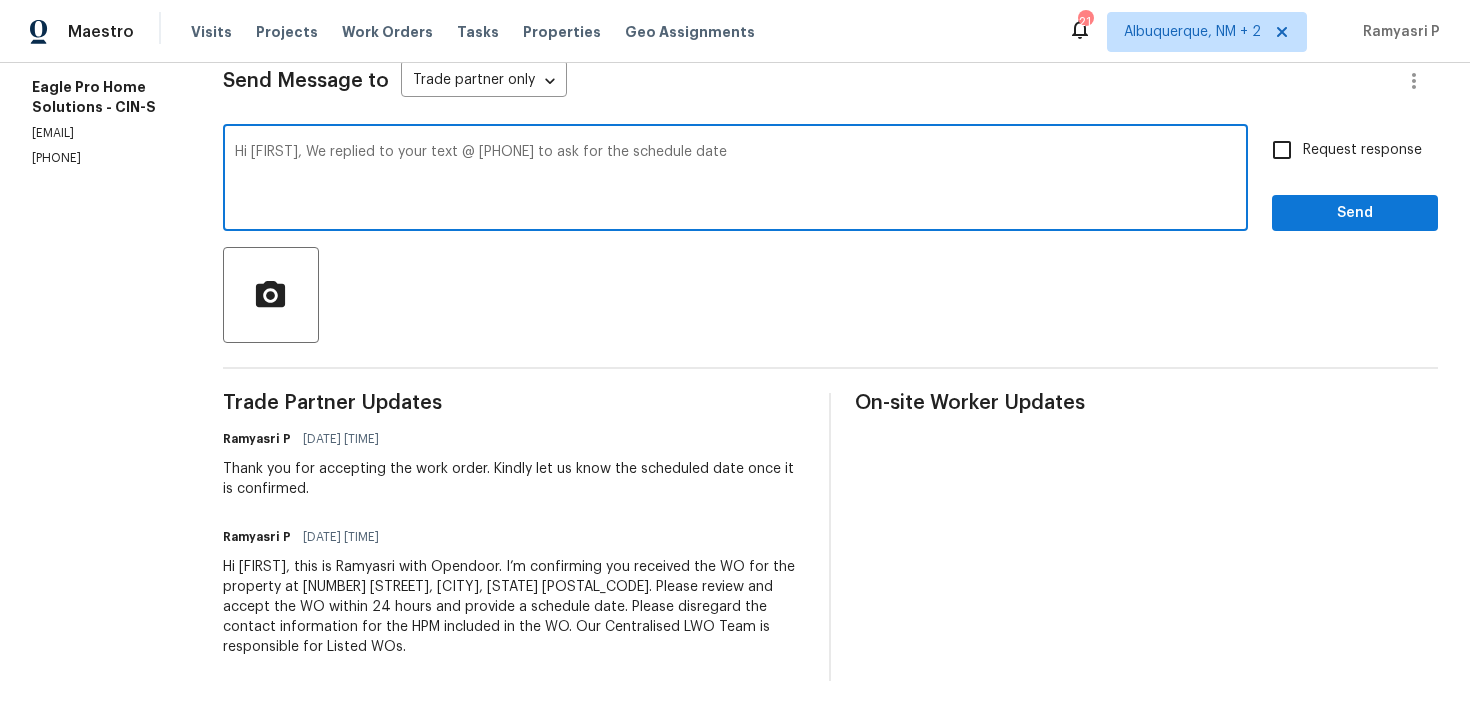 click on "Hi Pablo, We replied to your text @ (614) 526-1577 to ask for the schedule date" at bounding box center (735, 180) 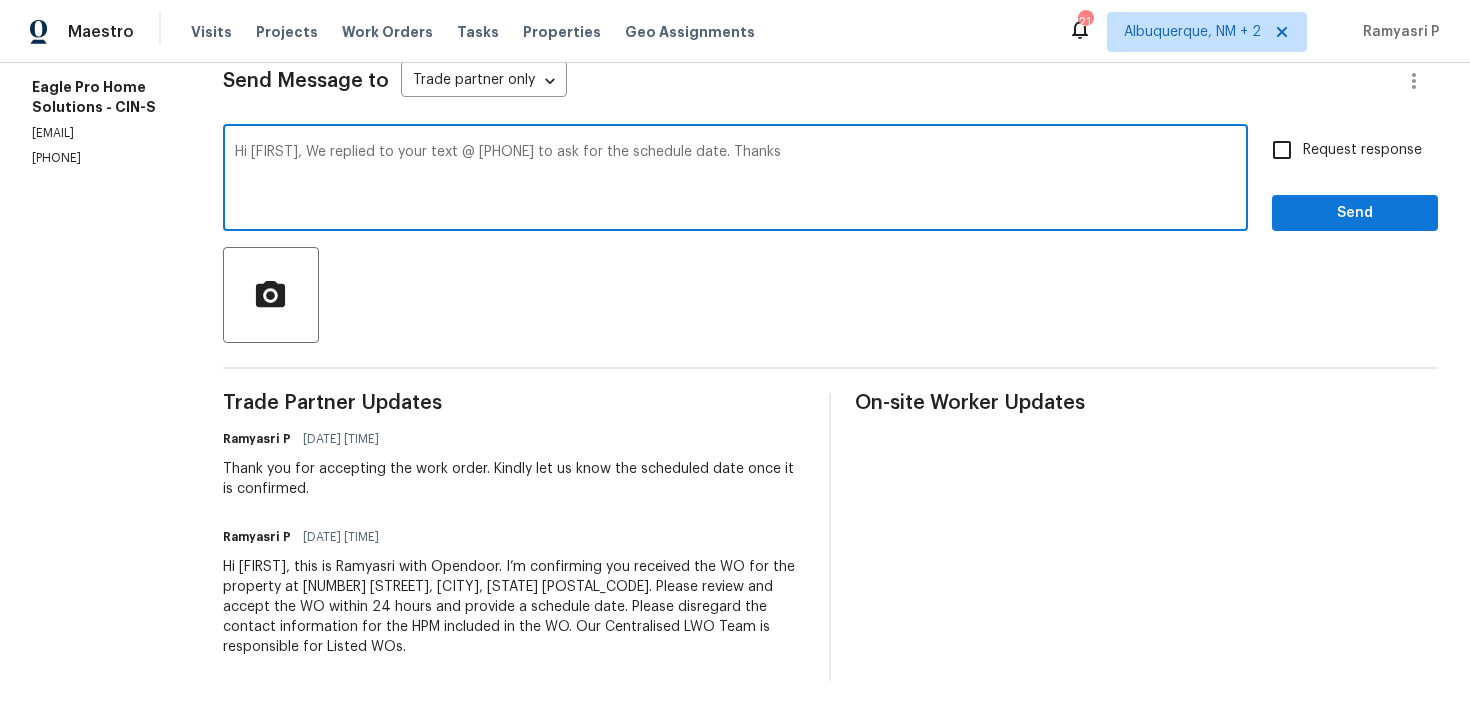 type on "Hi Pablo, We replied to your text @ (614) 526-1577 to ask for the schedule date. Thanks" 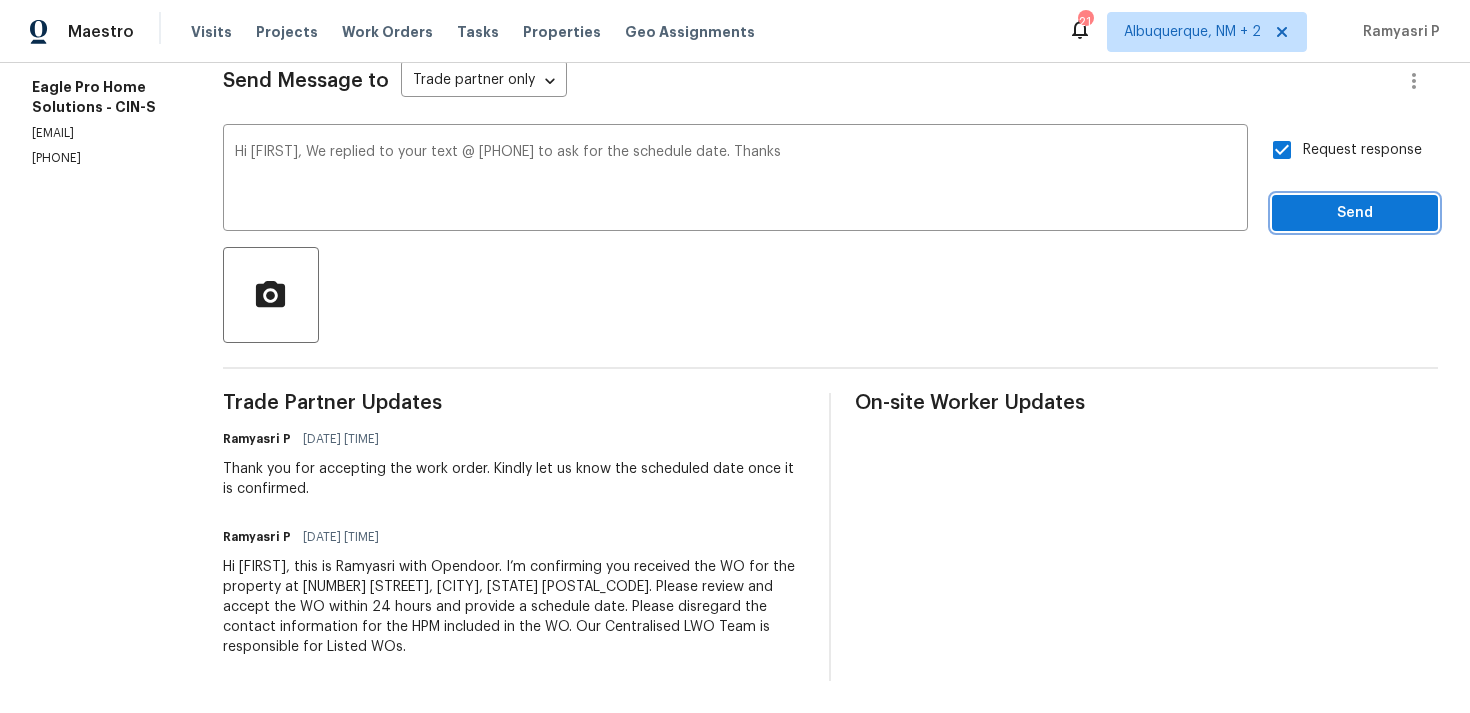 click on "Send" at bounding box center [1355, 213] 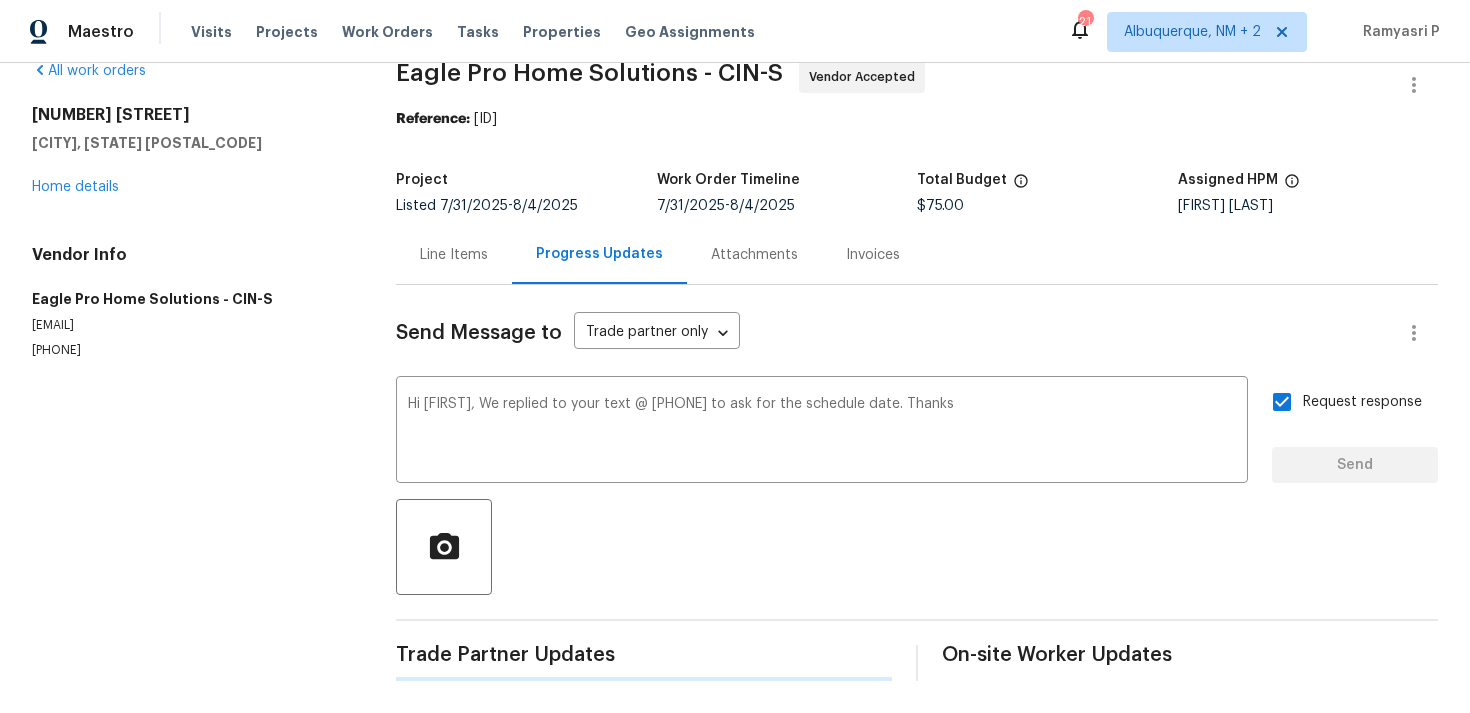 scroll, scrollTop: 34, scrollLeft: 0, axis: vertical 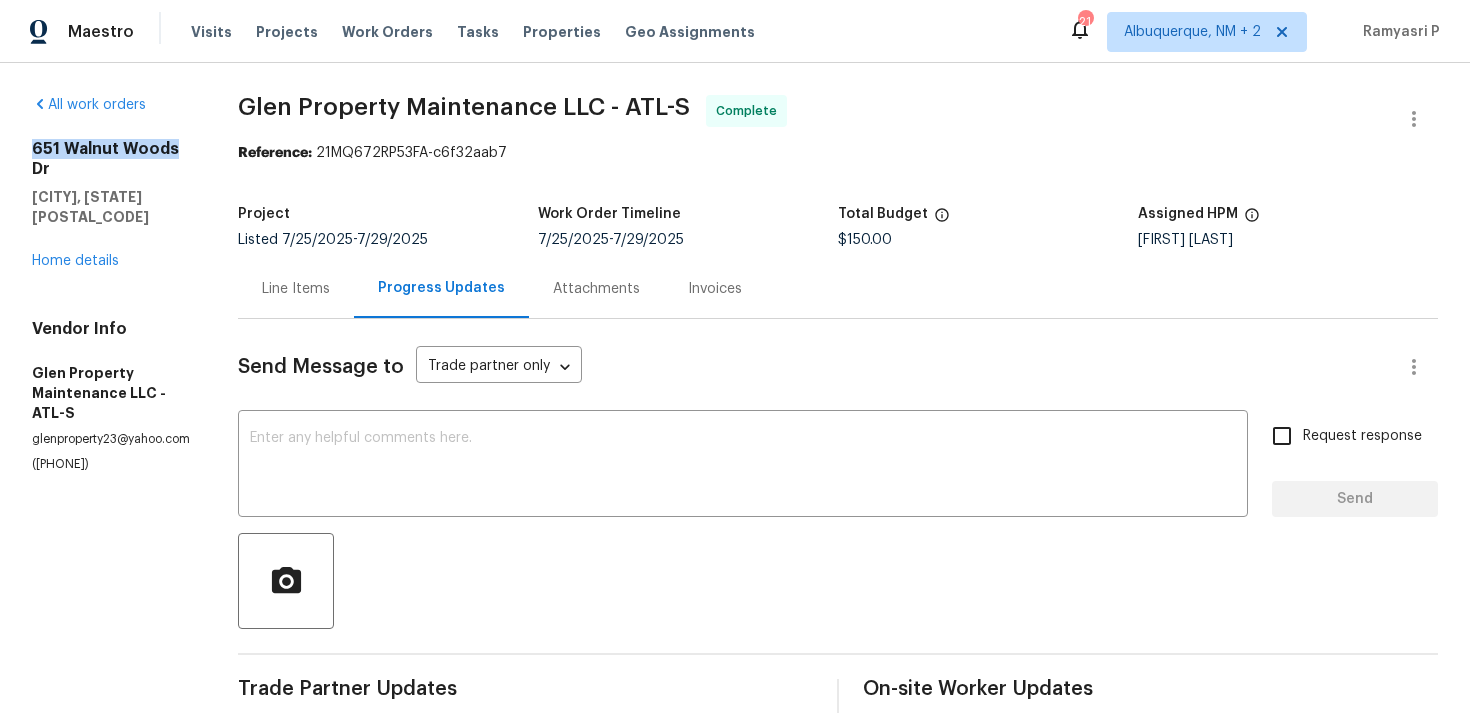 drag, startPoint x: 34, startPoint y: 145, endPoint x: 181, endPoint y: 148, distance: 147.03061 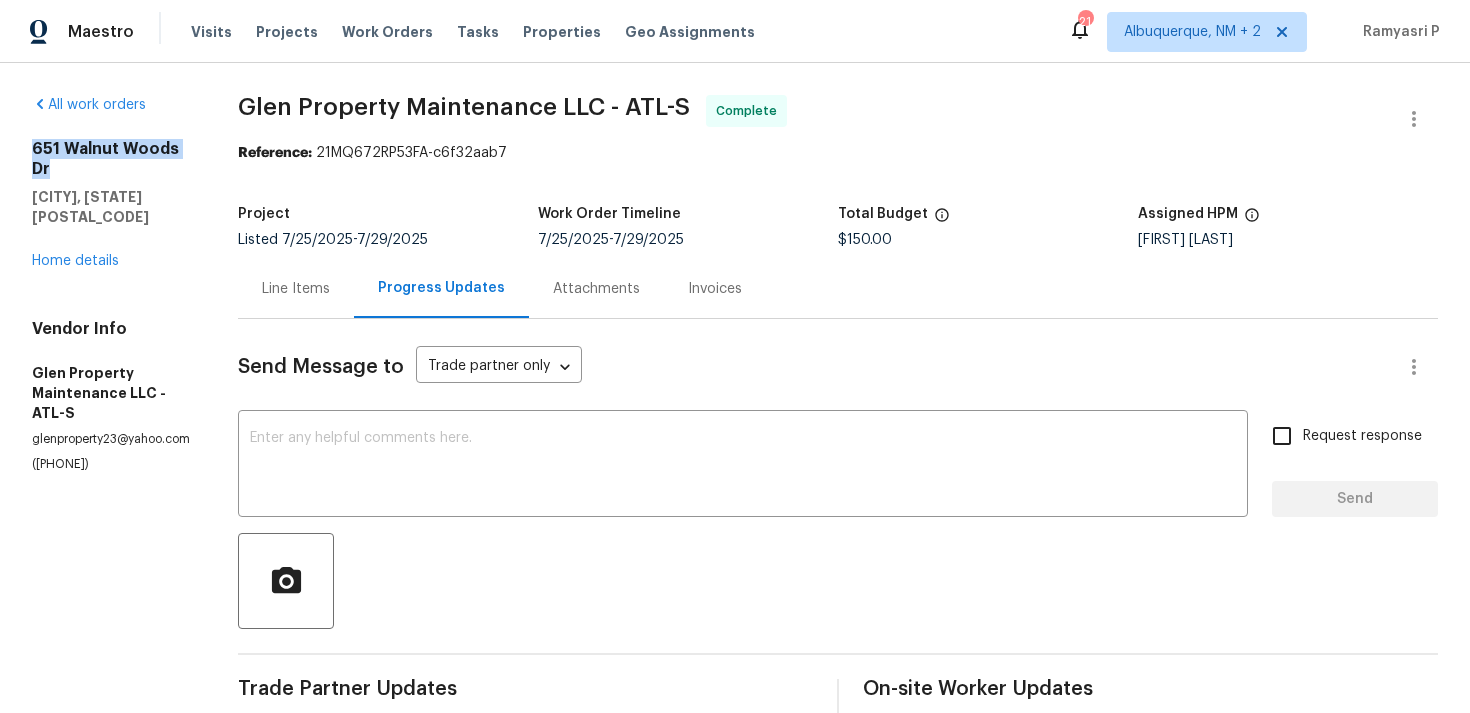 drag, startPoint x: 28, startPoint y: 147, endPoint x: 66, endPoint y: 169, distance: 43.908997 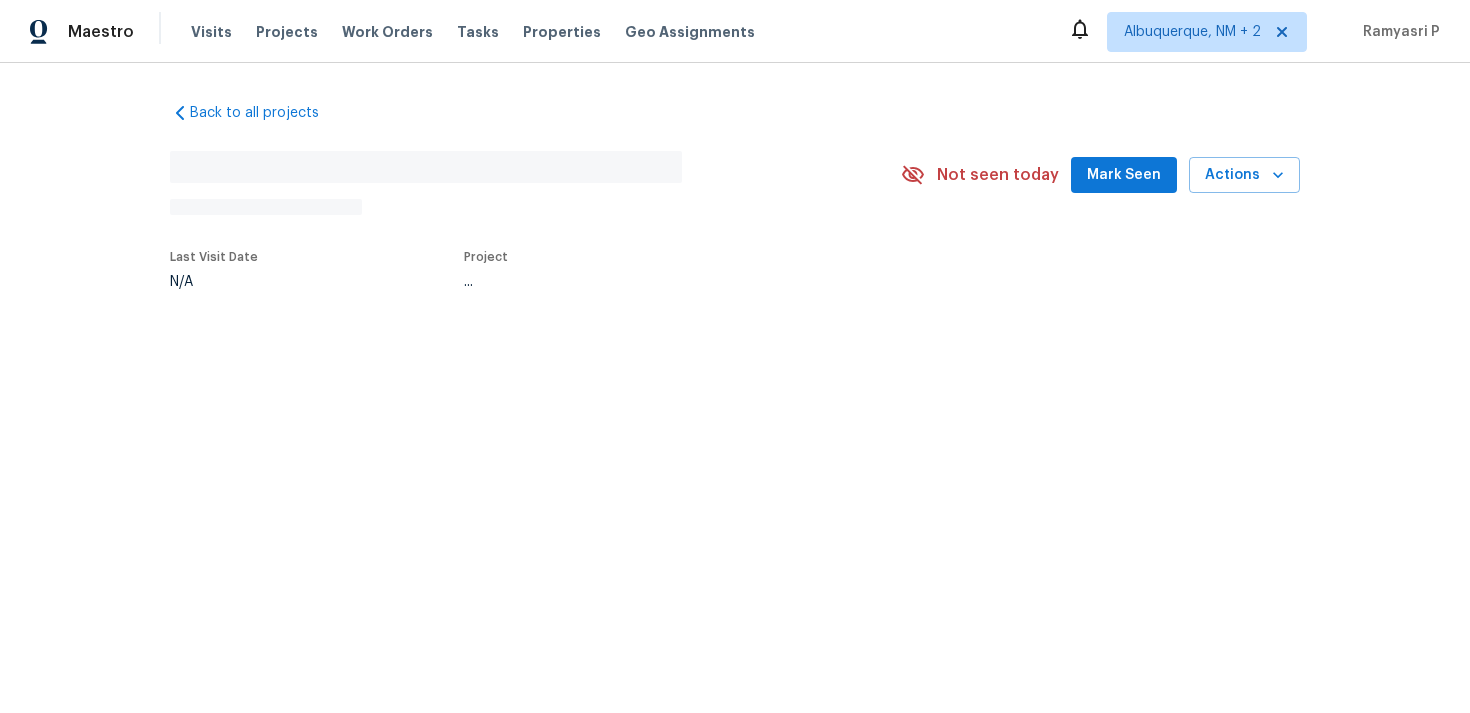 scroll, scrollTop: 0, scrollLeft: 0, axis: both 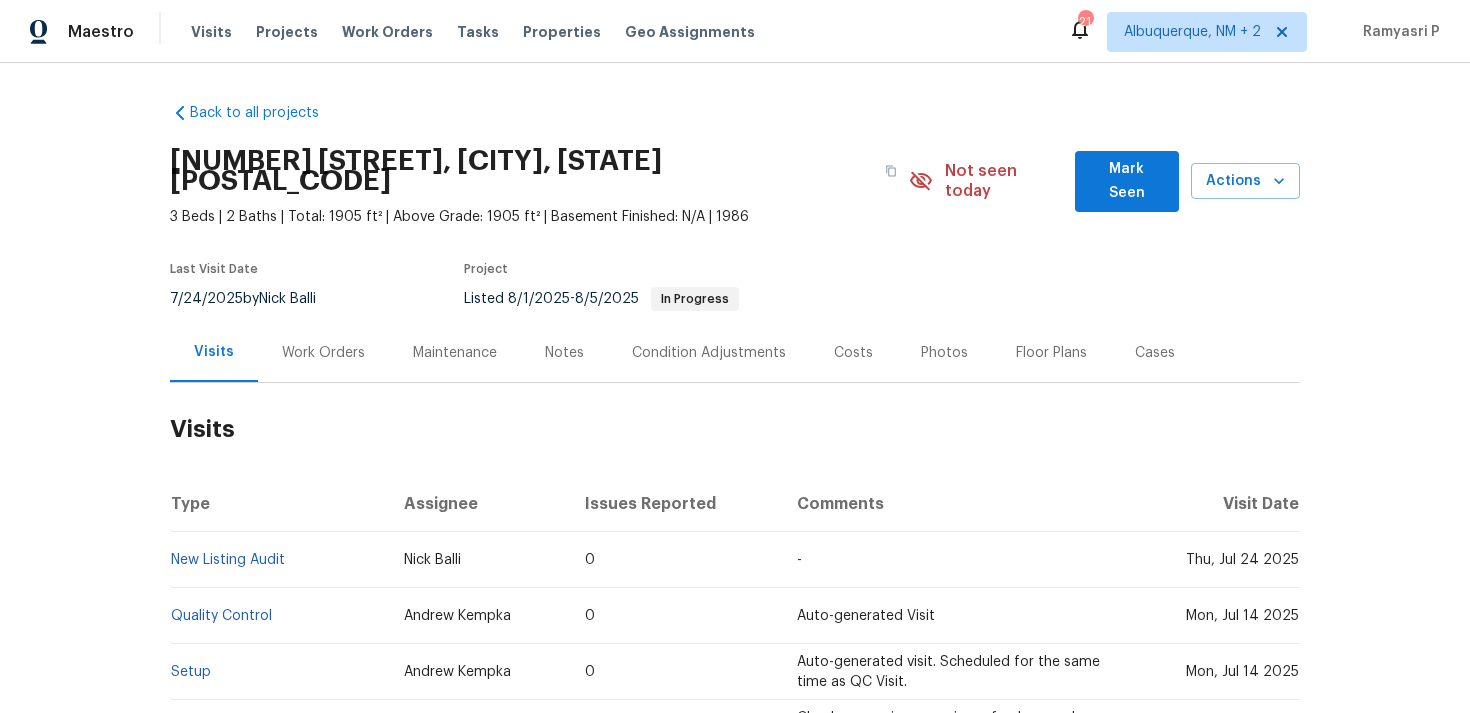click on "Work Orders" at bounding box center (323, 353) 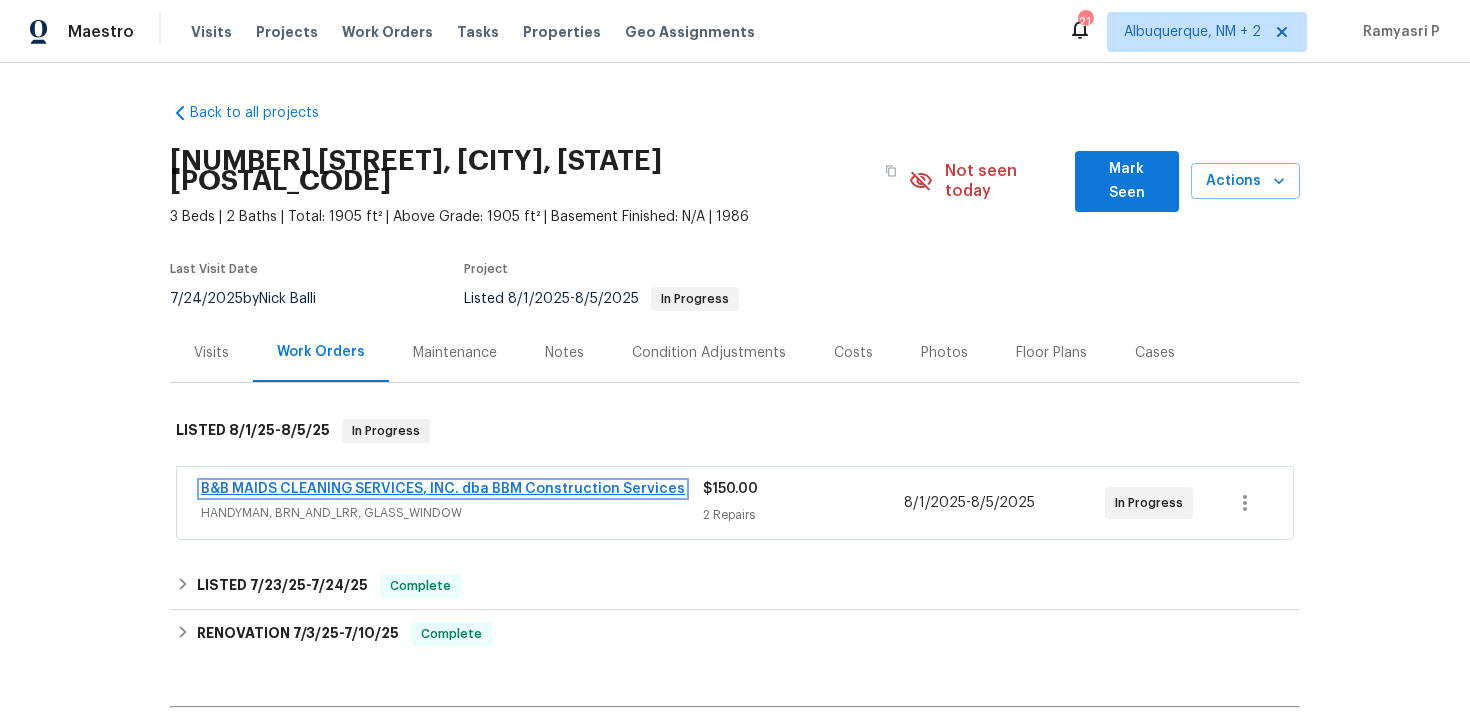 click on "B&B MAIDS CLEANING SERVICES, INC. dba BBM Construction Services" at bounding box center (443, 489) 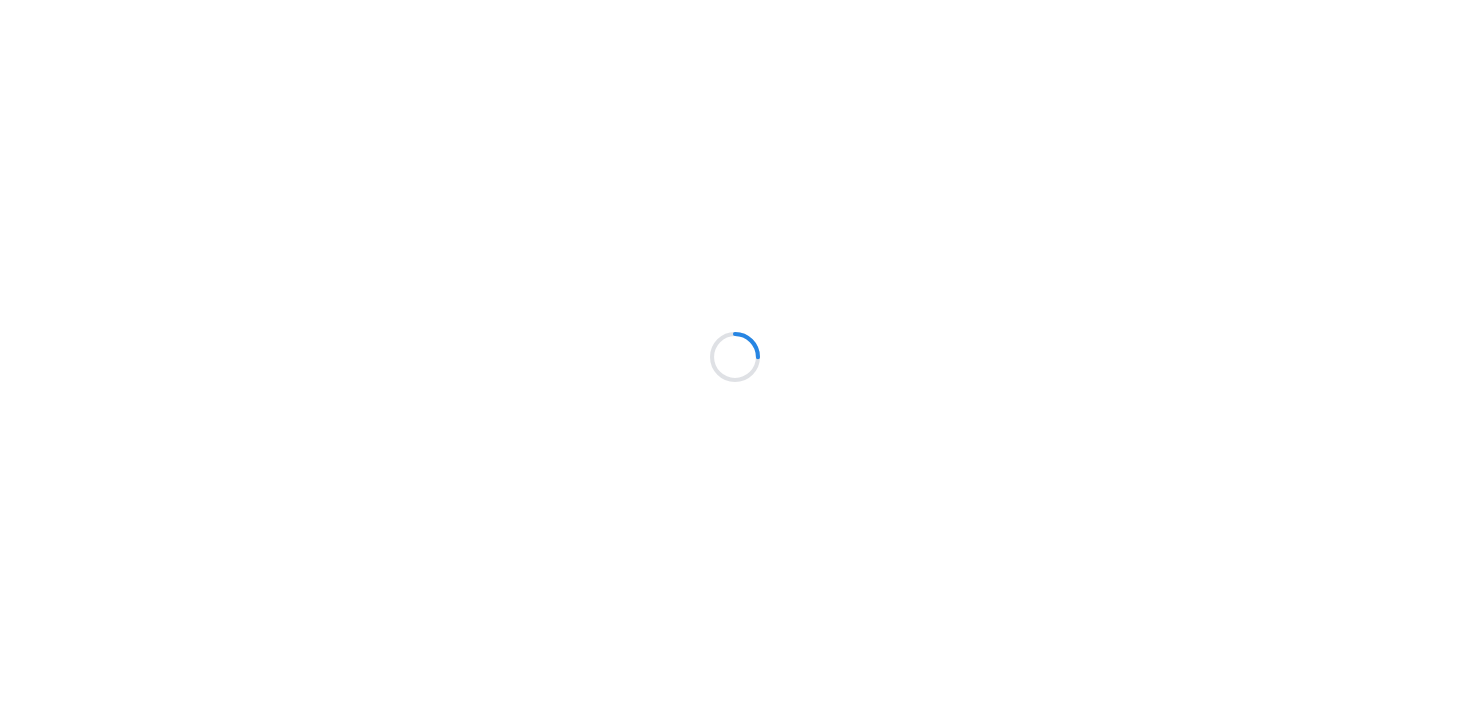 scroll, scrollTop: 0, scrollLeft: 0, axis: both 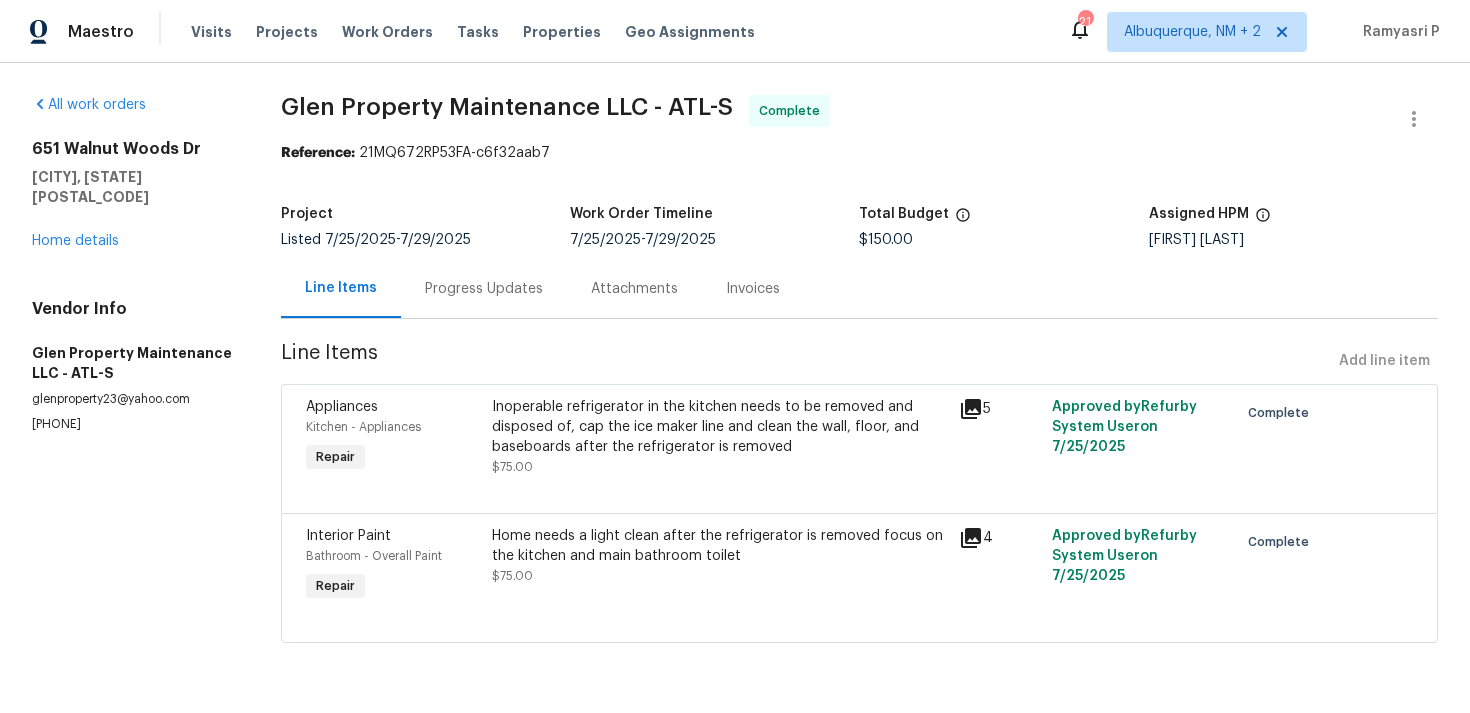 click on "Glen Property Maintenance LLC - ATL-S Complete Reference:   [REFERENCE] Project Listed   [DATE]  -  [DATE] Work Order Timeline [DATE]  -  [DATE] Total Budget $[PRICE] Assigned HPM [FIRST] [LAST] Line Items Progress Updates Attachments Invoices Line Items Add line item Appliances Kitchen - Appliances Repair Inoperable refrigerator in the kitchen needs to be removed and disposed of, cap the ice maker line and clean the wall, floor, and basebases after the refrigerator is removed $[PRICE]   5 Approved by  Refurby System User  on   [DATE] Complete Interior Paint Bathroom - Overall Paint Repair Home needs a light clean after the refrigerator is removed focus on the kitchen and main bathroom toilet $[PRICE]   4 Approved by  Refurby System User  on   [DATE] Complete" at bounding box center [859, 381] 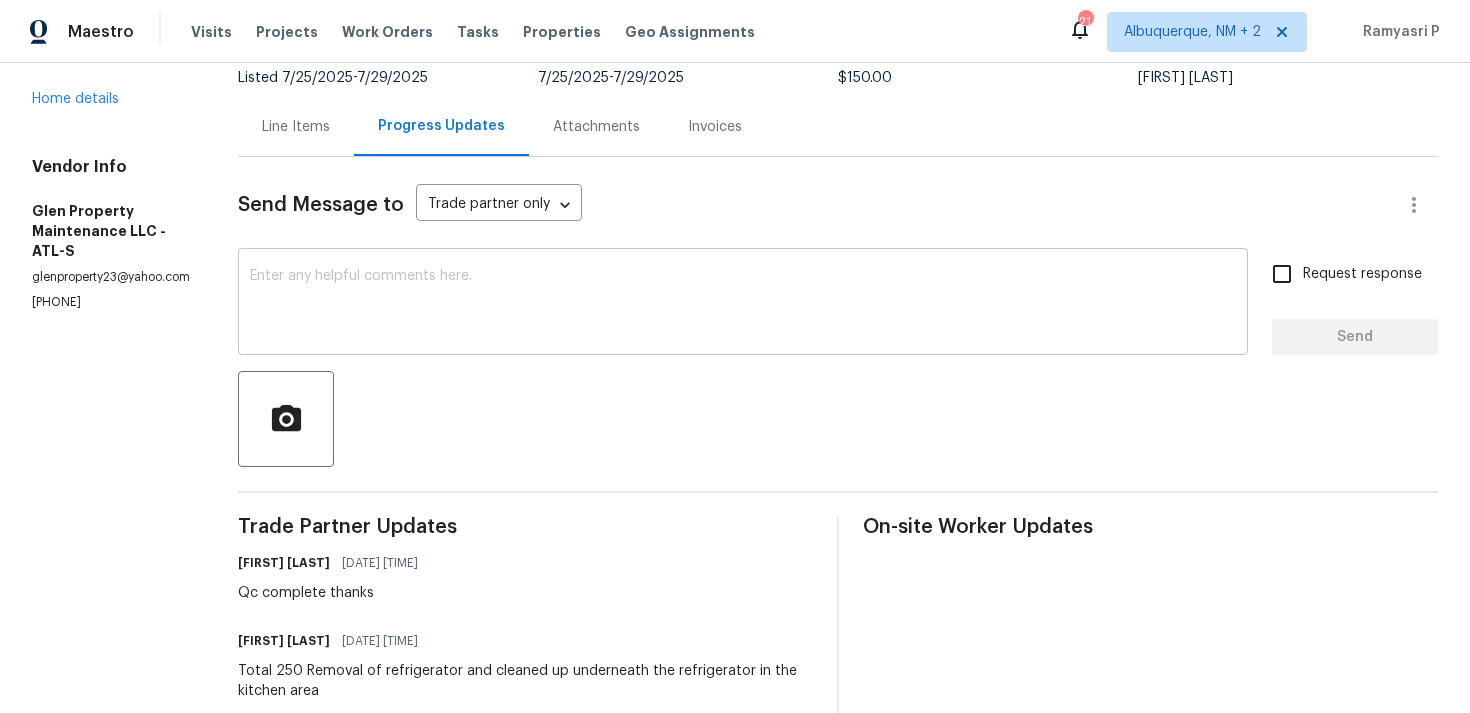 scroll, scrollTop: 247, scrollLeft: 0, axis: vertical 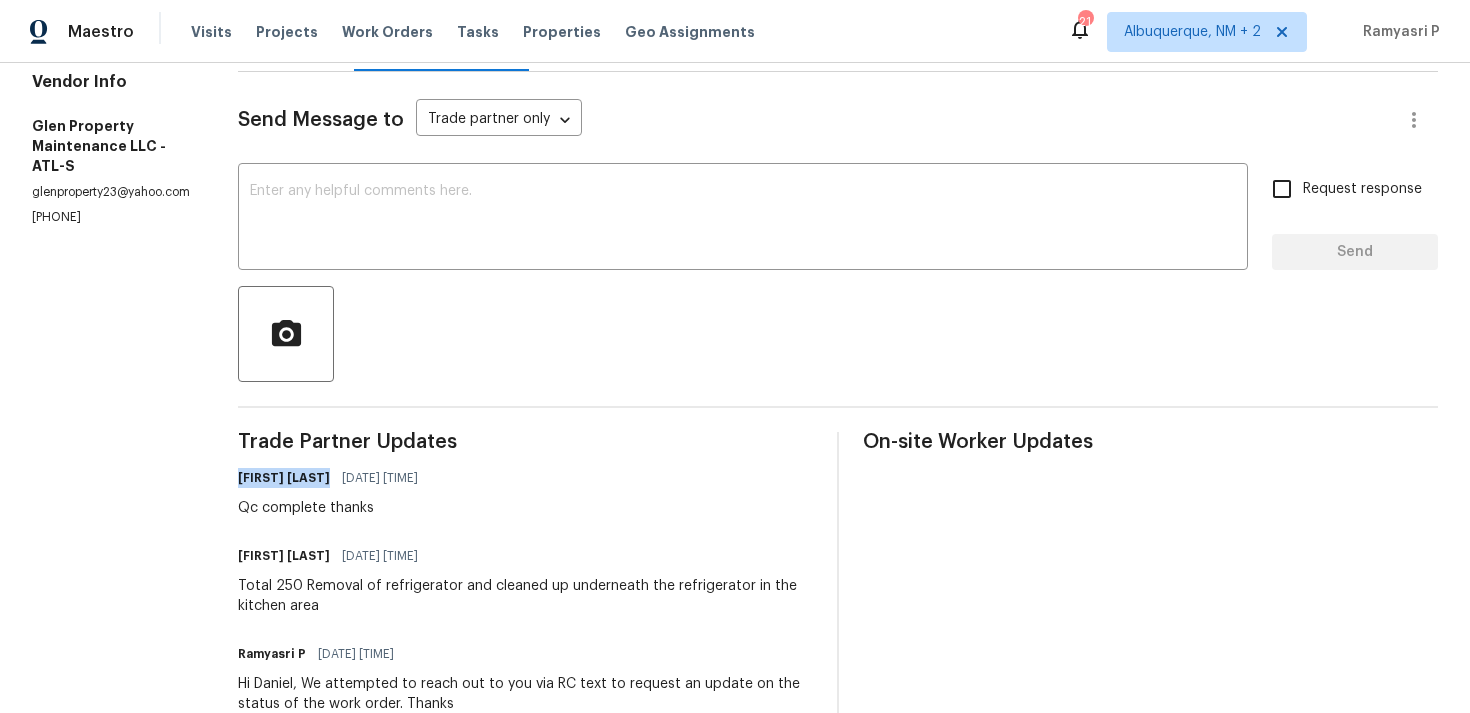 drag, startPoint x: 238, startPoint y: 477, endPoint x: 332, endPoint y: 478, distance: 94.00532 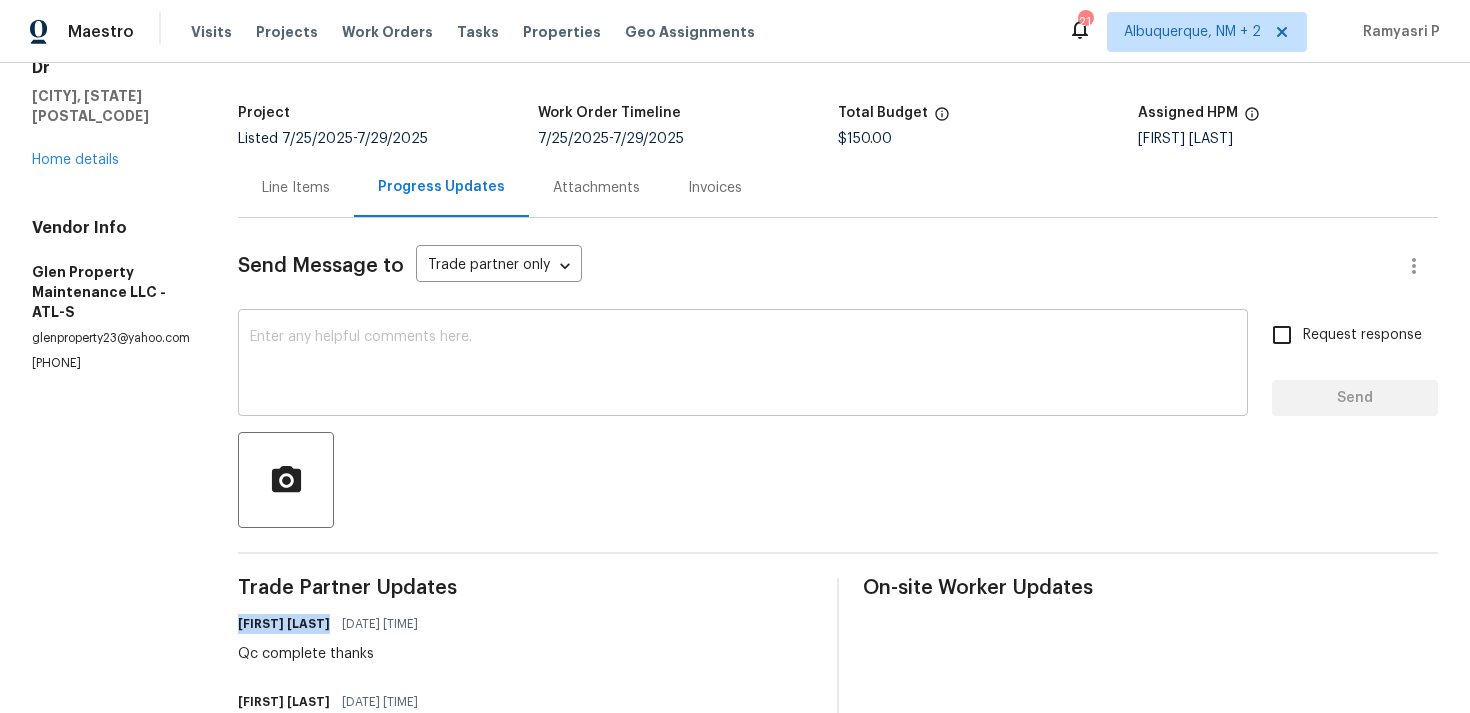 scroll, scrollTop: 0, scrollLeft: 0, axis: both 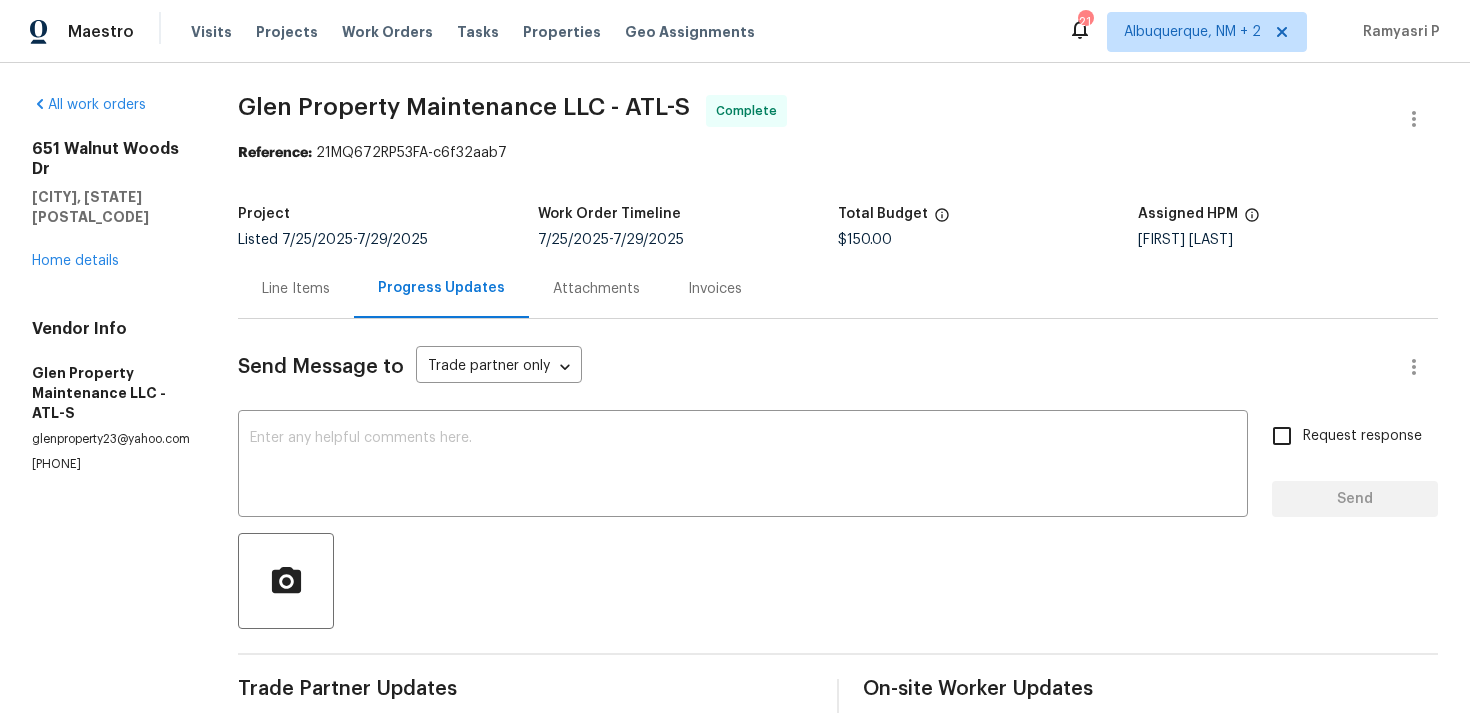 click on "Line Items" at bounding box center [296, 289] 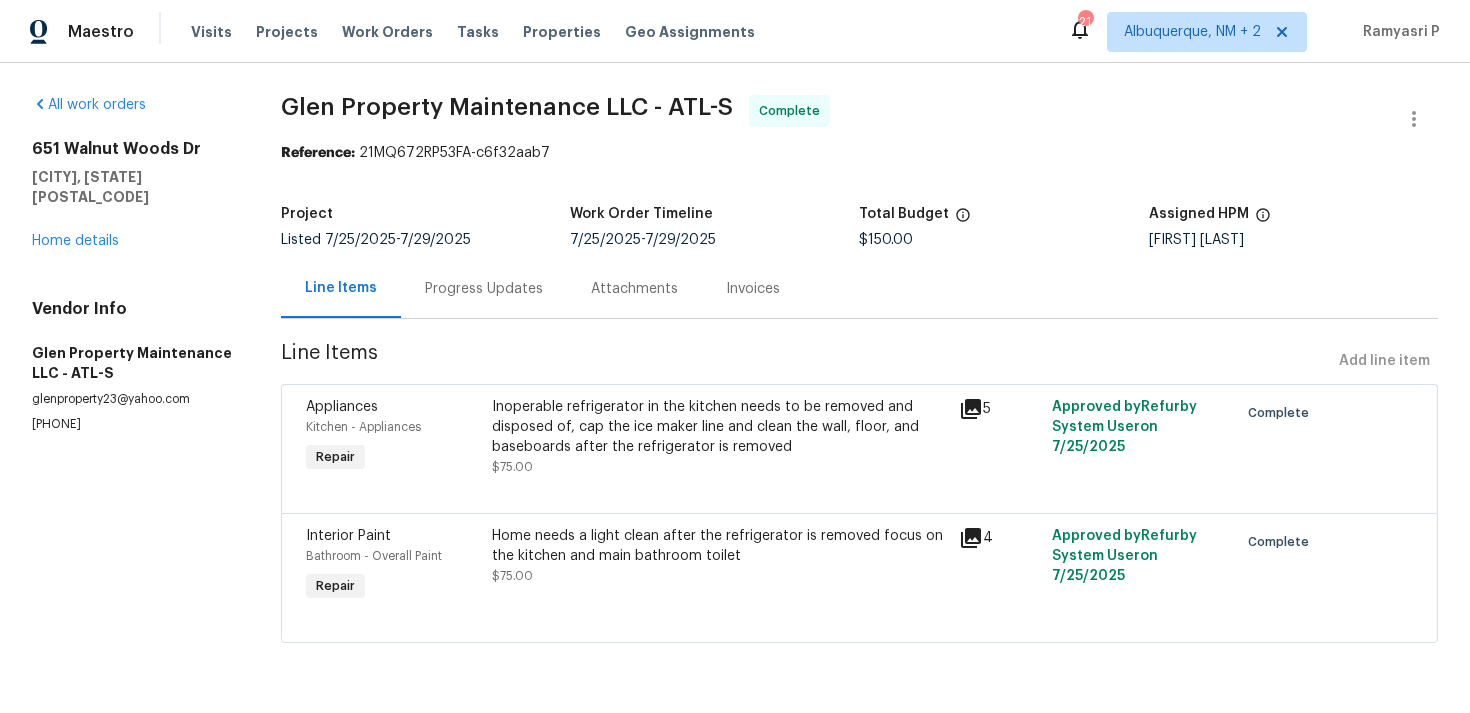 click on "Inoperable refrigerator in the kitchen needs to be removed and disposed of, cap the ice maker line and clean the wall, floor, and baseboards after the refrigerator is removed $75.00" at bounding box center [719, 437] 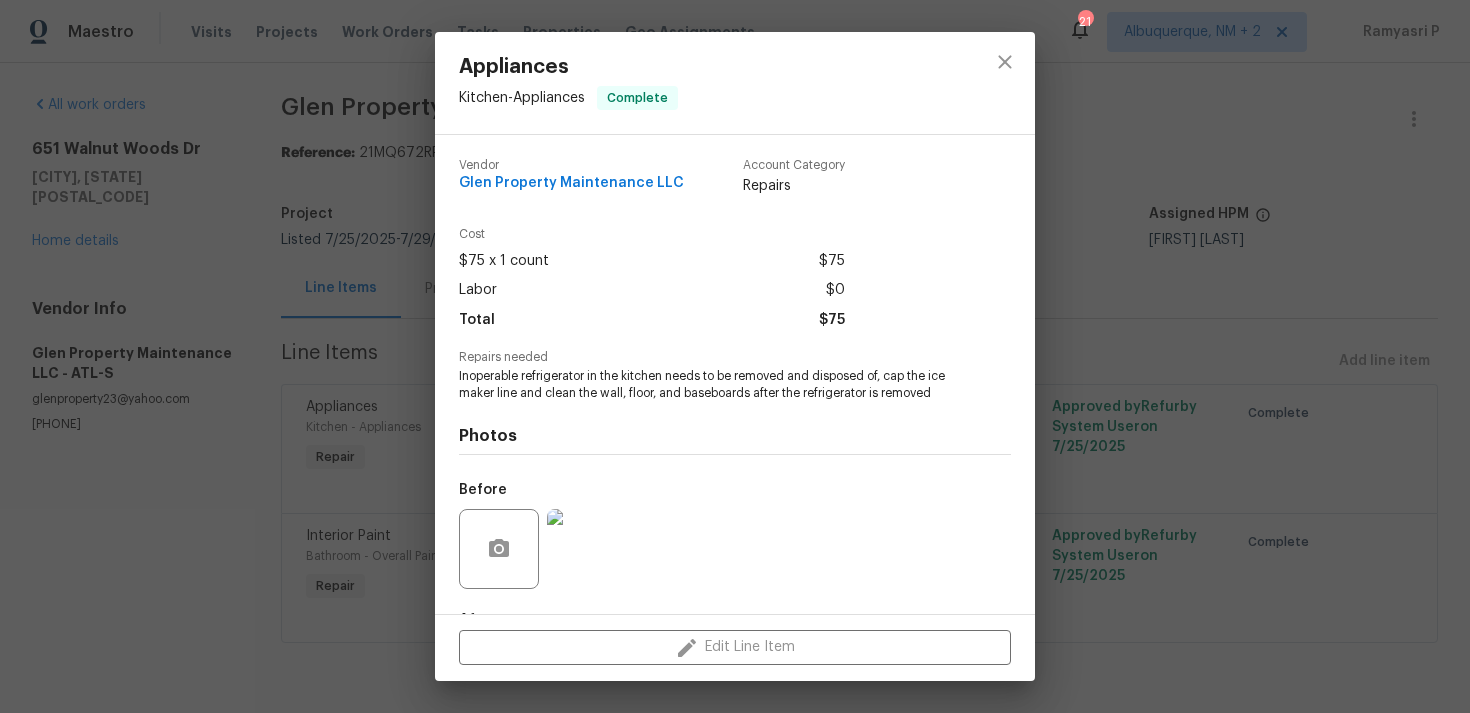 scroll, scrollTop: 125, scrollLeft: 0, axis: vertical 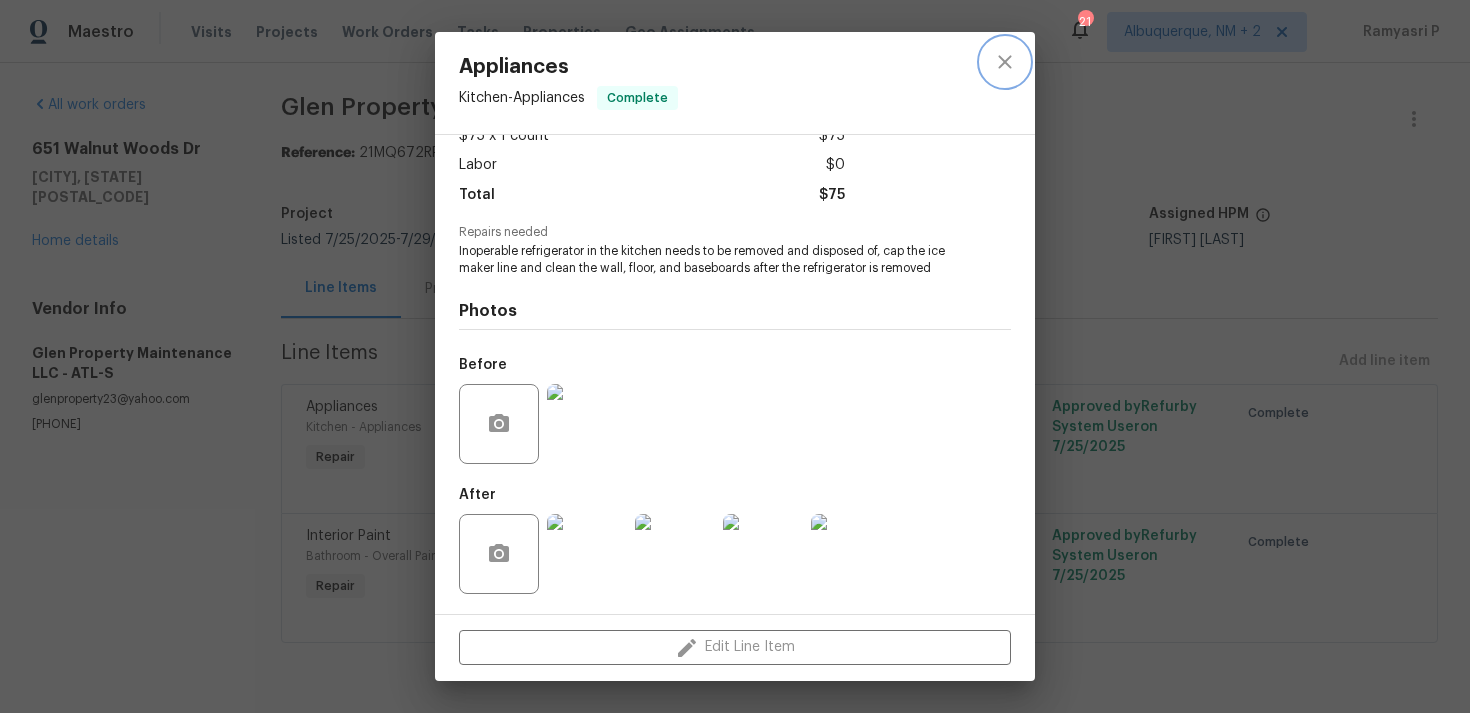 click 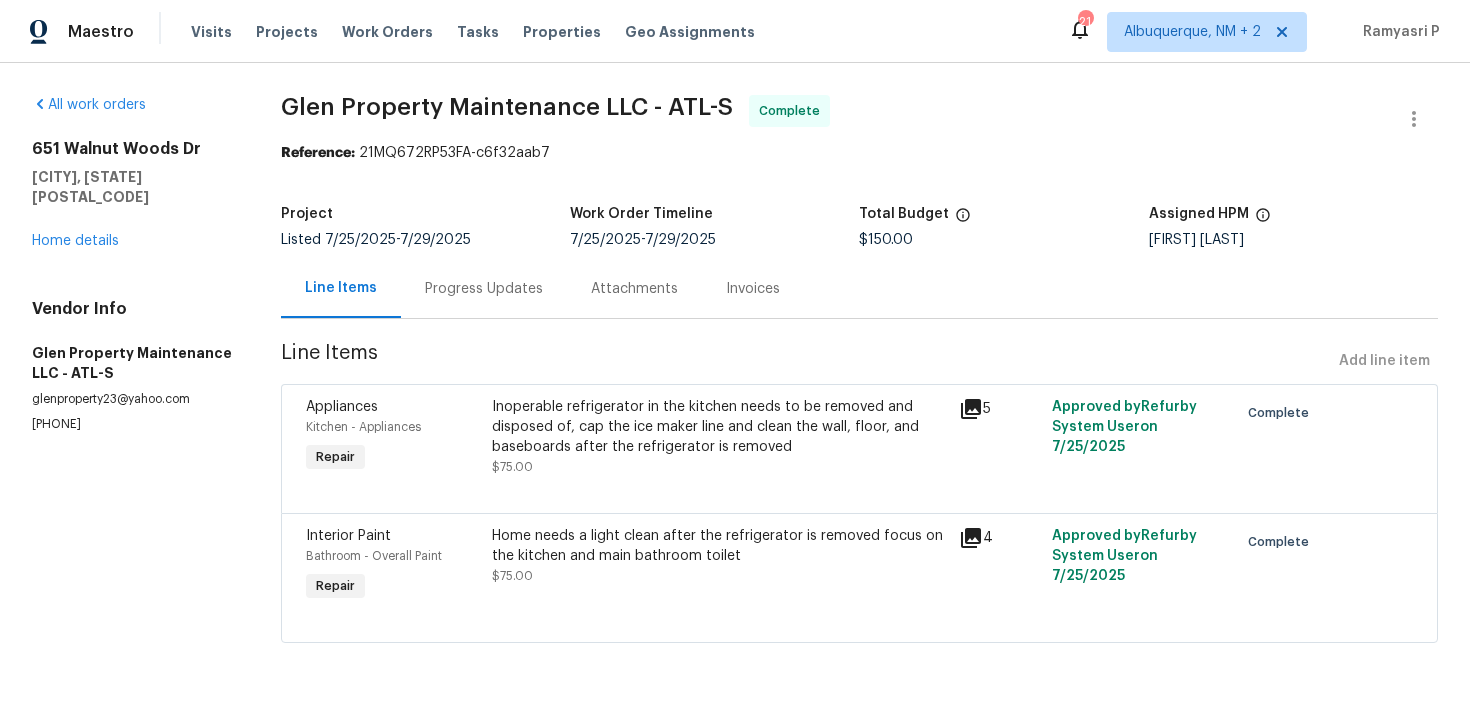 click on "Home needs a light clean after the refrigerator is removed focus on the kitchen and main bathroom toilet" at bounding box center [719, 546] 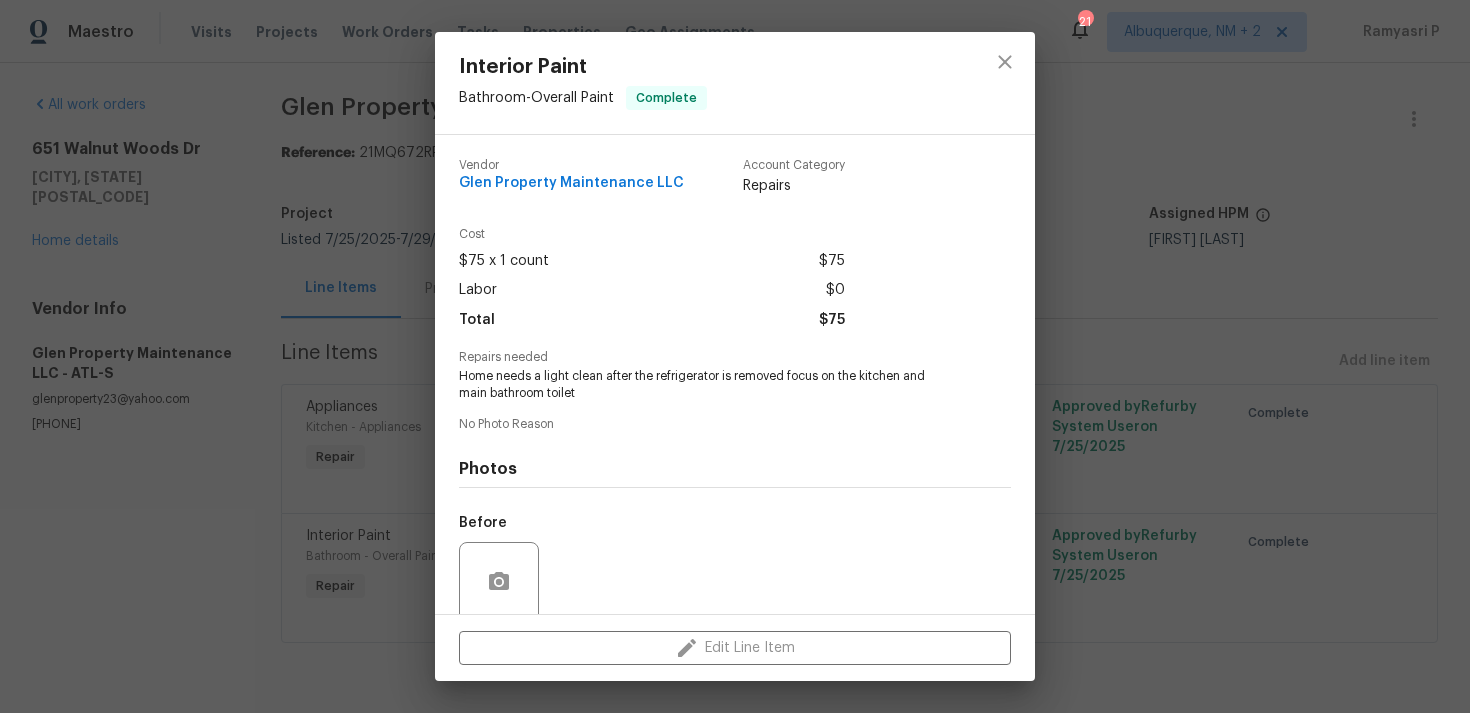 scroll, scrollTop: 157, scrollLeft: 0, axis: vertical 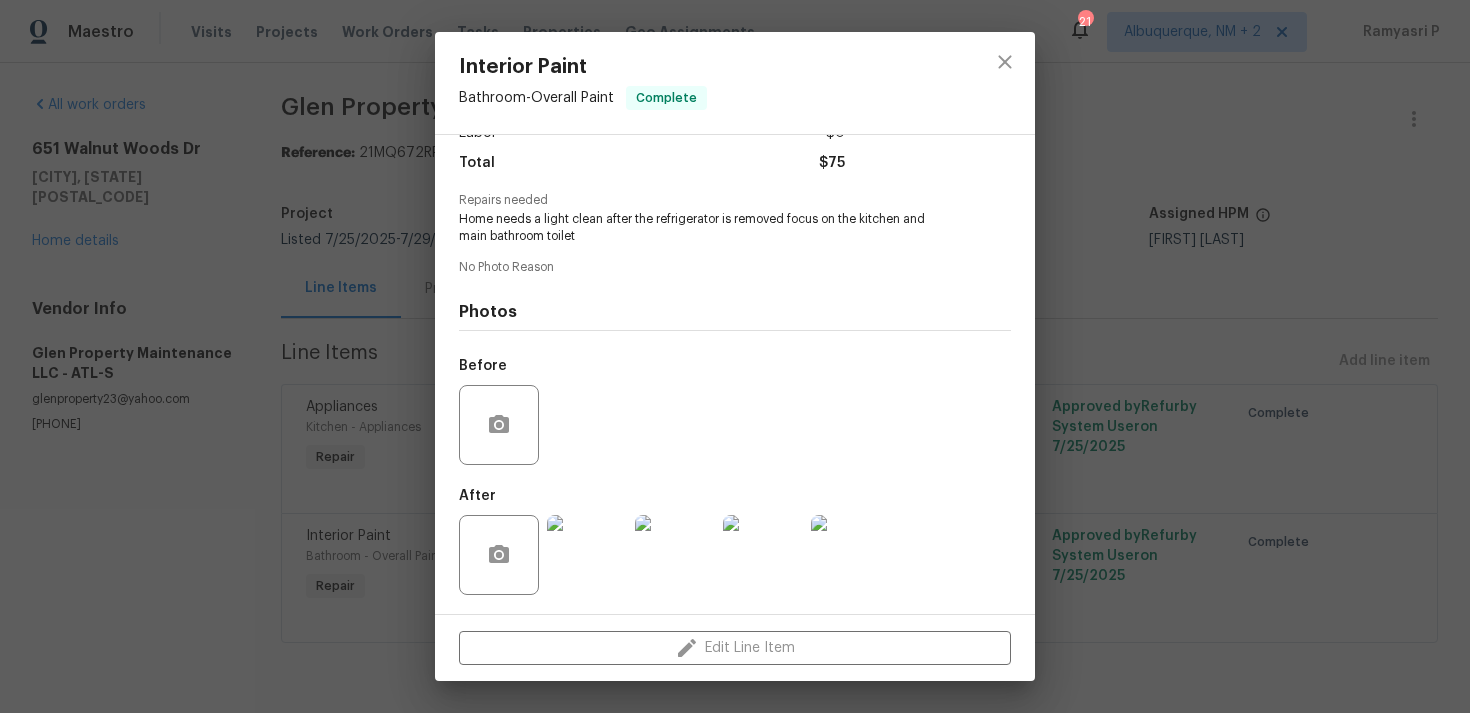 click at bounding box center [587, 555] 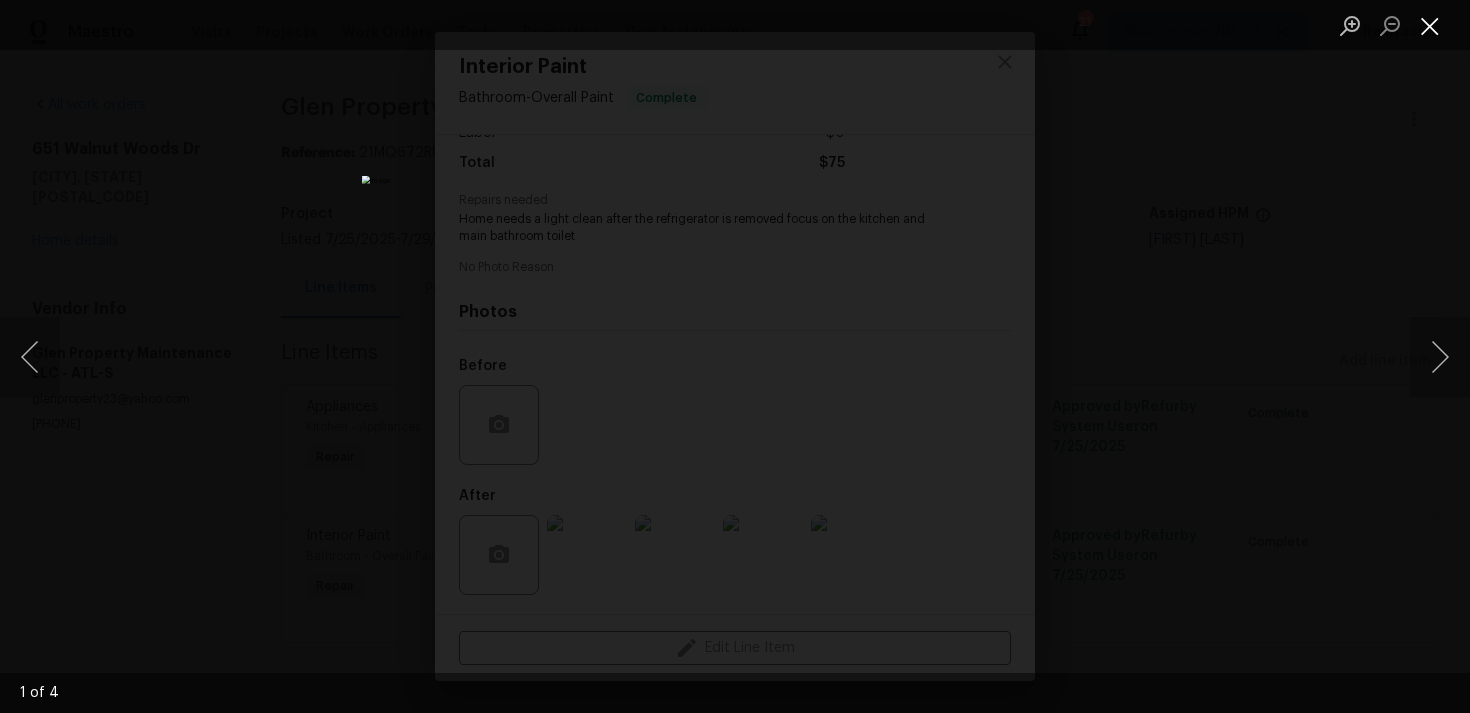 click at bounding box center (1430, 25) 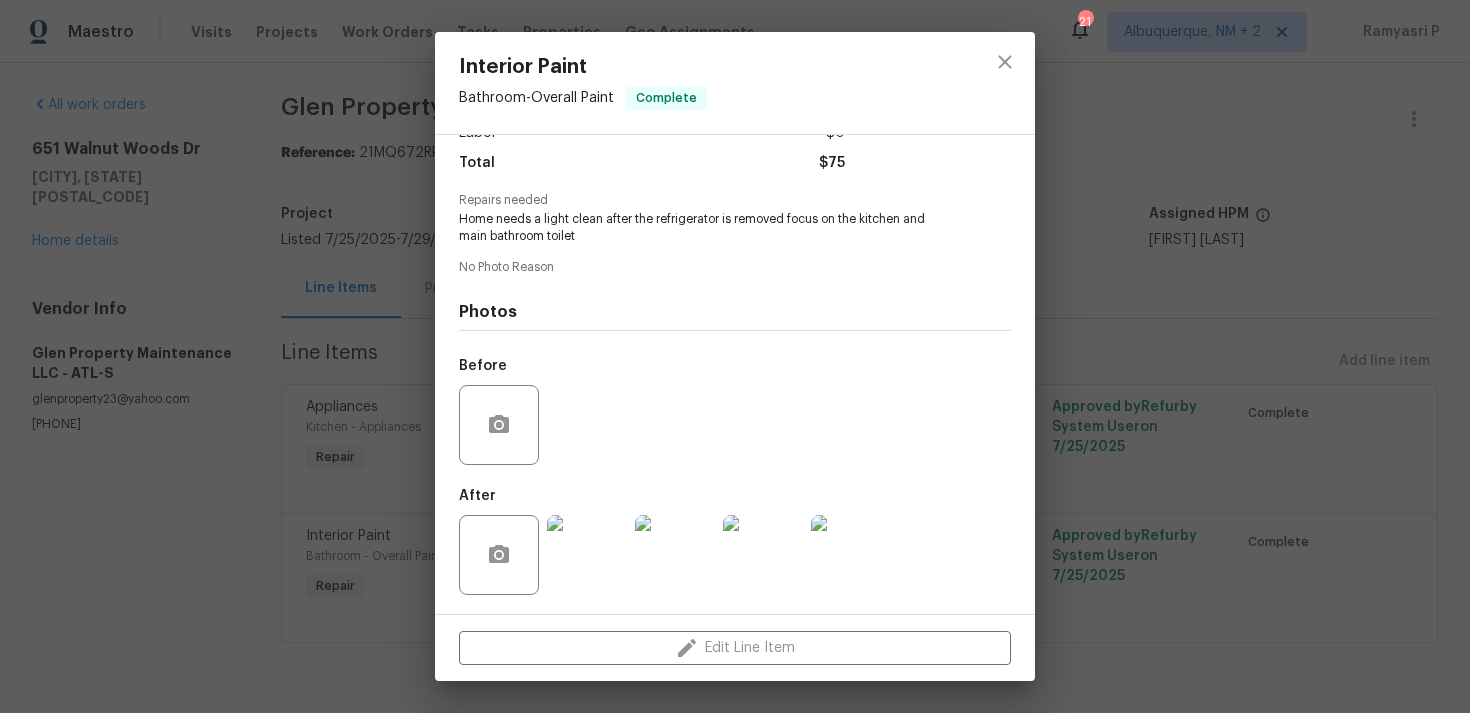 click at bounding box center [587, 555] 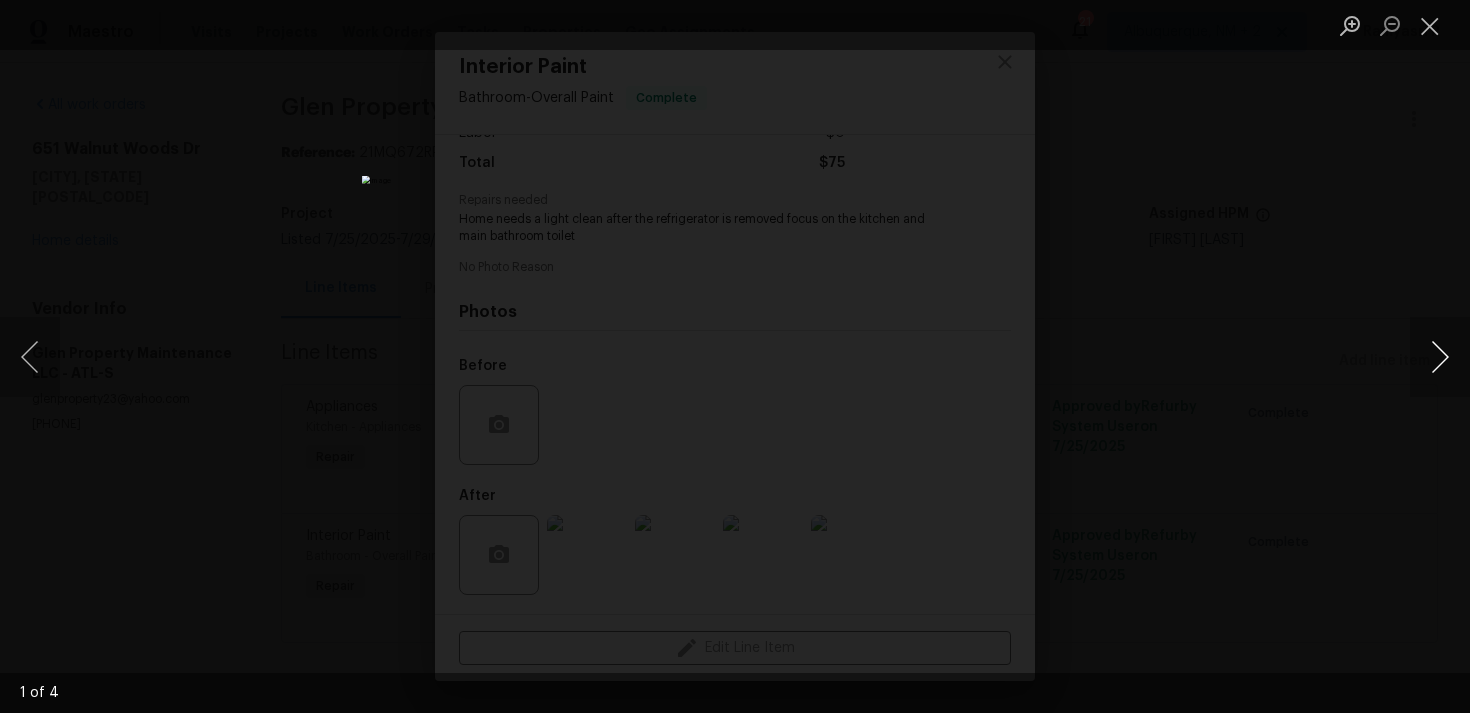 click at bounding box center (1440, 357) 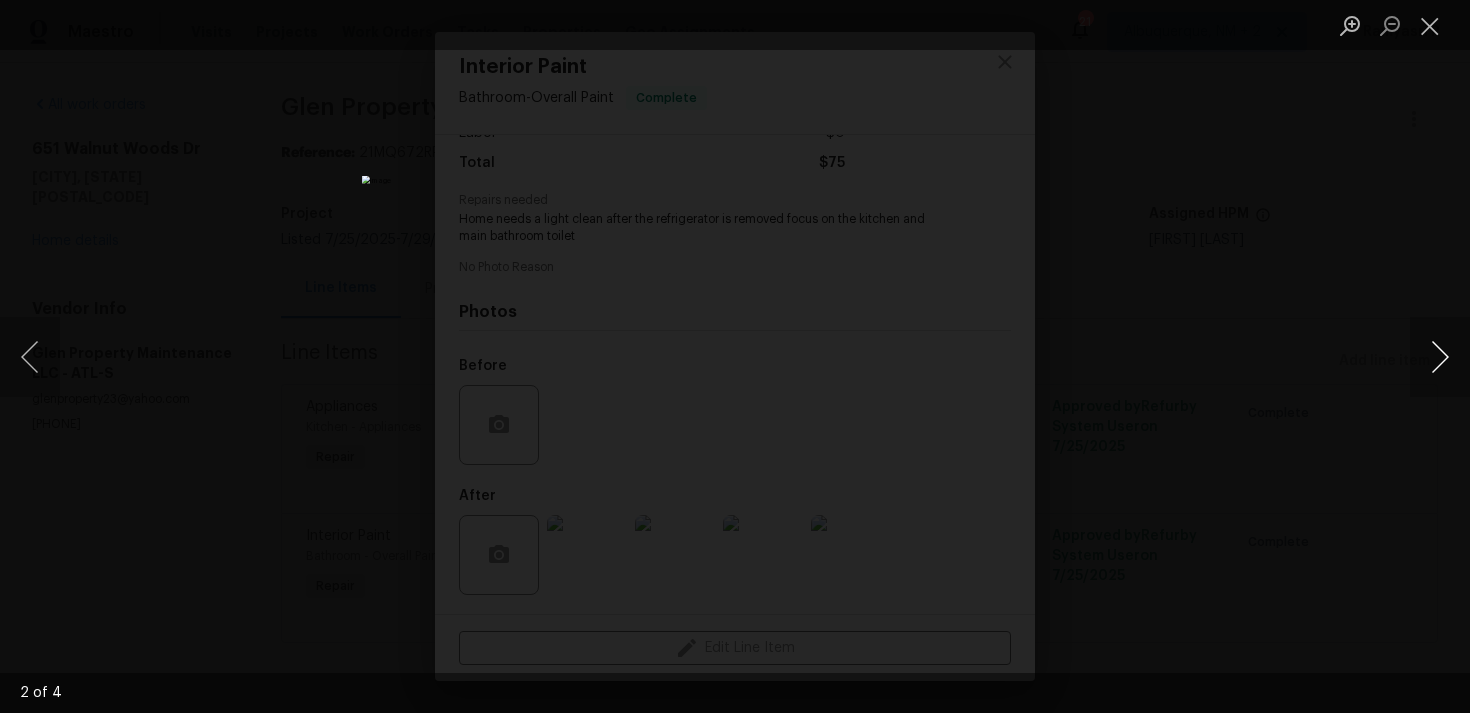 click at bounding box center (1440, 357) 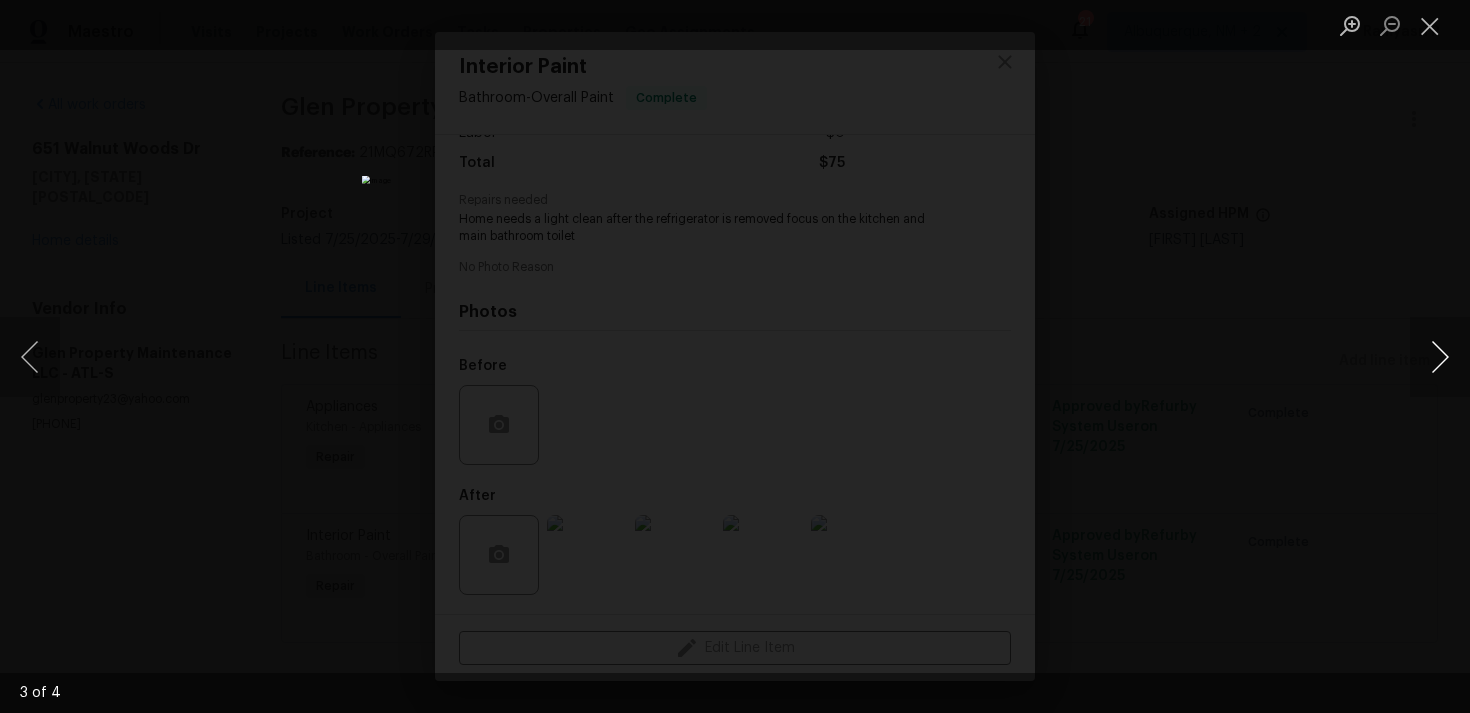 click at bounding box center [1440, 357] 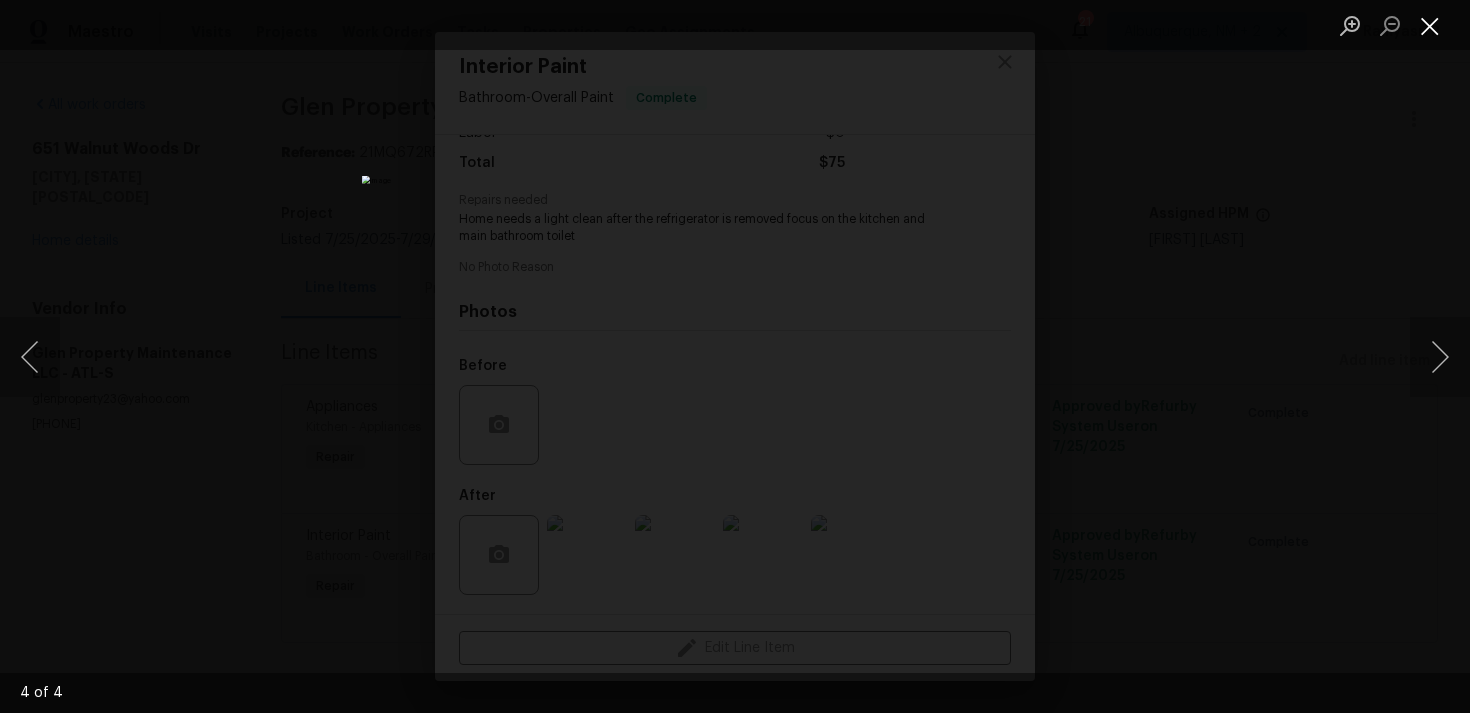 click at bounding box center (1430, 25) 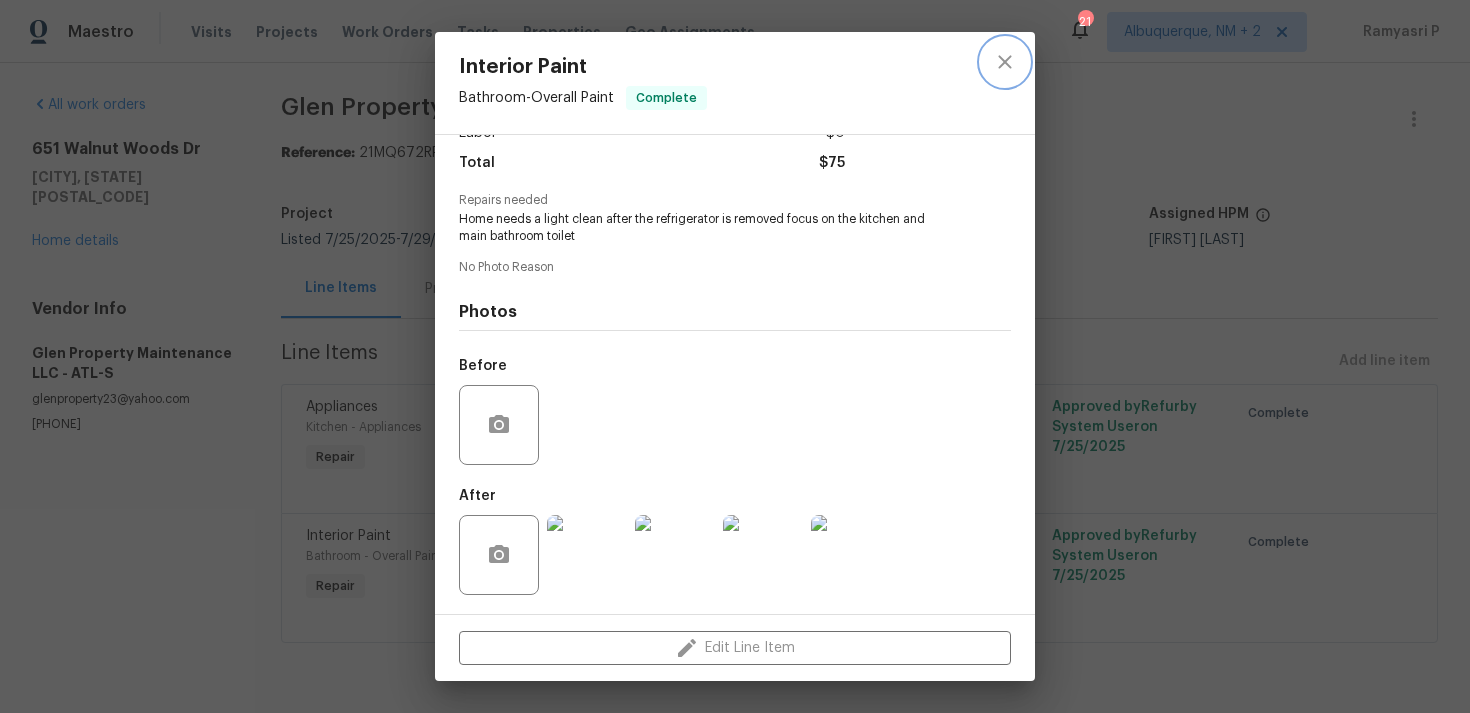 click 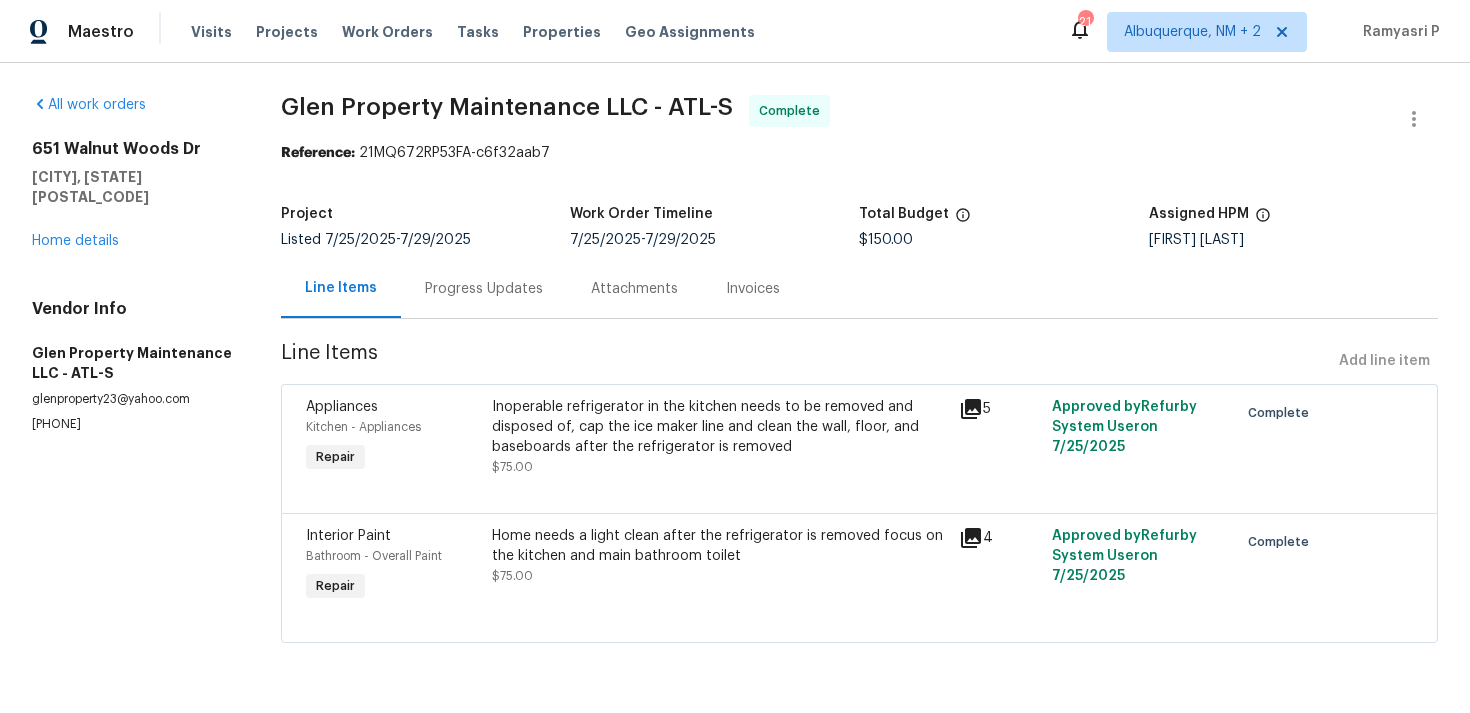 click on "Appliances Kitchen - Appliances Repair Inoperable refrigerator in the kitchen needs to be removed and disposed of, cap the ice maker line and clean the wall, floor, and baseboards after the refrigerator is removed $75.00   5 Approved by  Refurby System User  on   7/25/2025 Complete" at bounding box center (859, 448) 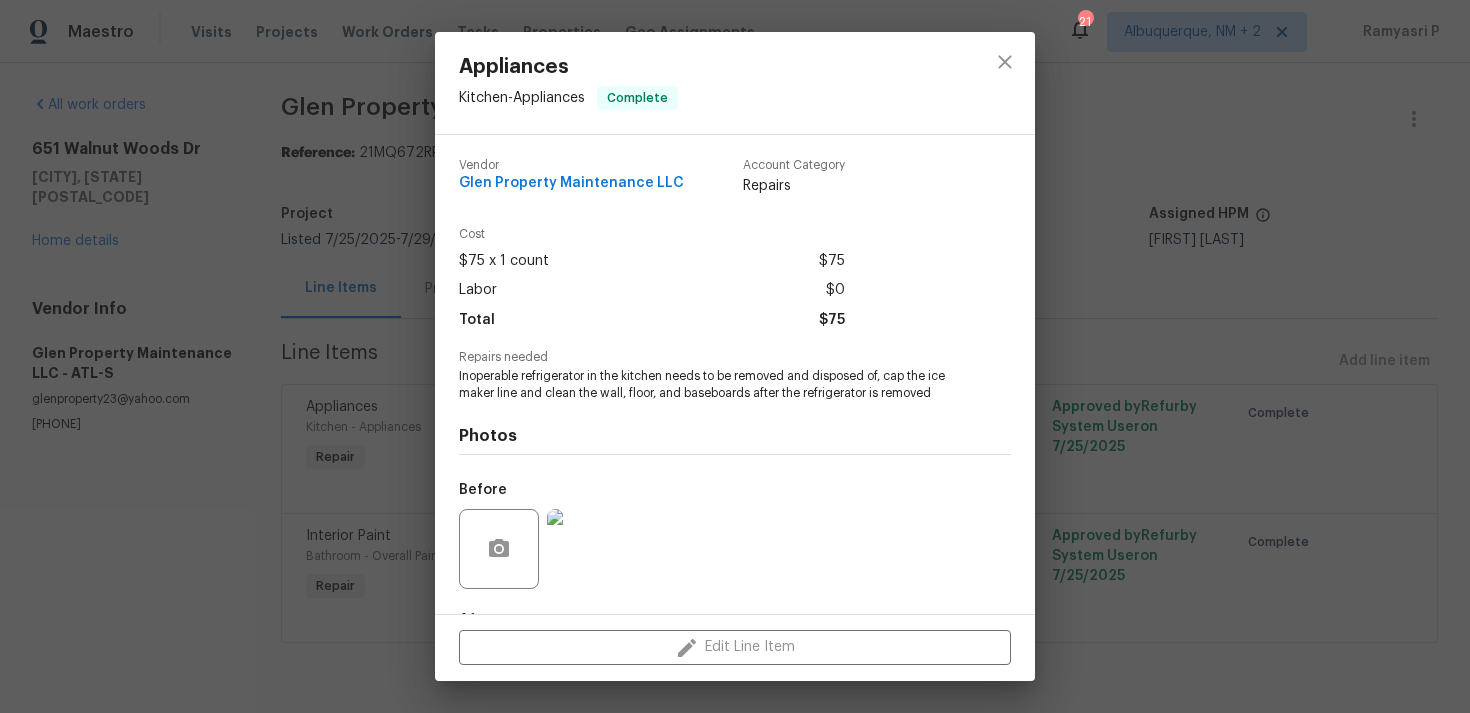 scroll, scrollTop: 125, scrollLeft: 0, axis: vertical 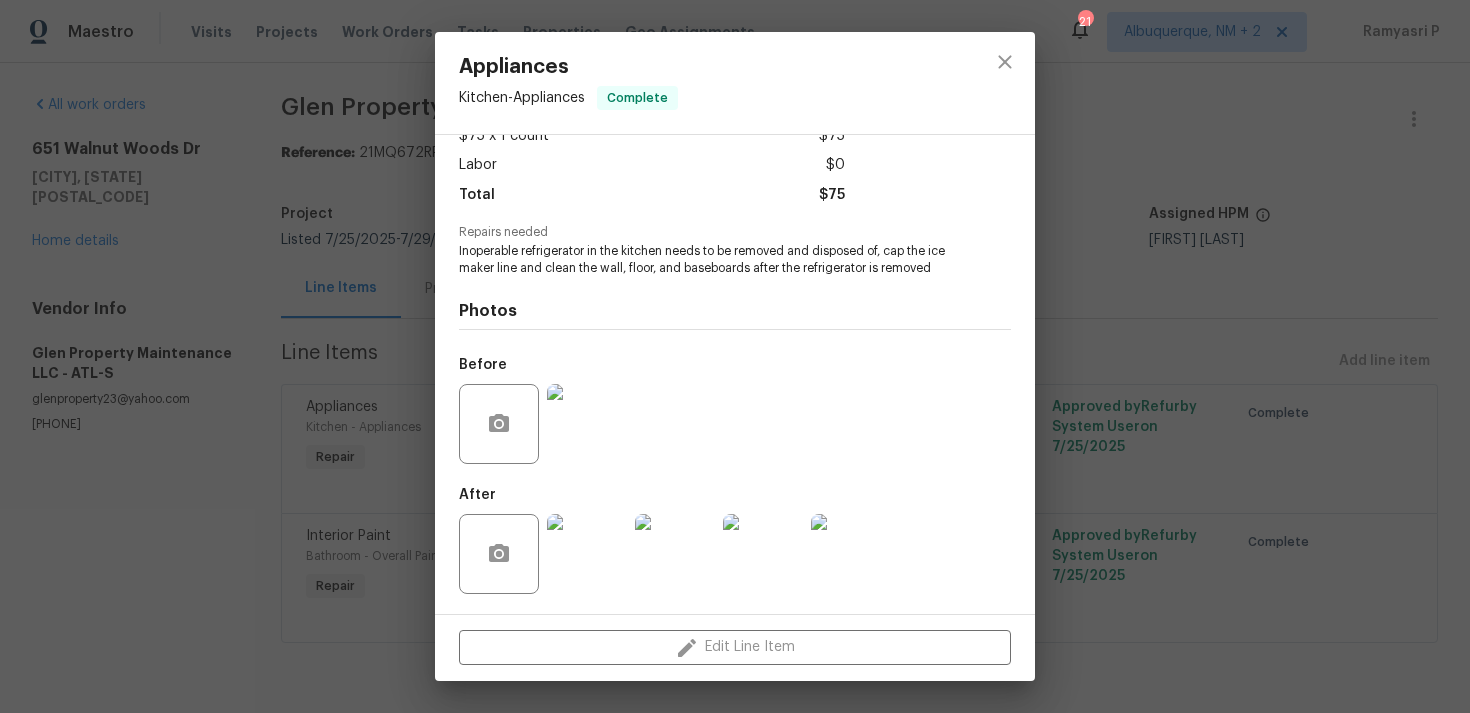 click at bounding box center [587, 554] 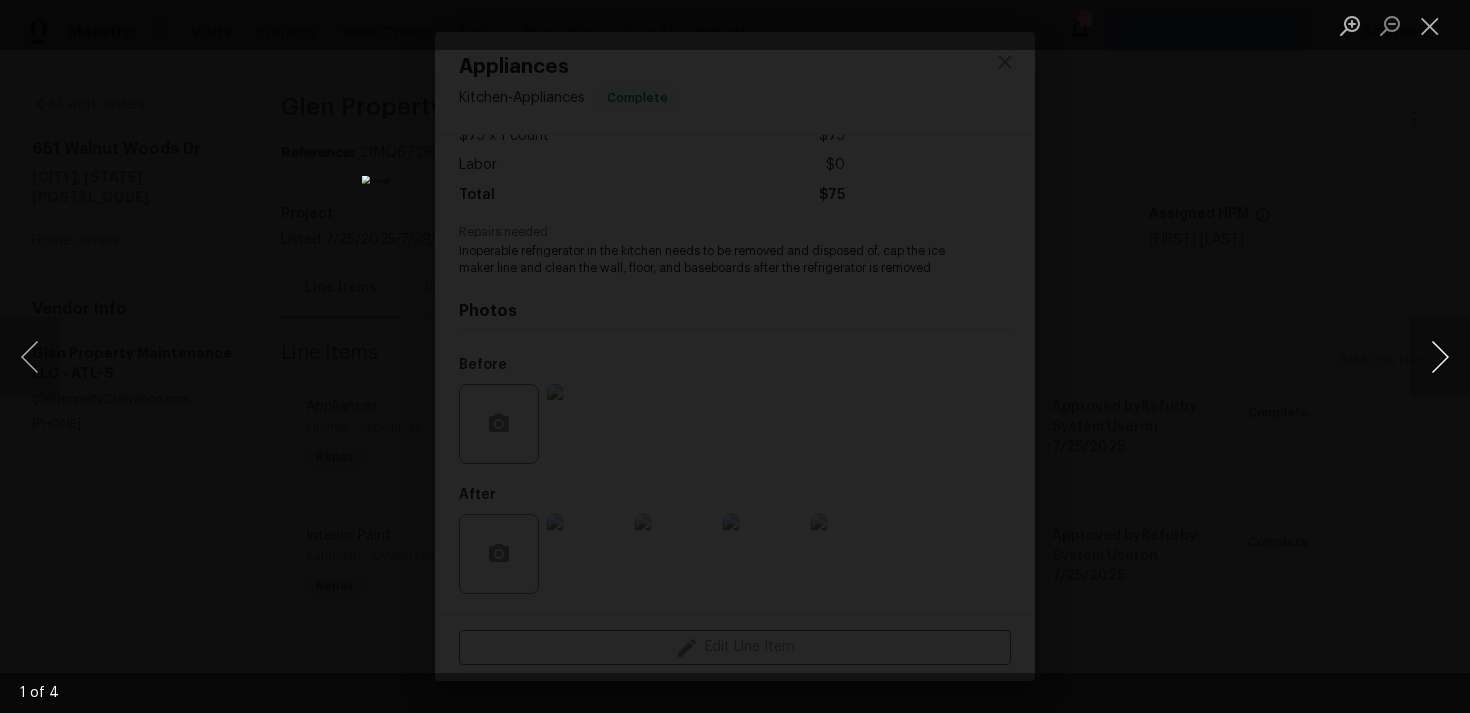 click at bounding box center [1440, 357] 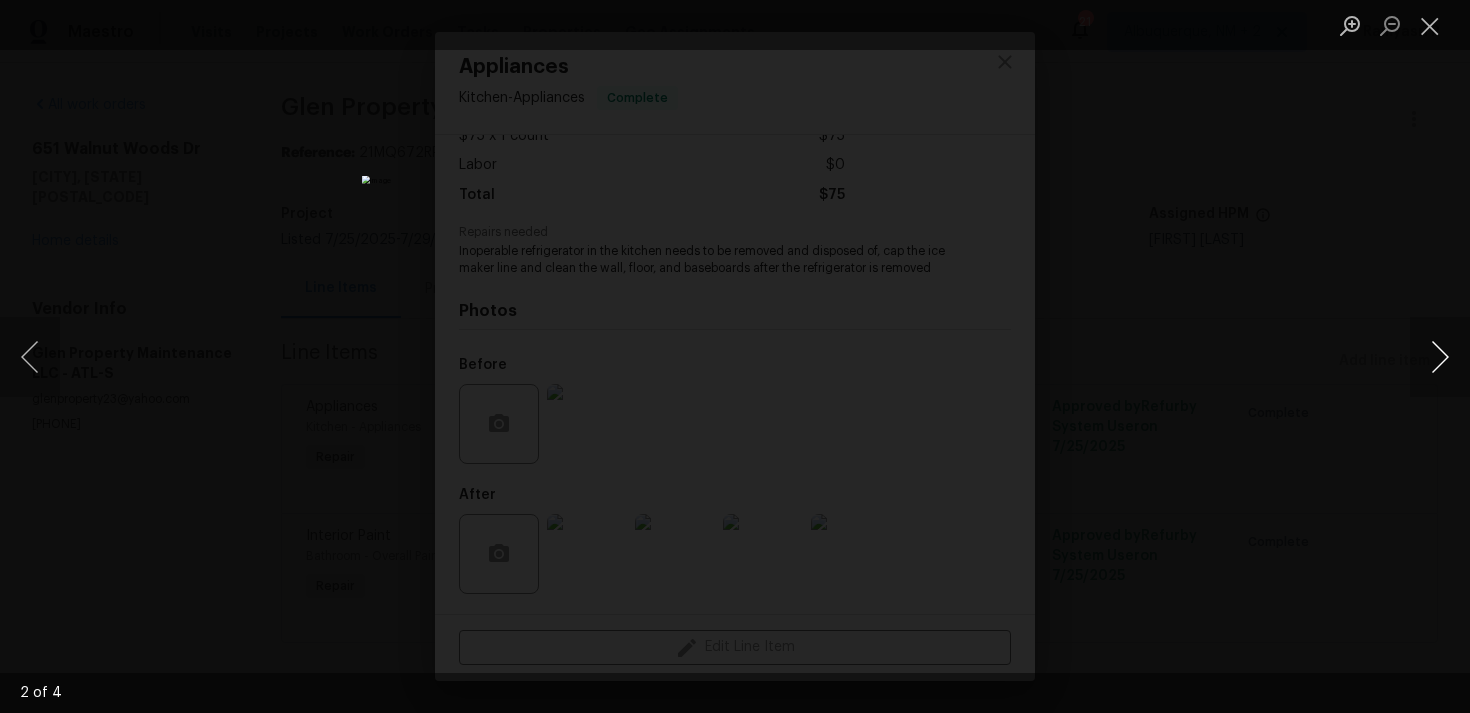 click at bounding box center (1440, 357) 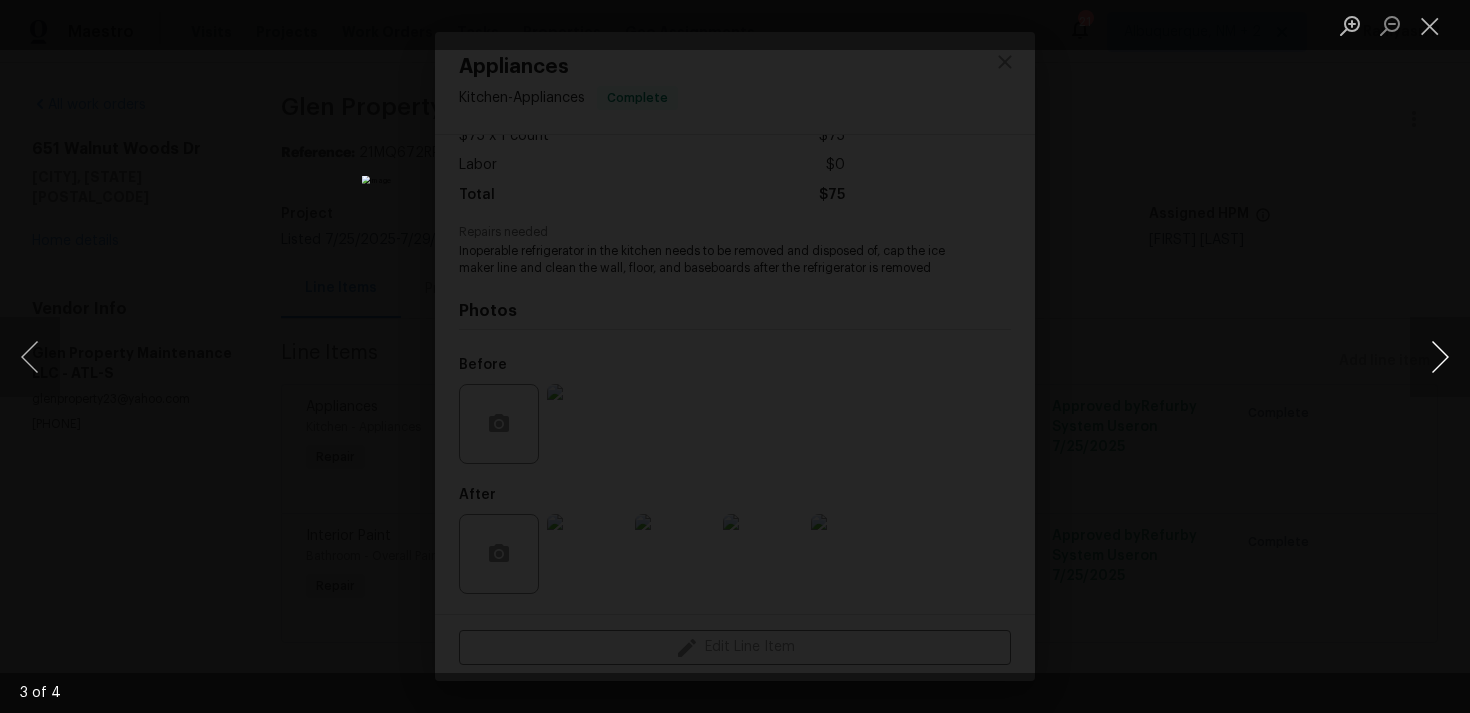 click at bounding box center [1440, 357] 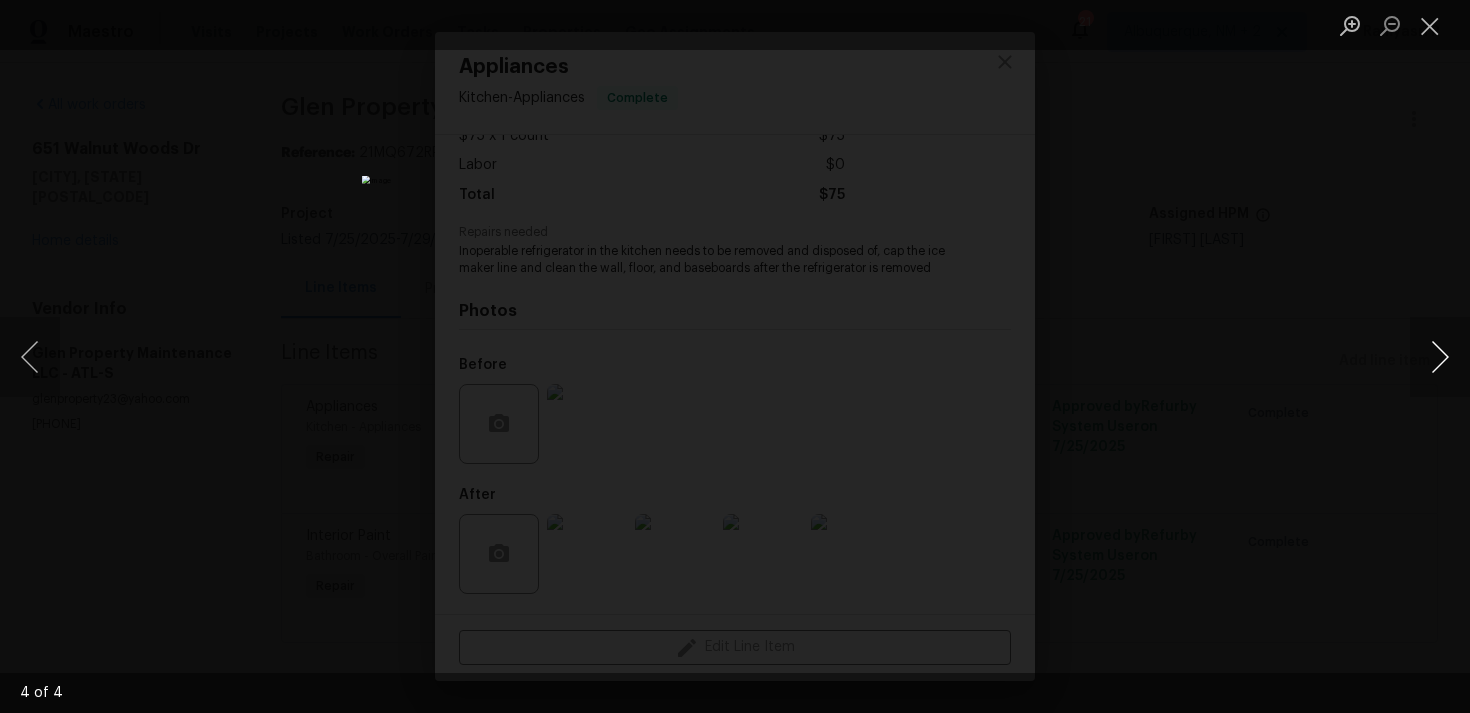 click at bounding box center (1440, 357) 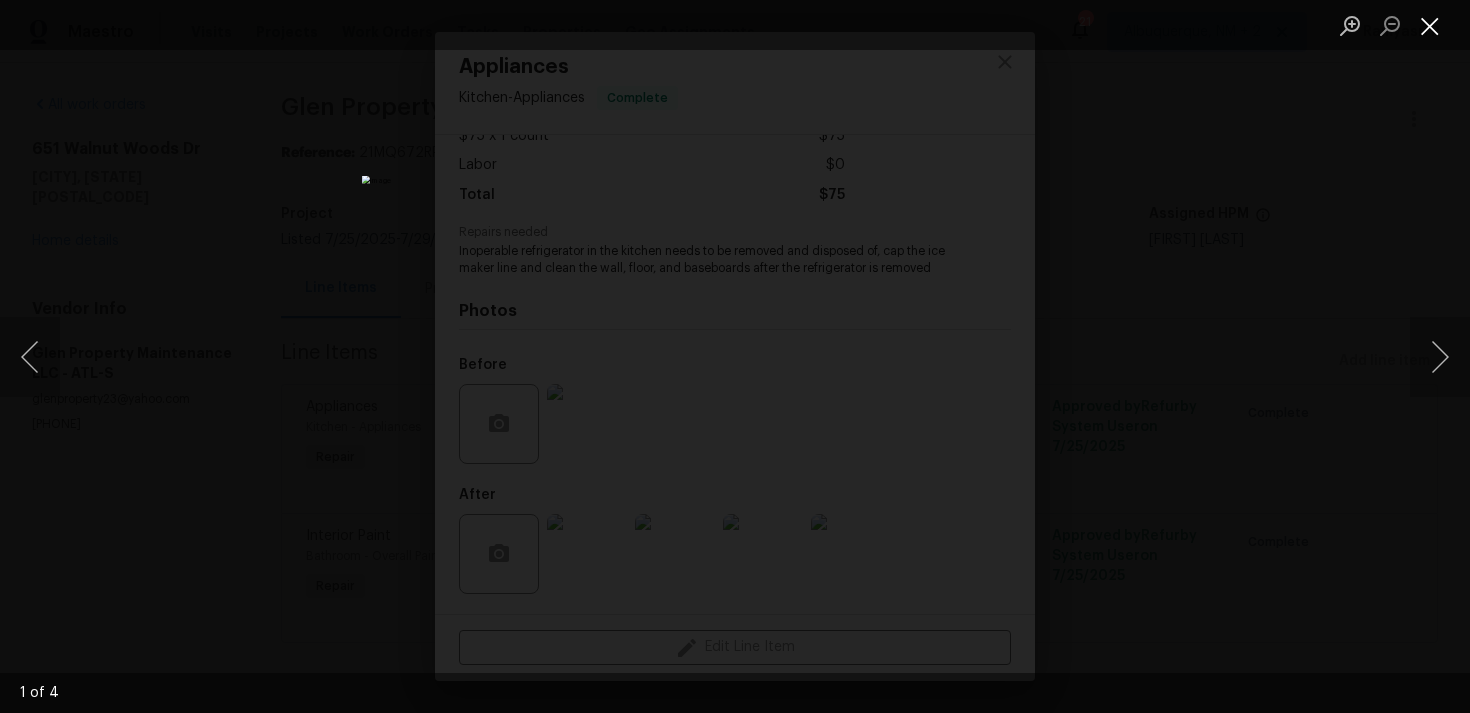 click at bounding box center [1430, 25] 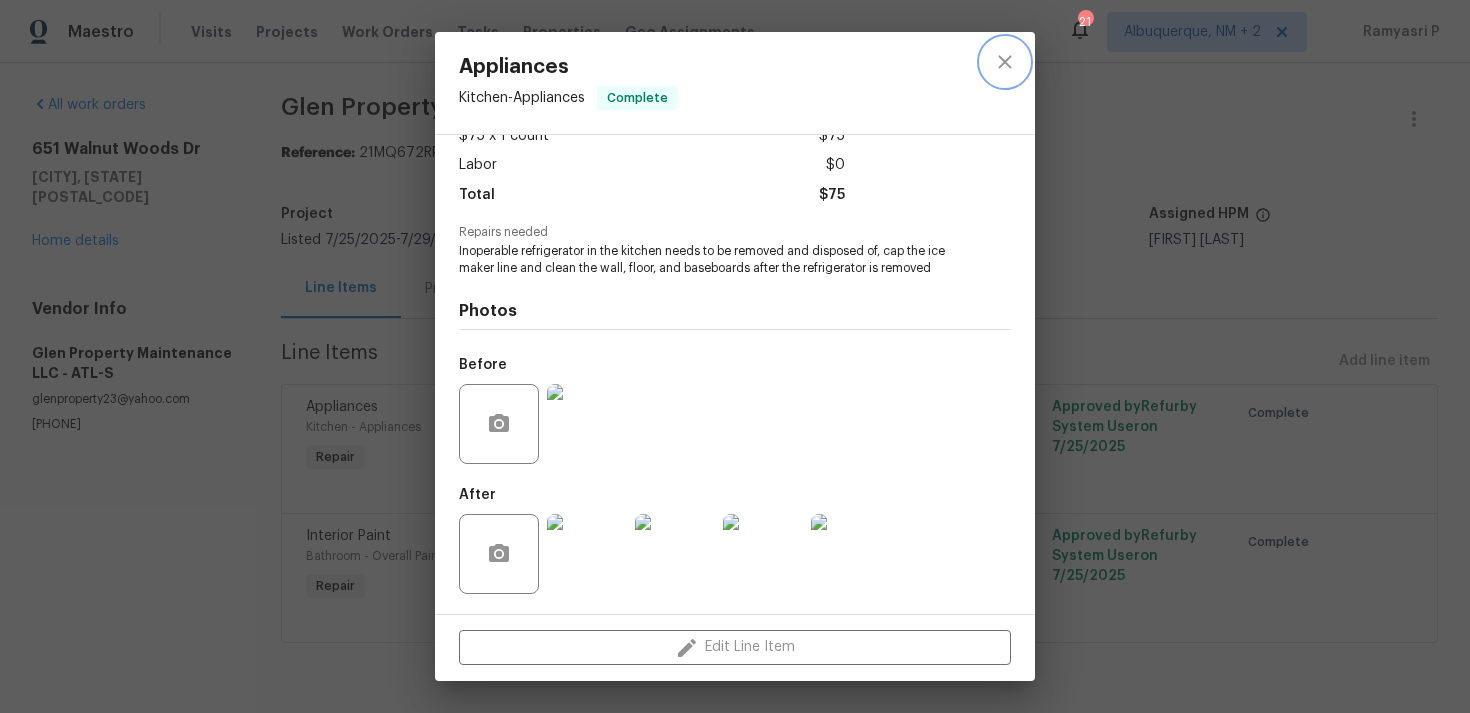 click 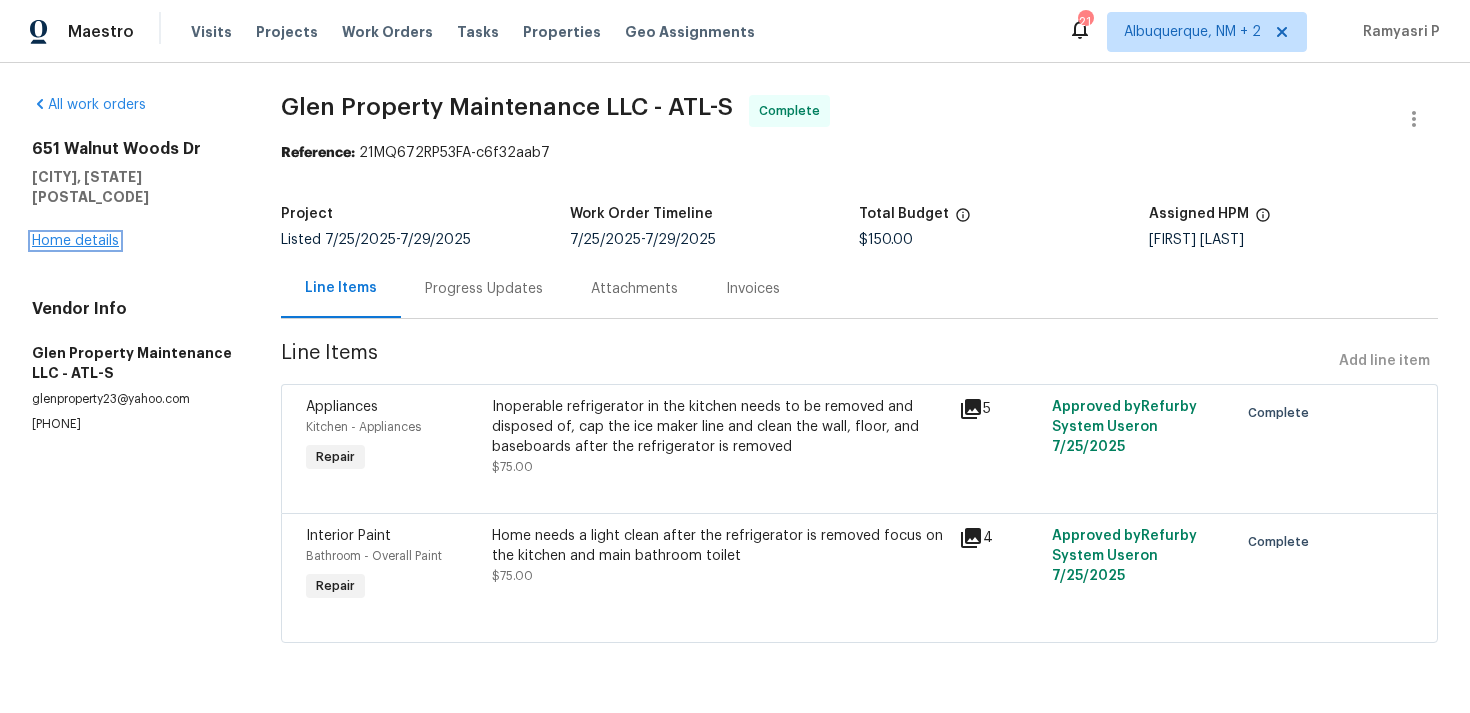 click on "Home details" at bounding box center [75, 241] 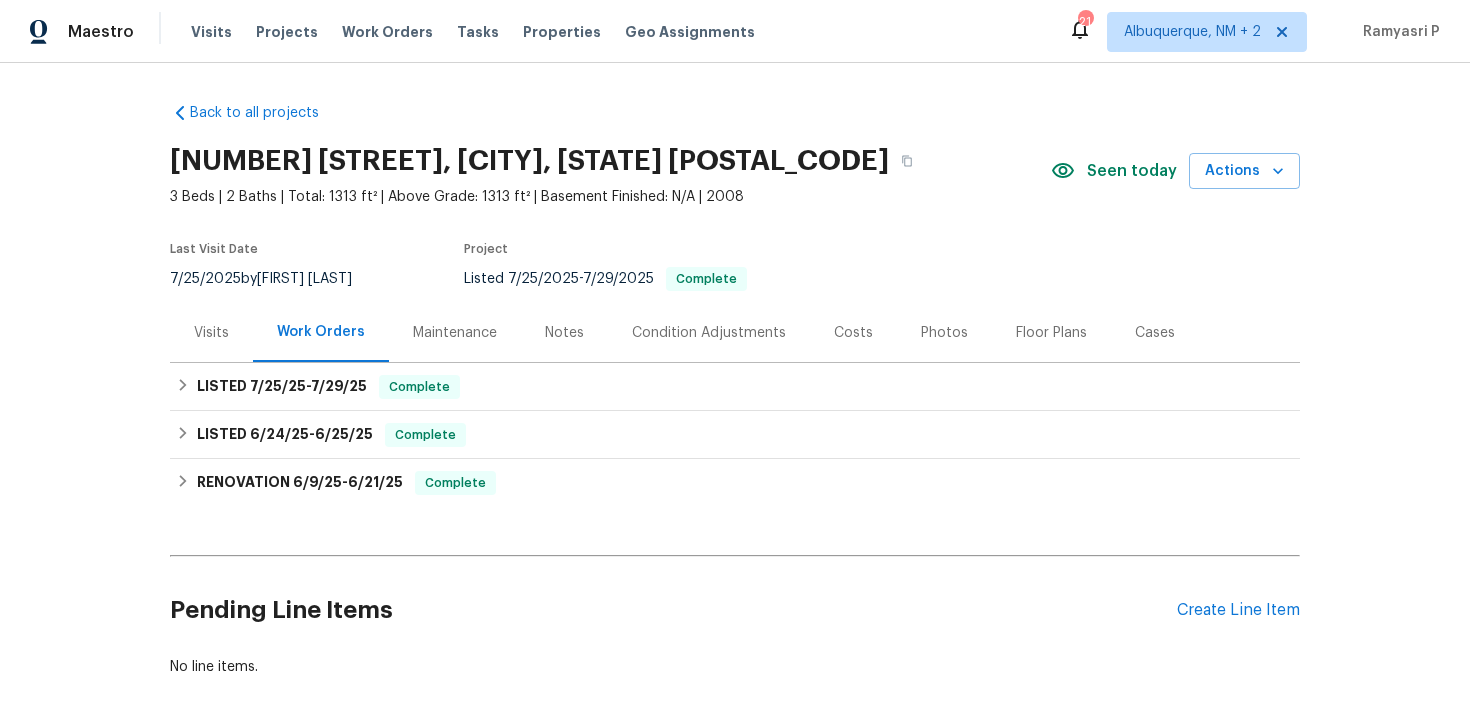 scroll, scrollTop: 100, scrollLeft: 0, axis: vertical 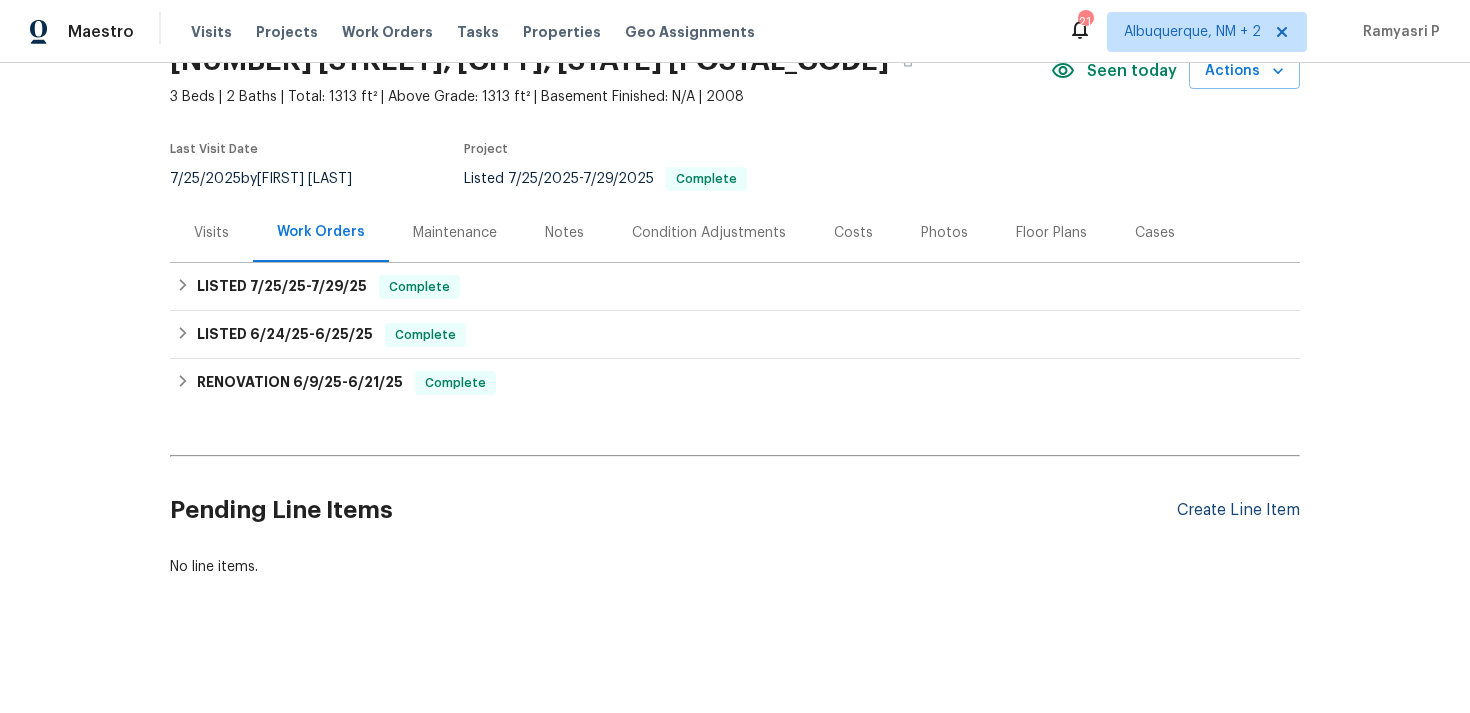 click on "Create Line Item" at bounding box center (1238, 510) 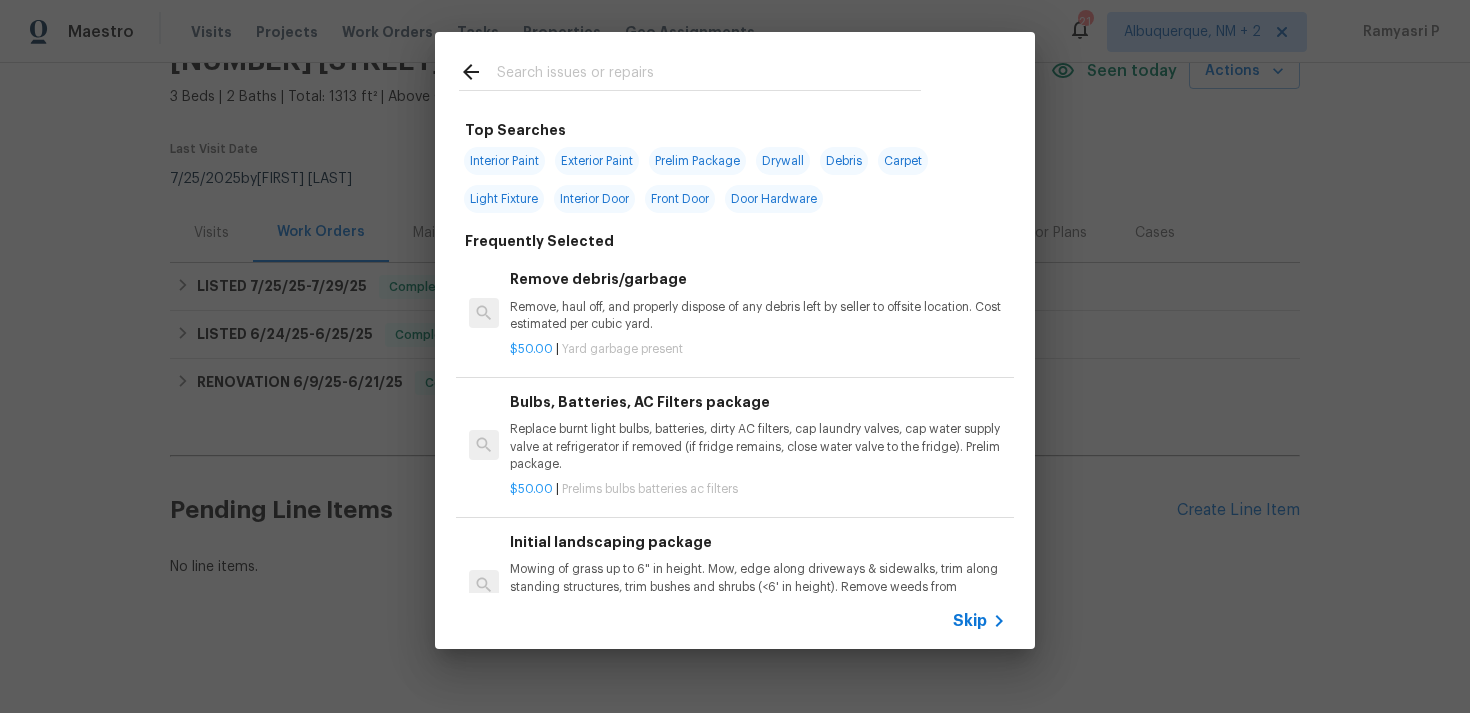 click on "Skip" at bounding box center (970, 621) 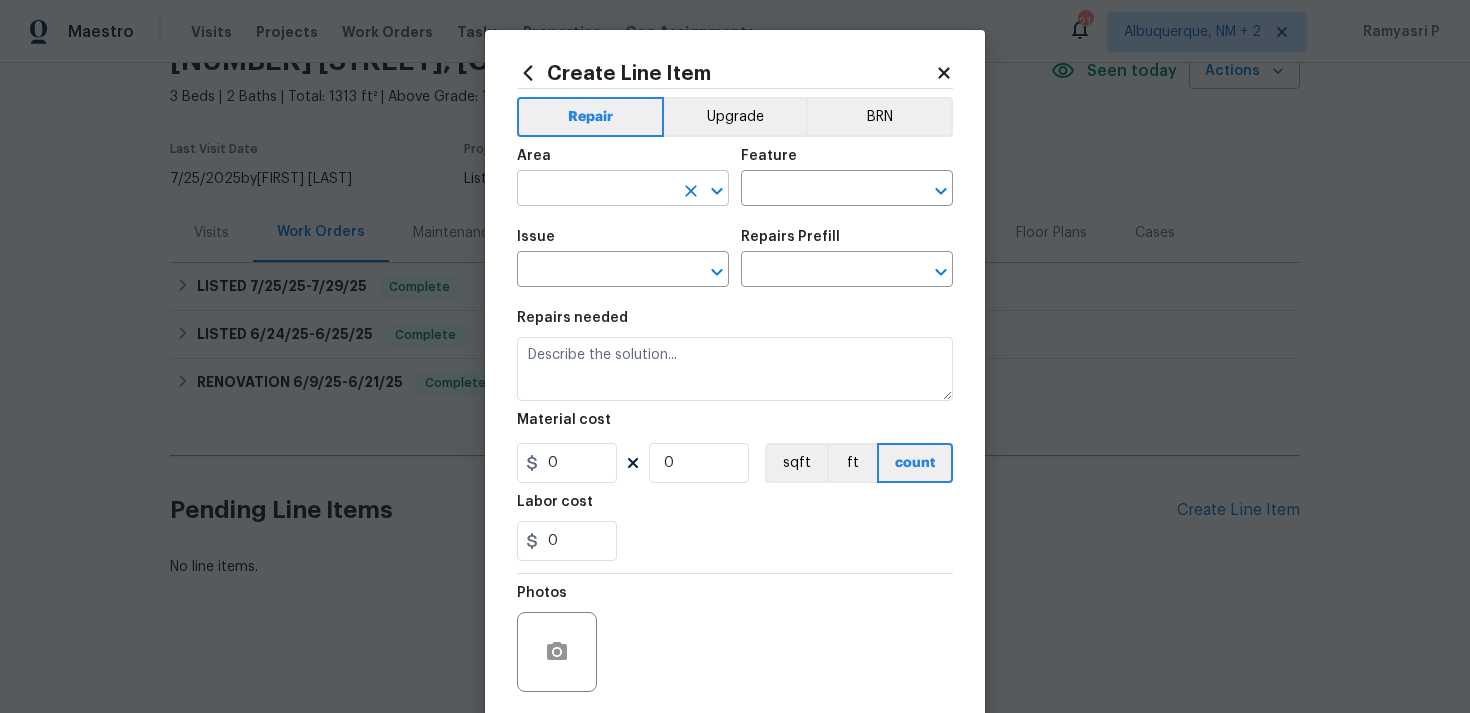 click 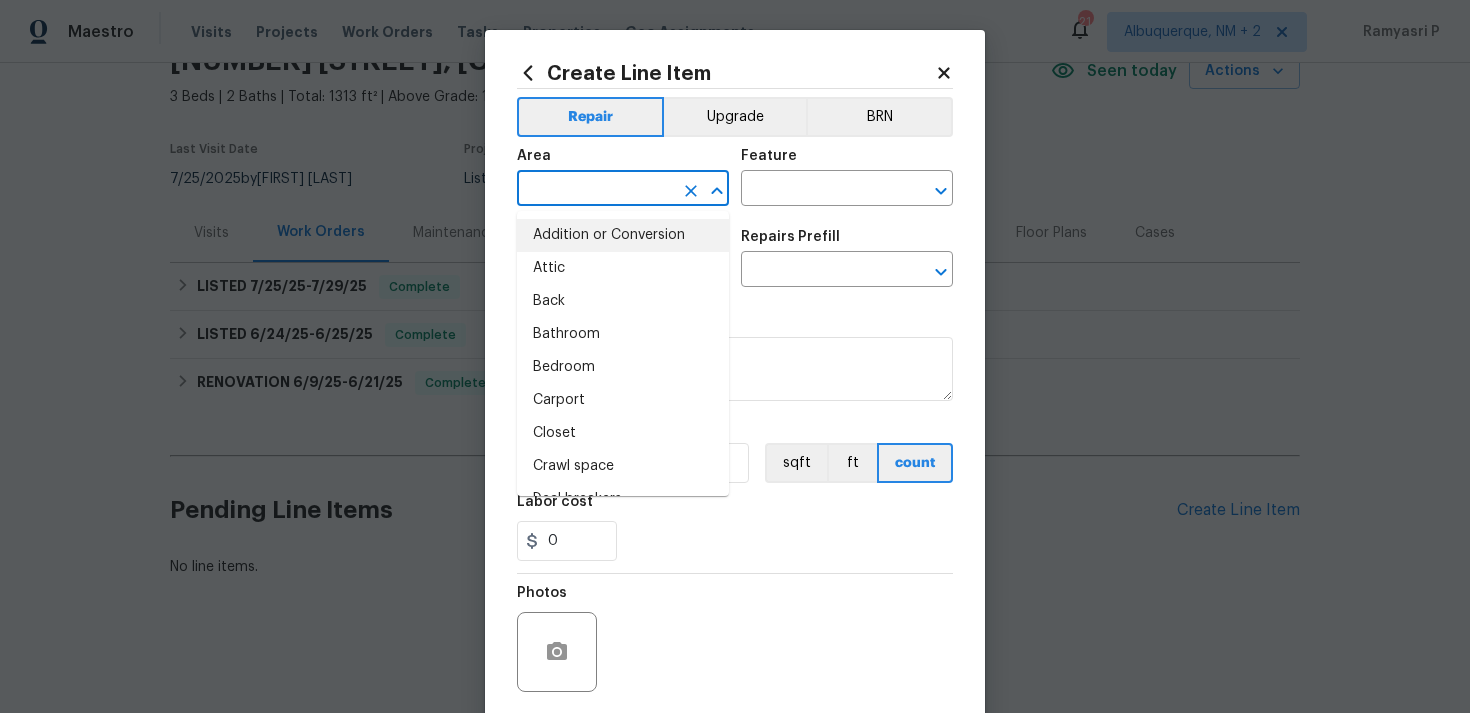 click on "Addition or Conversion" at bounding box center [623, 235] 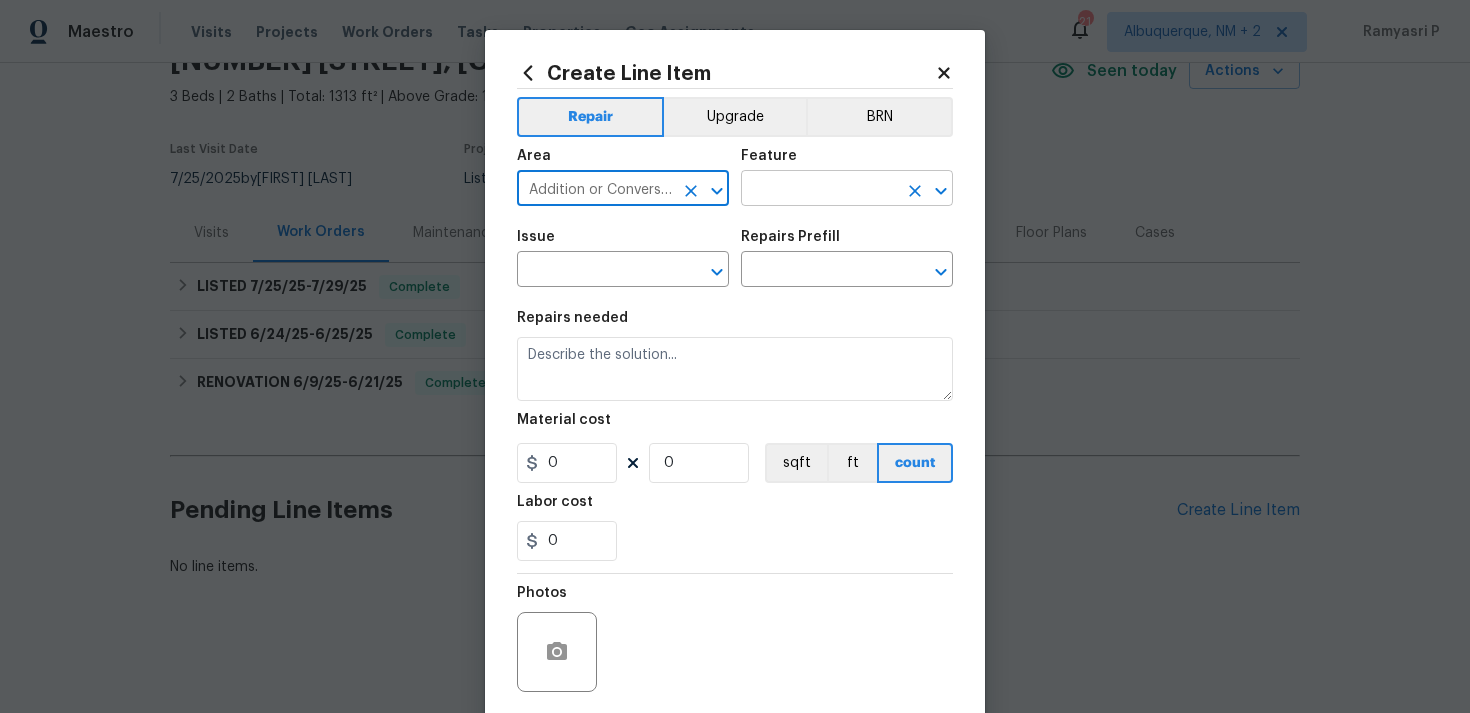 click at bounding box center [819, 190] 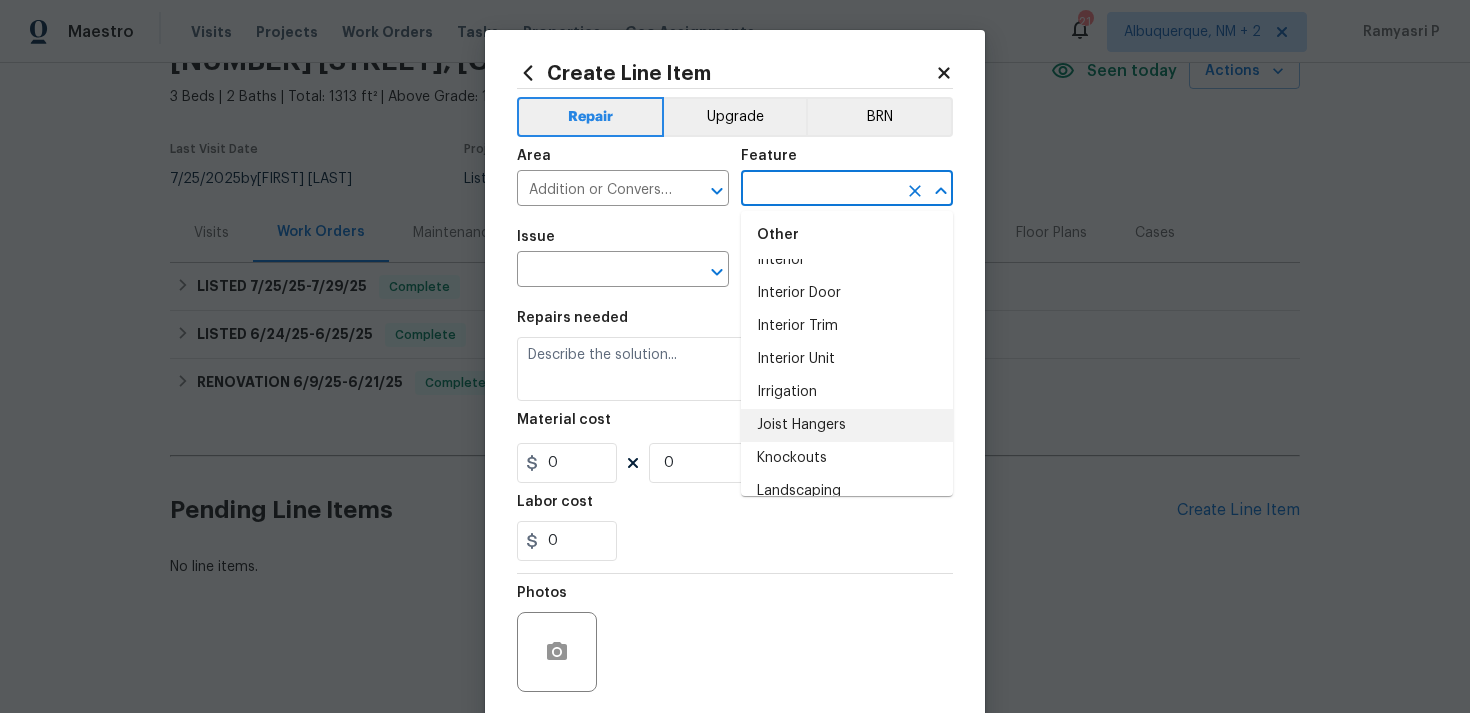 scroll, scrollTop: 2525, scrollLeft: 0, axis: vertical 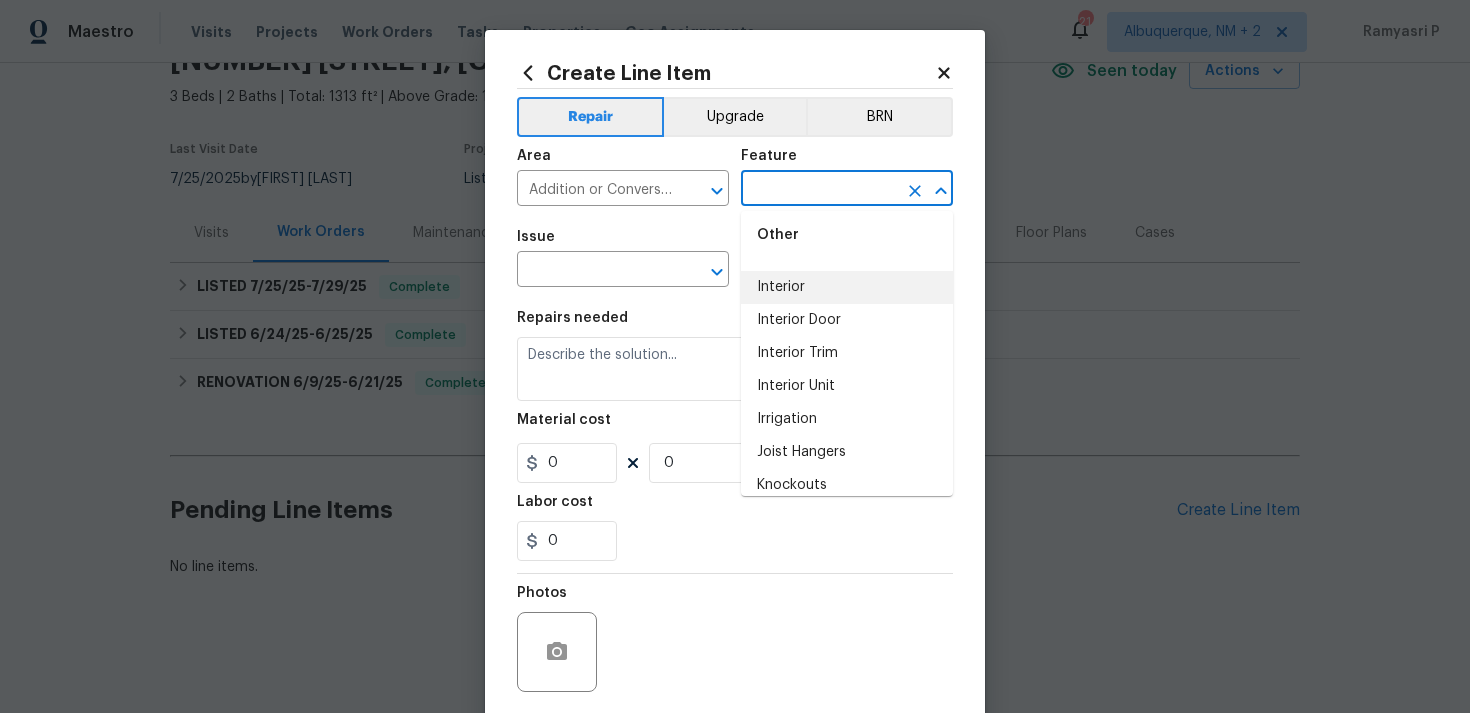 click on "Interior" at bounding box center (847, 287) 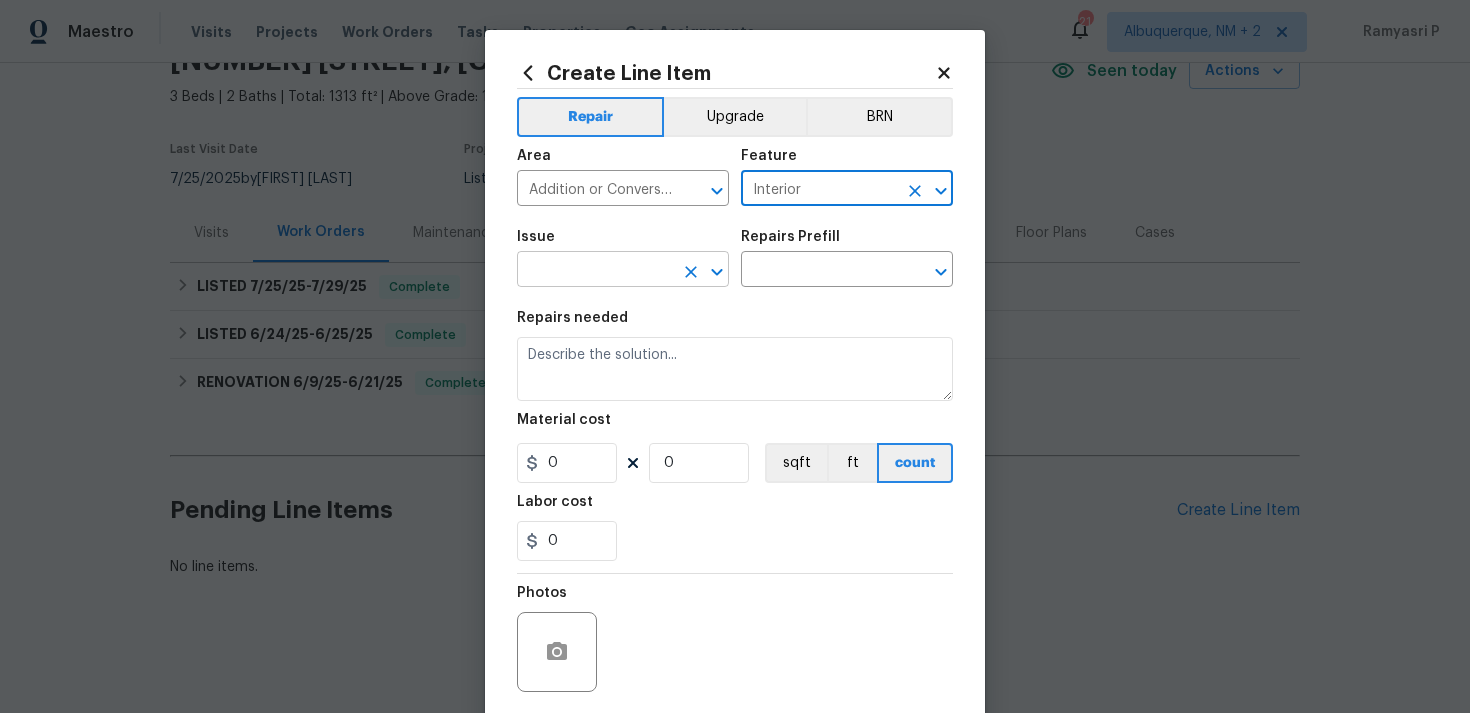 click 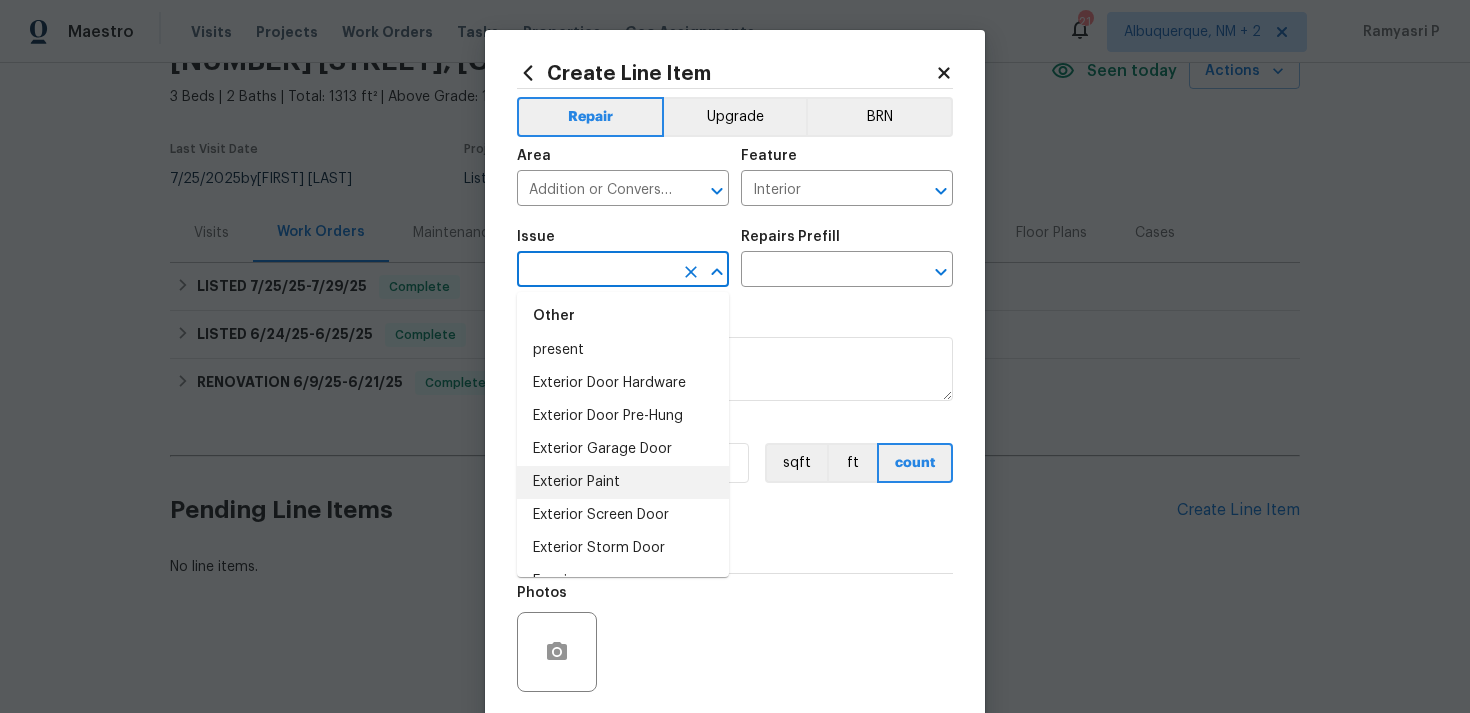 scroll, scrollTop: 1216, scrollLeft: 0, axis: vertical 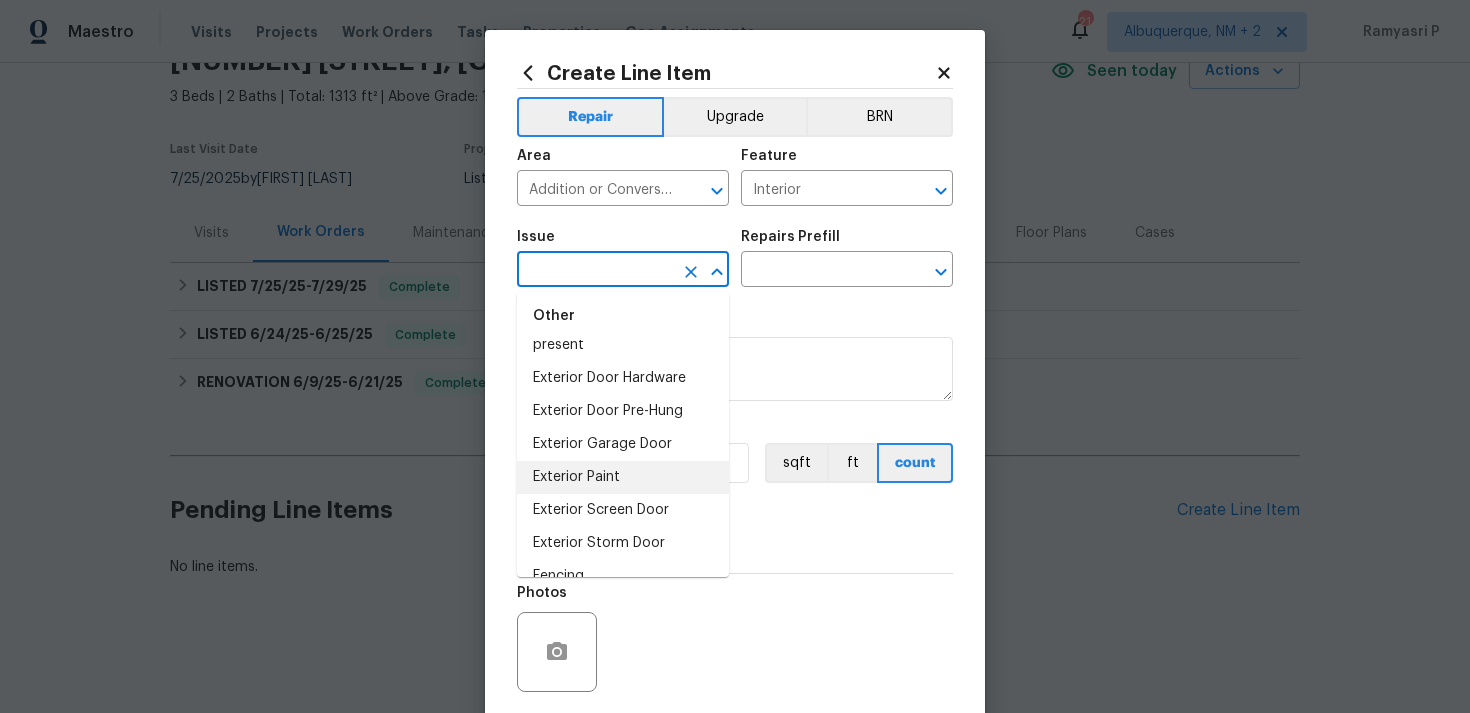 click on "Exterior Paint" at bounding box center (623, 477) 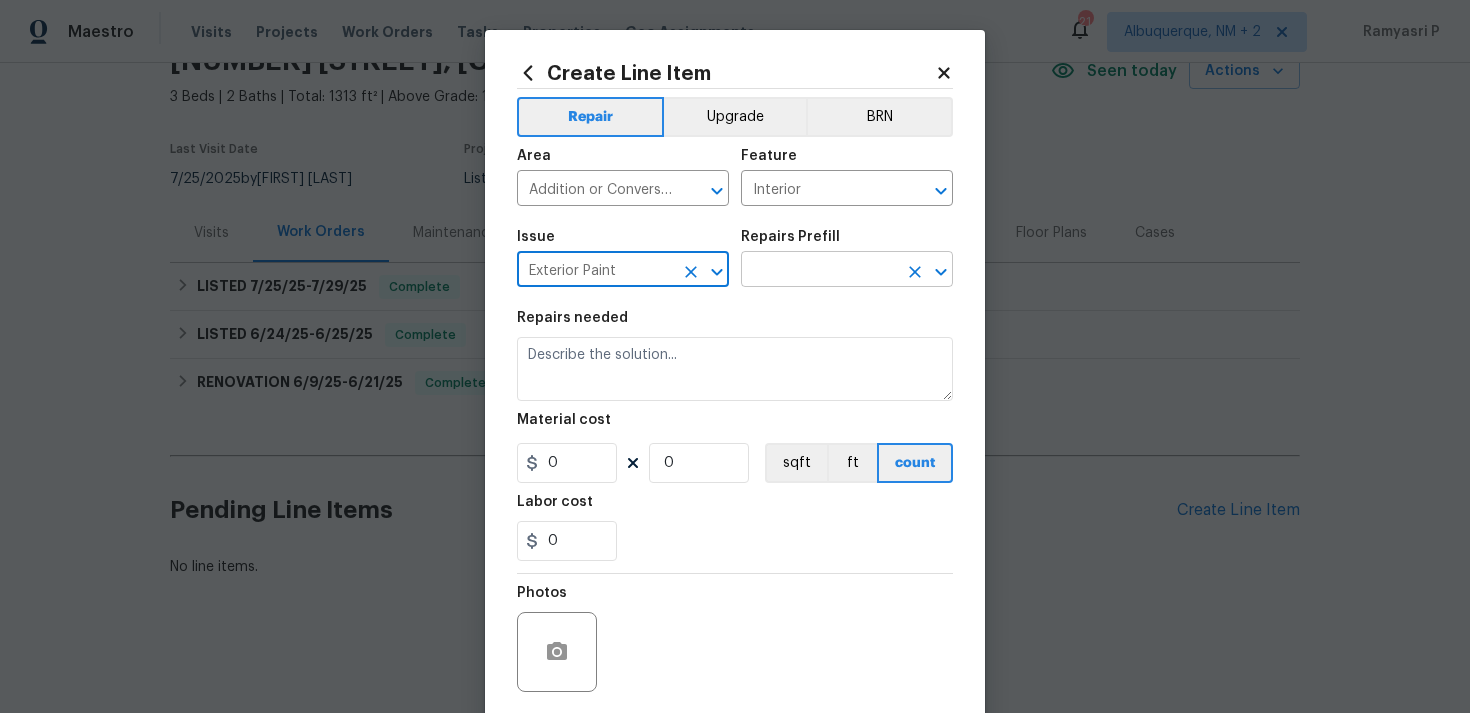 click at bounding box center [819, 271] 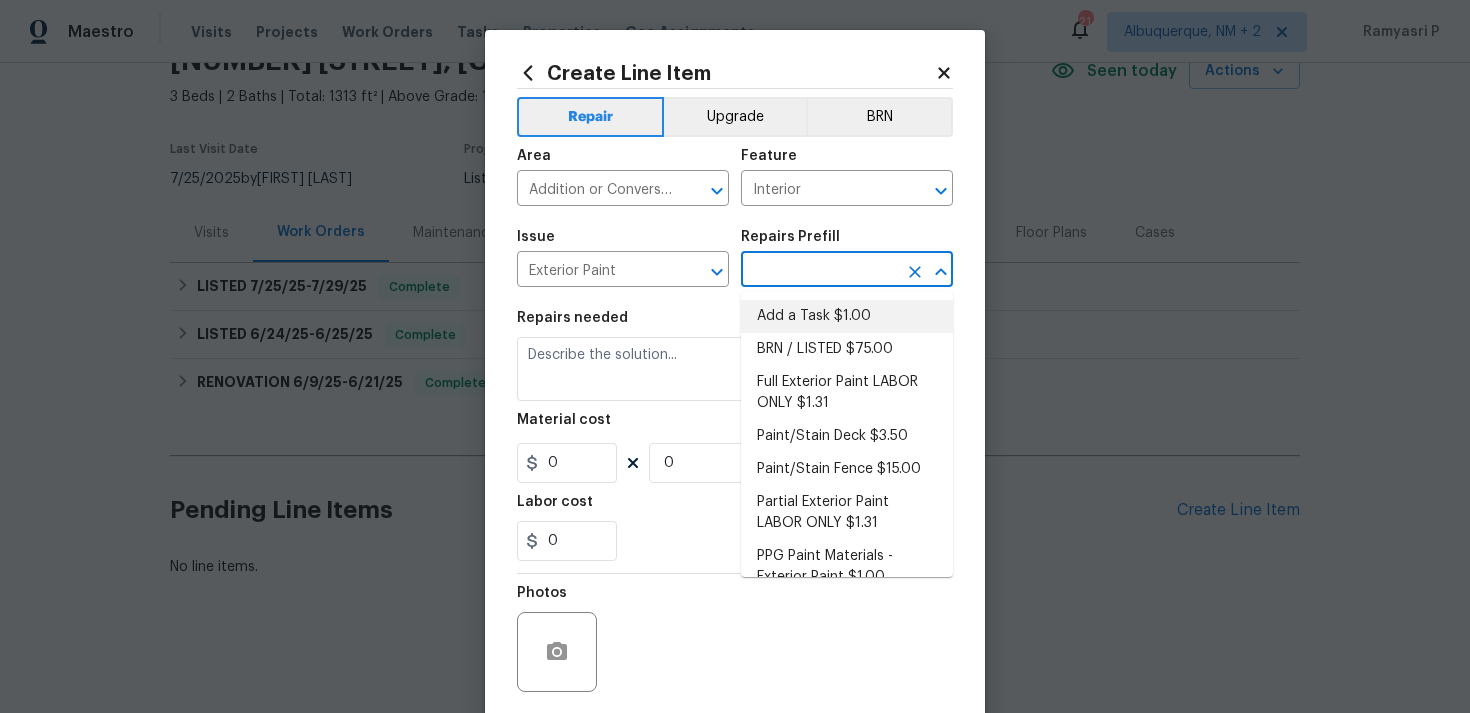 click on "Add a Task $1.00" at bounding box center (847, 316) 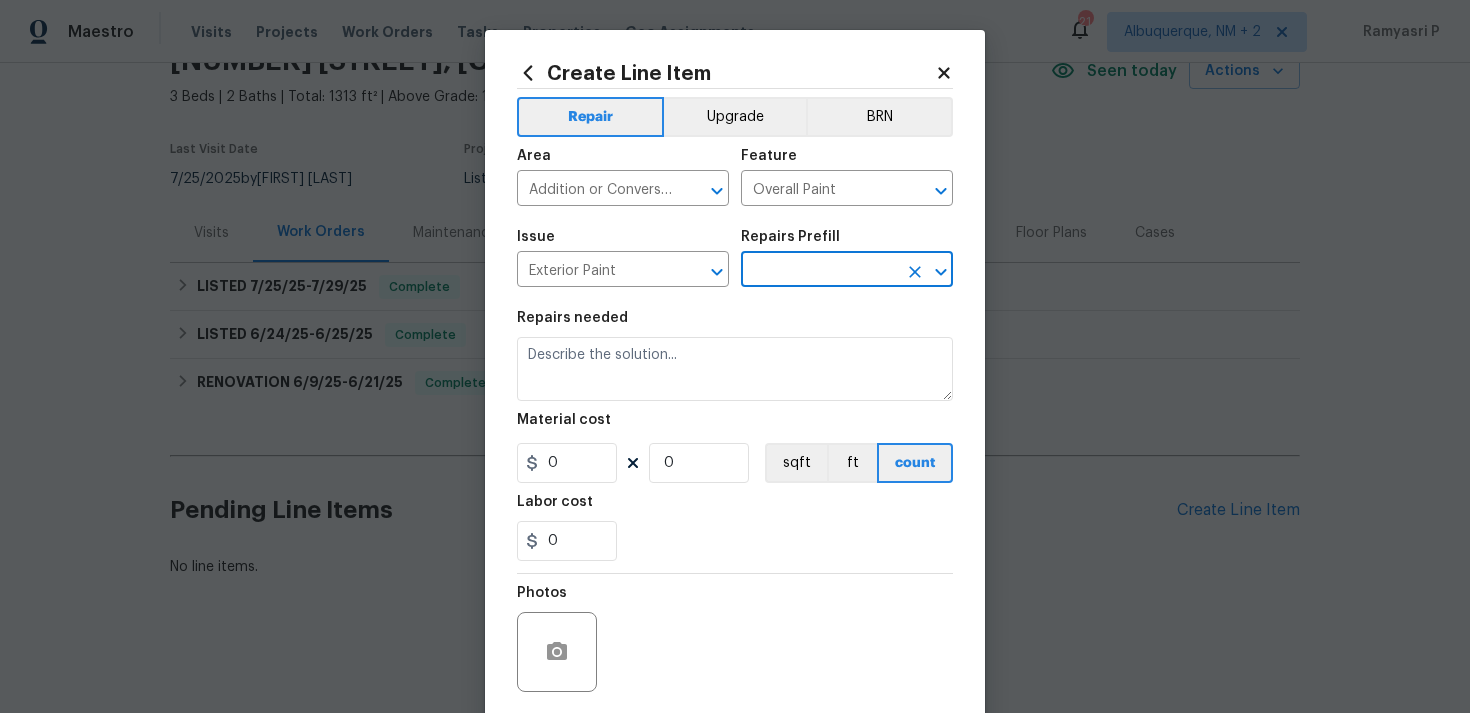 type on "Add a Task $1.00" 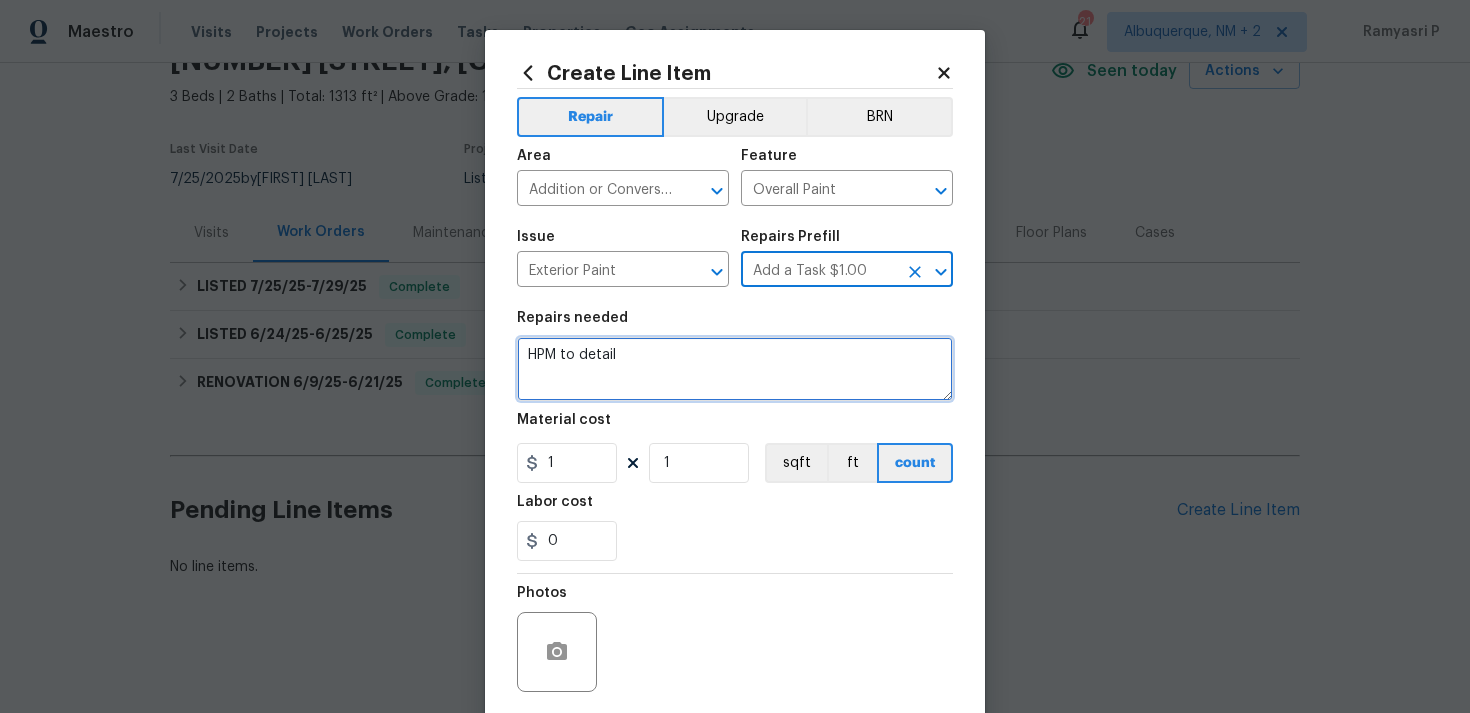 click on "HPM to detail" at bounding box center (735, 369) 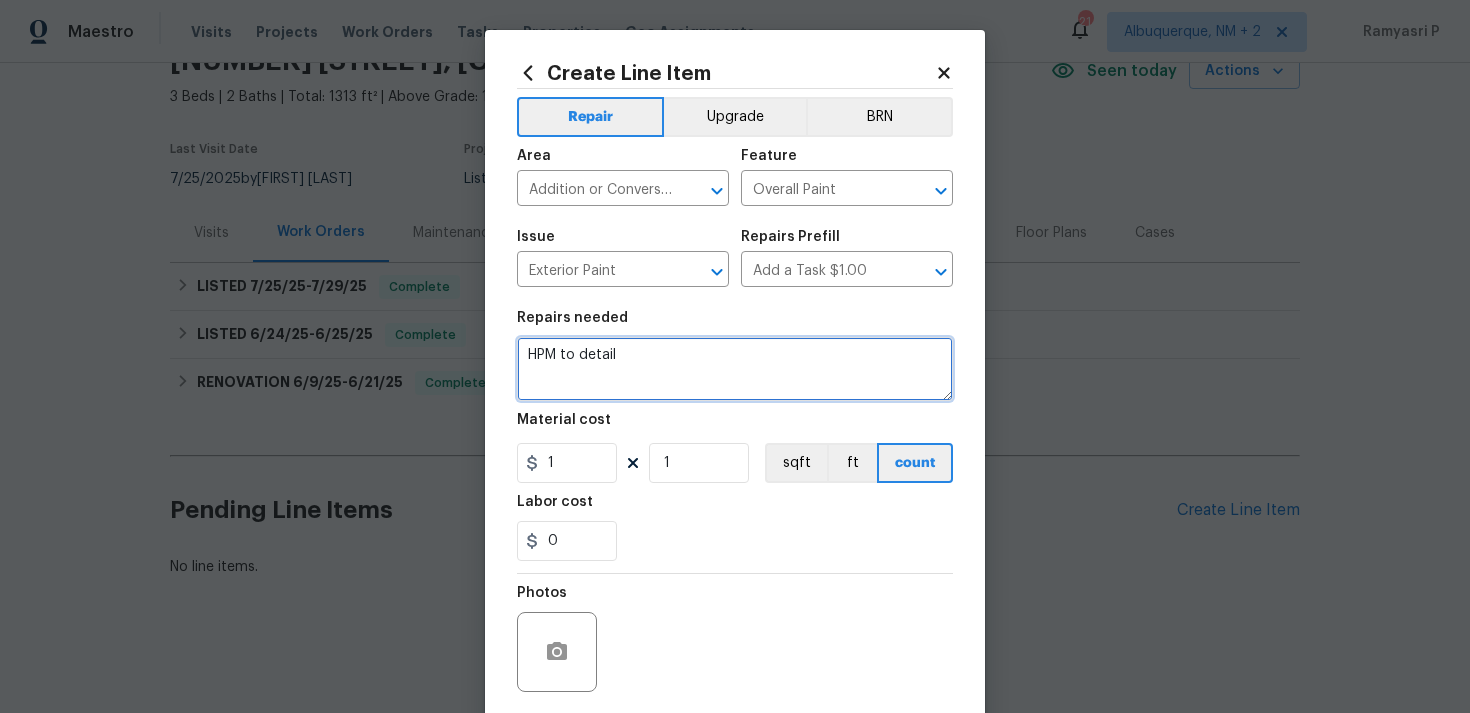click on "HPM to detail" at bounding box center [735, 369] 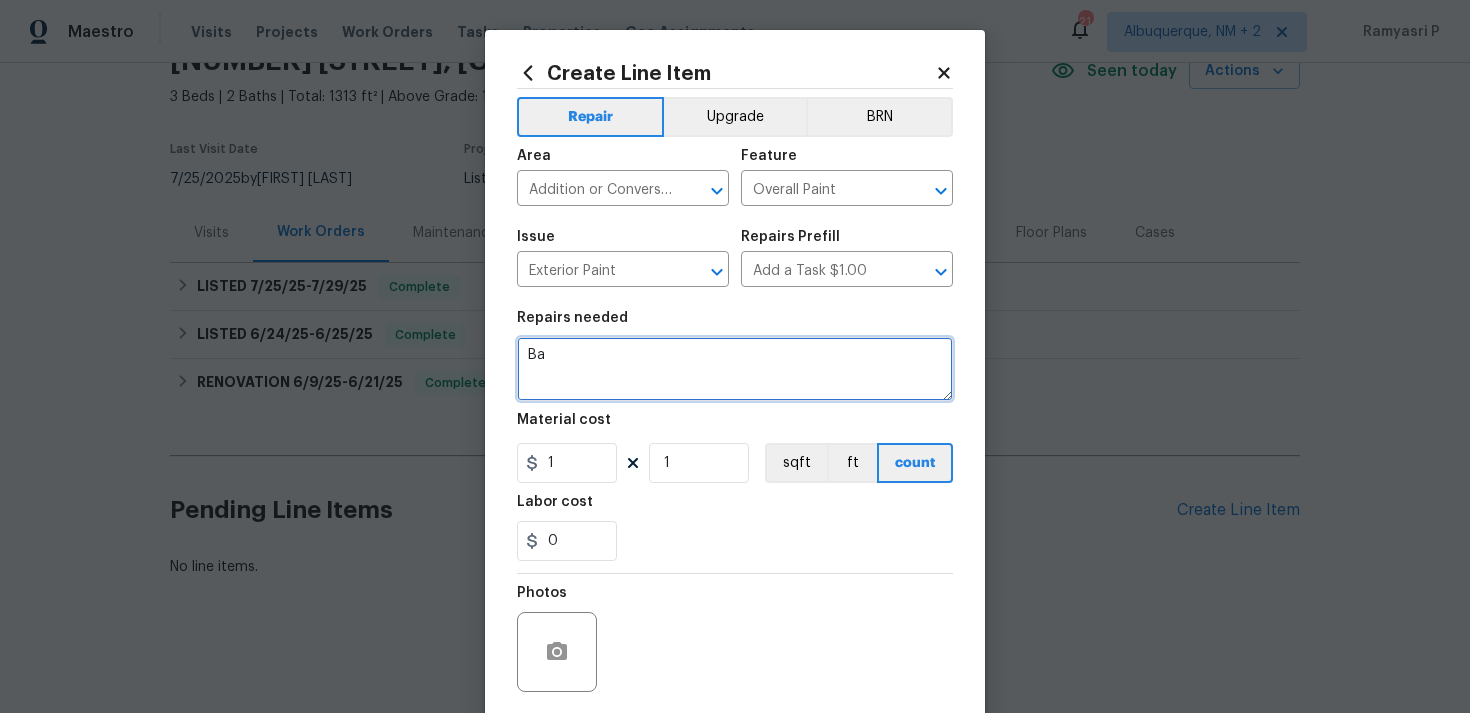 type on "B" 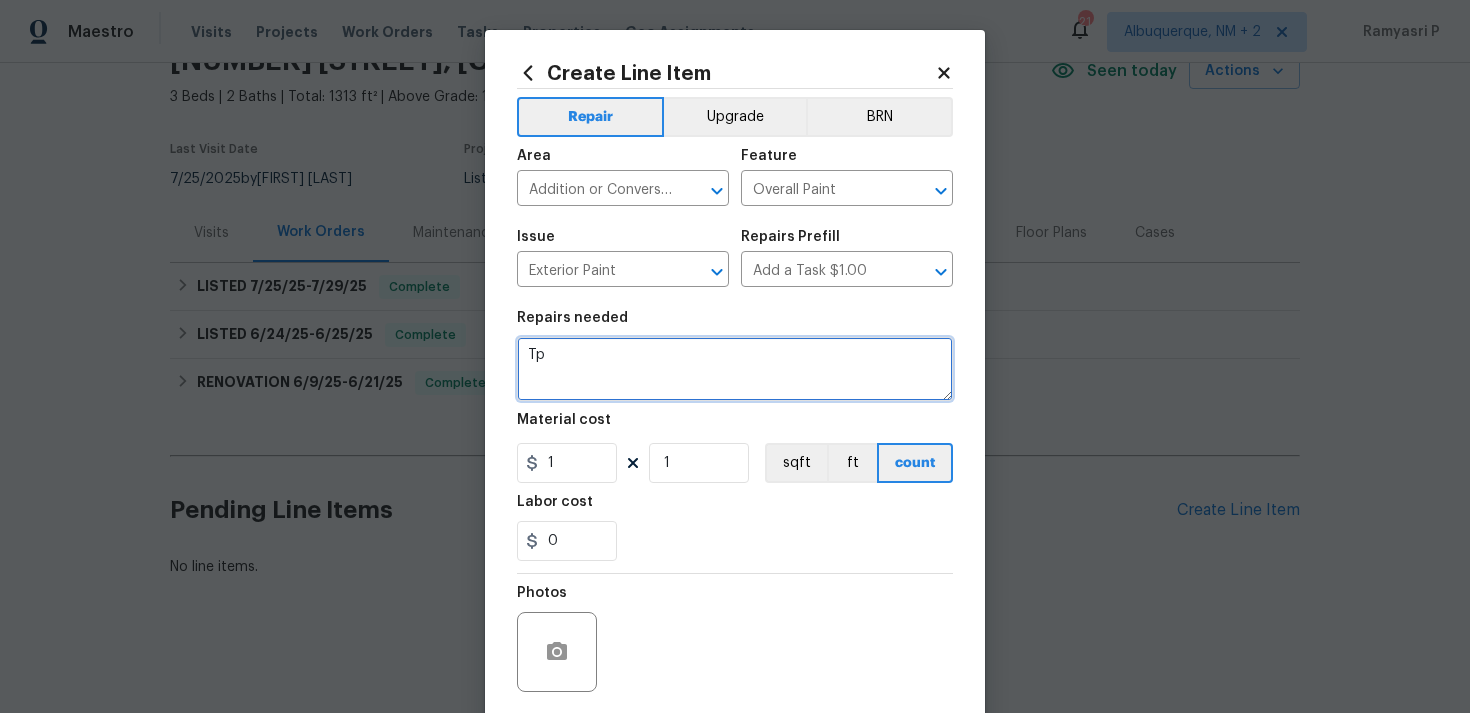 type on "T" 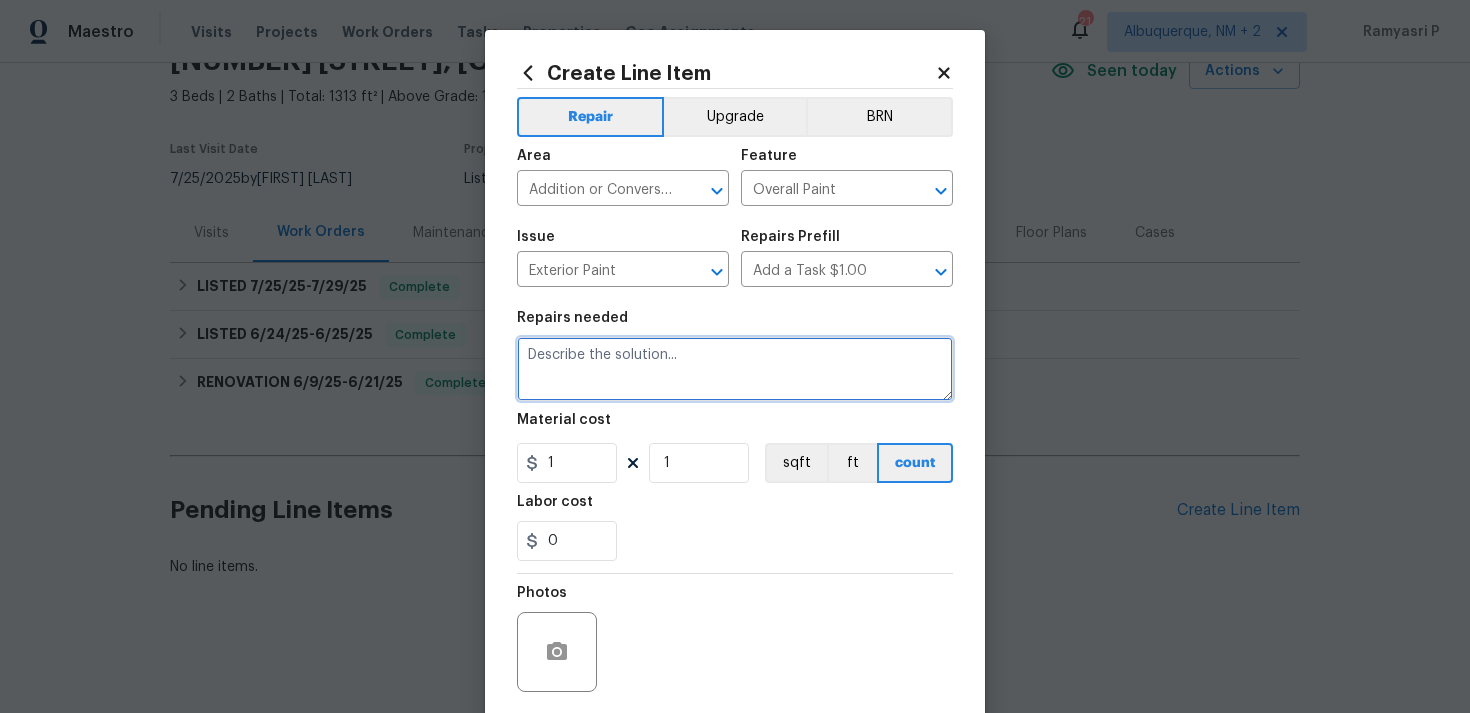 type on "D" 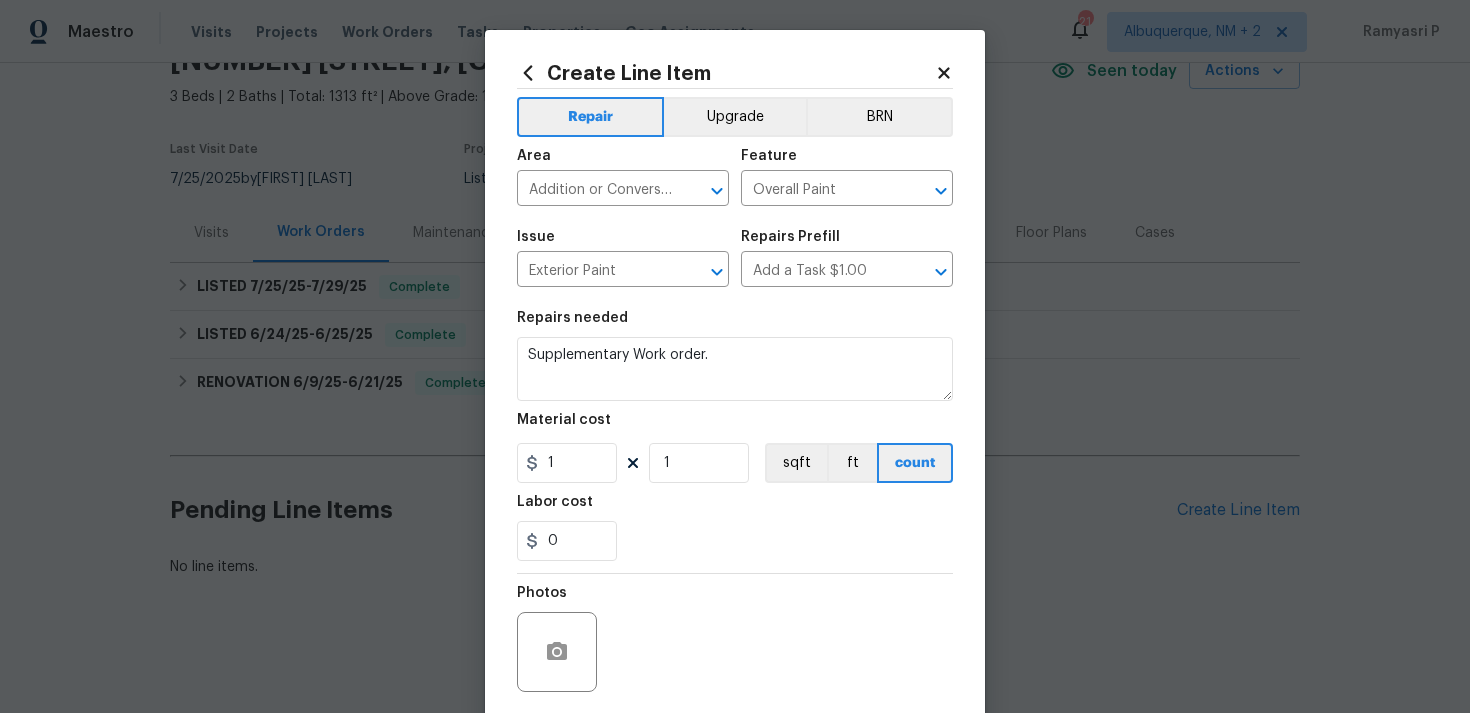 click on "Material cost 1 1 sqft ft count" at bounding box center (735, 448) 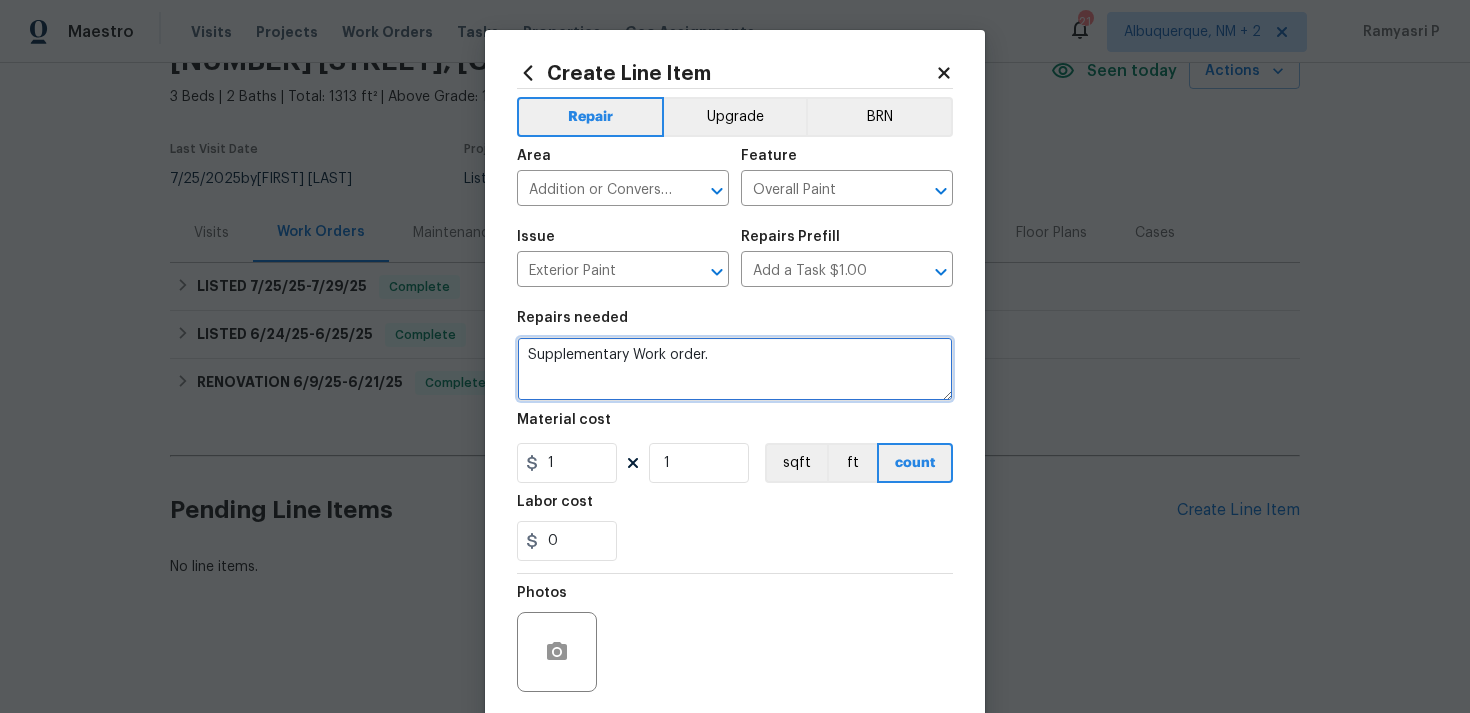 click on "Supplementary Work order." at bounding box center [735, 369] 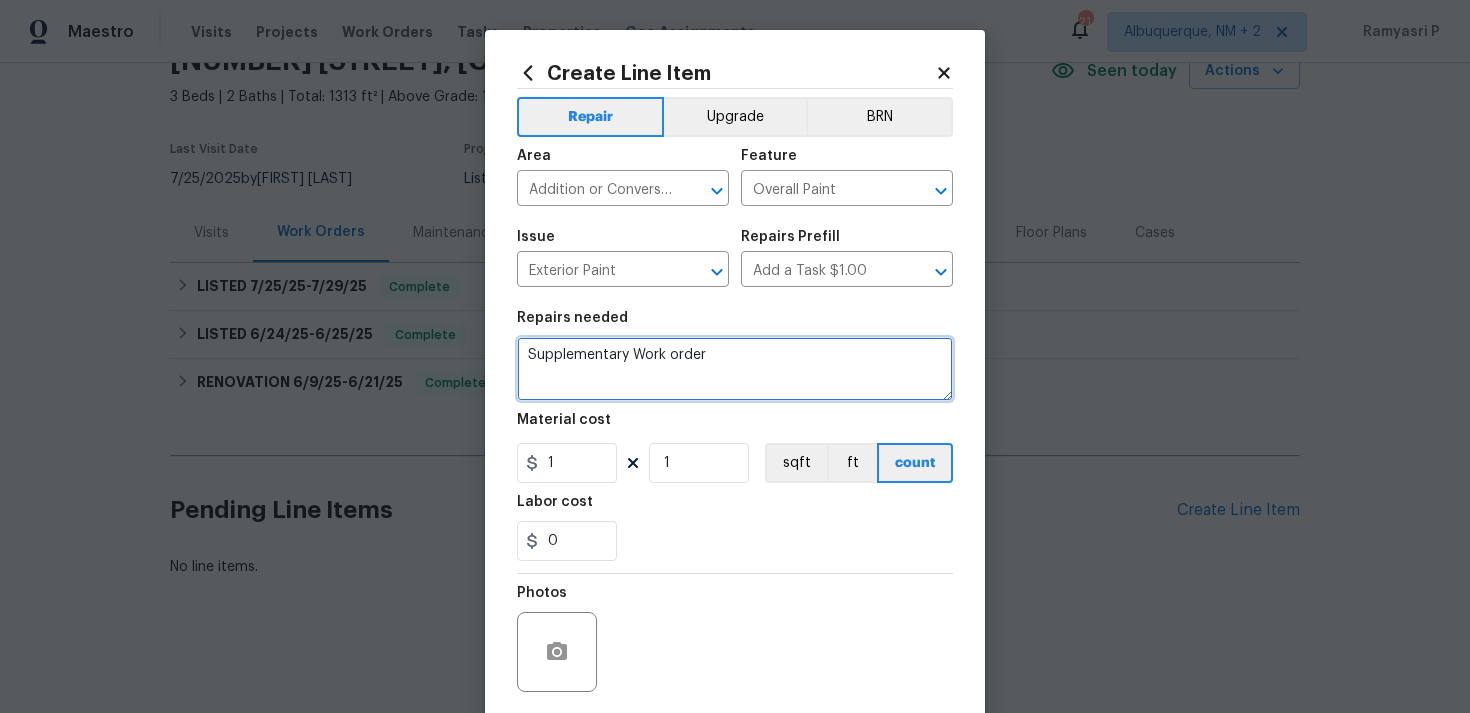 scroll, scrollTop: 149, scrollLeft: 0, axis: vertical 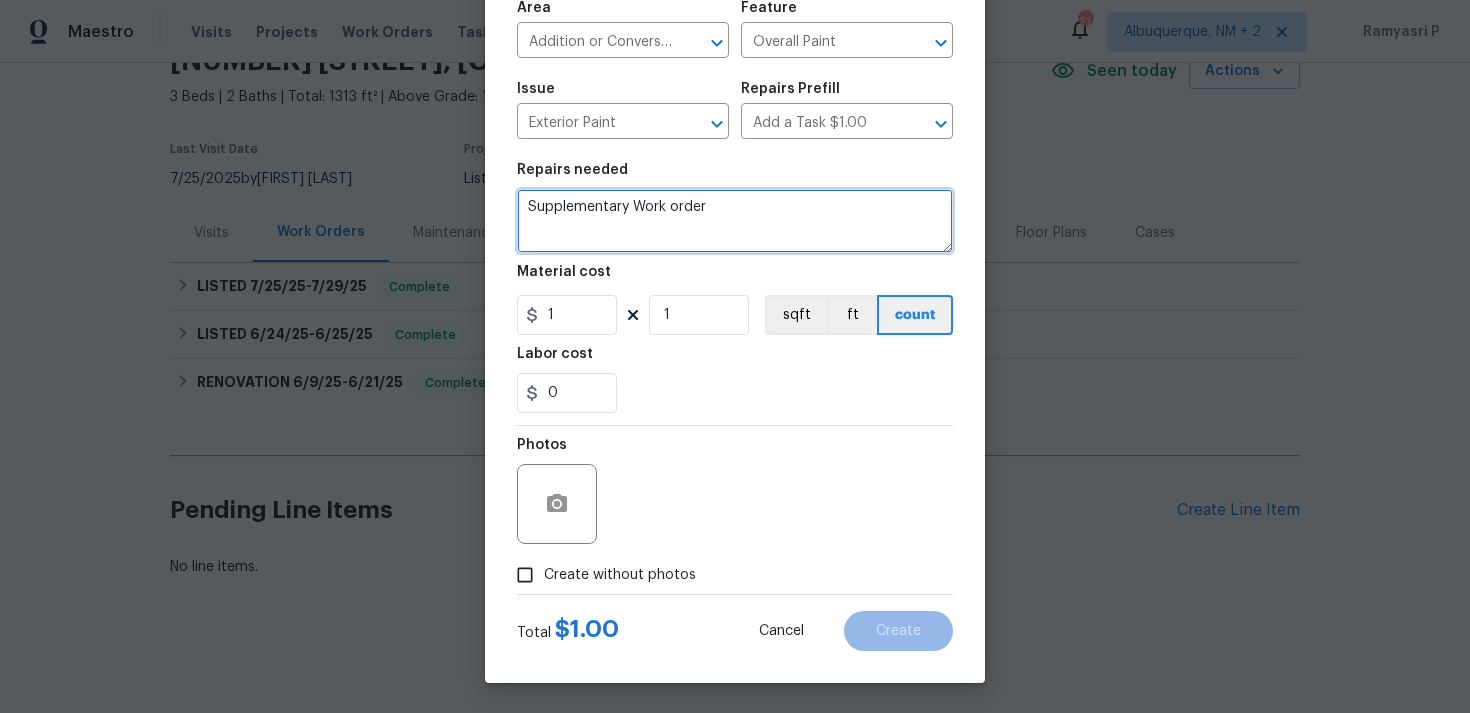 type on "Supplementary Work order" 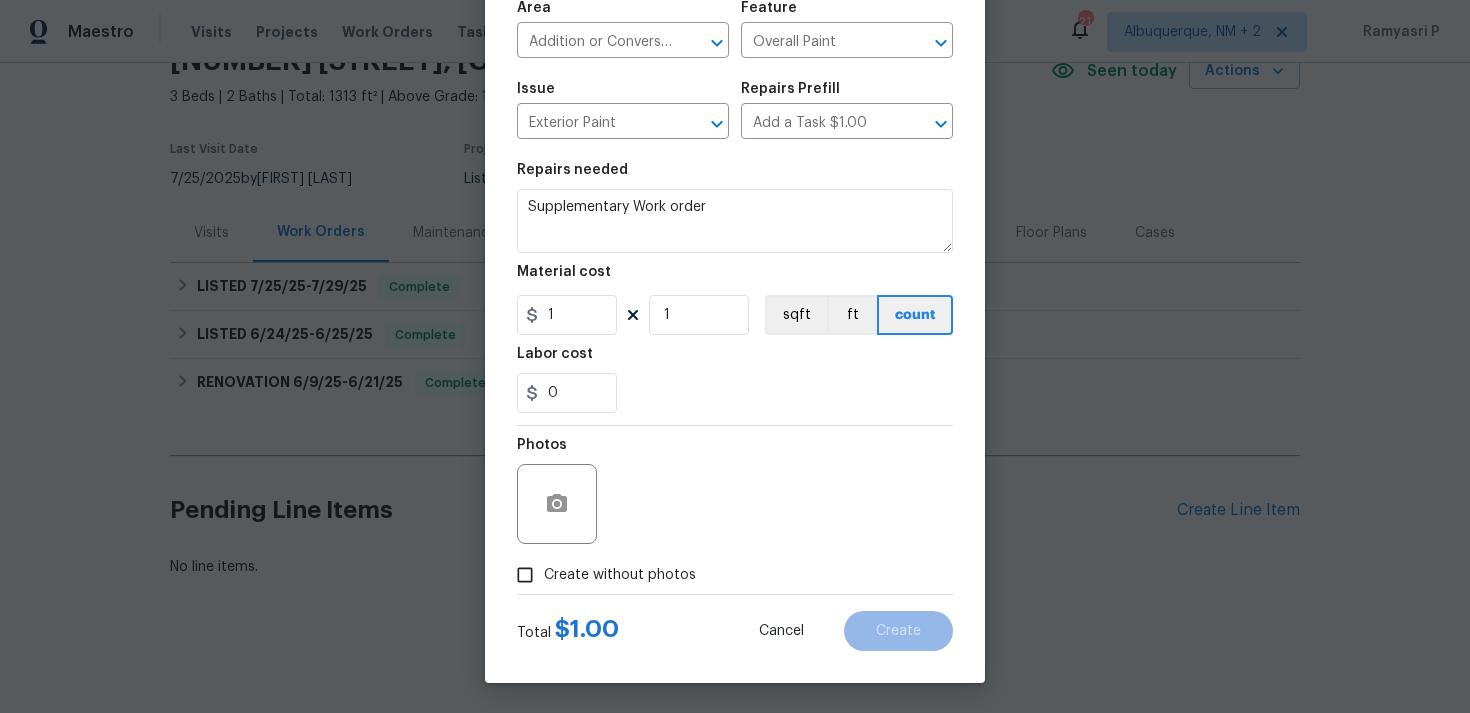 click on "Create without photos" at bounding box center (525, 575) 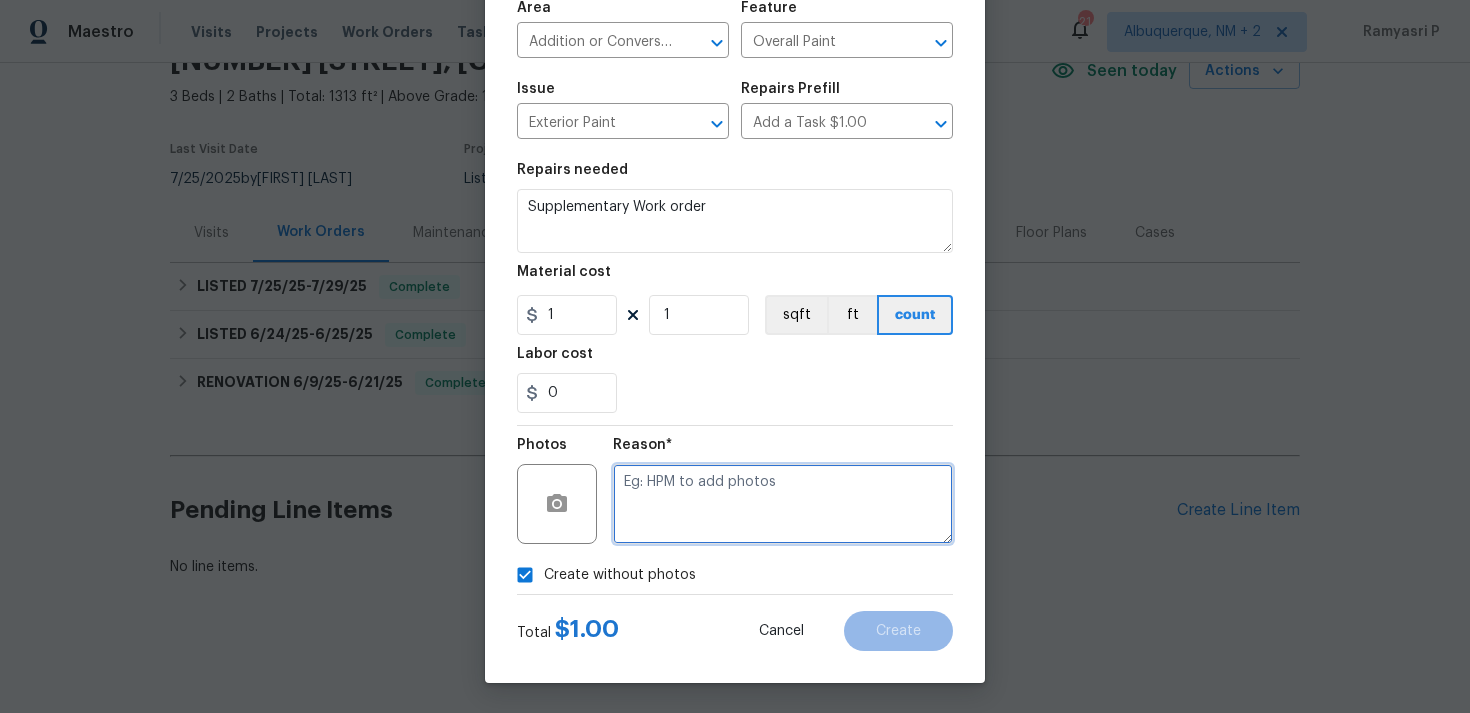 click at bounding box center (783, 504) 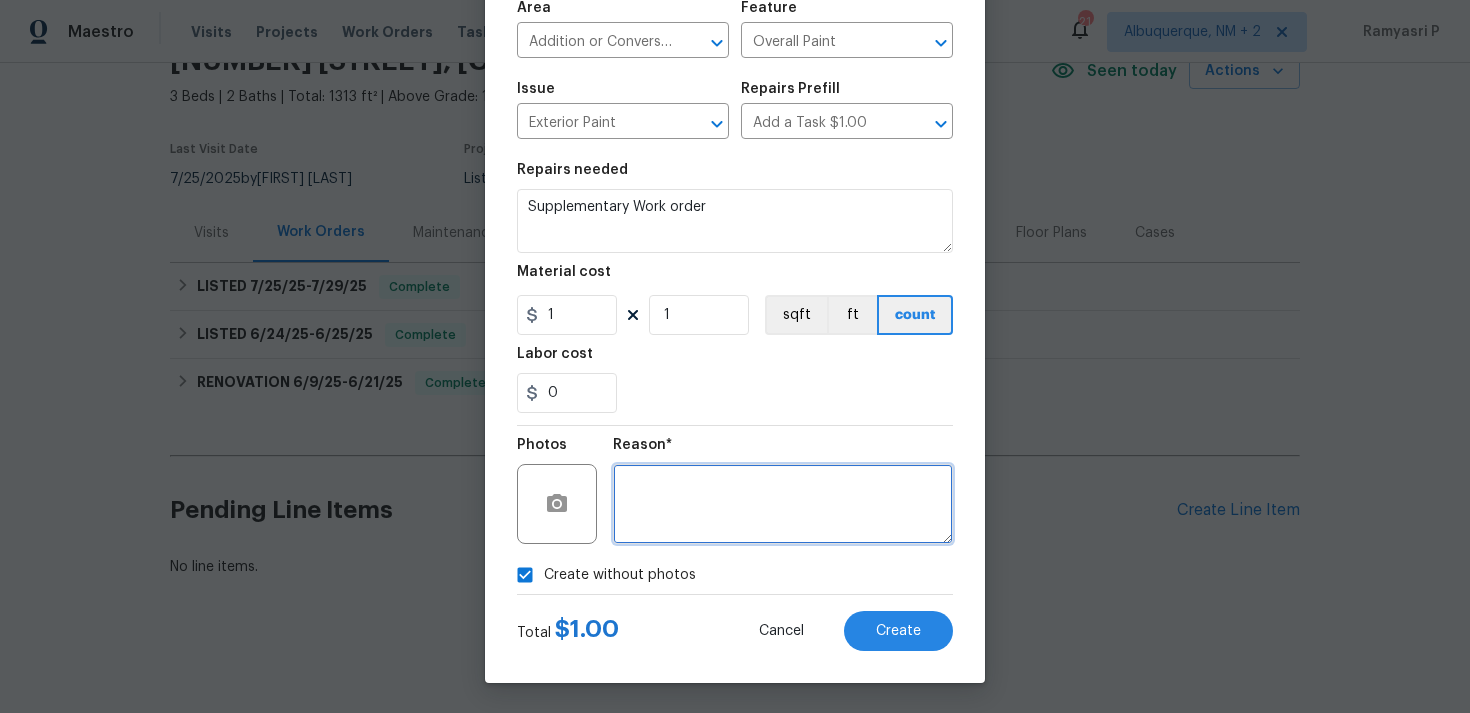 type 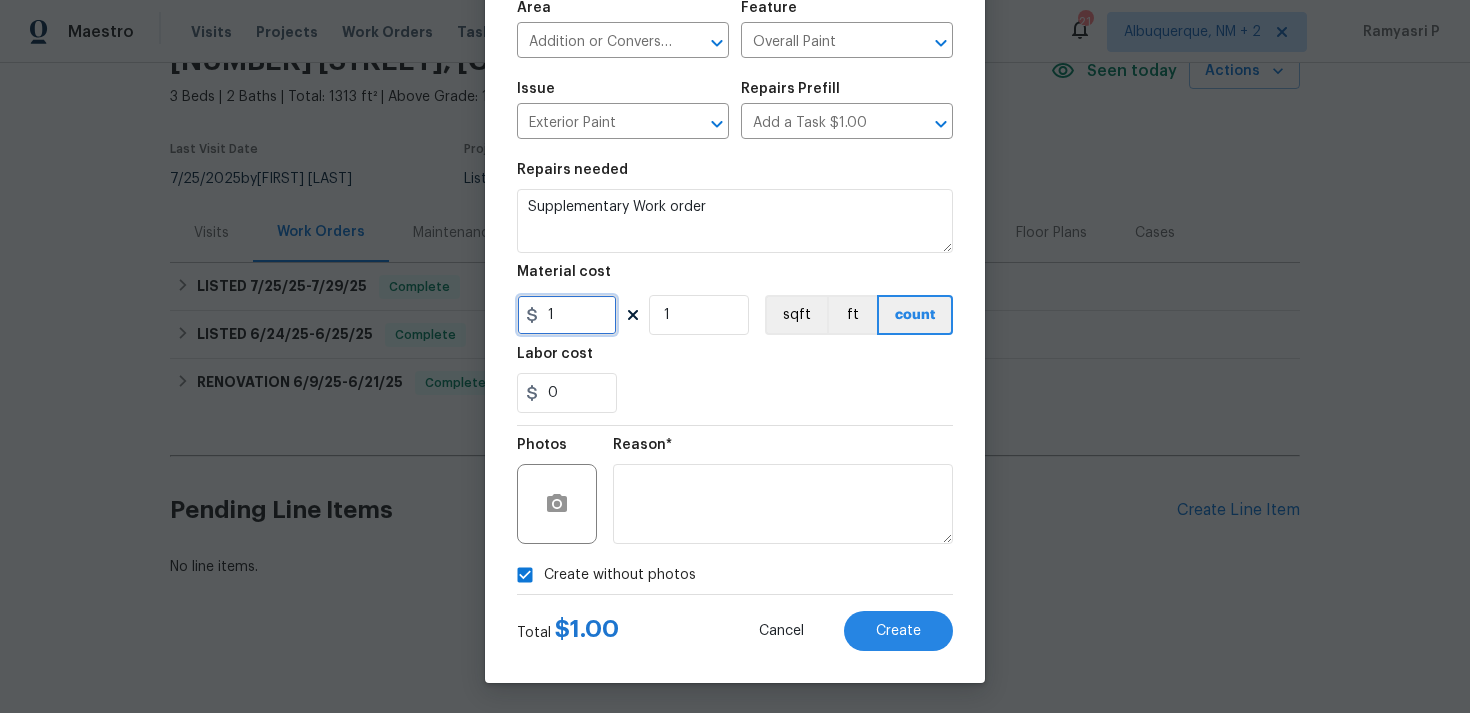 click on "1" at bounding box center [567, 315] 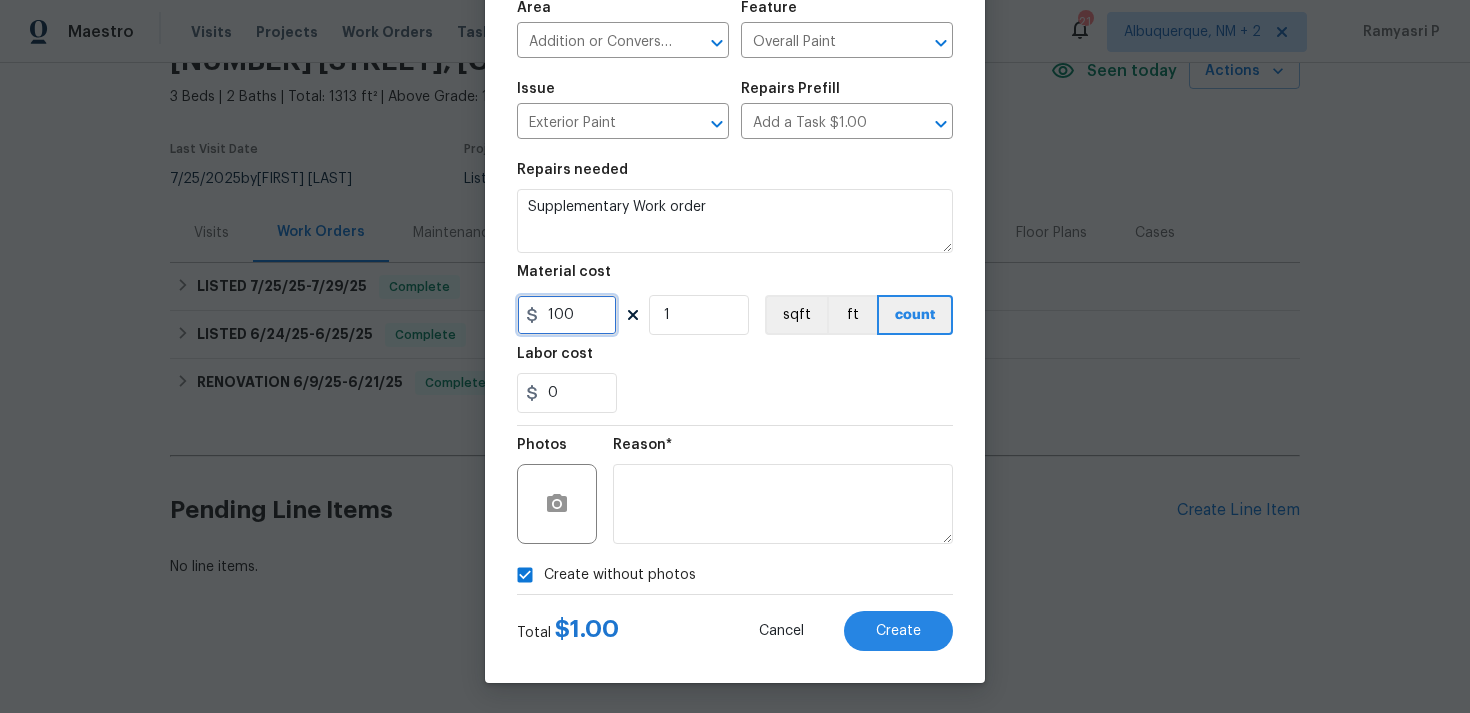 type on "100" 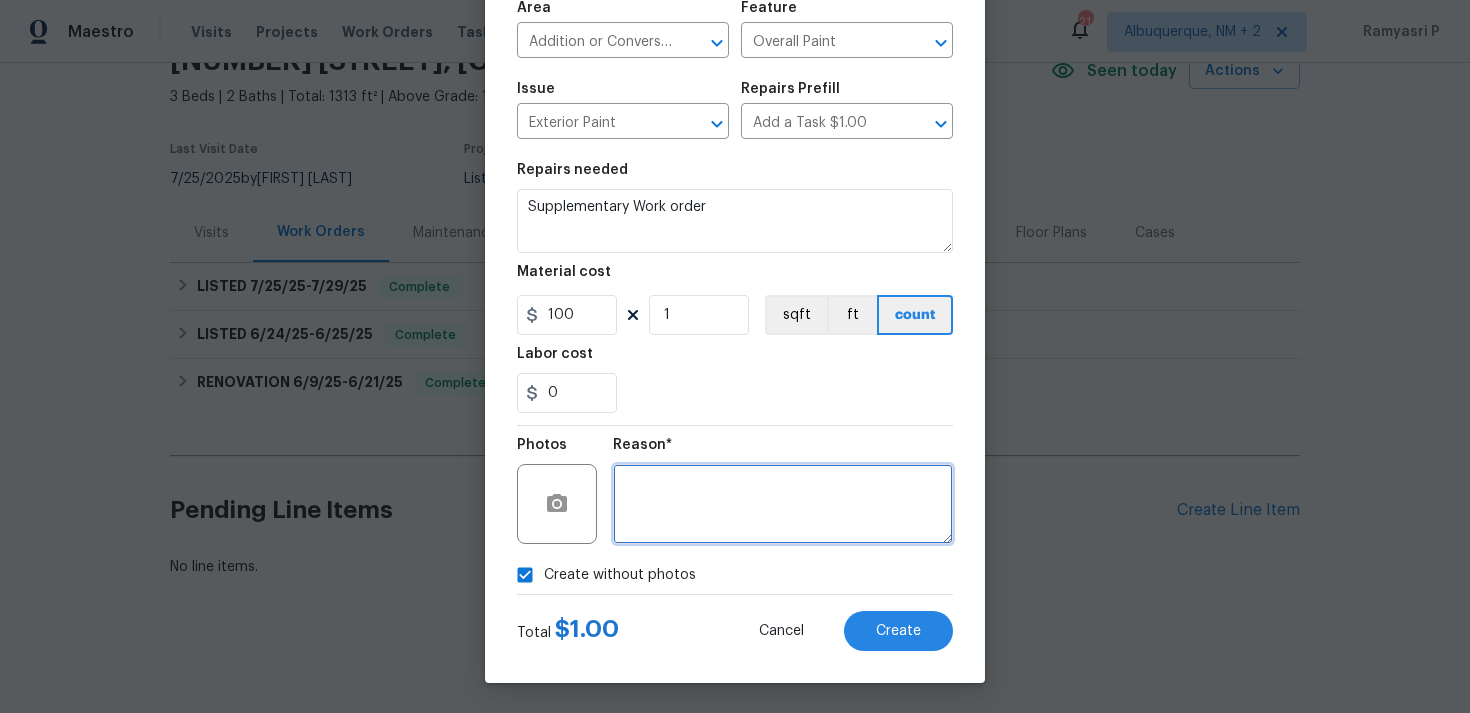 click at bounding box center [783, 504] 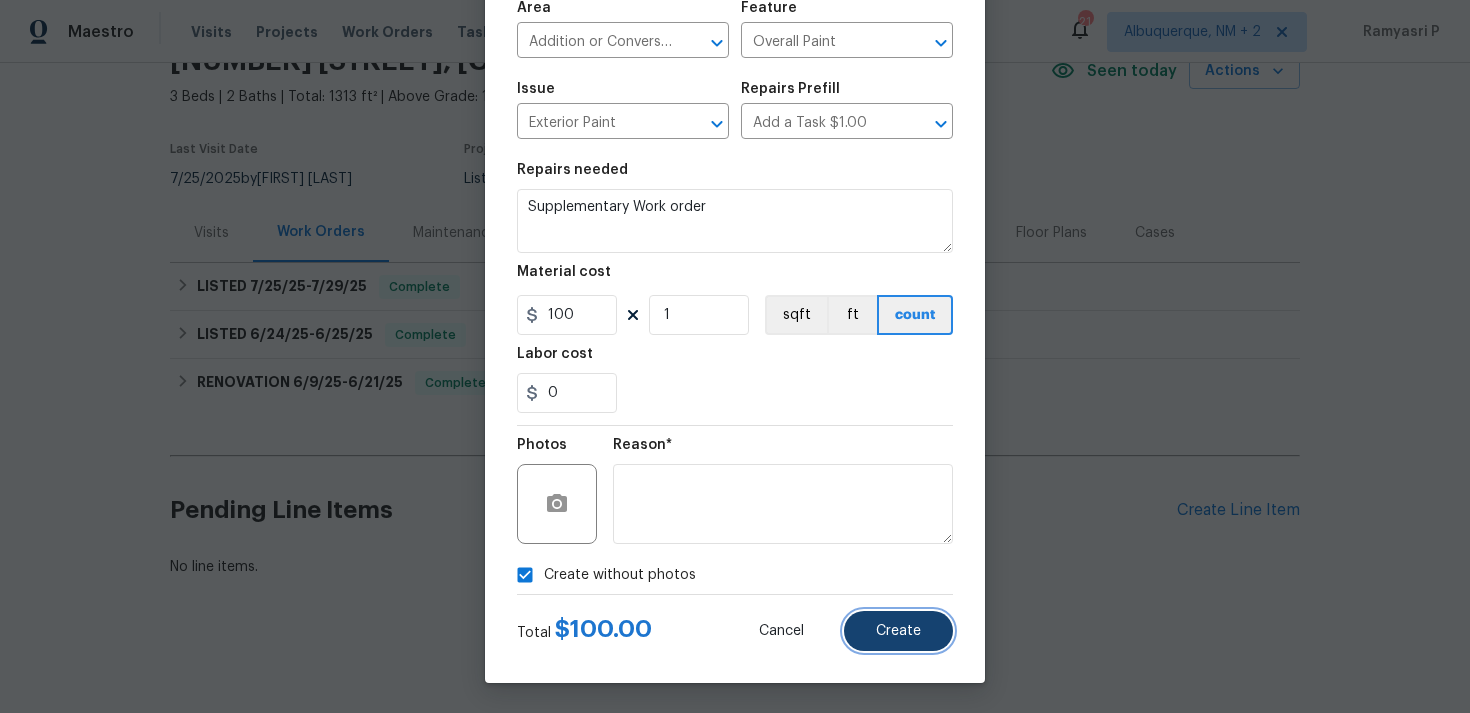 click on "Create" at bounding box center (898, 631) 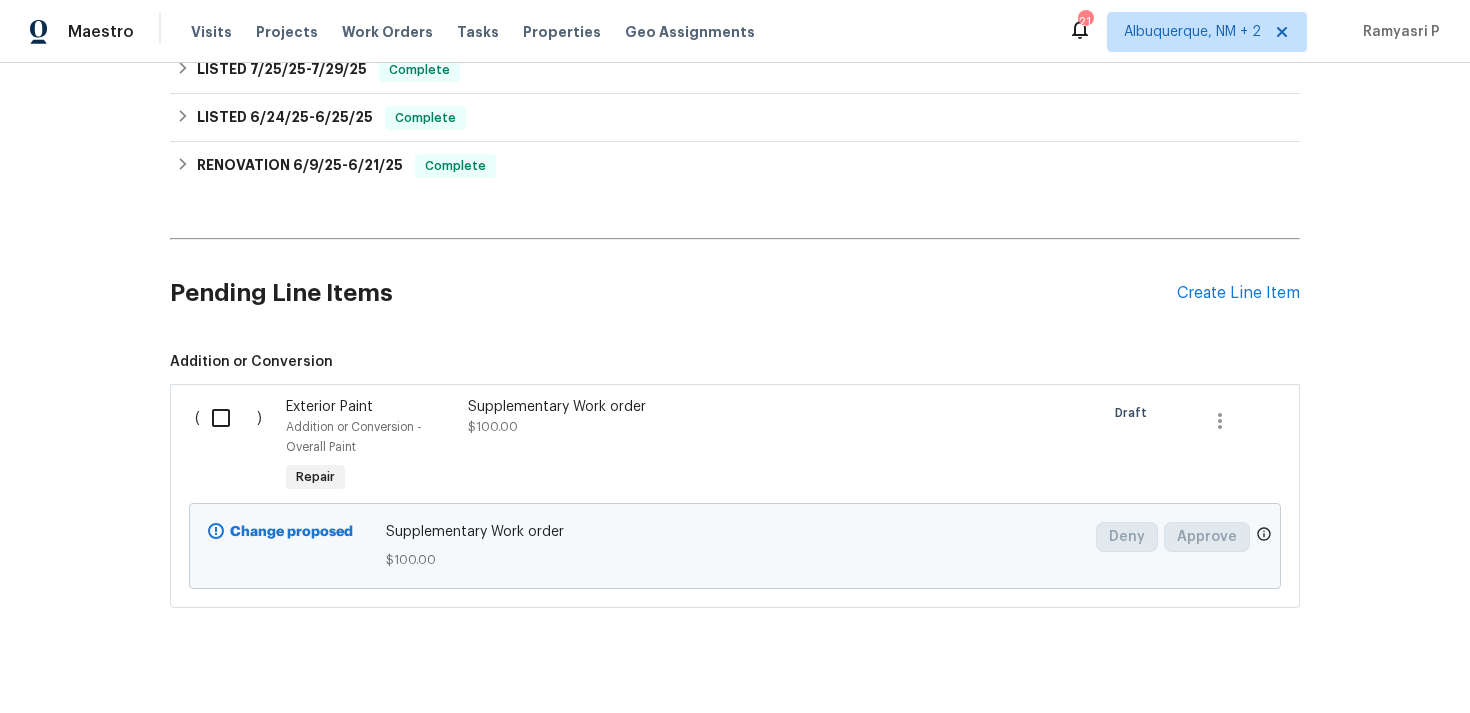 scroll, scrollTop: 349, scrollLeft: 0, axis: vertical 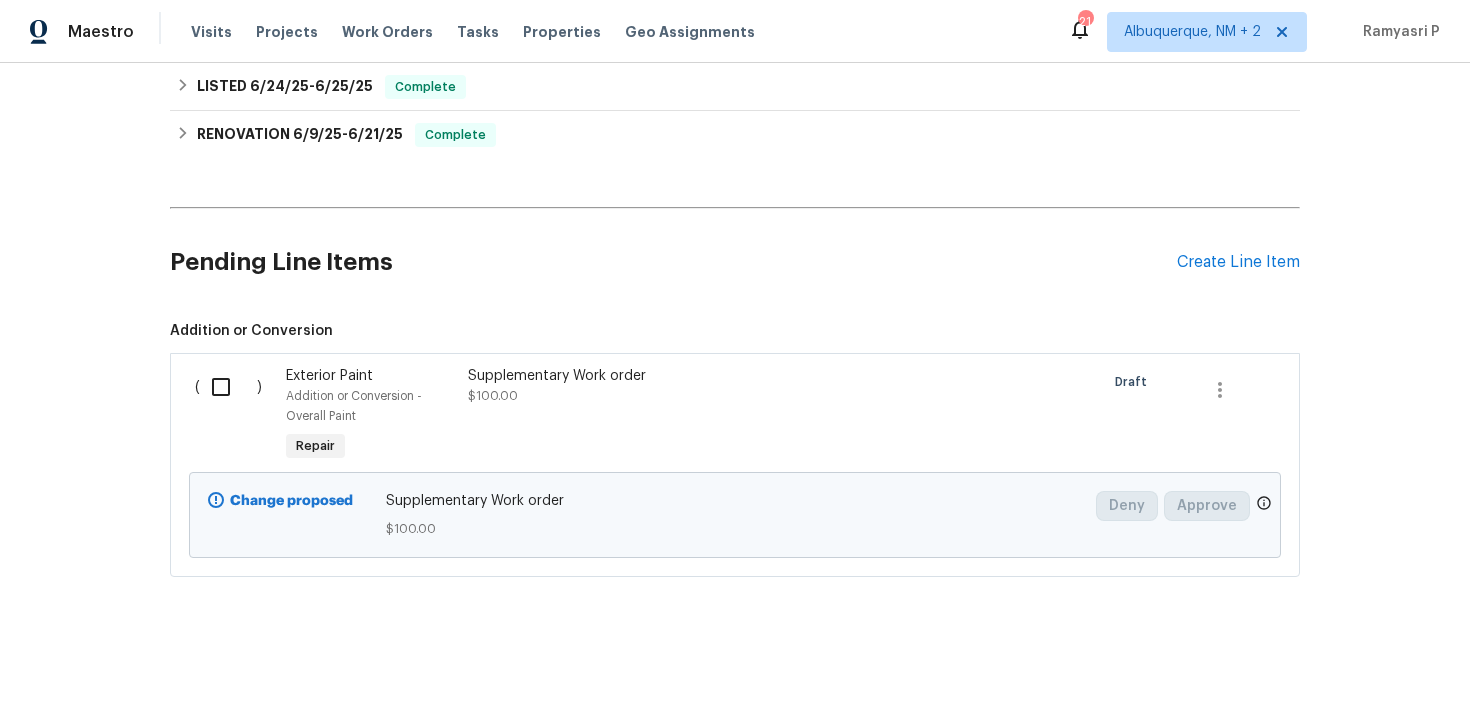 click at bounding box center (228, 387) 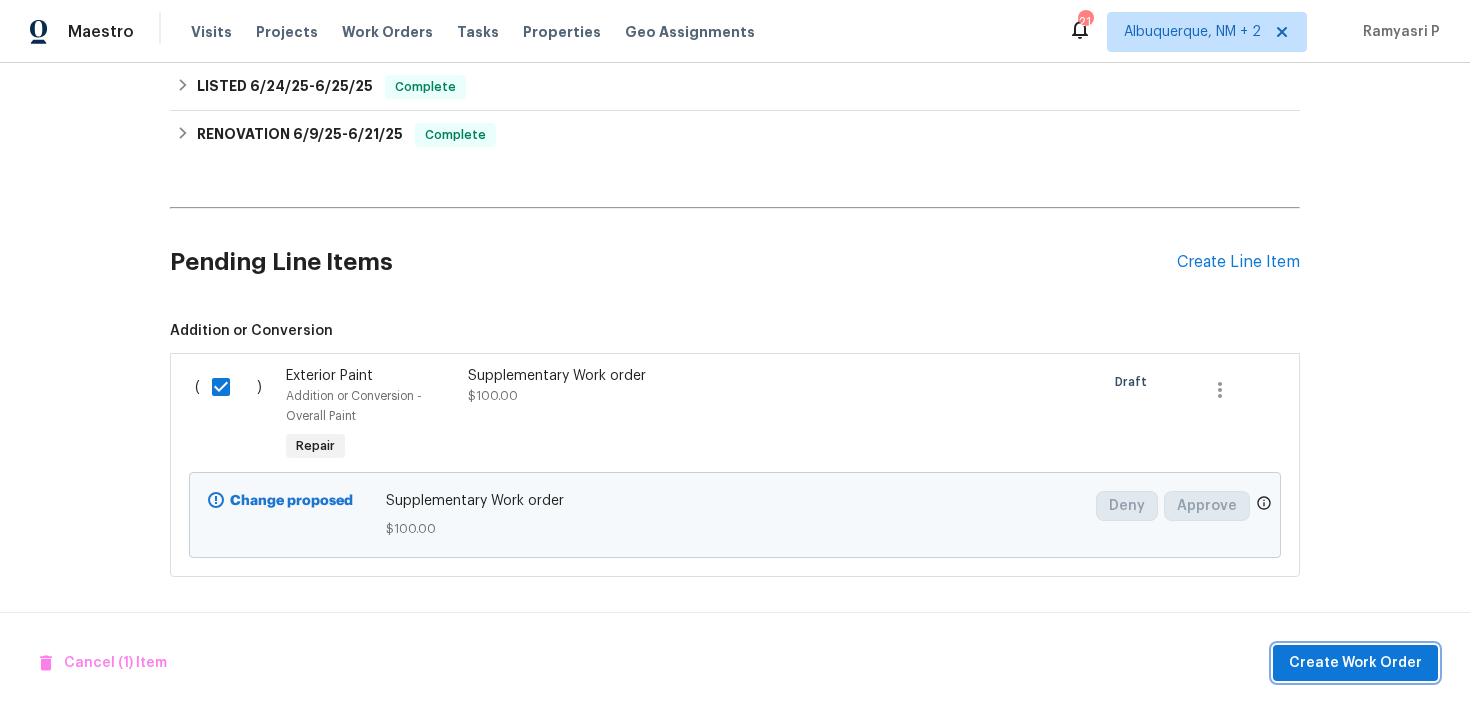 click on "Create Work Order" at bounding box center [1355, 663] 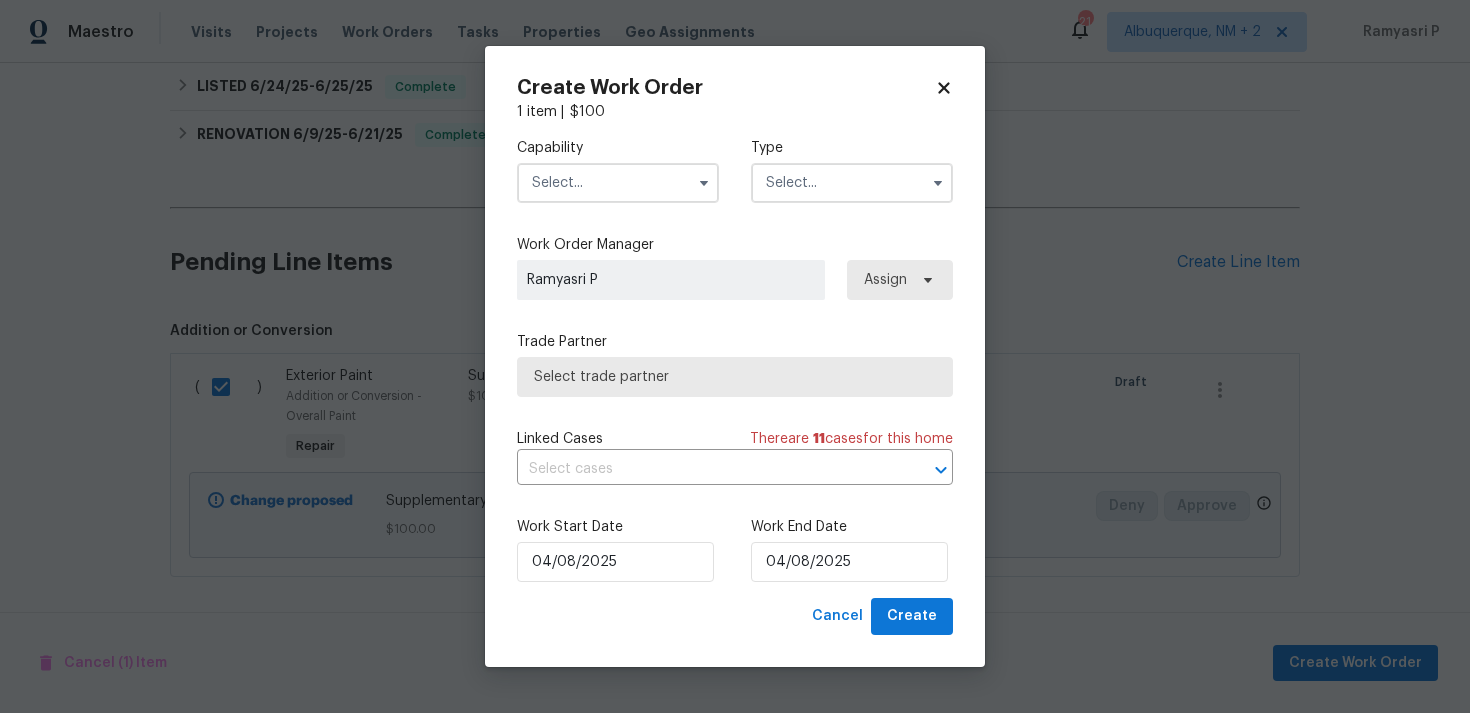 click at bounding box center [852, 183] 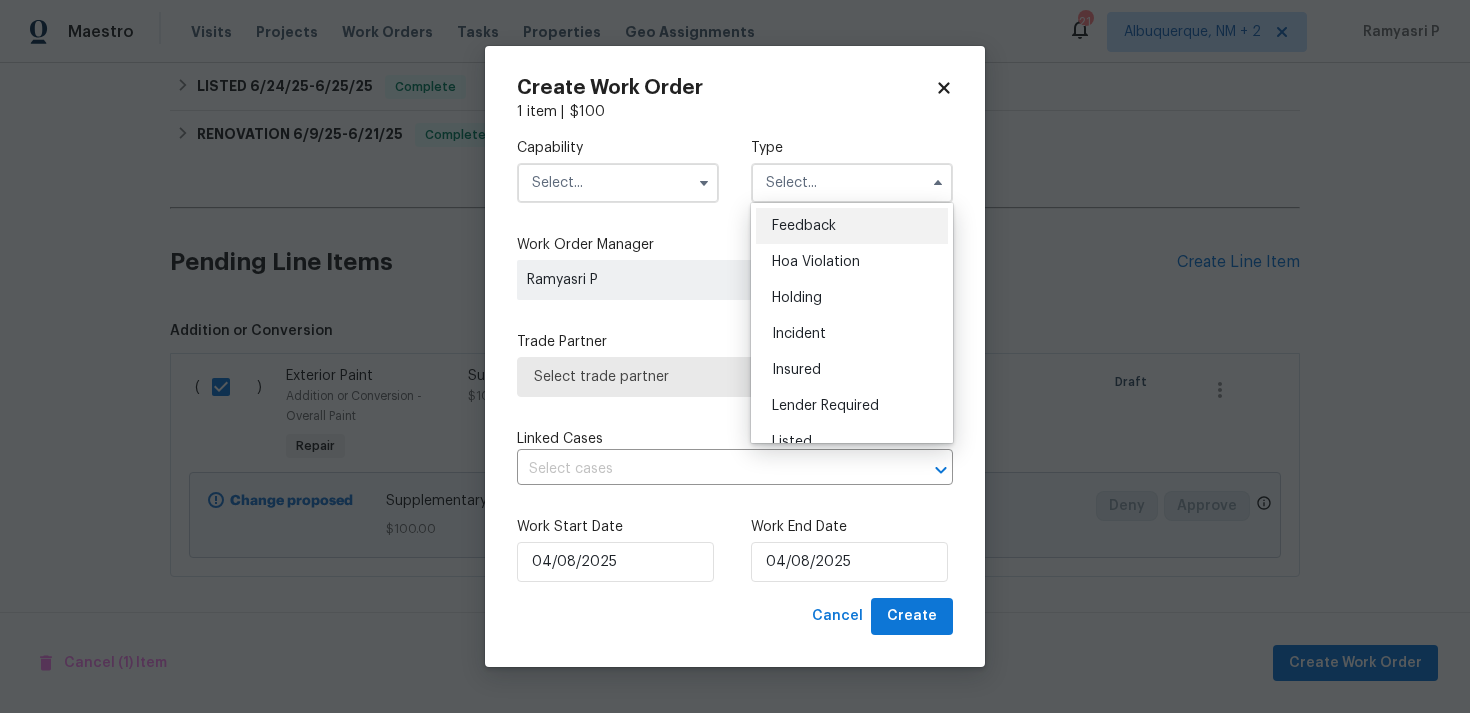 click on "Feedback" at bounding box center (852, 226) 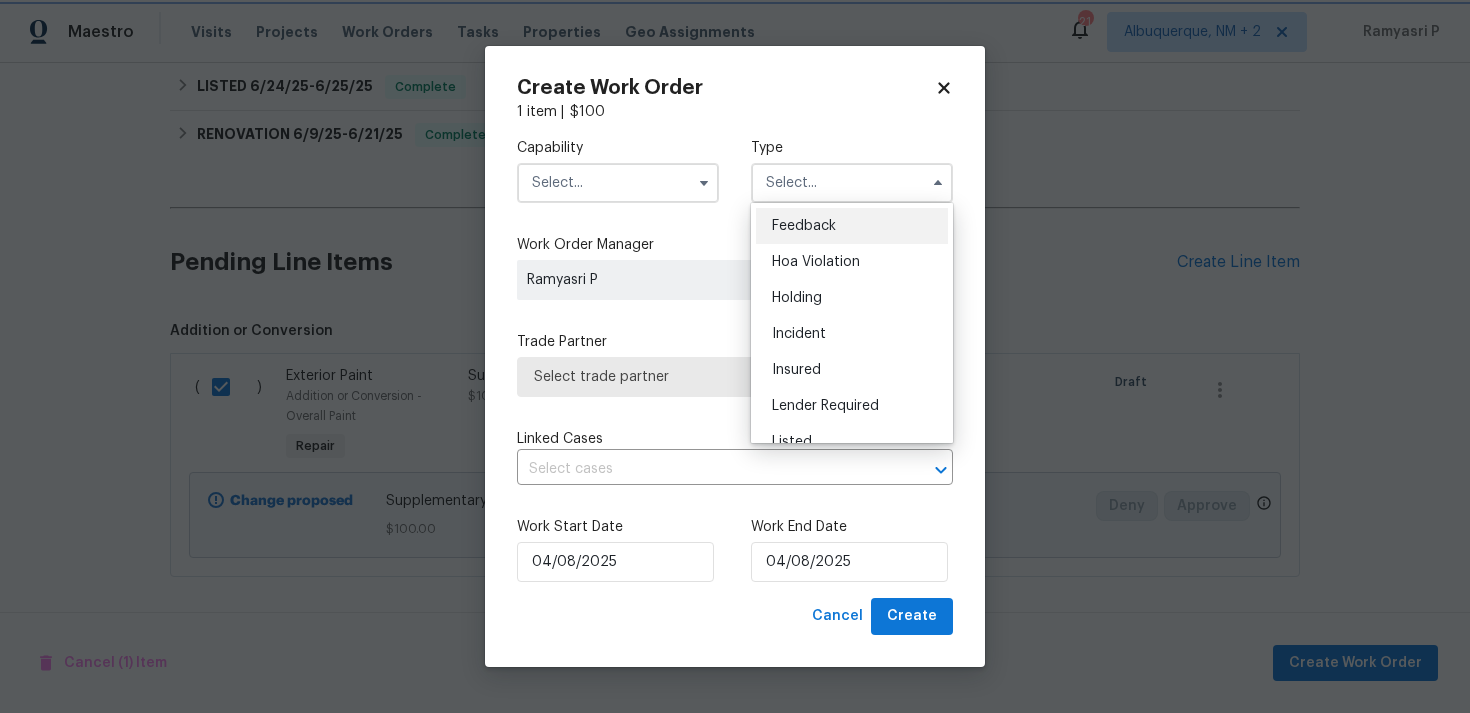 type on "Feedback" 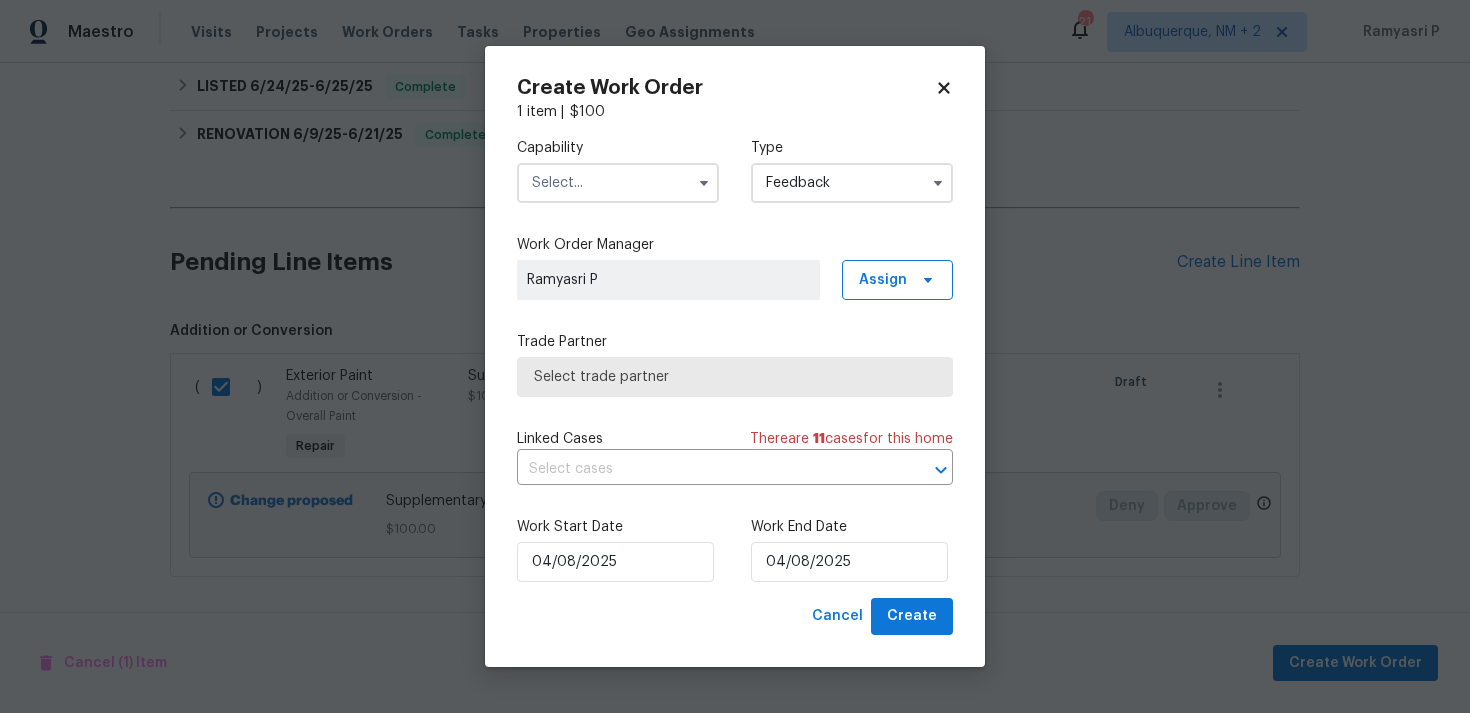 click at bounding box center (618, 183) 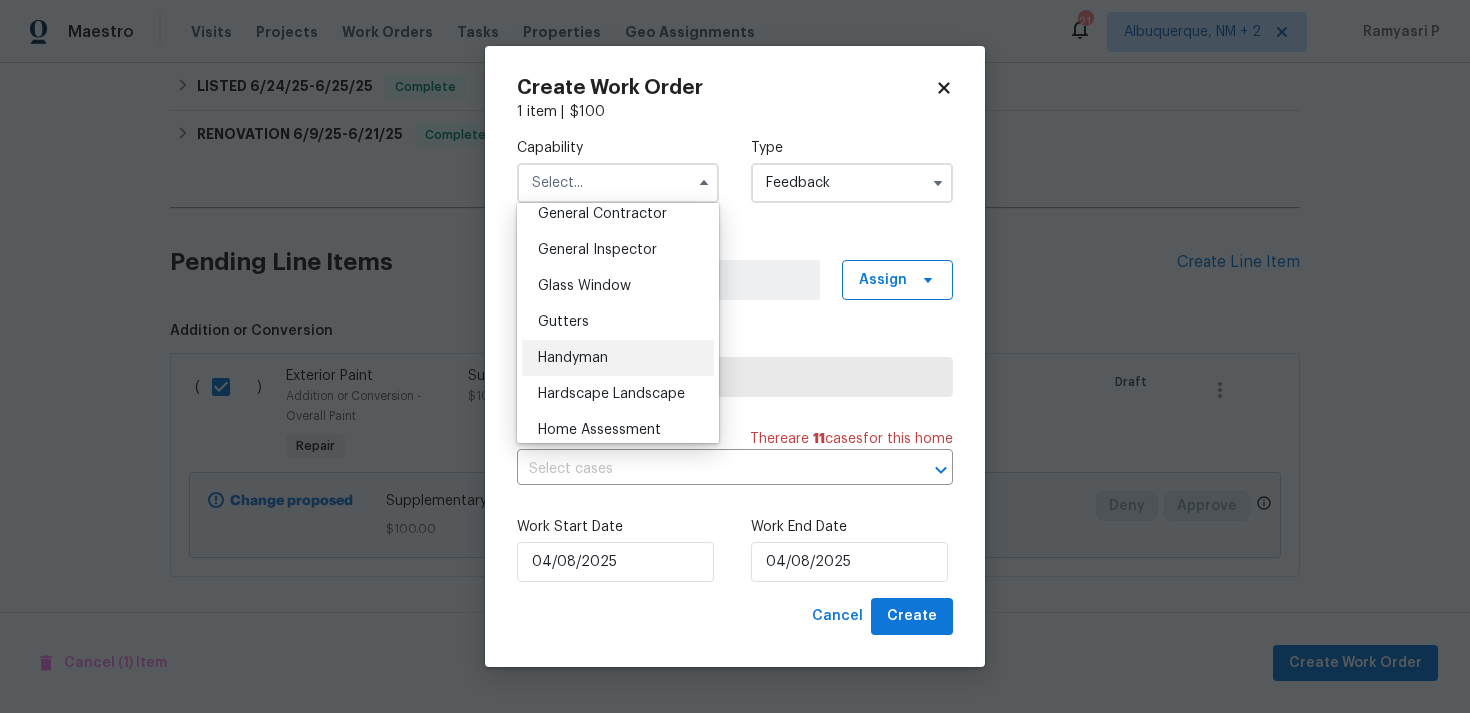 scroll, scrollTop: 972, scrollLeft: 0, axis: vertical 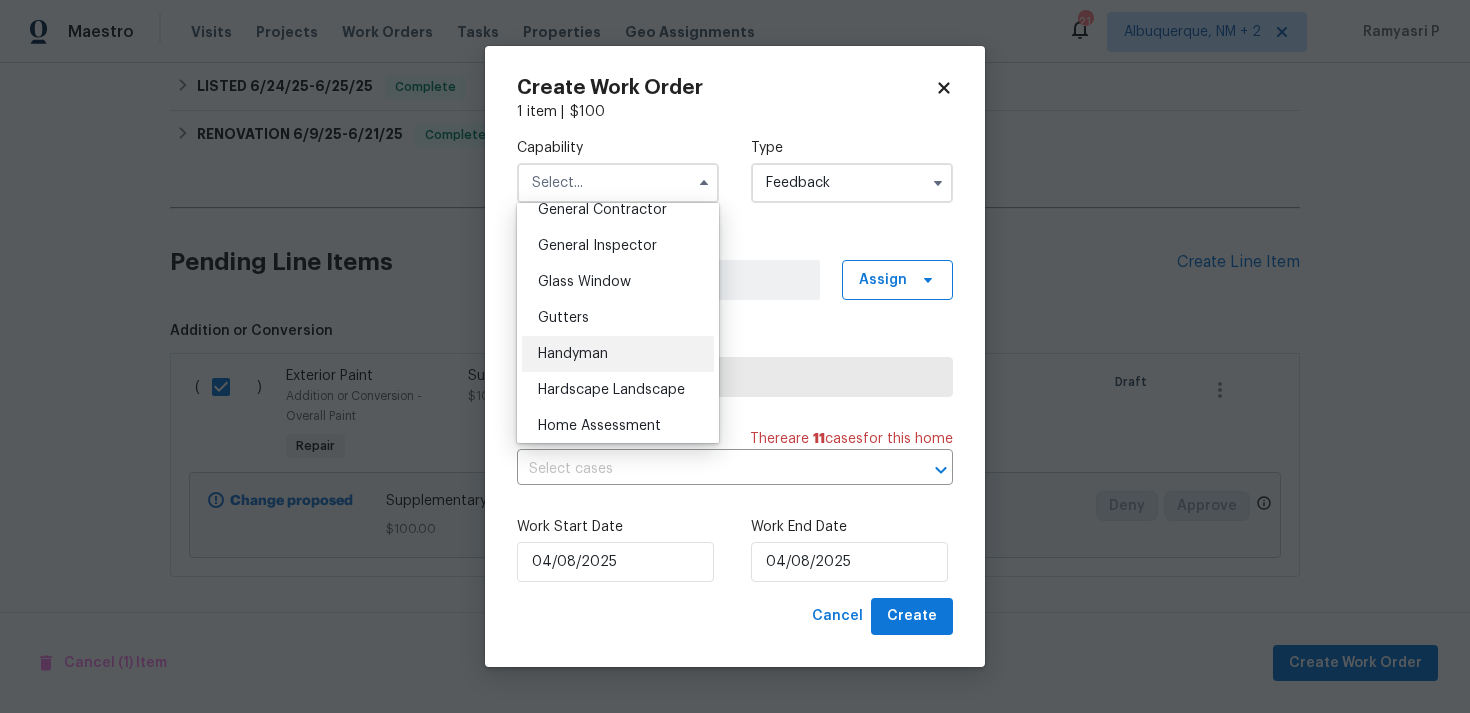 click on "Handyman" at bounding box center (573, 354) 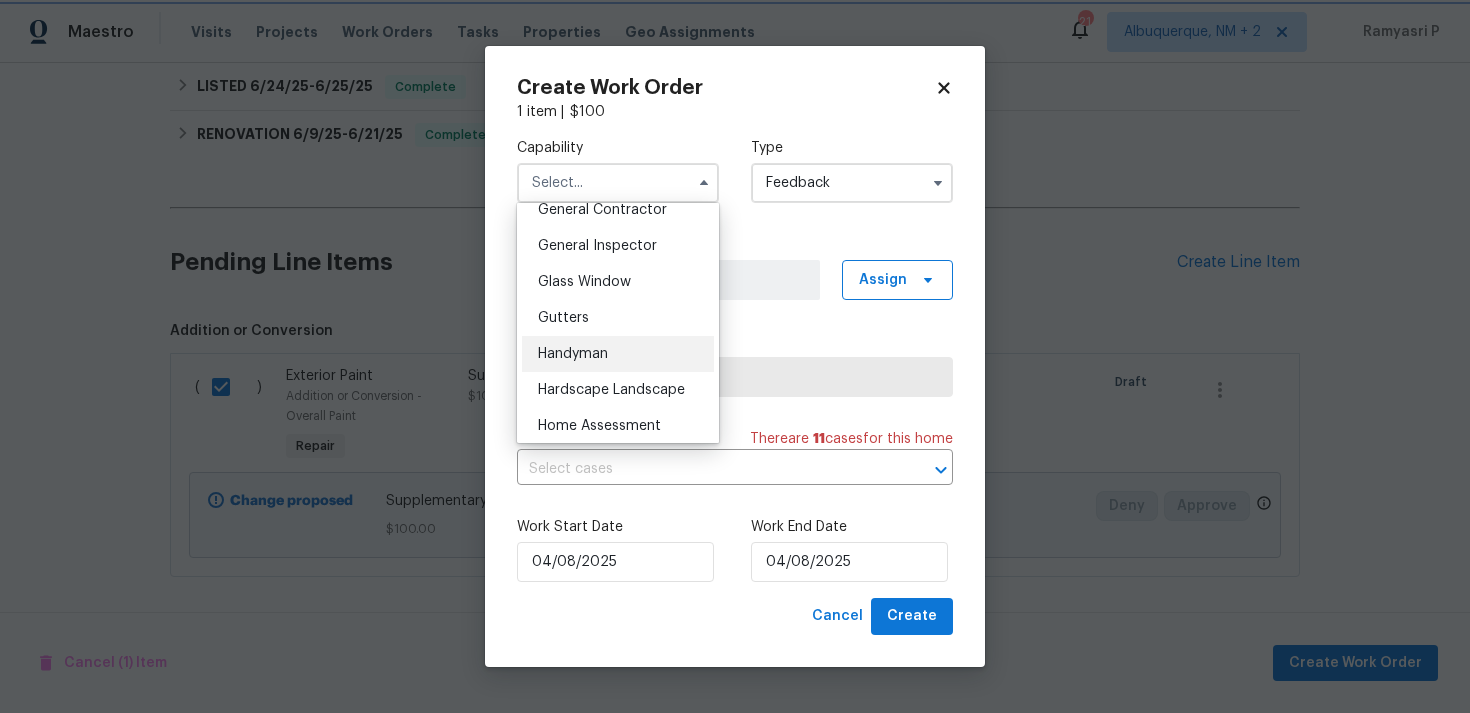 type on "Handyman" 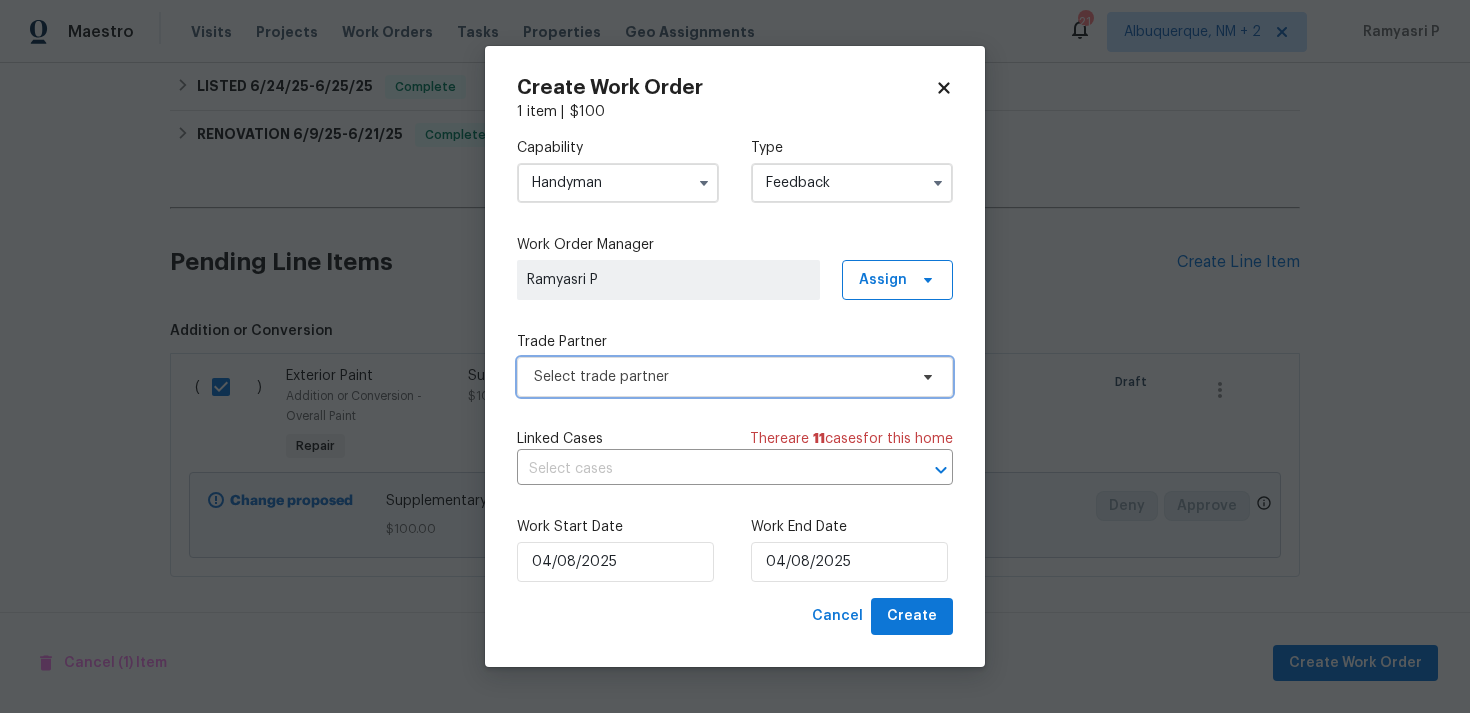 click on "Select trade partner" at bounding box center [735, 377] 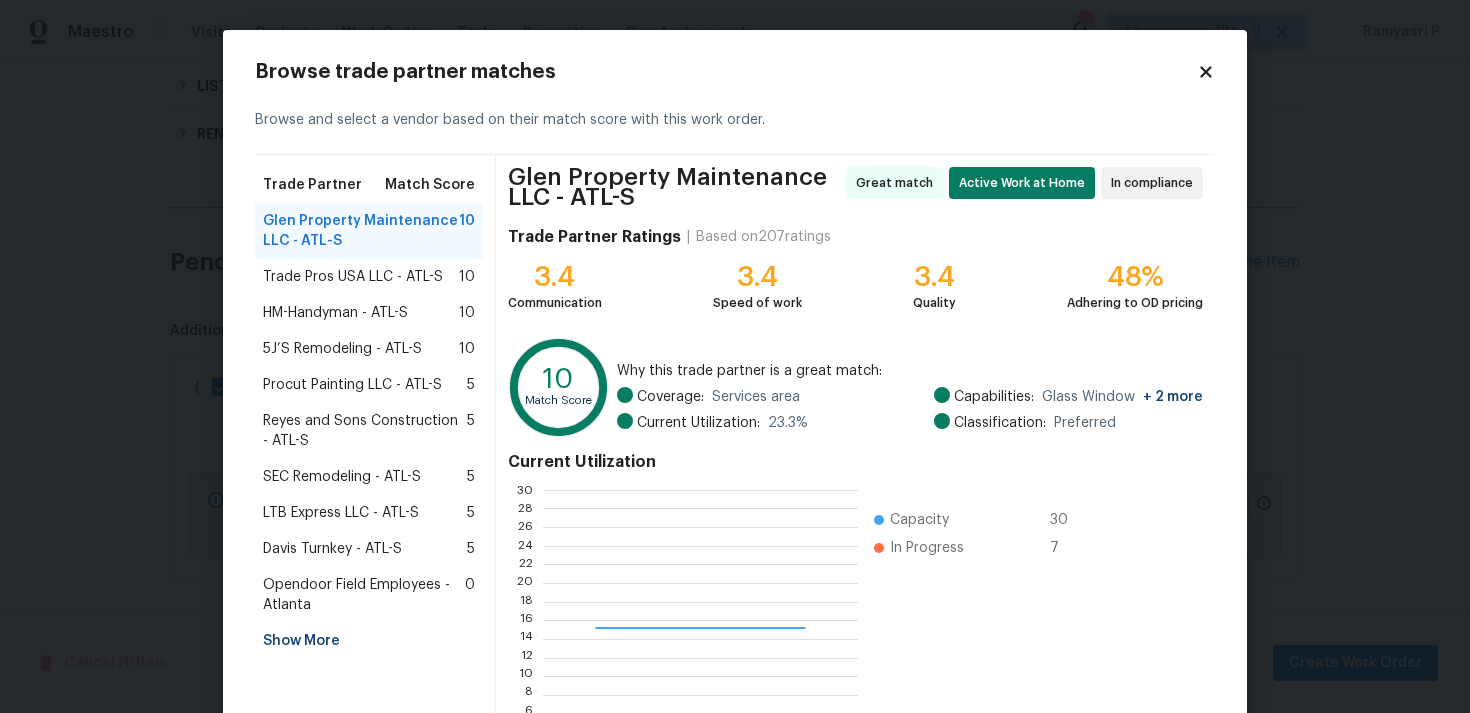 scroll, scrollTop: 2, scrollLeft: 2, axis: both 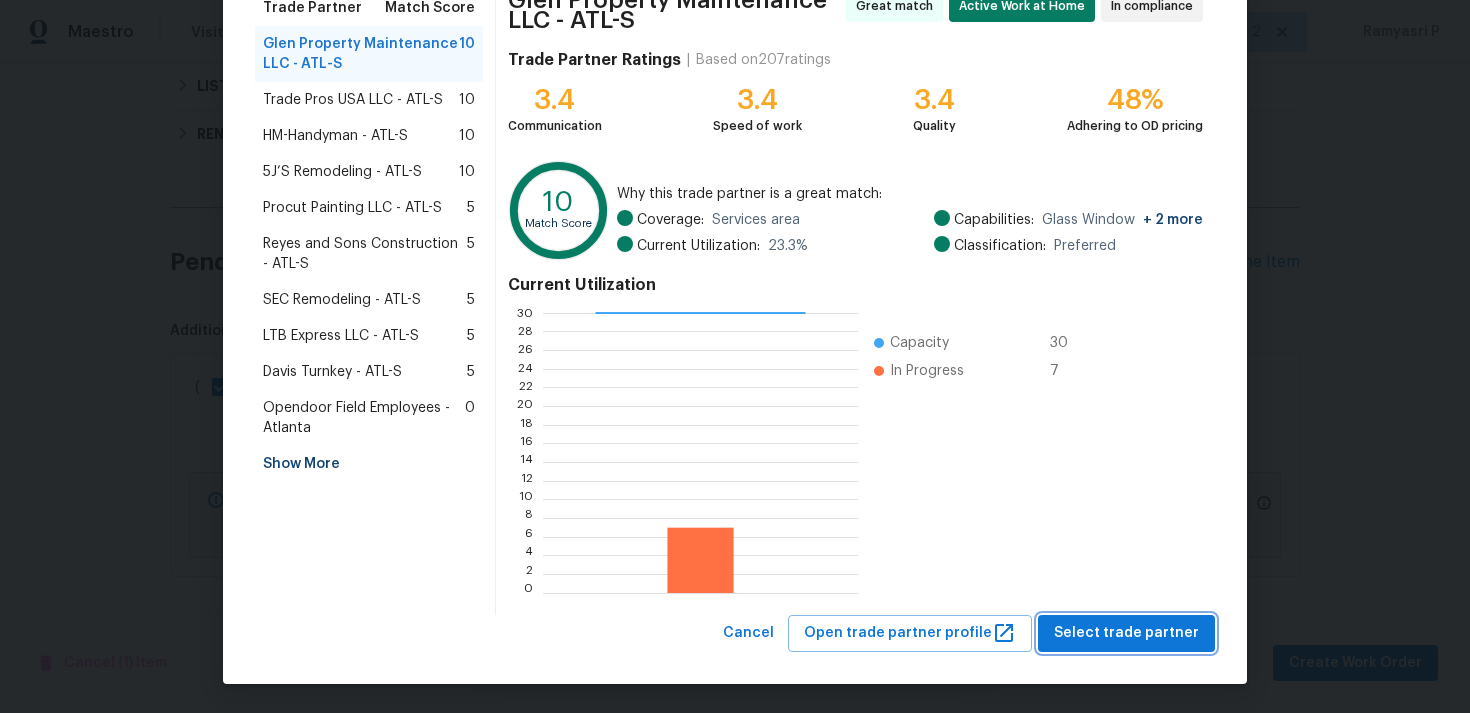 click on "Select trade partner" at bounding box center [1126, 633] 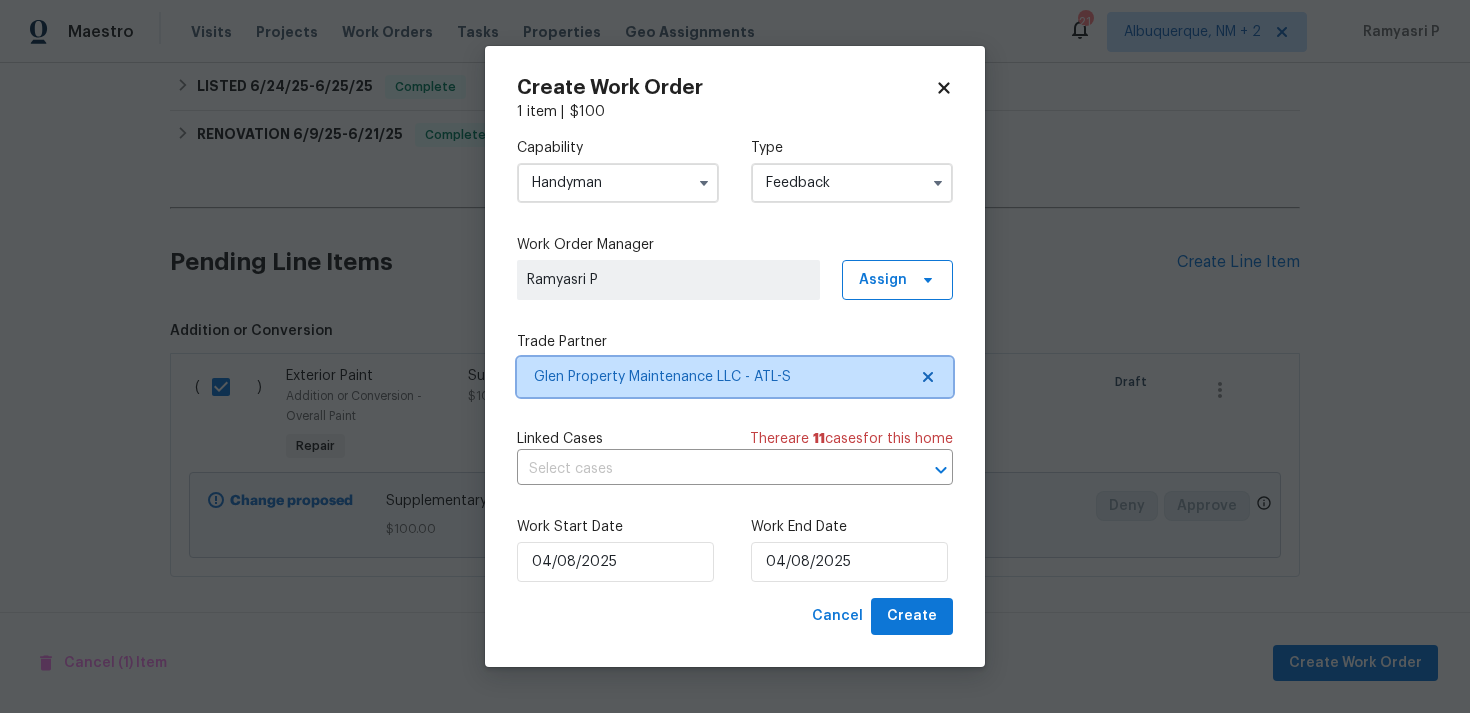 scroll, scrollTop: 0, scrollLeft: 0, axis: both 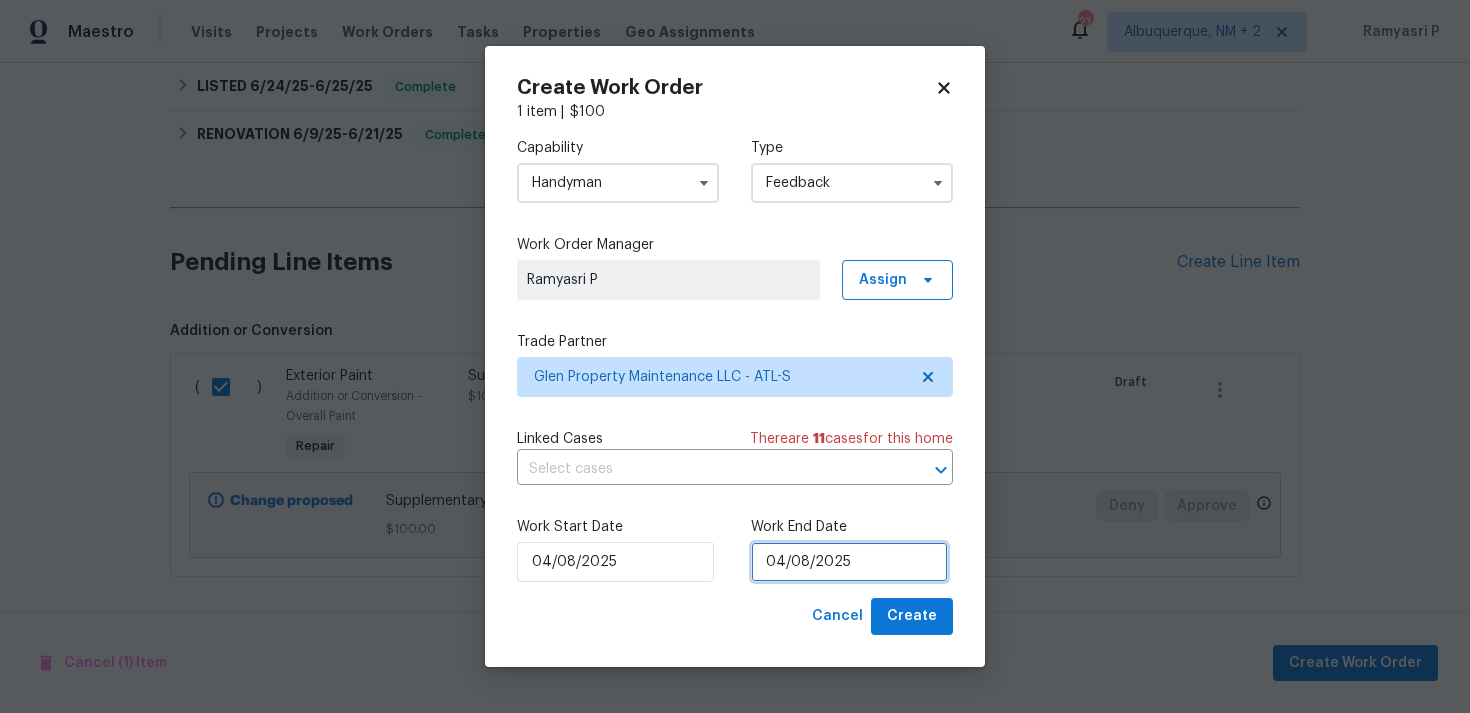 click on "04/08/2025" at bounding box center [849, 562] 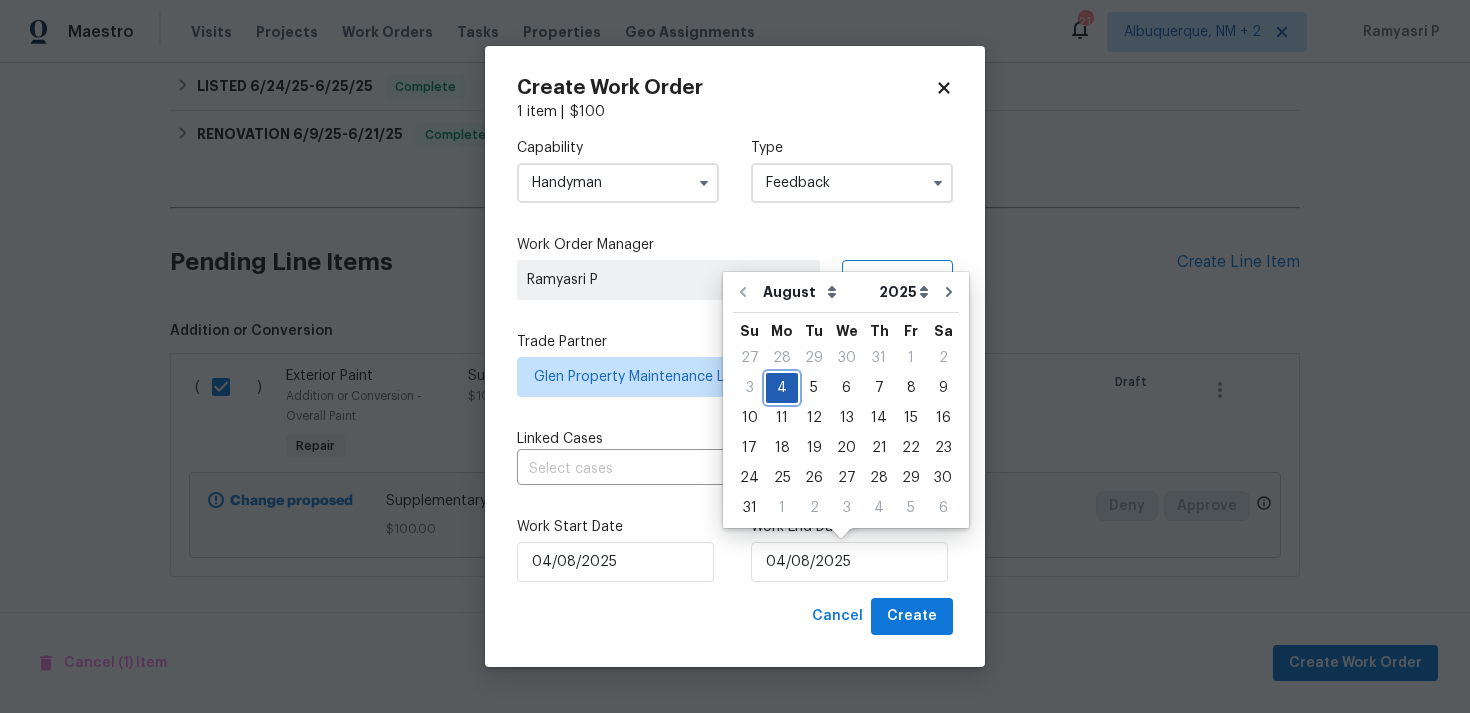 click on "4" at bounding box center [782, 388] 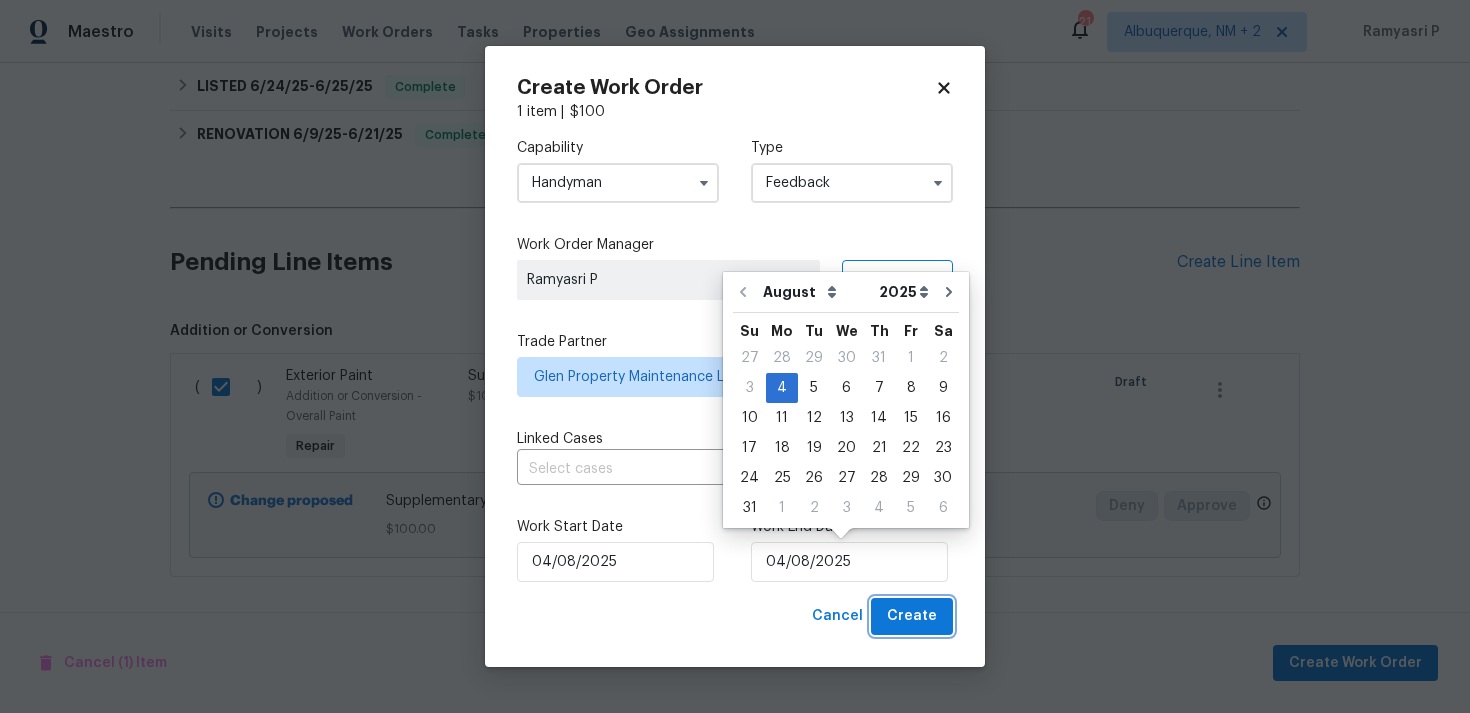 click on "Create" at bounding box center (912, 616) 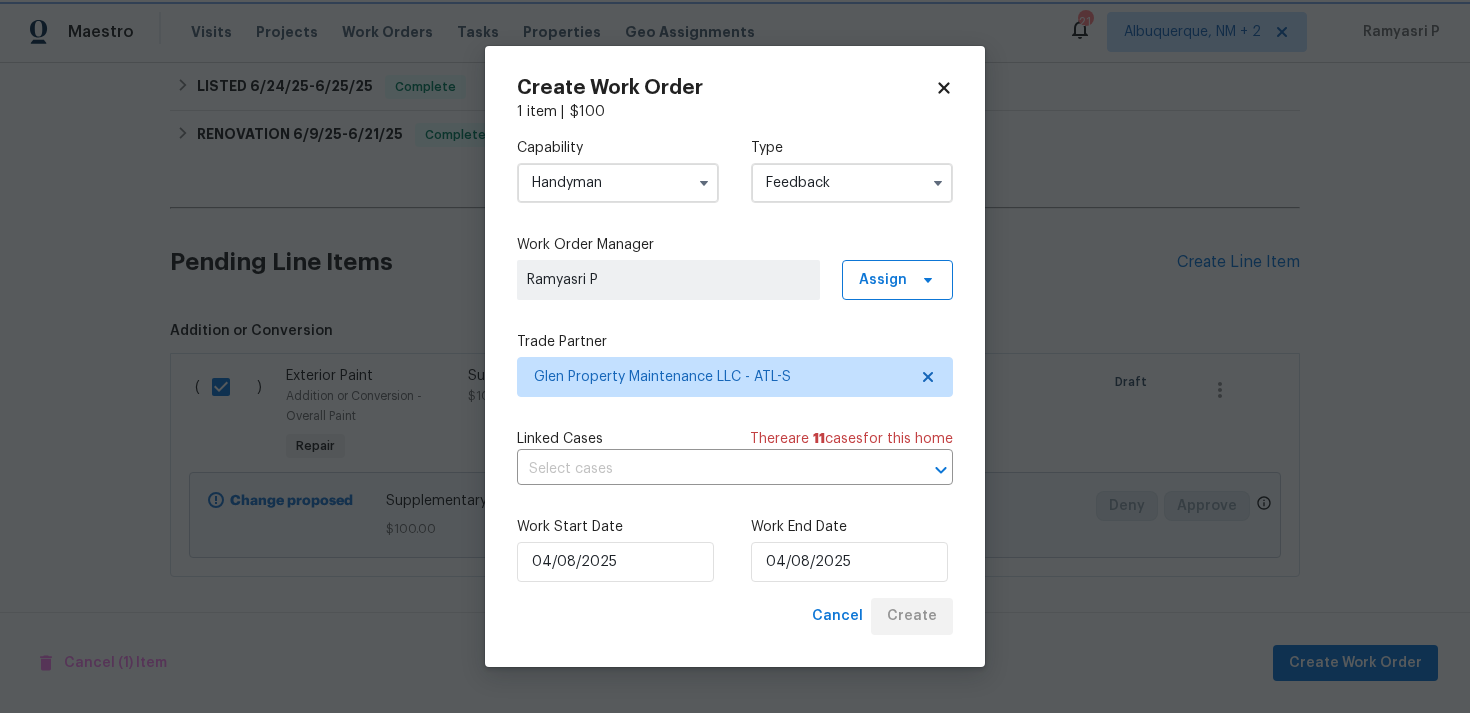 checkbox on "false" 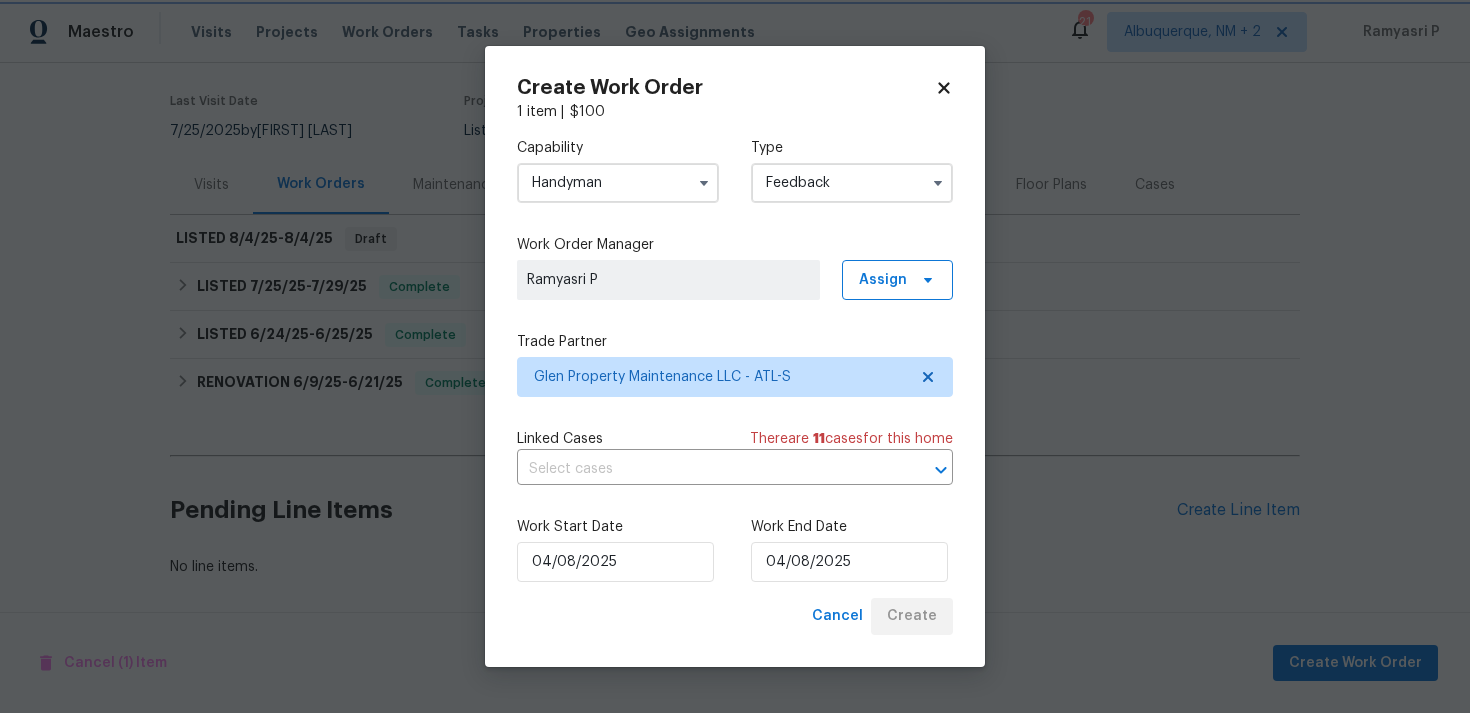 scroll, scrollTop: 148, scrollLeft: 0, axis: vertical 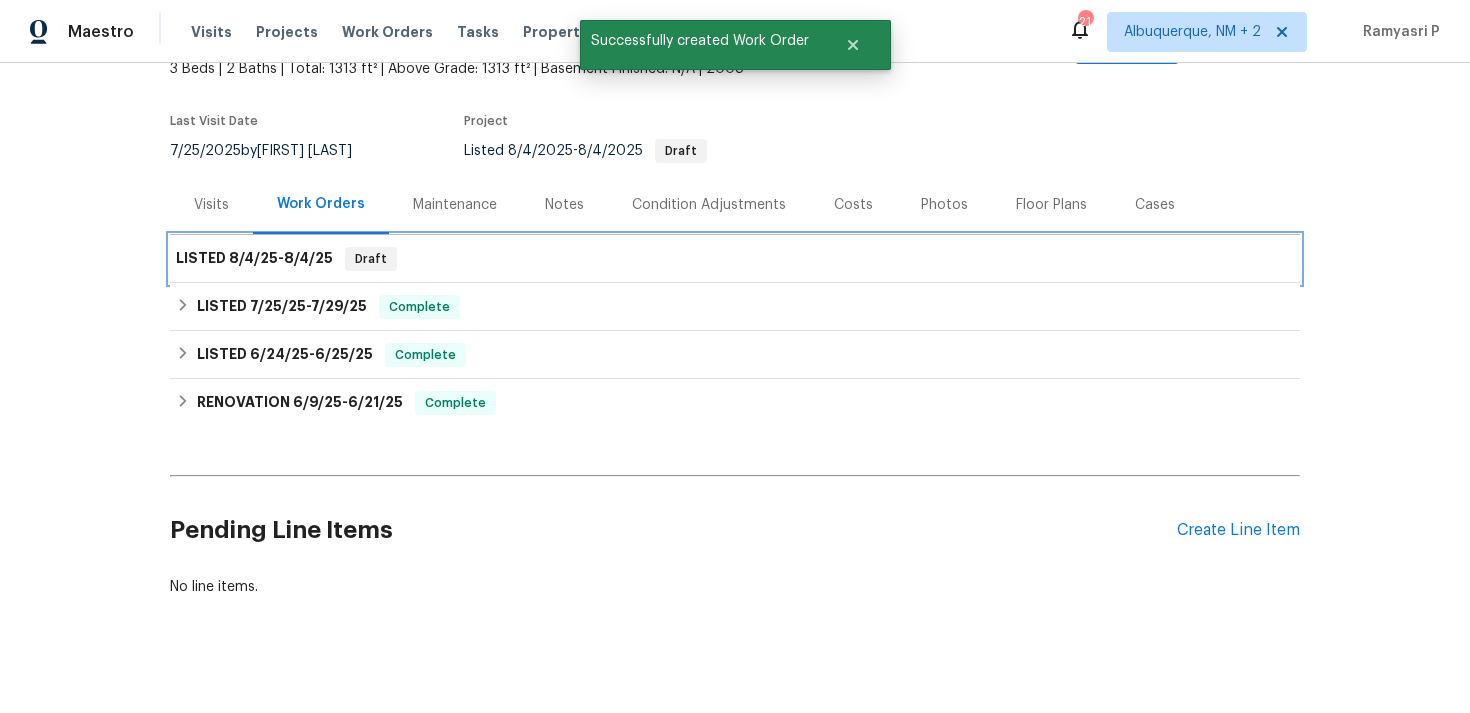 click on "8/4/25  -  8/4/25" at bounding box center [281, 258] 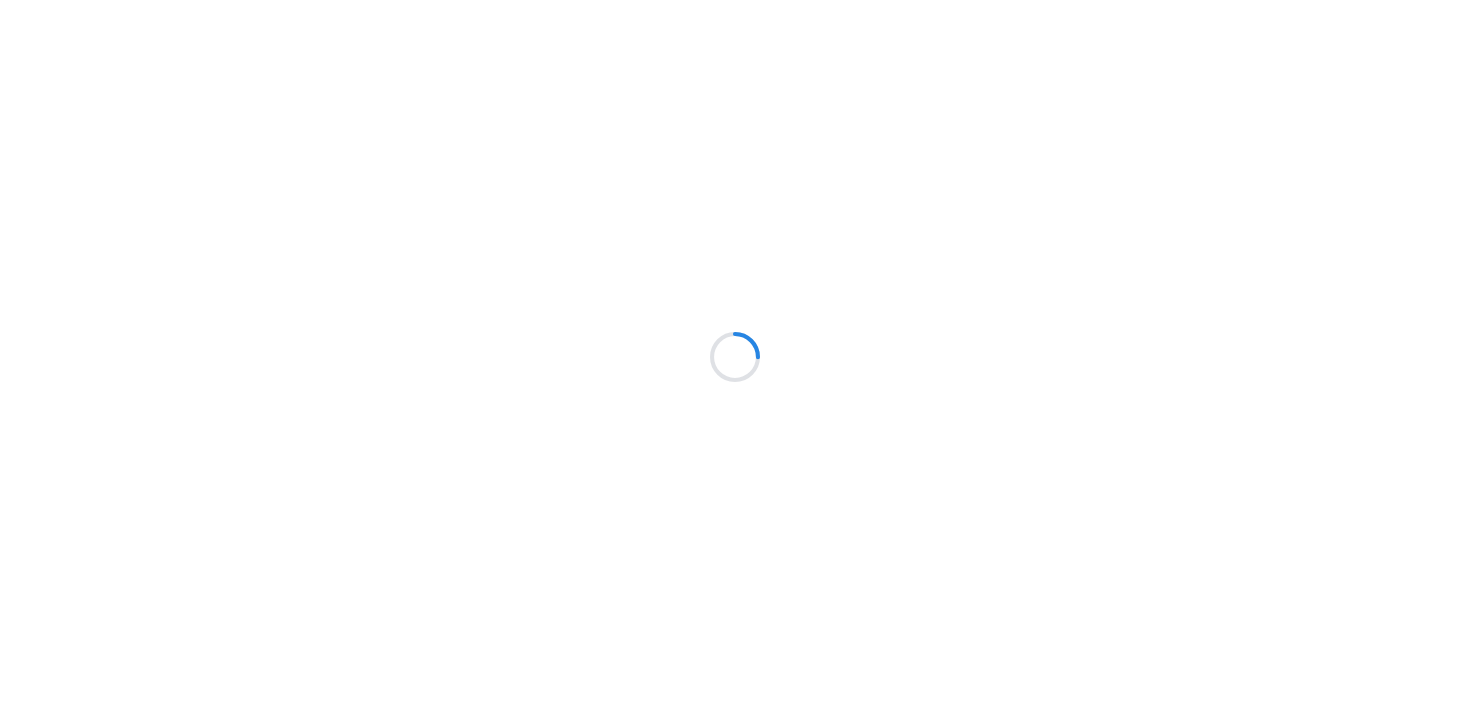 scroll, scrollTop: 0, scrollLeft: 0, axis: both 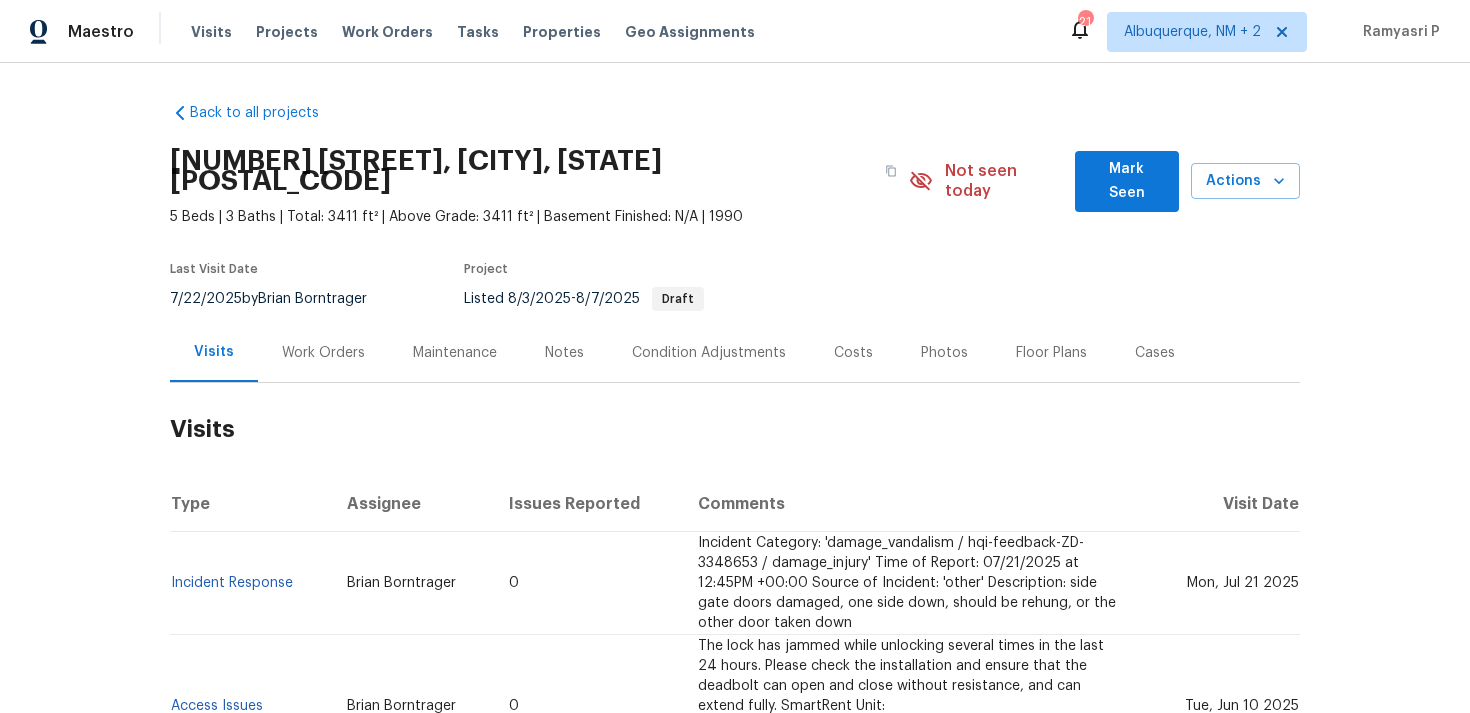 click on "Work Orders" at bounding box center [323, 353] 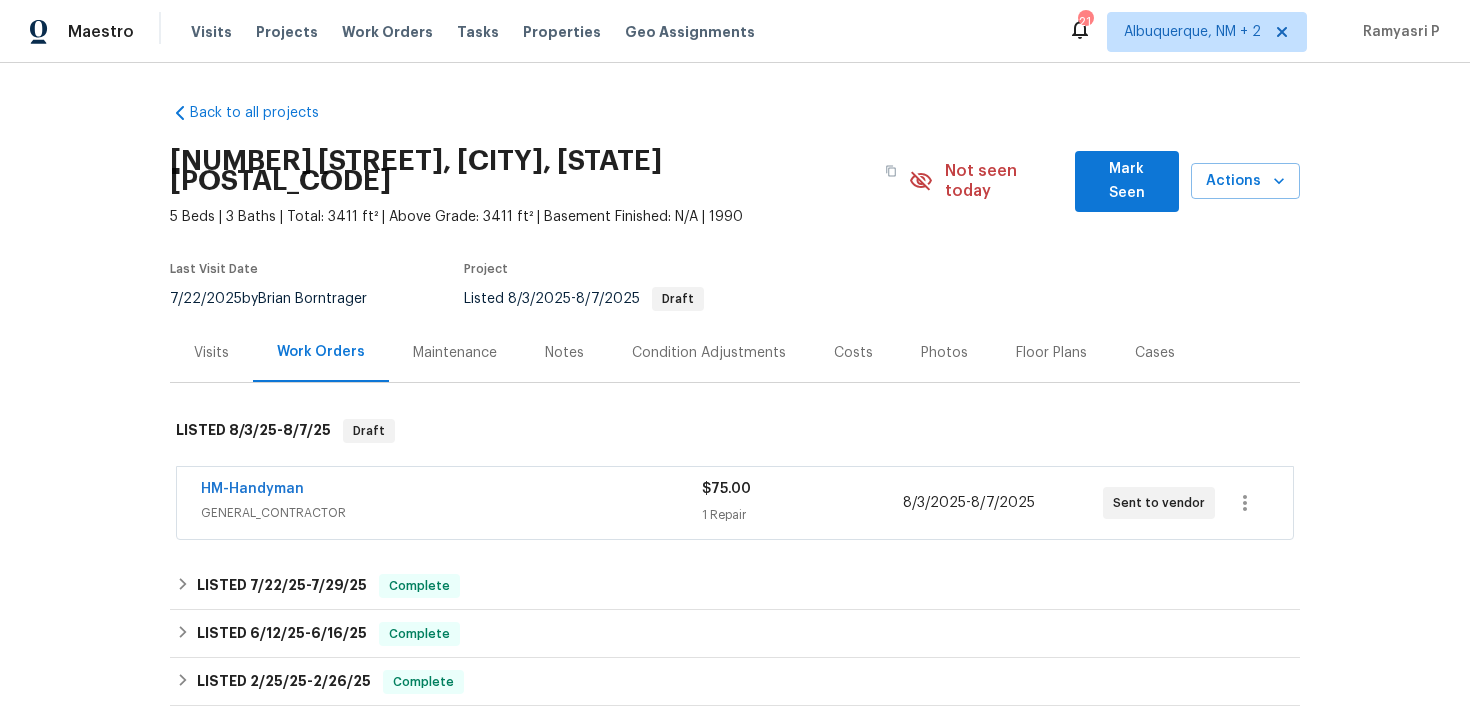 click on "HM-Handyman" at bounding box center [451, 491] 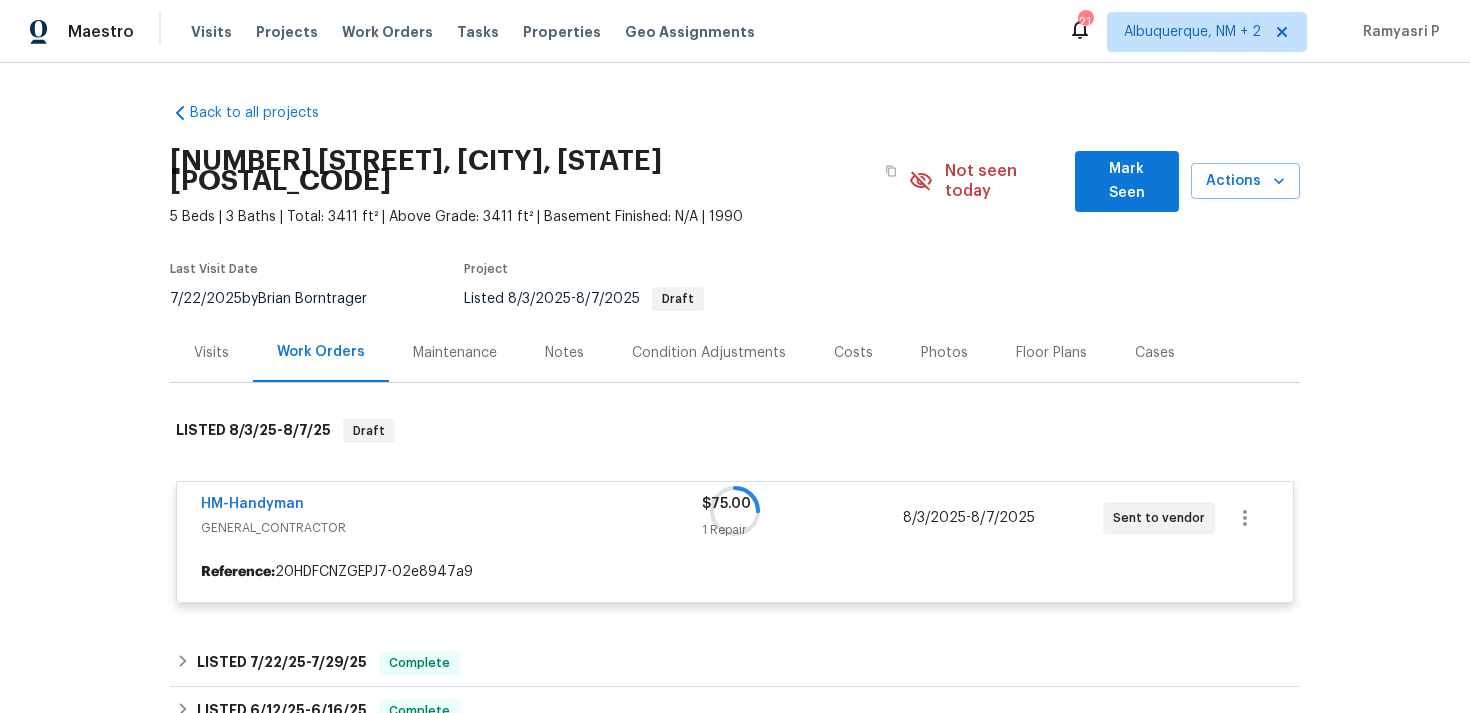 click at bounding box center (735, 511) 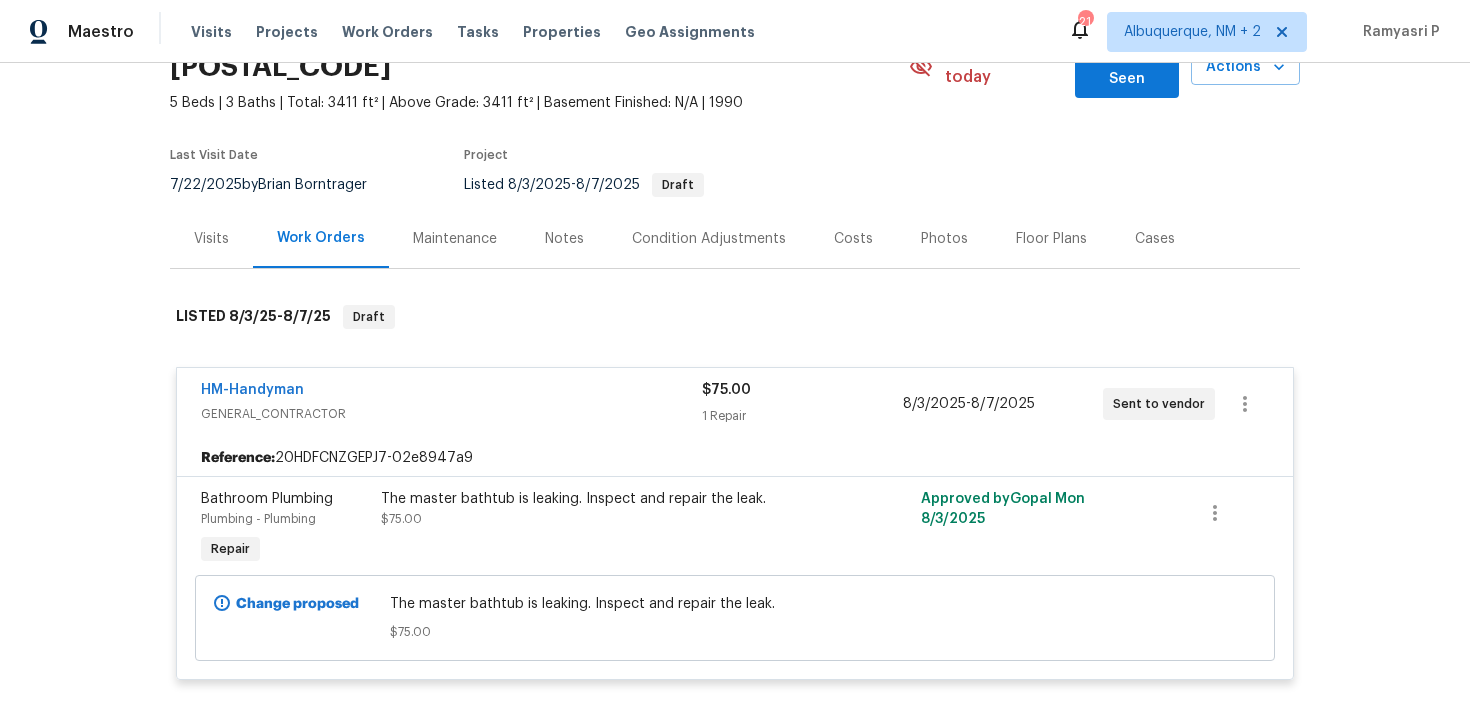 scroll, scrollTop: 123, scrollLeft: 0, axis: vertical 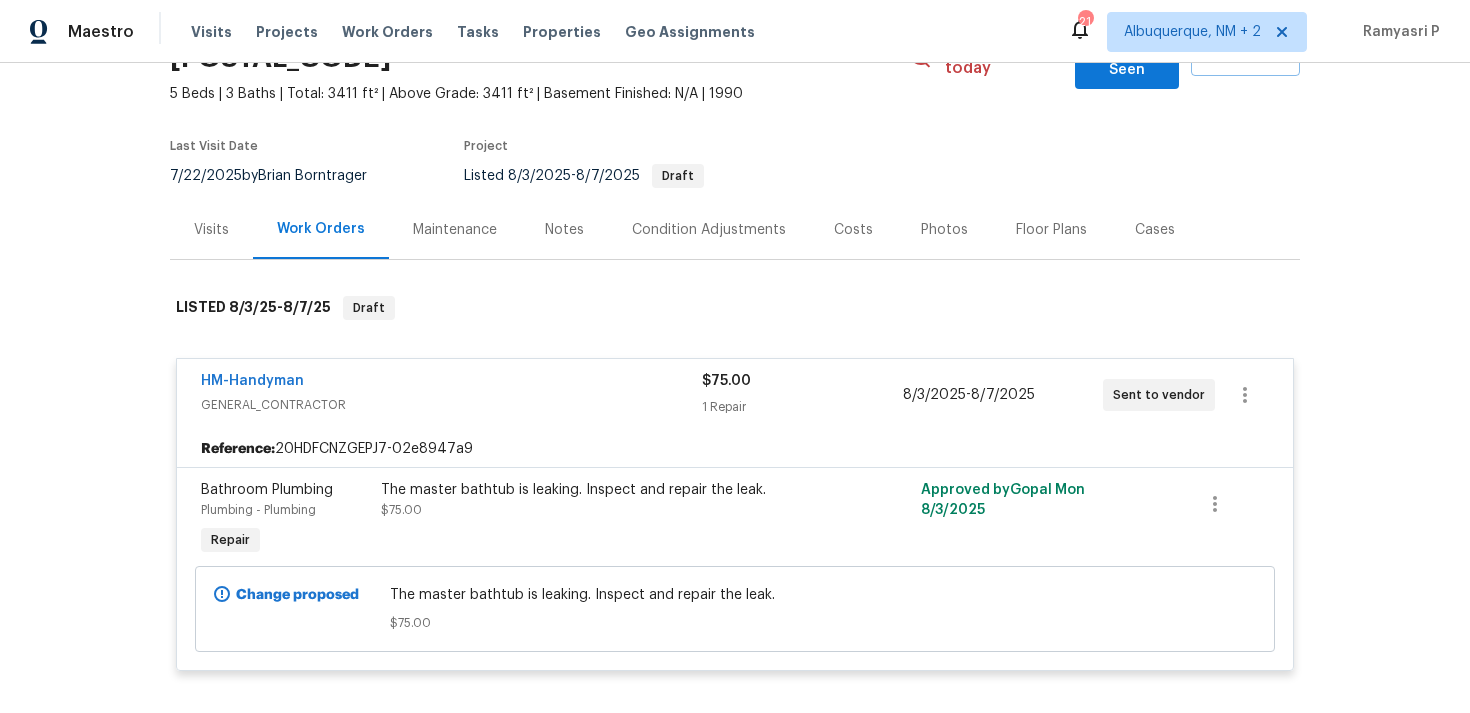 click on "HM-Handyman" at bounding box center (252, 381) 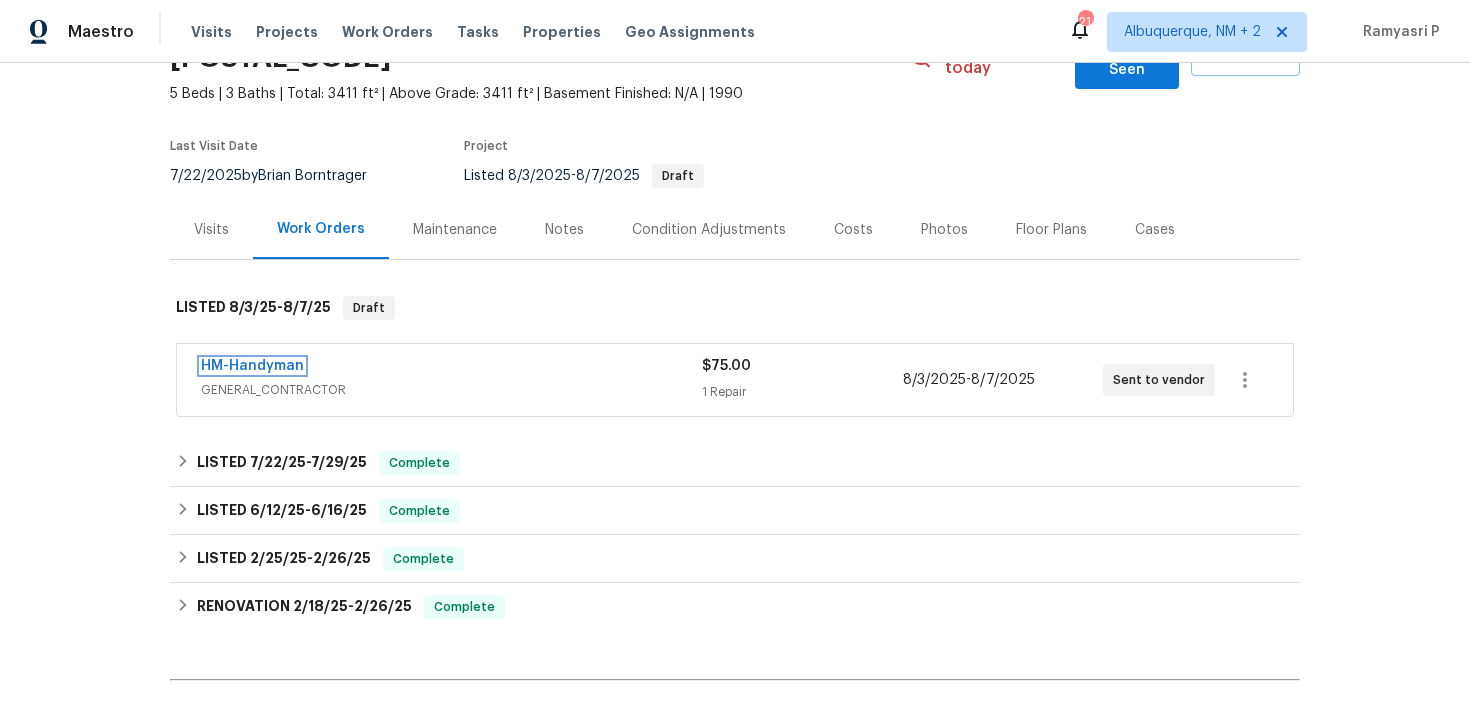 click on "HM-Handyman" at bounding box center [252, 366] 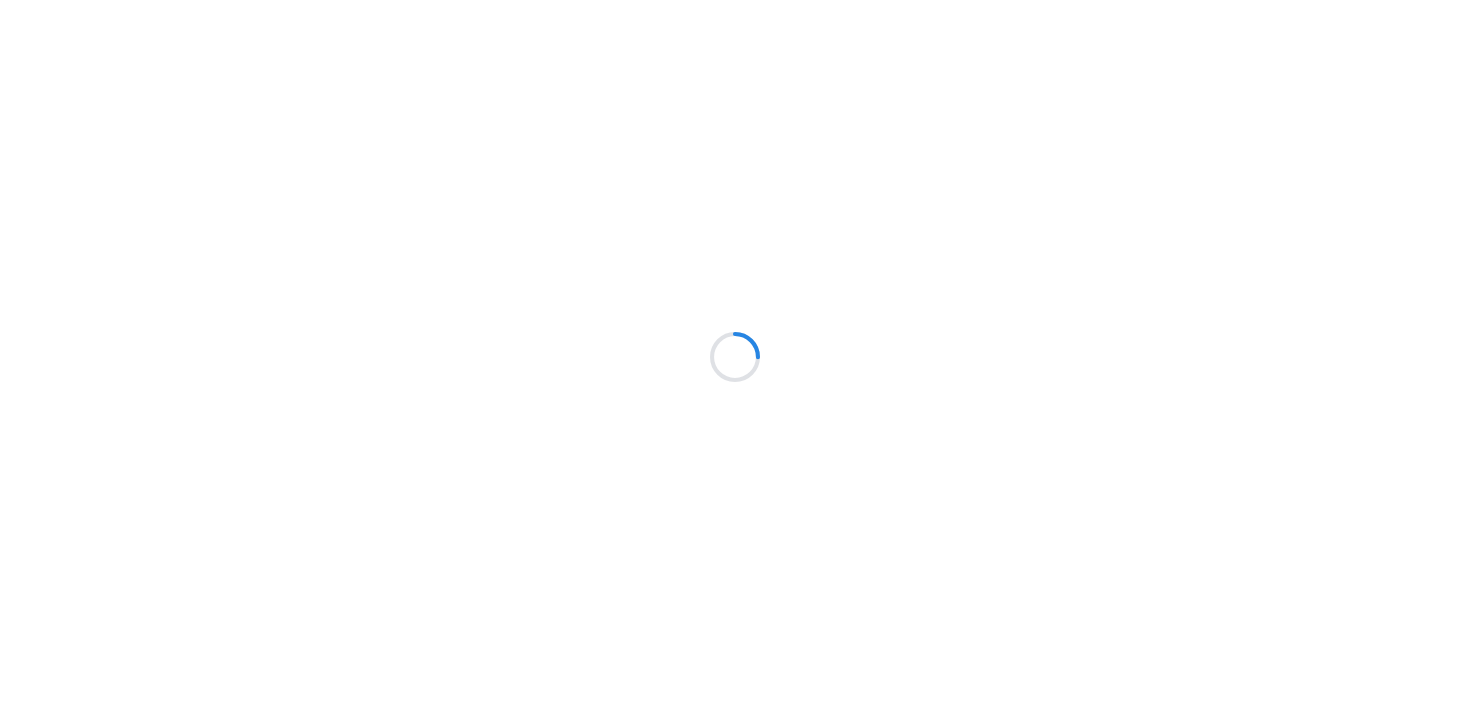 scroll, scrollTop: 0, scrollLeft: 0, axis: both 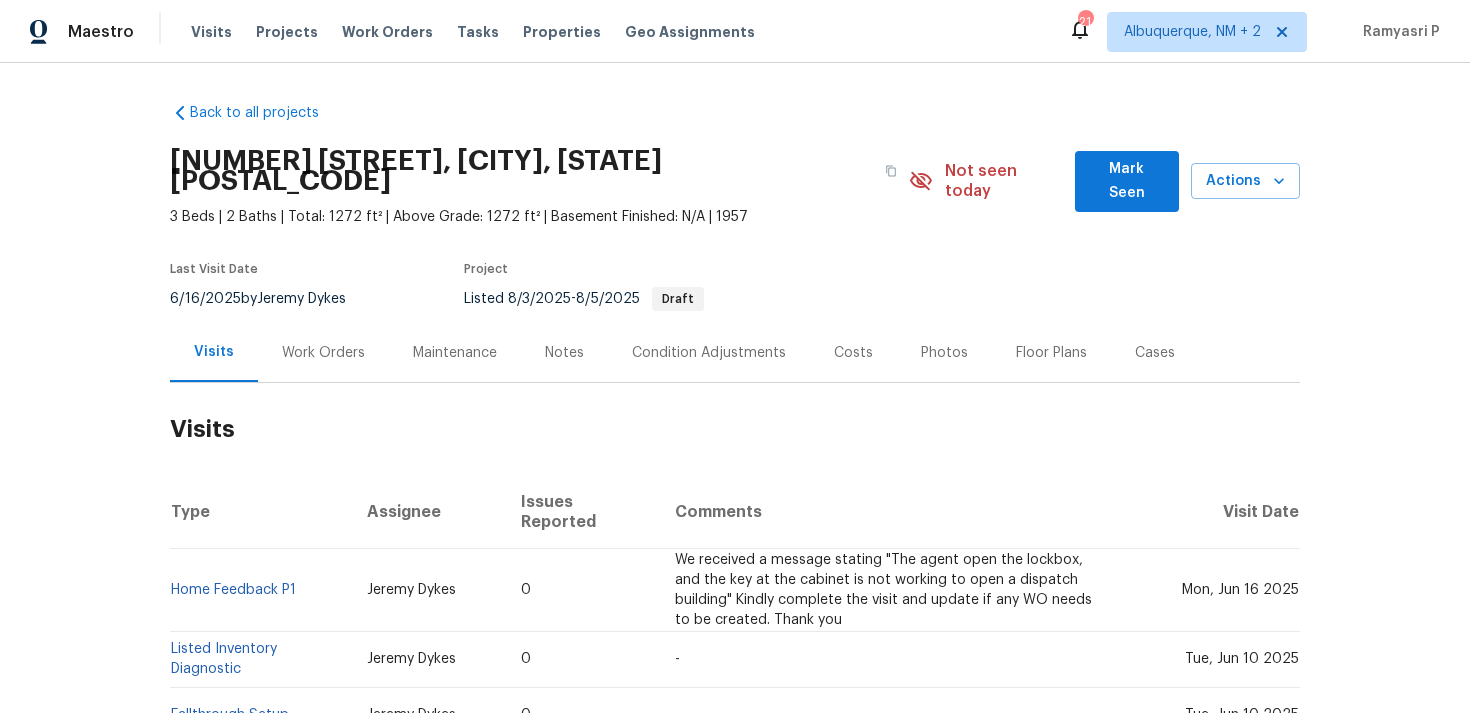 click on "Work Orders" at bounding box center (323, 353) 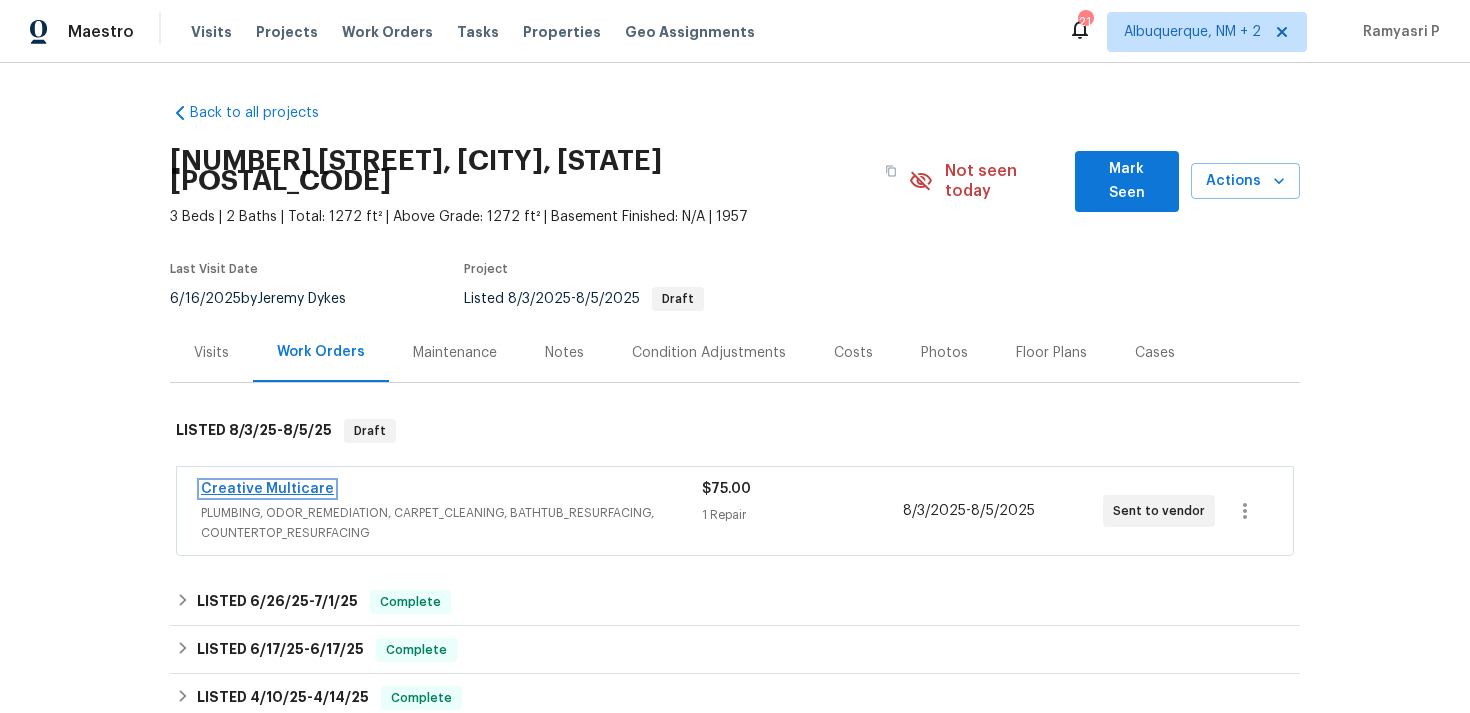 click on "Creative Multicare" at bounding box center (267, 489) 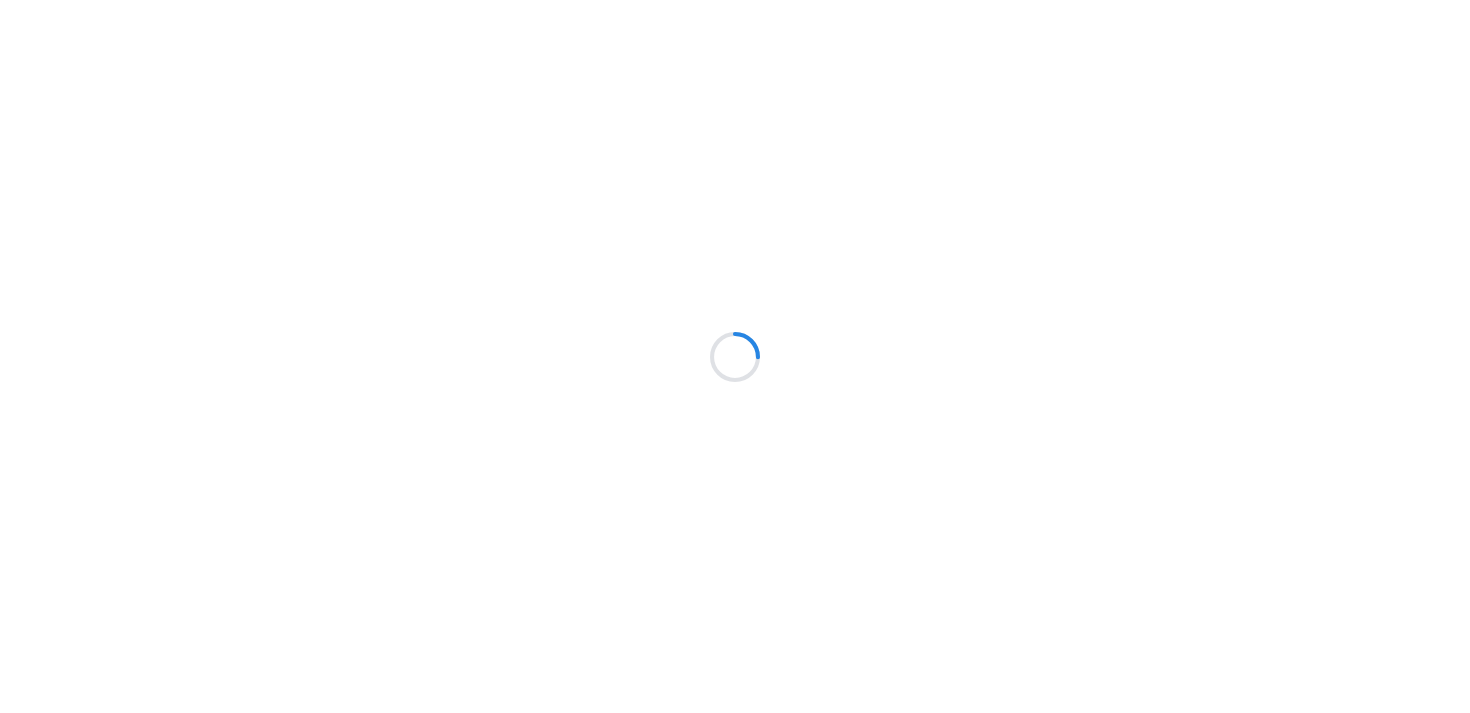 scroll, scrollTop: 0, scrollLeft: 0, axis: both 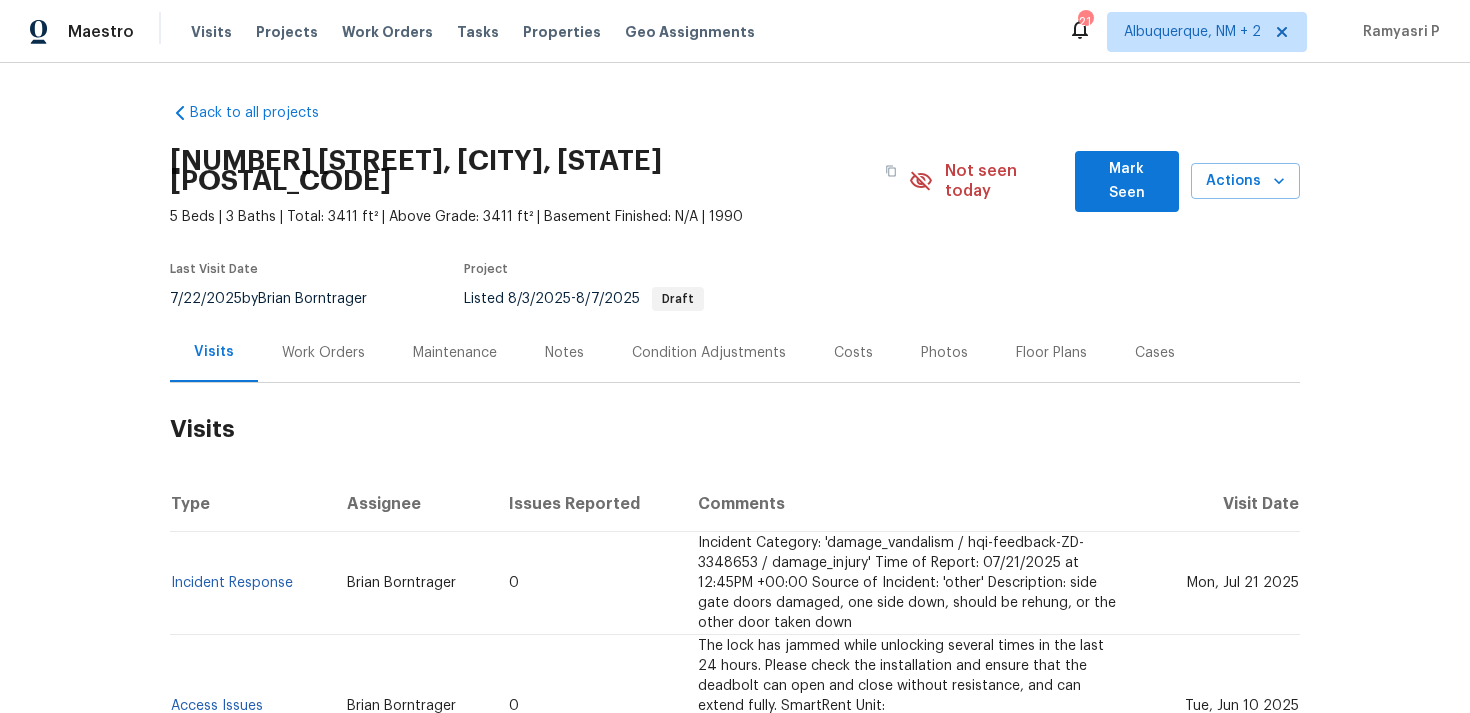click on "Work Orders" at bounding box center (323, 353) 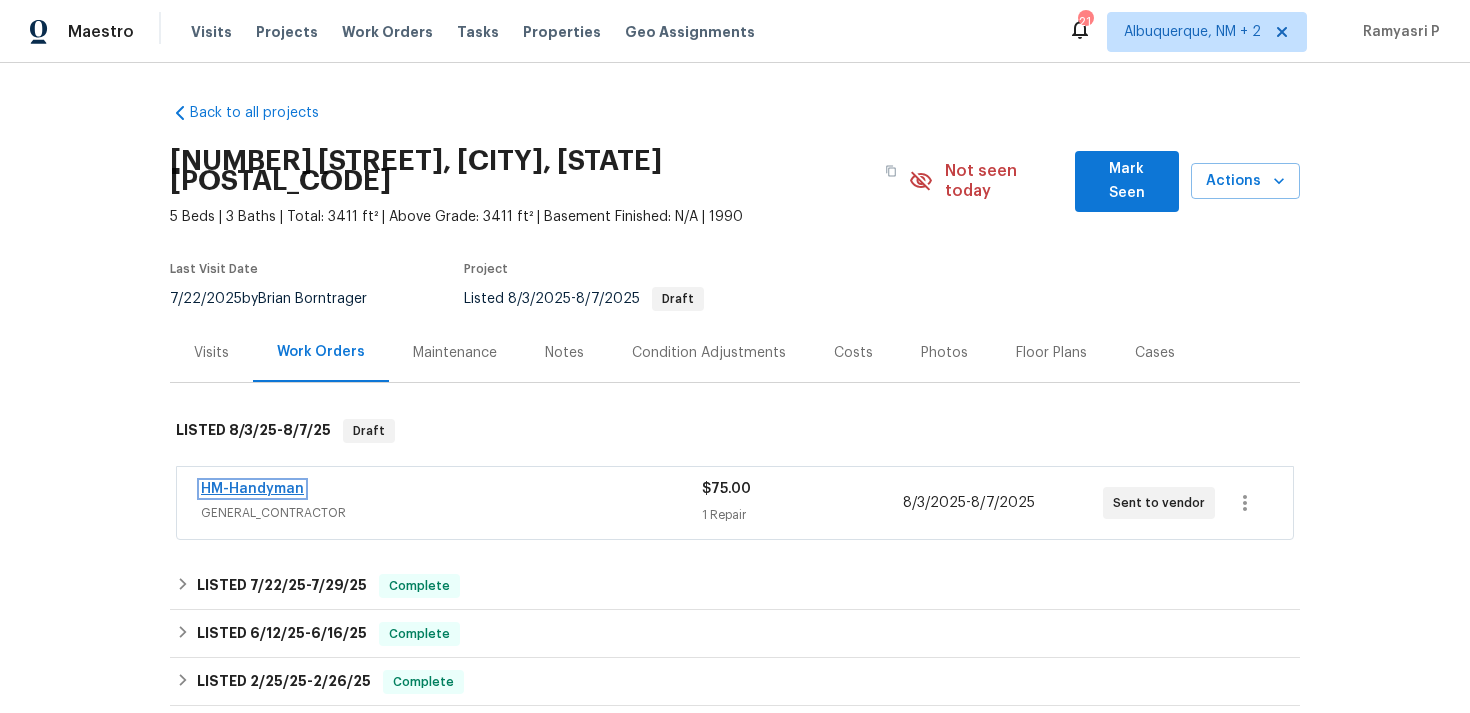 click on "HM-Handyman" at bounding box center [252, 489] 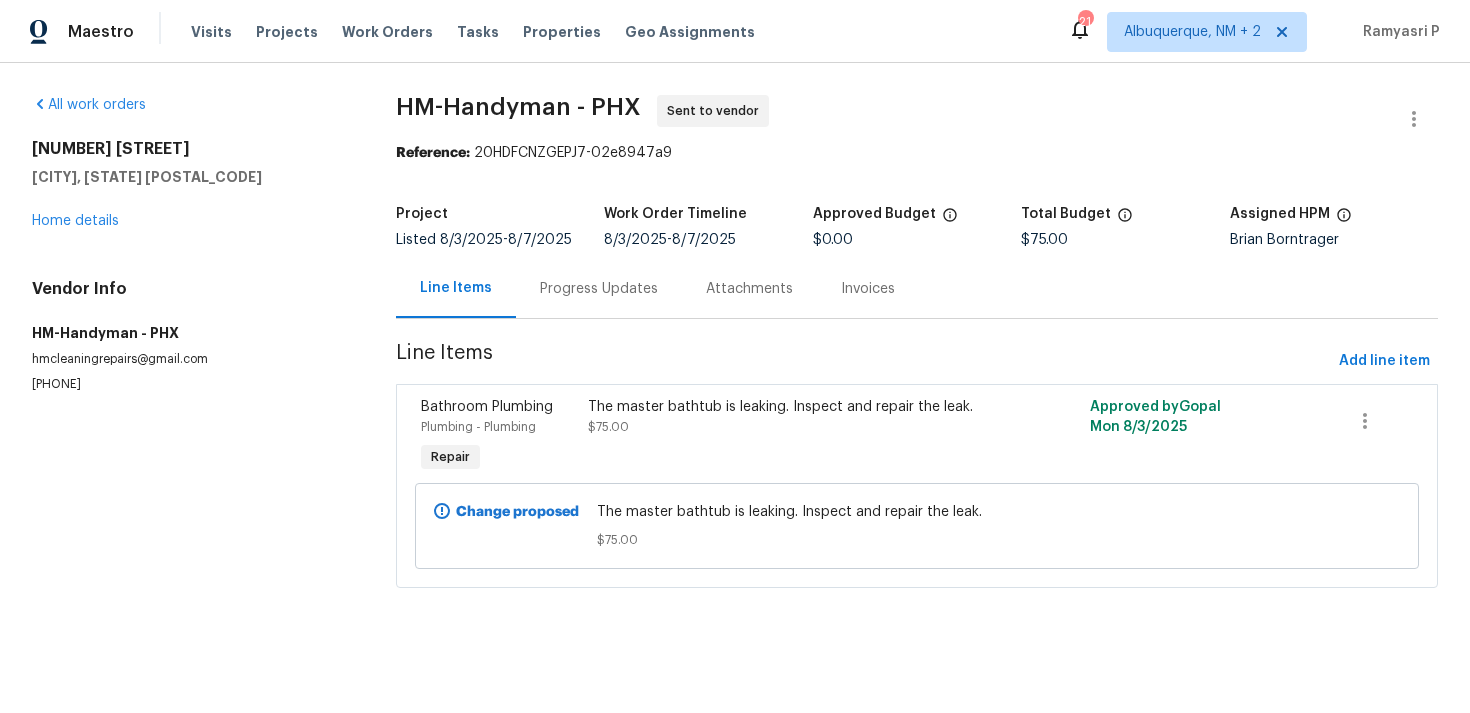 click on "Progress Updates" at bounding box center (599, 289) 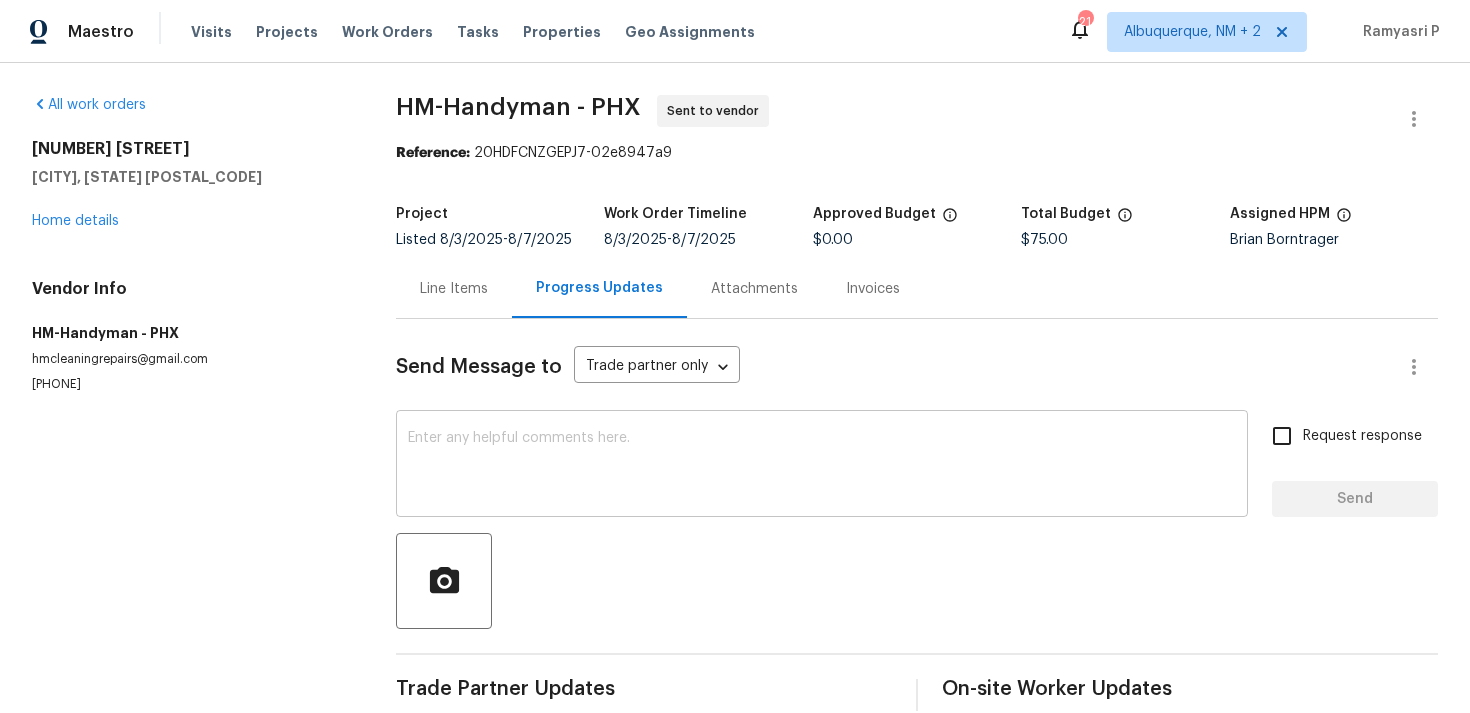 scroll, scrollTop: 30, scrollLeft: 0, axis: vertical 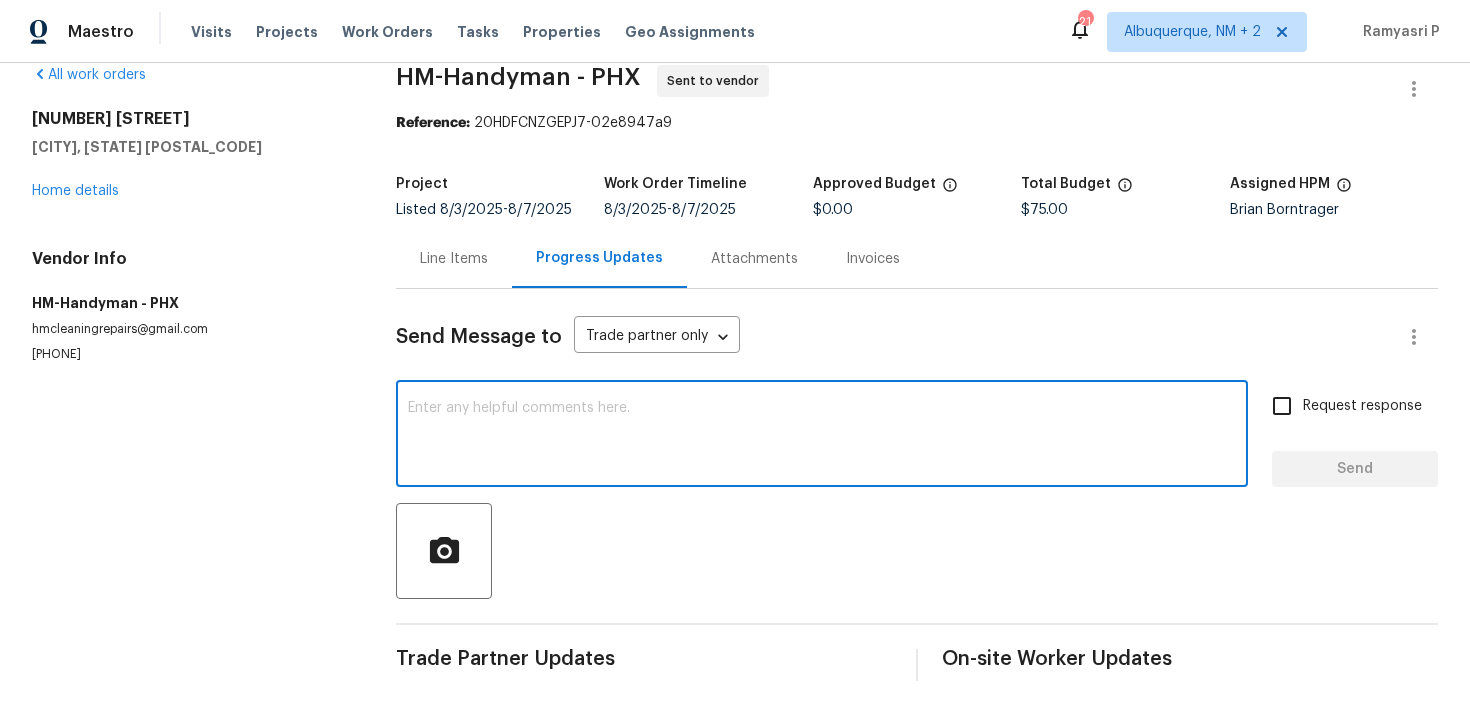 click at bounding box center (822, 436) 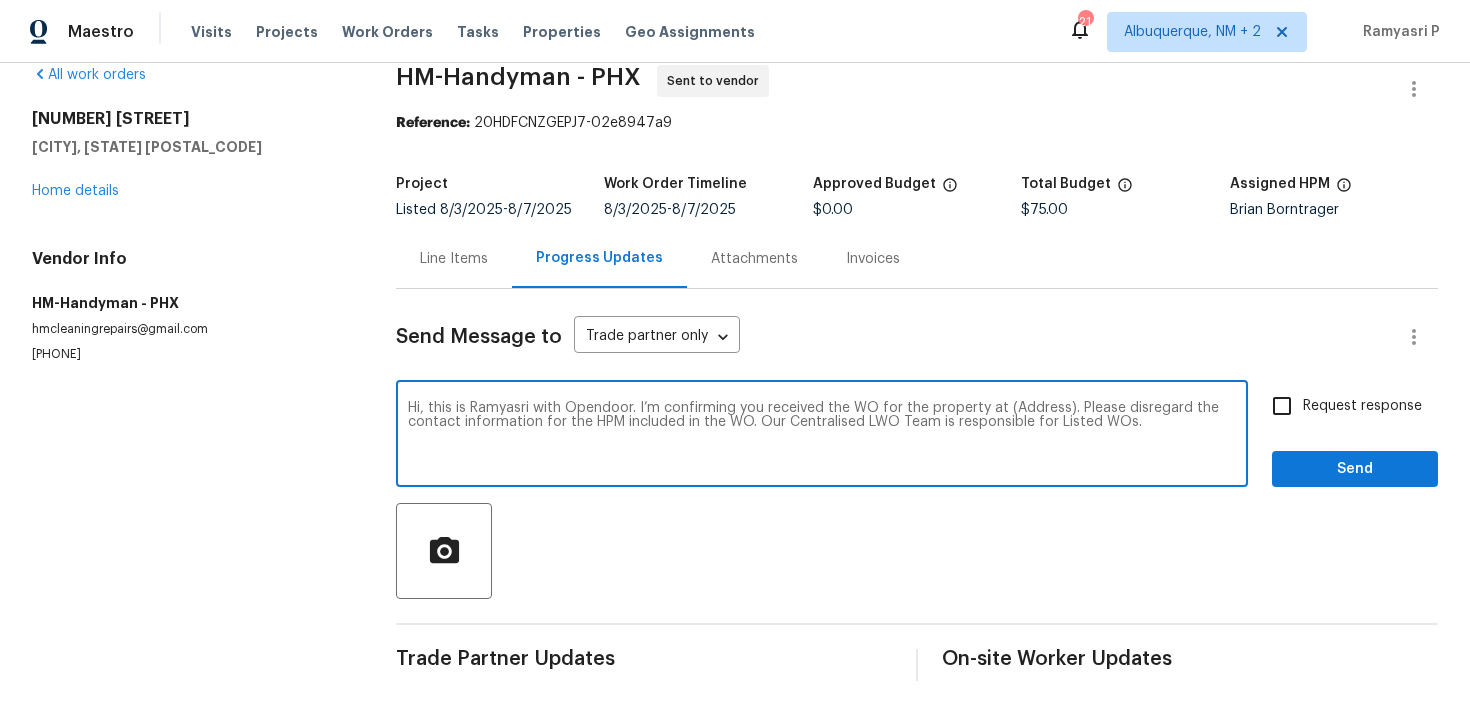 drag, startPoint x: 1003, startPoint y: 409, endPoint x: 1065, endPoint y: 407, distance: 62.03225 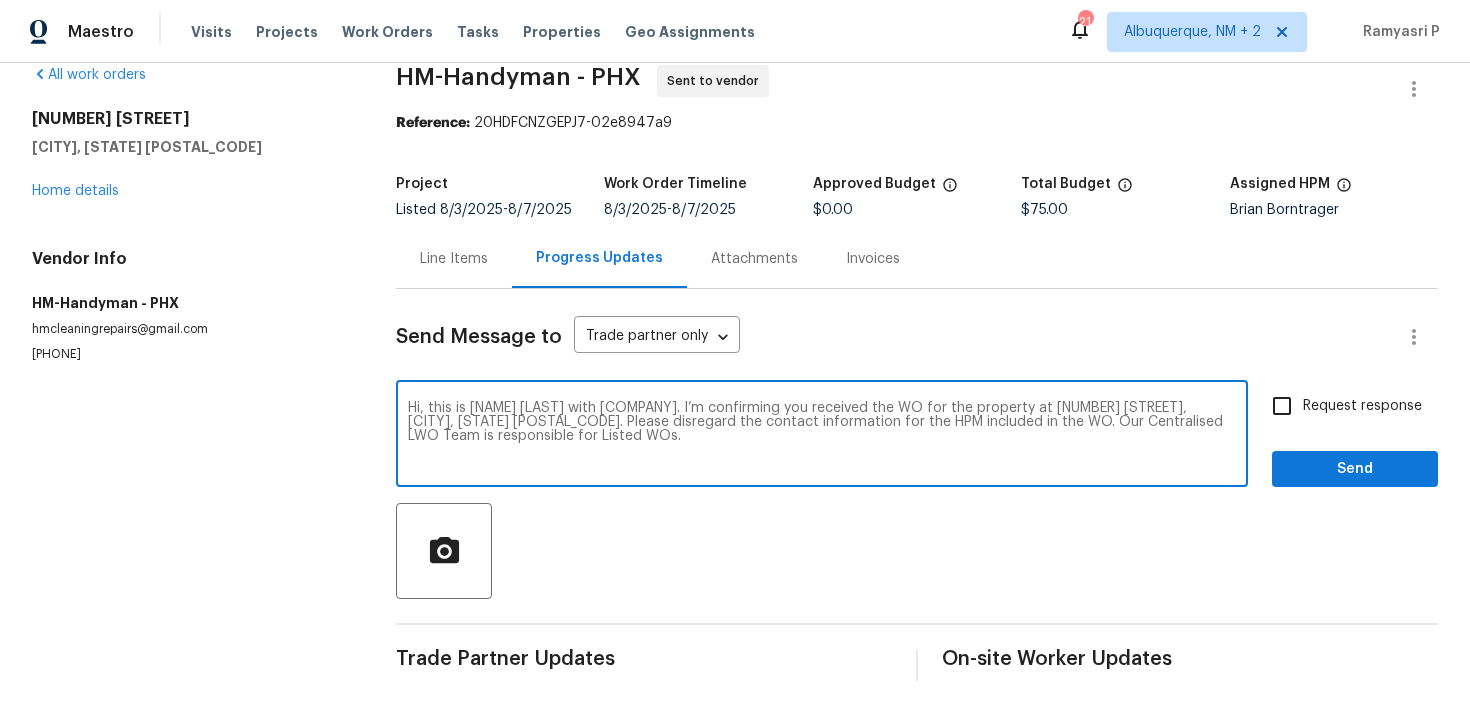type on "Hi, this is Ramyasri with Opendoor. I’m confirming you received the WO for the property at 14645 S 25th Pl, Phoenix, AZ 85048. Please disregard the contact information for the HPM included in the WO. Our Centralised LWO Team is responsible for Listed WOs." 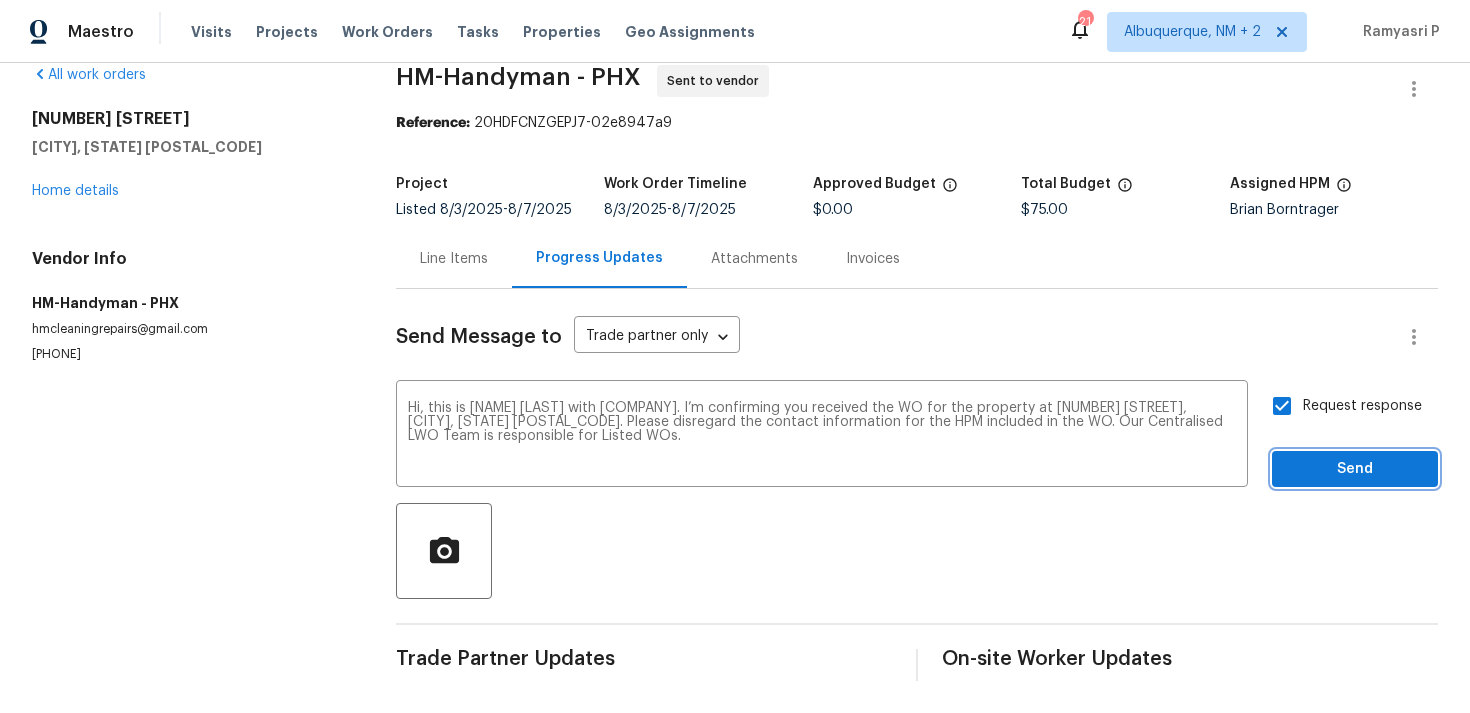 click on "Send" at bounding box center (1355, 469) 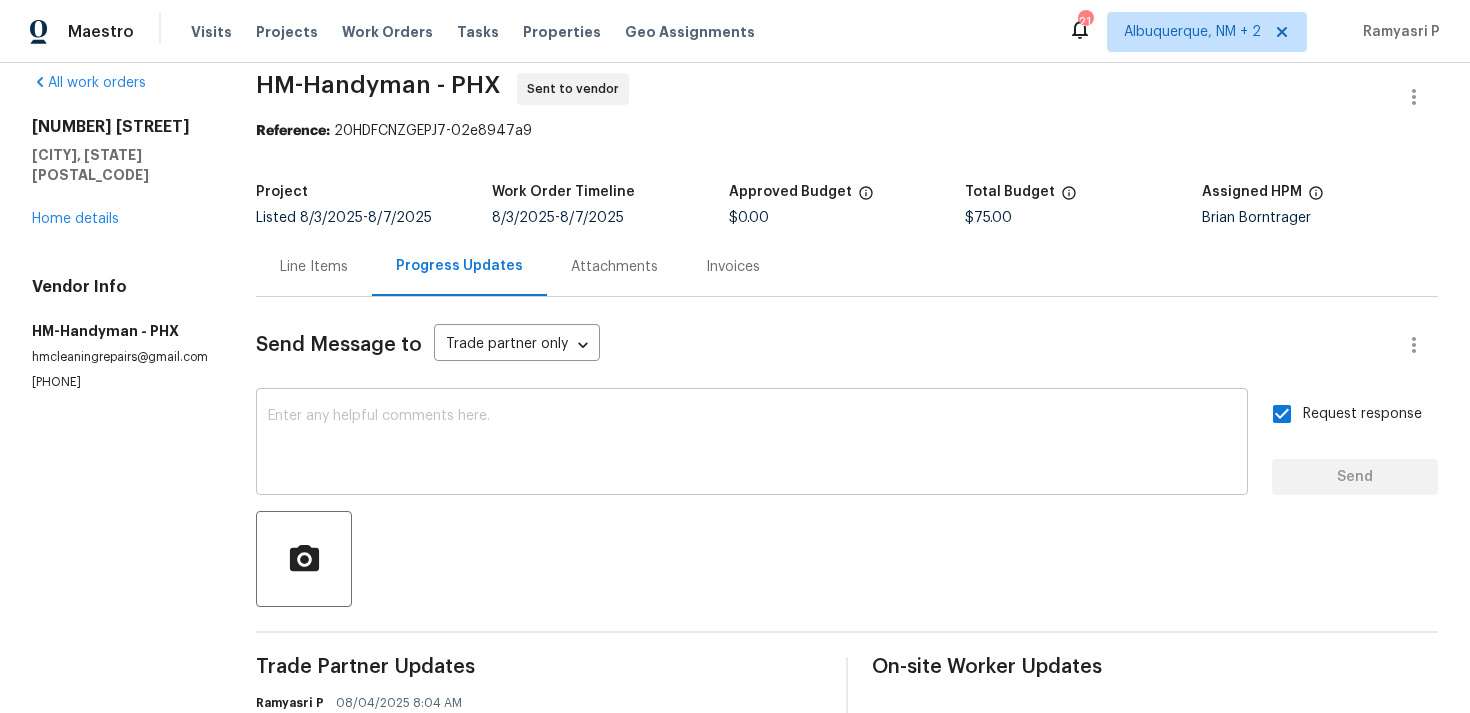 scroll, scrollTop: 168, scrollLeft: 0, axis: vertical 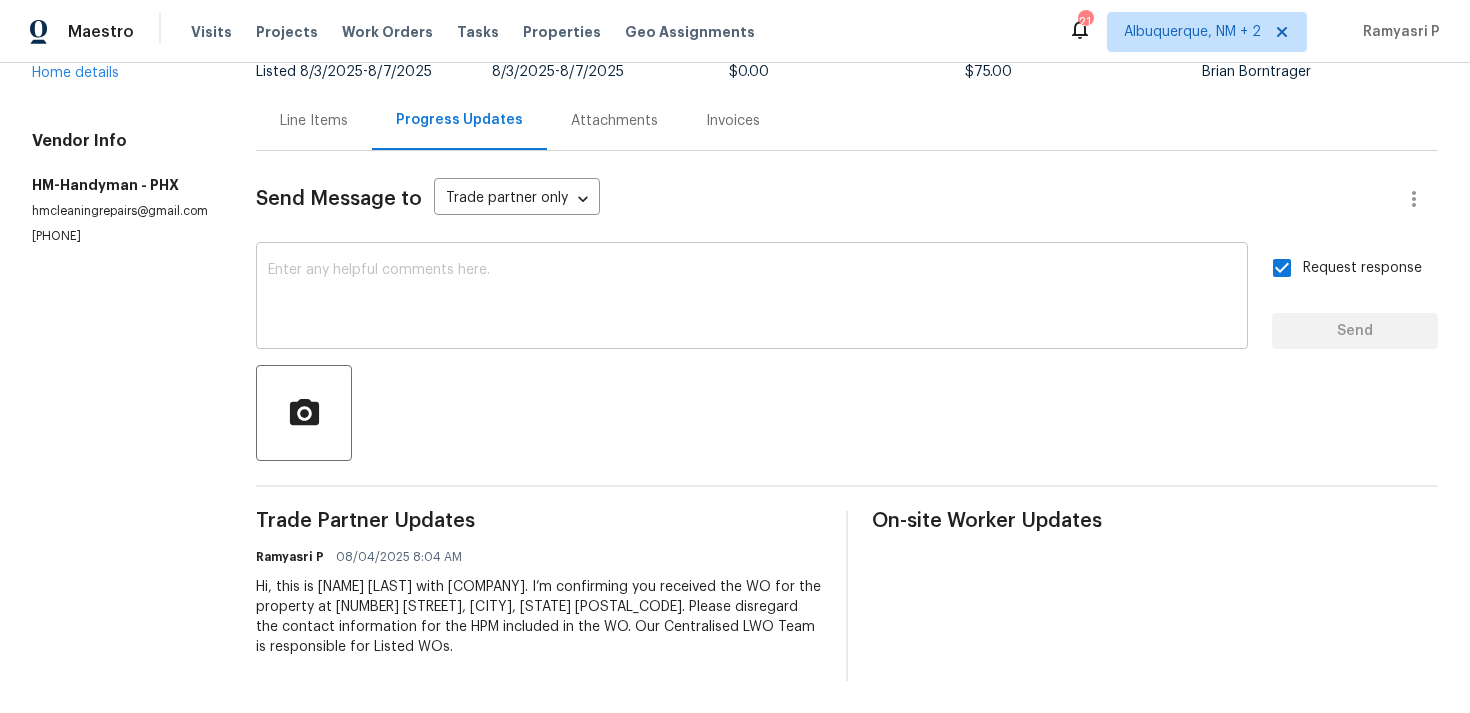 click at bounding box center [752, 298] 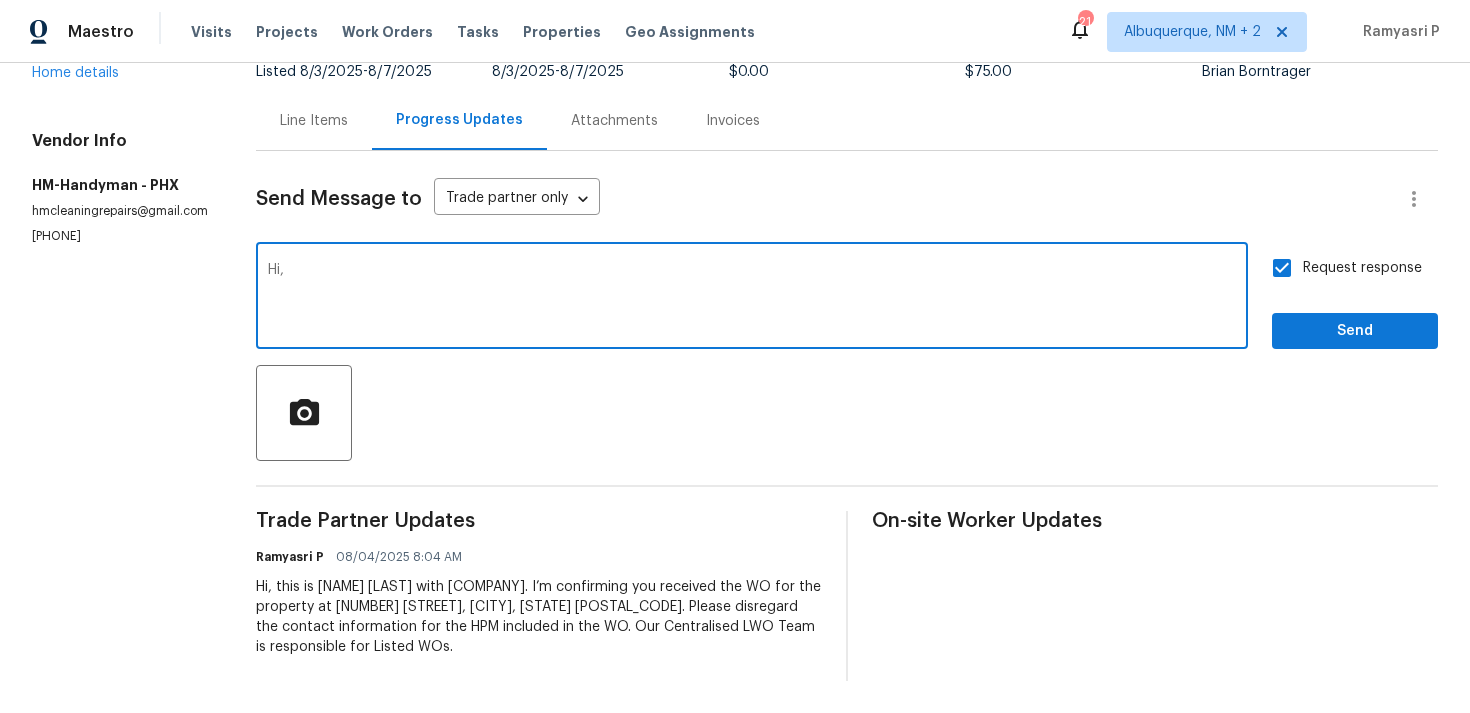 paste on "Could you kindly accept the work order?" 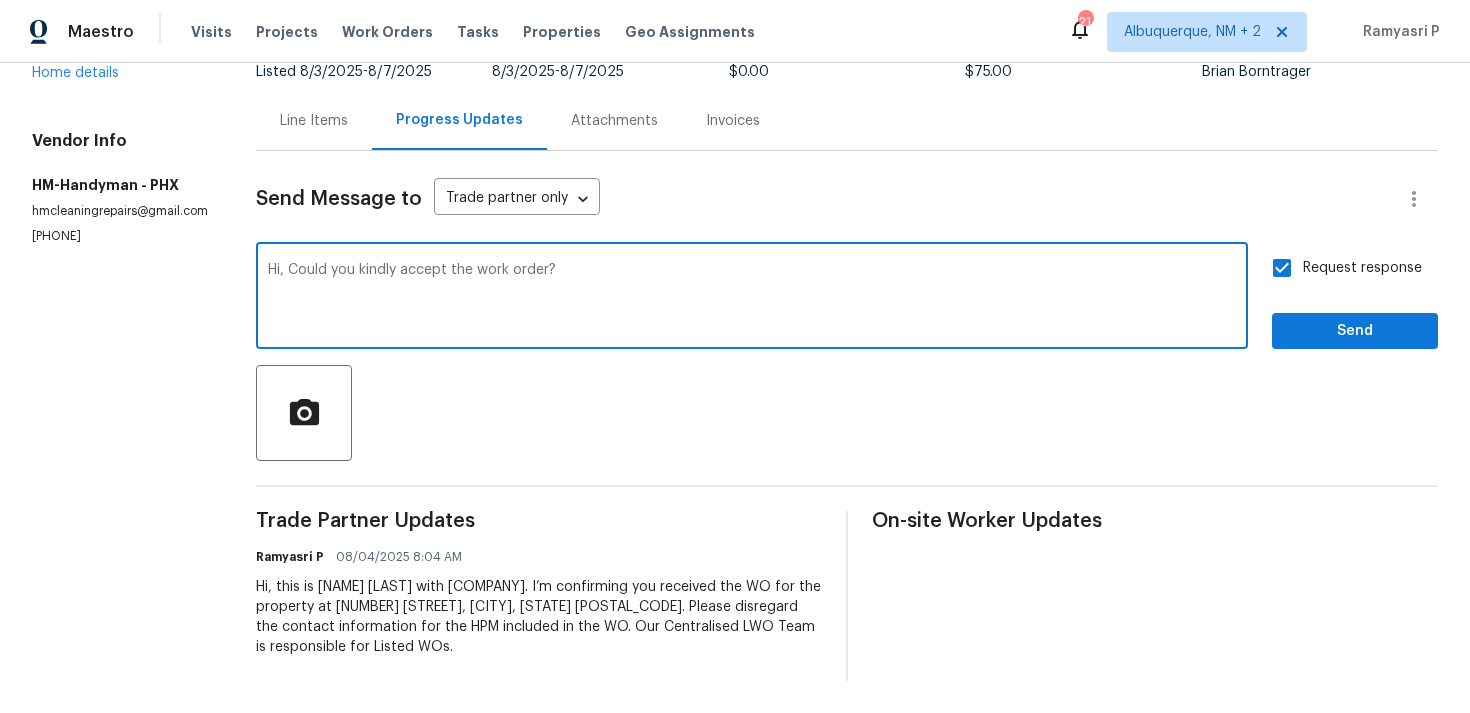 type on "Hi, Could you kindly accept the work order?" 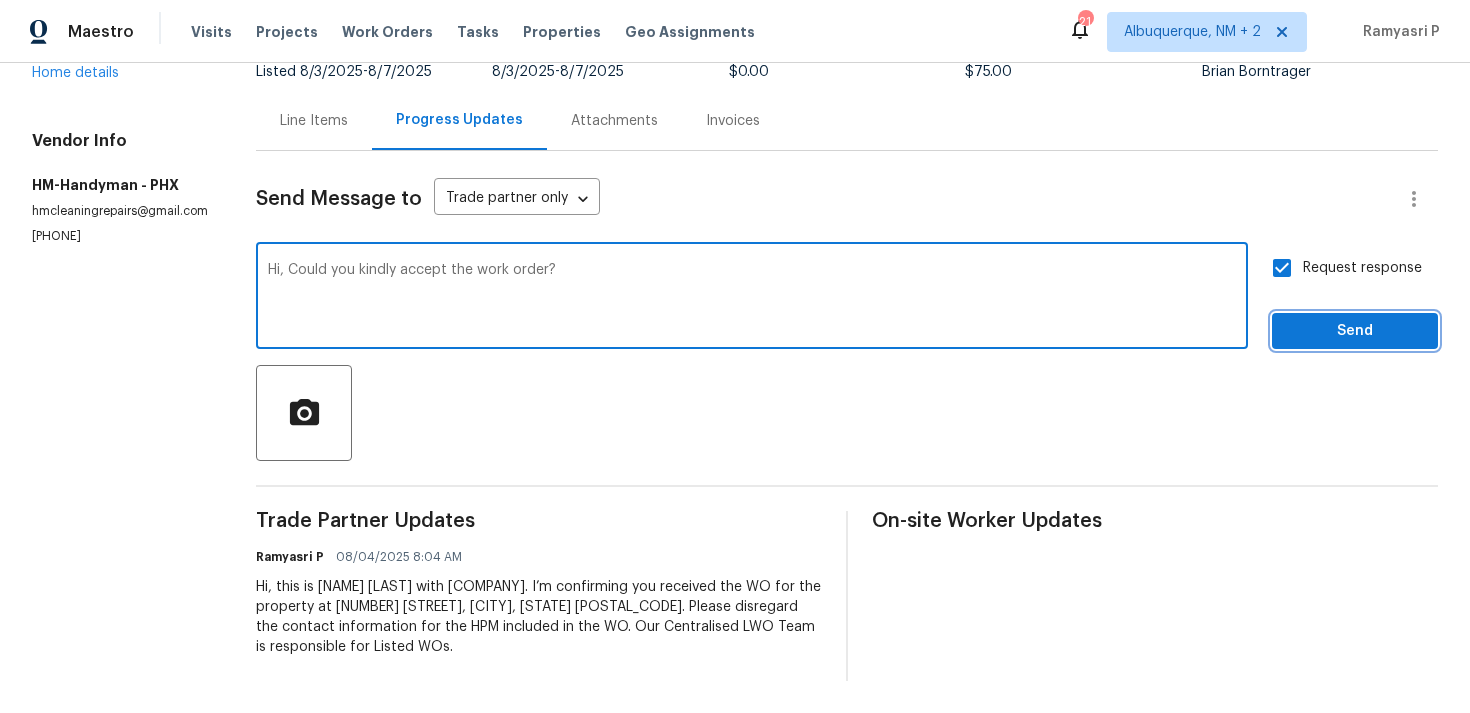 click on "Send" at bounding box center [1355, 331] 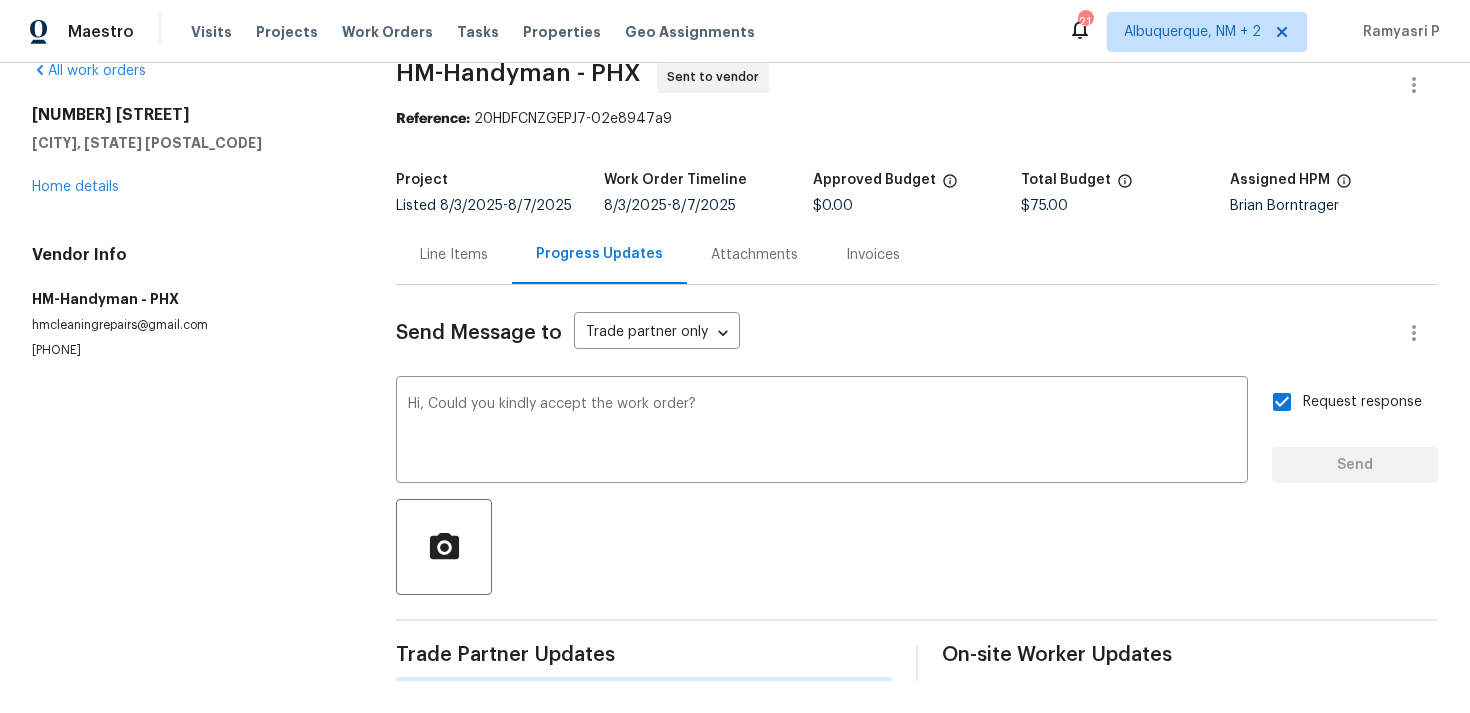 type 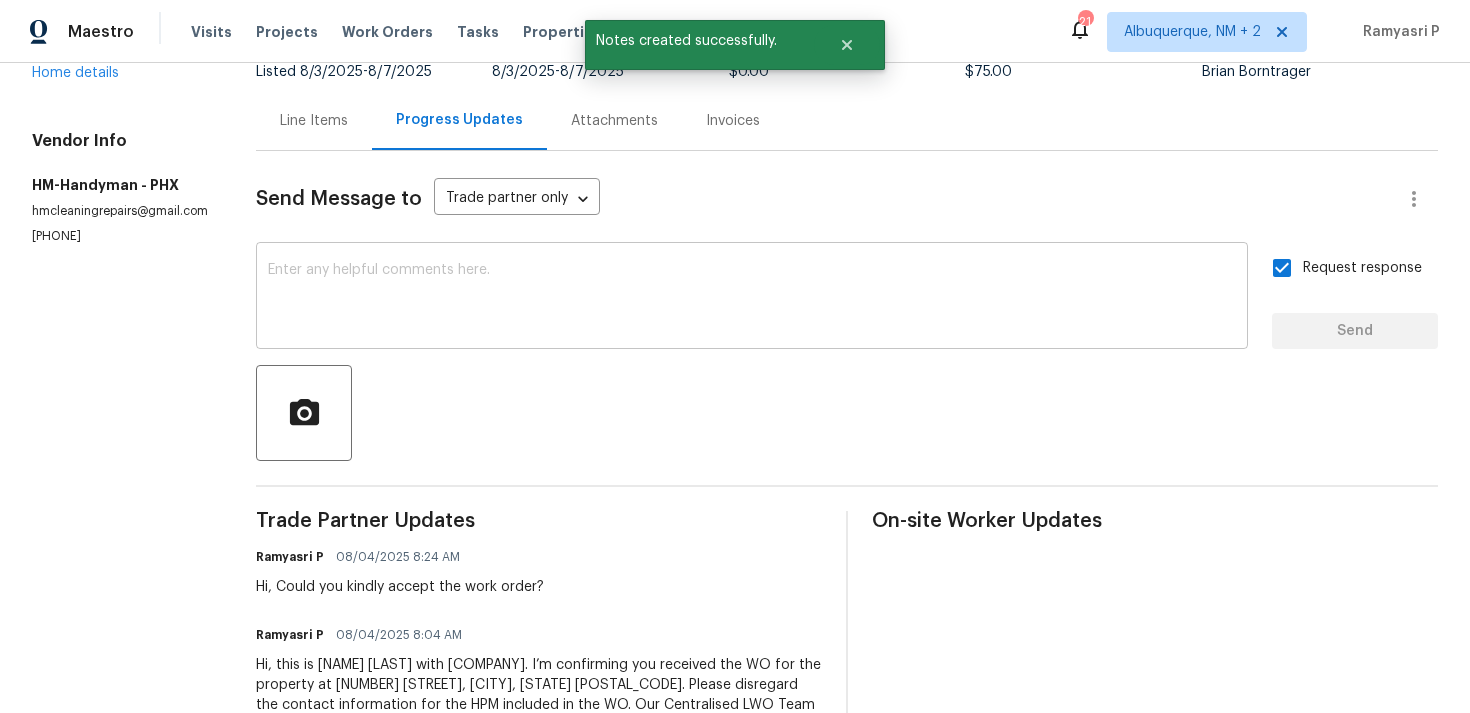 scroll, scrollTop: 0, scrollLeft: 0, axis: both 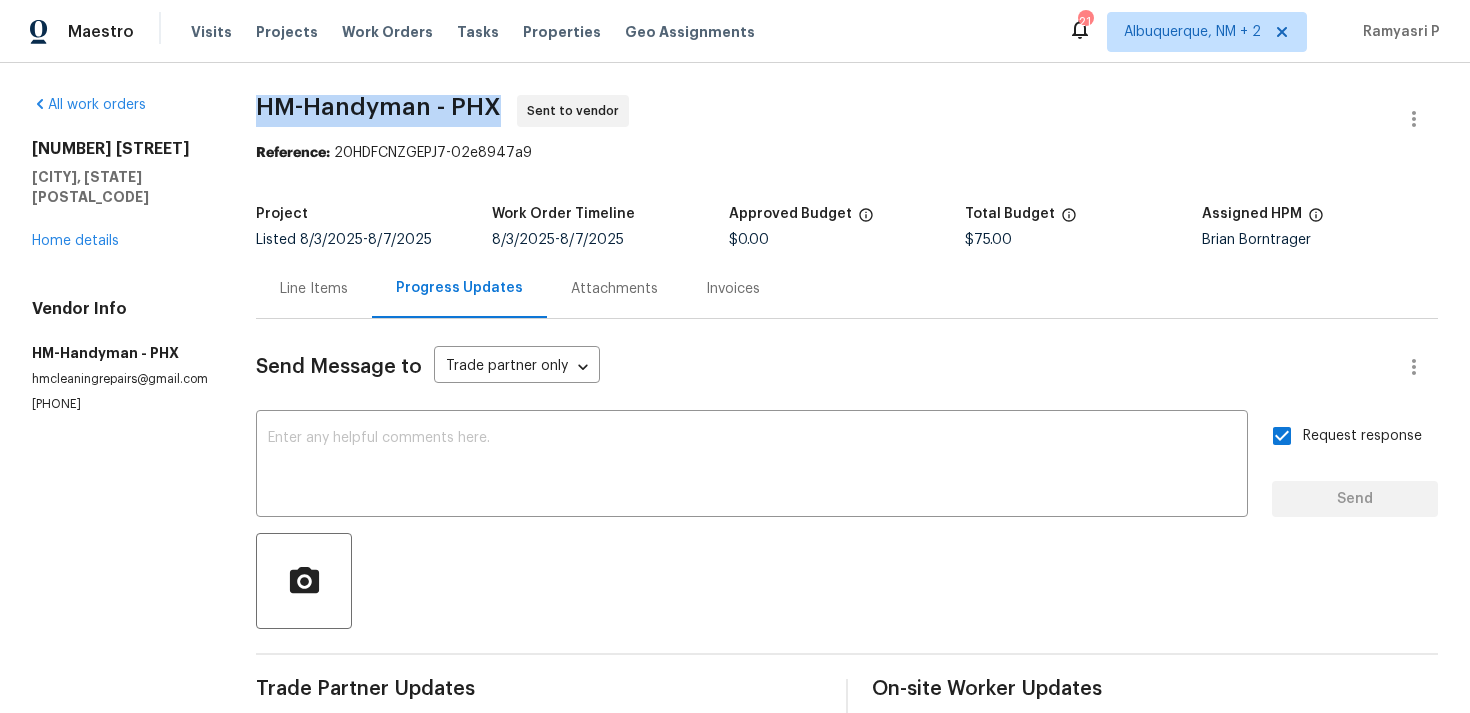 drag, startPoint x: 260, startPoint y: 112, endPoint x: 504, endPoint y: 108, distance: 244.03279 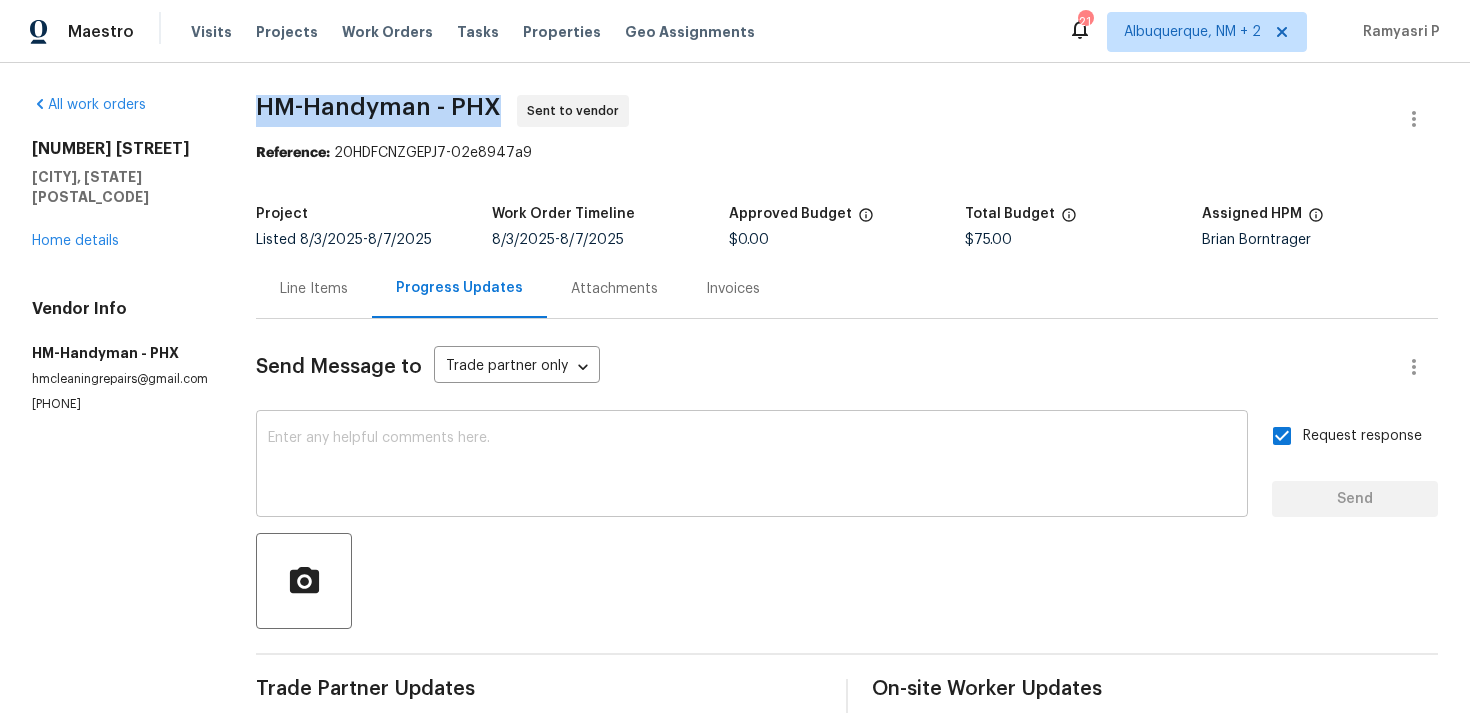 click at bounding box center [752, 466] 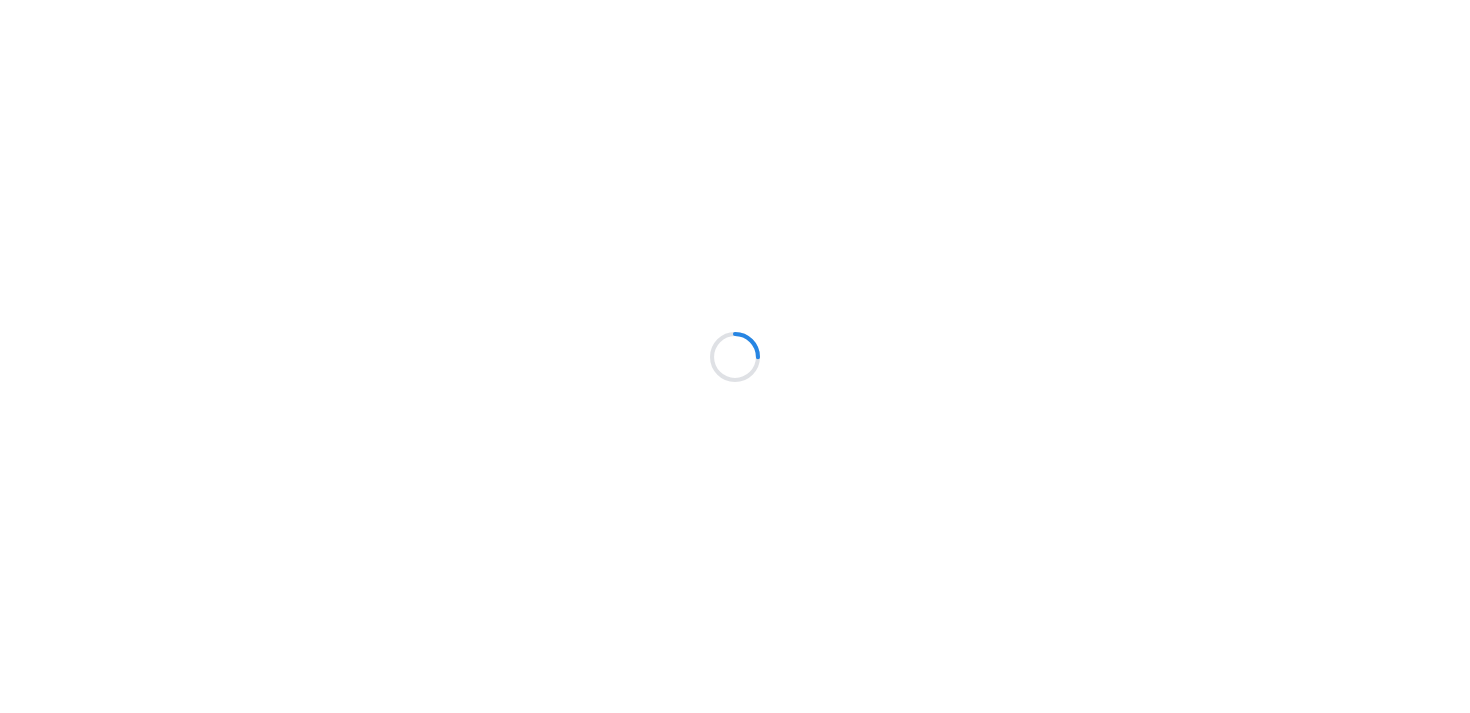 scroll, scrollTop: 0, scrollLeft: 0, axis: both 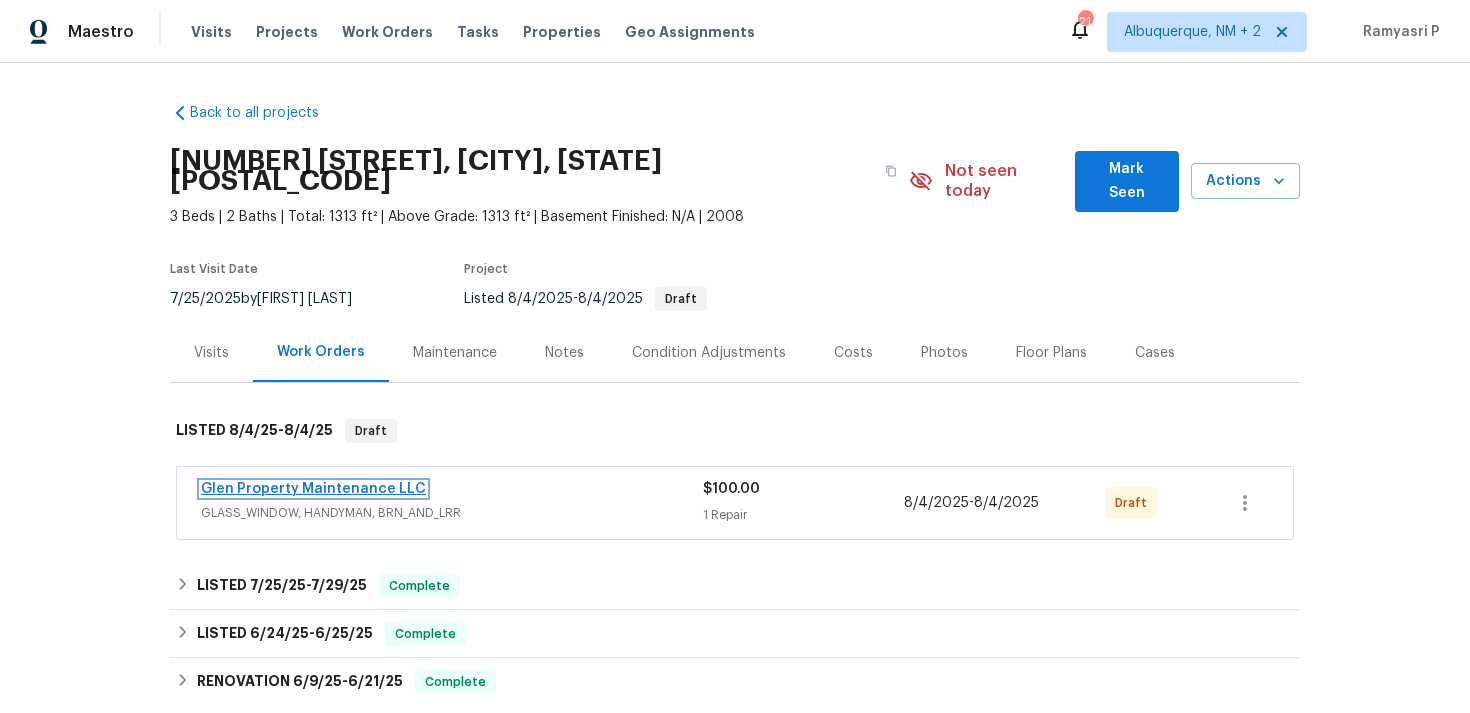 click on "Glen Property Maintenance LLC" at bounding box center (313, 489) 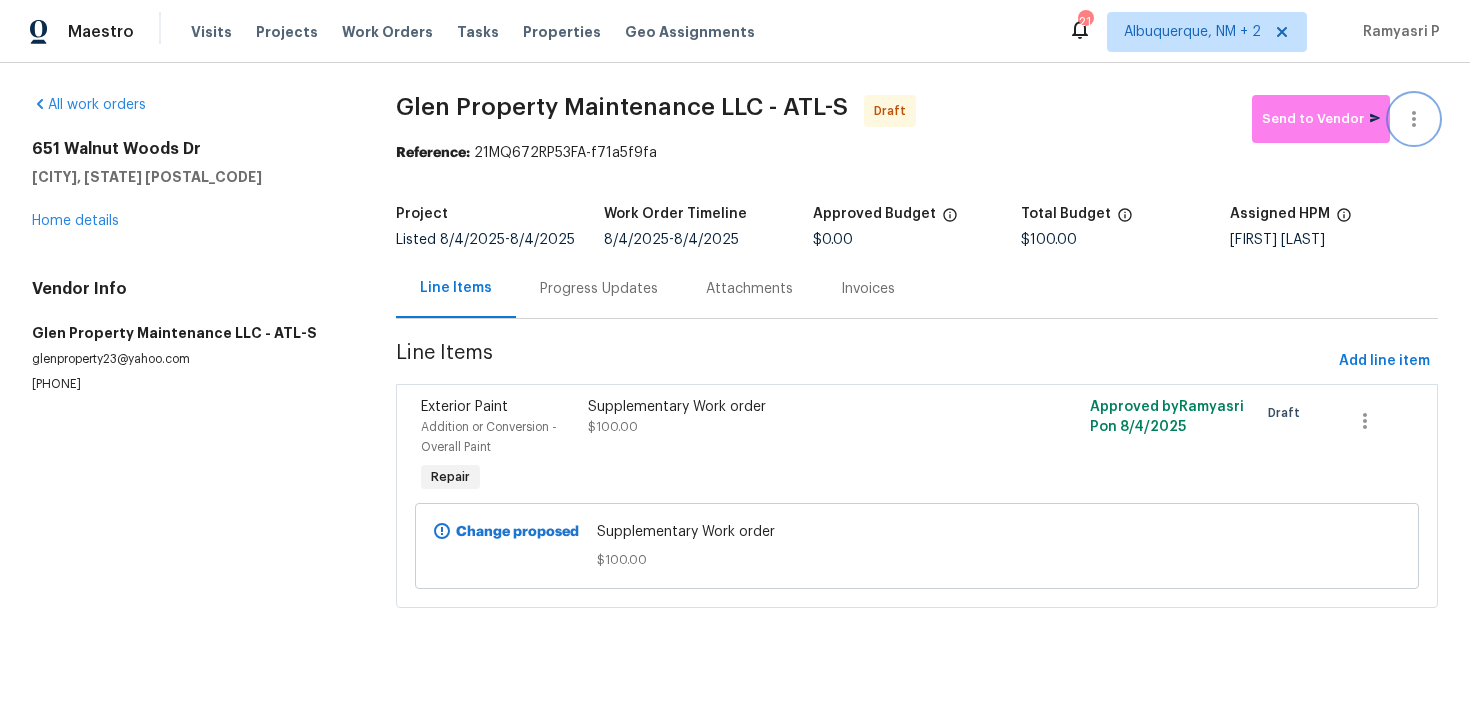 click 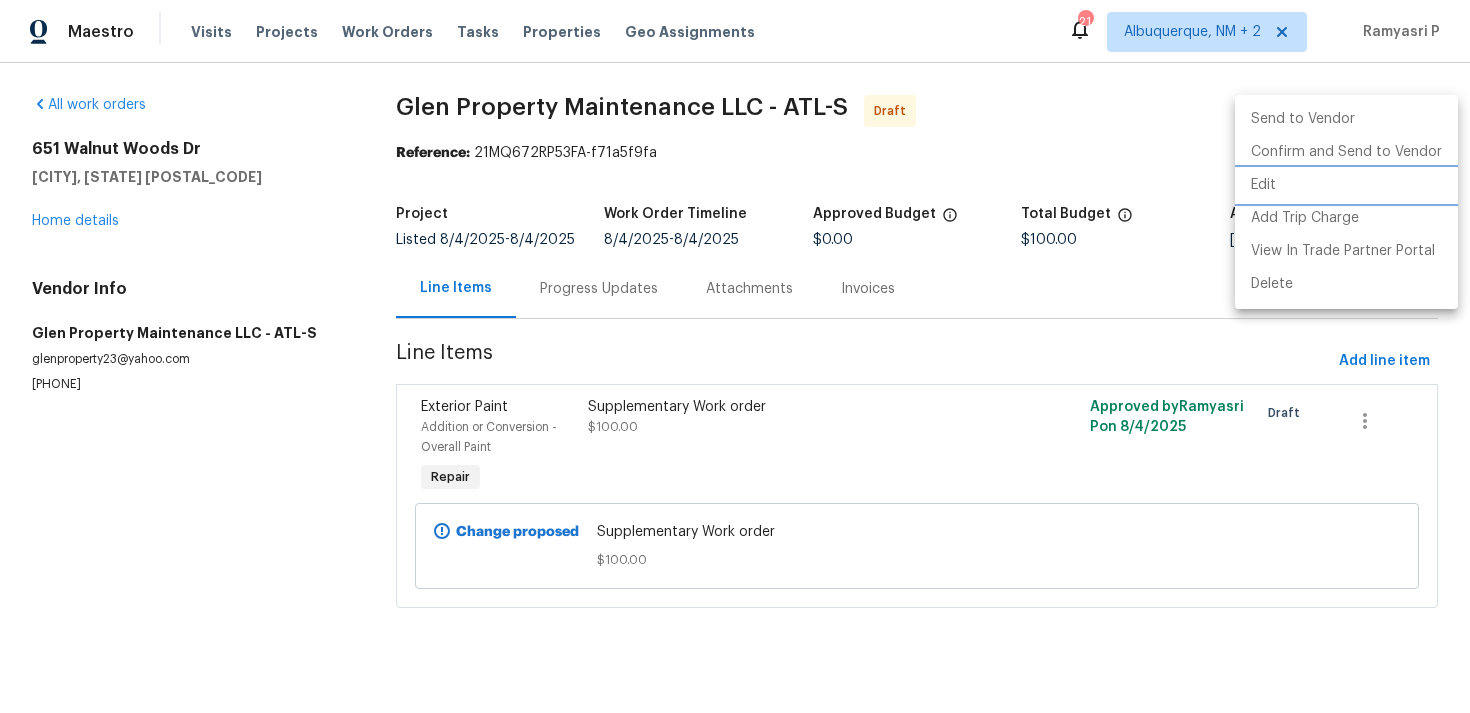 click on "Edit" at bounding box center (1346, 185) 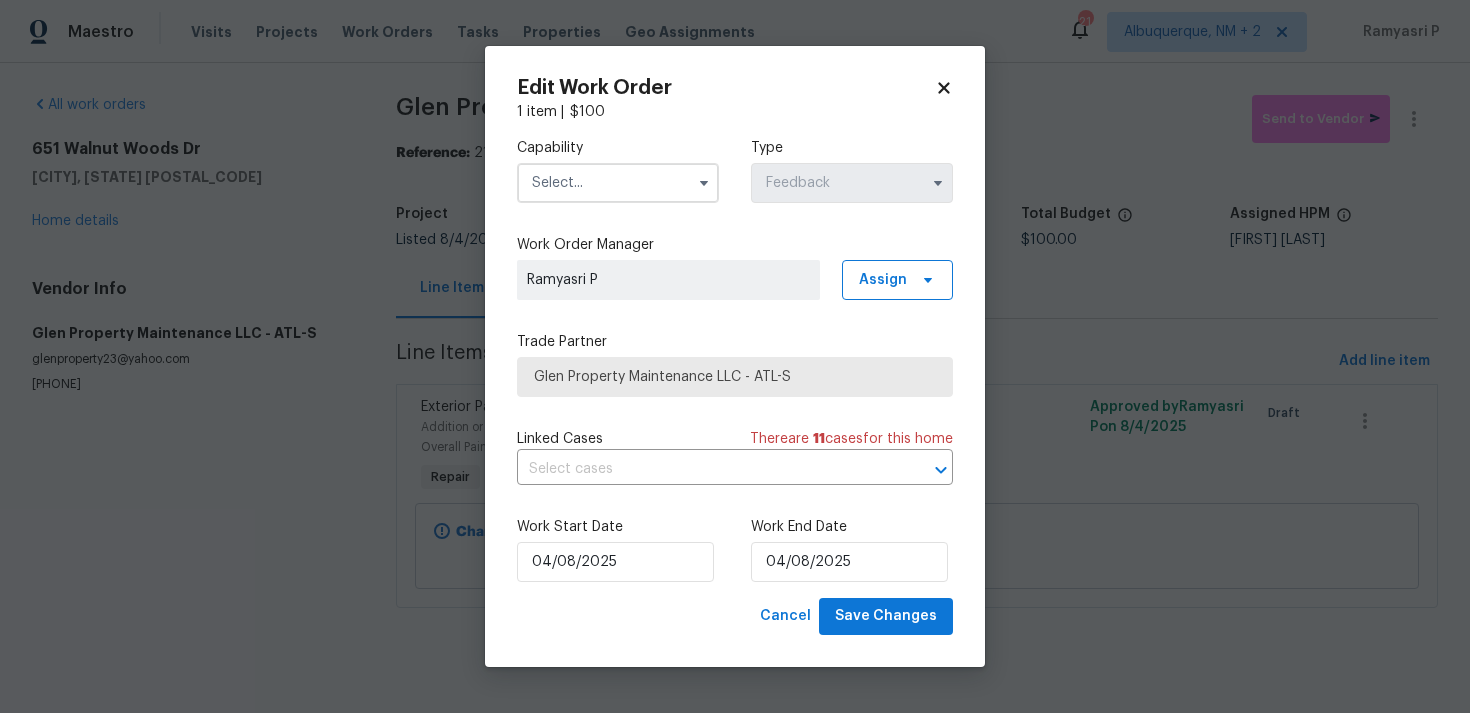 click at bounding box center (618, 183) 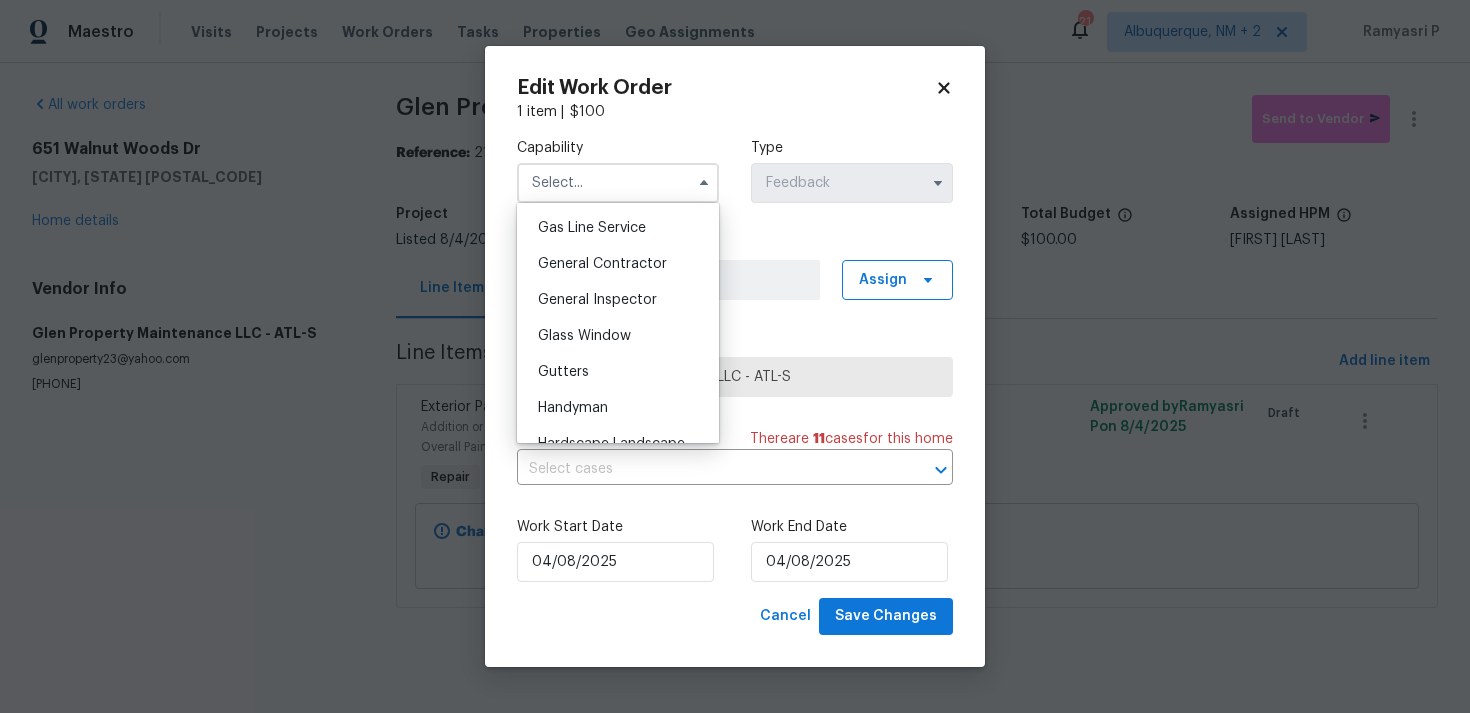 scroll, scrollTop: 957, scrollLeft: 0, axis: vertical 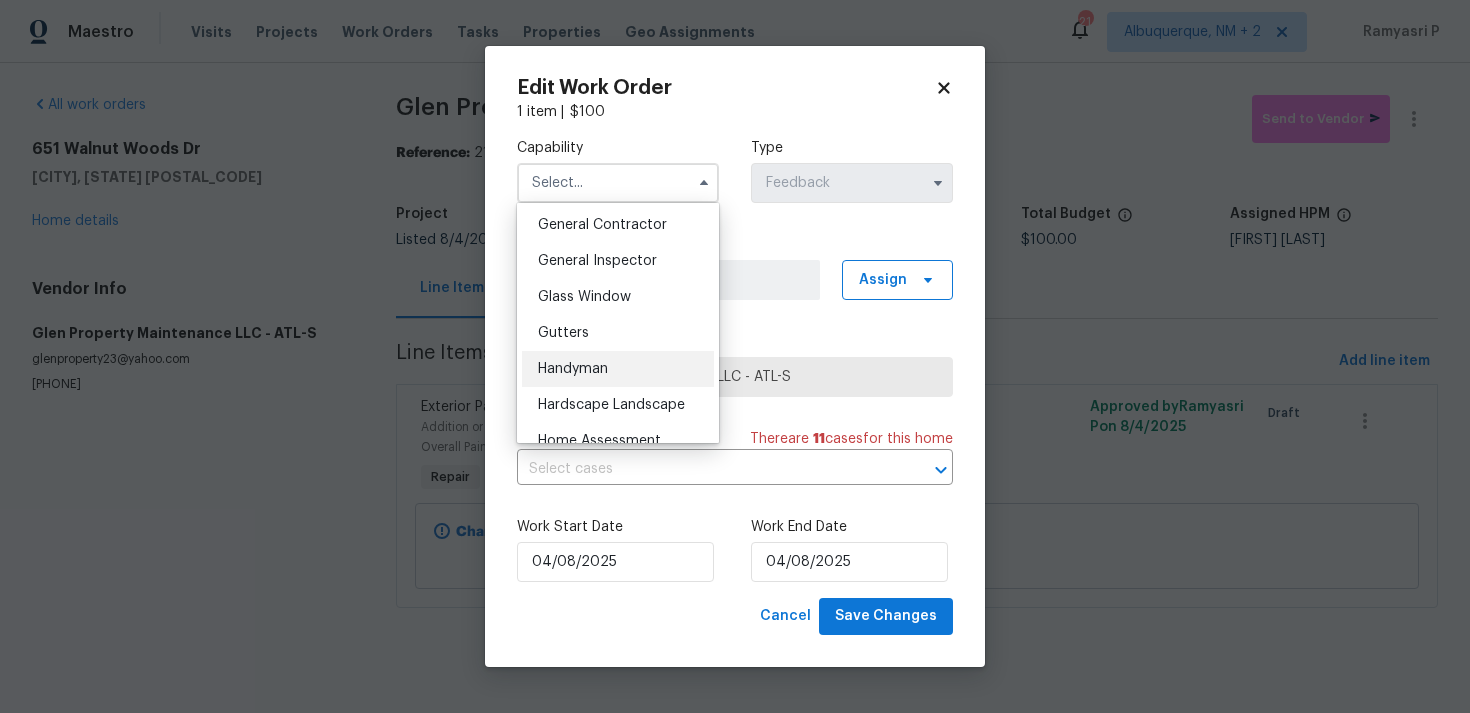 click on "Handyman" at bounding box center [573, 369] 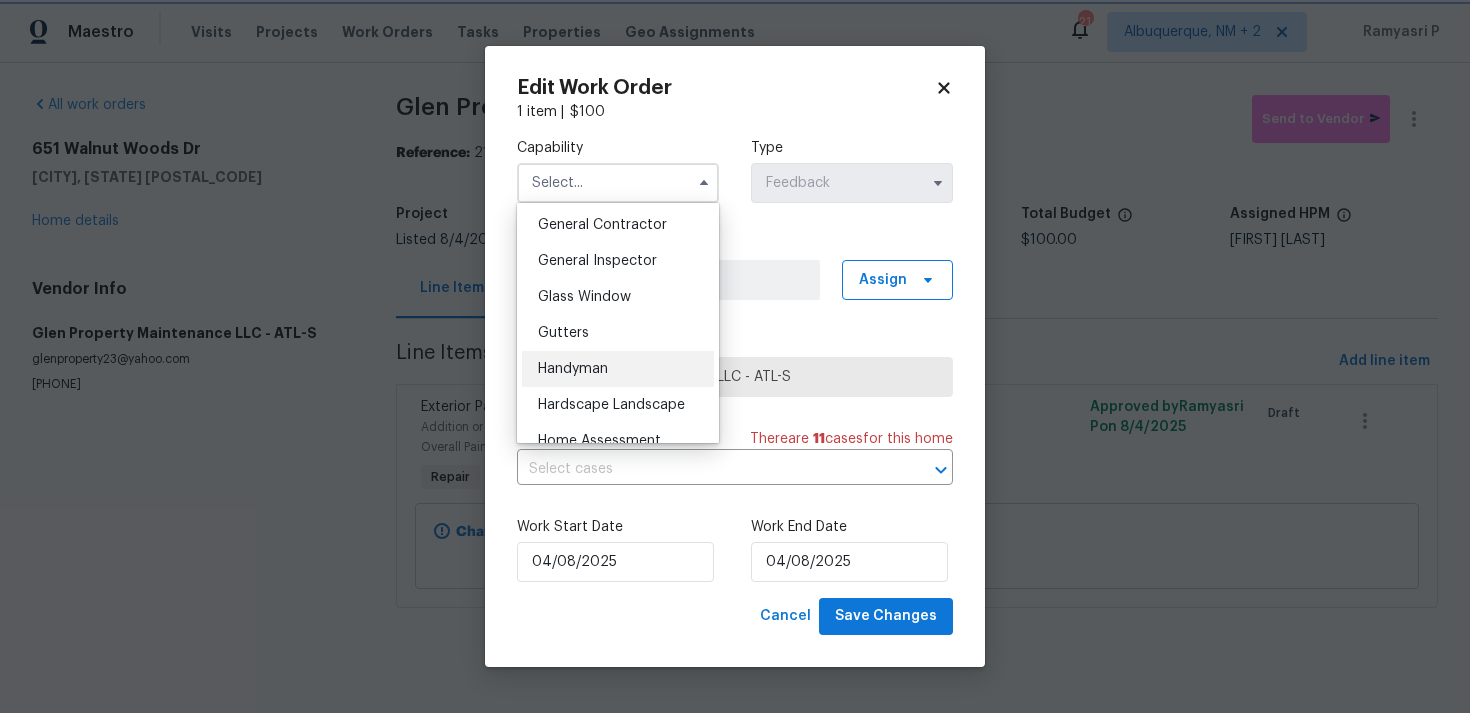 type on "Handyman" 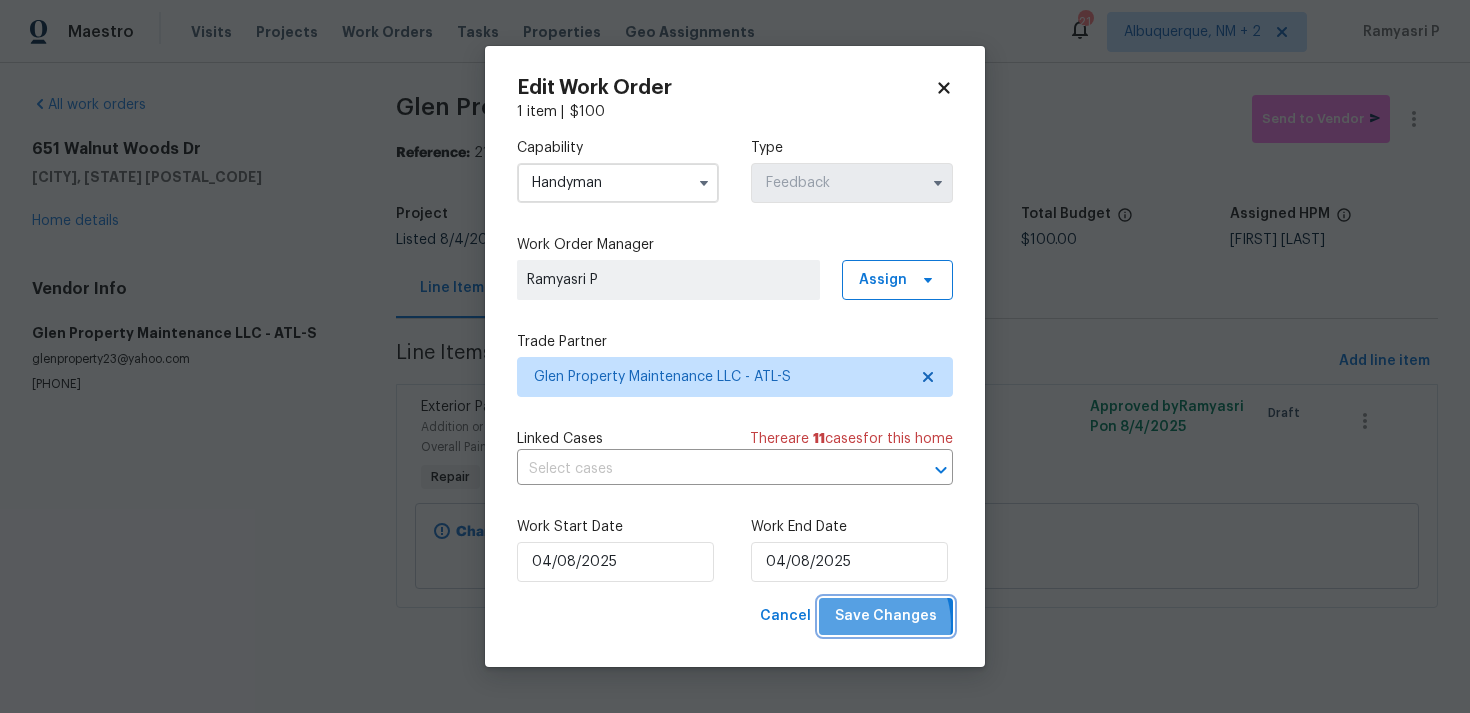 click on "Save Changes" at bounding box center (886, 616) 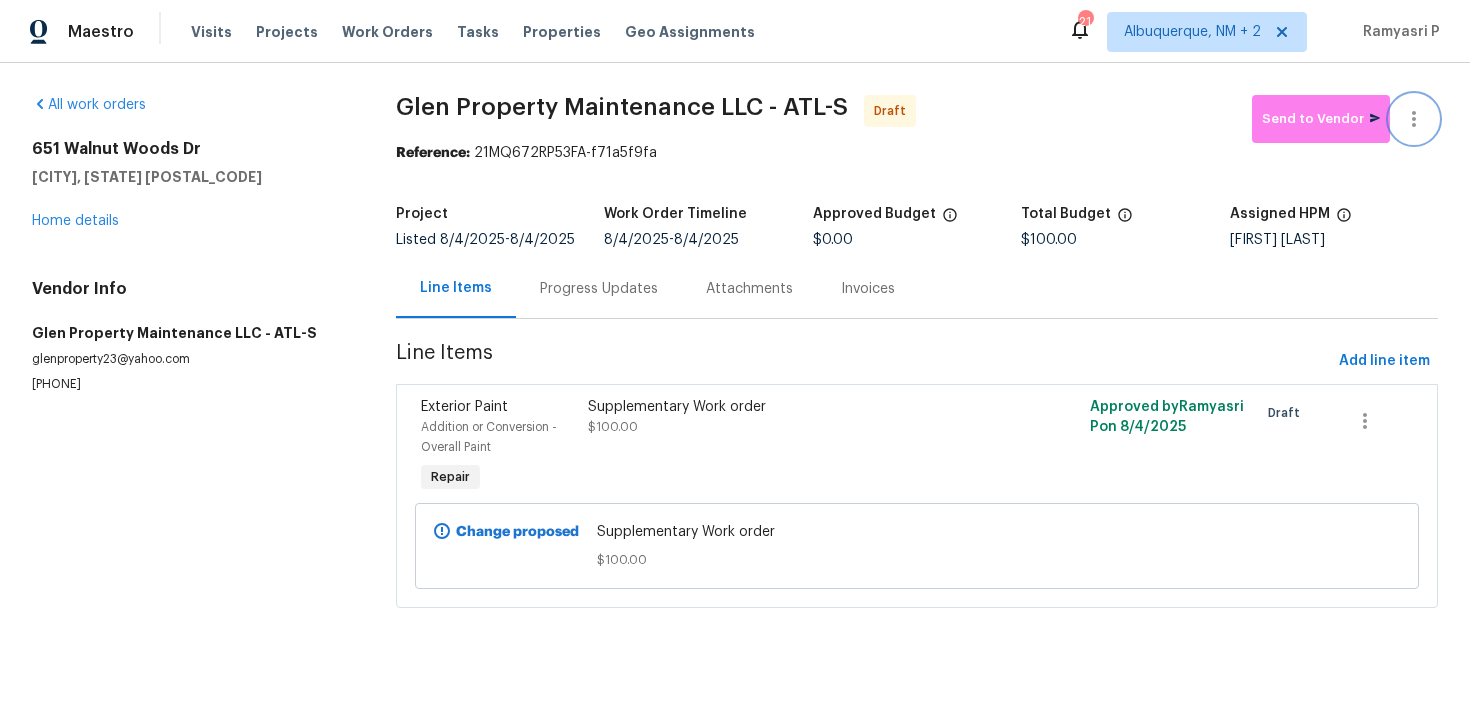 click 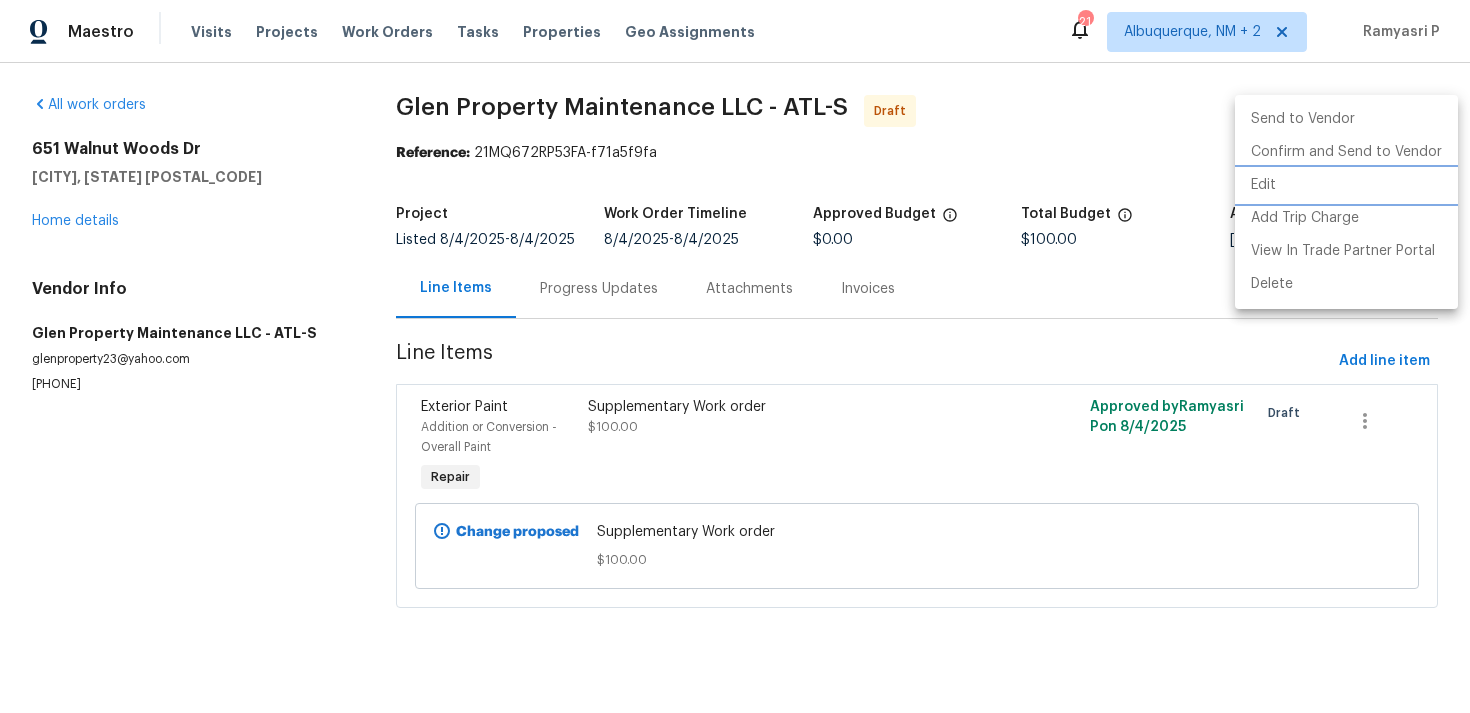 click on "Edit" at bounding box center [1346, 185] 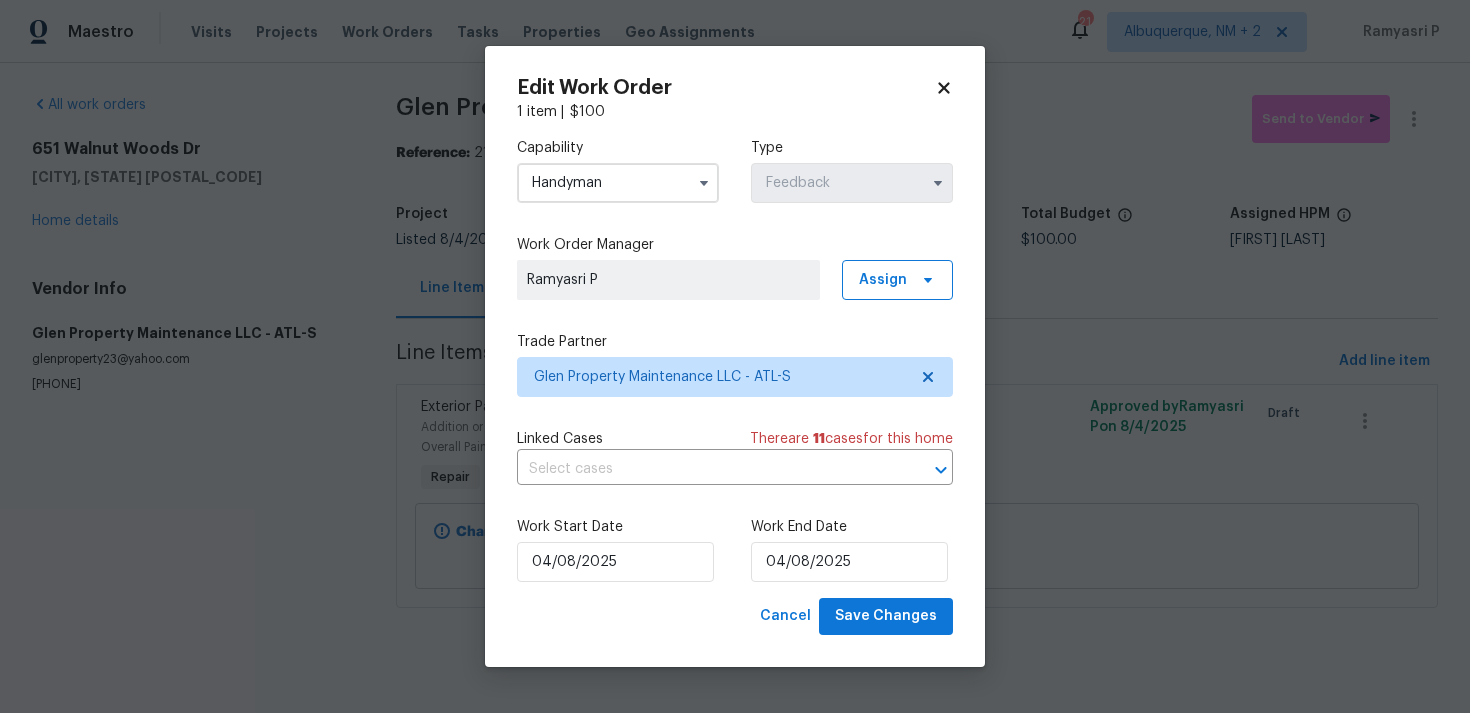 click on "Handyman" at bounding box center [618, 183] 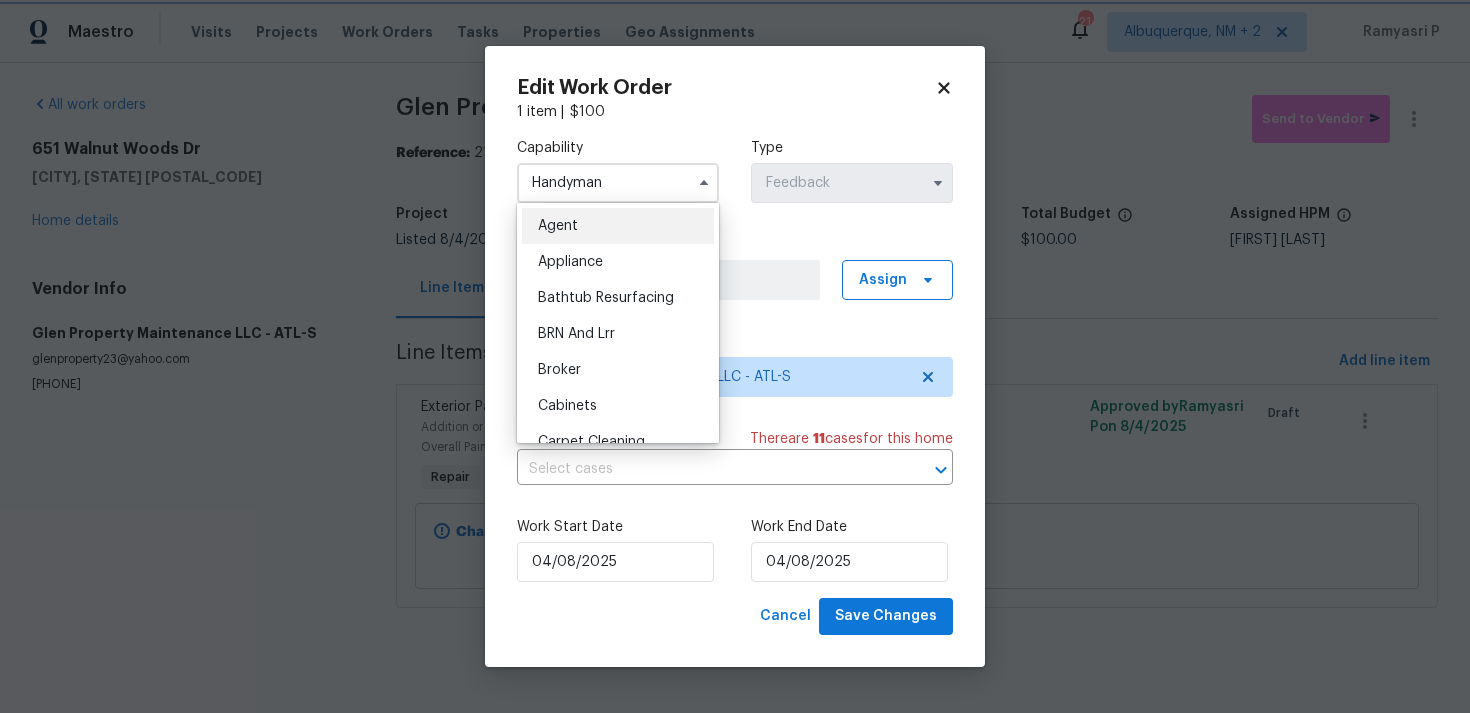 click on "1 item | $ 100" at bounding box center (735, 112) 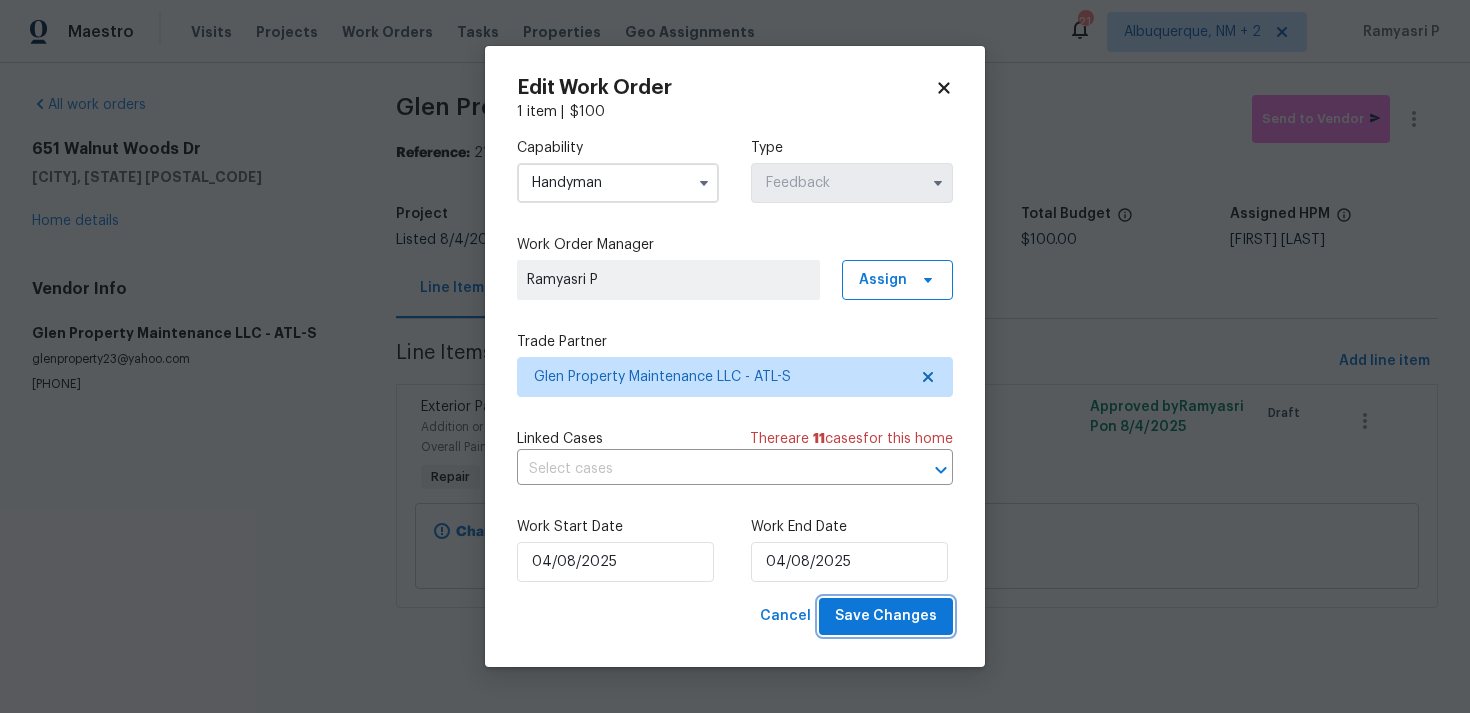 click on "Save Changes" at bounding box center (886, 616) 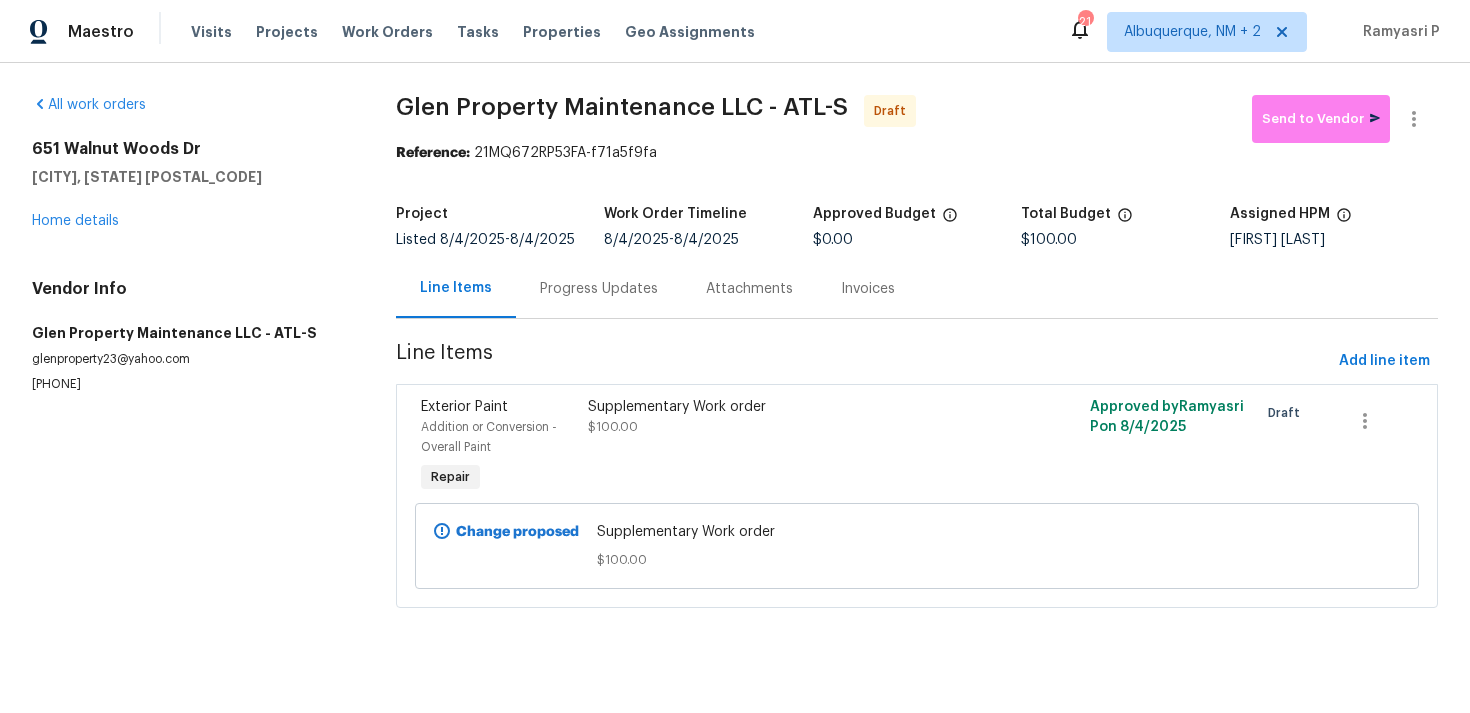 click on "Progress Updates" at bounding box center [599, 289] 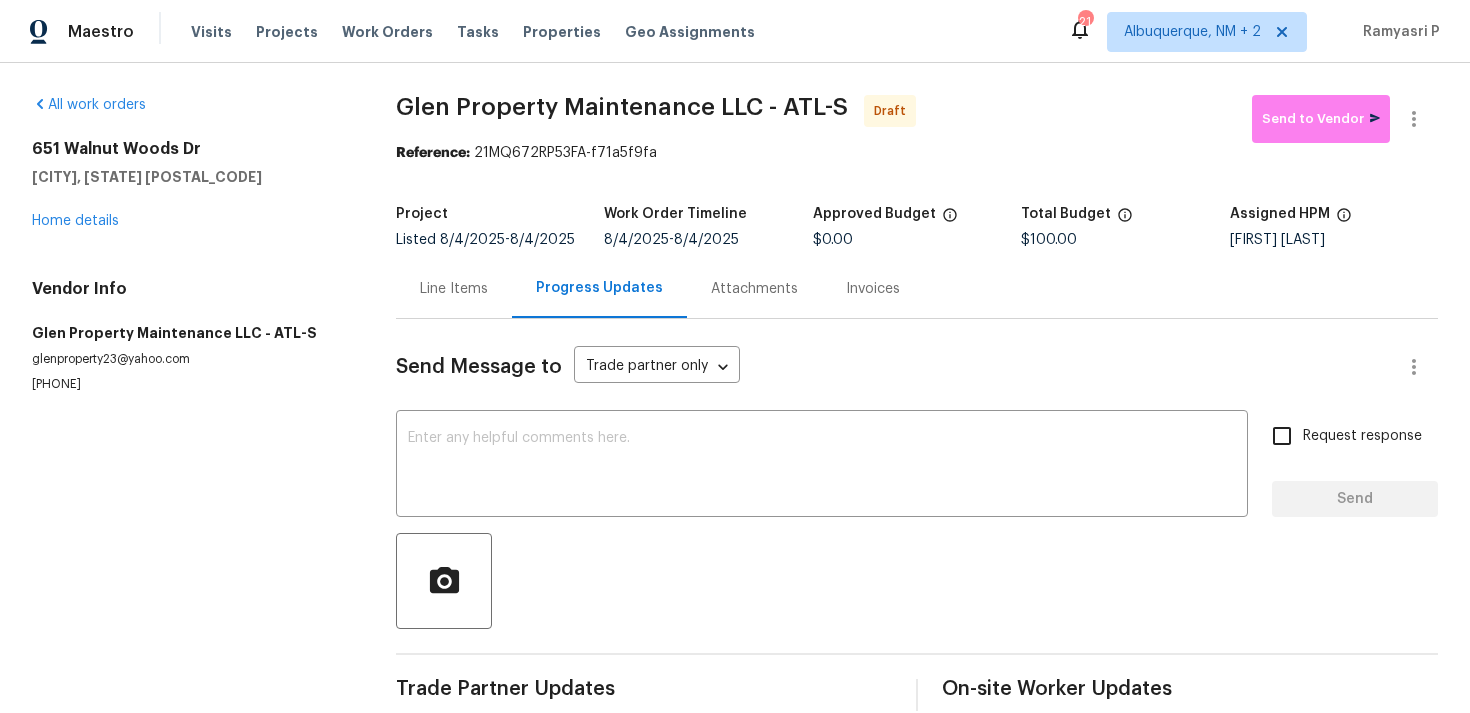 scroll, scrollTop: 30, scrollLeft: 0, axis: vertical 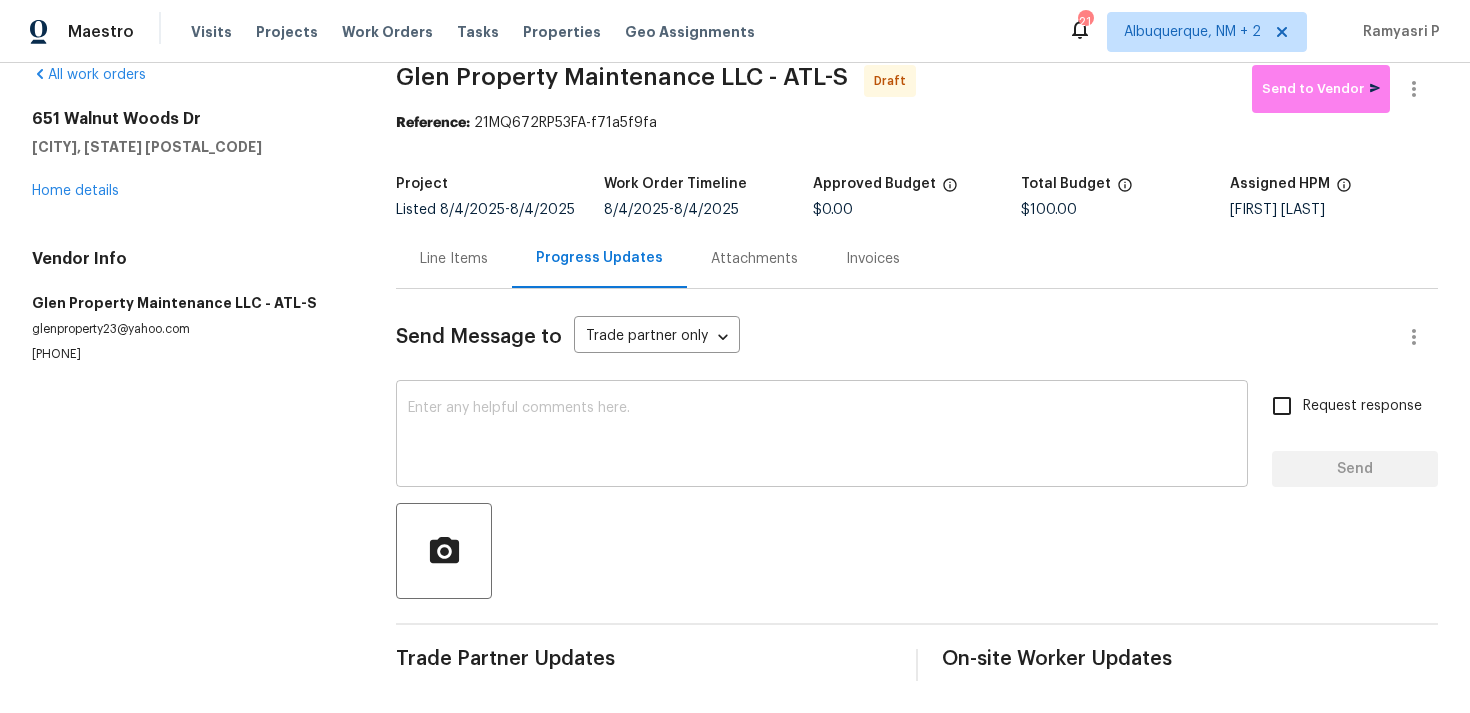 click at bounding box center [822, 436] 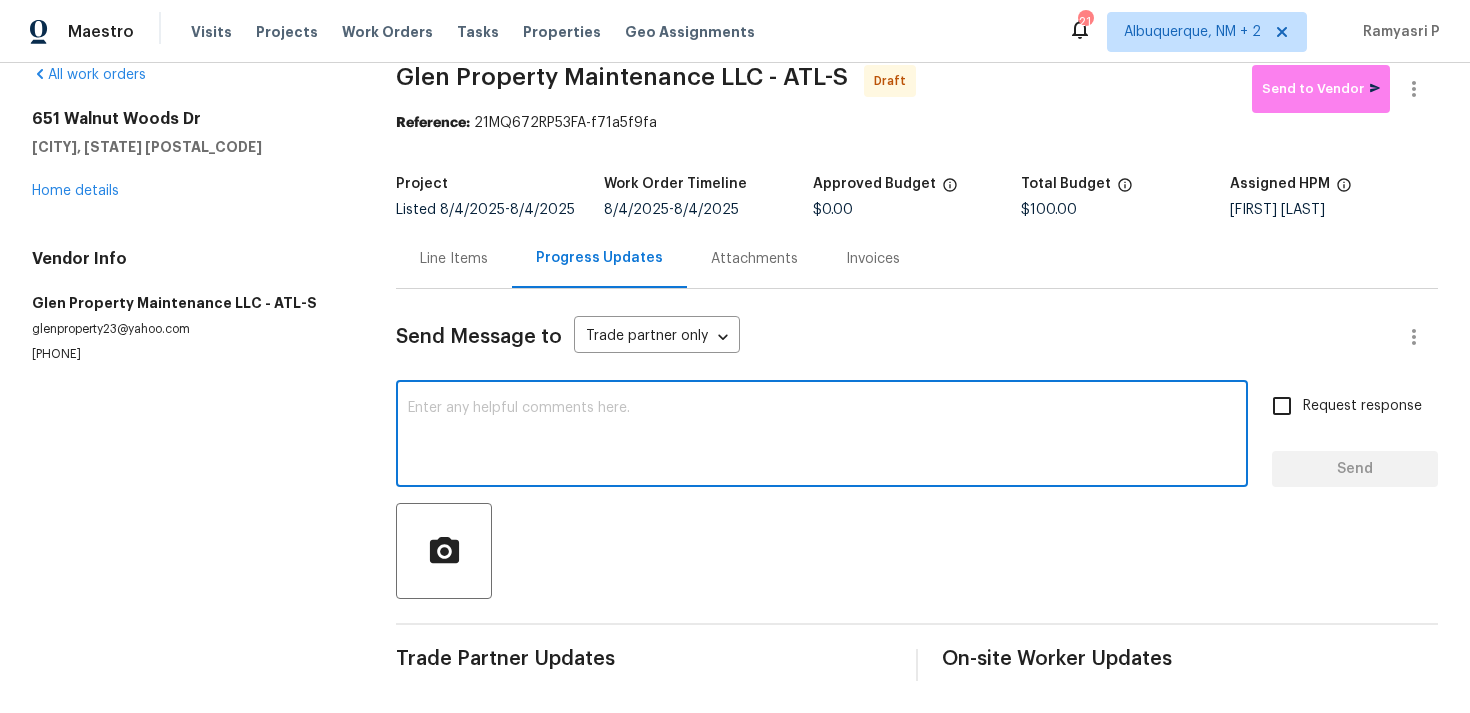 paste on "Hi, this is Ramyasri with Opendoor. I’m confirming you received the WO for the property at (Address). Please review and accept the WO within 24 hours and provide a schedule date. Please disregard the contact information for the HPM included in the WO. Our Centralised LWO Team is responsible for Listed WOs." 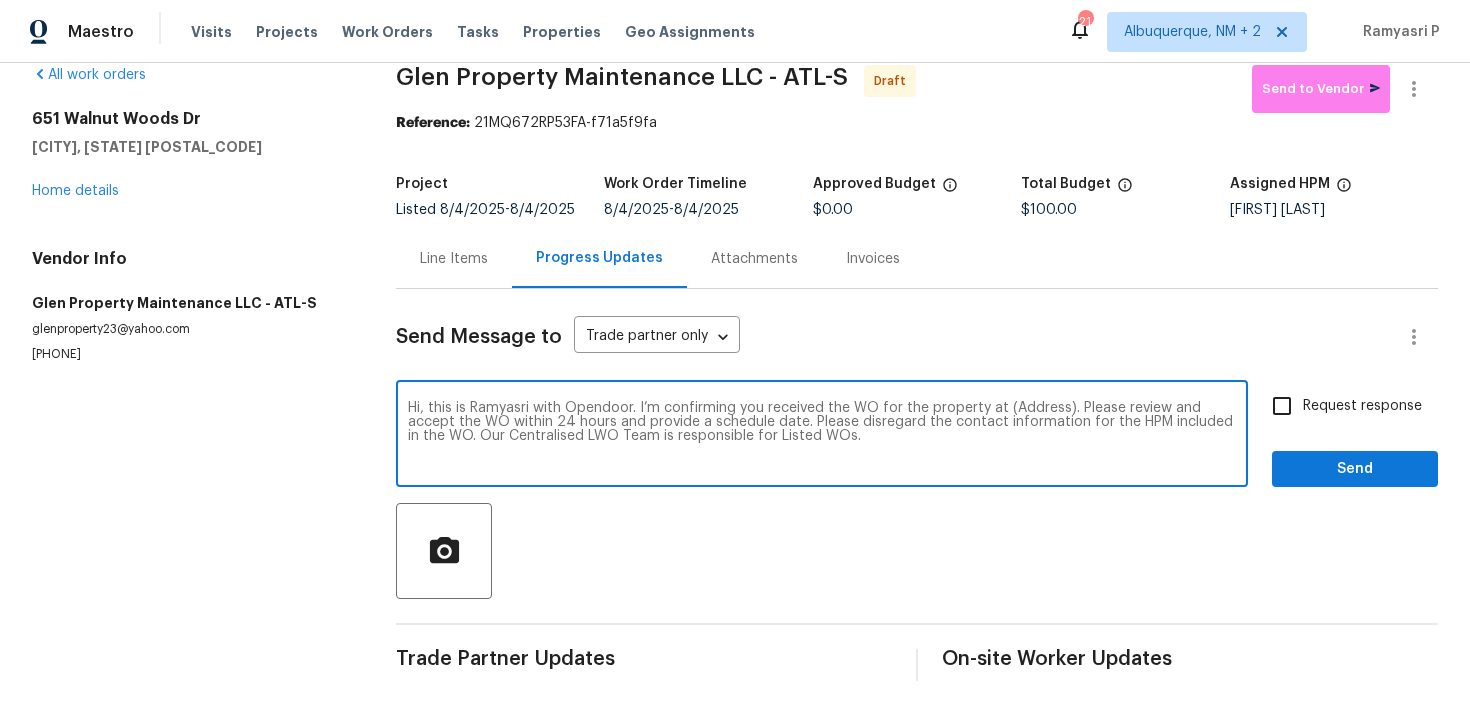 drag, startPoint x: 1002, startPoint y: 404, endPoint x: 1066, endPoint y: 404, distance: 64 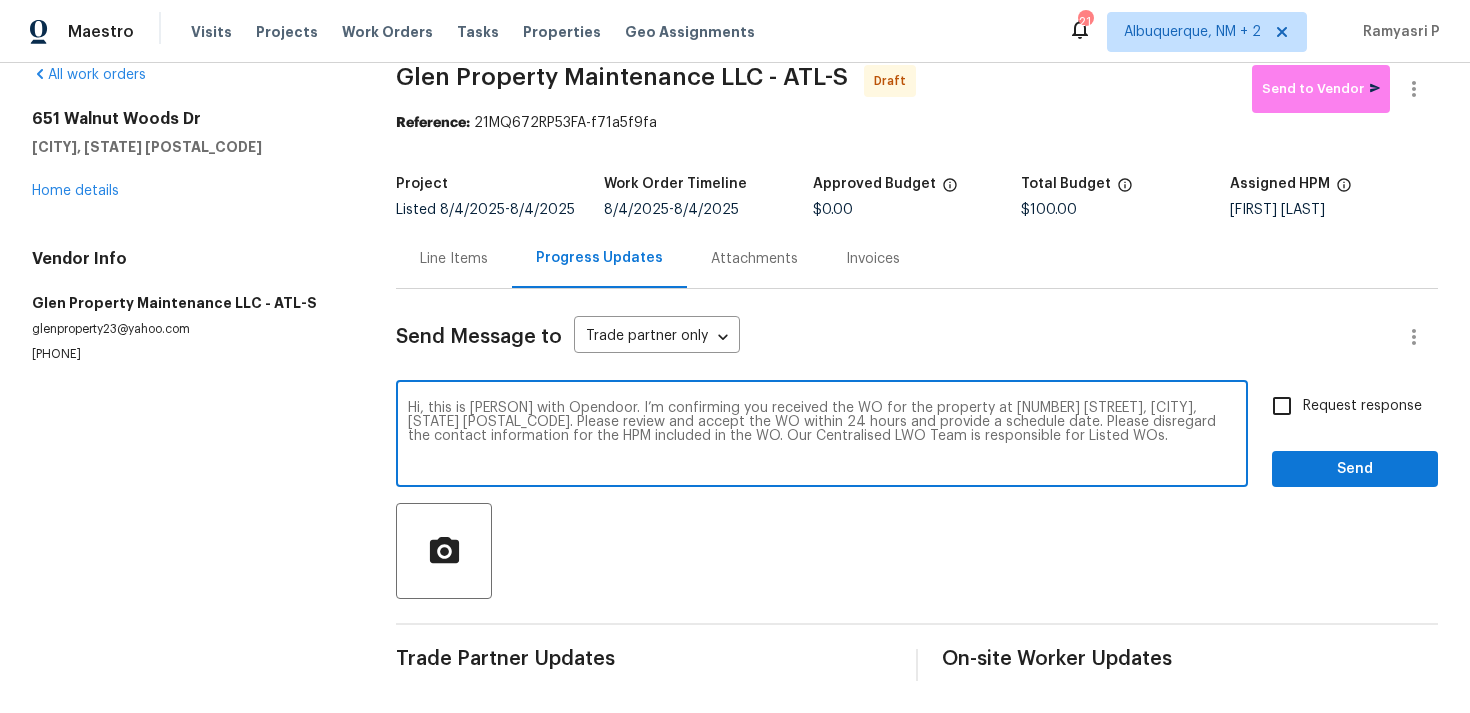 type on "Hi, this is Ramyasri with Opendoor. I’m confirming you received the WO for the property at 651 Walnut Woods Dr, Braselton, GA 30517. Please review and accept the WO within 24 hours and provide a schedule date. Please disregard the contact information for the HPM included in the WO. Our Centralised LWO Team is responsible for Listed WOs." 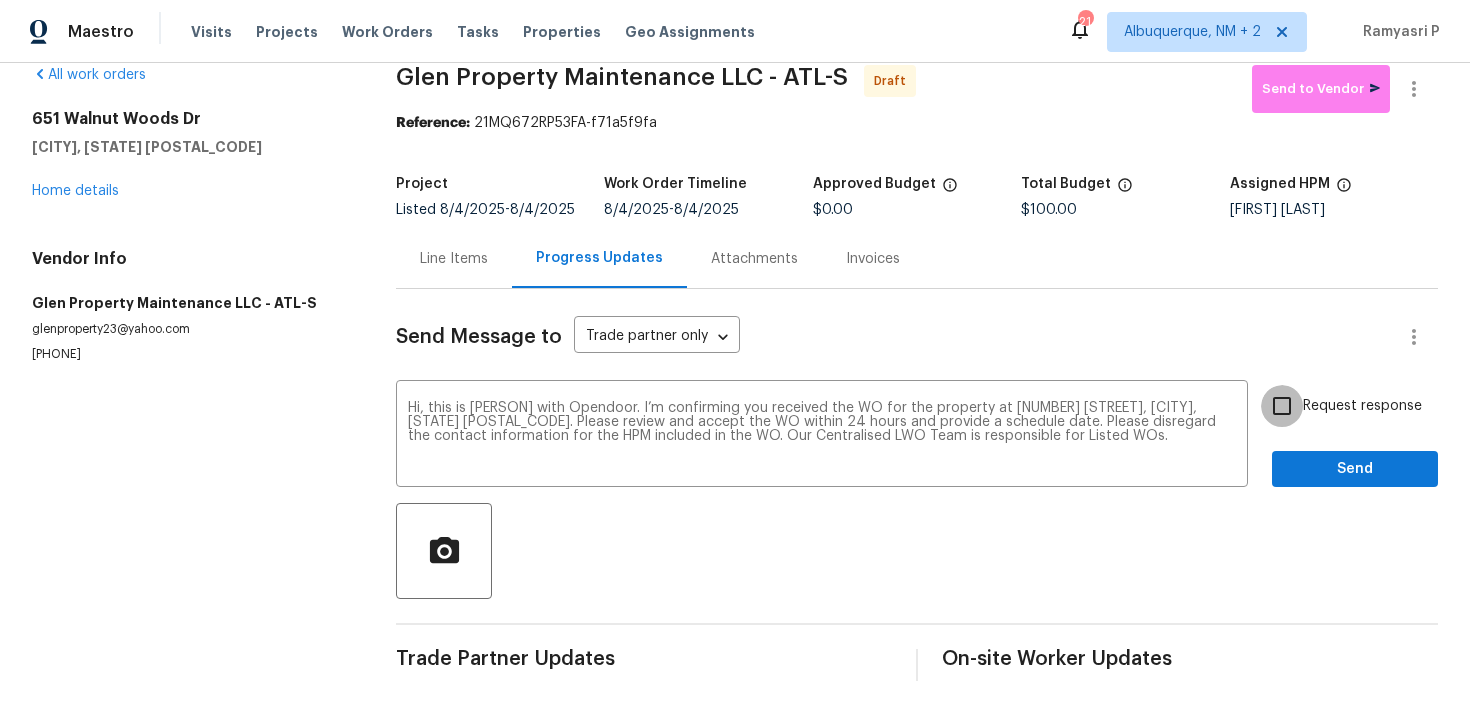 click on "Request response" at bounding box center [1282, 406] 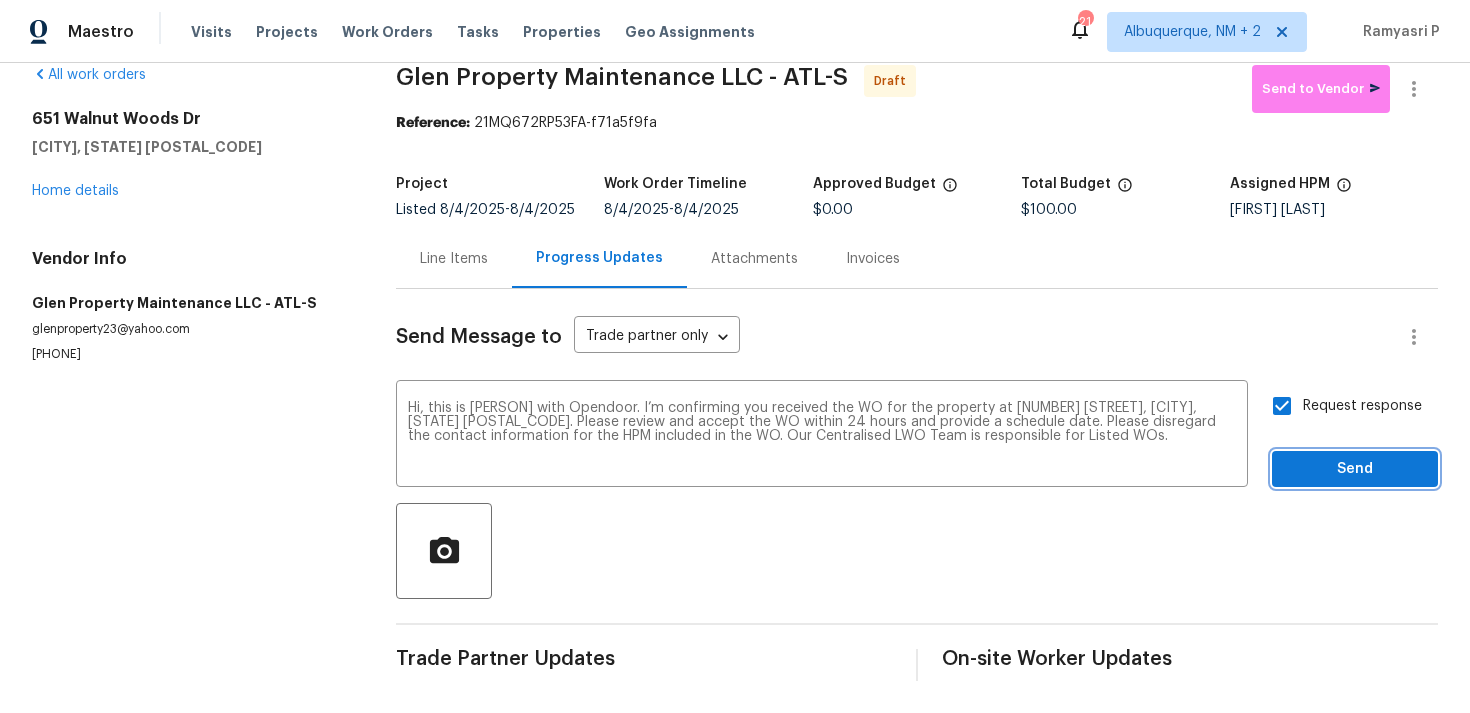 click on "Send" at bounding box center (1355, 469) 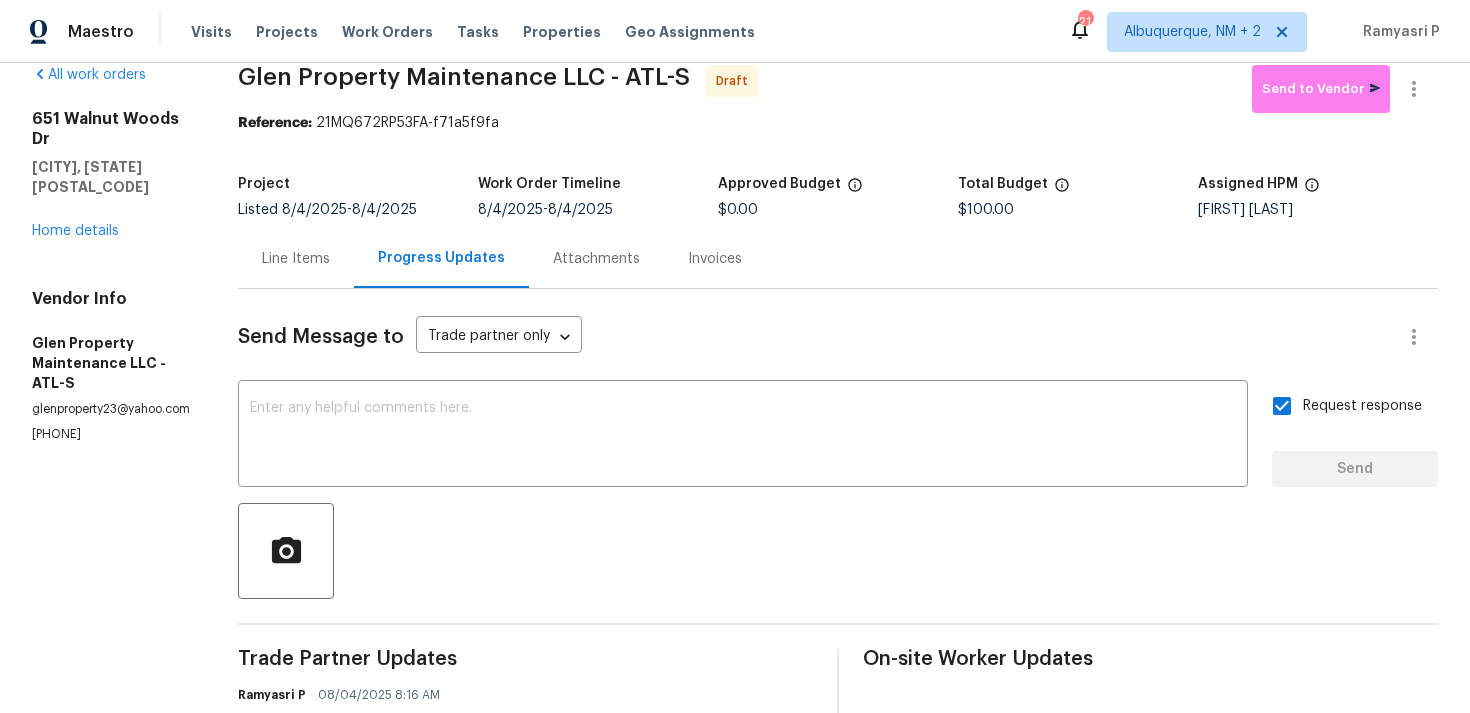 click on "Send Message to Trade partner only Trade partner only ​ x ​ Request response Send Trade Partner Updates Ramyasri P 08/04/2025 8:16 AM Hi, this is Ramyasri with Opendoor. I’m confirming you received the WO for the property at 651 Walnut Woods Dr, Braselton, GA 30517. Please review and accept the WO within 24 hours and provide a schedule date. Please disregard the contact information for the HPM included in the WO. Our Centralised LWO Team is responsible for Listed WOs. On-site Worker Updates" at bounding box center (838, 564) 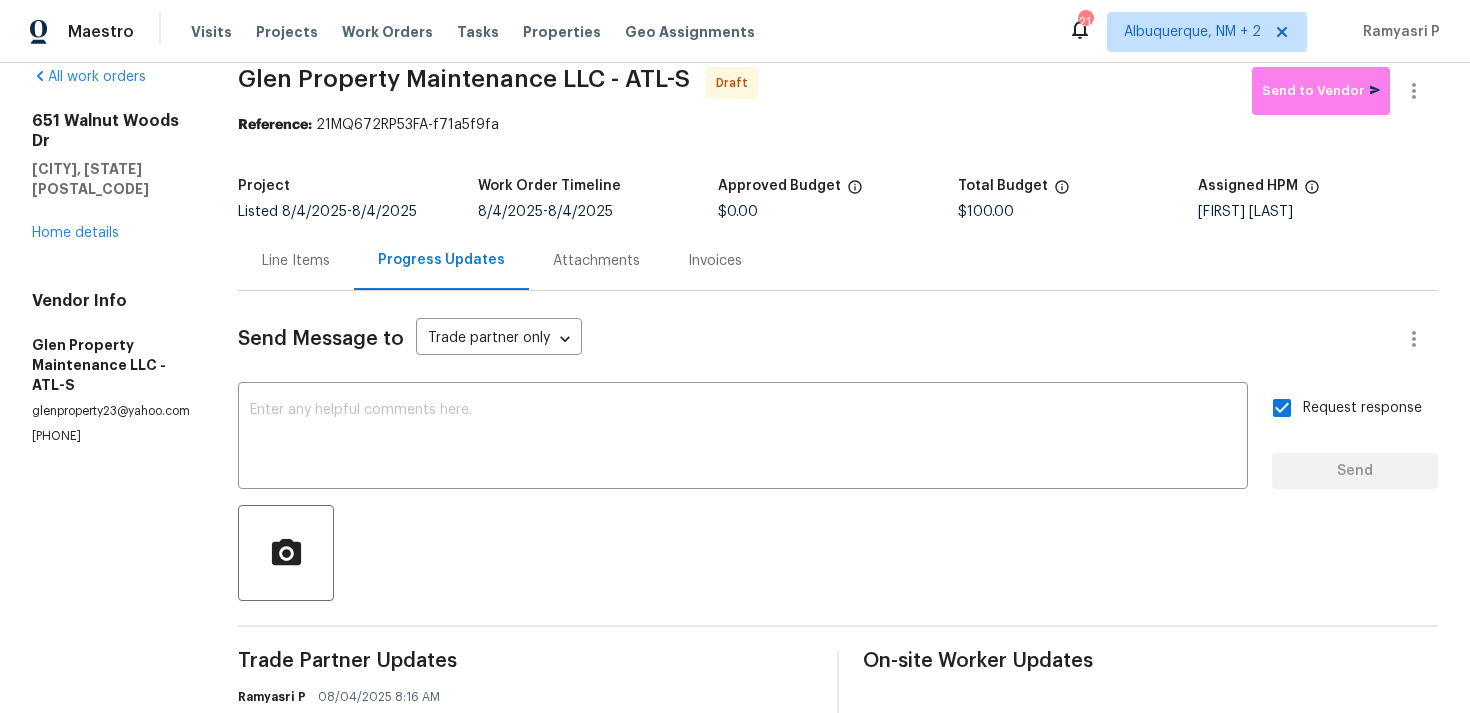 scroll, scrollTop: 0, scrollLeft: 0, axis: both 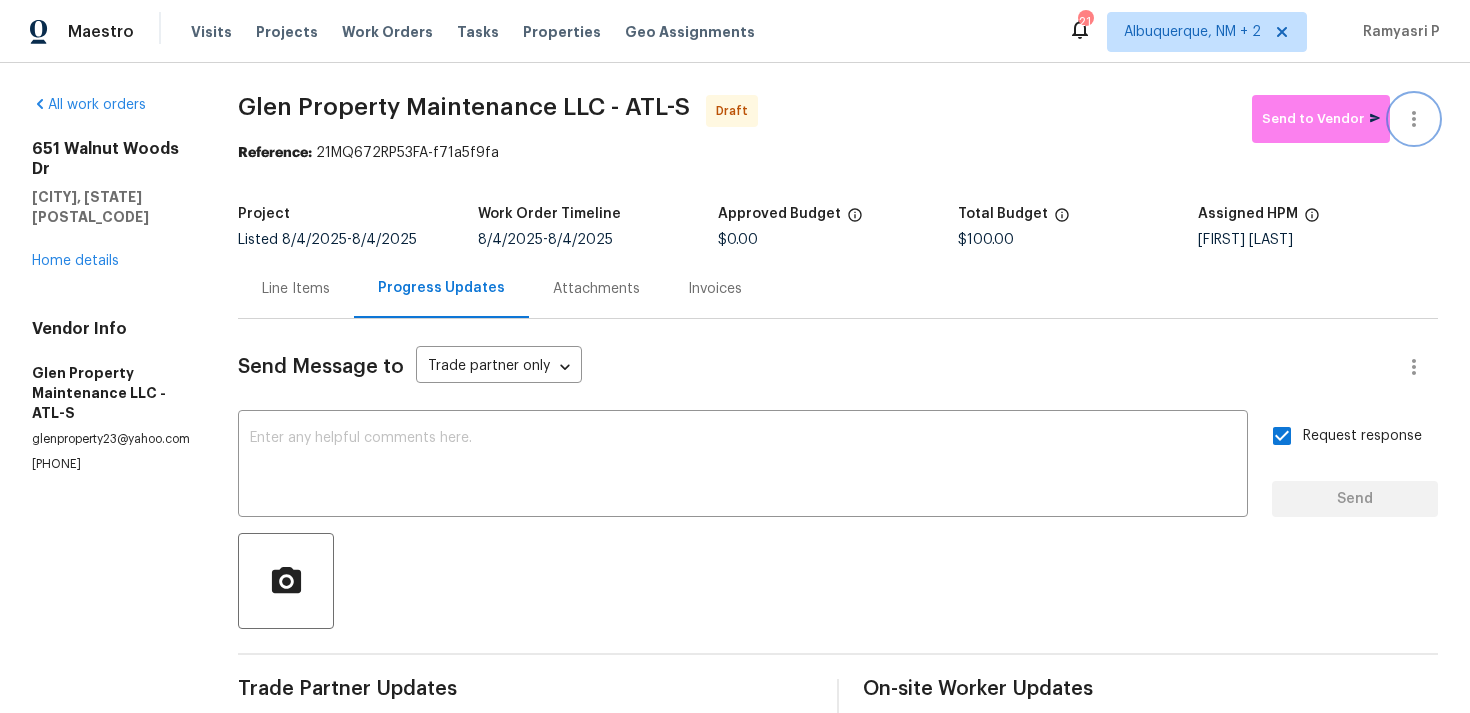 click 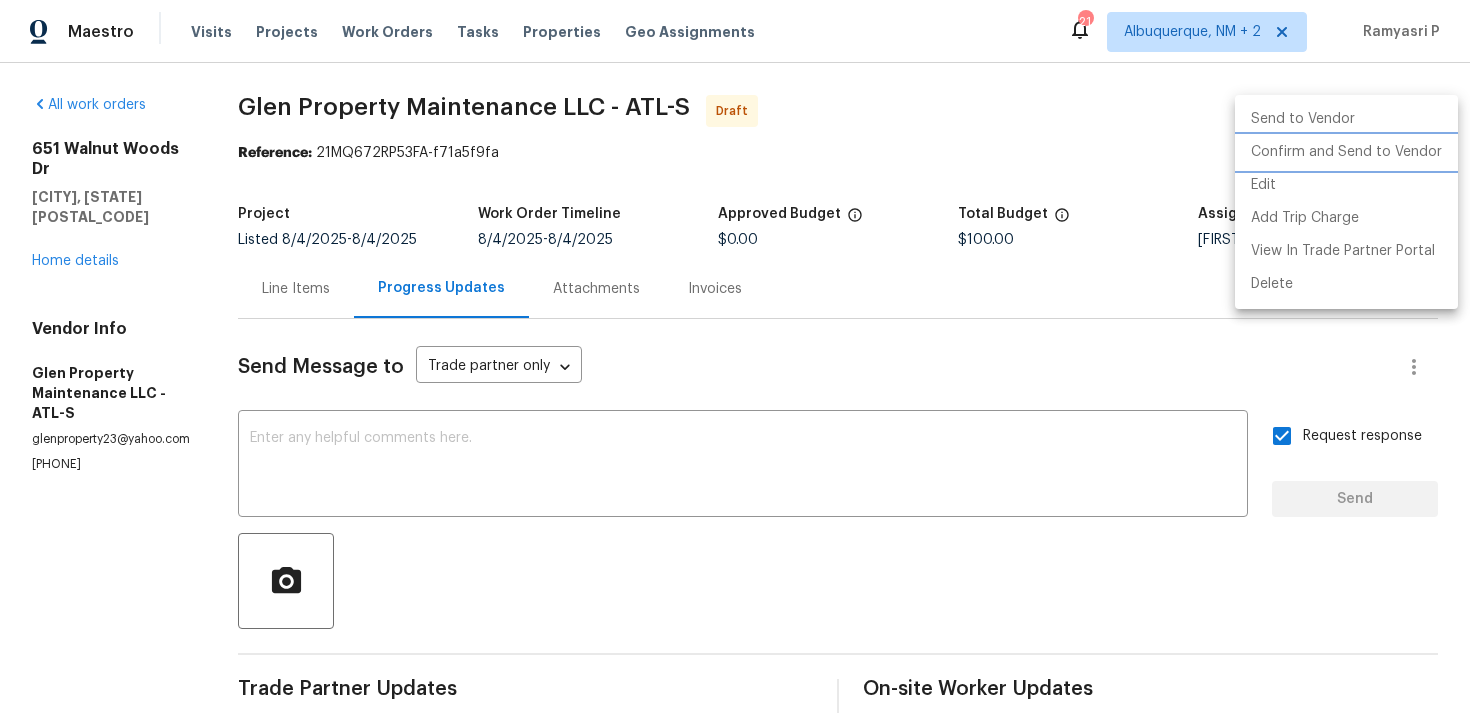 click on "Confirm and Send to Vendor" at bounding box center (1346, 152) 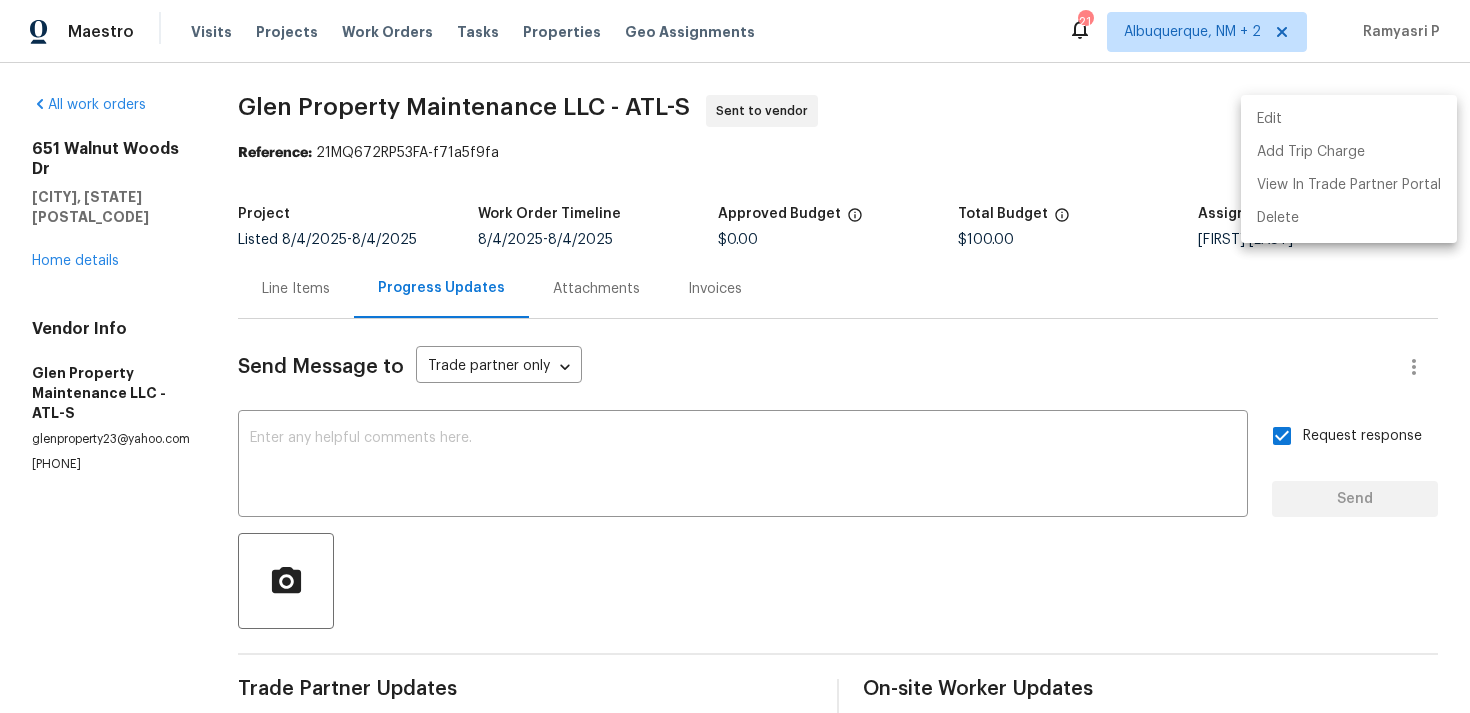 click at bounding box center (735, 356) 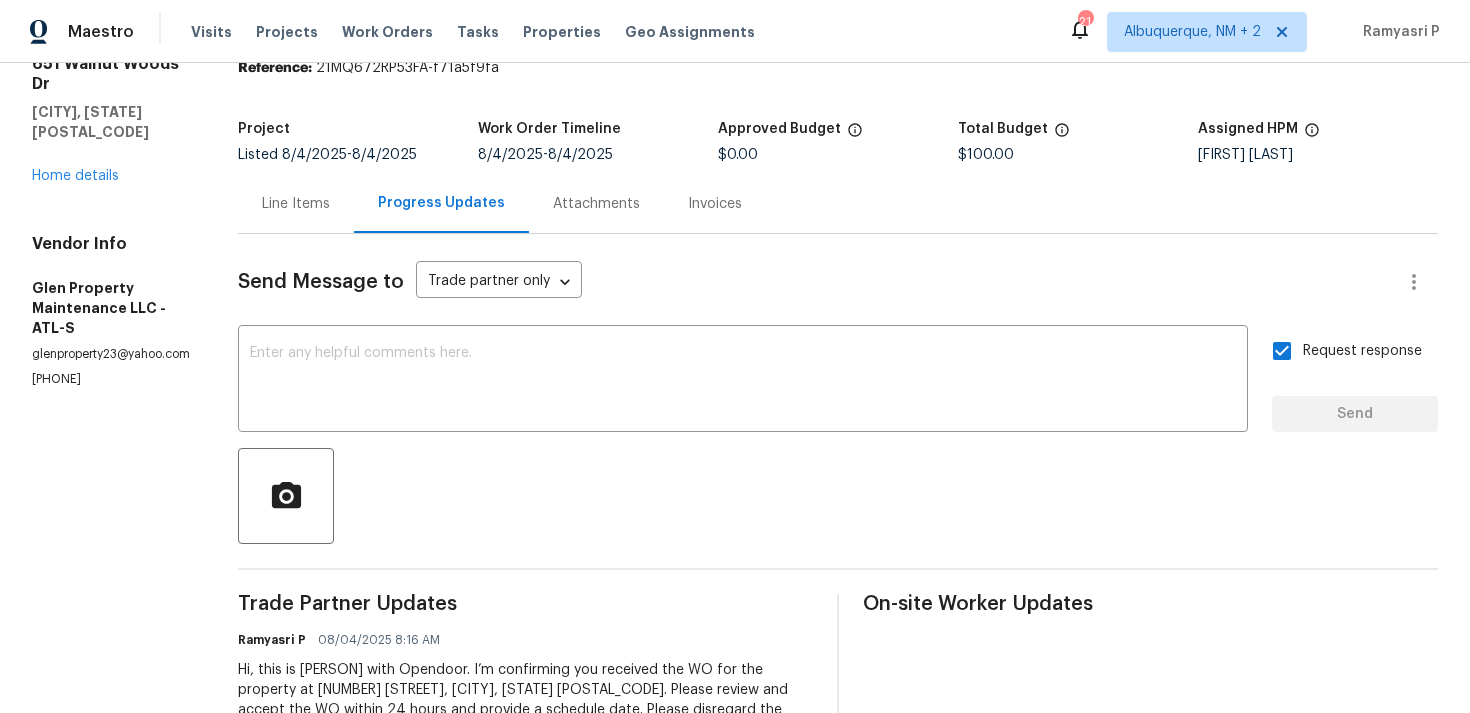 scroll, scrollTop: 0, scrollLeft: 0, axis: both 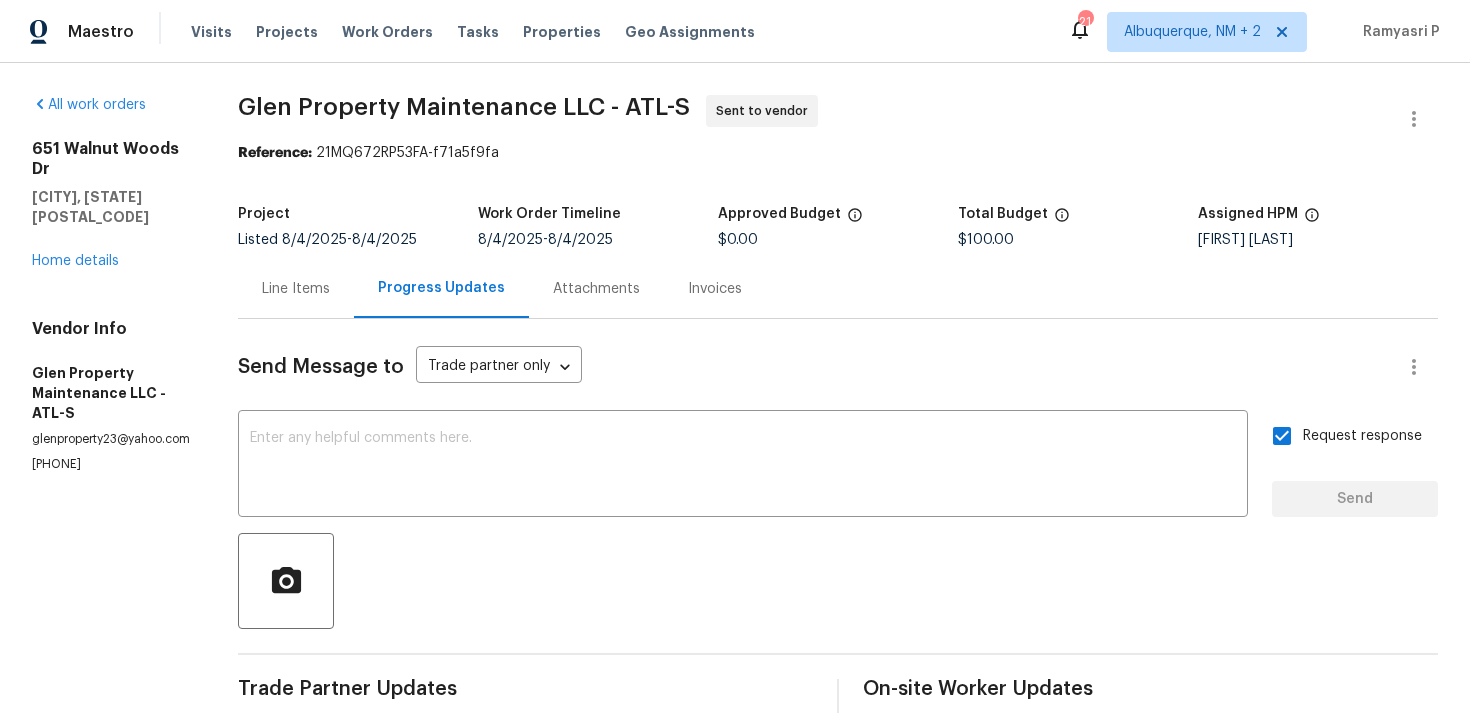 click on "Send Message to Trade partner only Trade partner only ​ x ​ Request response Send Trade Partner Updates Ramyasri P 08/04/2025 8:16 AM Hi, this is Ramyasri with Opendoor. I’m confirming you received the WO for the property at 651 Walnut Woods Dr, Braselton, GA 30517. Please review and accept the WO within 24 hours and provide a schedule date. Please disregard the contact information for the HPM included in the WO. Our Centralised LWO Team is responsible for Listed WOs. On-site Worker Updates" at bounding box center (838, 594) 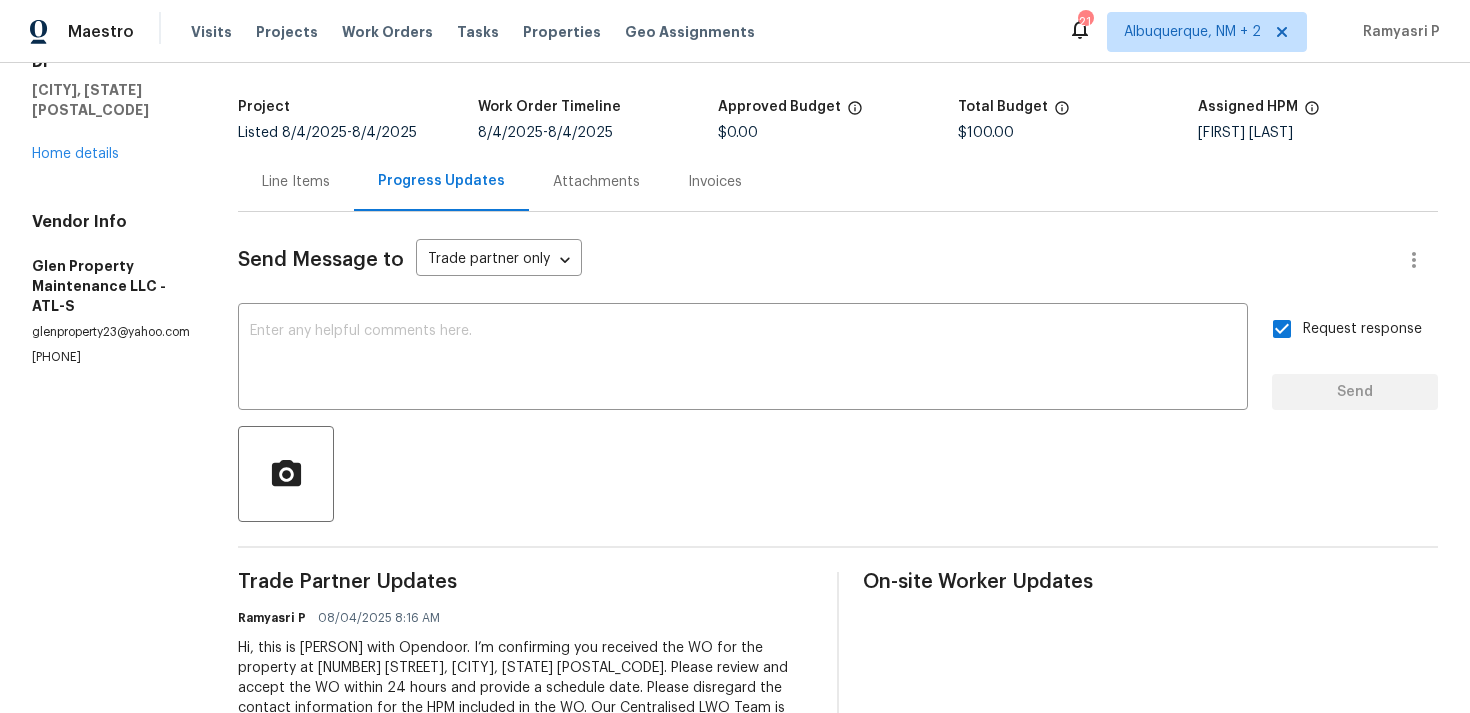 scroll, scrollTop: 0, scrollLeft: 0, axis: both 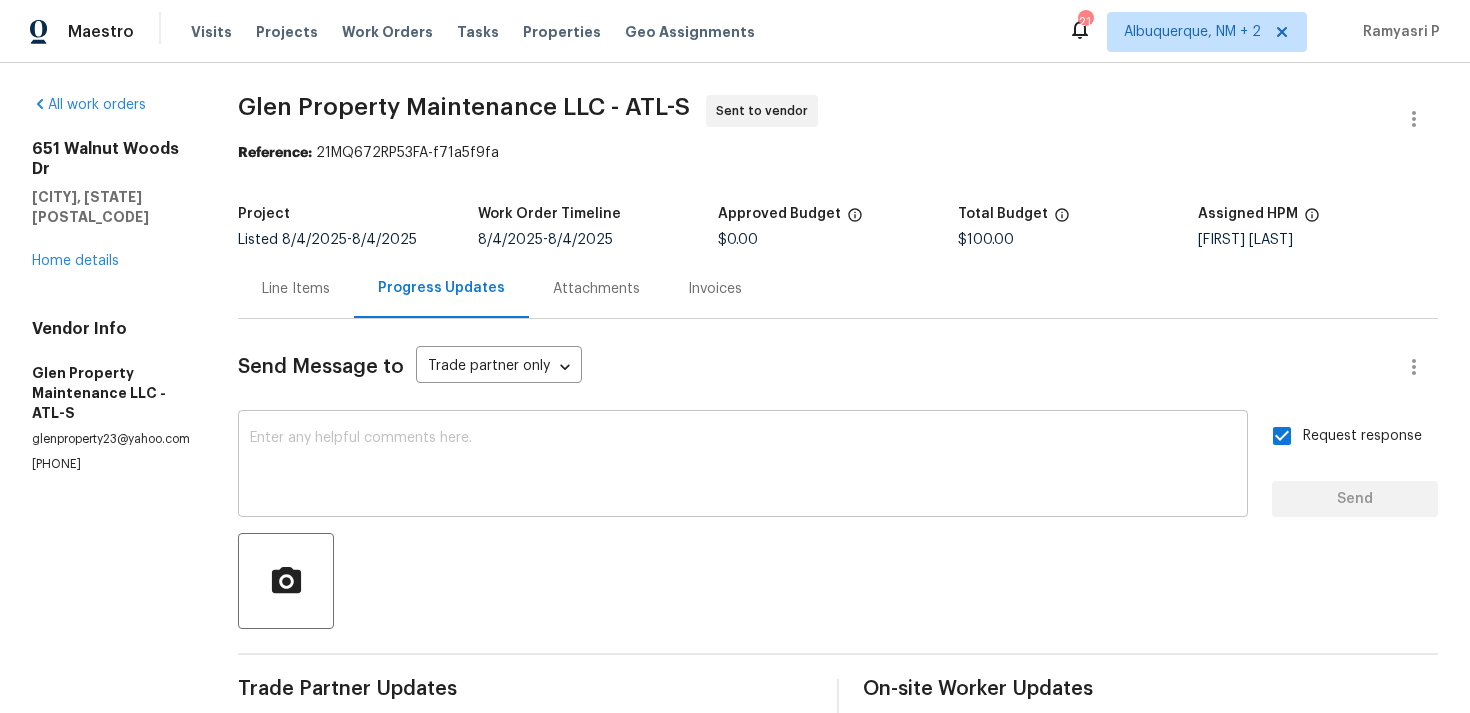click at bounding box center (743, 466) 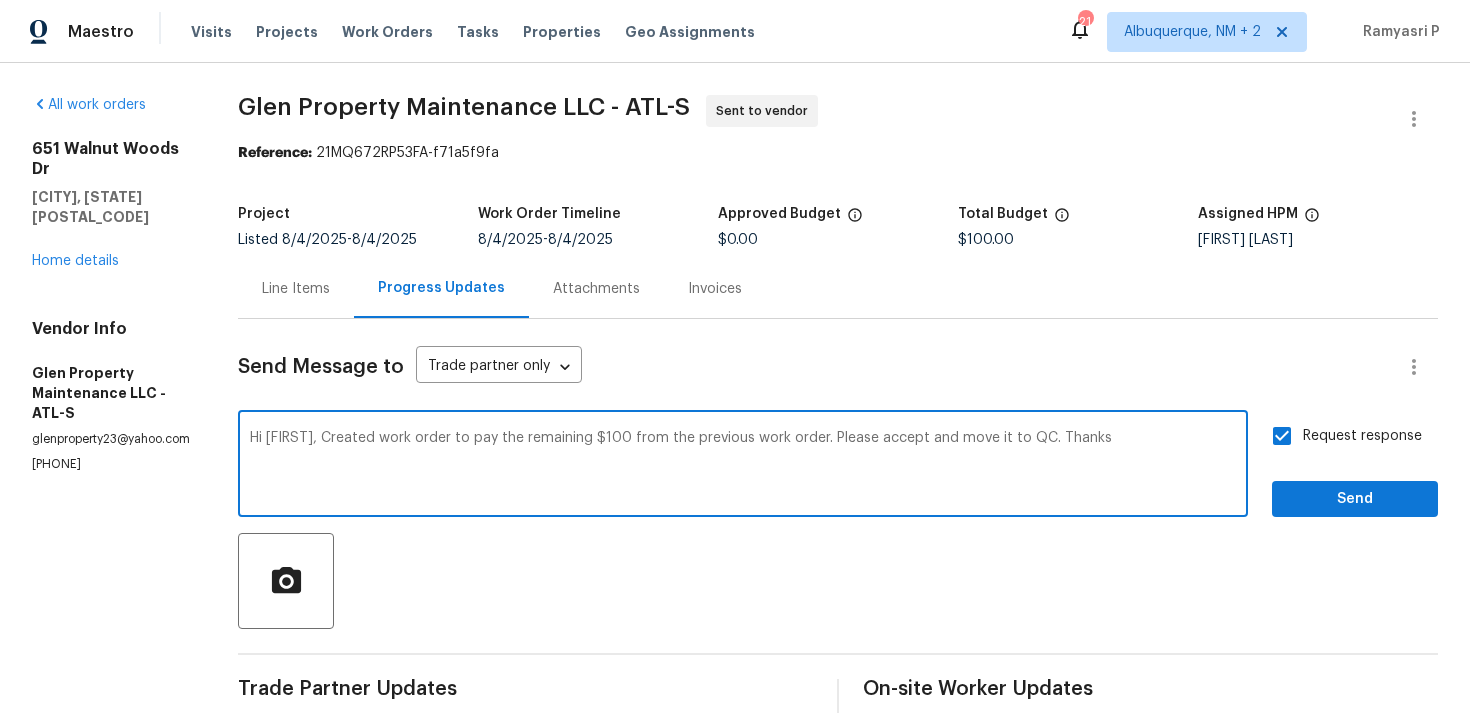 type on "Hi Daniel, Created work order to pay the remaining $100 from the previous work order. Please accept and move it to QC. Thanks" 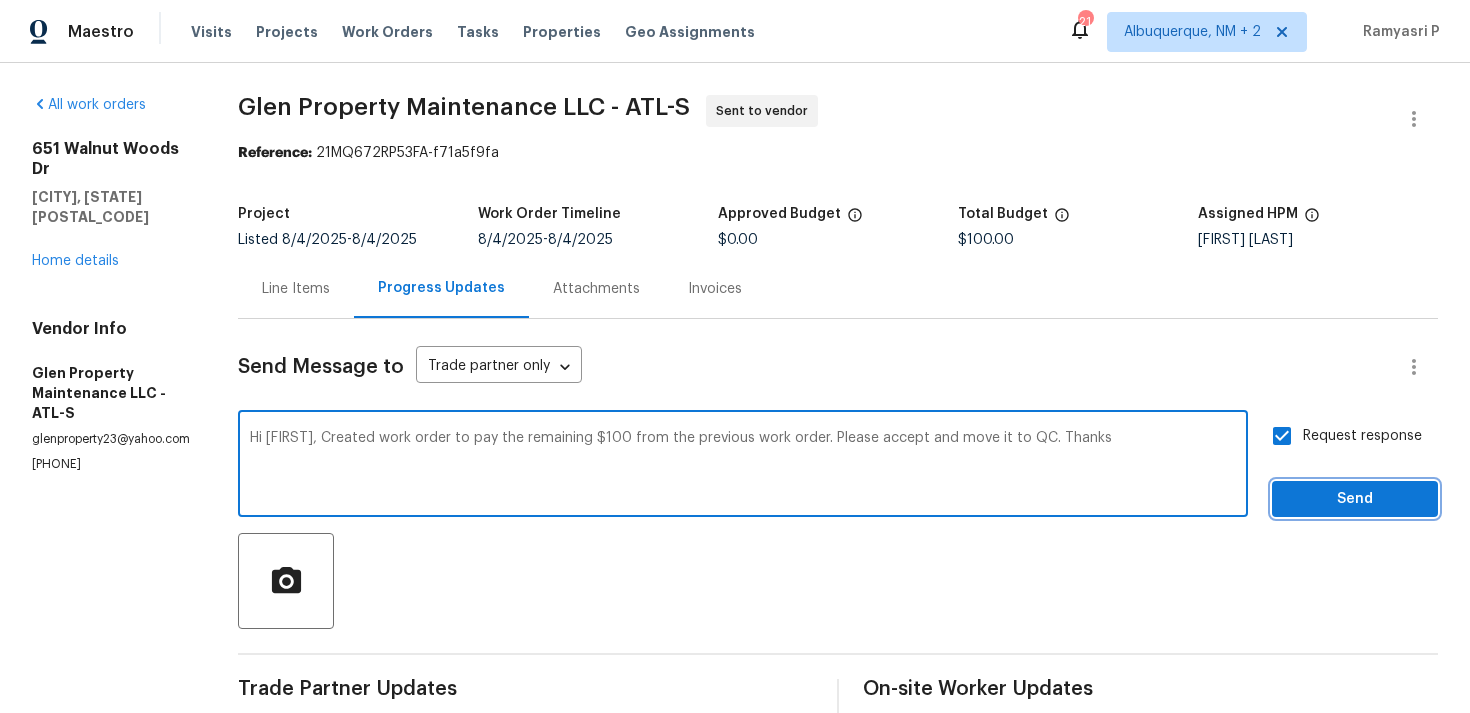 click on "Send" at bounding box center (1355, 499) 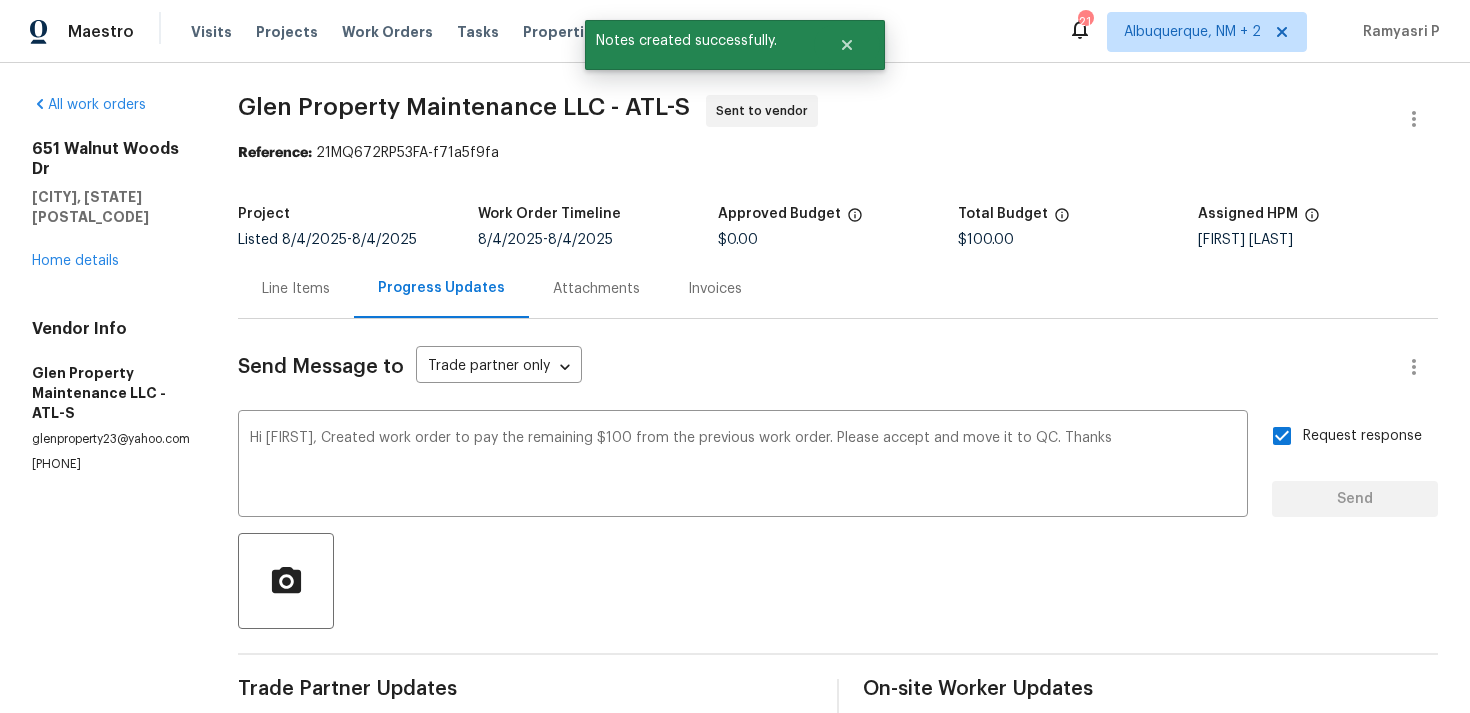 type 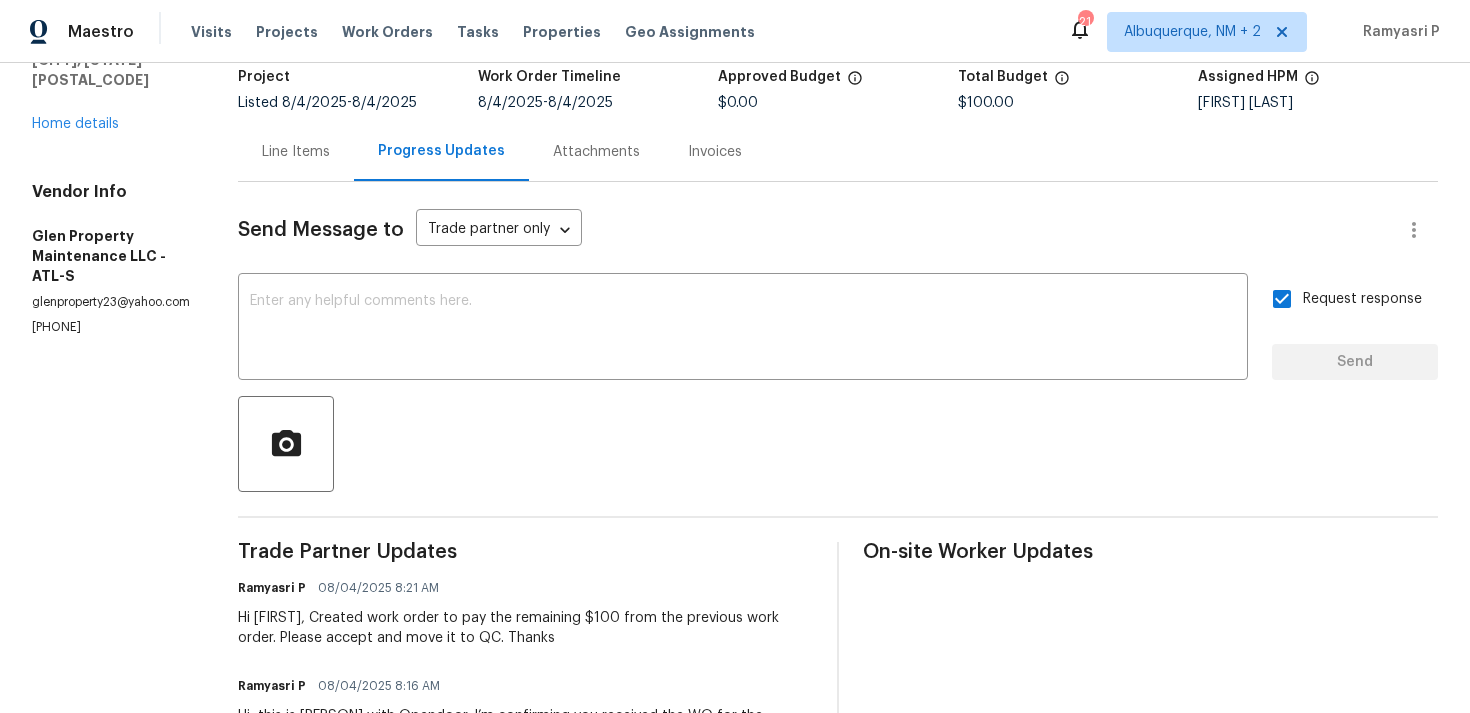 scroll, scrollTop: 286, scrollLeft: 0, axis: vertical 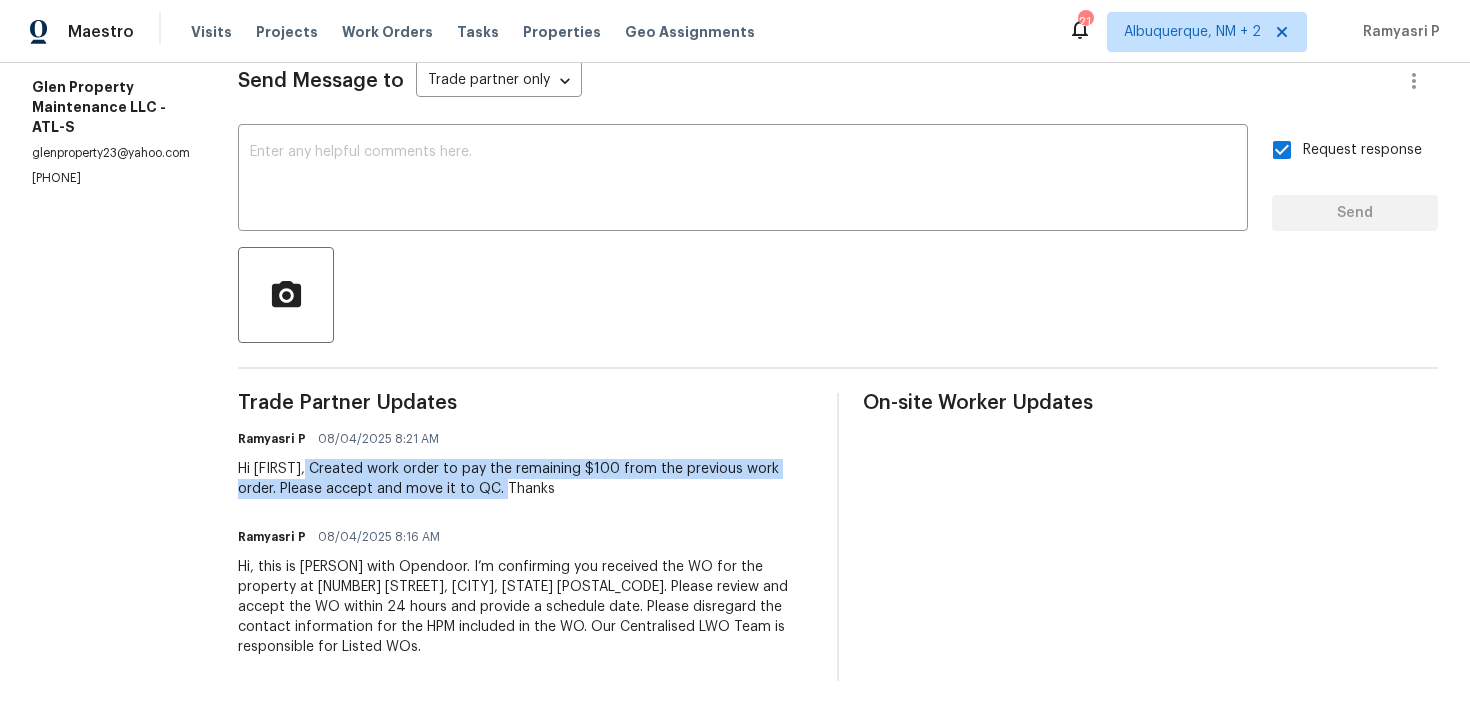 drag, startPoint x: 306, startPoint y: 469, endPoint x: 466, endPoint y: 484, distance: 160.70158 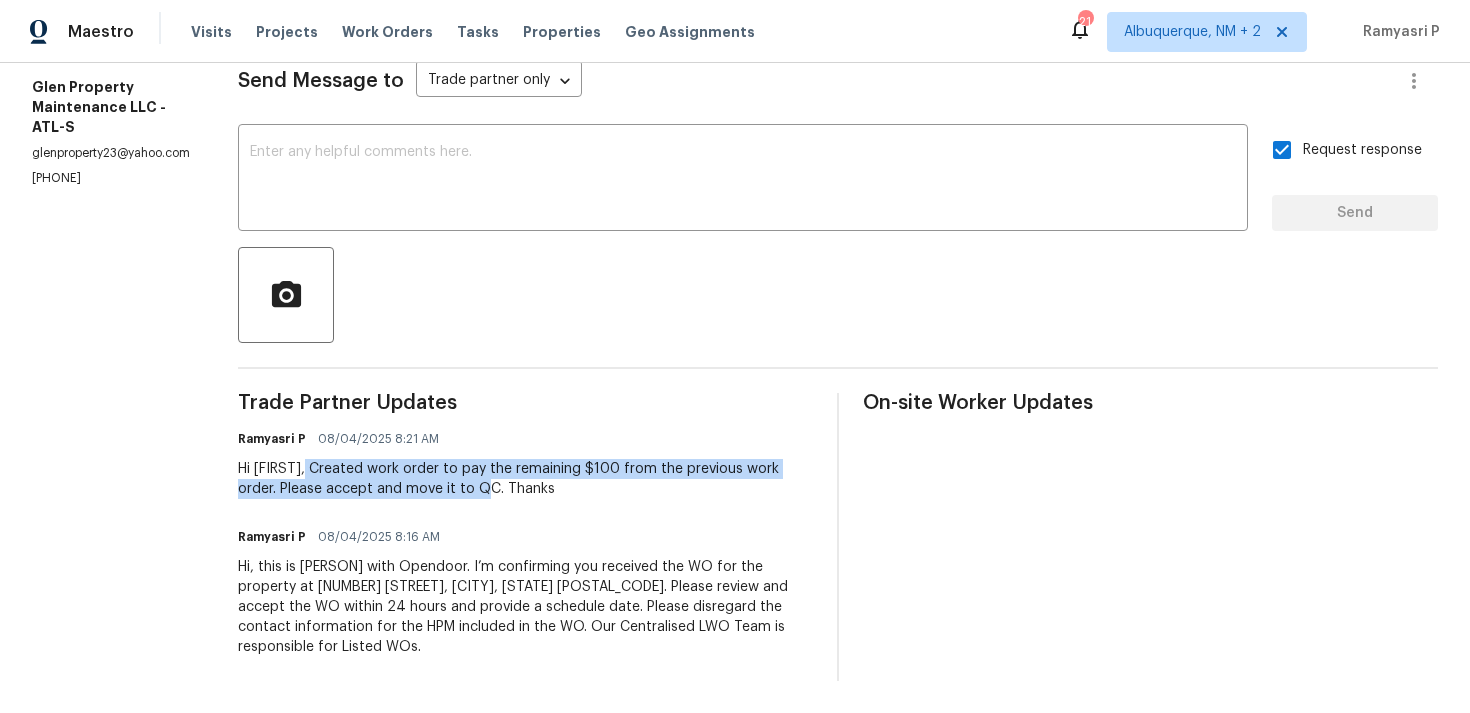 drag, startPoint x: 308, startPoint y: 463, endPoint x: 454, endPoint y: 488, distance: 148.12495 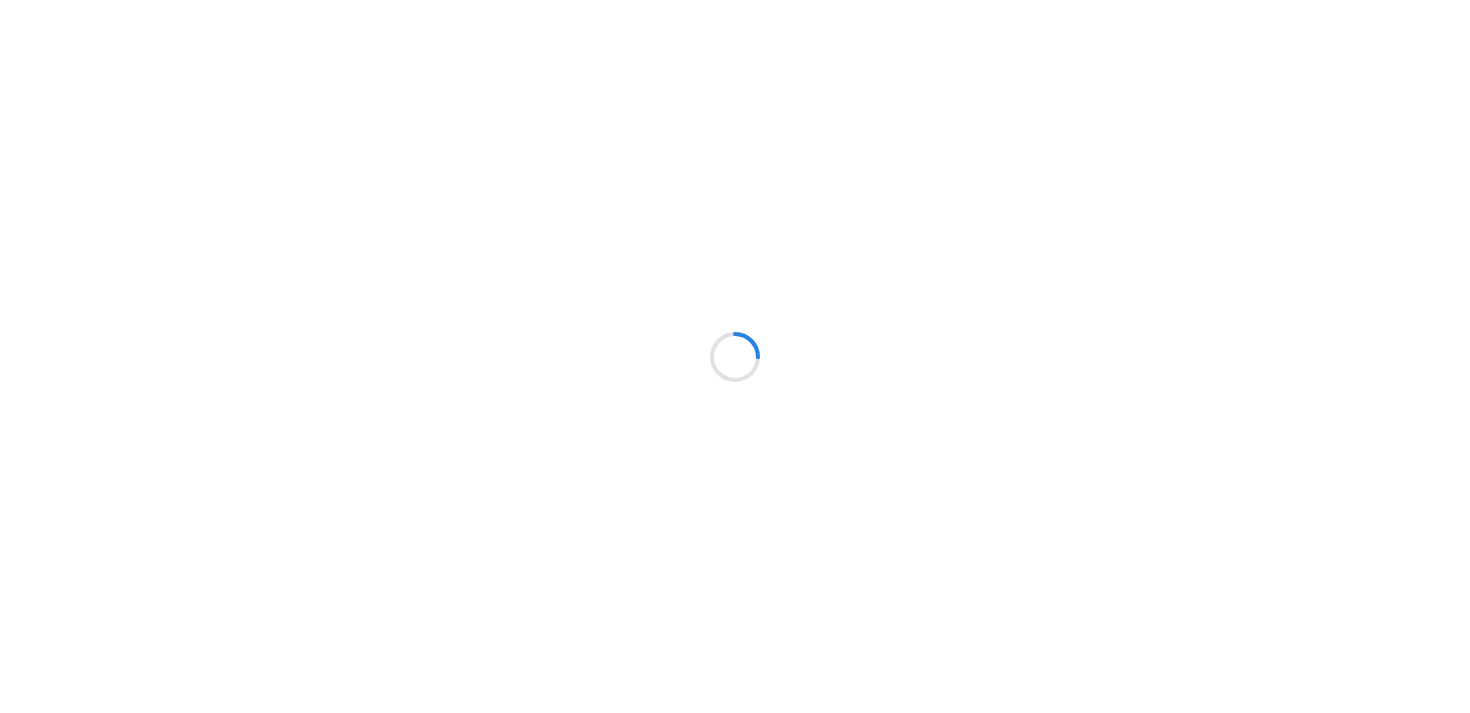 scroll, scrollTop: 0, scrollLeft: 0, axis: both 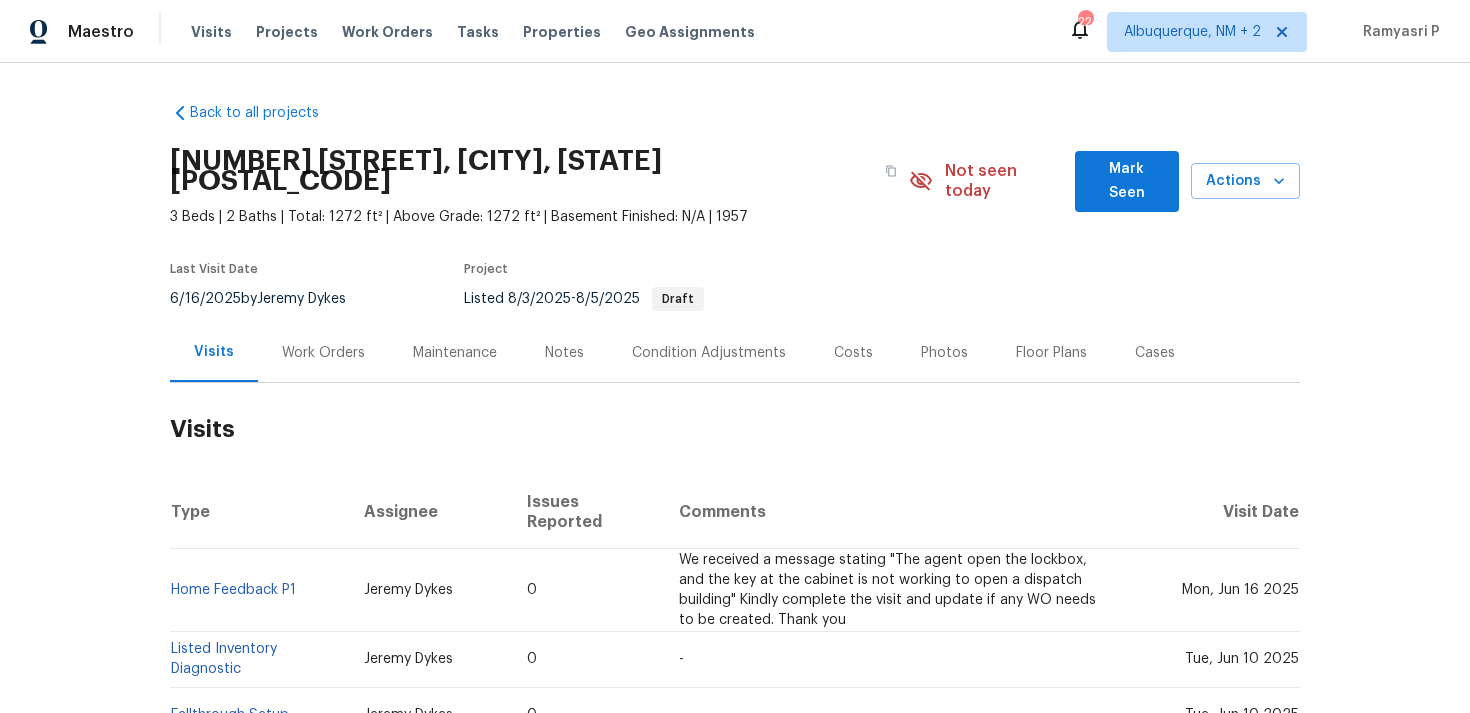 click on "Work Orders" at bounding box center (323, 353) 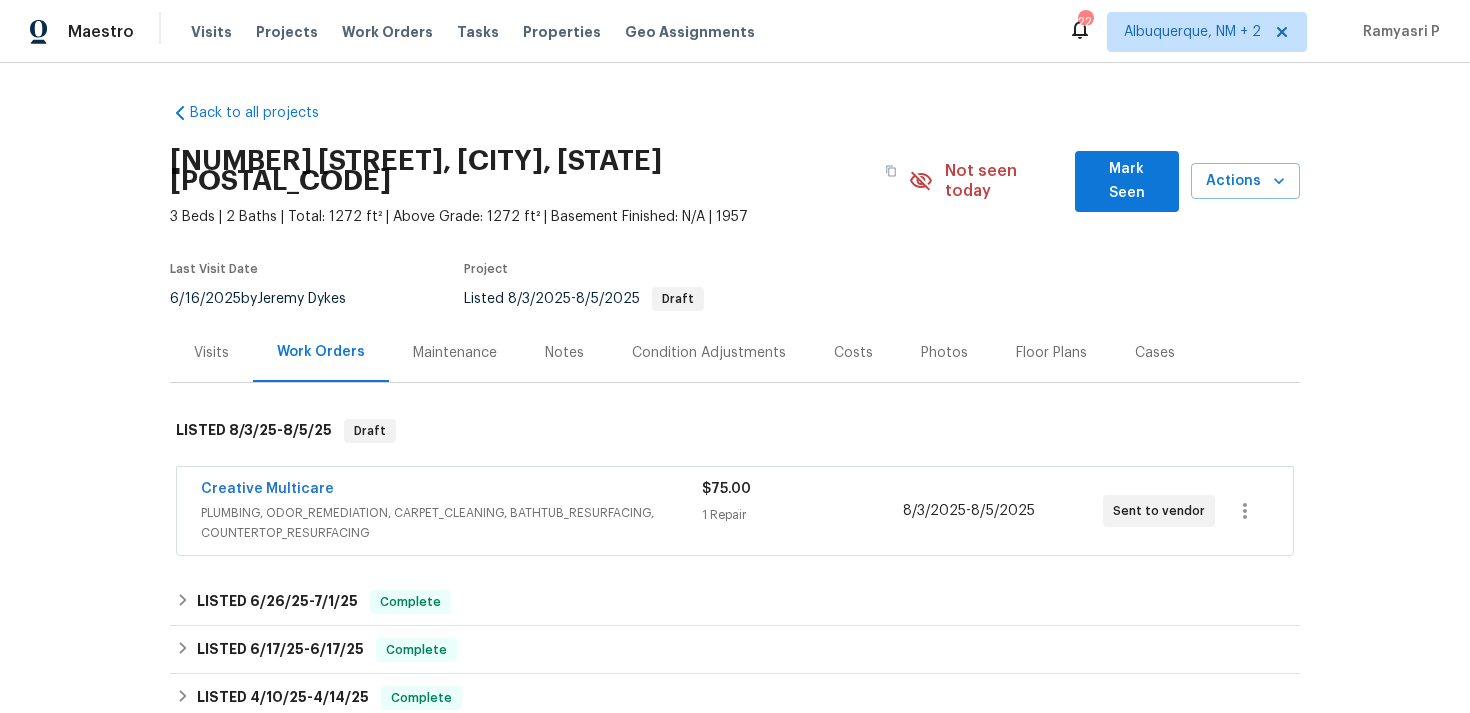 scroll, scrollTop: 86, scrollLeft: 0, axis: vertical 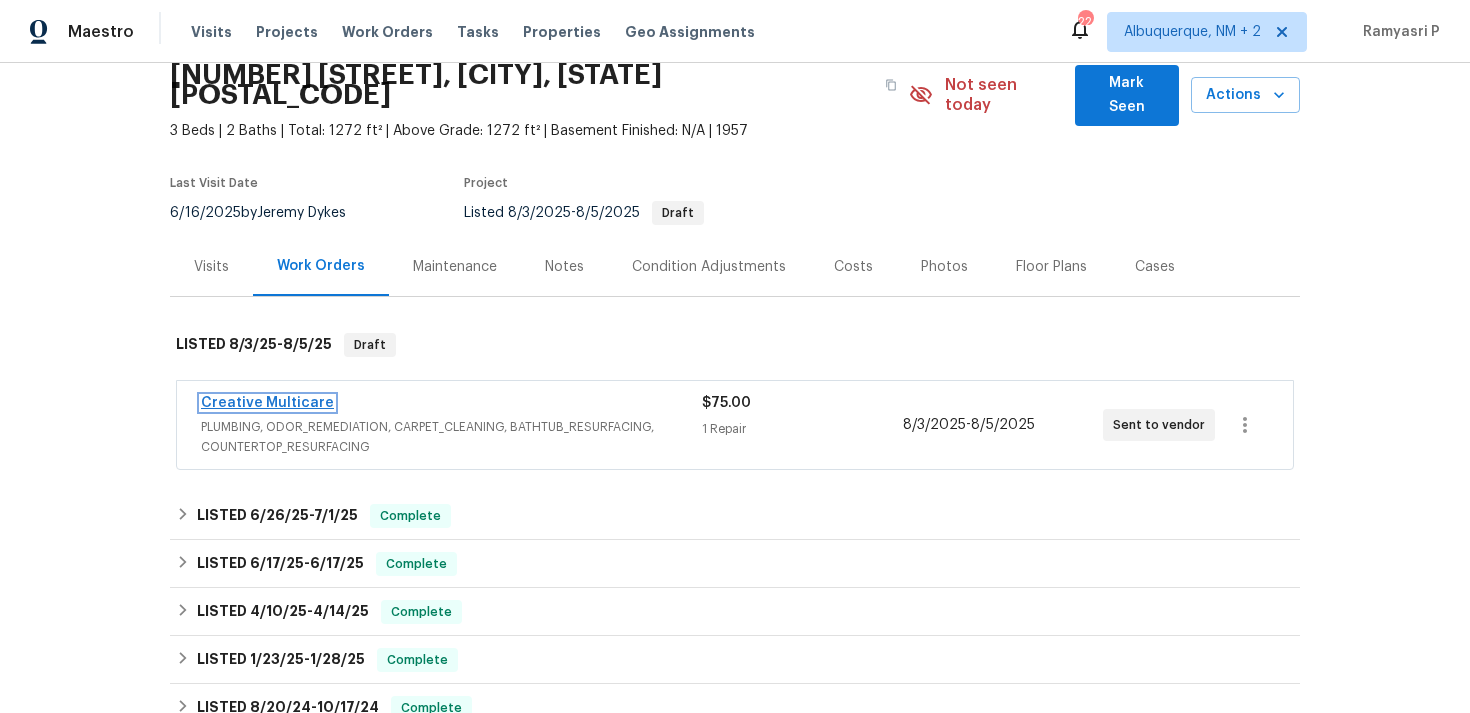 click on "Creative Multicare" at bounding box center [267, 403] 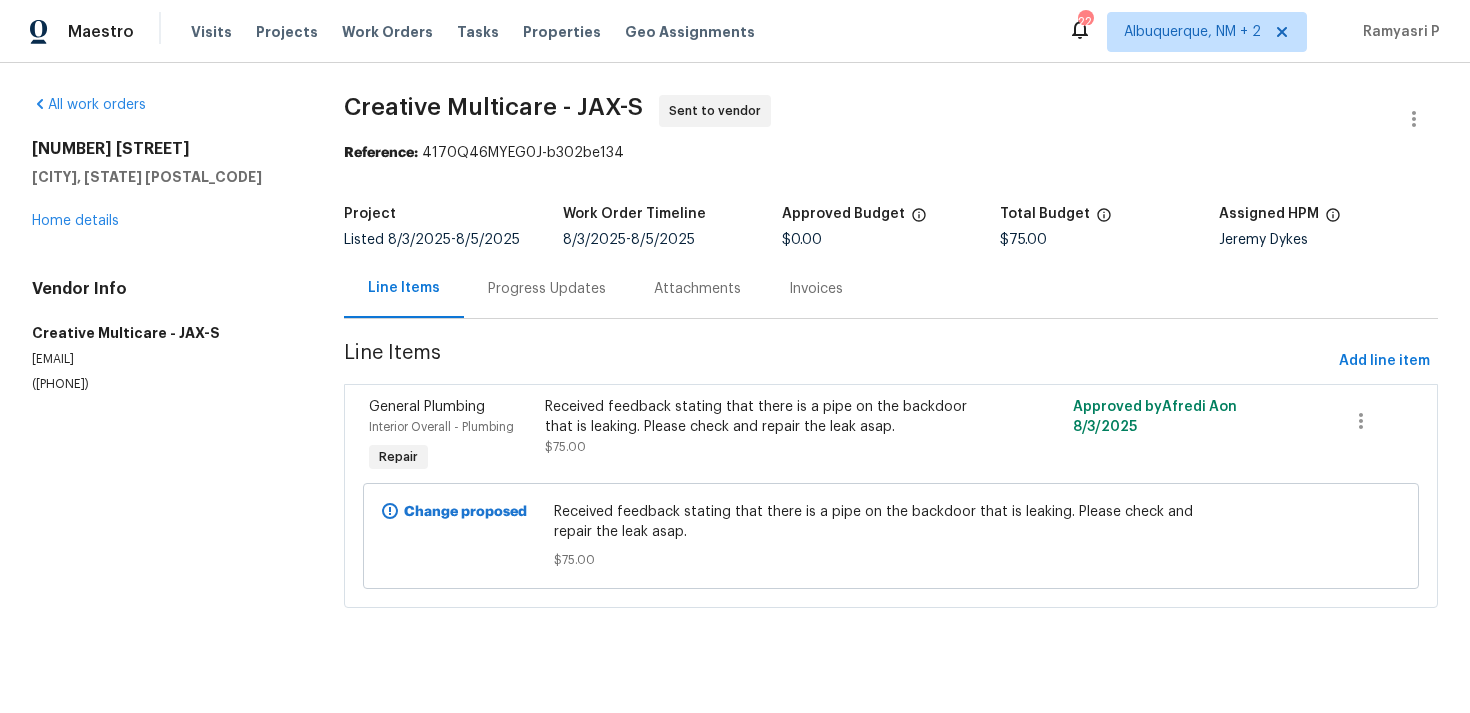 click on "Progress Updates" at bounding box center (547, 289) 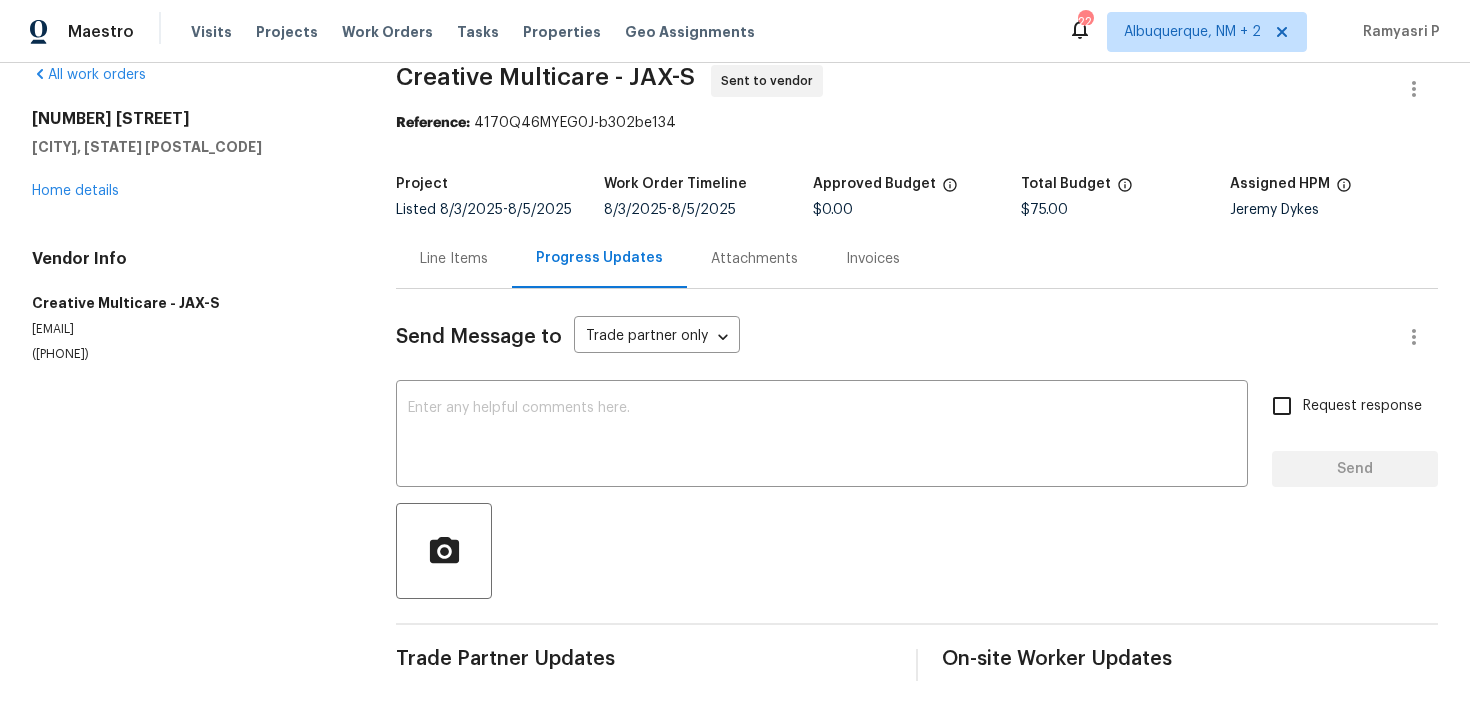 scroll, scrollTop: 0, scrollLeft: 0, axis: both 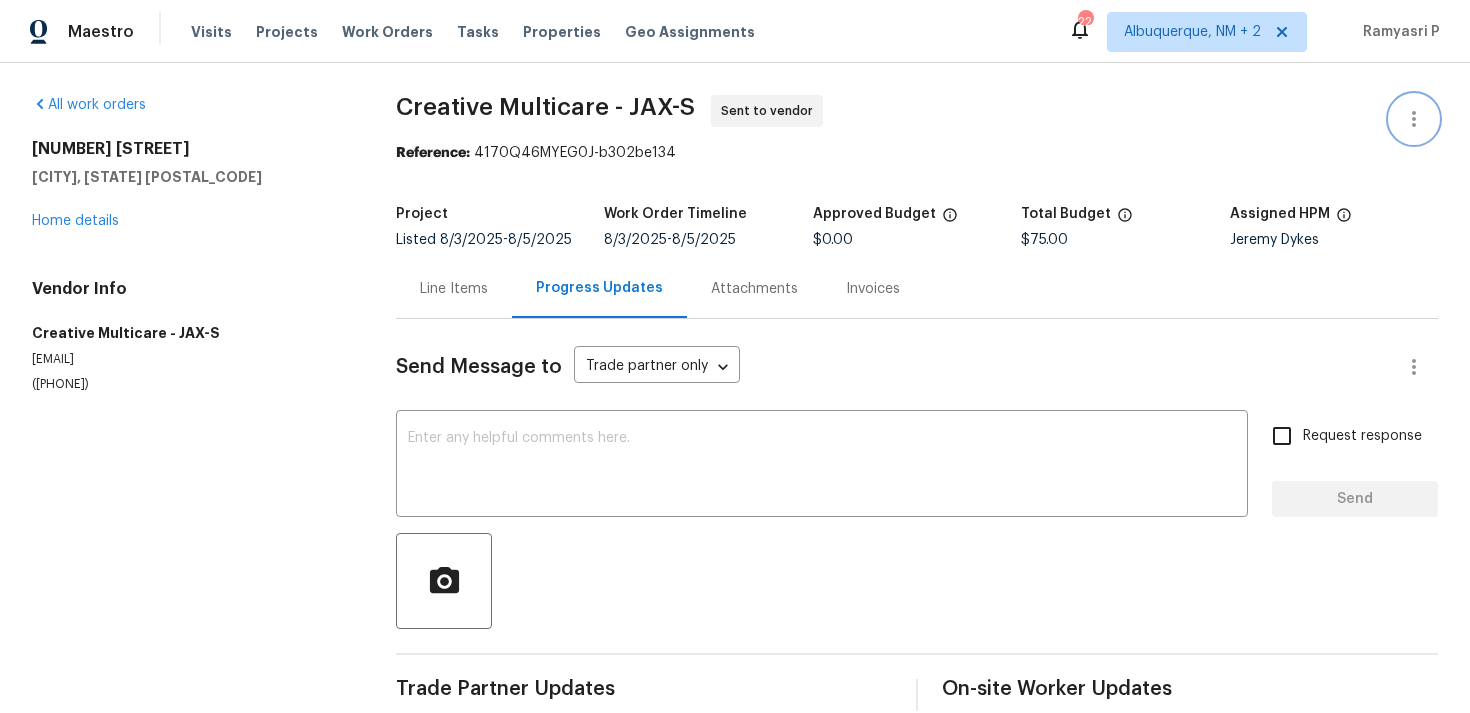 click 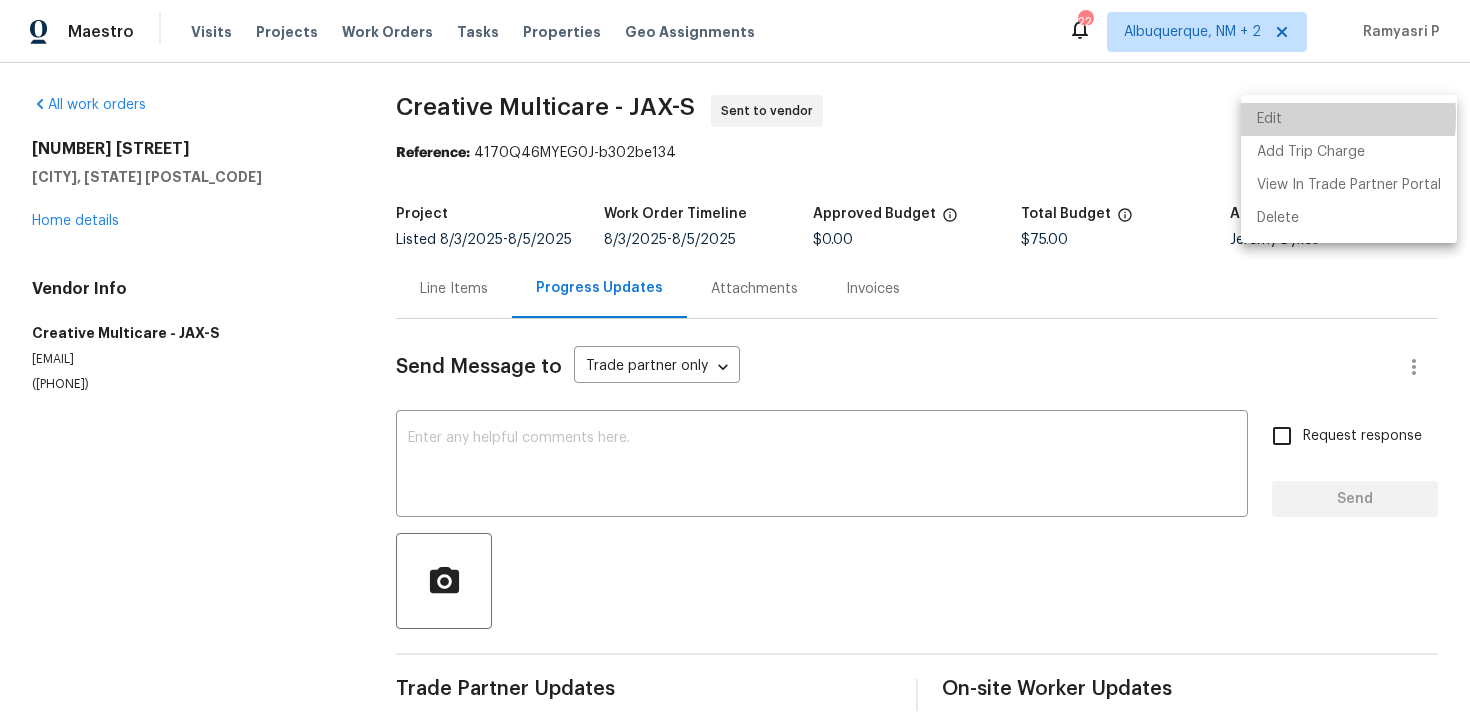 click on "Edit" at bounding box center [1349, 119] 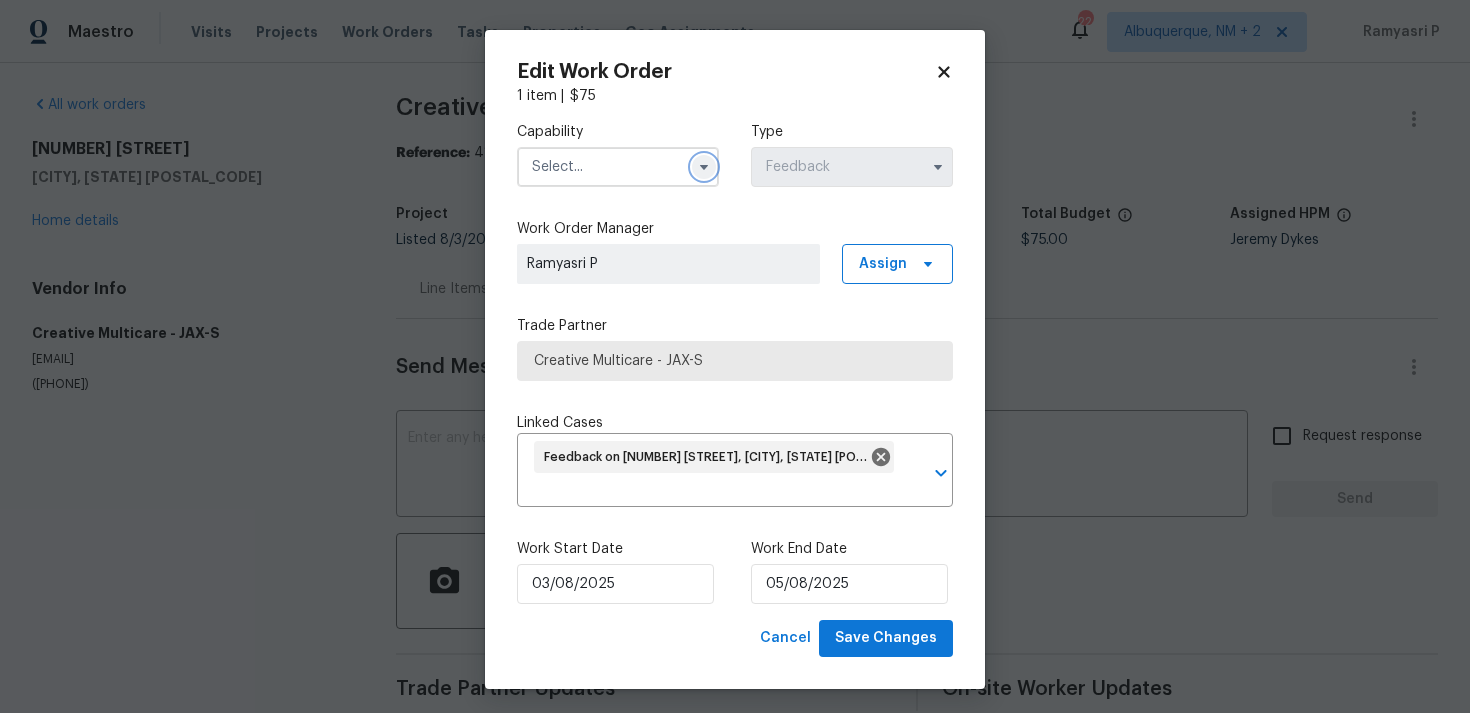 click 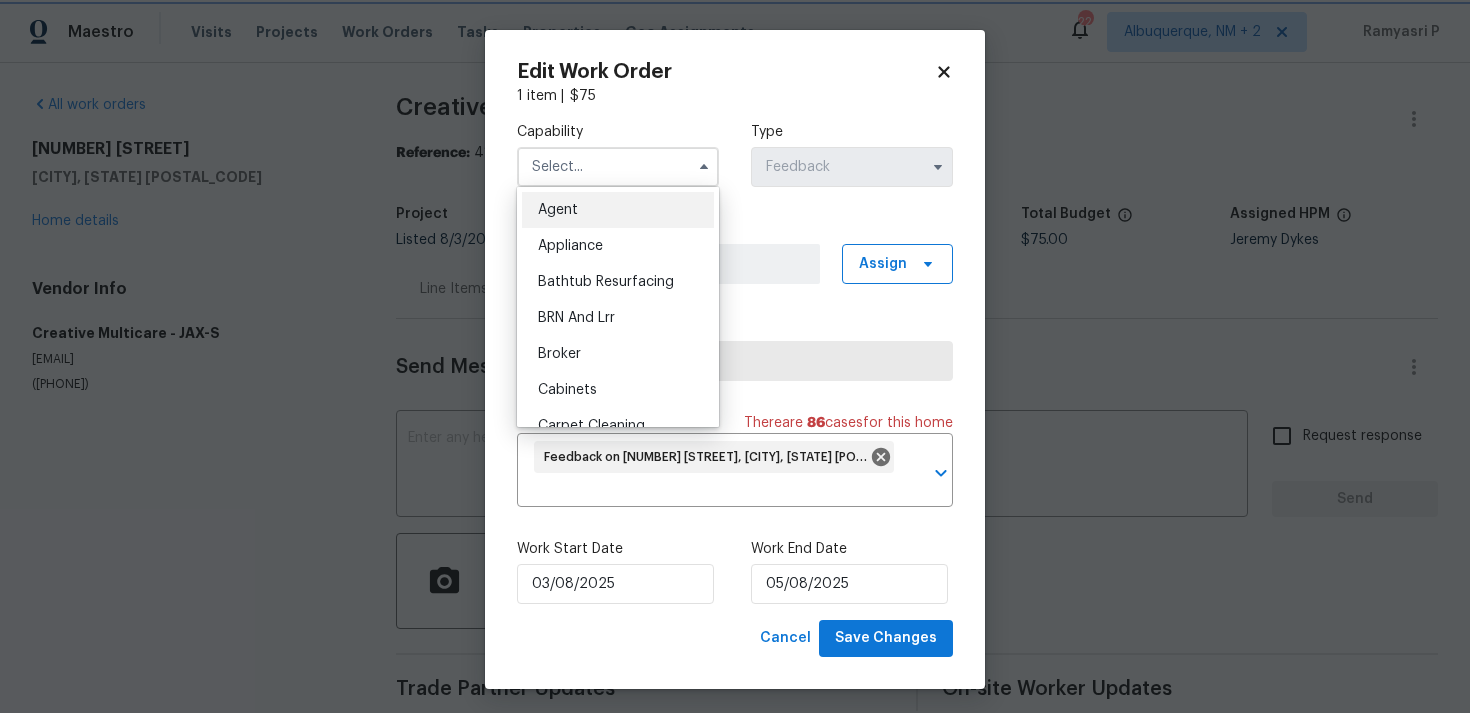 click 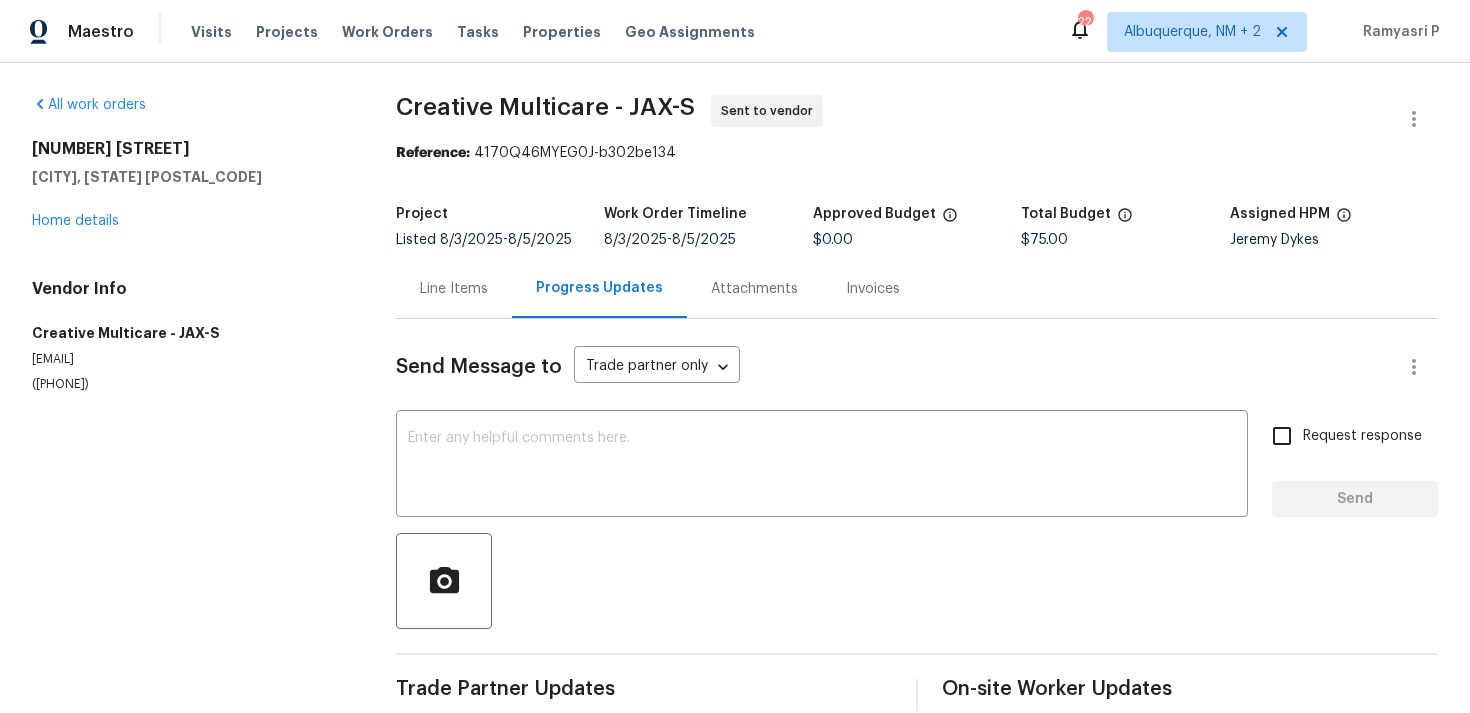 click on "All work orders [NUMBER] [STREET], [CITY], [STATE] [POSTAL_CODE] Home details Vendor Info Creative Multicare - JAX-S [EMAIL] ([PHONE]) Creative Multicare - JAX-S Sent to vendor Reference:   4170Q46MYEG0J-b302be134 Project Listed   [DATE]  -  [DATE] Work Order Timeline [DATE]  -  [DATE] Approved Budget $0.00 Total Budget $75.00 Assigned HPM Jeremy Dykes Line Items Progress Updates Attachments Invoices Send Message to Trade partner only Trade partner only ​ x ​ Request response Send Trade Partner Updates On-site Worker Updates" at bounding box center (735, 403) 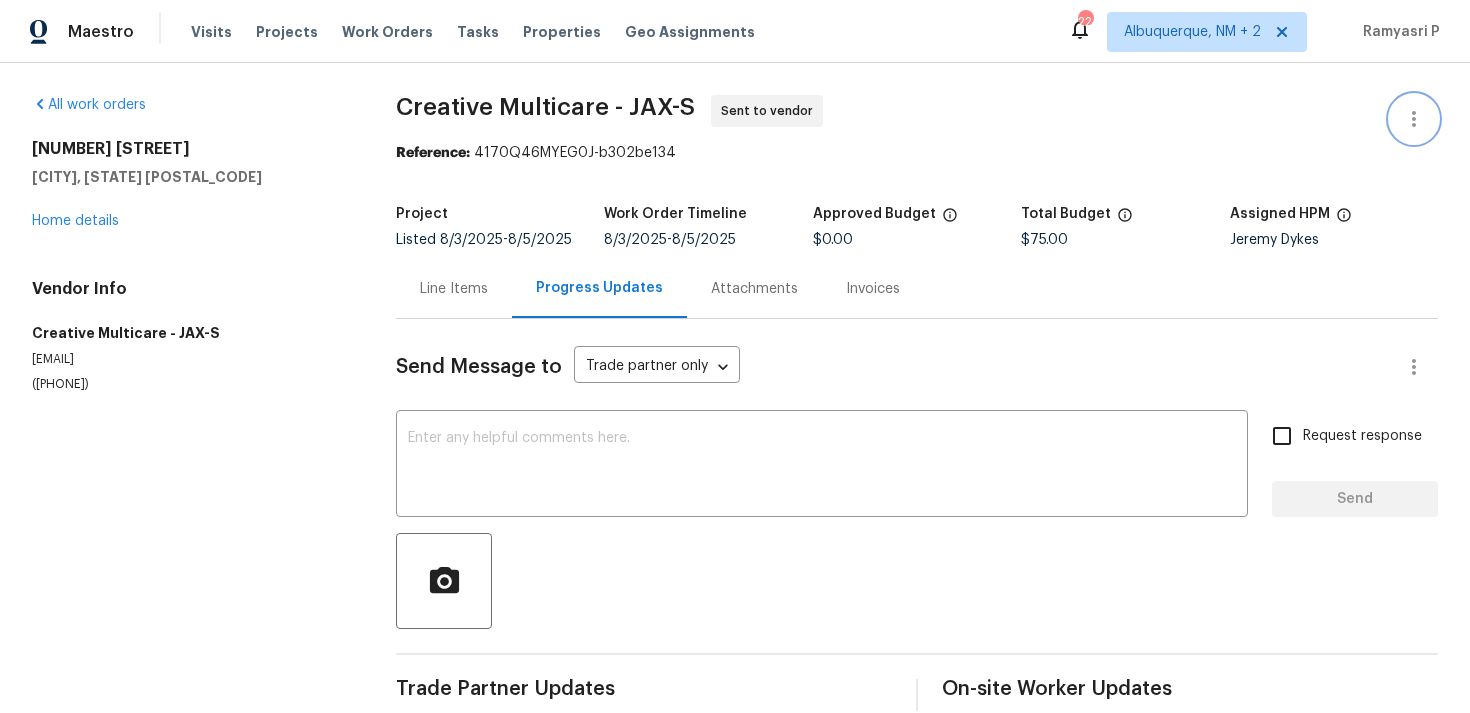 click 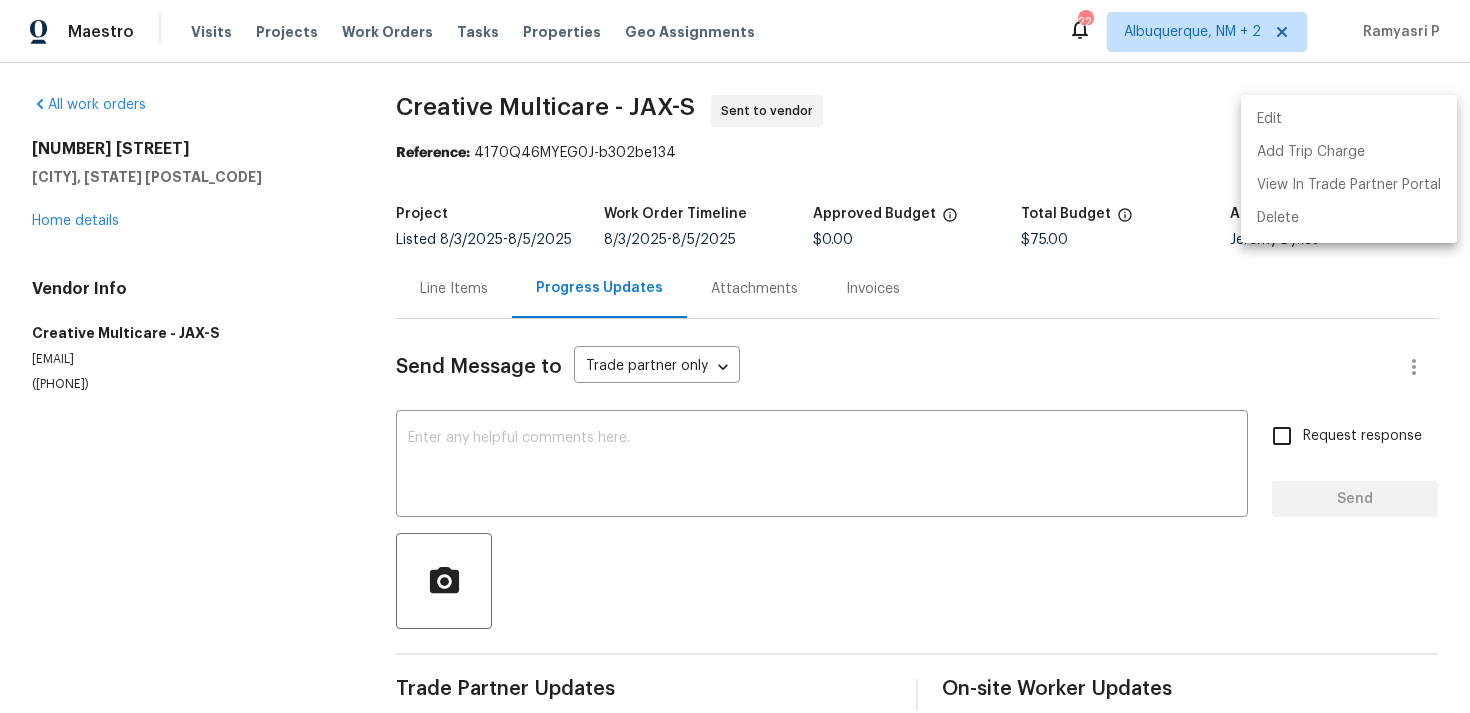click on "Edit" at bounding box center (1349, 119) 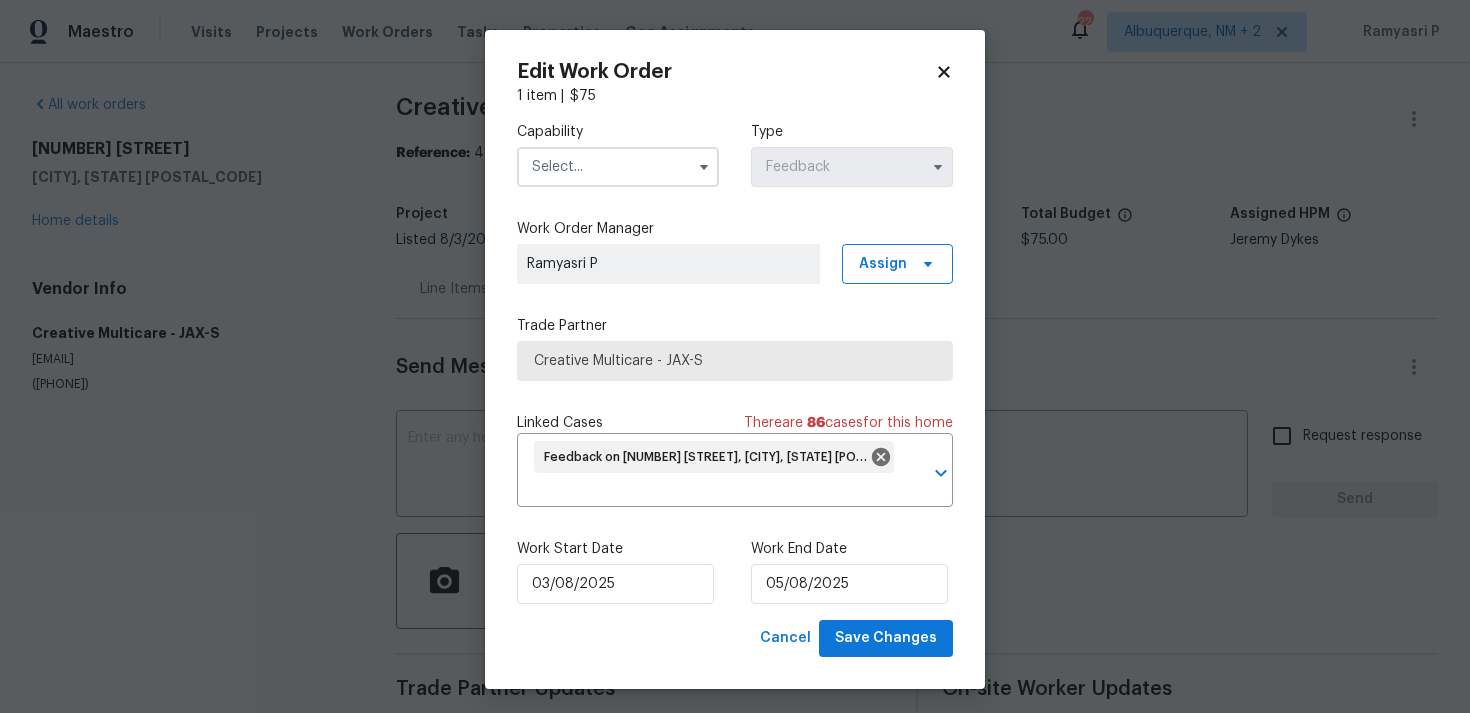 click at bounding box center (704, 167) 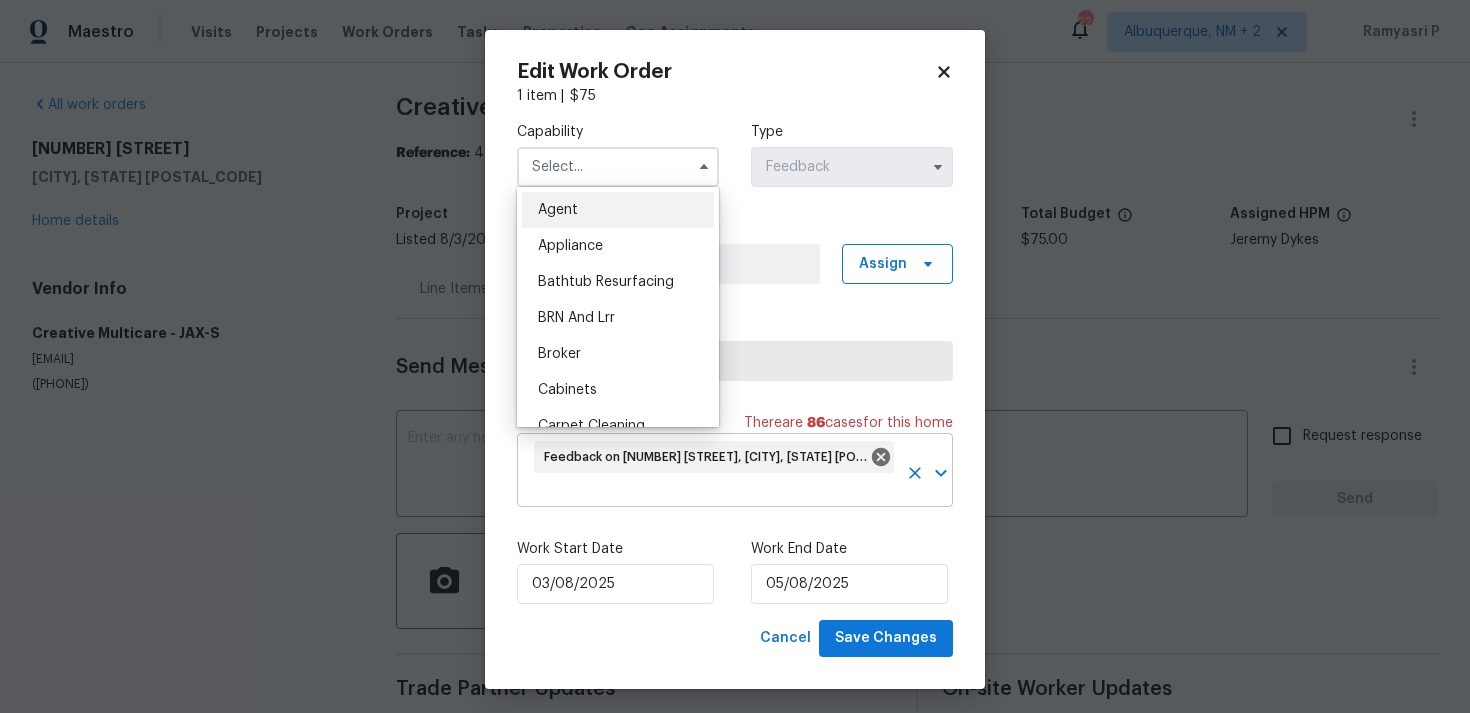 scroll, scrollTop: 6, scrollLeft: 0, axis: vertical 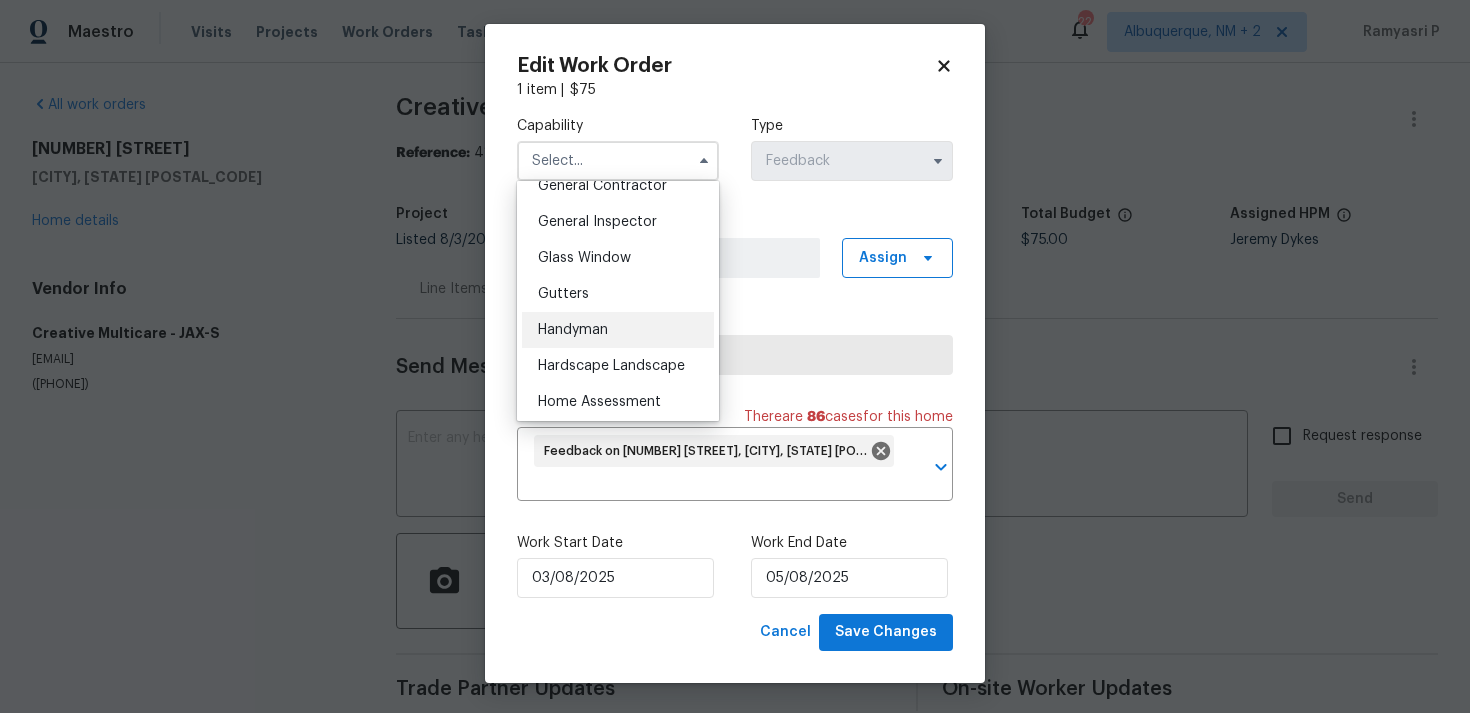 click on "Handyman" at bounding box center (573, 330) 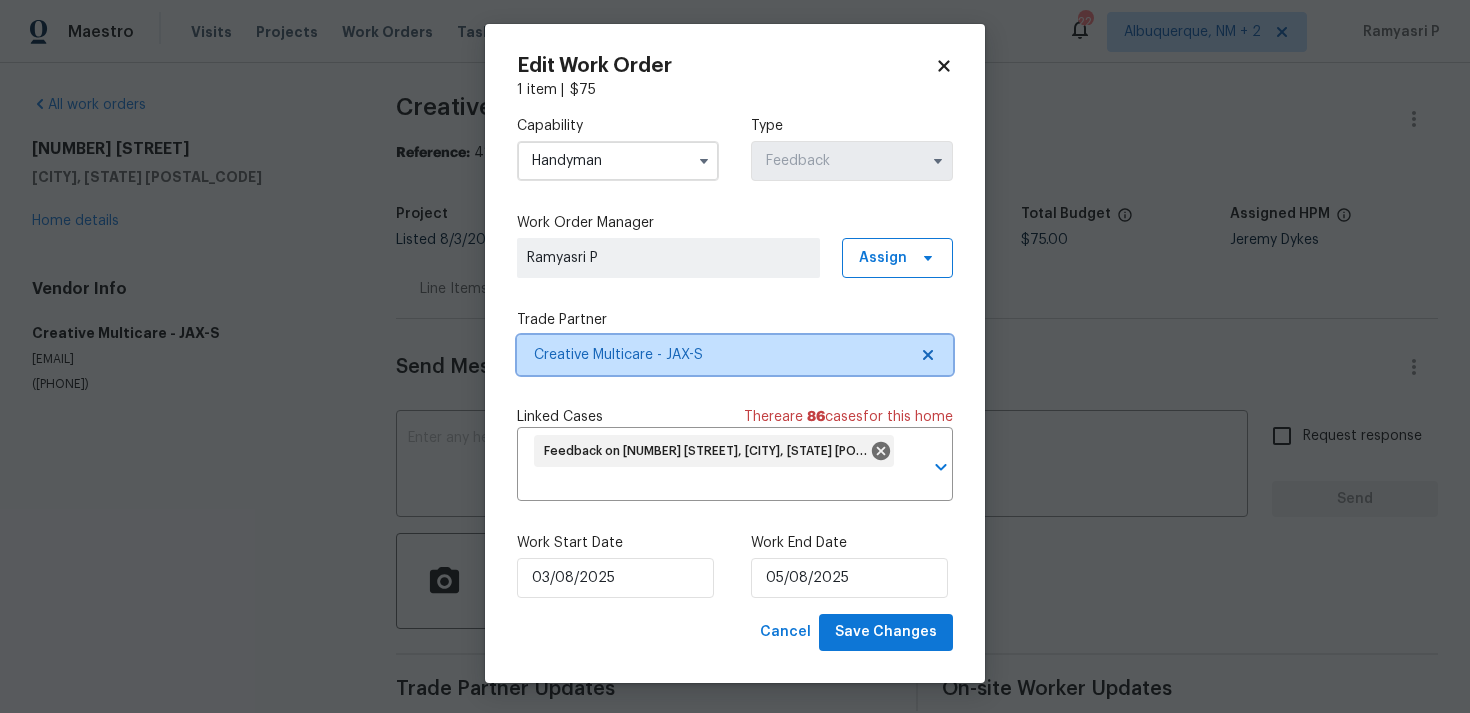 click on "Creative Multicare - JAX-S" at bounding box center (720, 355) 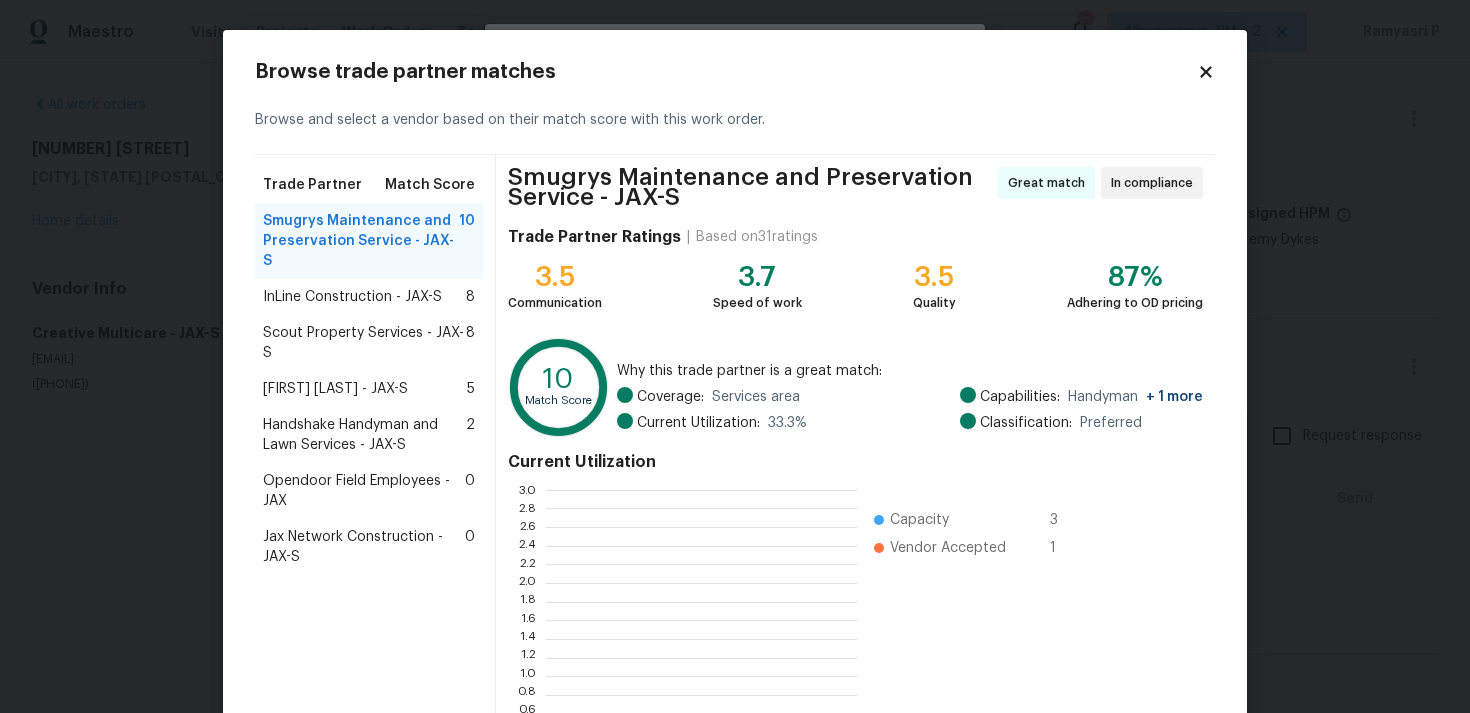 scroll, scrollTop: 2, scrollLeft: 1, axis: both 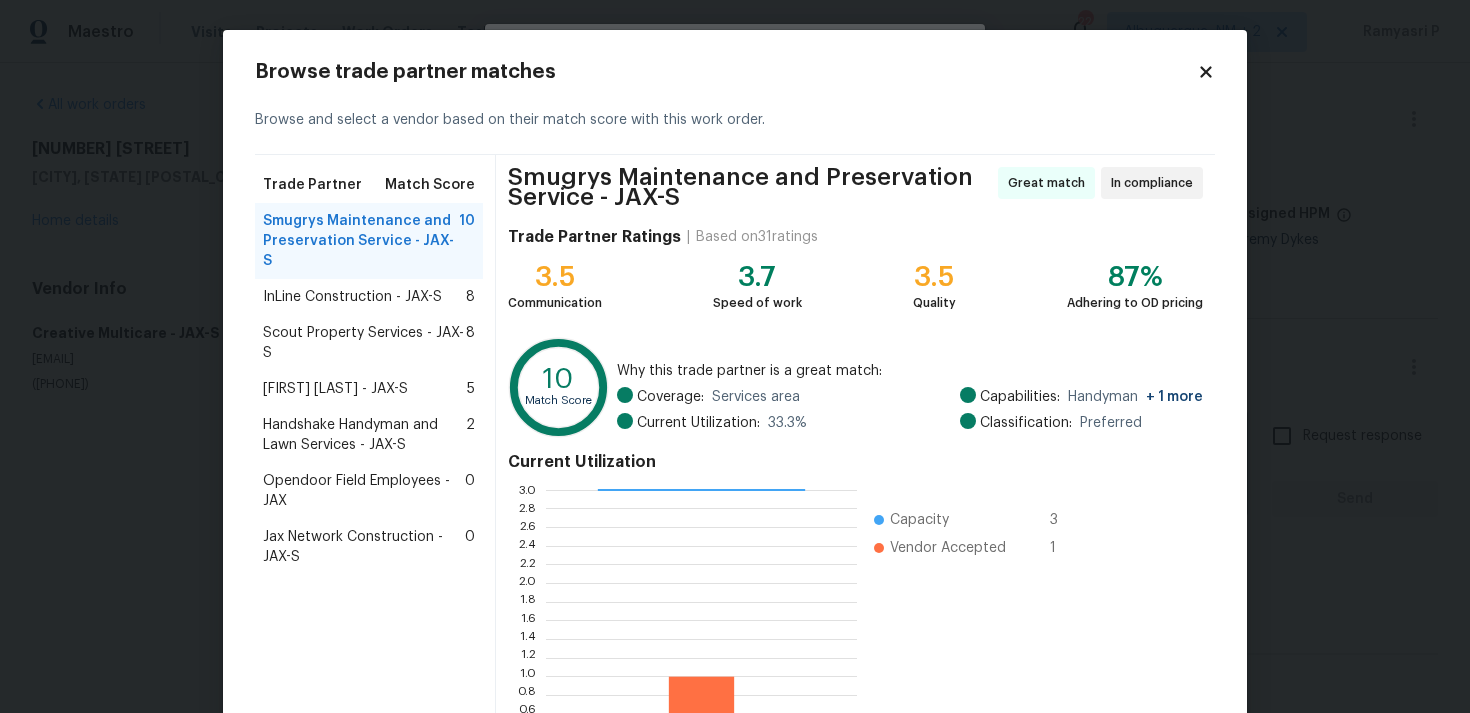 click on "Browse trade partner matches" at bounding box center (726, 72) 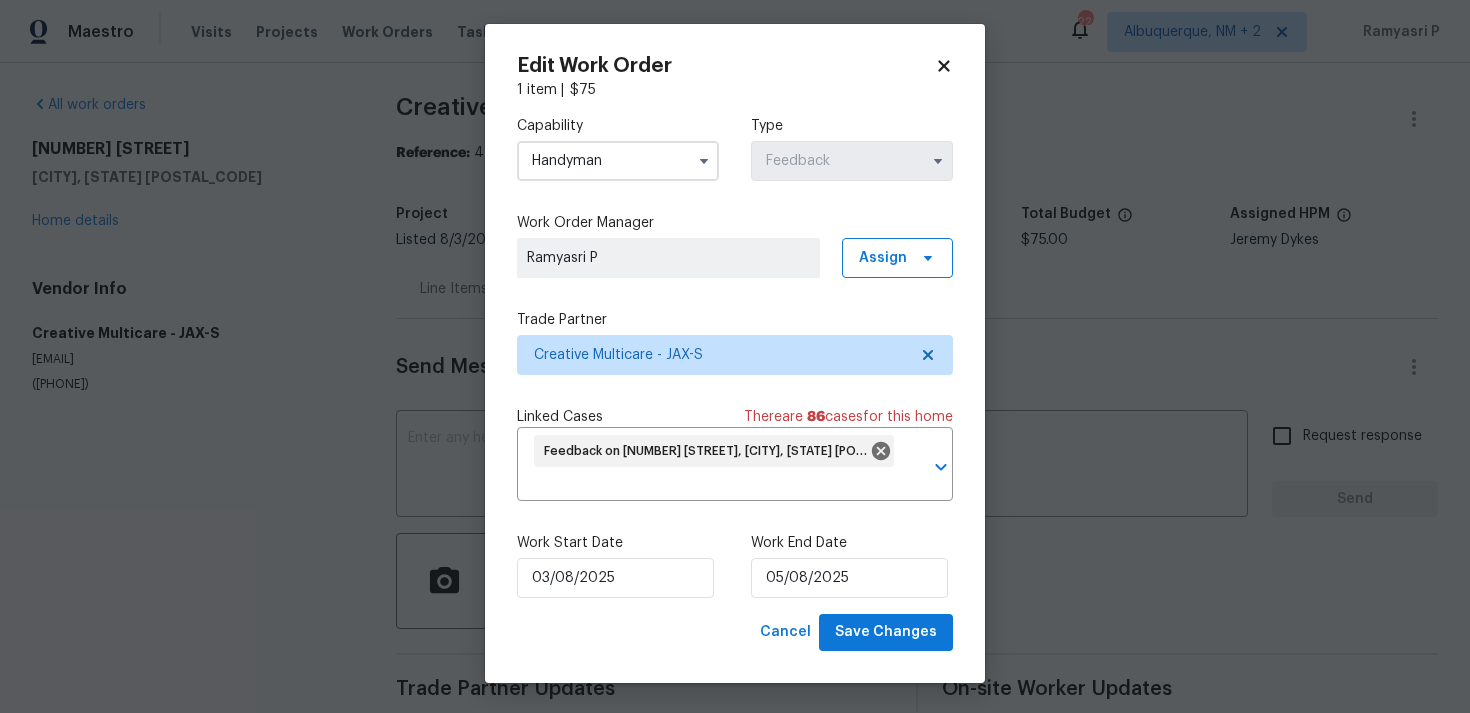 click on "Handyman" at bounding box center [618, 161] 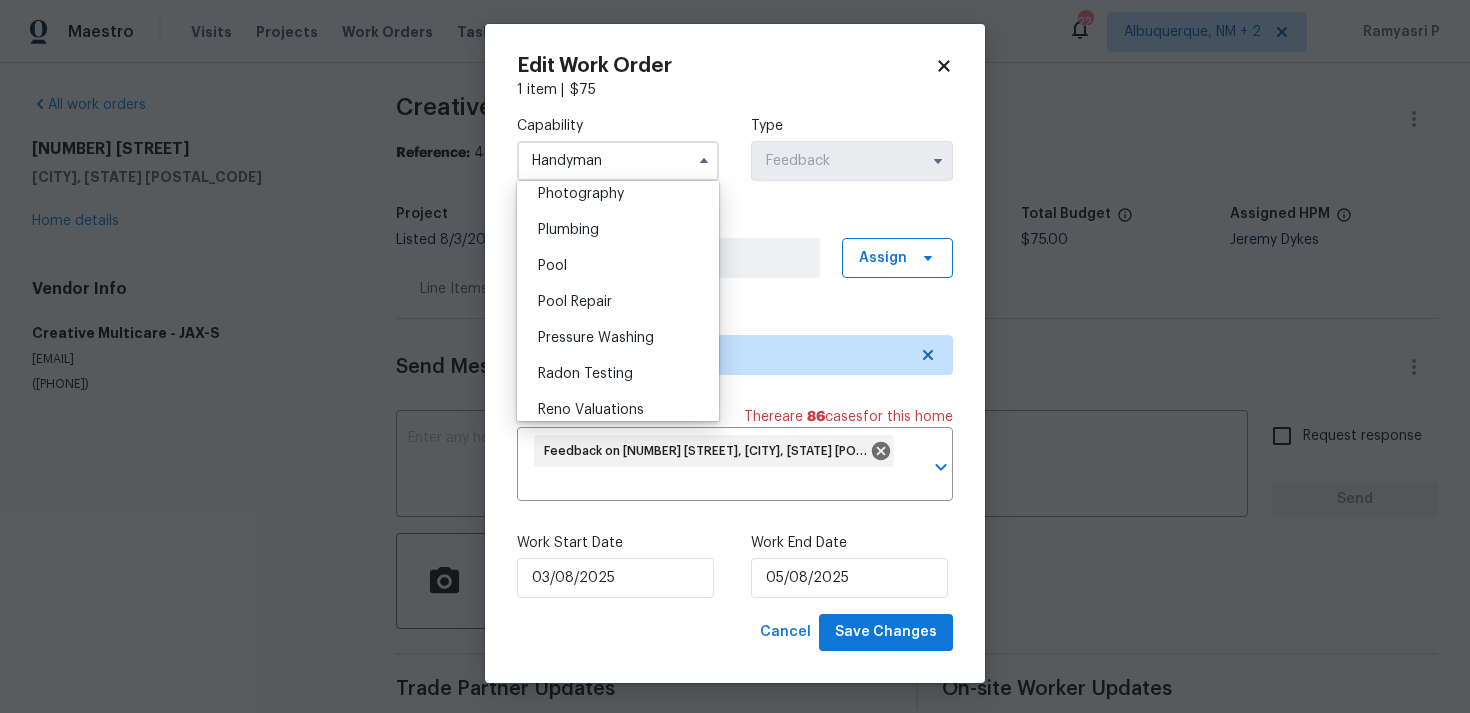 scroll, scrollTop: 1770, scrollLeft: 0, axis: vertical 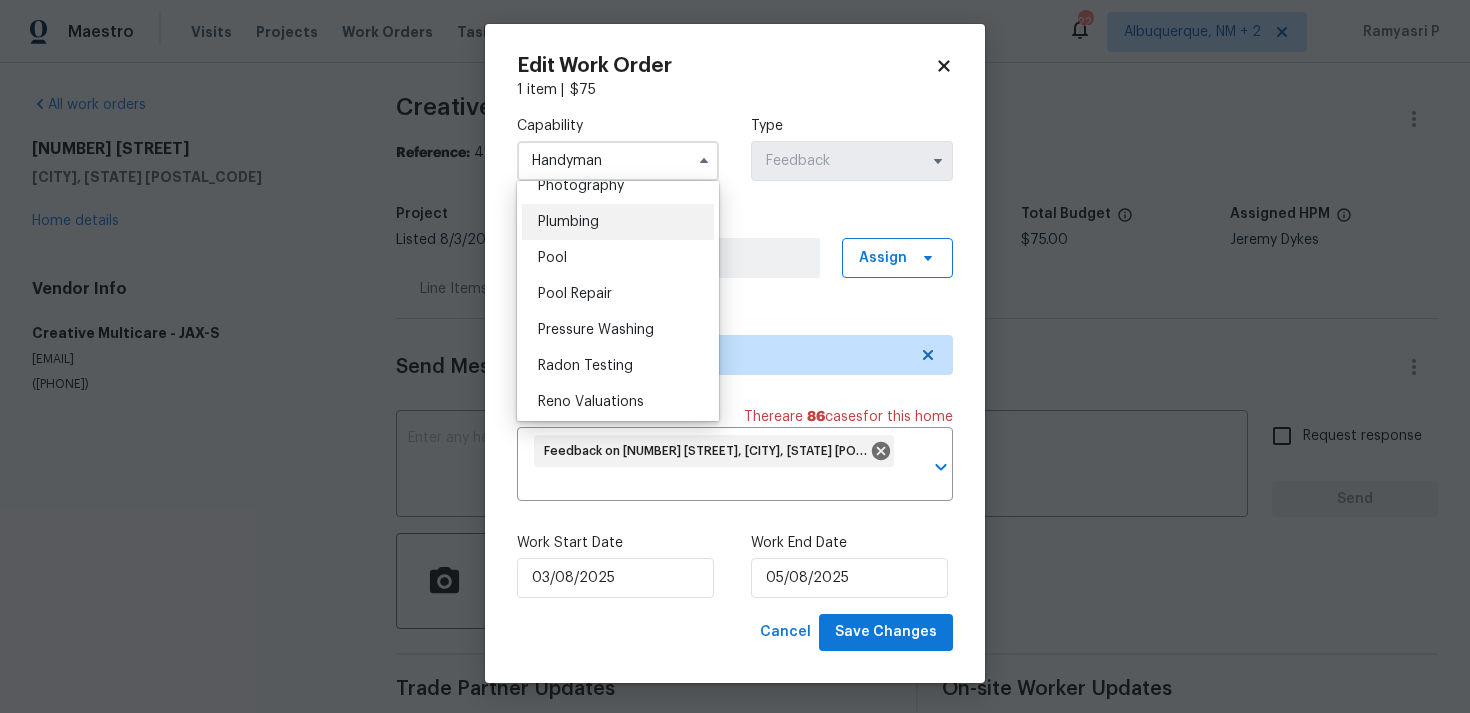 click on "Plumbing" at bounding box center [618, 222] 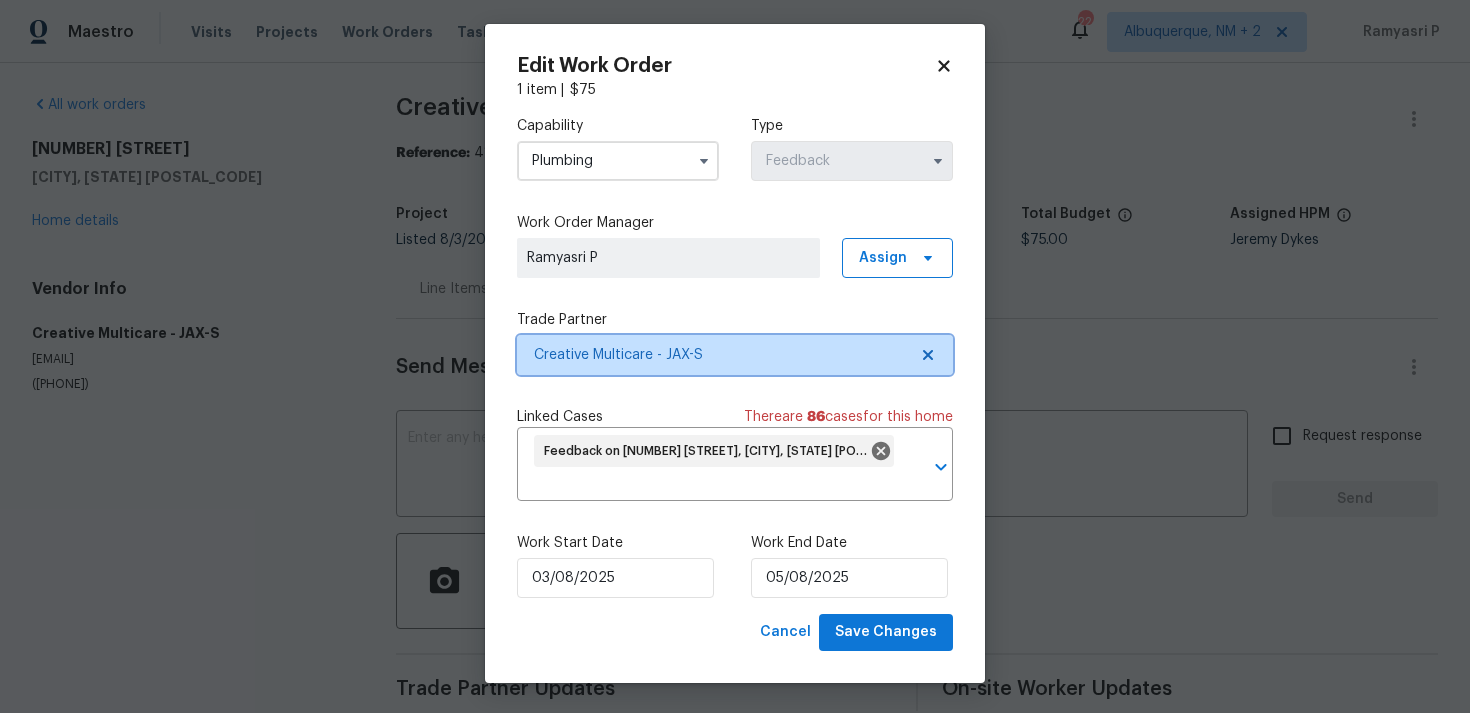 click on "Creative Multicare - JAX-S" at bounding box center (720, 355) 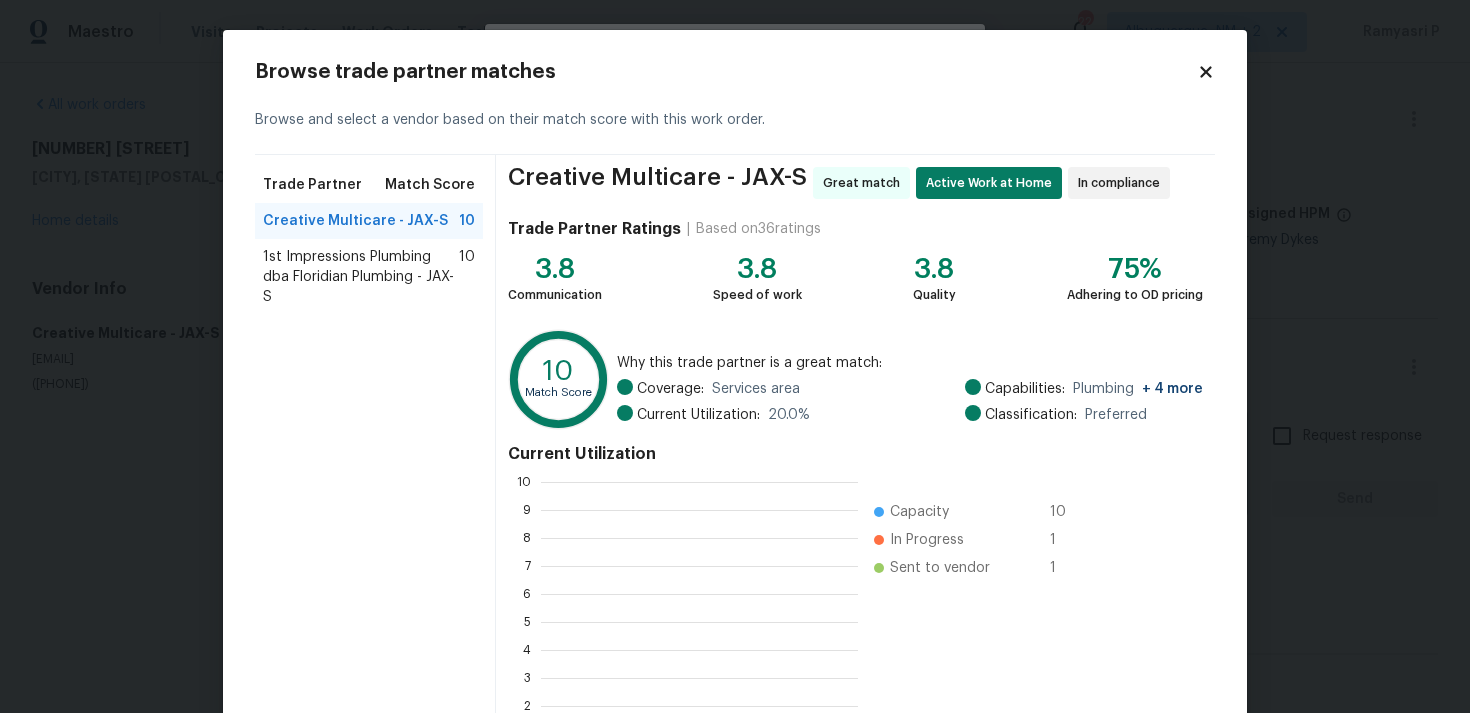 scroll, scrollTop: 2, scrollLeft: 2, axis: both 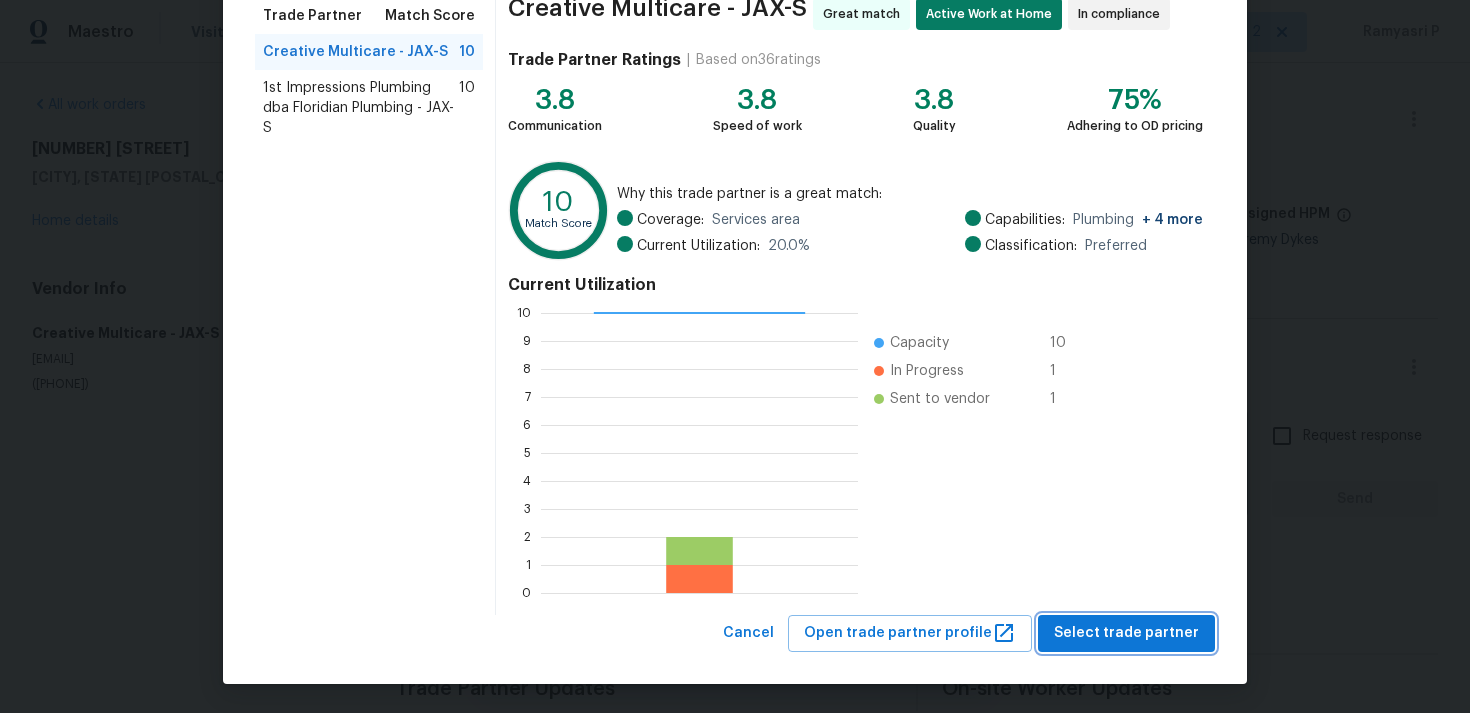 click on "Select trade partner" at bounding box center (1126, 633) 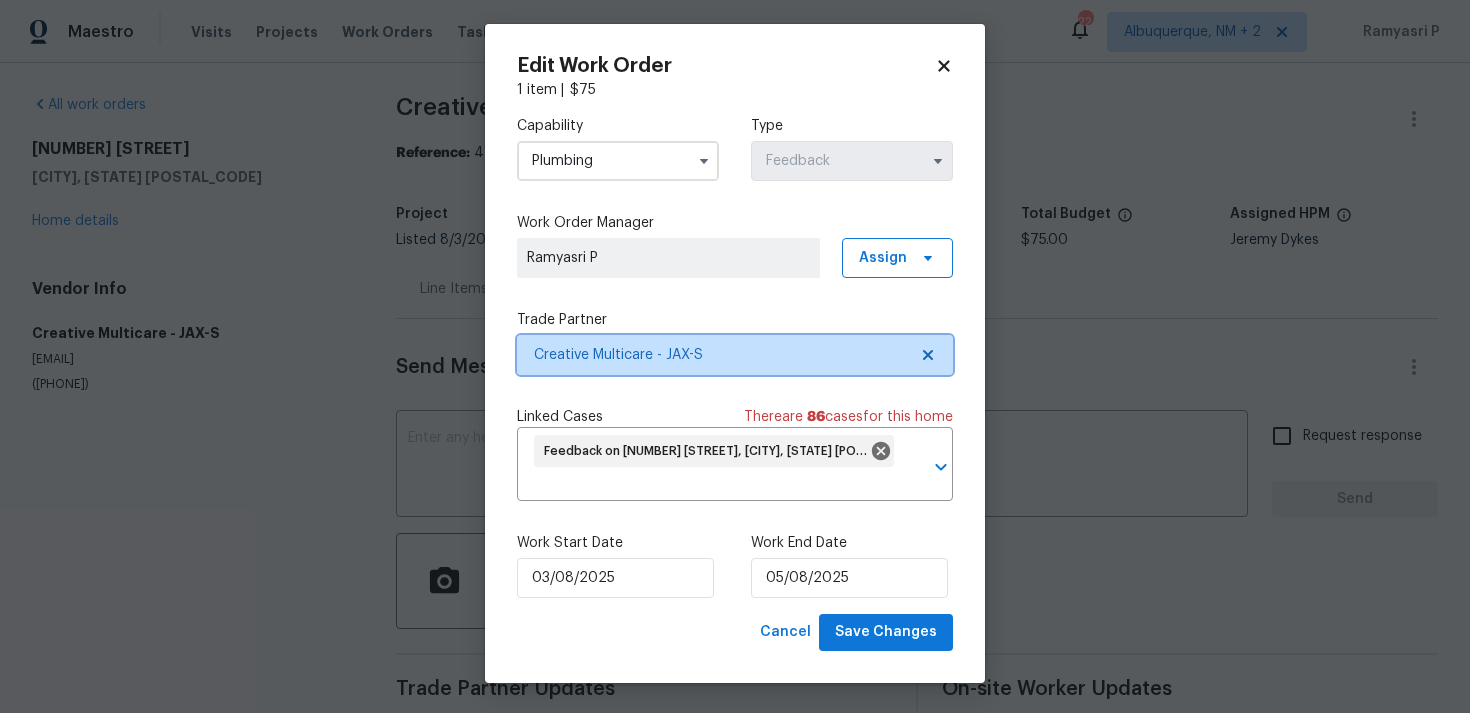 scroll, scrollTop: 0, scrollLeft: 0, axis: both 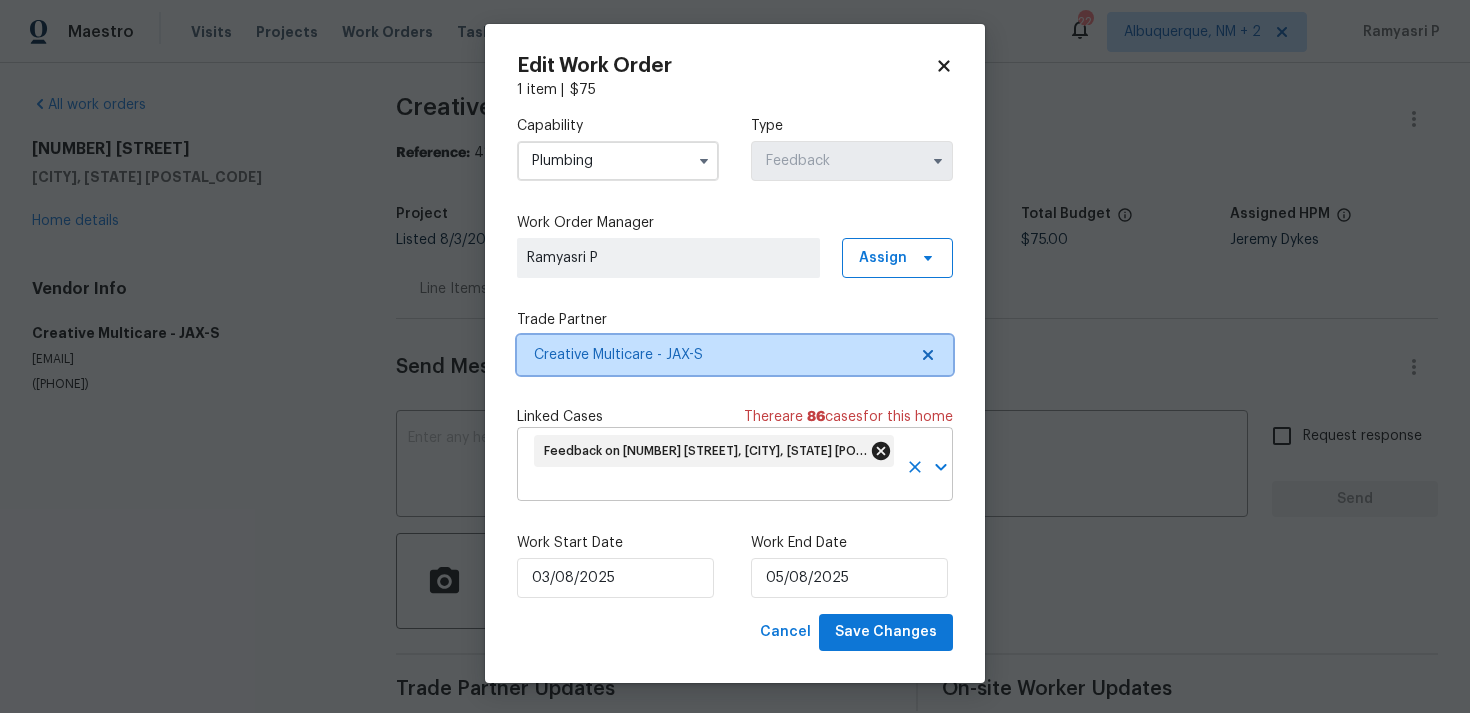 click 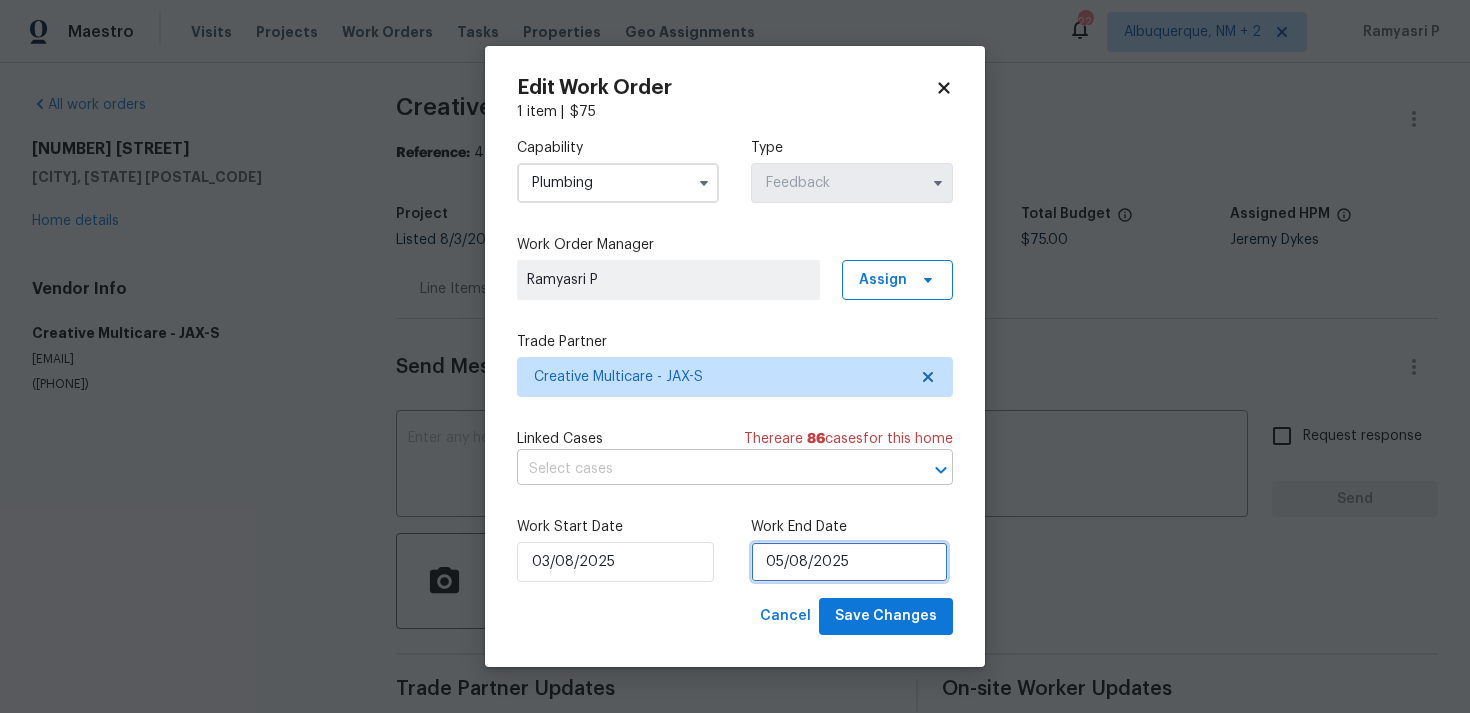 click on "05/08/2025" at bounding box center (849, 562) 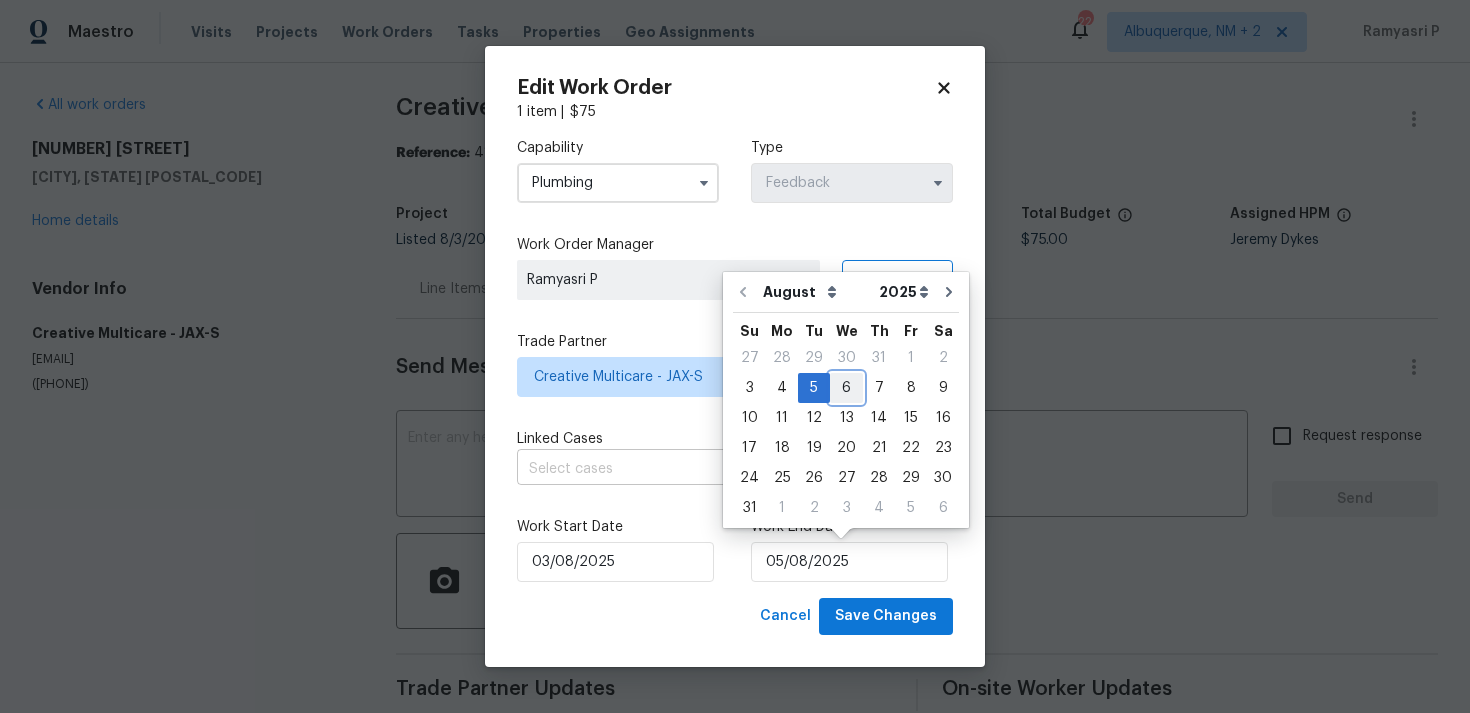 click on "6" at bounding box center [846, 388] 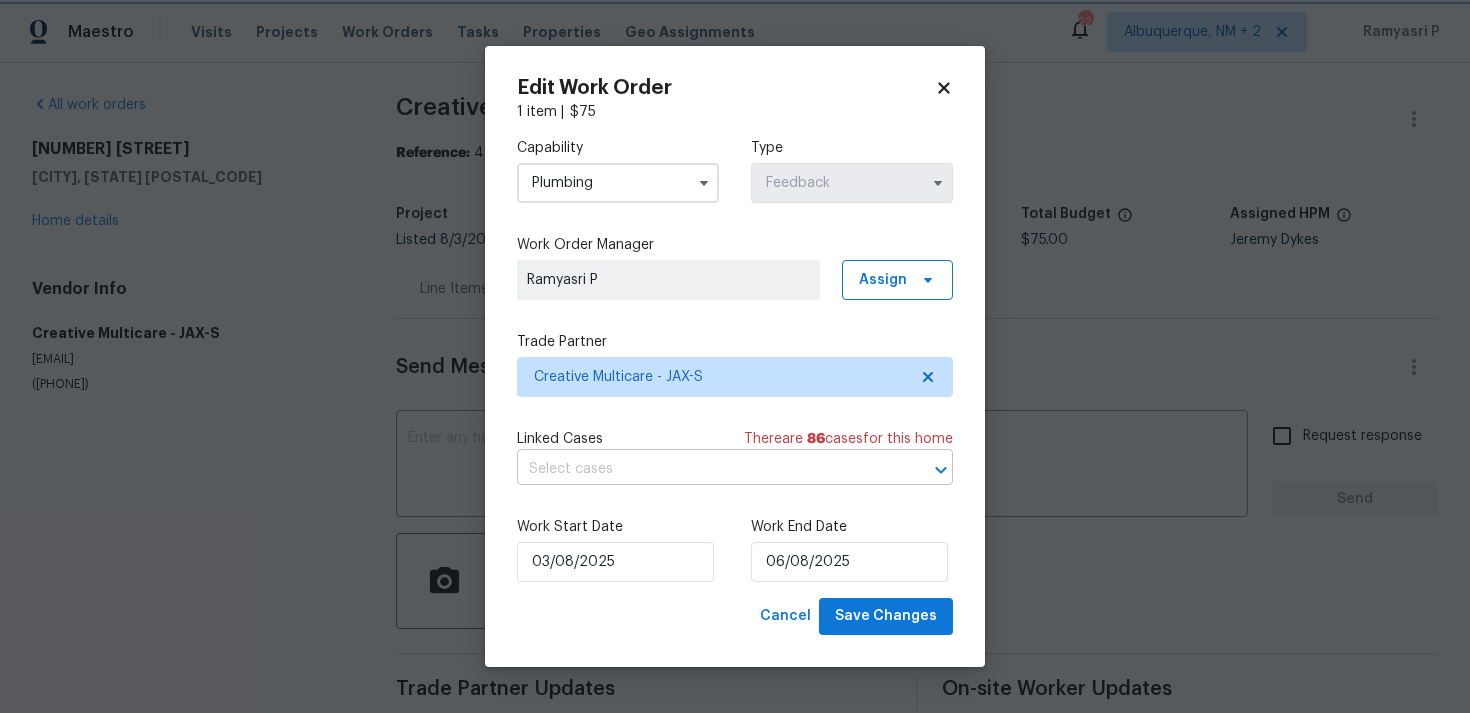 type on "06/08/2025" 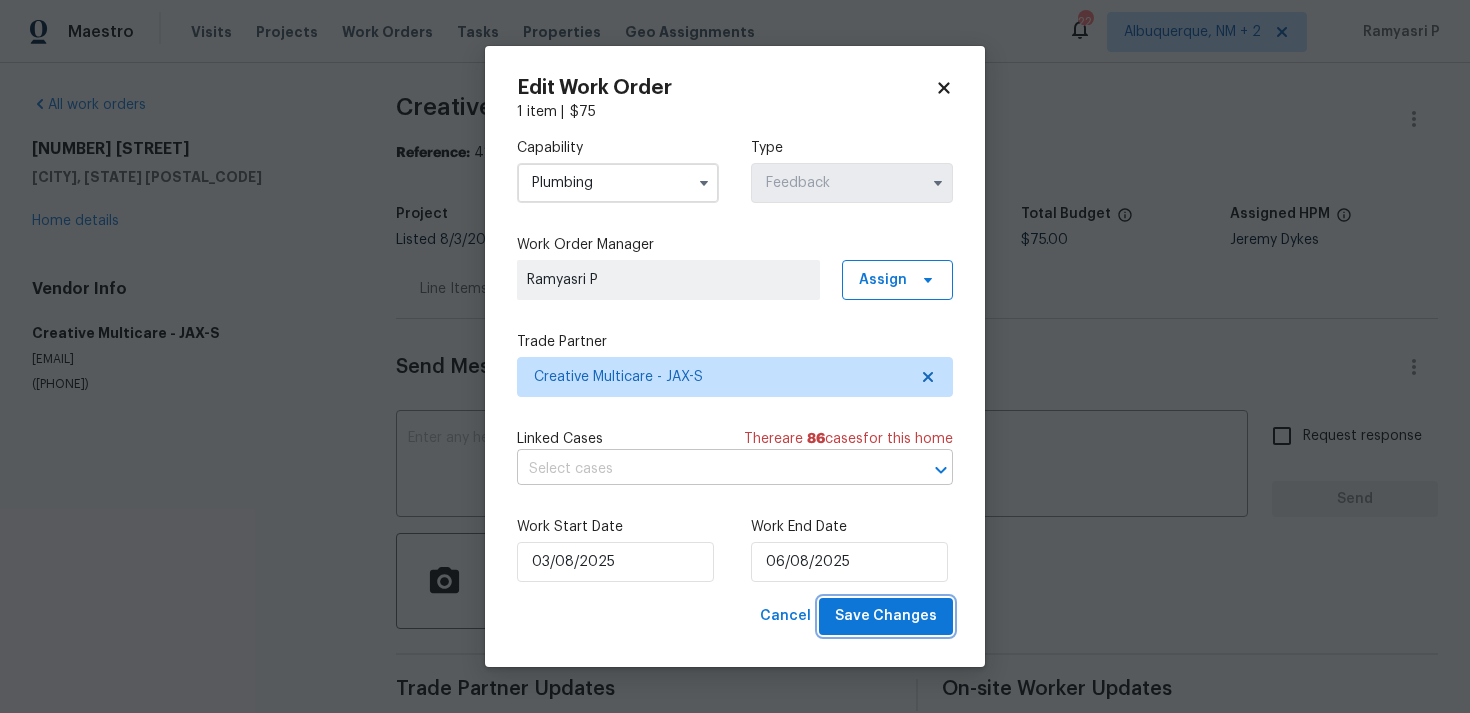 click on "Save Changes" at bounding box center (886, 616) 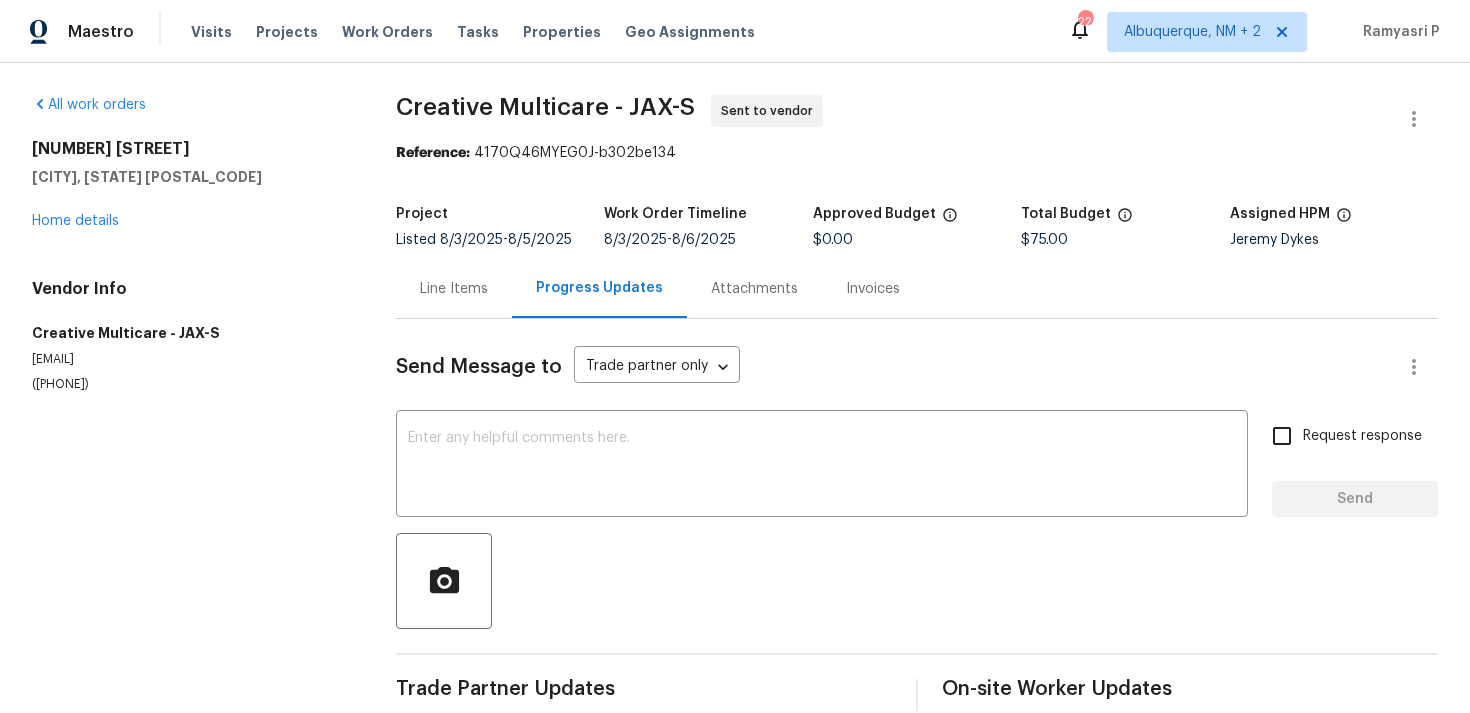 click at bounding box center [917, 581] 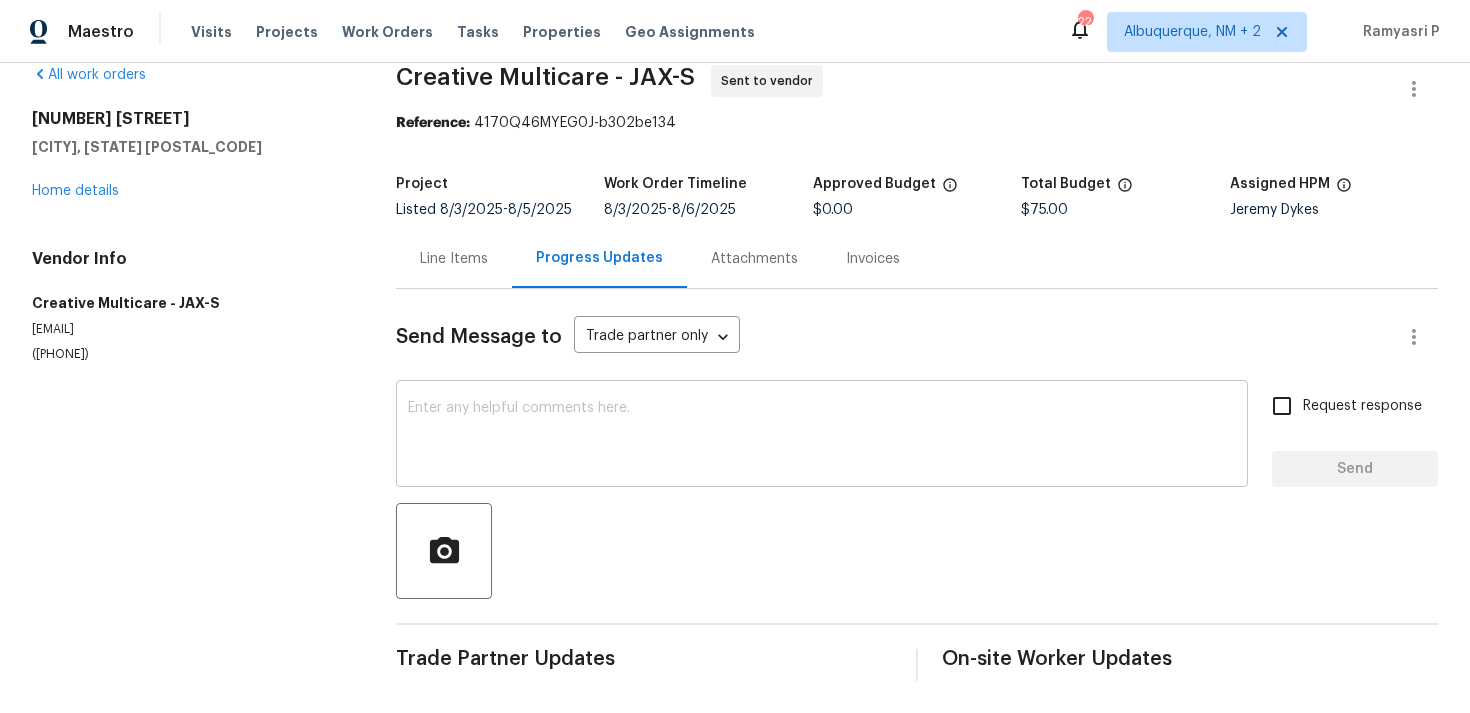 scroll, scrollTop: 0, scrollLeft: 0, axis: both 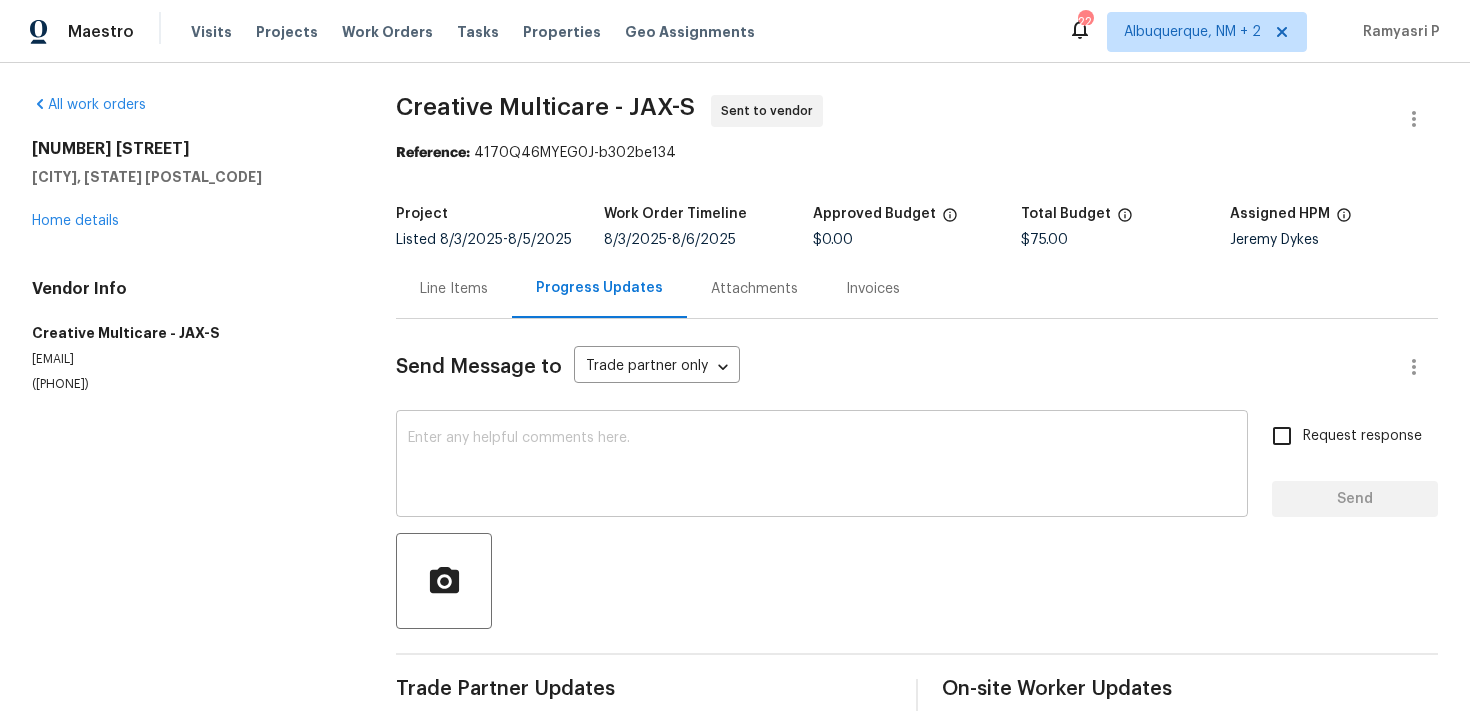 click at bounding box center (822, 466) 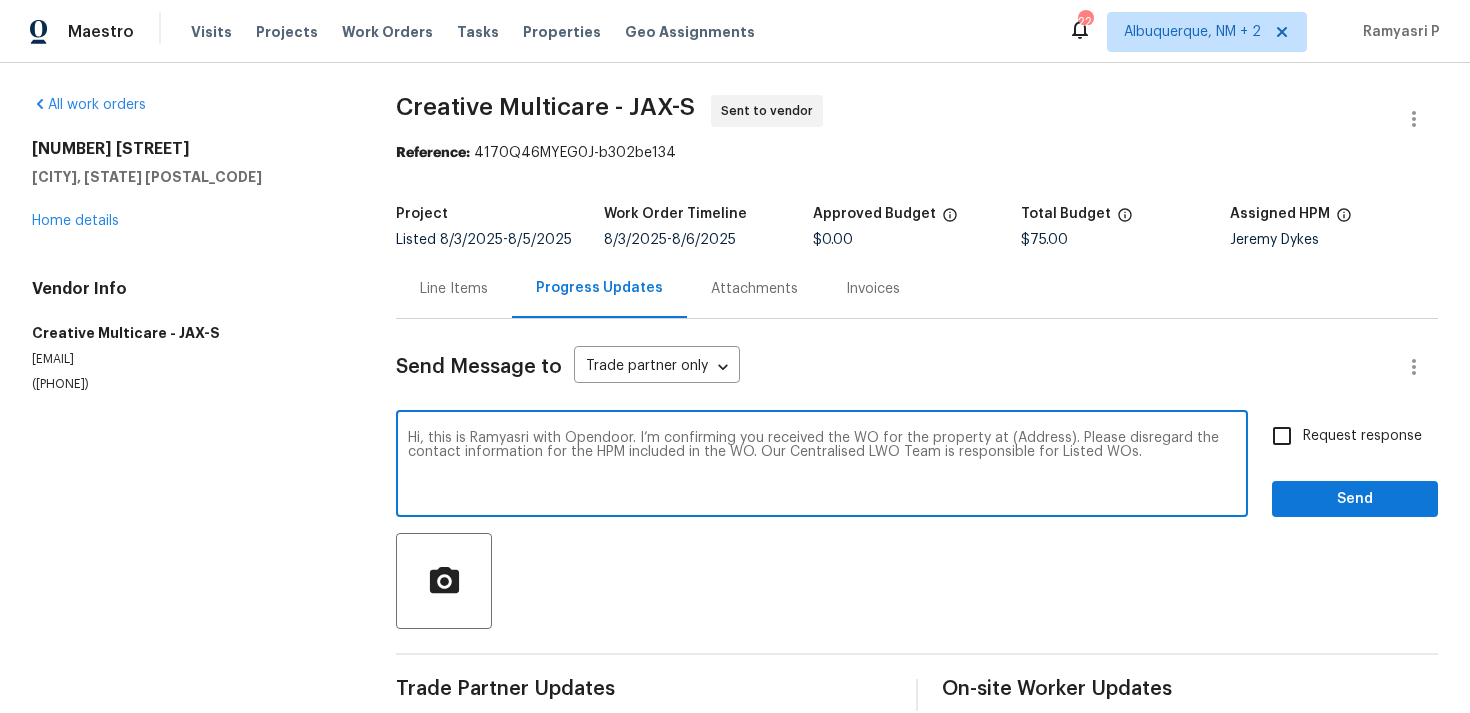 drag, startPoint x: 1003, startPoint y: 436, endPoint x: 1065, endPoint y: 436, distance: 62 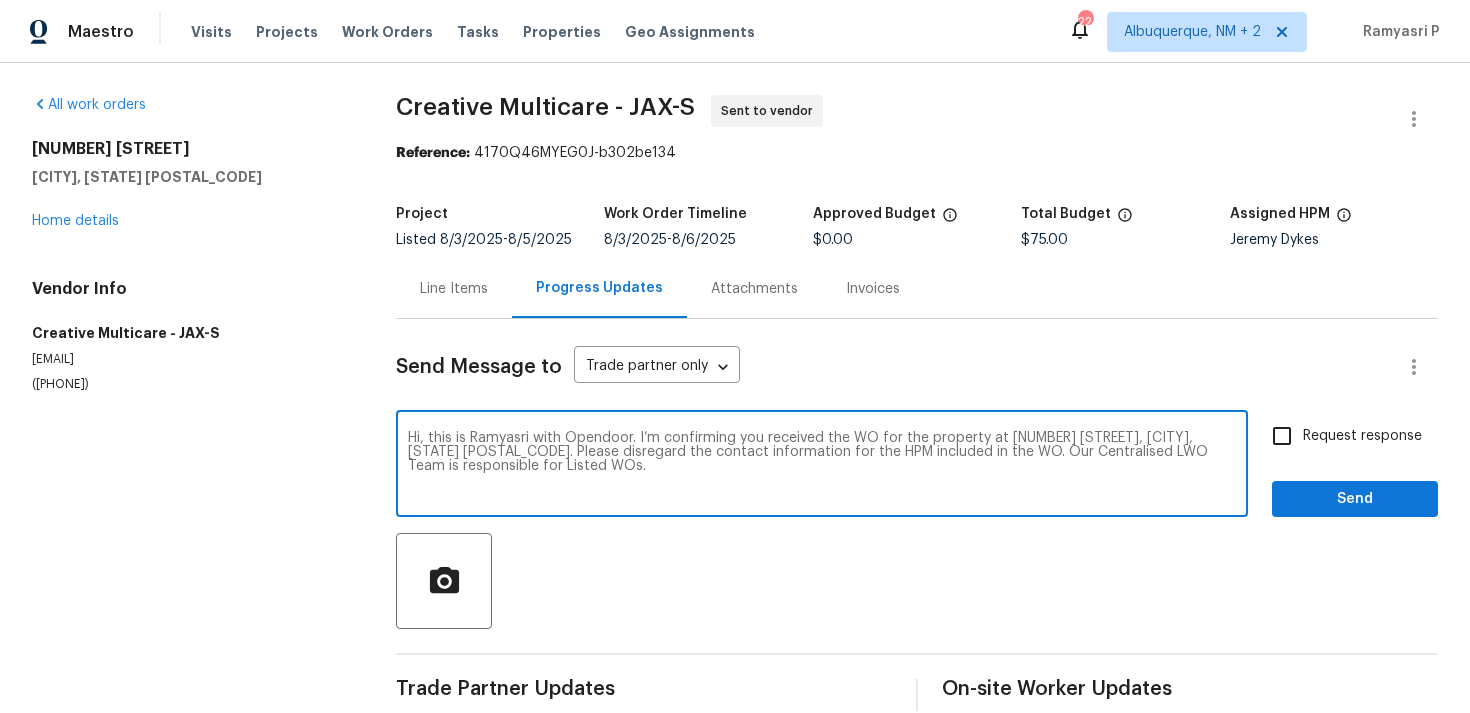 type on "Hi, this is Ramyasri with Opendoor. I’m confirming you received the WO for the property at [NUMBER] [STREET], [CITY], [STATE] [POSTAL_CODE]. Please disregard the contact information for the HPM included in the WO. Our Centralised LWO Team is responsible for Listed WOs." 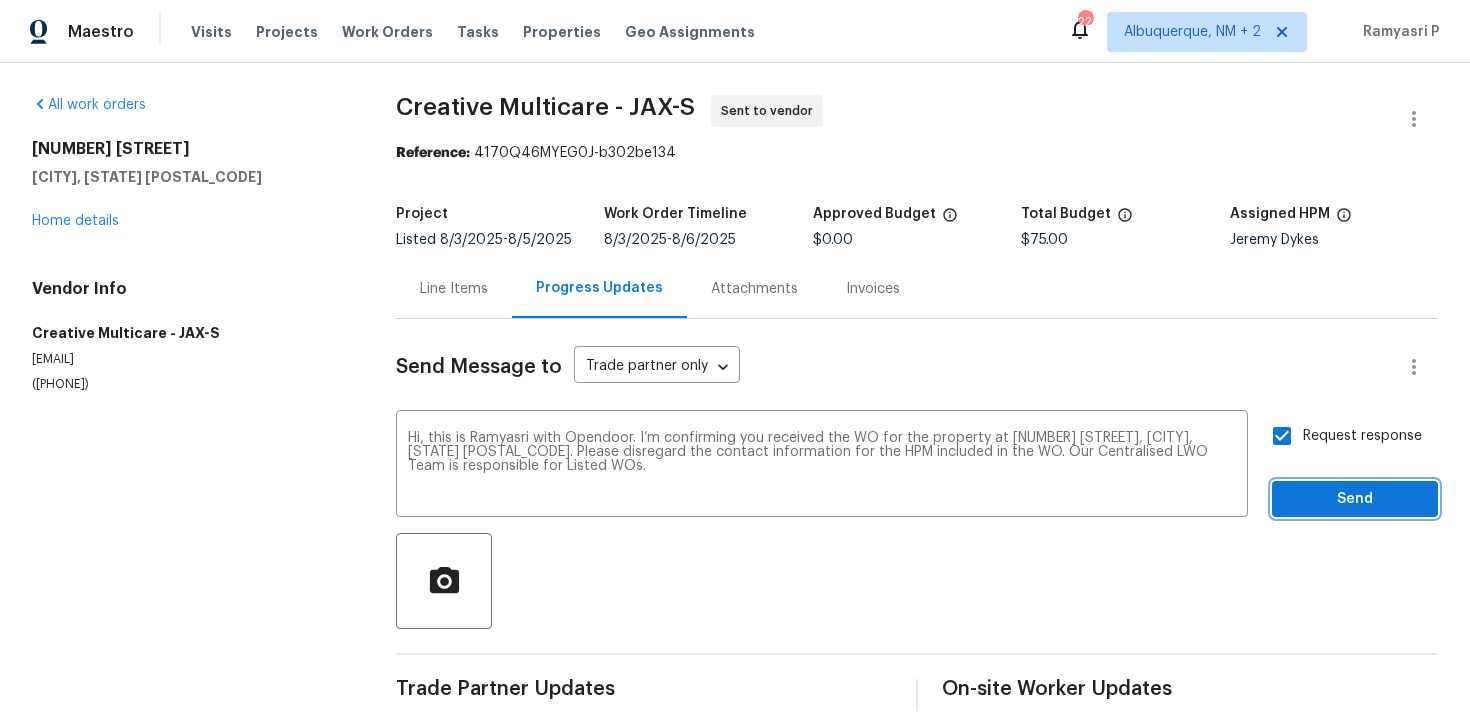 click on "Send" at bounding box center (1355, 499) 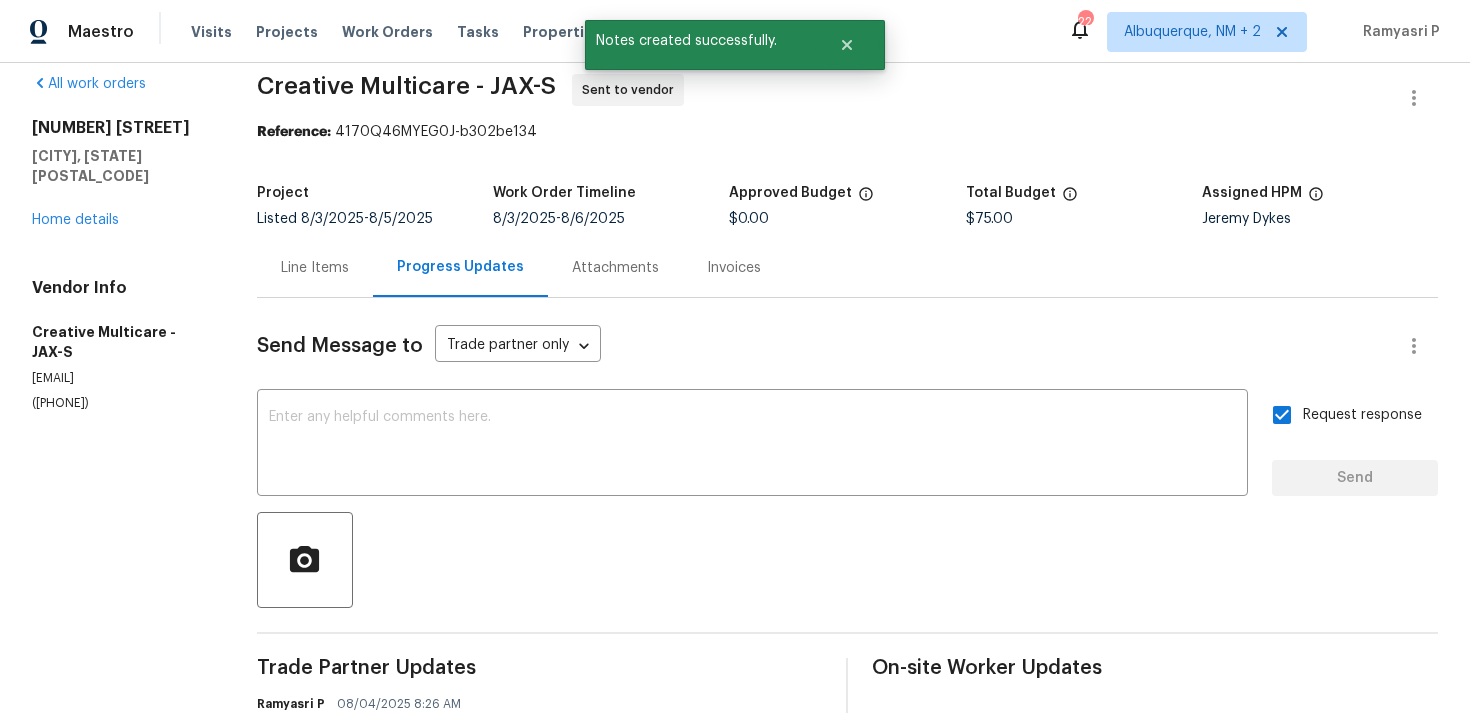 scroll, scrollTop: 0, scrollLeft: 0, axis: both 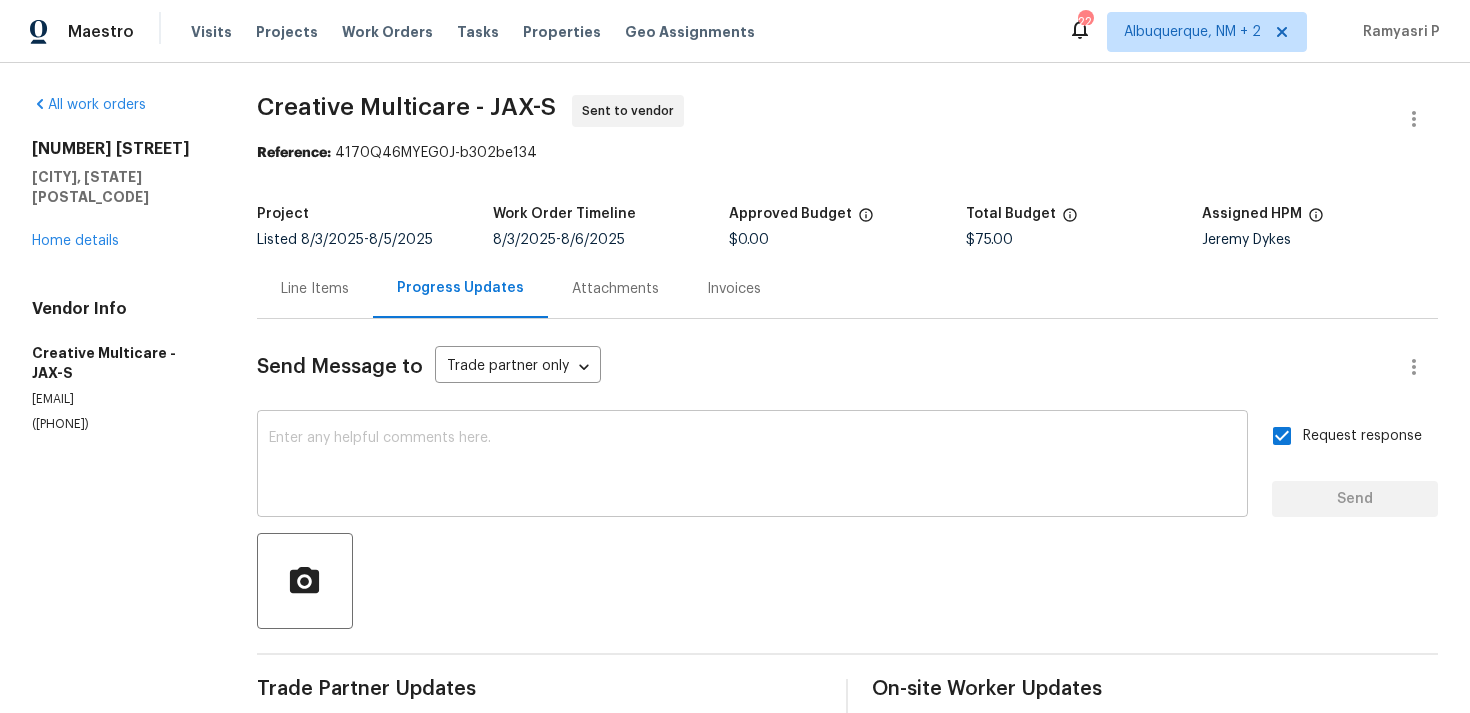 click at bounding box center [752, 466] 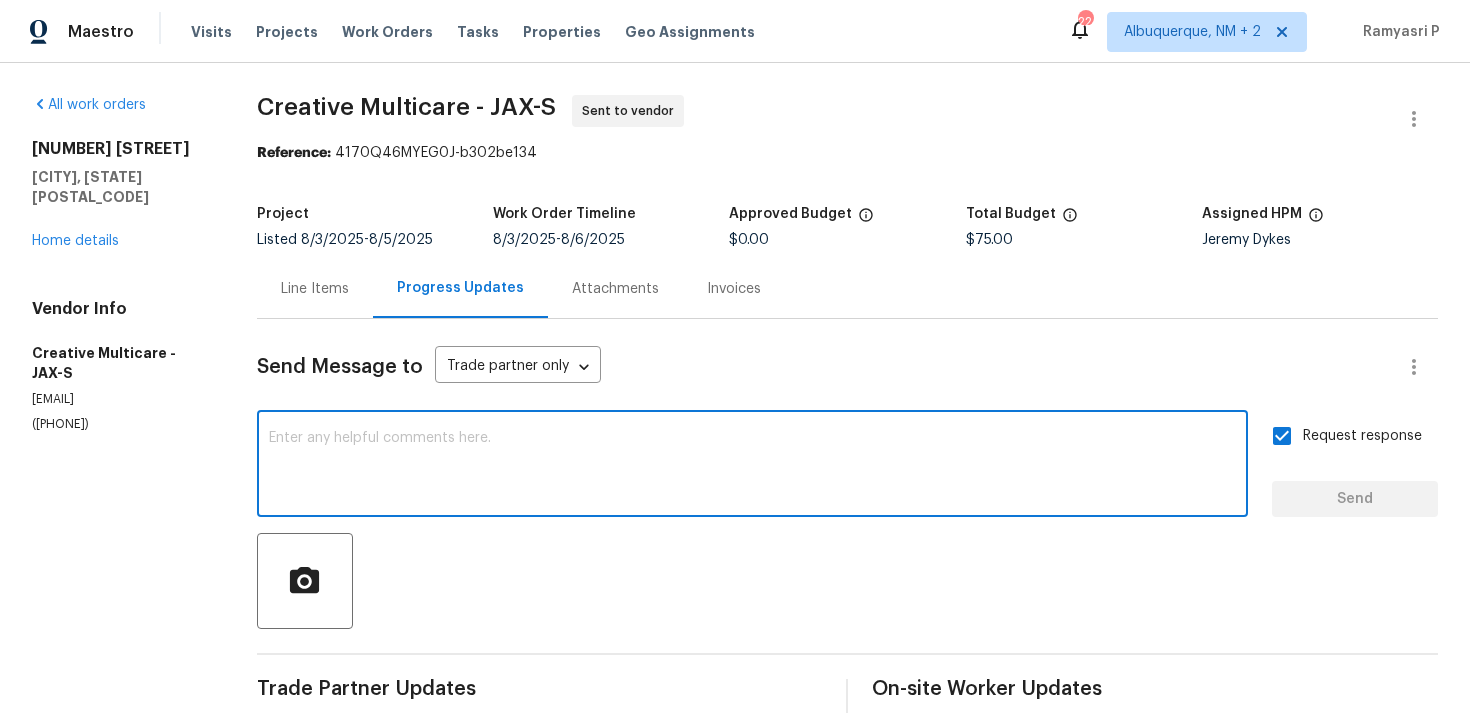 paste on "Could you kindly accept the work order?" 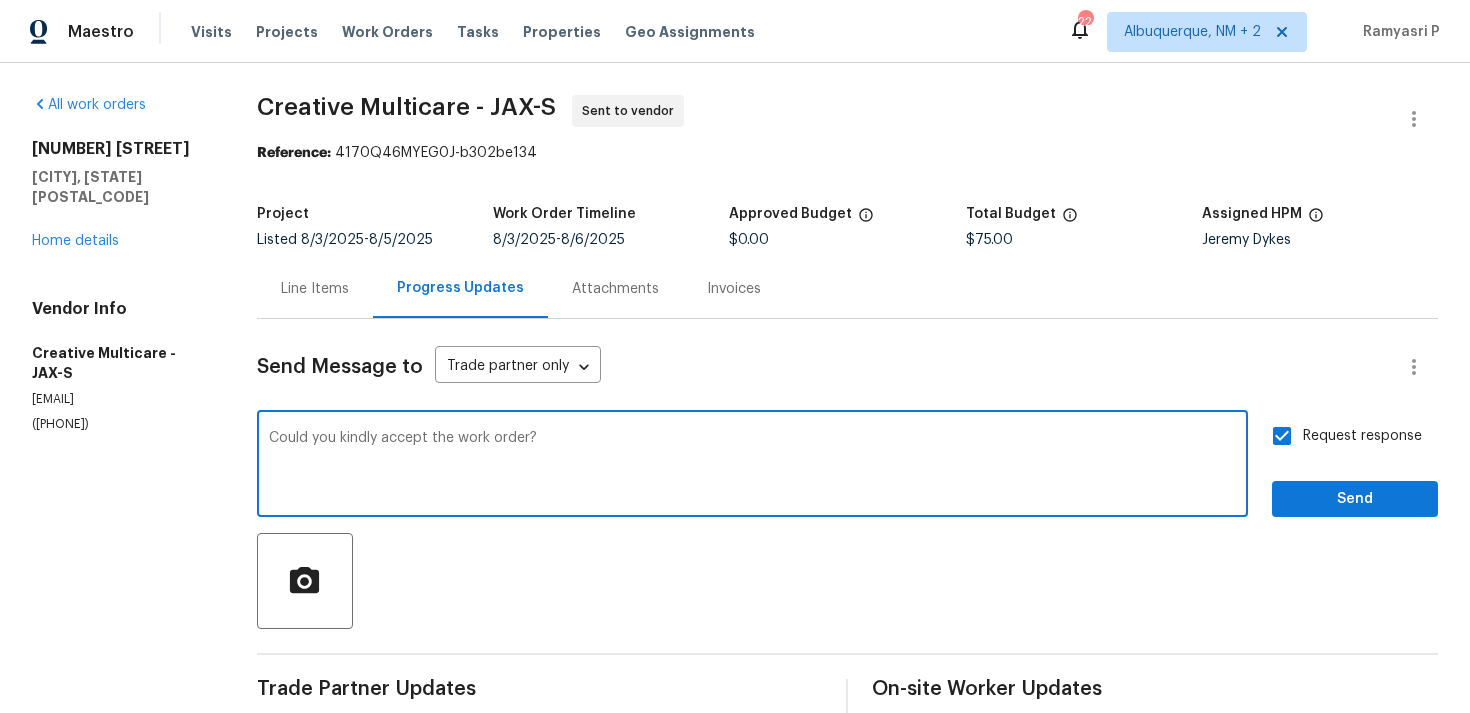 click on "Could you kindly accept the work order? x ​" at bounding box center [752, 466] 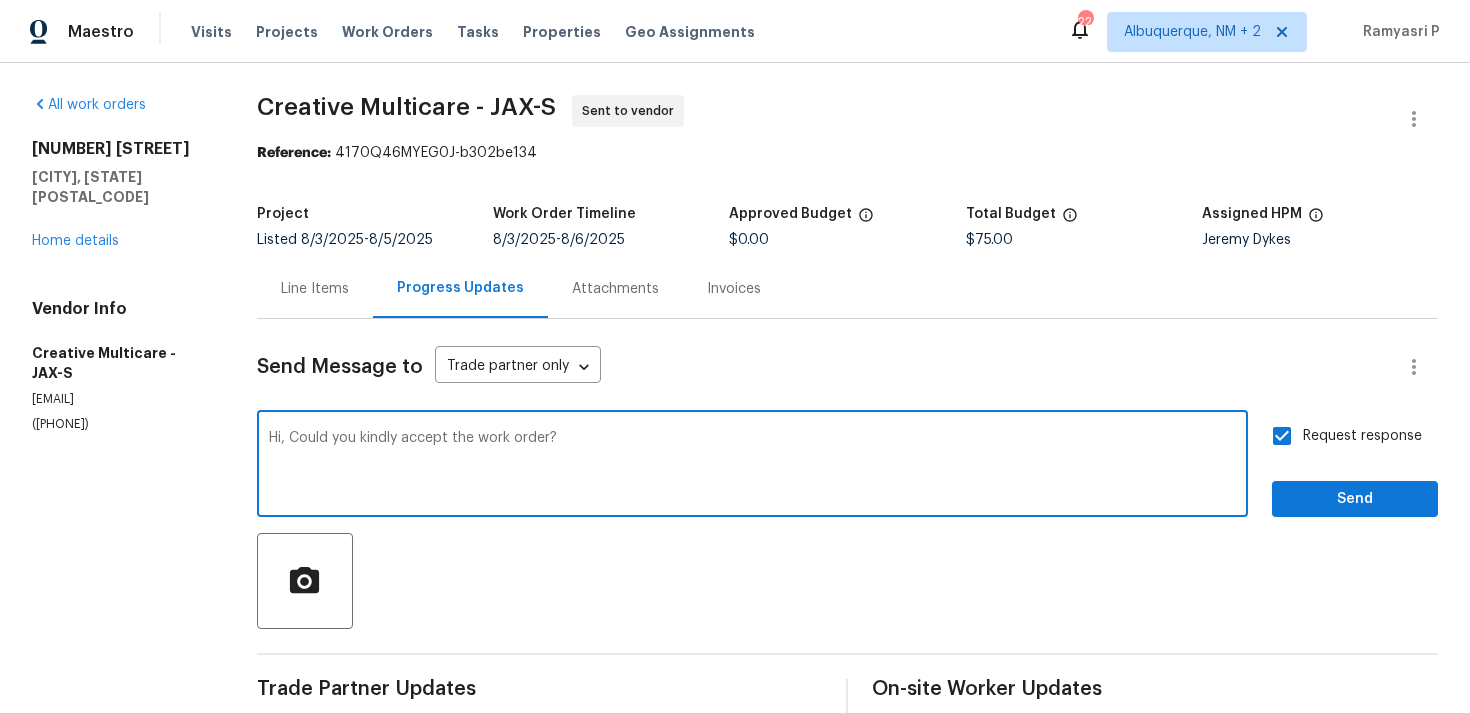 type on "Hi, Could you kindly accept the work order?" 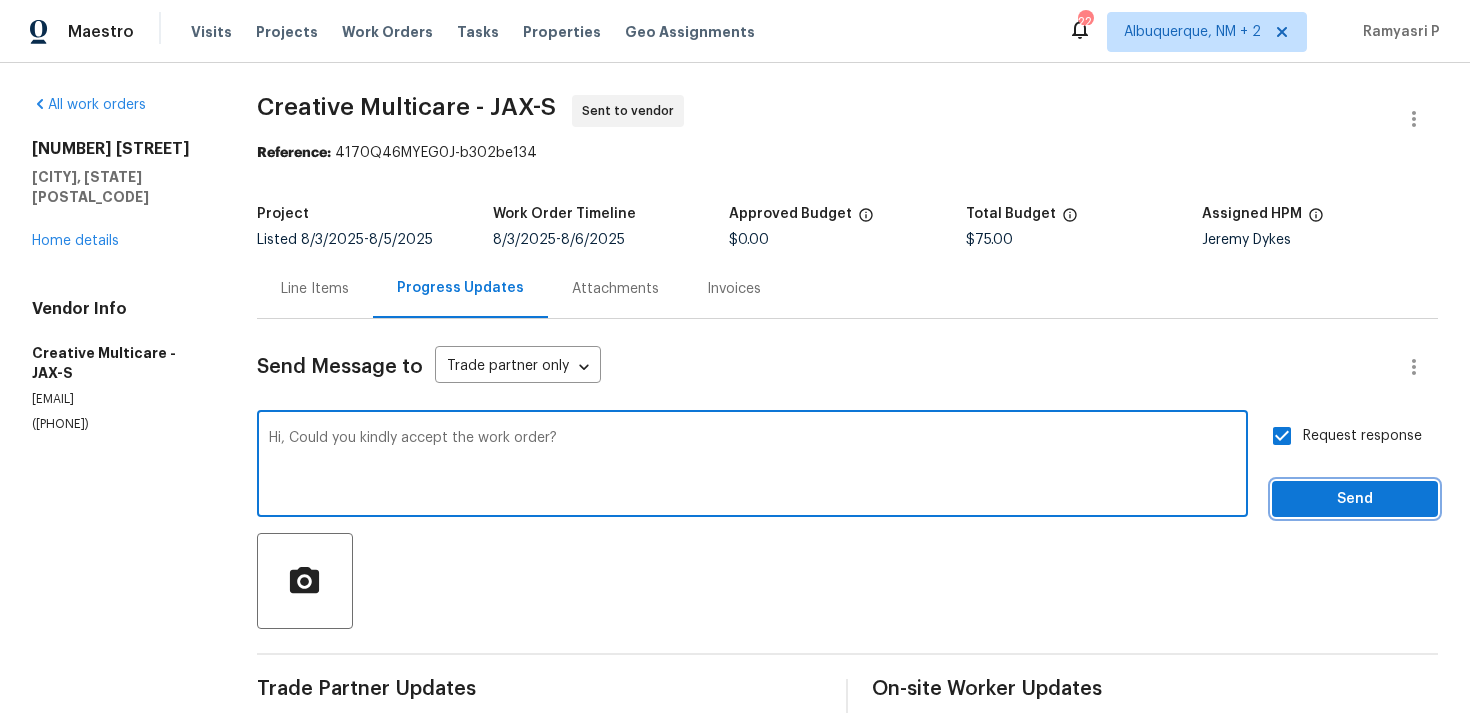 click on "Send" at bounding box center [1355, 499] 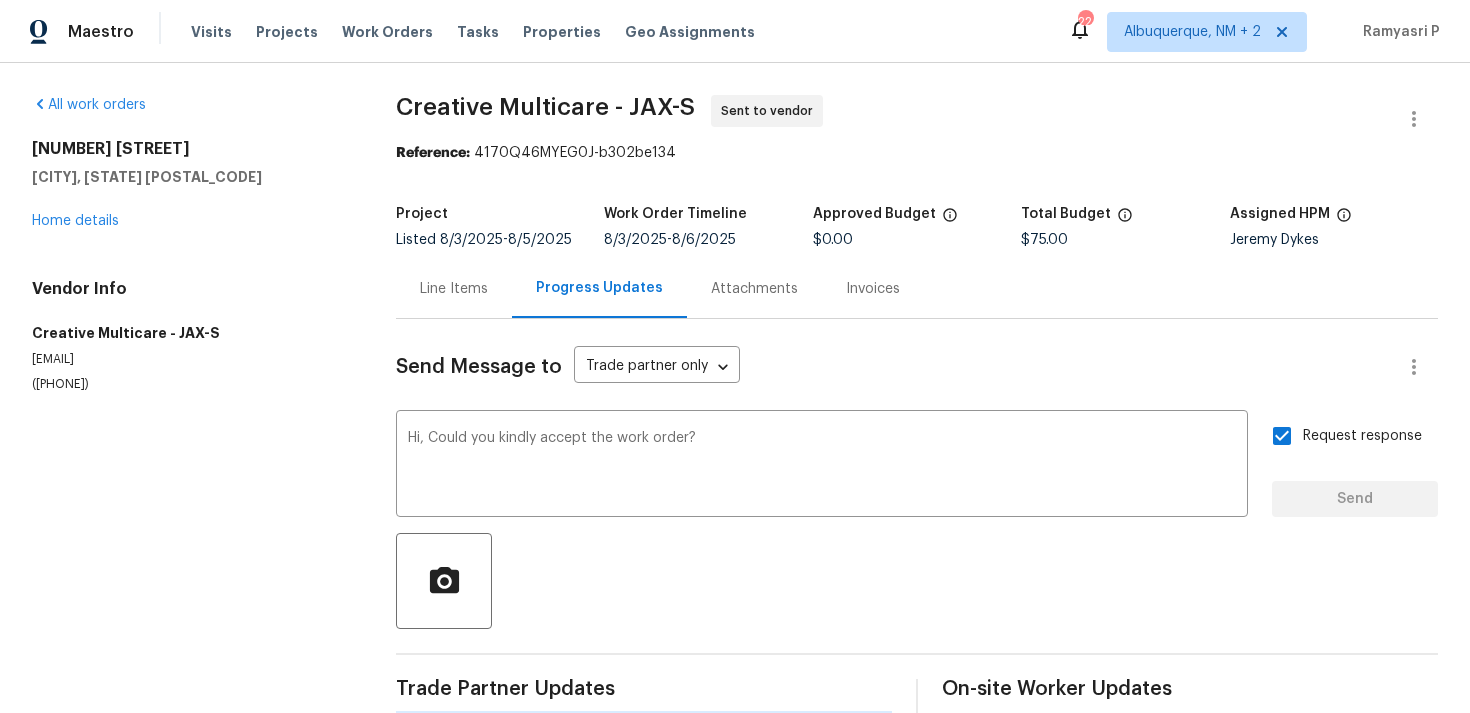 type 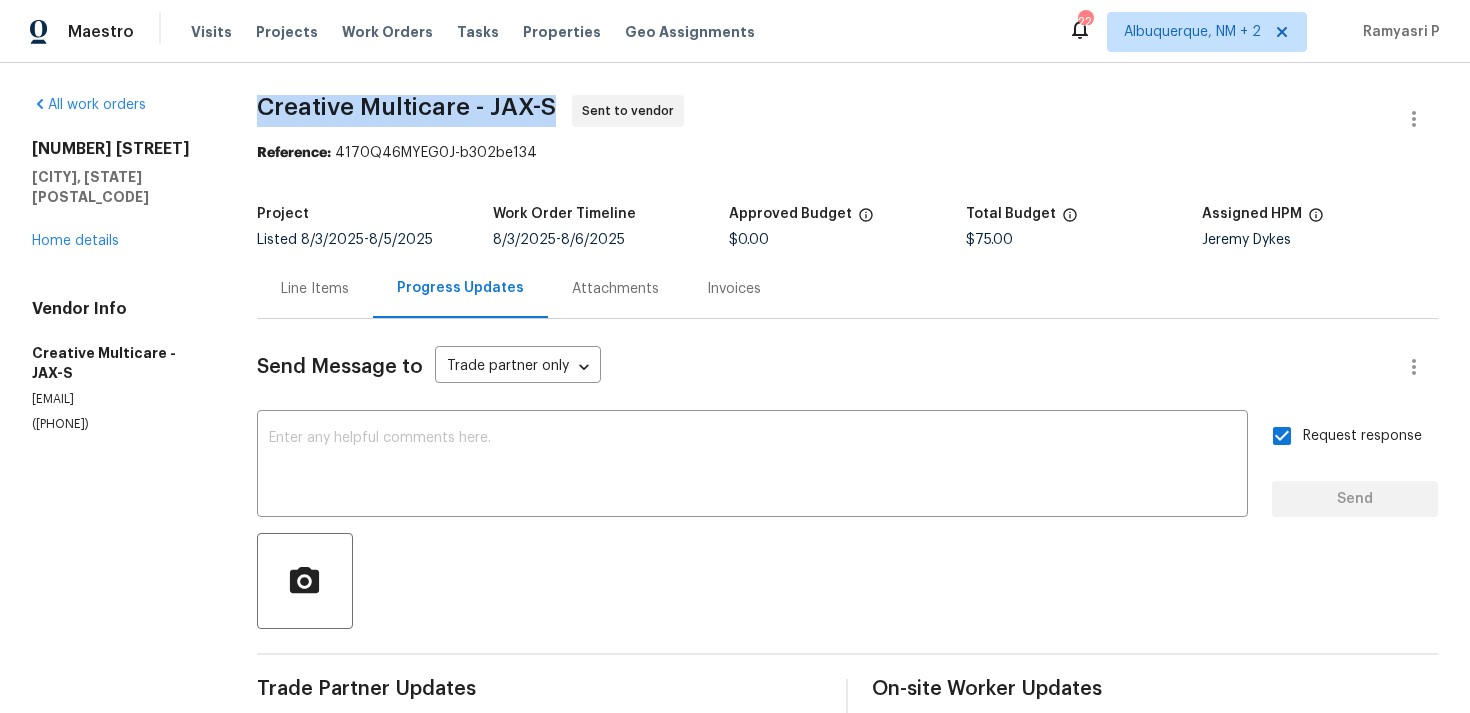 drag, startPoint x: 323, startPoint y: 108, endPoint x: 623, endPoint y: 109, distance: 300.00168 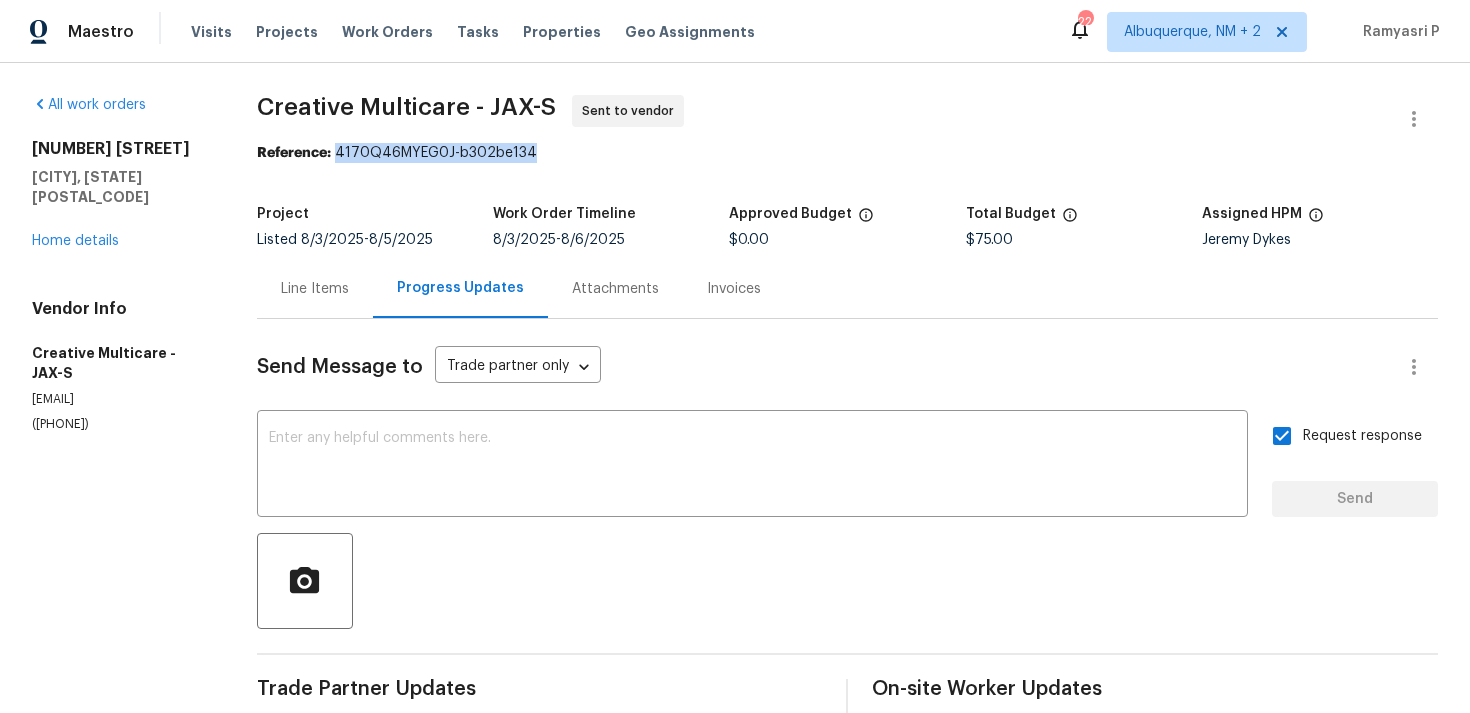 drag, startPoint x: 403, startPoint y: 153, endPoint x: 611, endPoint y: 156, distance: 208.02164 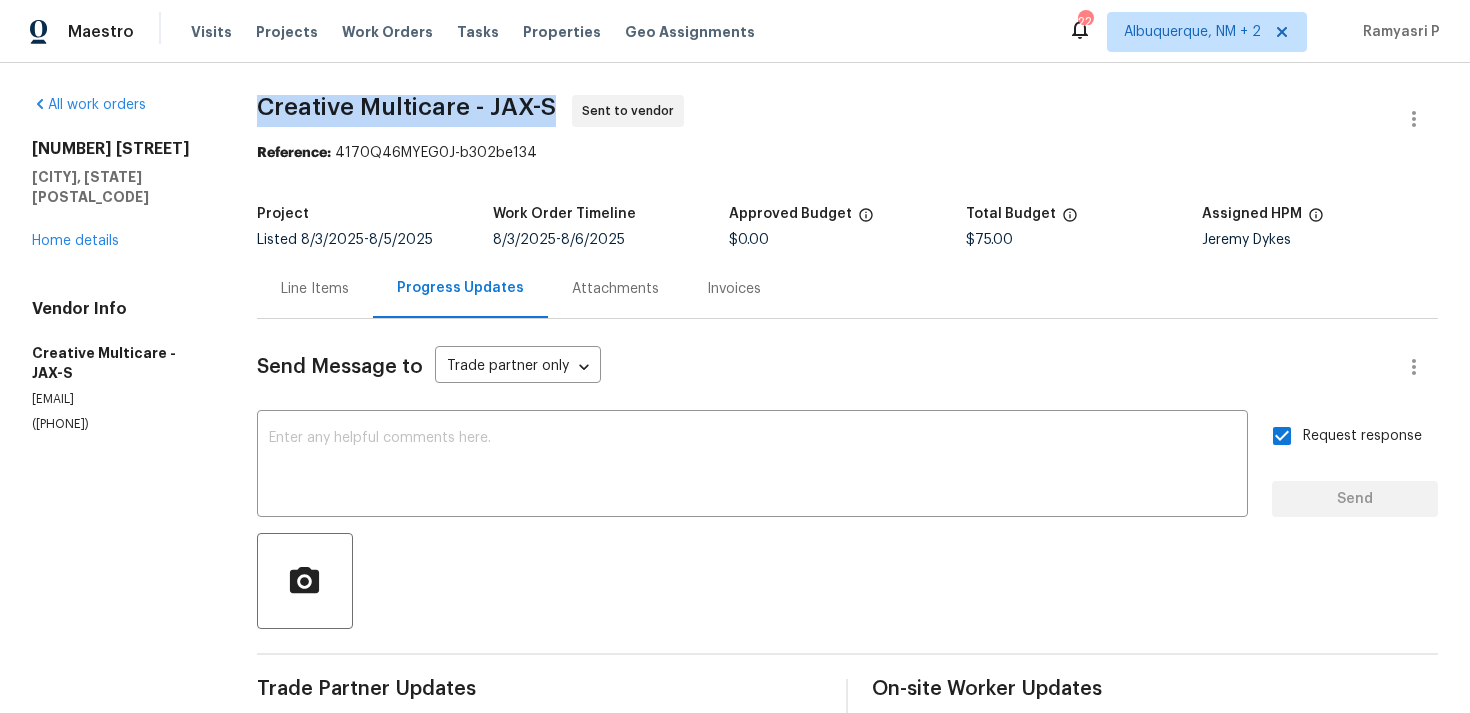 drag, startPoint x: 329, startPoint y: 103, endPoint x: 621, endPoint y: 99, distance: 292.0274 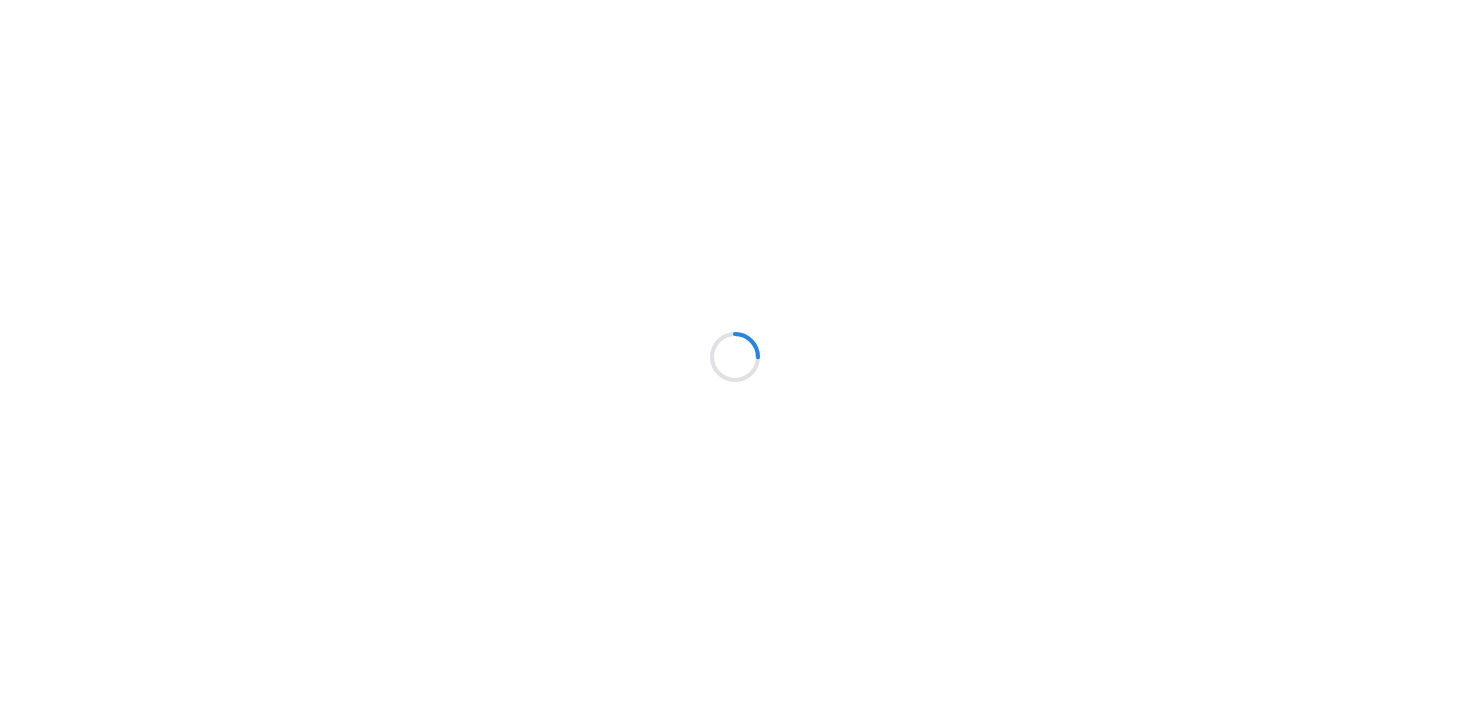 scroll, scrollTop: 0, scrollLeft: 0, axis: both 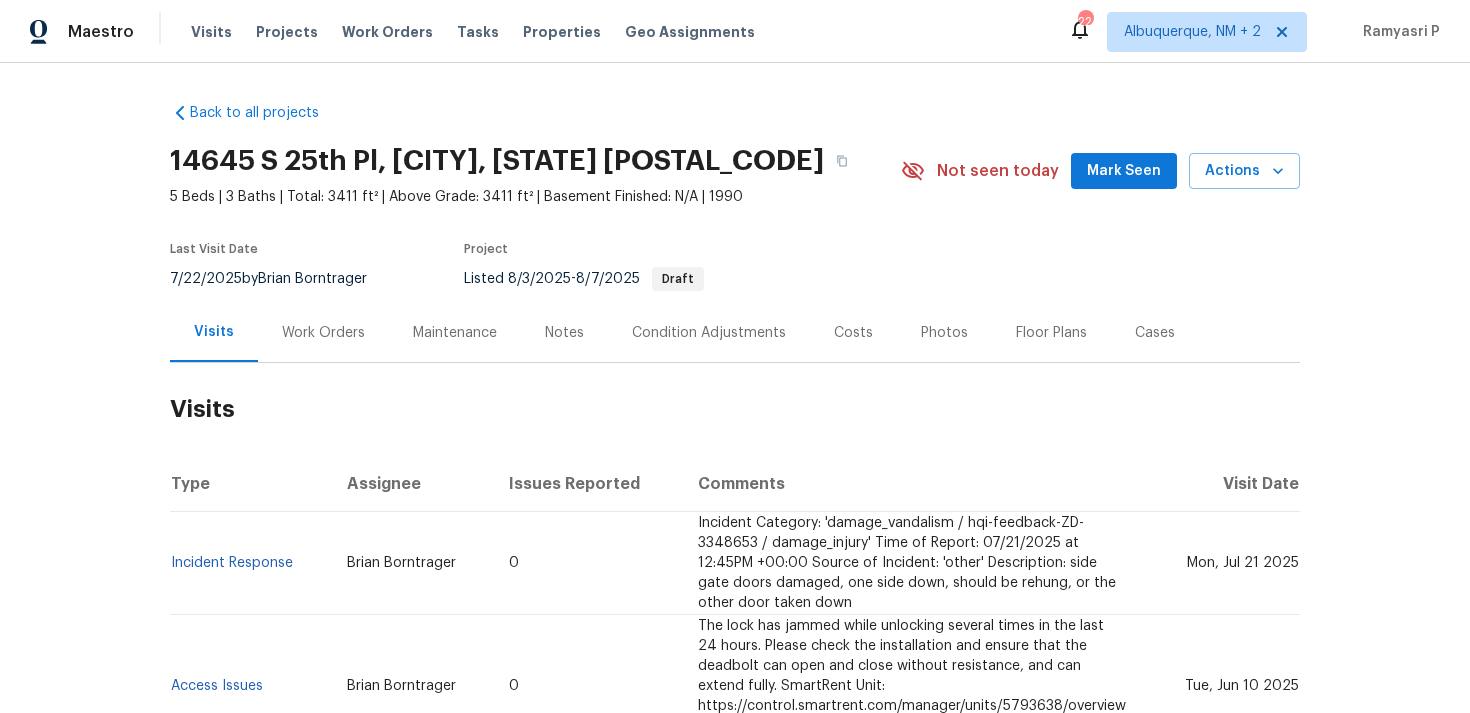 click on "Work Orders" at bounding box center [323, 333] 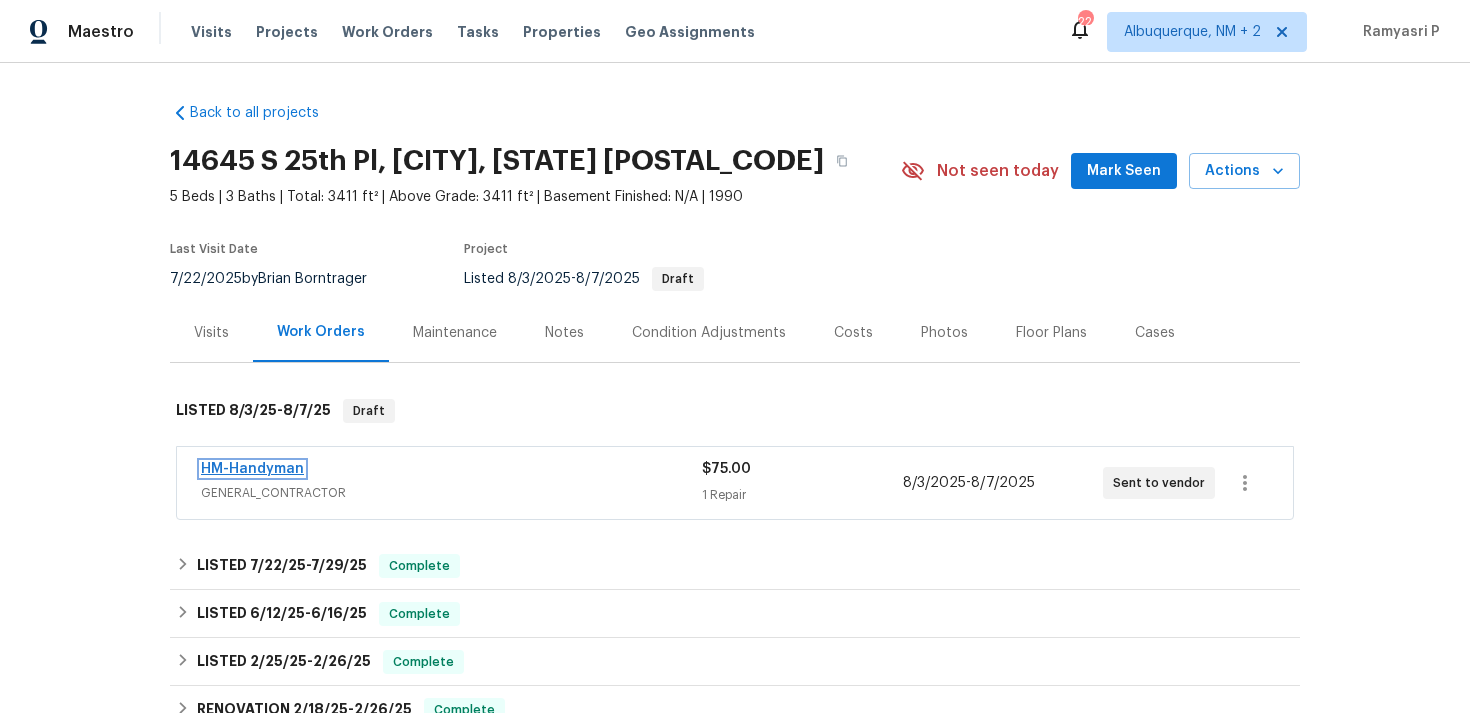click on "HM-Handyman" at bounding box center (252, 469) 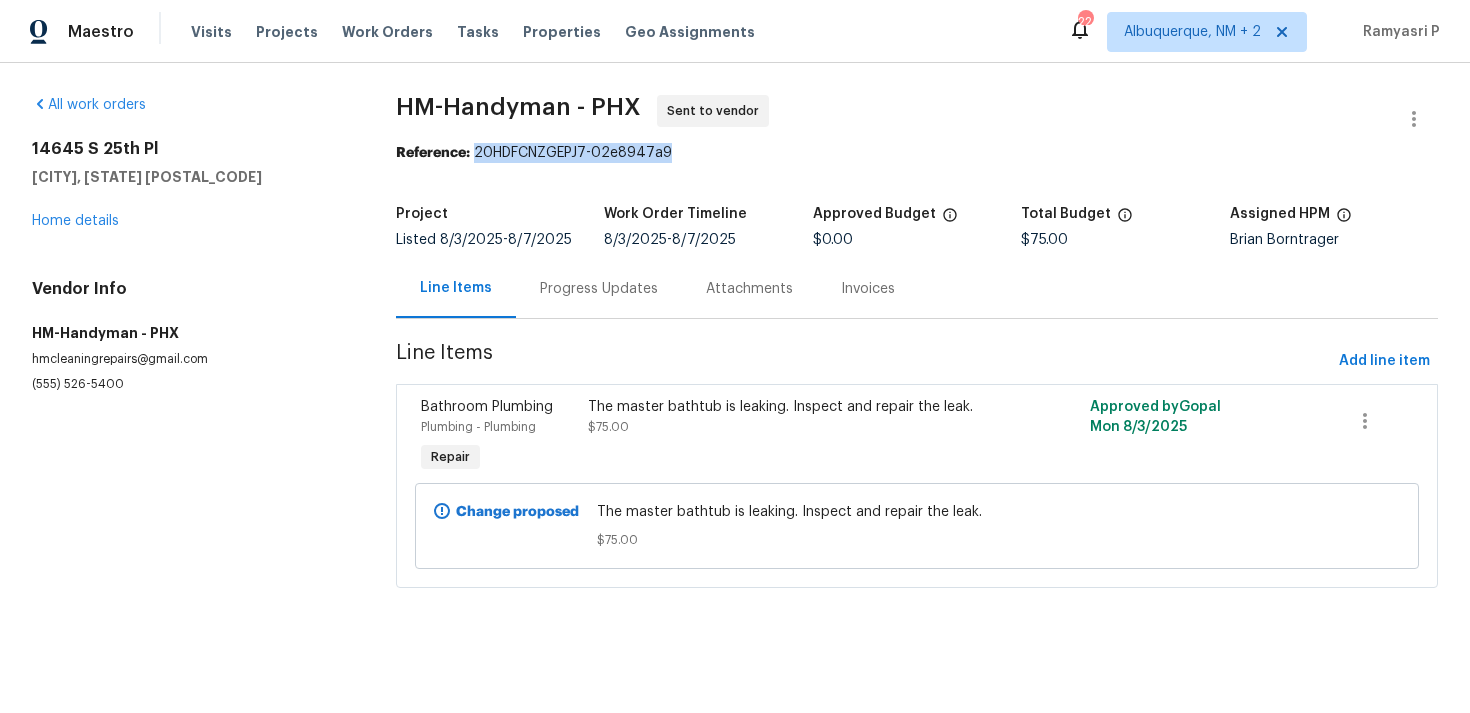 drag, startPoint x: 475, startPoint y: 150, endPoint x: 725, endPoint y: 155, distance: 250.04999 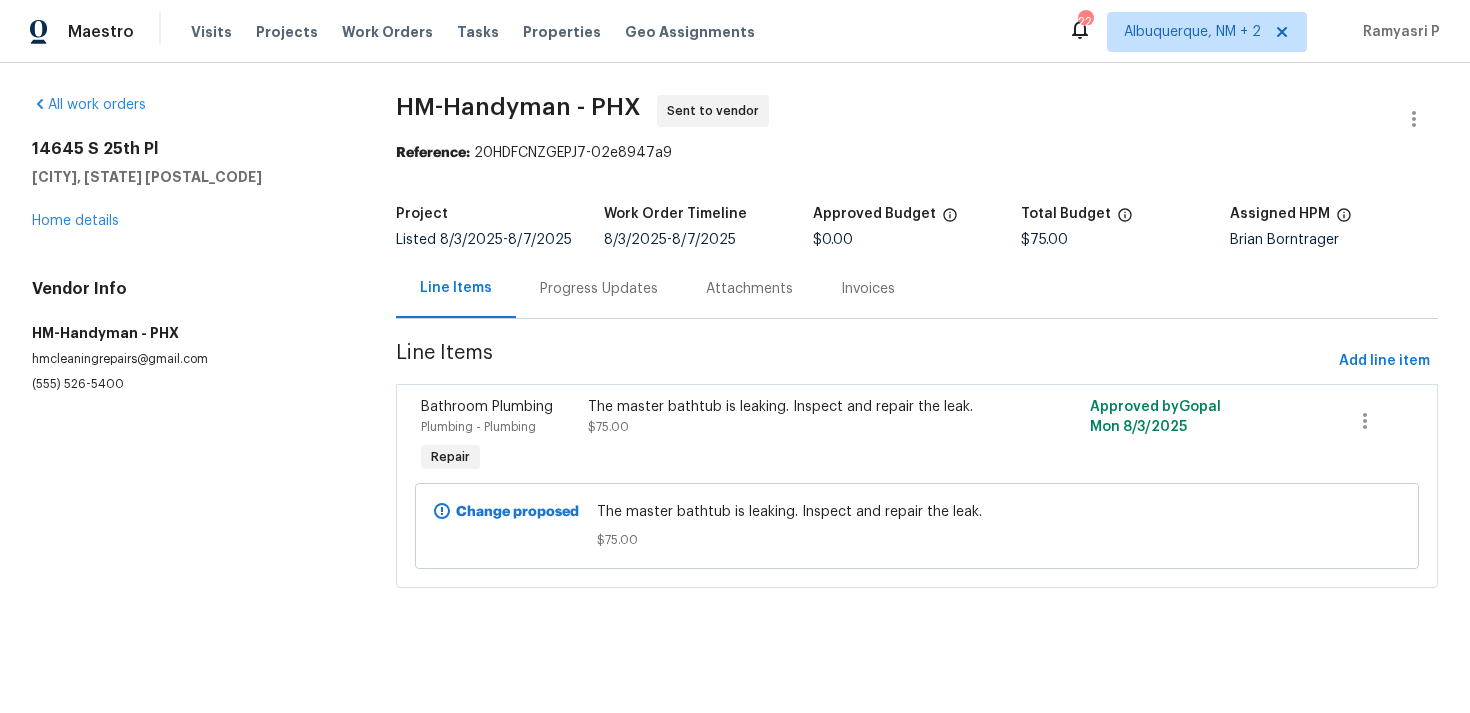 click on "HM-Handyman - PHX" at bounding box center (518, 107) 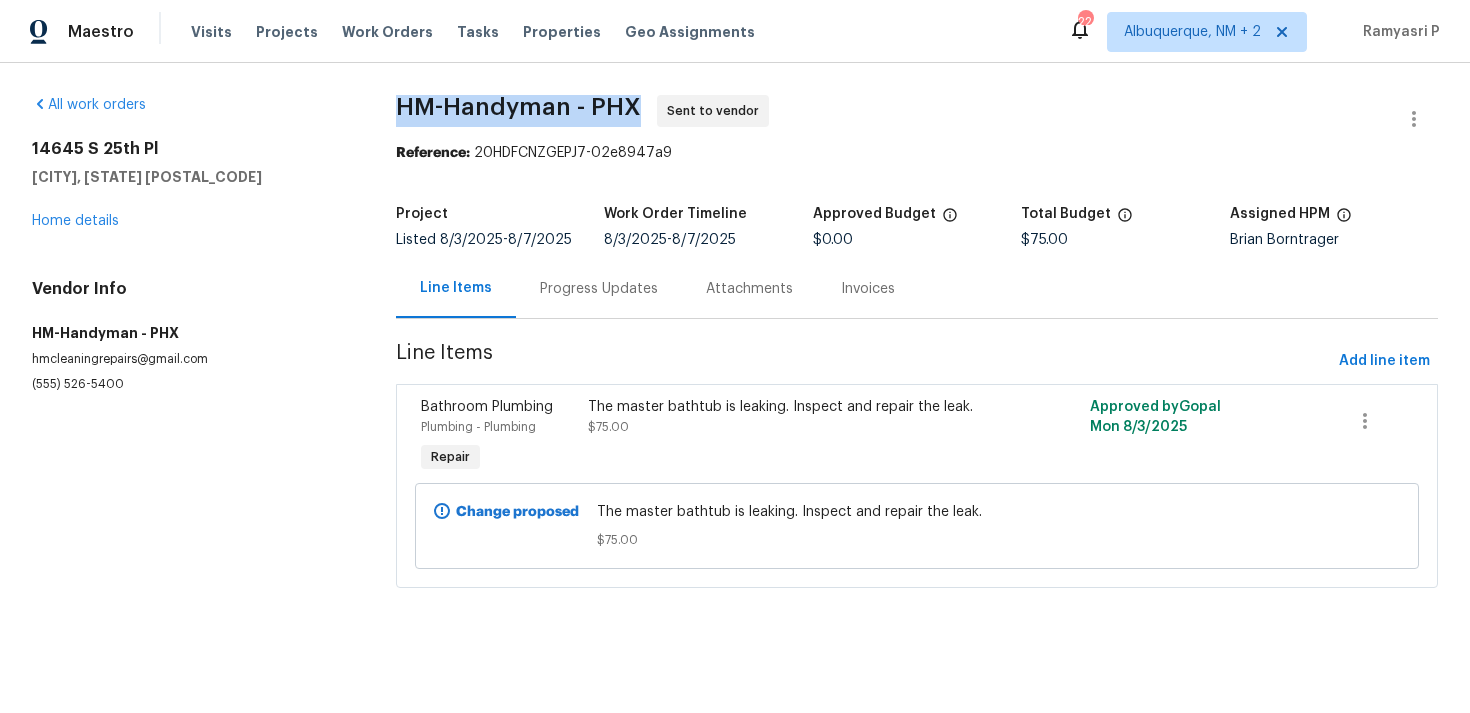 drag, startPoint x: 384, startPoint y: 101, endPoint x: 645, endPoint y: 107, distance: 261.06897 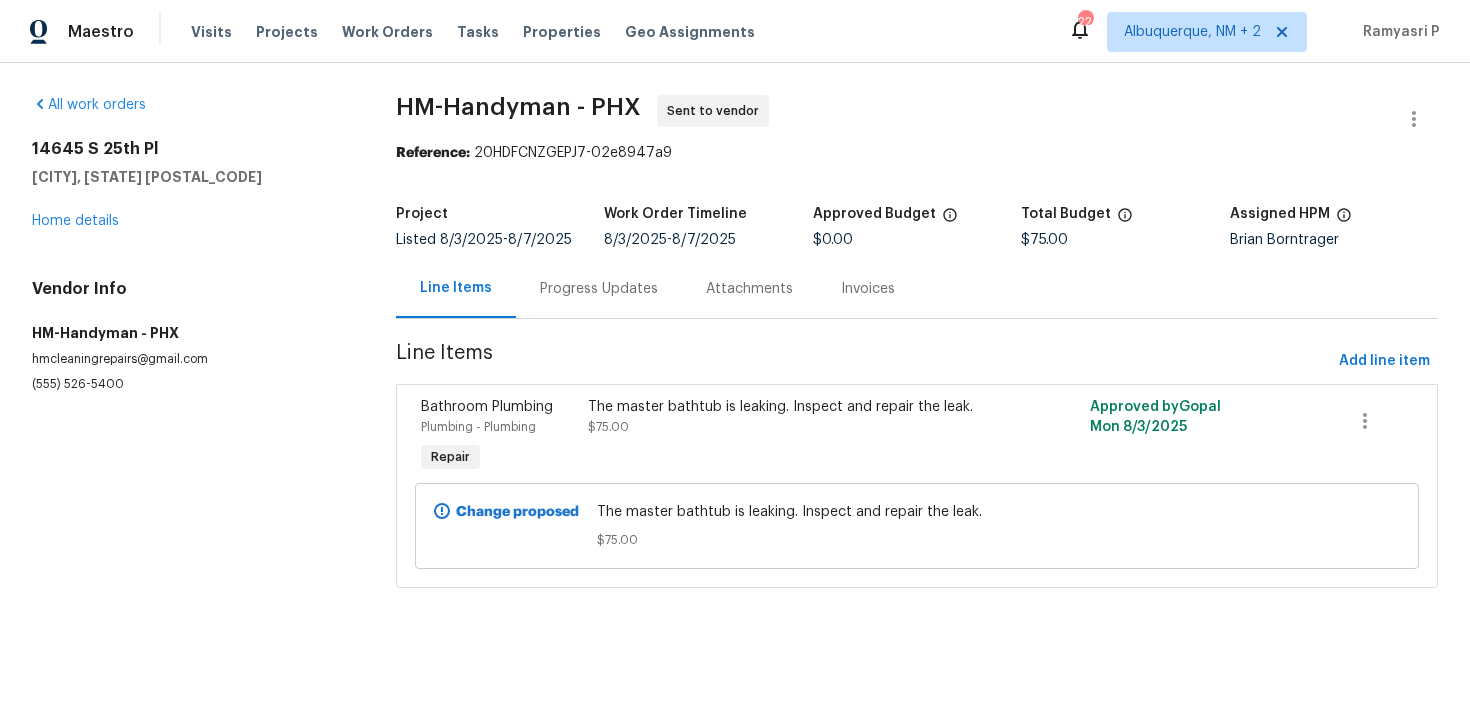 click on "The master bathtub is leaking. Inspect and repair the leak." at bounding box center (917, 512) 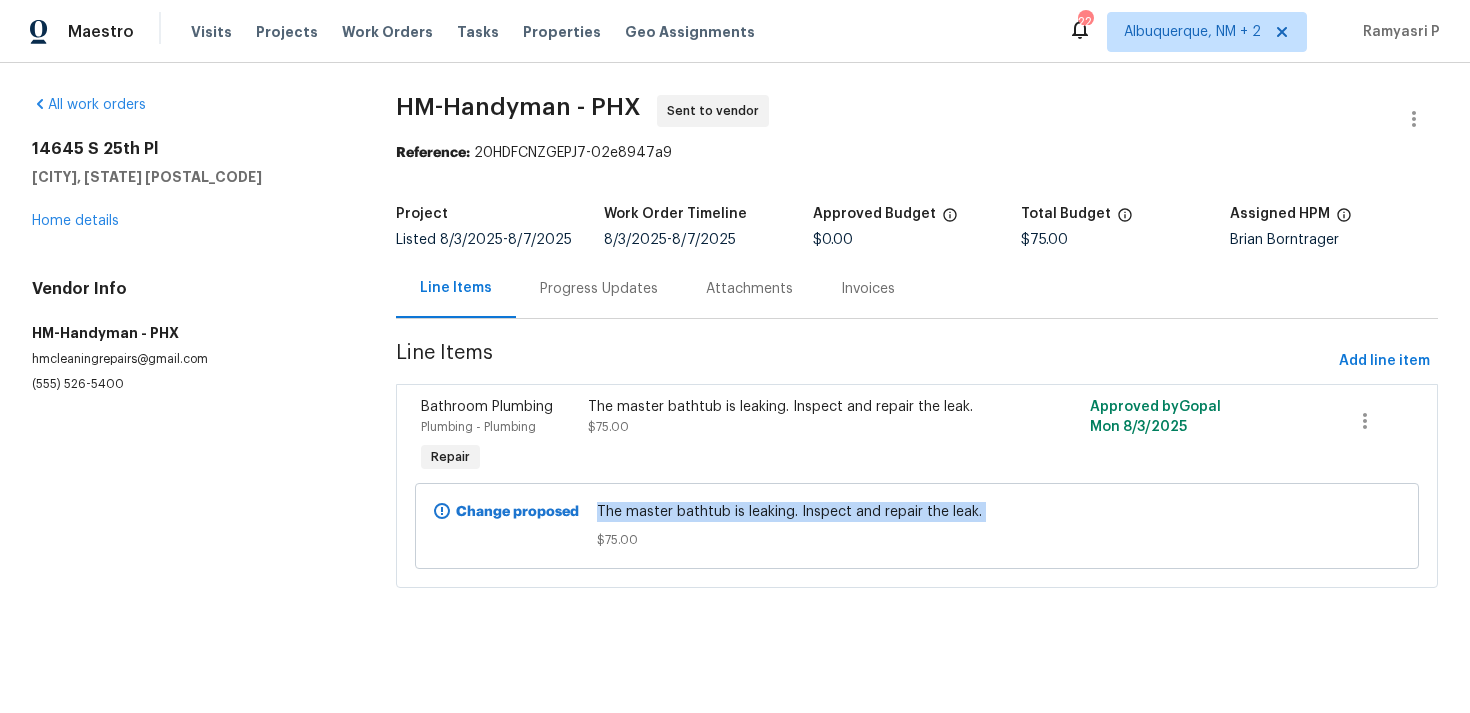 drag, startPoint x: 599, startPoint y: 511, endPoint x: 986, endPoint y: 516, distance: 387.0323 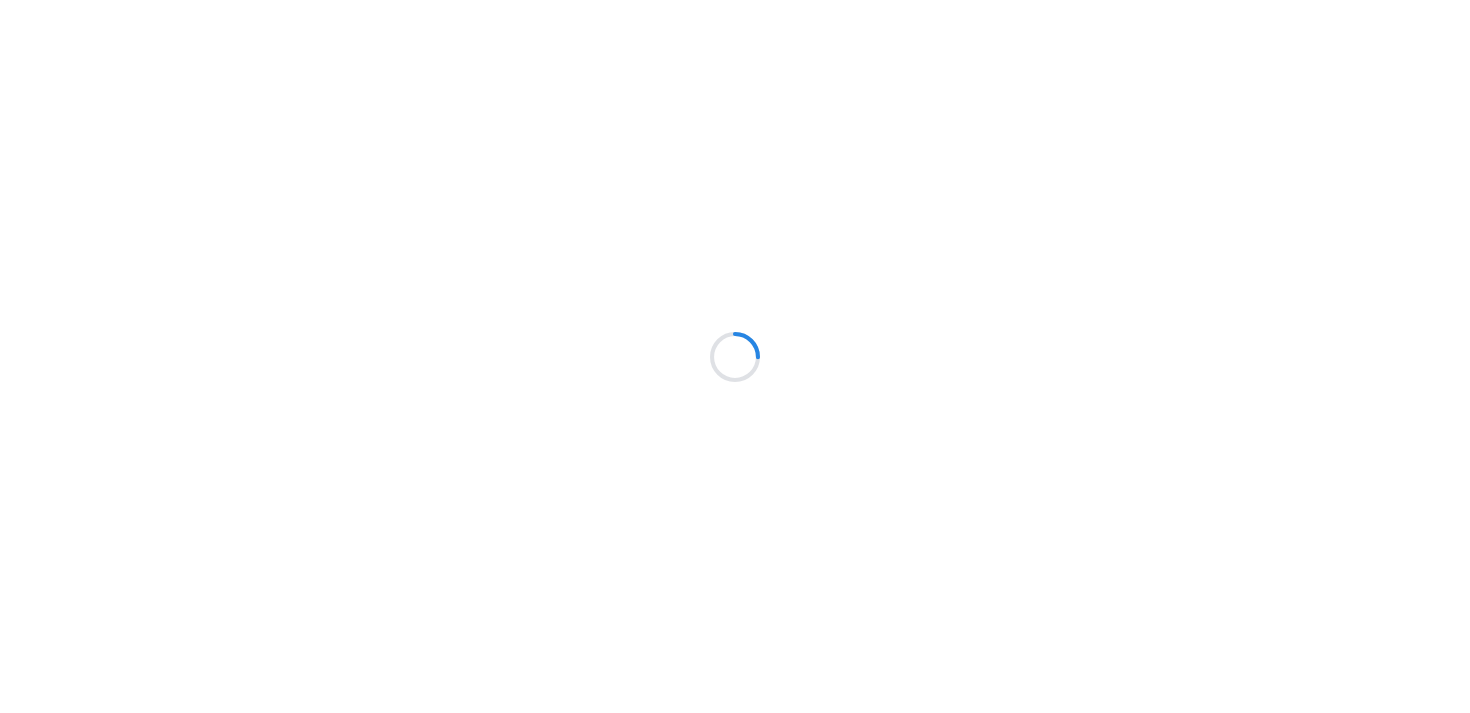scroll, scrollTop: 0, scrollLeft: 0, axis: both 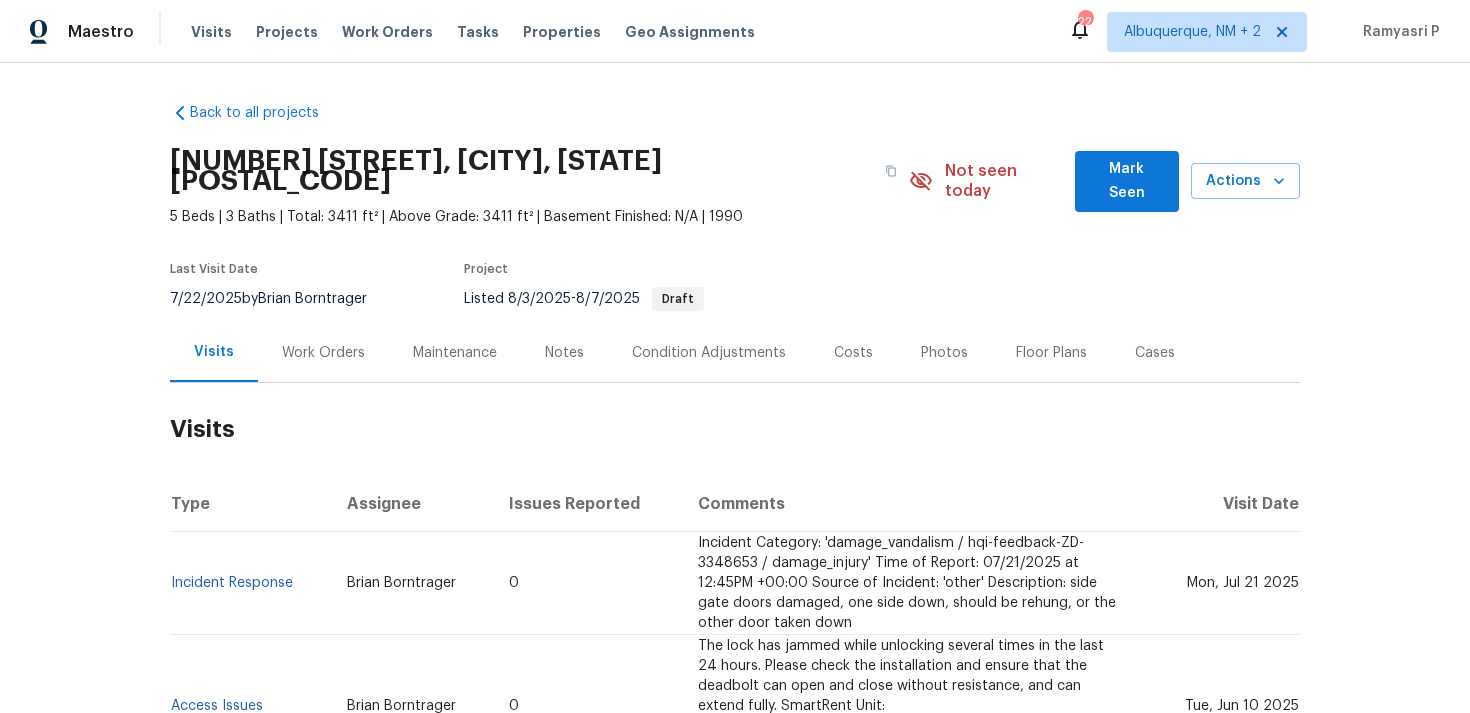 click on "Work Orders" at bounding box center (323, 353) 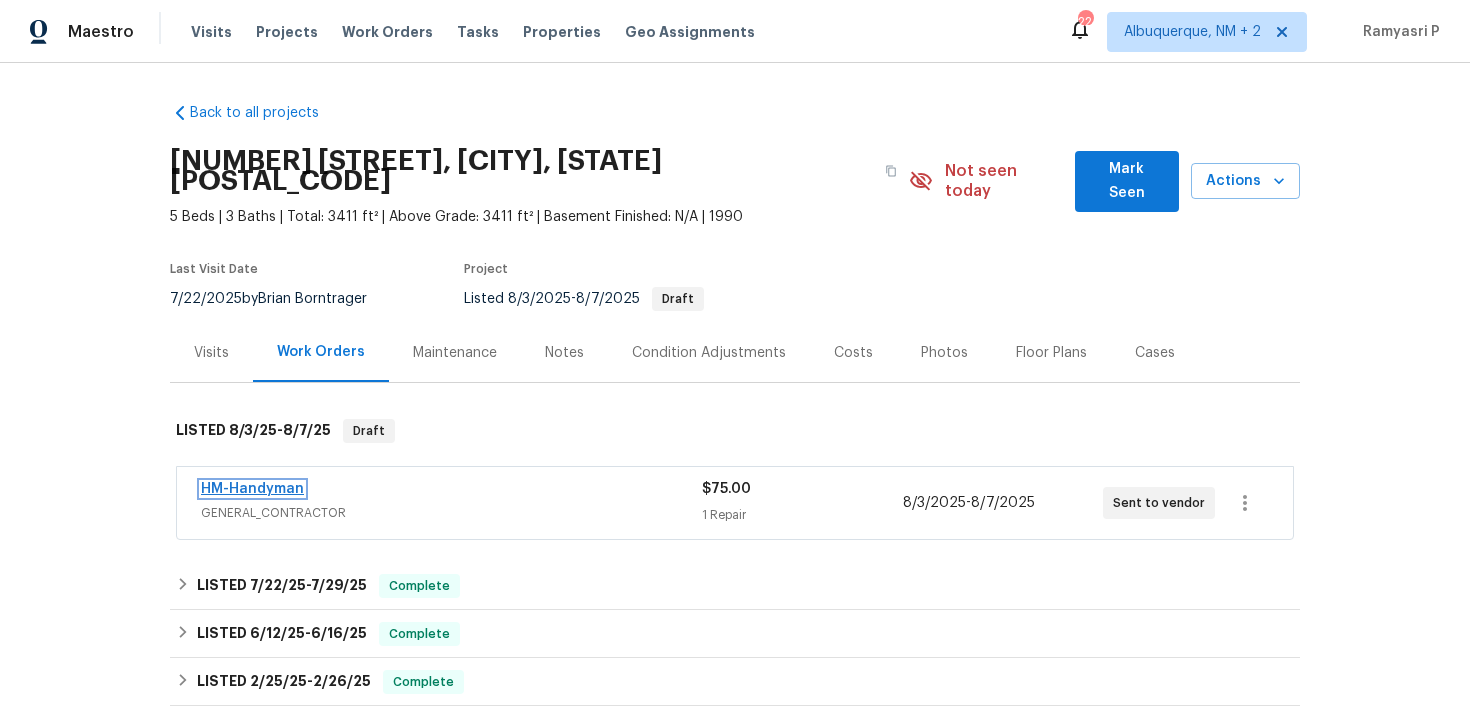 click on "HM-Handyman" at bounding box center [252, 489] 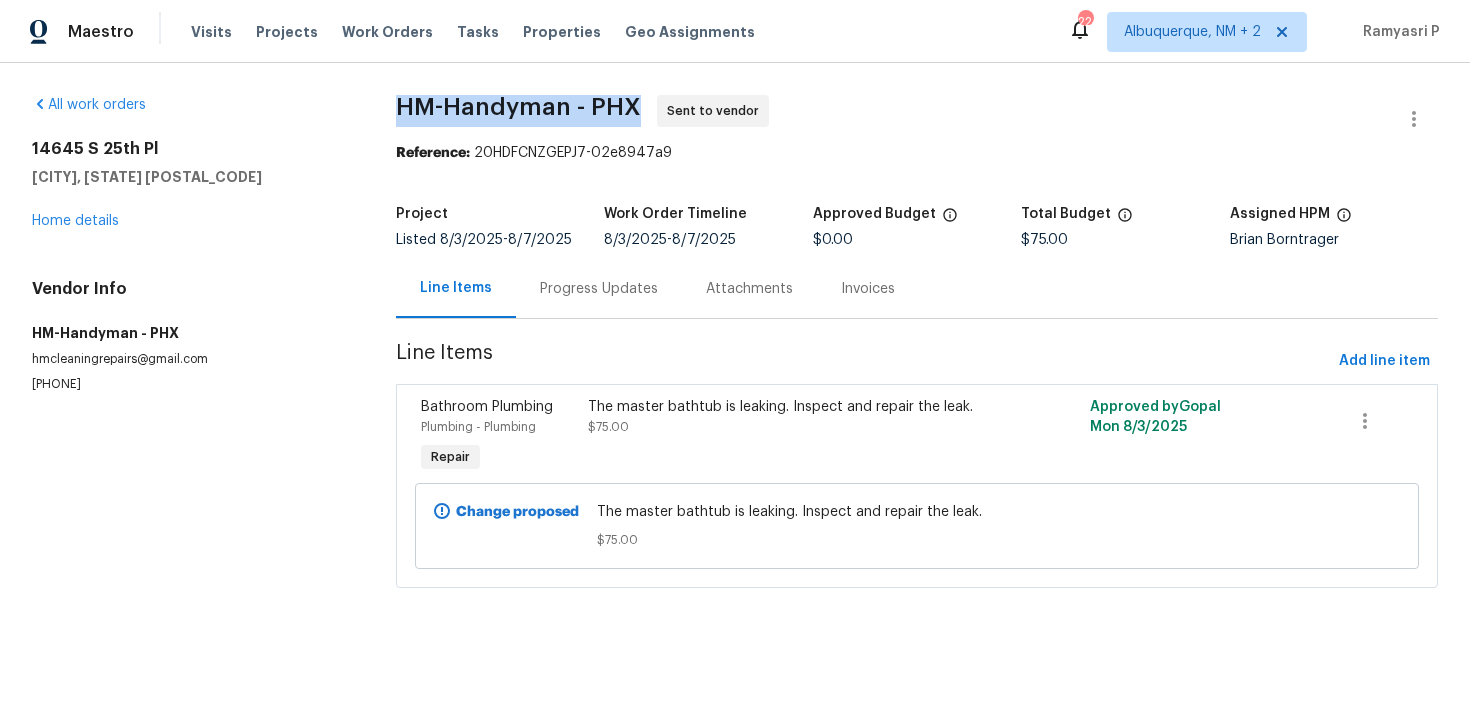 drag, startPoint x: 399, startPoint y: 104, endPoint x: 639, endPoint y: 98, distance: 240.07498 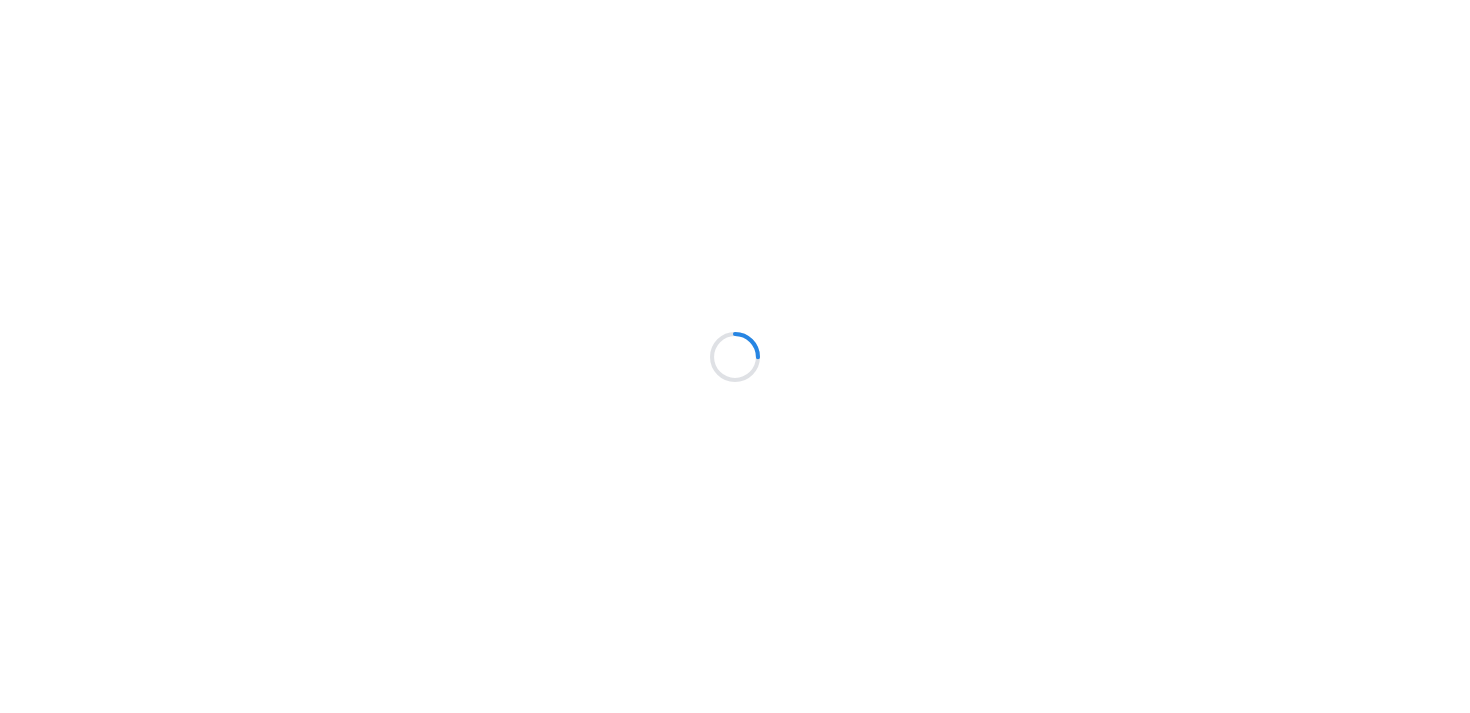 scroll, scrollTop: 0, scrollLeft: 0, axis: both 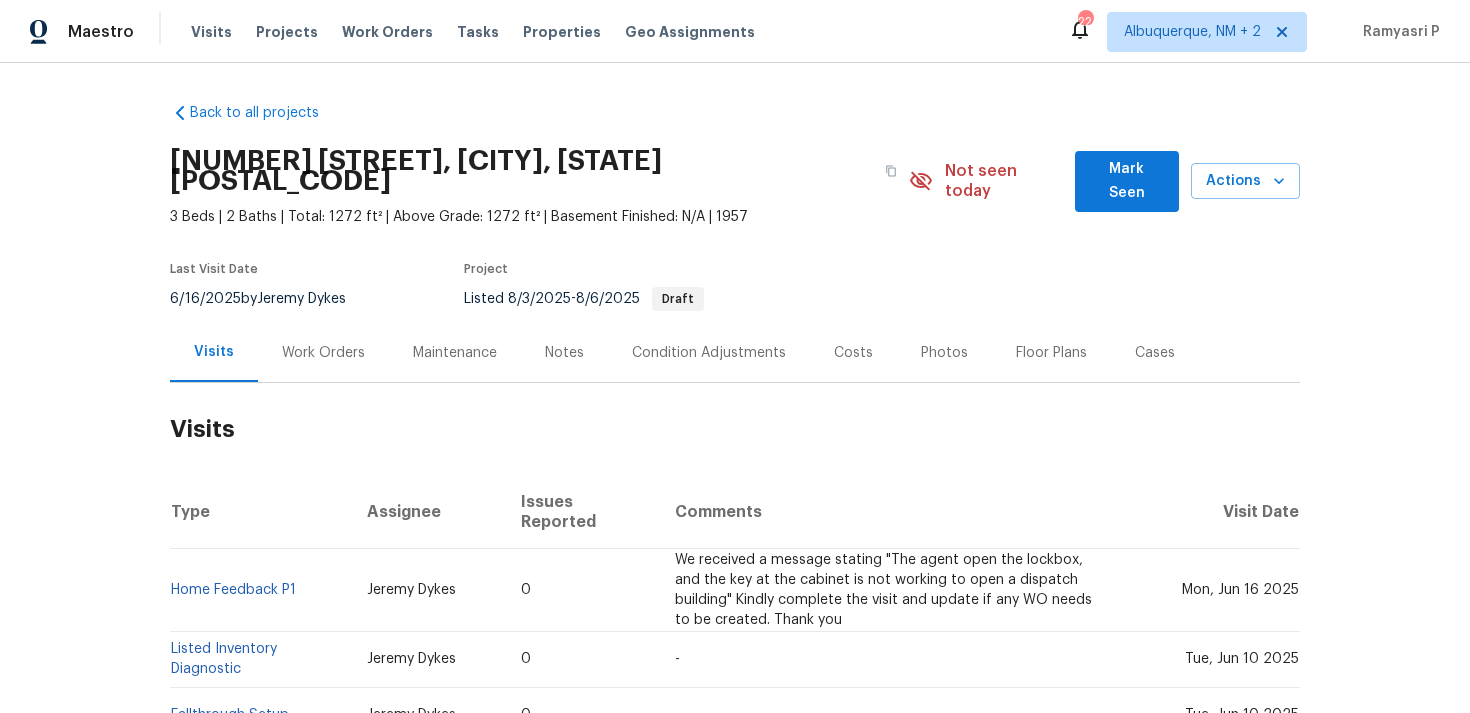 click on "Work Orders" at bounding box center (323, 352) 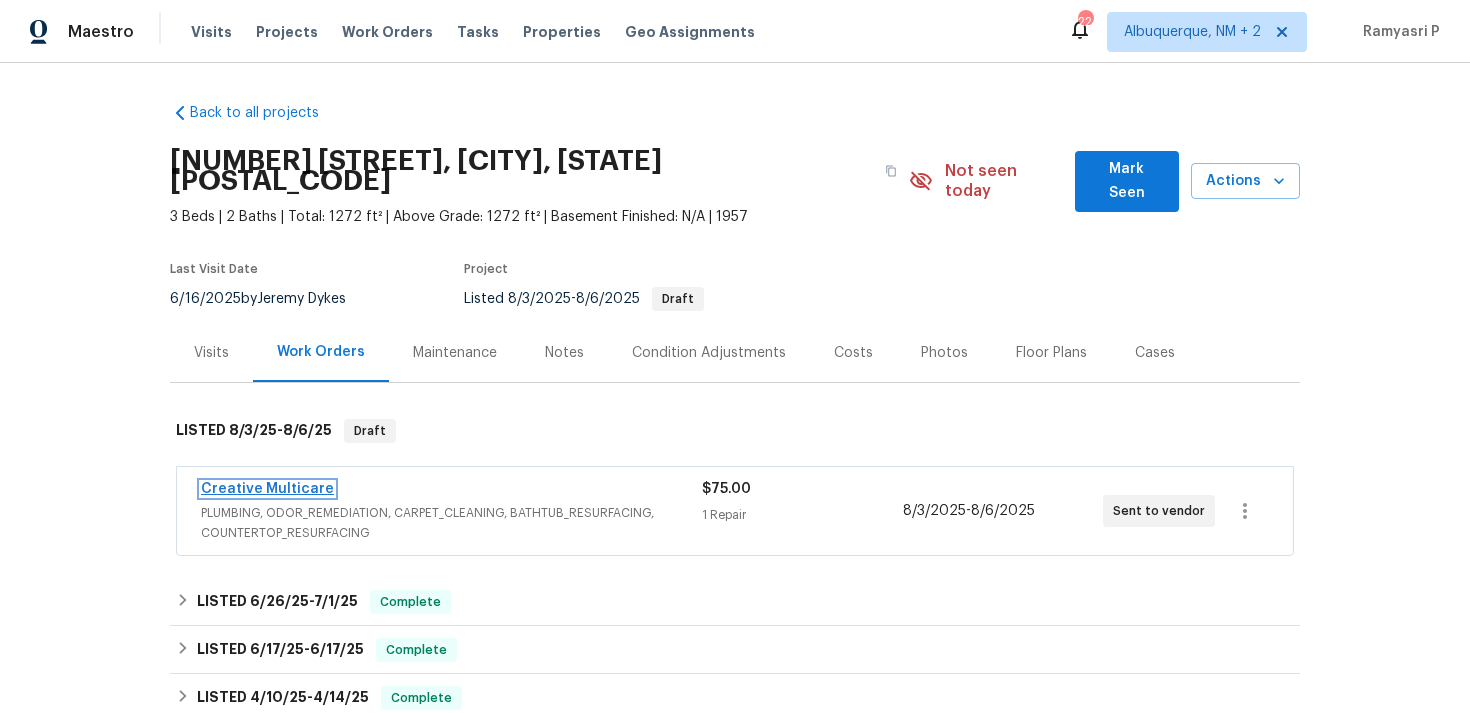click on "Creative Multicare" at bounding box center [267, 489] 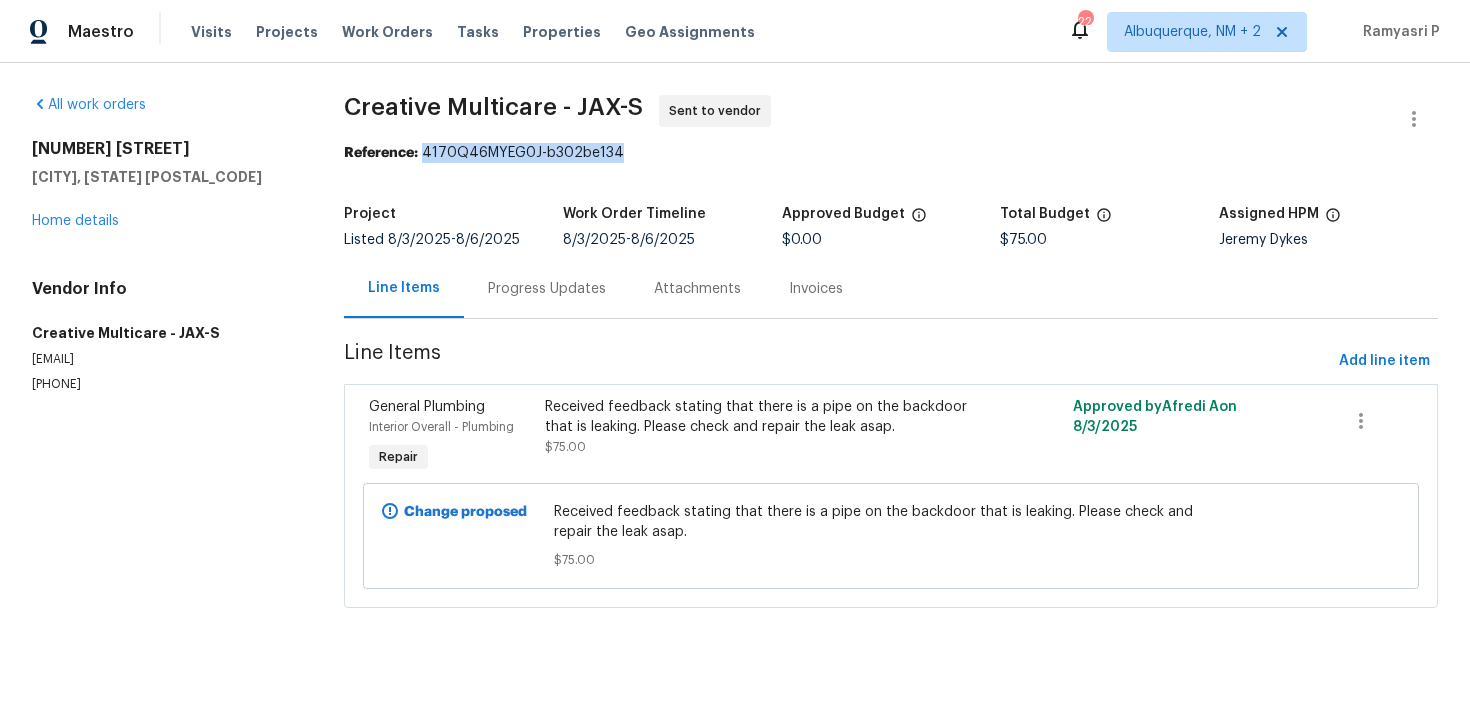 drag, startPoint x: 424, startPoint y: 153, endPoint x: 699, endPoint y: 153, distance: 275 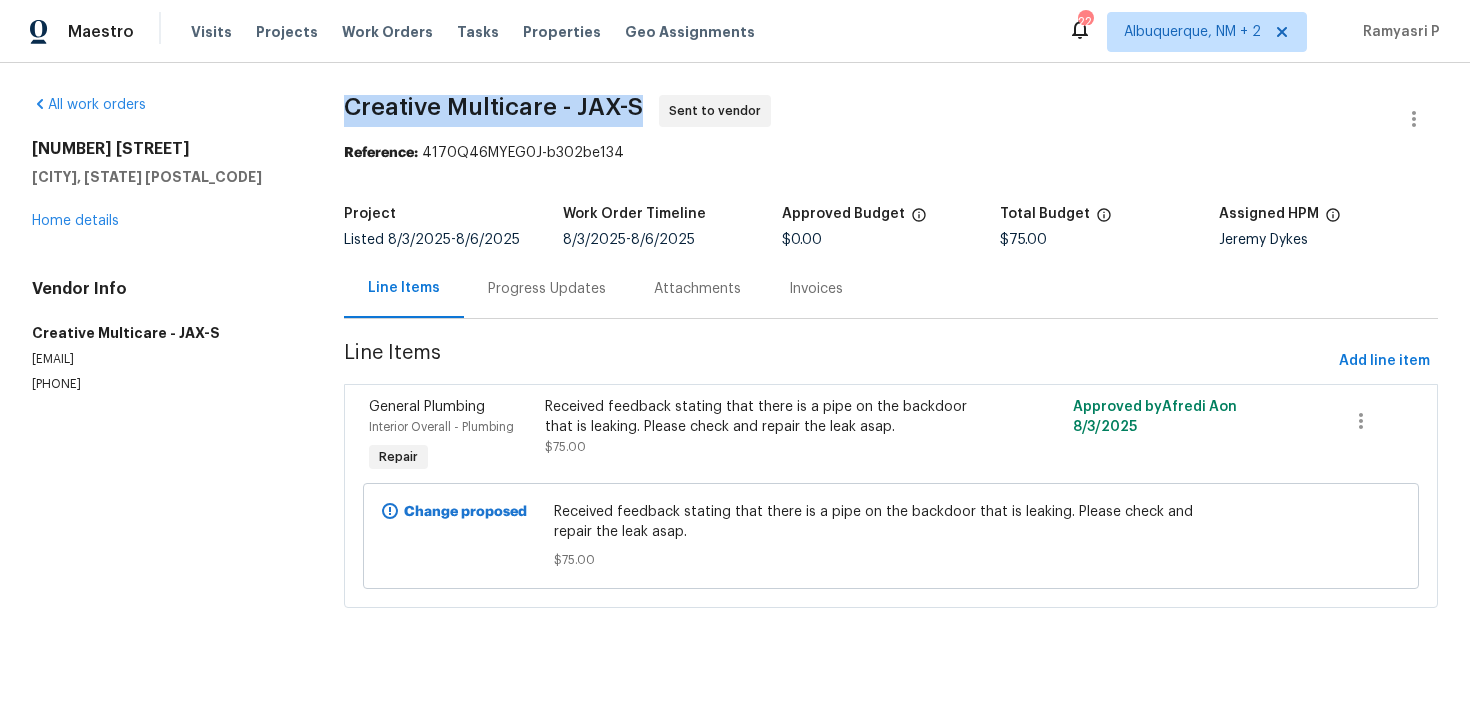 drag, startPoint x: 346, startPoint y: 106, endPoint x: 640, endPoint y: 106, distance: 294 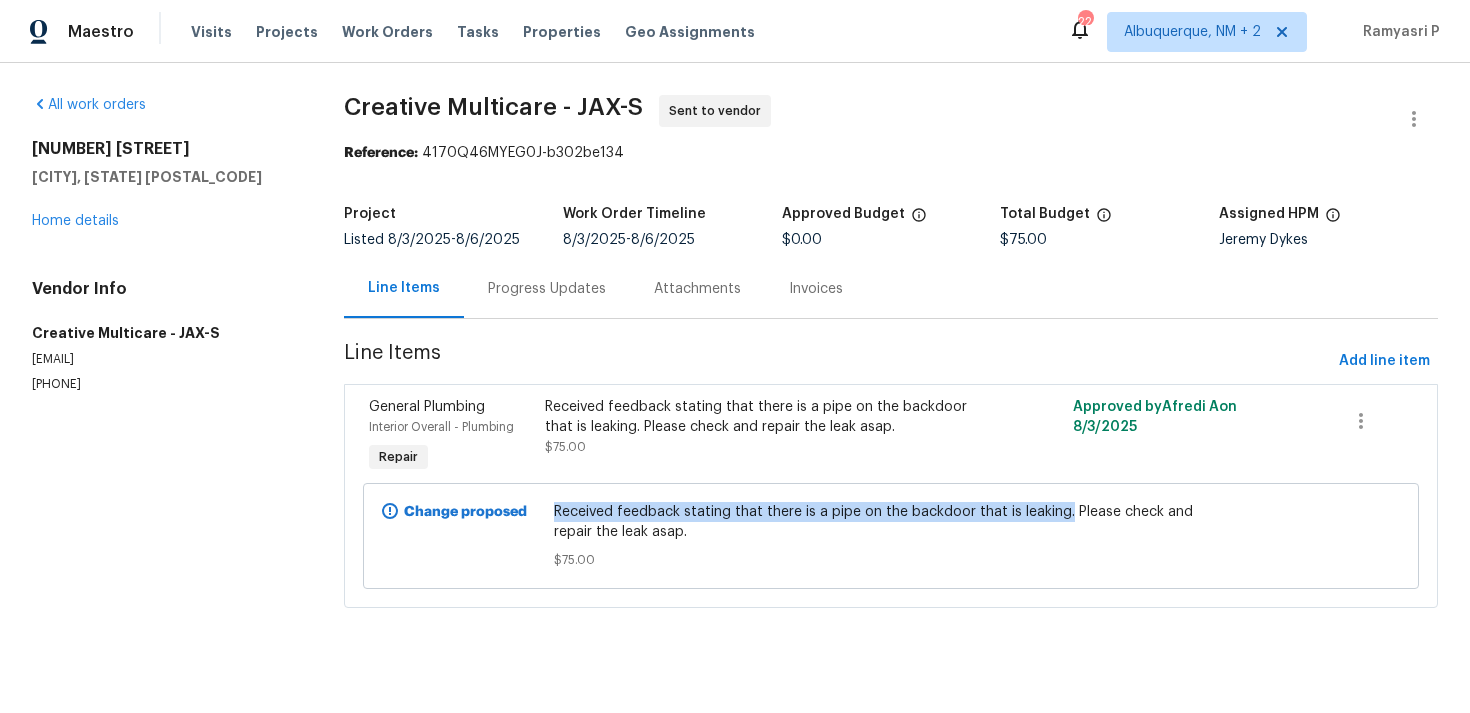 drag, startPoint x: 557, startPoint y: 509, endPoint x: 1062, endPoint y: 509, distance: 505 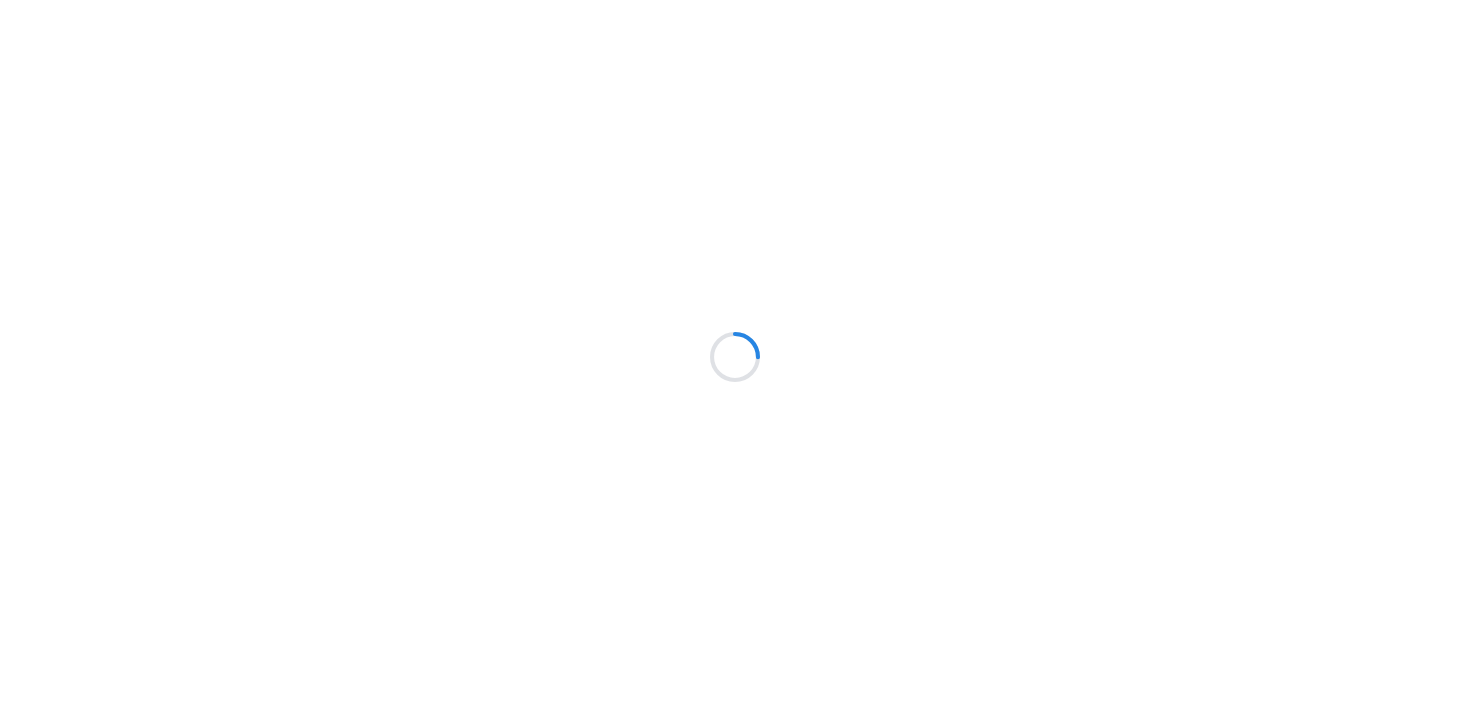 scroll, scrollTop: 0, scrollLeft: 0, axis: both 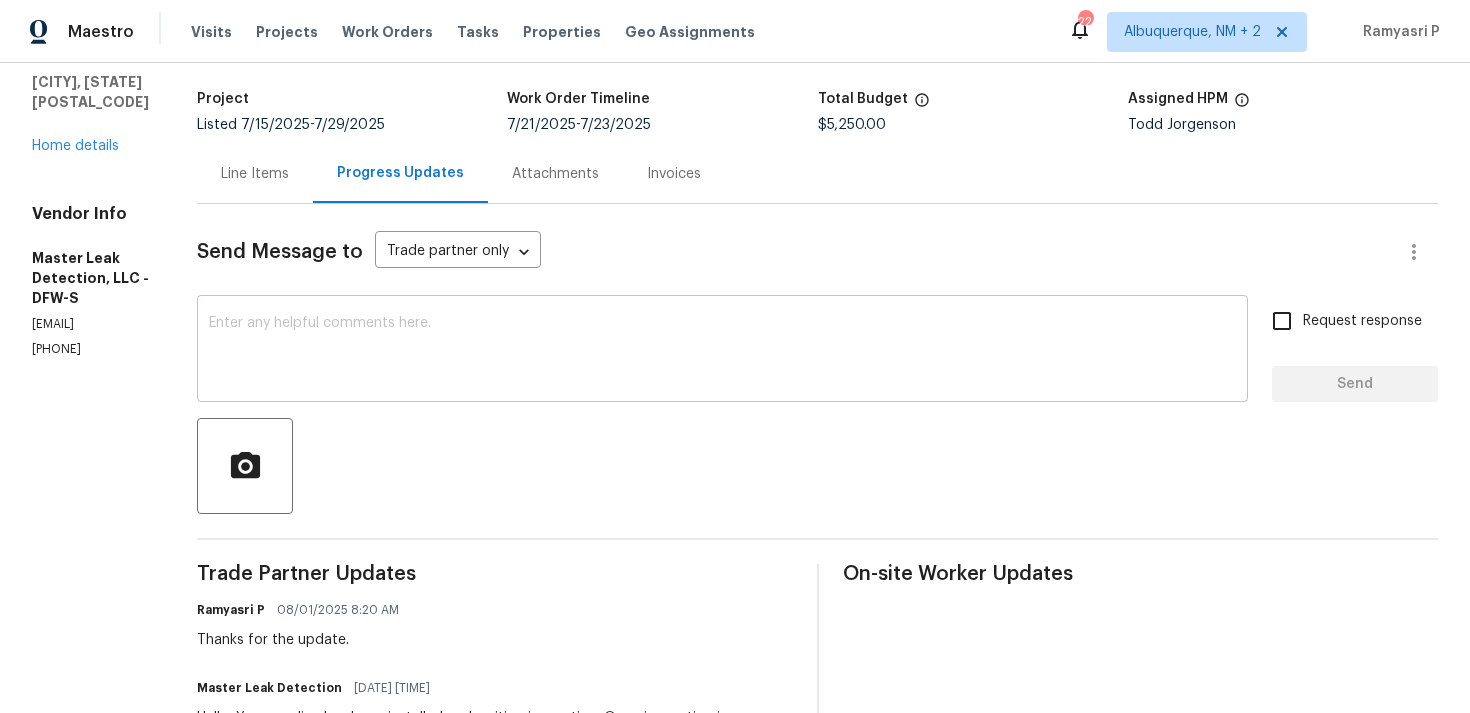 click at bounding box center (722, 351) 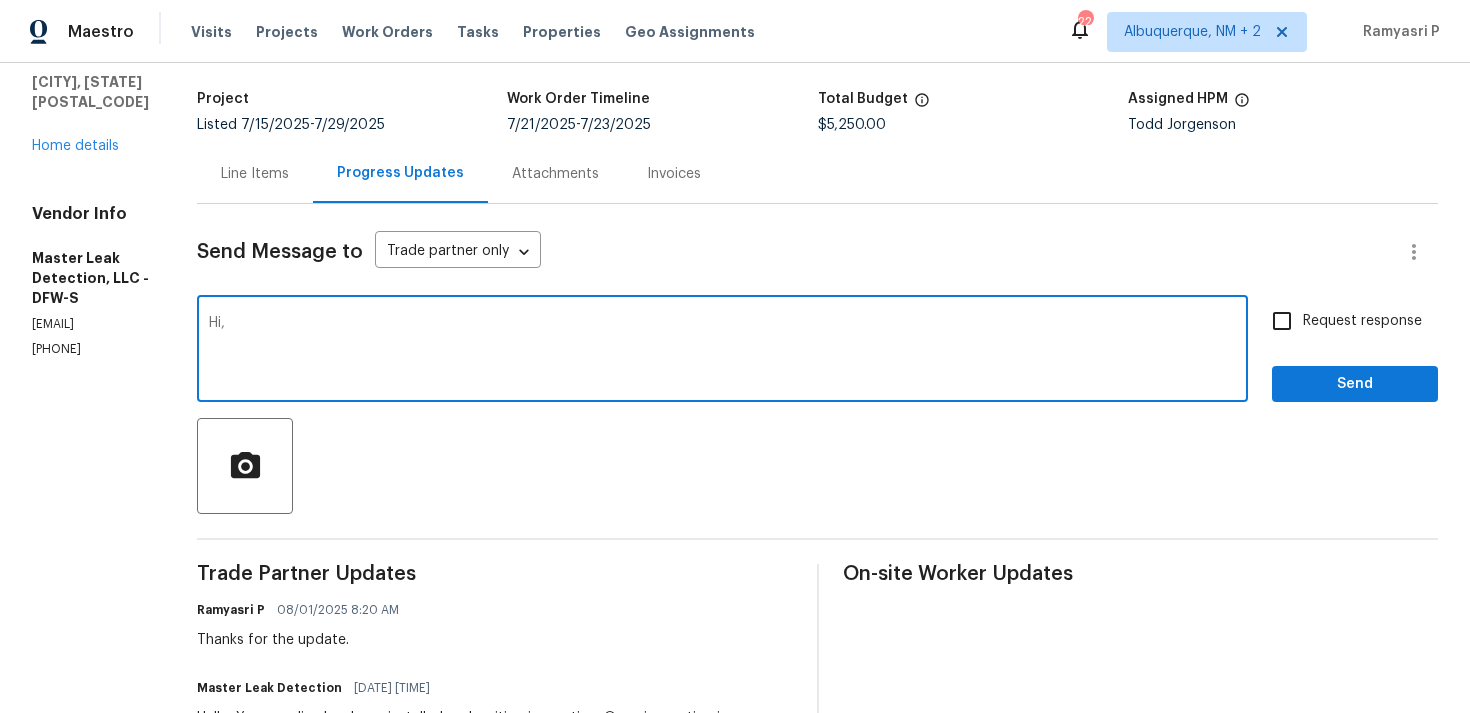 paste on "Could you please provide us with an update on the scheduled date?" 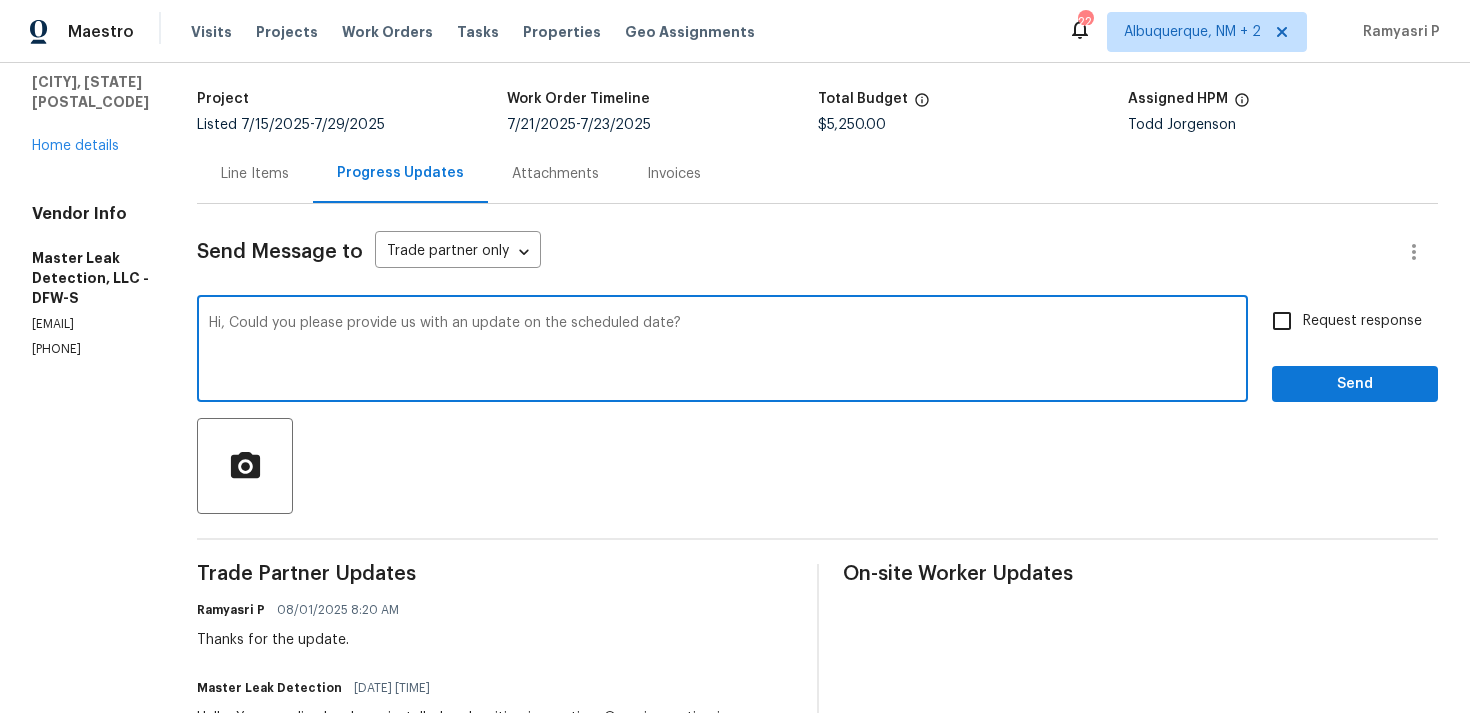 type on "Hi, Could you please provide us with an update on the scheduled date?" 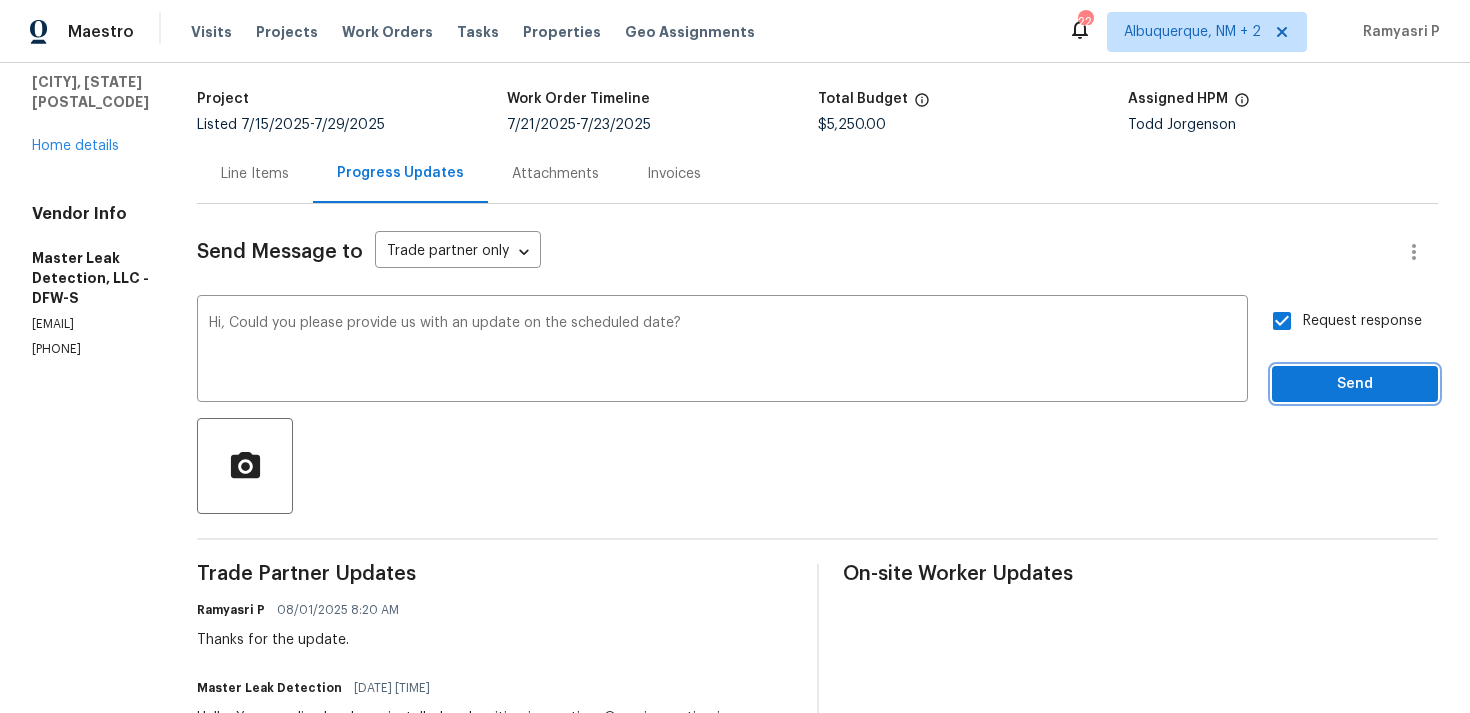 click on "Send" at bounding box center (1355, 384) 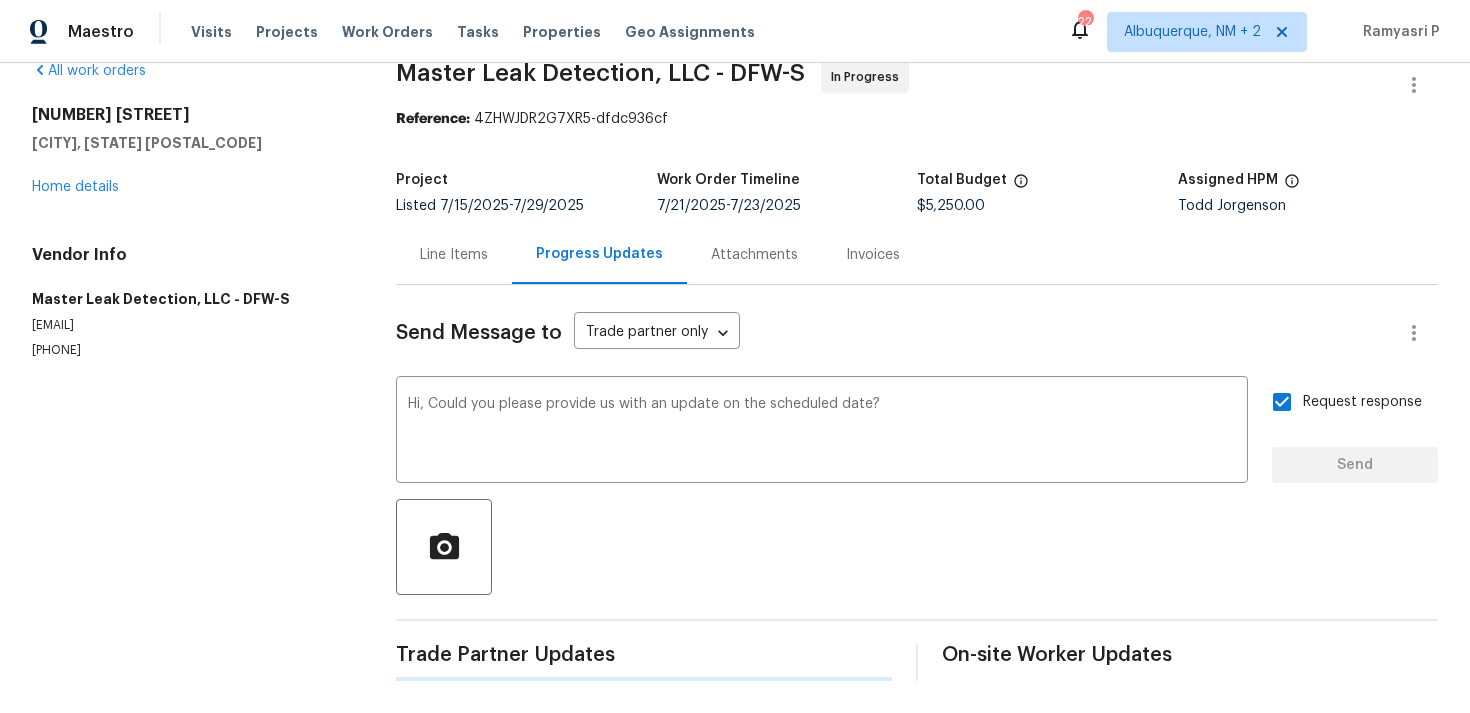 type 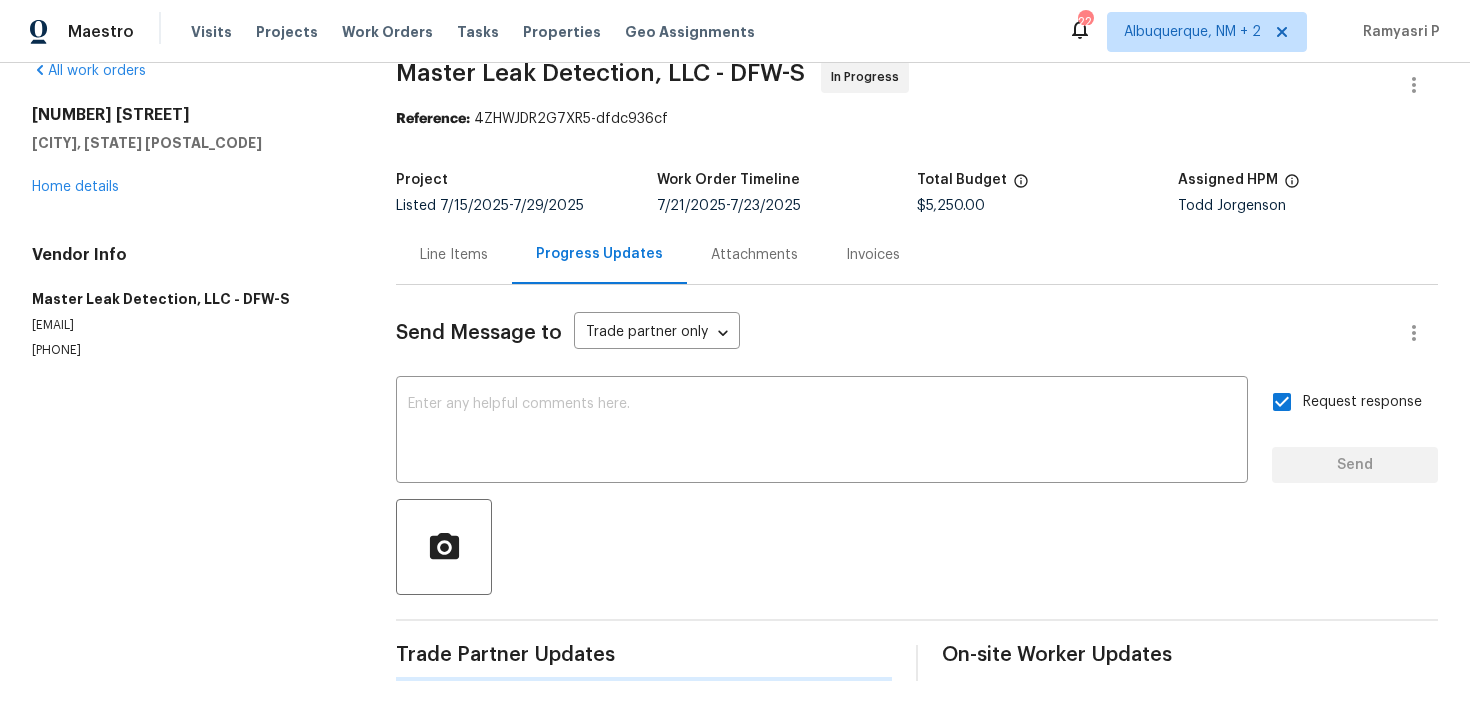 scroll, scrollTop: 115, scrollLeft: 0, axis: vertical 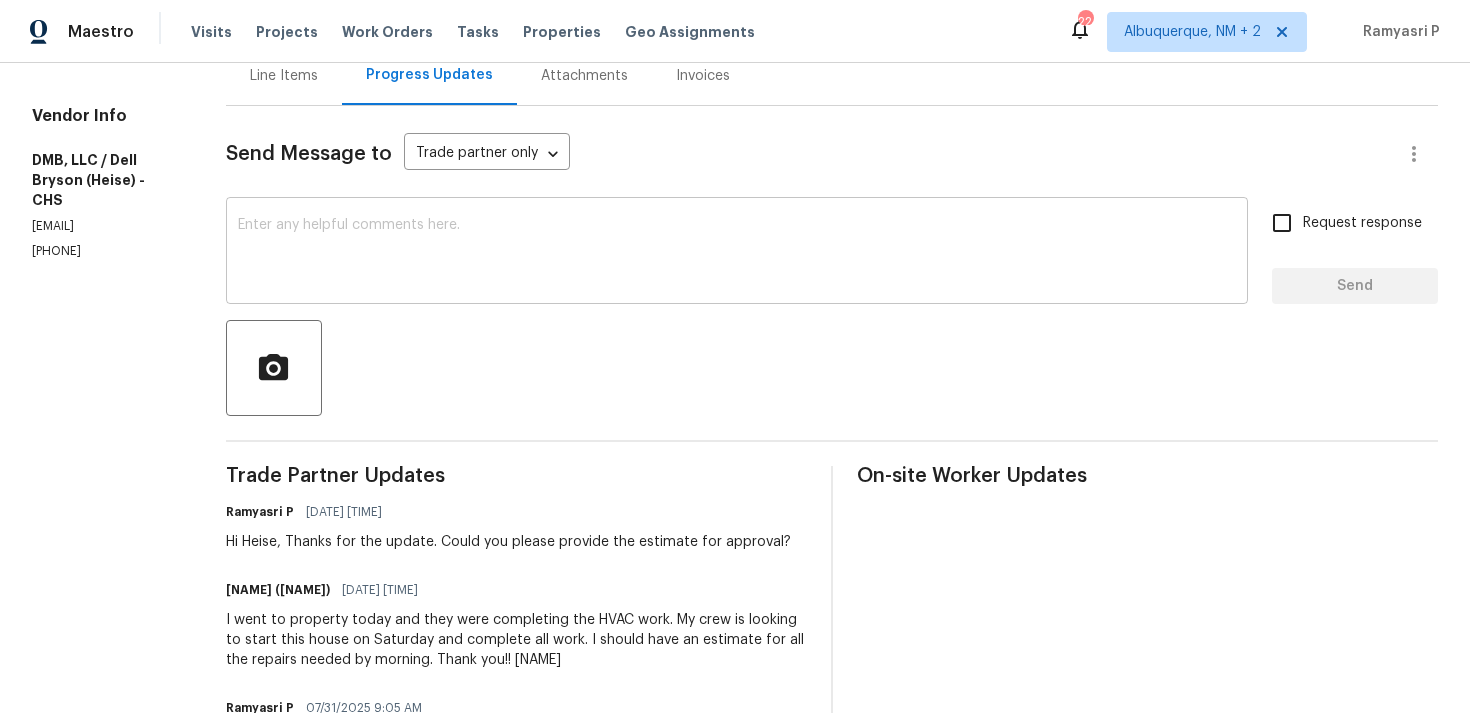 click on "x ​" at bounding box center [737, 253] 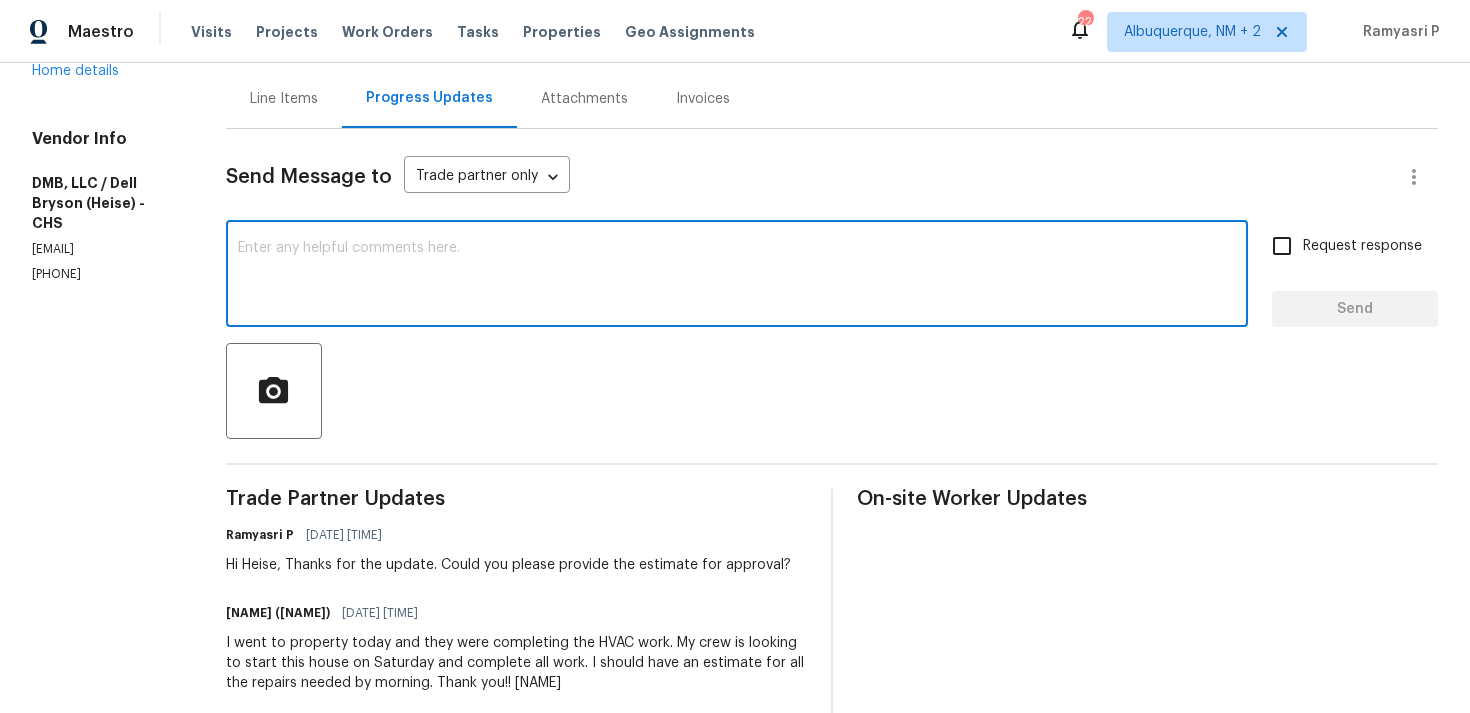 scroll, scrollTop: 163, scrollLeft: 0, axis: vertical 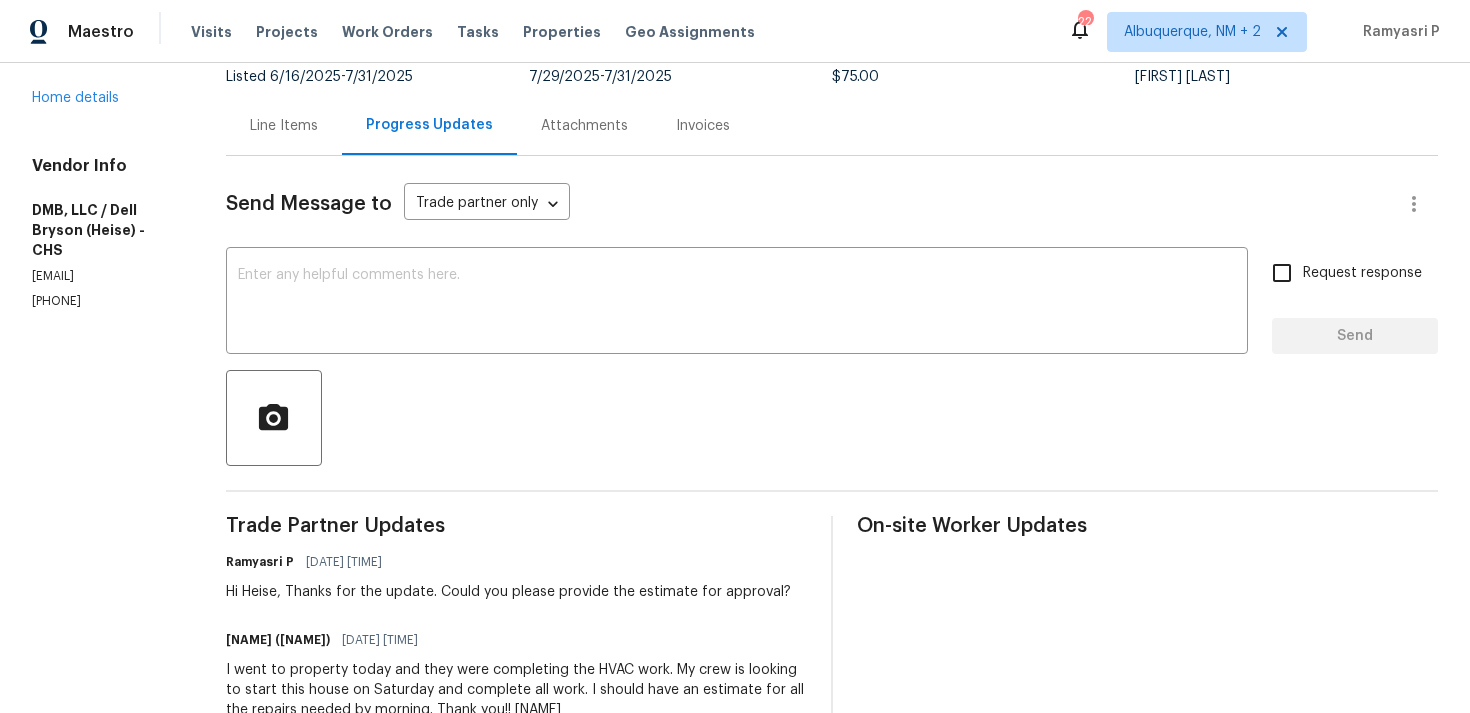 drag, startPoint x: 130, startPoint y: 261, endPoint x: 26, endPoint y: 261, distance: 104 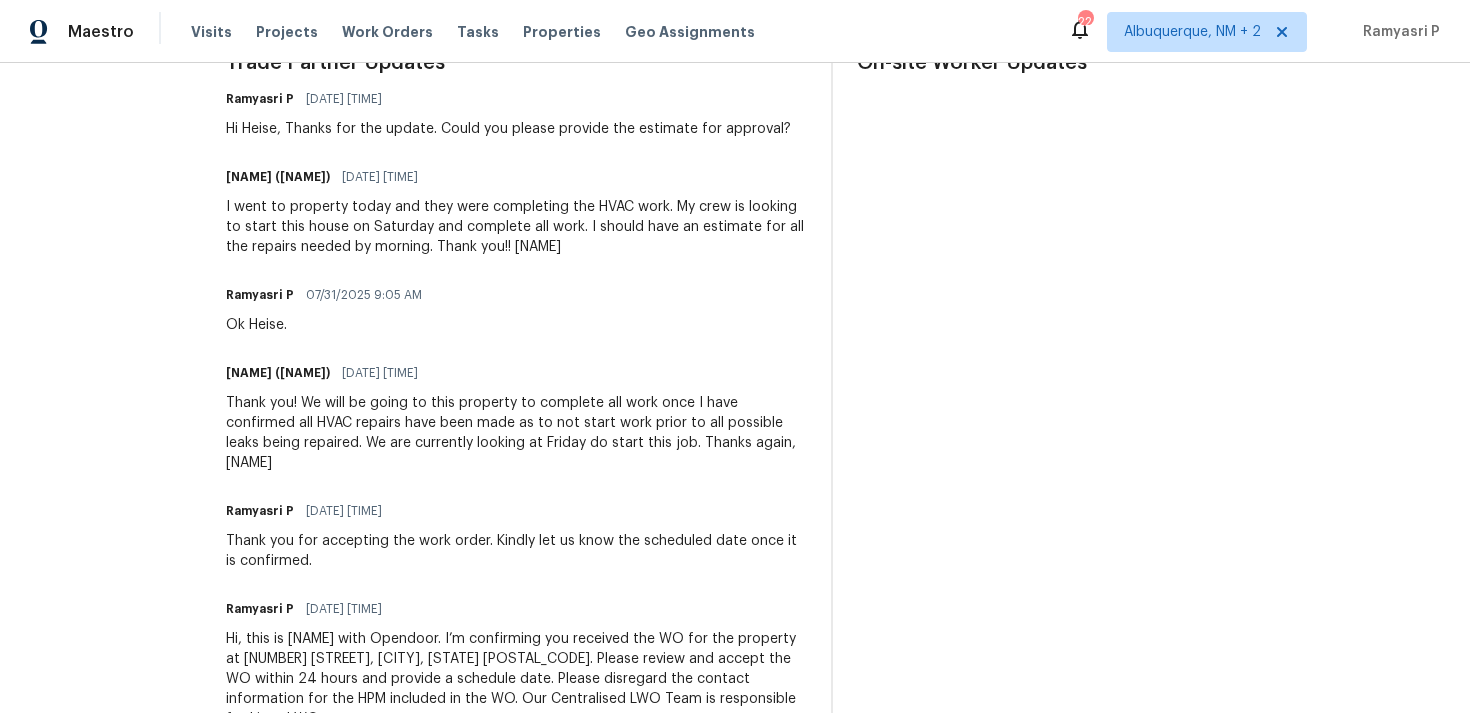 scroll, scrollTop: 658, scrollLeft: 0, axis: vertical 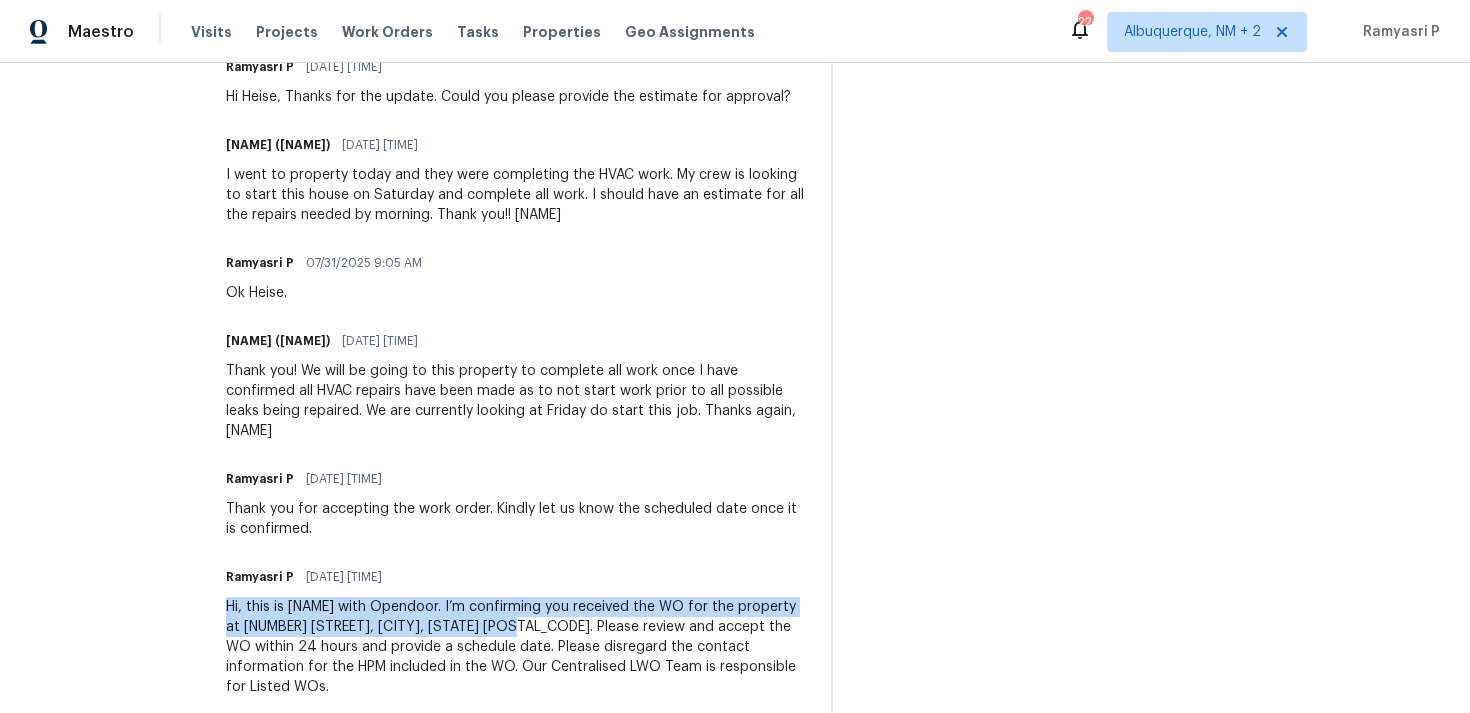 drag, startPoint x: 229, startPoint y: 580, endPoint x: 505, endPoint y: 605, distance: 277.12994 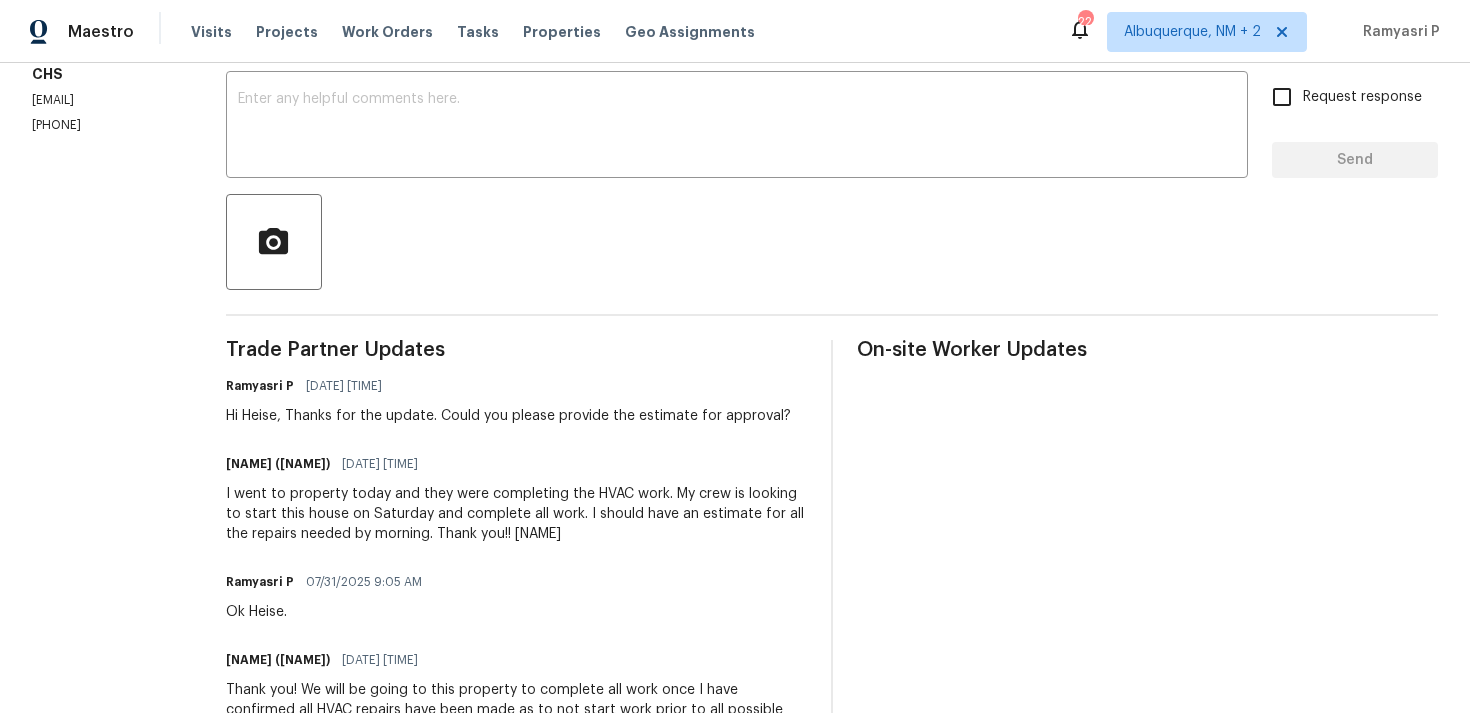 scroll, scrollTop: 294, scrollLeft: 0, axis: vertical 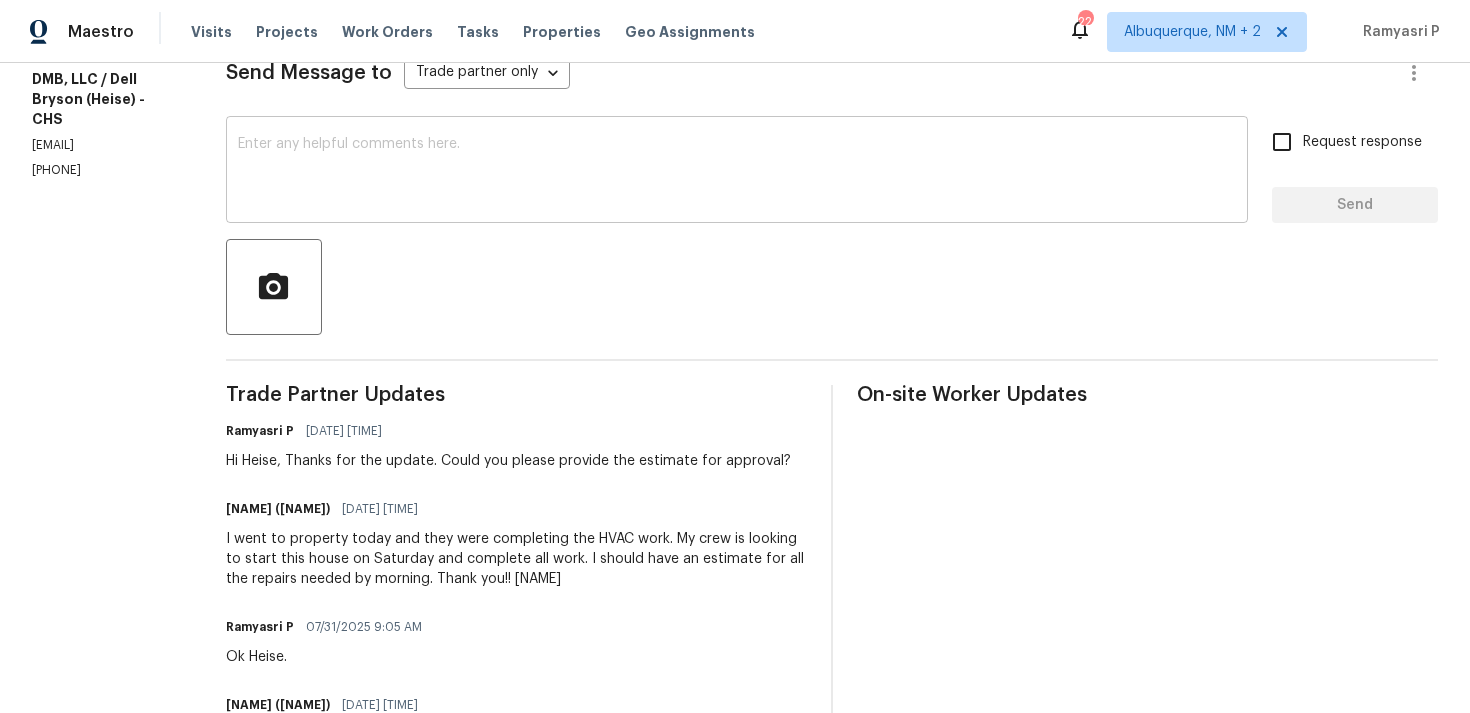 click at bounding box center (737, 172) 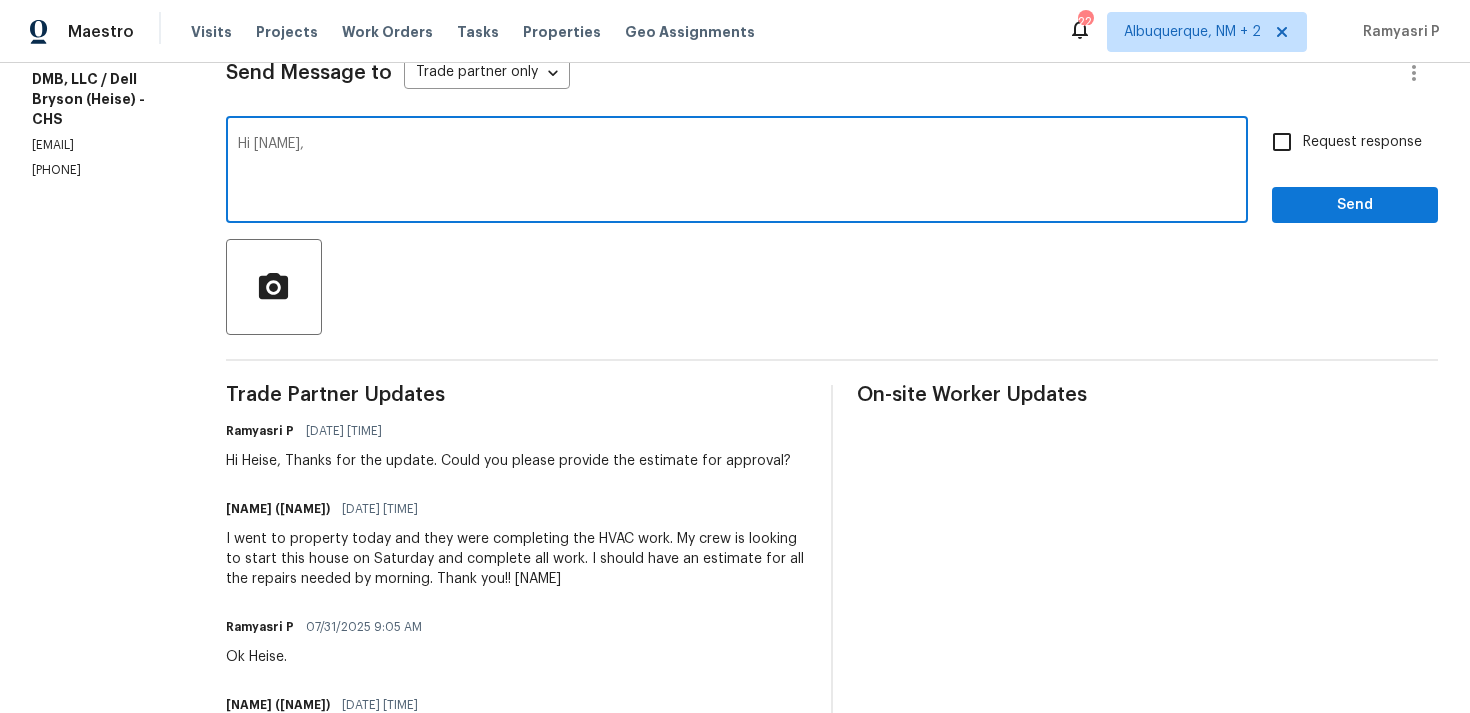 paste on "We tried reaching out to you via RC text to ask" 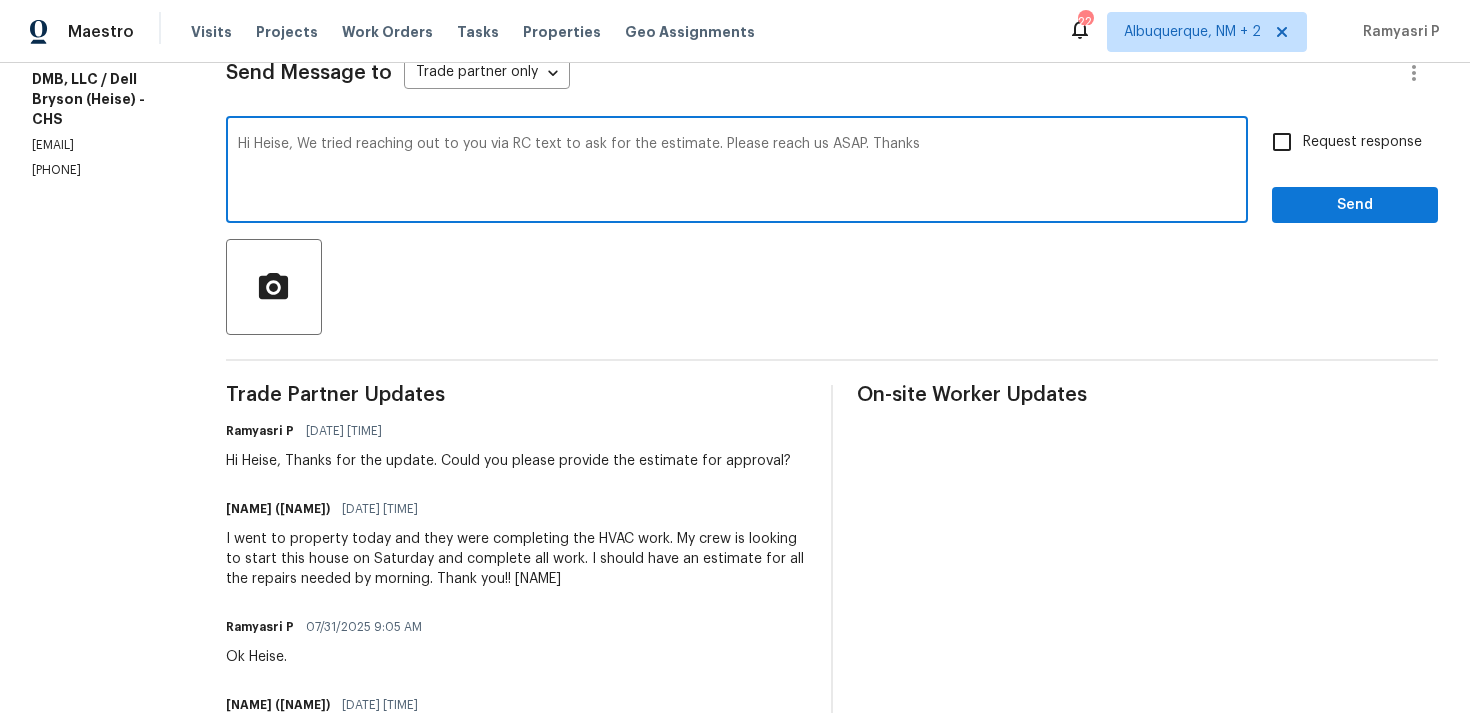 drag, startPoint x: 304, startPoint y: 142, endPoint x: 719, endPoint y: 141, distance: 415.0012 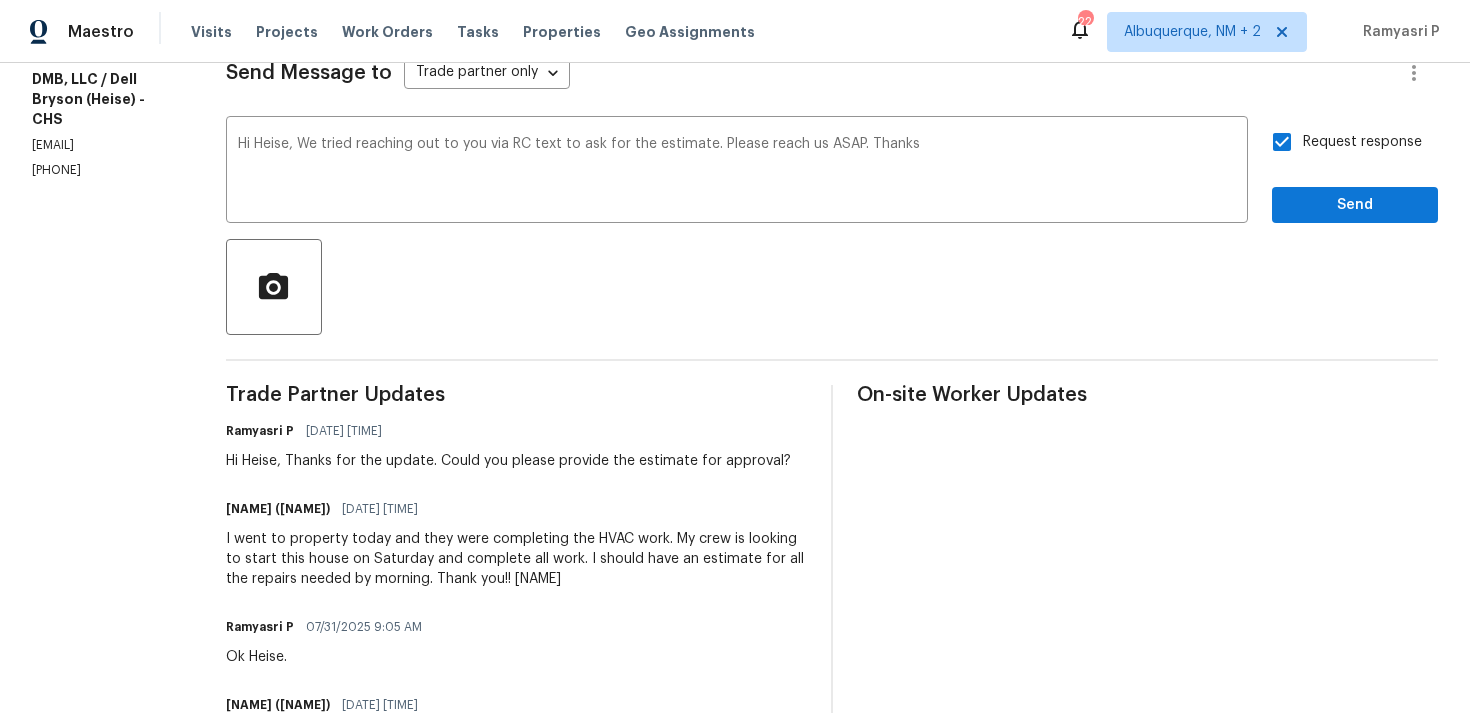 click on "Send Message to Trade partner only Trade partner only ​ Hi [NAME], We tried reaching out to you via RC text to ask for the estimate. Please reach us ASAP. Thanks x ​ Request response Send Trade Partner Updates [NAME] P [DATE] [TIME] Hi [NAME], Thanks for the update. Could you please provide the estimate for approval? [NAME] ([NAME]) [DATE] [TIME] I went to property today and they were completing the HVAC work. My crew is looking to start this house on Saturday and complete all work.
I should have an estimate for all the repairs needed by morning. Thank you!! [NAME] [NAME] P [DATE] [TIME] Ok [NAME]. [NAME] ([NAME]) [DATE] [TIME] Thank you! We will be going to this property to complete all work once I have confirmed all HVAC repairs have been made as to not start work prior to all possible leaks being repaired.
We are currently looking at Friday do start this job. Thanks again, [NAME] [NAME] P [DATE] [TIME] [NAME] P [DATE] [TIME] On-site Worker Updates" at bounding box center (832, 555) 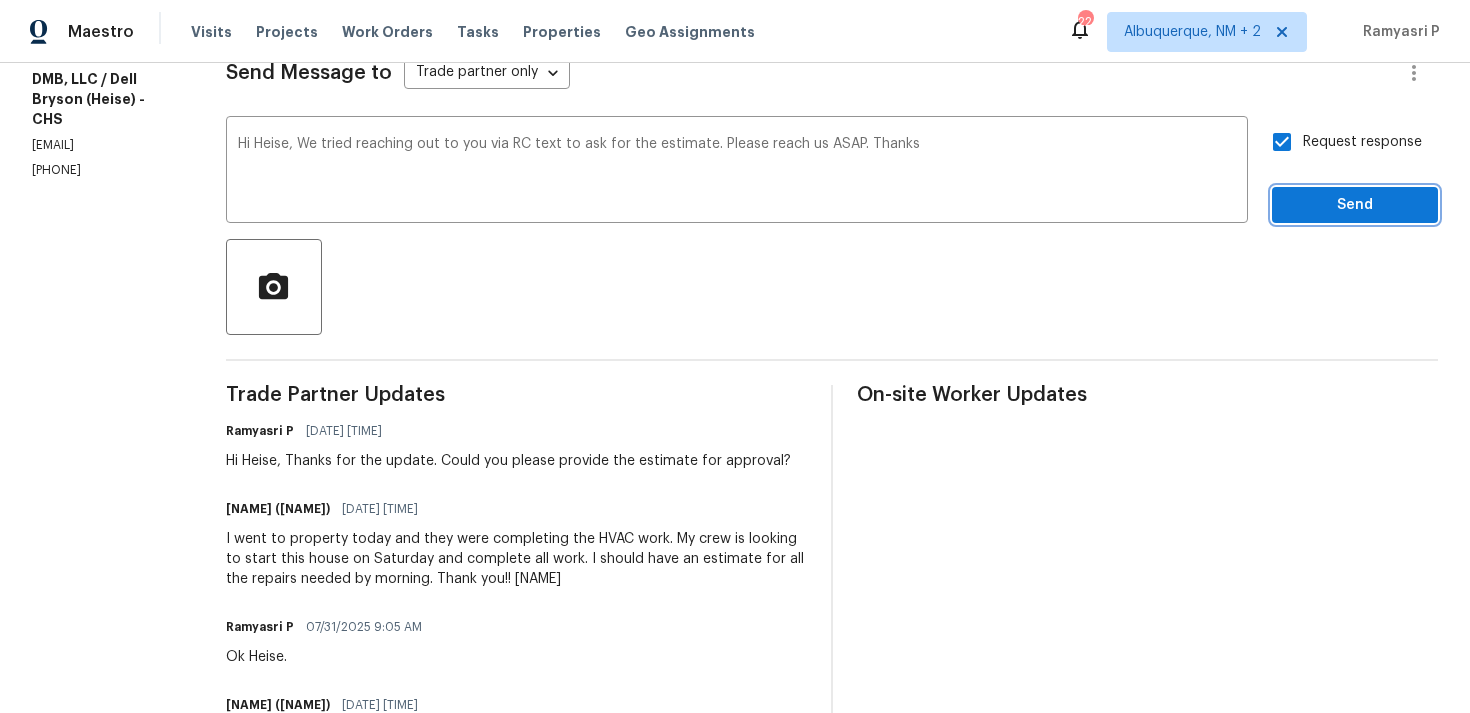 click on "Send" at bounding box center (1355, 205) 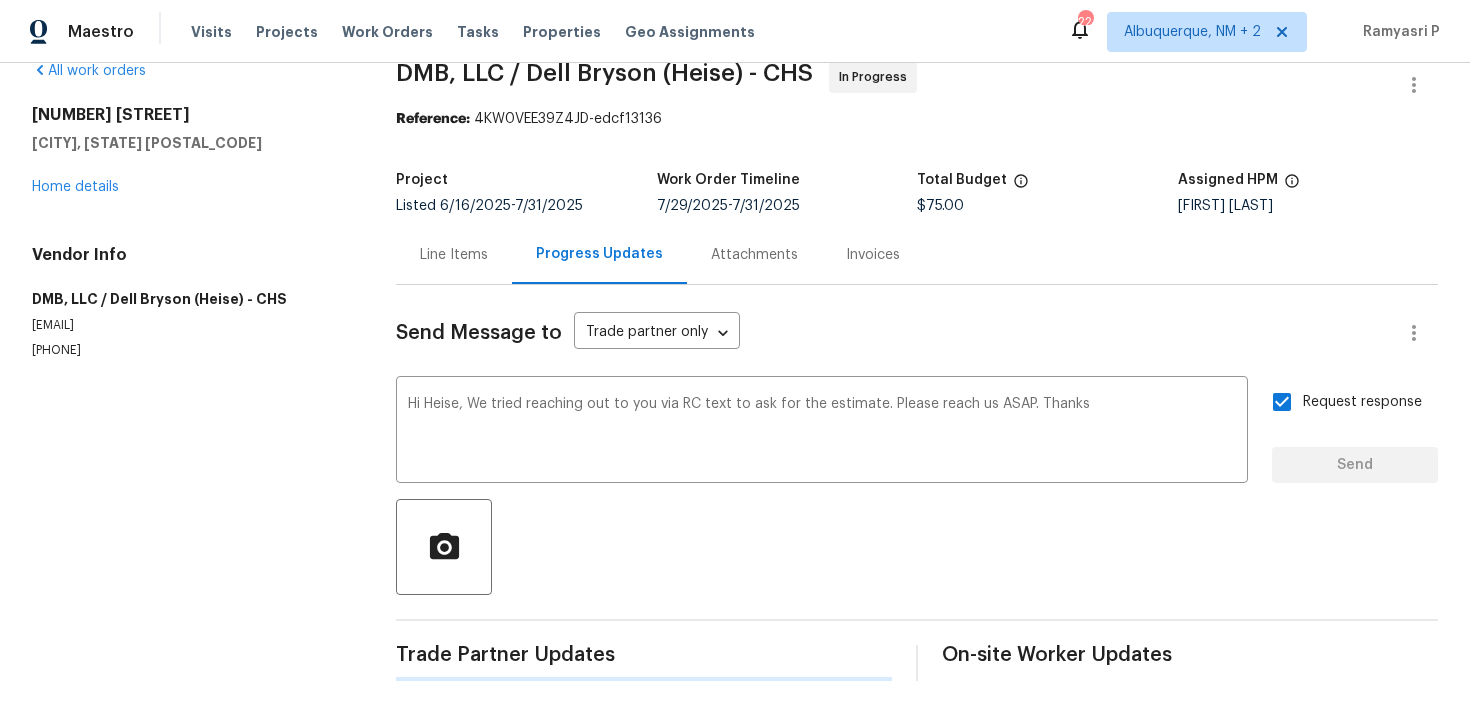 type 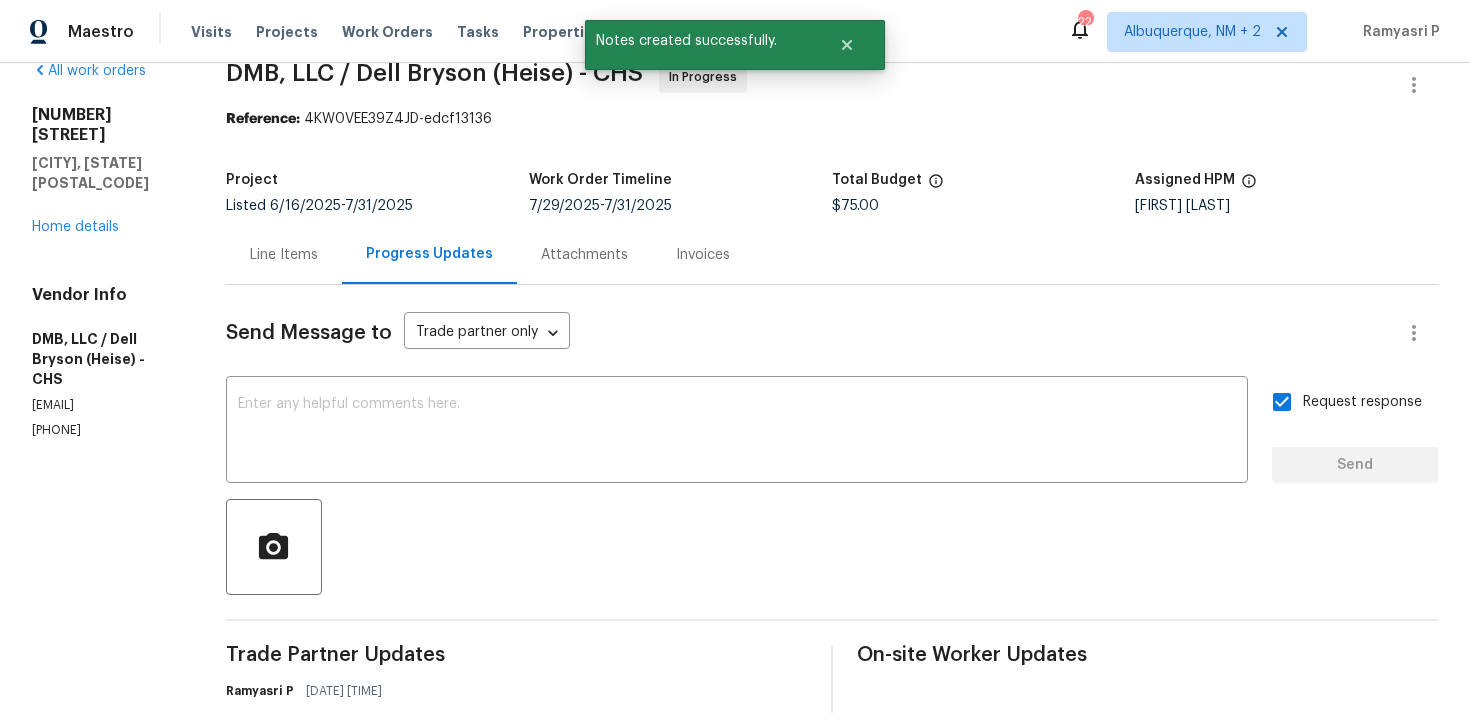 scroll, scrollTop: 294, scrollLeft: 0, axis: vertical 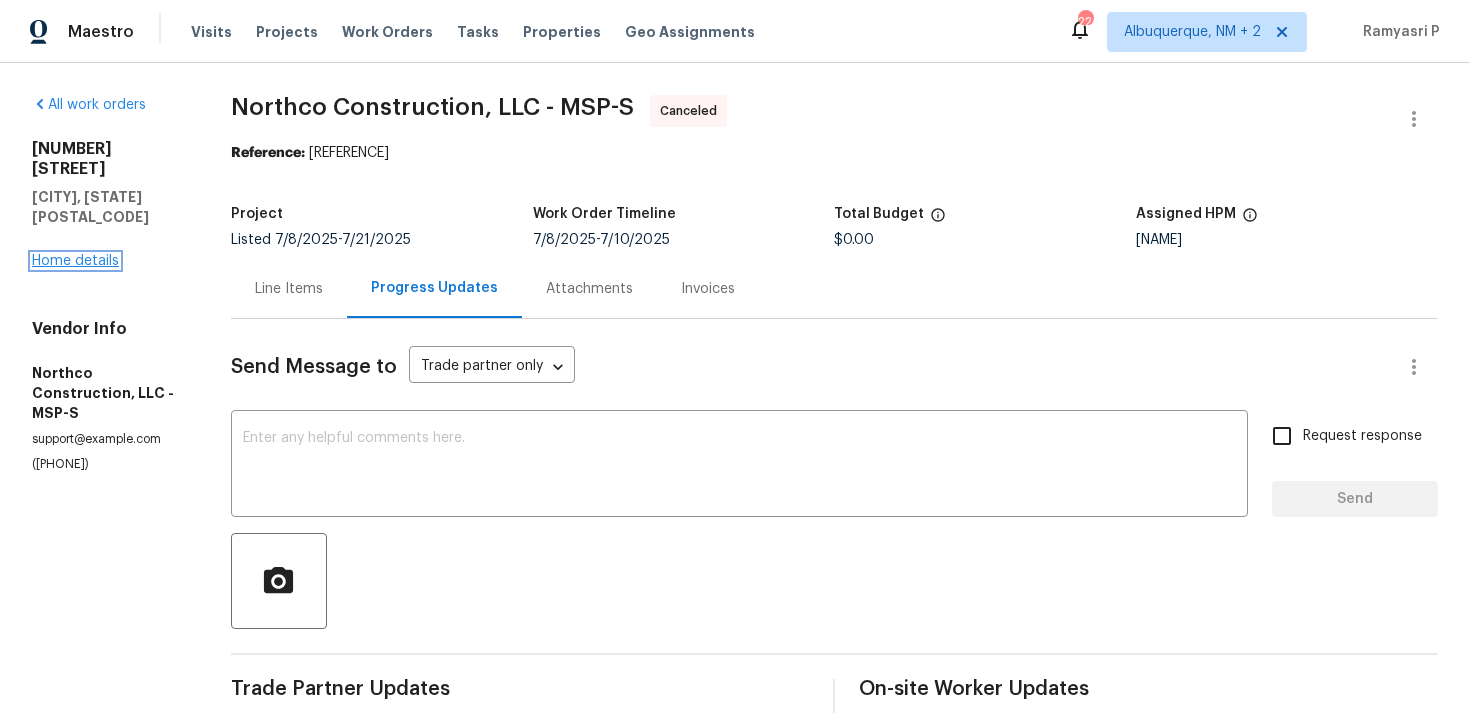 click on "Home details" at bounding box center [75, 261] 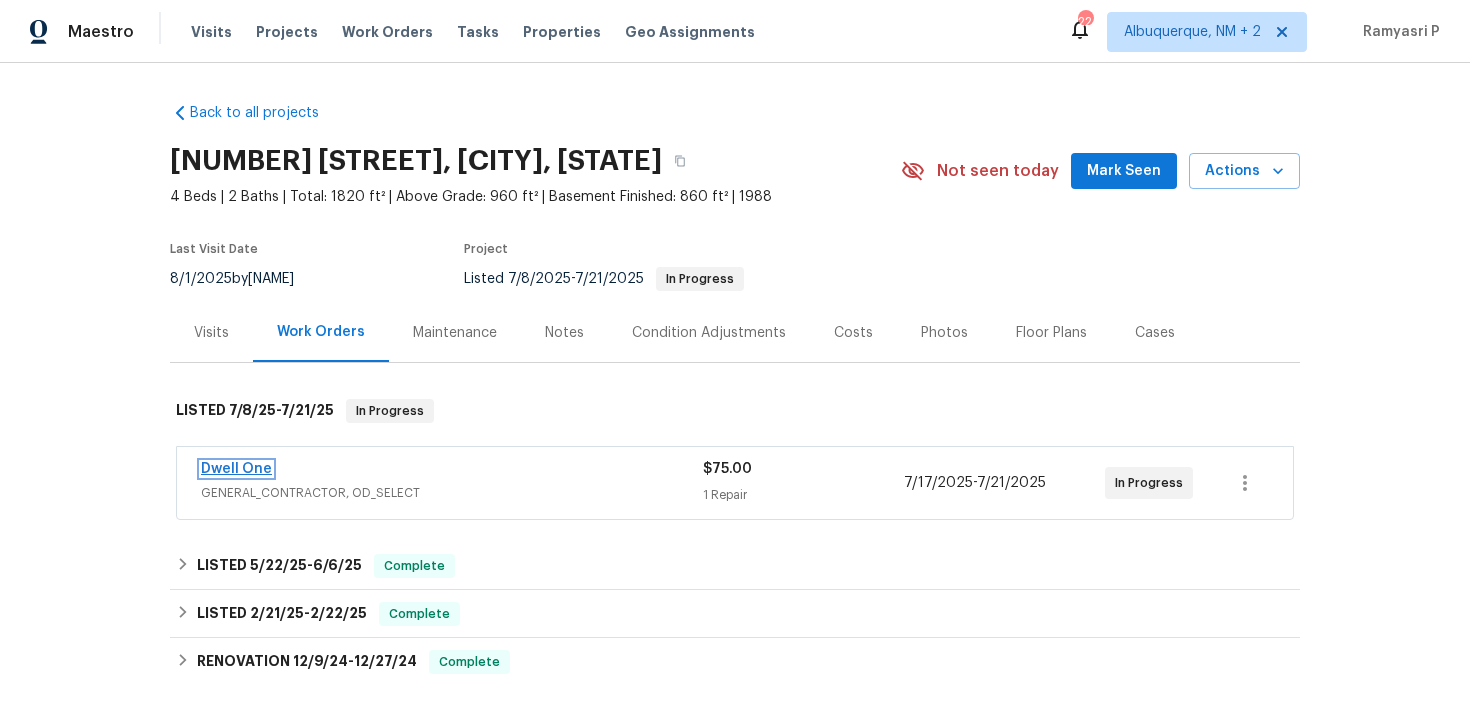 click on "Dwell One" at bounding box center [236, 469] 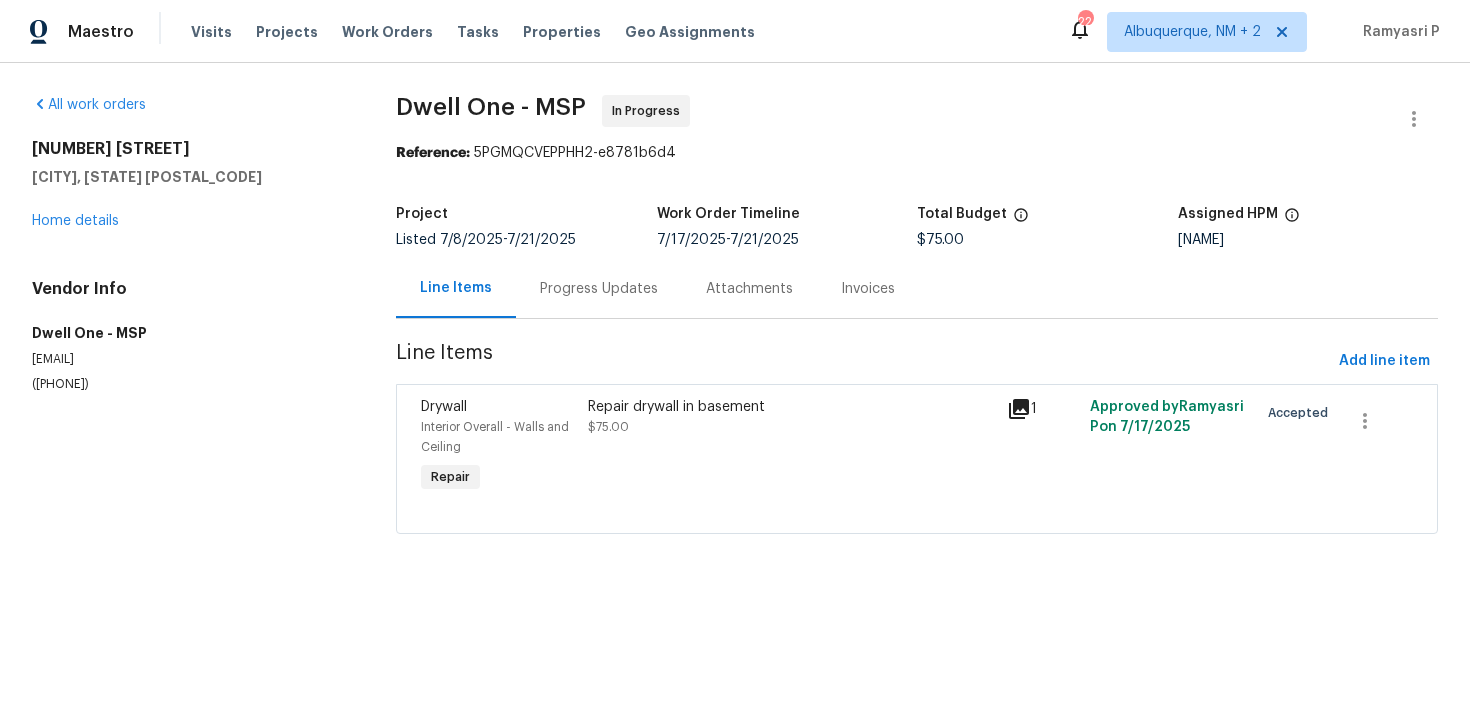 click on "Progress Updates" at bounding box center (599, 288) 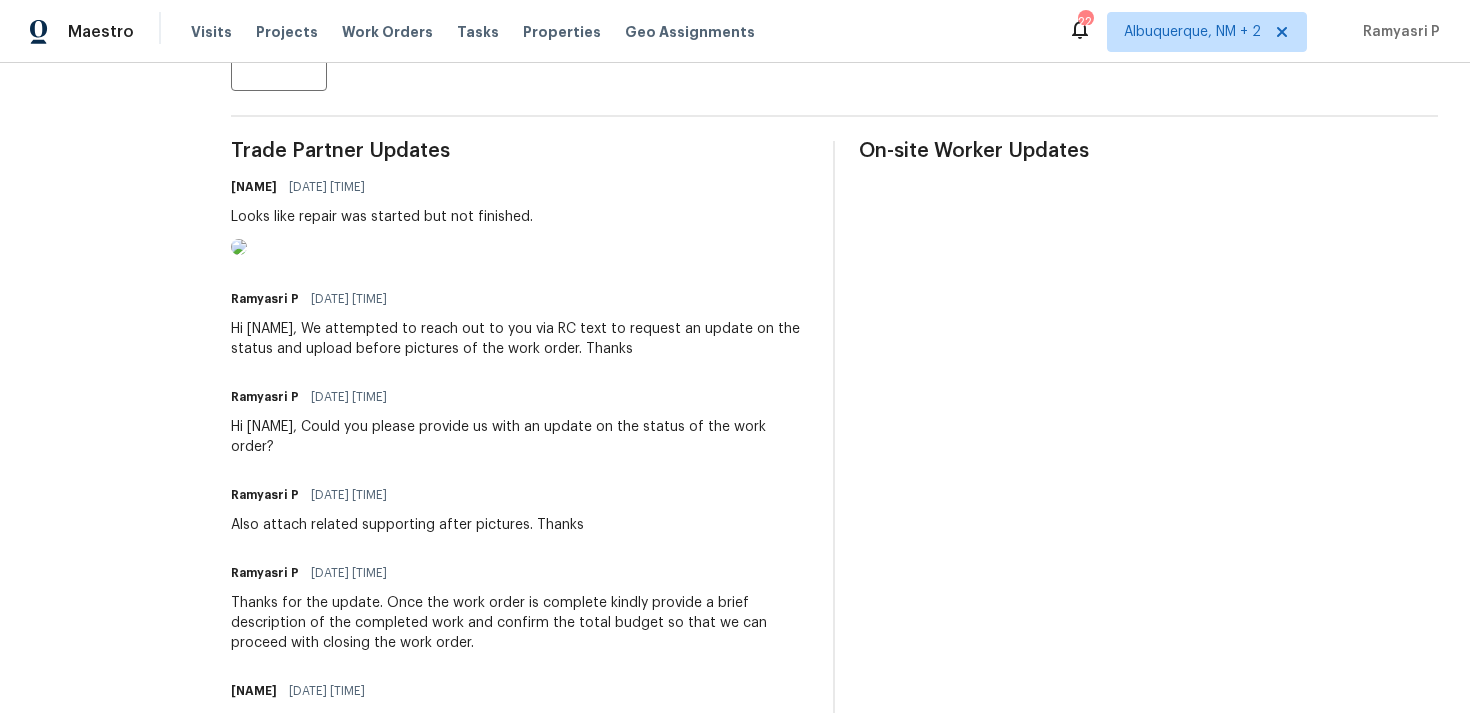 scroll, scrollTop: 526, scrollLeft: 0, axis: vertical 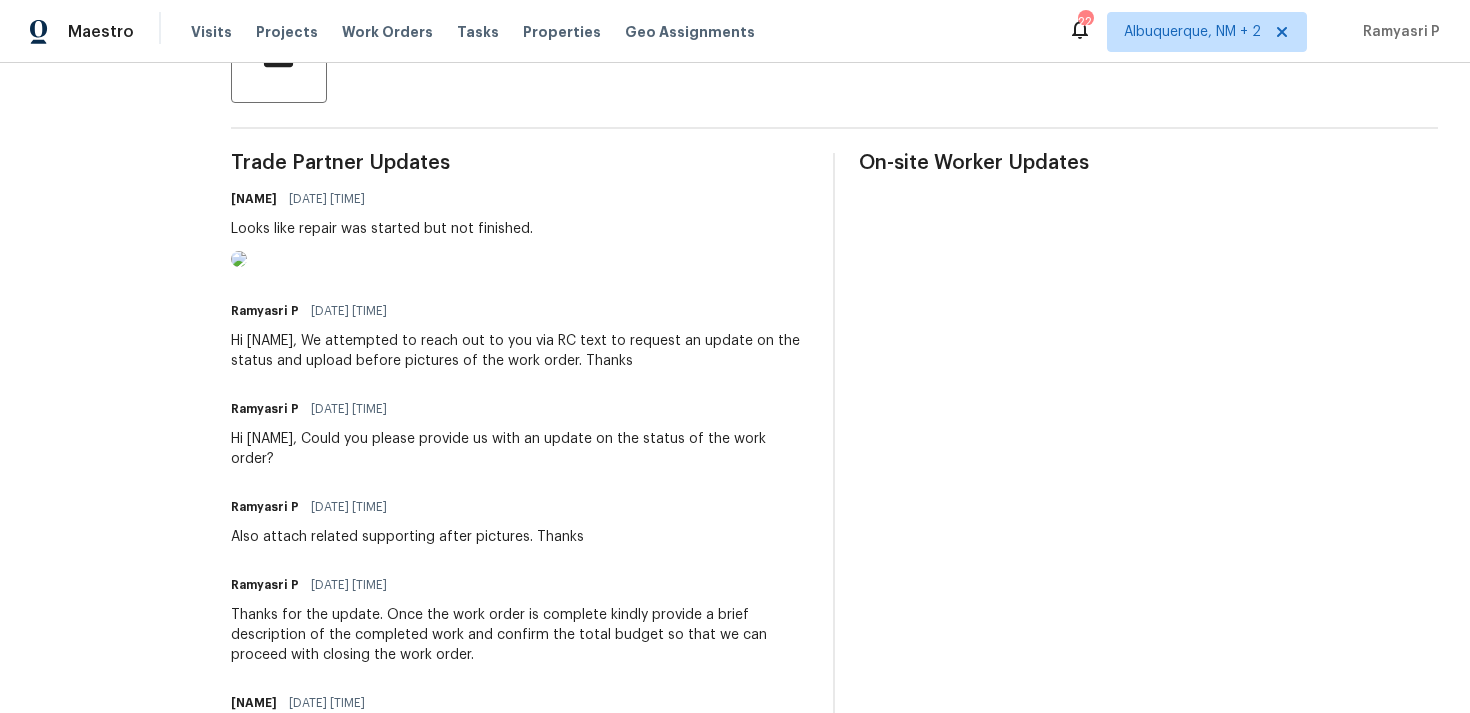 click at bounding box center (239, 259) 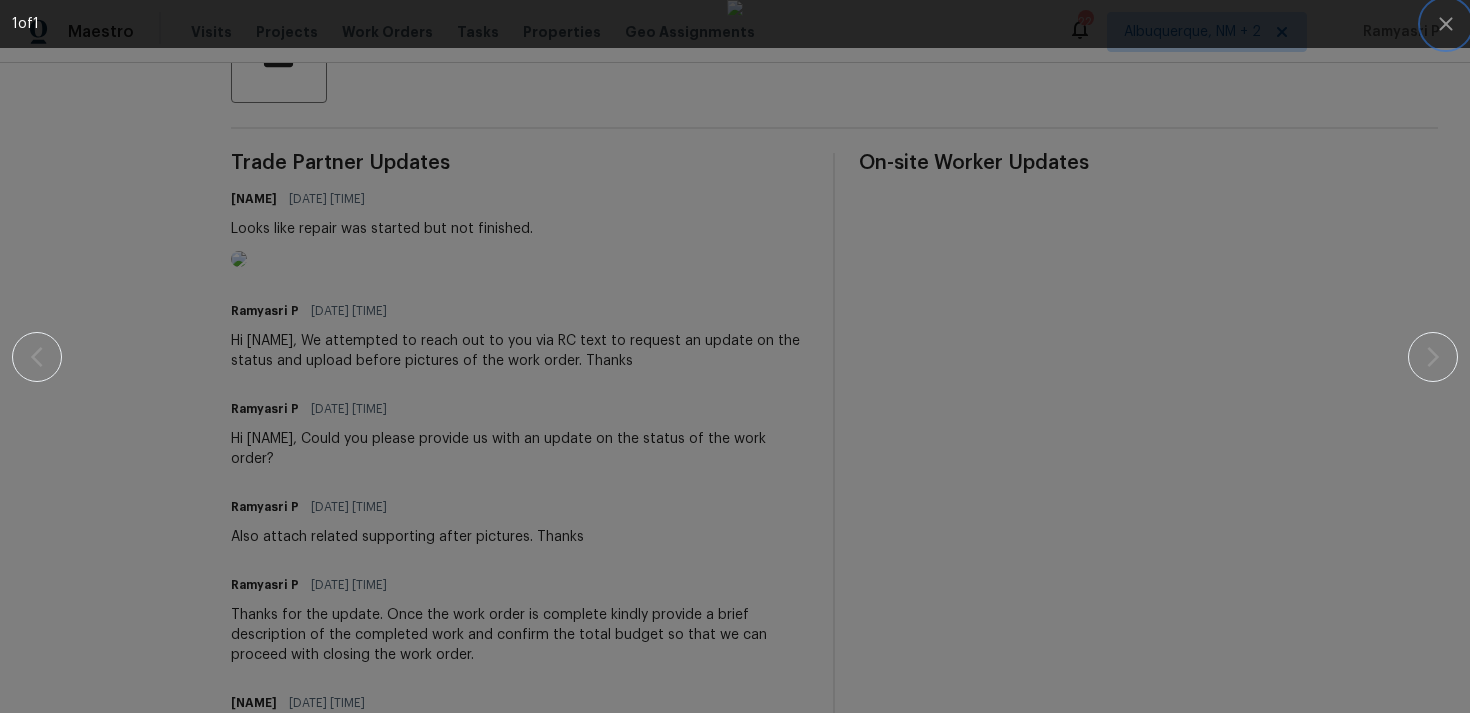 click 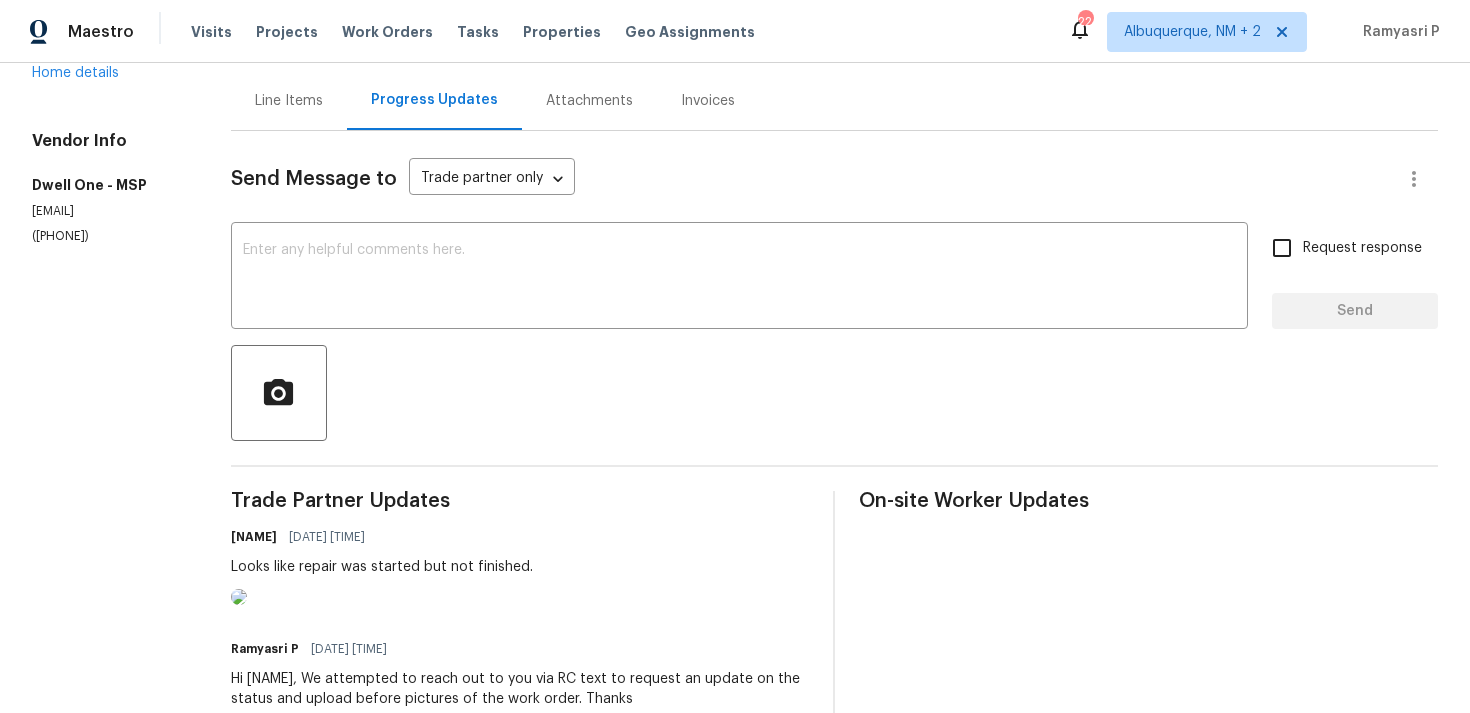 scroll, scrollTop: 99, scrollLeft: 0, axis: vertical 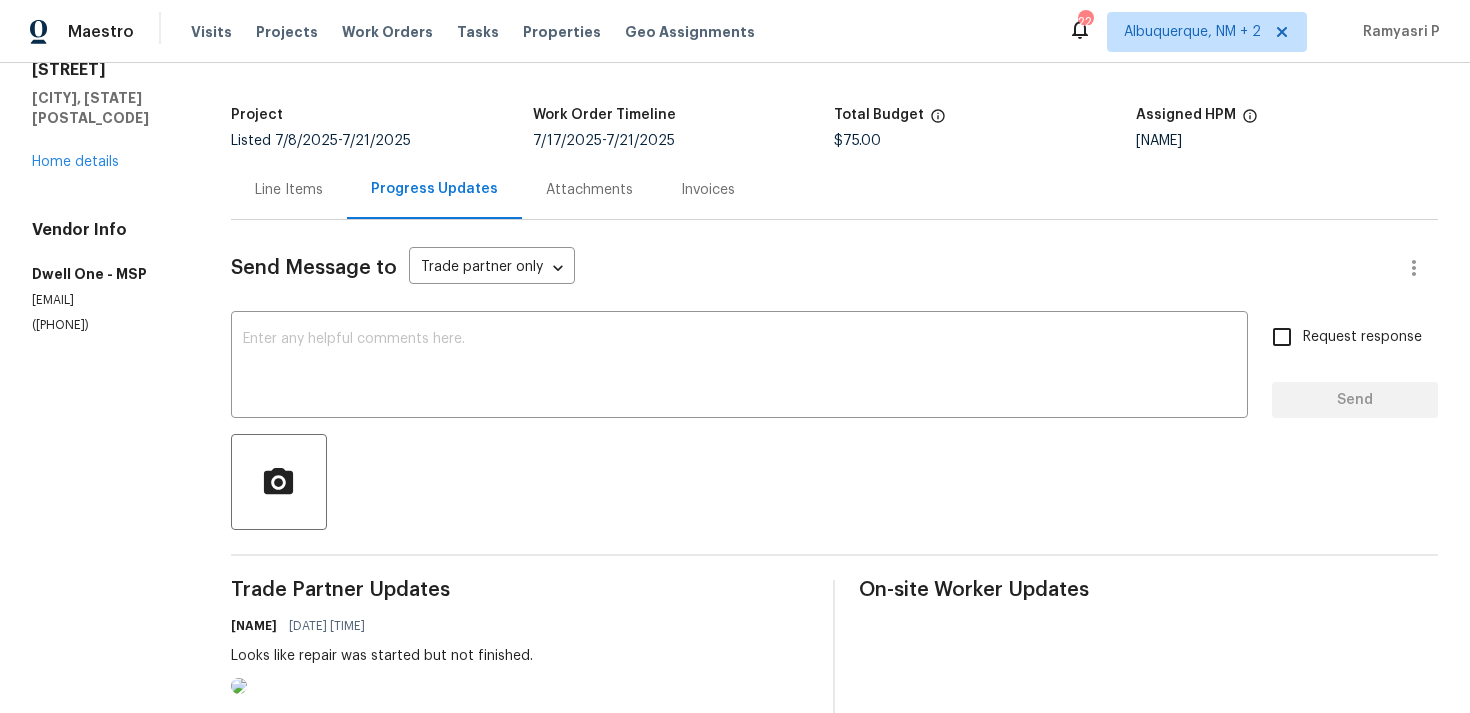 click on "Line Items" at bounding box center [289, 190] 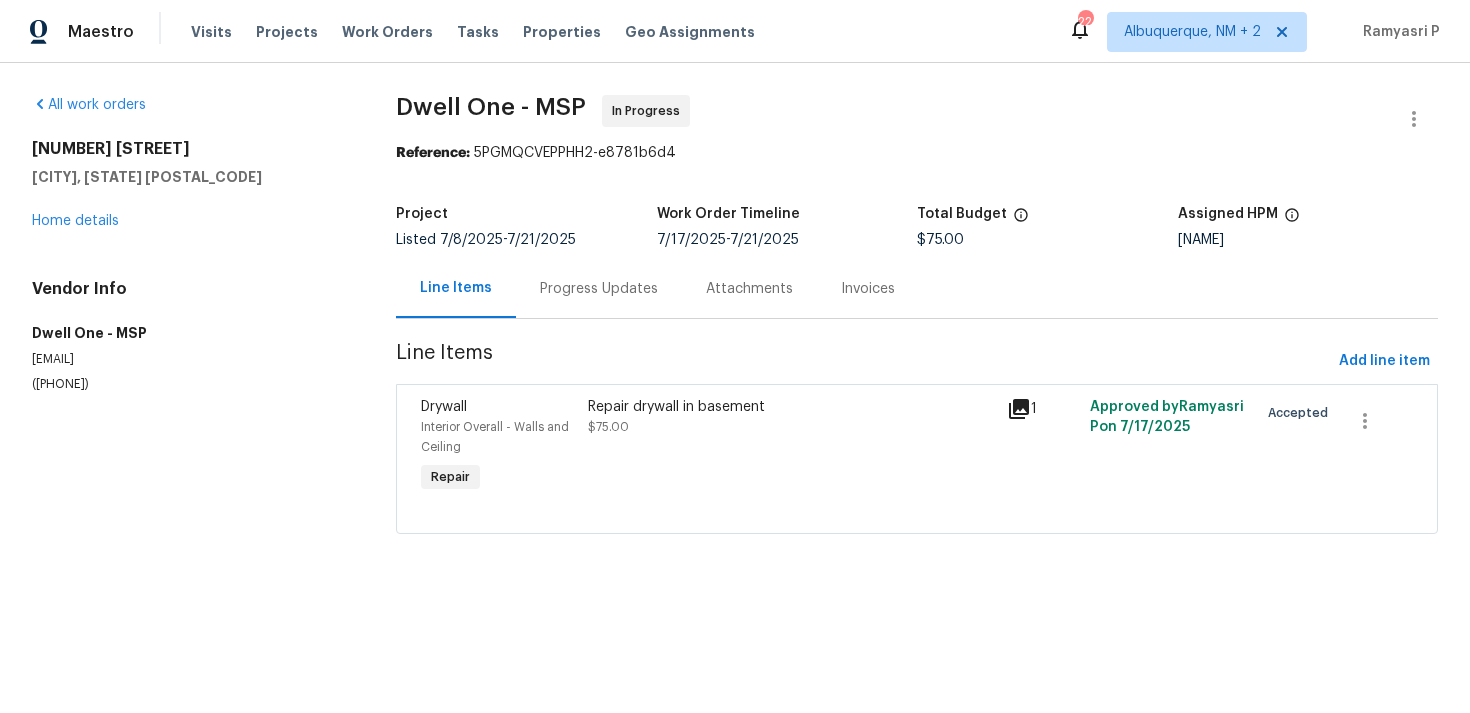 scroll, scrollTop: 0, scrollLeft: 0, axis: both 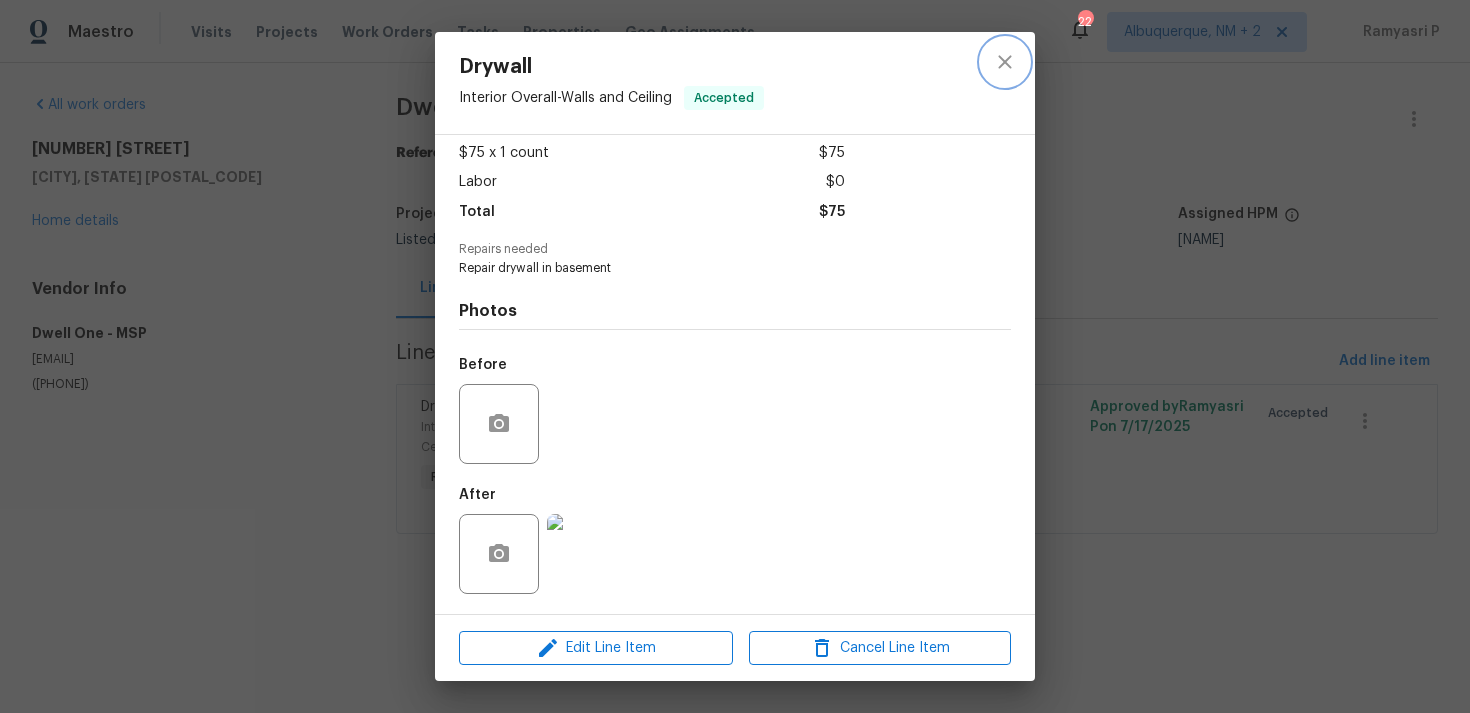 click 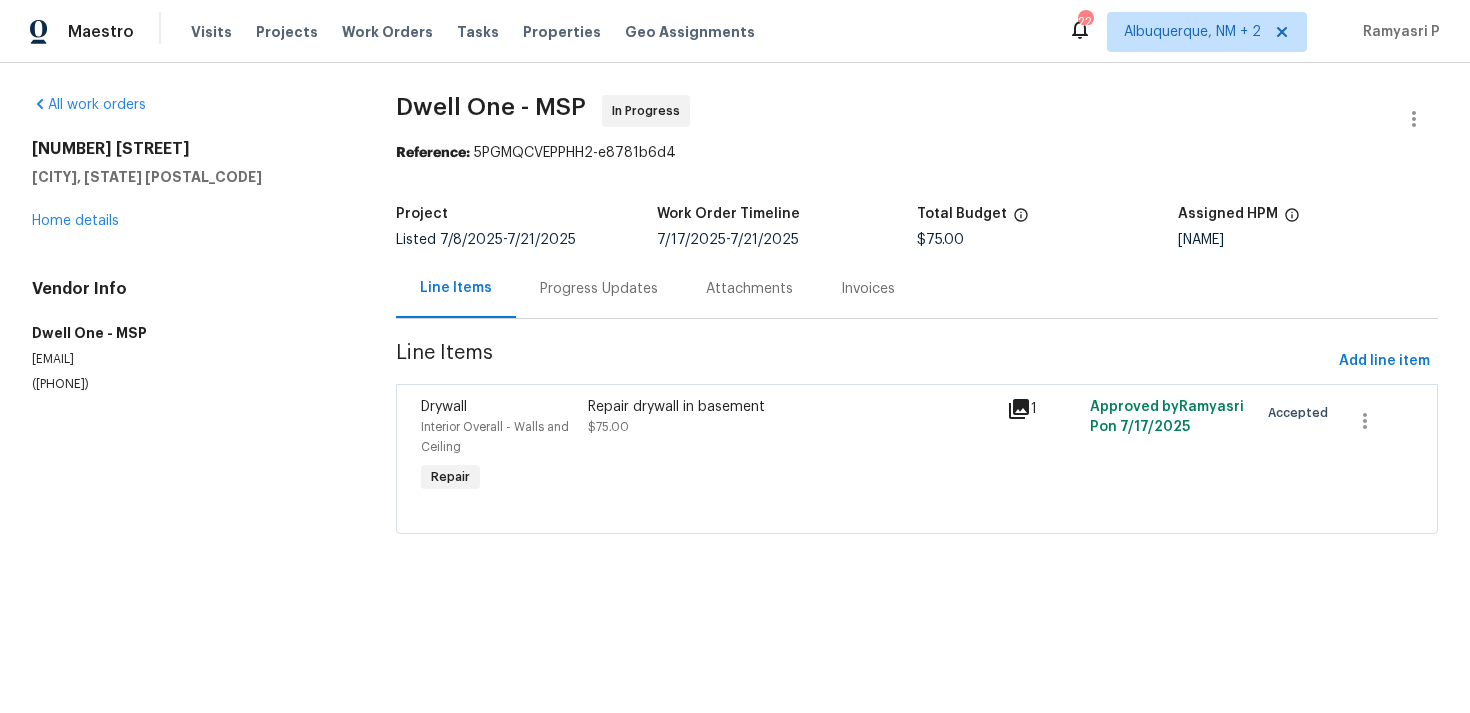 click on "Progress Updates" at bounding box center [599, 288] 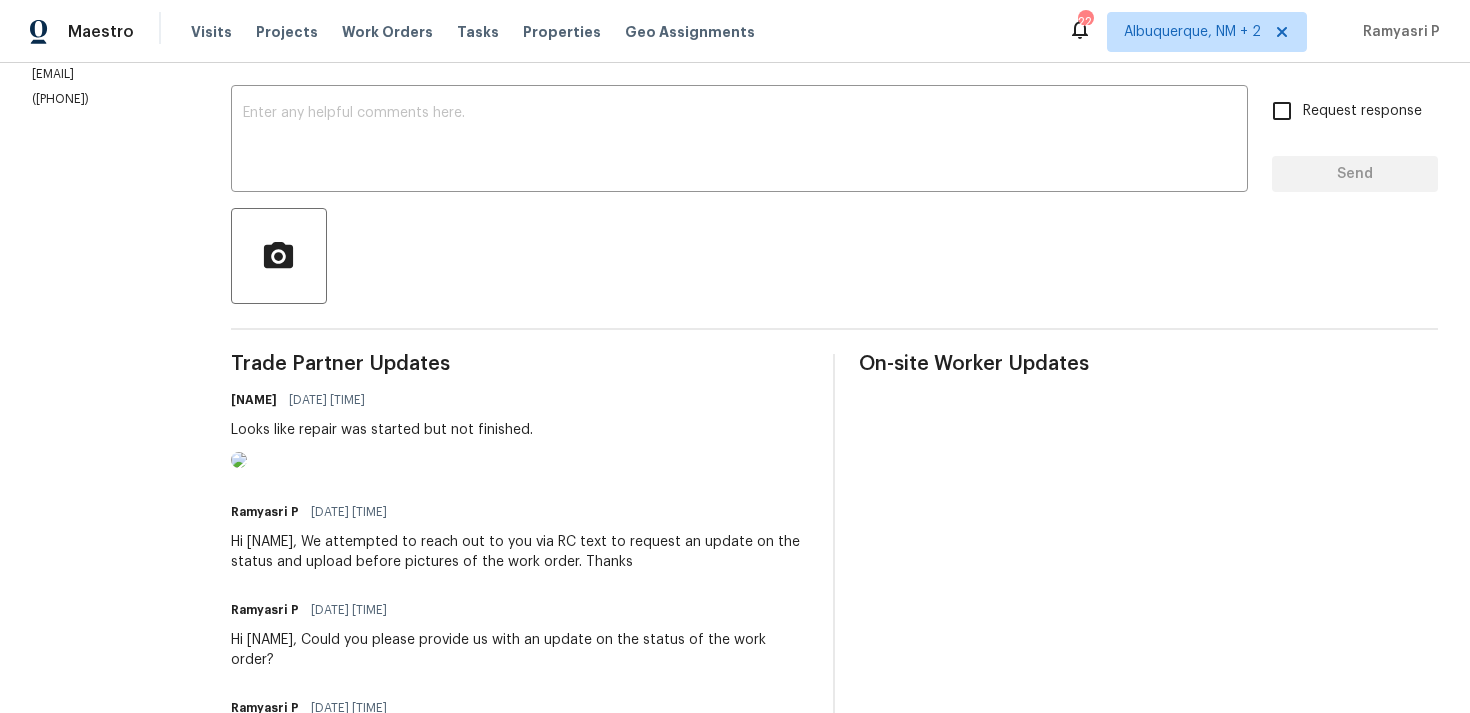 scroll, scrollTop: 358, scrollLeft: 0, axis: vertical 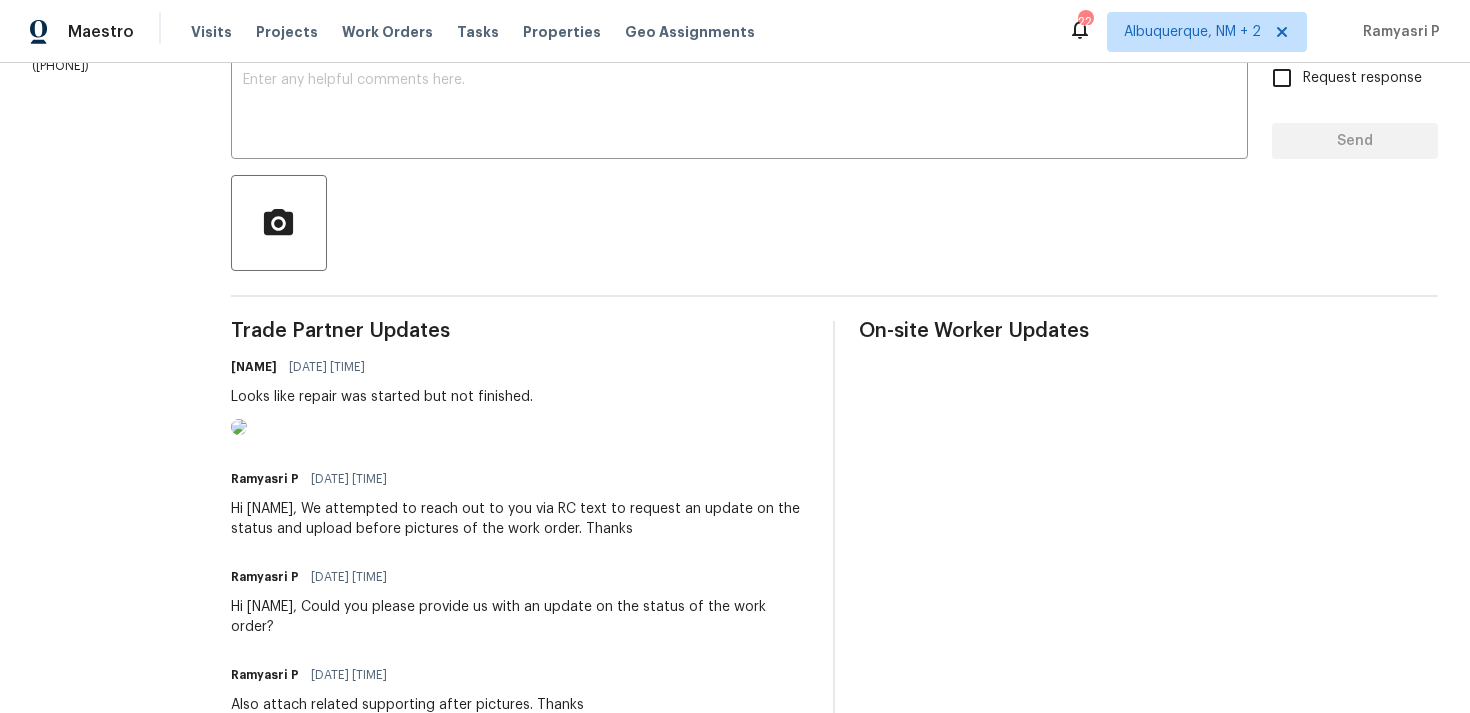 click at bounding box center (239, 427) 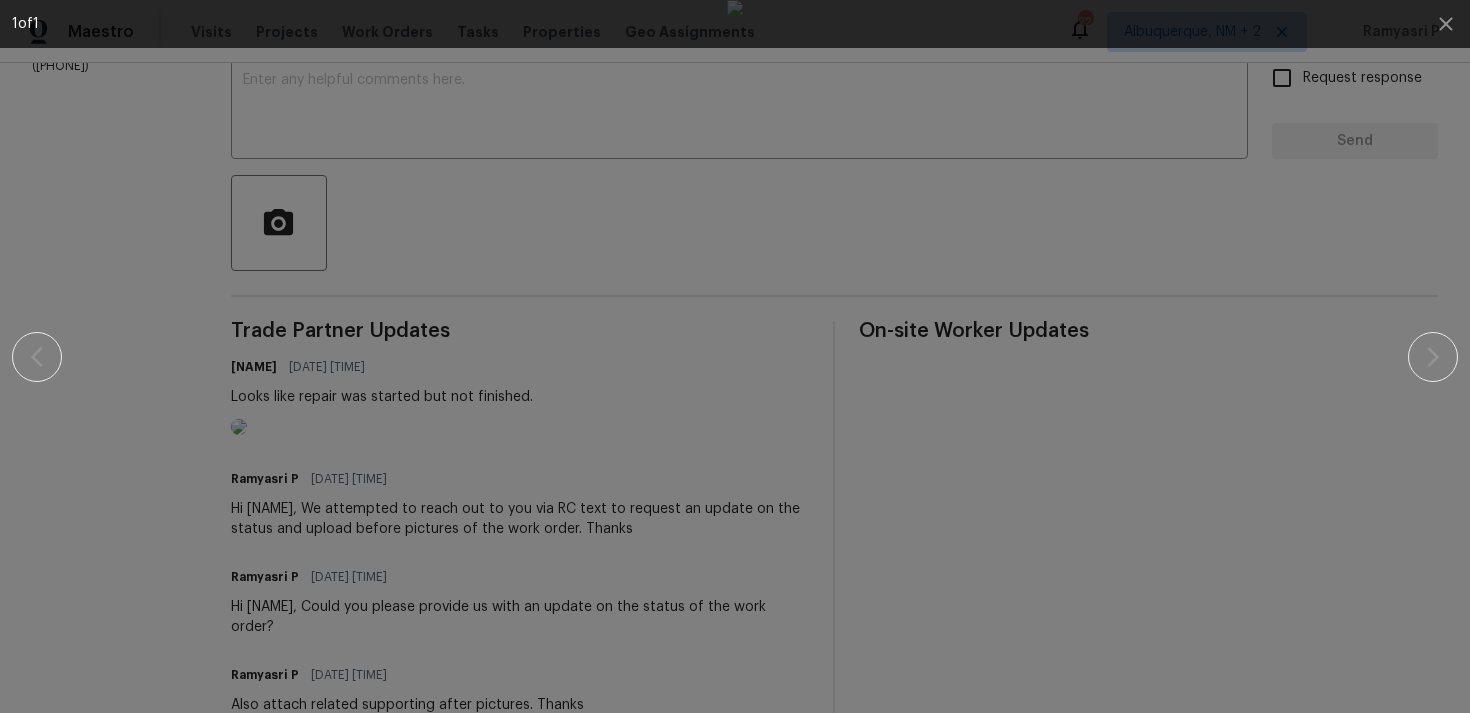 click at bounding box center (735, 356) 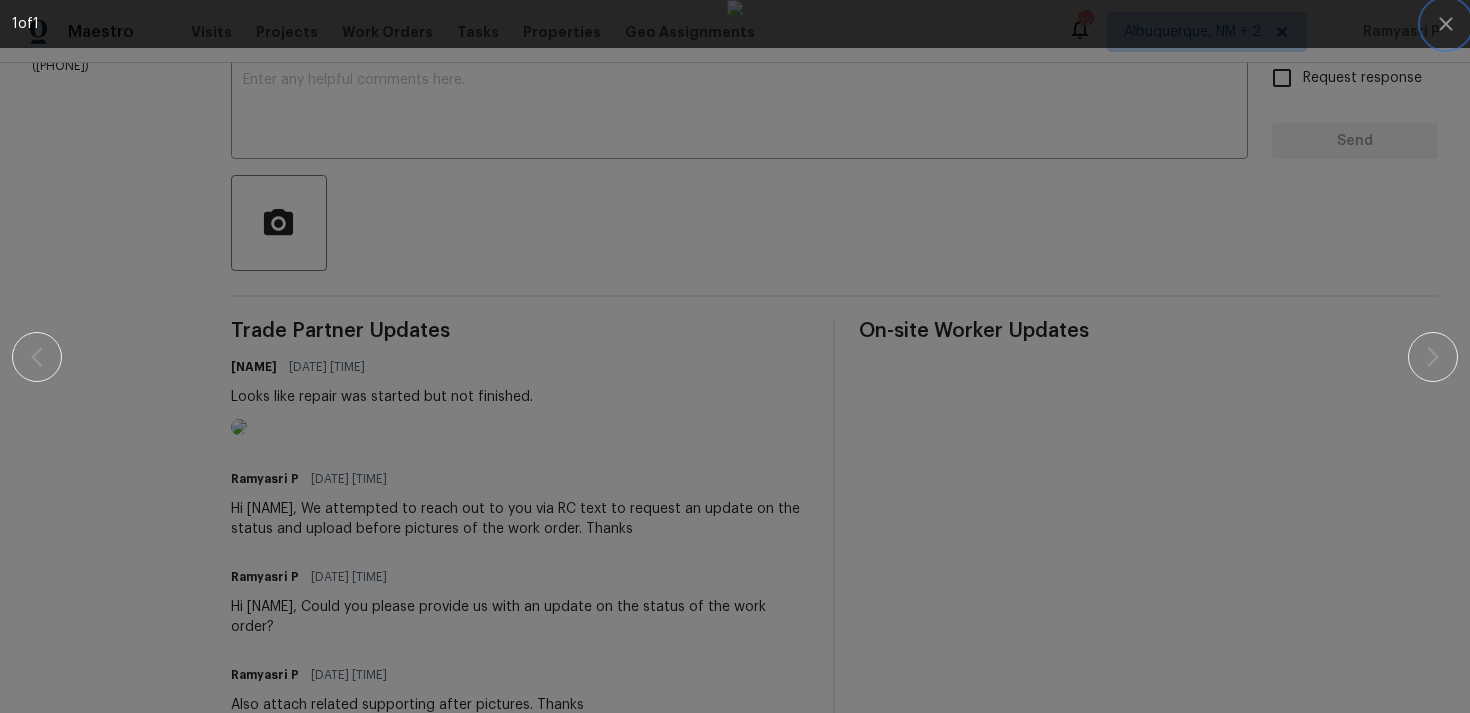 click 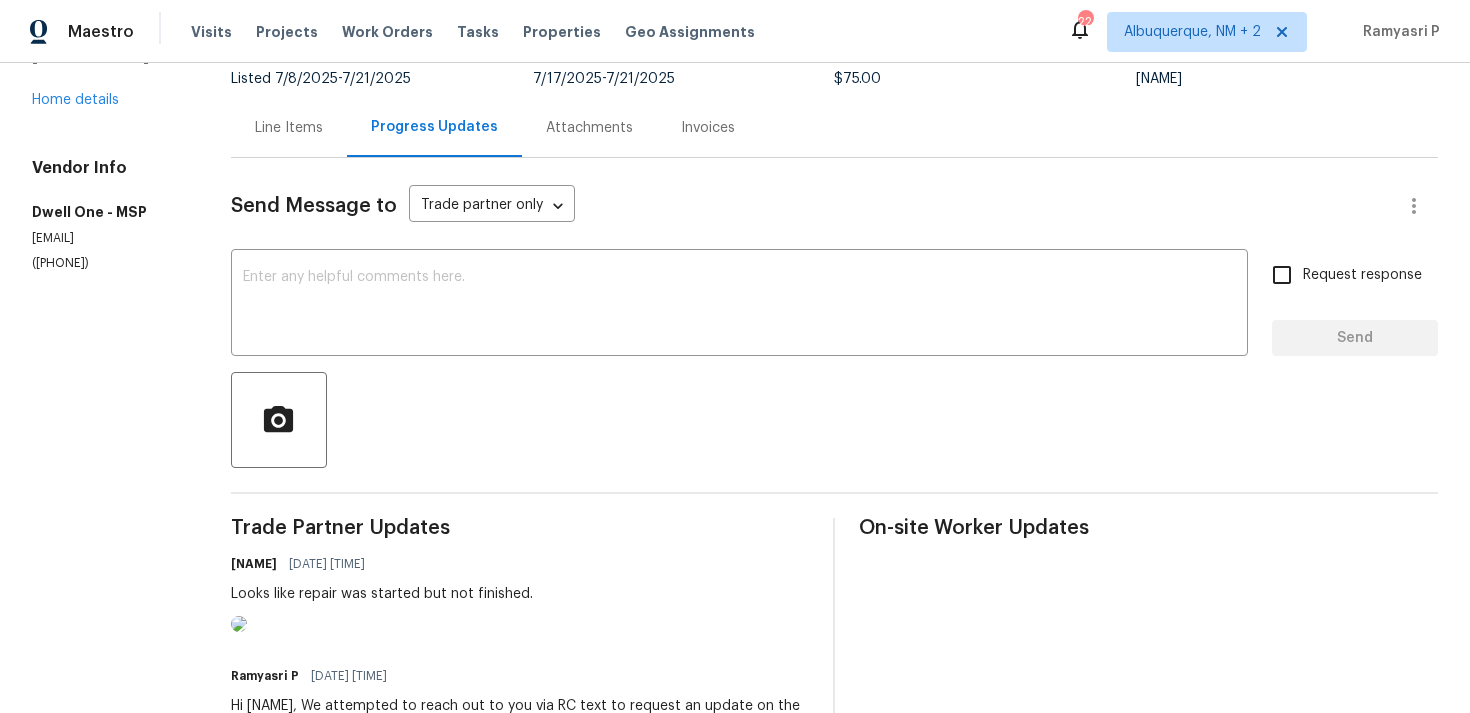 scroll, scrollTop: 0, scrollLeft: 0, axis: both 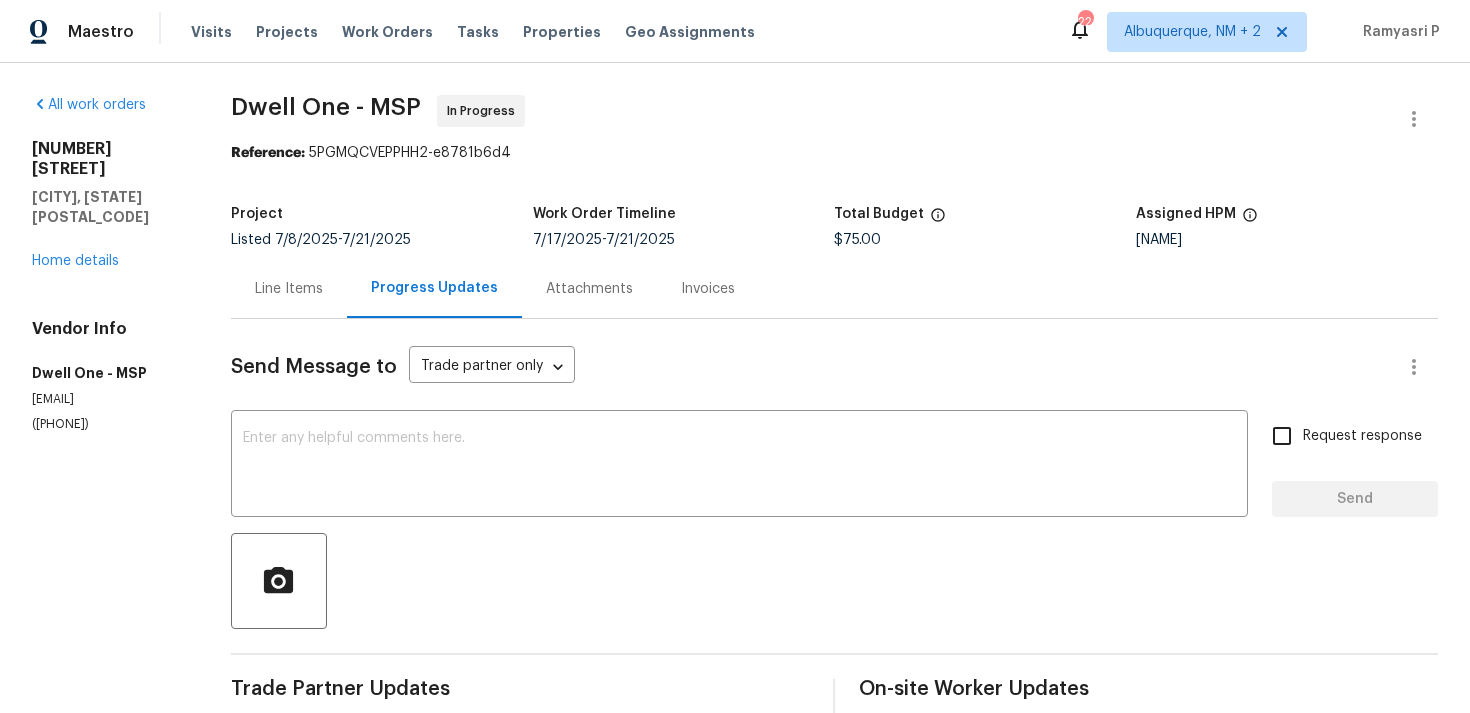 click on "Line Items" at bounding box center (289, 289) 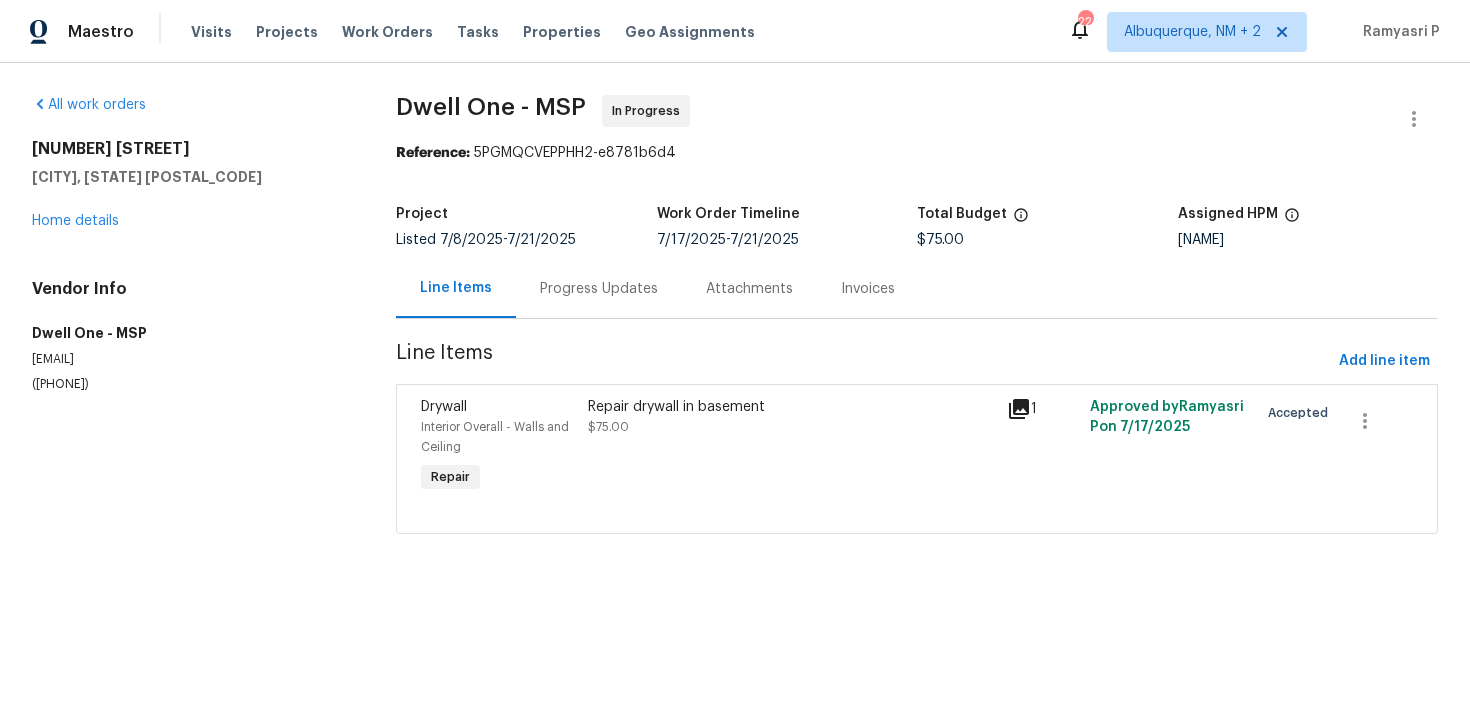 click on "Repair drywall in basement" at bounding box center (791, 407) 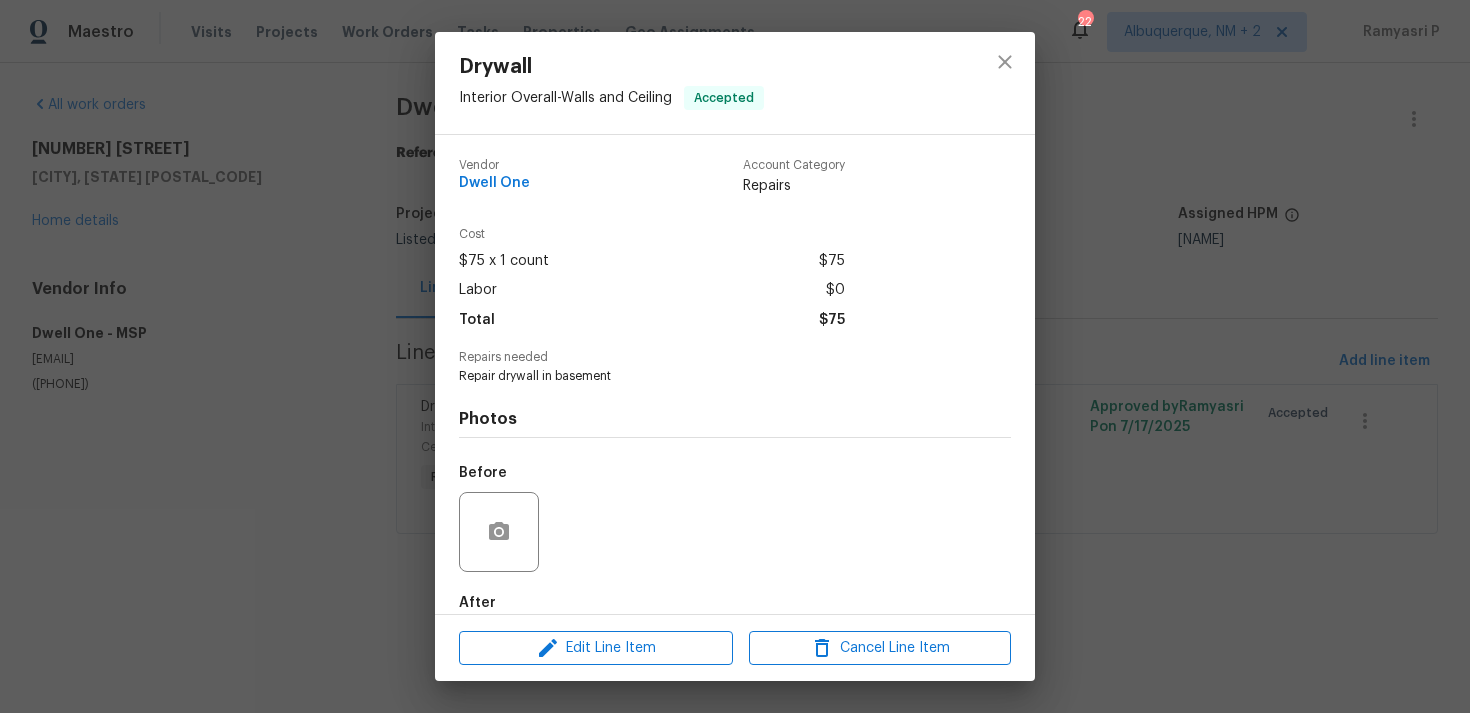 scroll, scrollTop: 108, scrollLeft: 0, axis: vertical 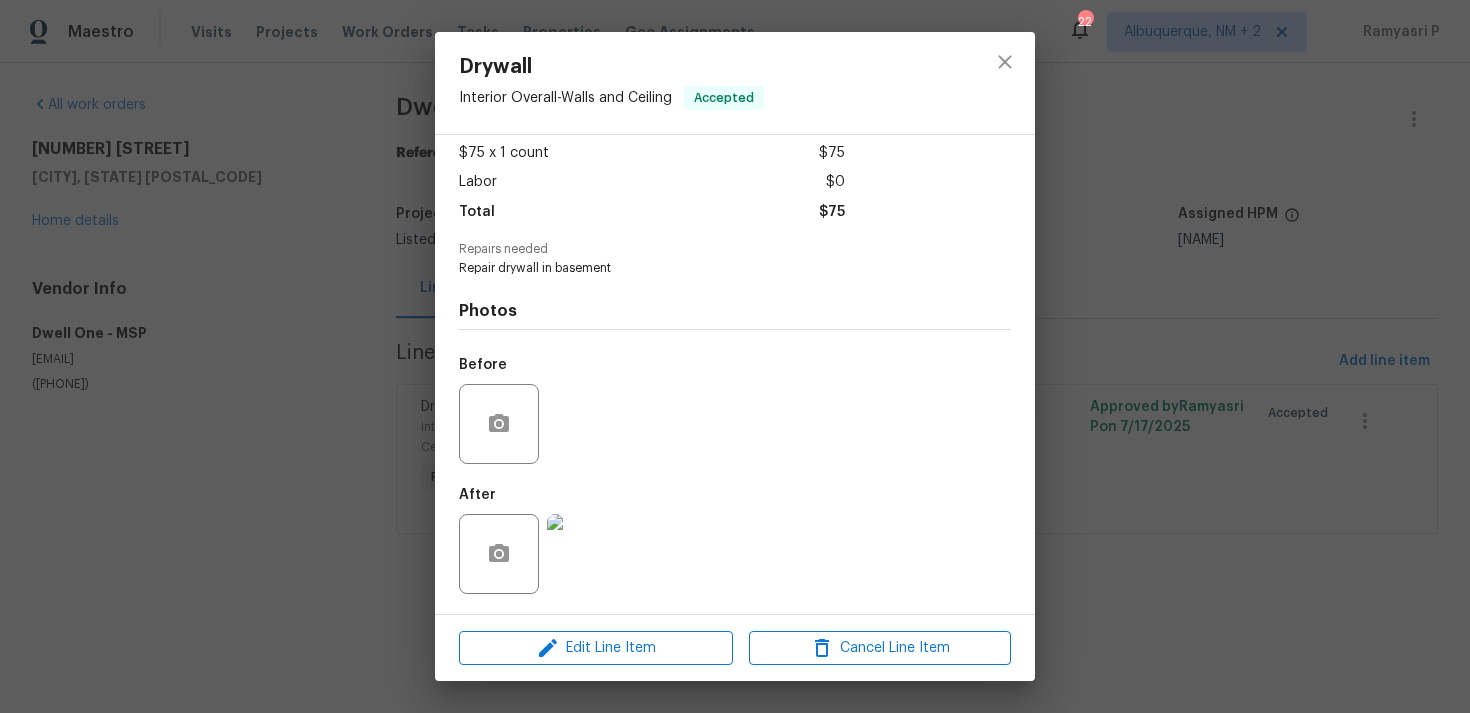click at bounding box center [587, 554] 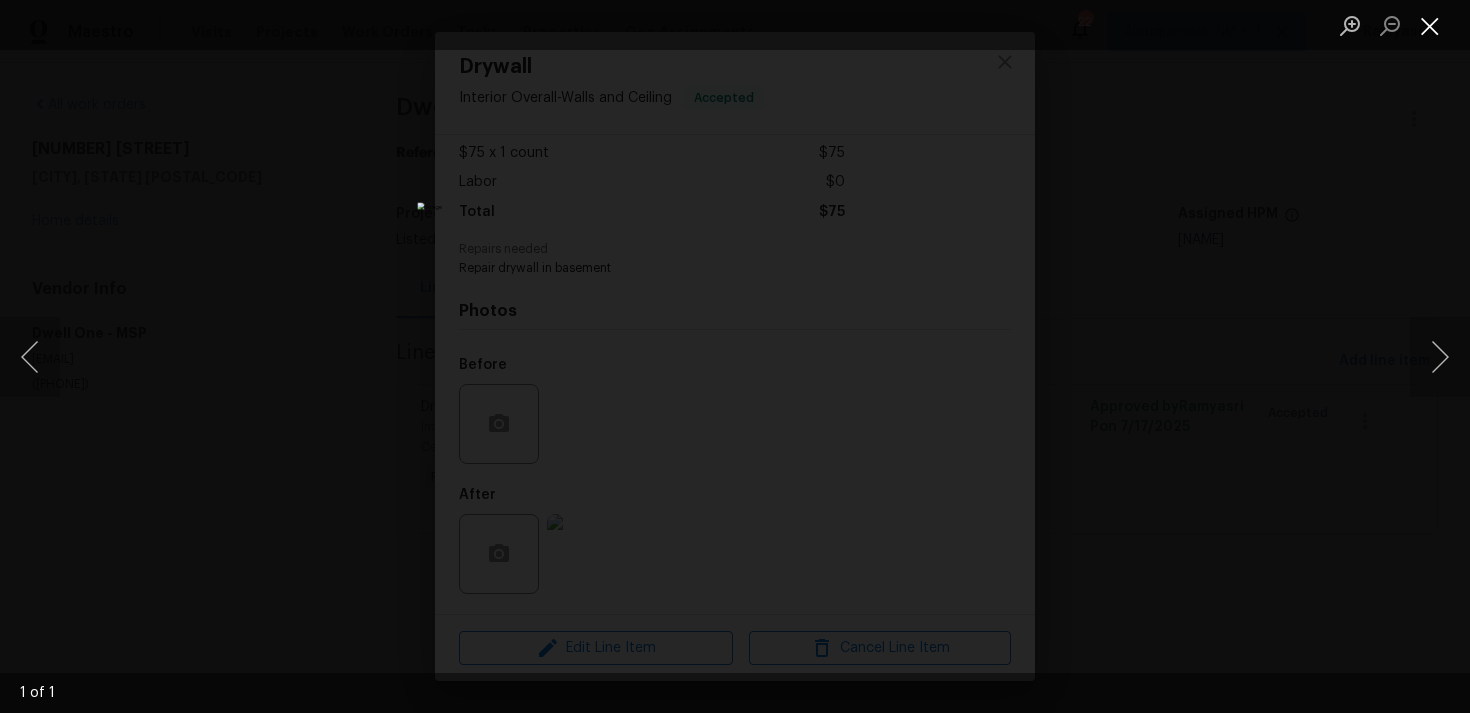 click at bounding box center (1430, 25) 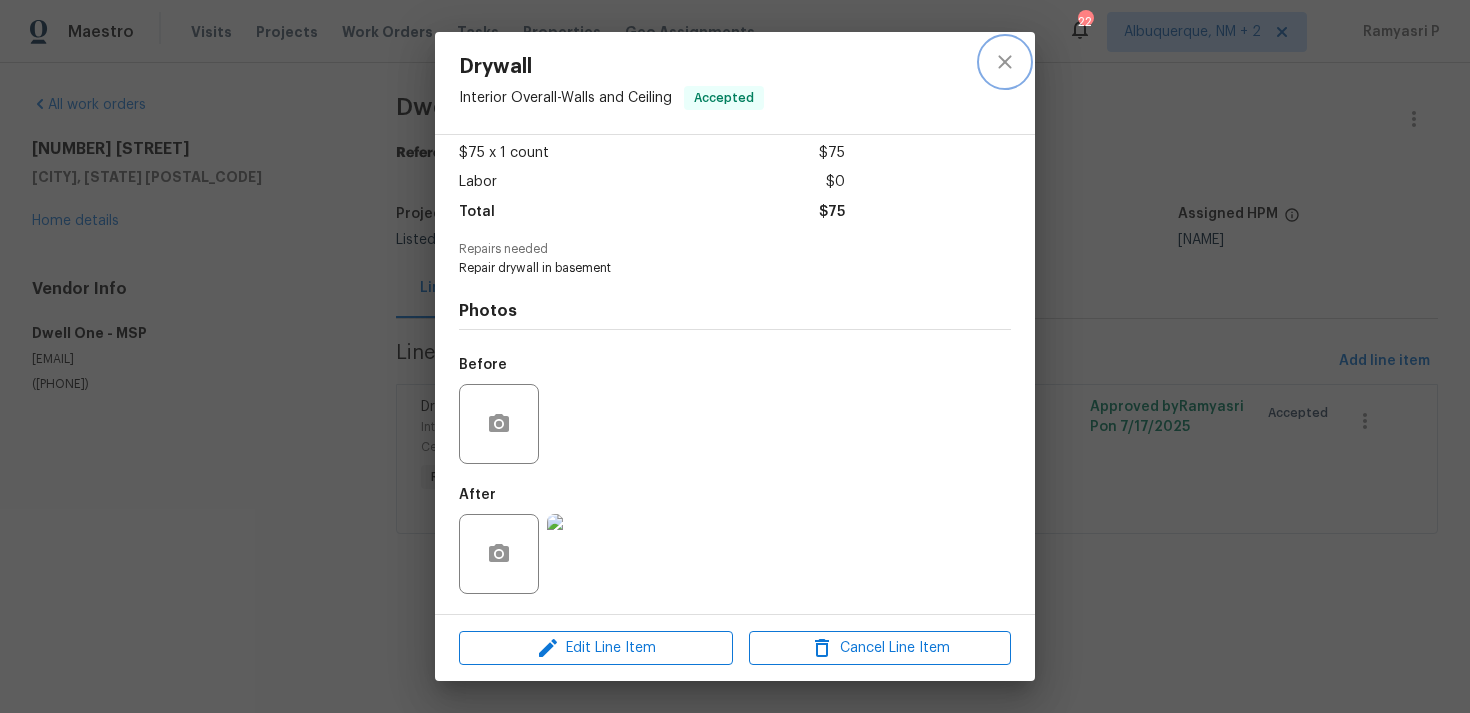 click at bounding box center [1005, 62] 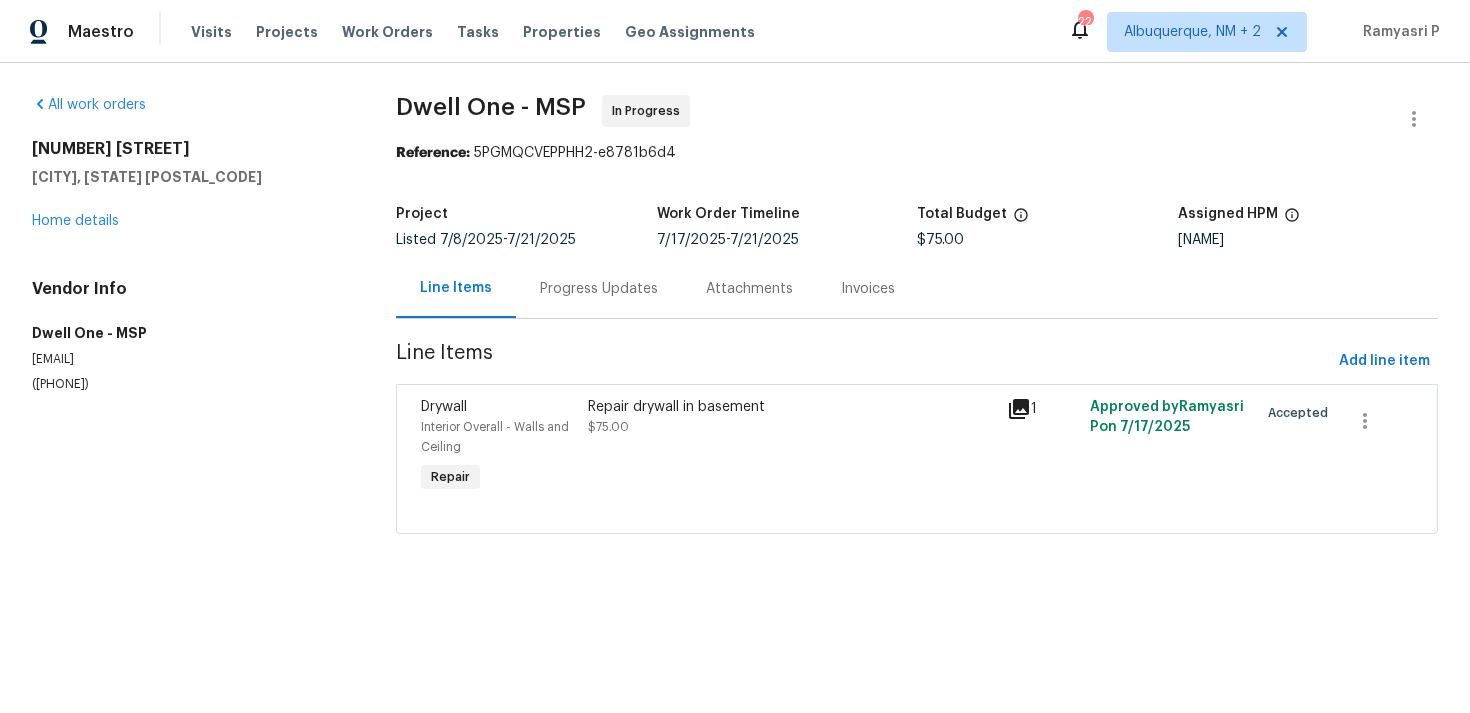 click on "Progress Updates" at bounding box center (599, 289) 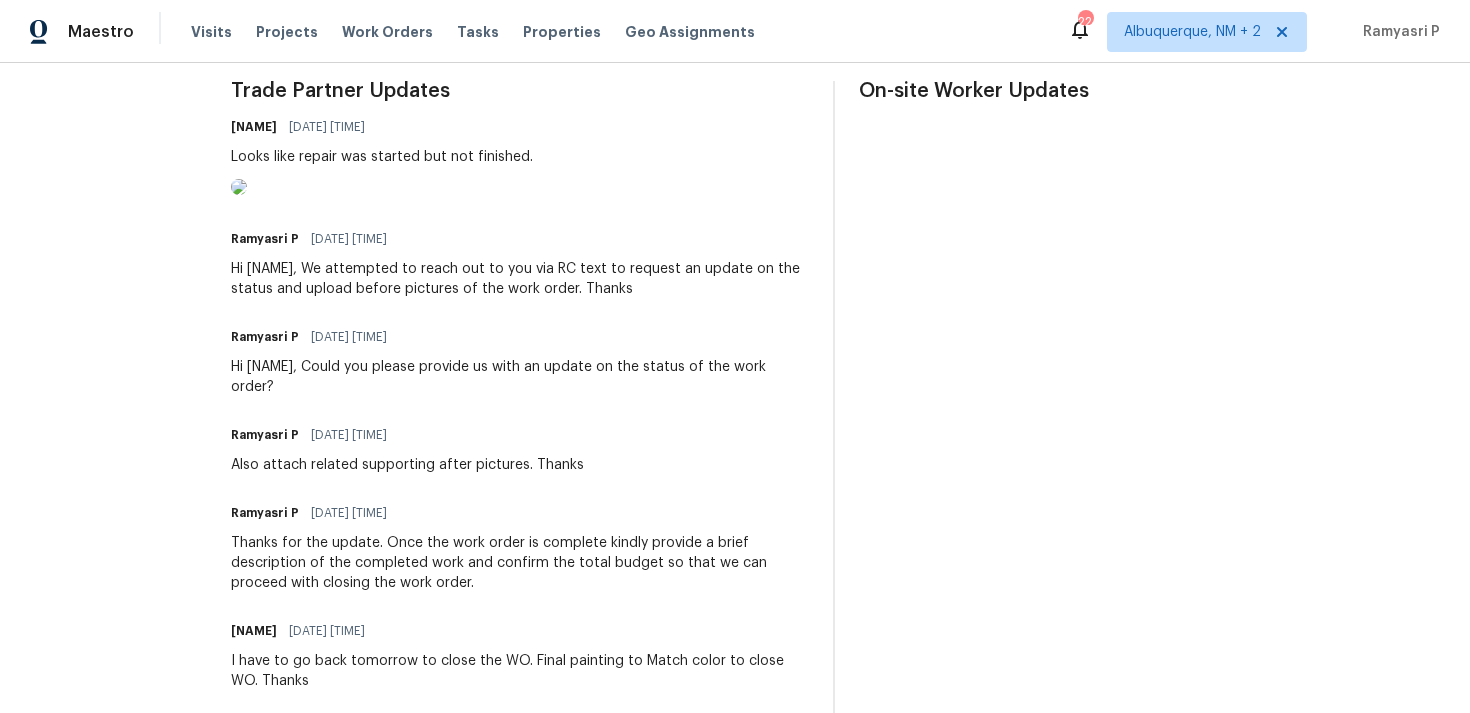 scroll, scrollTop: 622, scrollLeft: 0, axis: vertical 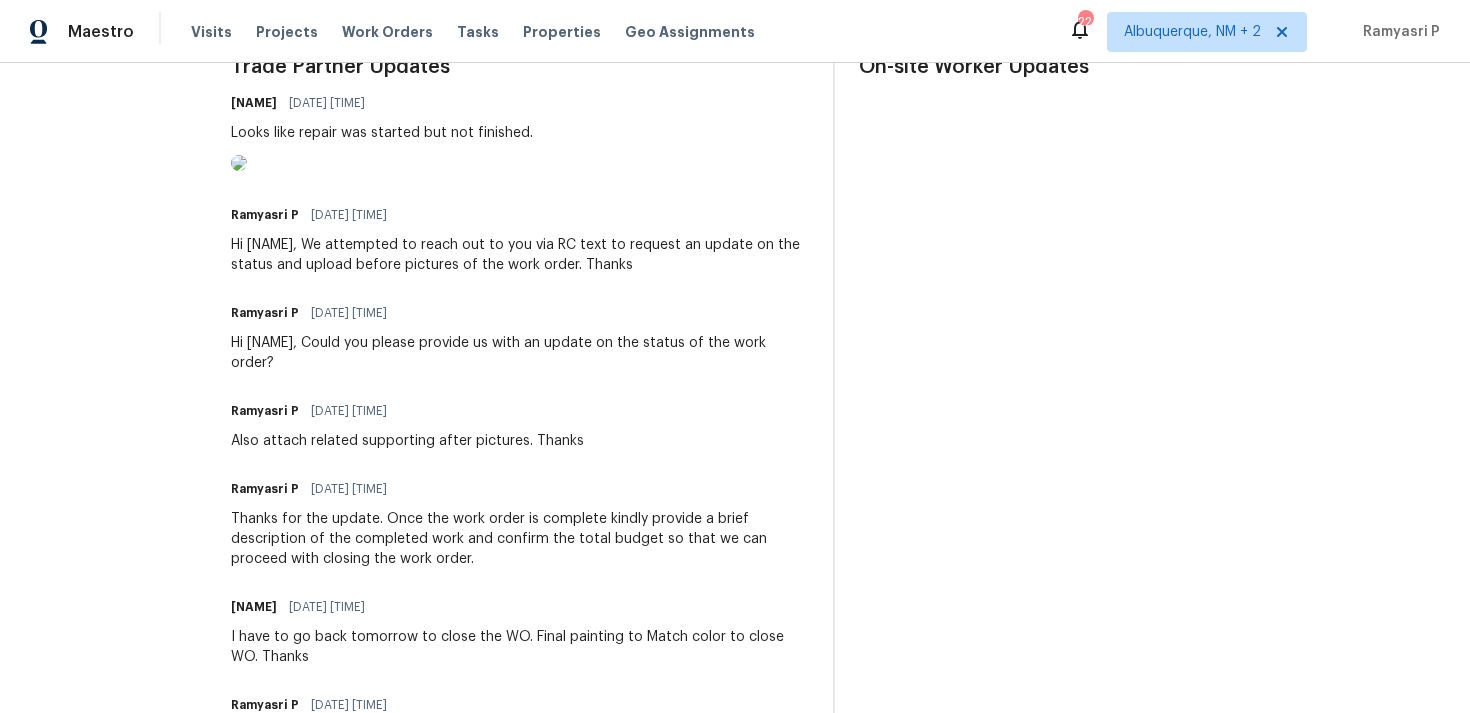 click at bounding box center [239, 163] 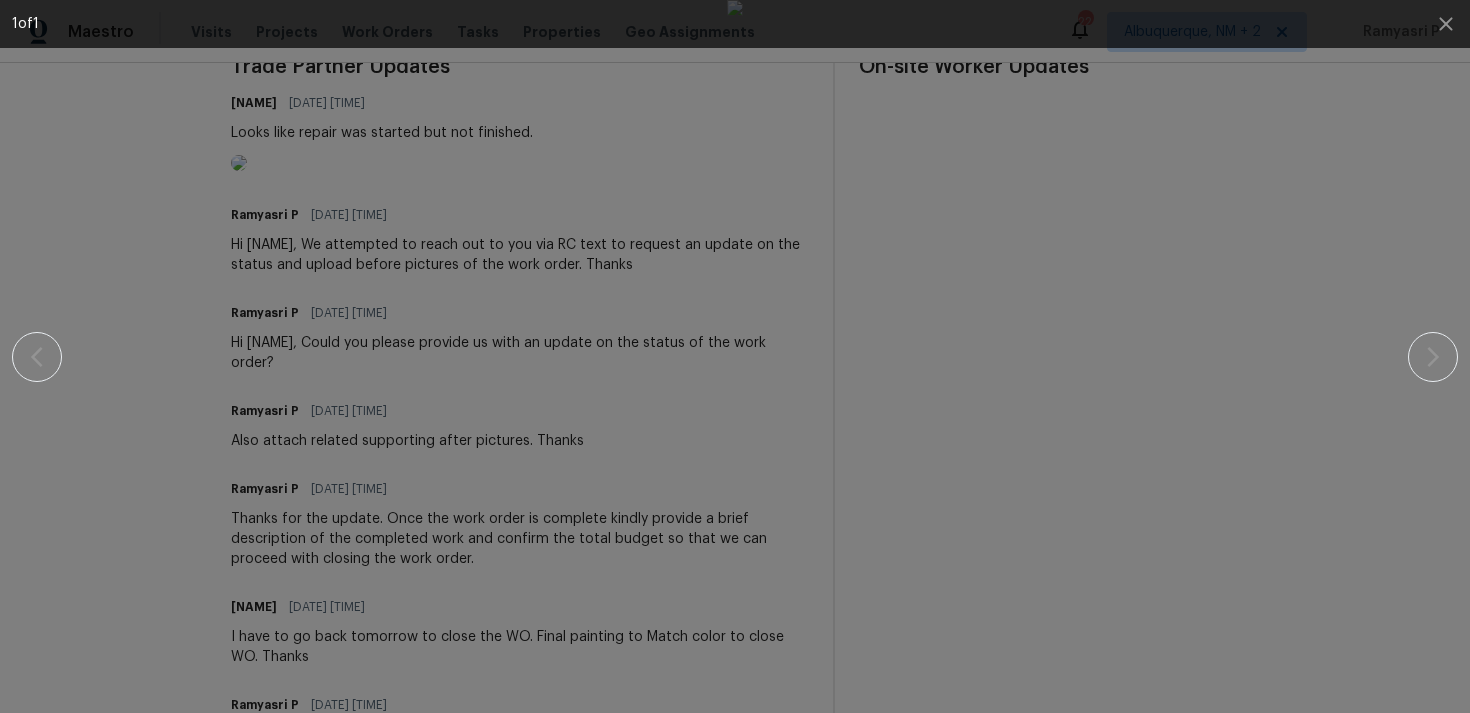 click at bounding box center [735, 356] 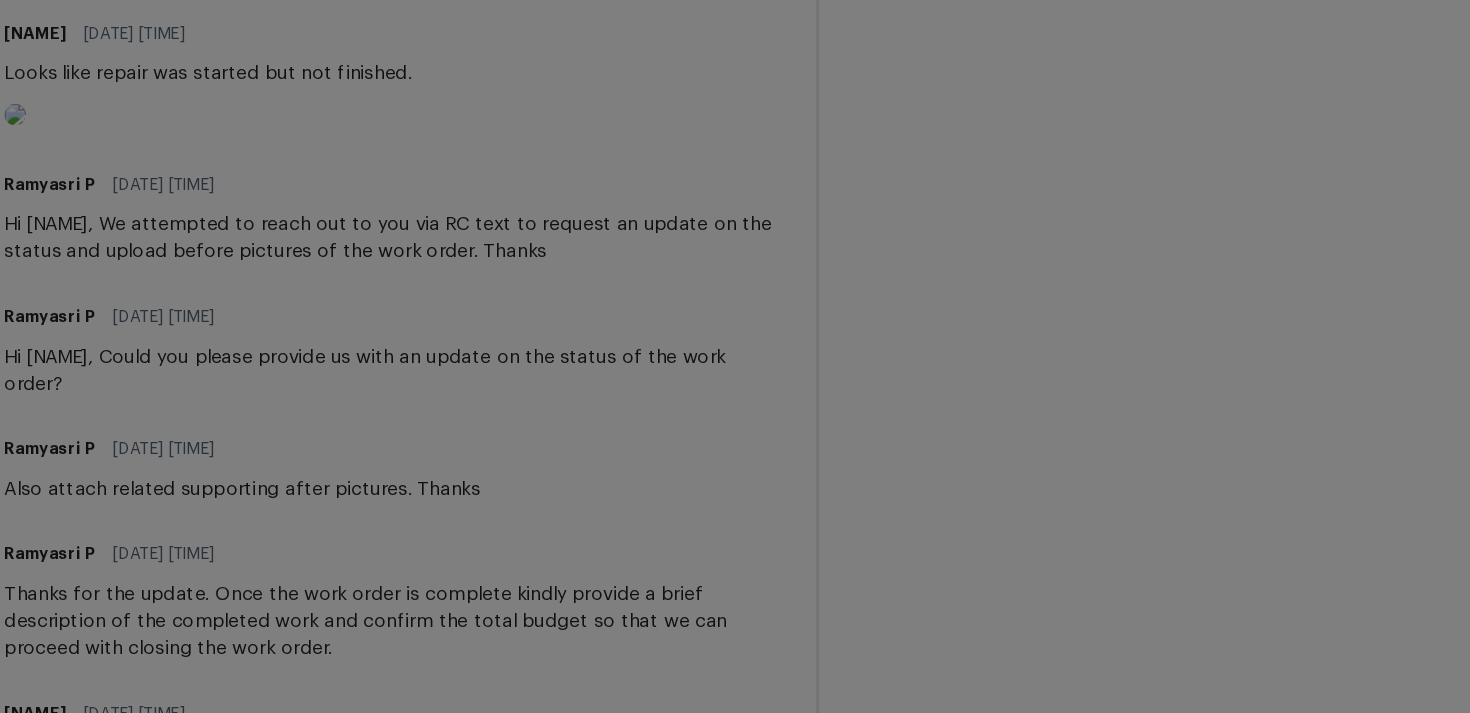 click at bounding box center (735, 356) 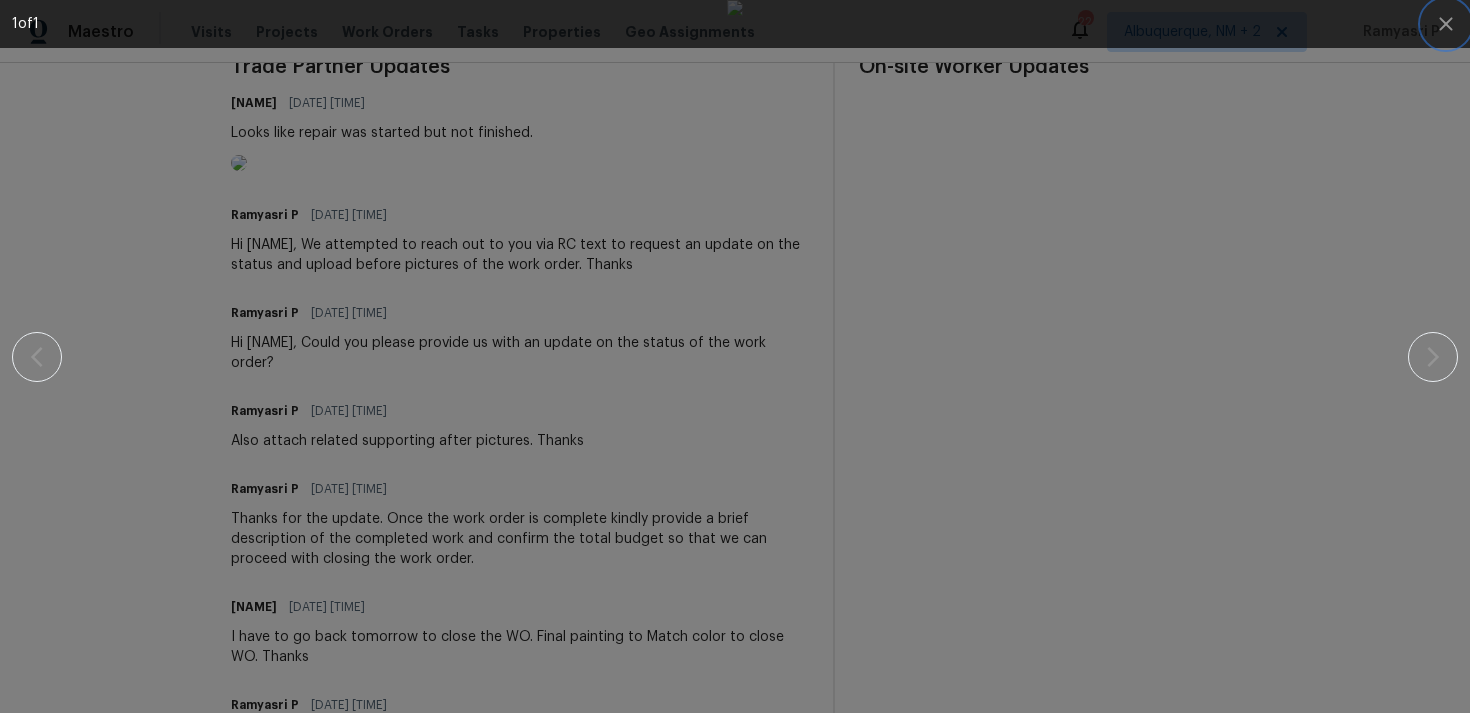 click 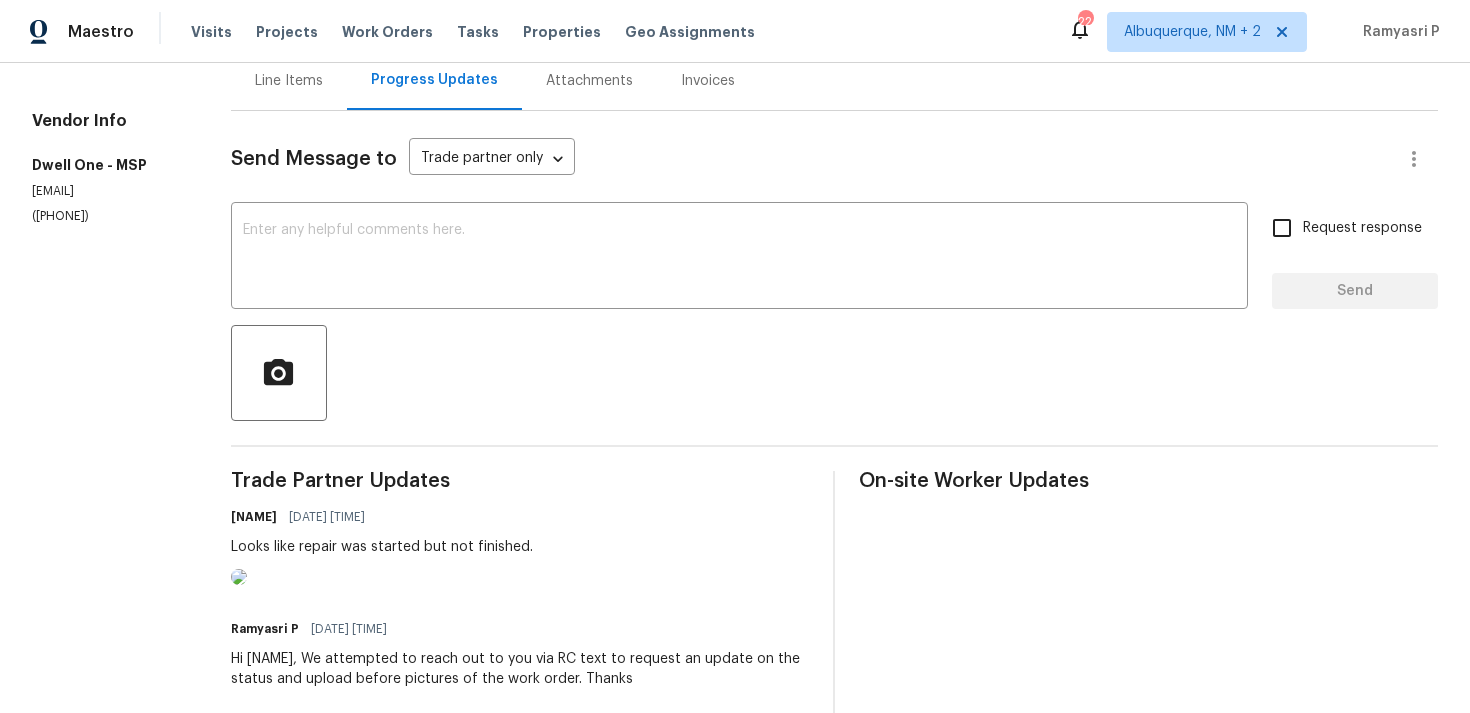scroll, scrollTop: 141, scrollLeft: 0, axis: vertical 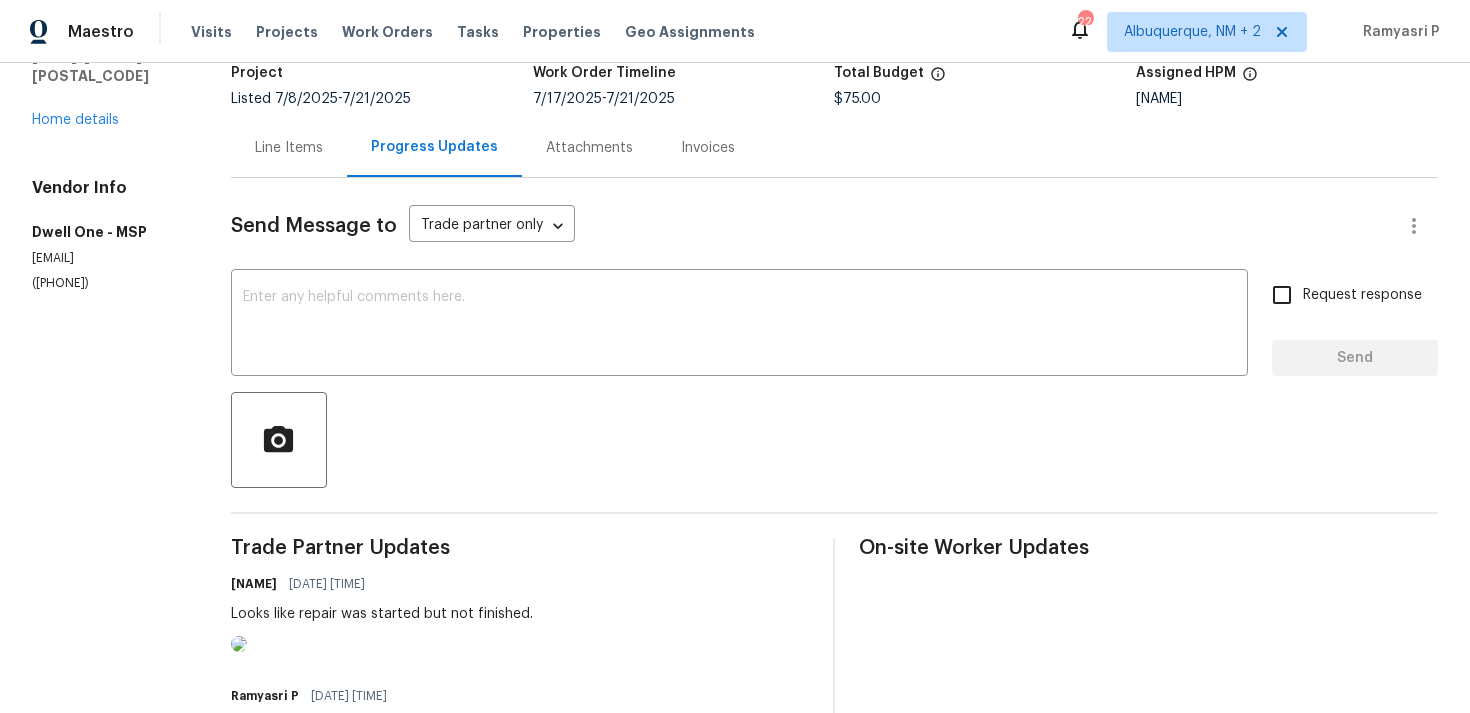 click on "Line Items" at bounding box center (289, 148) 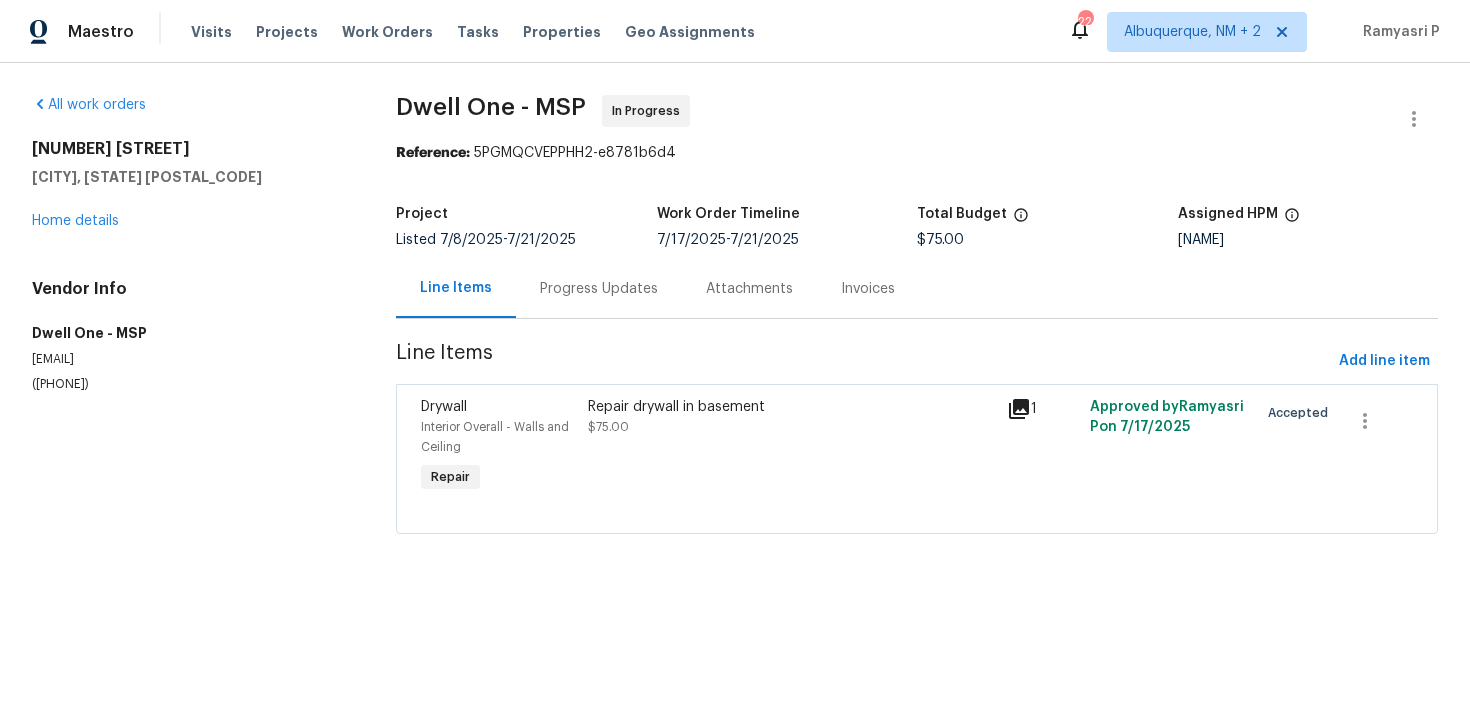 scroll, scrollTop: 0, scrollLeft: 0, axis: both 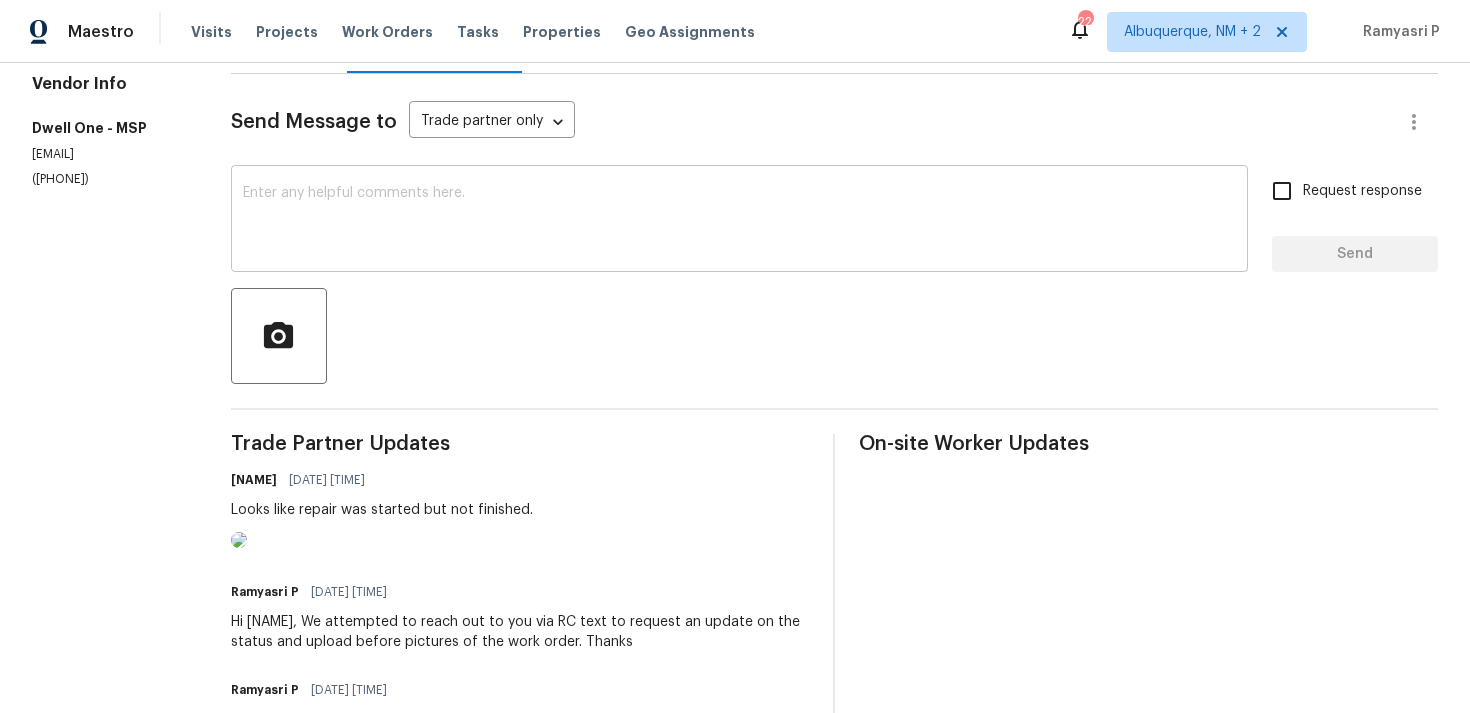 click at bounding box center (739, 221) 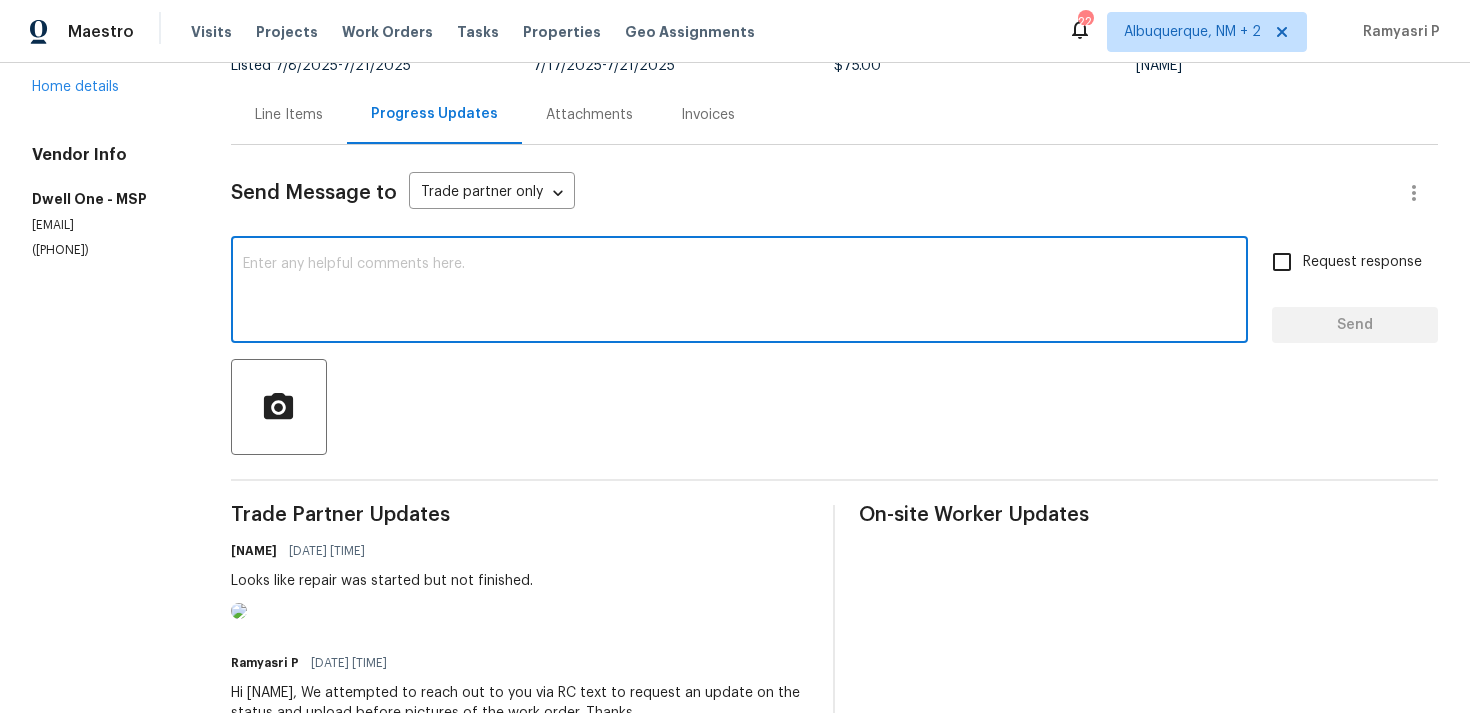 scroll, scrollTop: 128, scrollLeft: 0, axis: vertical 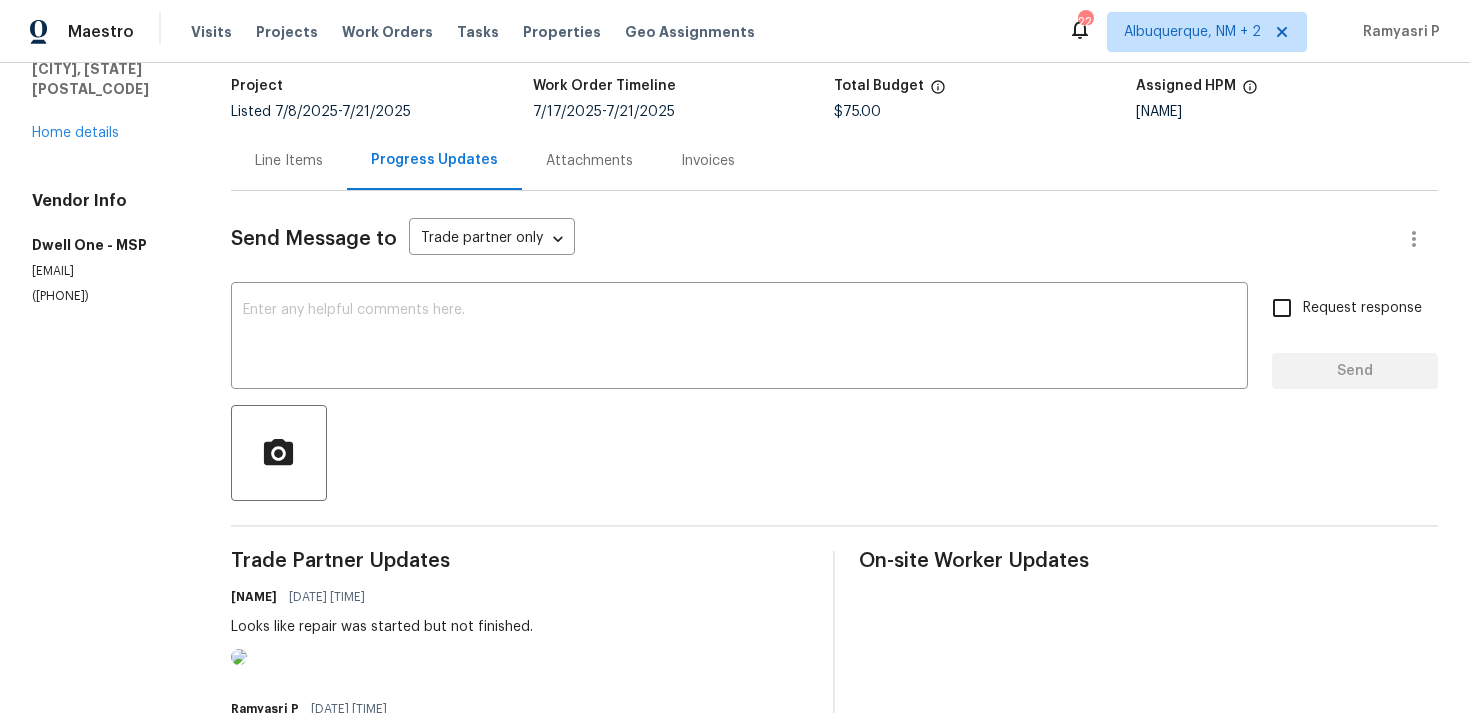 drag, startPoint x: 173, startPoint y: 254, endPoint x: 28, endPoint y: 245, distance: 145.27904 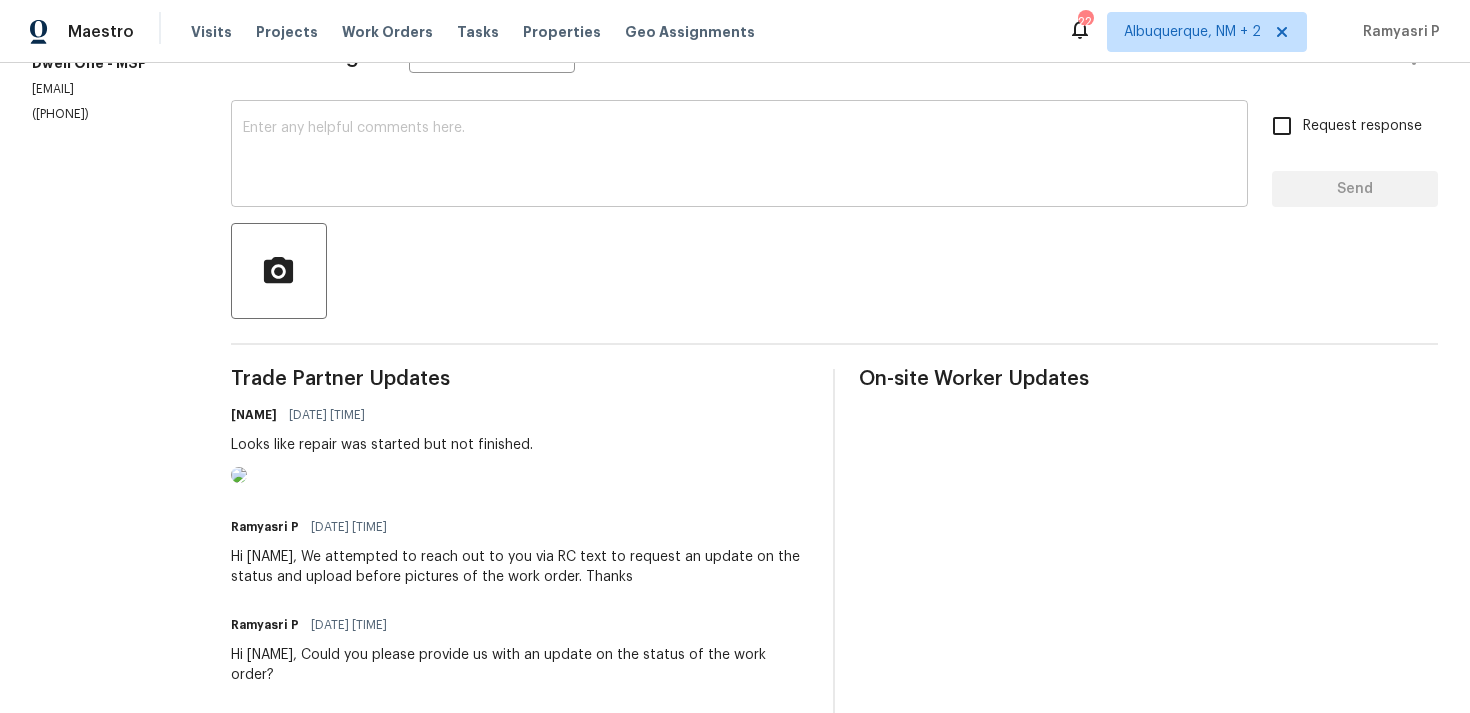 scroll, scrollTop: 202, scrollLeft: 0, axis: vertical 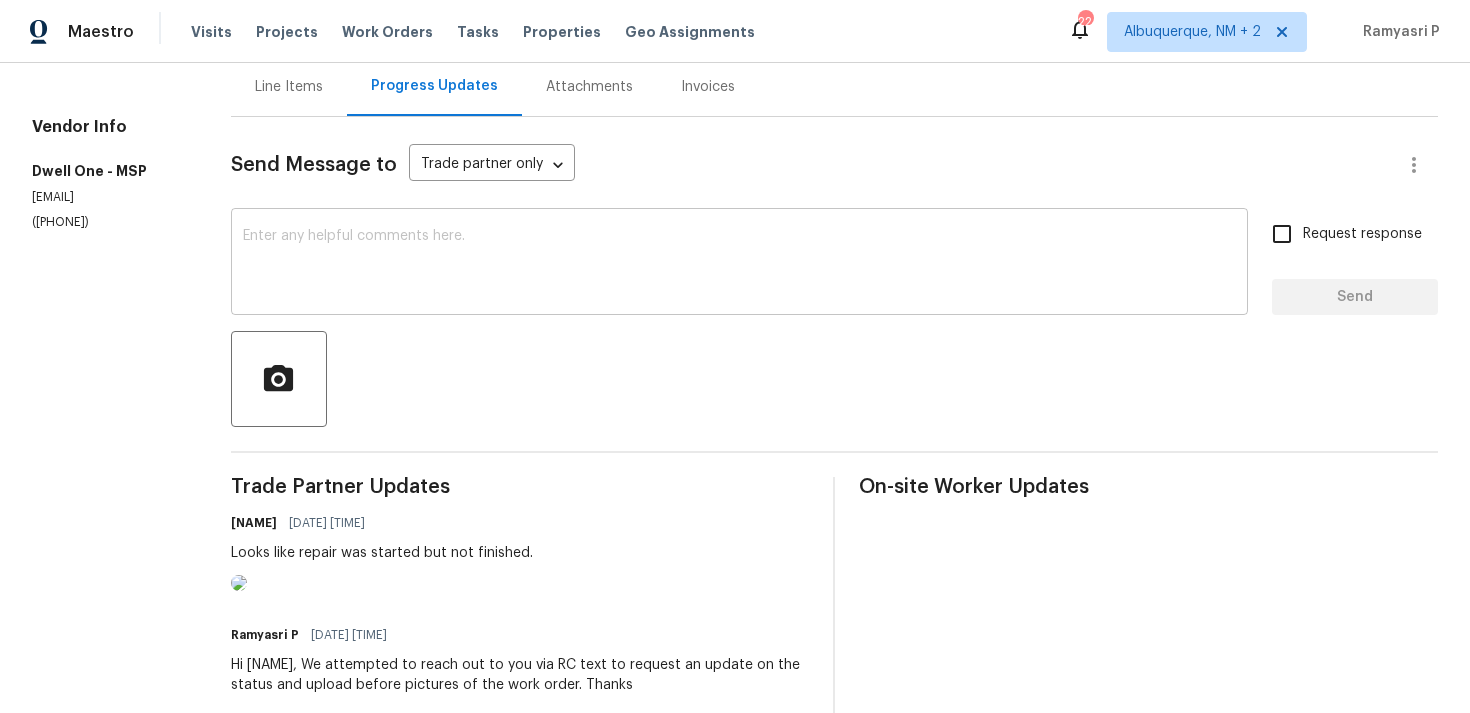 click at bounding box center [739, 264] 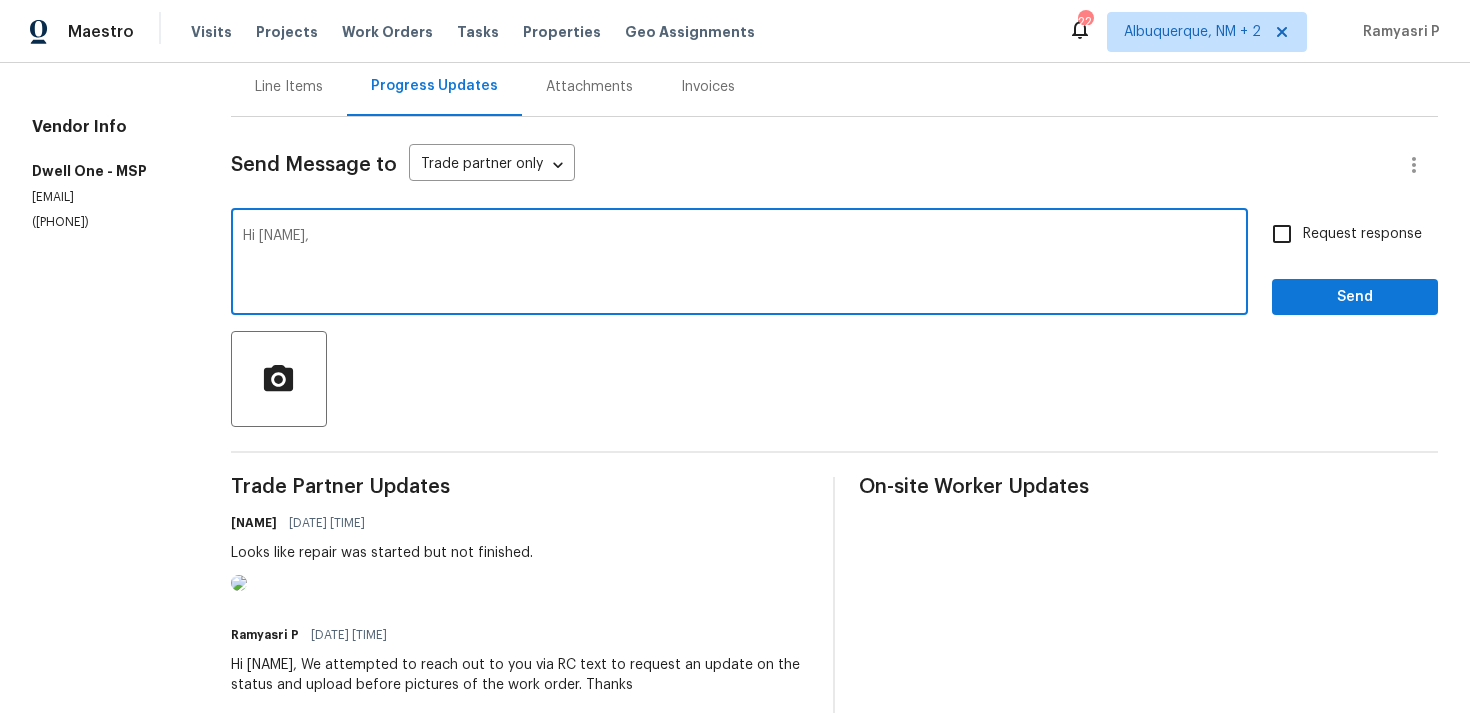 paste on "Could you please provide us with an update on the status of the work order?" 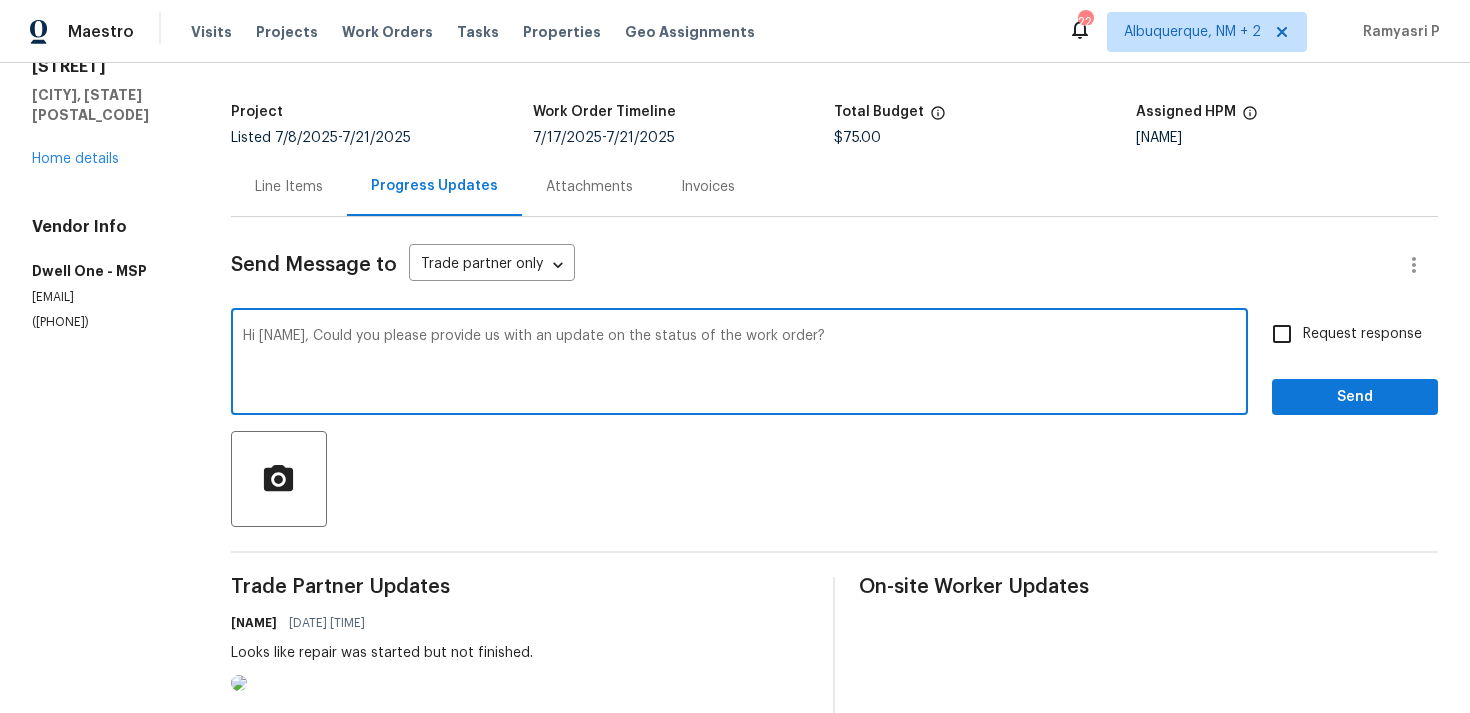 scroll, scrollTop: 0, scrollLeft: 0, axis: both 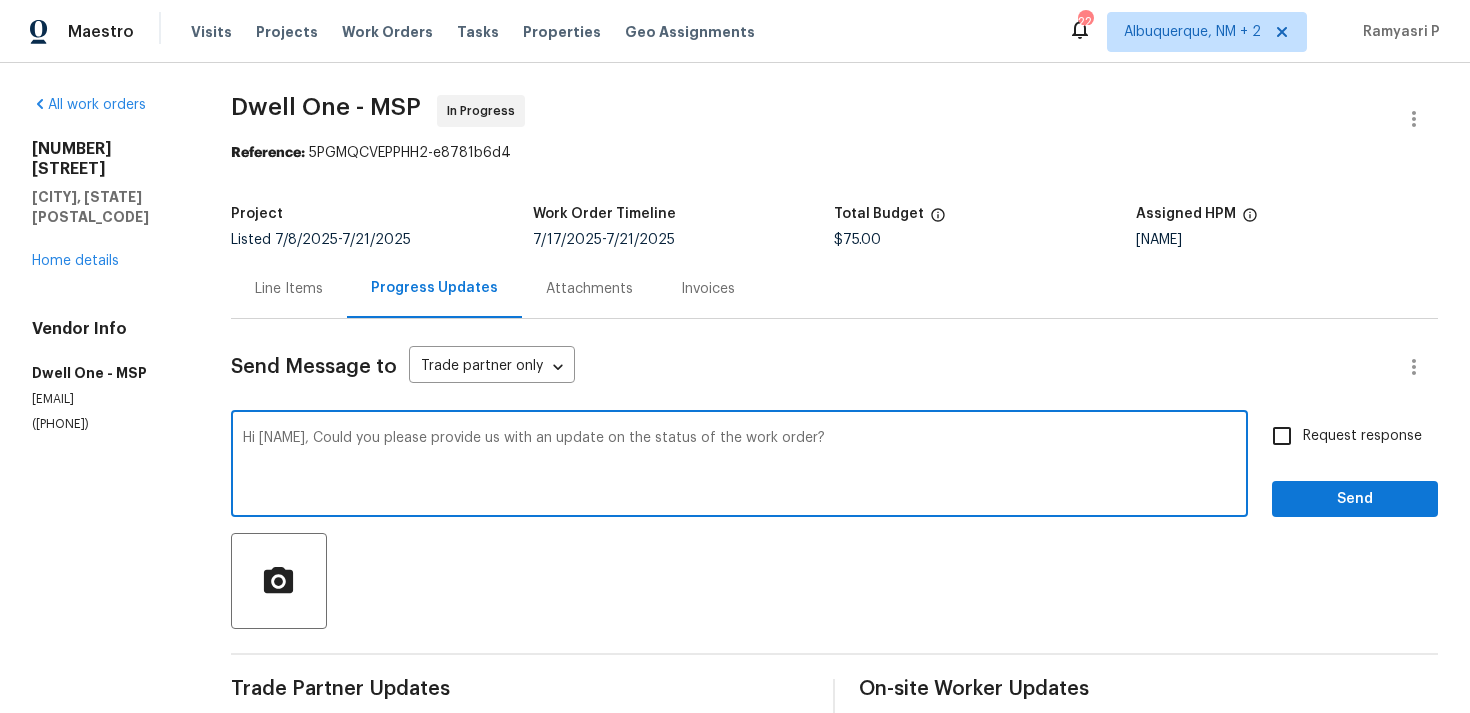 type on "Hi Miguel, Could you please provide us with an update on the status of the work order?" 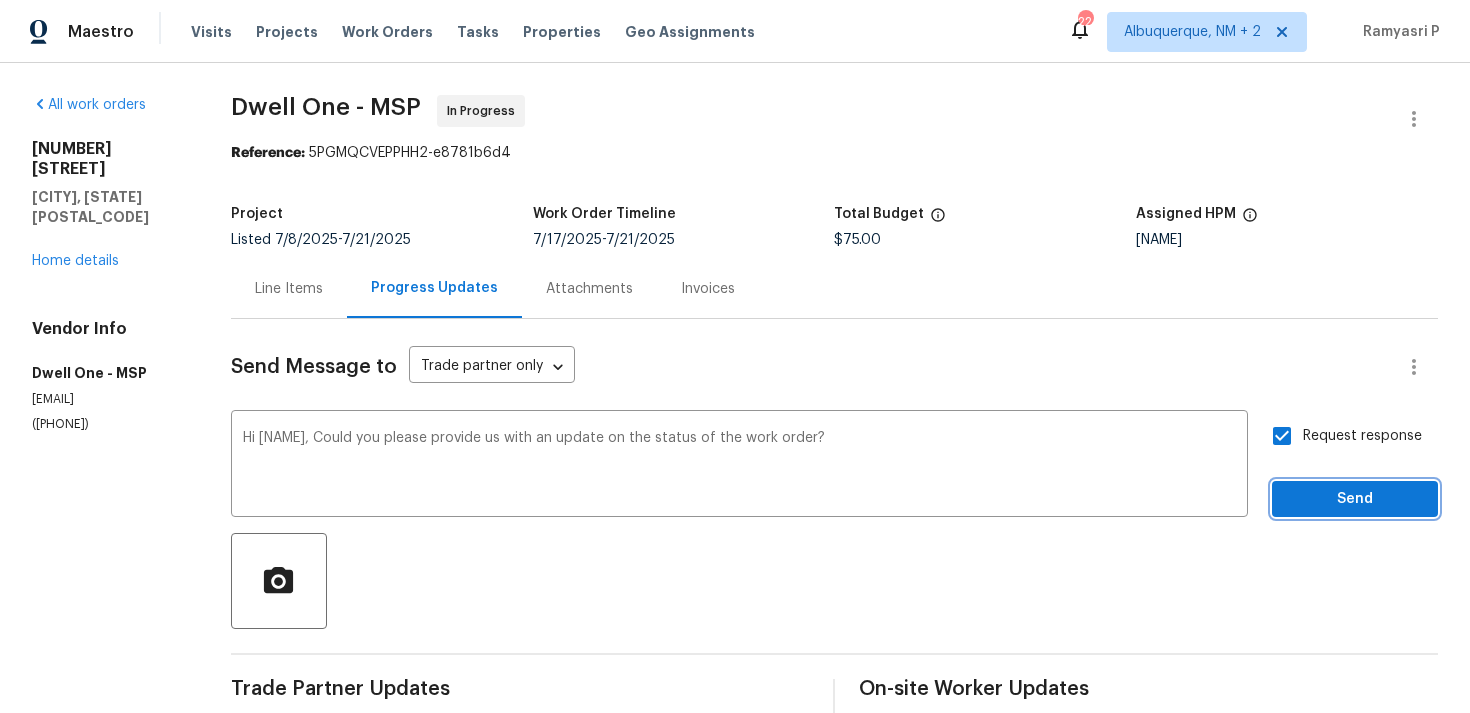 click on "Send" at bounding box center (1355, 499) 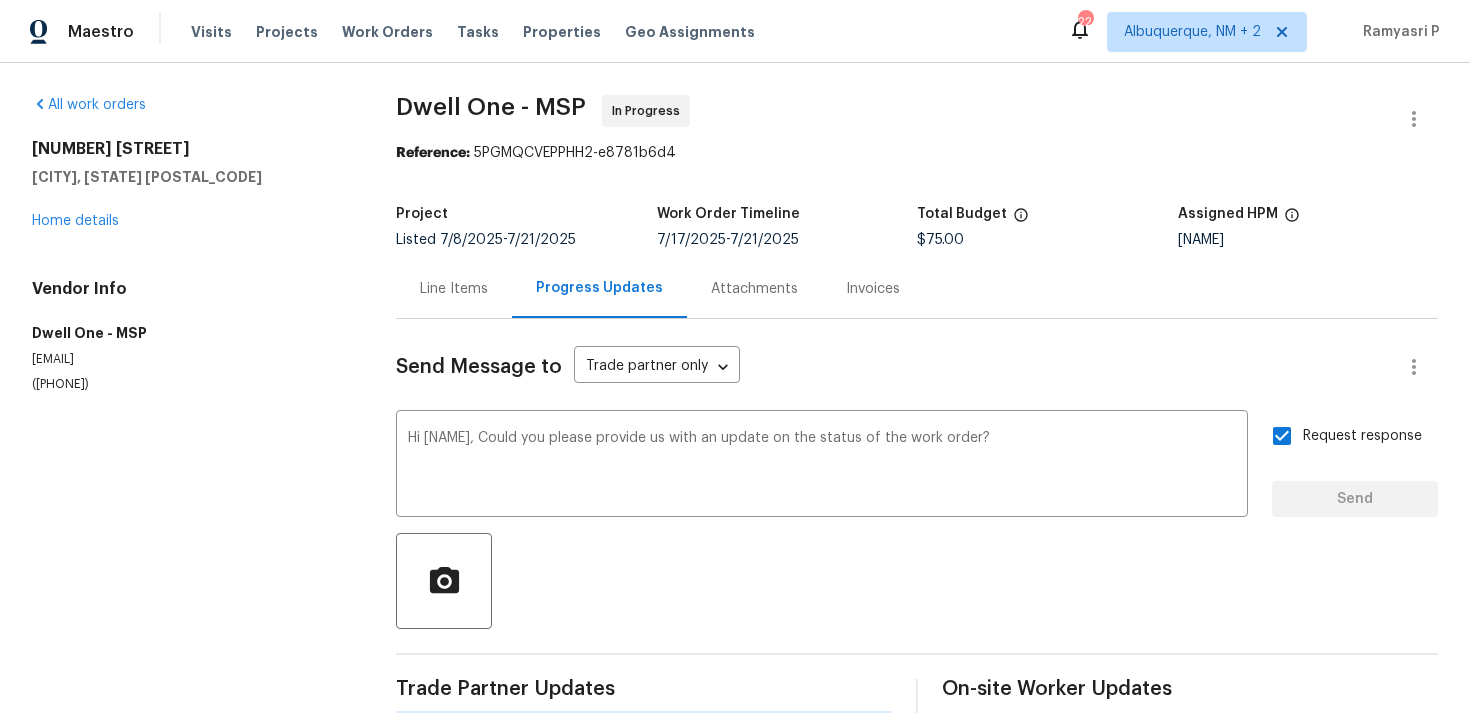 type 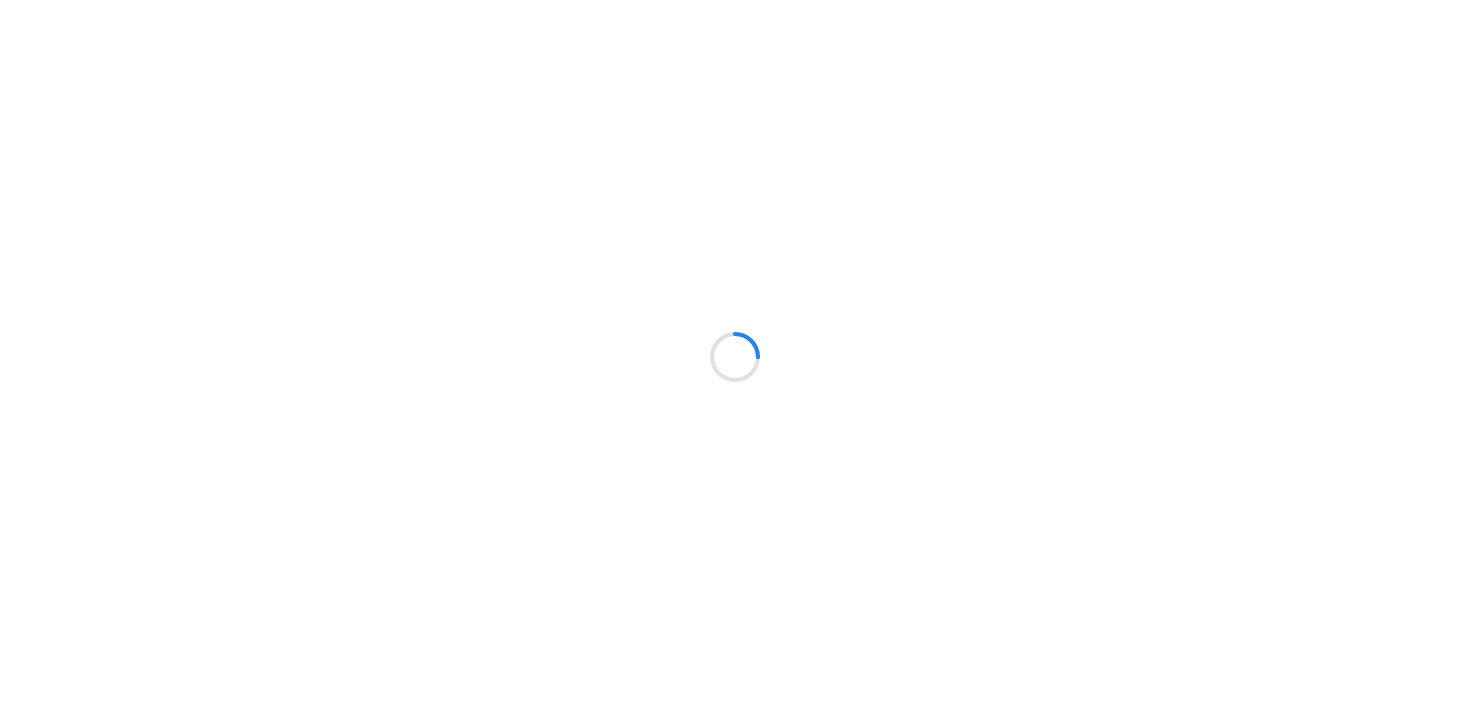 scroll, scrollTop: 0, scrollLeft: 0, axis: both 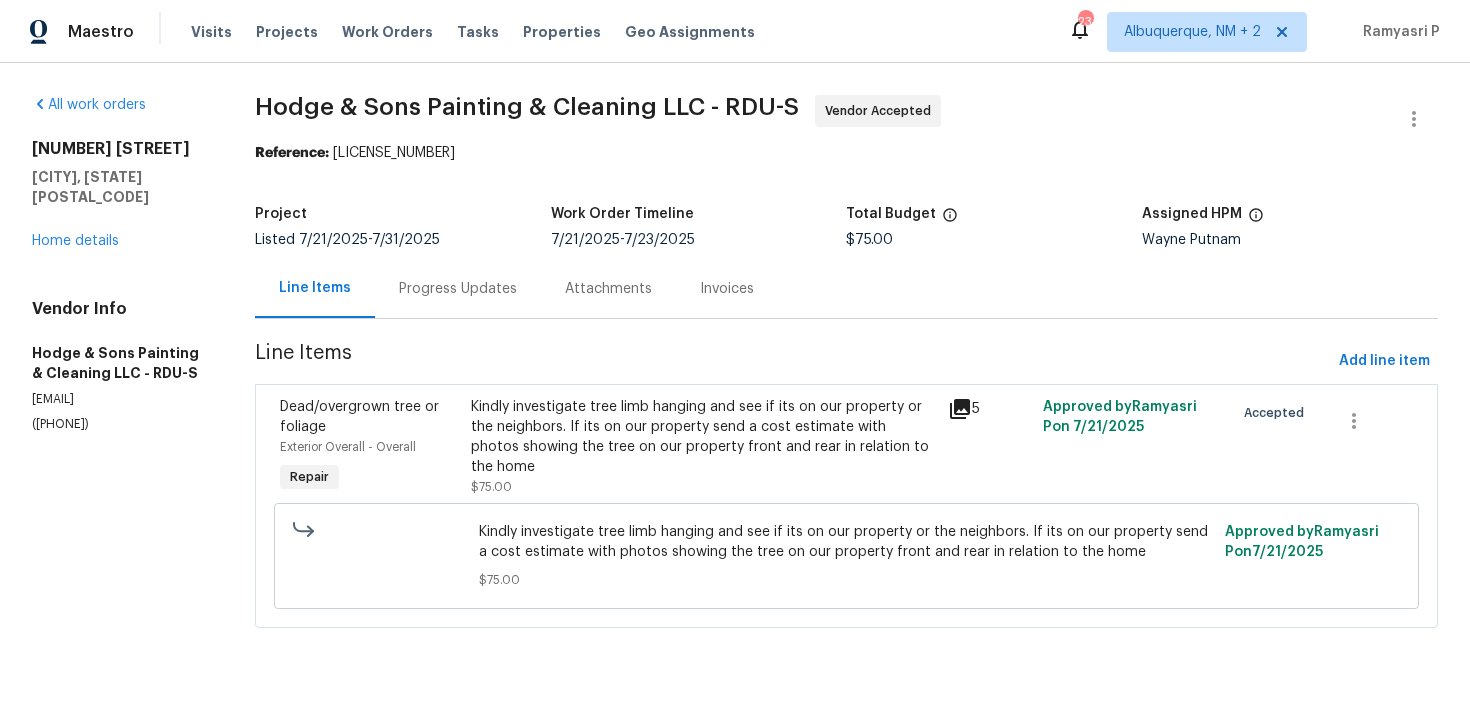 click on "Progress Updates" at bounding box center (458, 288) 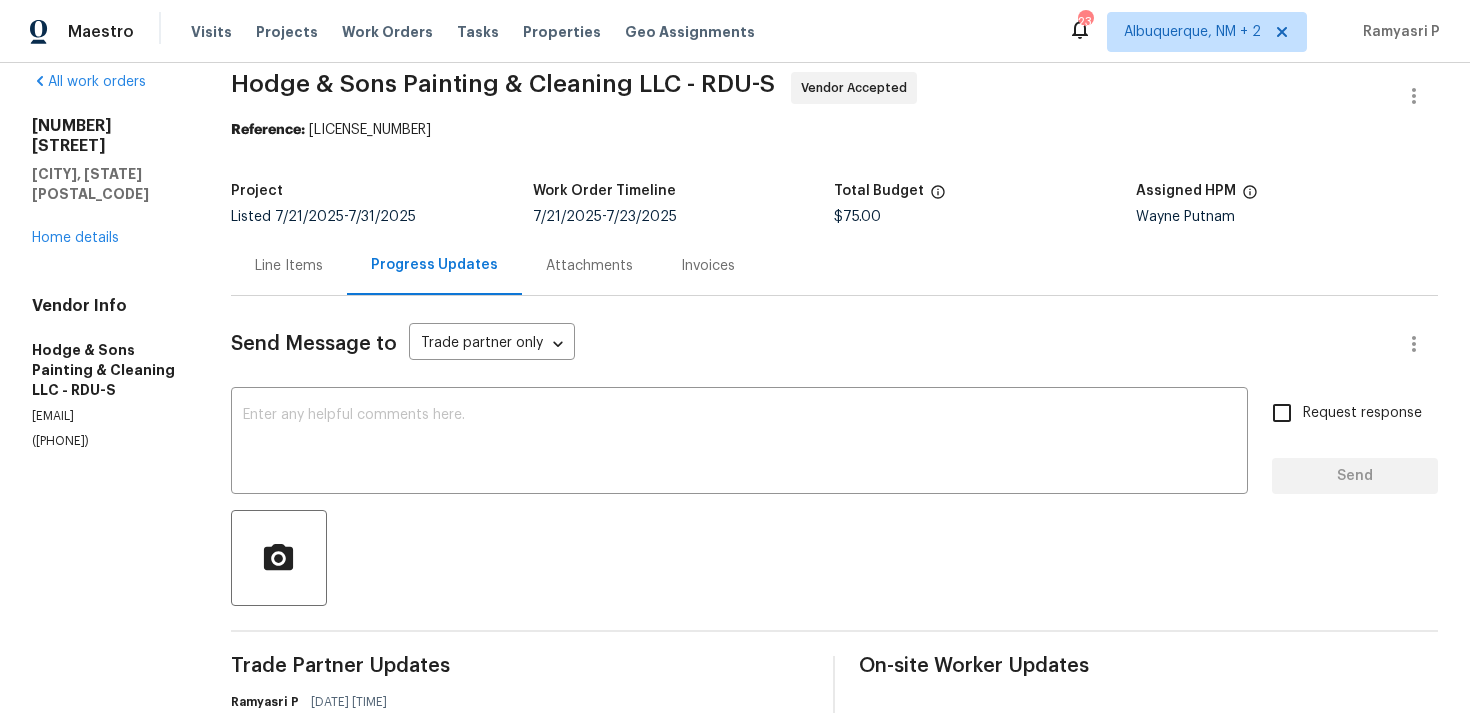 scroll, scrollTop: 0, scrollLeft: 0, axis: both 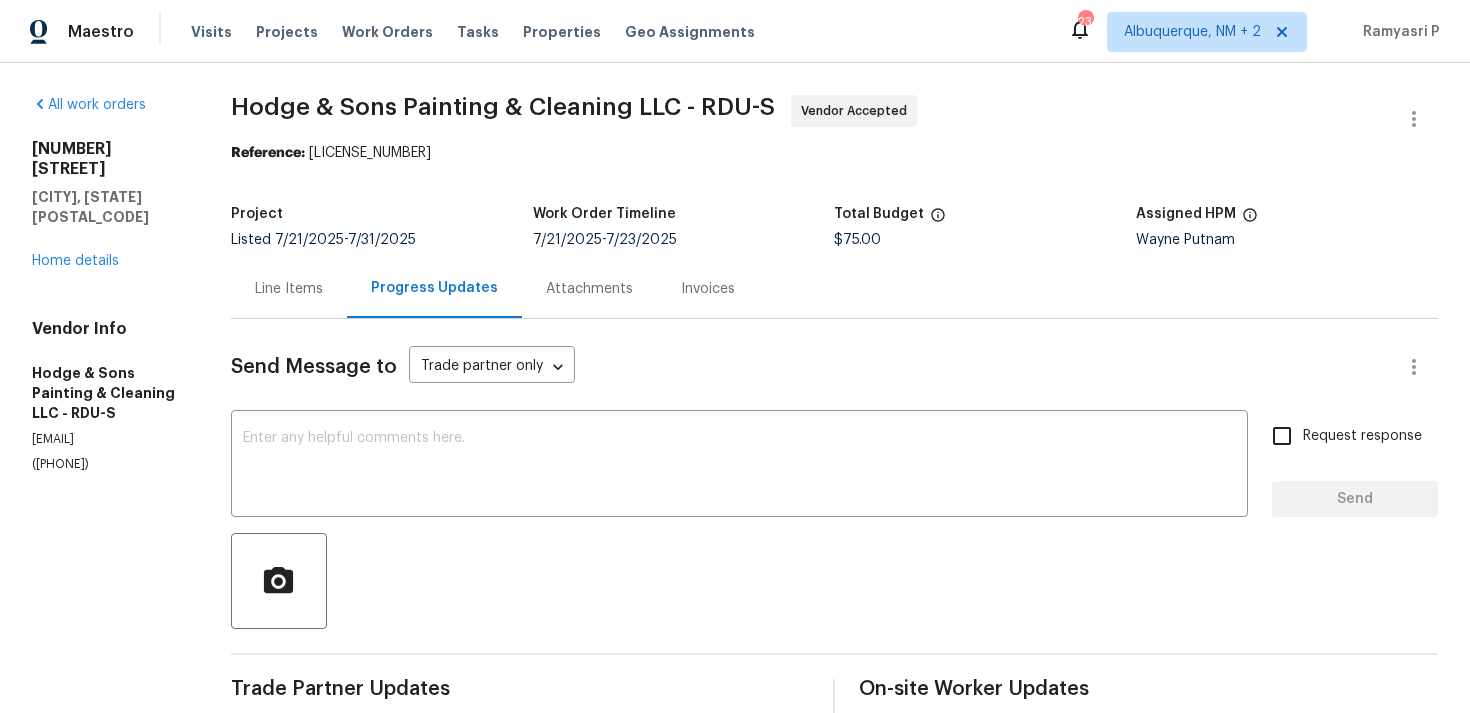 click on "All work orders [NUMBER] [STREET], [CITY], [STATE] Home details Vendor Info Hodge & Sons Painting & Cleaning LLC - RDU-S [EMAIL] ([PHONE])" at bounding box center (107, 284) 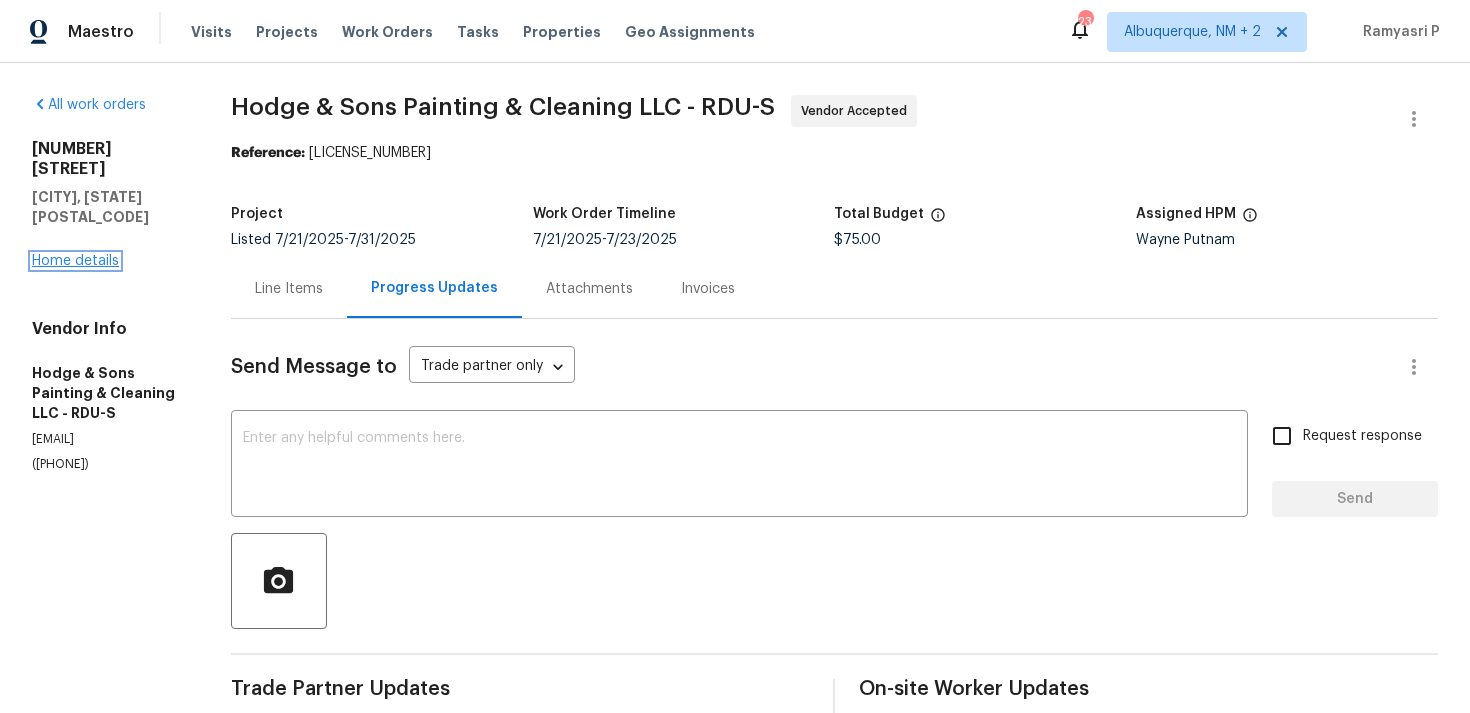 click on "Home details" at bounding box center [75, 261] 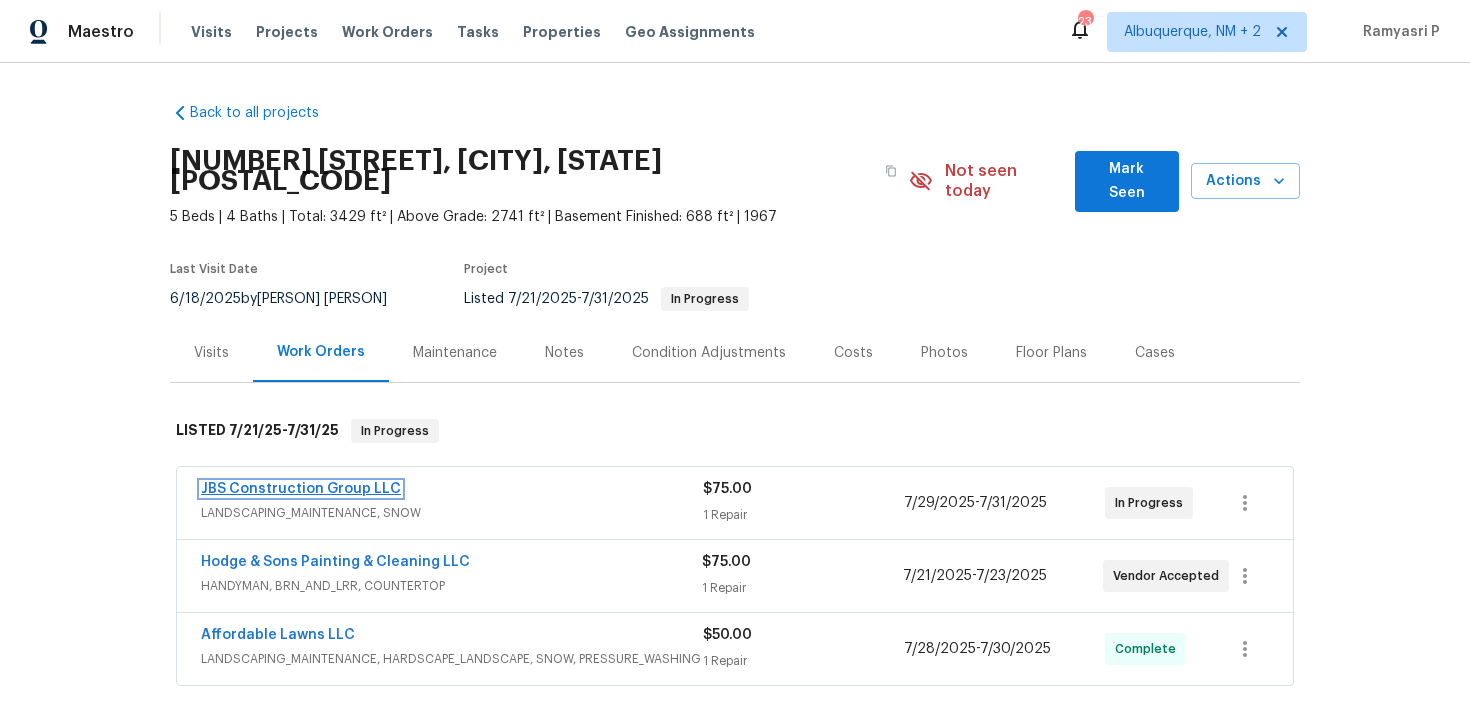 click on "JBS Construction Group LLC" at bounding box center (301, 489) 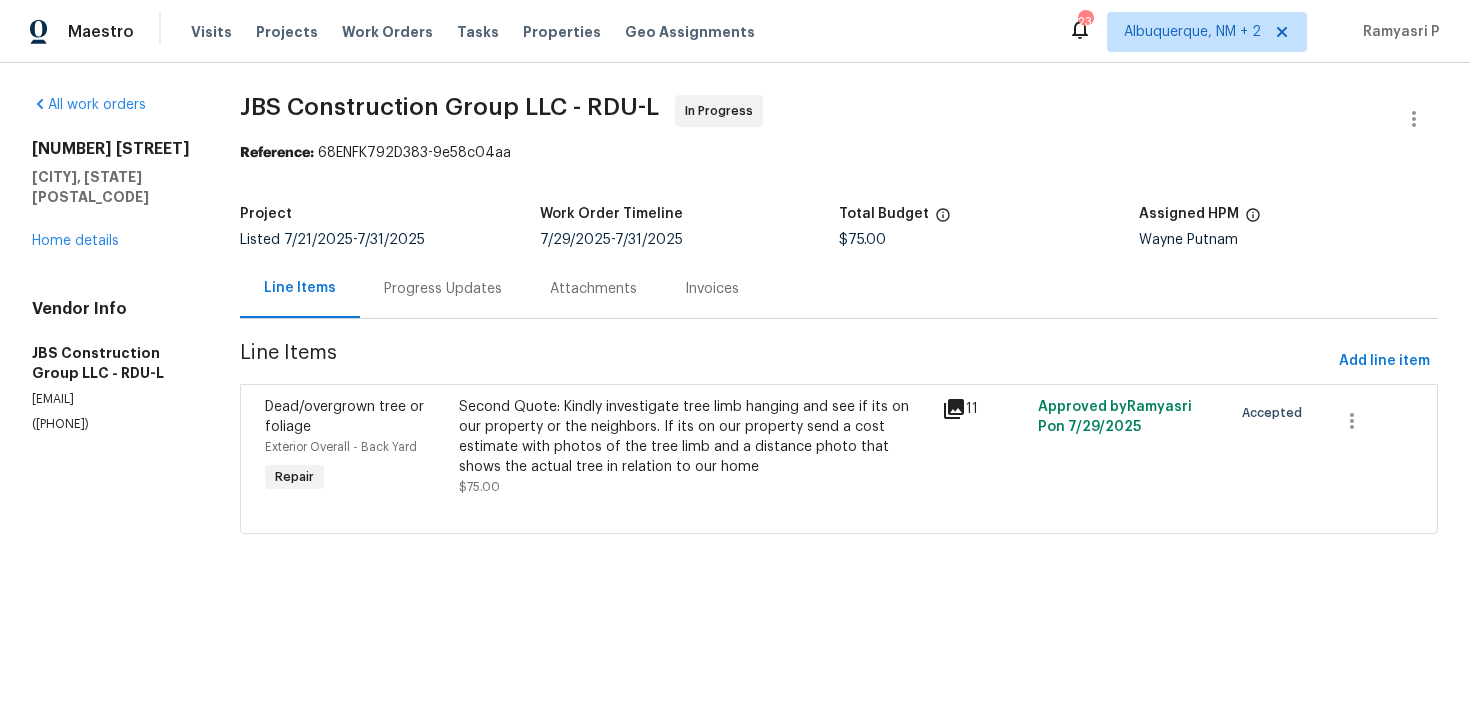 click on "Attachments" at bounding box center [593, 288] 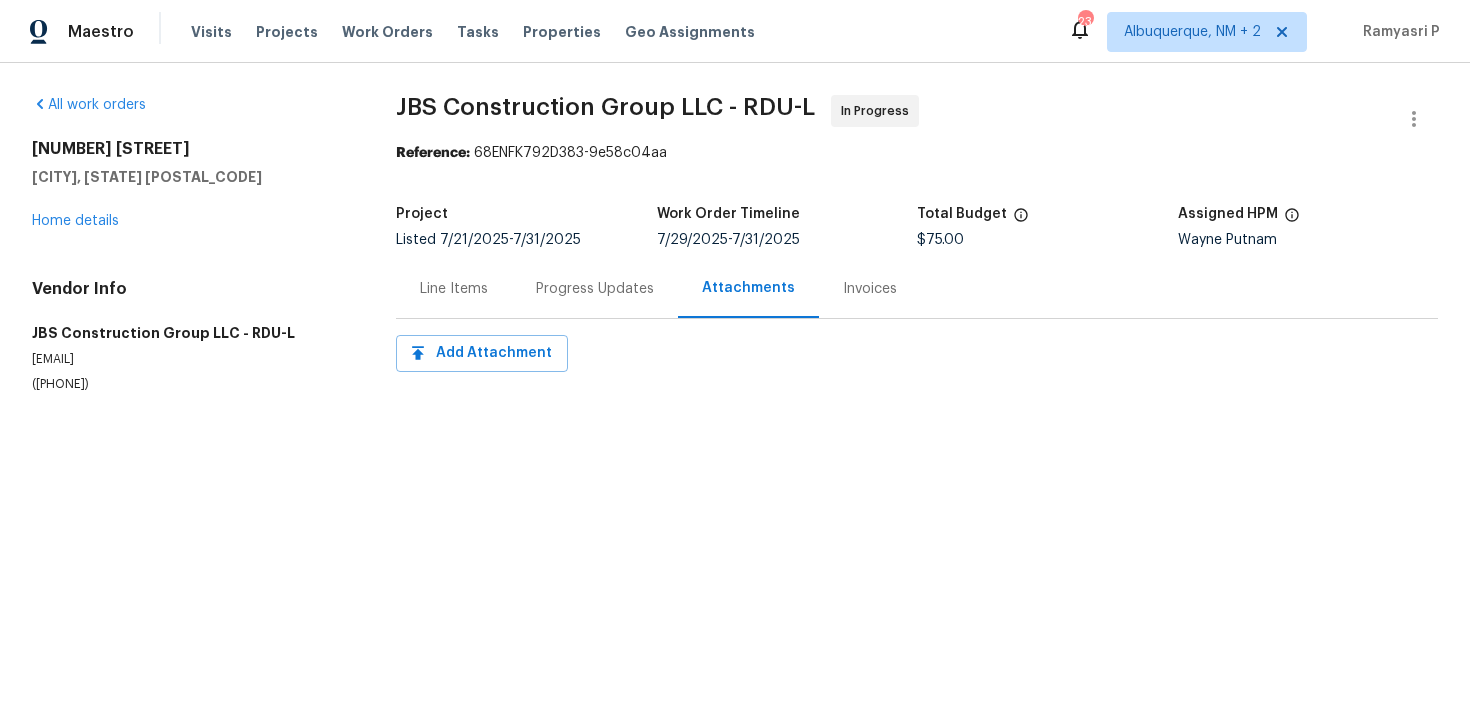 click on "Progress Updates" at bounding box center [595, 289] 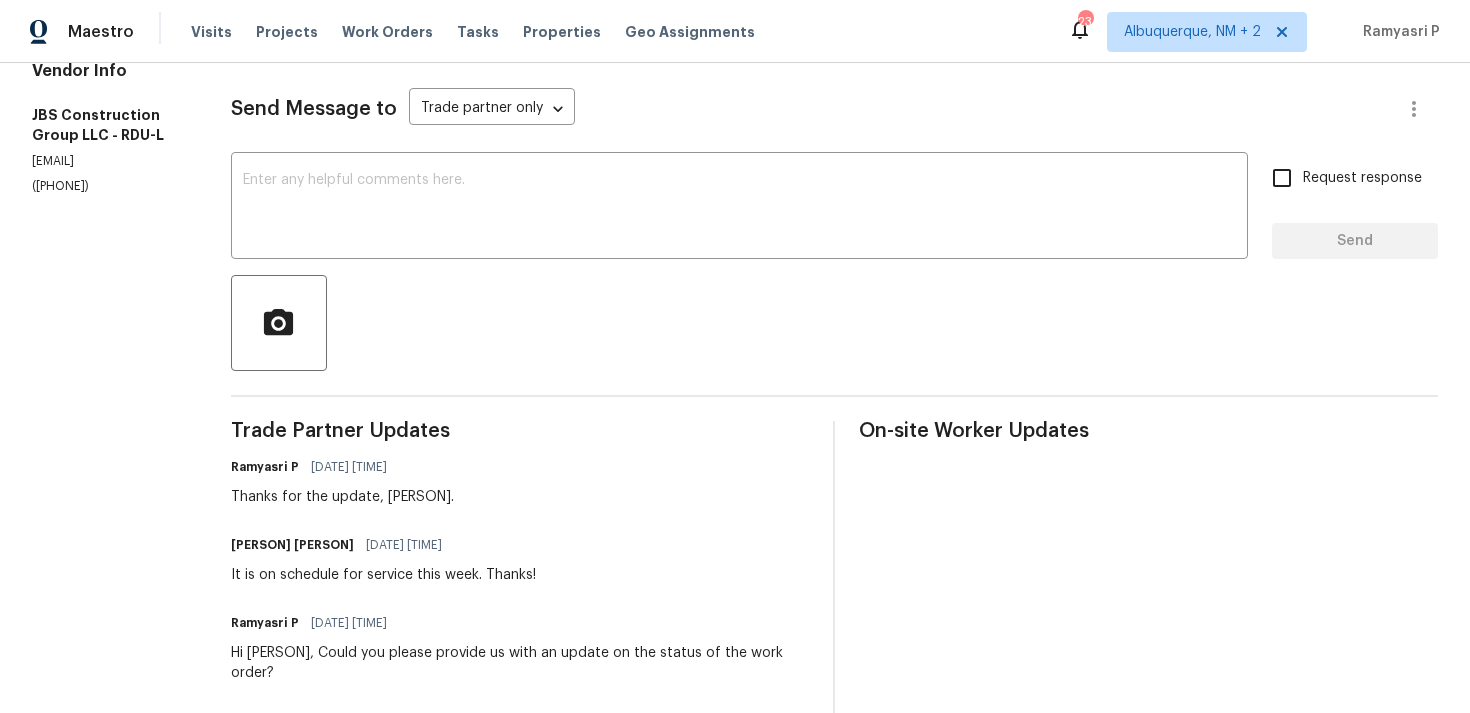 scroll, scrollTop: 212, scrollLeft: 0, axis: vertical 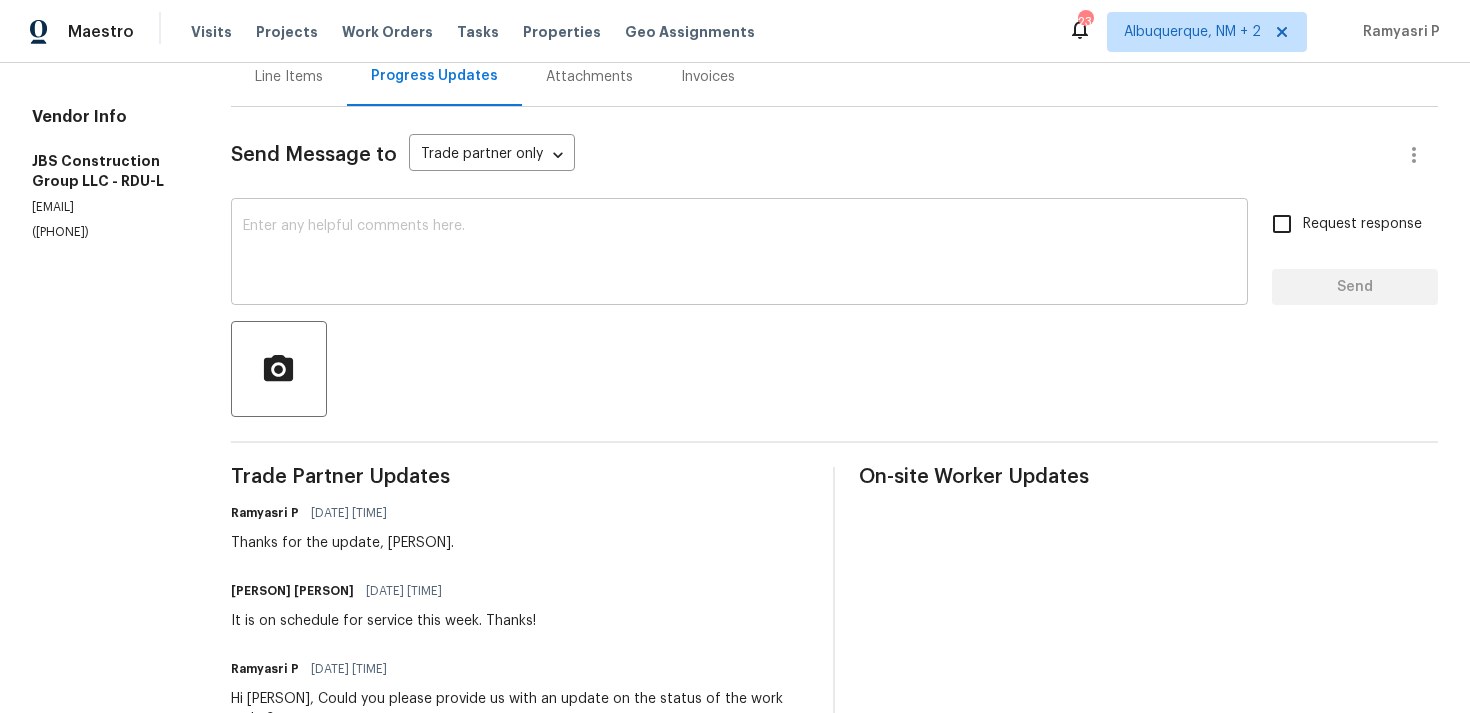 click at bounding box center [739, 254] 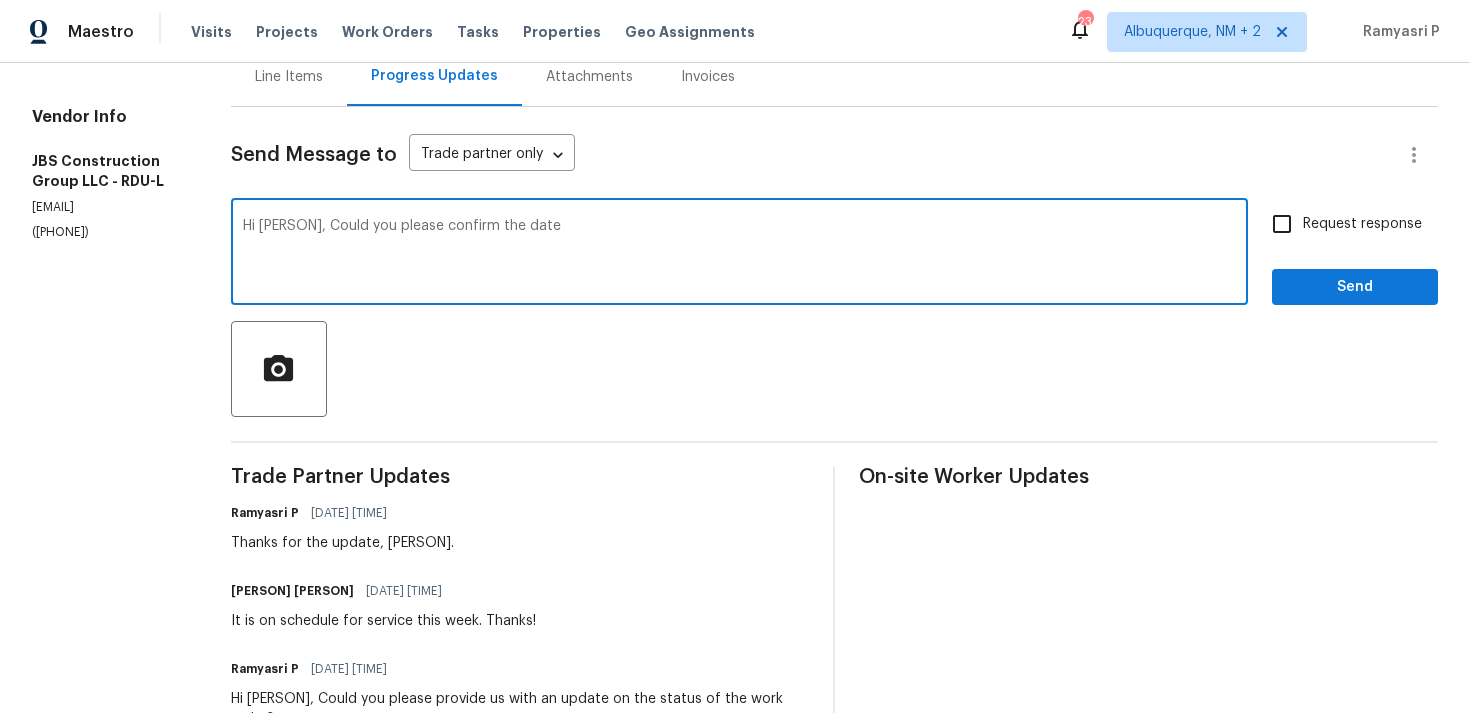 drag, startPoint x: 604, startPoint y: 225, endPoint x: 565, endPoint y: 227, distance: 39.051247 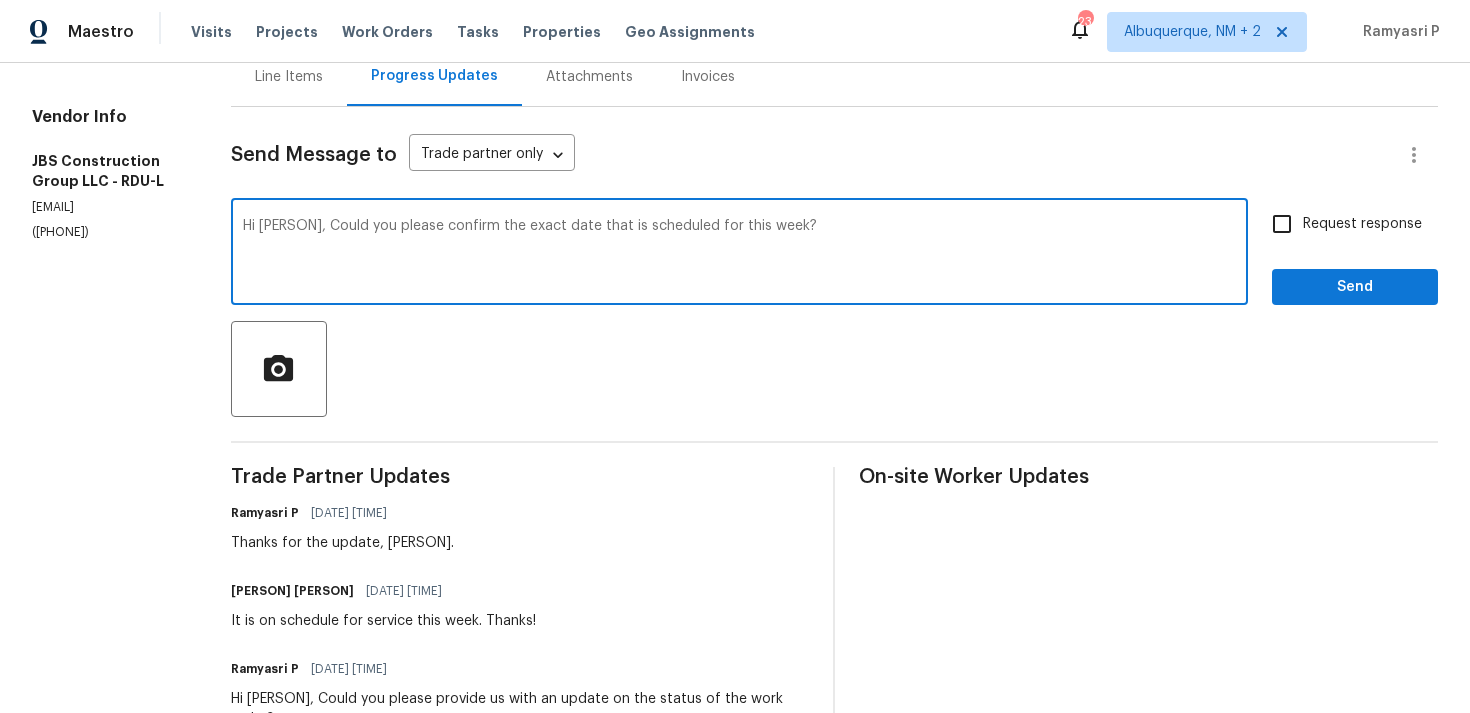 drag, startPoint x: 370, startPoint y: 226, endPoint x: 870, endPoint y: 222, distance: 500.016 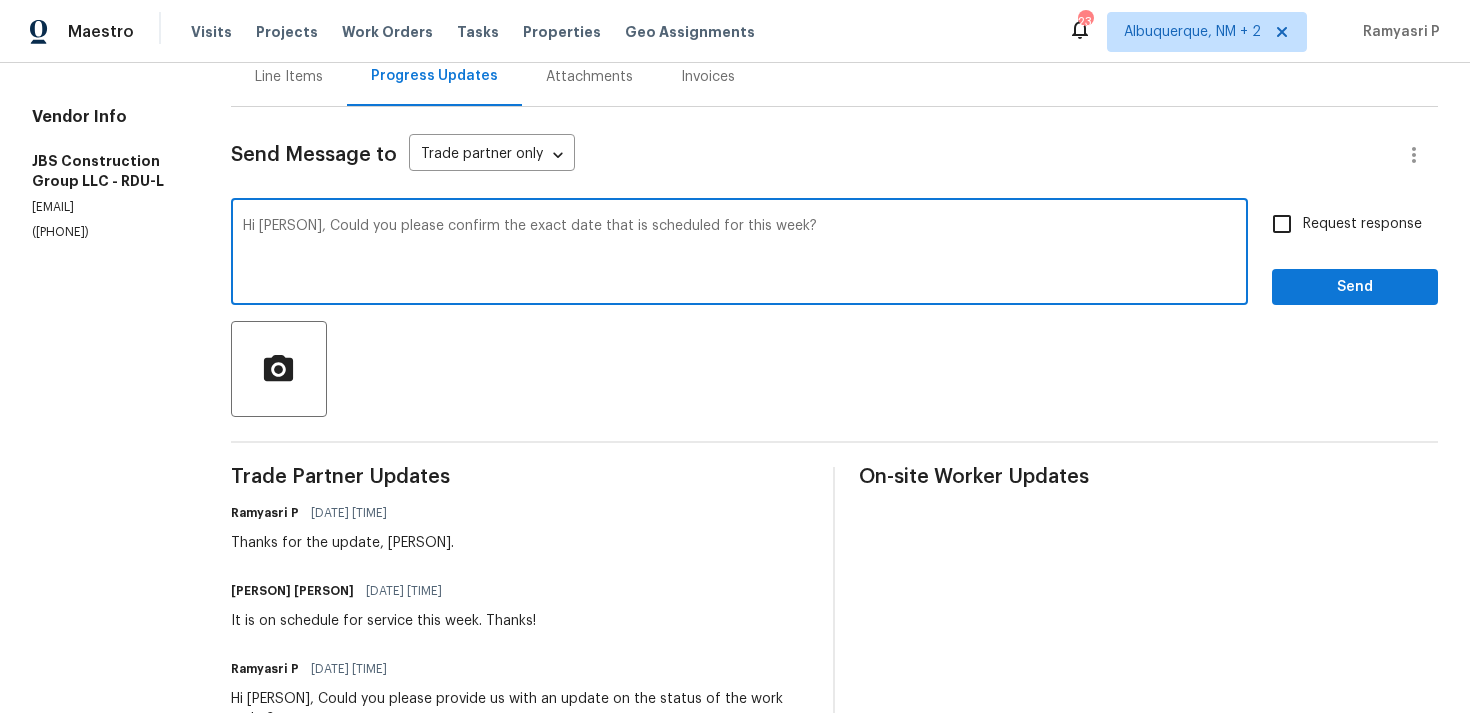 paste on "specific date scheduled for this week?" 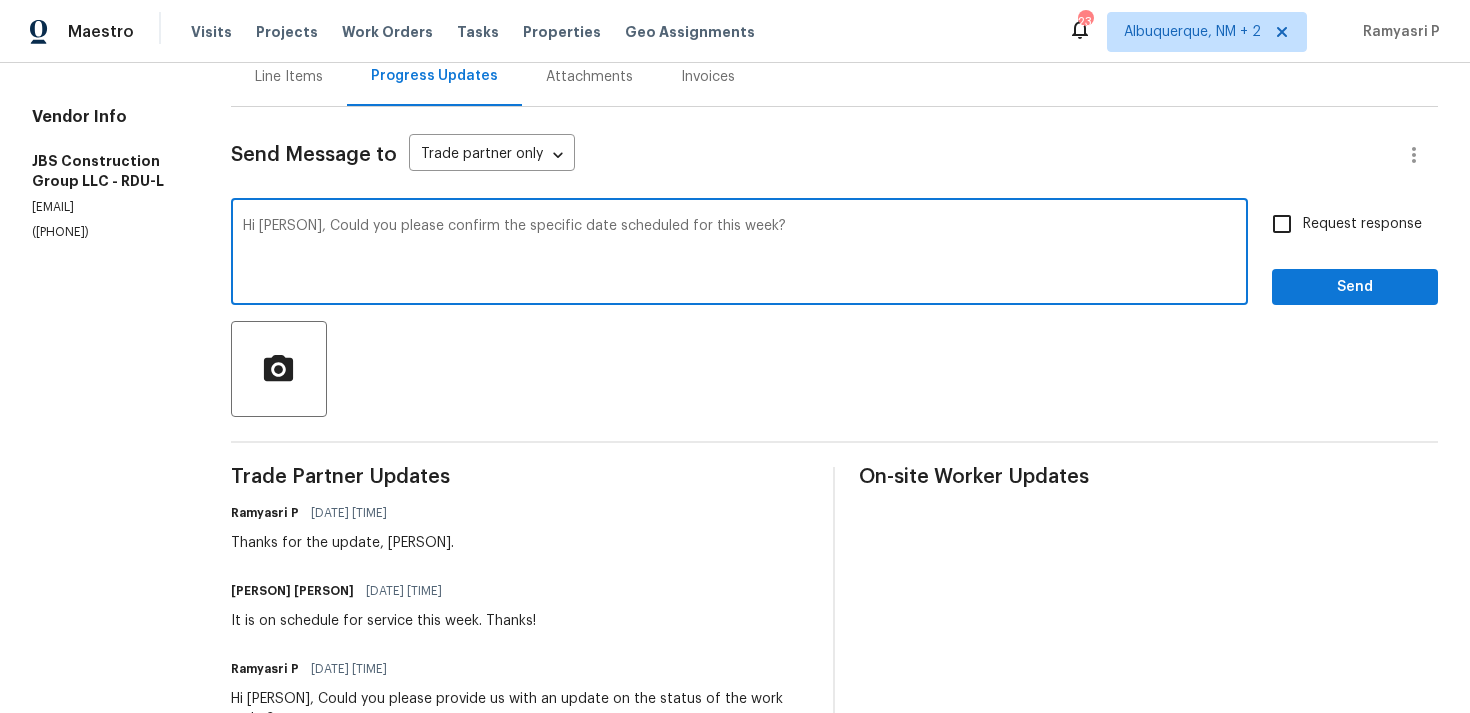 type on "Hi [PERSON], Could you please confirm the specific date scheduled for this week?" 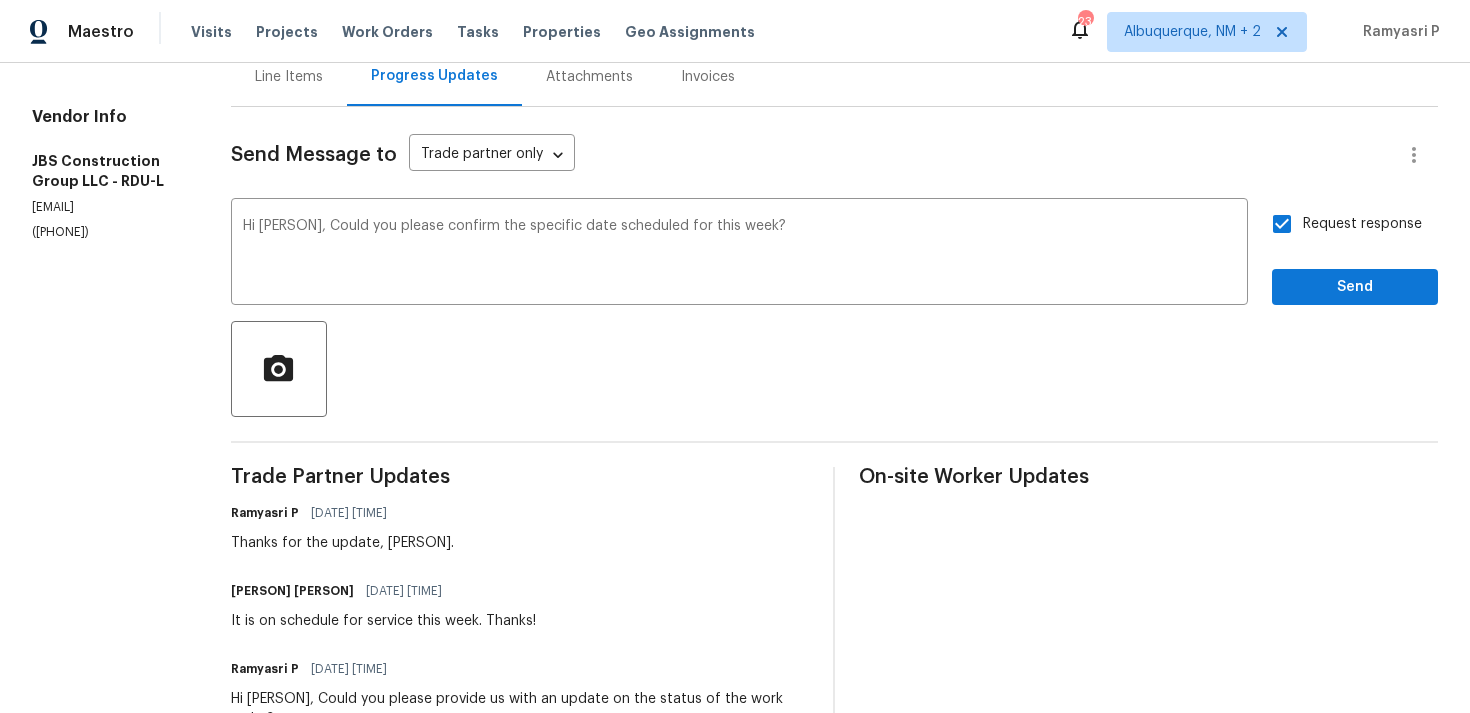 click on "Send" at bounding box center (1355, 287) 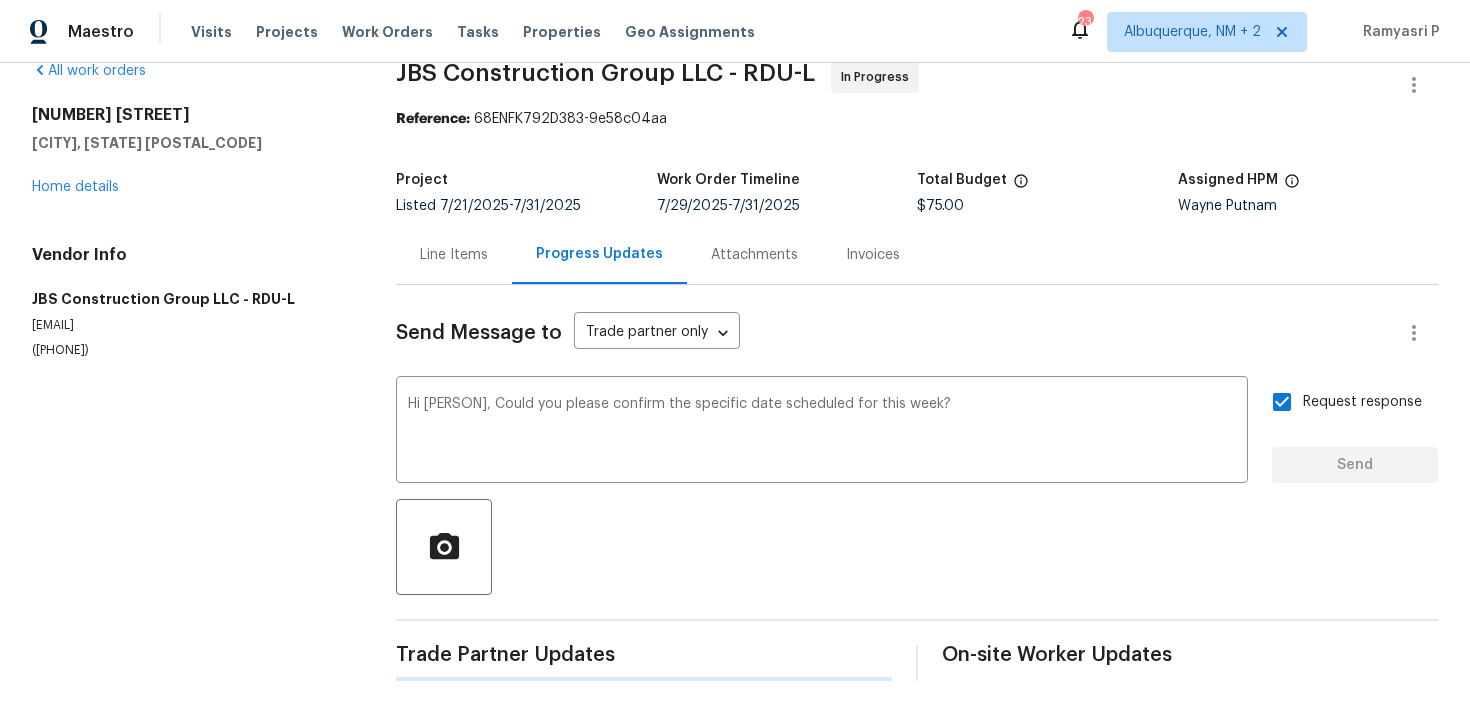 type 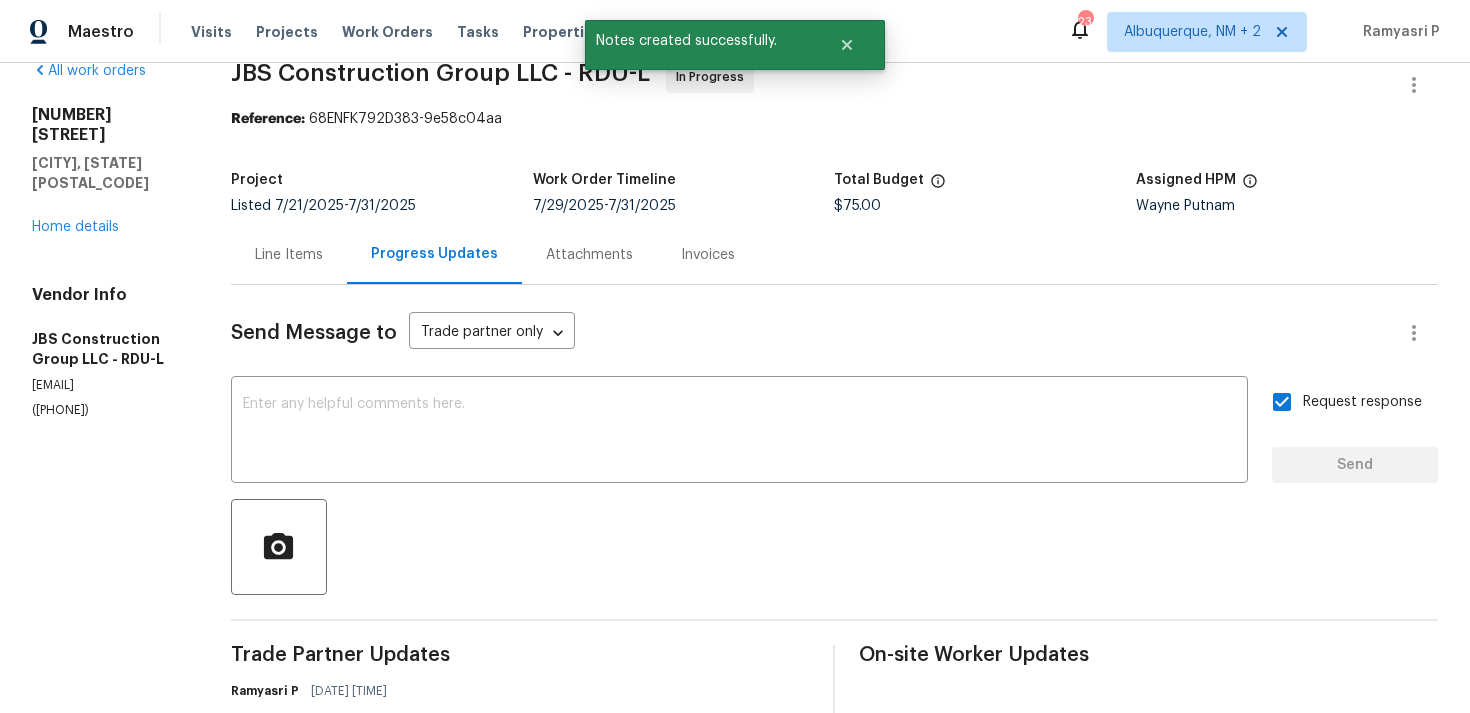 scroll, scrollTop: 212, scrollLeft: 0, axis: vertical 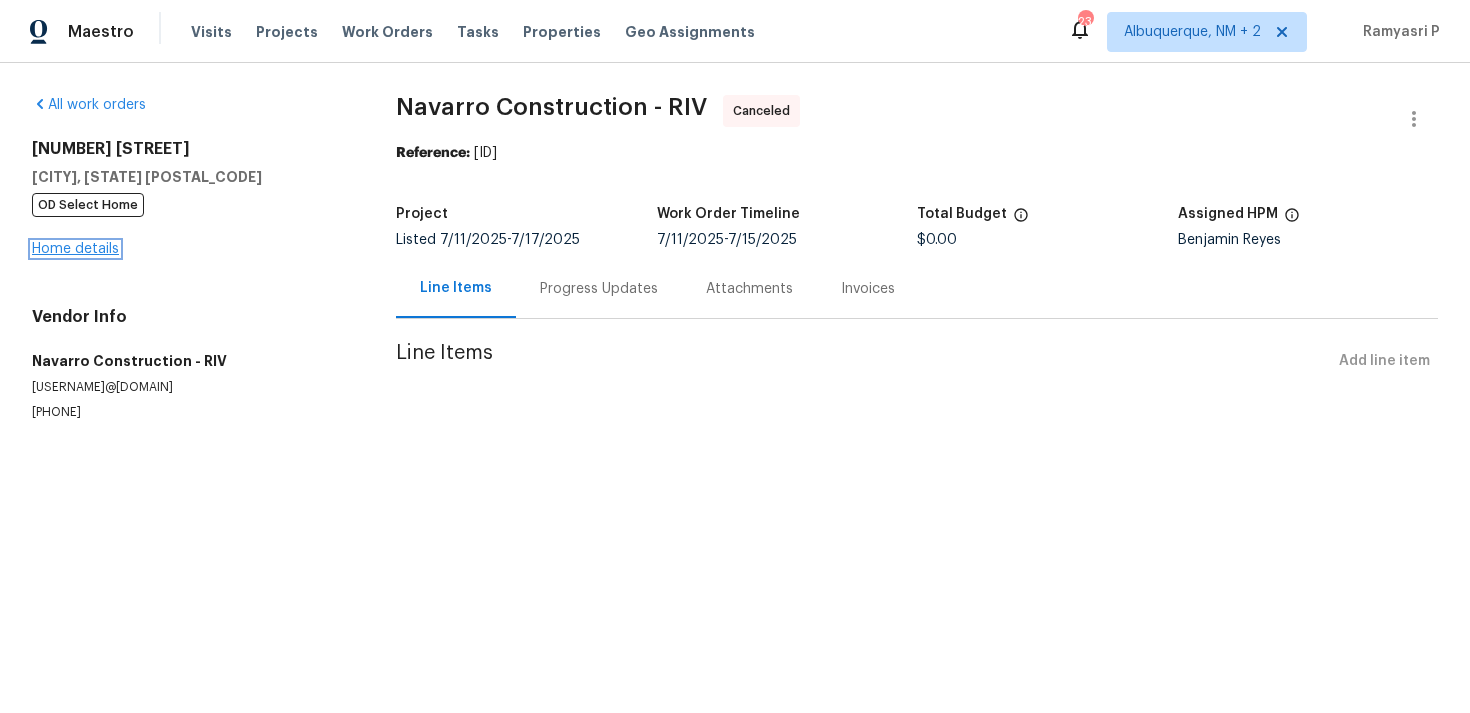 click on "Home details" at bounding box center (75, 249) 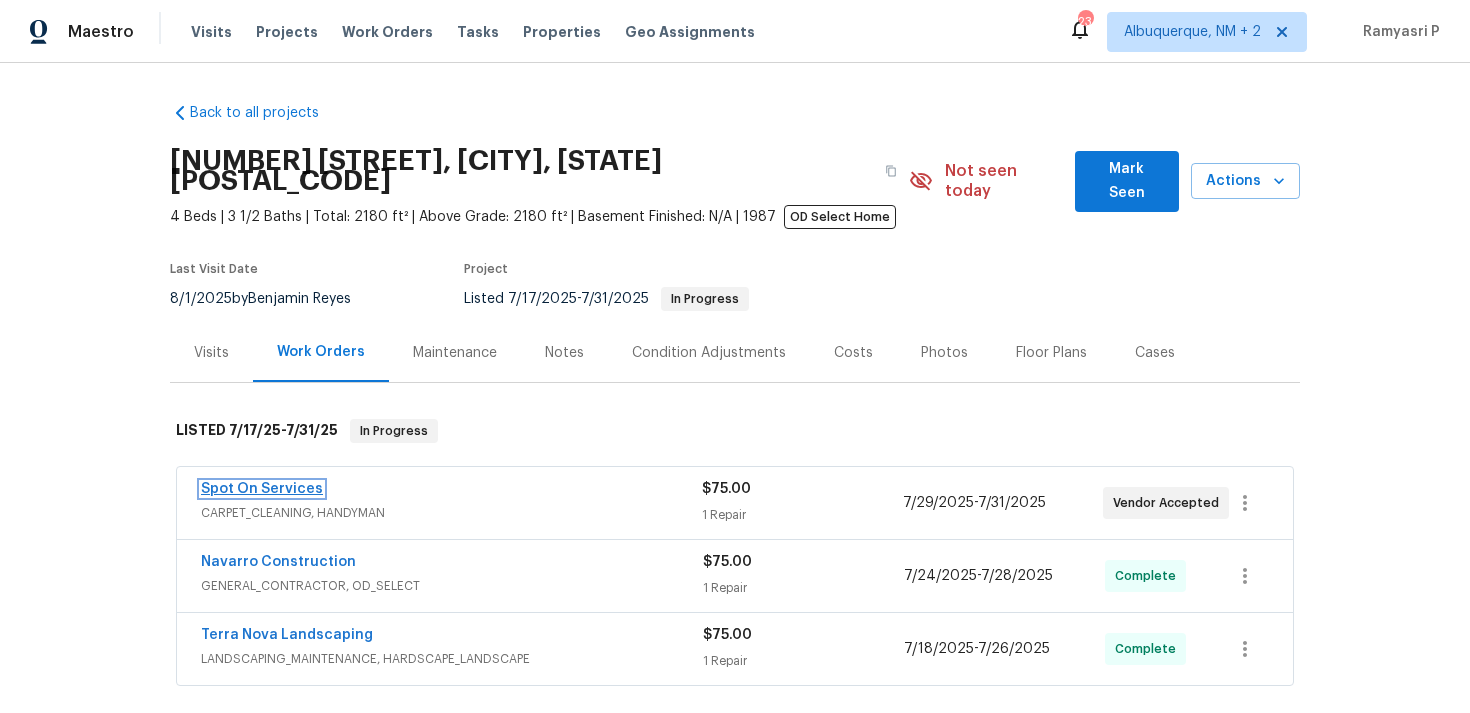 click on "Spot On Services" at bounding box center (262, 489) 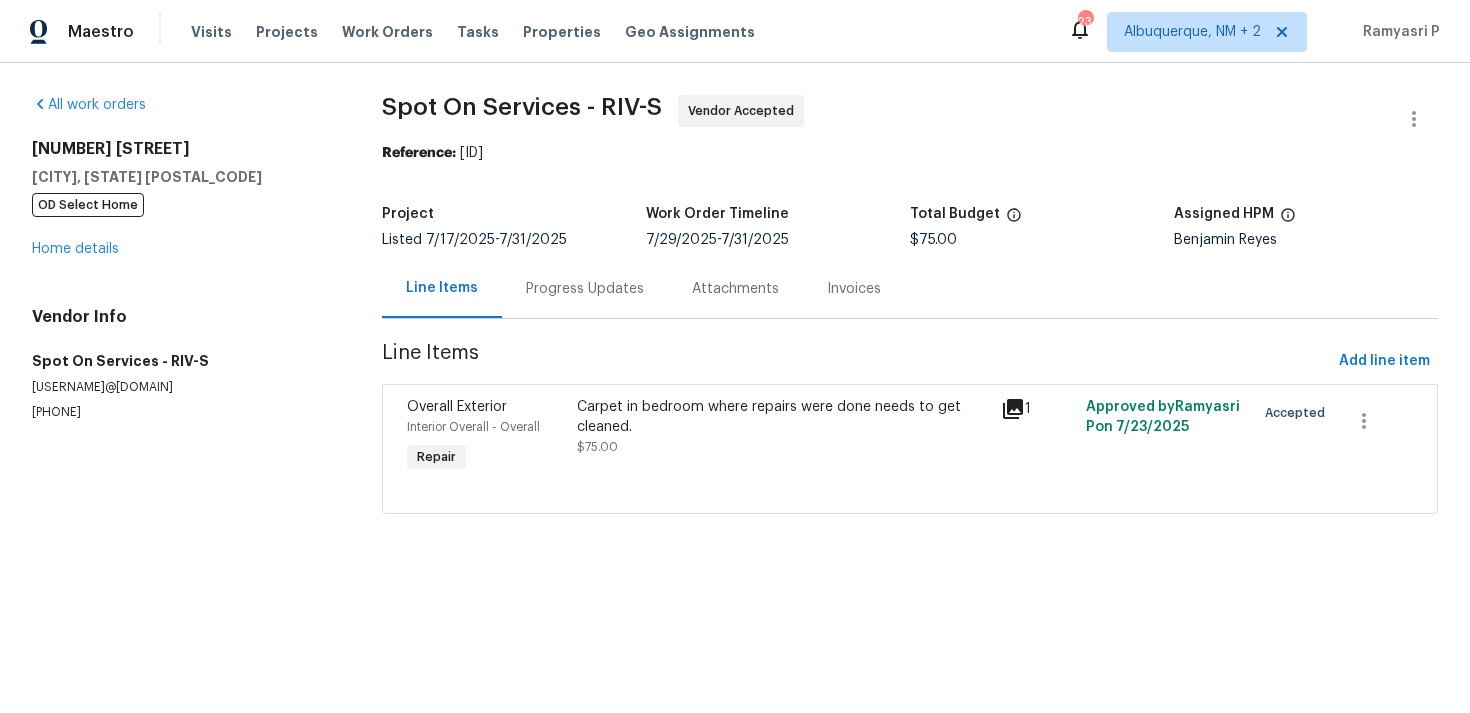 click on "Progress Updates" at bounding box center (585, 289) 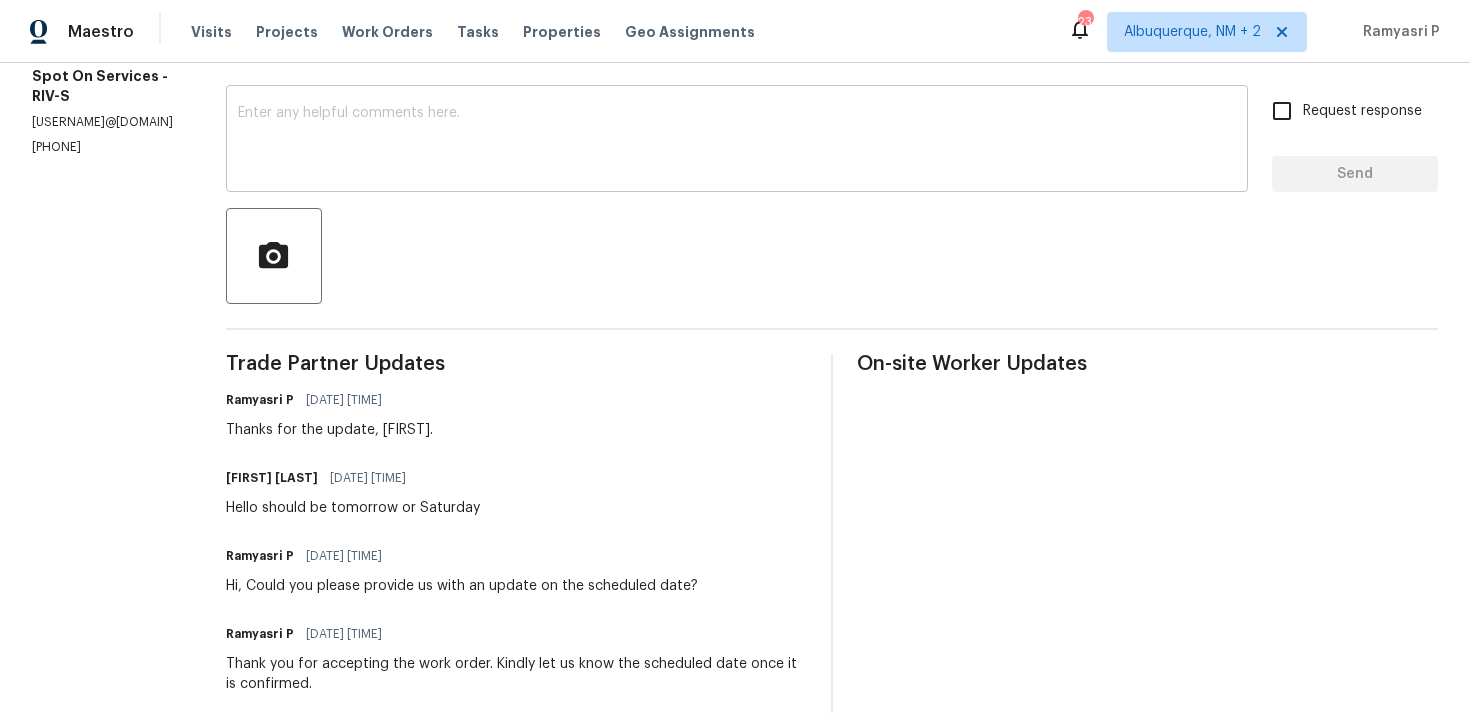 scroll, scrollTop: 332, scrollLeft: 0, axis: vertical 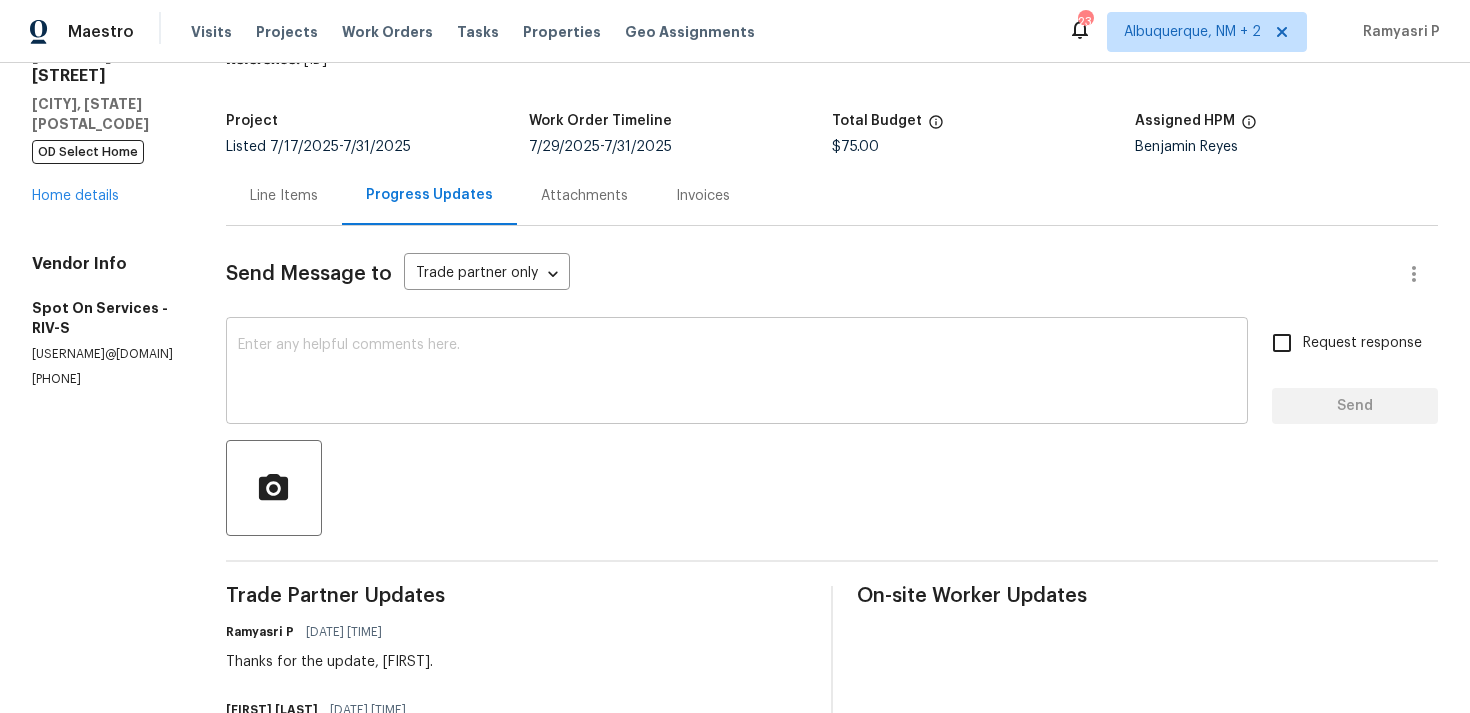 click at bounding box center [737, 373] 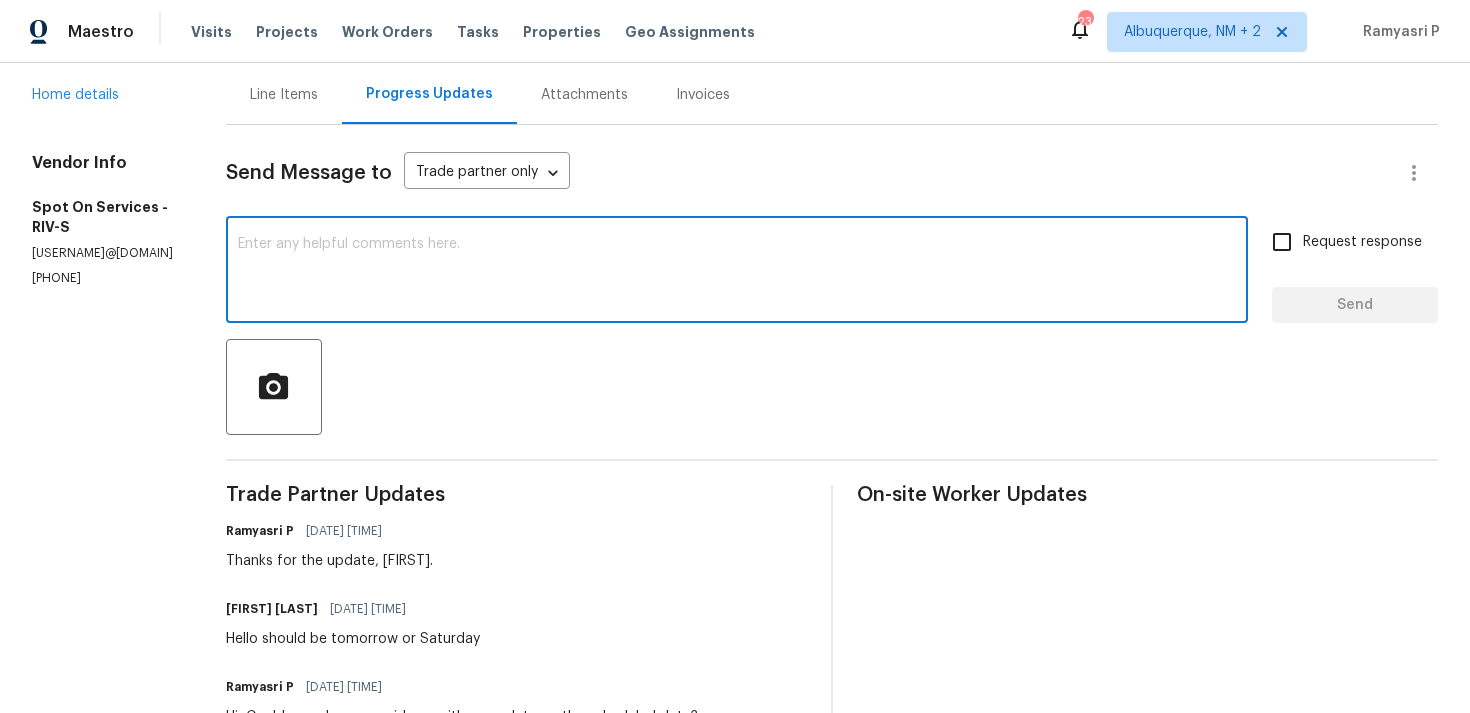 scroll, scrollTop: 200, scrollLeft: 0, axis: vertical 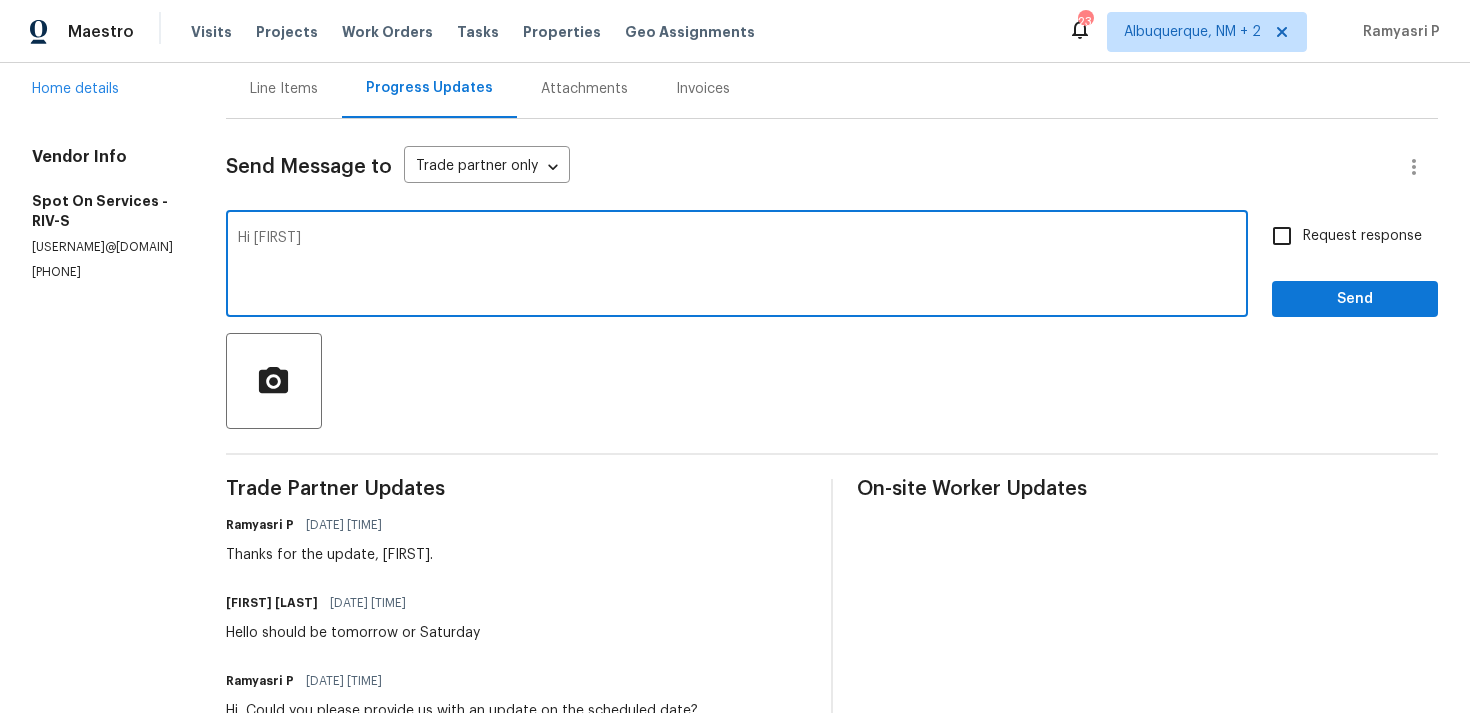 paste on "Could you please provide us with an update on the status of the work order?" 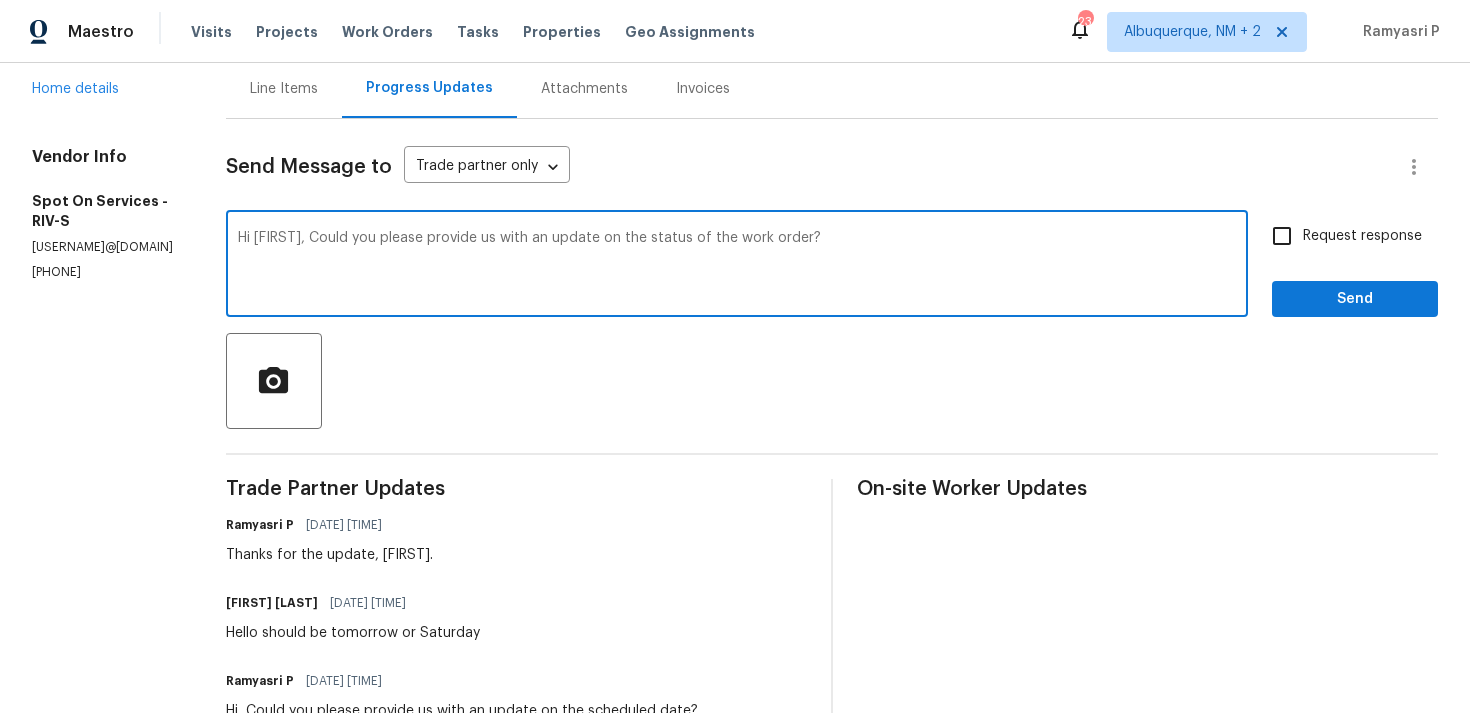 type on "Hi [FIRST], Could you please provide us with an update on the status of the work order?" 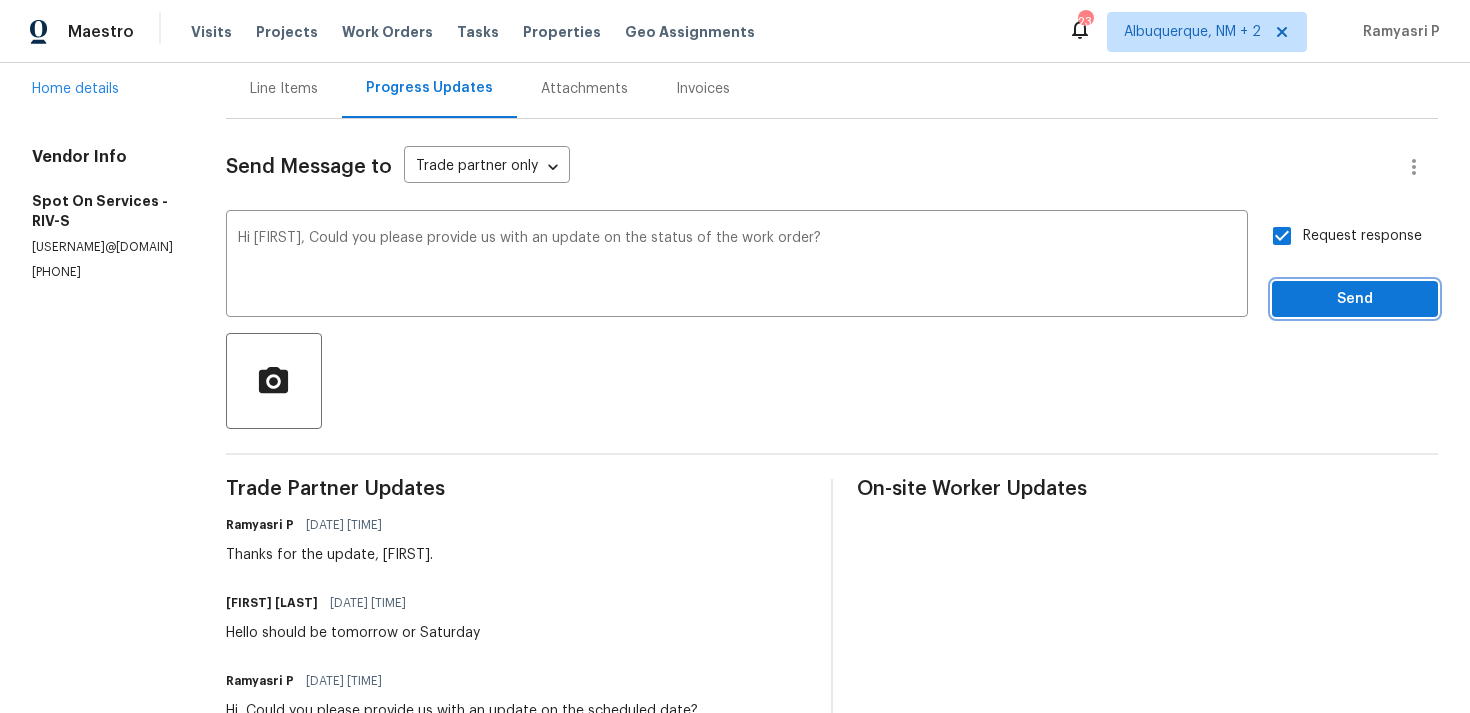 click on "Send" at bounding box center (1355, 299) 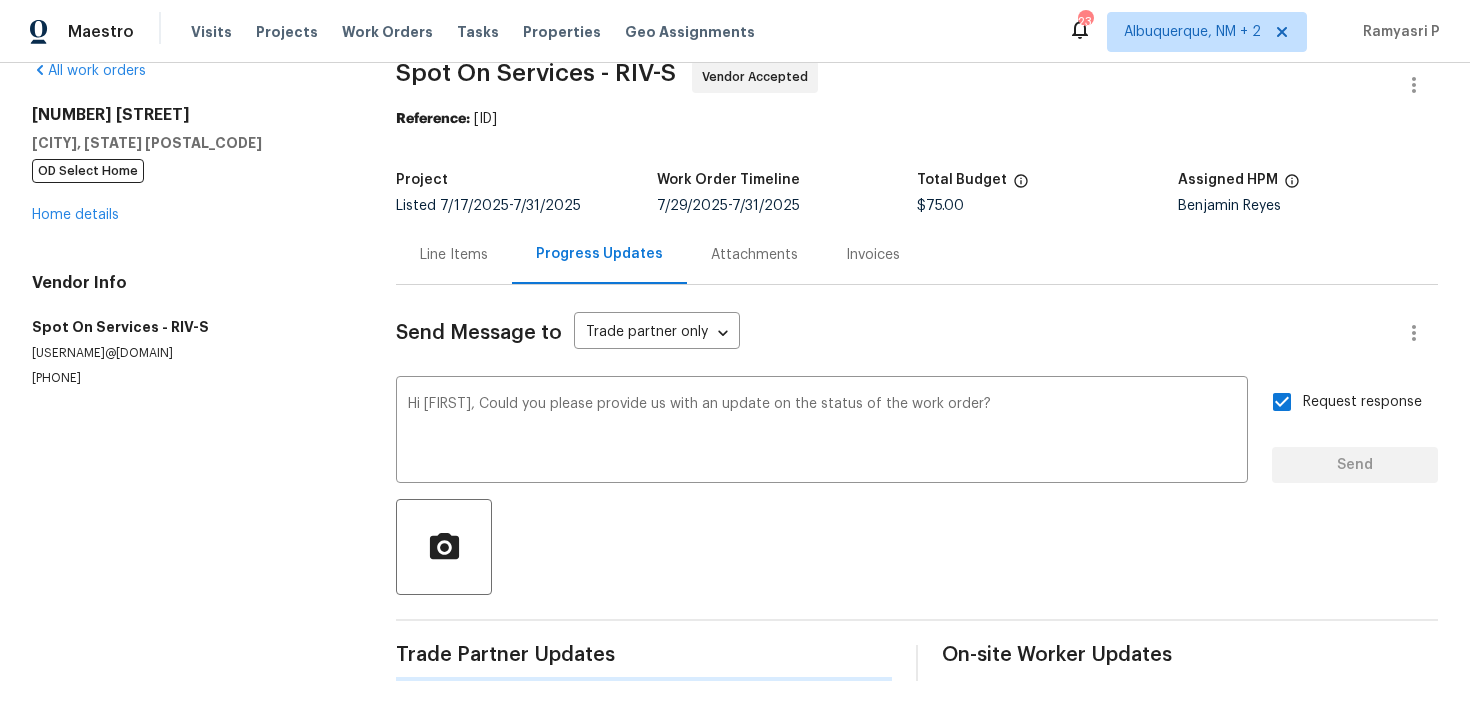 type 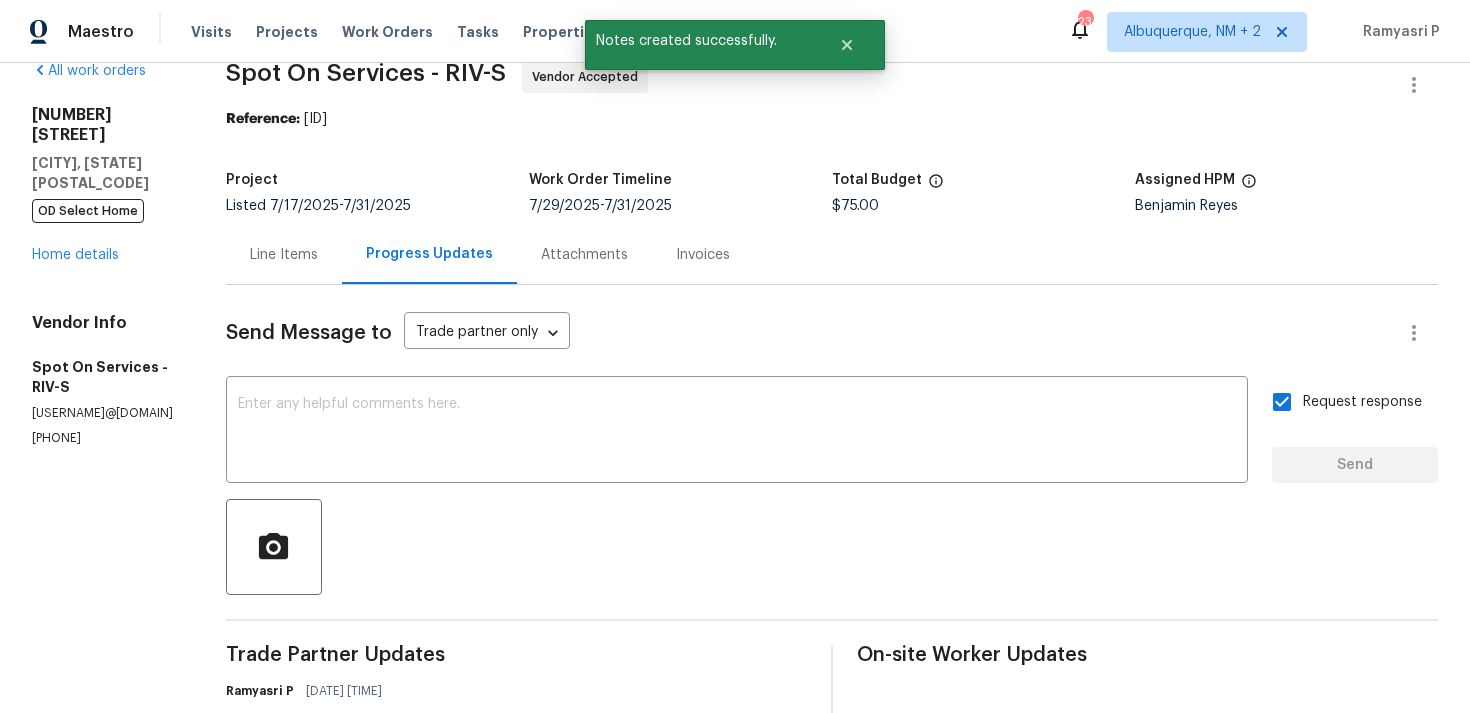 scroll, scrollTop: 200, scrollLeft: 0, axis: vertical 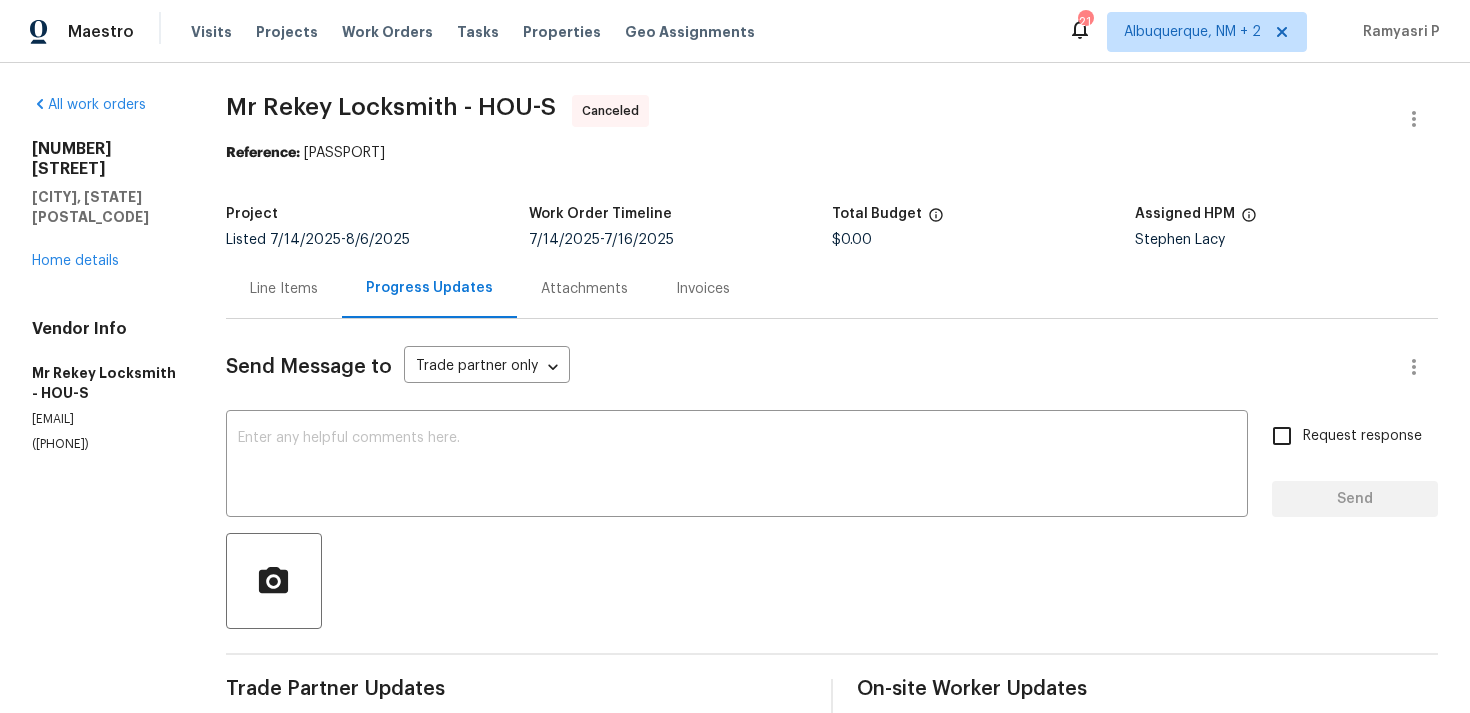 click on "All work orders [NUMBER] [STREET] [CITY], [STATE] [POSTAL_CODE] Home details Vendor Info Mr Rekey Locksmith - HOU-S [EMAIL] ([PHONE])" at bounding box center [105, 274] 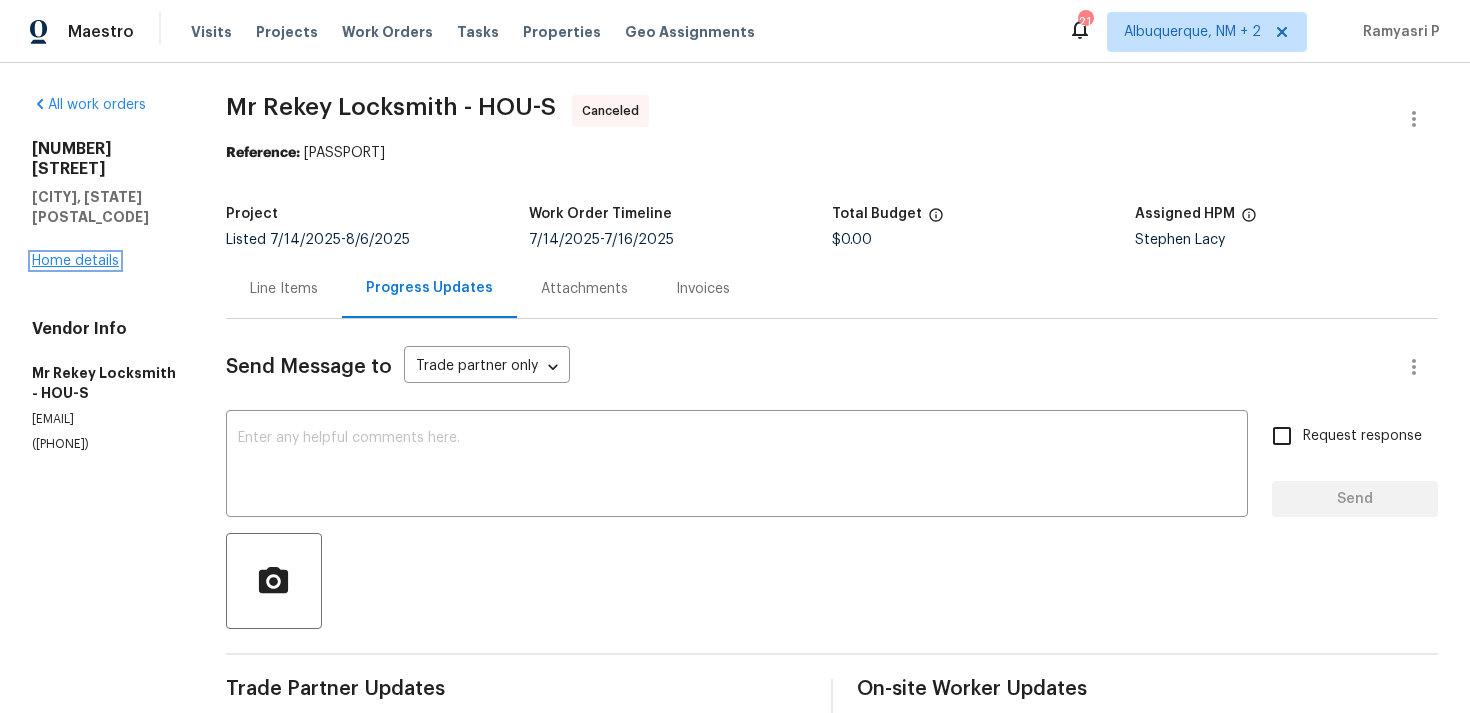 click on "Home details" at bounding box center (75, 261) 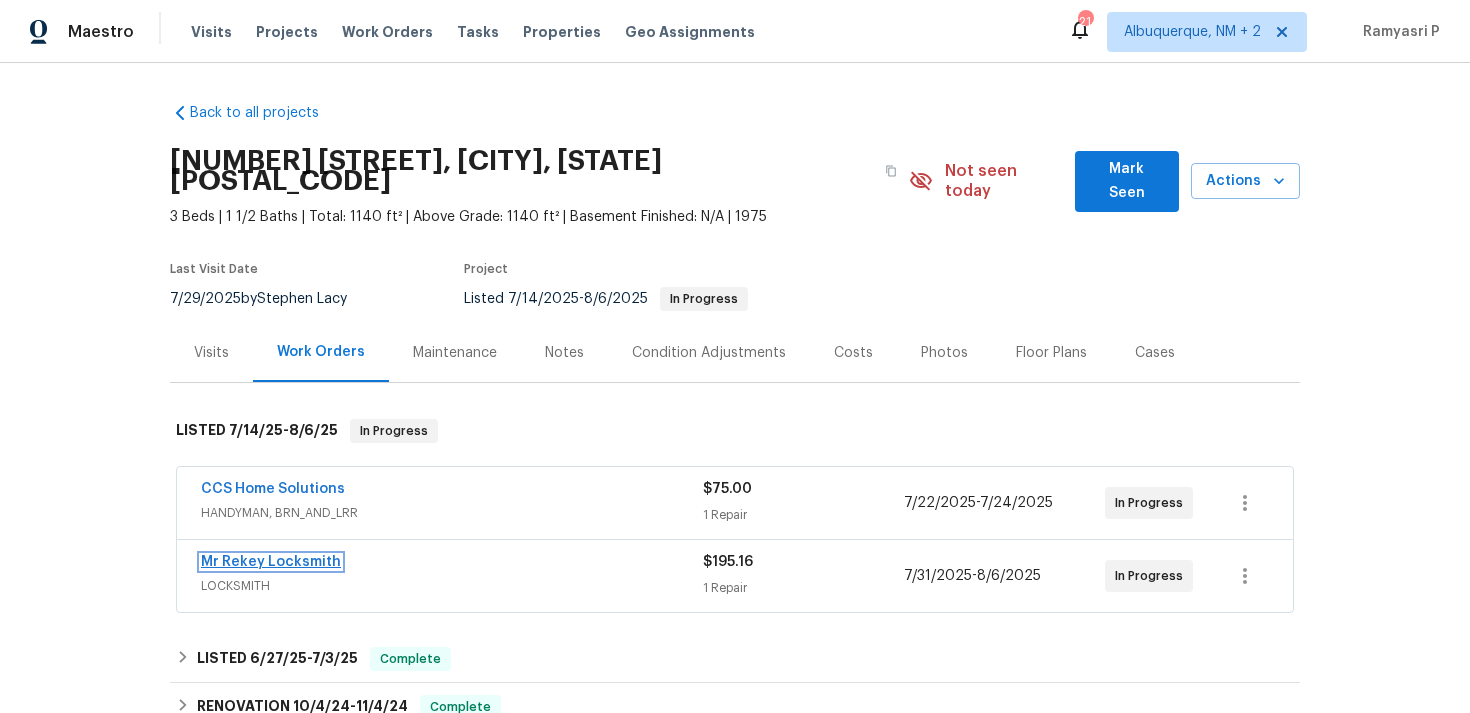 click on "Mr Rekey Locksmith" at bounding box center [271, 562] 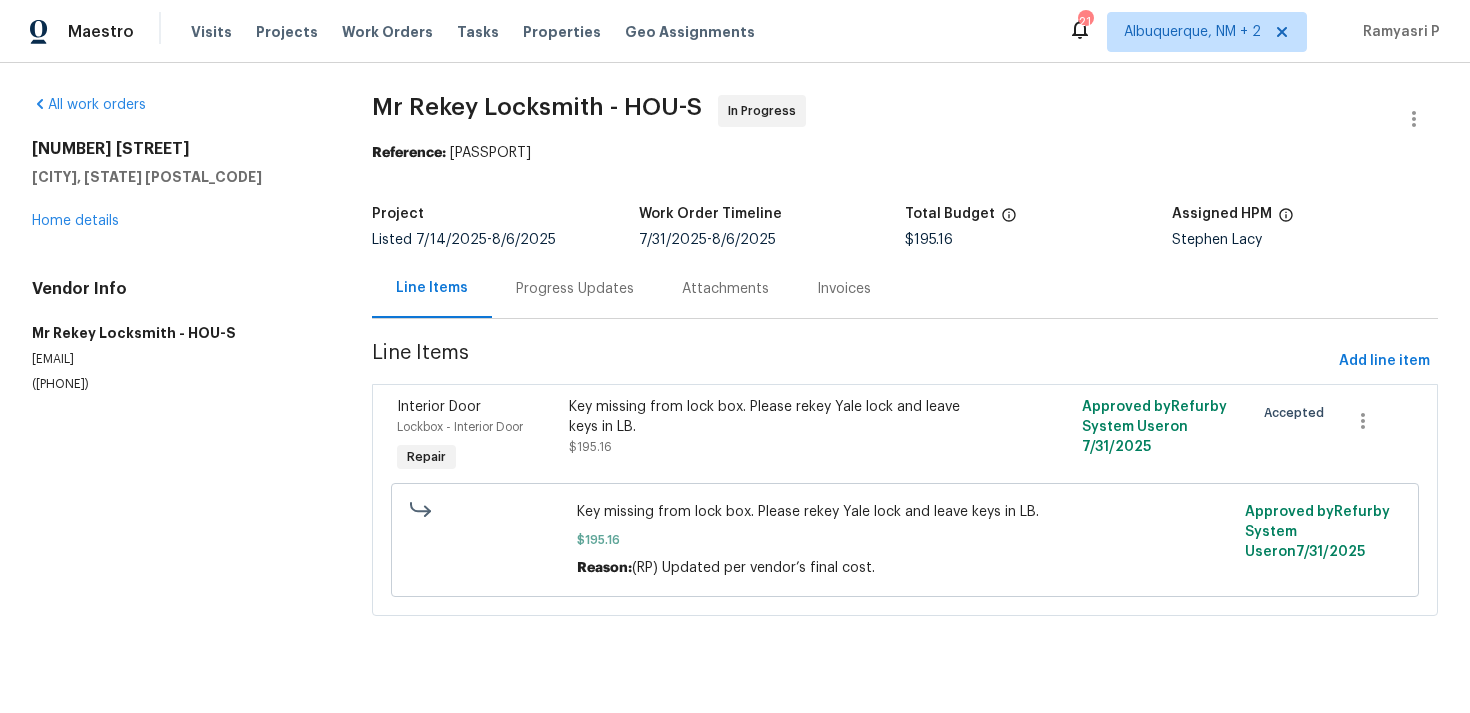click on "Progress Updates" at bounding box center [575, 288] 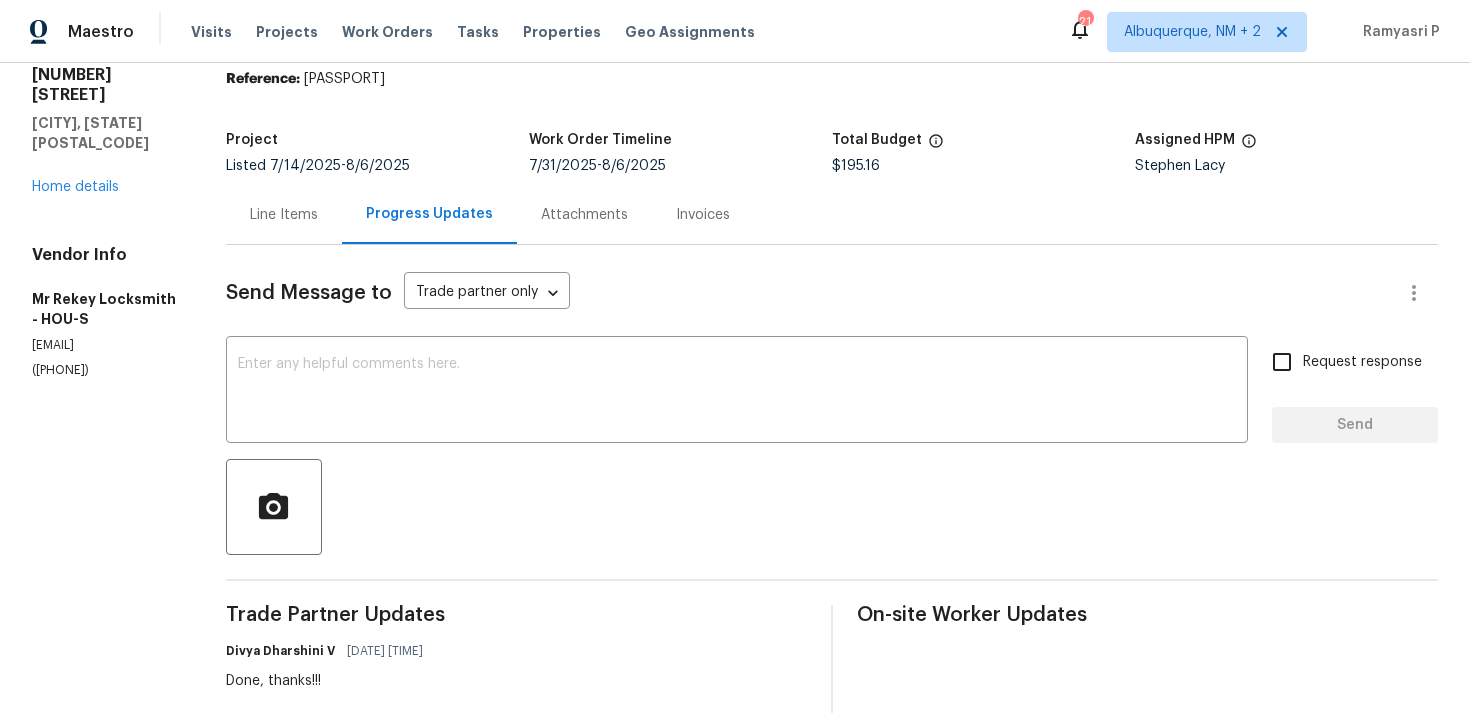 scroll, scrollTop: 0, scrollLeft: 0, axis: both 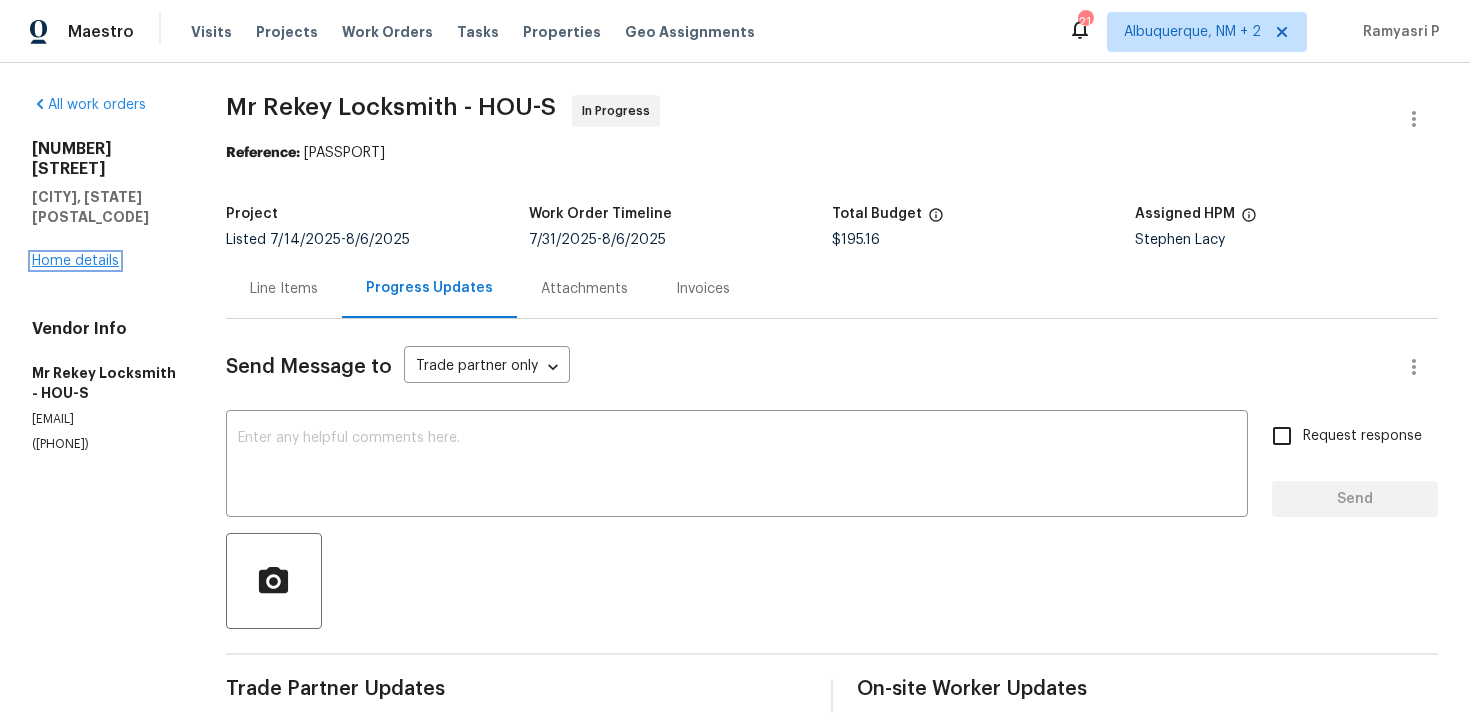 click on "Home details" at bounding box center (75, 261) 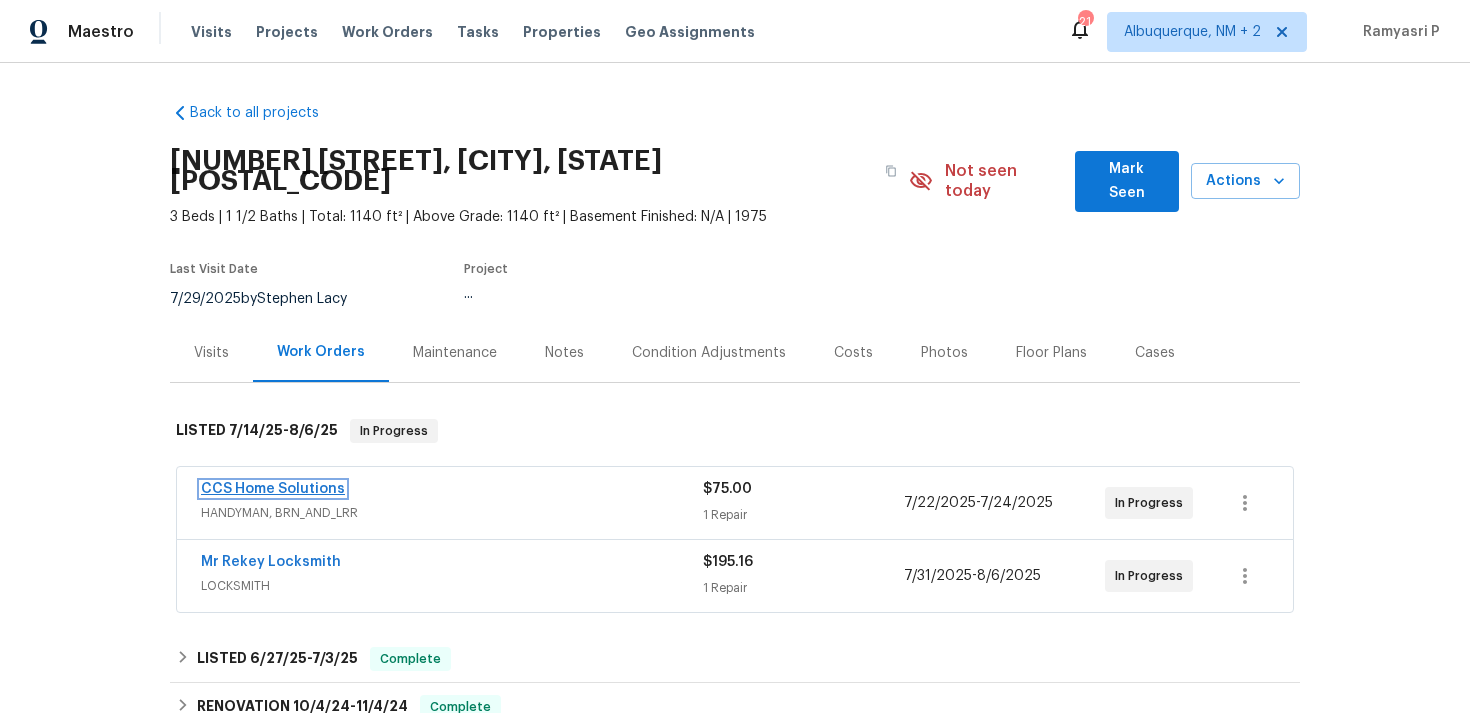 click on "CCS Home Solutions" at bounding box center (273, 489) 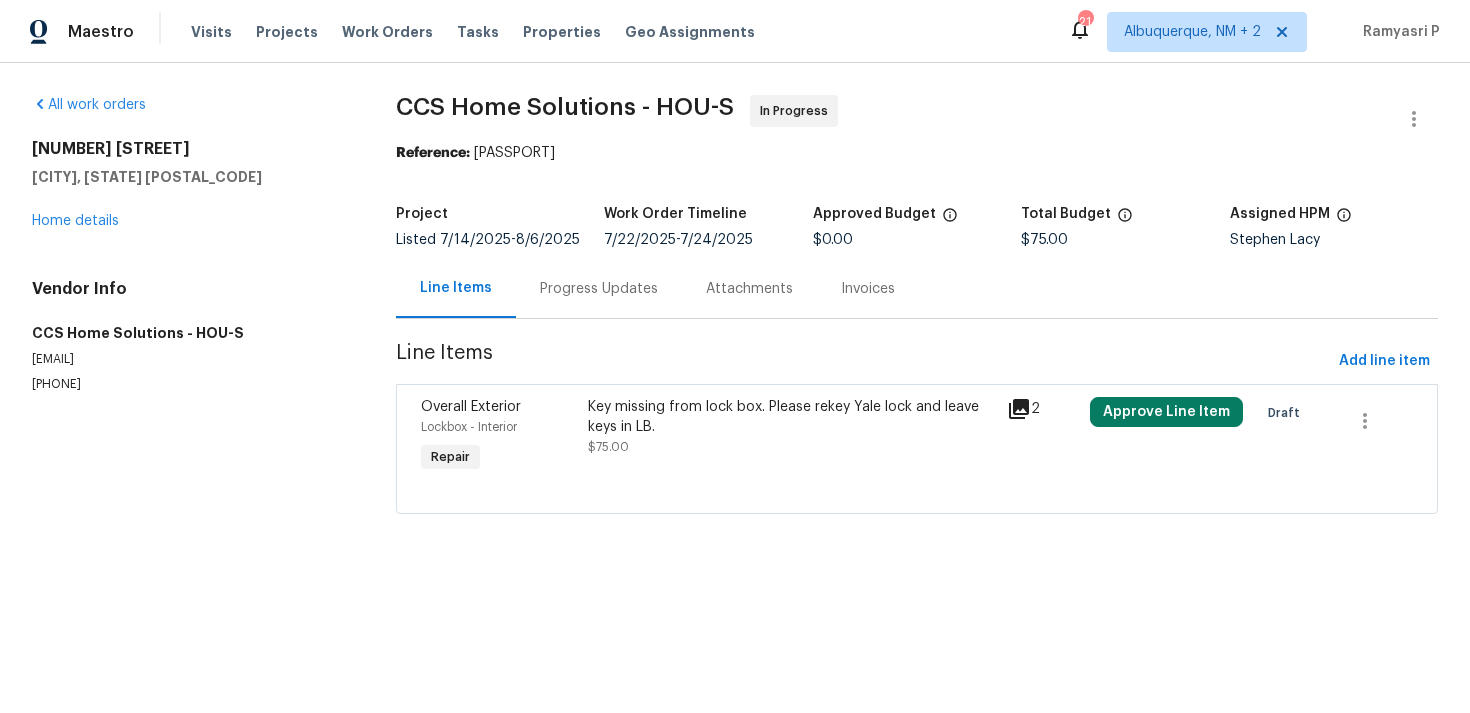 click on "Progress Updates" at bounding box center [599, 289] 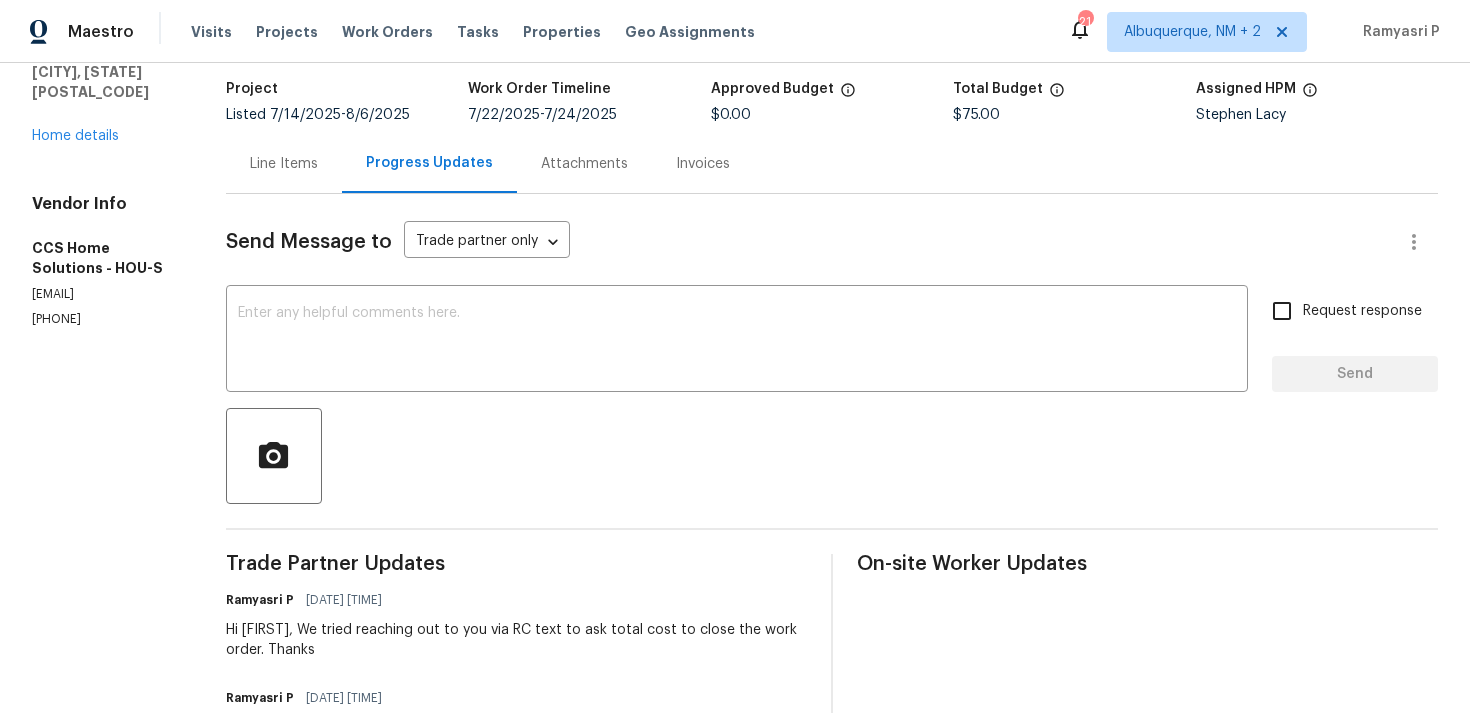 scroll, scrollTop: 79, scrollLeft: 0, axis: vertical 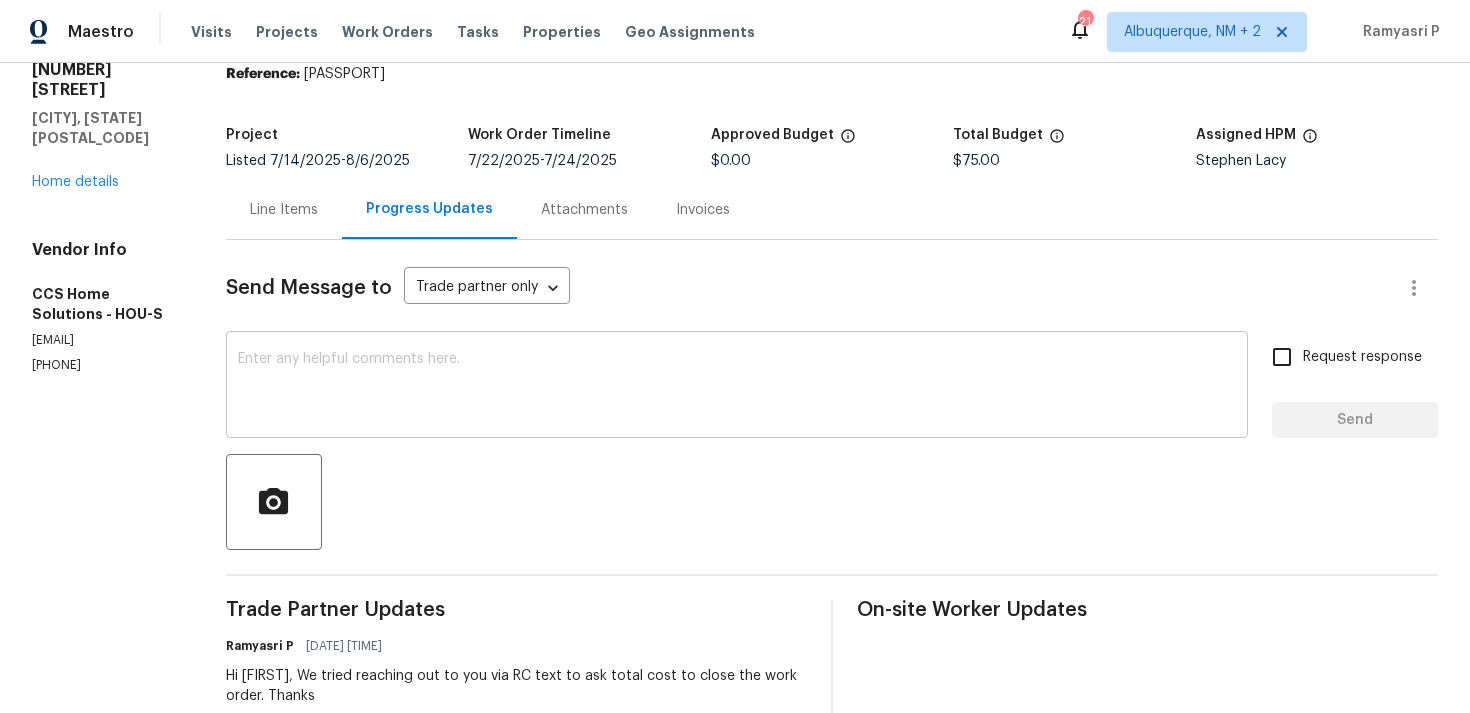 click at bounding box center [737, 387] 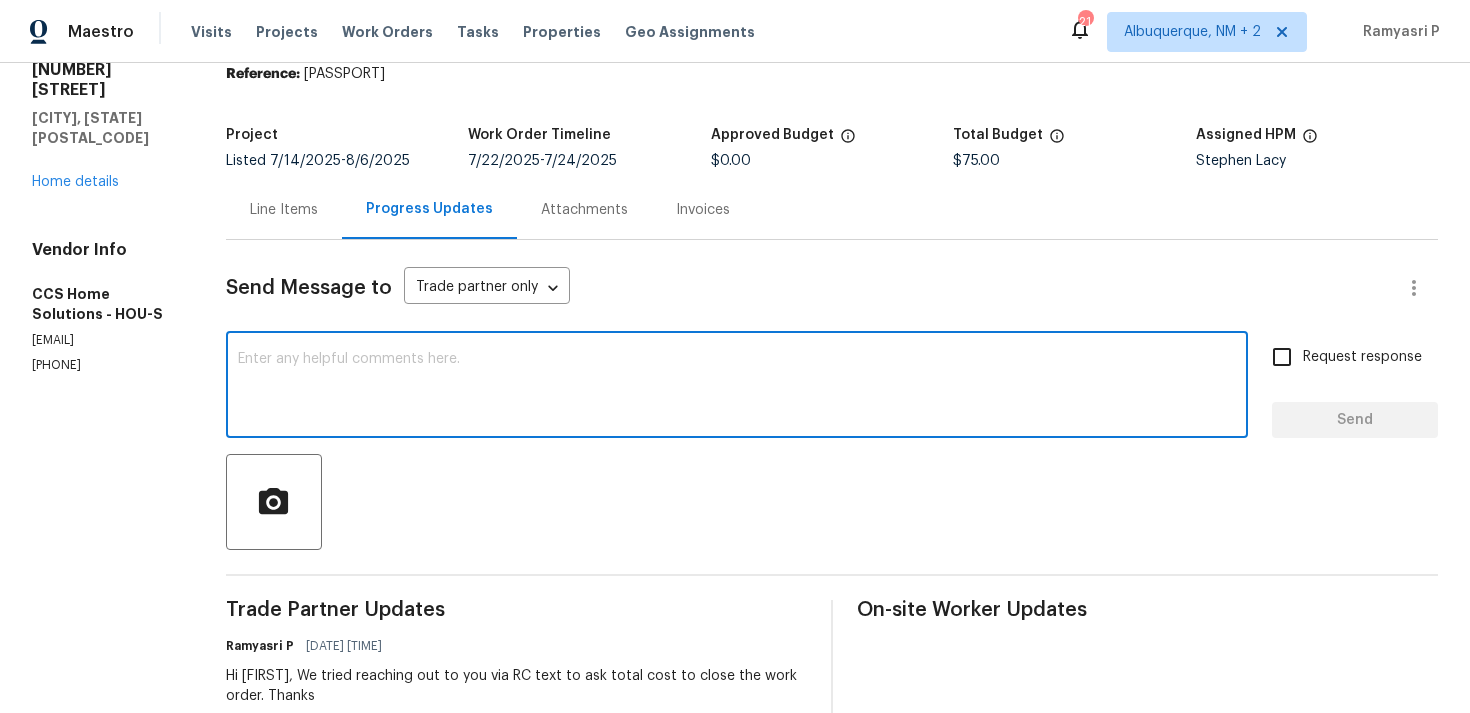 scroll, scrollTop: 127, scrollLeft: 0, axis: vertical 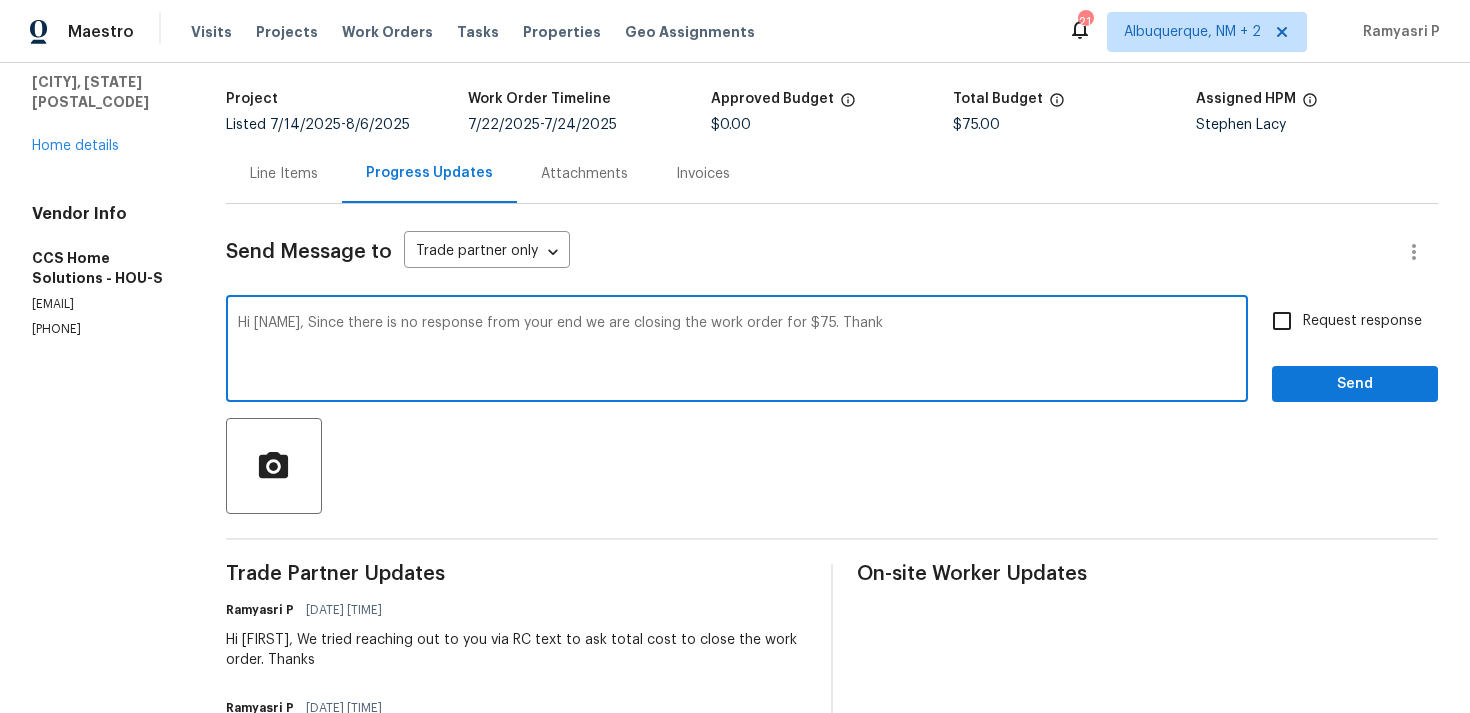 drag, startPoint x: 894, startPoint y: 321, endPoint x: 841, endPoint y: 321, distance: 53 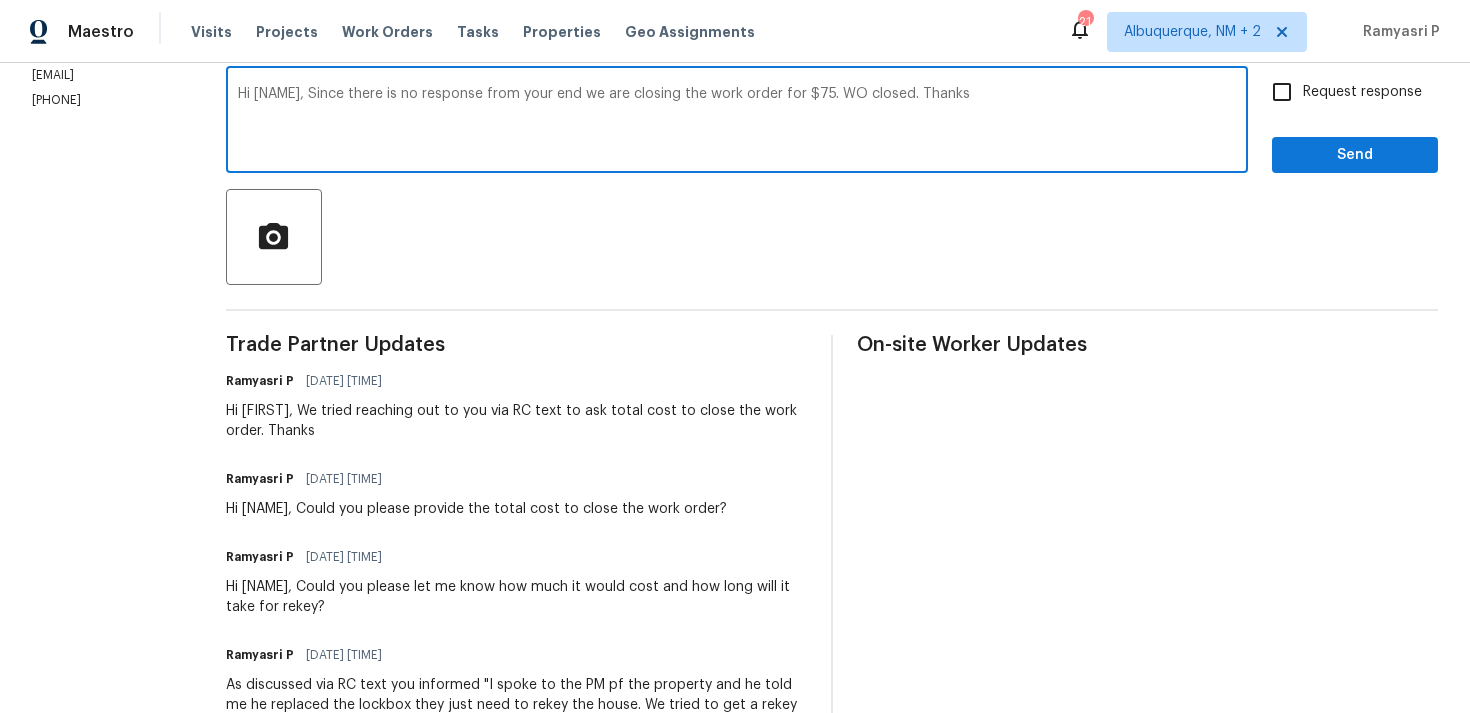 scroll, scrollTop: 95, scrollLeft: 0, axis: vertical 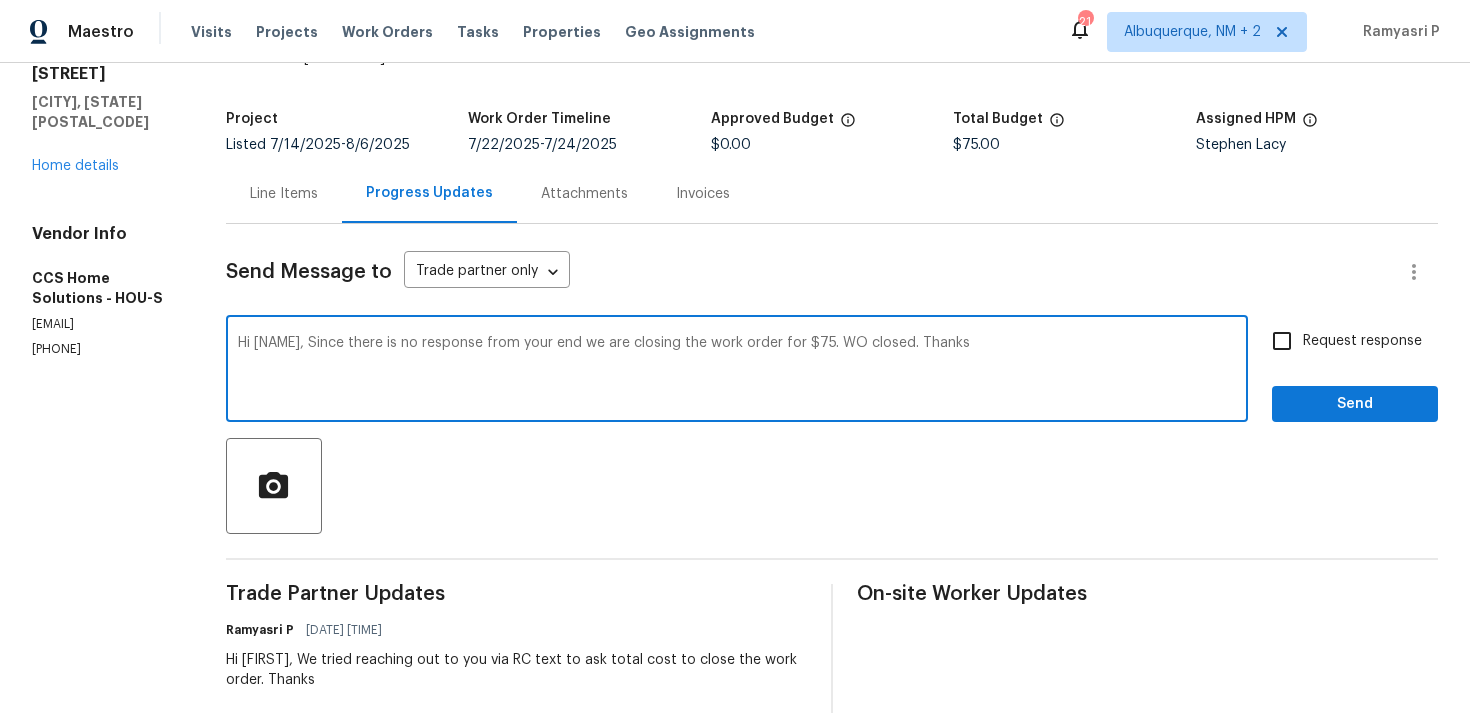 drag, startPoint x: 842, startPoint y: 342, endPoint x: 1080, endPoint y: 343, distance: 238.0021 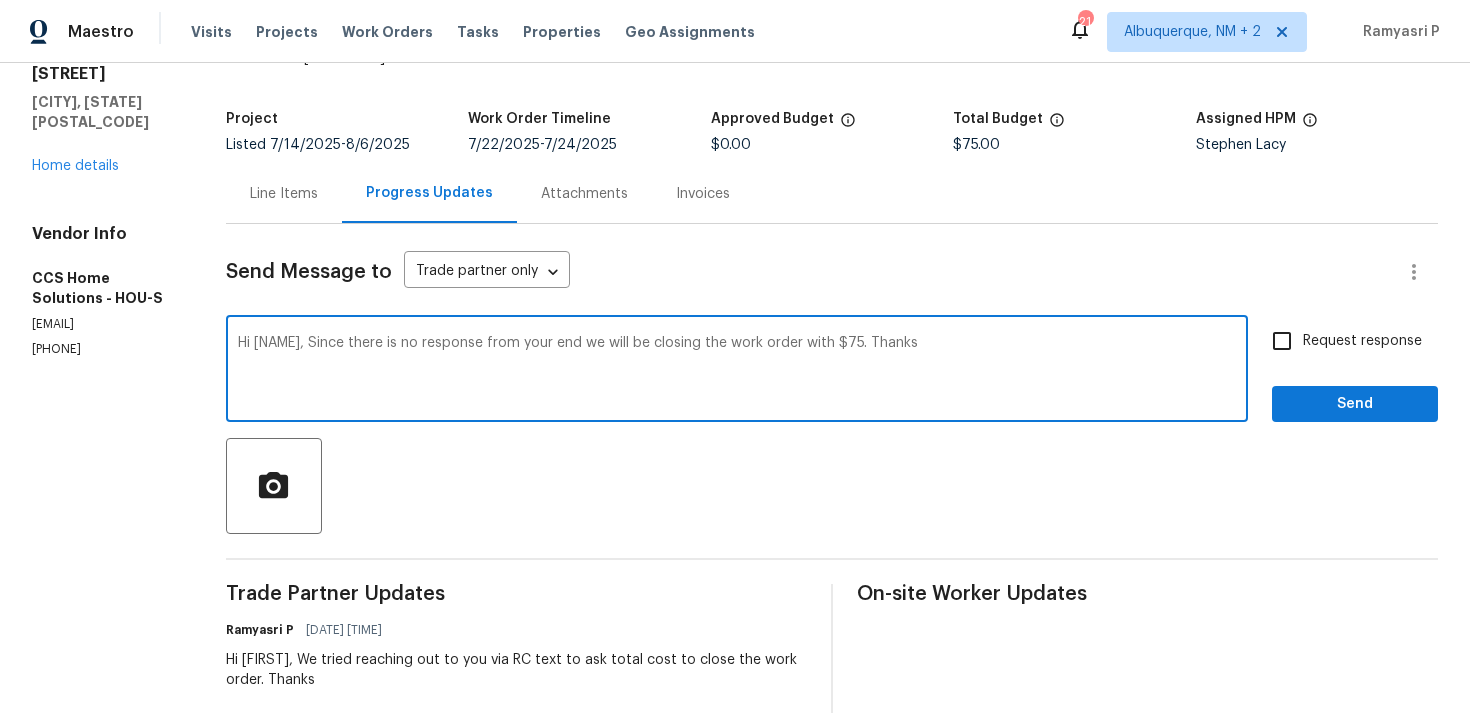 type on "Hi Julice, Since there is no response from your end we will be closing the work order with $75. Thanks" 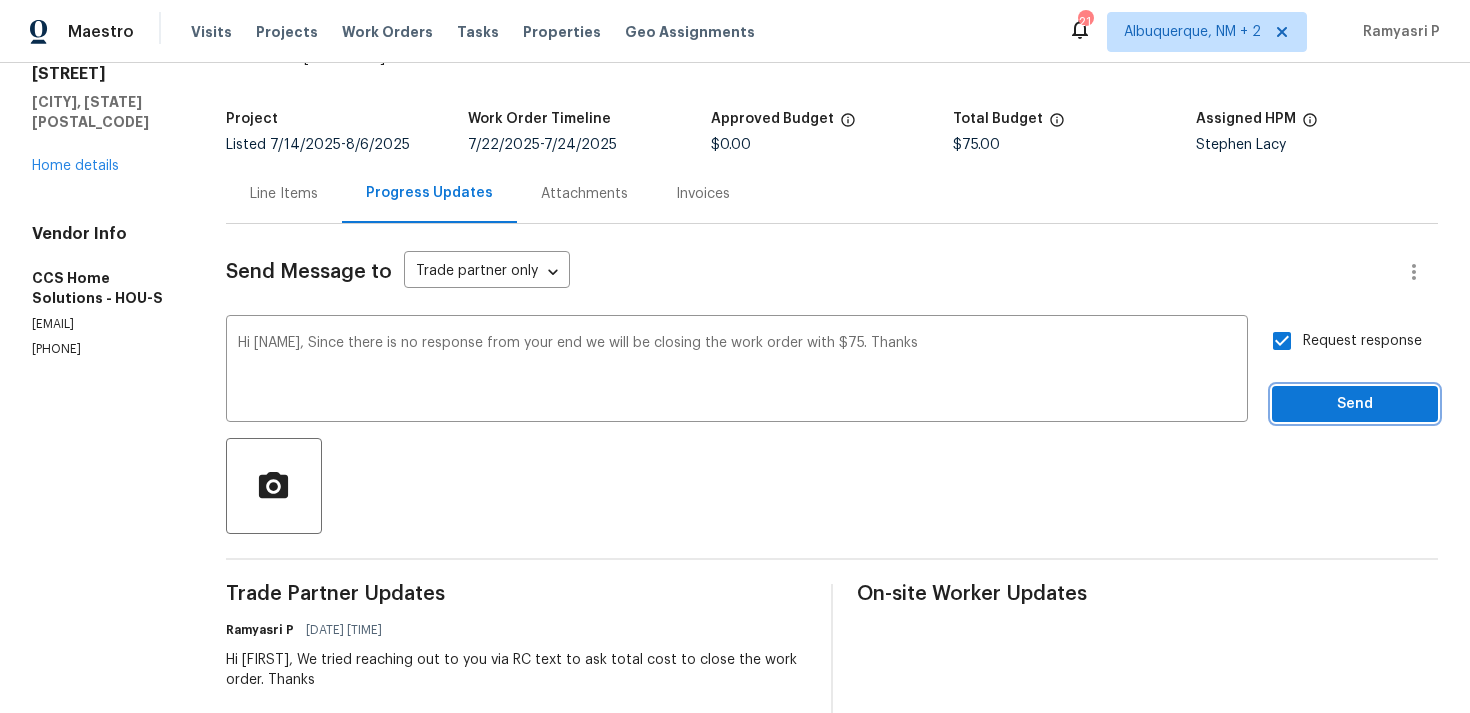 click on "Send" at bounding box center (1355, 404) 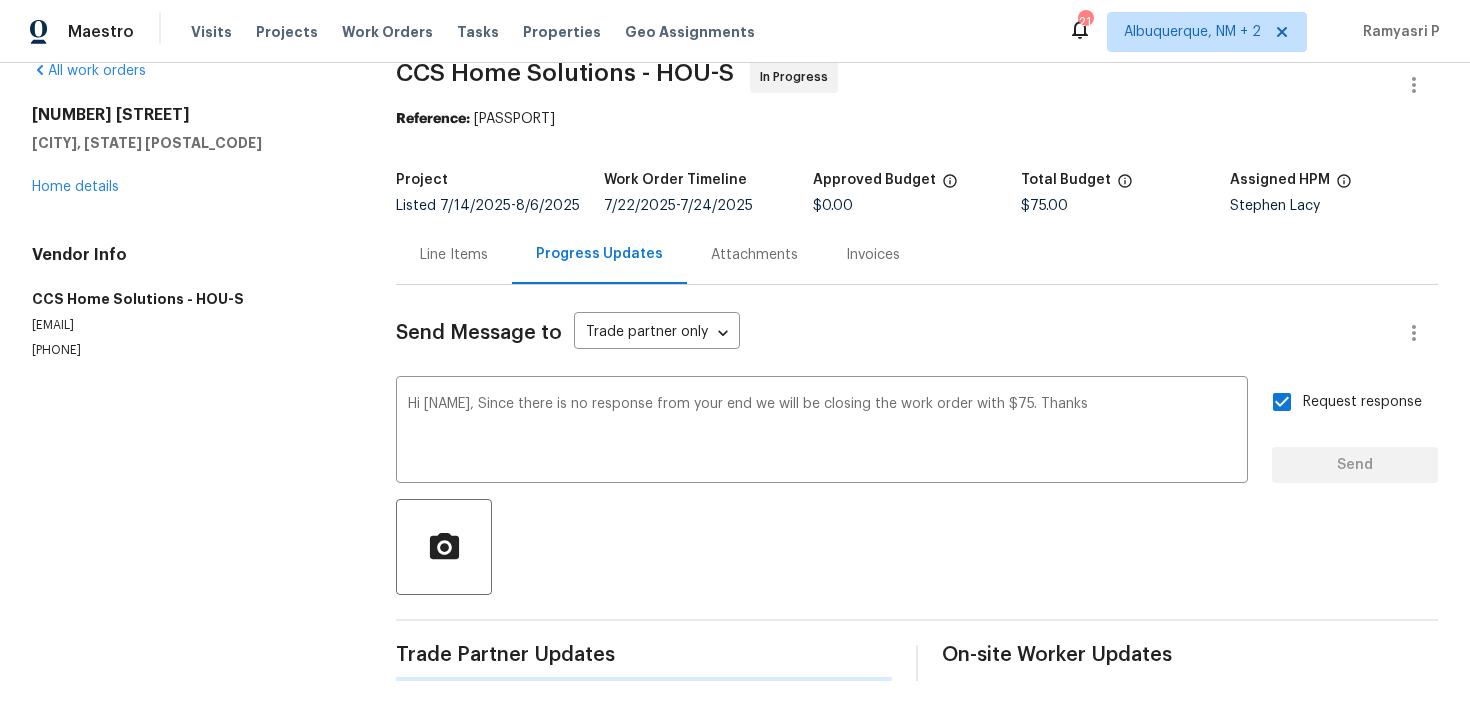 type 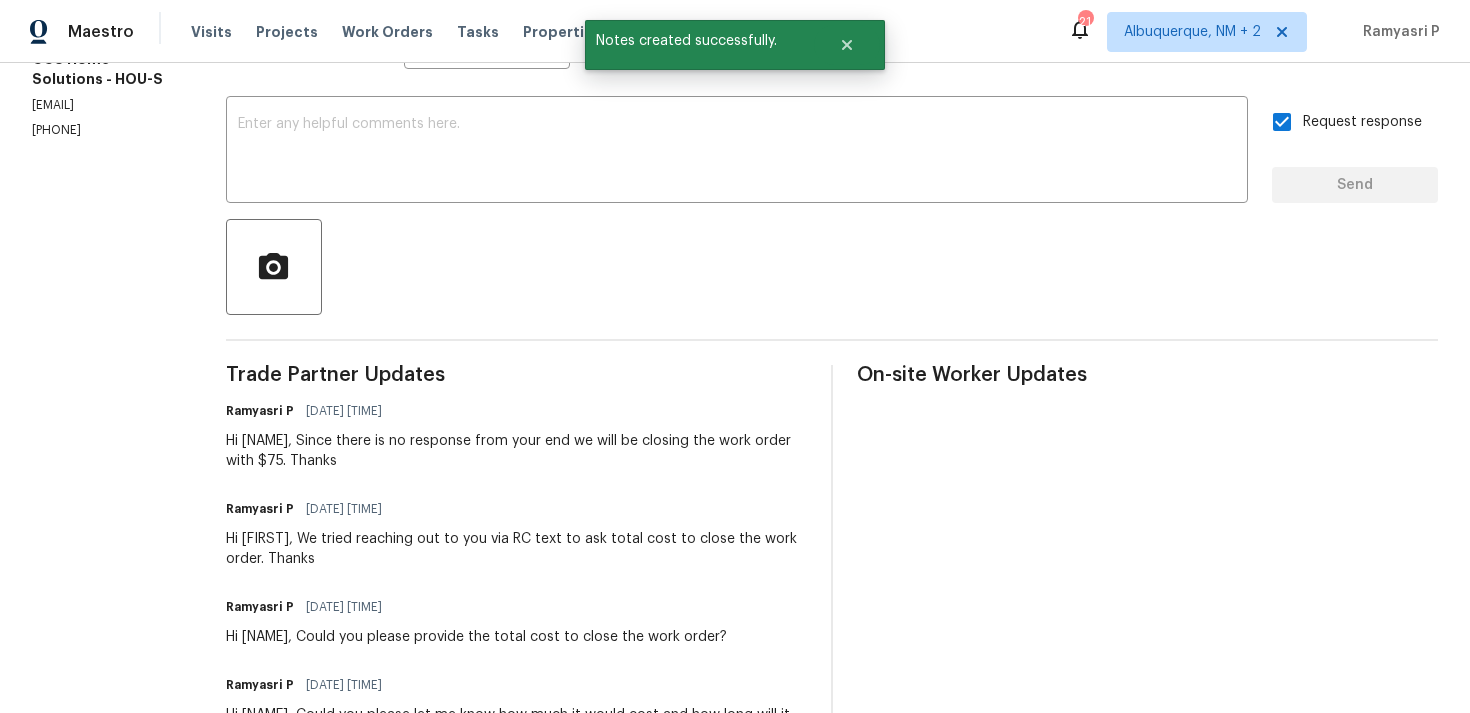 scroll, scrollTop: 413, scrollLeft: 0, axis: vertical 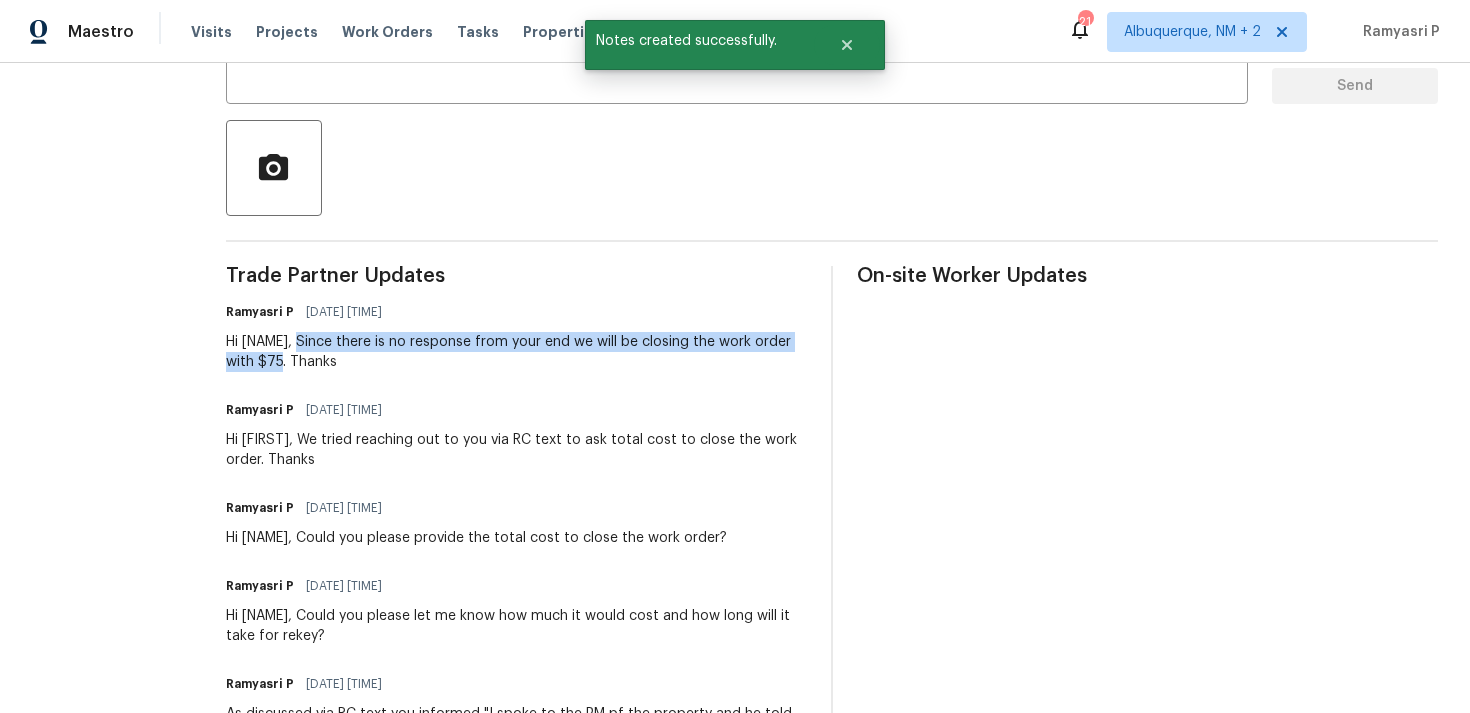 drag, startPoint x: 308, startPoint y: 341, endPoint x: 299, endPoint y: 361, distance: 21.931713 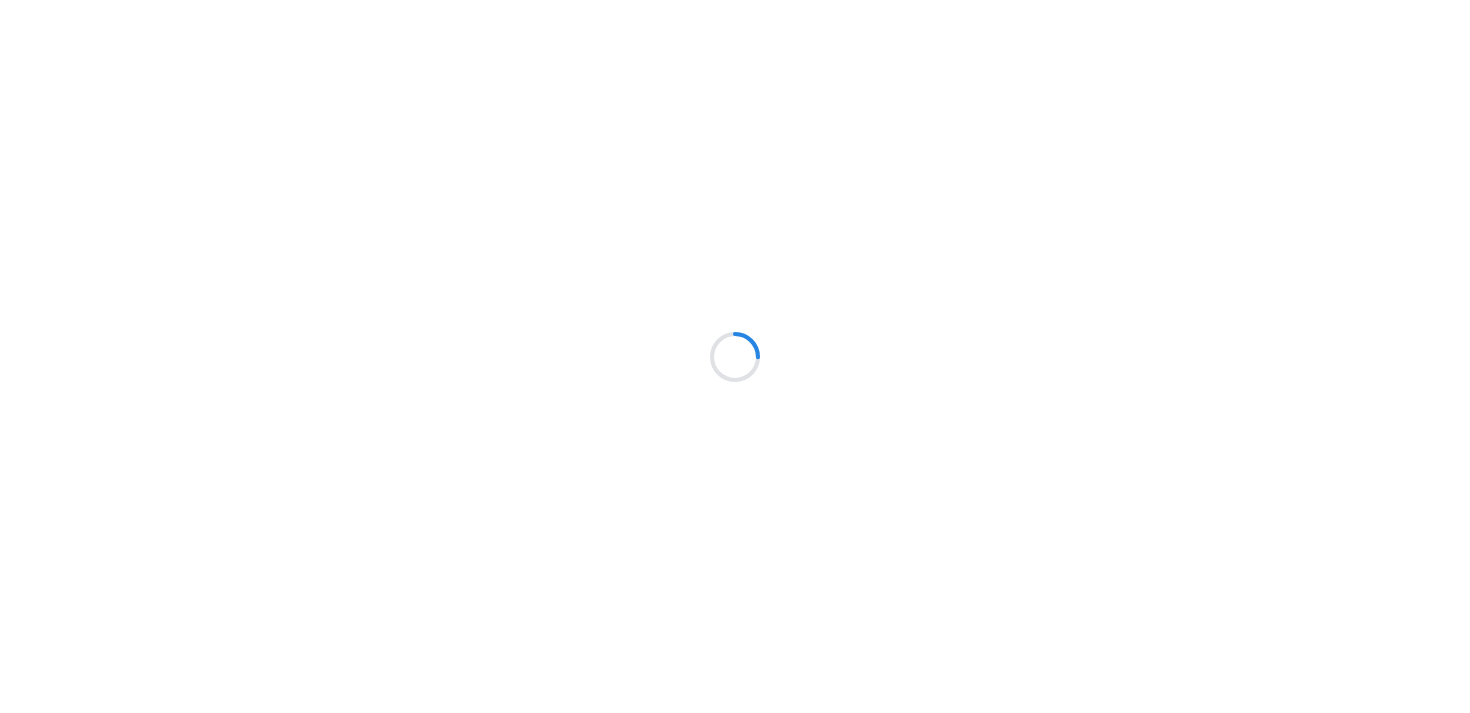 scroll, scrollTop: 0, scrollLeft: 0, axis: both 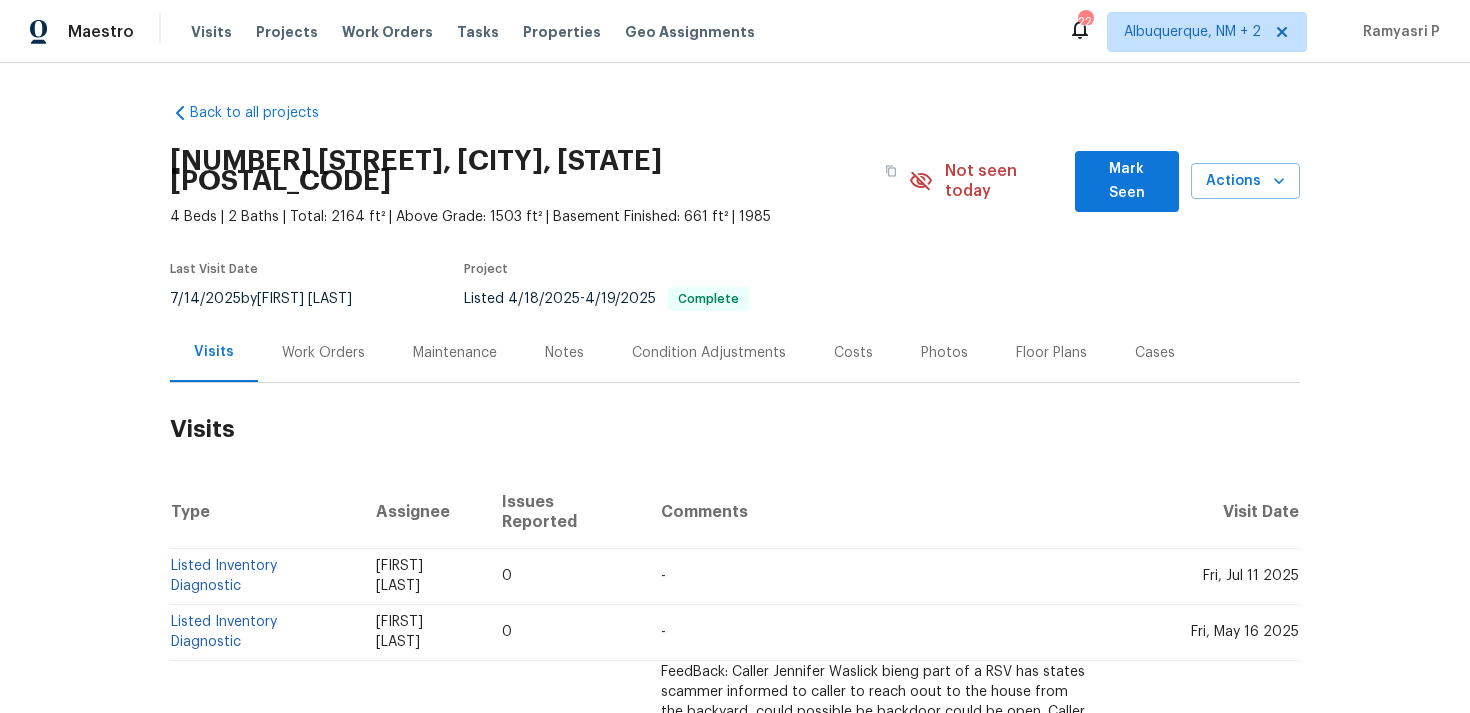 click on "Work Orders" at bounding box center (323, 353) 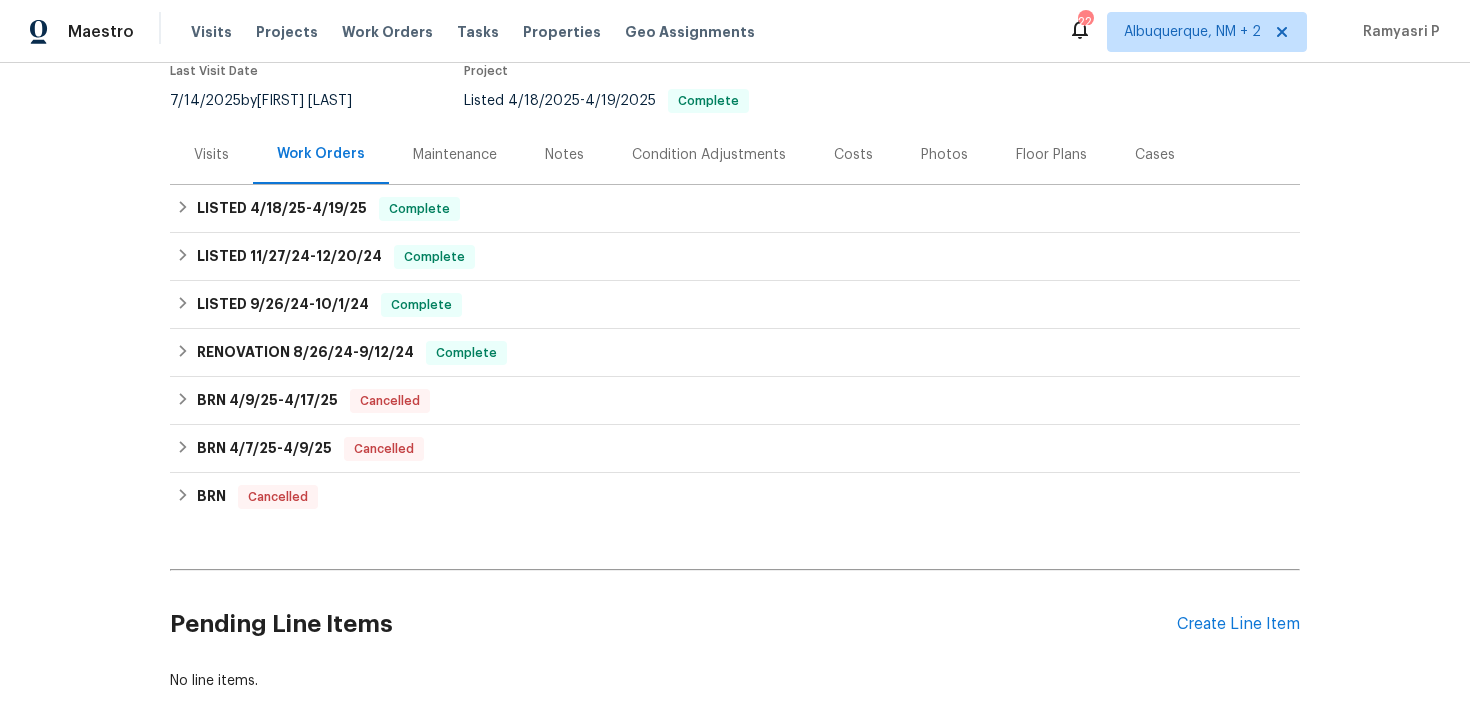 scroll, scrollTop: 292, scrollLeft: 0, axis: vertical 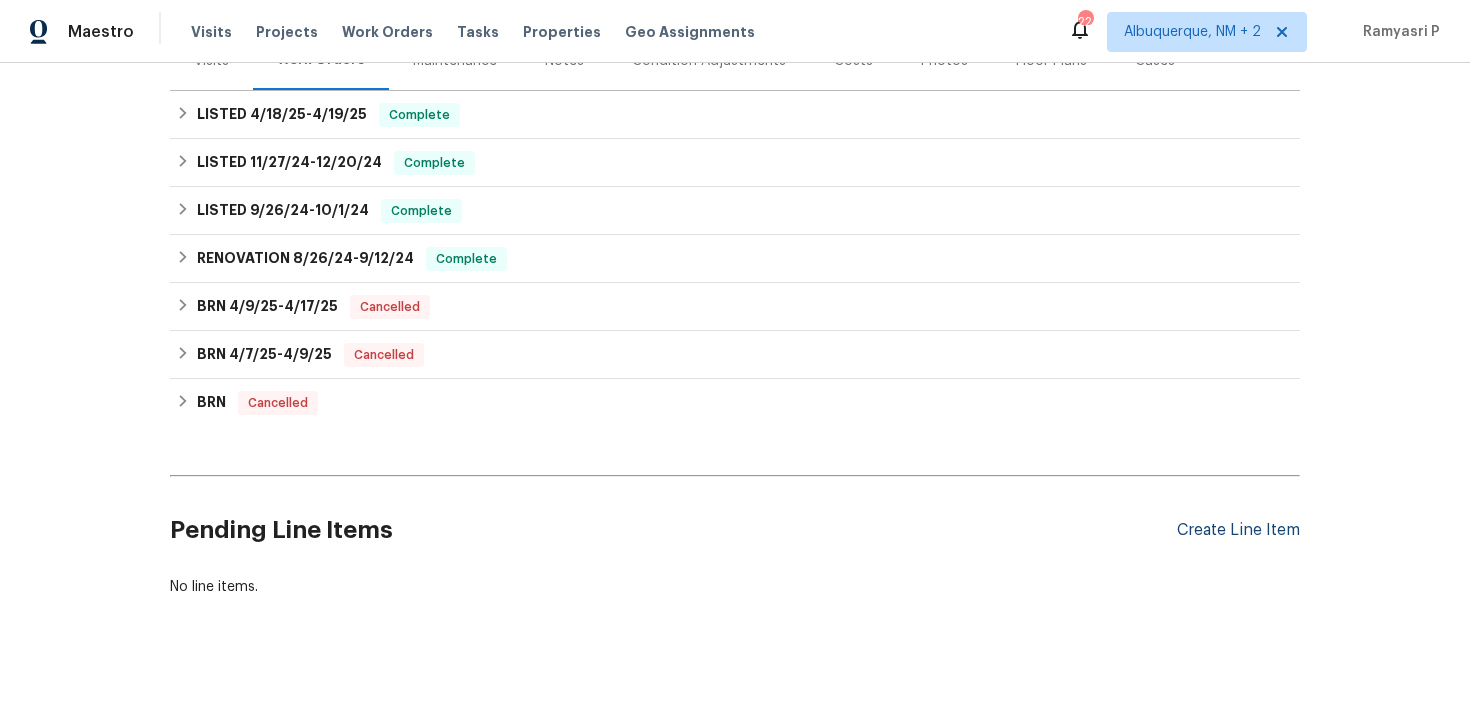 click on "Create Line Item" at bounding box center [1238, 530] 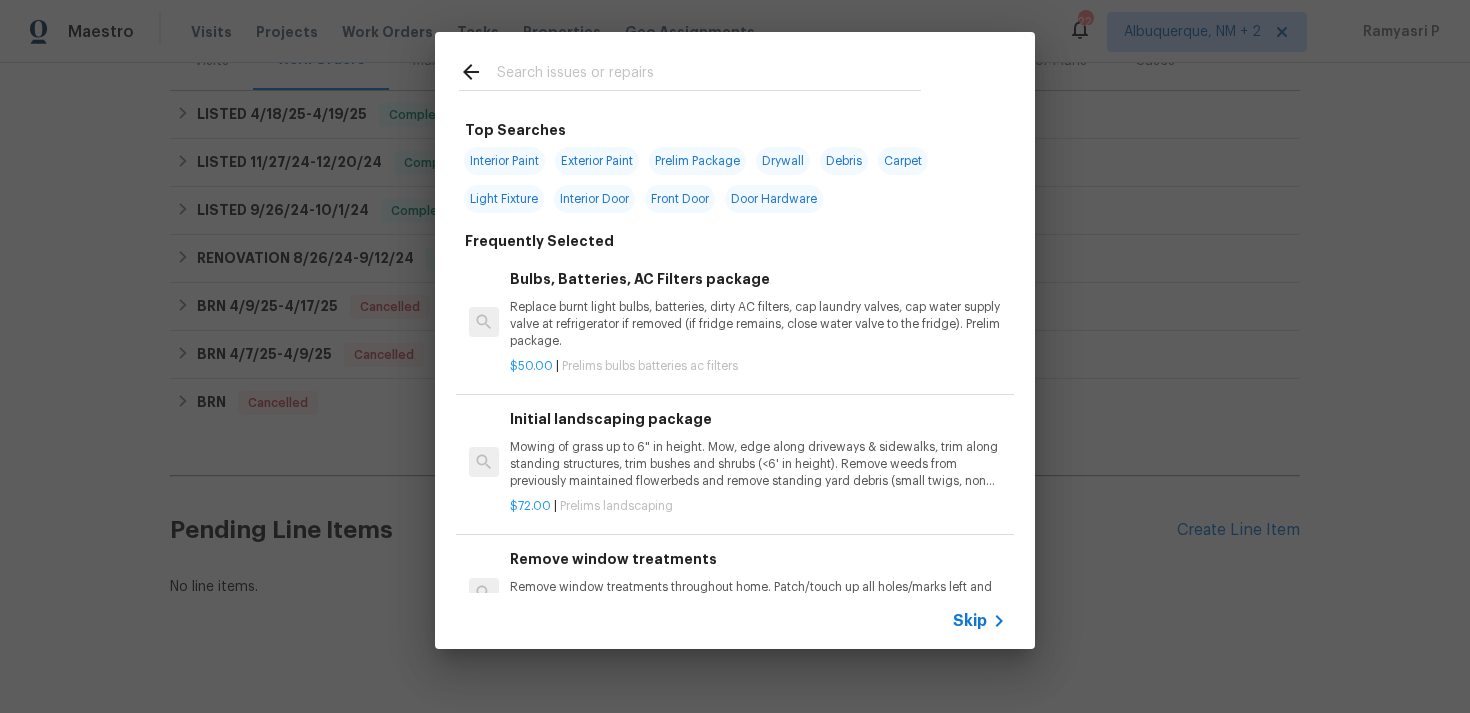 click on "Skip" at bounding box center [970, 621] 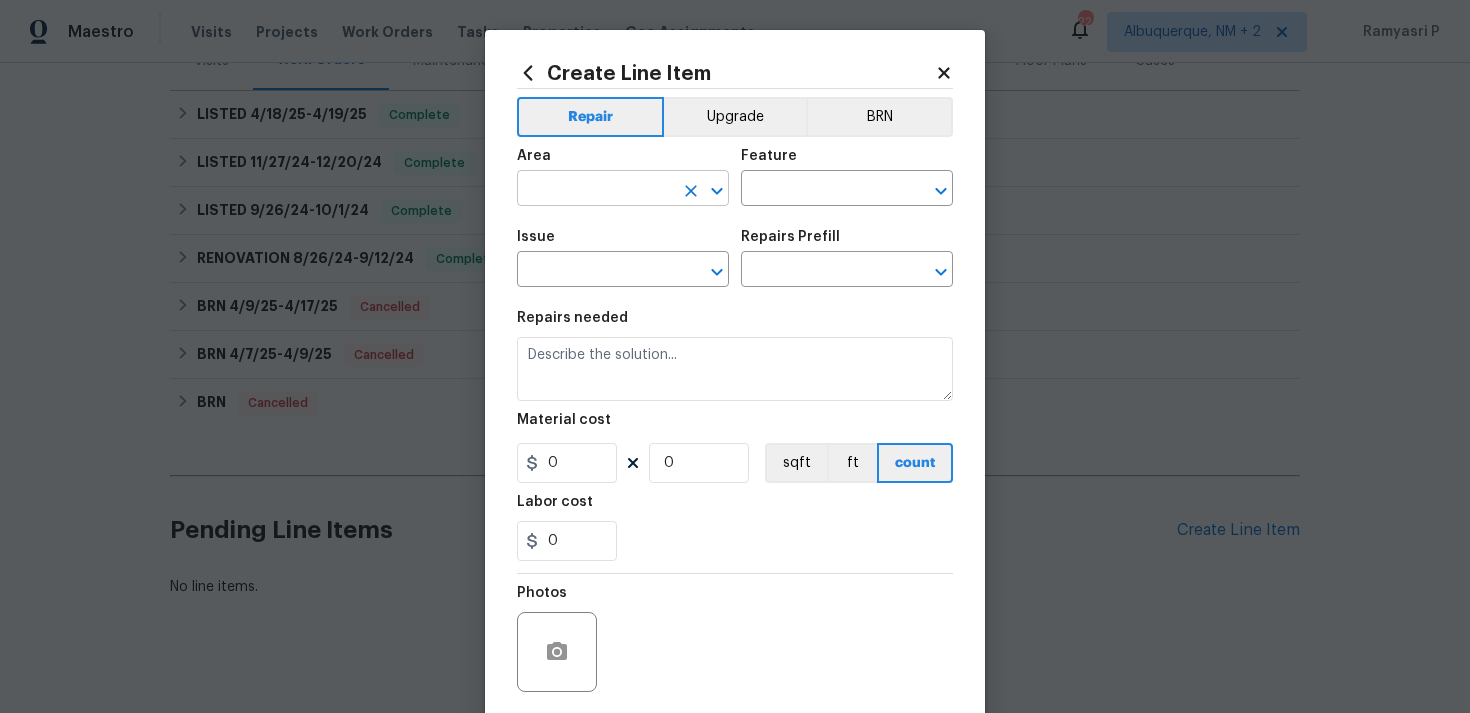 click 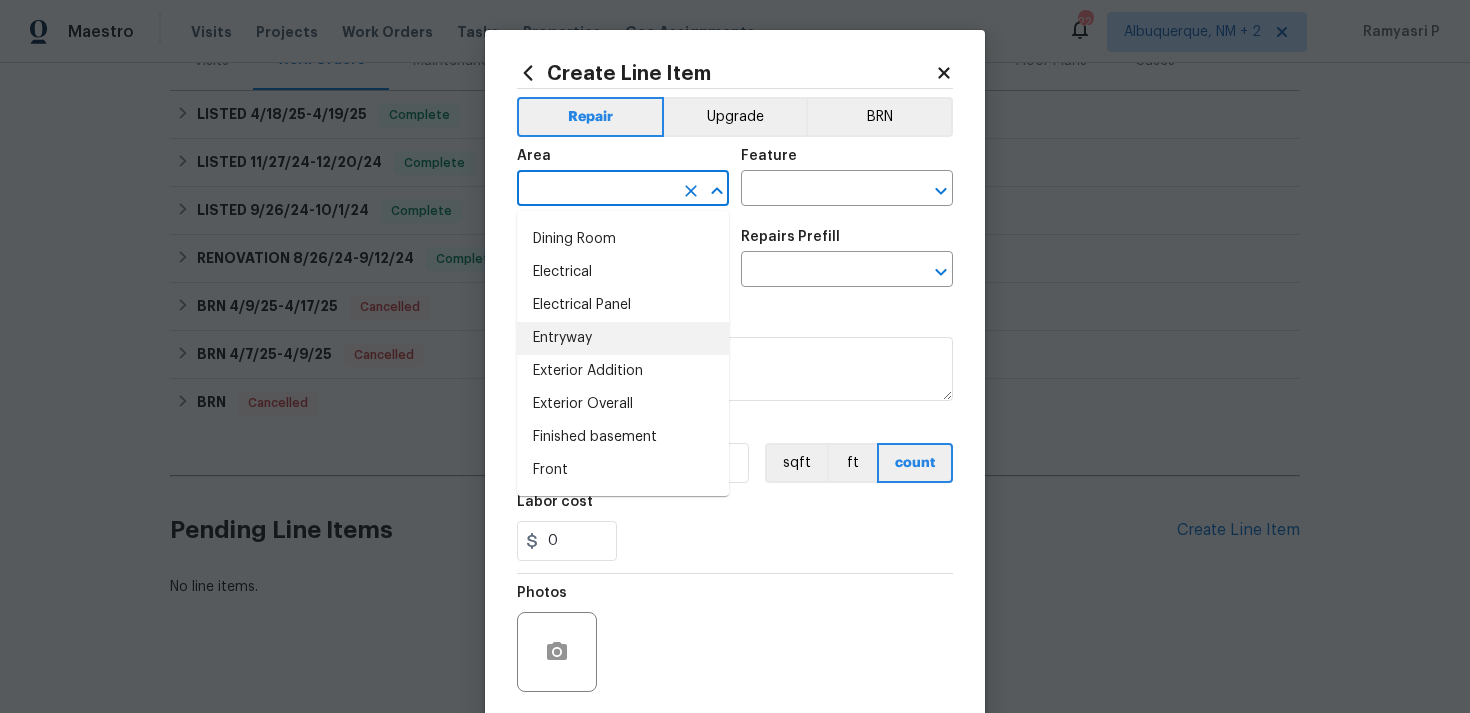 scroll, scrollTop: 357, scrollLeft: 0, axis: vertical 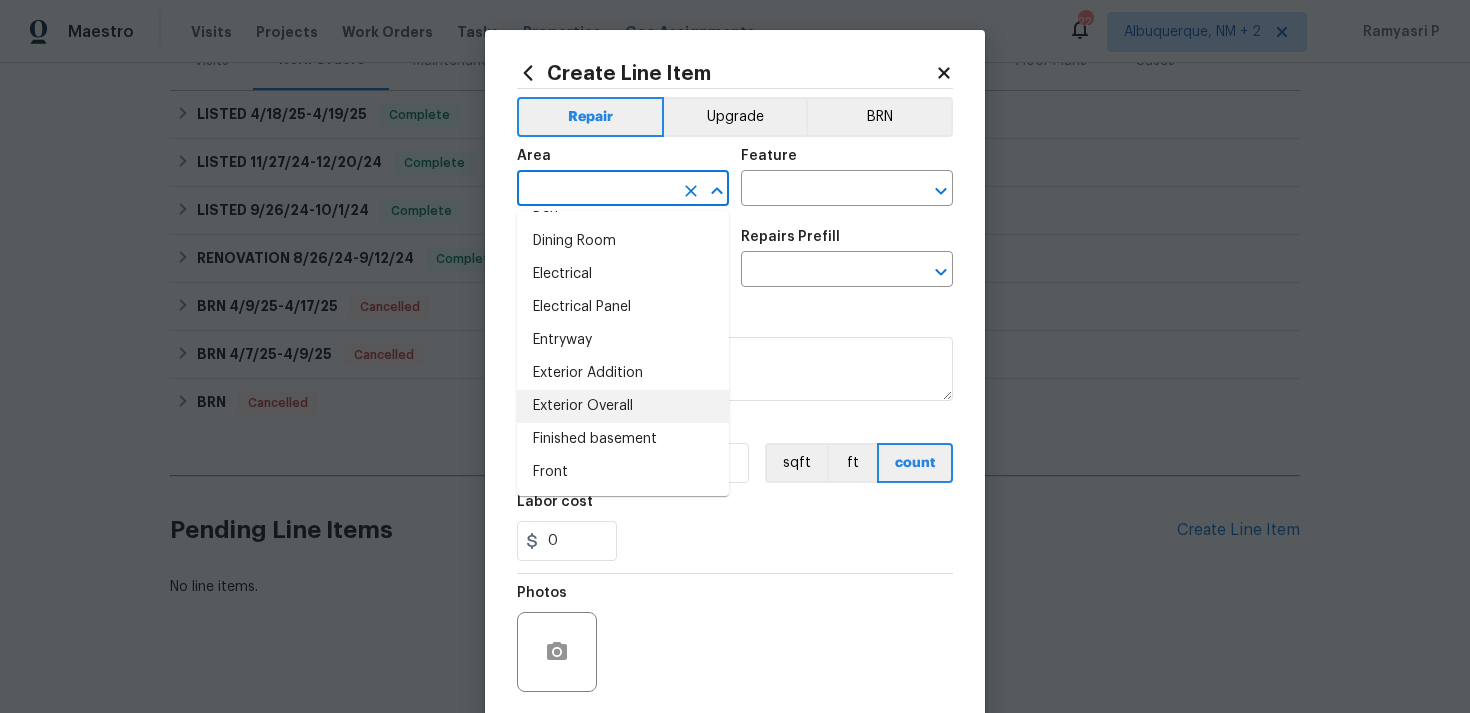 click on "Exterior Overall" at bounding box center (623, 406) 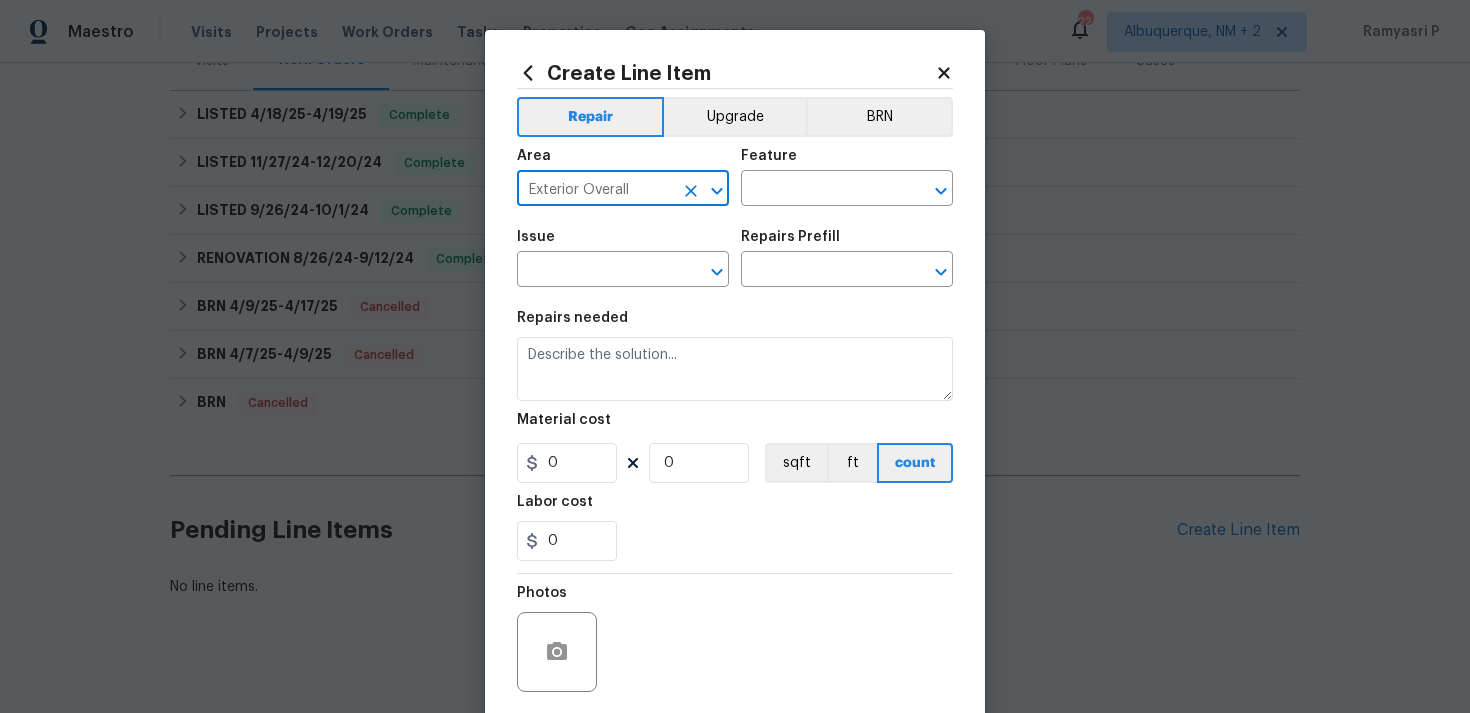 click on "Area Exterior Overall ​ Feature ​" at bounding box center [735, 177] 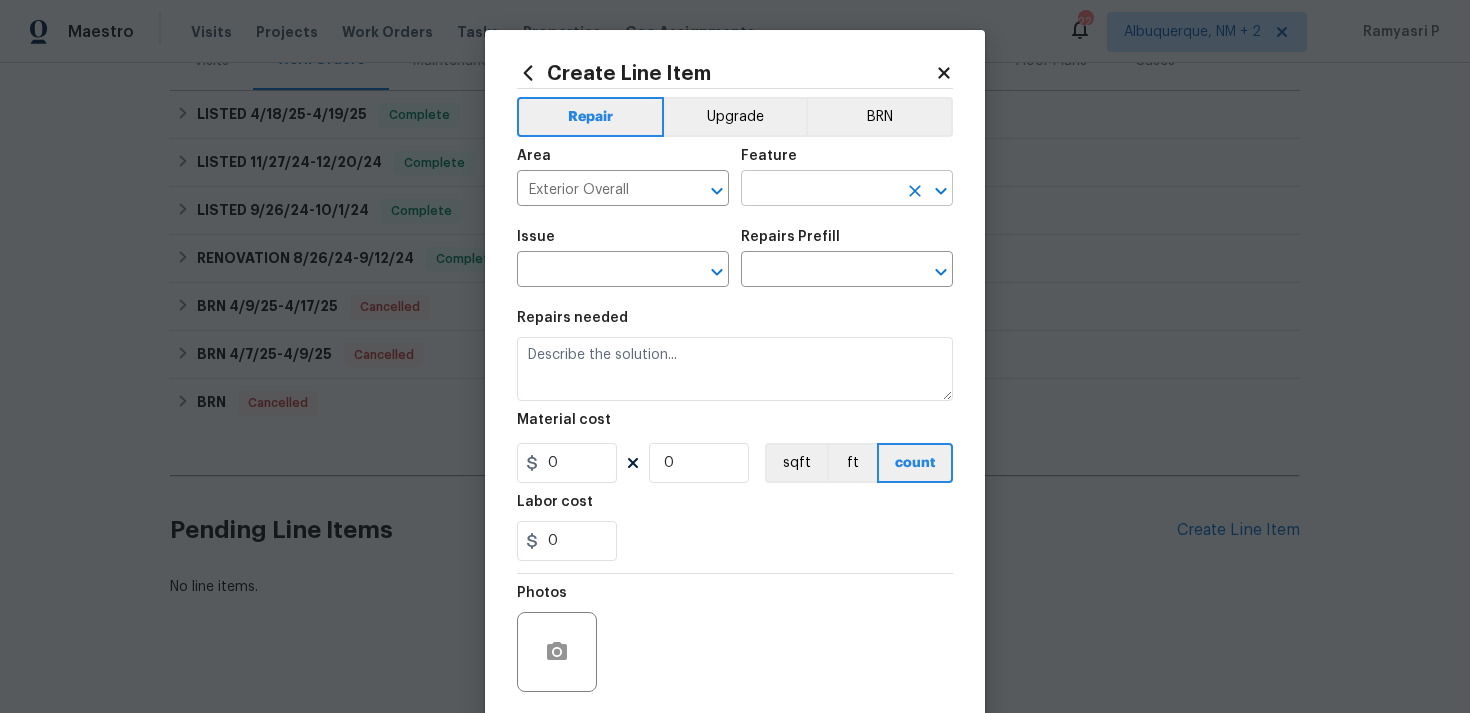 click at bounding box center (819, 190) 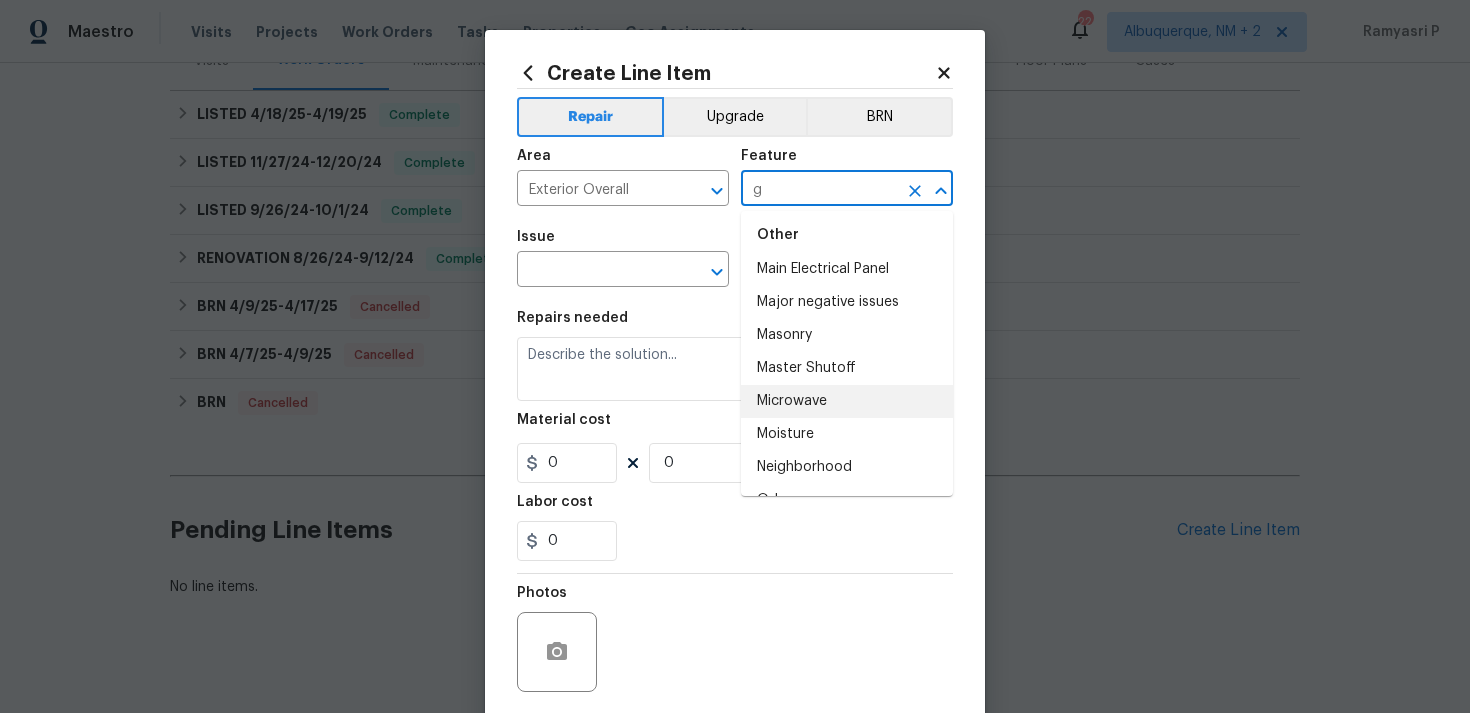 scroll, scrollTop: 0, scrollLeft: 0, axis: both 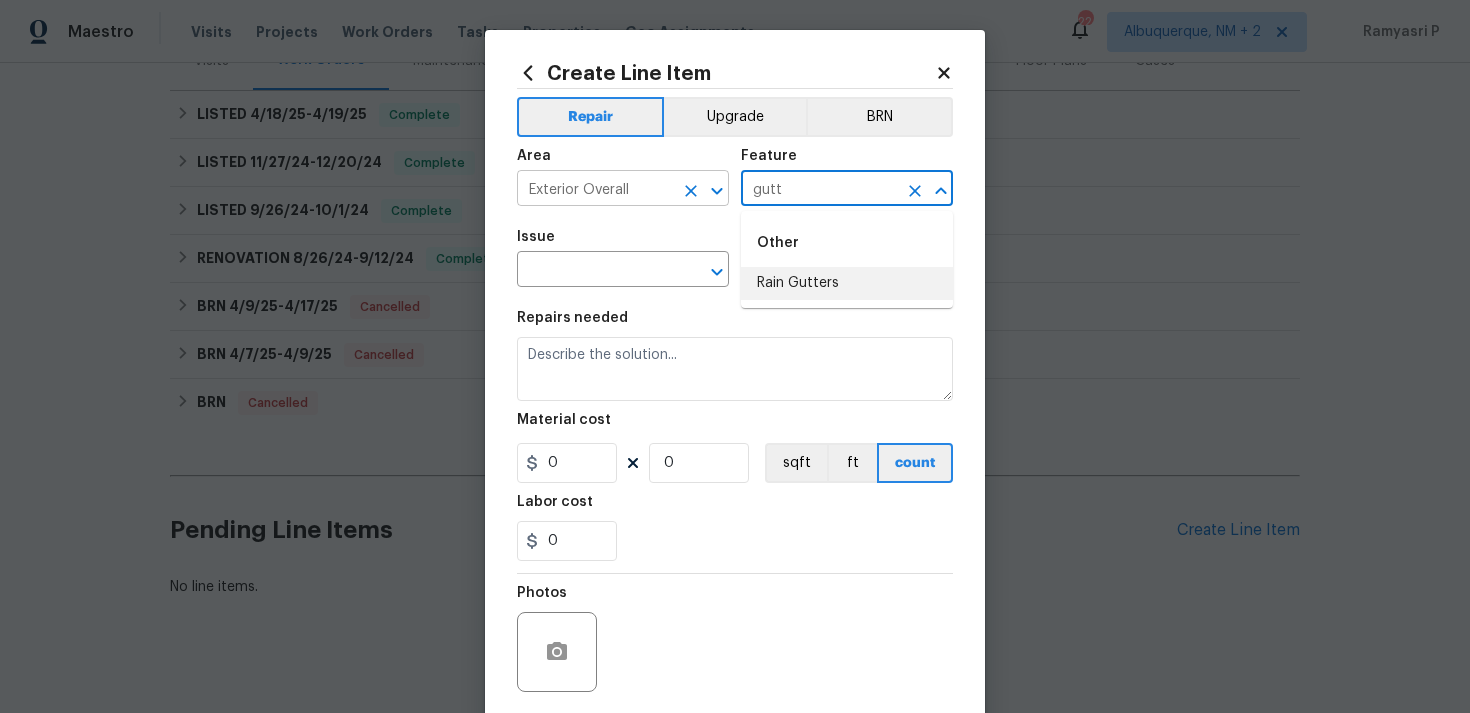 click 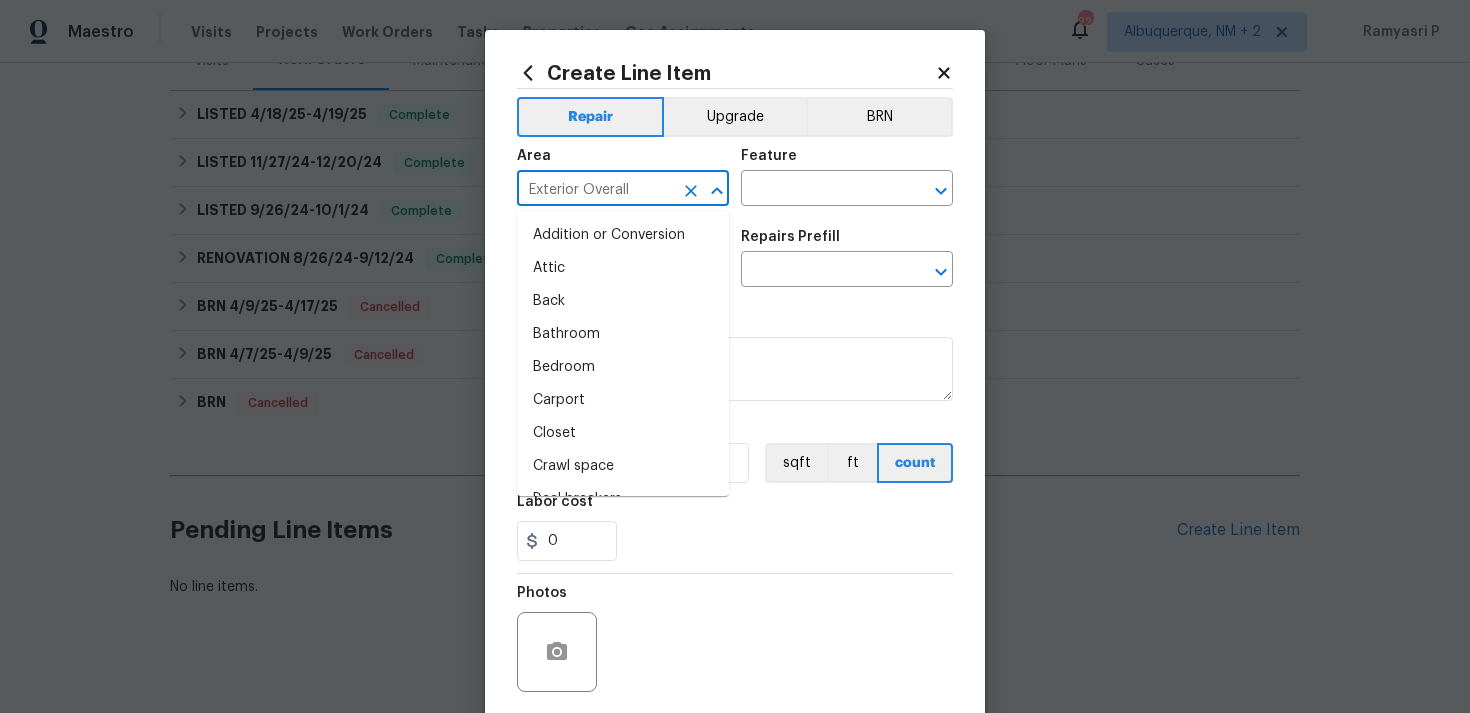 scroll, scrollTop: 284, scrollLeft: 0, axis: vertical 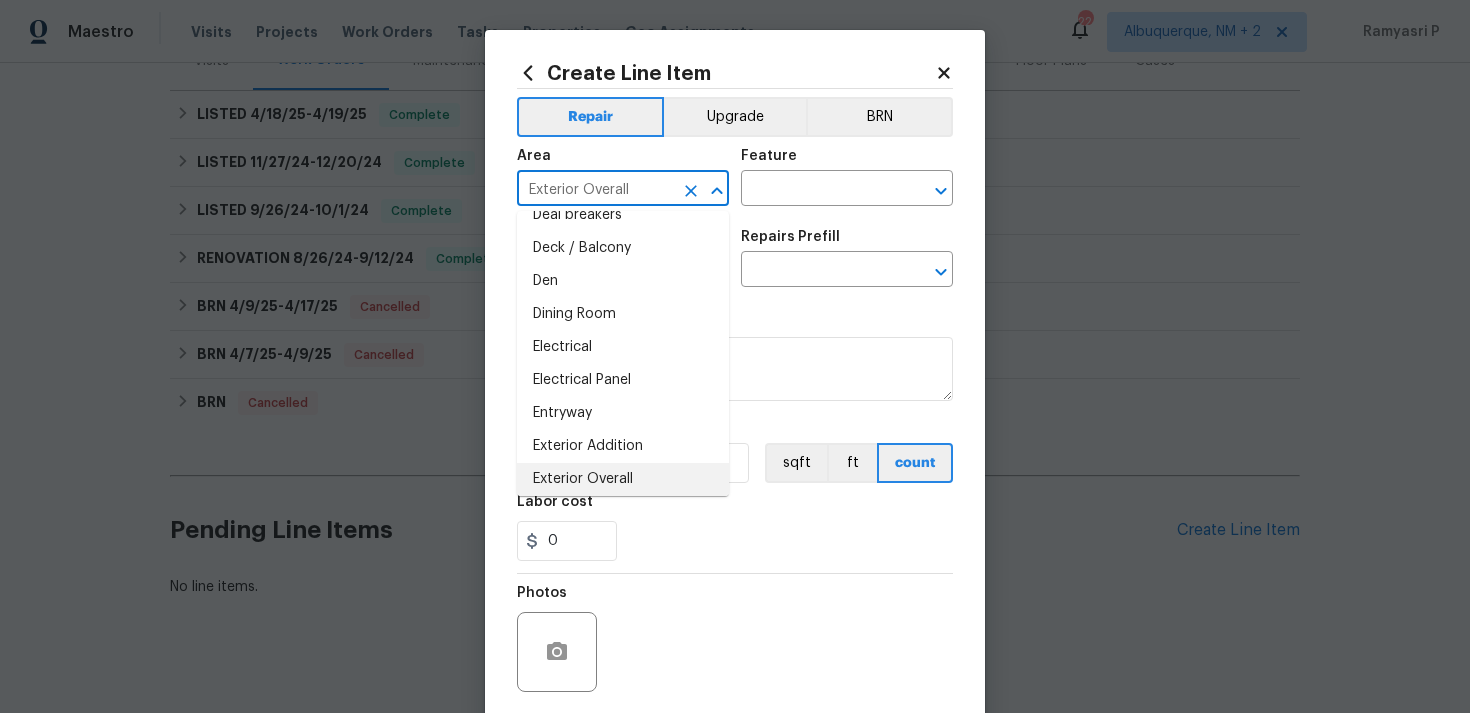 click 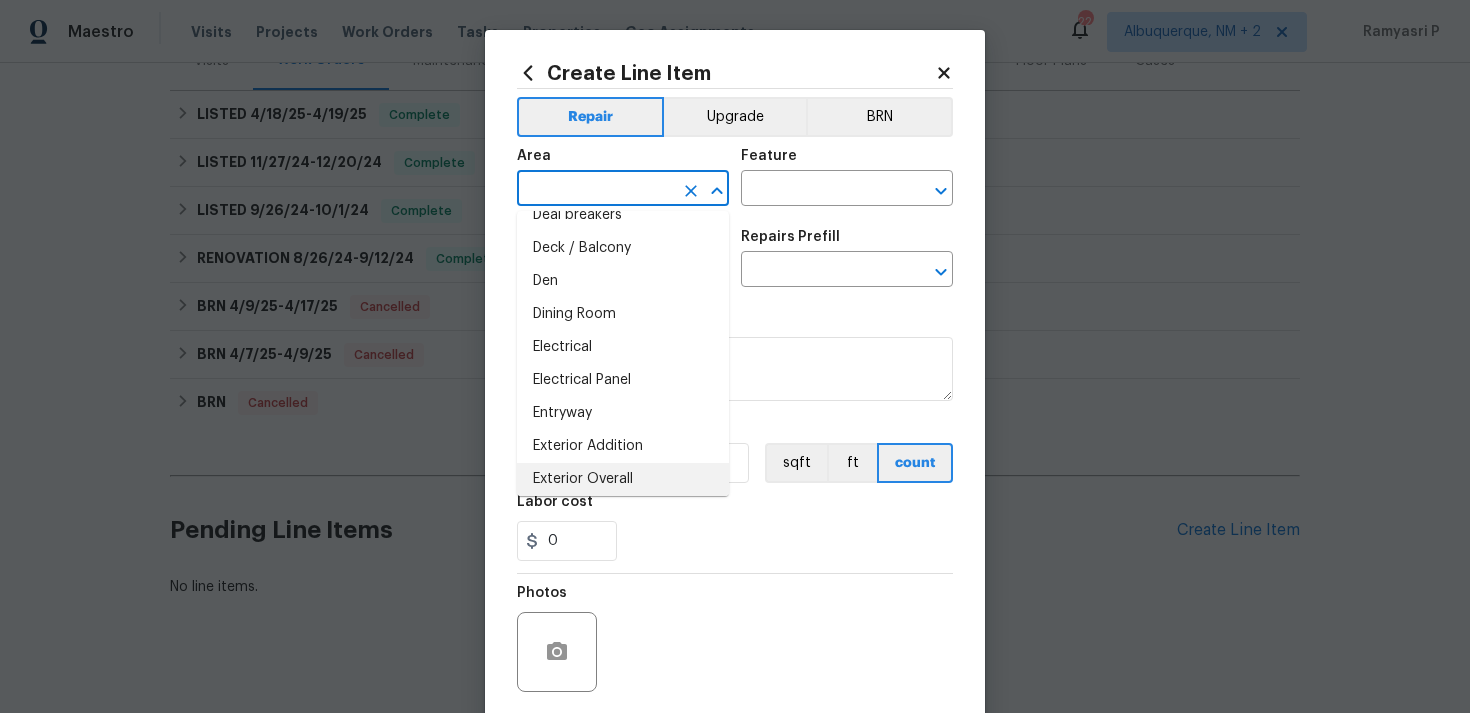 scroll, scrollTop: 0, scrollLeft: 0, axis: both 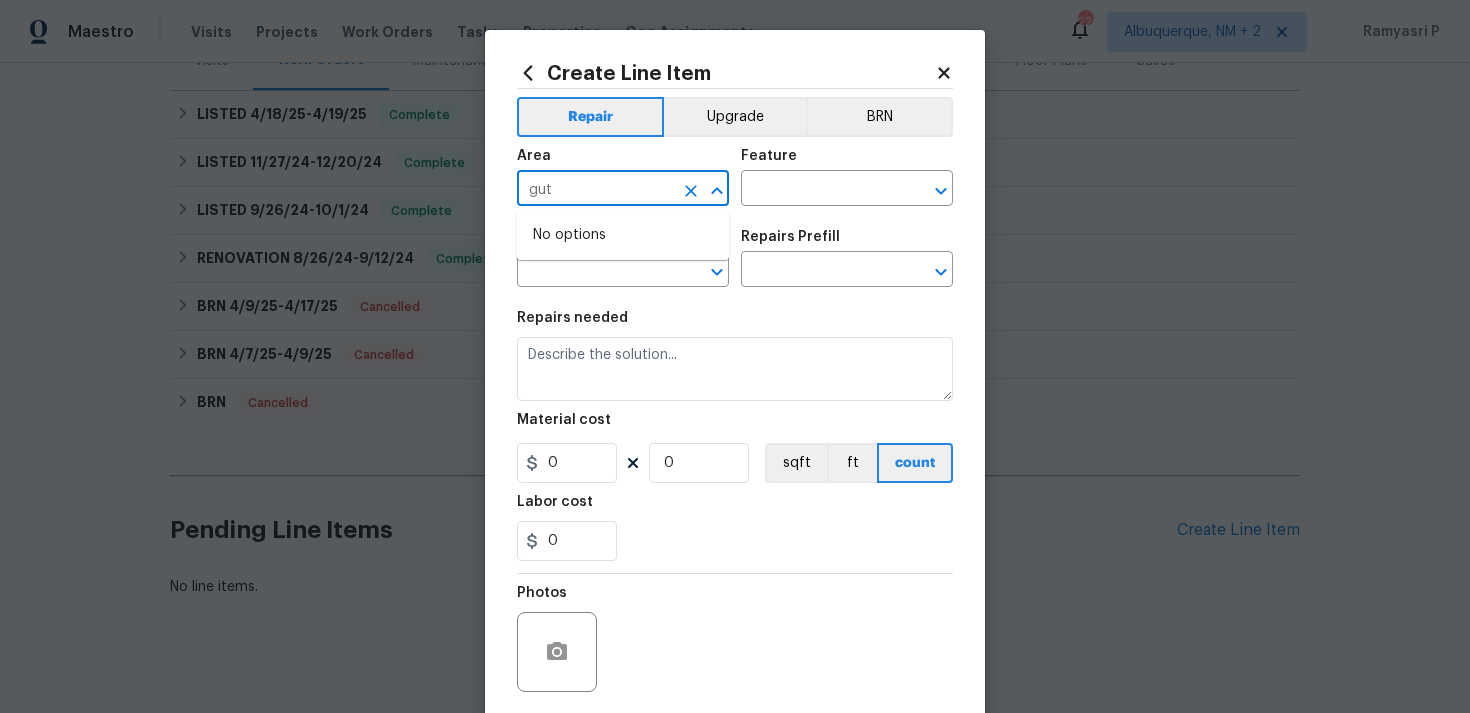 type on "gutt" 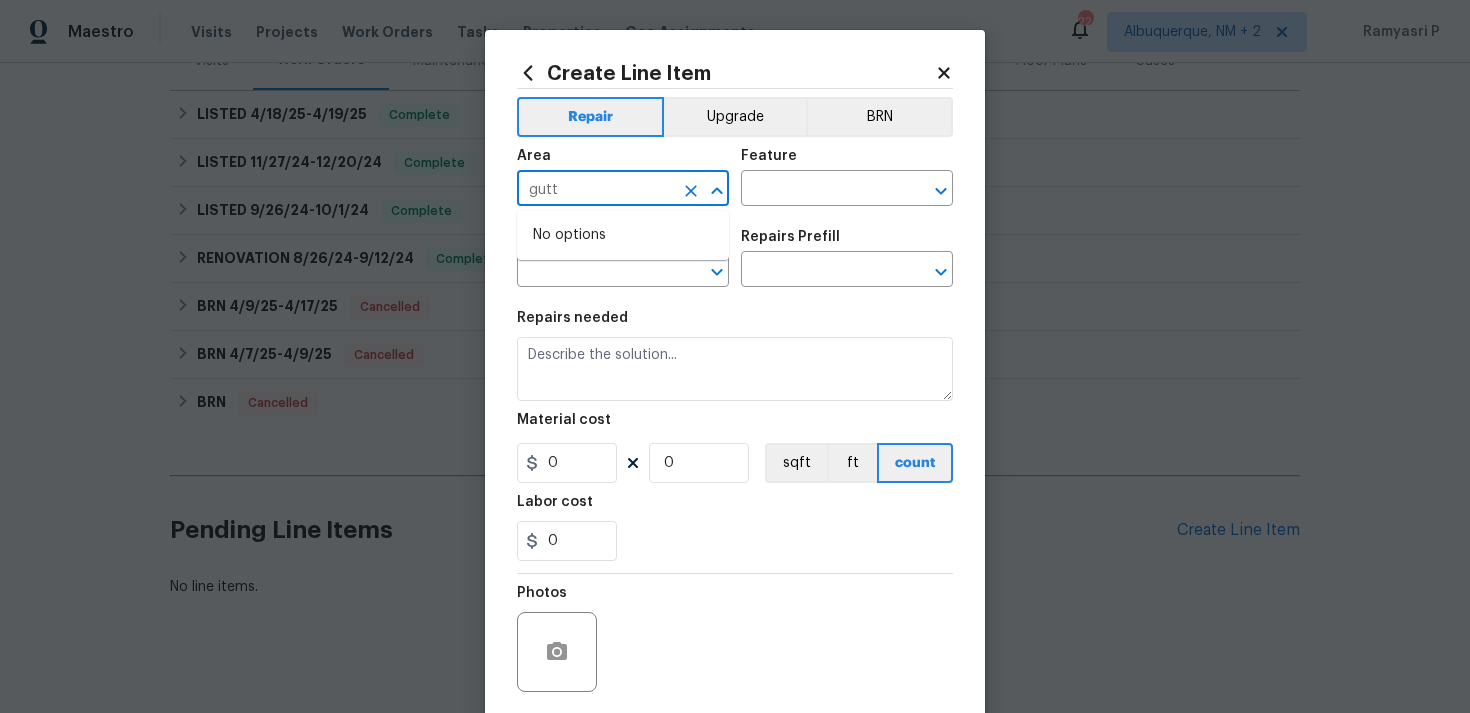 click 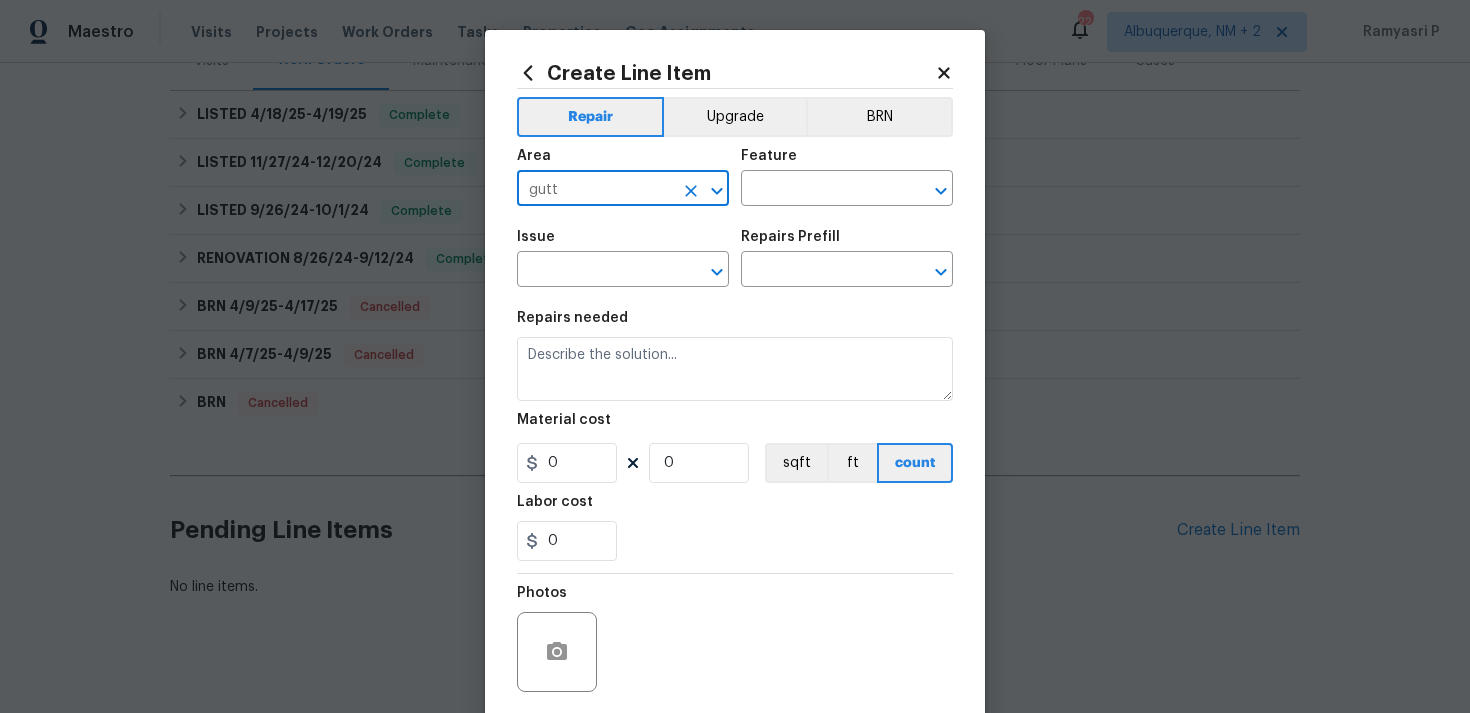 click 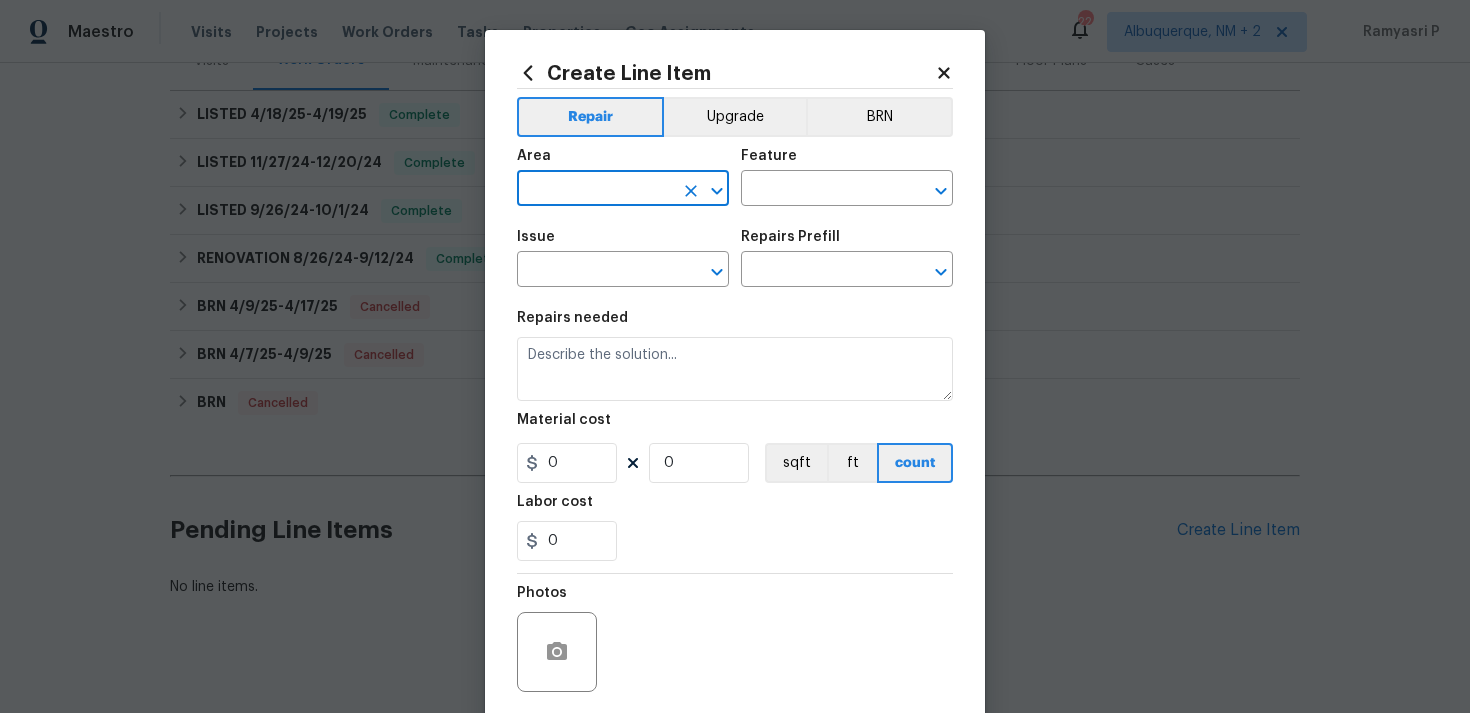 click on "Area" at bounding box center [623, 162] 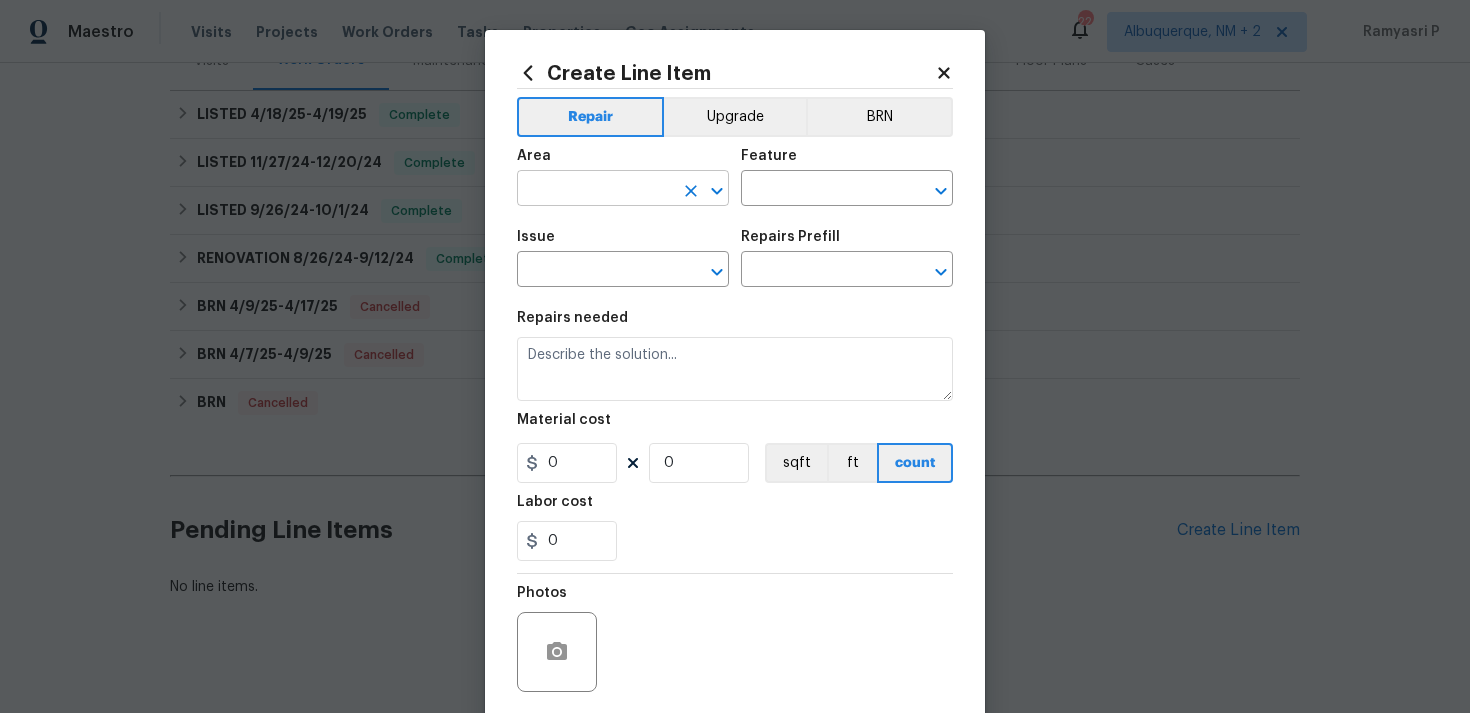 click at bounding box center (595, 190) 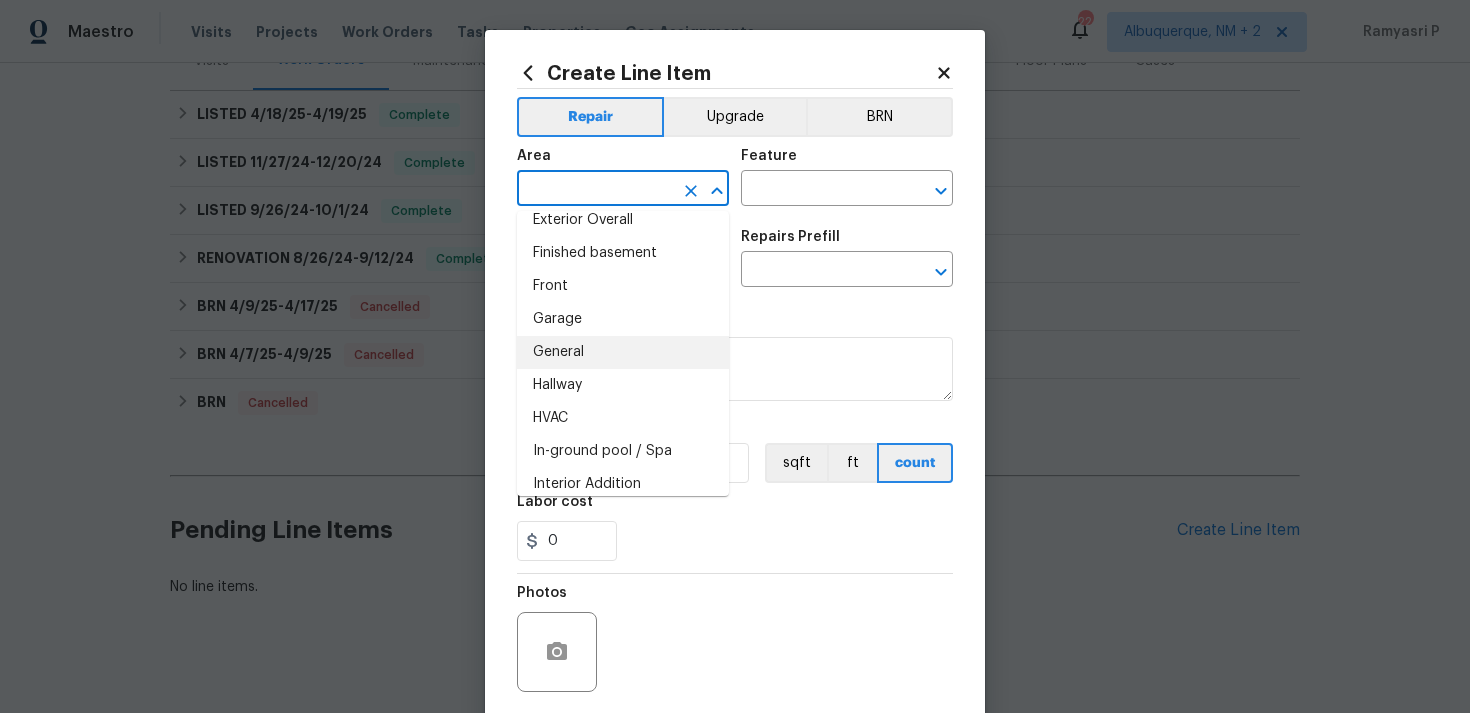 scroll, scrollTop: 455, scrollLeft: 0, axis: vertical 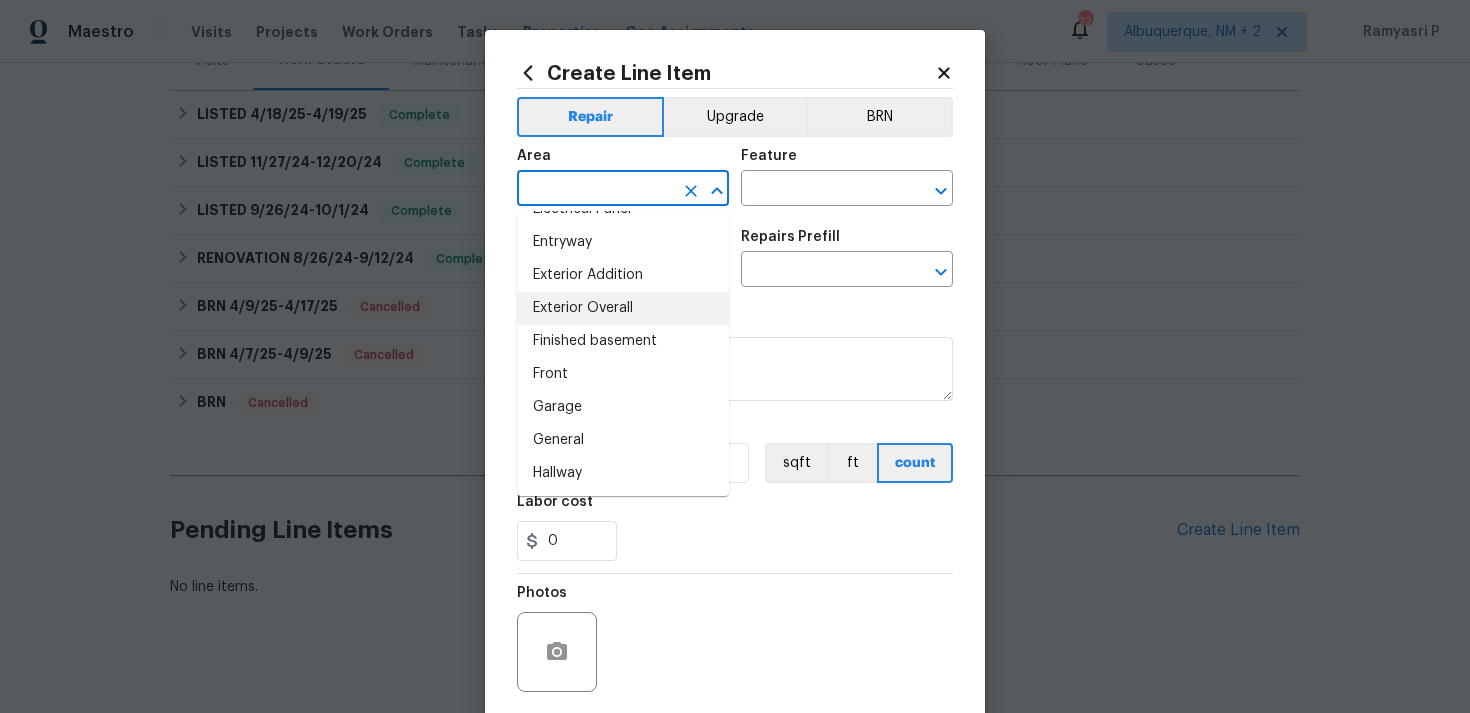 click on "Exterior Overall" at bounding box center (623, 308) 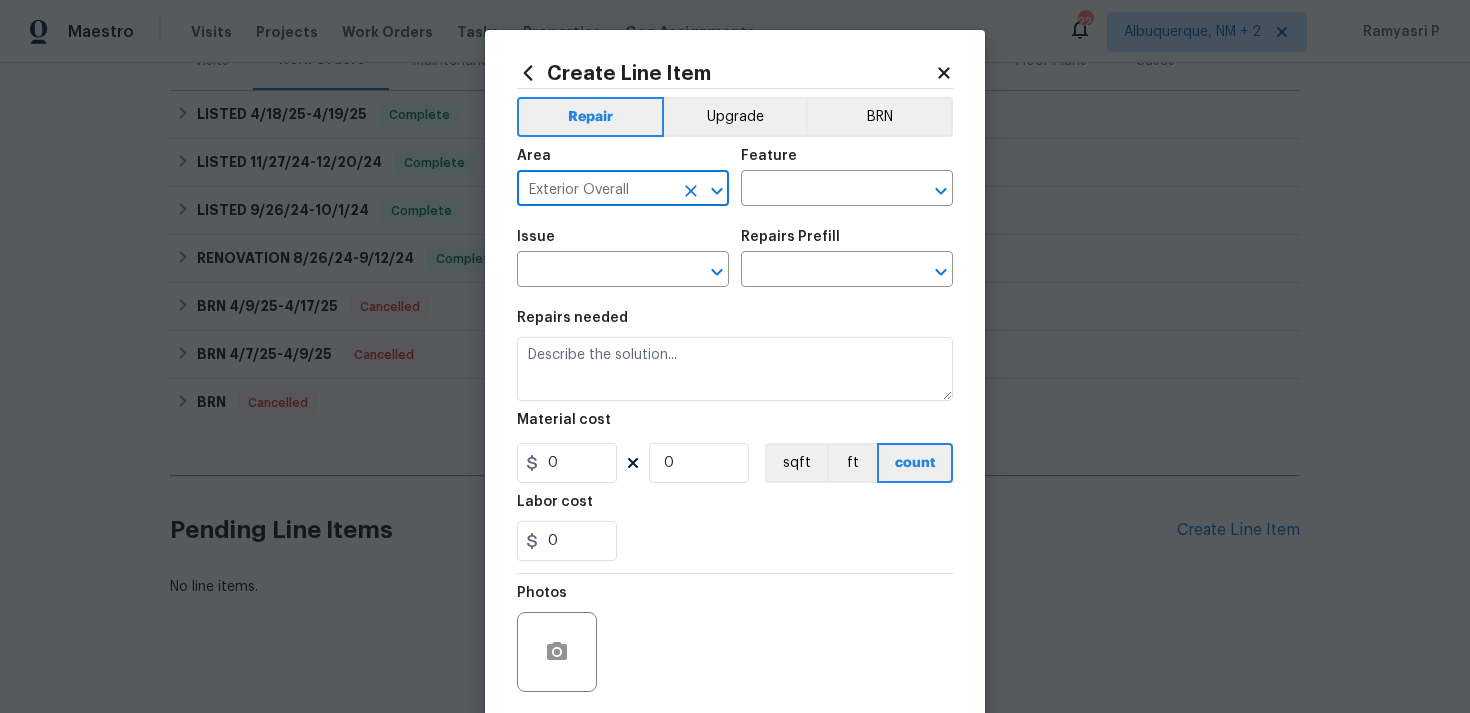 click on "Area Exterior Overall ​ Feature ​" at bounding box center [735, 177] 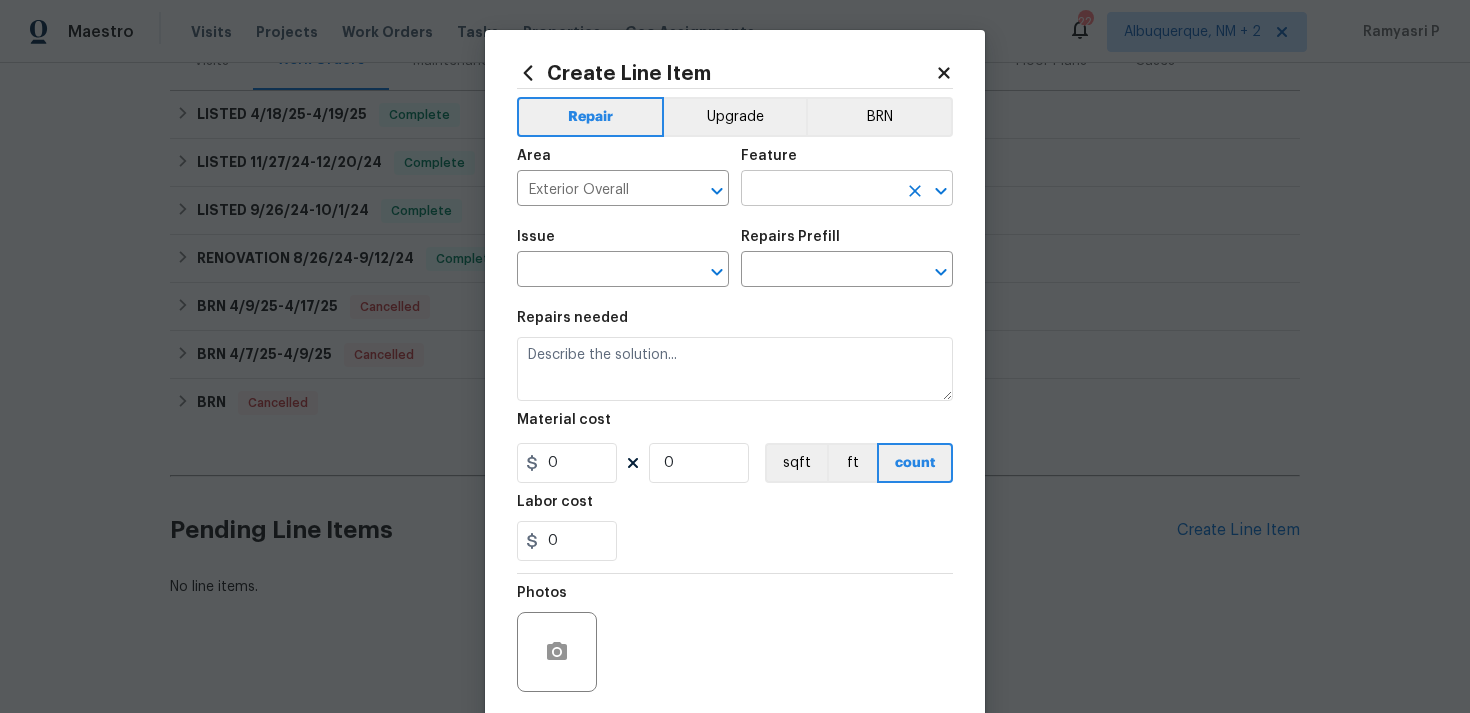 click at bounding box center (819, 190) 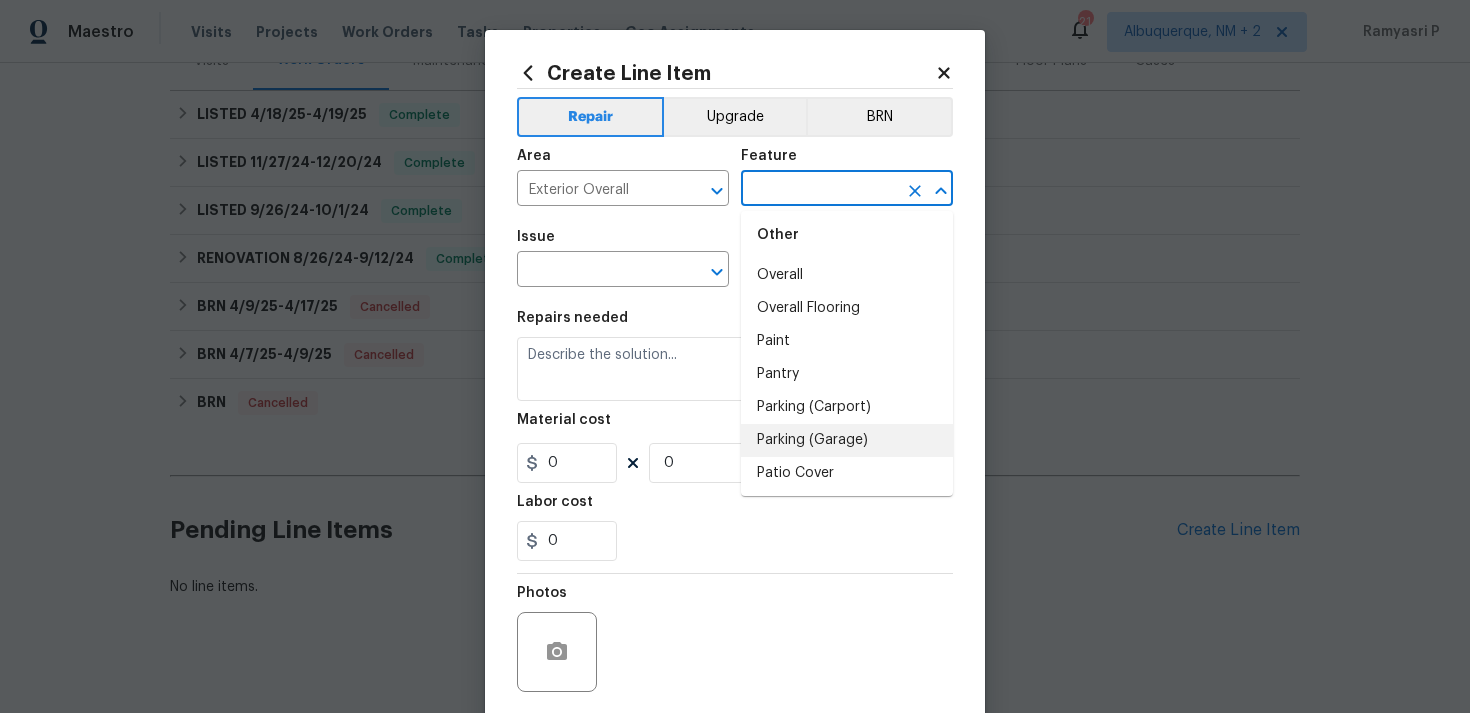 scroll, scrollTop: 3413, scrollLeft: 0, axis: vertical 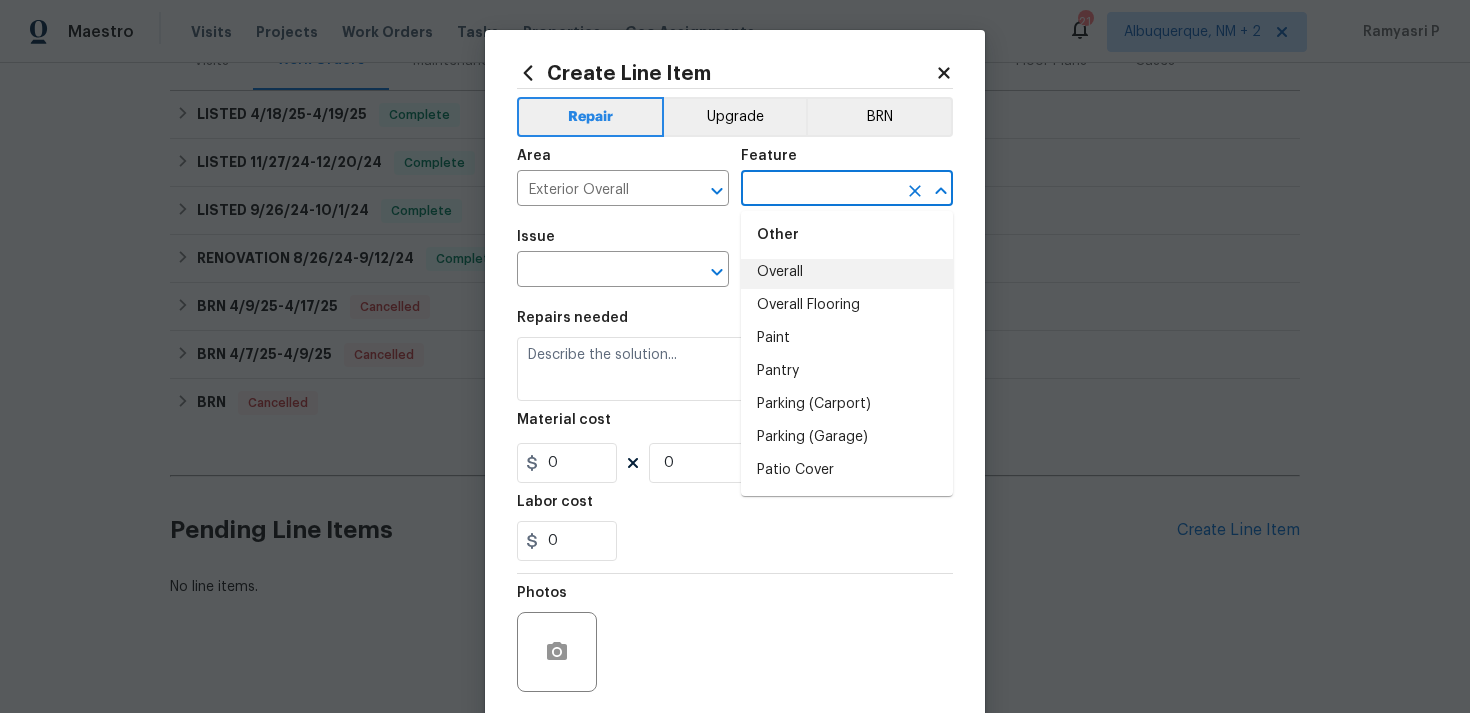 click on "Overall" at bounding box center (847, 272) 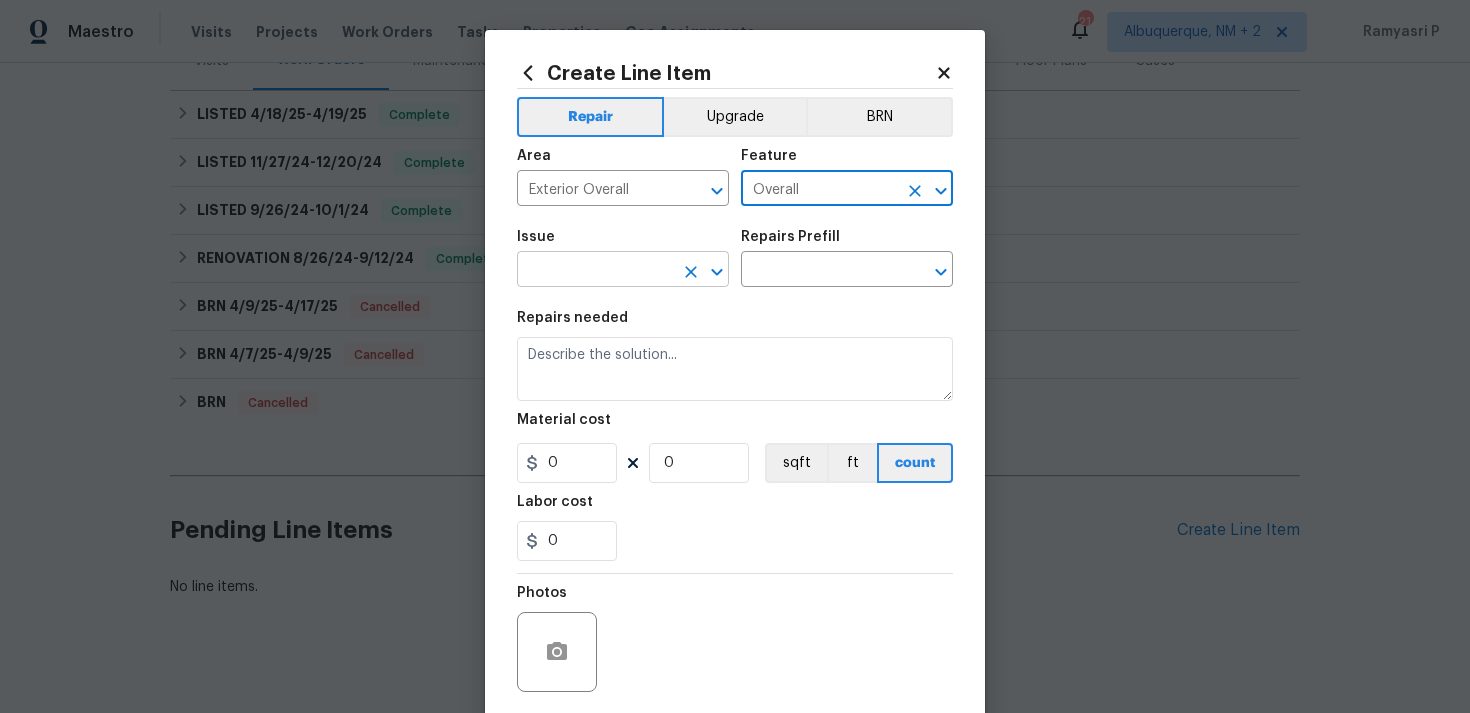 click 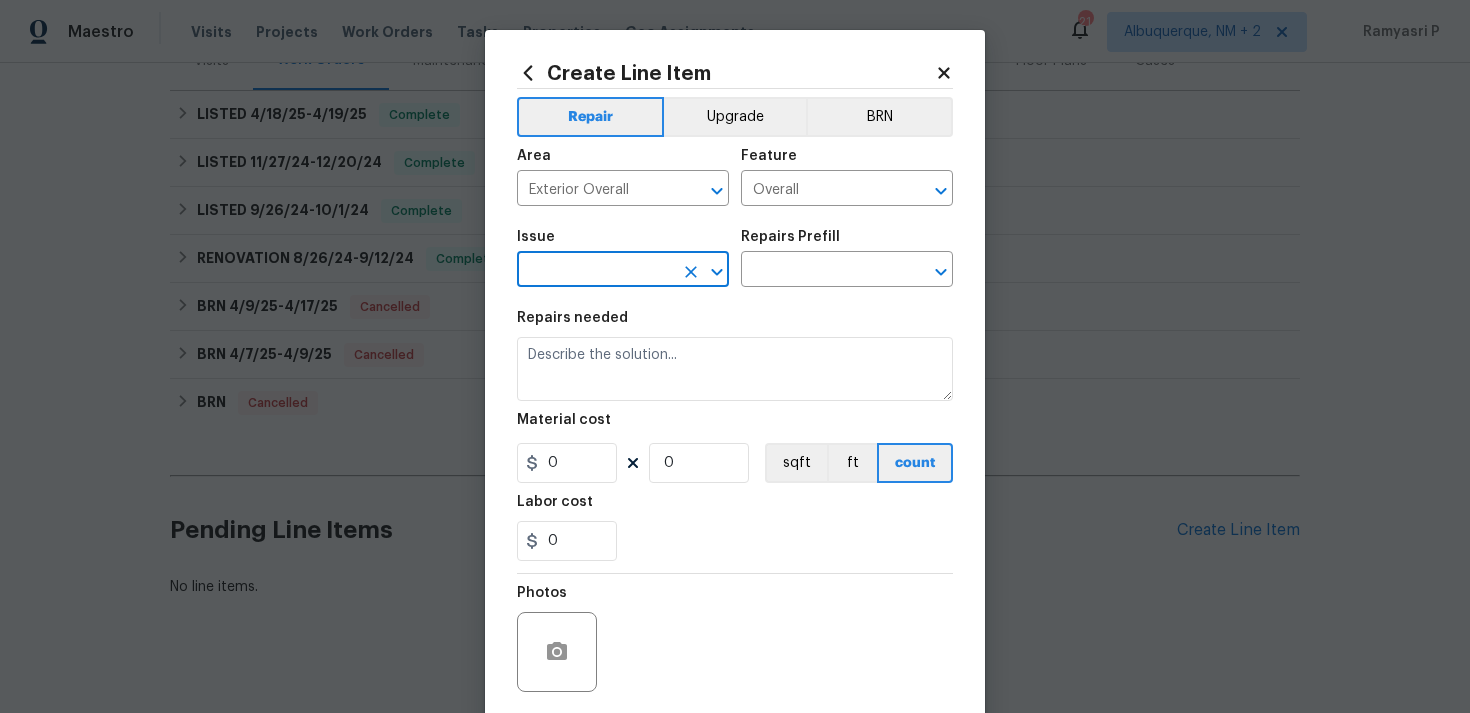 click 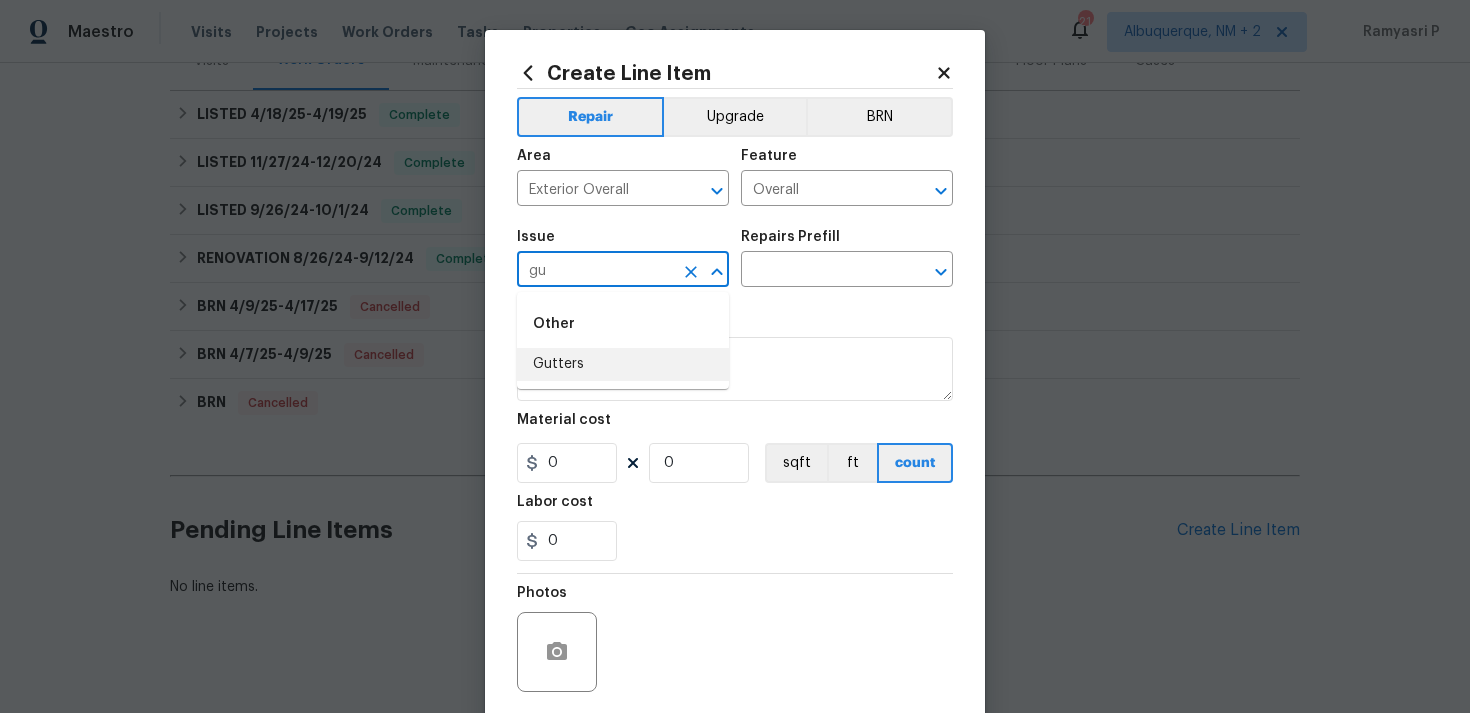 click on "Gutters" at bounding box center [623, 364] 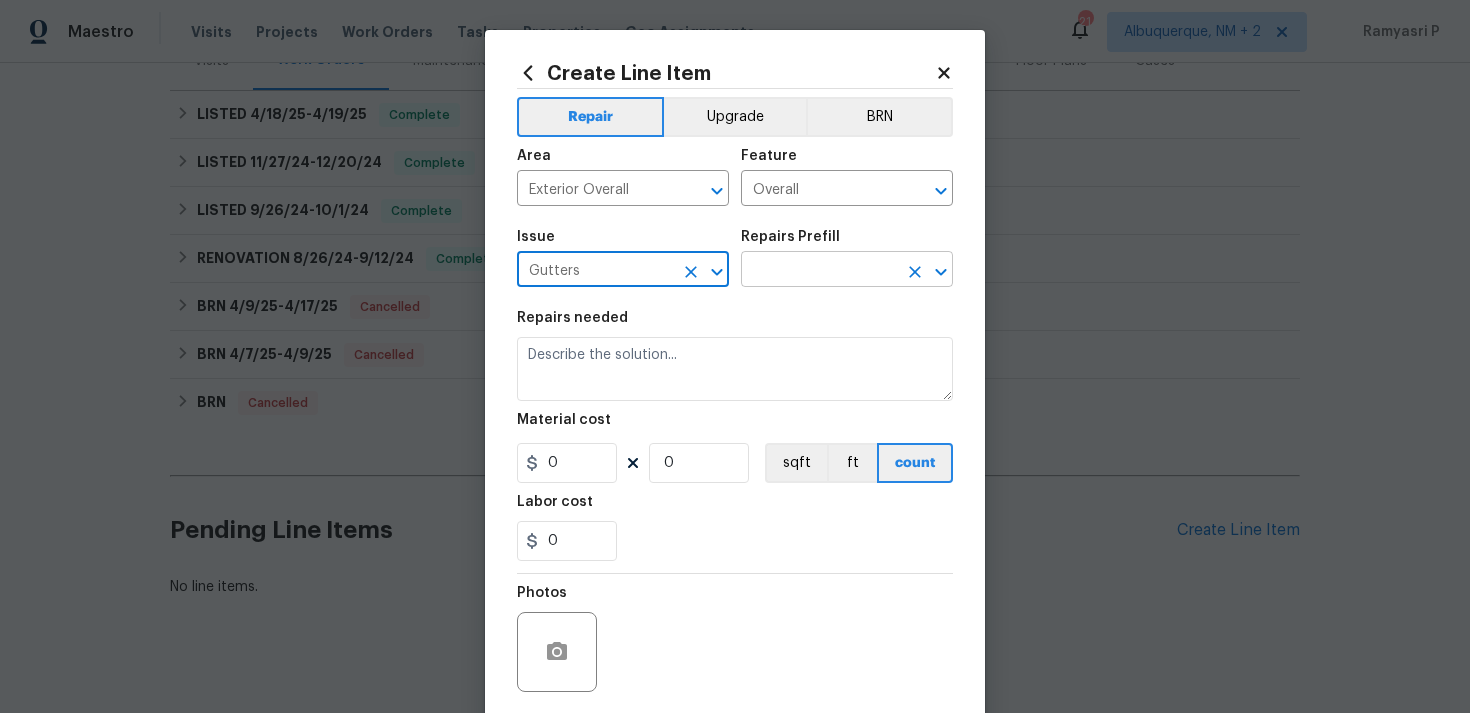 type on "Gutters" 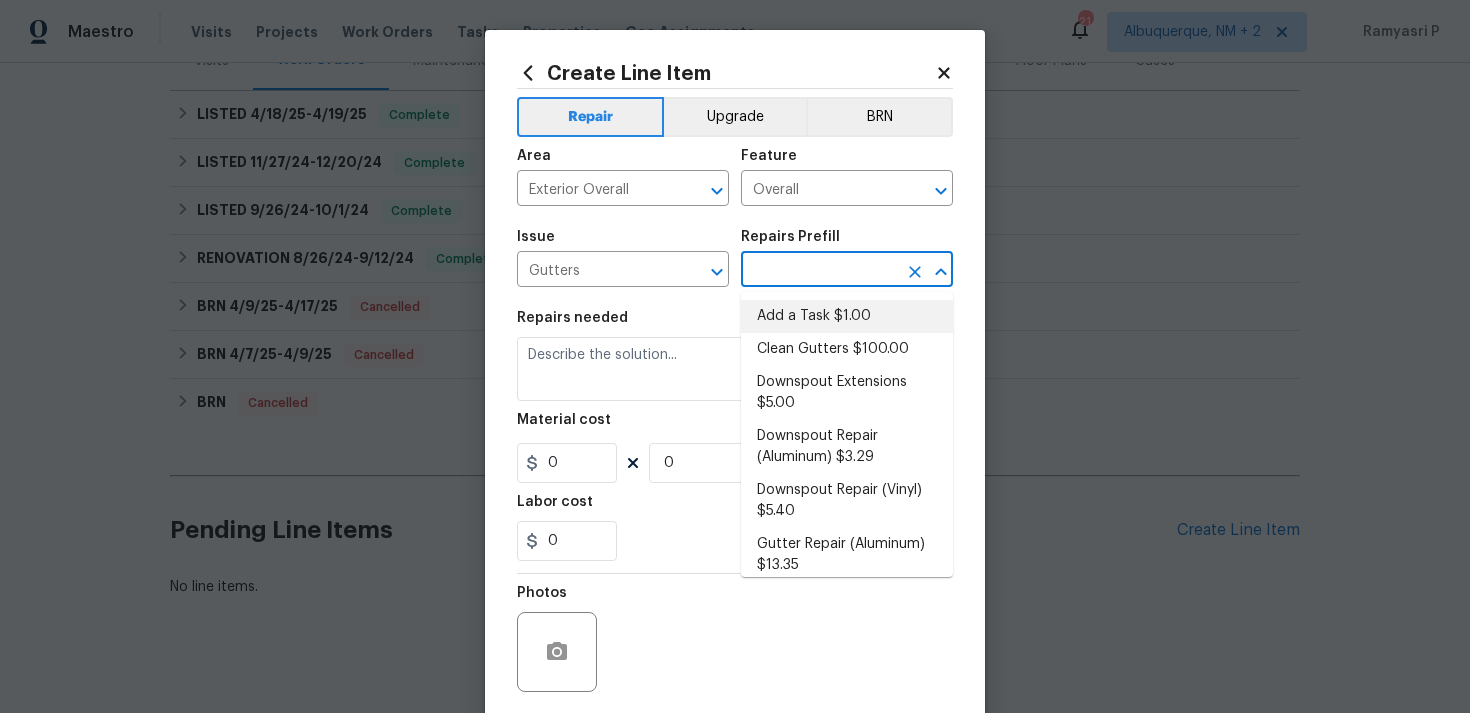 click on "Add a Task $1.00" at bounding box center (847, 316) 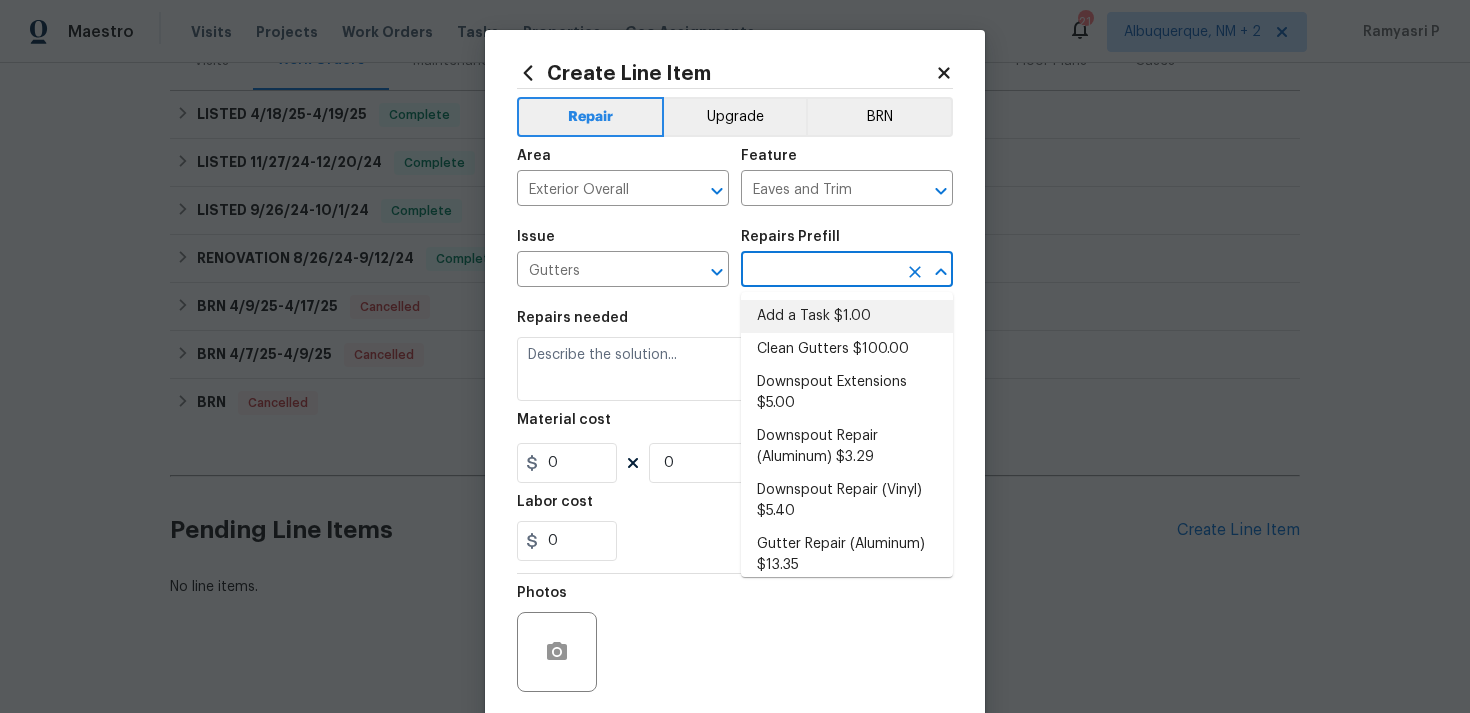 type on "Add a Task $1.00" 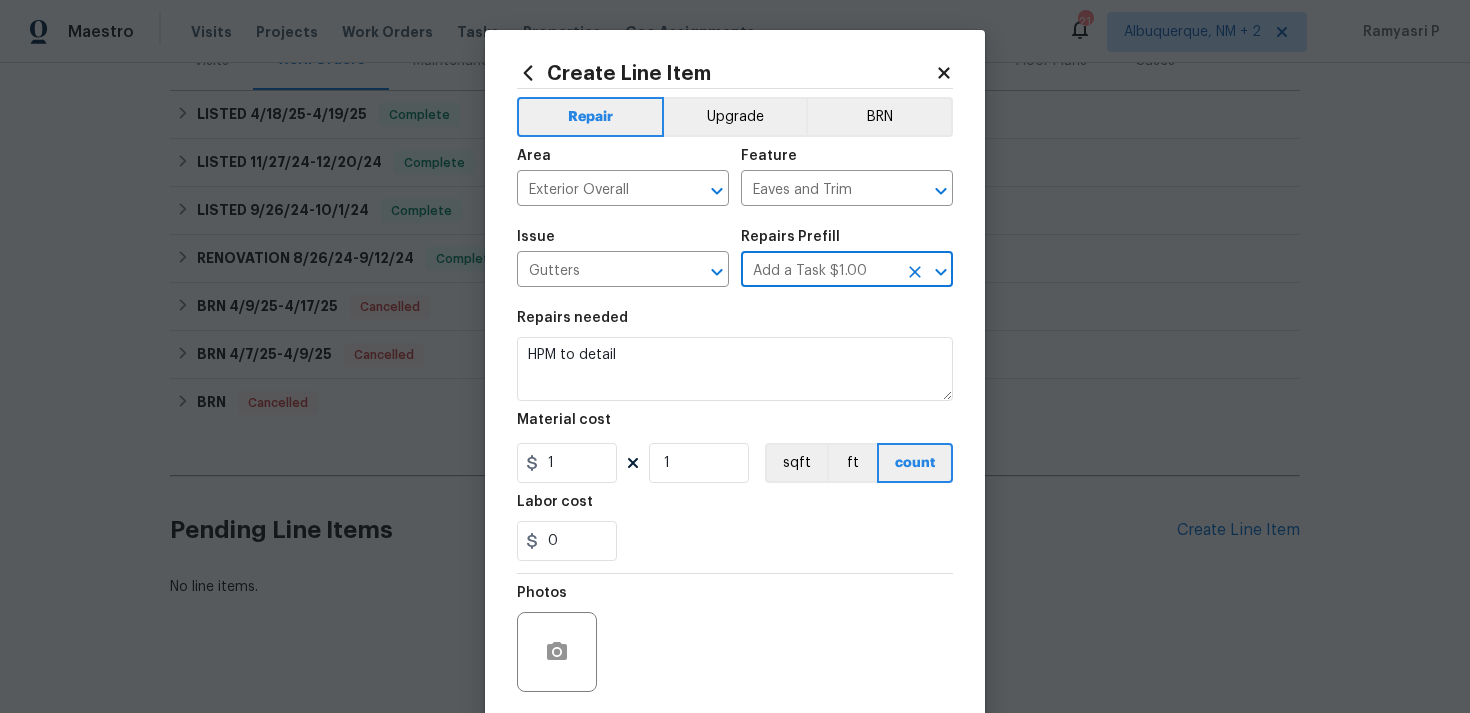 click on "Add a Task $1.00" at bounding box center (819, 271) 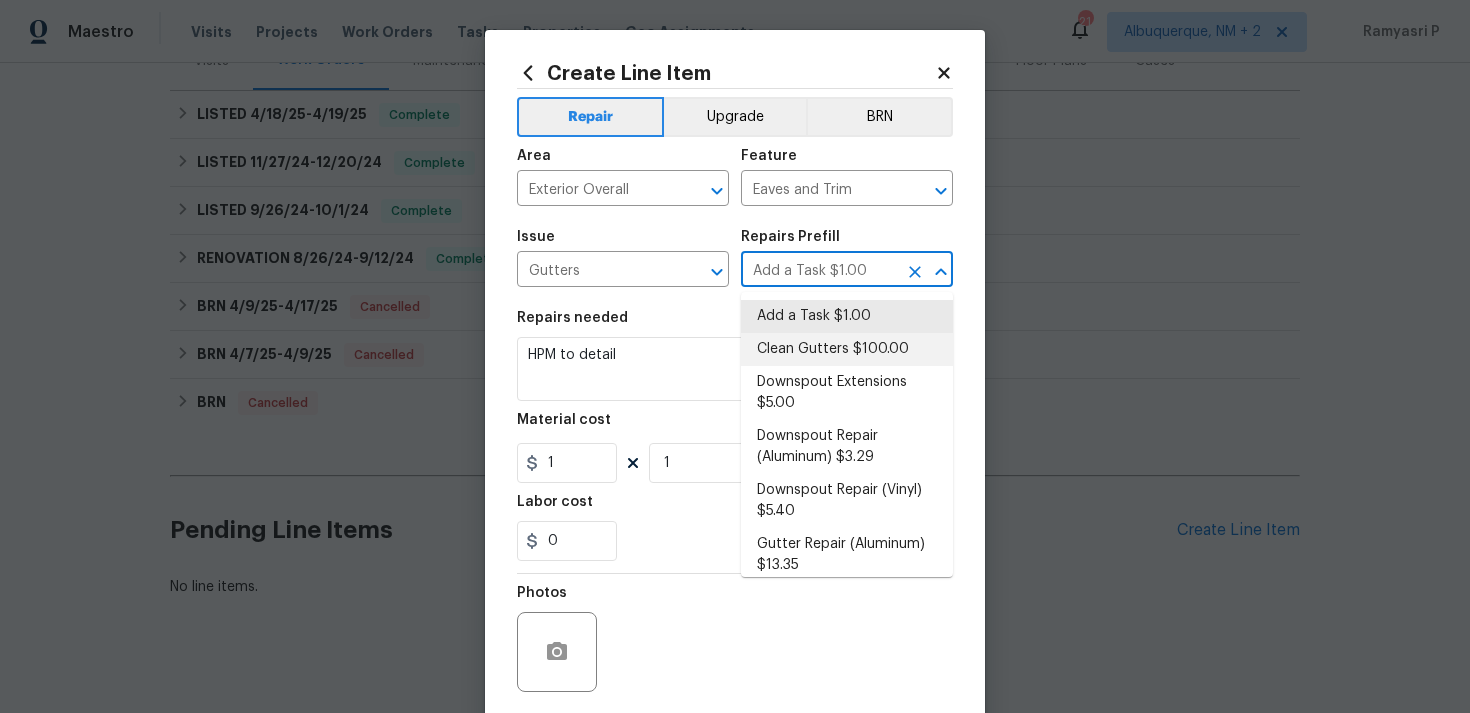 click on "Clean Gutters $100.00" at bounding box center (847, 349) 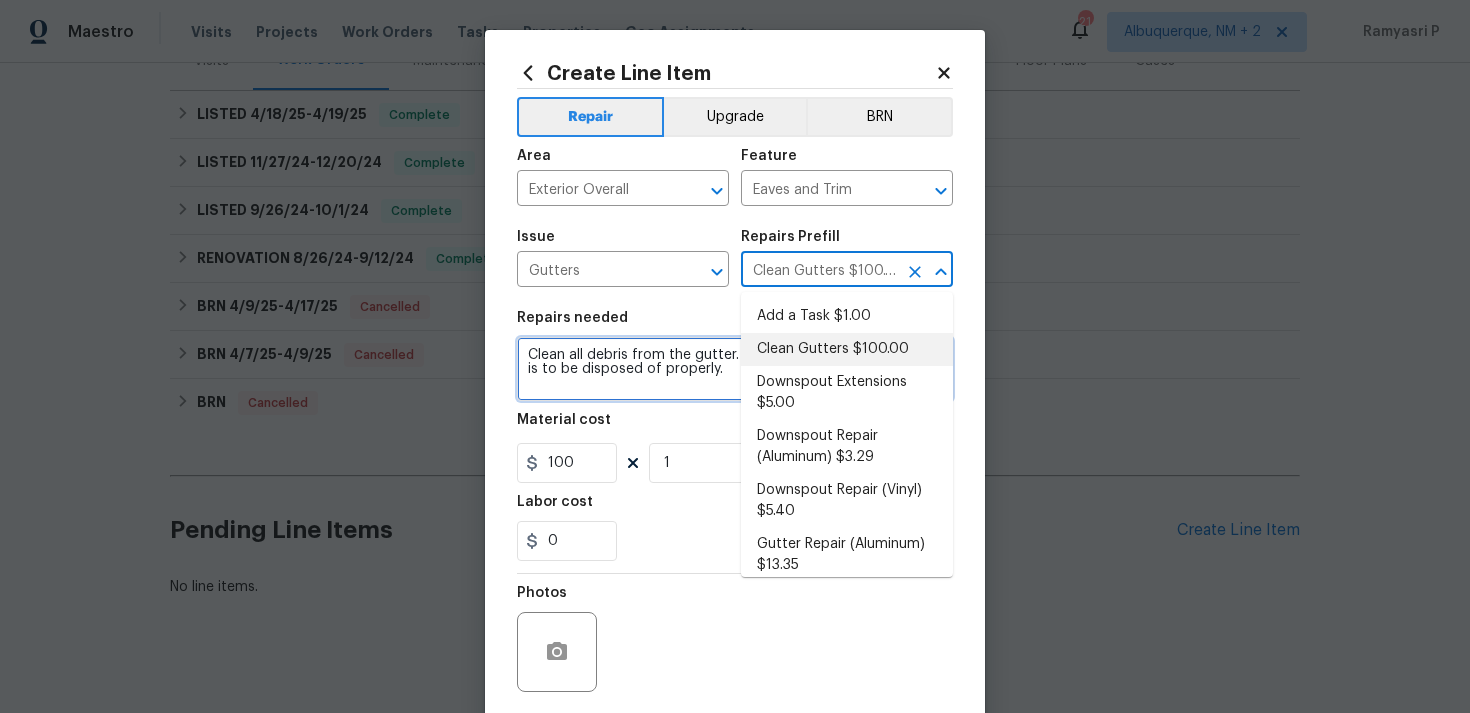 click on "Clean all debris from the gutter. The debris from the gutters is to be disposed of properly." at bounding box center (735, 369) 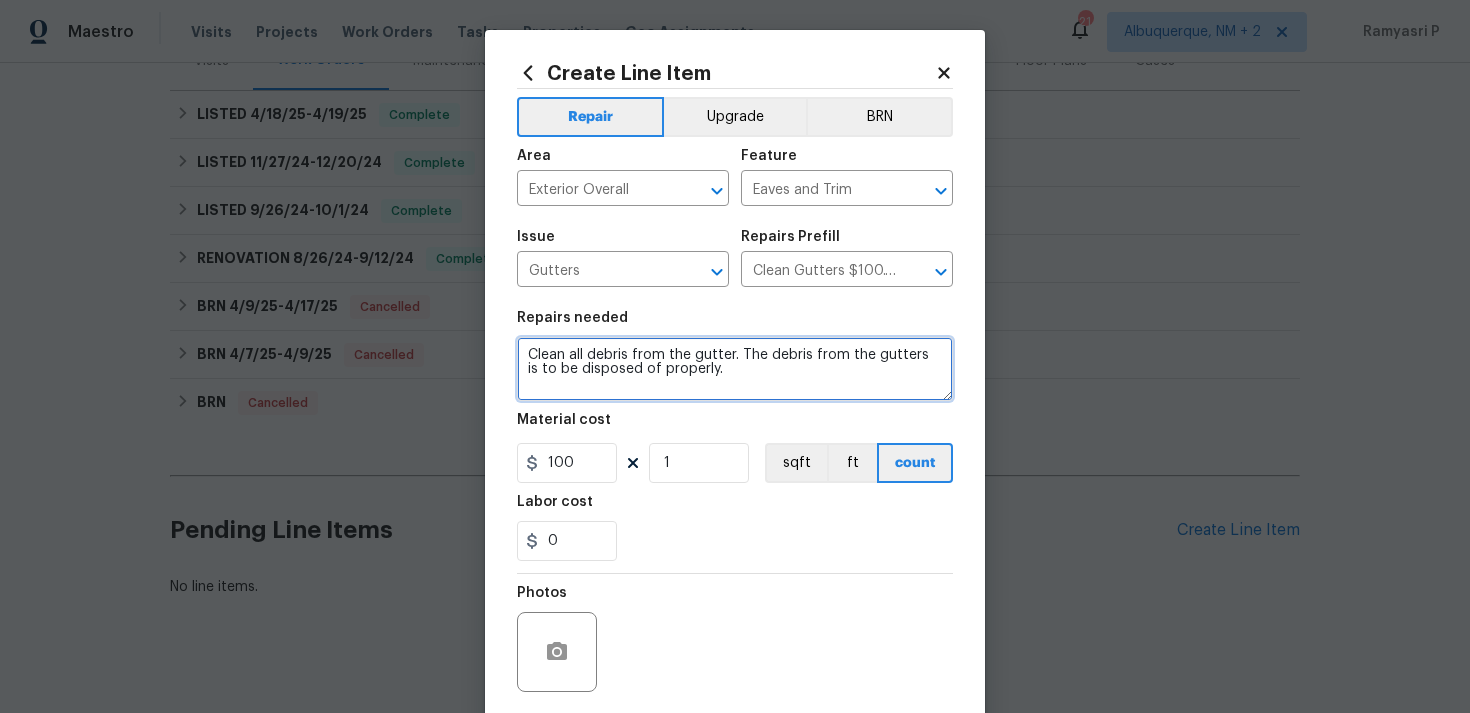 click on "Clean all debris from the gutter. The debris from the gutters is to be disposed of properly." at bounding box center (735, 369) 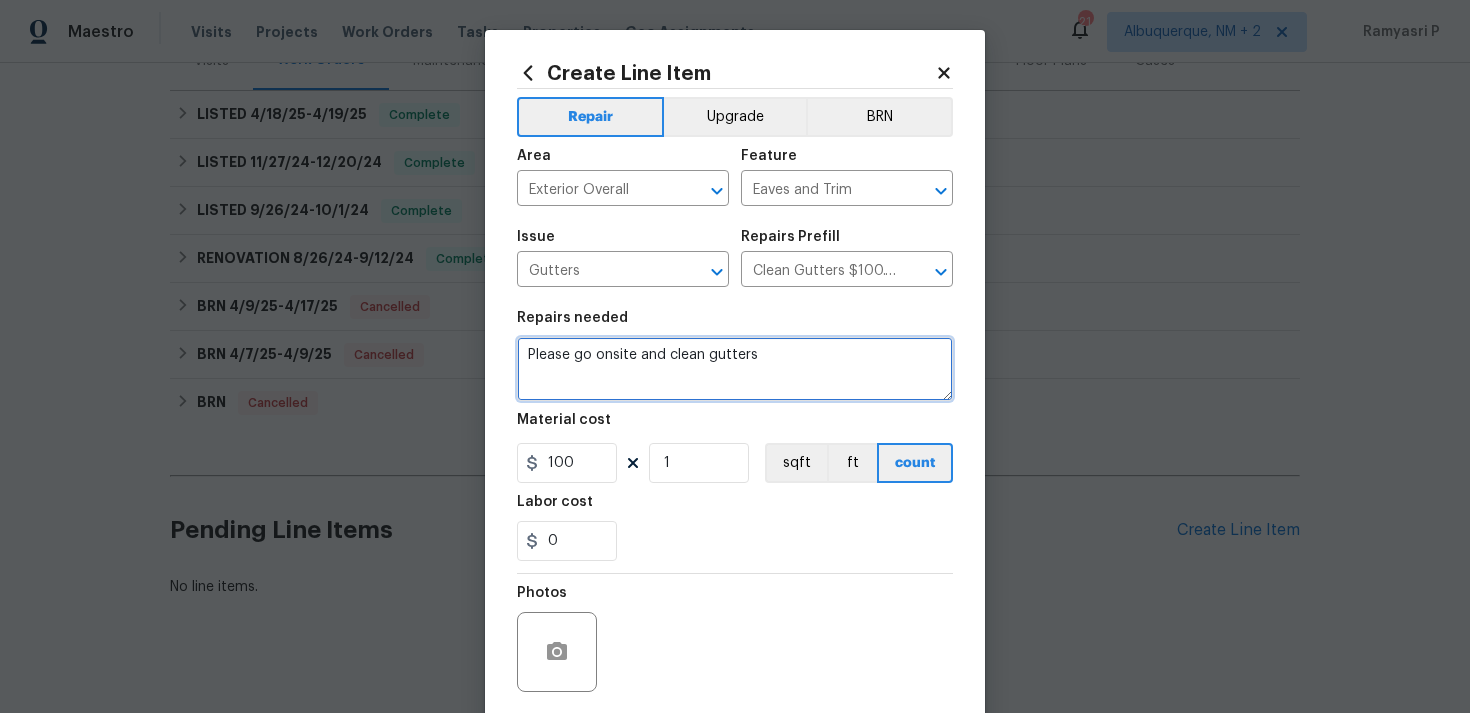 type on "Please go onsite and clean gutters" 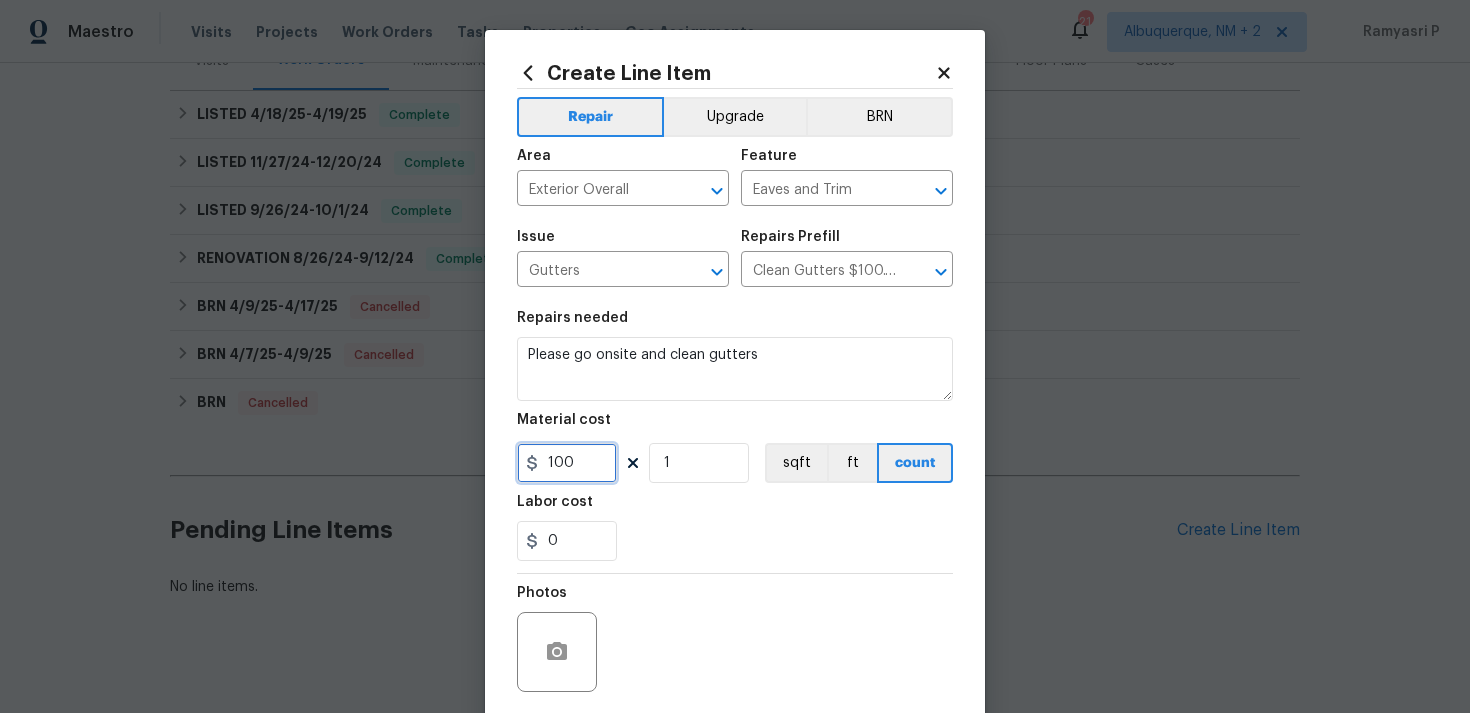 click on "100" at bounding box center (567, 463) 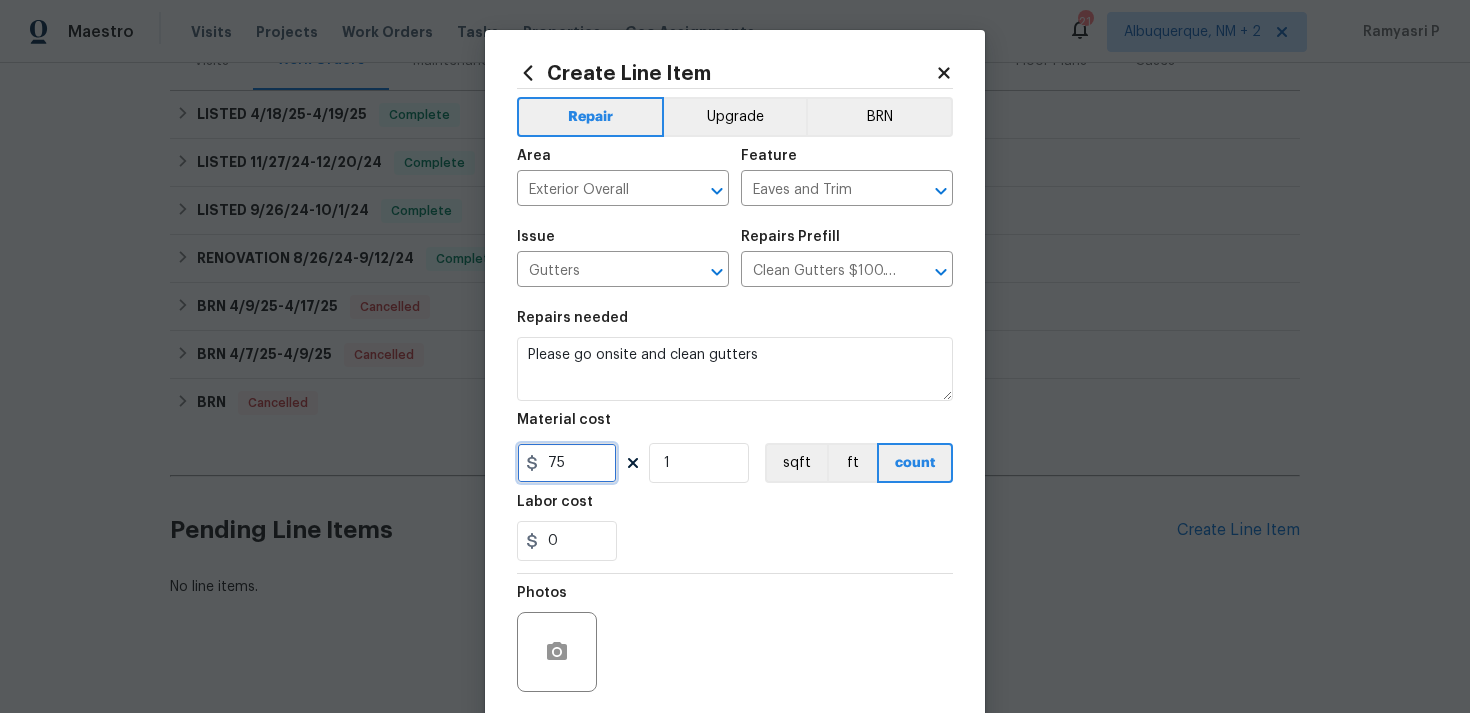 click on "75" at bounding box center [567, 463] 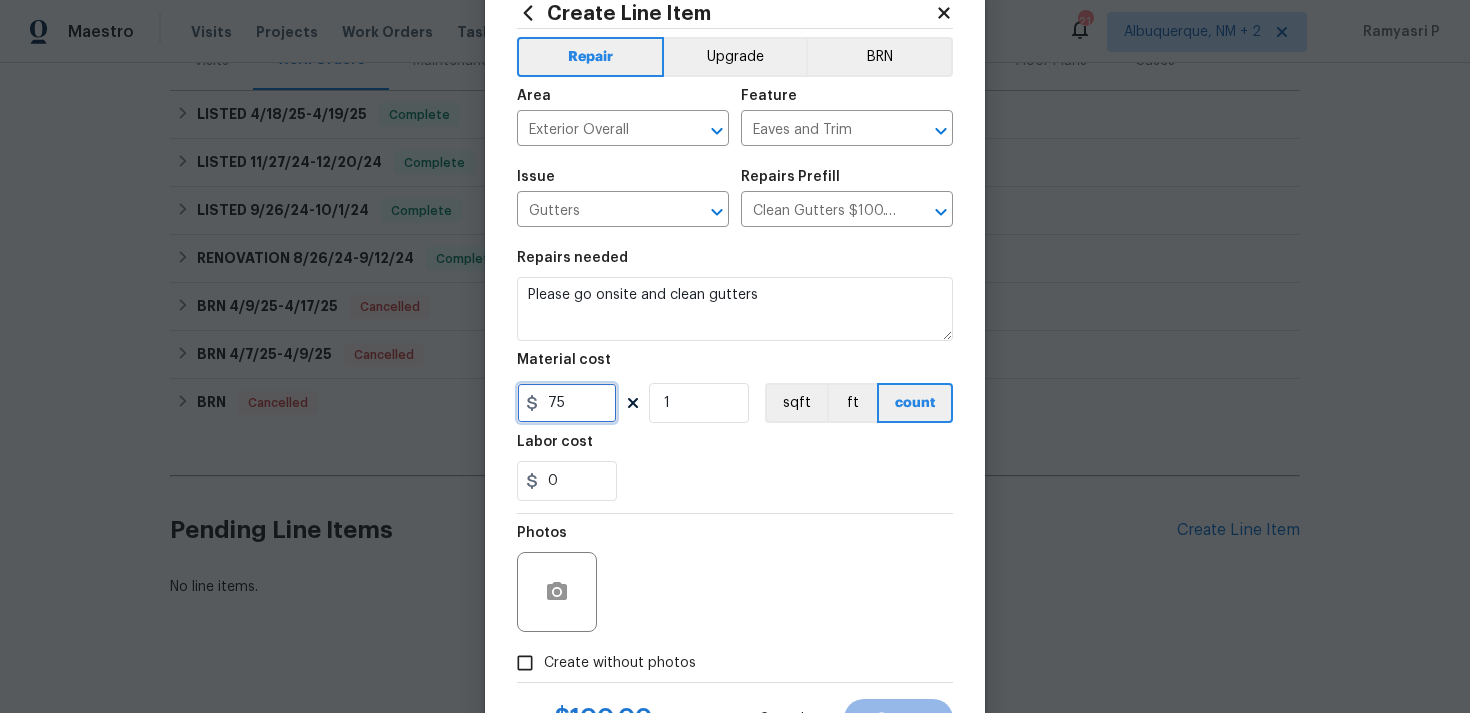scroll, scrollTop: 149, scrollLeft: 0, axis: vertical 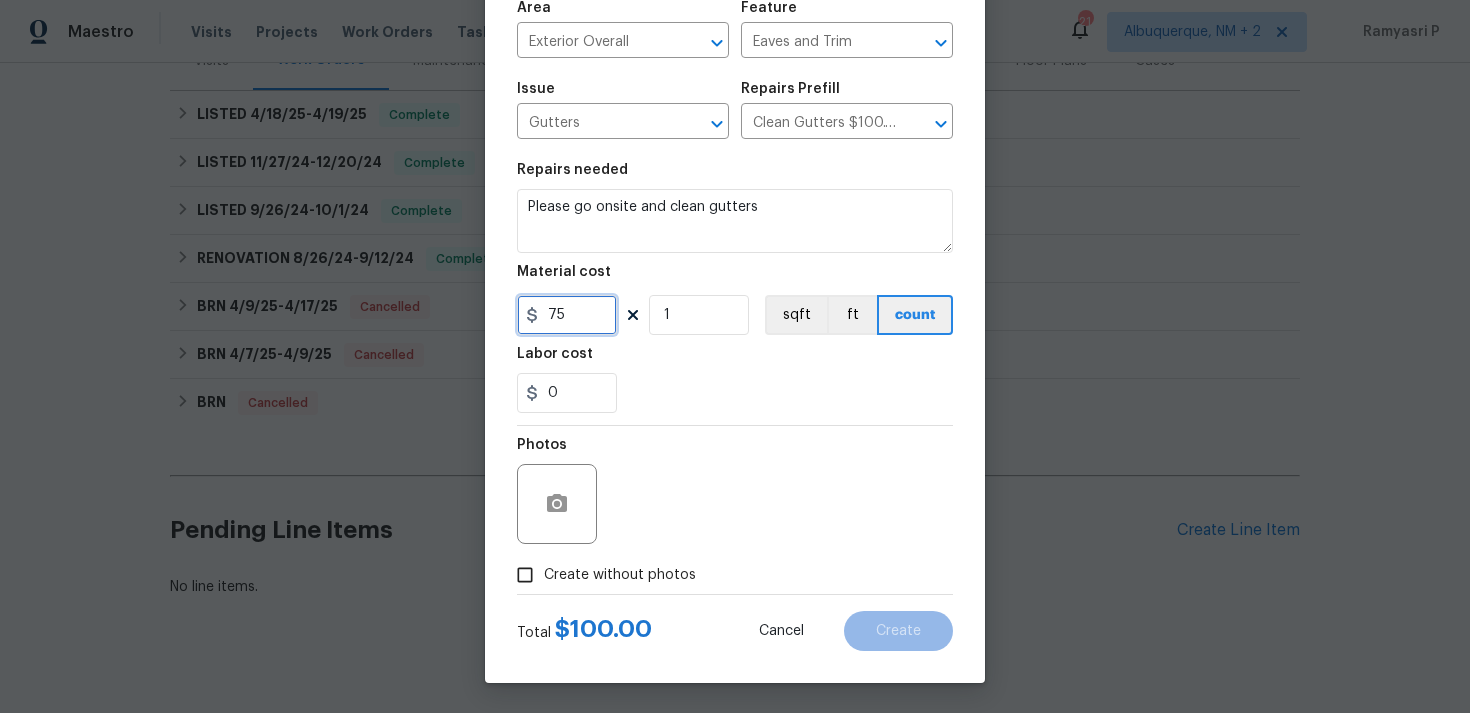 type on "75" 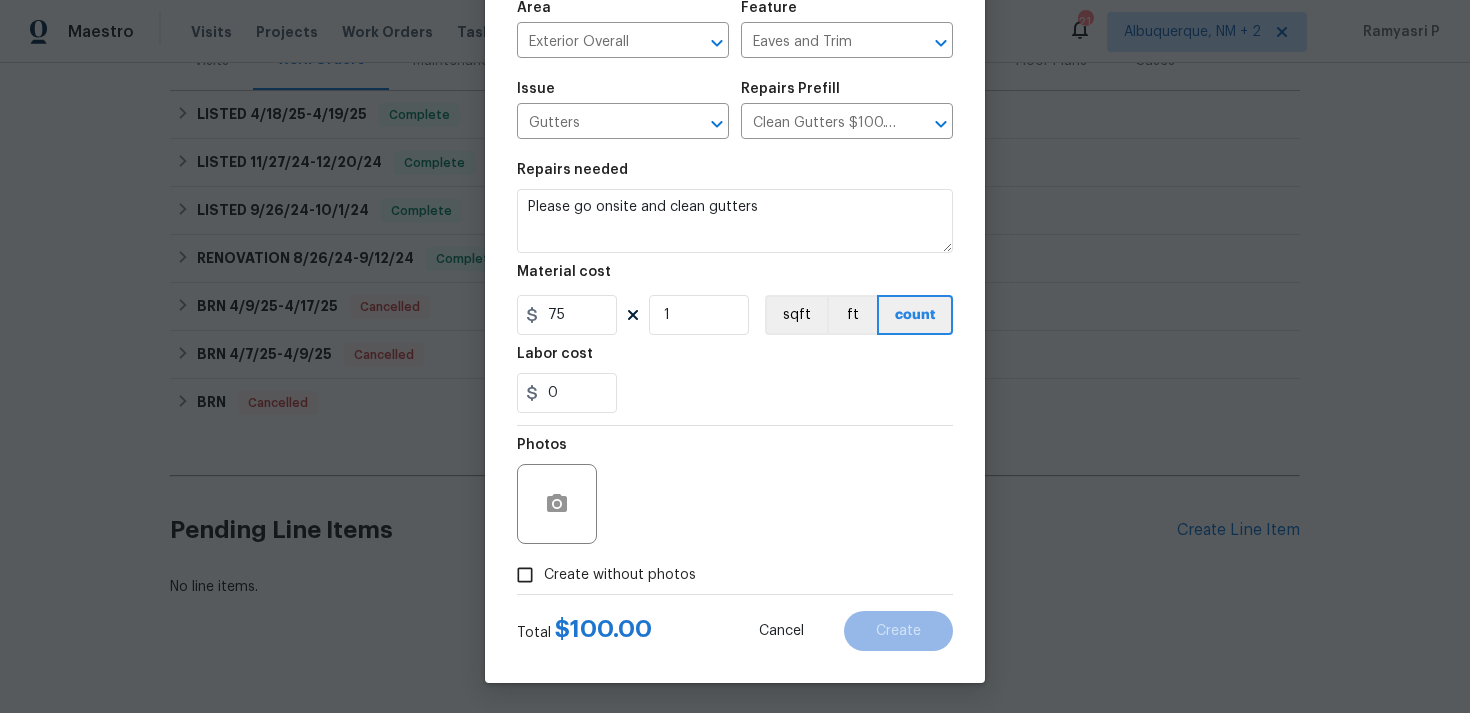 click on "Create without photos" at bounding box center (525, 575) 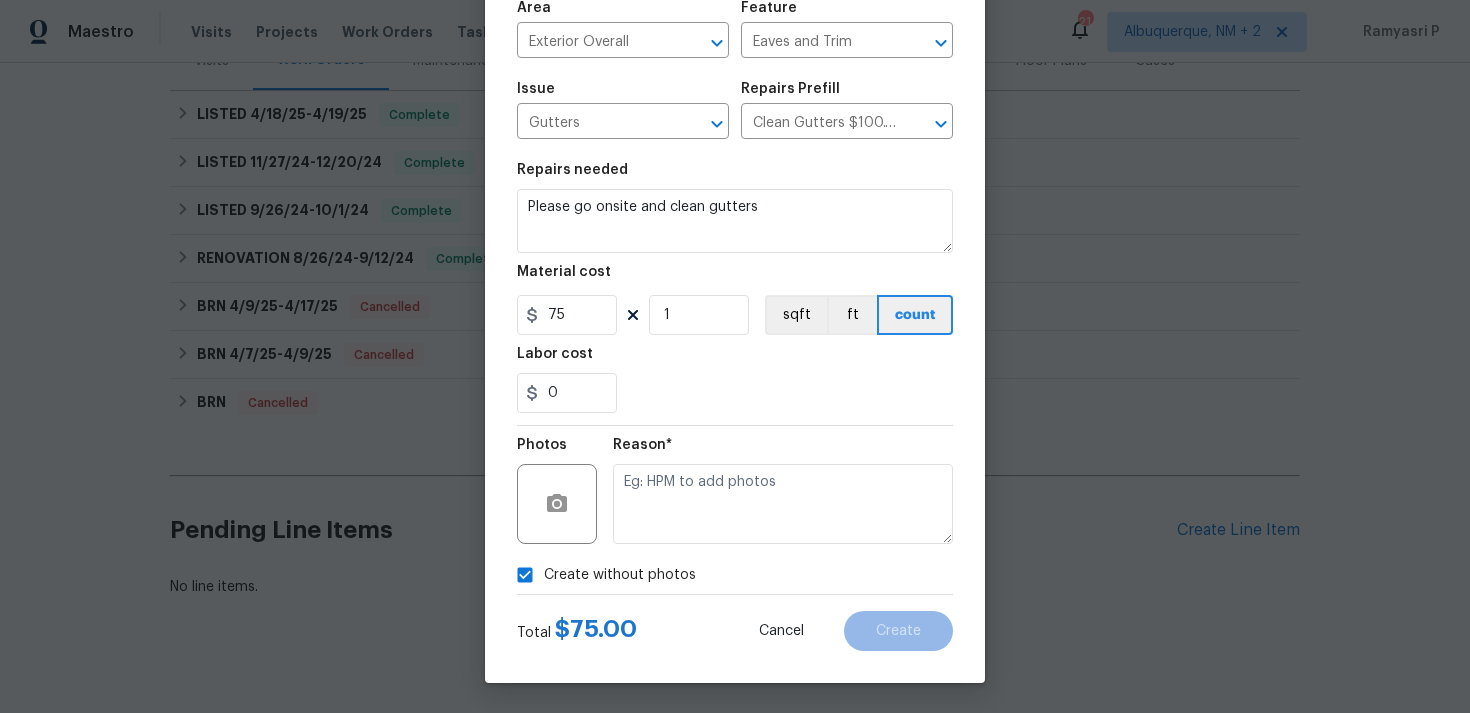 click on "Create without photos" at bounding box center (525, 575) 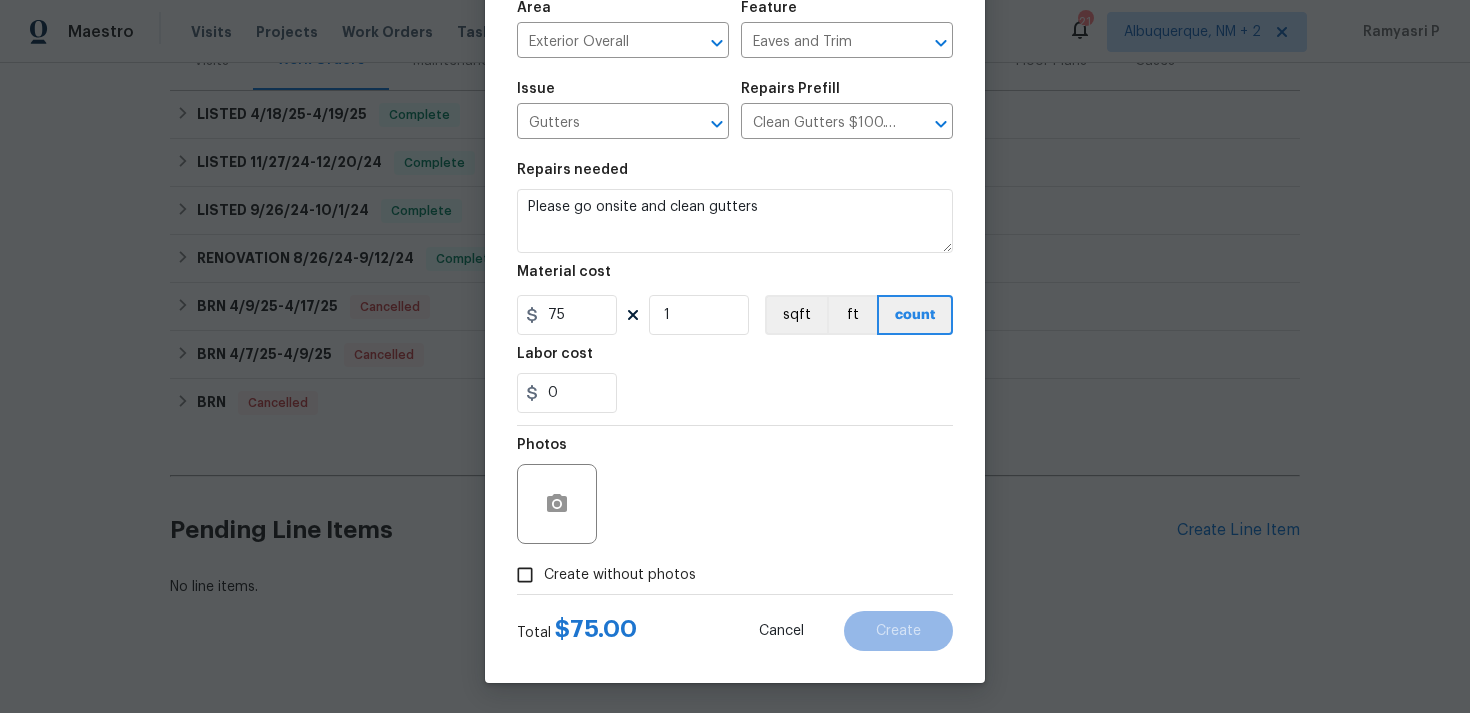 click on "Photos" at bounding box center [559, 491] 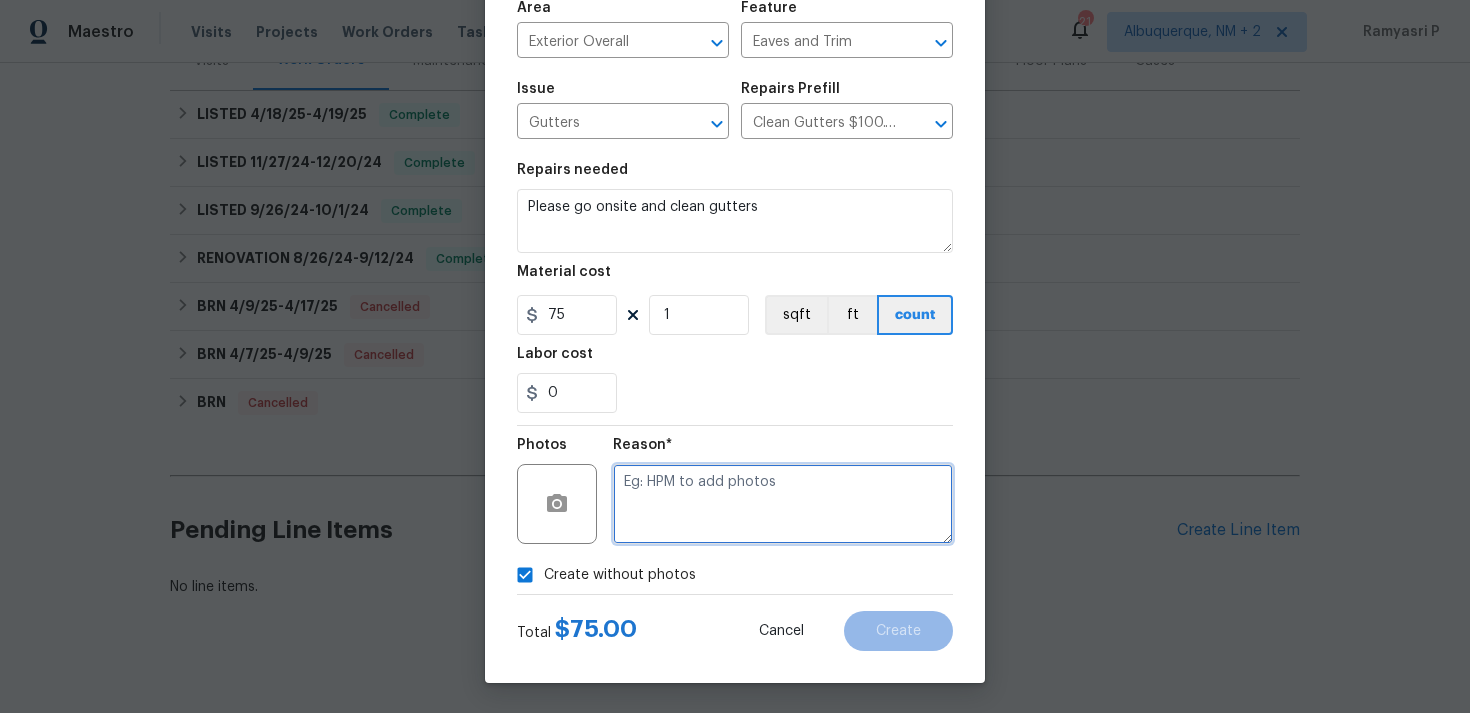 click at bounding box center [783, 504] 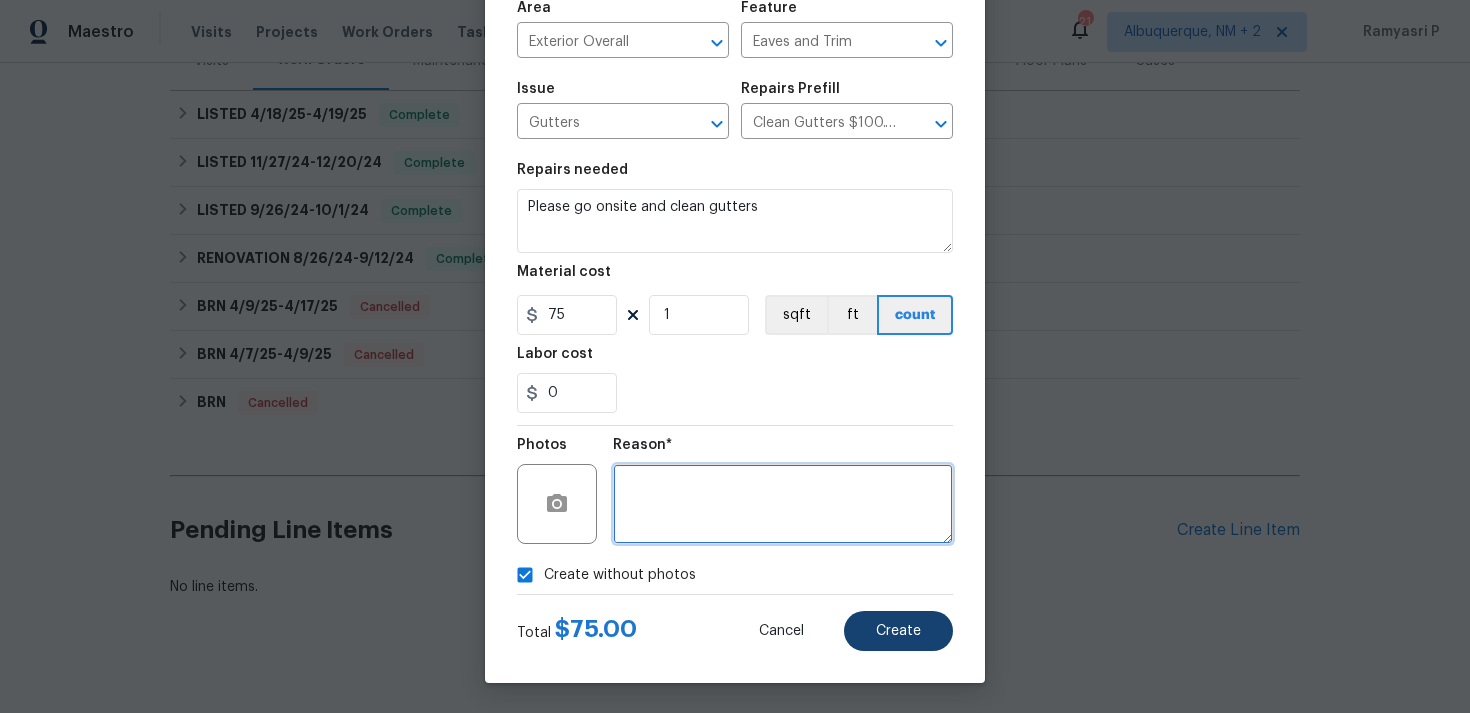 type 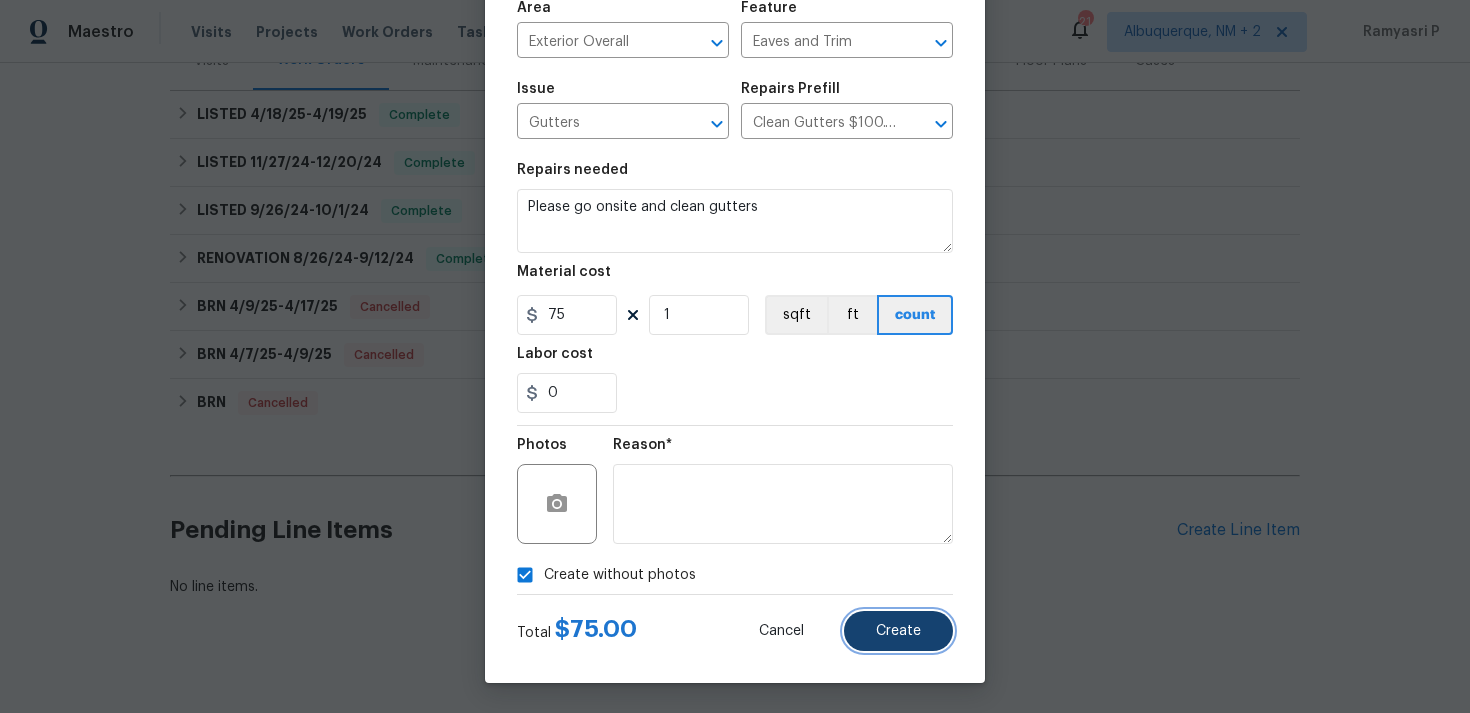 click on "Create" at bounding box center (898, 631) 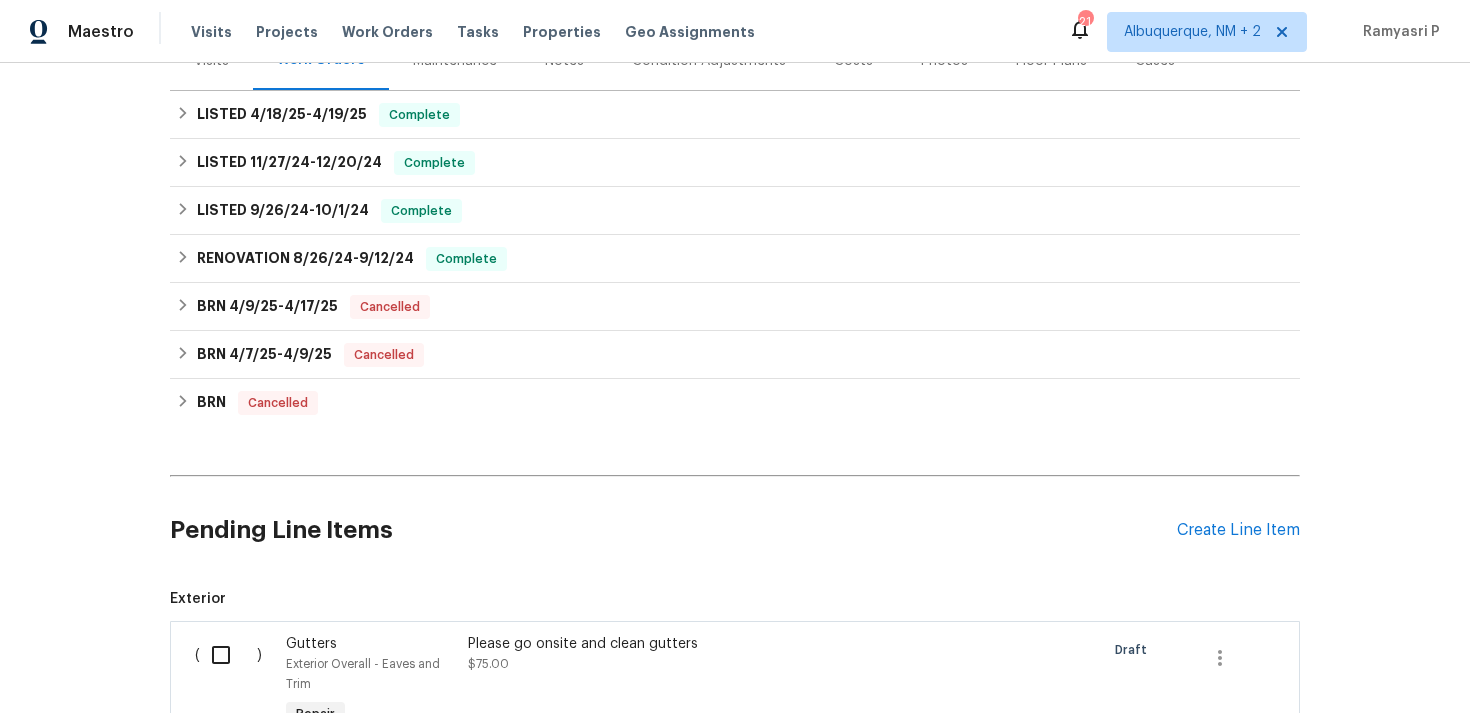 click at bounding box center (228, 655) 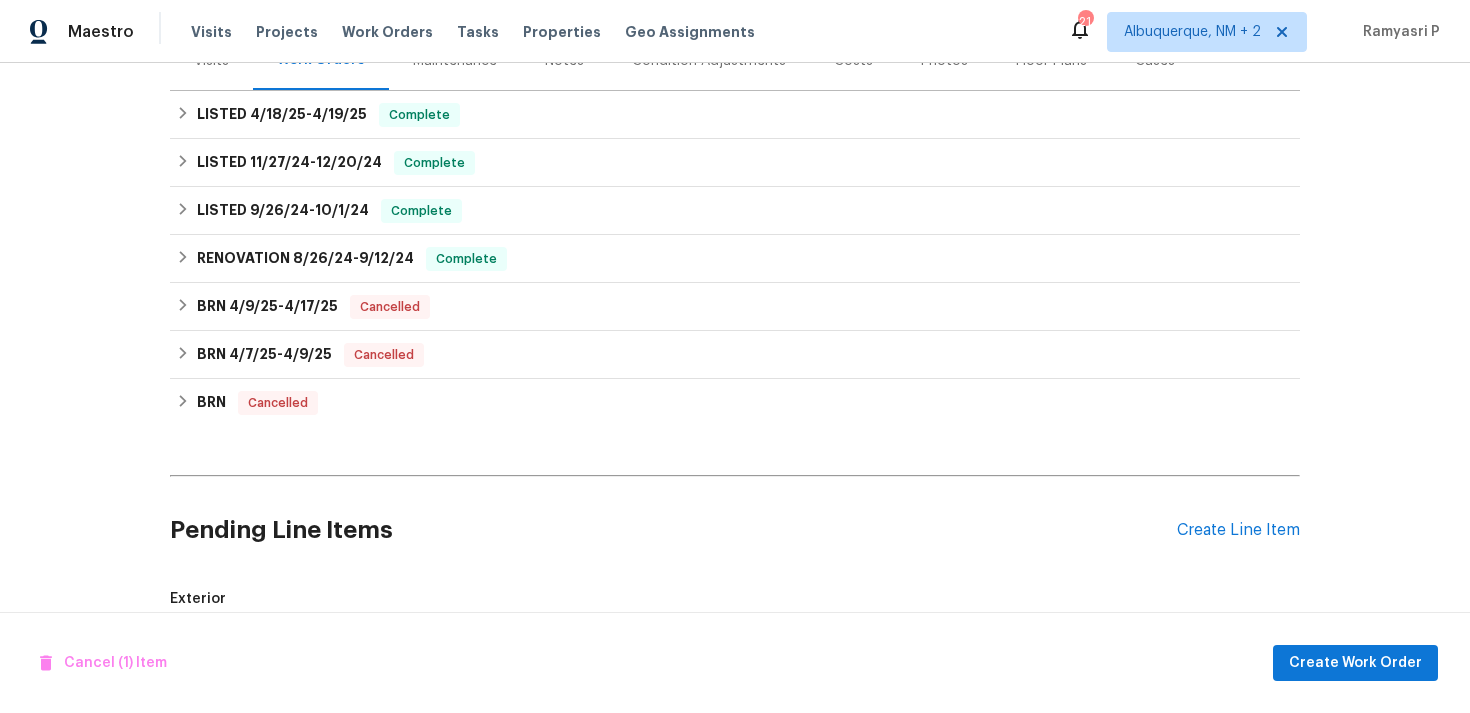 scroll, scrollTop: 541, scrollLeft: 0, axis: vertical 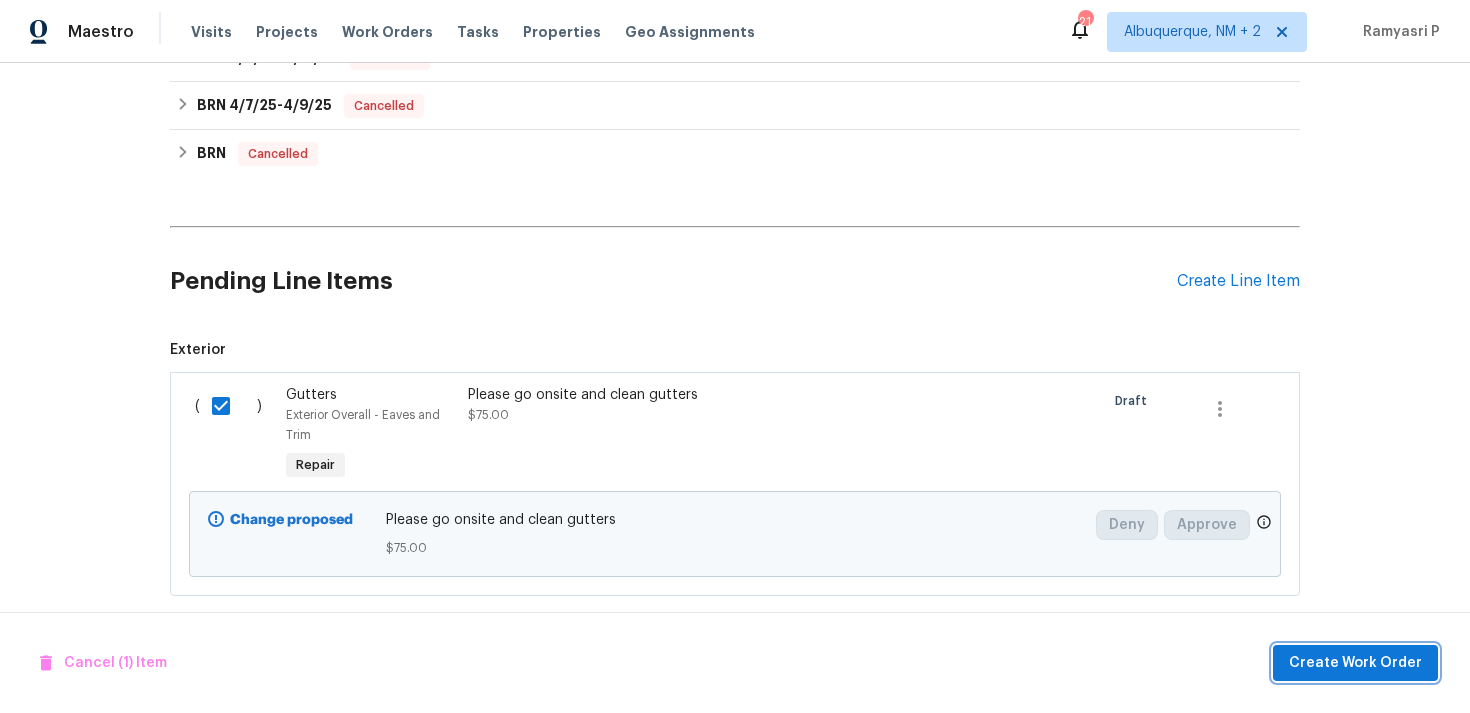 click on "Create Work Order" at bounding box center [1355, 663] 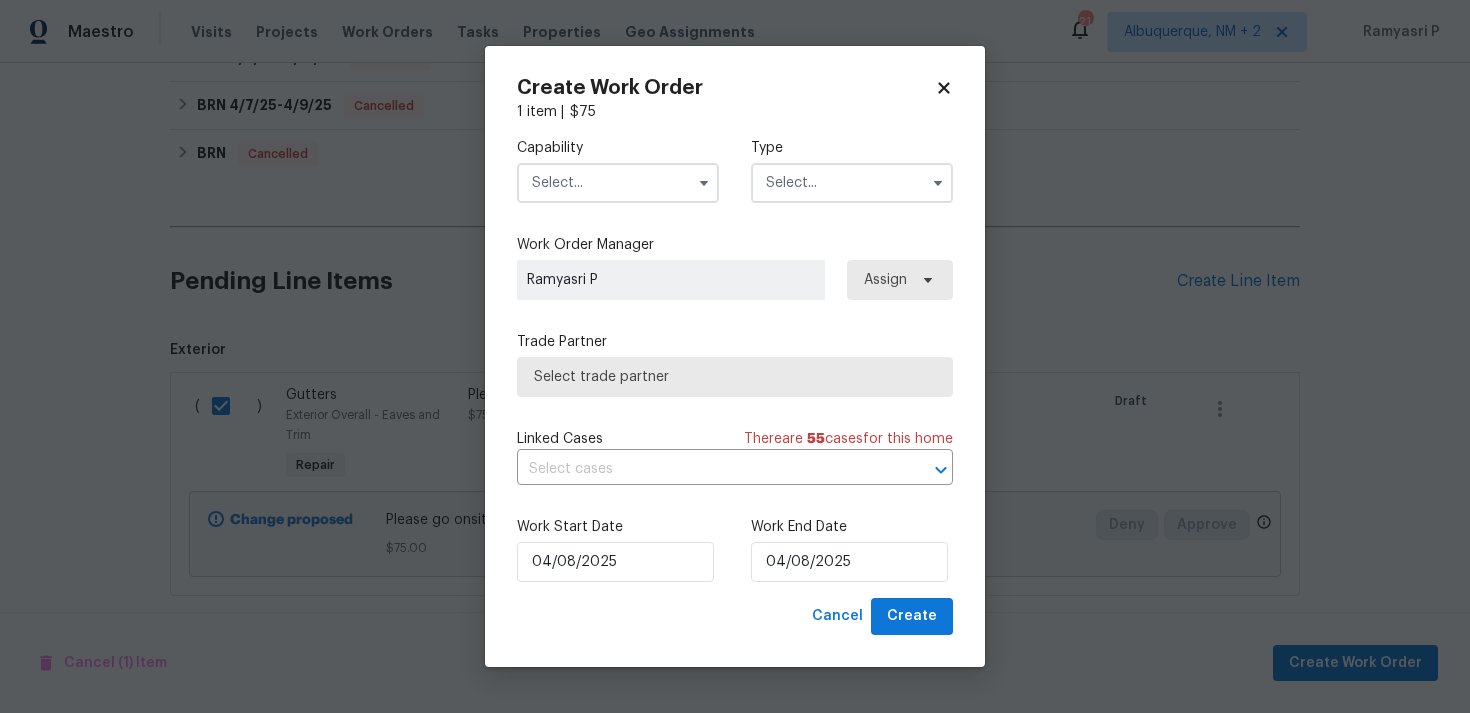 click at bounding box center [852, 183] 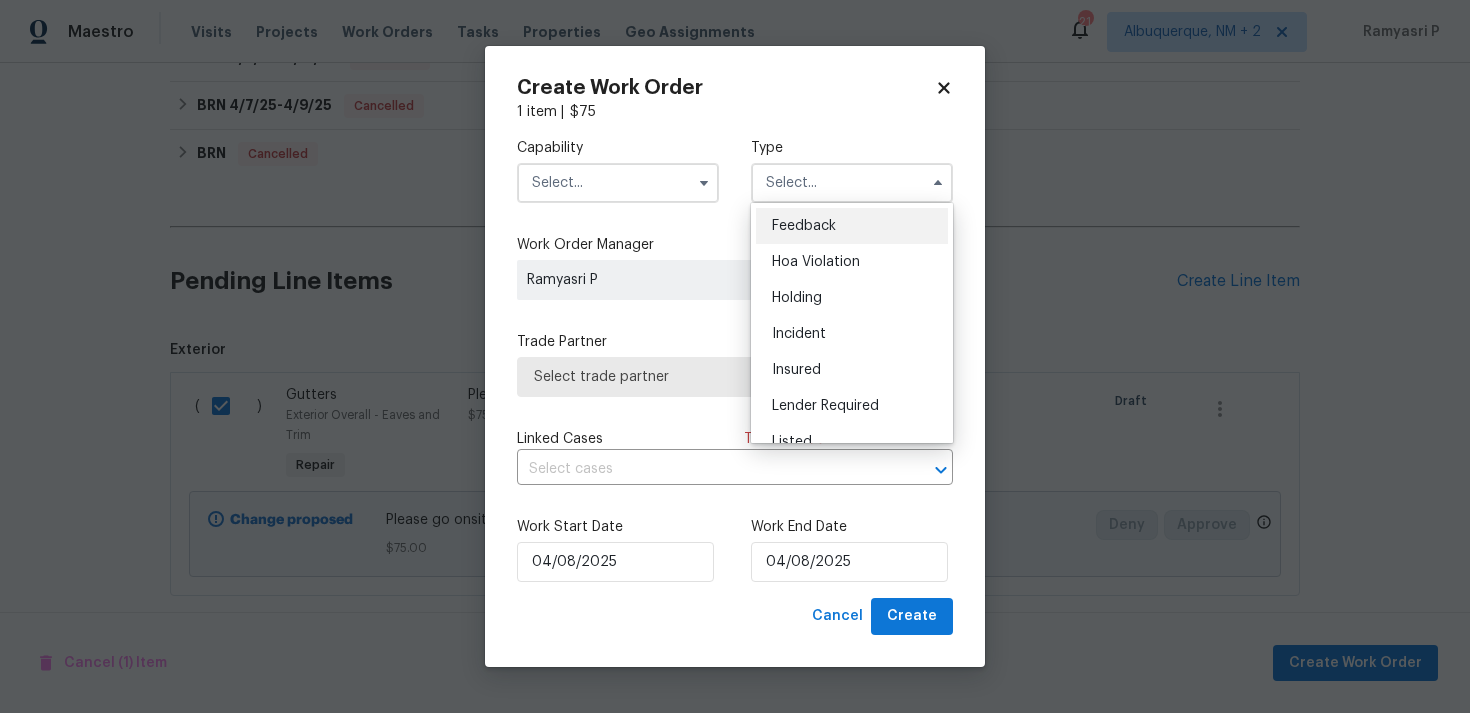 click on "Feedback" at bounding box center [852, 226] 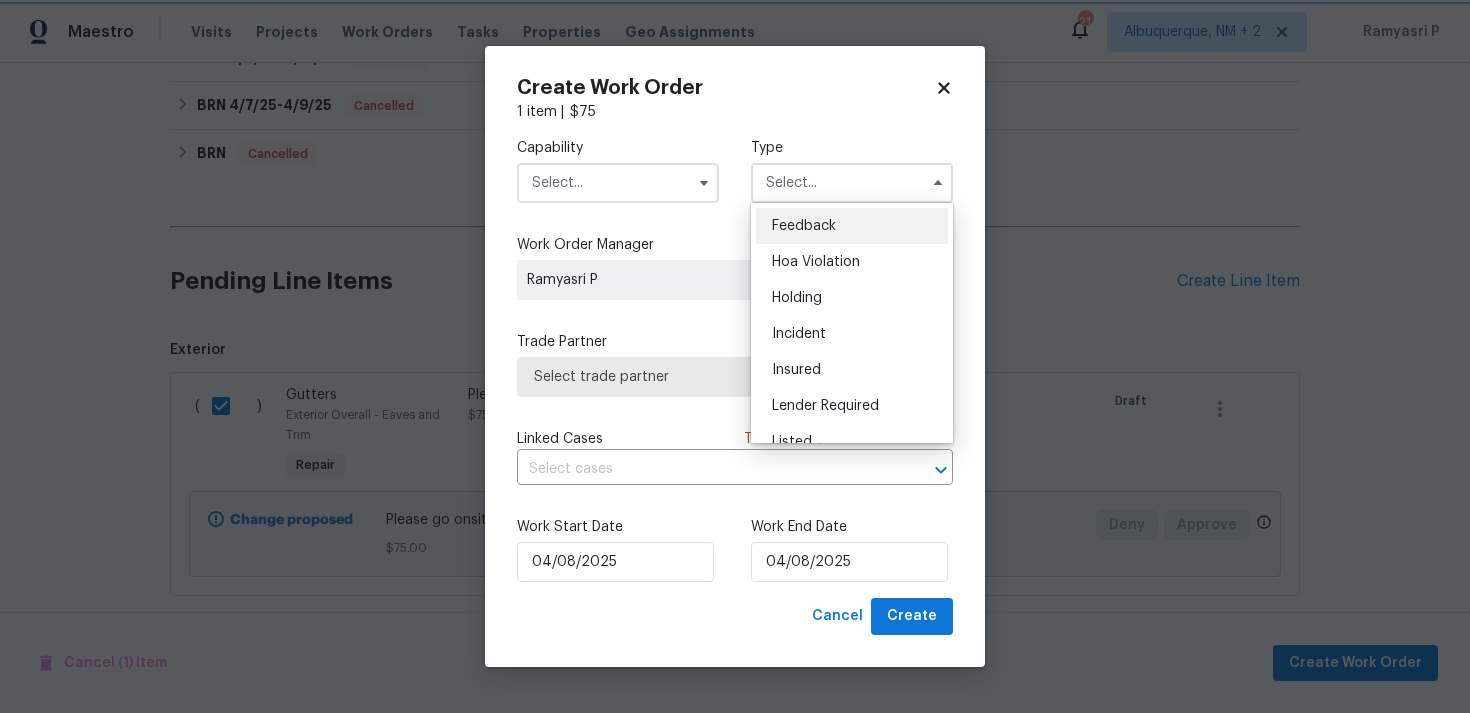 type on "Feedback" 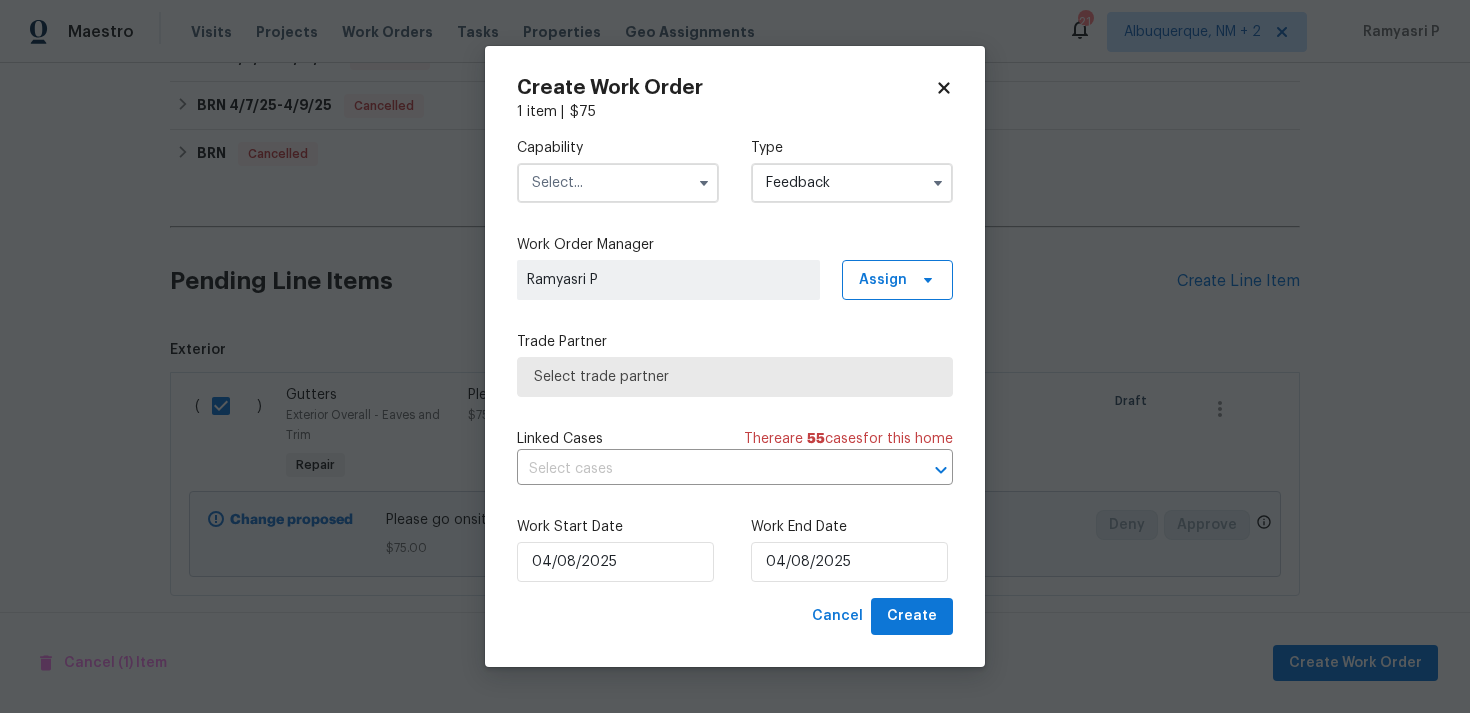 click at bounding box center [618, 183] 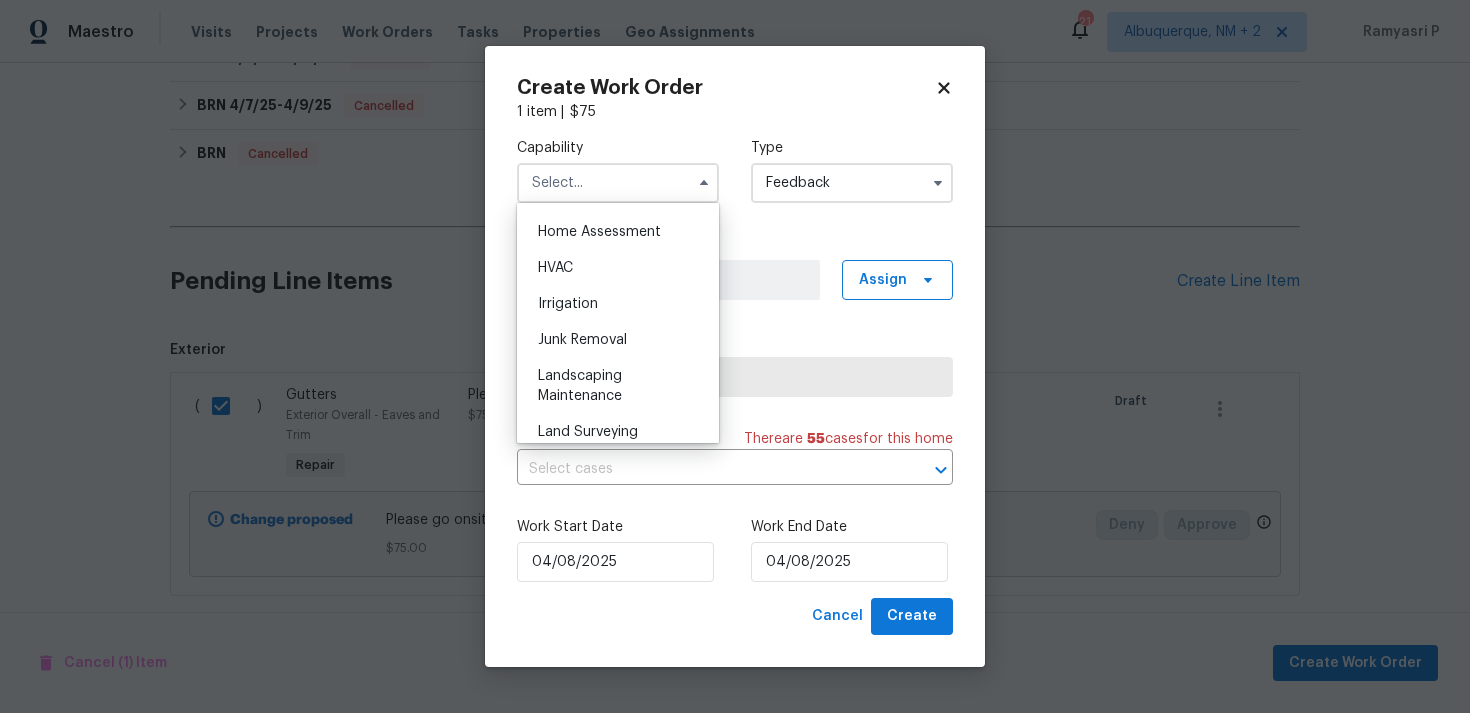 scroll, scrollTop: 1041, scrollLeft: 0, axis: vertical 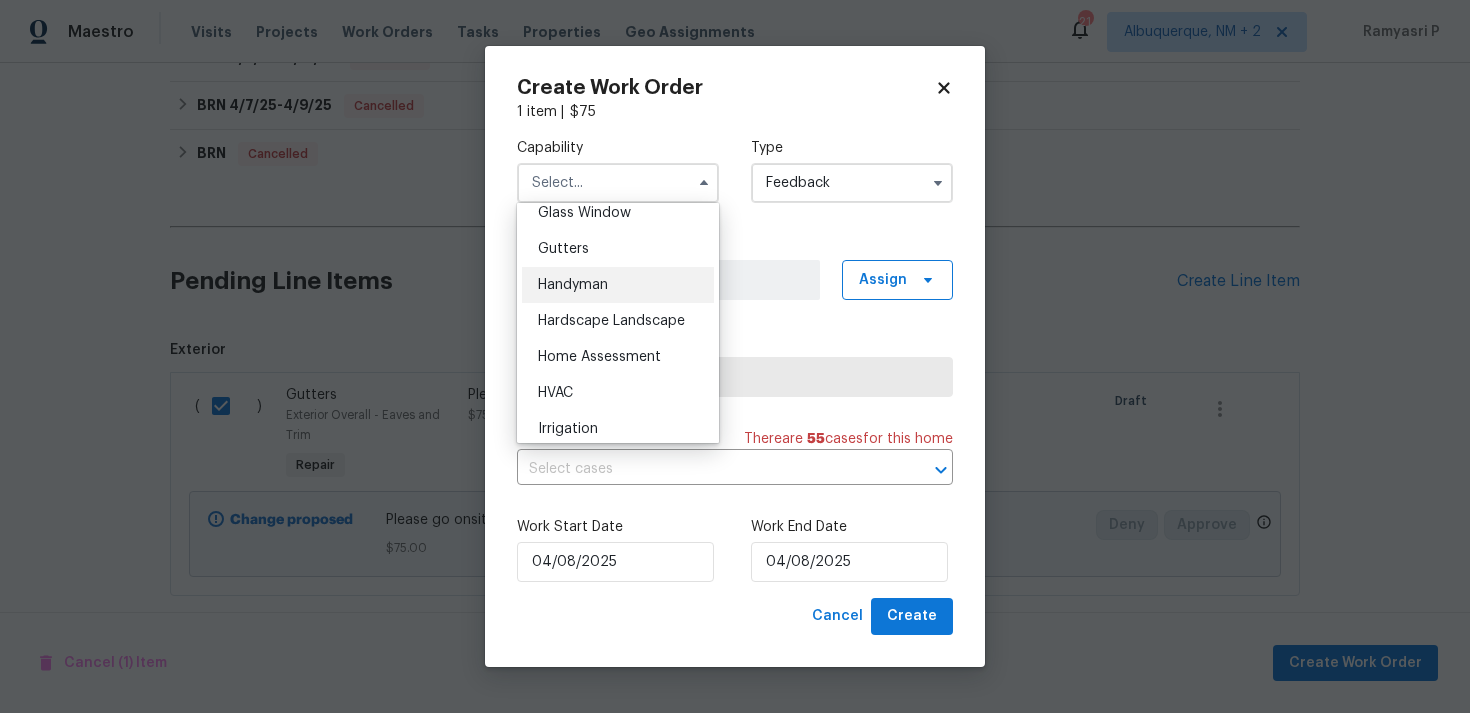 click on "Handyman" at bounding box center [573, 285] 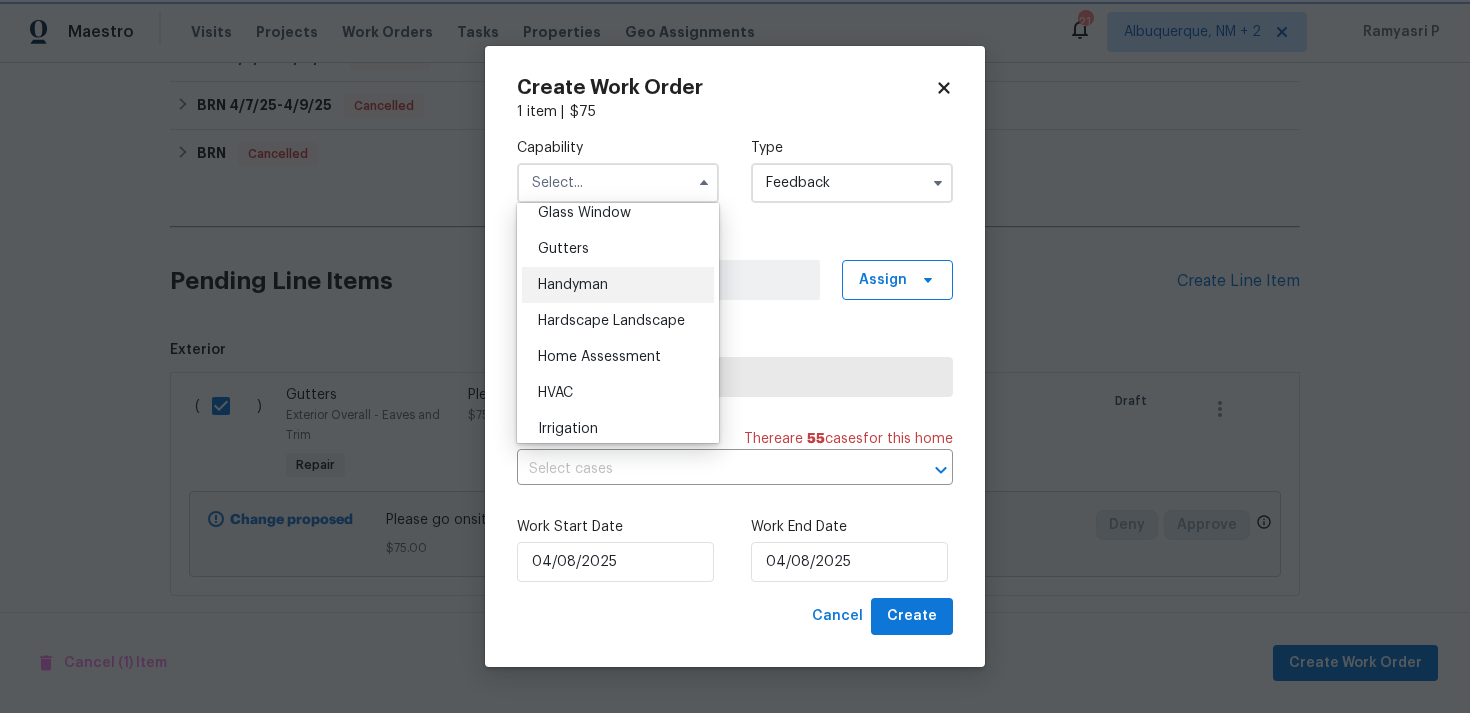 type on "Handyman" 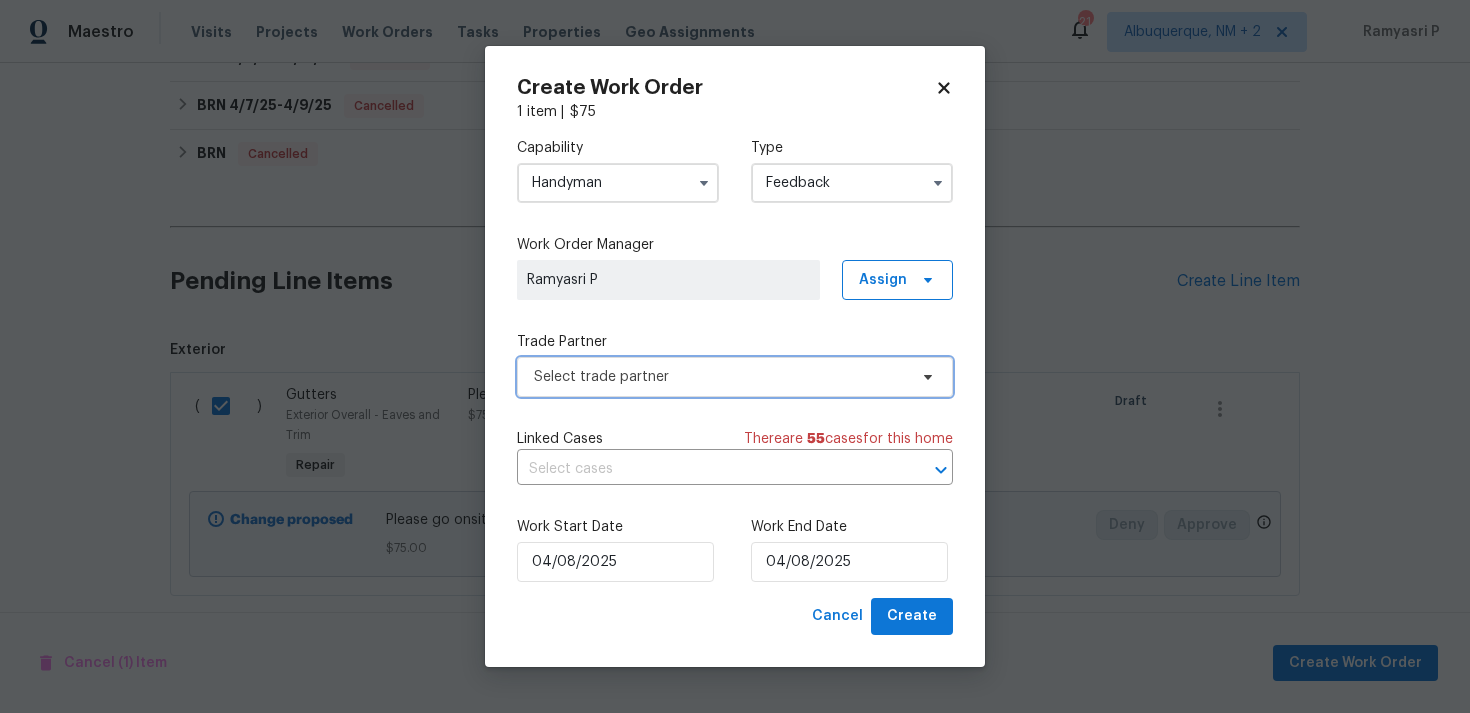 click on "Select trade partner" at bounding box center [720, 377] 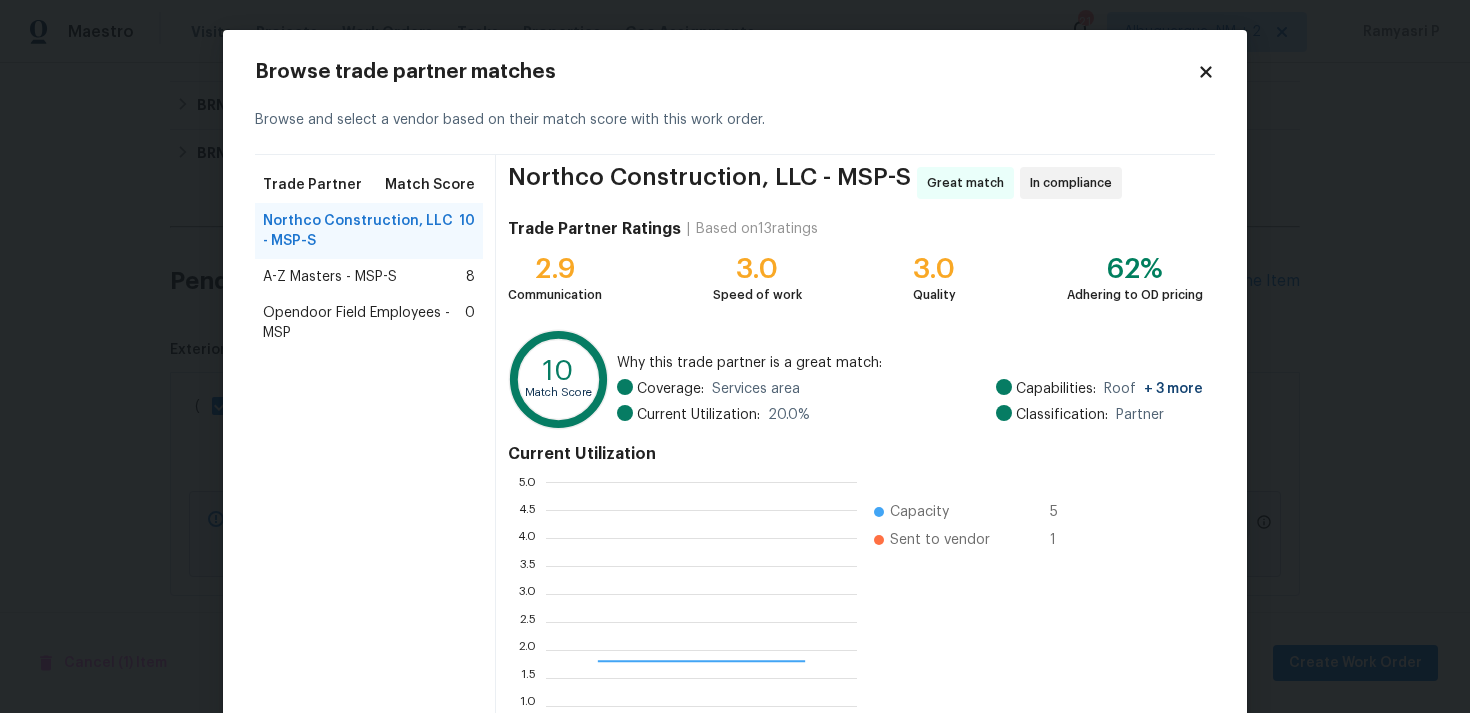 scroll, scrollTop: 2, scrollLeft: 1, axis: both 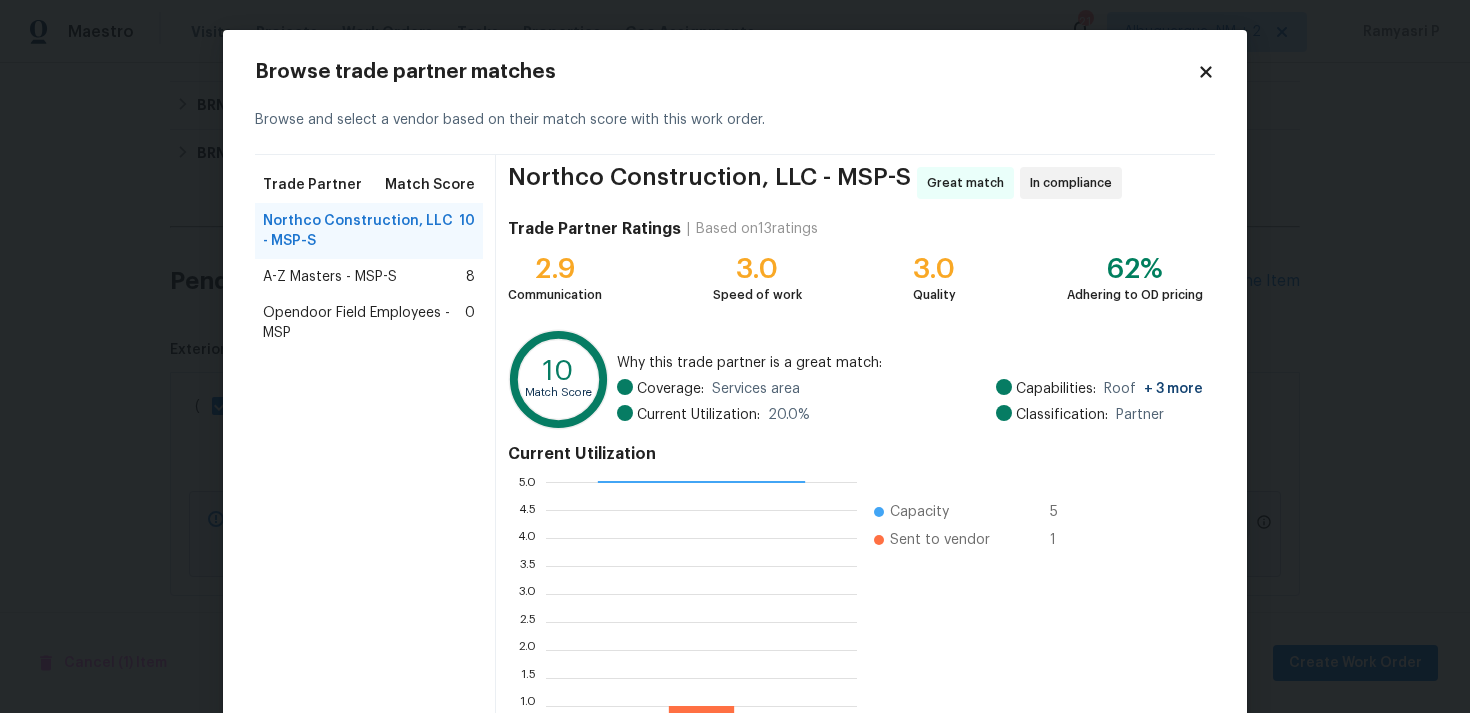 click on "A-Z Masters - MSP-S" at bounding box center (330, 277) 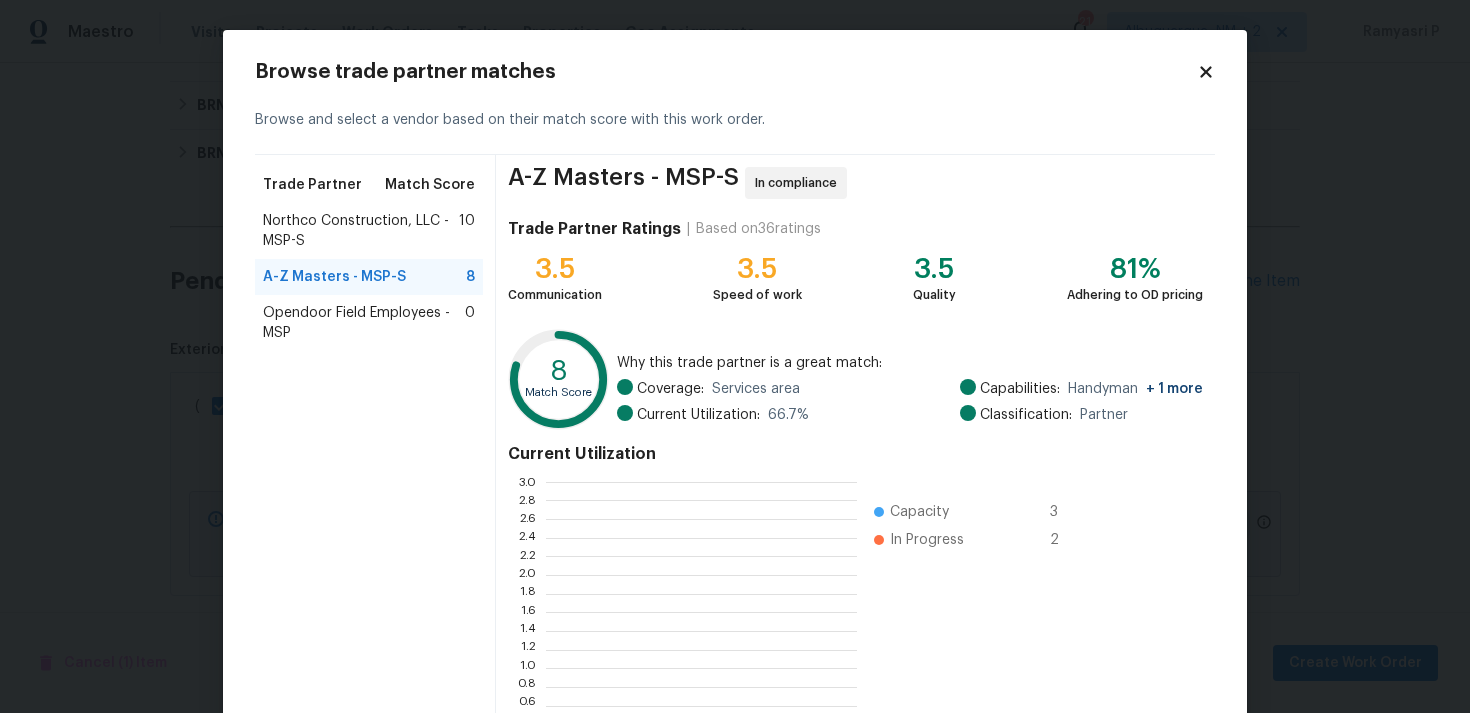 scroll, scrollTop: 280, scrollLeft: 311, axis: both 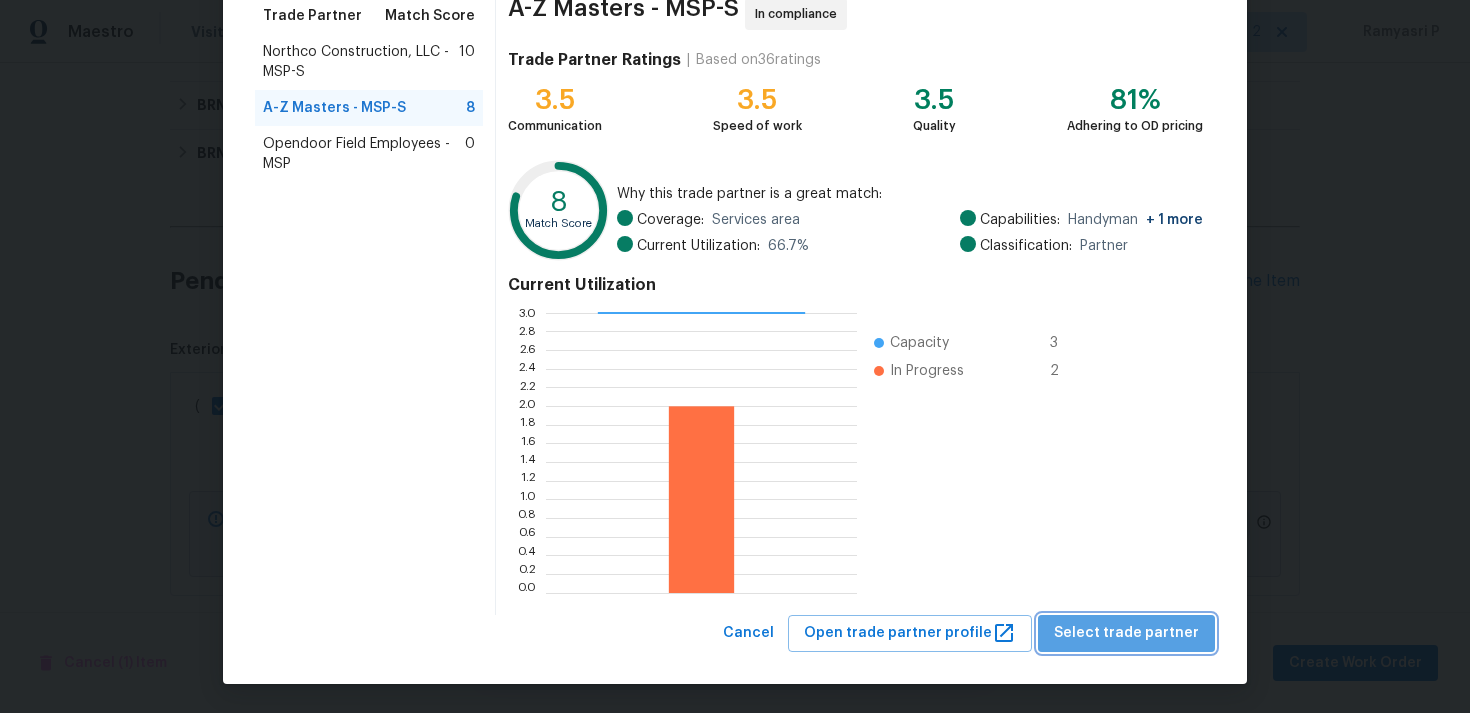click on "Select trade partner" at bounding box center [1126, 633] 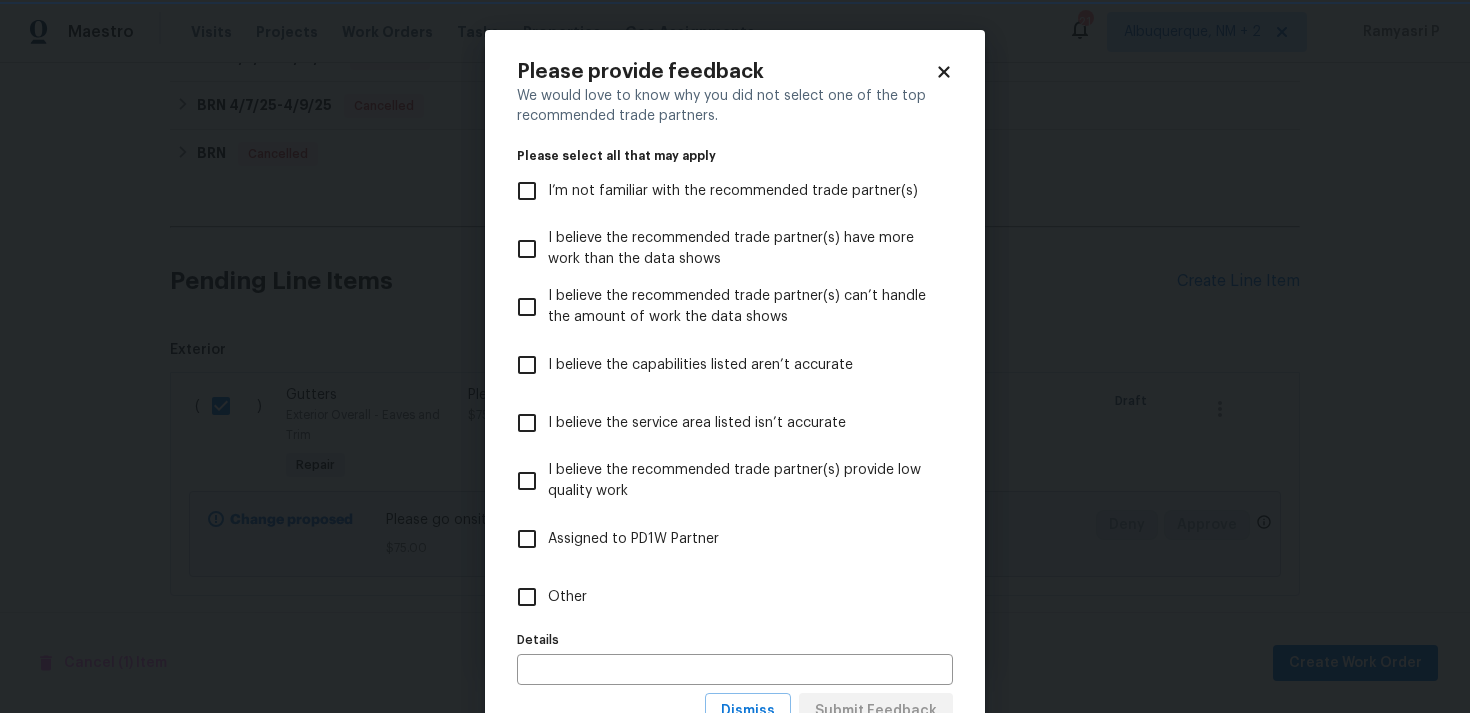 scroll, scrollTop: 0, scrollLeft: 0, axis: both 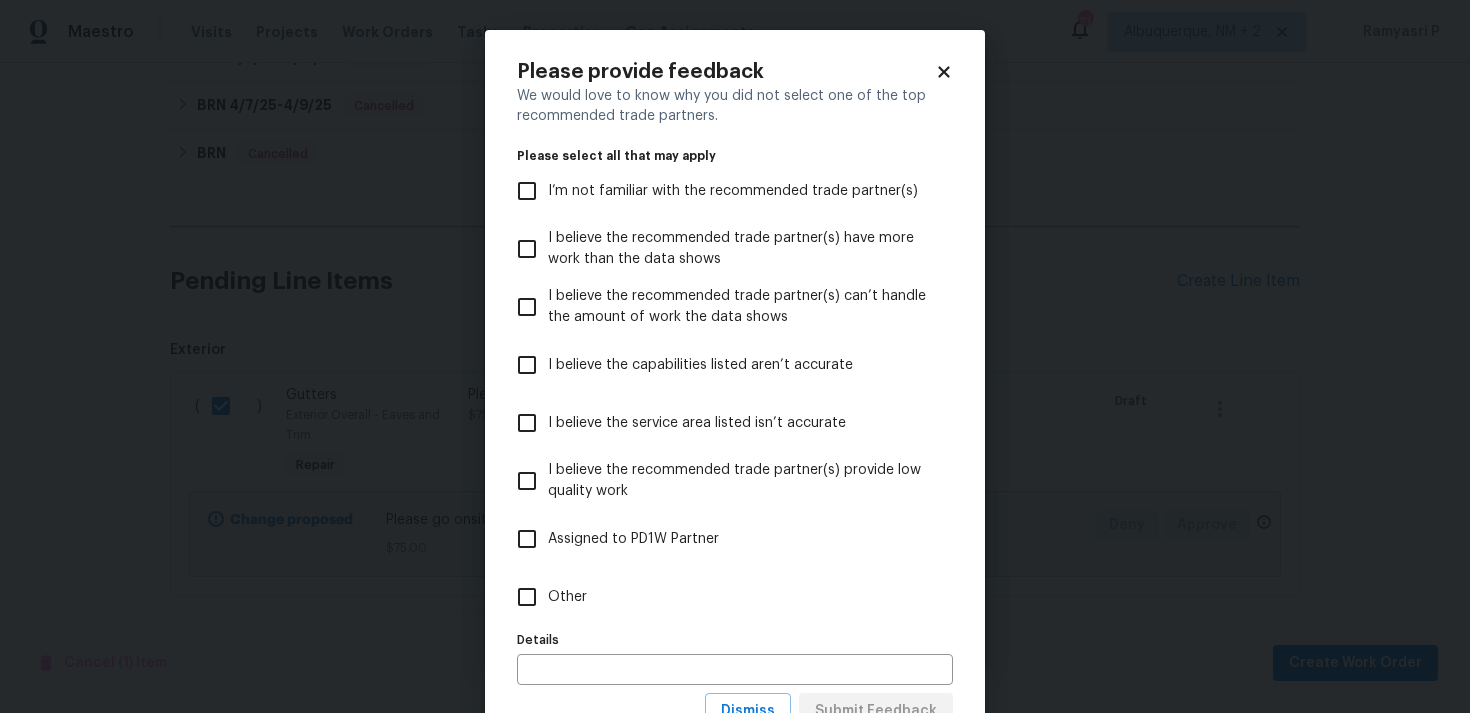 click on "Other" at bounding box center (567, 597) 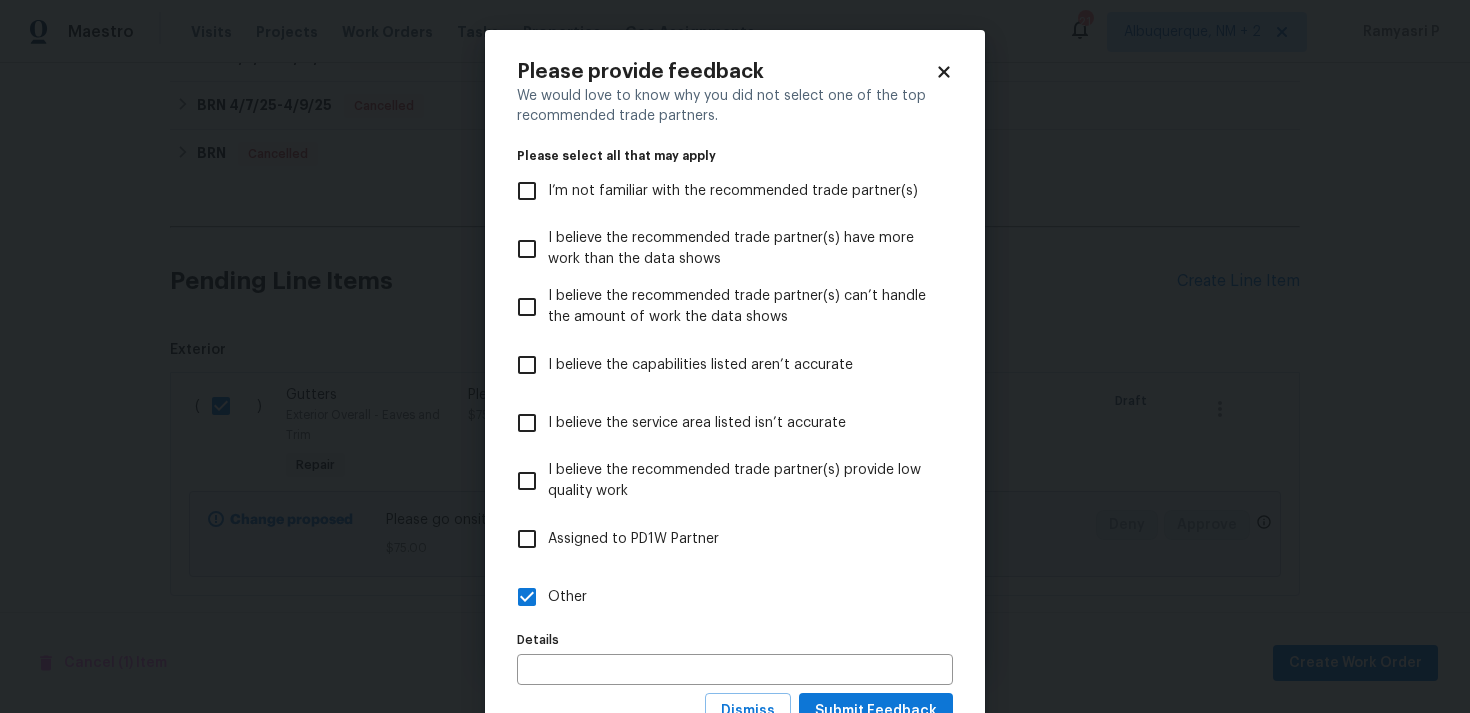 scroll, scrollTop: 79, scrollLeft: 0, axis: vertical 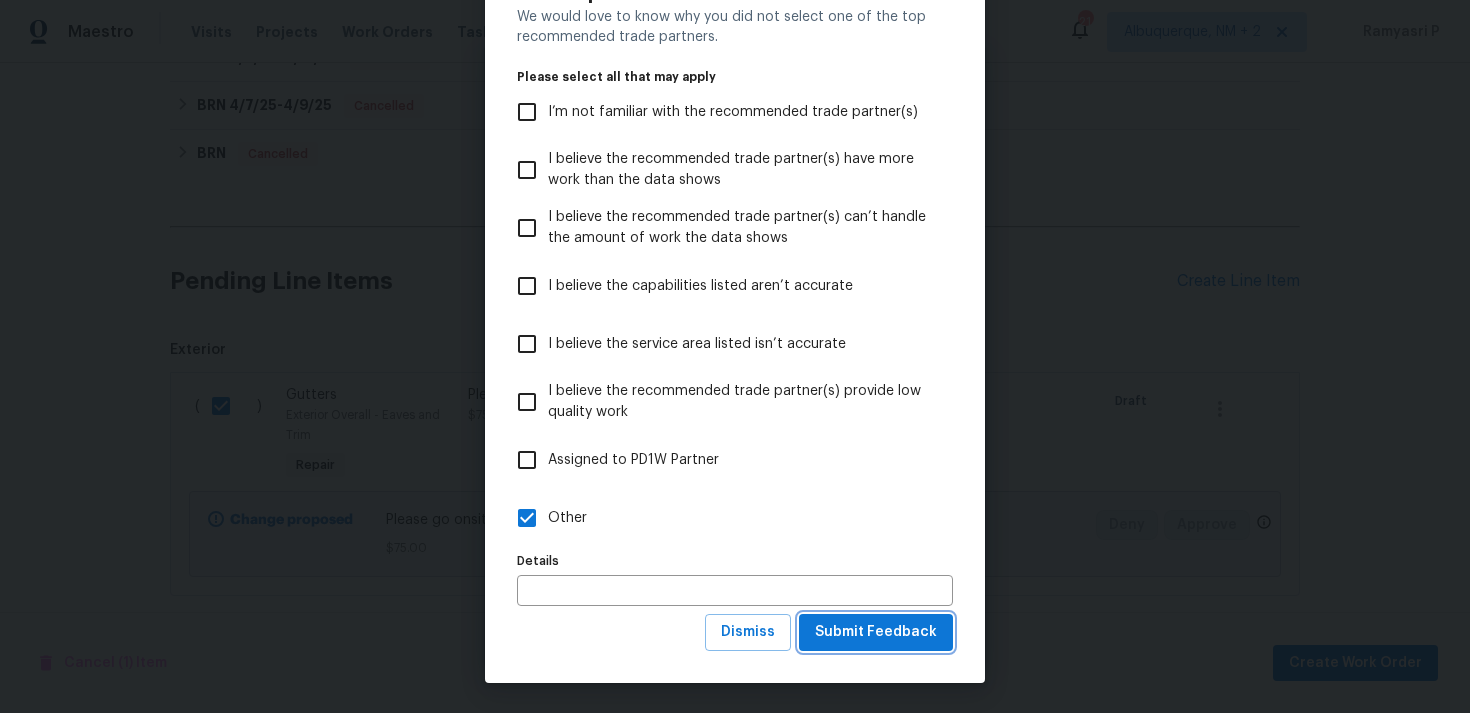 click on "Submit Feedback" at bounding box center (876, 632) 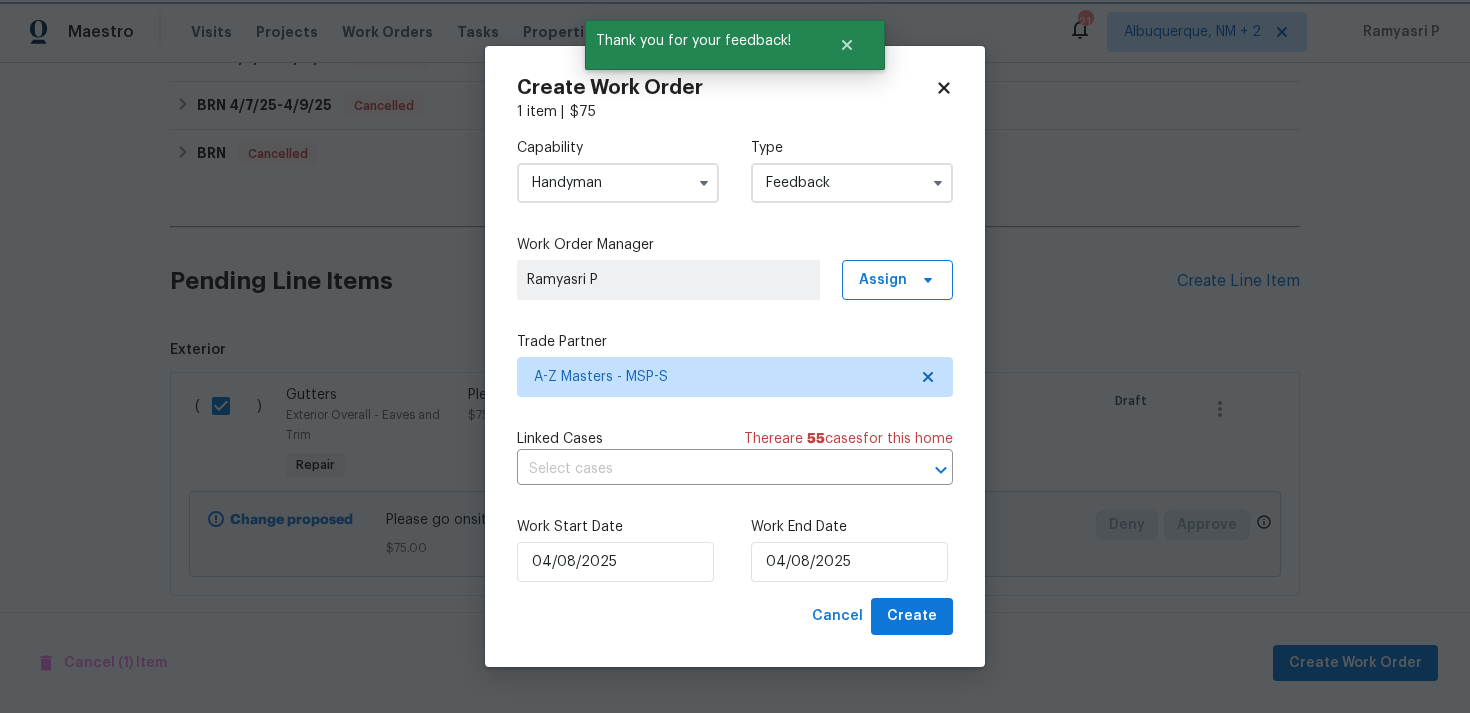 scroll, scrollTop: 0, scrollLeft: 0, axis: both 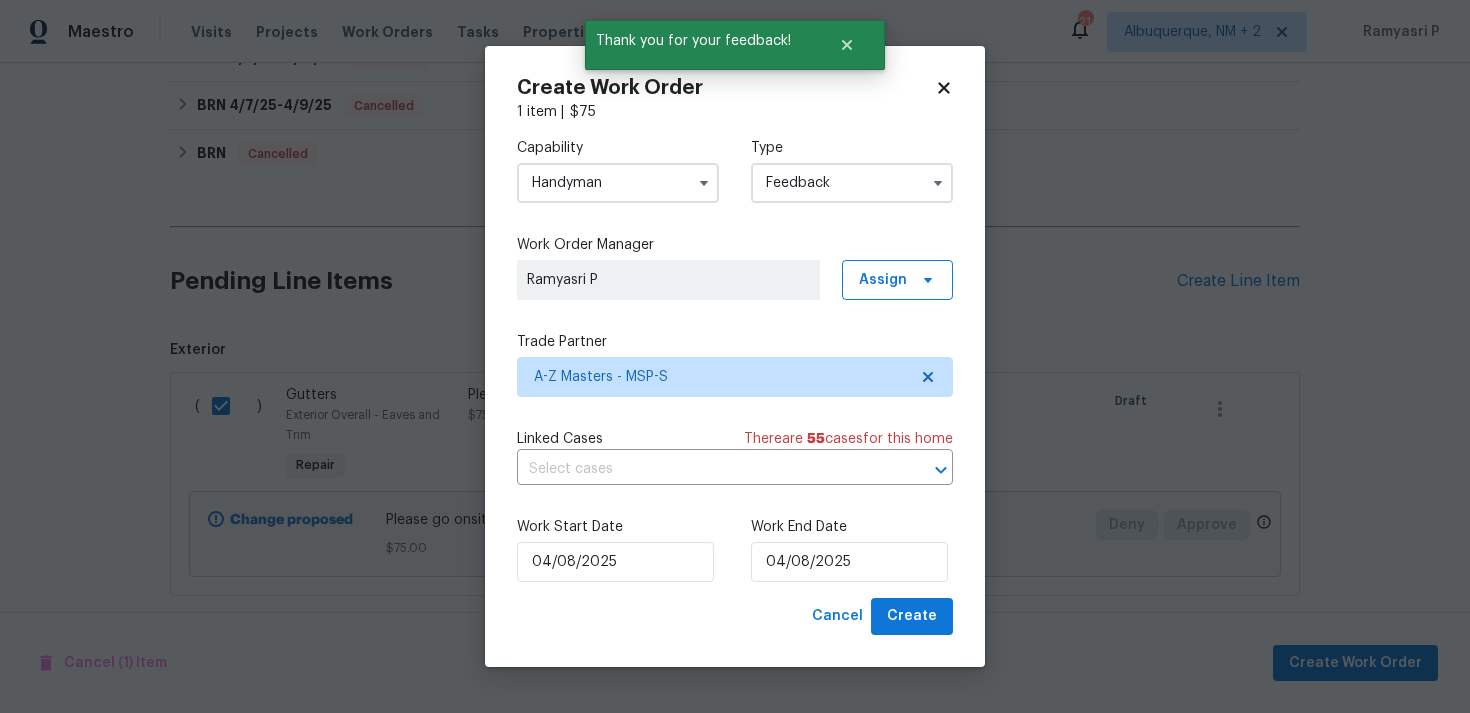 click on "Work Start Date   04/08/2025 Work End Date   04/08/2025" at bounding box center (735, 549) 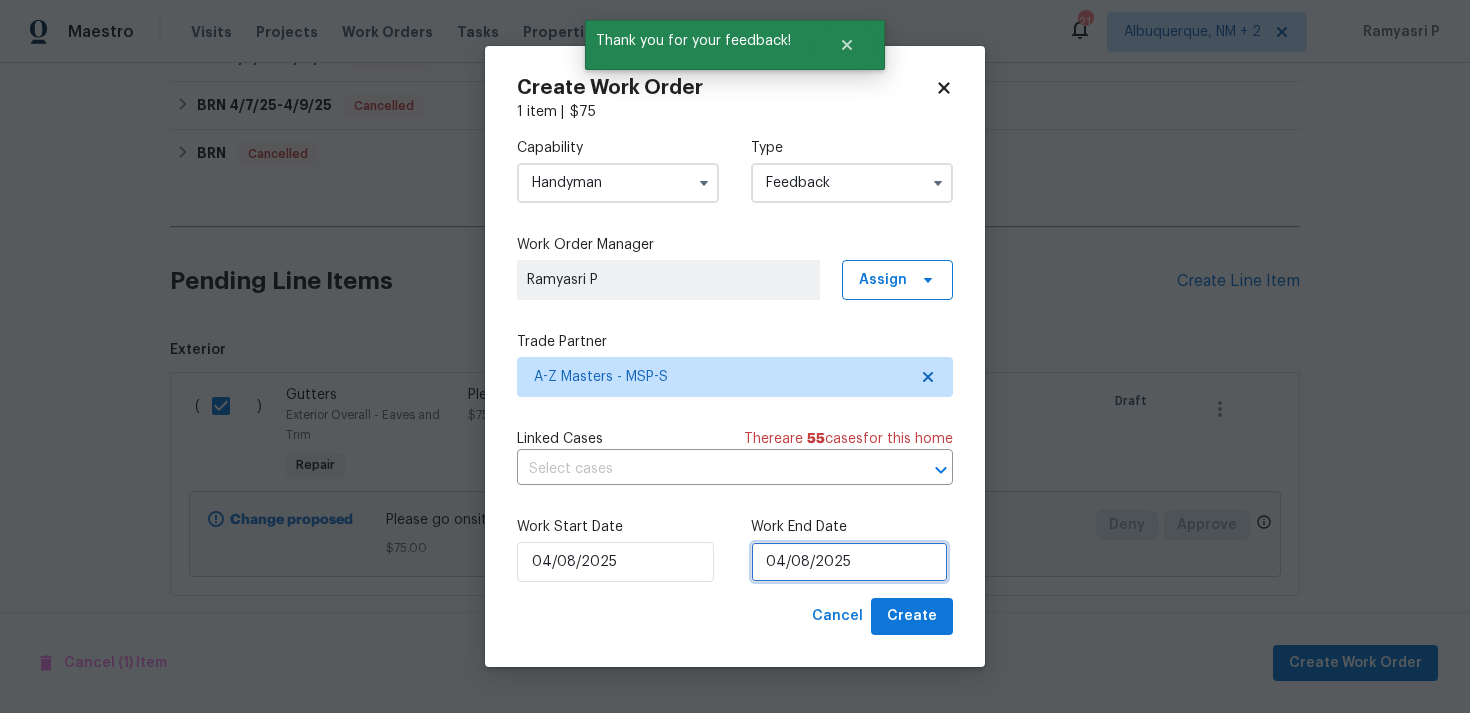click on "04/08/2025" at bounding box center (849, 562) 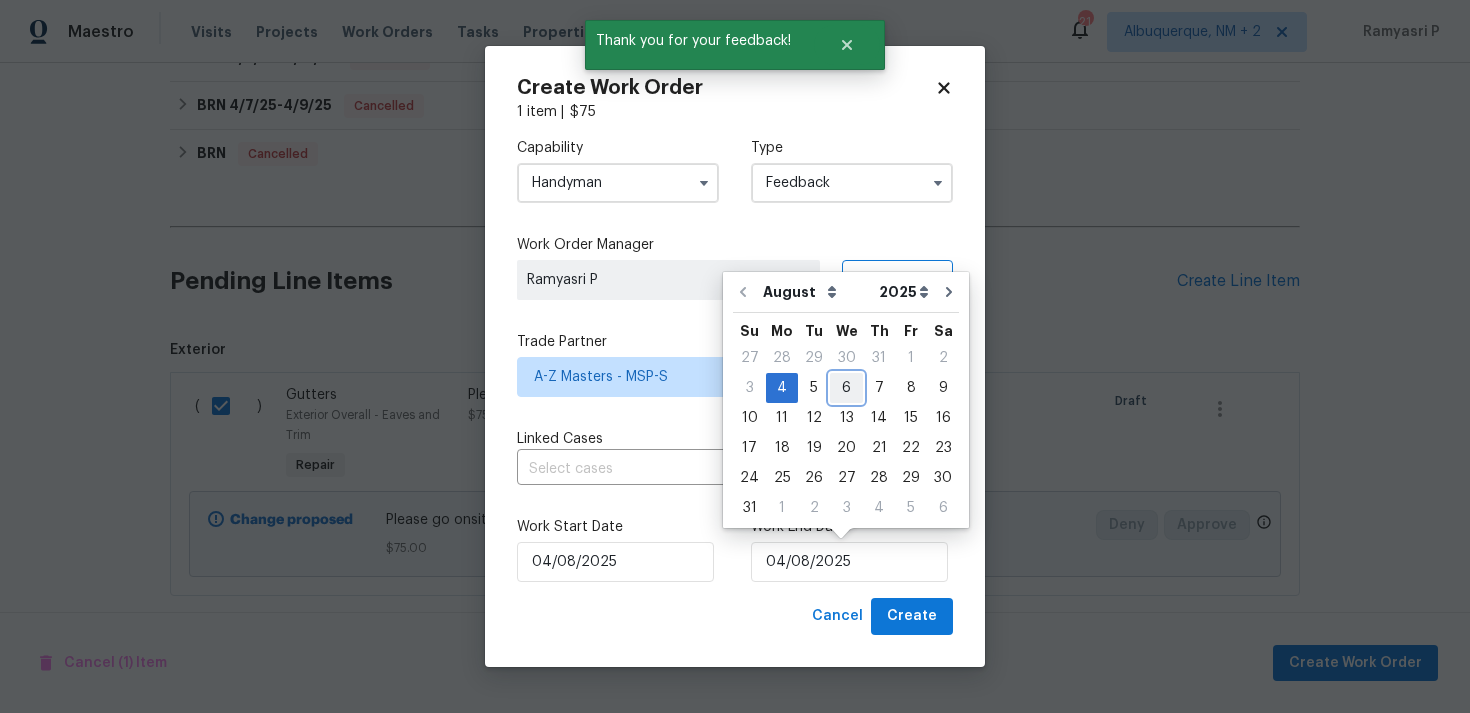click on "6" at bounding box center [846, 388] 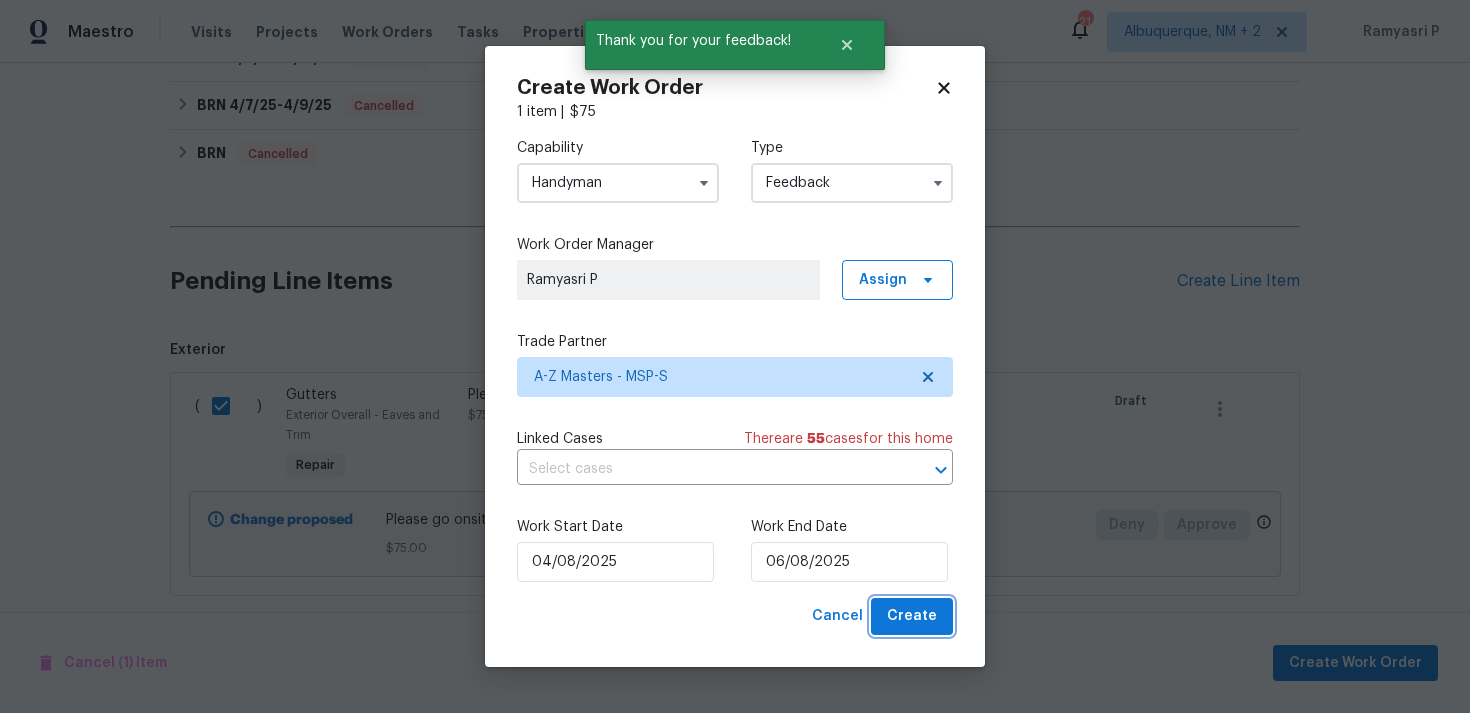 click on "Create" at bounding box center [912, 616] 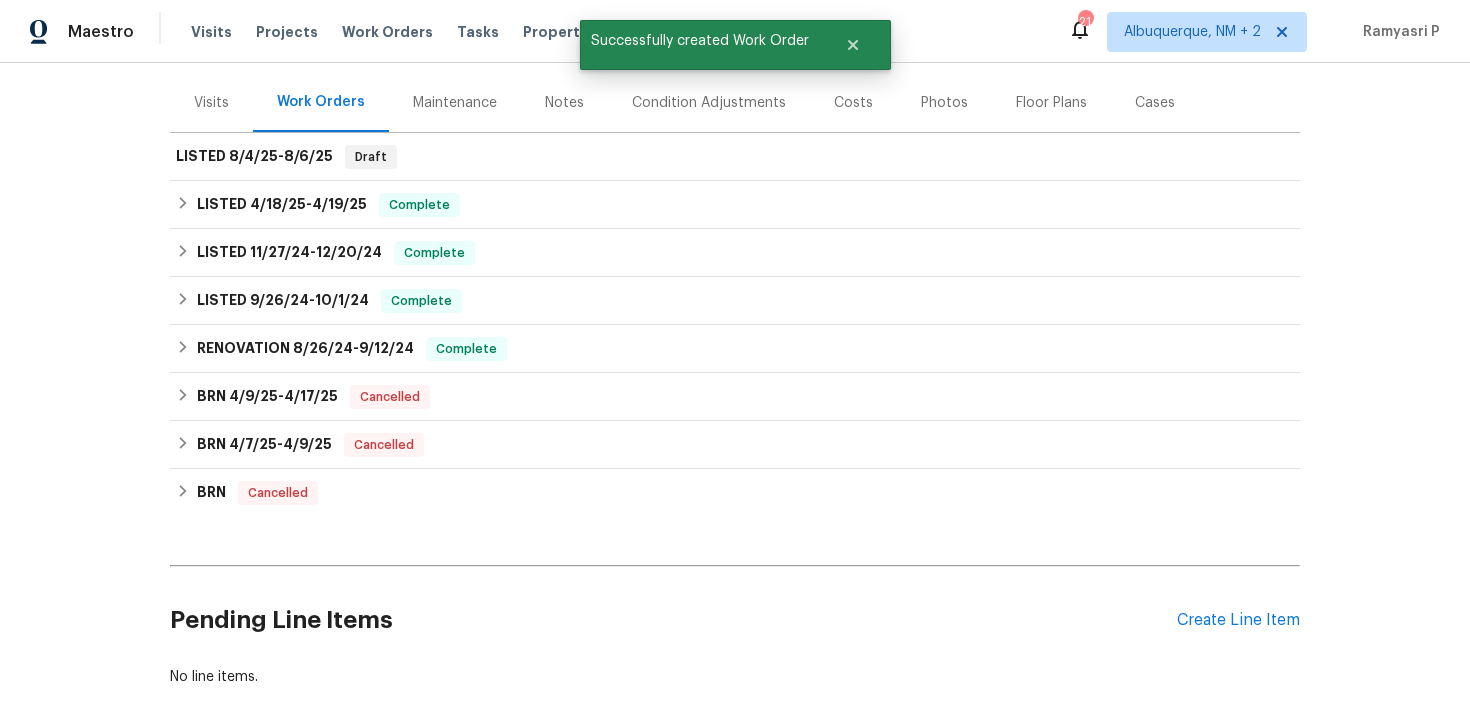 scroll, scrollTop: 0, scrollLeft: 0, axis: both 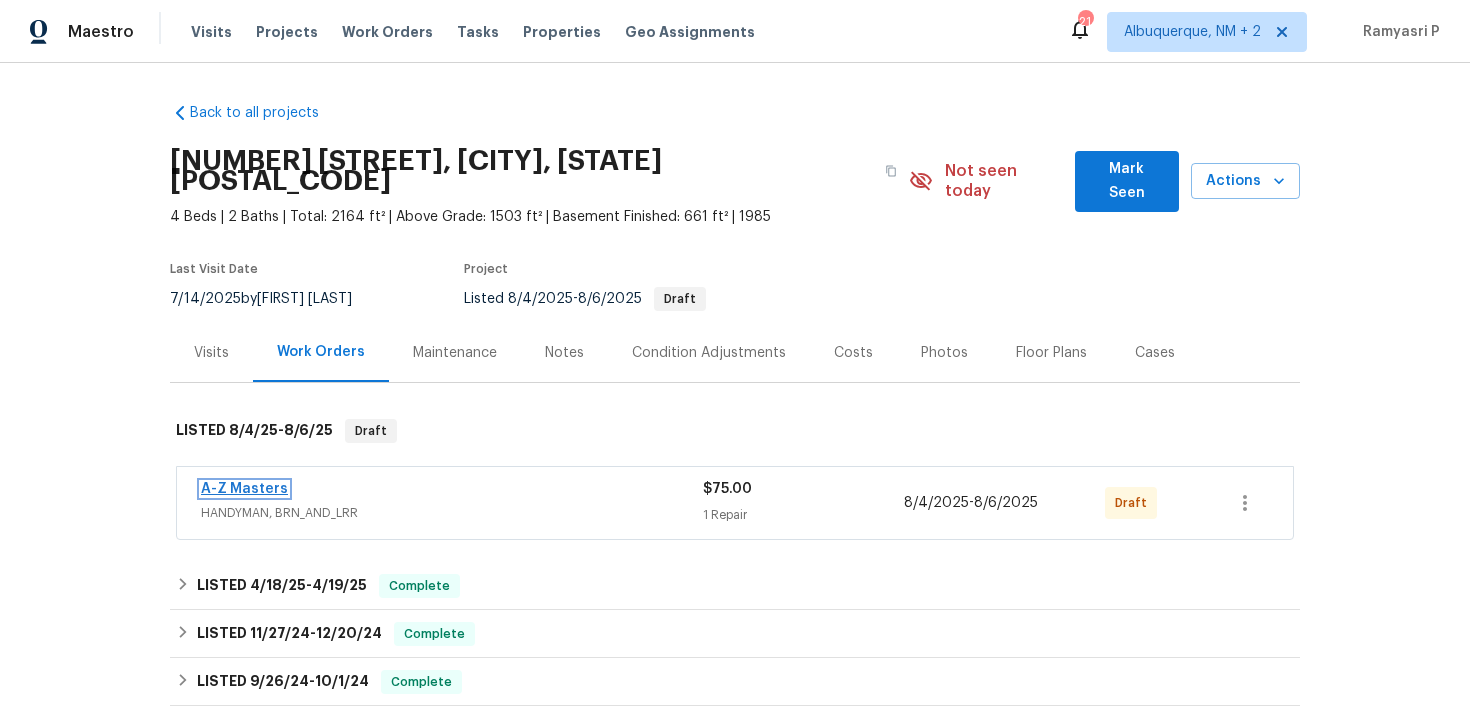 click on "A-Z Masters" at bounding box center (244, 489) 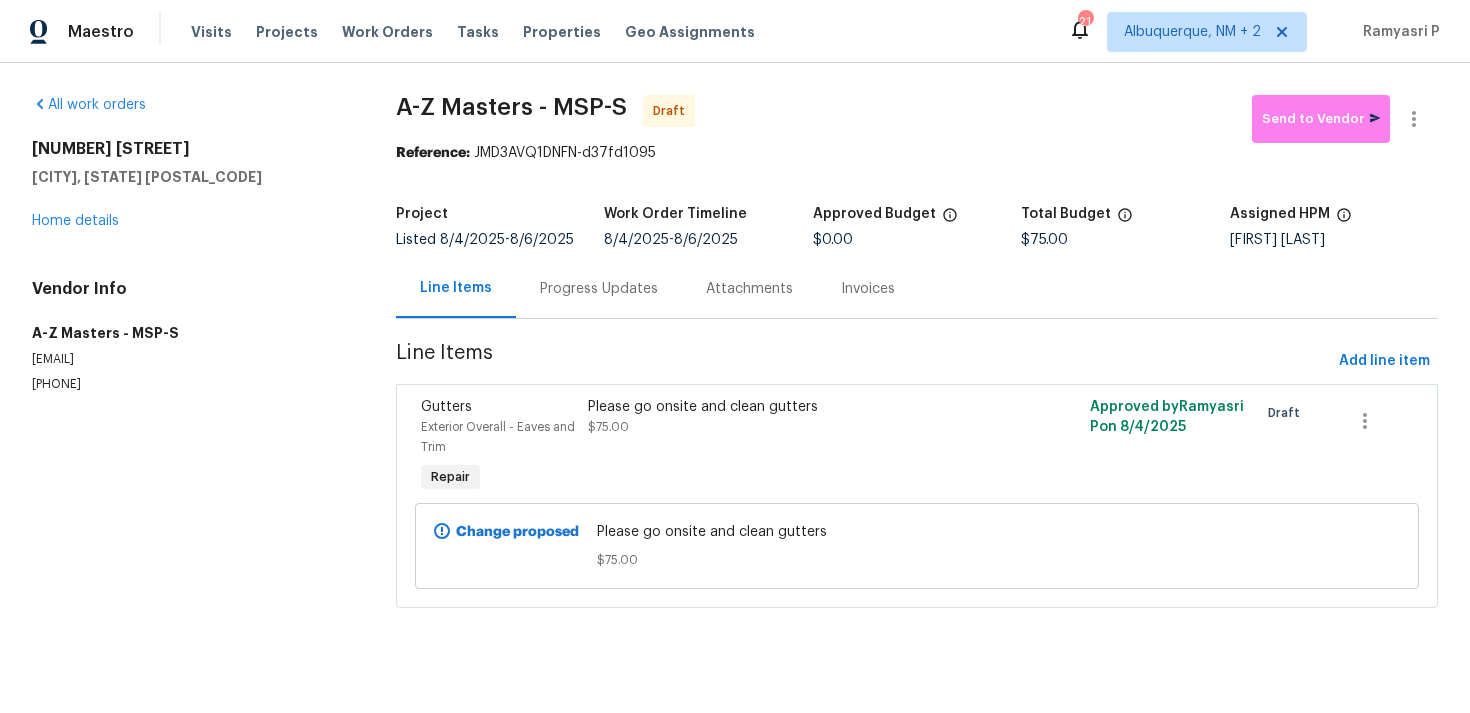 click at bounding box center (1414, 119) 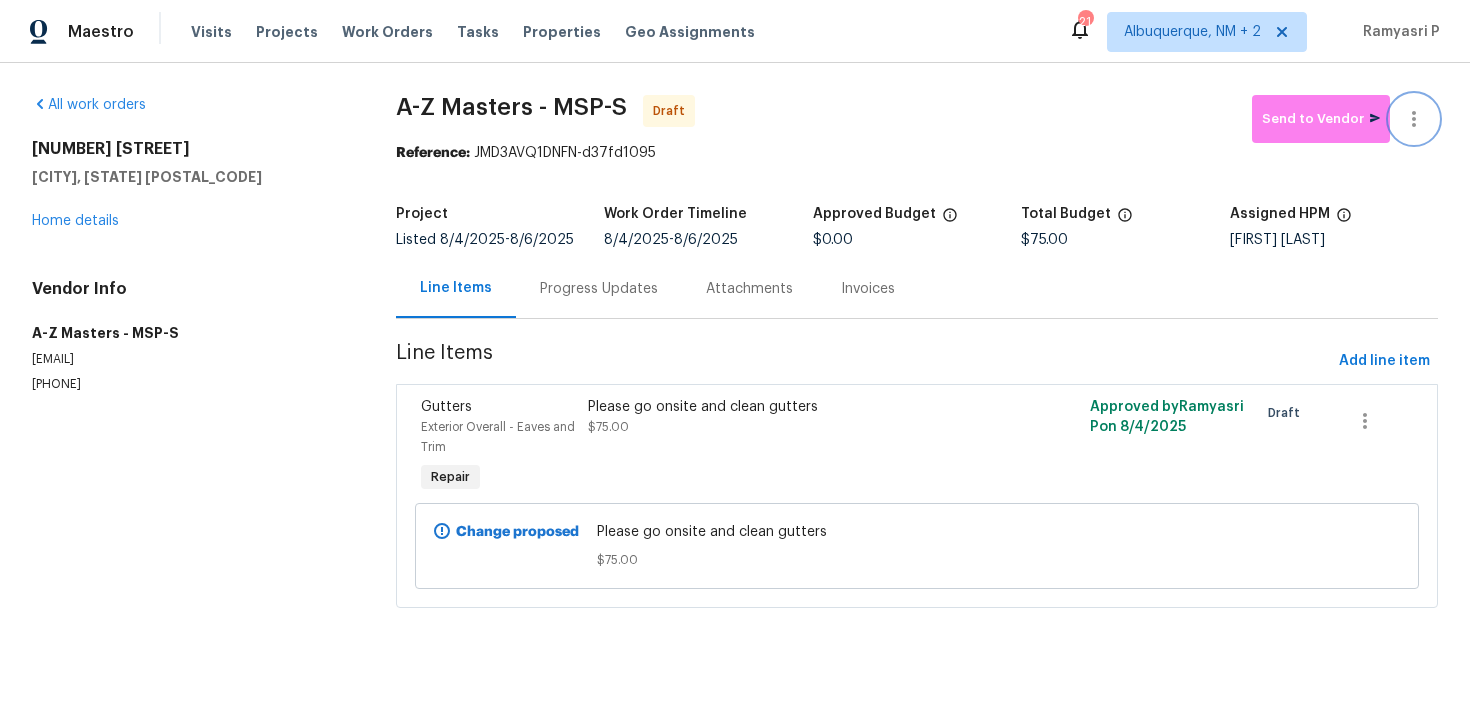 click 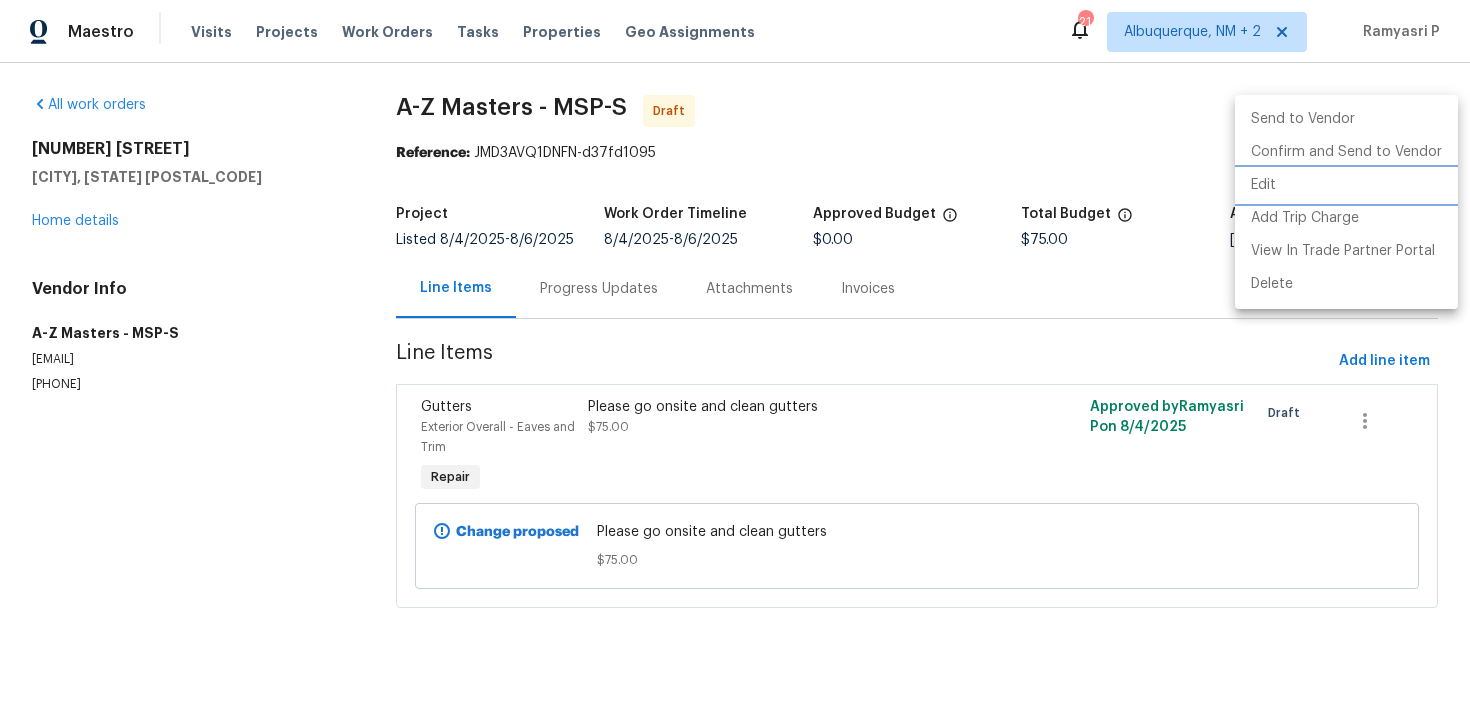 click on "Edit" at bounding box center (1346, 185) 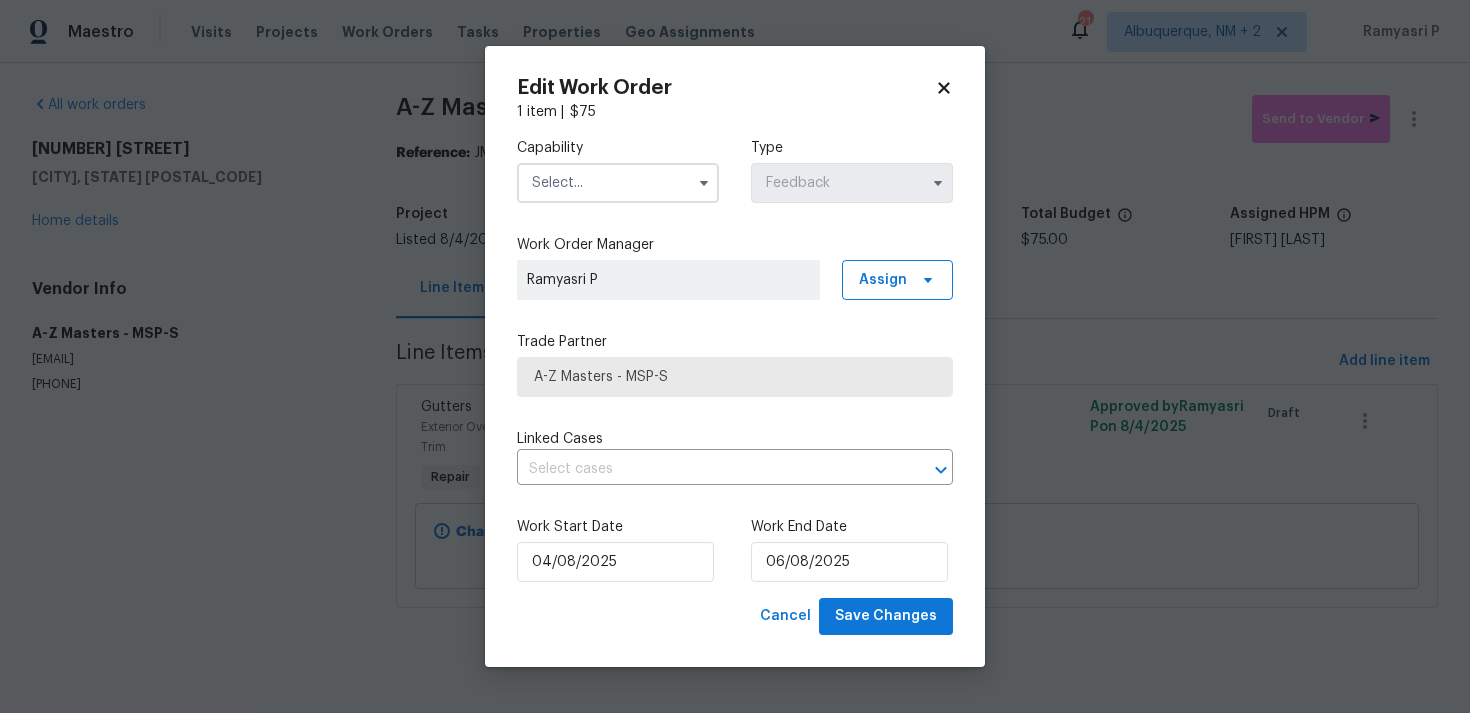 click at bounding box center [618, 183] 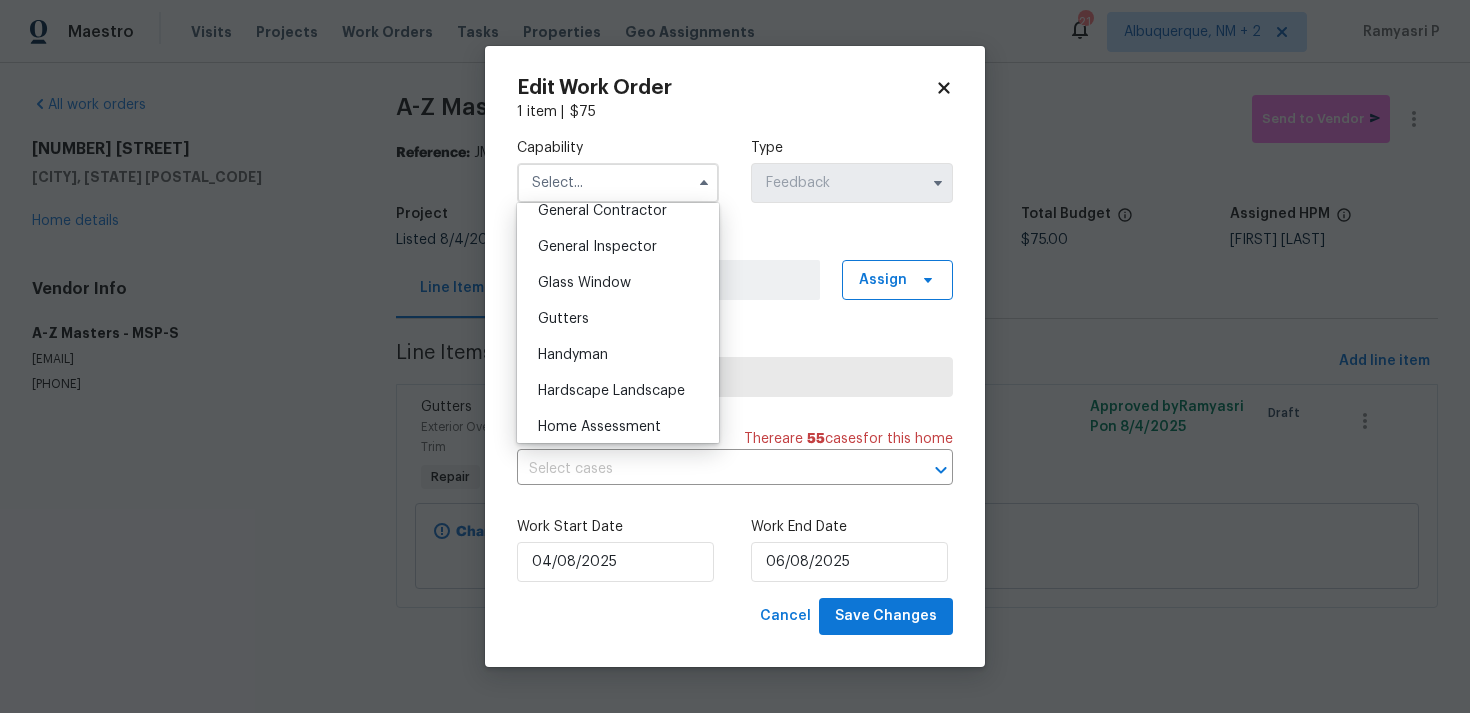 scroll, scrollTop: 976, scrollLeft: 0, axis: vertical 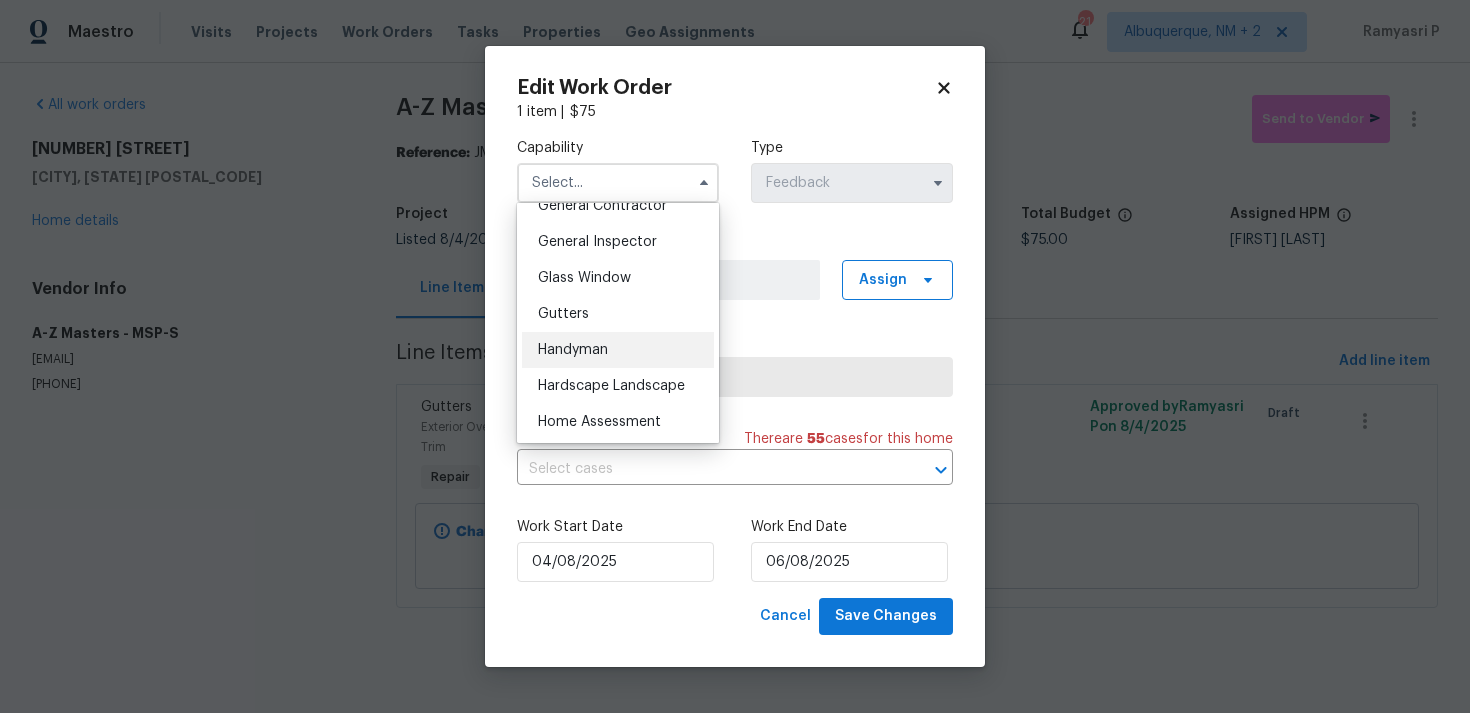 click on "Handyman" at bounding box center [573, 350] 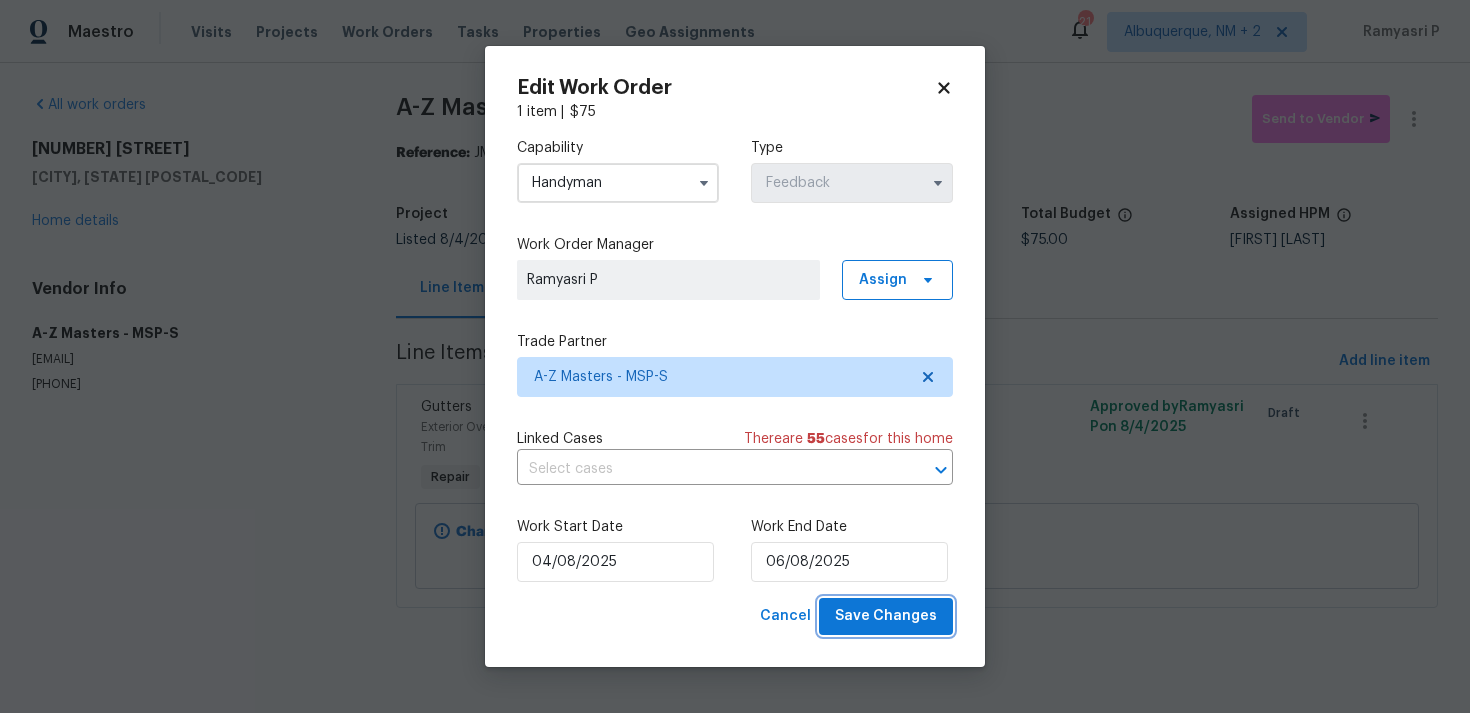click on "Save Changes" at bounding box center (886, 616) 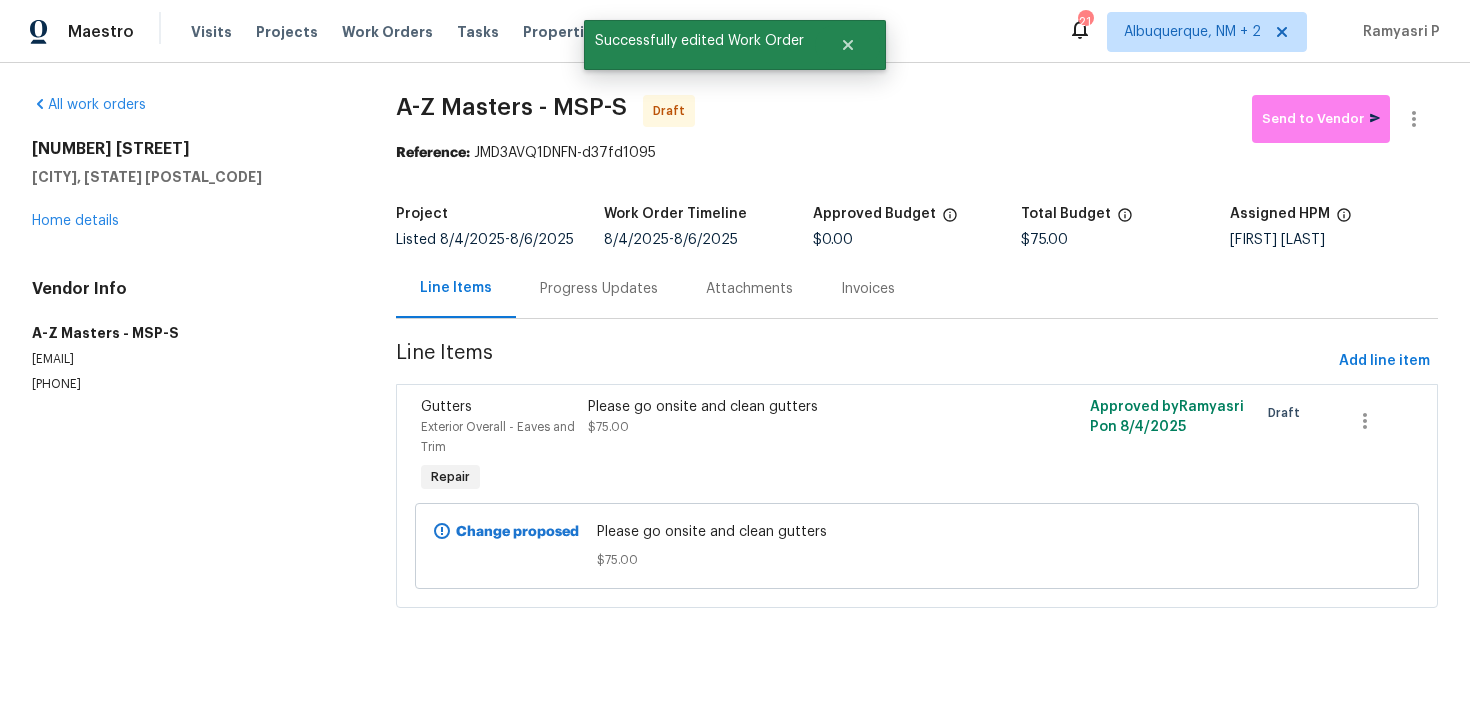 click on "Progress Updates" at bounding box center (599, 289) 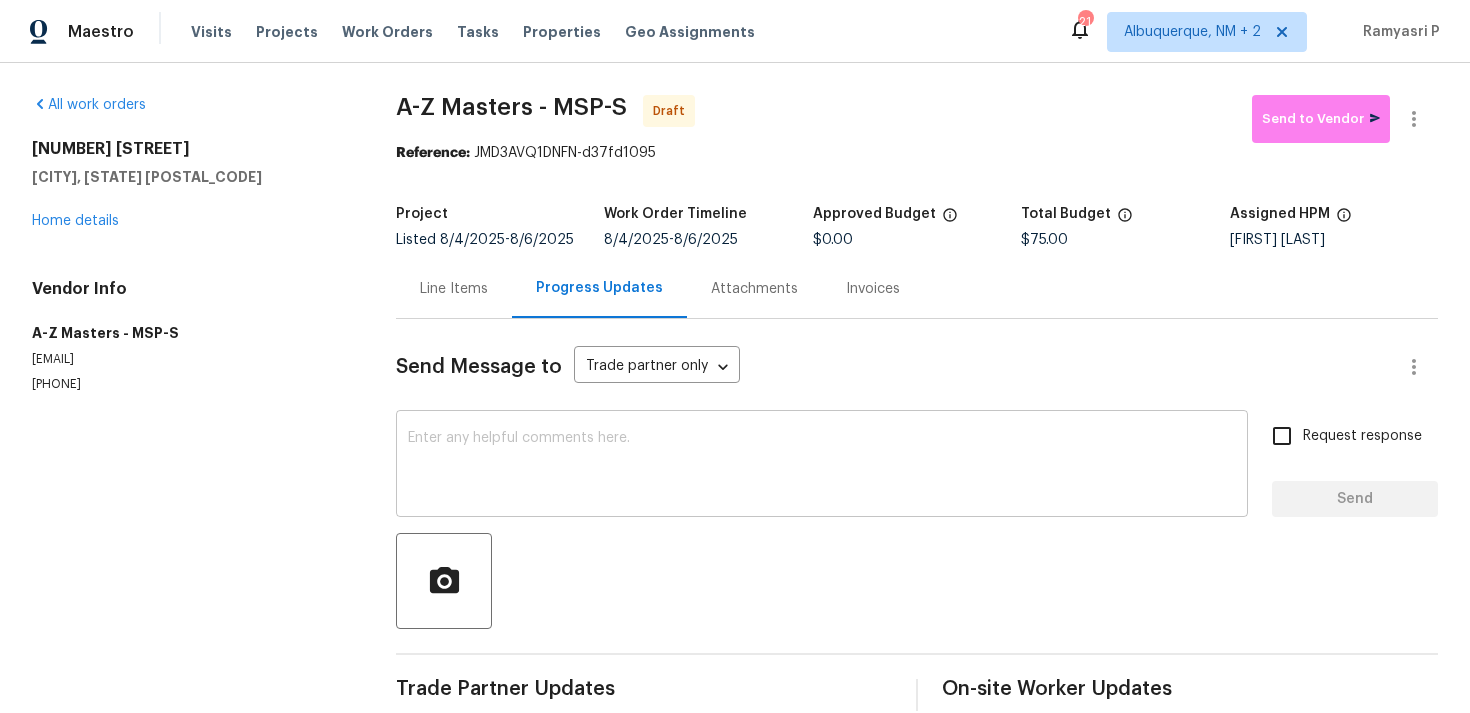 scroll, scrollTop: 30, scrollLeft: 0, axis: vertical 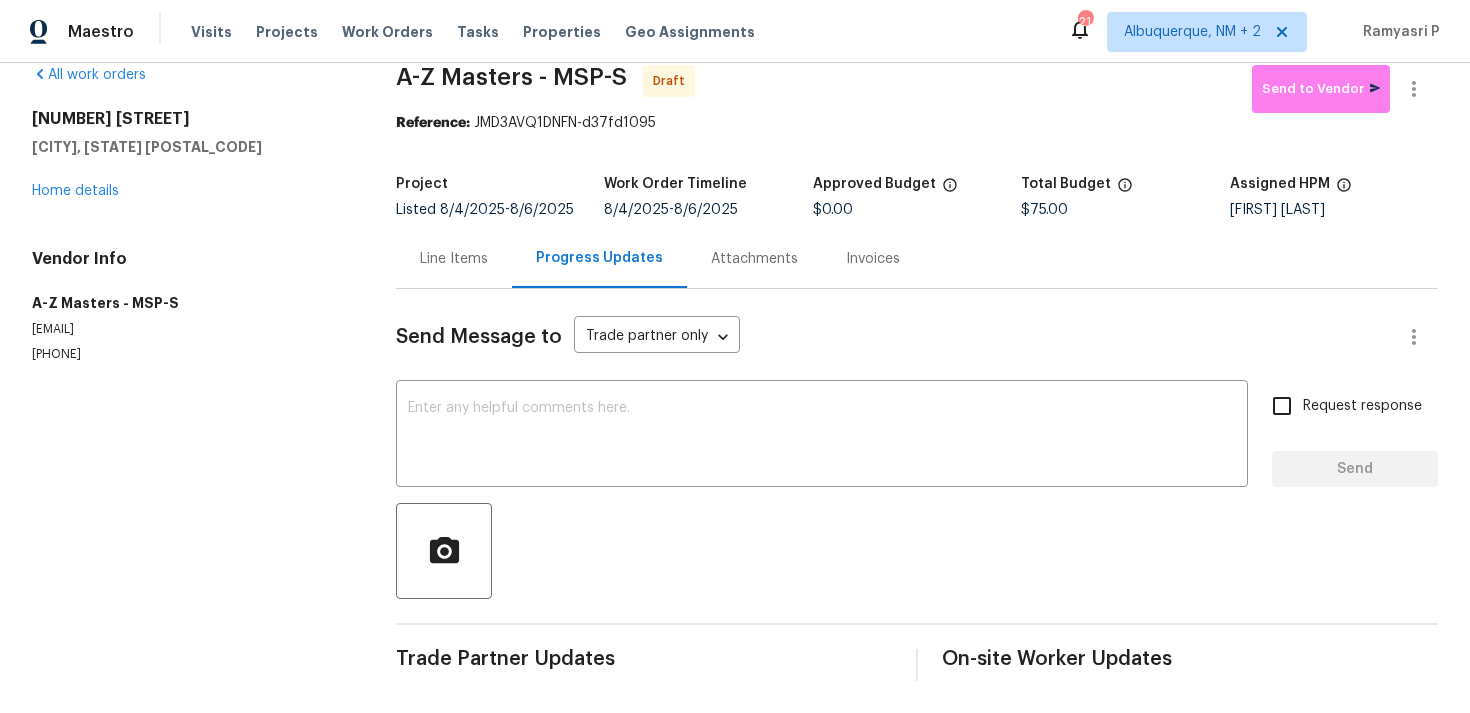 click at bounding box center [917, 551] 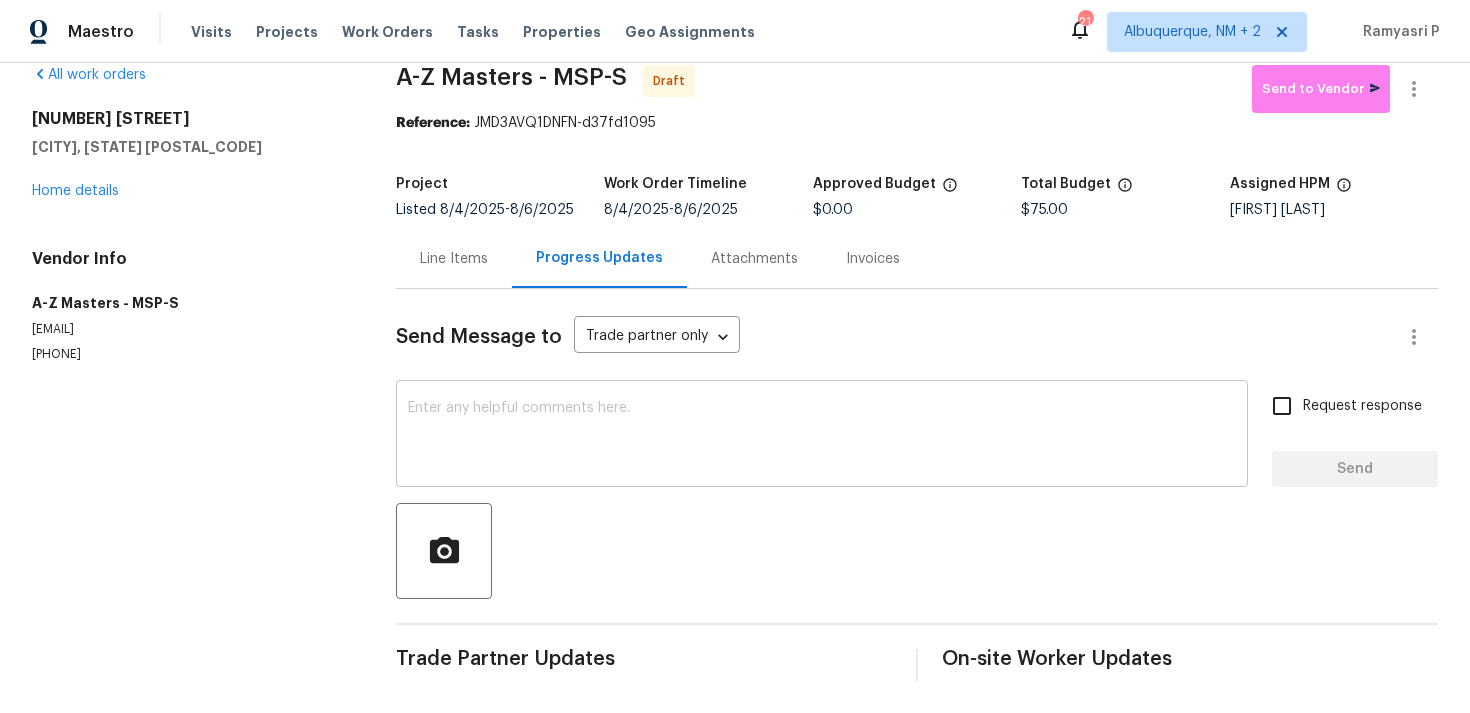 click at bounding box center (822, 436) 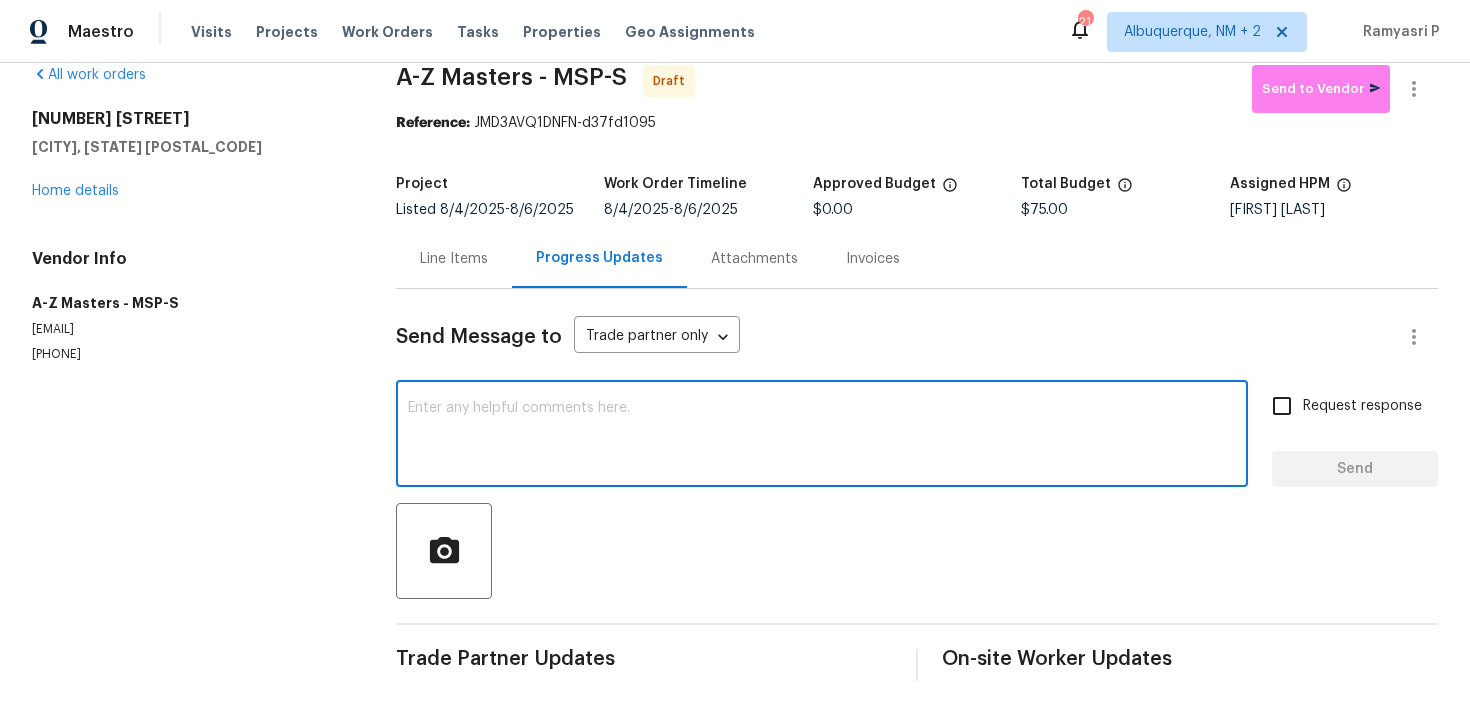 paste on "Hi, this is Ramyasri with Opendoor. I’m confirming you received the WO for the property at (Address). Please review and accept the WO within 24 hours and provide a schedule date. Please disregard the contact information for the HPM included in the WO. Our Centralised LWO Team is responsible for Listed WOs." 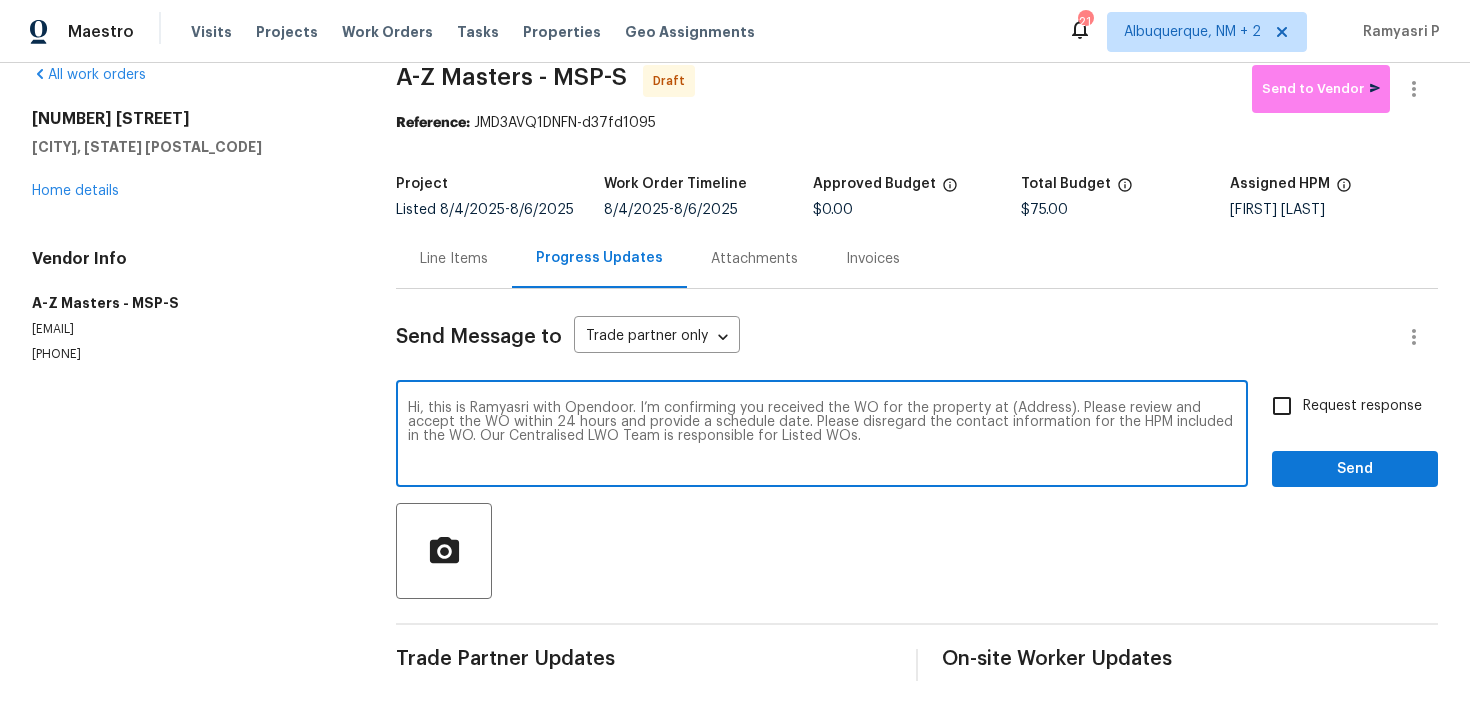 drag, startPoint x: 1002, startPoint y: 403, endPoint x: 1064, endPoint y: 403, distance: 62 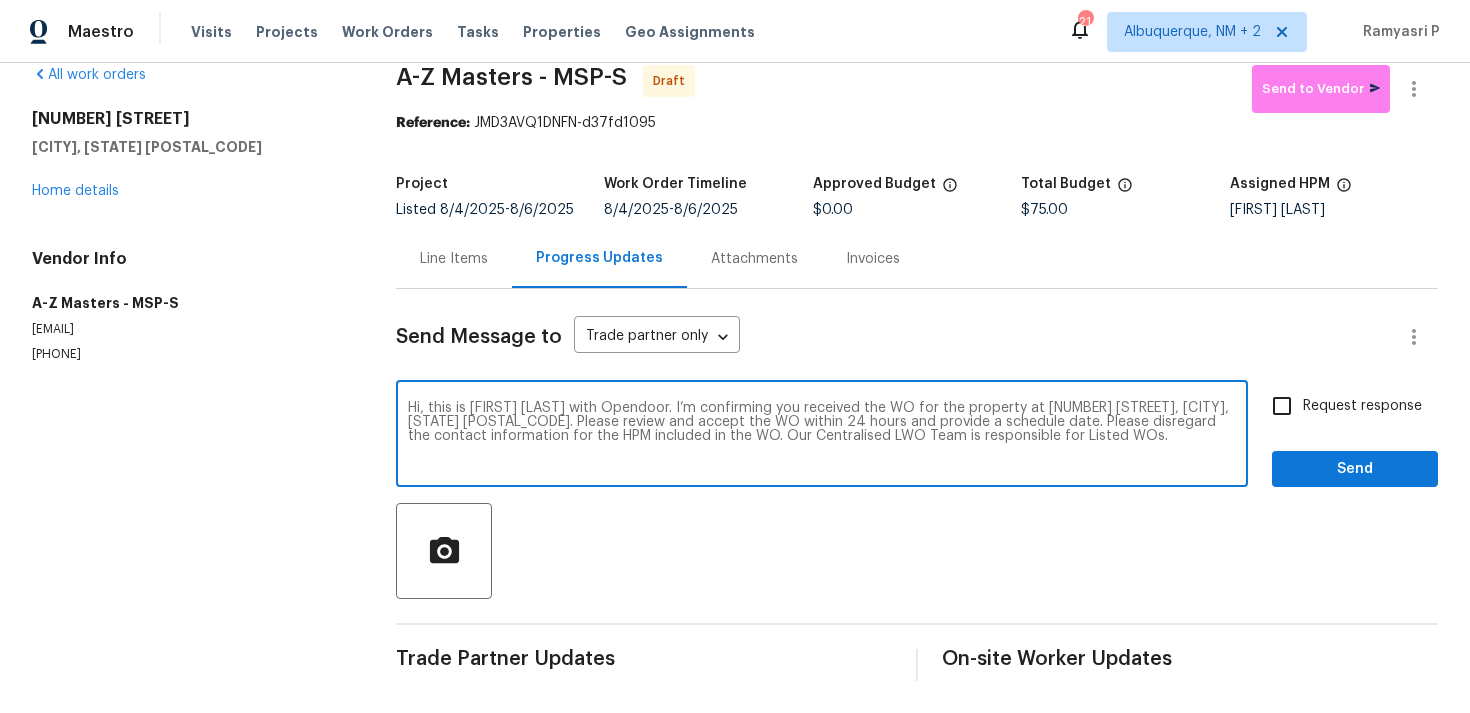 type on "Hi, this is [FIRST] [LAST] with Opendoor. I’m confirming you received the WO for the property at [NUMBER] [STREET], [CITY], [STATE] [POSTAL_CODE]. Please review and accept the WO within 24 hours and provide a schedule date. Please disregard the contact information for the HPM included in the WO. Our Centralised LWO Team is responsible for Listed WOs." 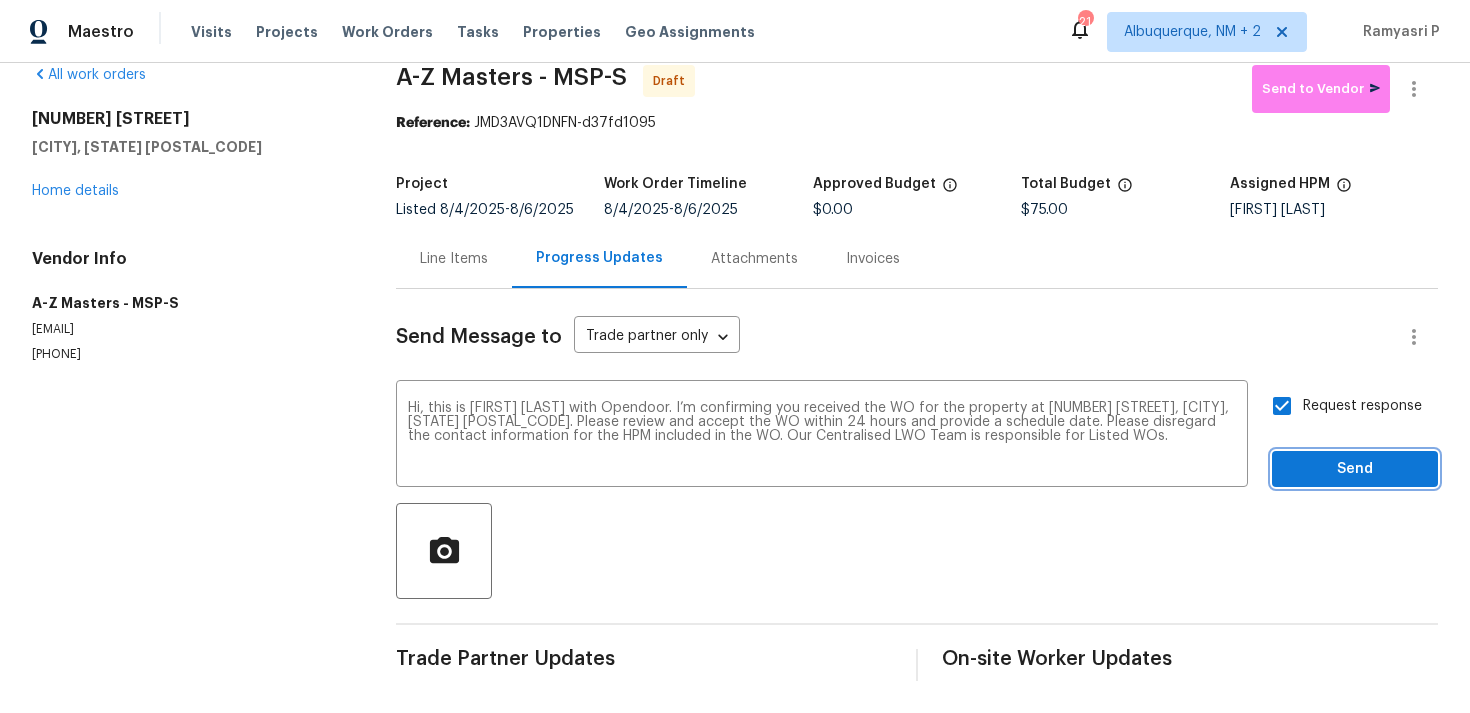 click on "Send" at bounding box center (1355, 469) 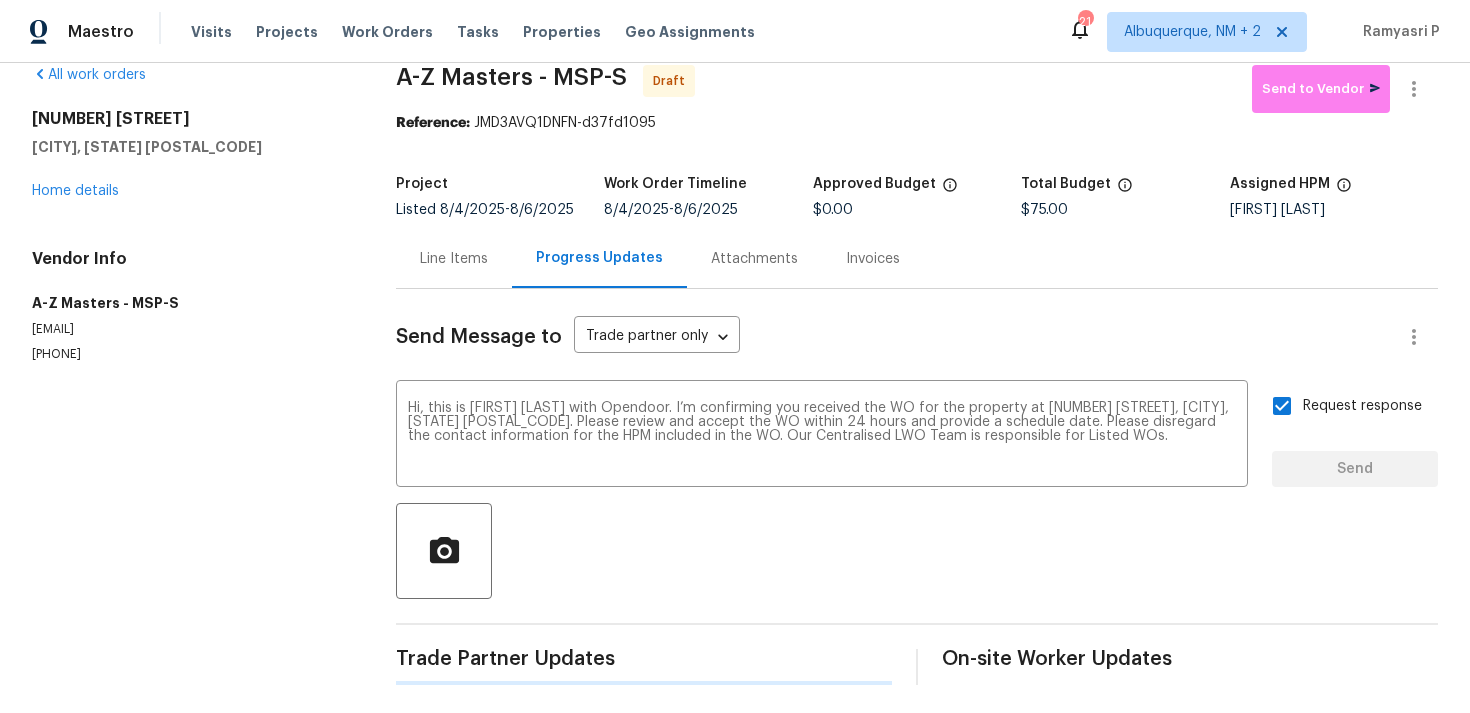 type 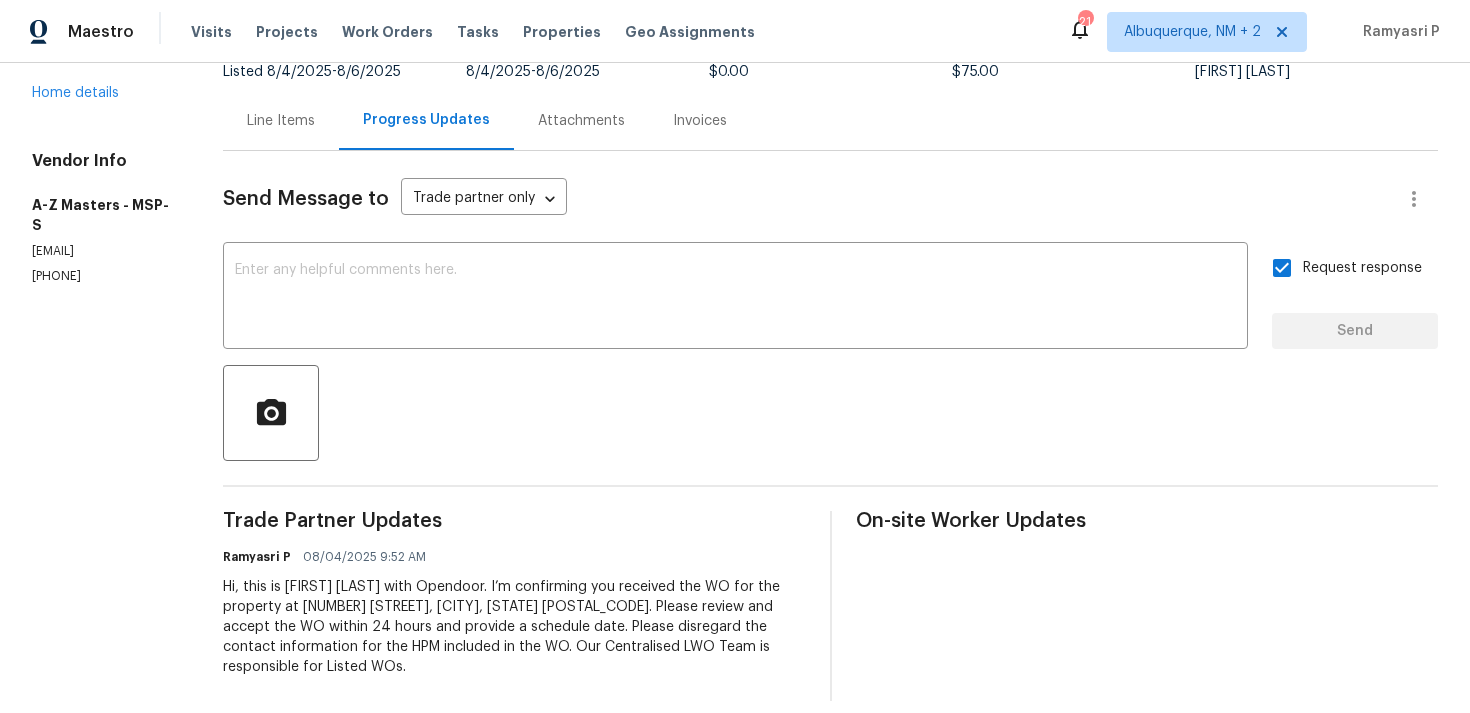 scroll, scrollTop: 0, scrollLeft: 0, axis: both 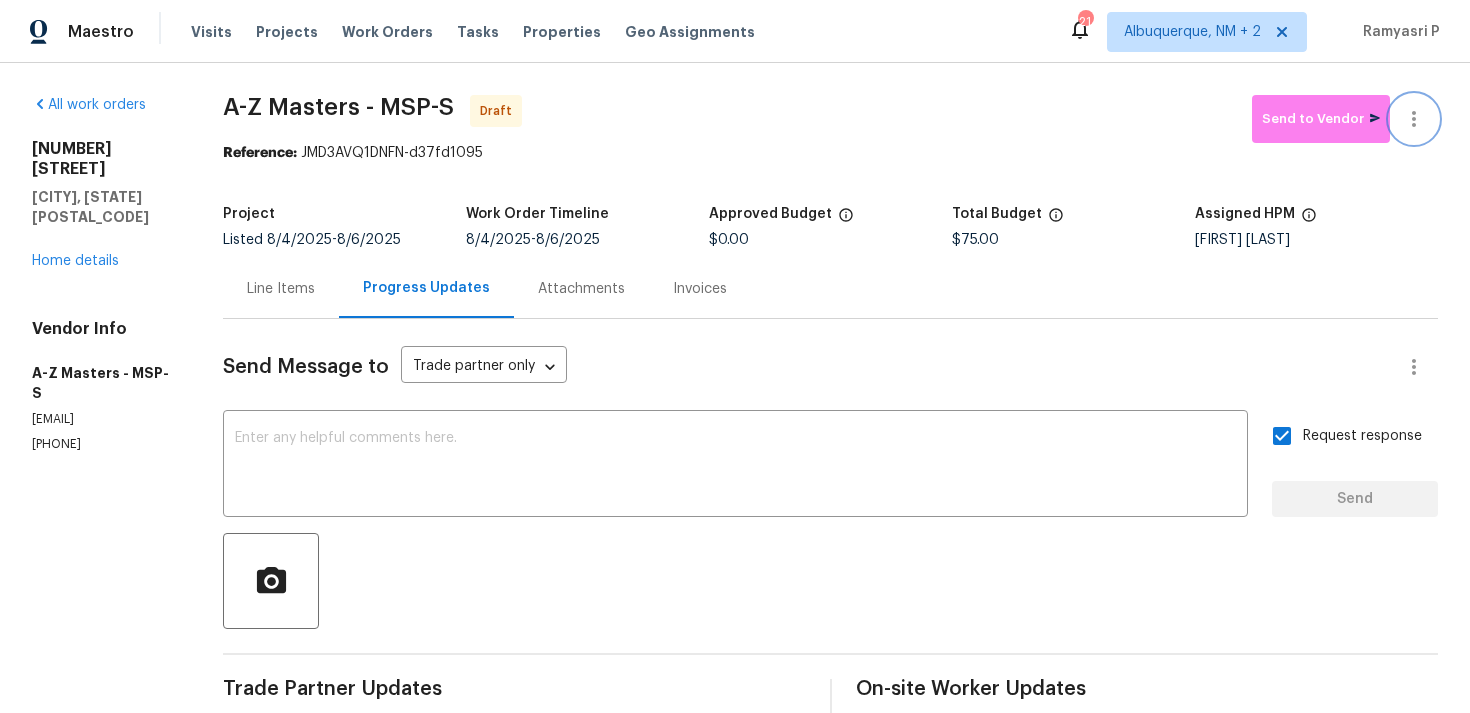 click 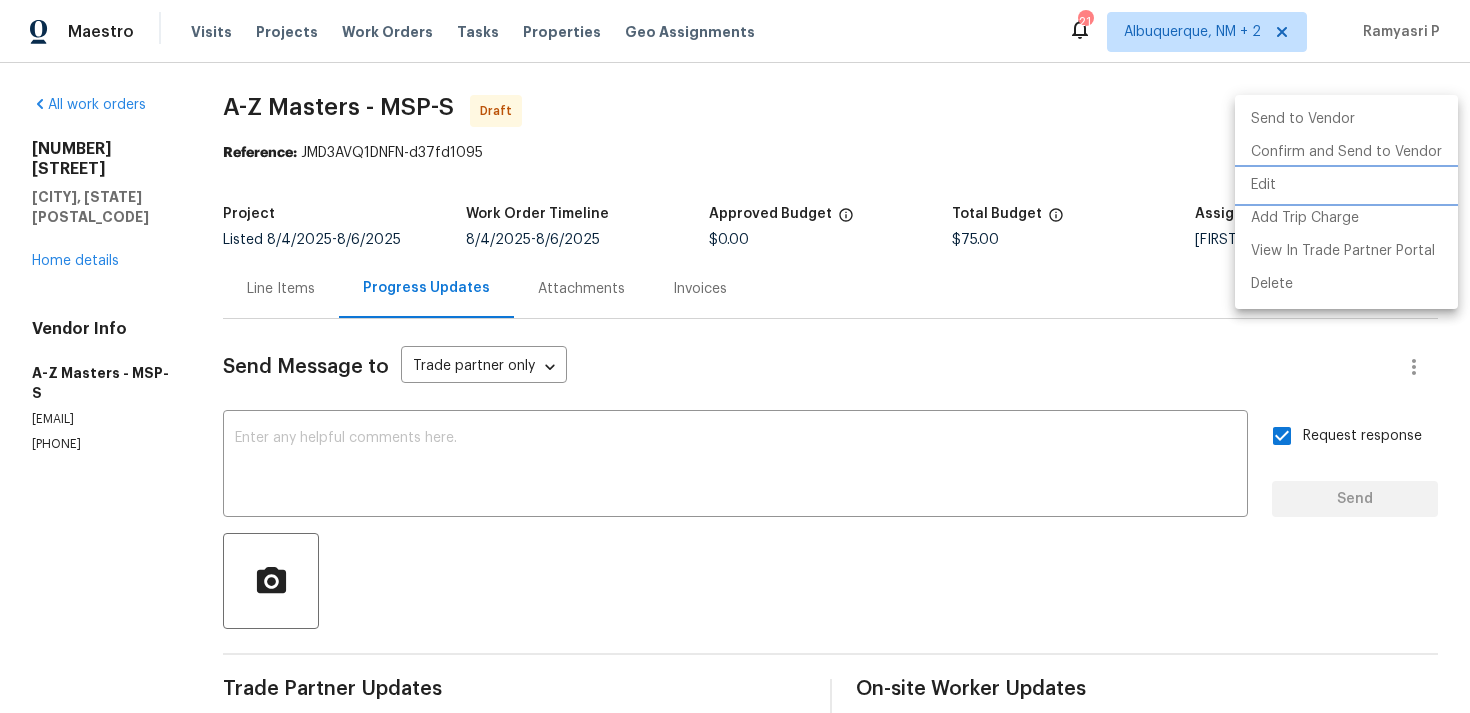 click on "Edit" at bounding box center (1346, 185) 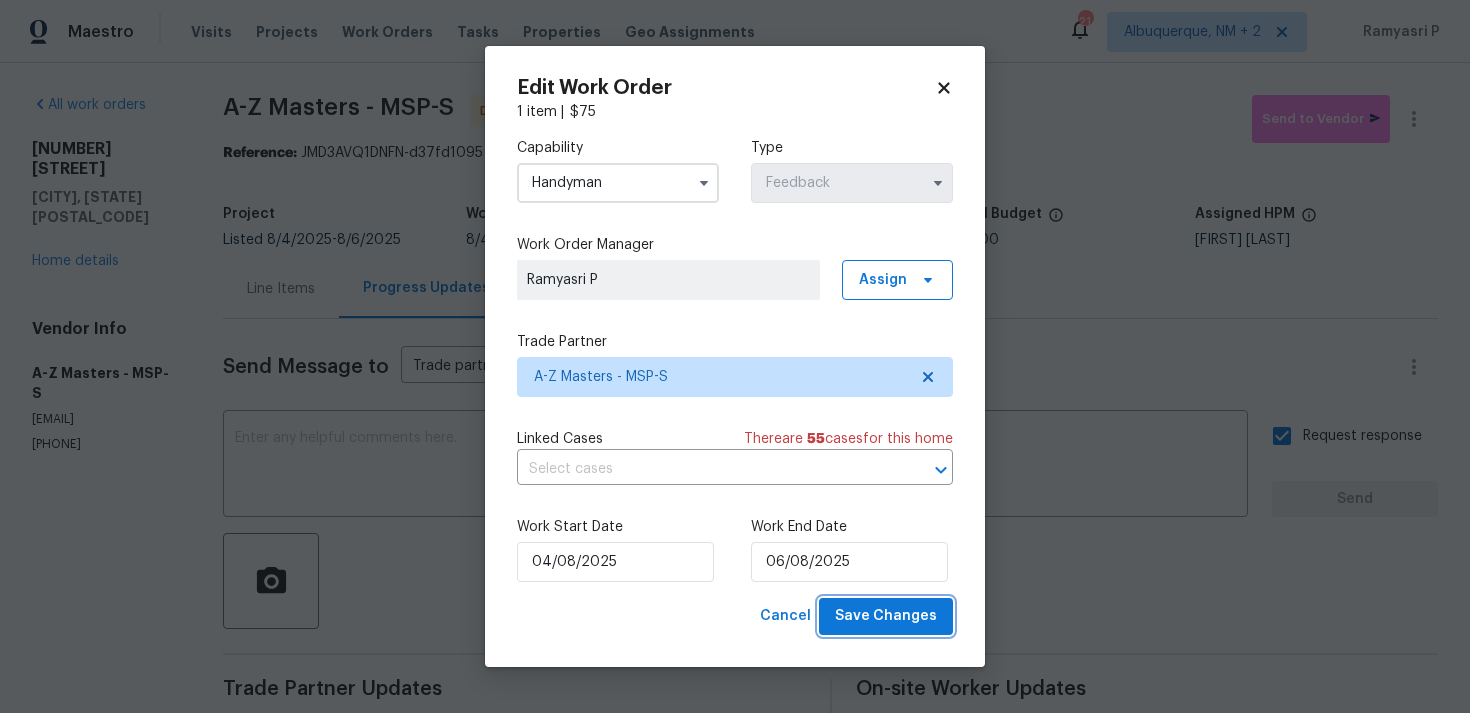 click on "Save Changes" at bounding box center [886, 616] 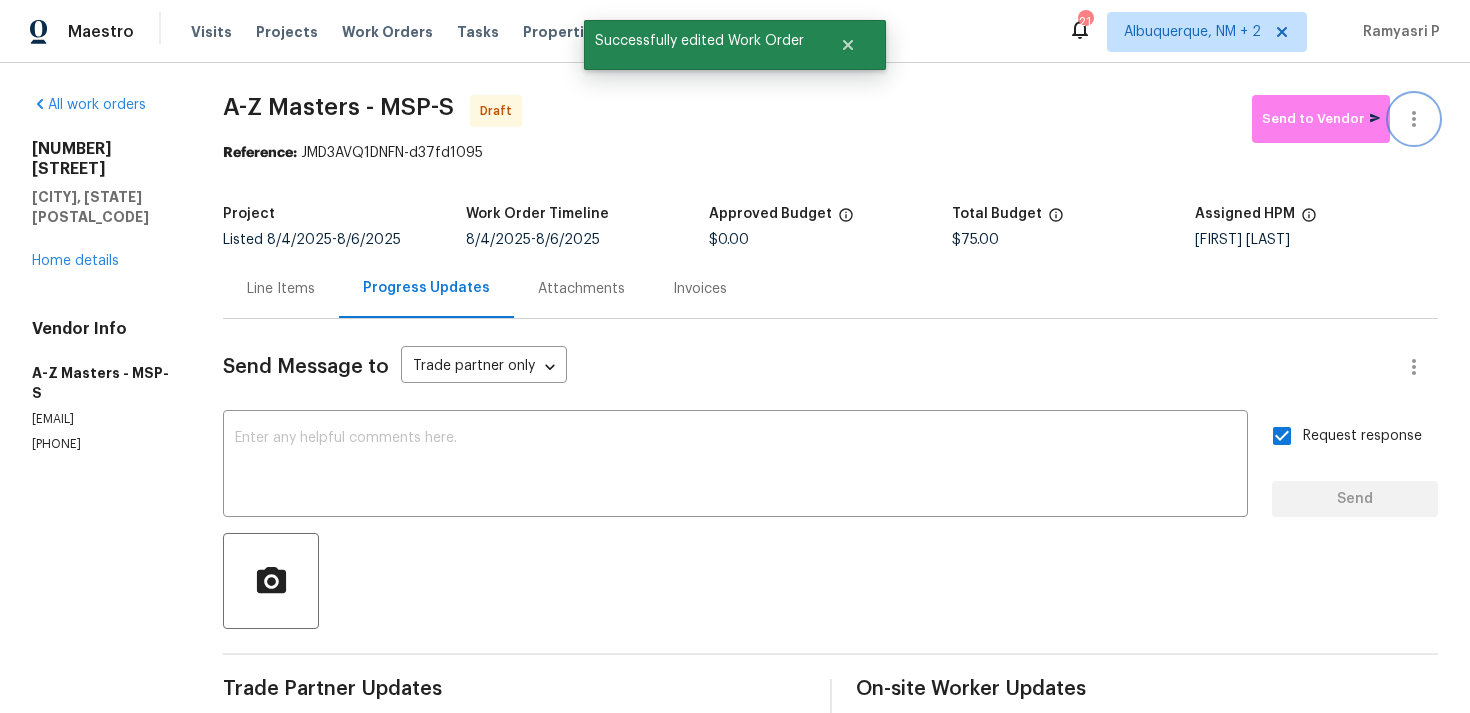 click 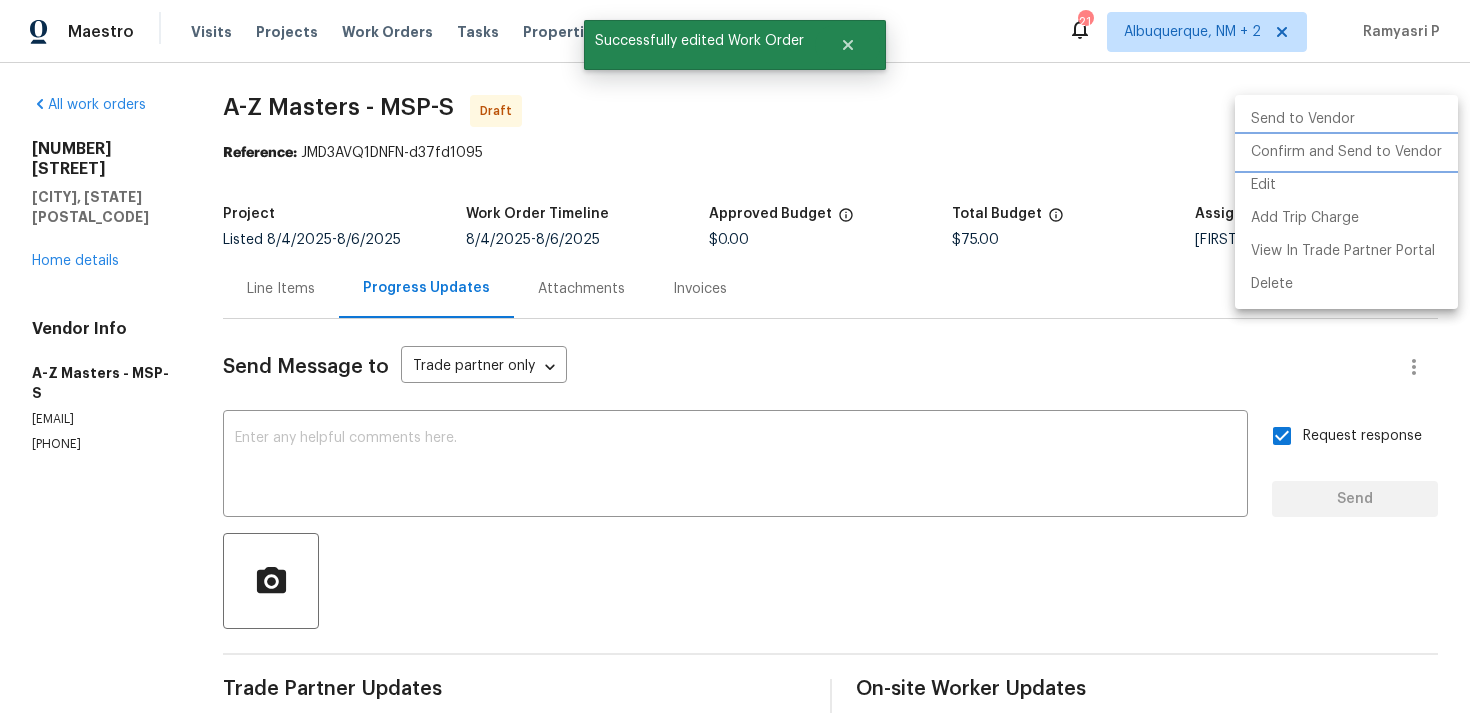 click on "Confirm and Send to Vendor" at bounding box center (1346, 152) 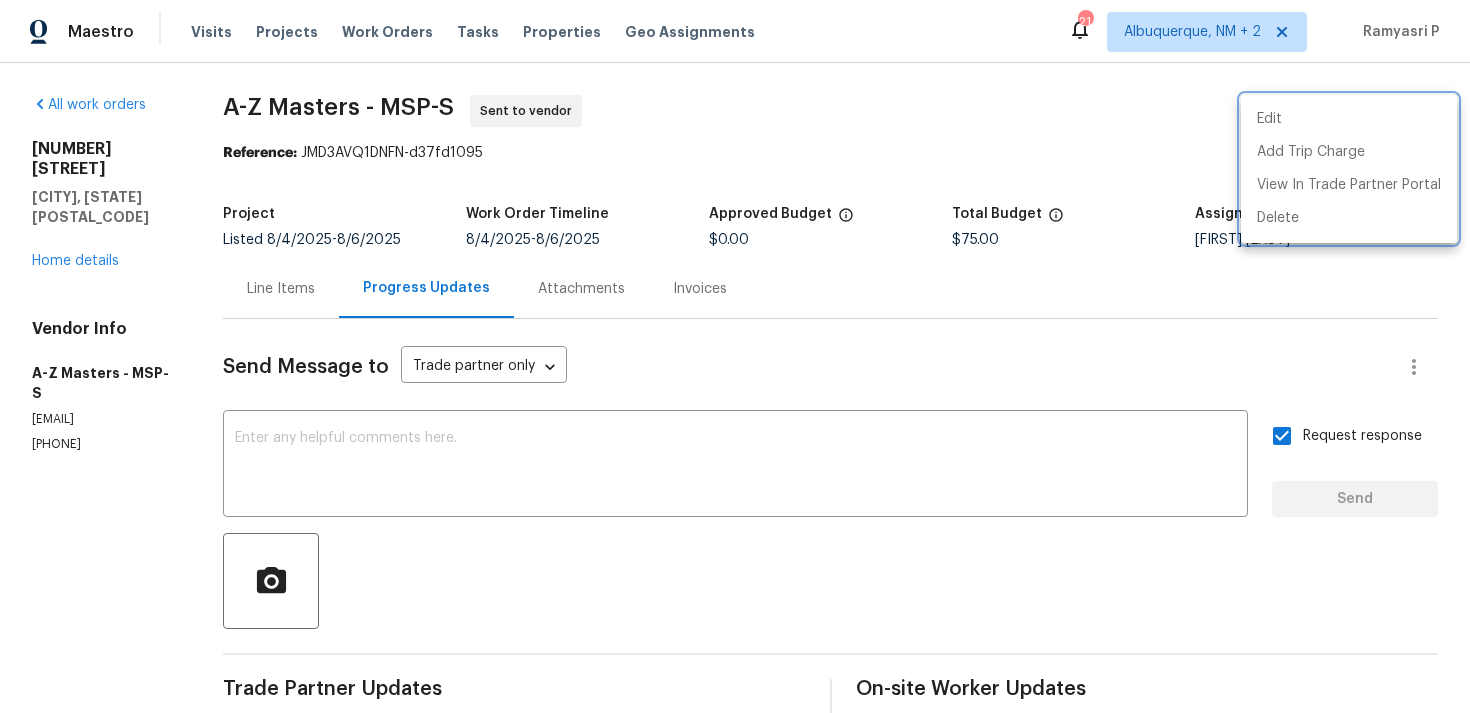 click at bounding box center (735, 356) 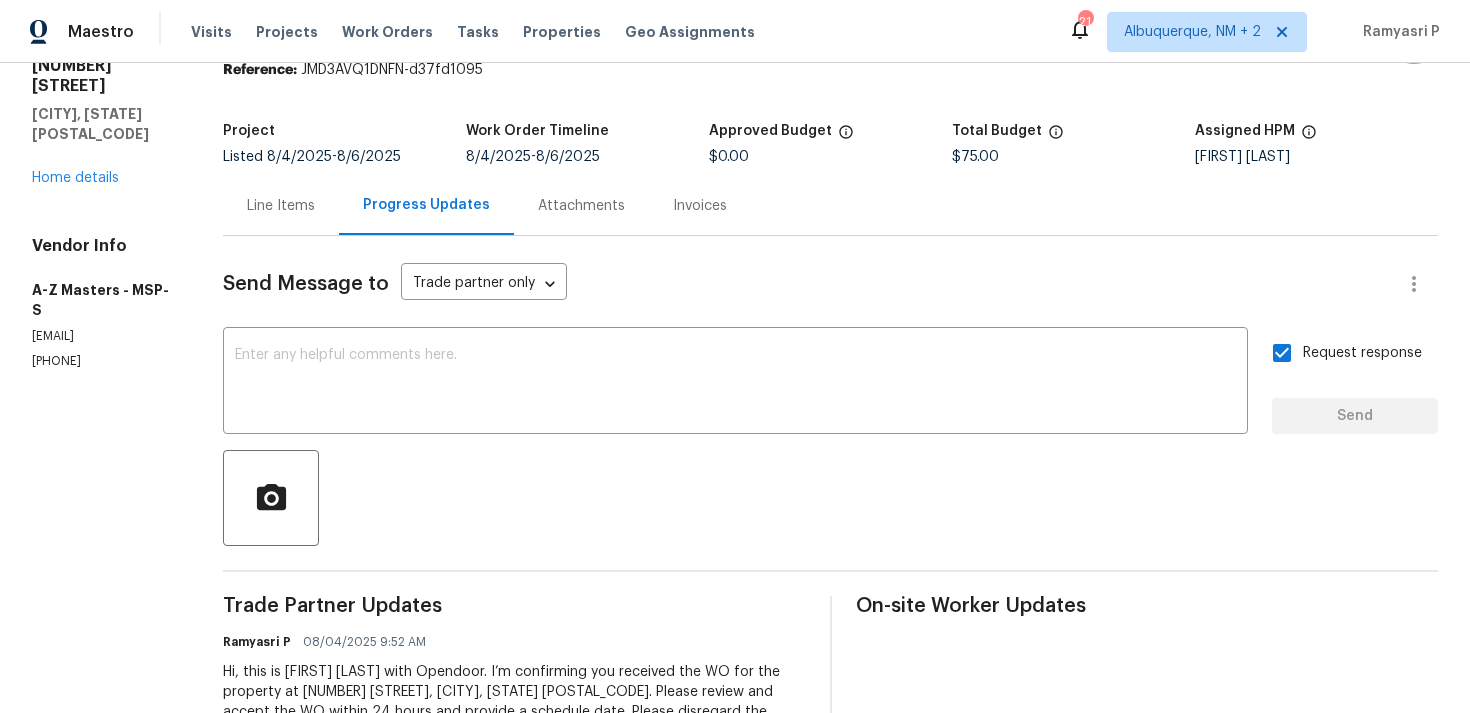 scroll, scrollTop: 0, scrollLeft: 0, axis: both 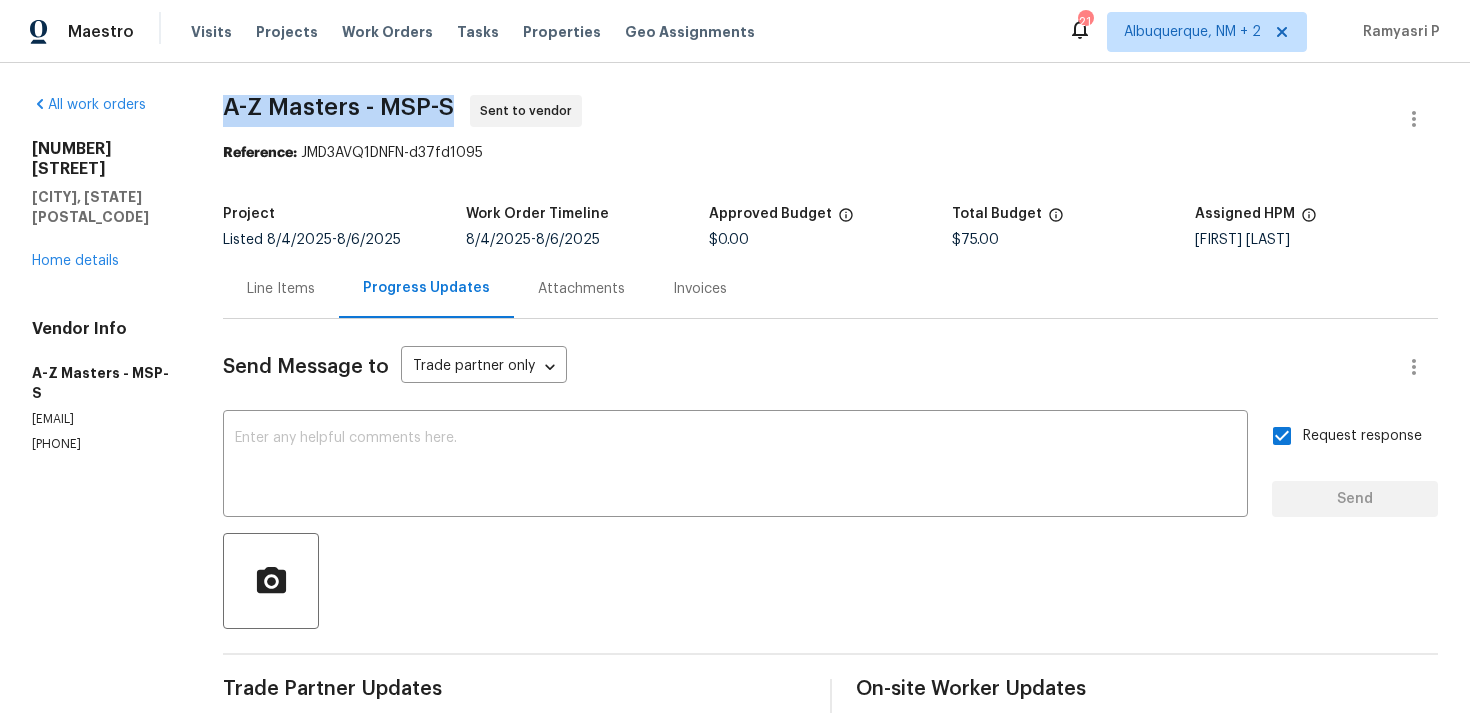 drag, startPoint x: 232, startPoint y: 104, endPoint x: 463, endPoint y: 101, distance: 231.01949 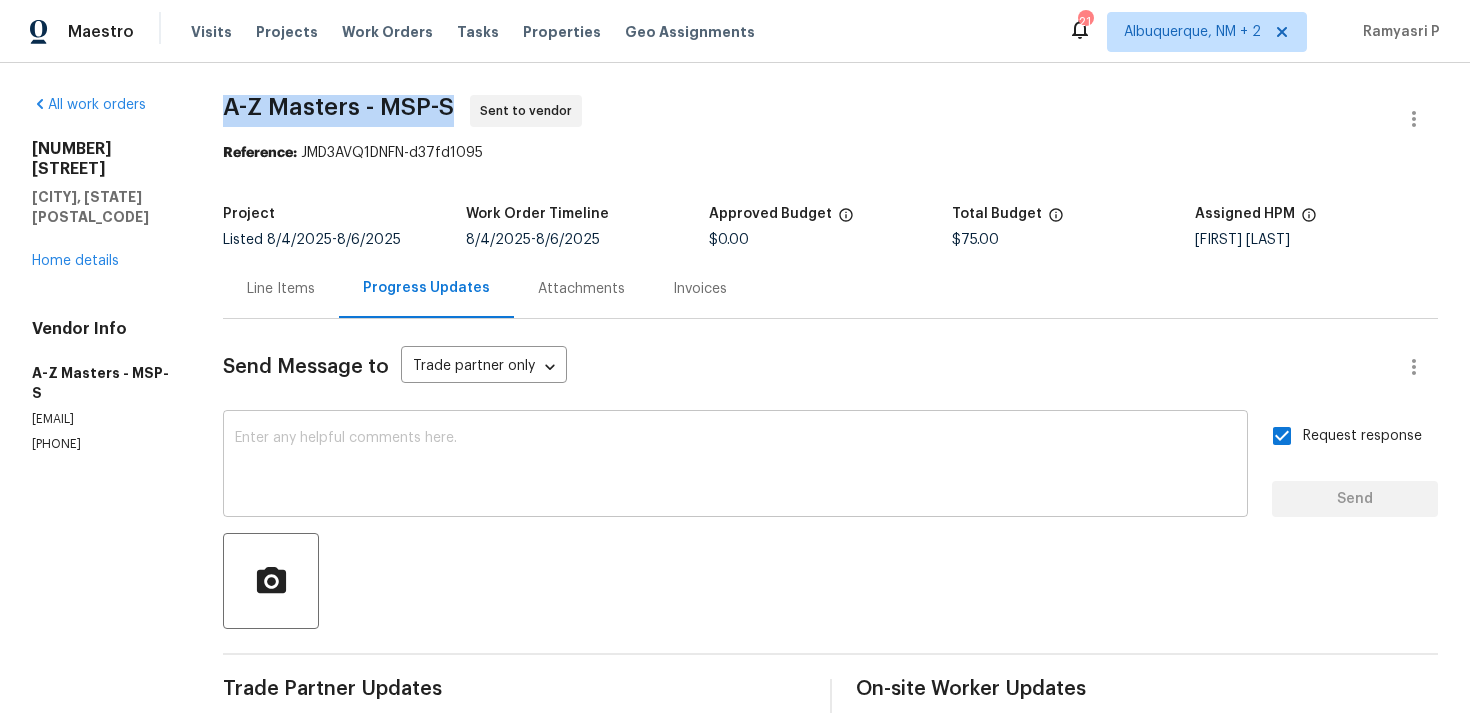 click on "x ​" at bounding box center [735, 466] 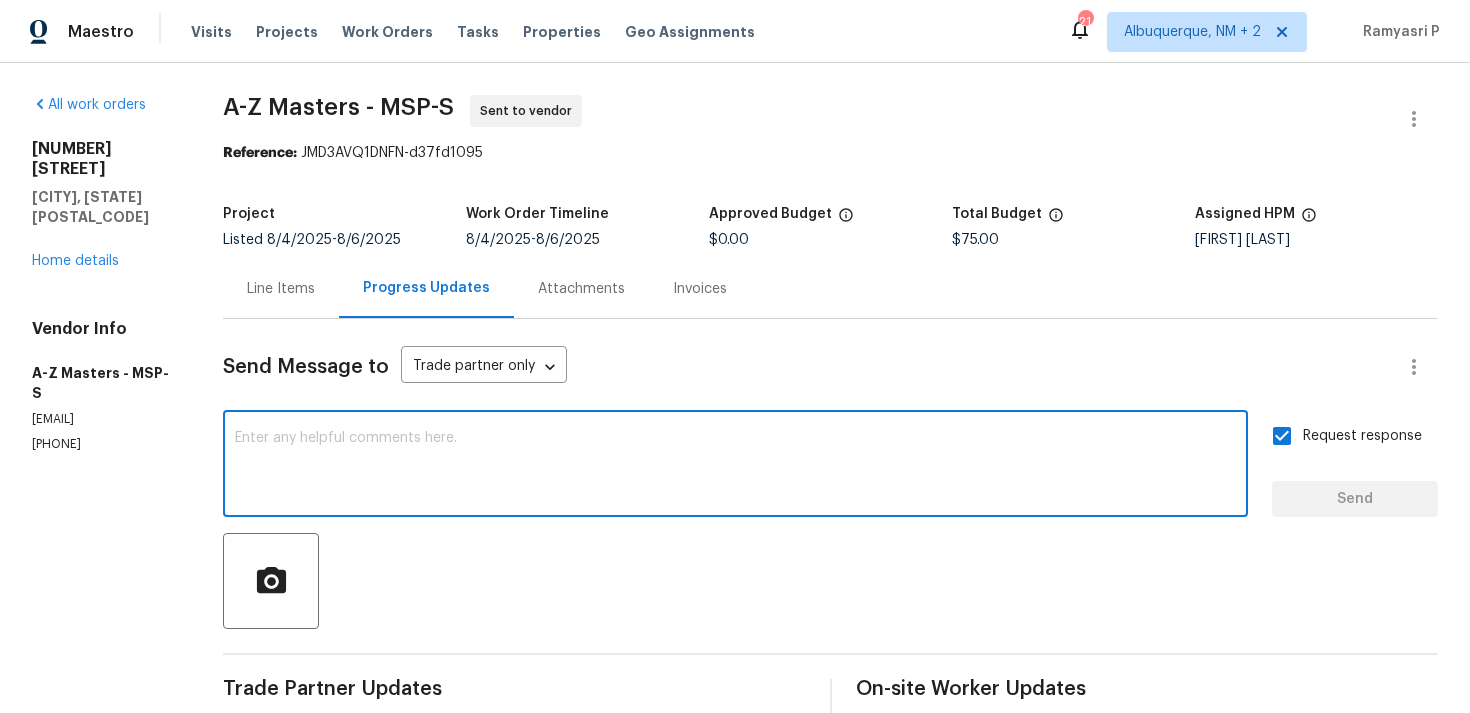 scroll, scrollTop: 168, scrollLeft: 0, axis: vertical 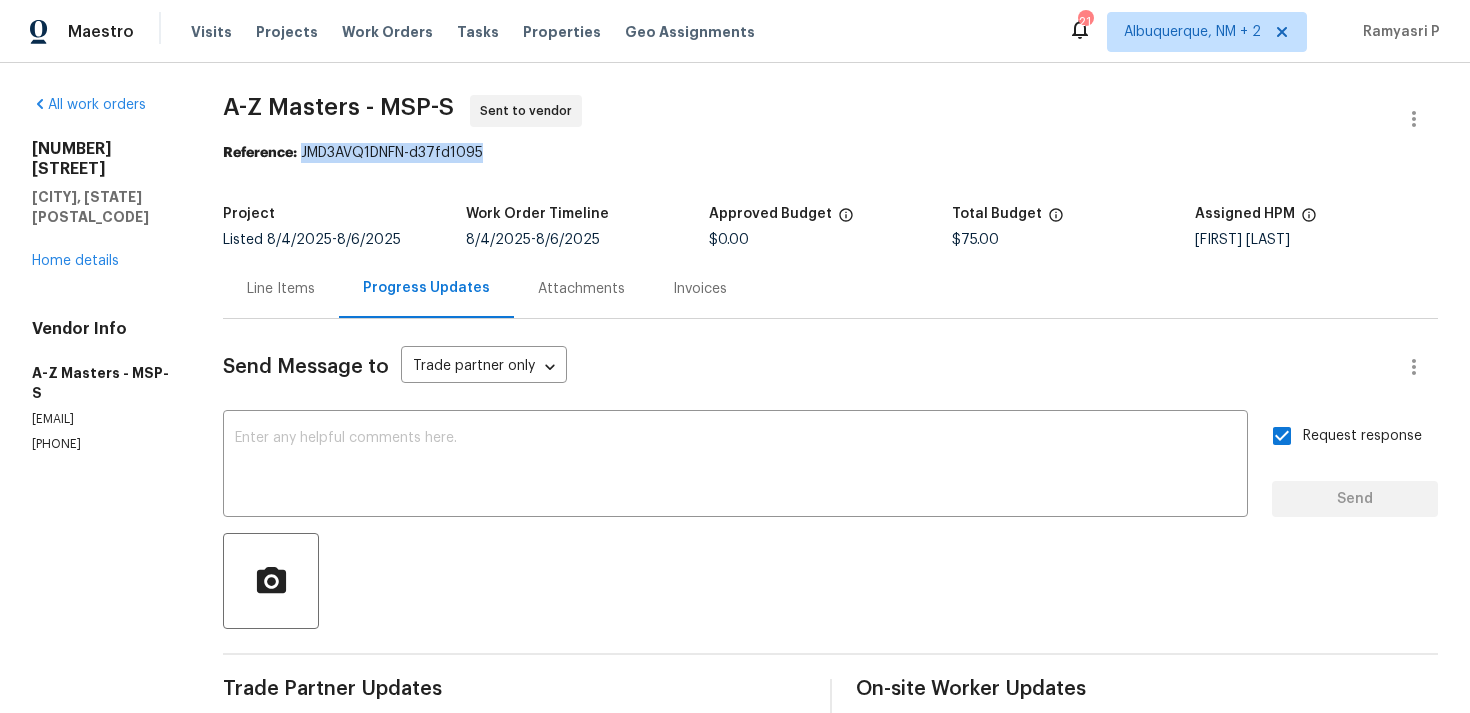 drag, startPoint x: 310, startPoint y: 154, endPoint x: 577, endPoint y: 154, distance: 267 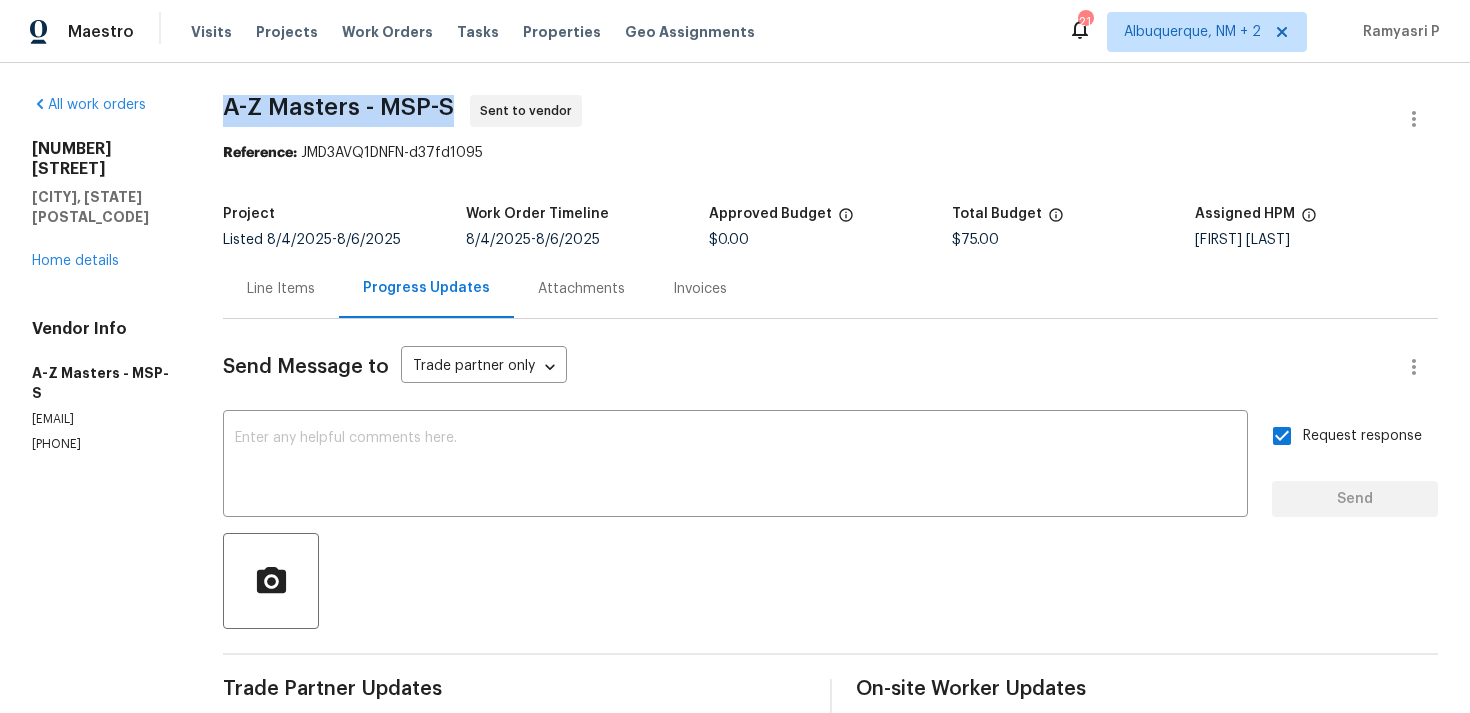 drag, startPoint x: 233, startPoint y: 110, endPoint x: 476, endPoint y: 109, distance: 243.00206 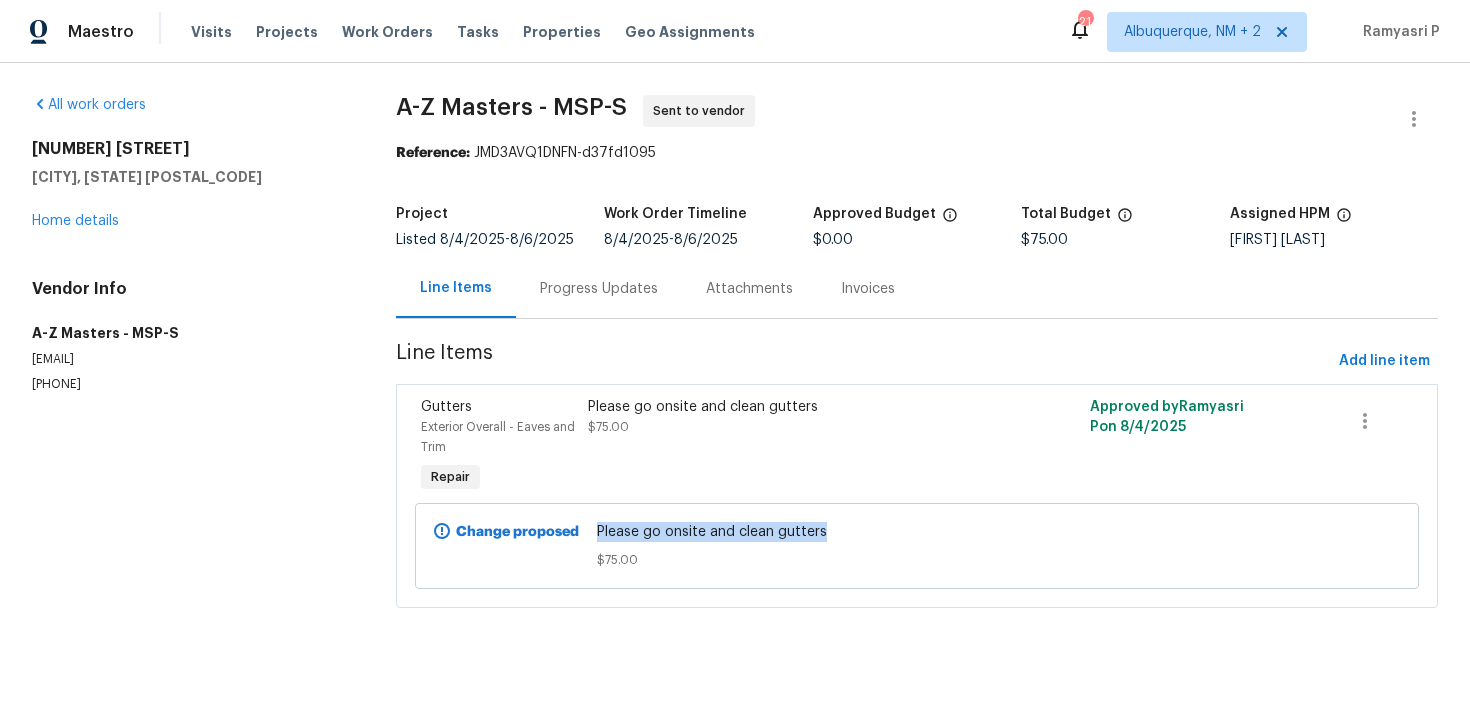 drag, startPoint x: 597, startPoint y: 529, endPoint x: 829, endPoint y: 529, distance: 232 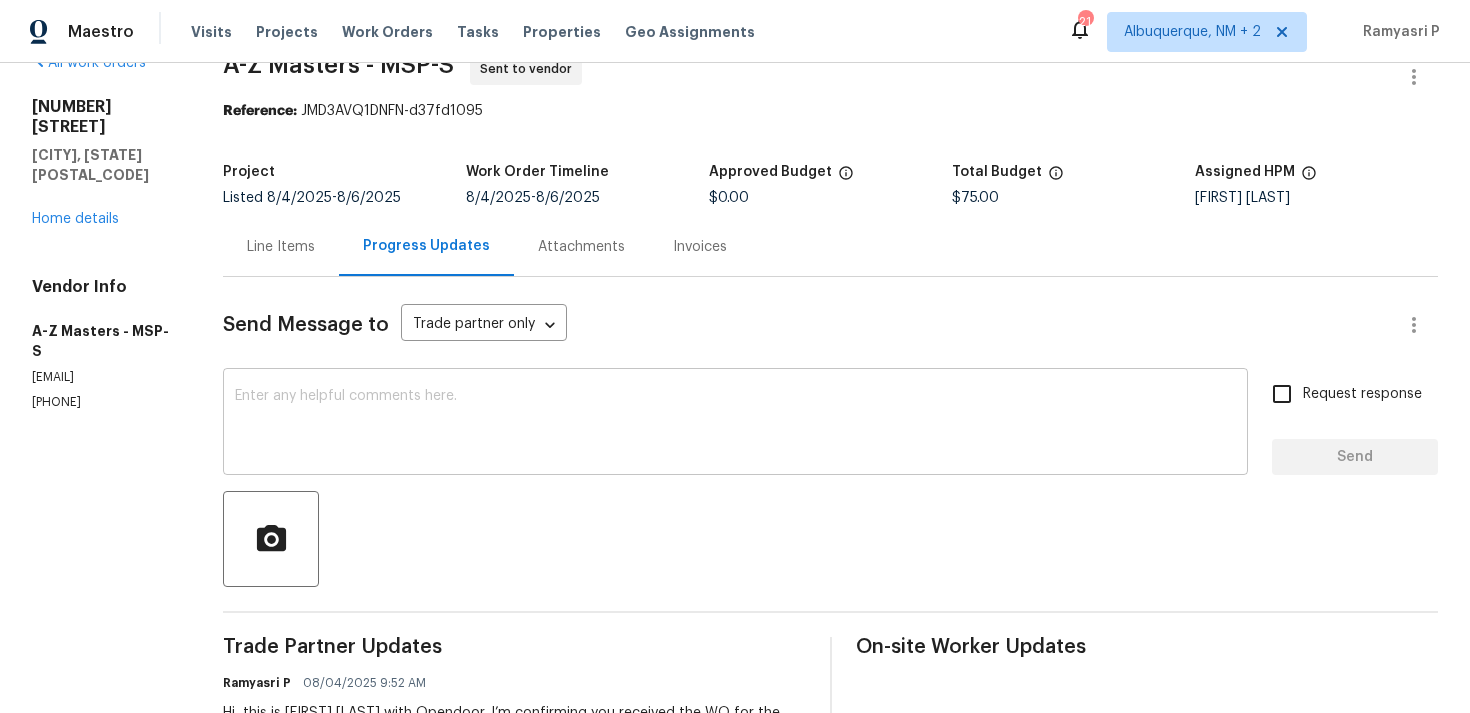 scroll, scrollTop: 0, scrollLeft: 0, axis: both 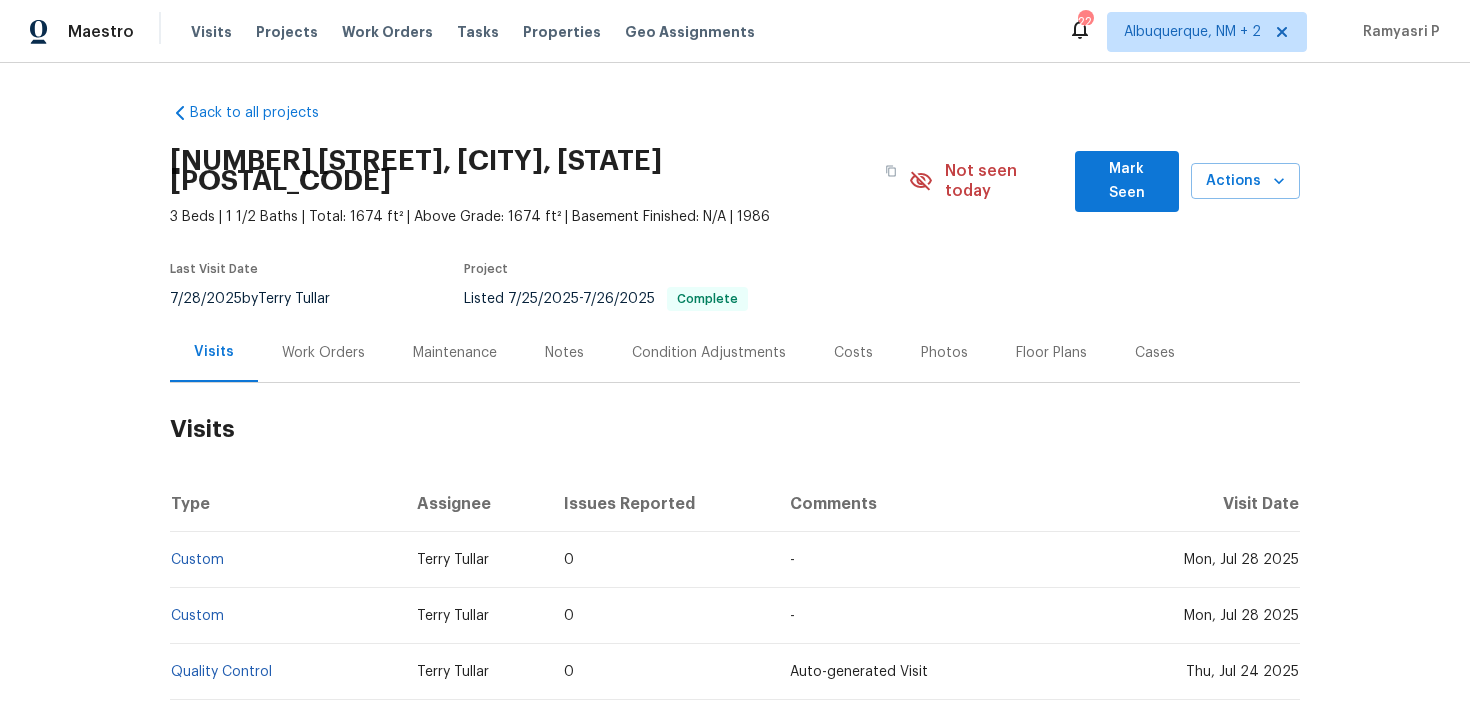 click on "Work Orders" at bounding box center (323, 353) 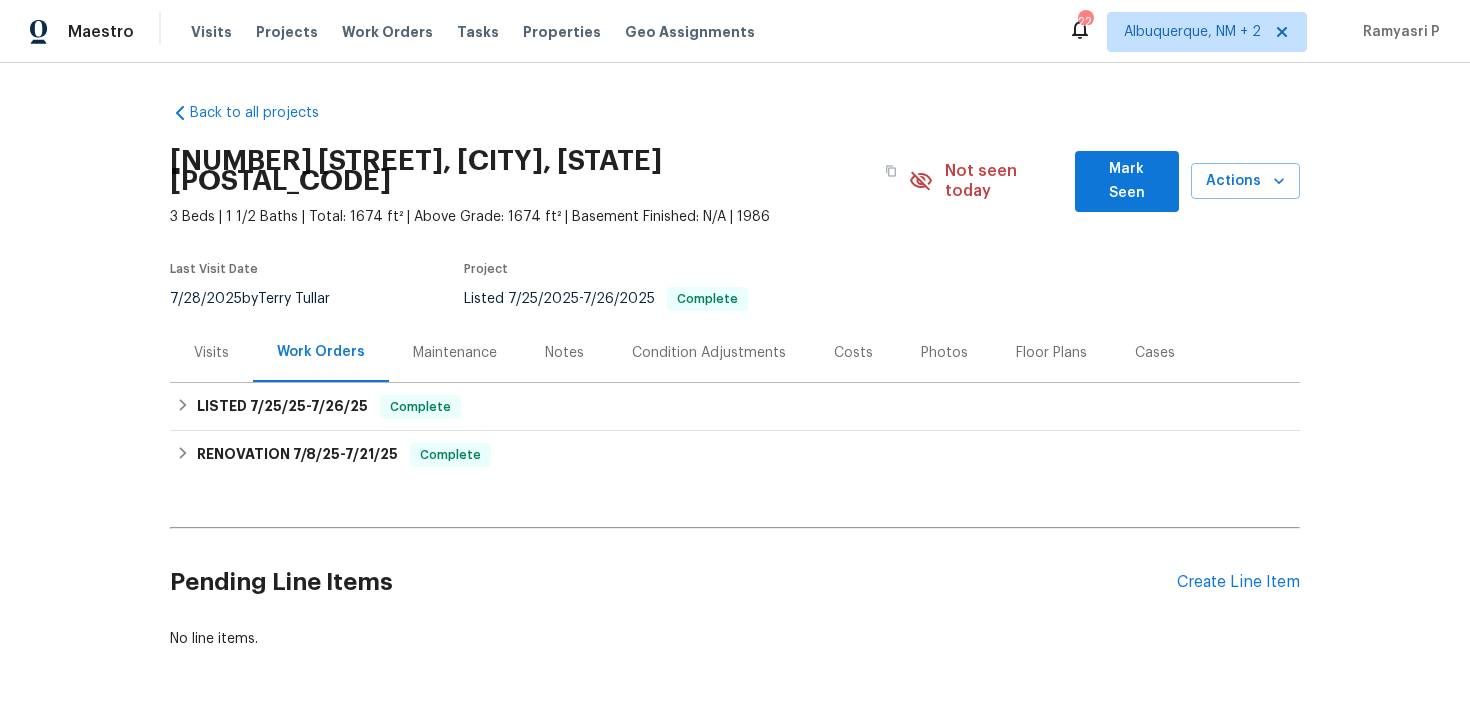 scroll, scrollTop: 52, scrollLeft: 0, axis: vertical 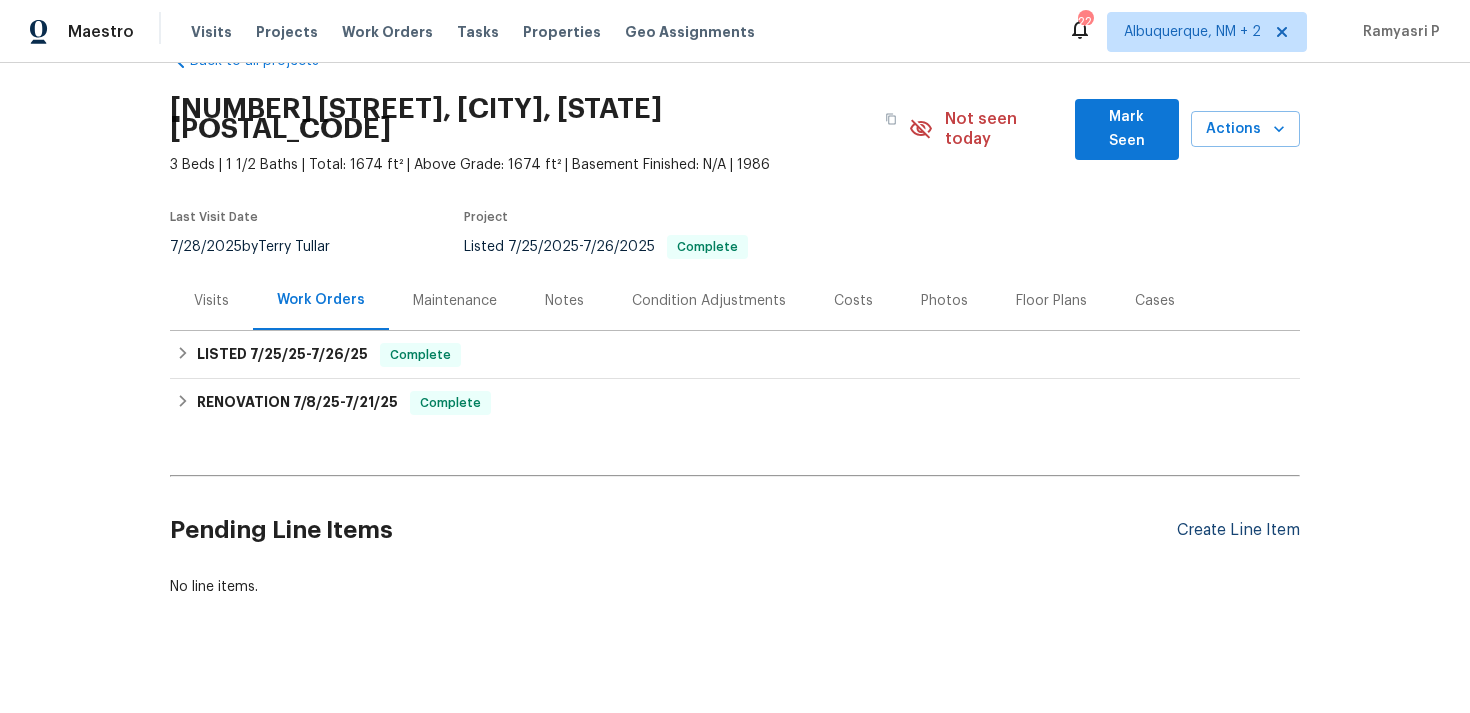 click on "Create Line Item" at bounding box center [1238, 530] 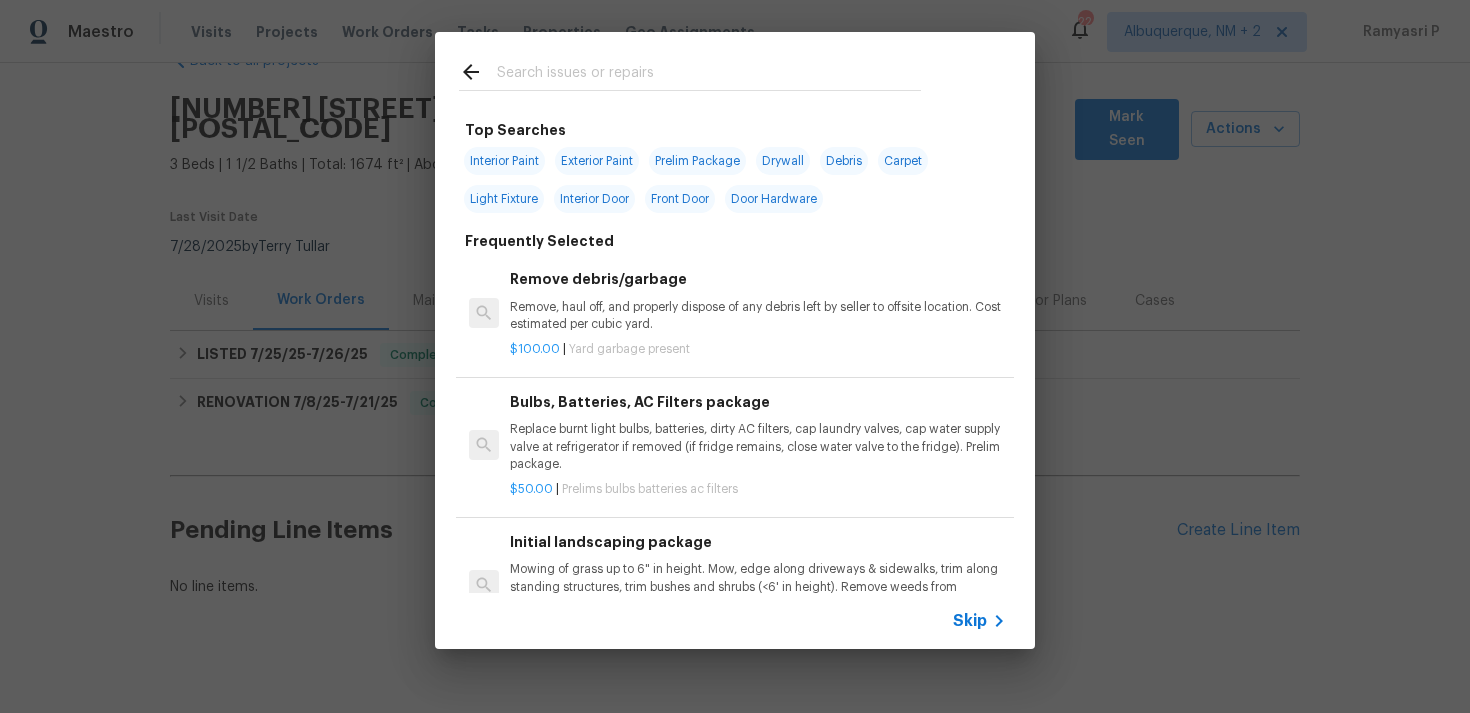 click on "Skip" at bounding box center [970, 621] 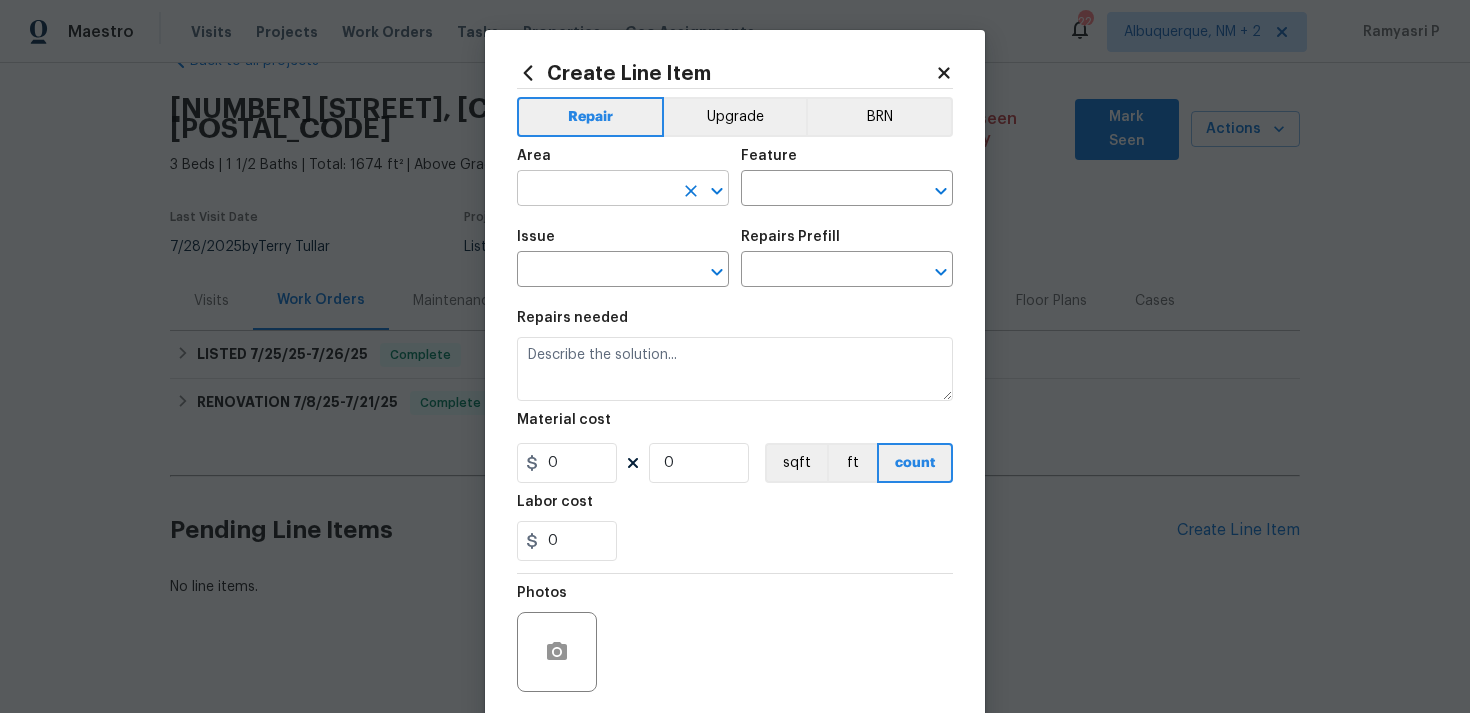 click at bounding box center (595, 190) 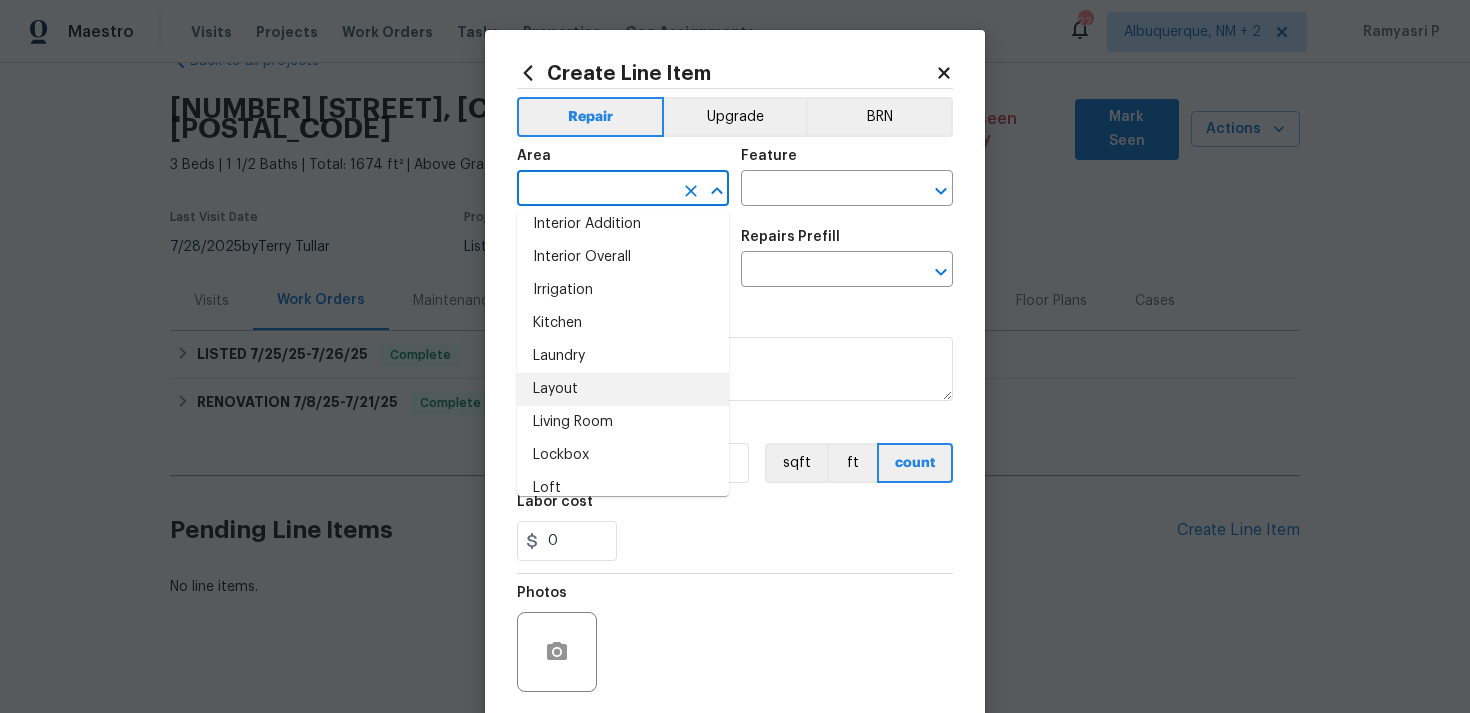scroll, scrollTop: 804, scrollLeft: 0, axis: vertical 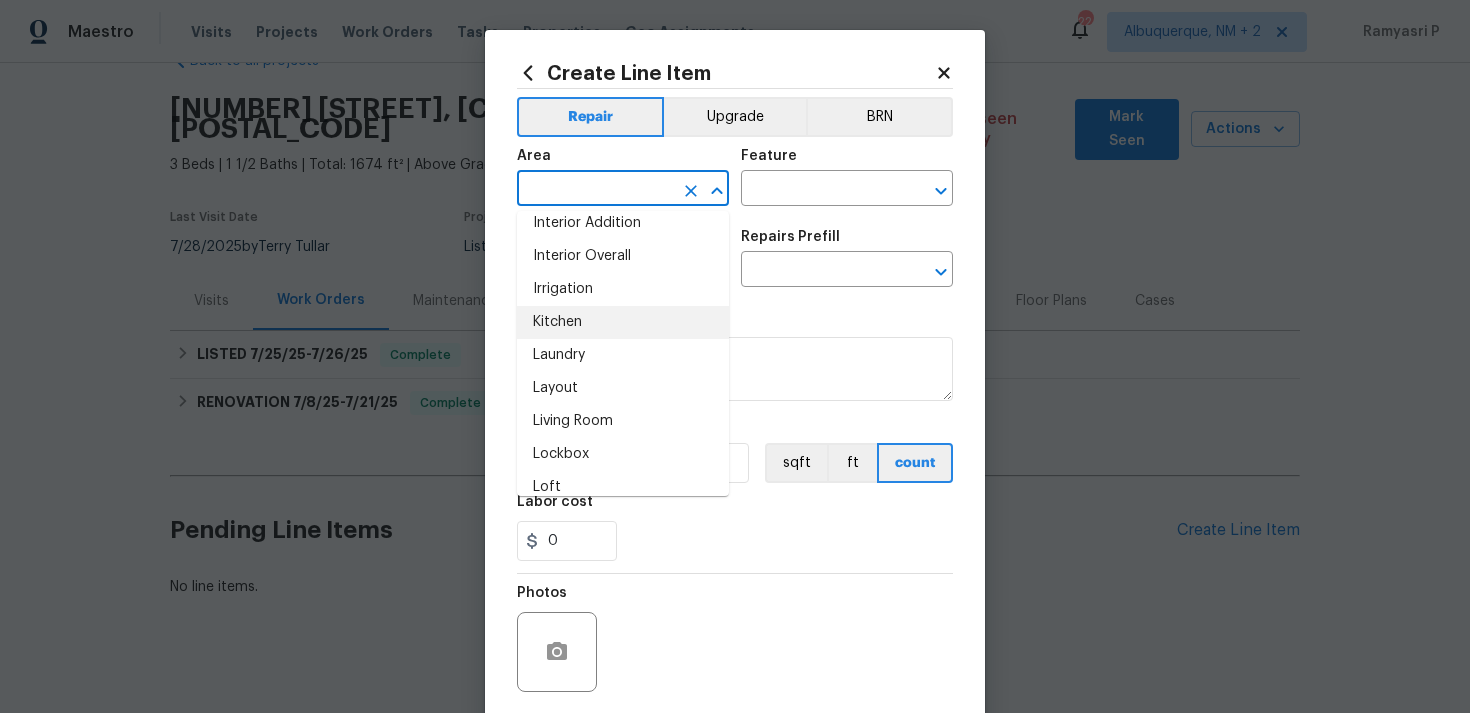click on "Kitchen" at bounding box center (623, 322) 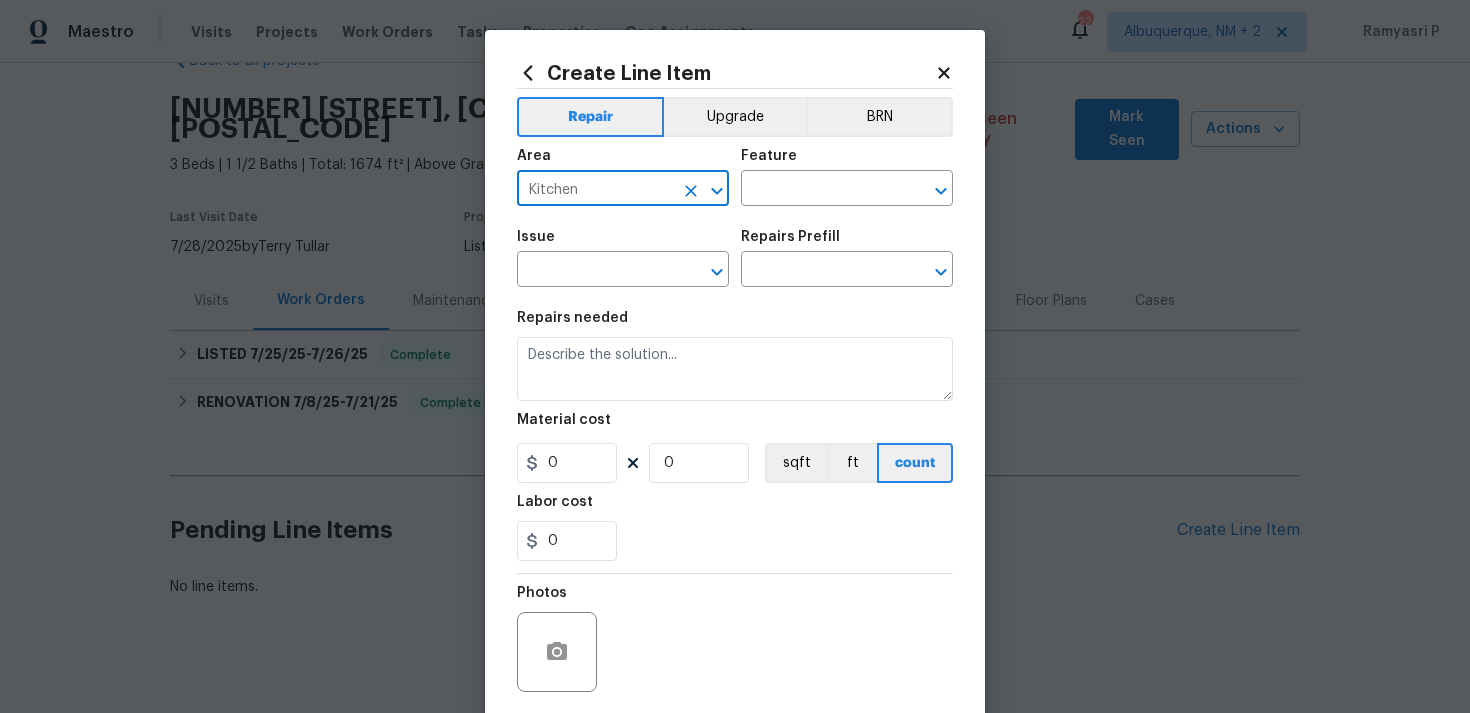 click on "Feature" at bounding box center [847, 162] 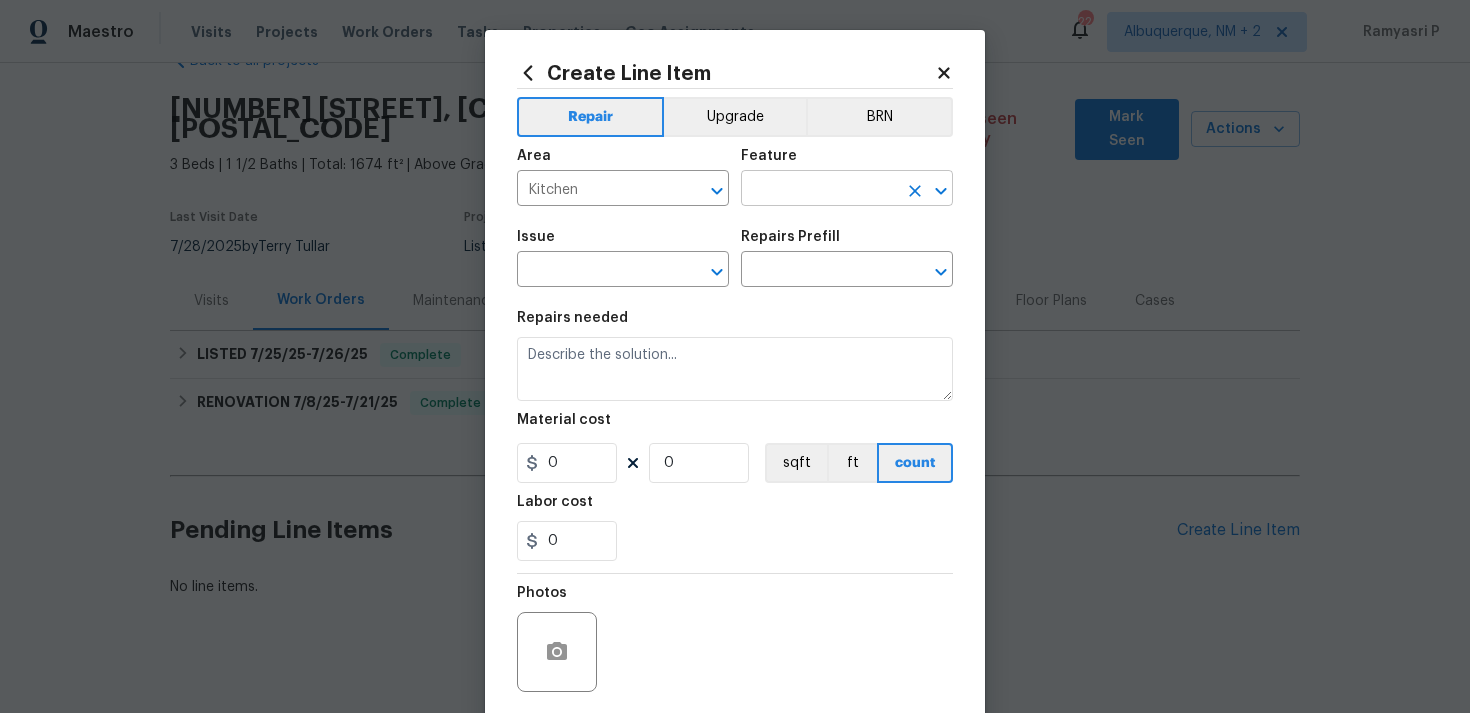 click at bounding box center (819, 190) 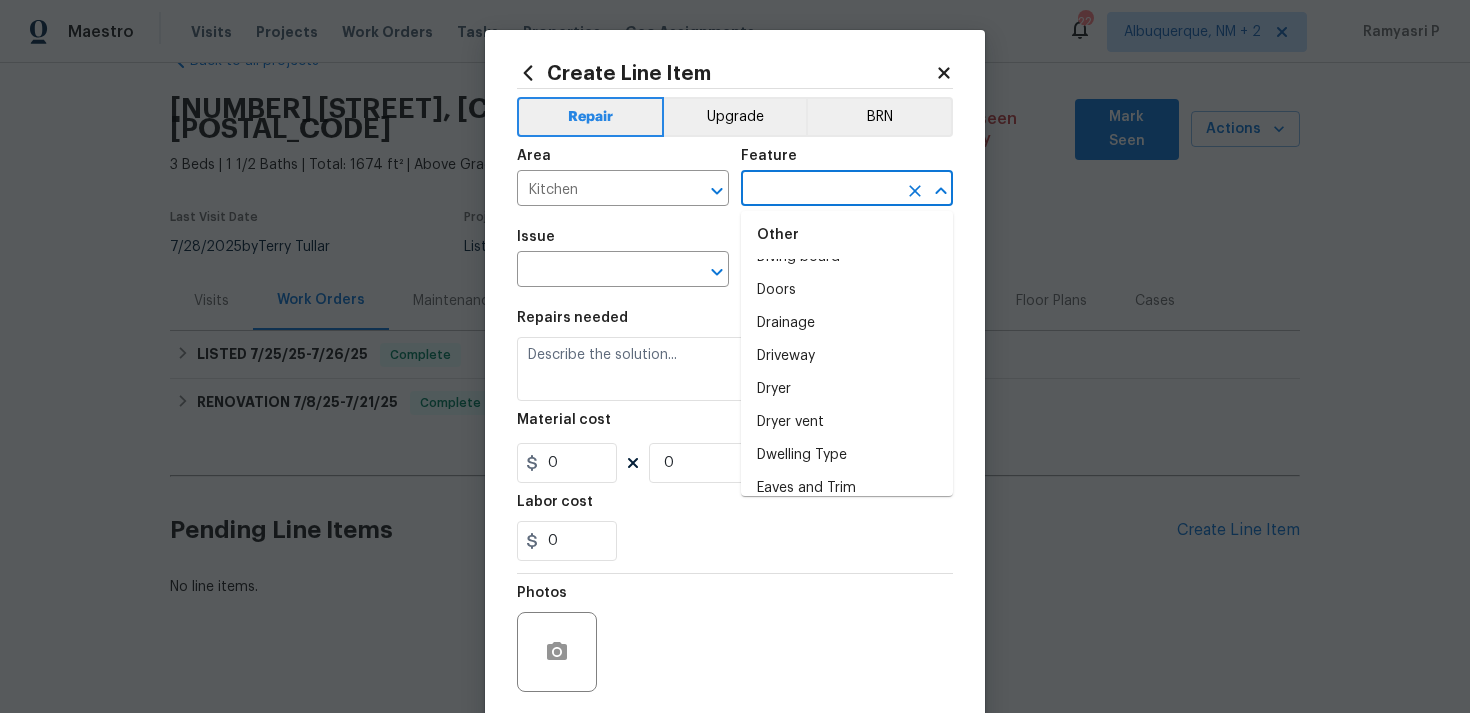 scroll, scrollTop: 1020, scrollLeft: 0, axis: vertical 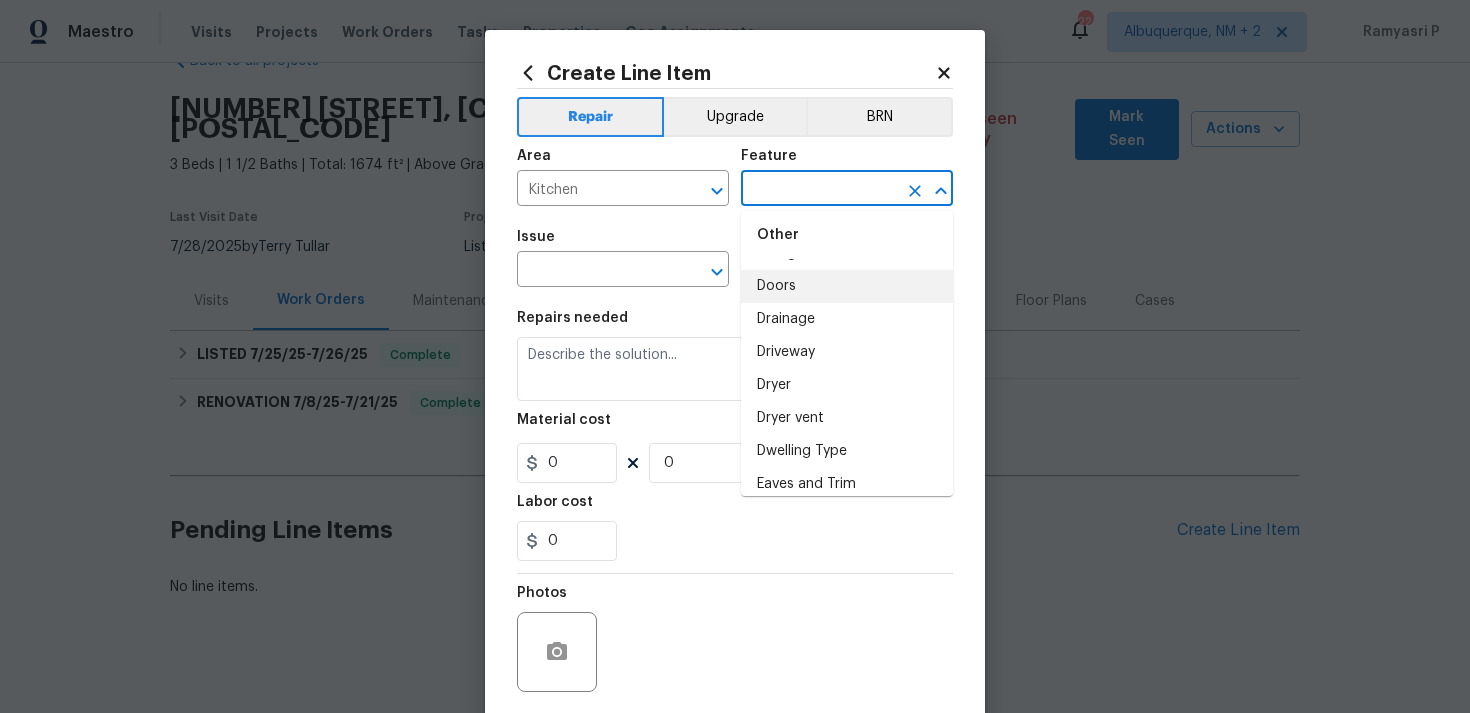 click on "Doors" at bounding box center (847, 286) 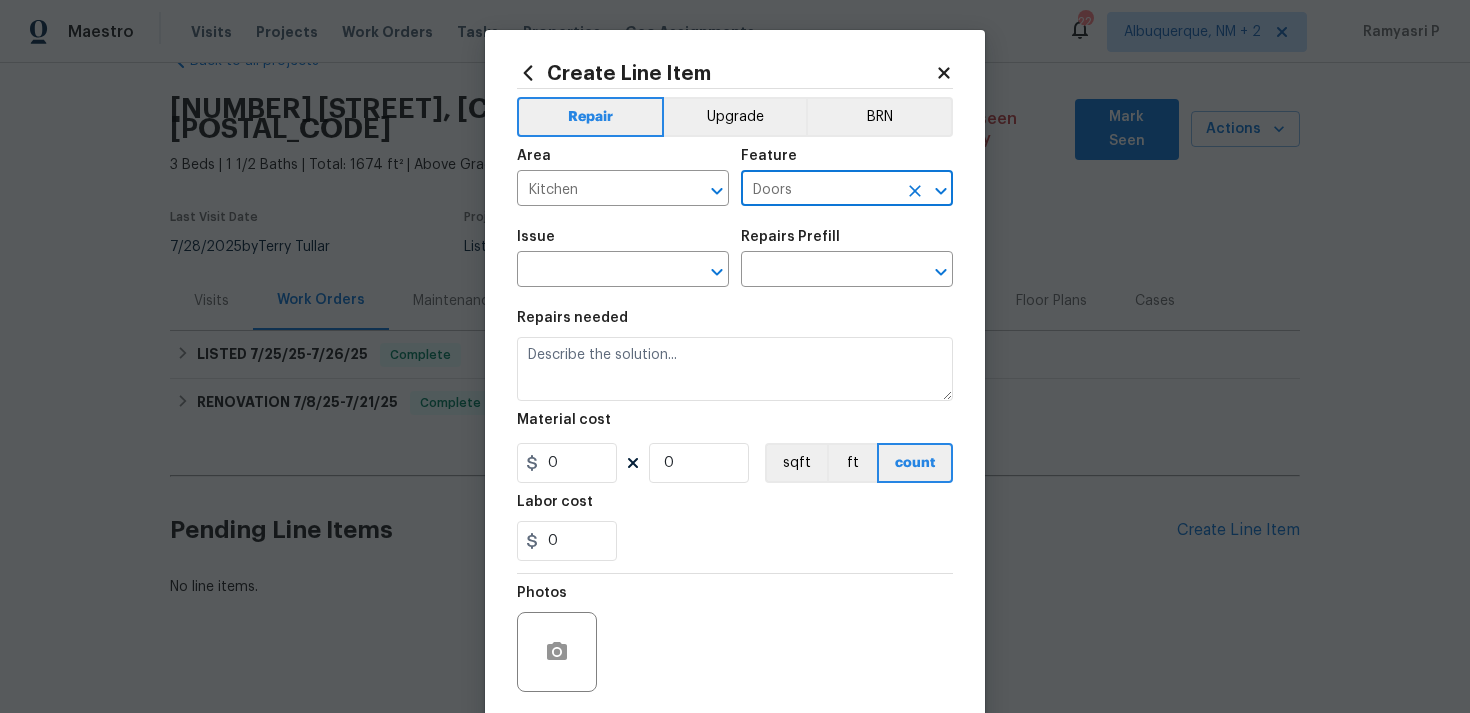 click on "Issue ​ Repairs Prefill ​" at bounding box center [735, 258] 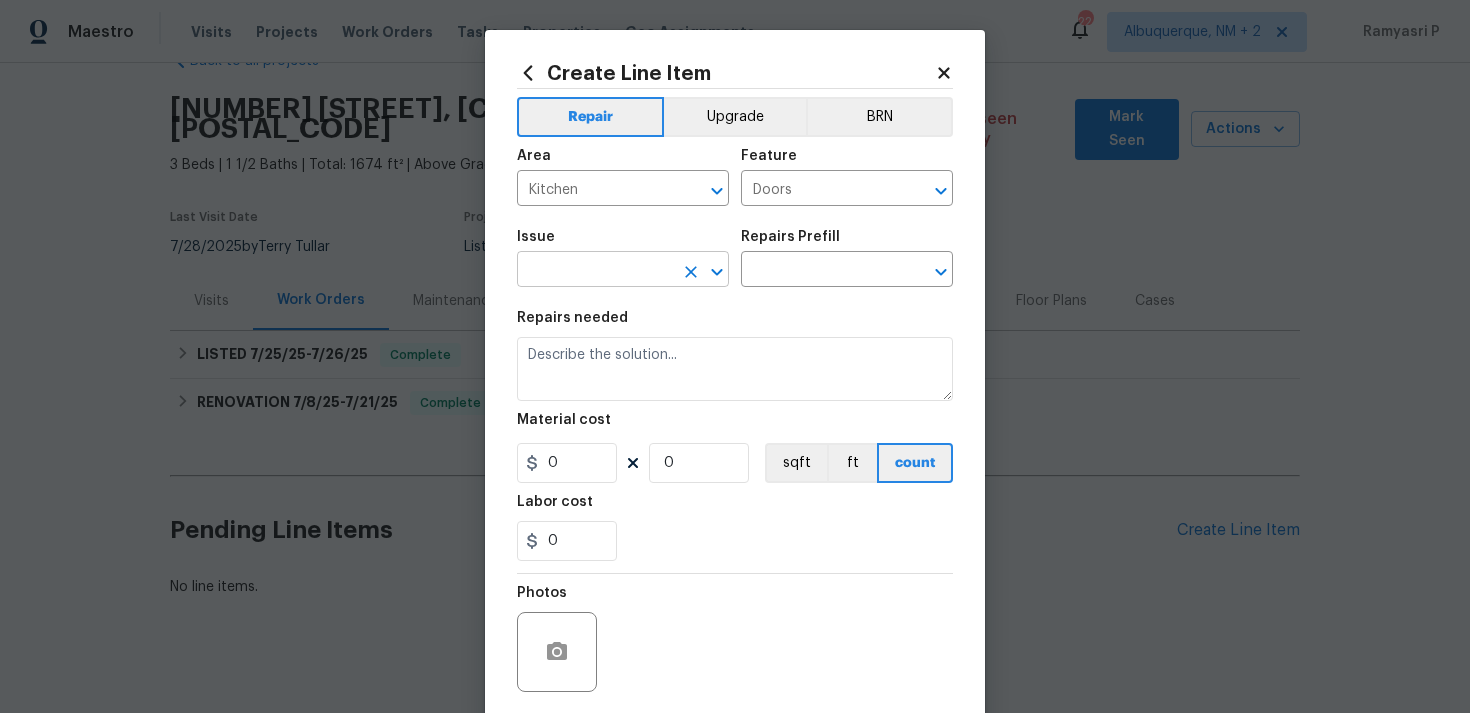 click 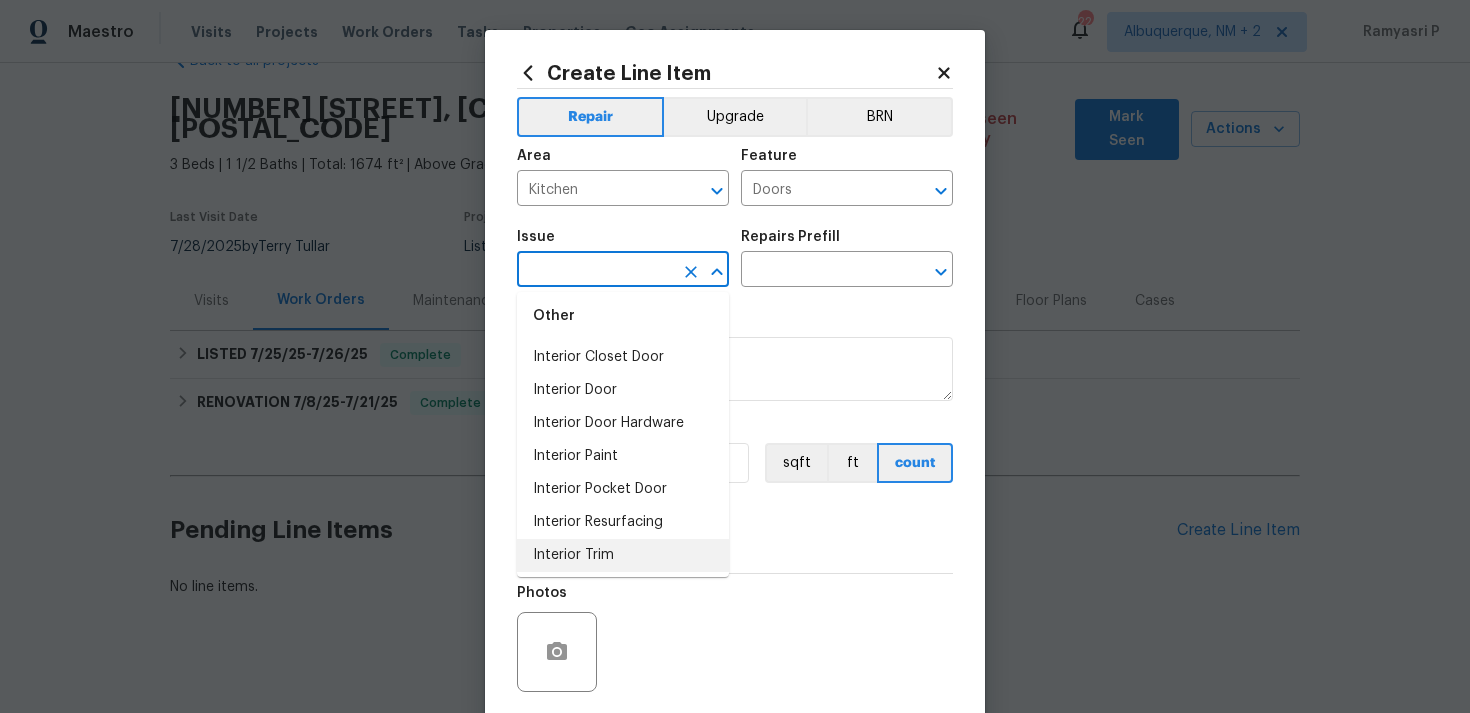scroll, scrollTop: 2528, scrollLeft: 0, axis: vertical 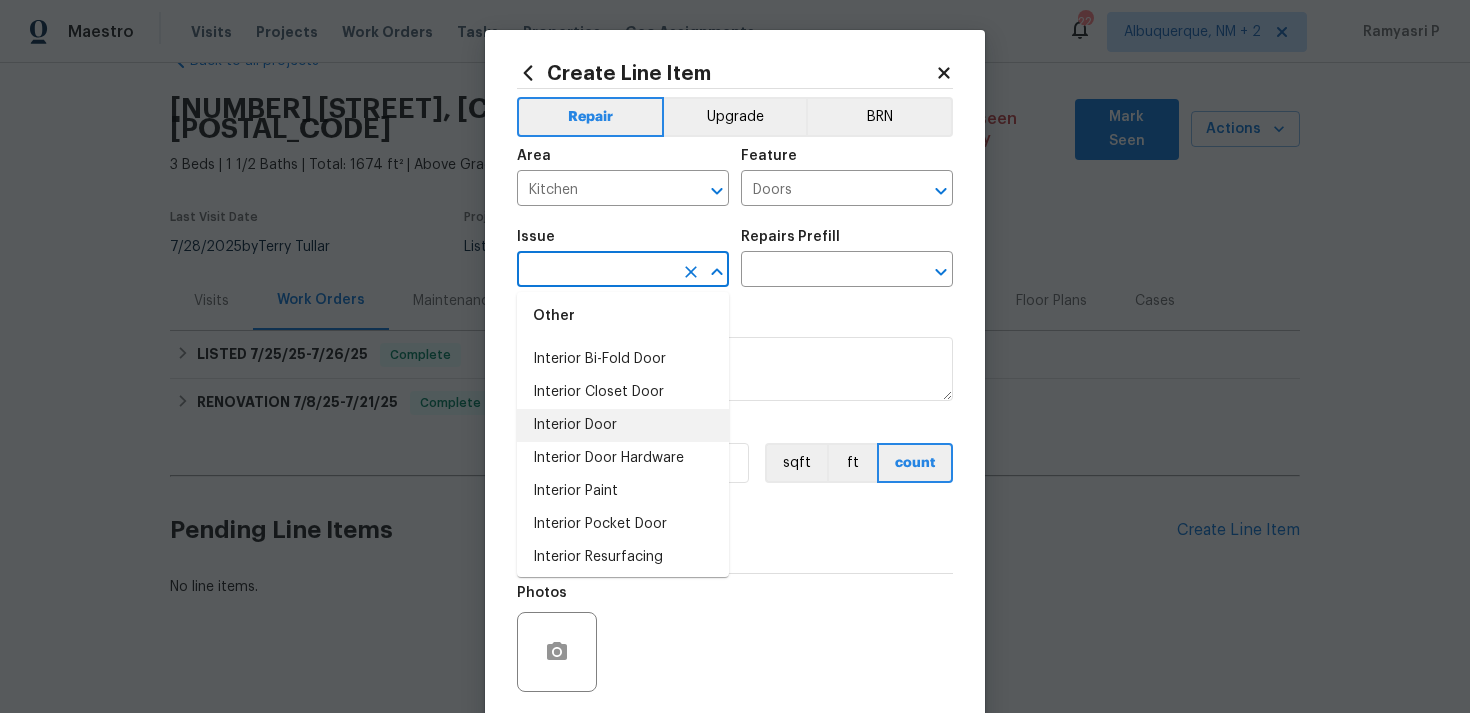 click on "Interior Door" at bounding box center [623, 425] 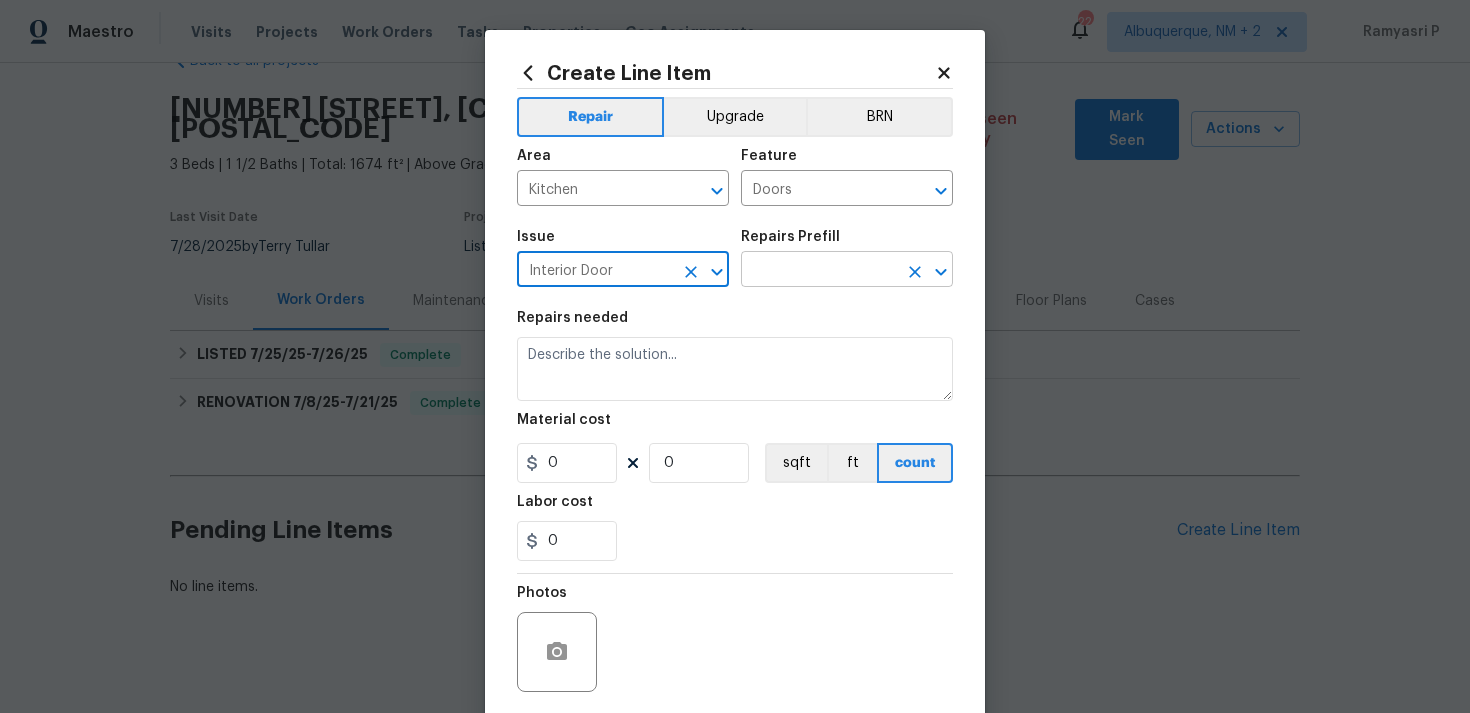 click at bounding box center (819, 271) 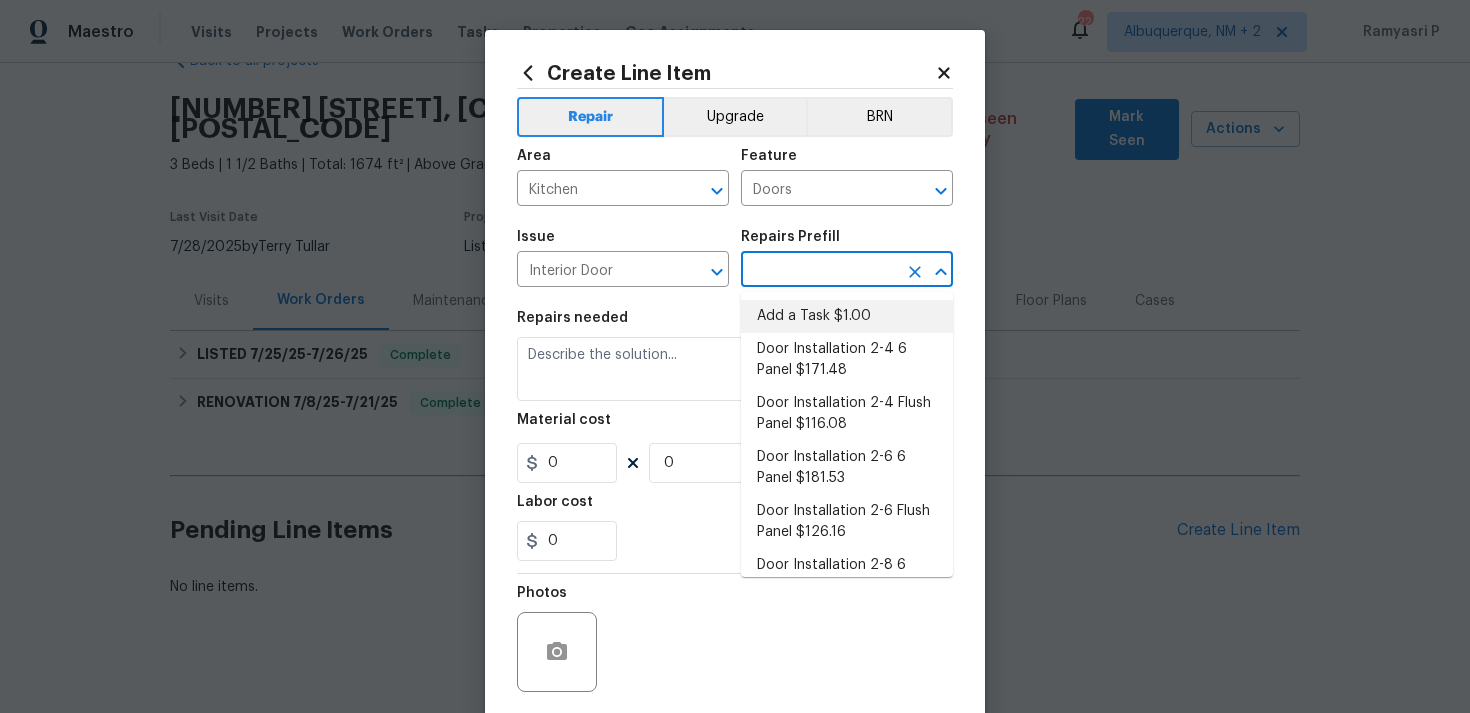 click on "Add a Task $1.00" at bounding box center (847, 316) 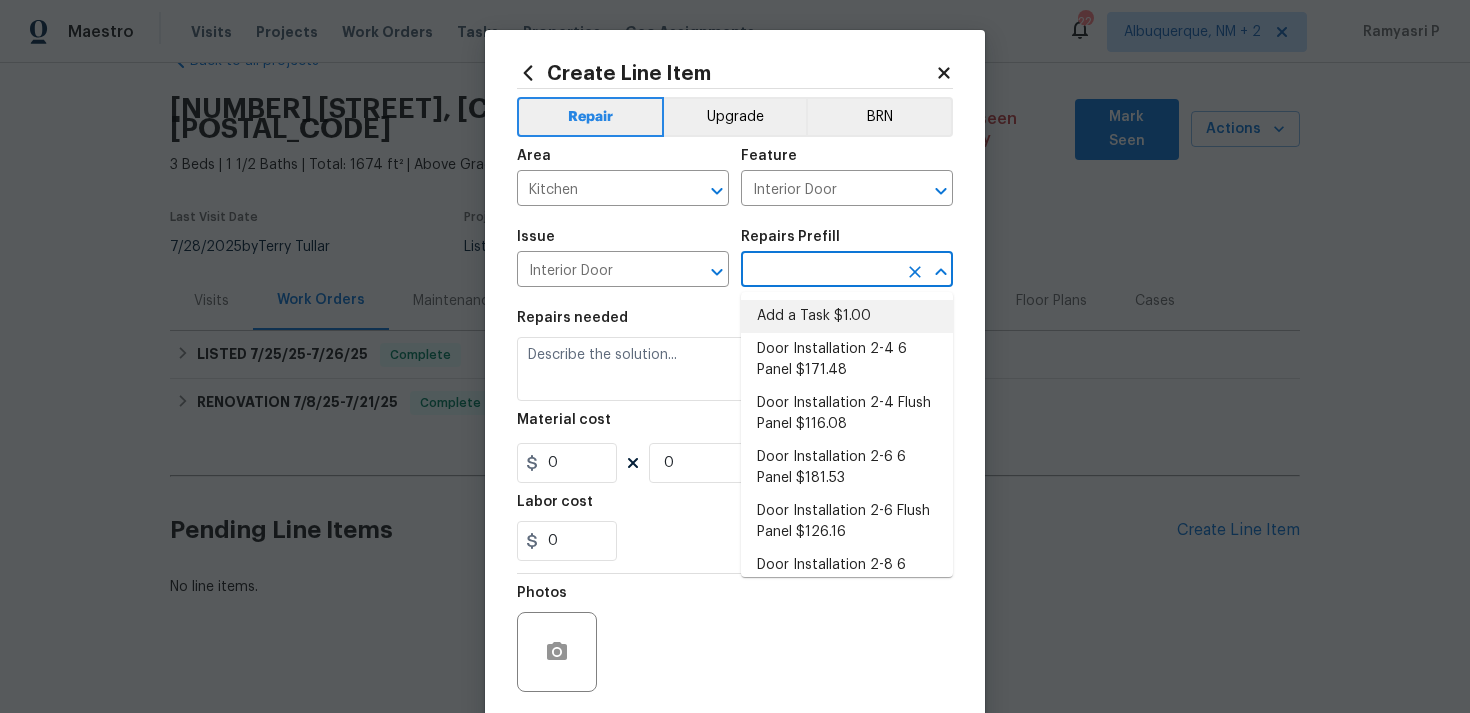 type on "Add a Task $1.00" 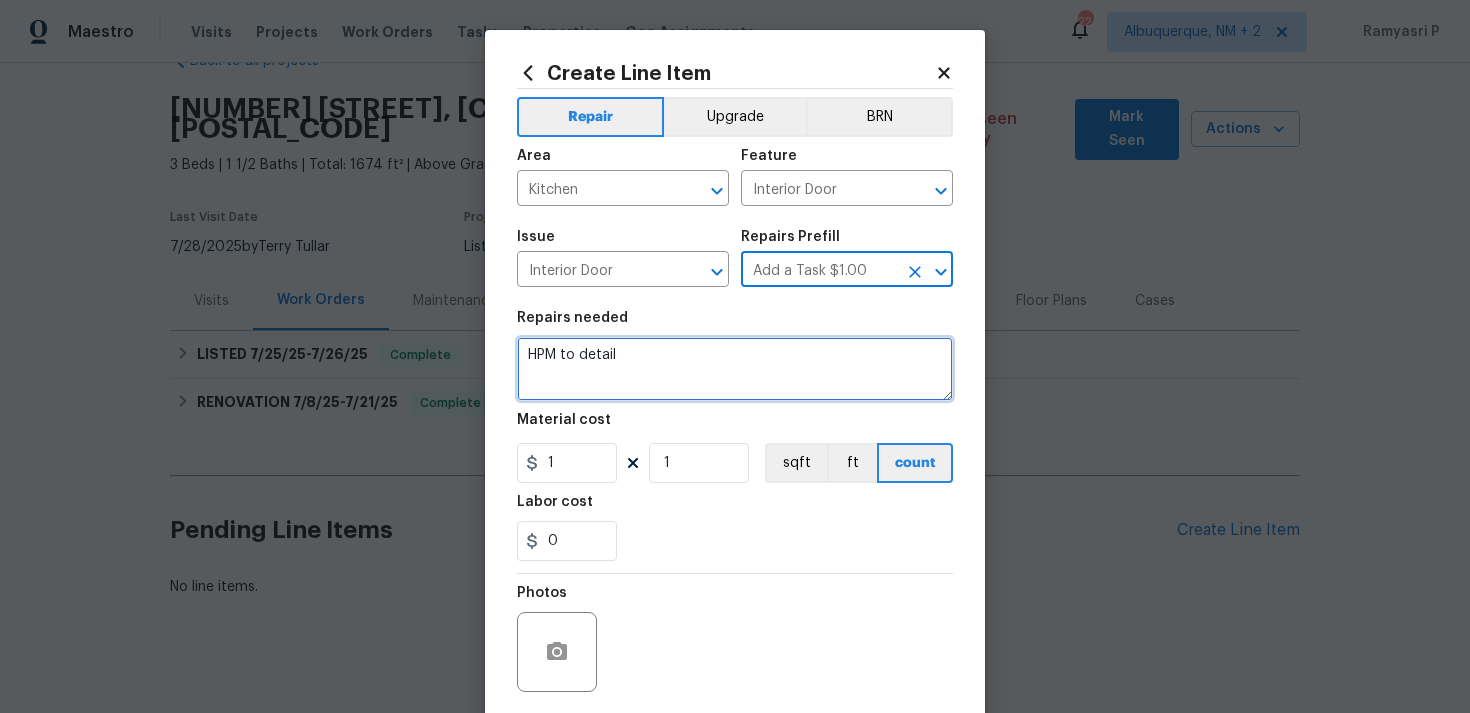 click on "HPM to detail" at bounding box center [735, 369] 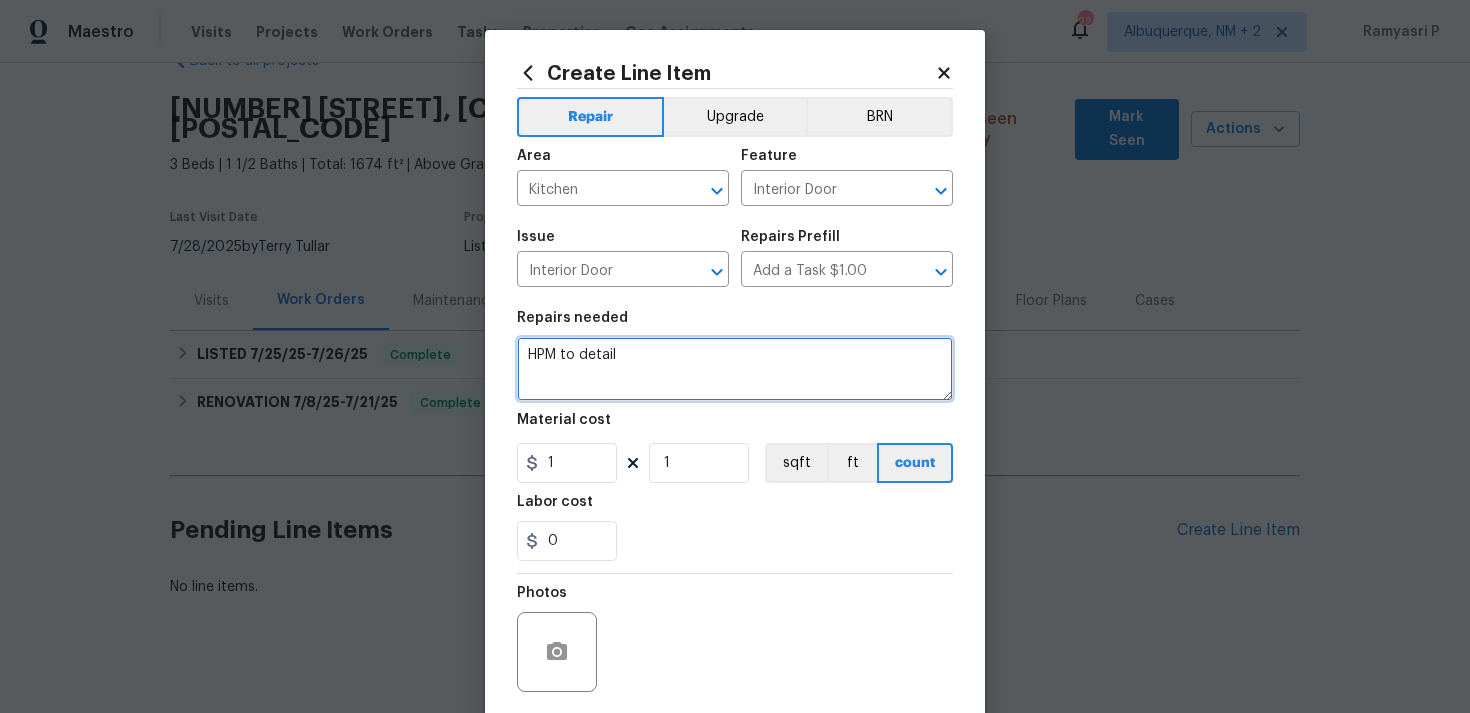 click on "HPM to detail" at bounding box center [735, 369] 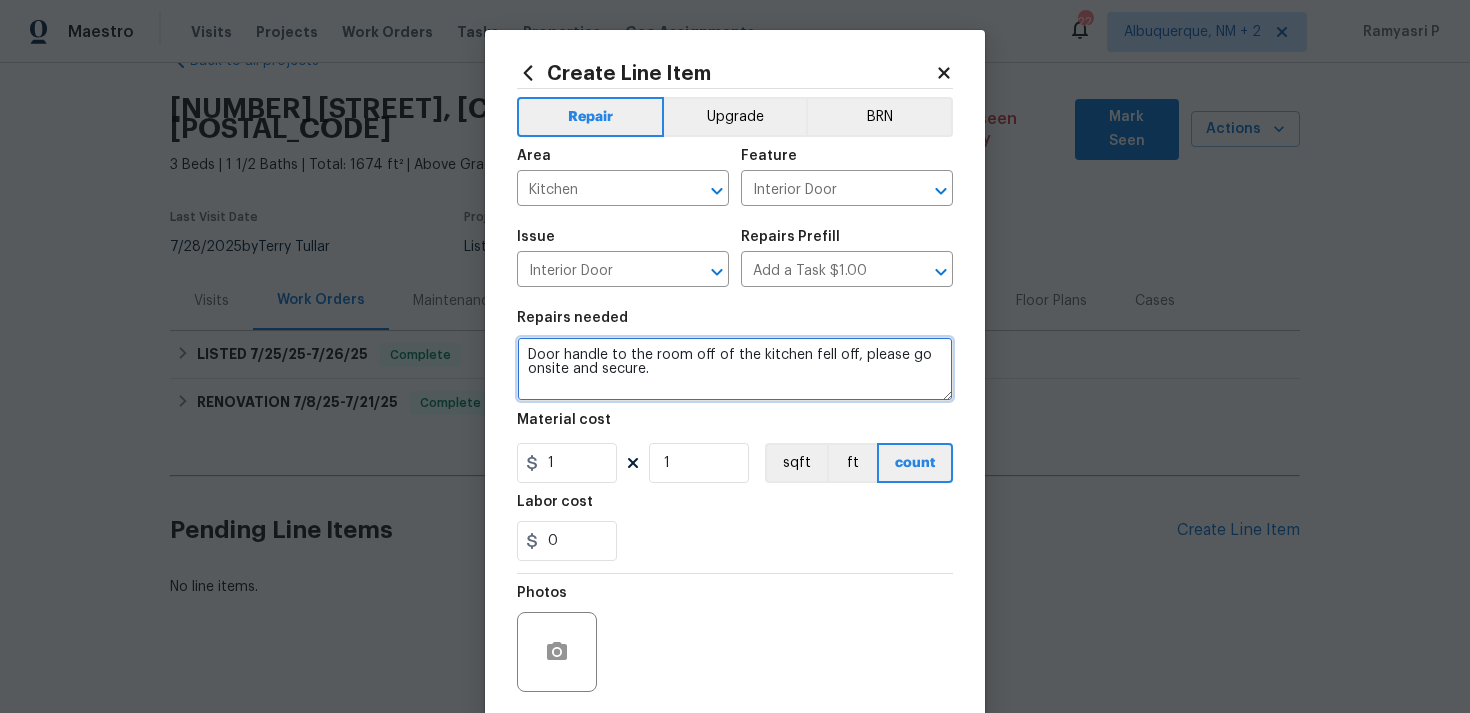 type on "Door handle to the room off of the kitchen fell off, please go onsite and secure." 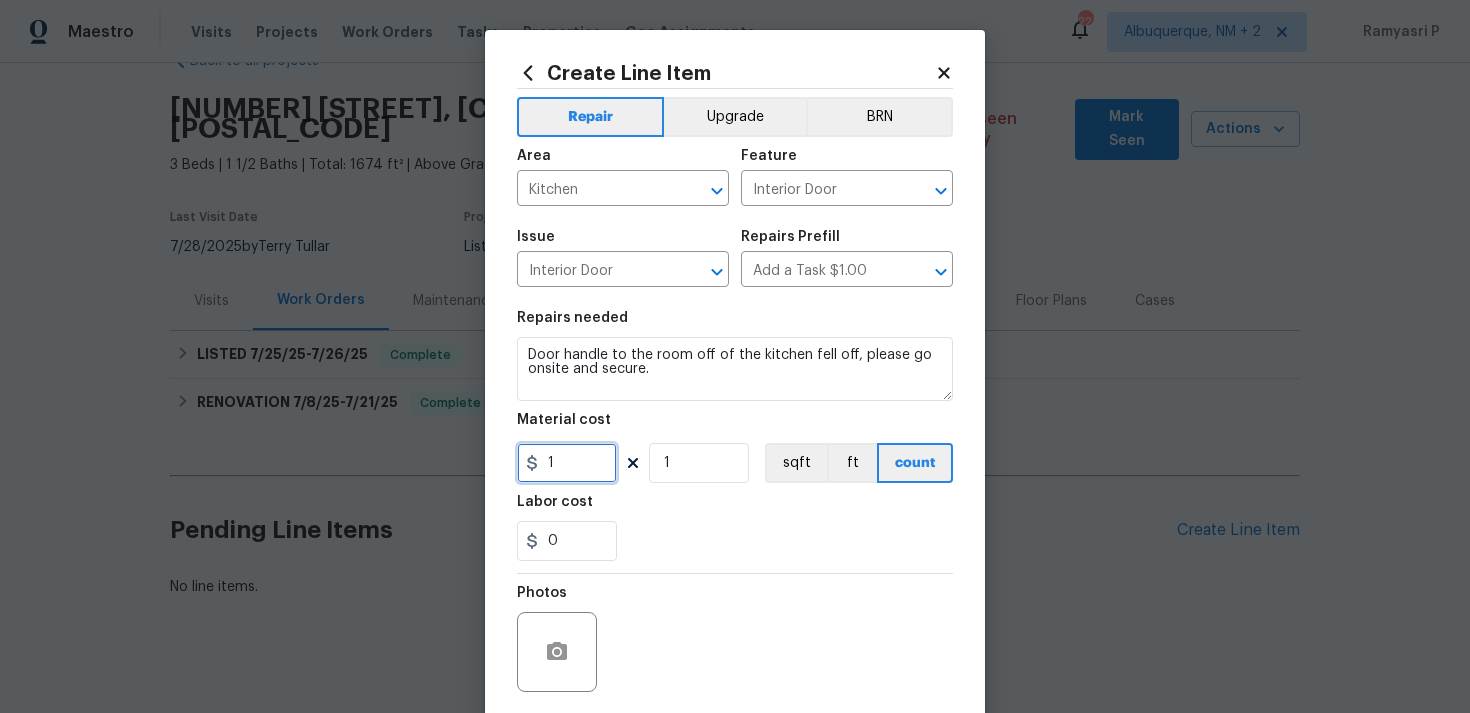 click on "1" at bounding box center (567, 463) 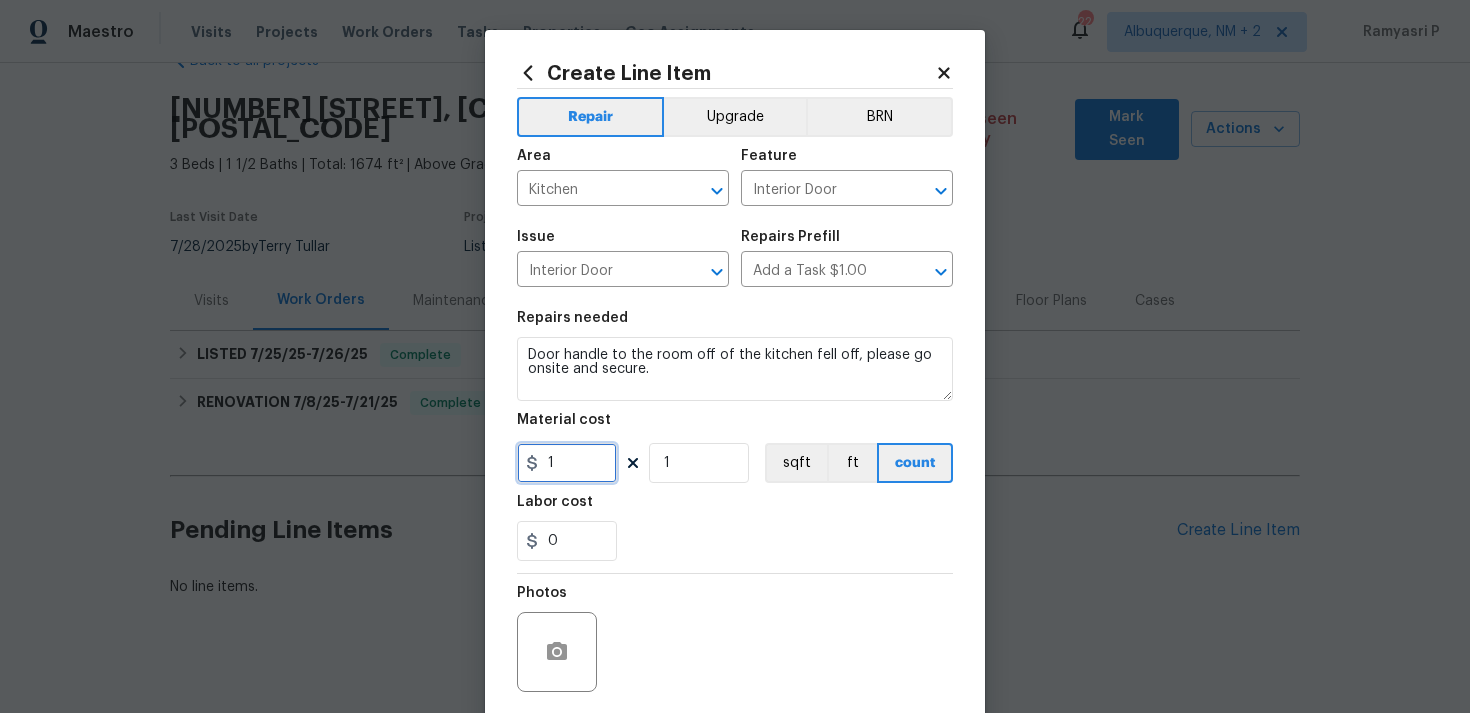 click on "1" at bounding box center (567, 463) 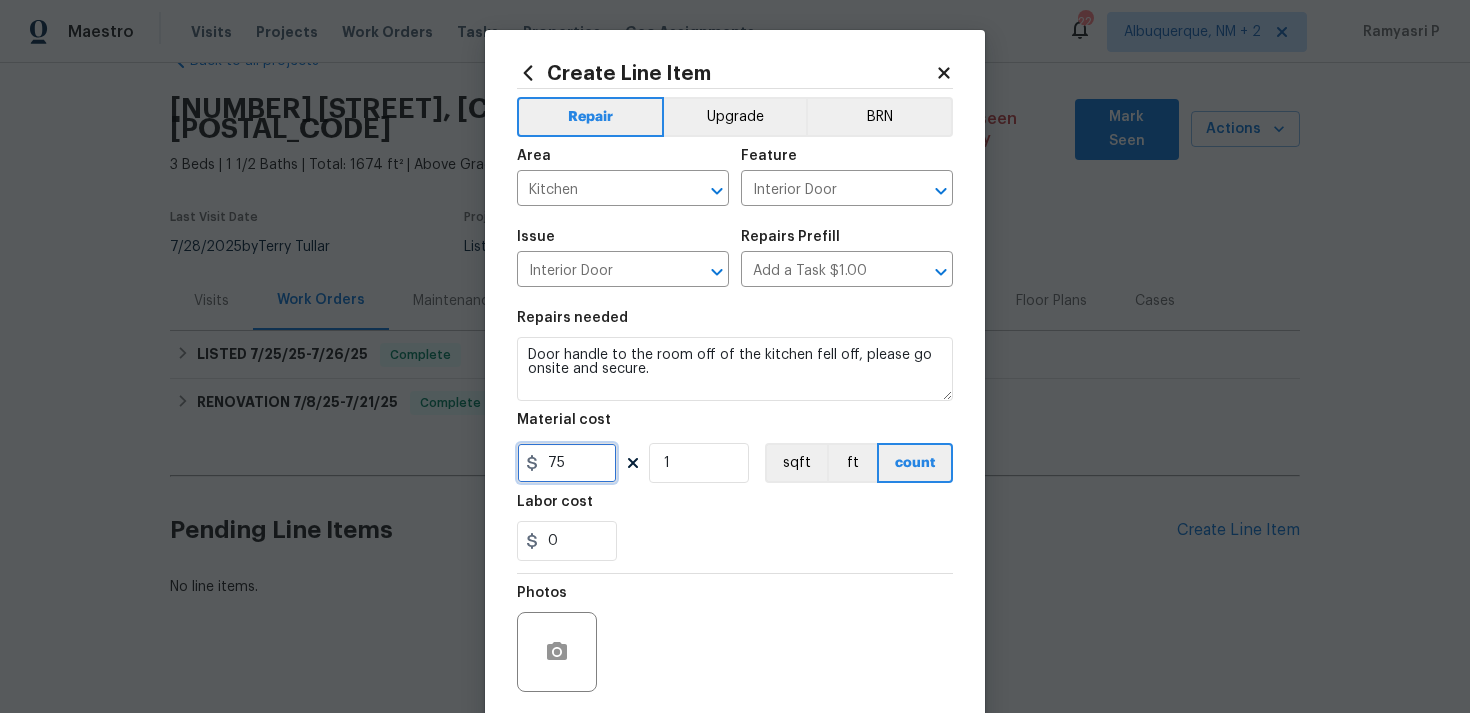 type on "75" 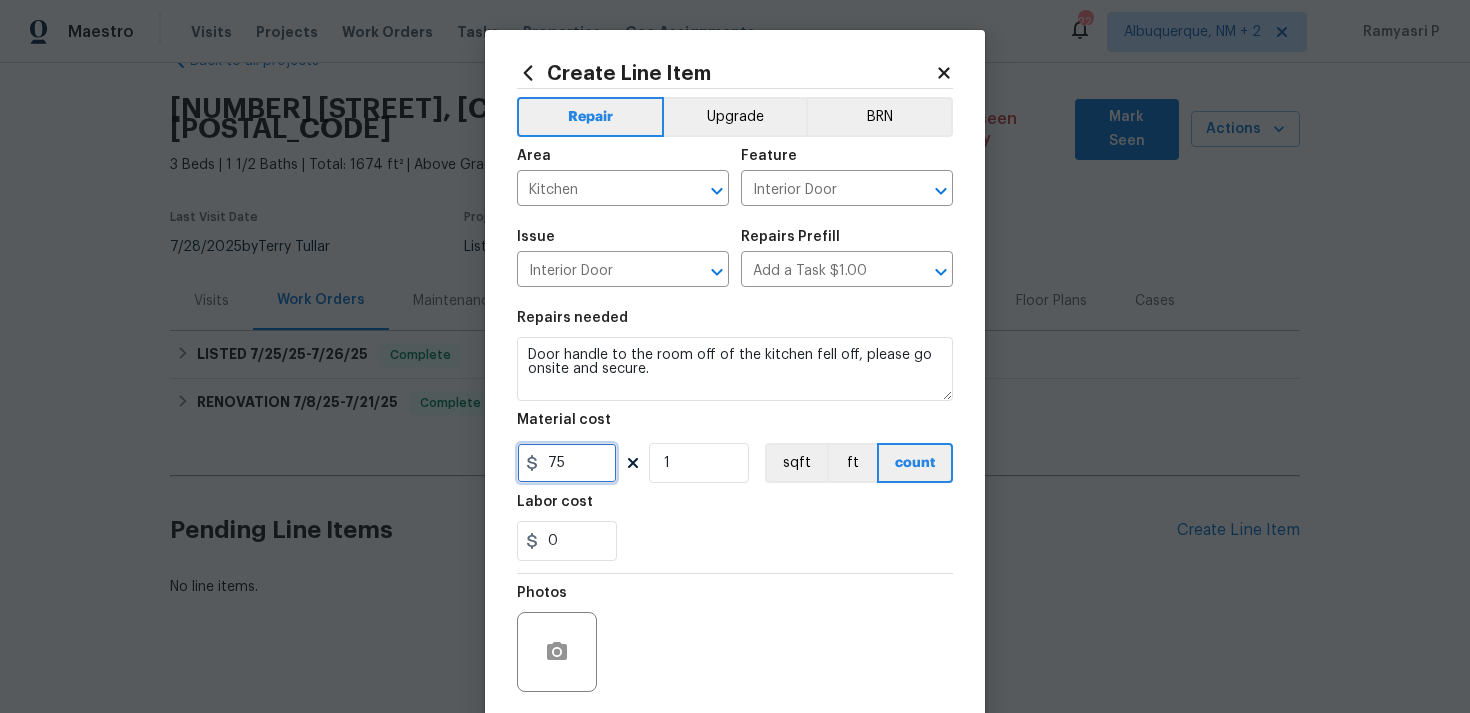 scroll, scrollTop: 149, scrollLeft: 0, axis: vertical 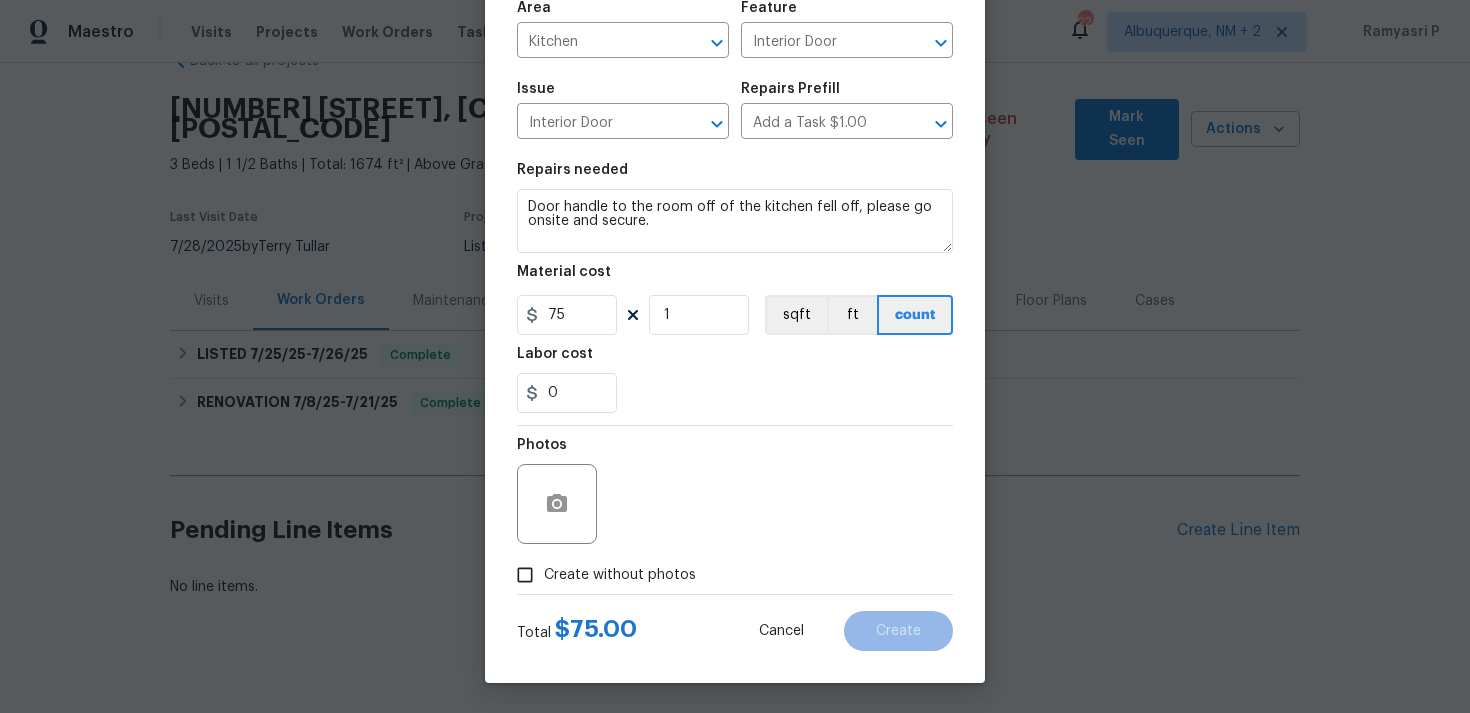 click on "Create without photos" at bounding box center (525, 575) 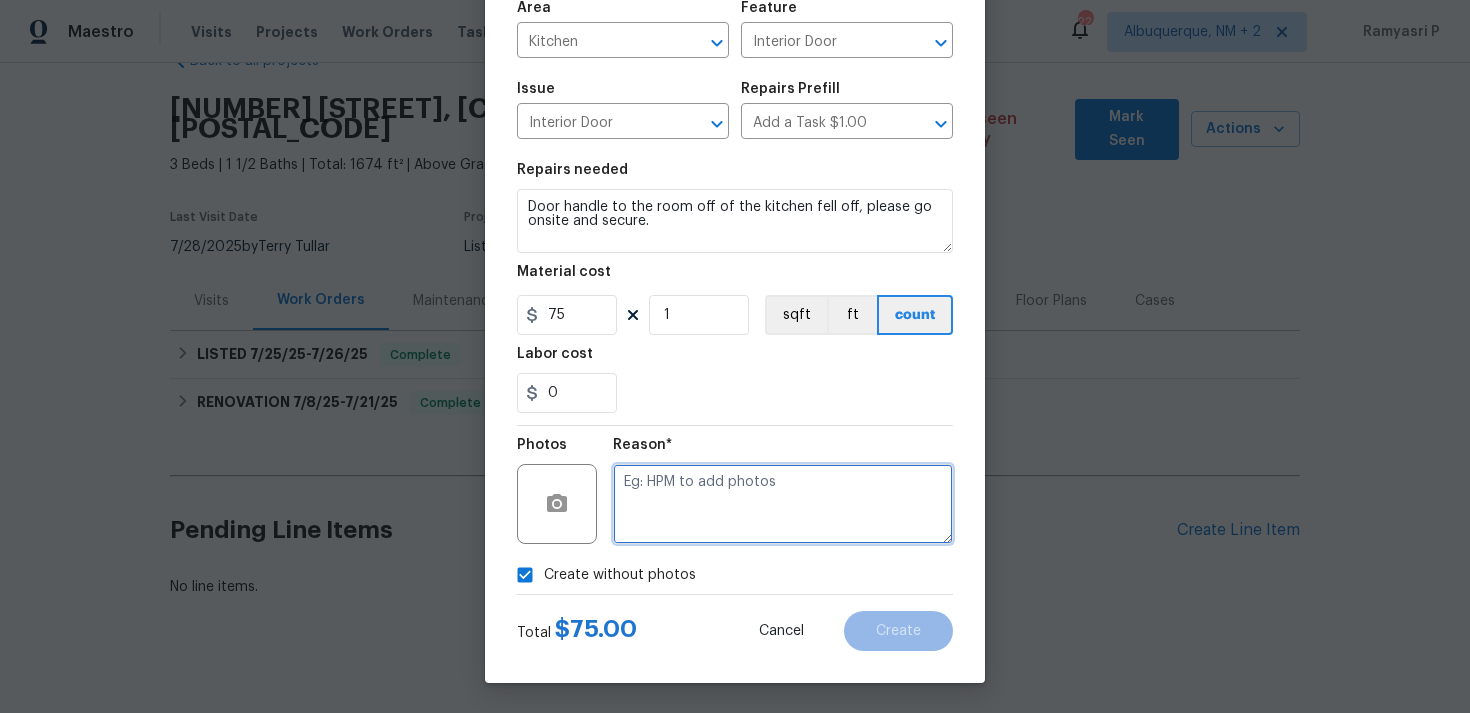 click at bounding box center [783, 504] 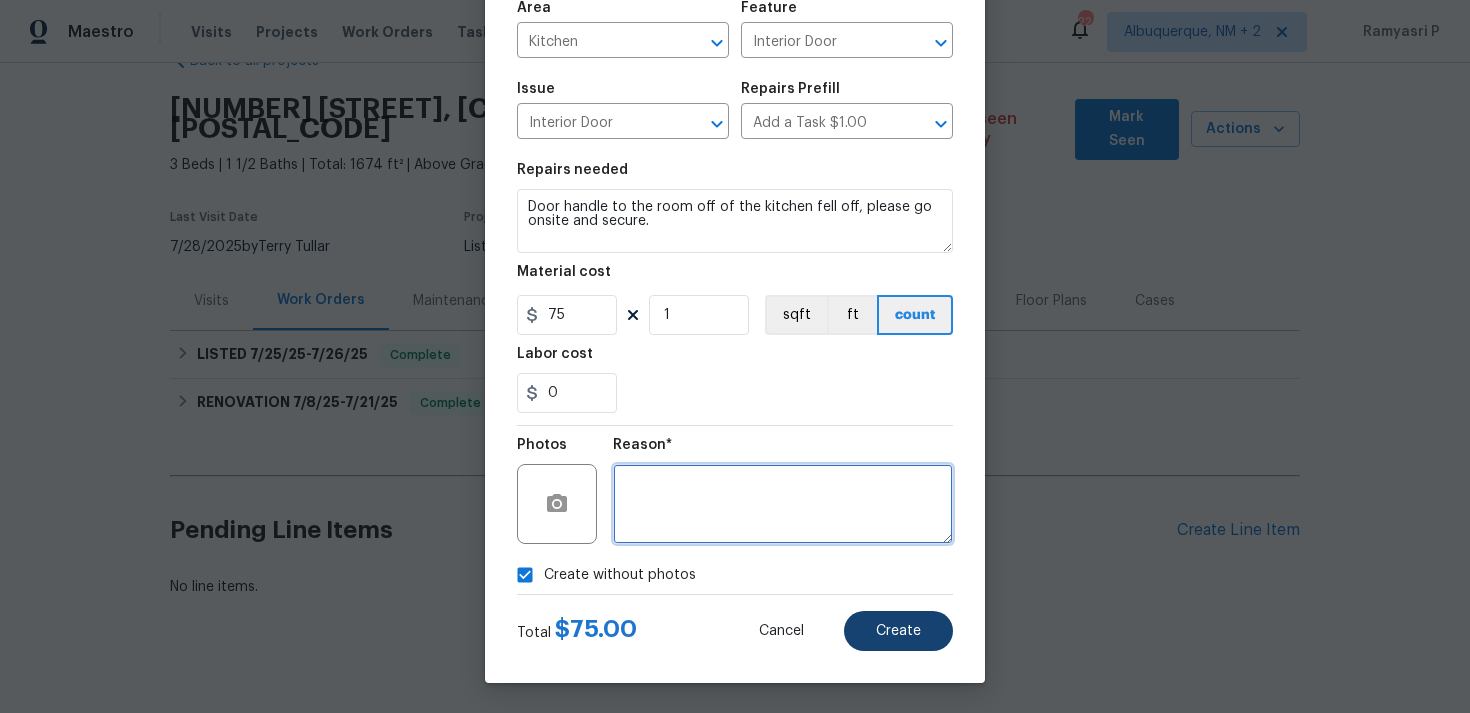 type 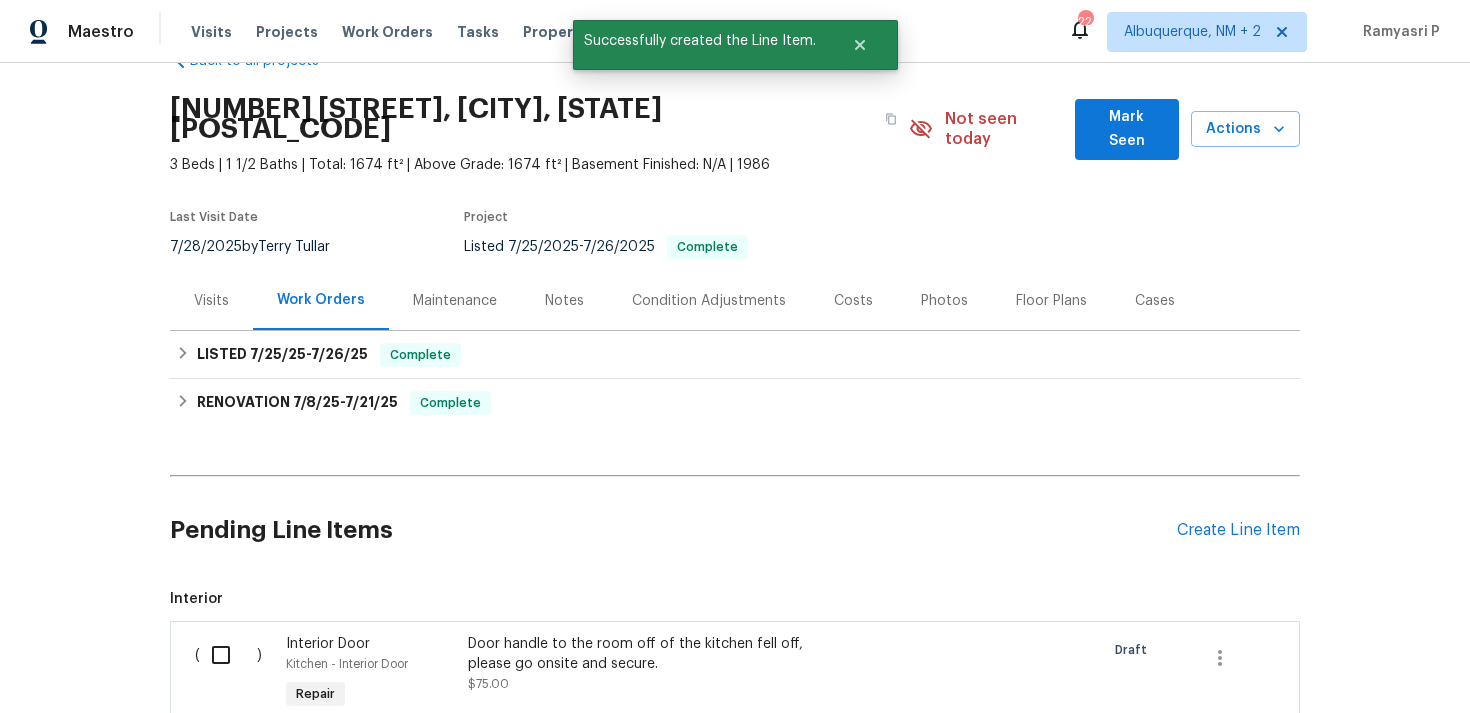 click at bounding box center (228, 655) 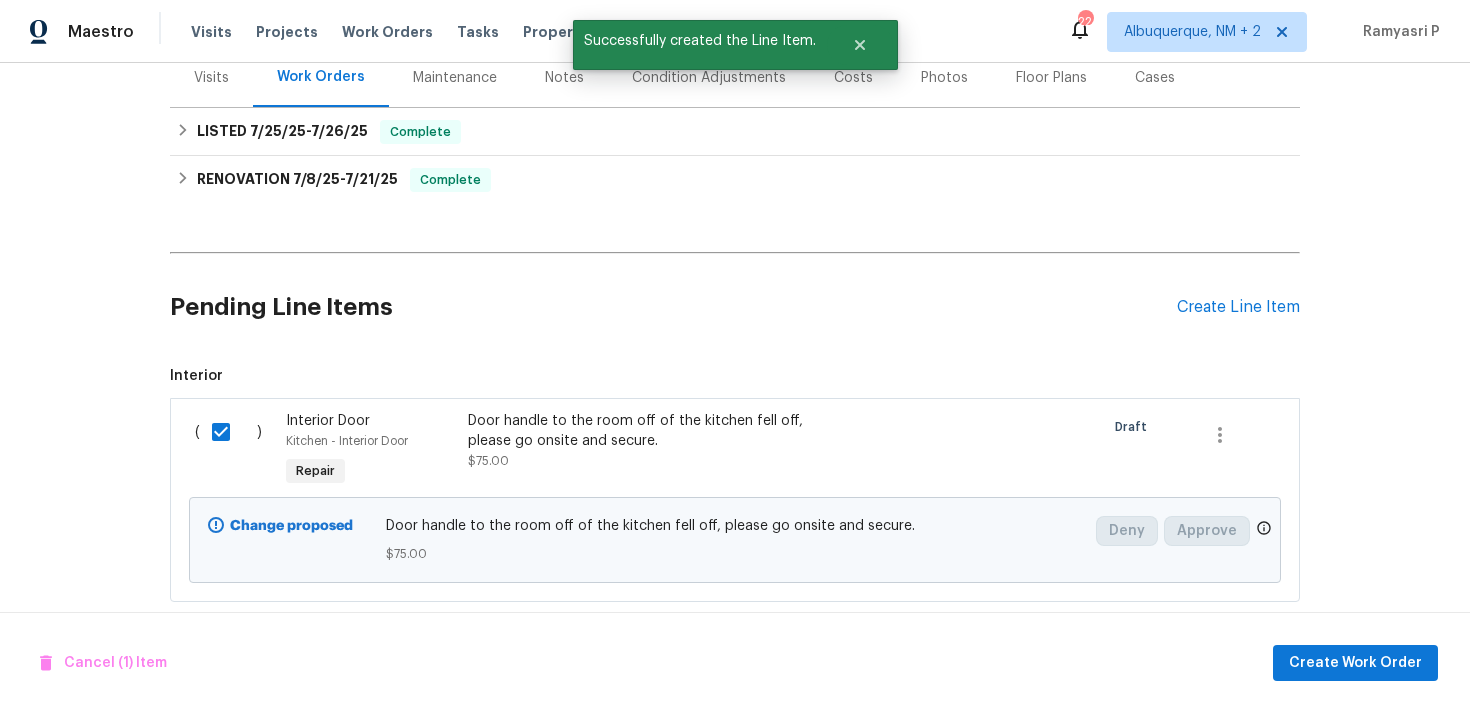 scroll, scrollTop: 280, scrollLeft: 0, axis: vertical 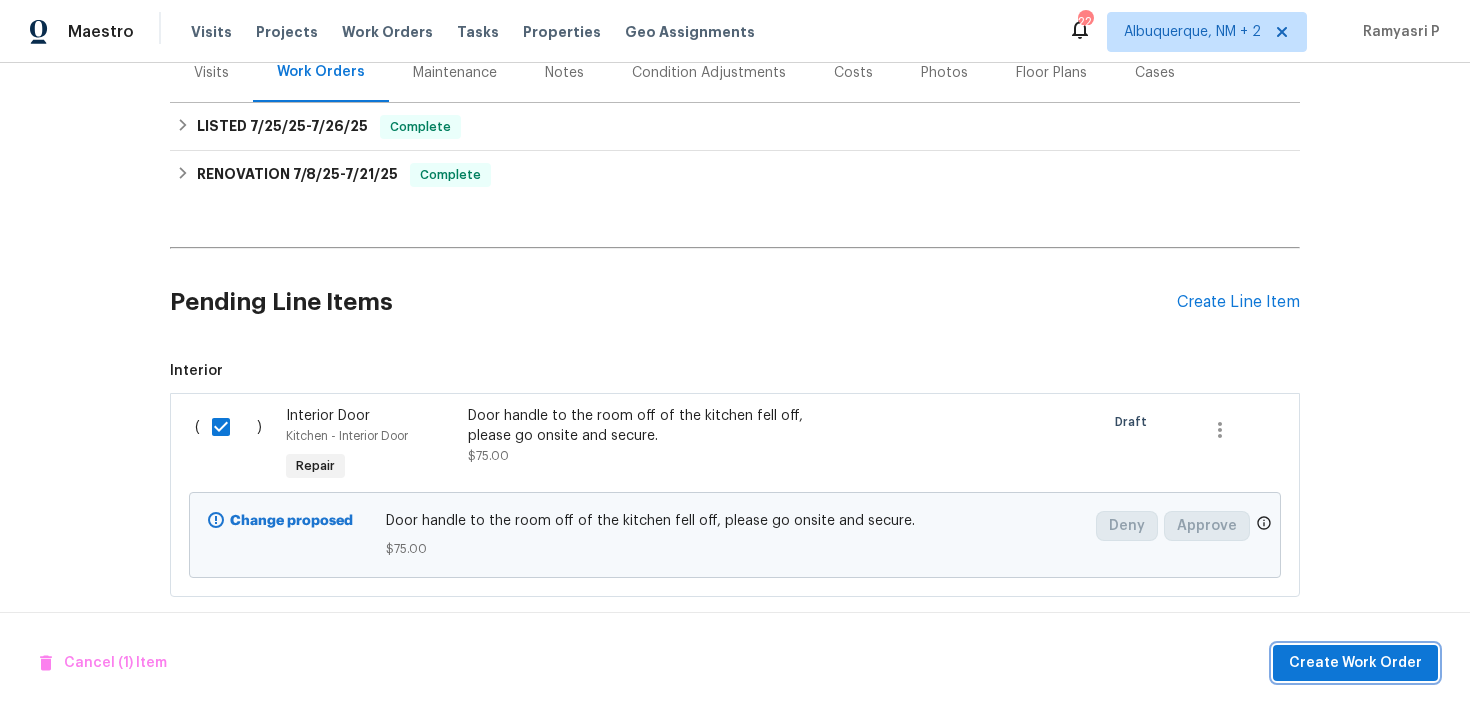 click on "Create Work Order" at bounding box center (1355, 663) 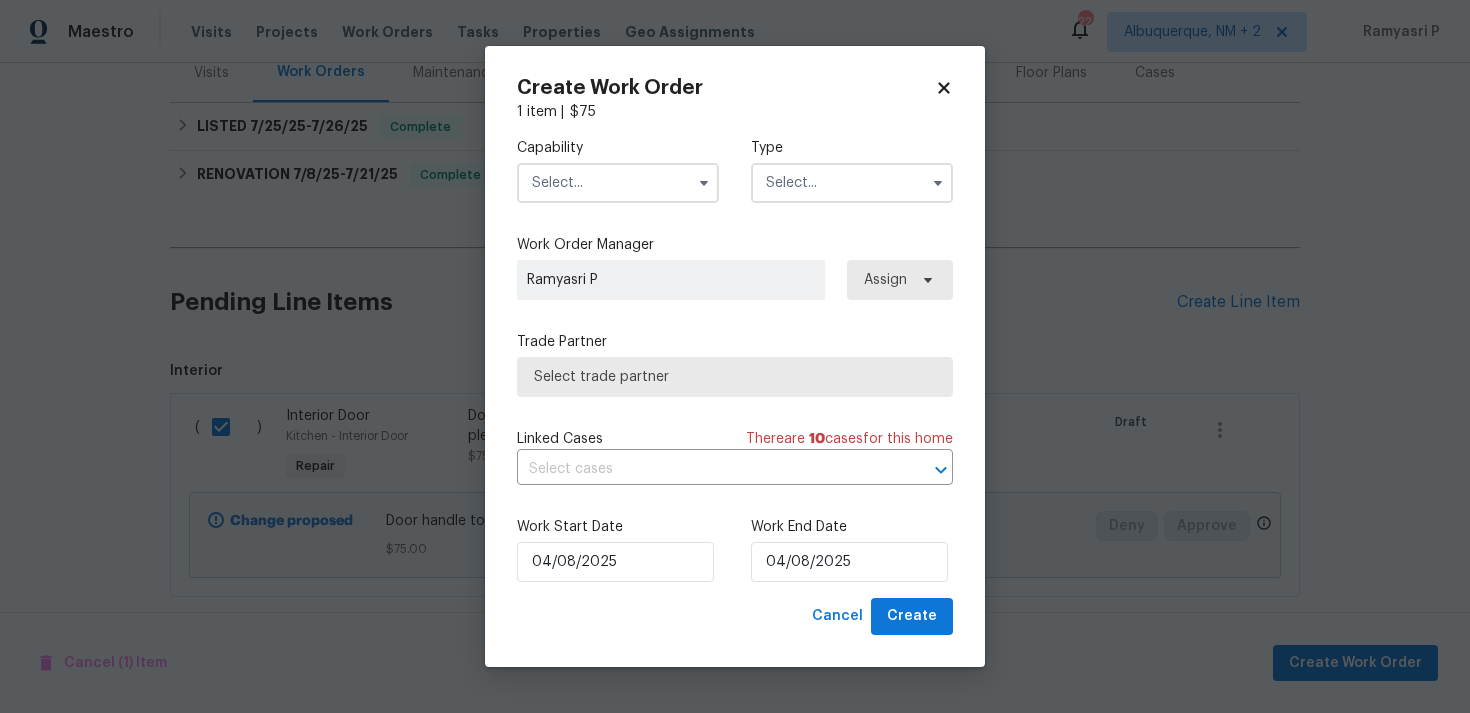 click at bounding box center [852, 183] 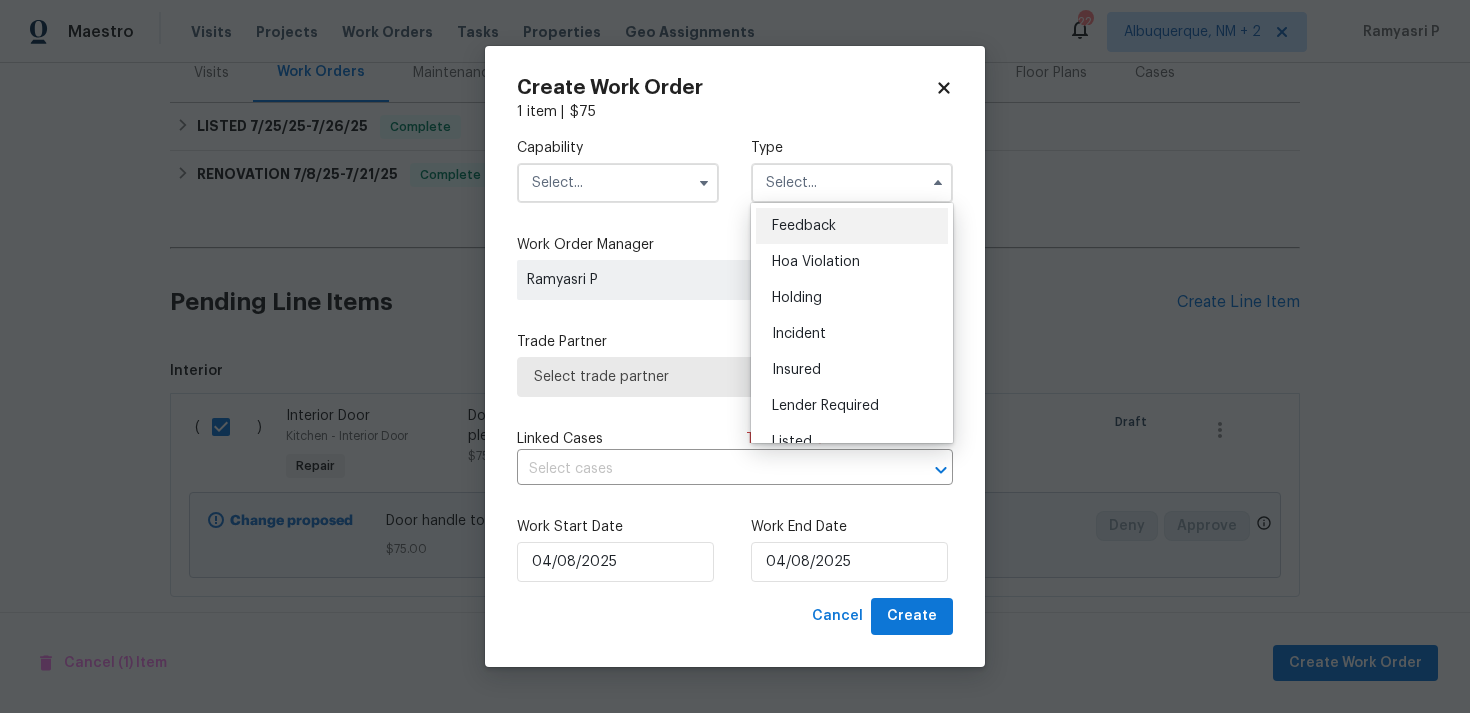 click on "Feedback" at bounding box center [852, 226] 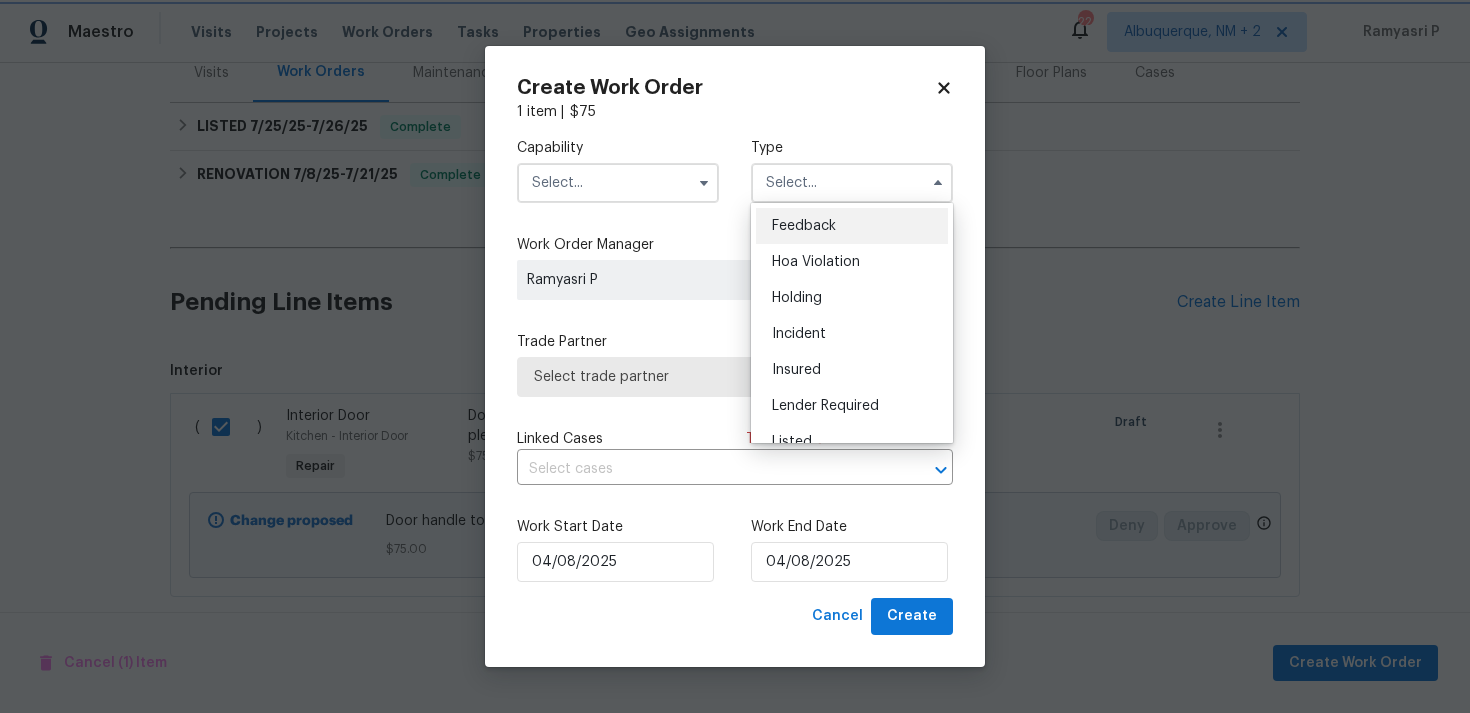 type on "Feedback" 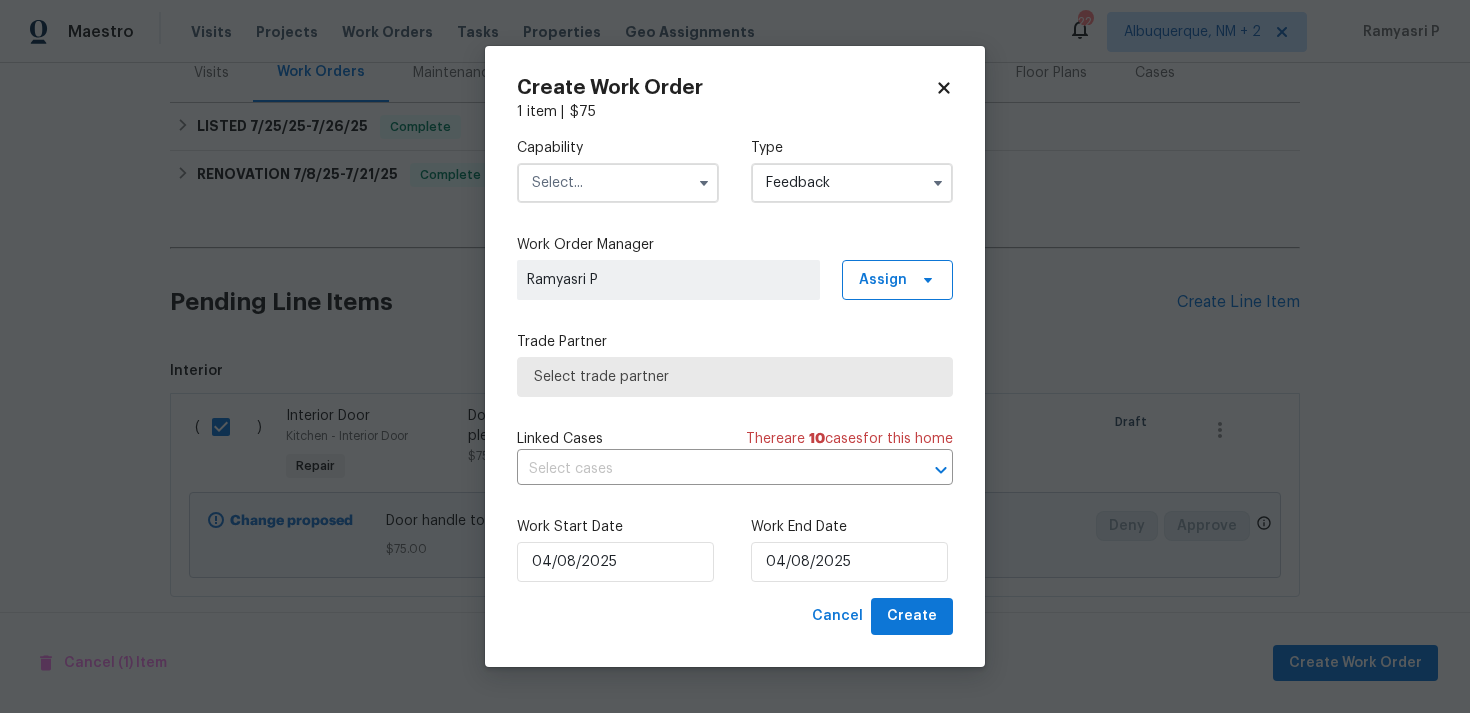 click on "Capability   Type   Feedback" at bounding box center [735, 170] 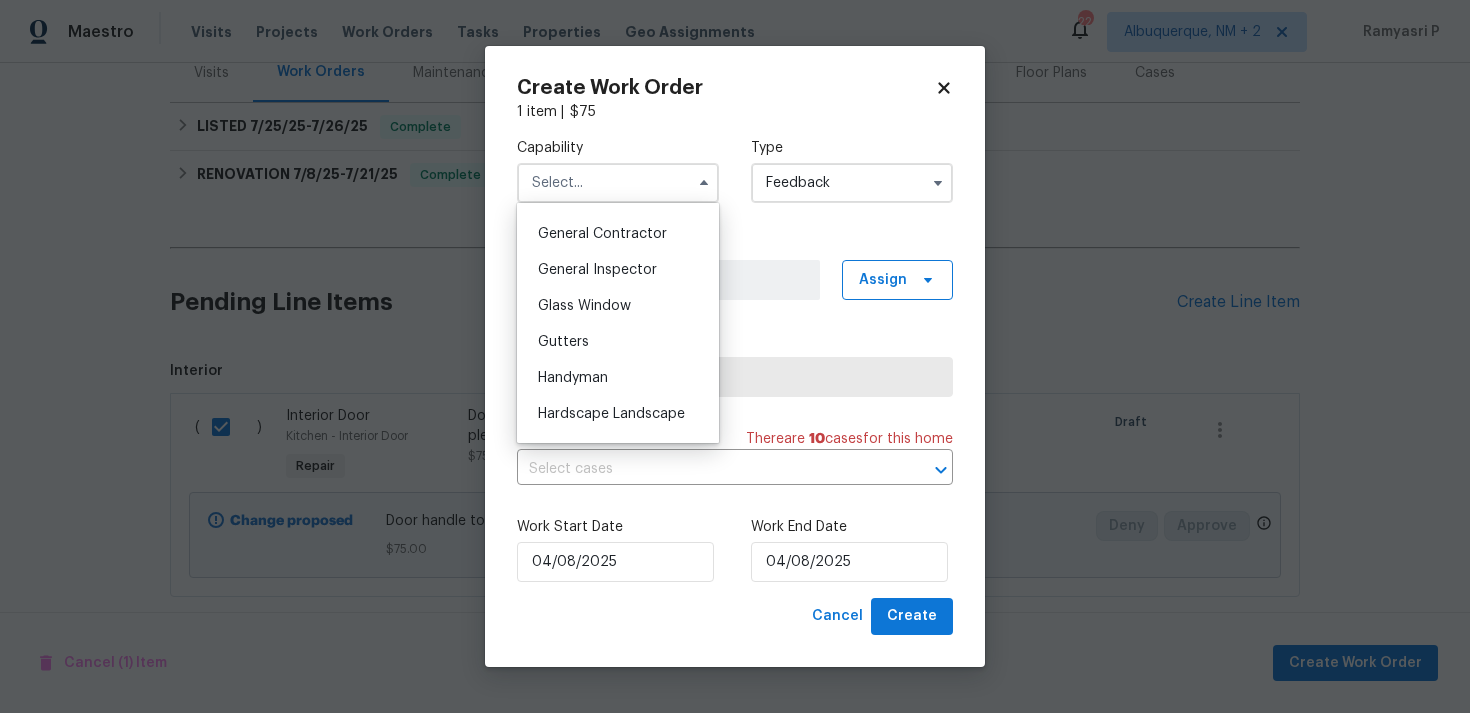scroll, scrollTop: 939, scrollLeft: 0, axis: vertical 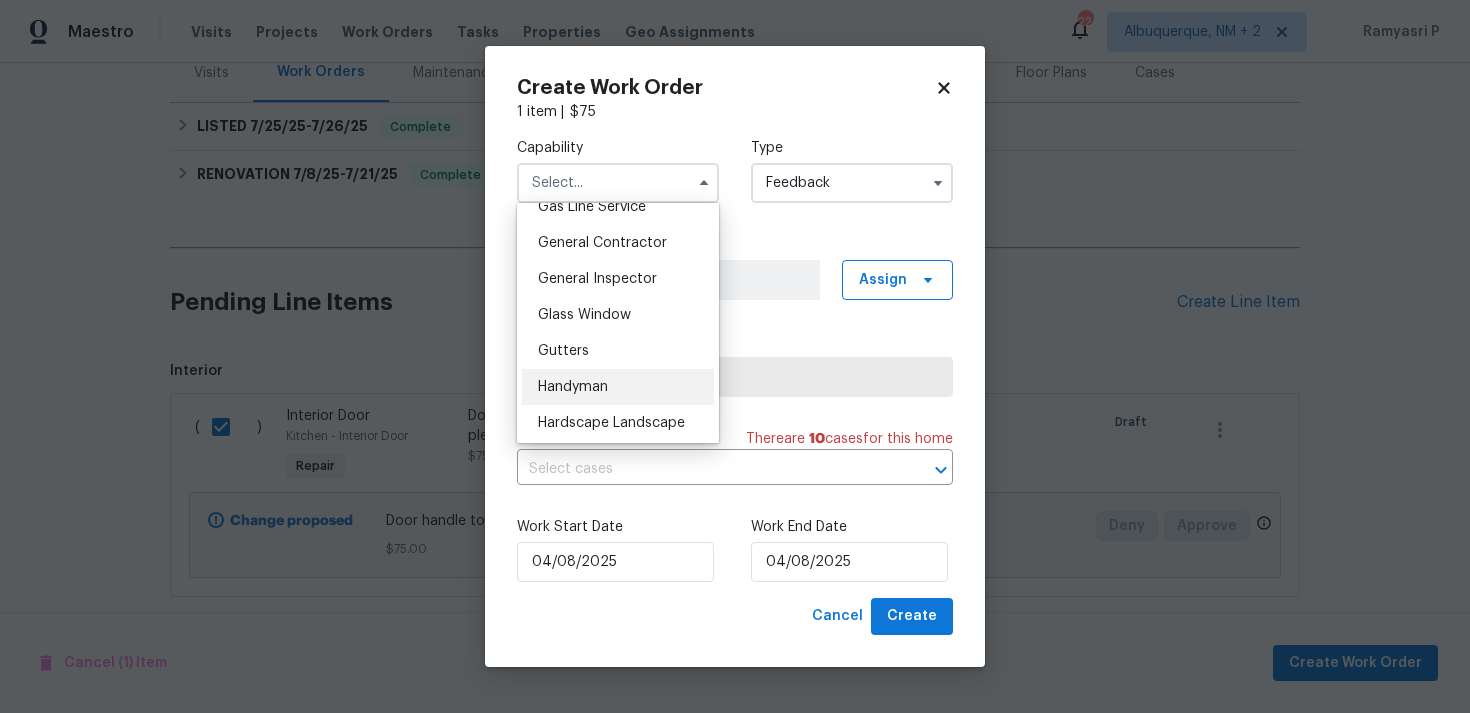 click on "Handyman" at bounding box center [618, 387] 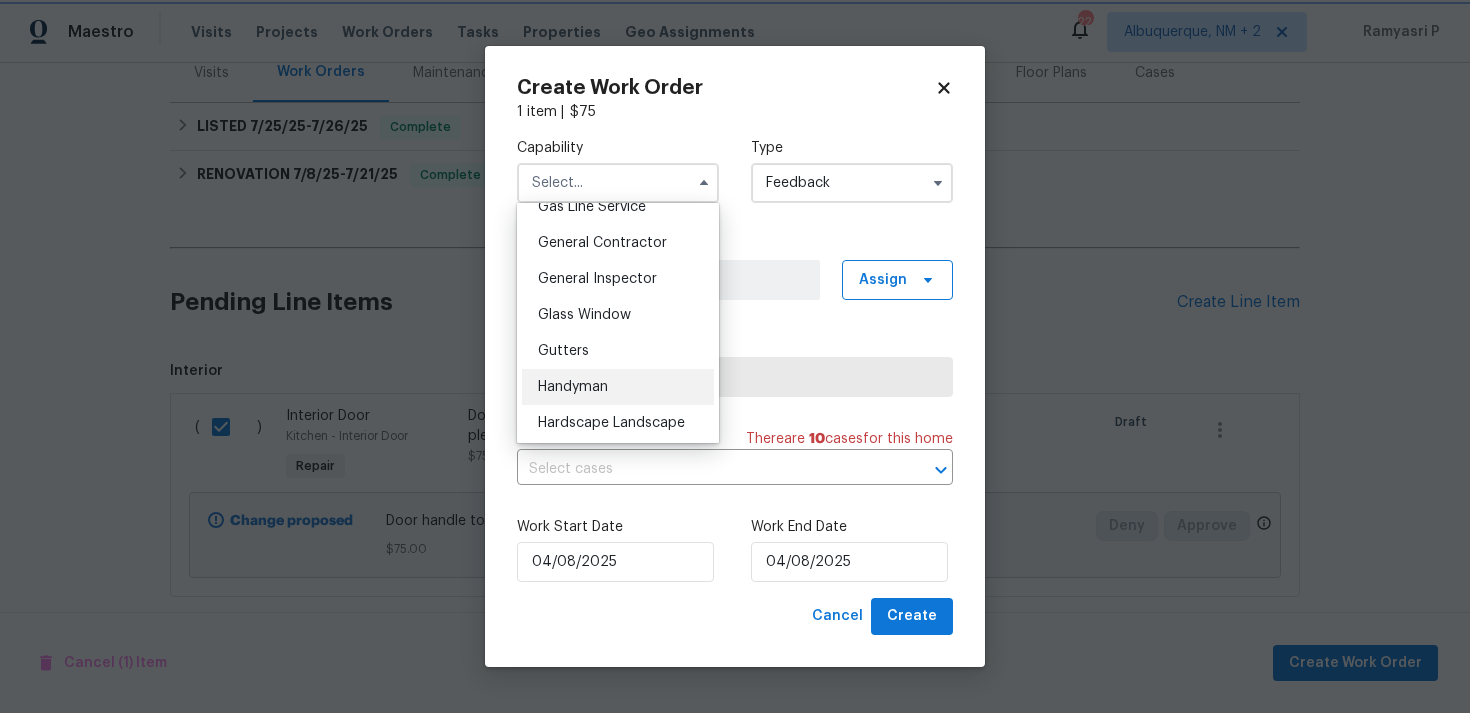 type on "Handyman" 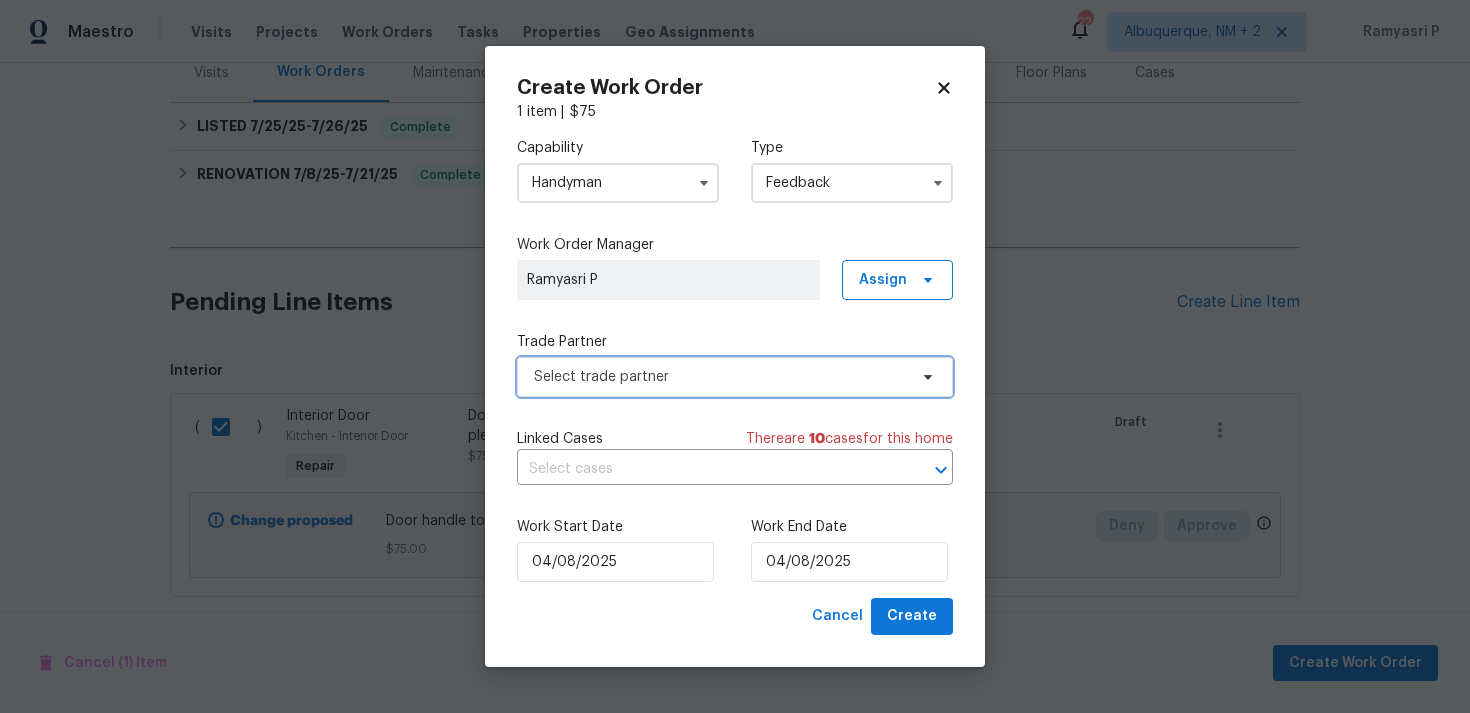 click on "Select trade partner" at bounding box center (735, 377) 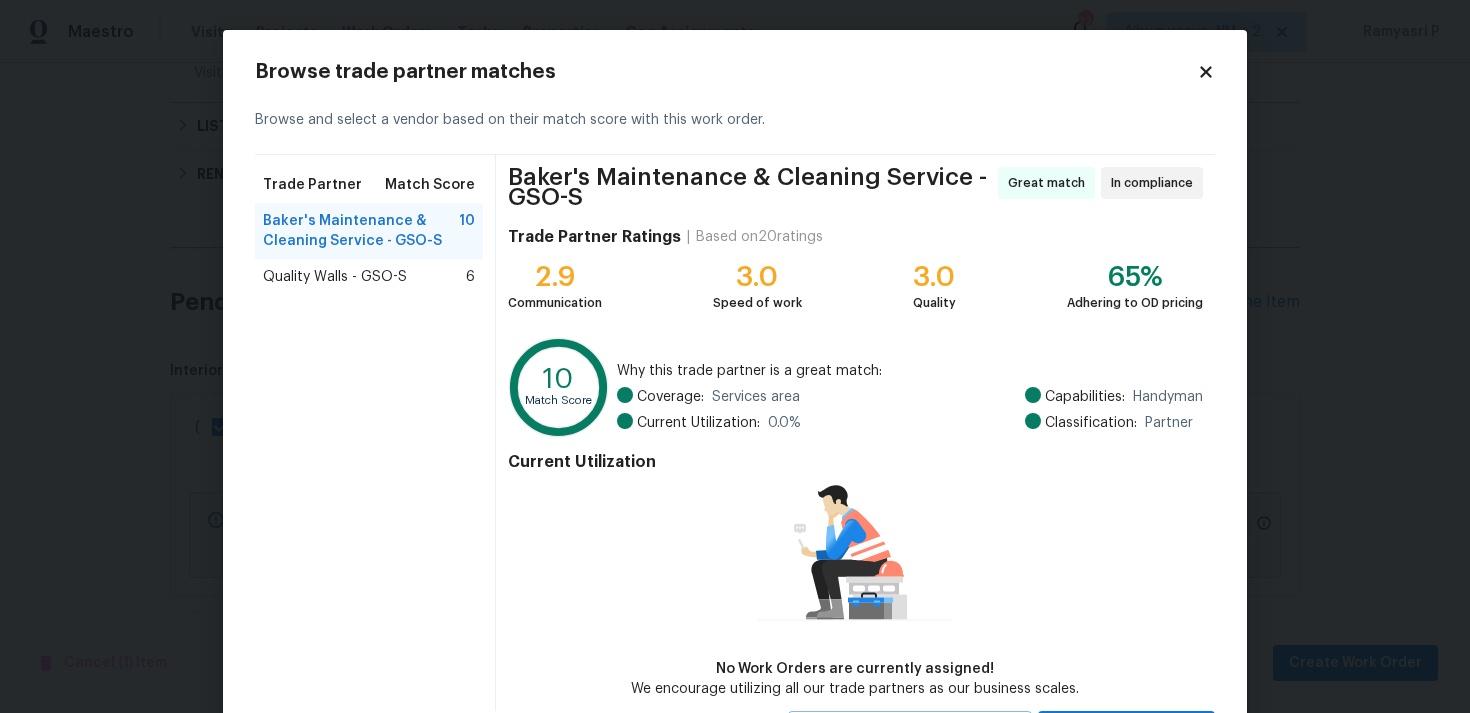 click 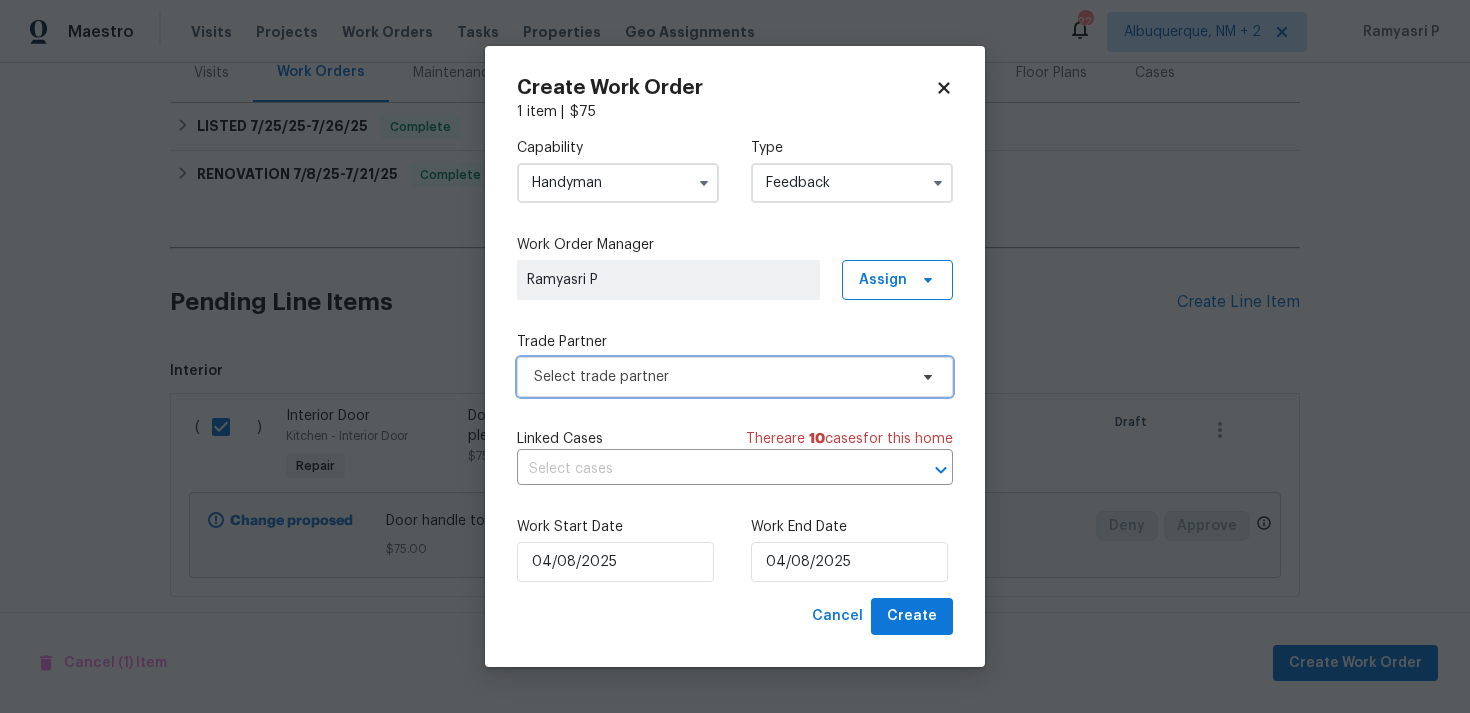 click on "Select trade partner" at bounding box center [720, 377] 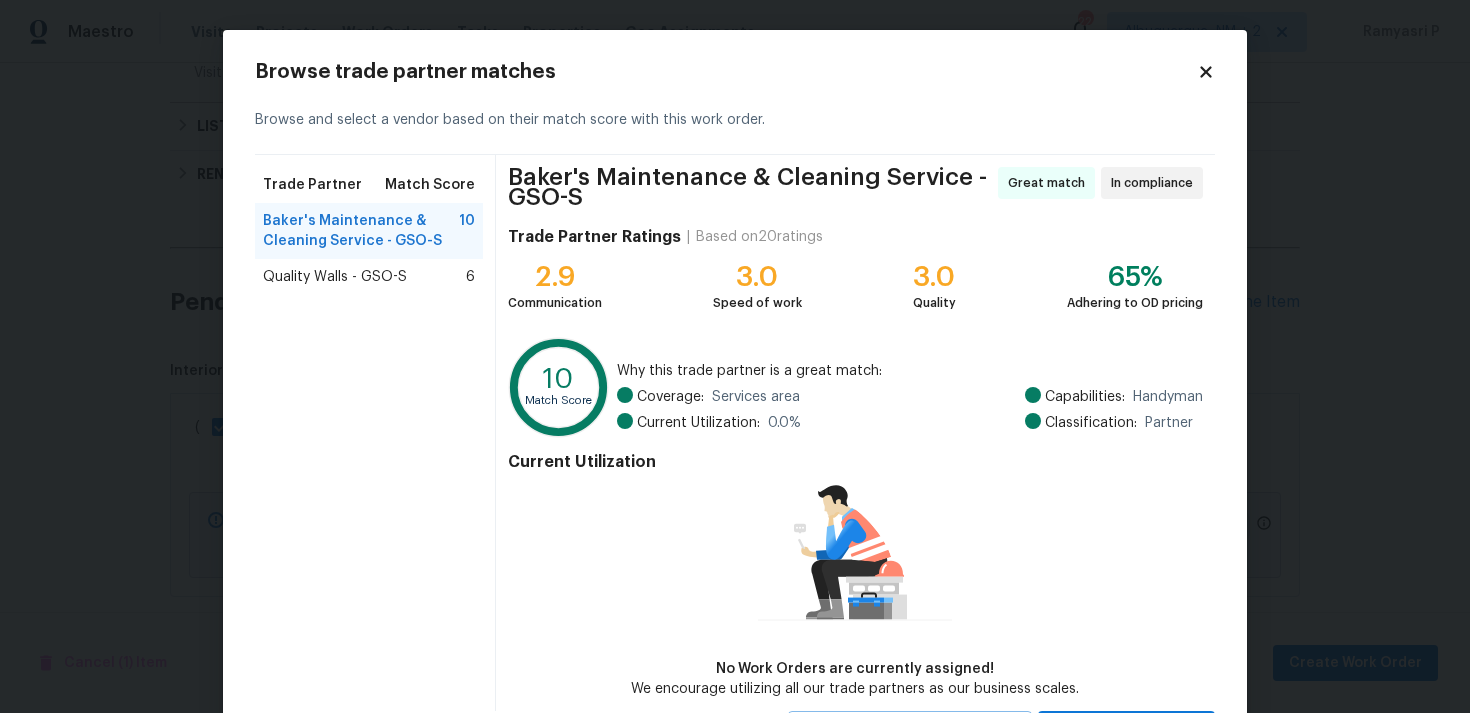 click on "Quality Walls - GSO-S 6" at bounding box center [369, 277] 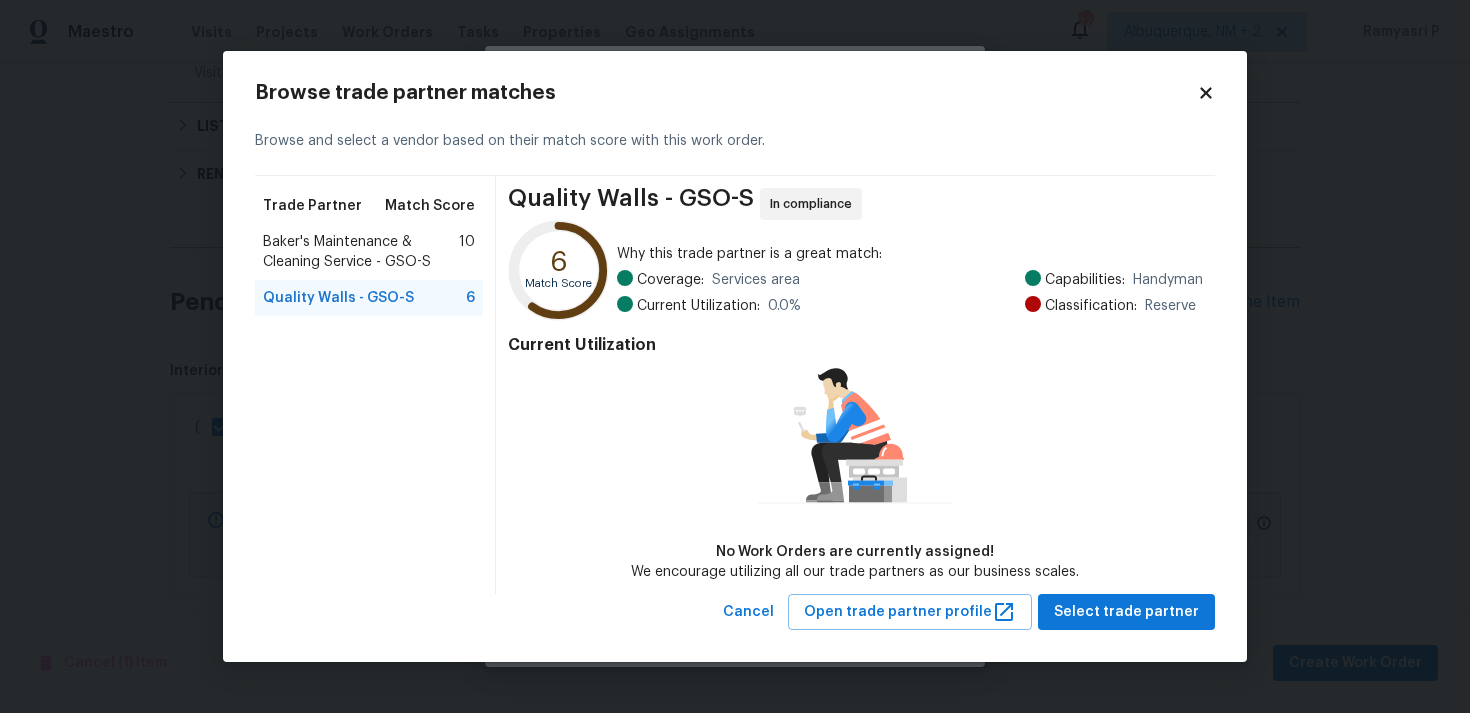 click on "Baker's Maintenance & Cleaning Service - GSO-S" at bounding box center [361, 252] 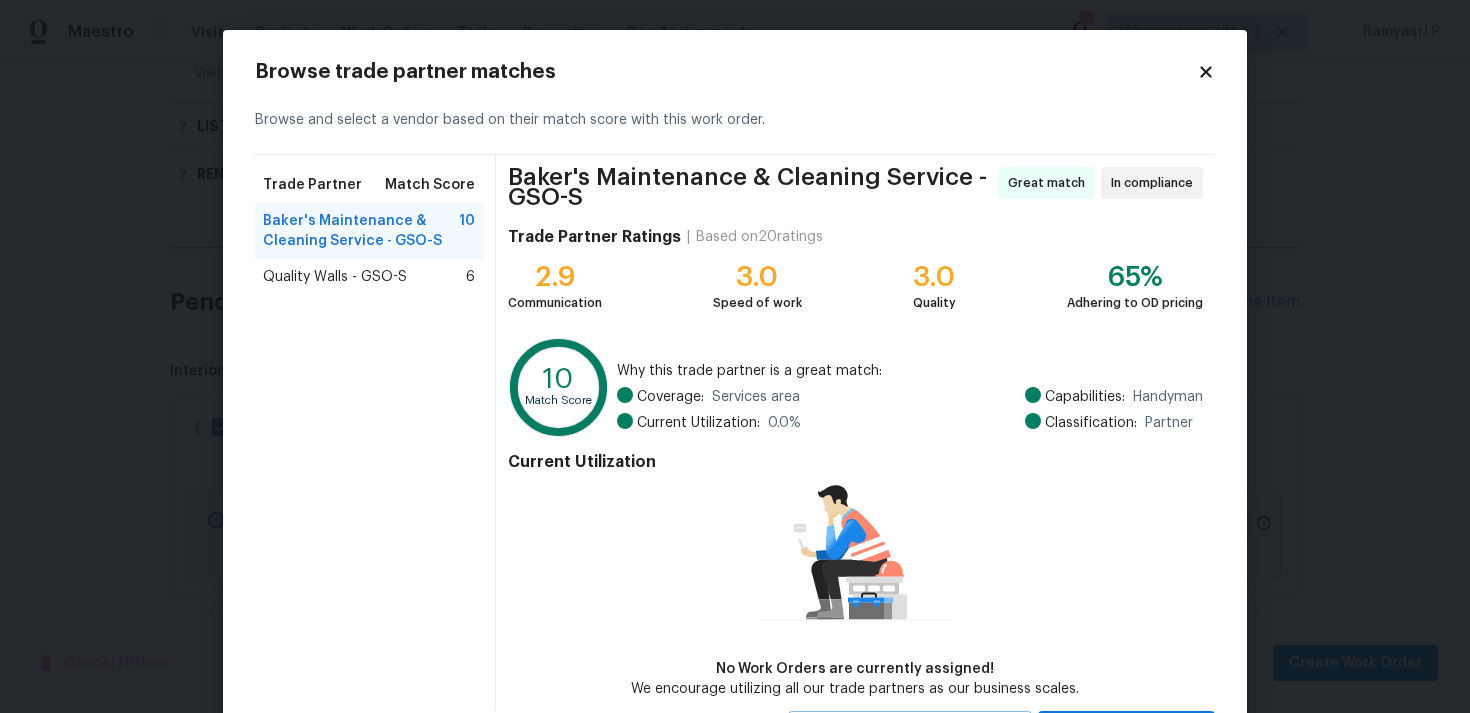 scroll, scrollTop: 95, scrollLeft: 0, axis: vertical 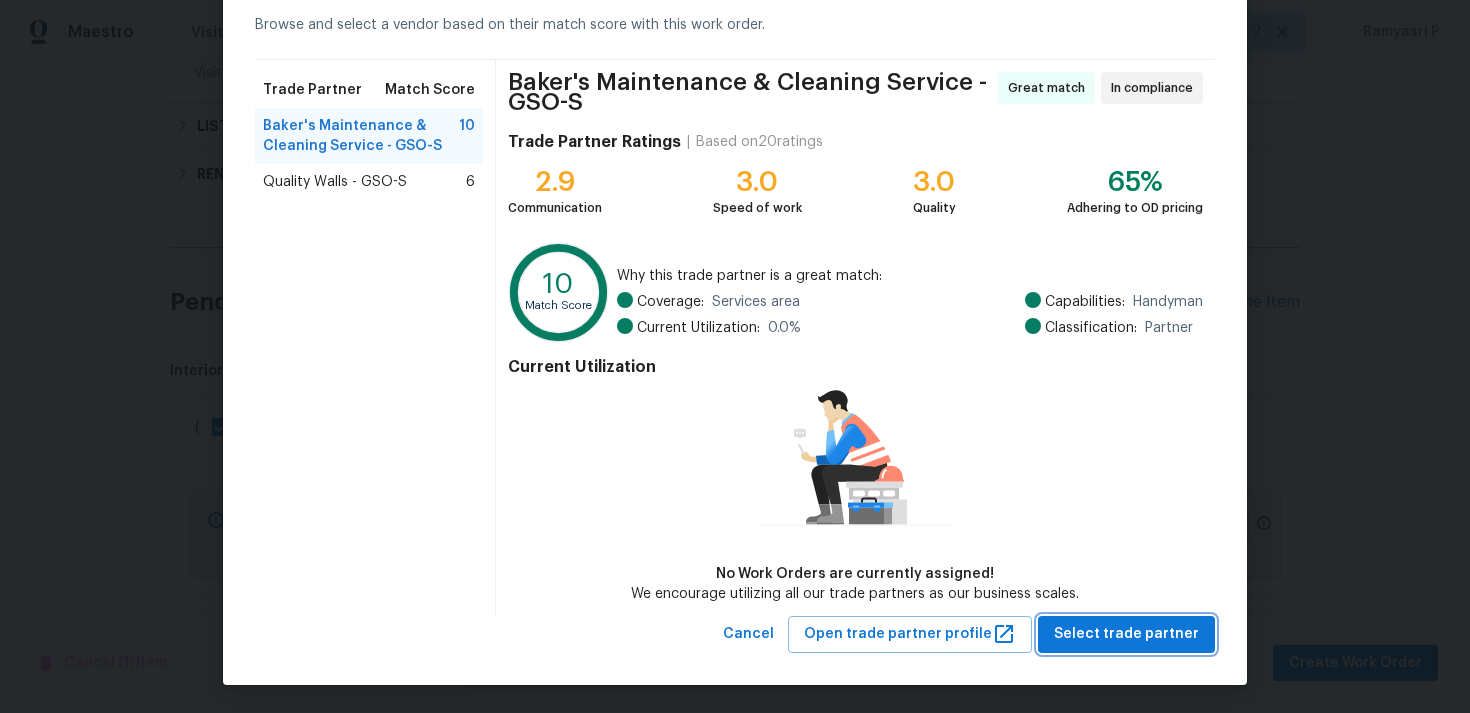 click on "Select trade partner" at bounding box center [1126, 634] 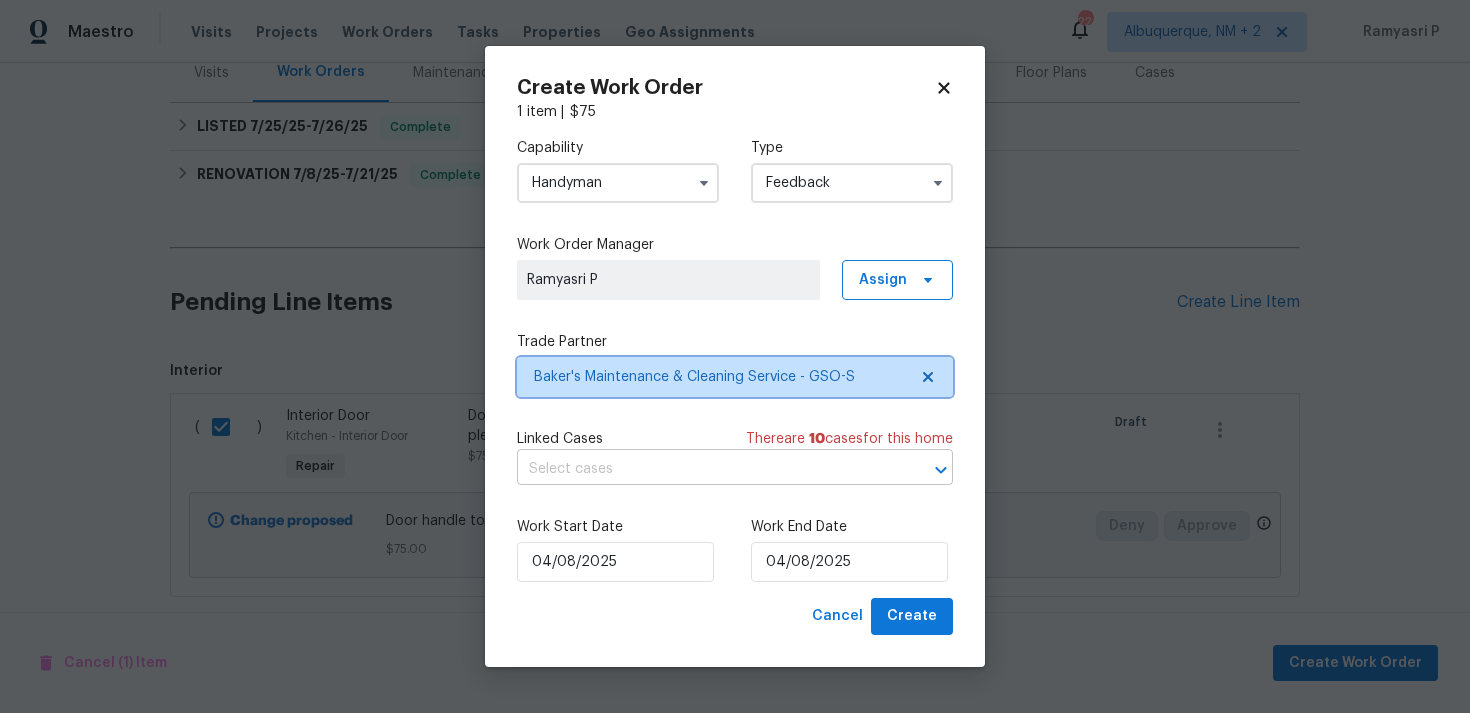 scroll, scrollTop: 0, scrollLeft: 0, axis: both 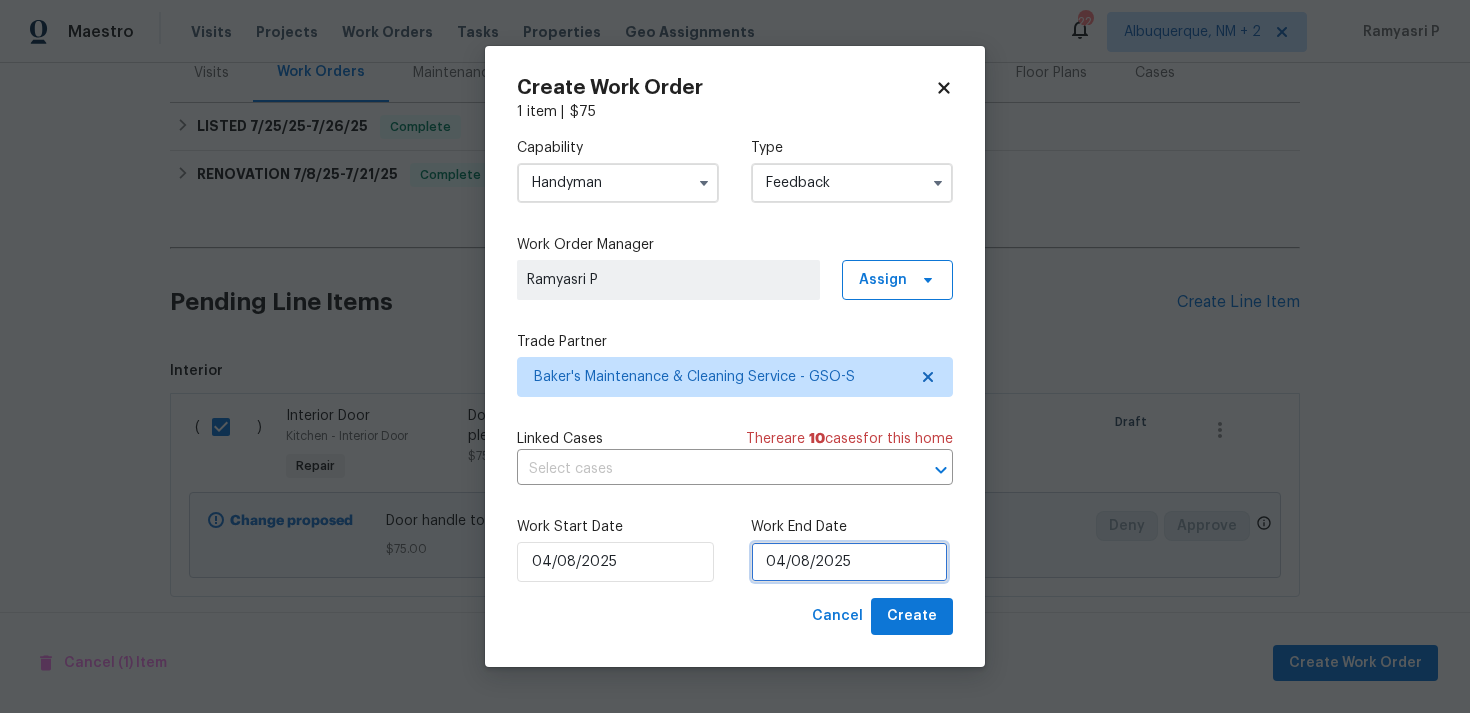 click on "04/08/2025" at bounding box center (849, 562) 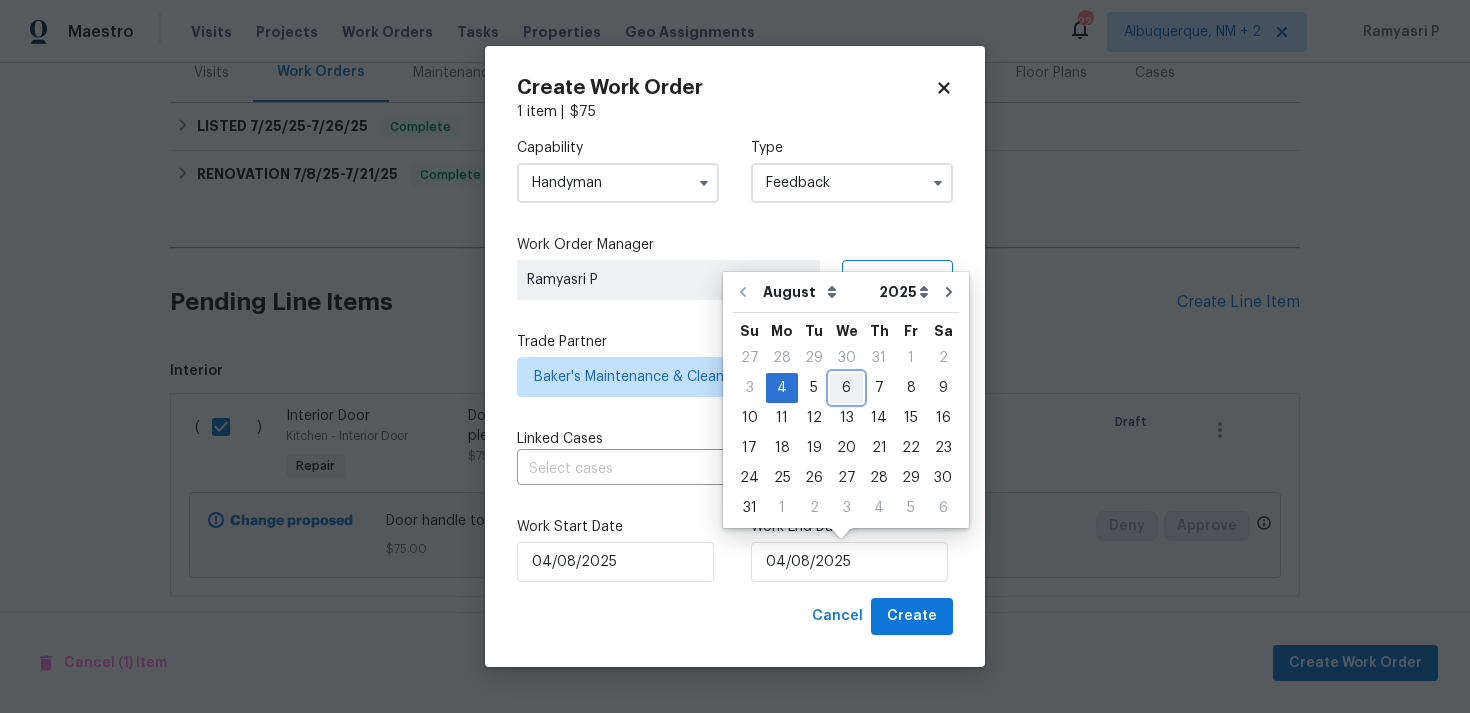 click on "6" at bounding box center [846, 388] 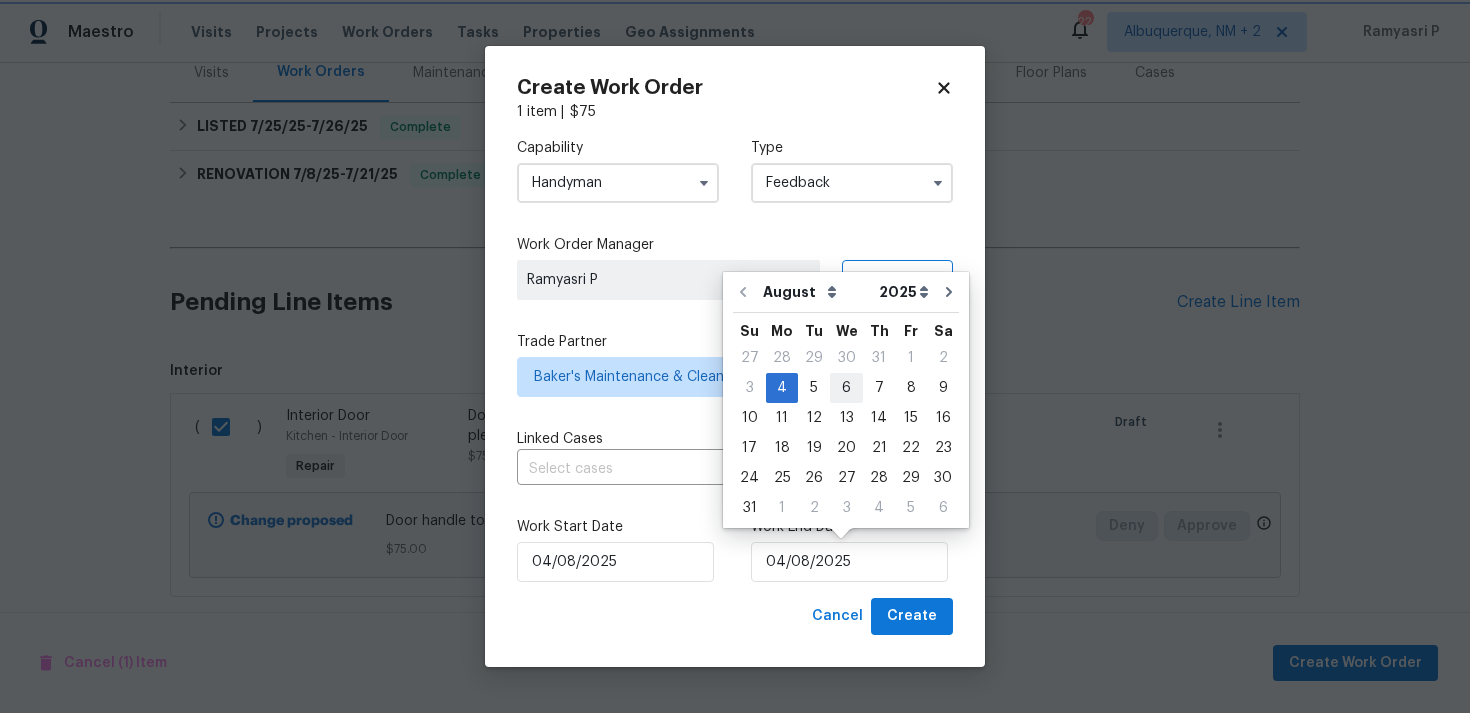 type on "06/08/2025" 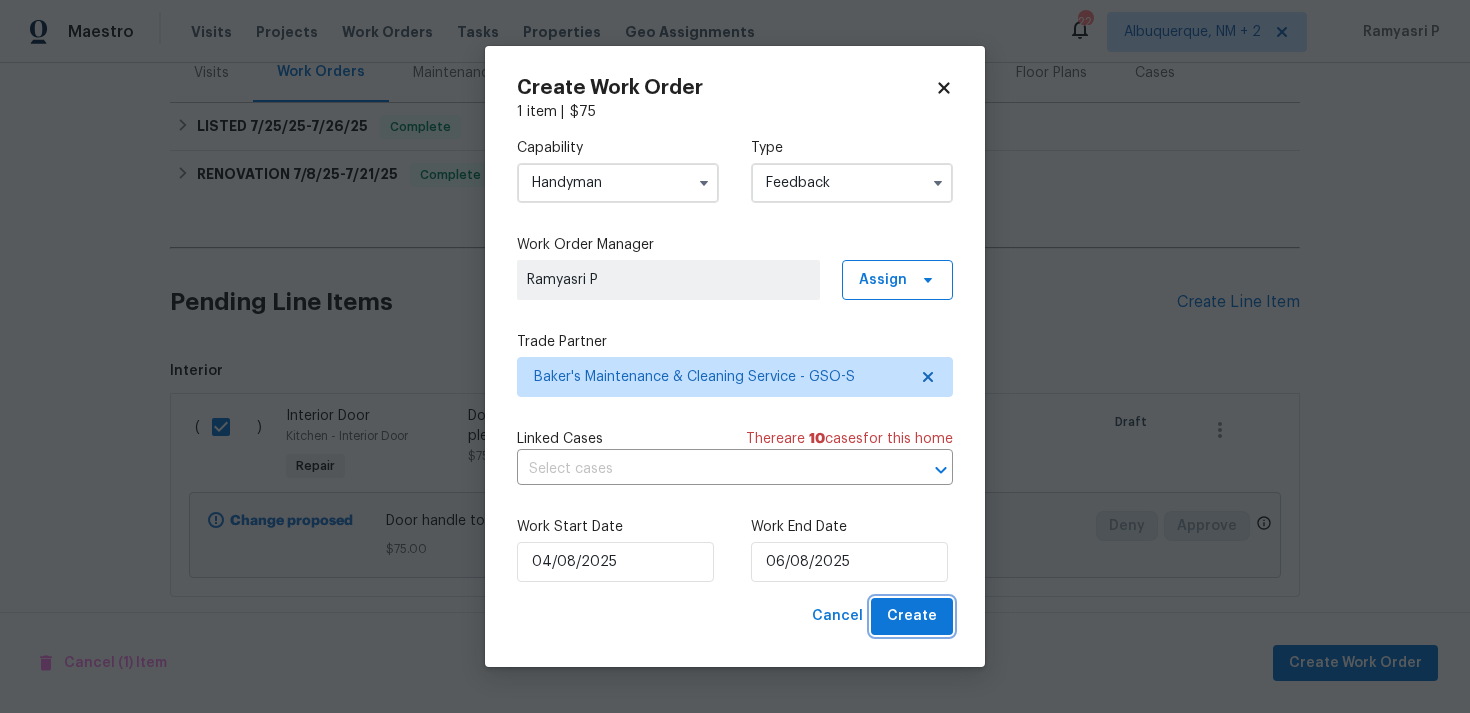 click on "Create" at bounding box center [912, 616] 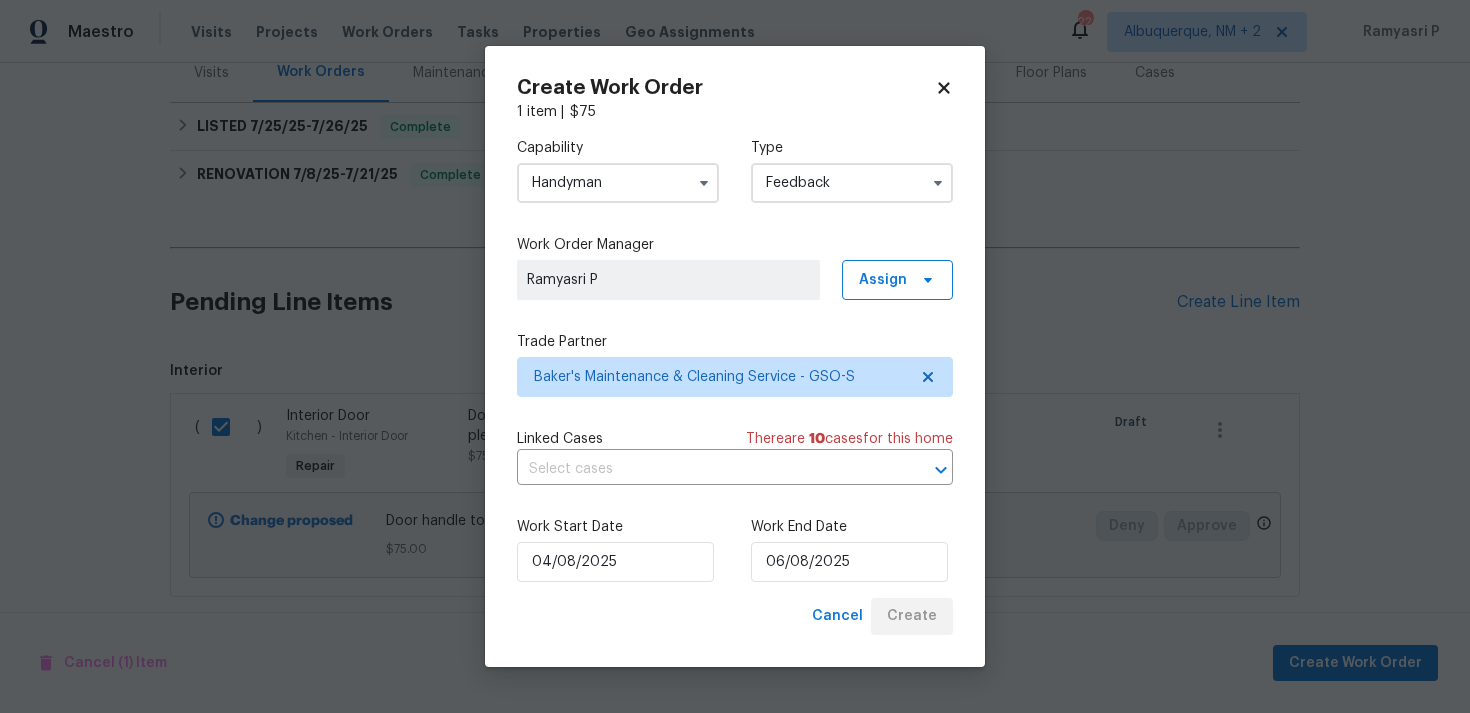checkbox on "false" 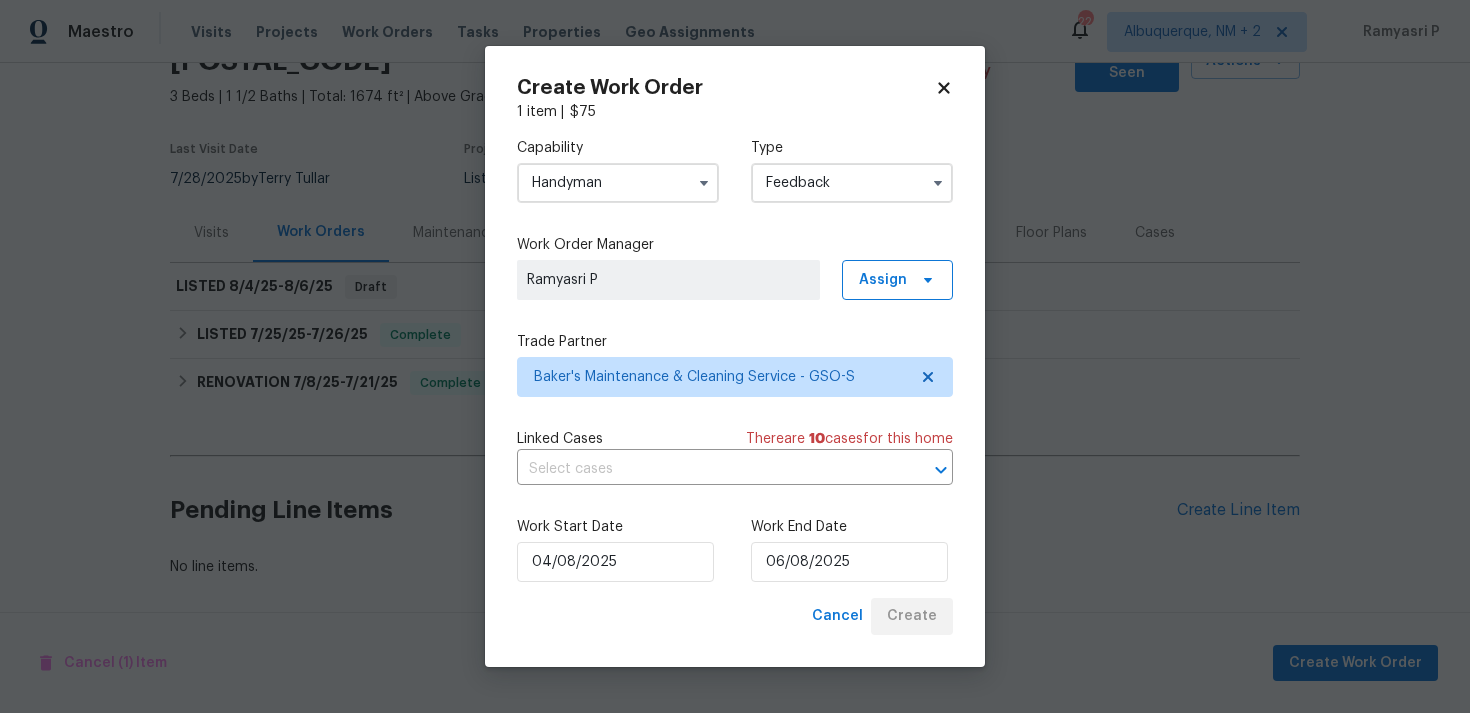 scroll, scrollTop: 100, scrollLeft: 0, axis: vertical 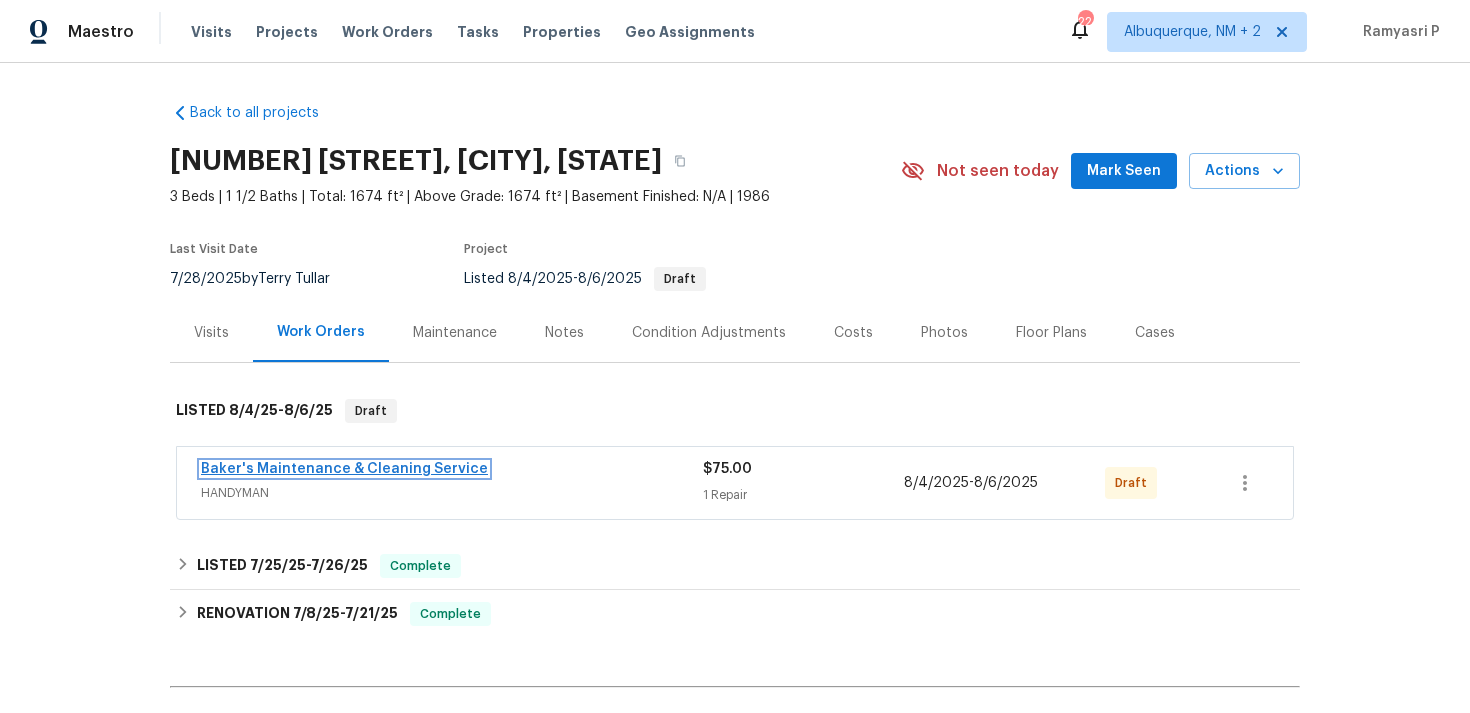click on "Baker's Maintenance & Cleaning Service" at bounding box center (344, 469) 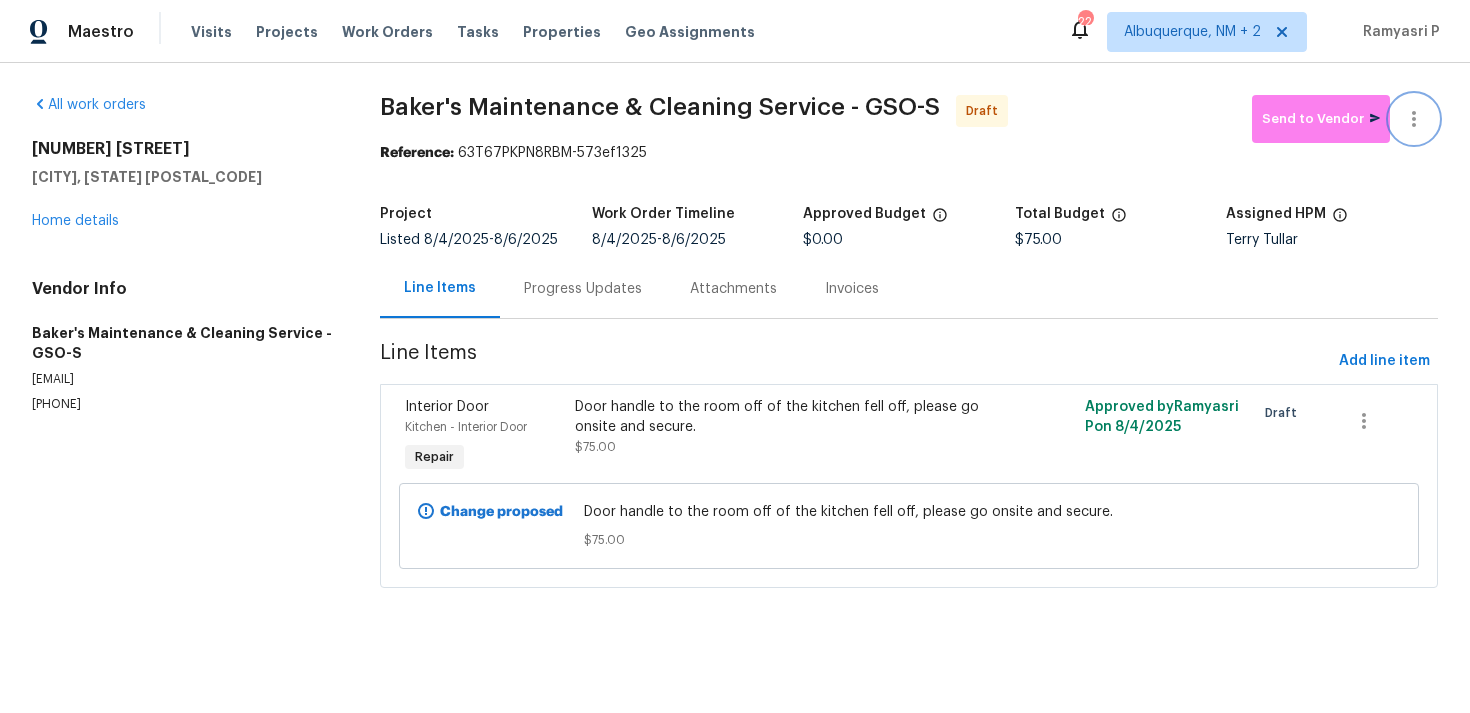 click at bounding box center (1414, 119) 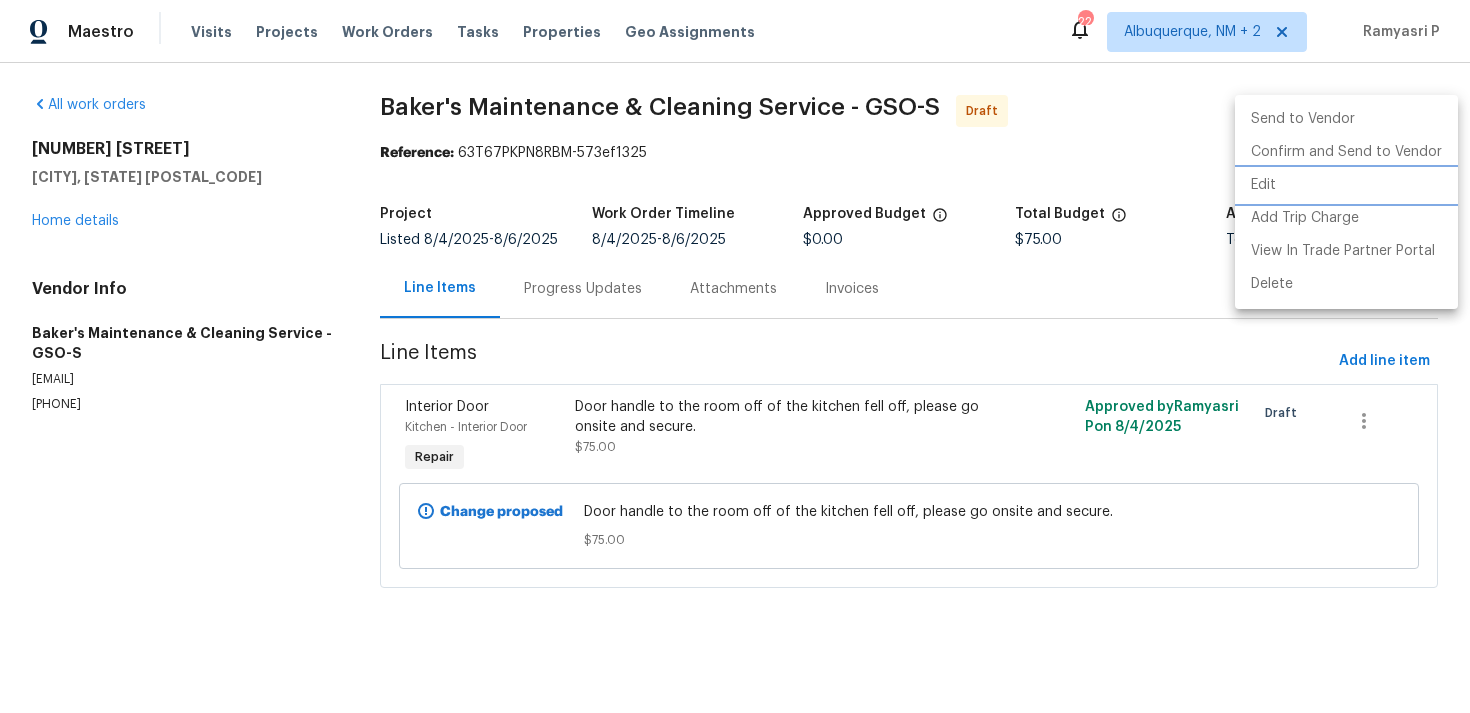 click on "Edit" at bounding box center [1346, 185] 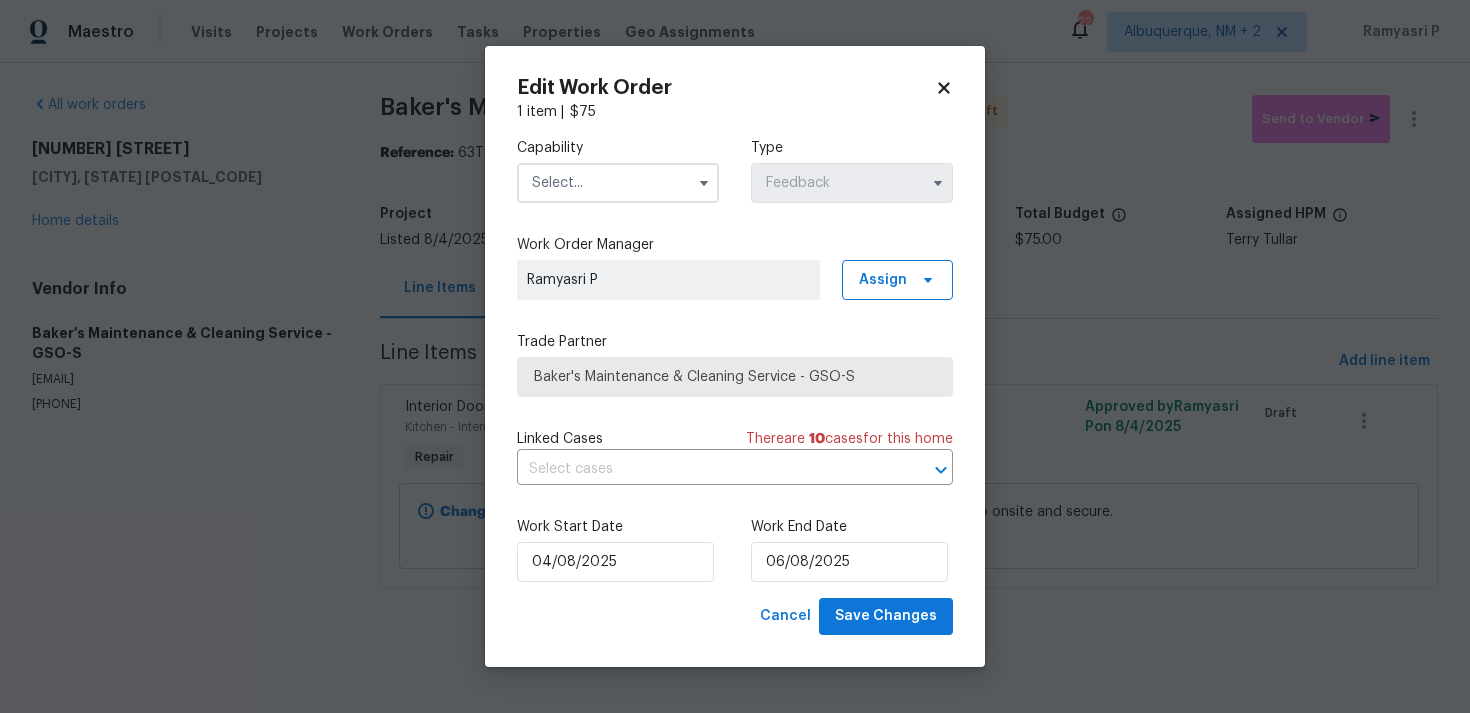 click at bounding box center (618, 183) 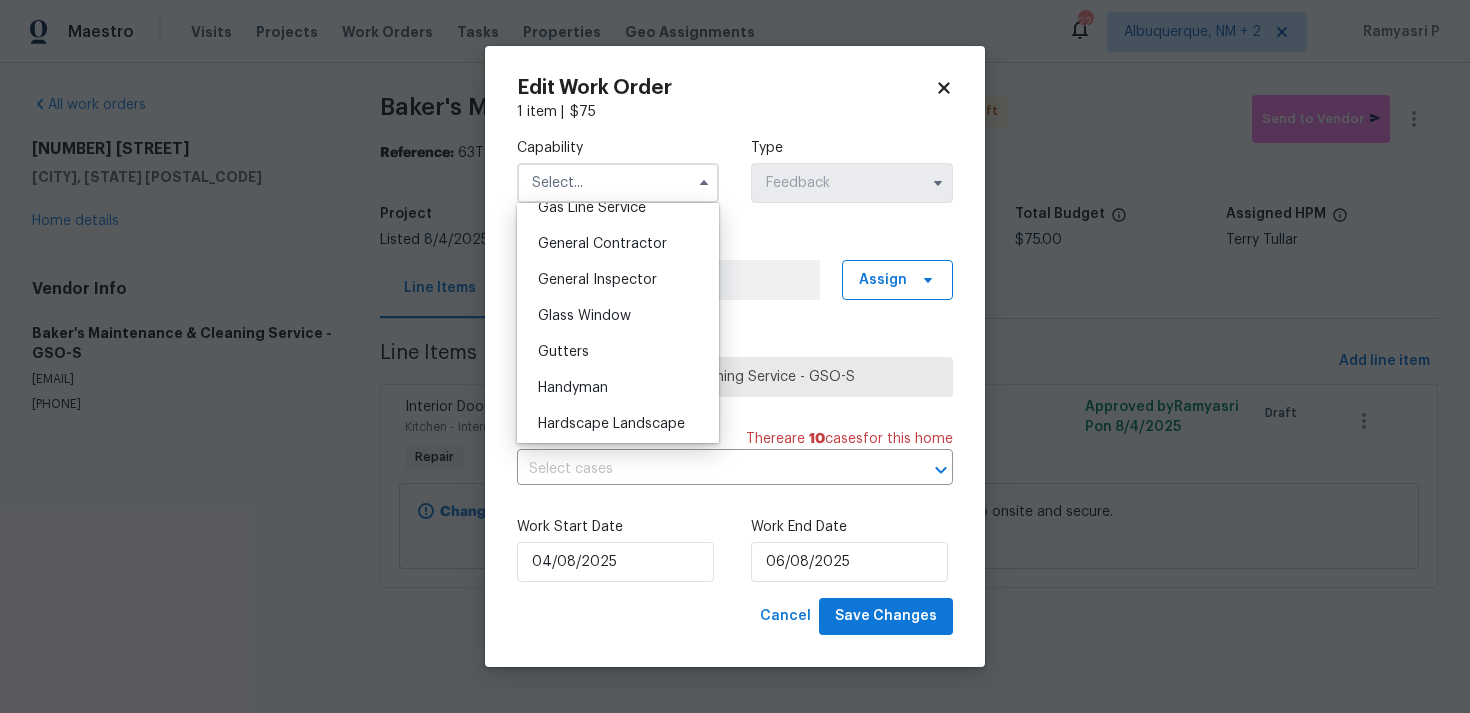 scroll, scrollTop: 954, scrollLeft: 0, axis: vertical 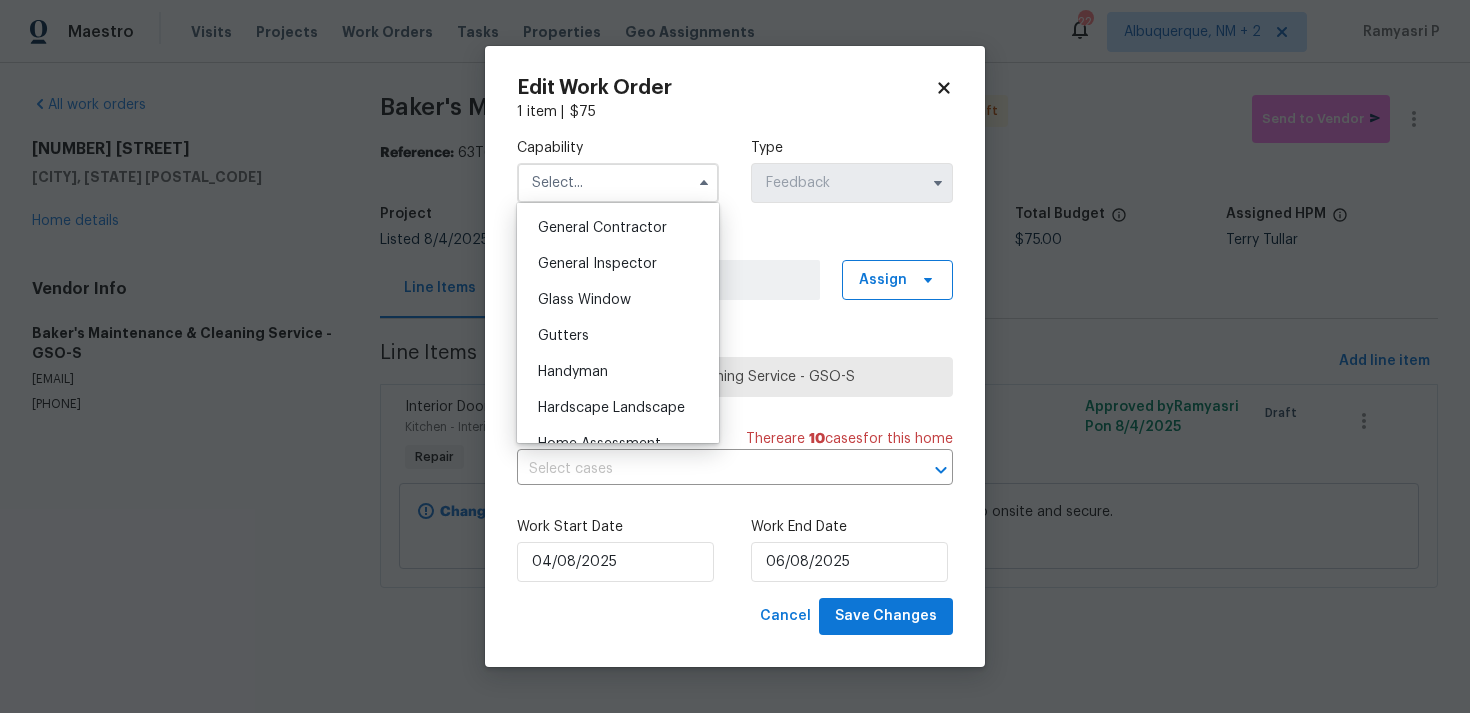 click on "Handyman" at bounding box center [573, 372] 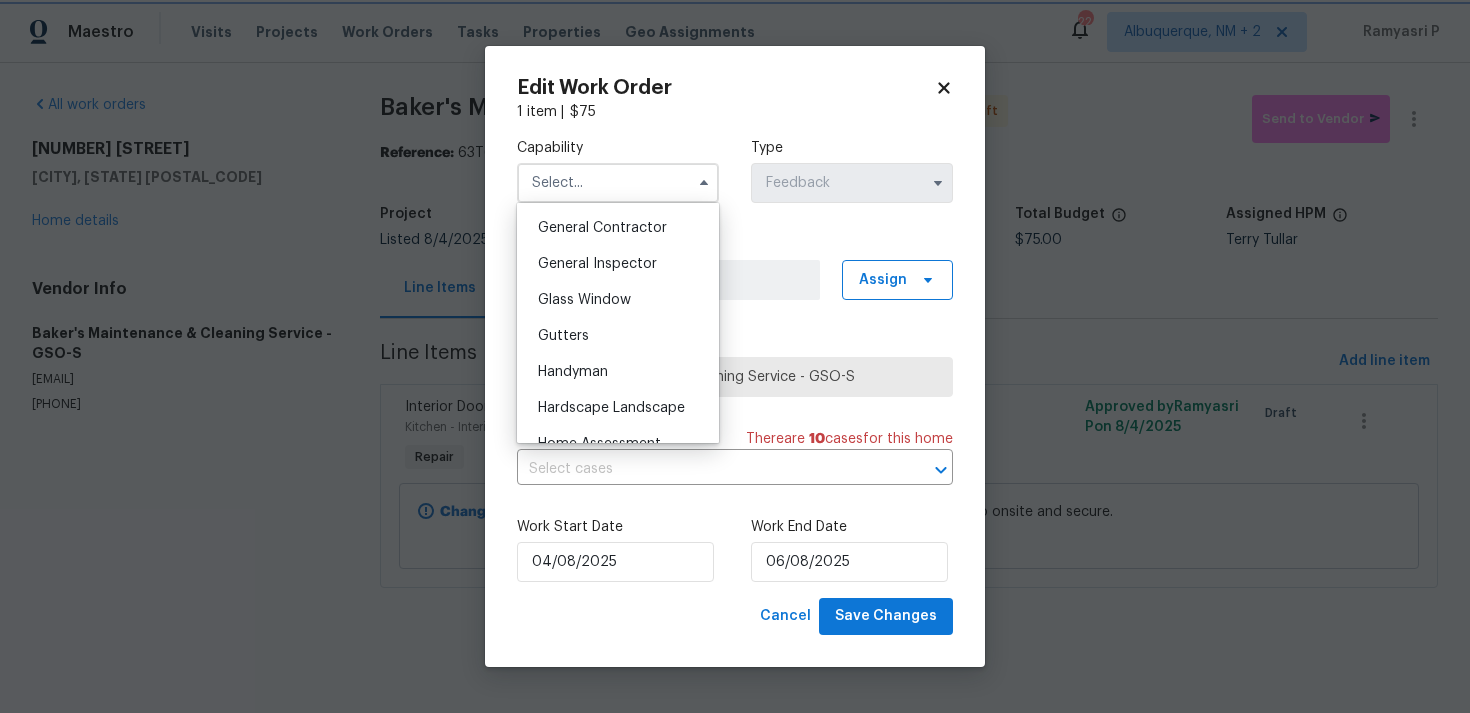 type on "Handyman" 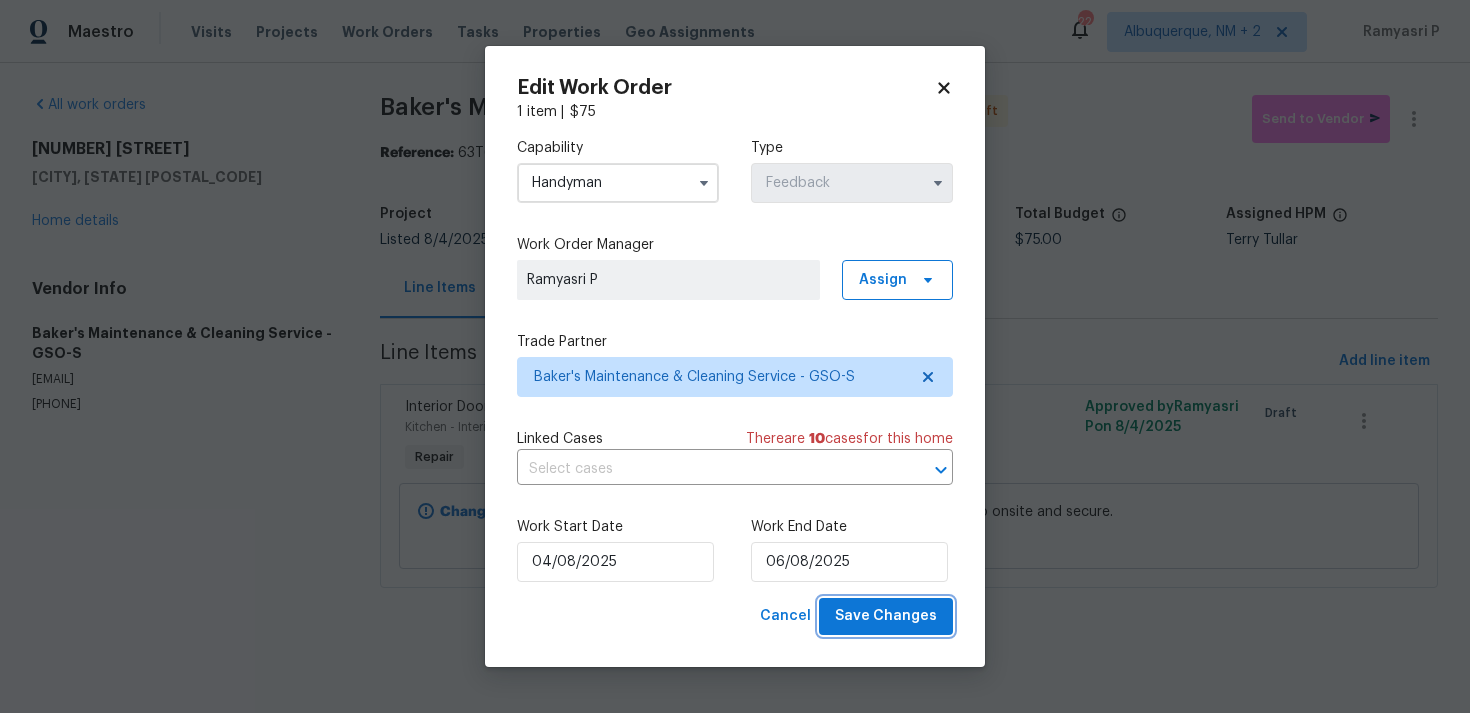 click on "Save Changes" at bounding box center (886, 616) 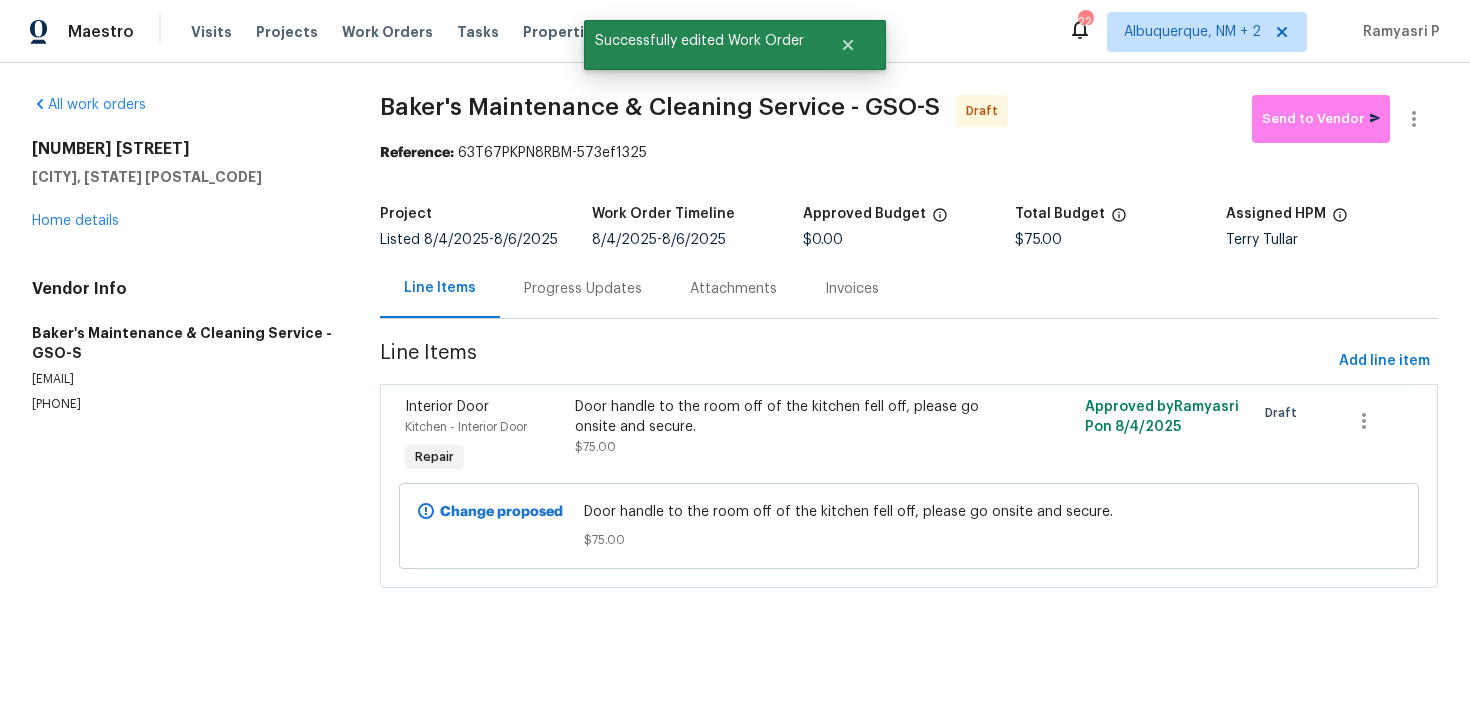 click on "Progress Updates" at bounding box center (583, 288) 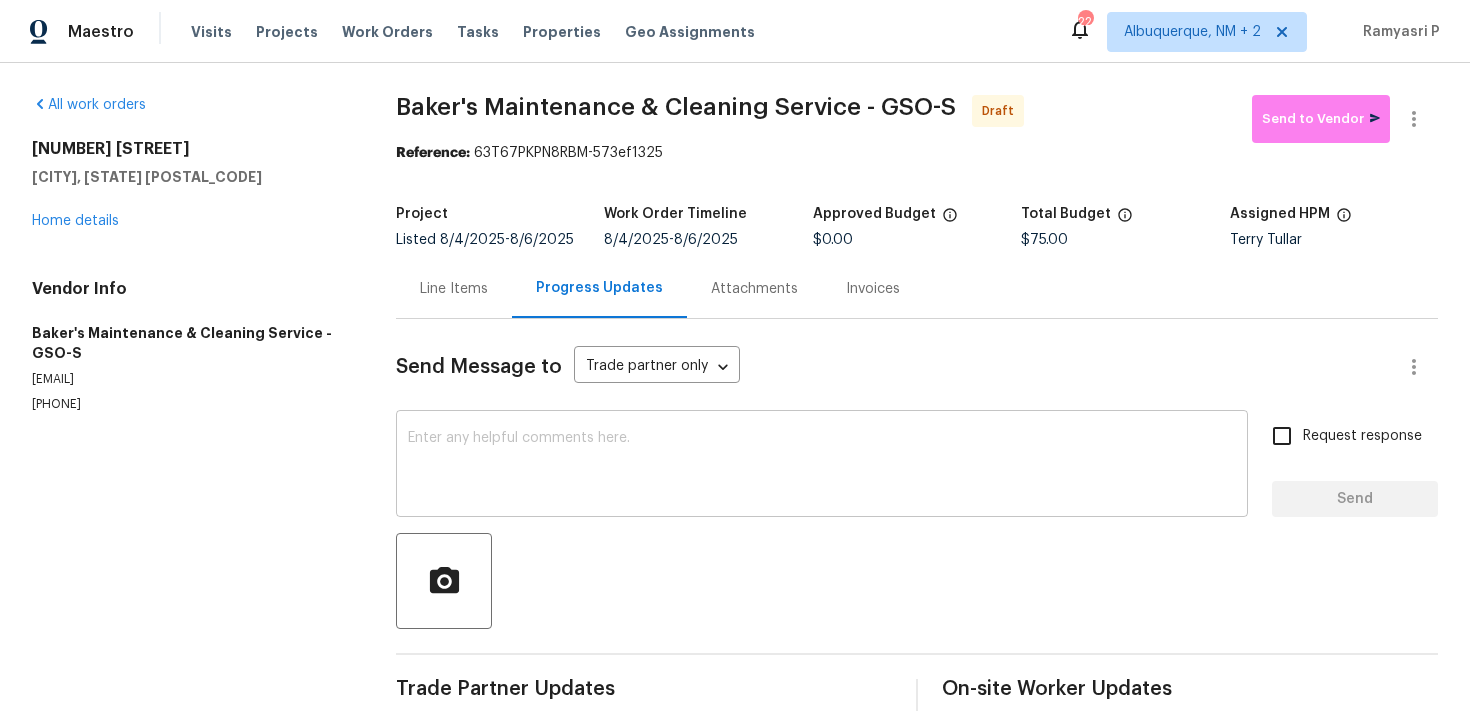click at bounding box center [822, 466] 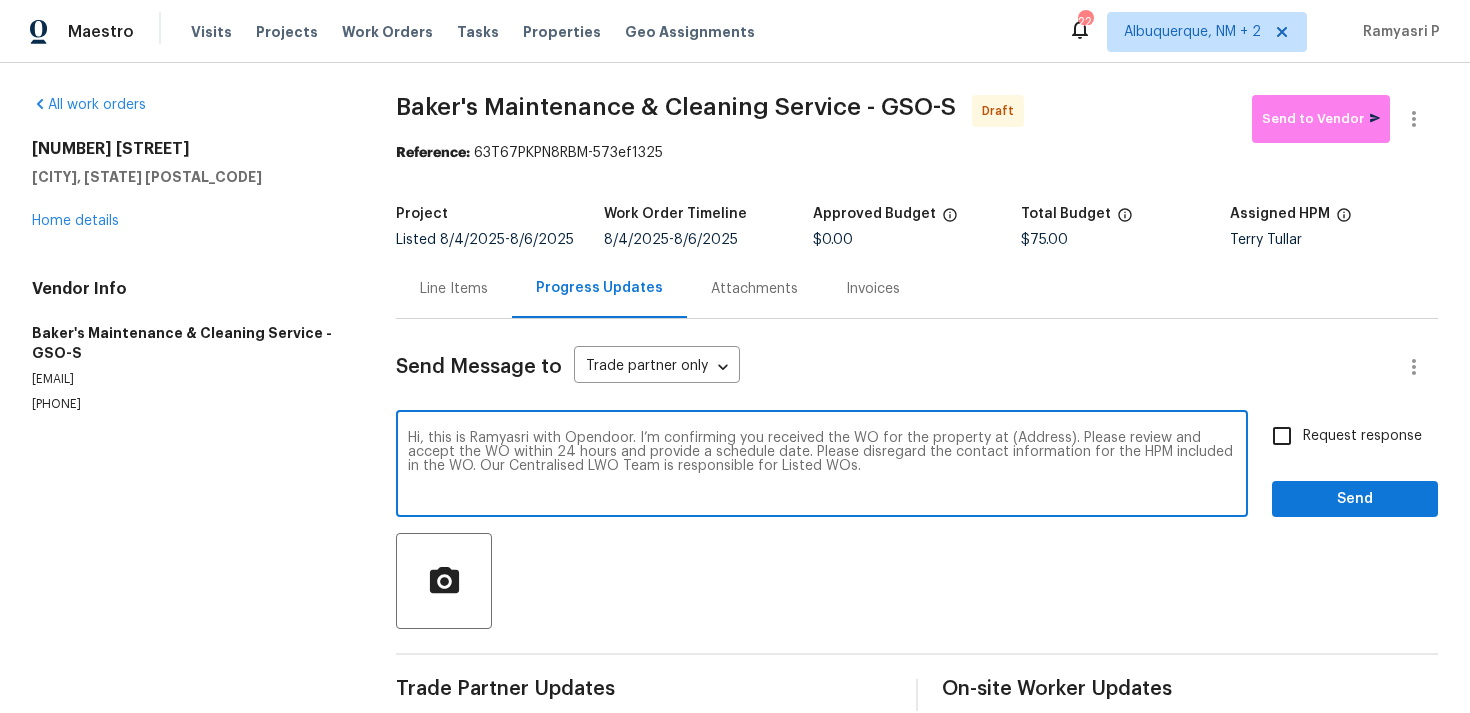 drag, startPoint x: 1001, startPoint y: 436, endPoint x: 1067, endPoint y: 436, distance: 66 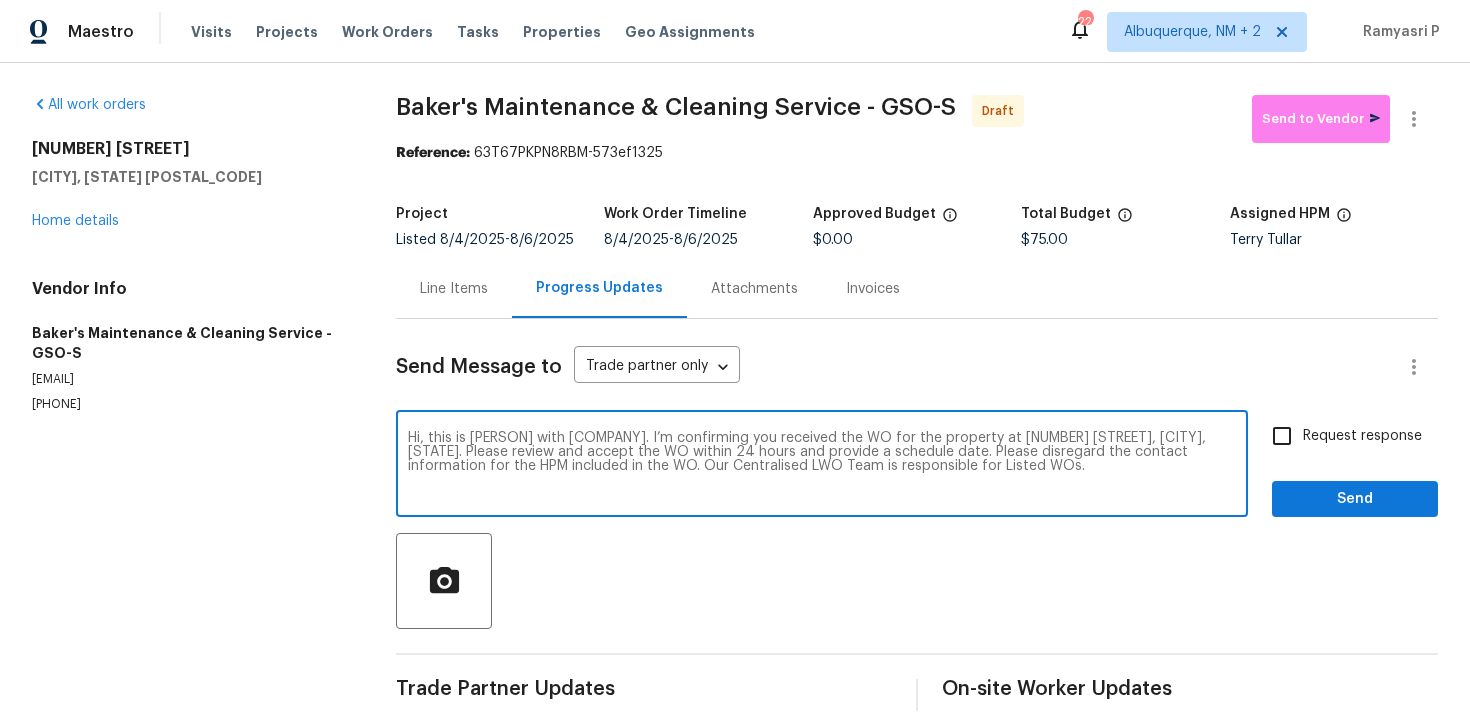 type on "Hi, this is [PERSON] with [COMPANY]. I’m confirming you received the WO for the property at [NUMBER] [STREET], [CITY], [STATE]. Please review and accept the WO within 24 hours and provide a schedule date. Please disregard the contact information for the HPM included in the WO. Our Centralised LWO Team is responsible for Listed WOs." 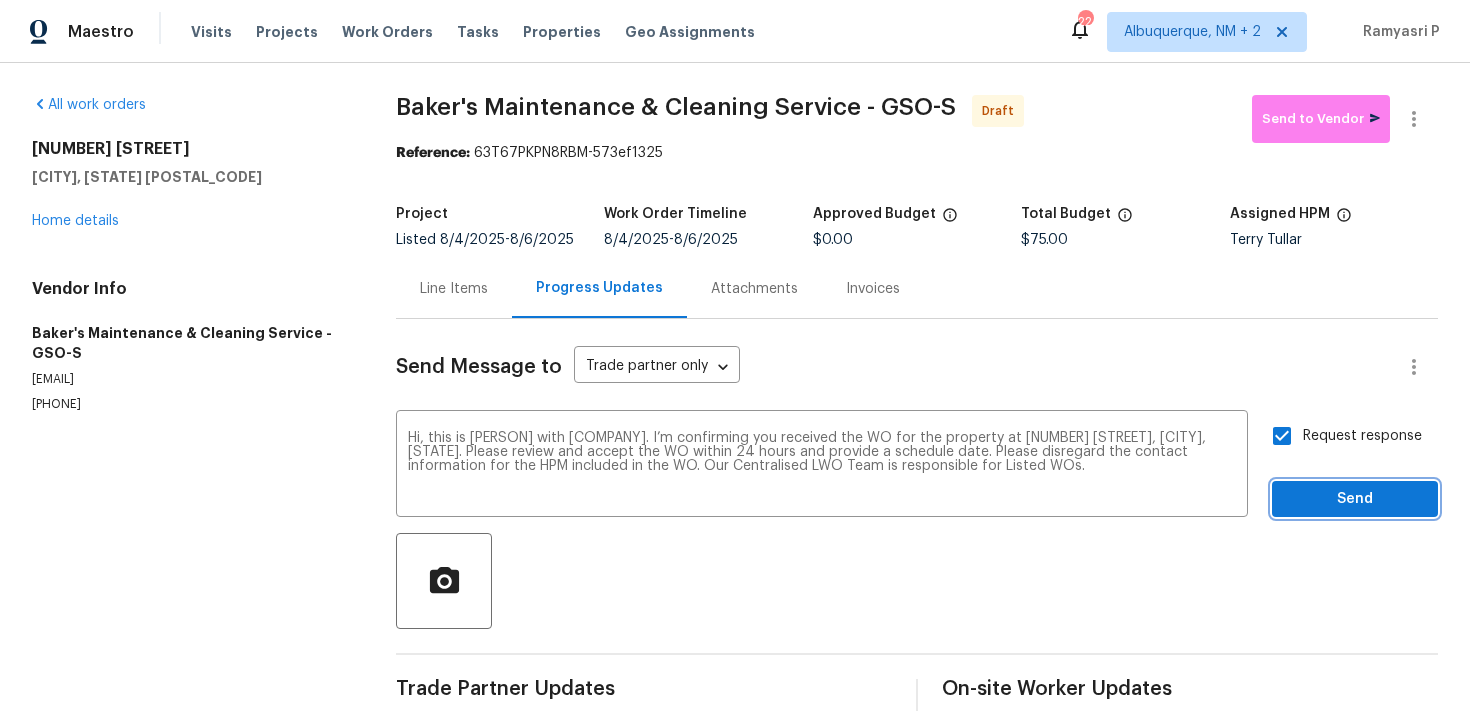 click on "Send" at bounding box center (1355, 499) 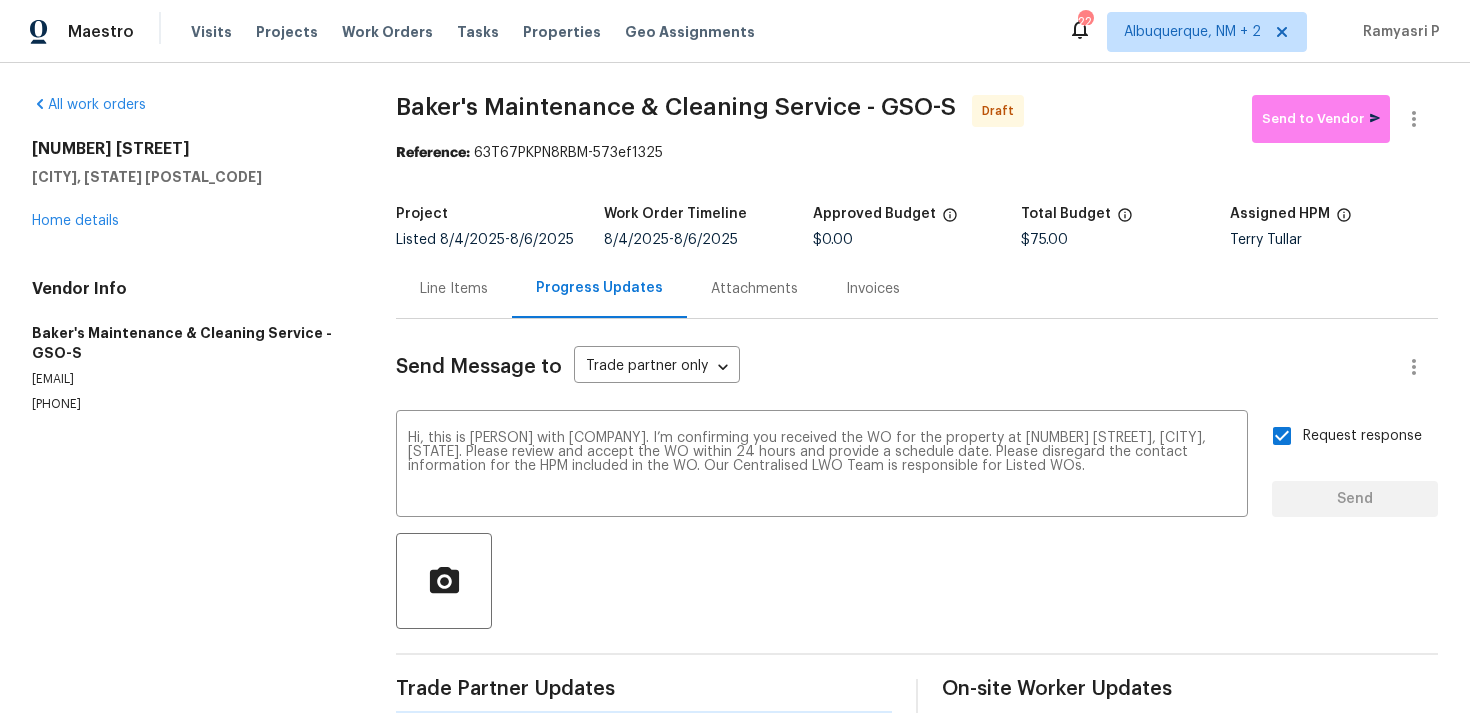type 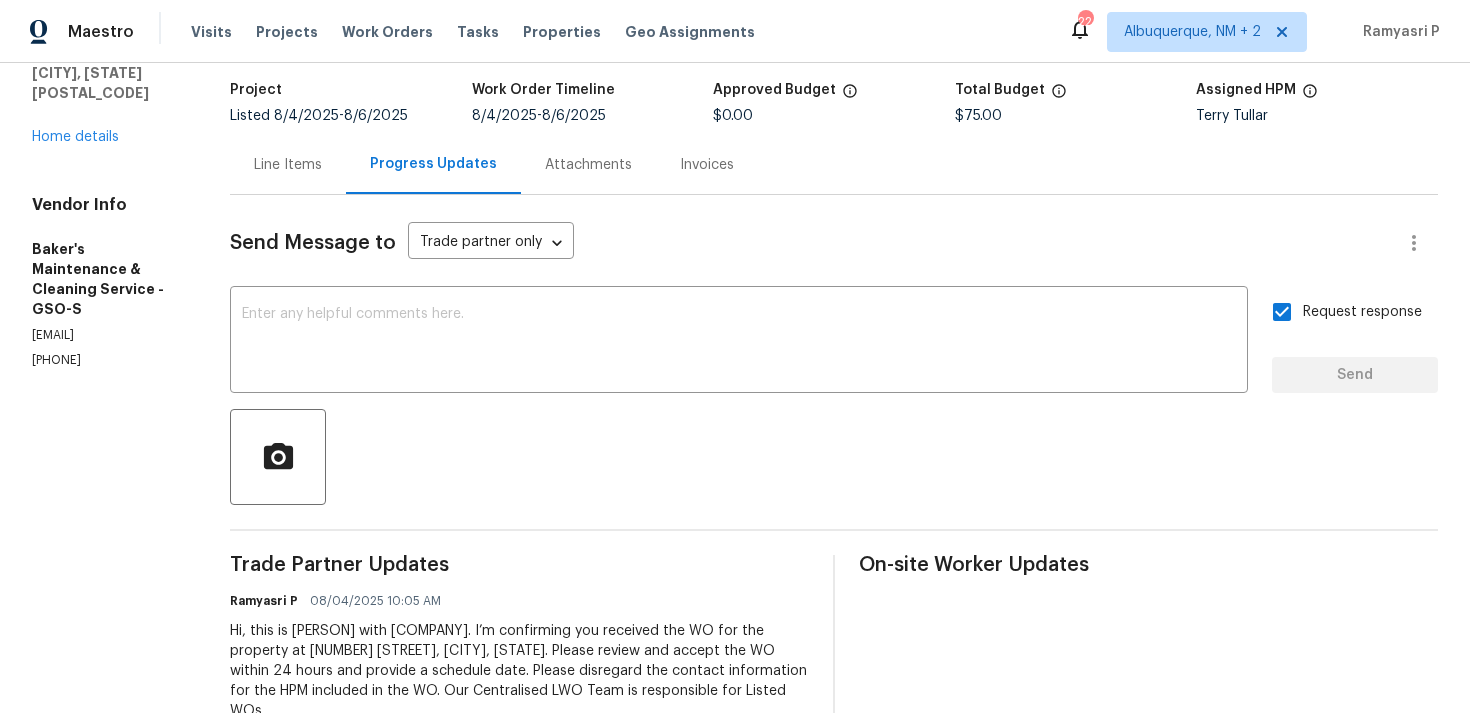 scroll, scrollTop: 0, scrollLeft: 0, axis: both 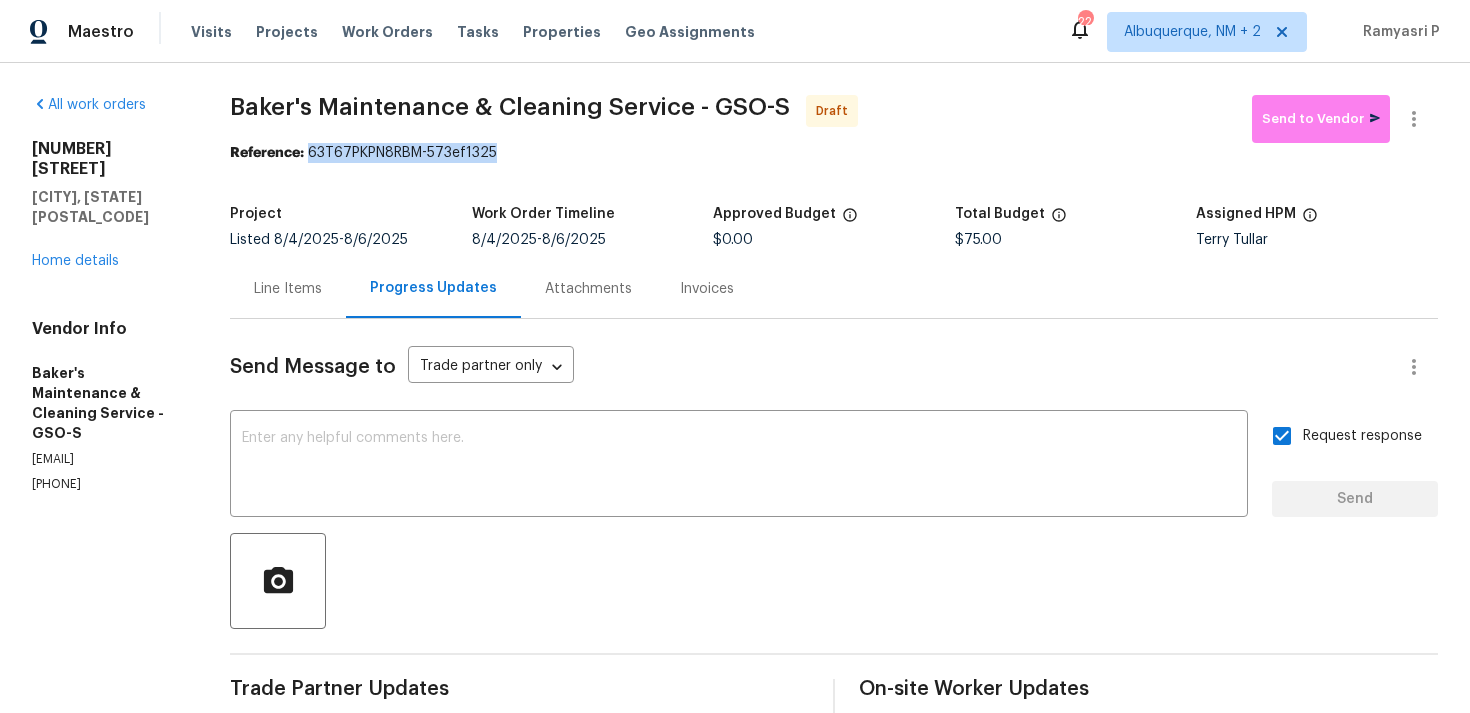 drag, startPoint x: 338, startPoint y: 151, endPoint x: 629, endPoint y: 151, distance: 291 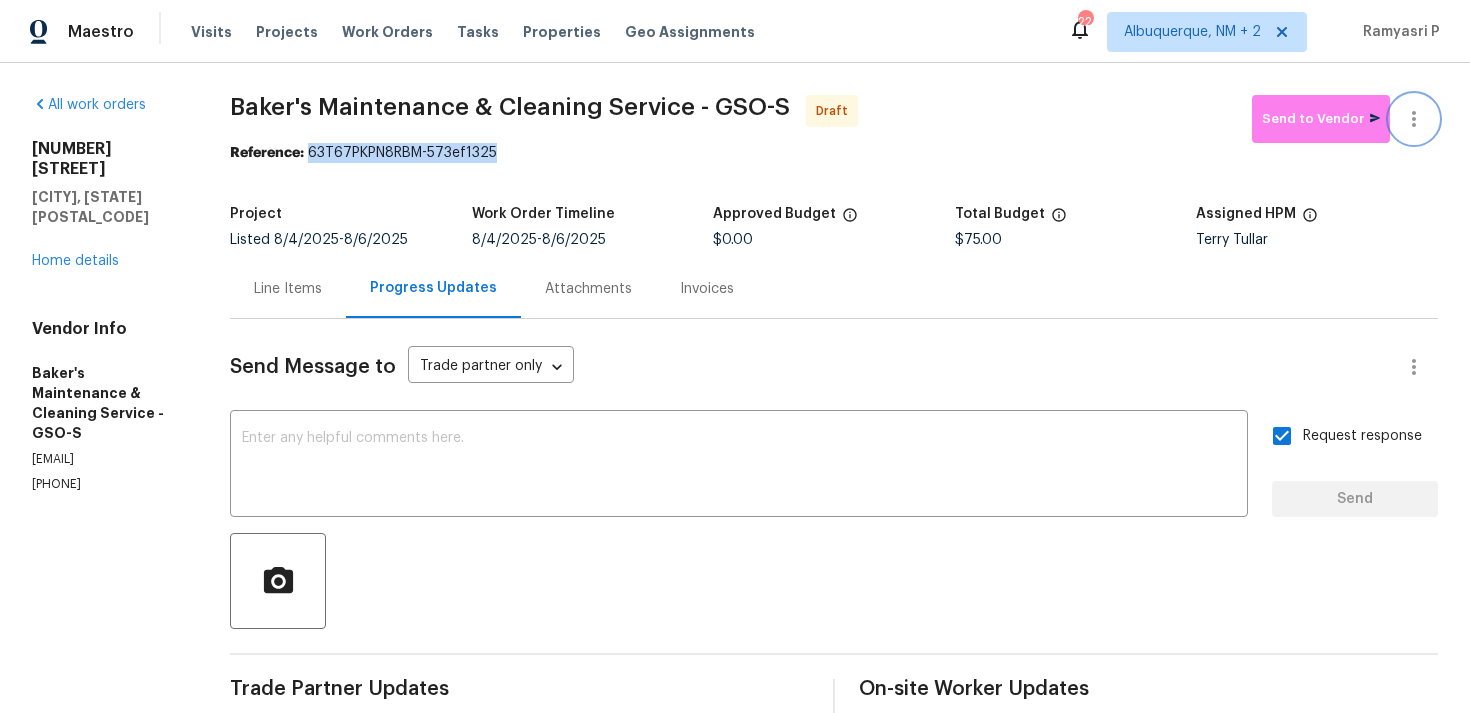 click 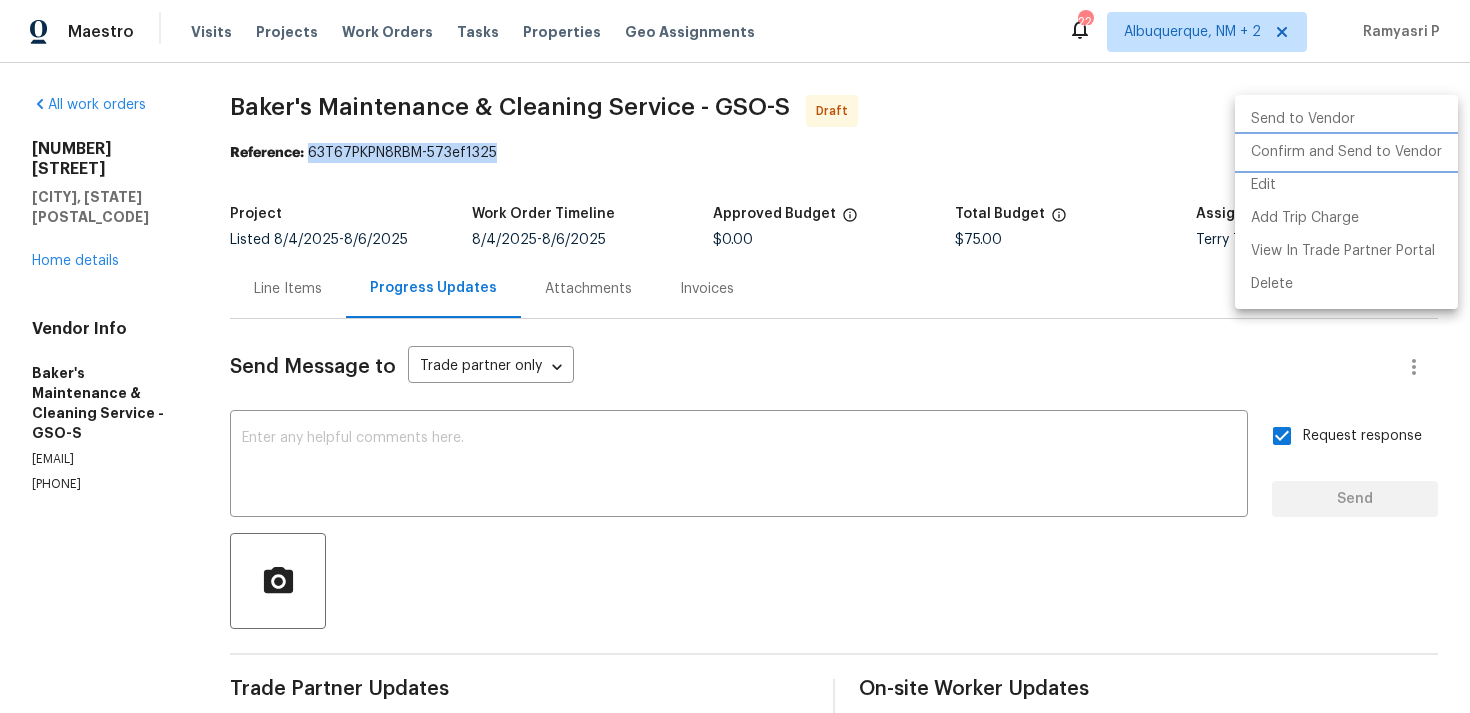 click on "Confirm and Send to Vendor" at bounding box center [1346, 152] 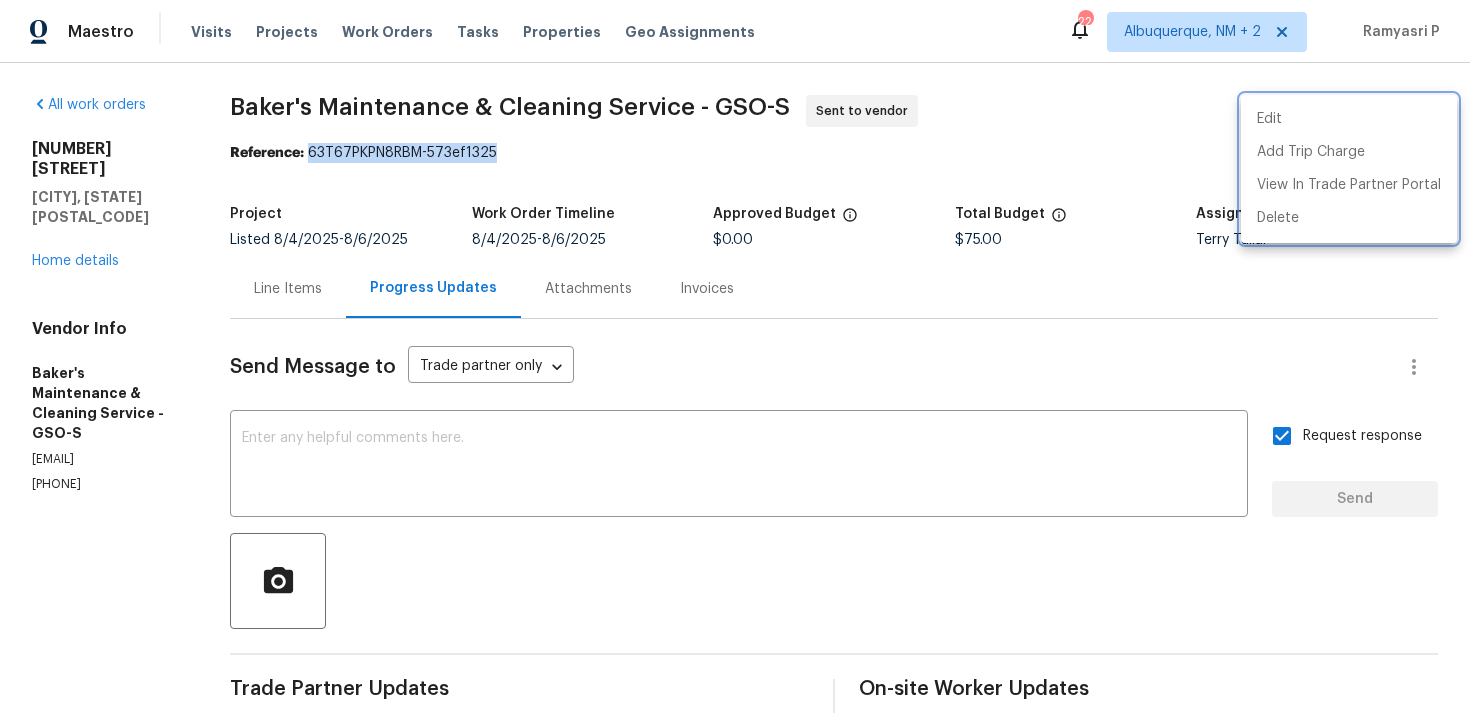 click at bounding box center [735, 356] 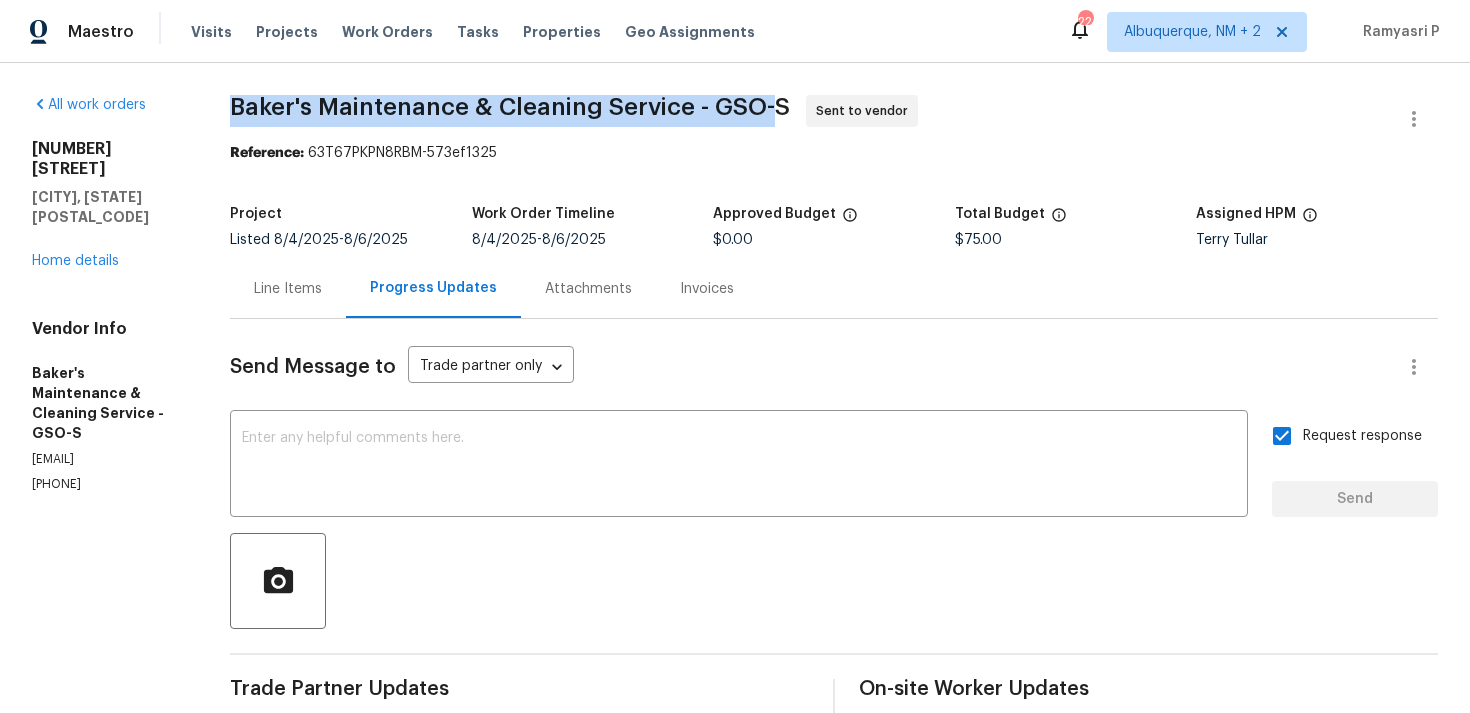 drag, startPoint x: 260, startPoint y: 109, endPoint x: 805, endPoint y: 114, distance: 545.02295 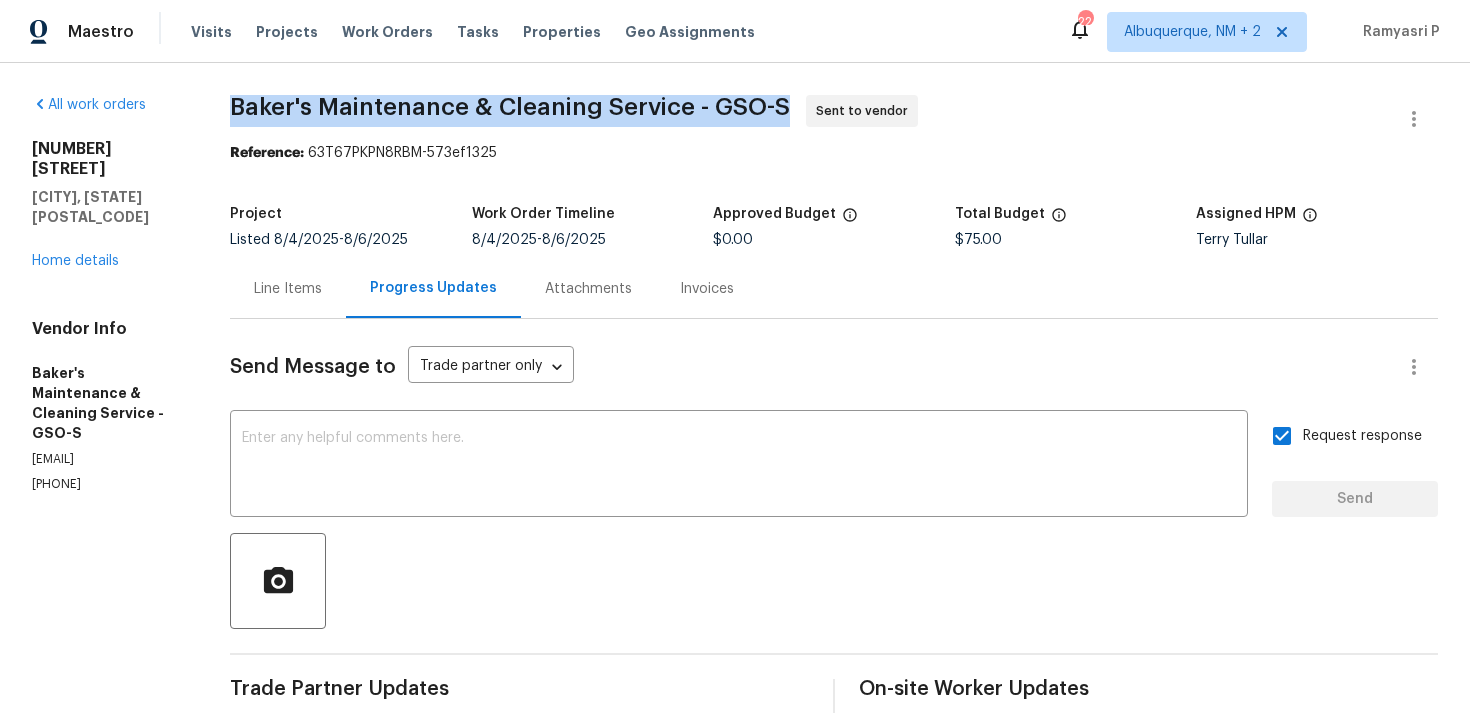 drag, startPoint x: 248, startPoint y: 96, endPoint x: 813, endPoint y: 98, distance: 565.00354 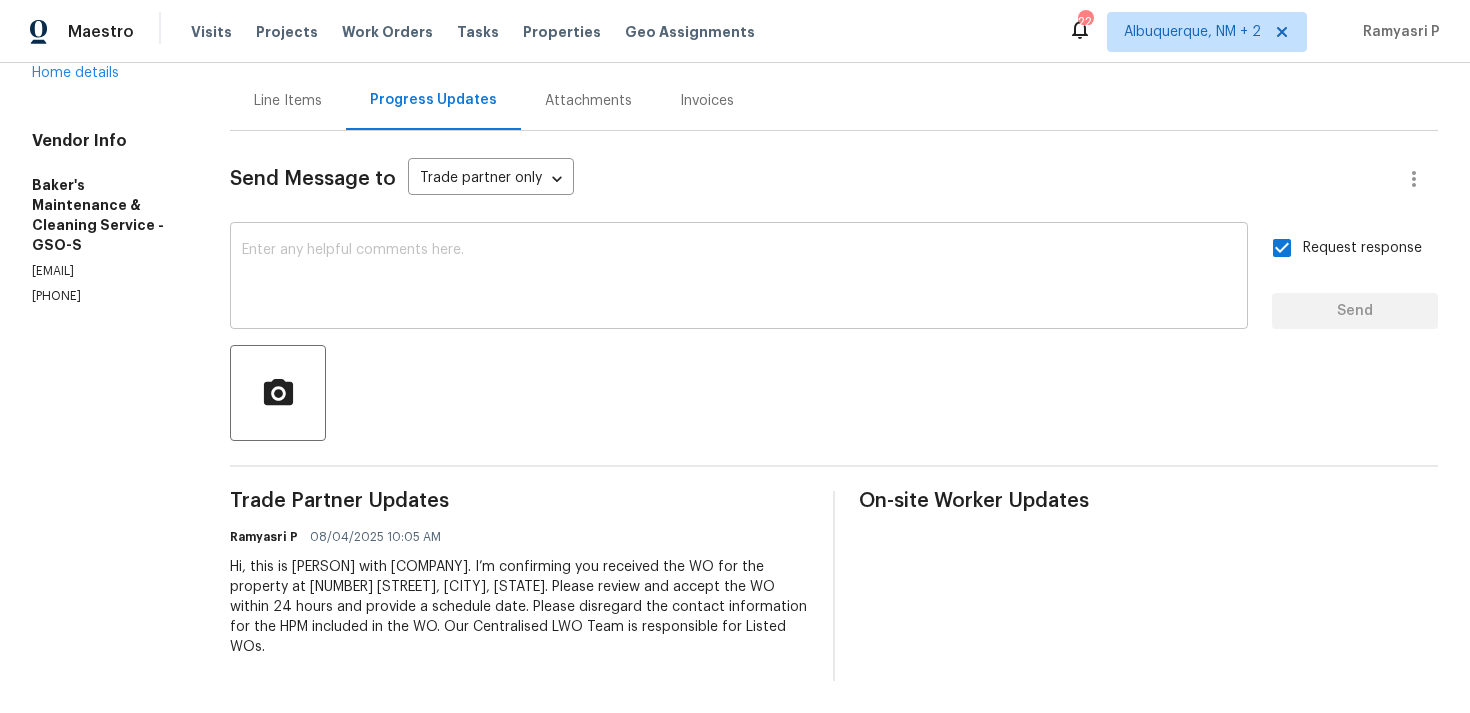 scroll, scrollTop: 0, scrollLeft: 0, axis: both 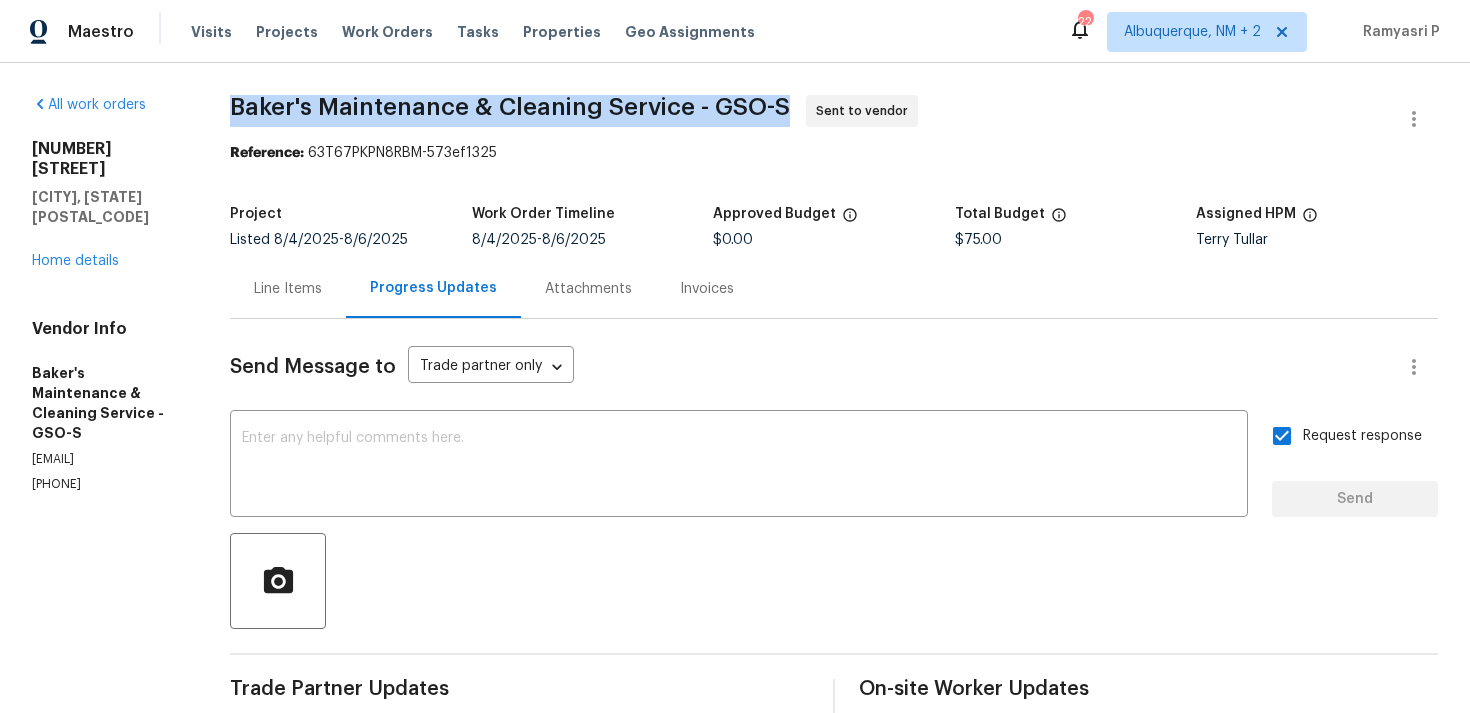 click on "Baker's Maintenance & Cleaning Service - GSO-S" at bounding box center [510, 107] 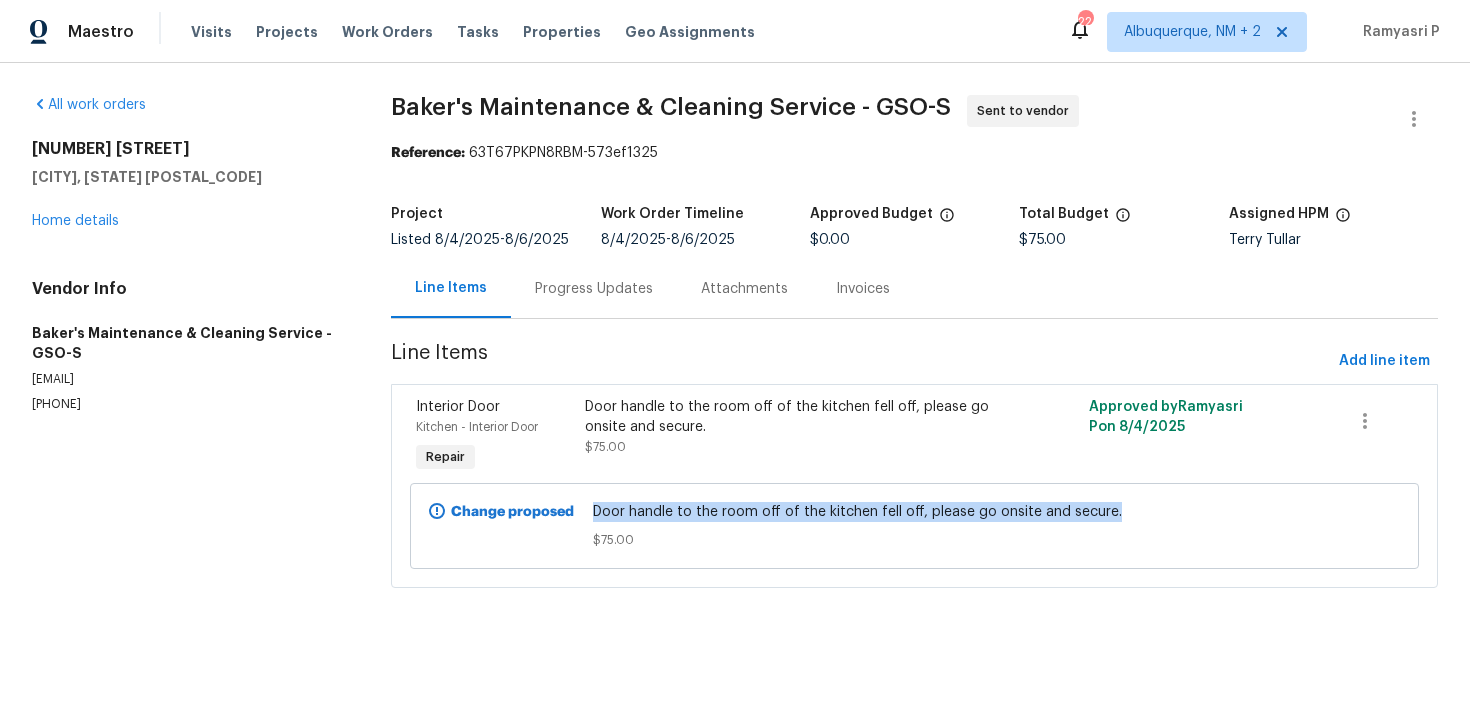 drag, startPoint x: 600, startPoint y: 511, endPoint x: 1112, endPoint y: 513, distance: 512.0039 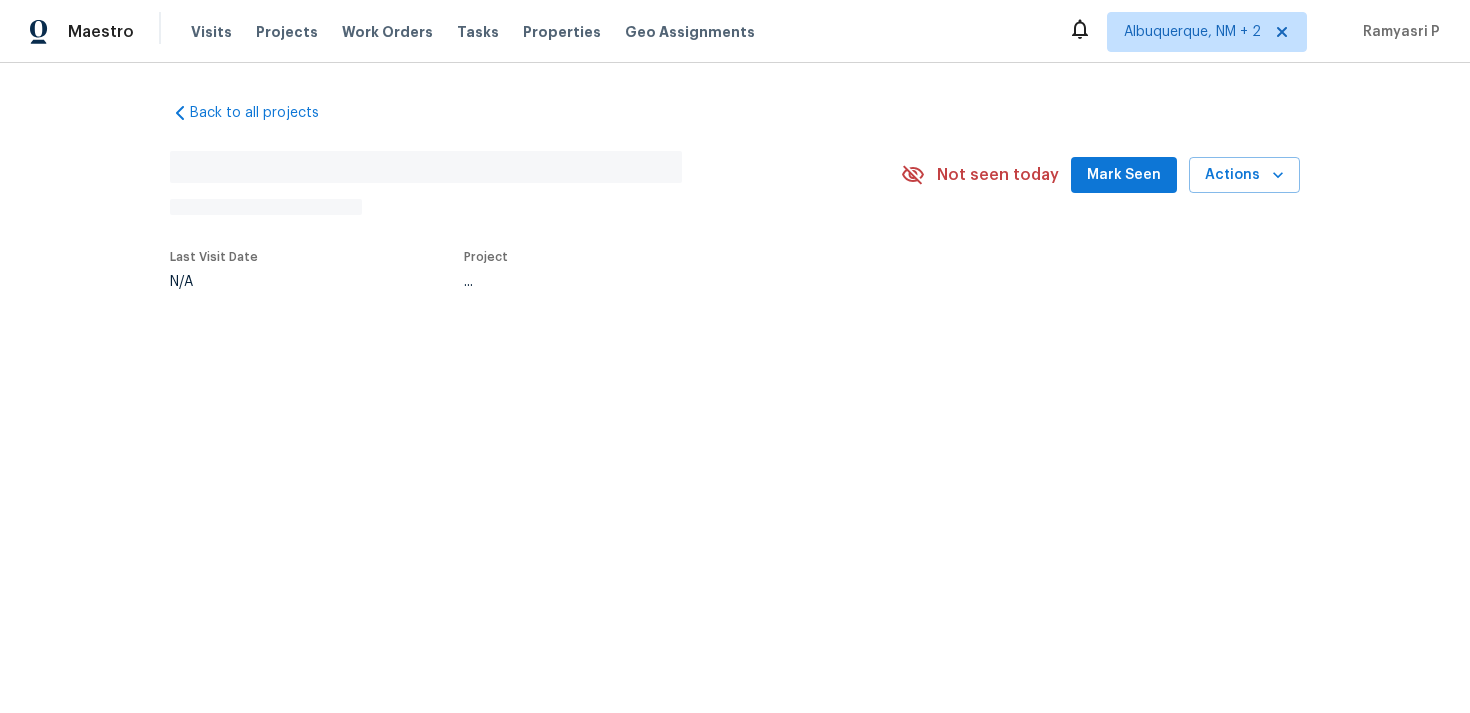 scroll, scrollTop: 0, scrollLeft: 0, axis: both 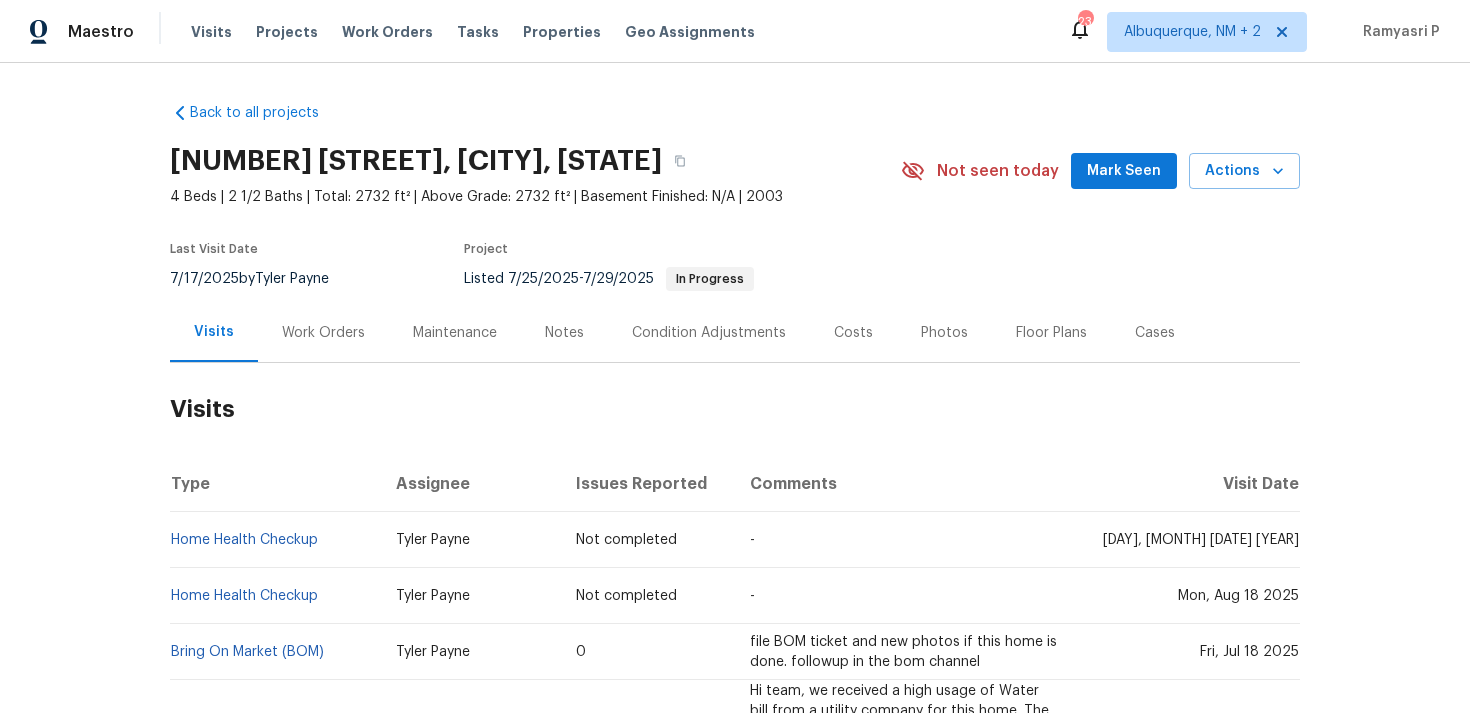 click on "Work Orders" at bounding box center [323, 333] 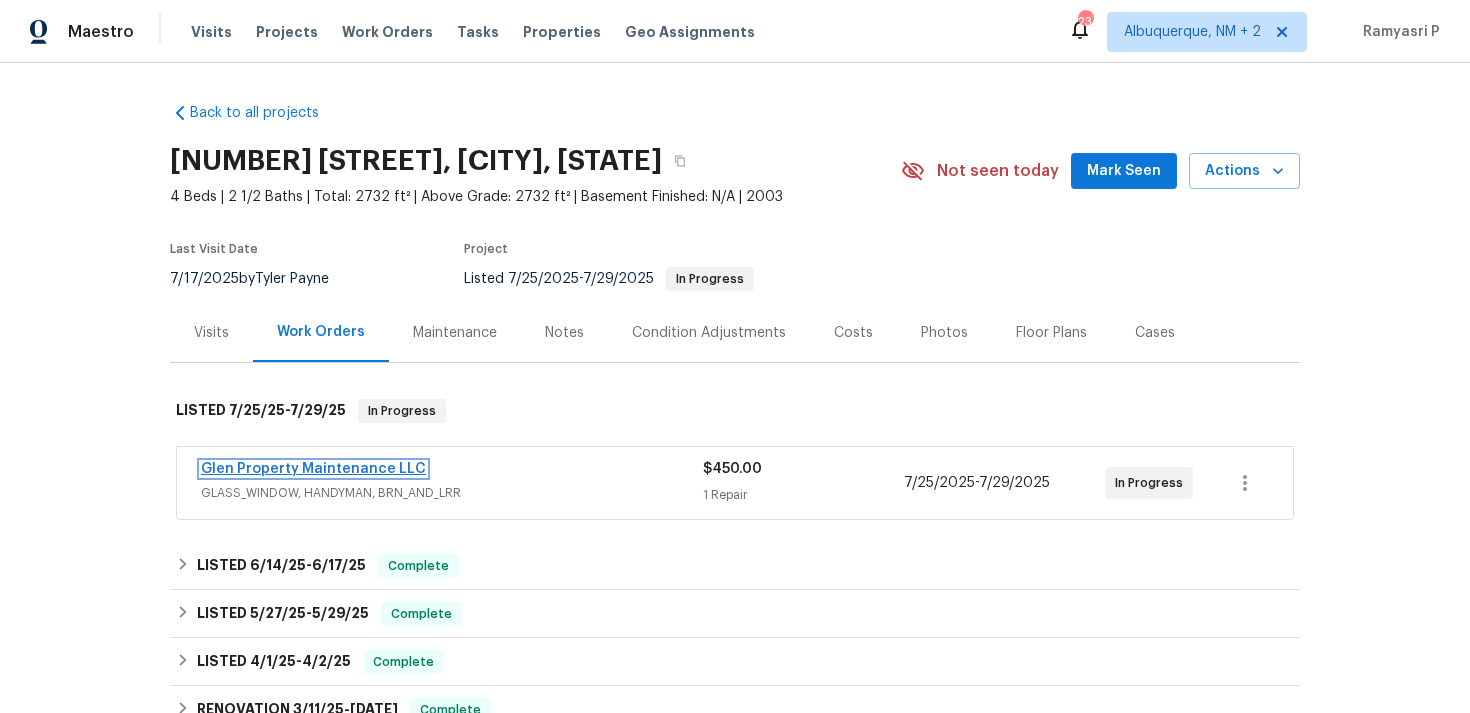 click on "Glen Property Maintenance LLC" at bounding box center (313, 469) 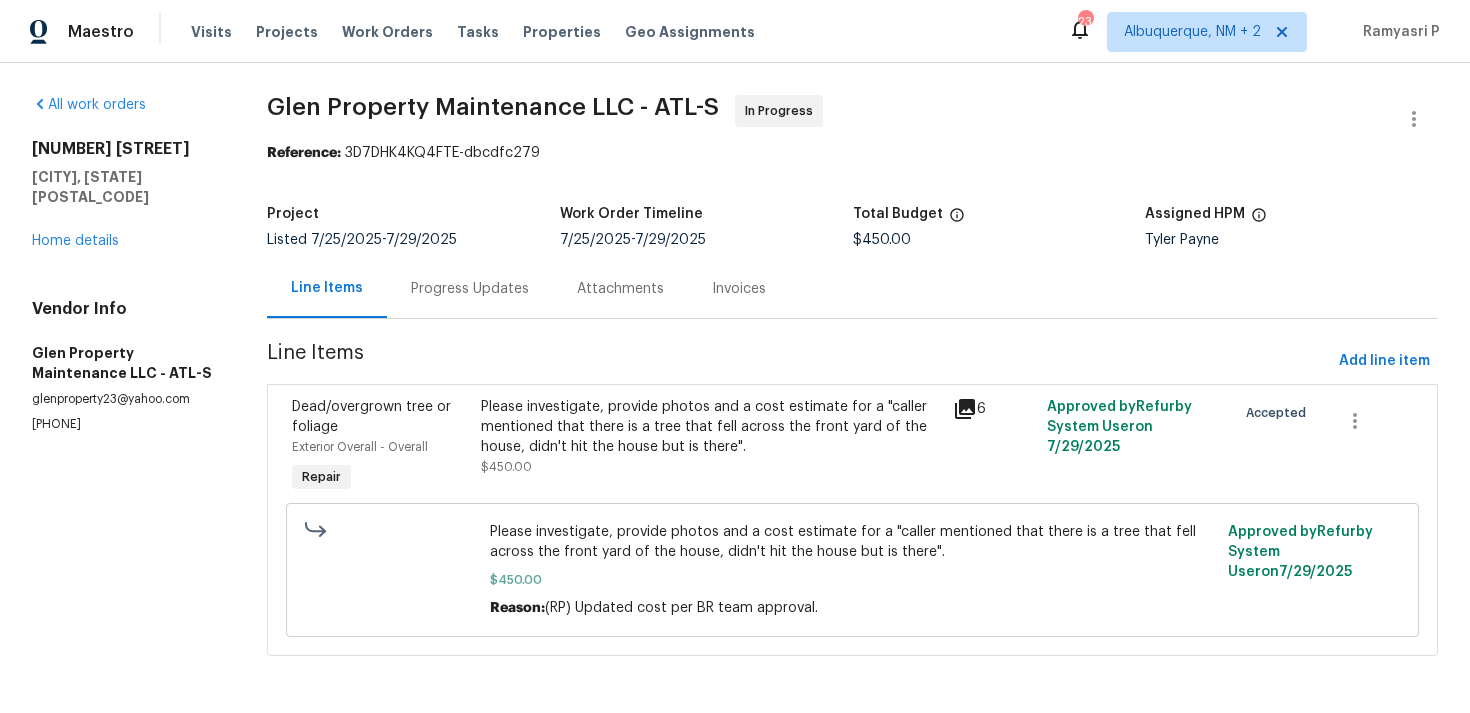 click on "Progress Updates" at bounding box center (470, 289) 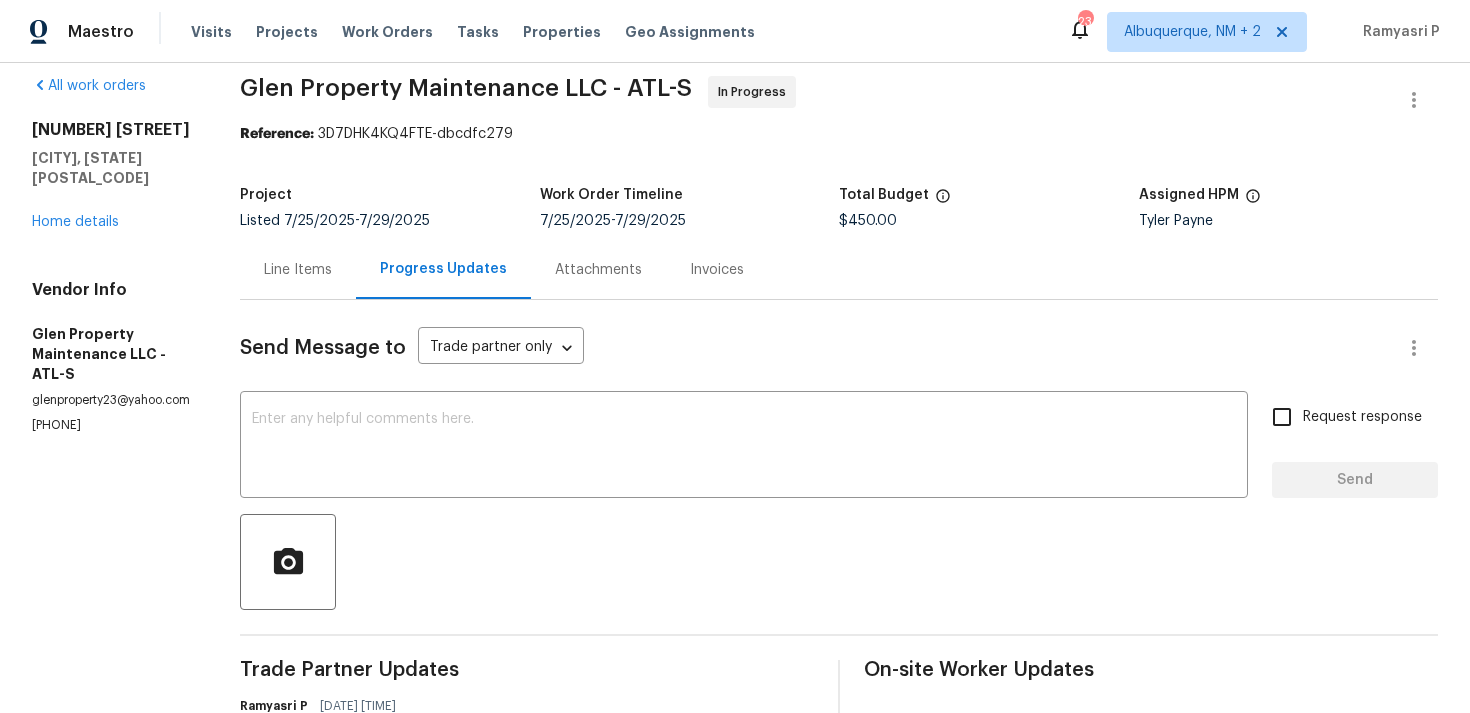 scroll, scrollTop: 0, scrollLeft: 0, axis: both 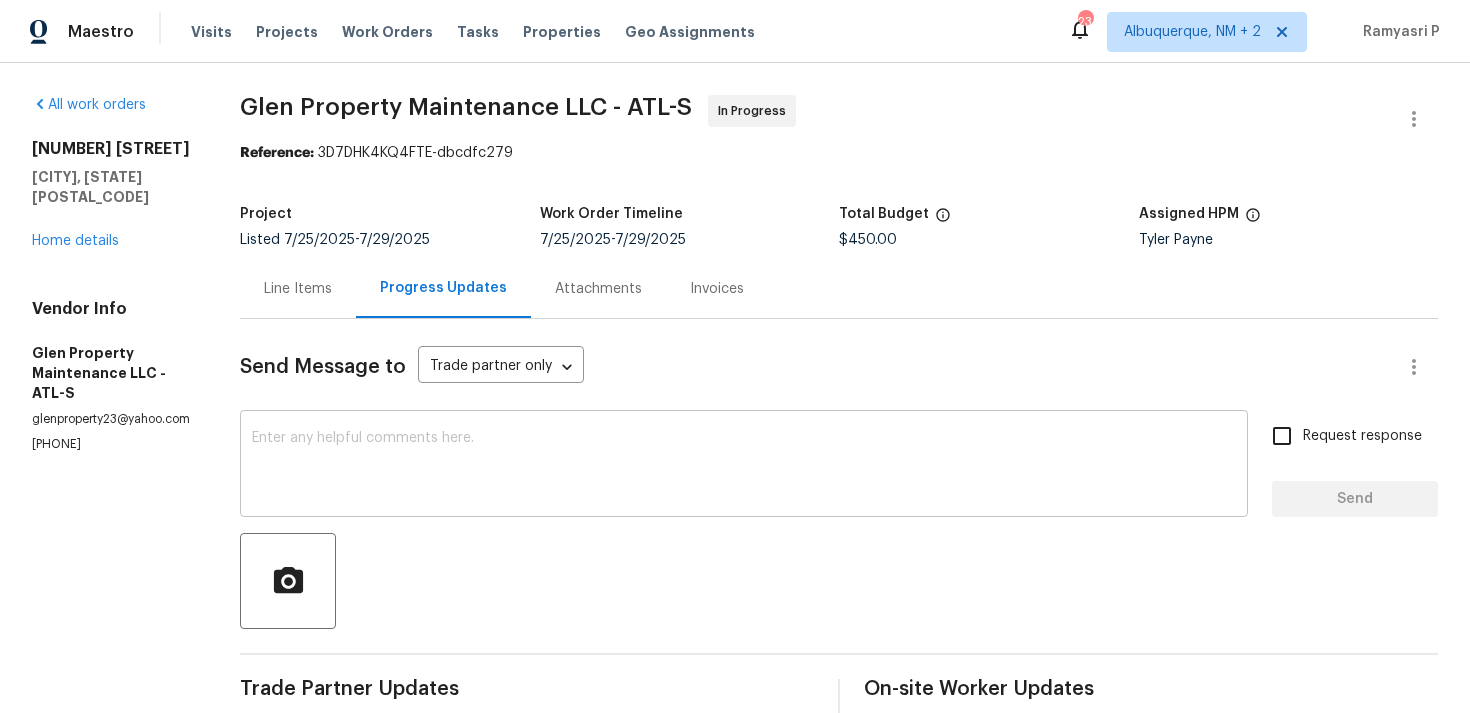 click at bounding box center [744, 466] 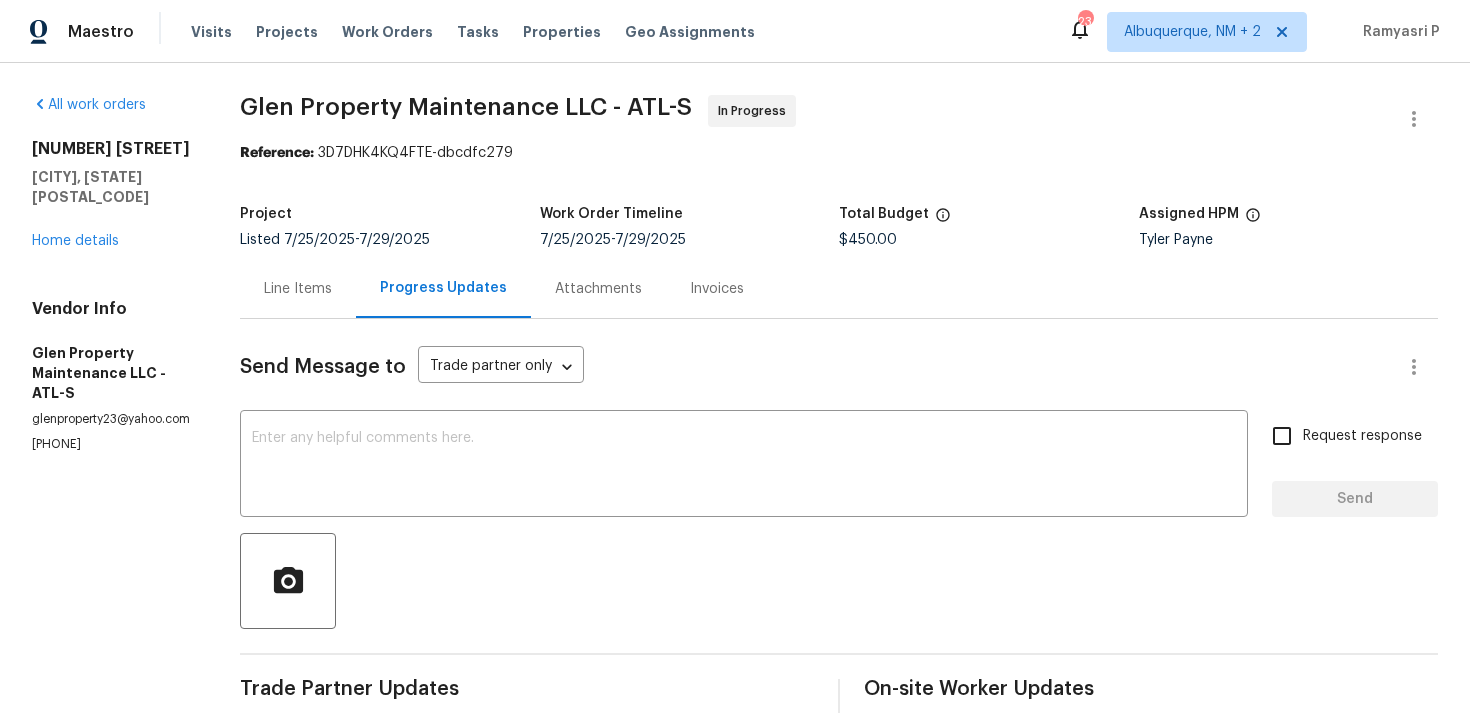 click on "All work orders [NUMBER] [STREET] [CITY], [STATE] Home details Vendor Info Glen Property Maintenance LLC - ATL-S glenproperty23@yahoo.com [PHONE] Glen Property Maintenance LLC - ATL-S In Progress Reference:   3D7DHK4KQ4FTE-dbcdfc279 Project Listed   [DATE]  -  [DATE] Work Order Timeline [DATE]  -  [DATE] Total Budget $450.00 Assigned HPM Tyler Payne Line Items Progress Updates Attachments Invoices Send Message to Trade partner only Trade partner only ​ x ​ Request response Send Trade Partner Updates Ramyasri P [DATE] [TIME] Hi [FIRST], We attempted to reach out to you via RC text to request an update on the status of the work order. Thanks Ramyasri P [DATE] [TIME] Hi [FIRST], Could you please provide us with an update on the status of the work order? Ramyasri P [DATE] [TIME] Thanks for the update, [FIRST]. [FIRST] [LAST]  [DATE] [TIME] We will start on this tomorrow and finish up on Thursday. Thank you so much. Ramyasri P [DATE] [TIME] Ramyasri P [DATE] [TIME]" at bounding box center (735, 873) 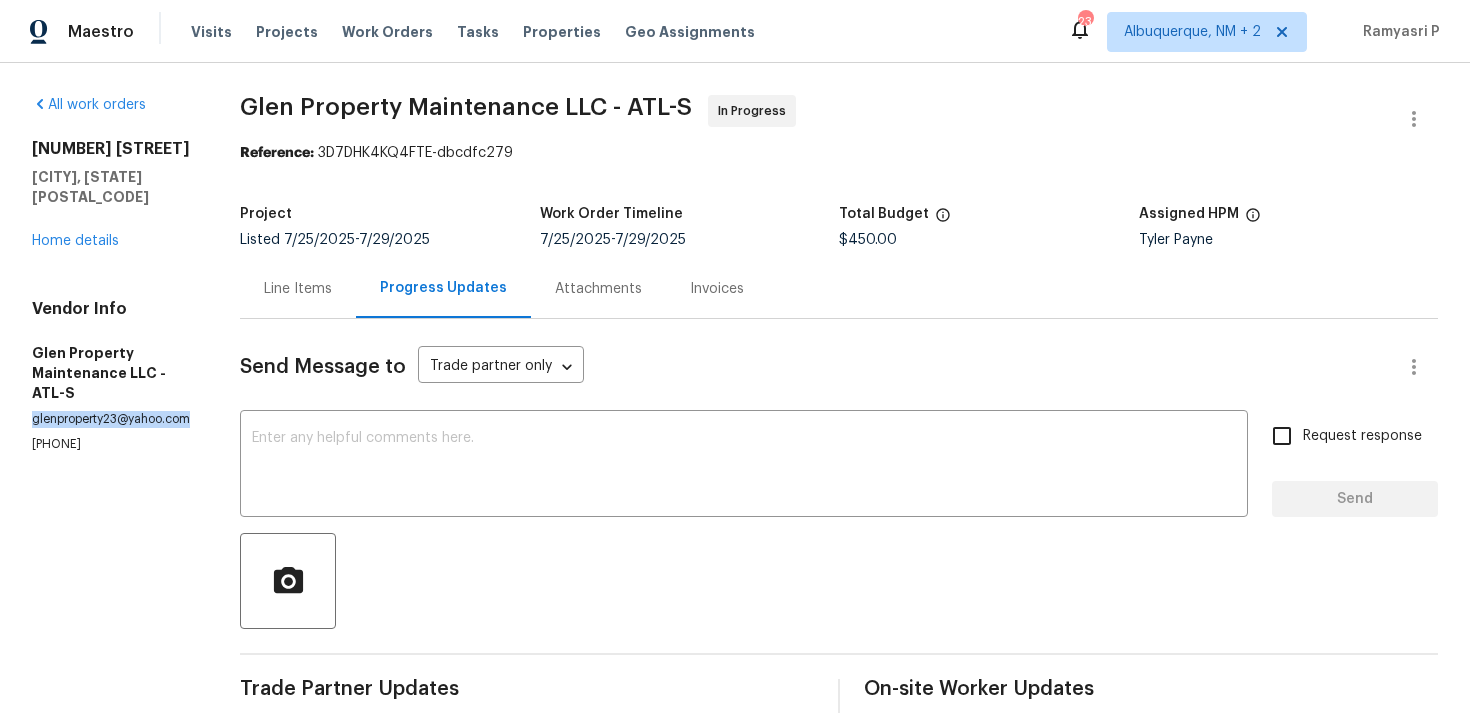 drag, startPoint x: 196, startPoint y: 399, endPoint x: 32, endPoint y: 397, distance: 164.01219 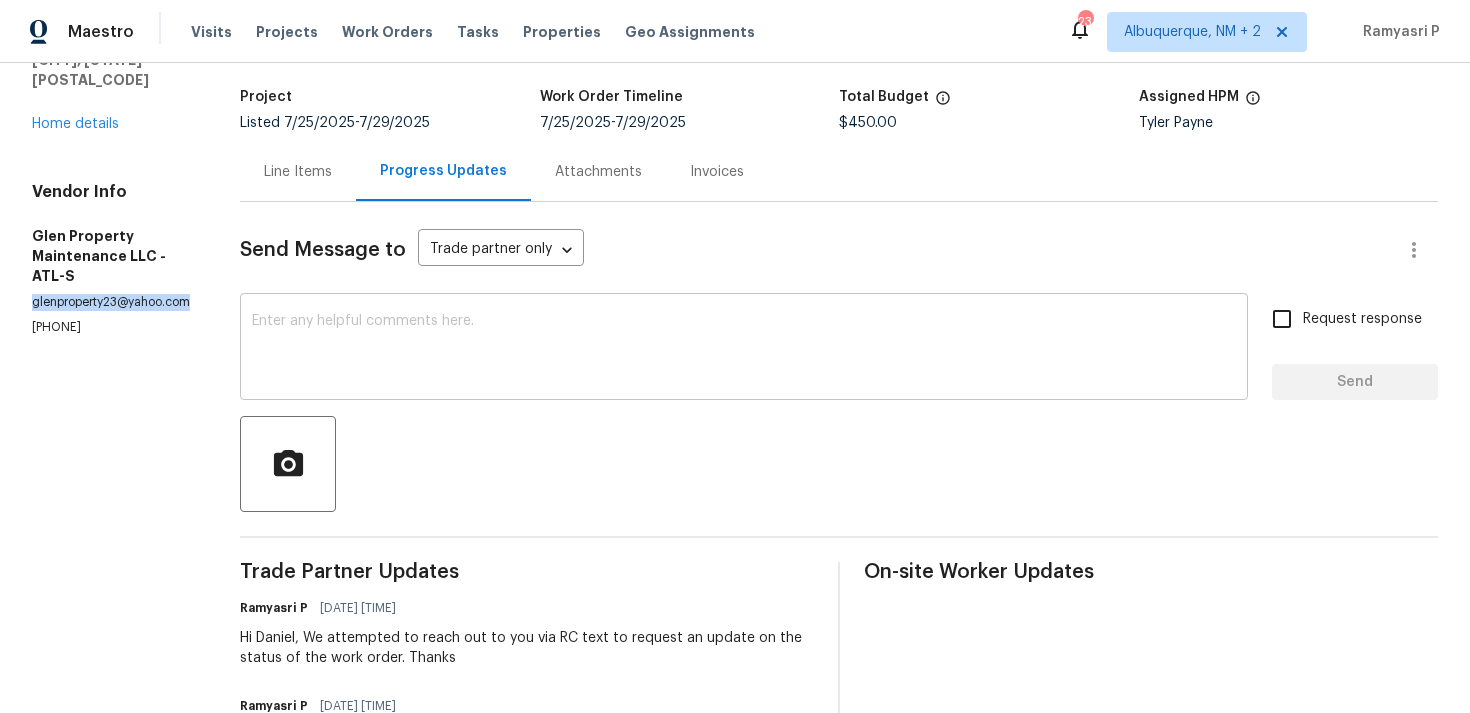 click at bounding box center (744, 349) 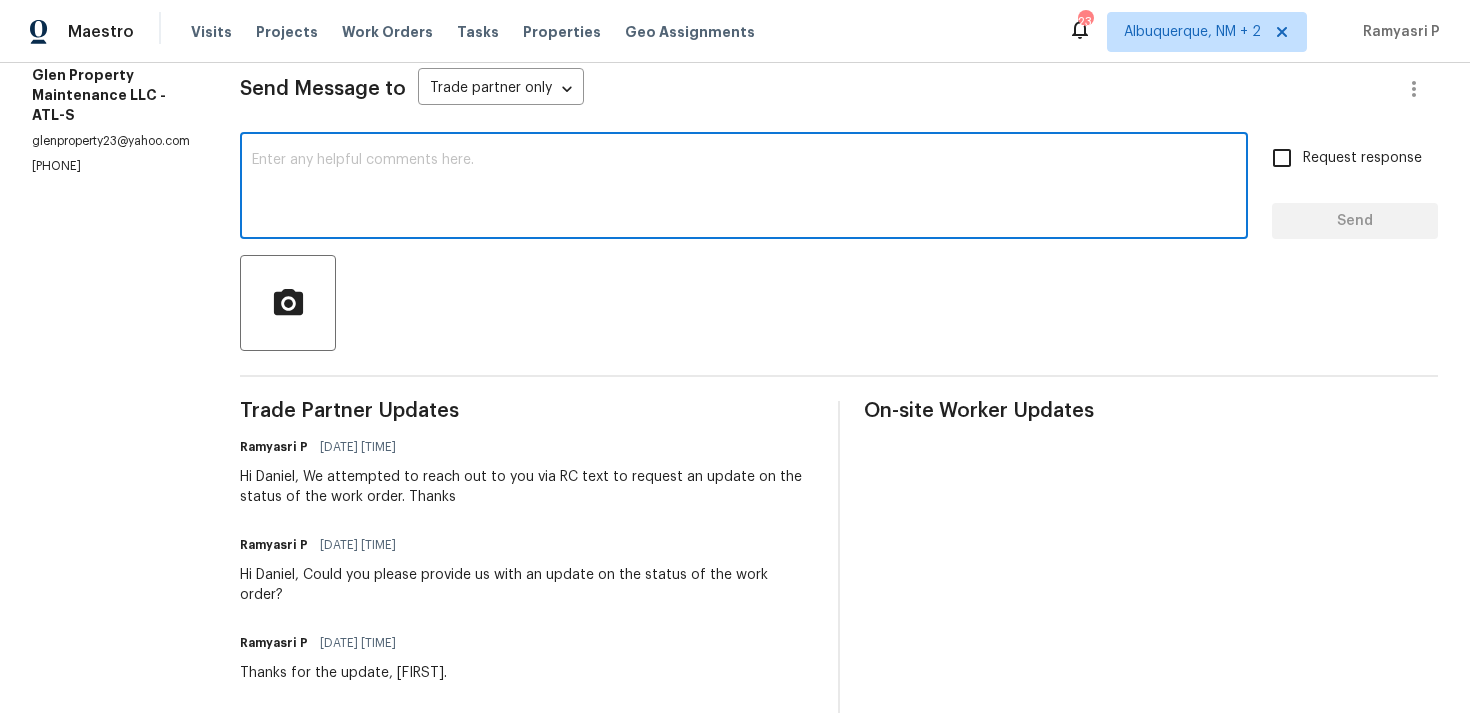 scroll, scrollTop: 317, scrollLeft: 0, axis: vertical 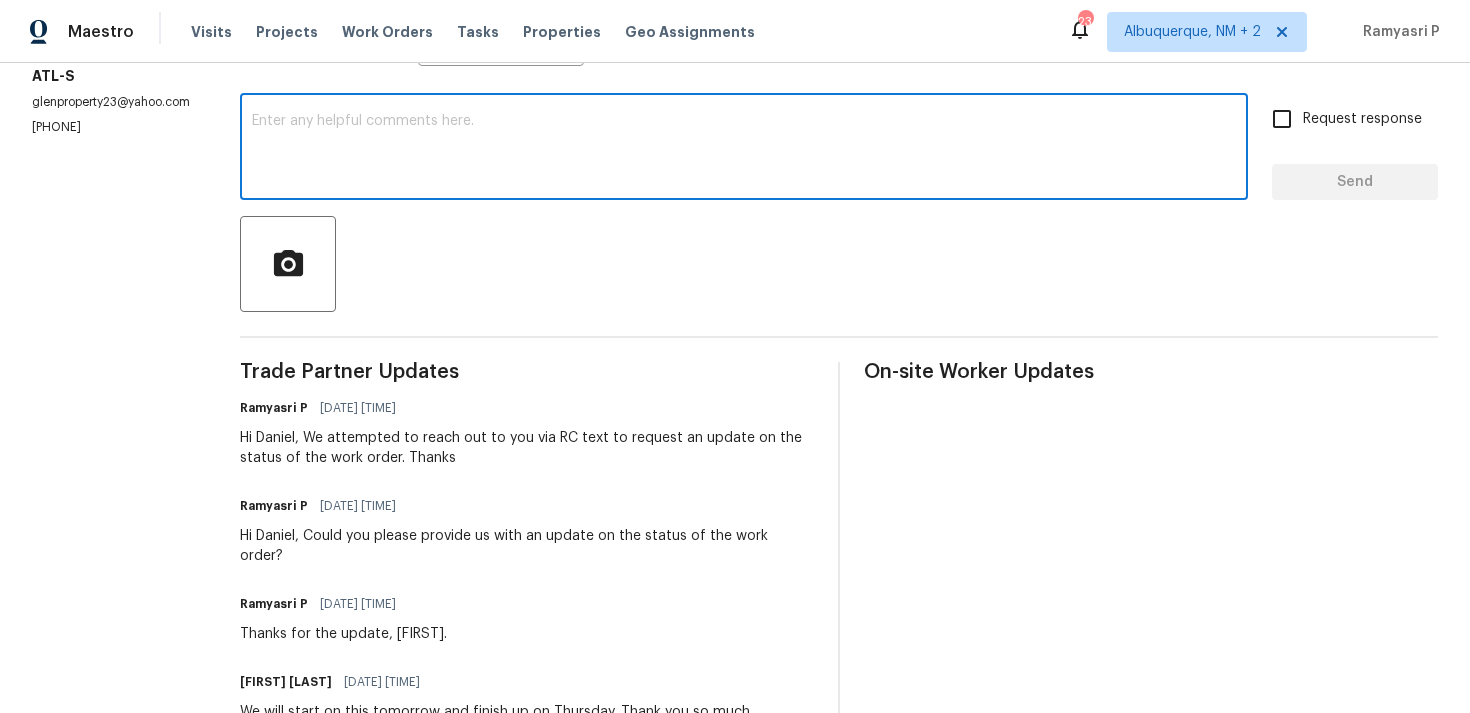 click at bounding box center (744, 149) 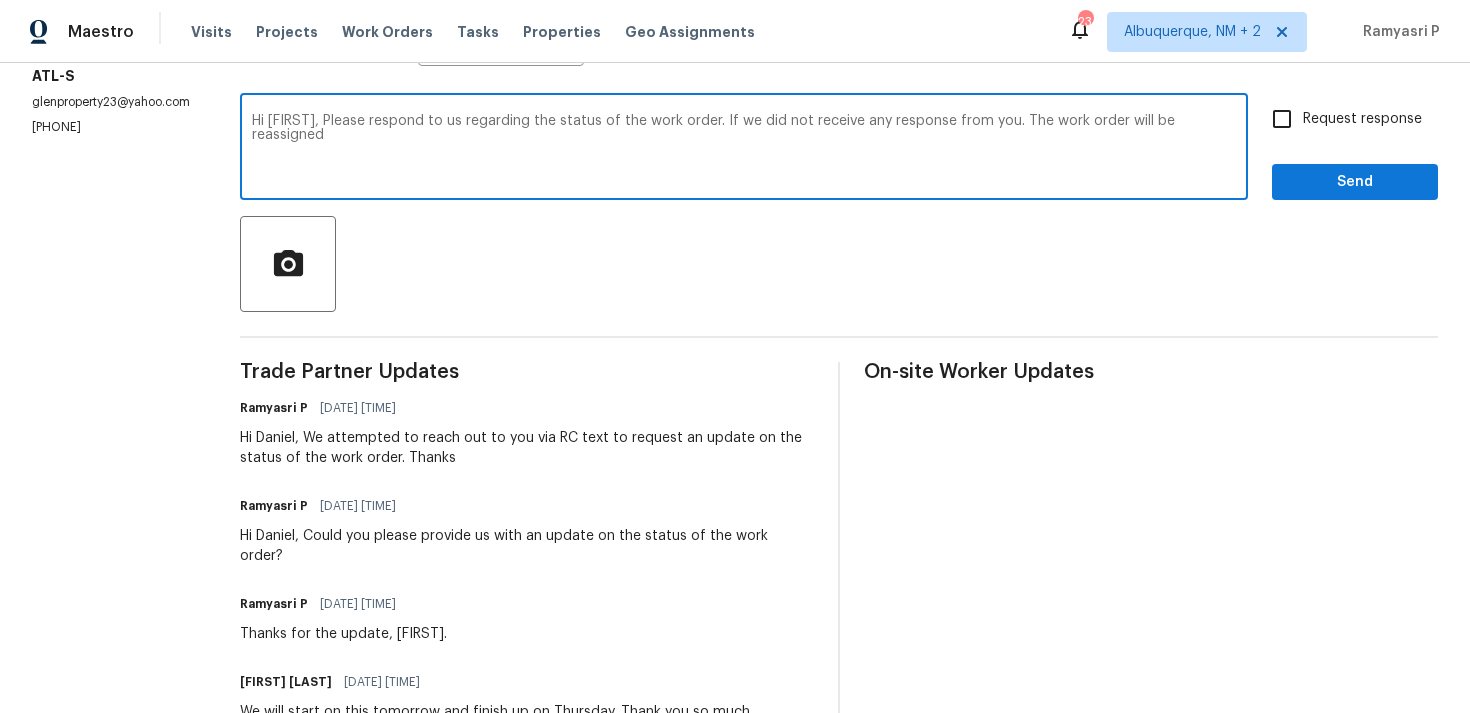 drag, startPoint x: 323, startPoint y: 117, endPoint x: 1243, endPoint y: 123, distance: 920.0196 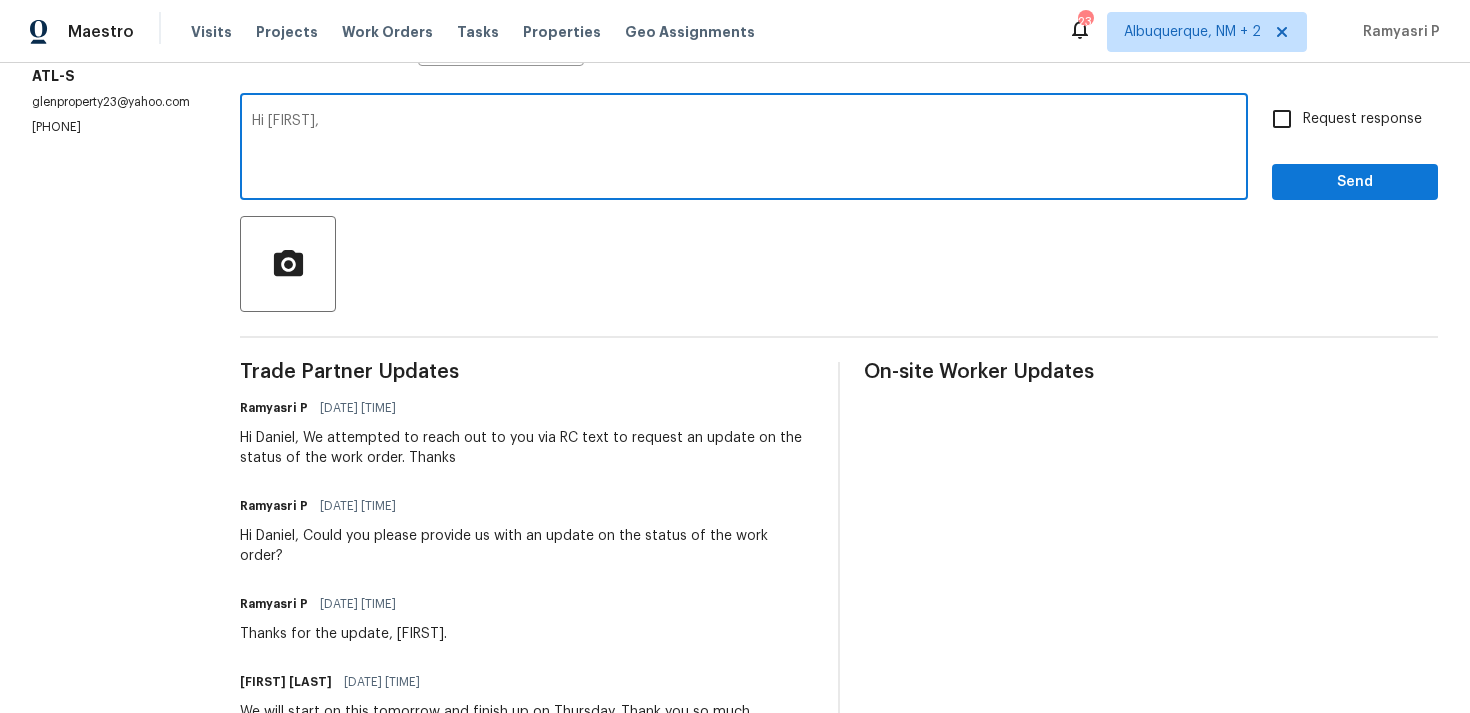 click on "(770) 235-8482" at bounding box center [112, 127] 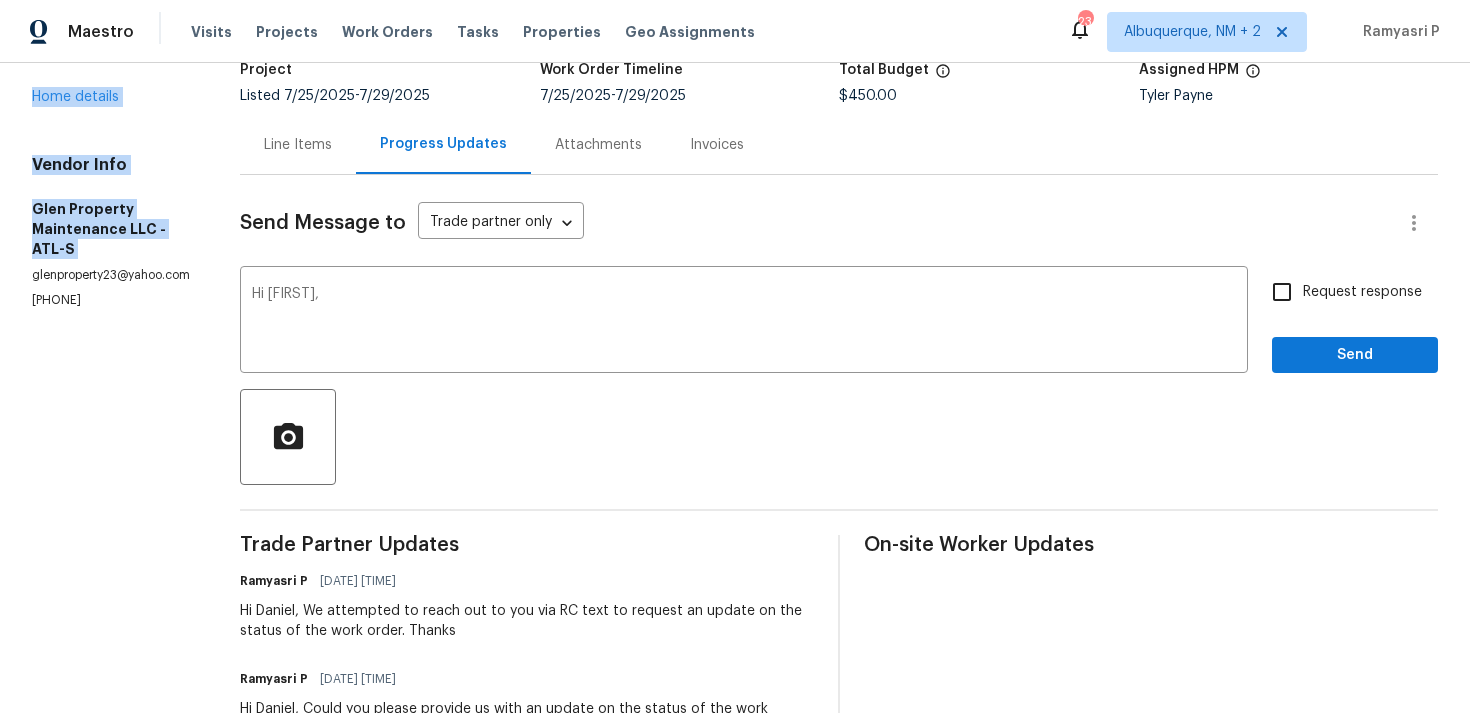 scroll, scrollTop: 126, scrollLeft: 0, axis: vertical 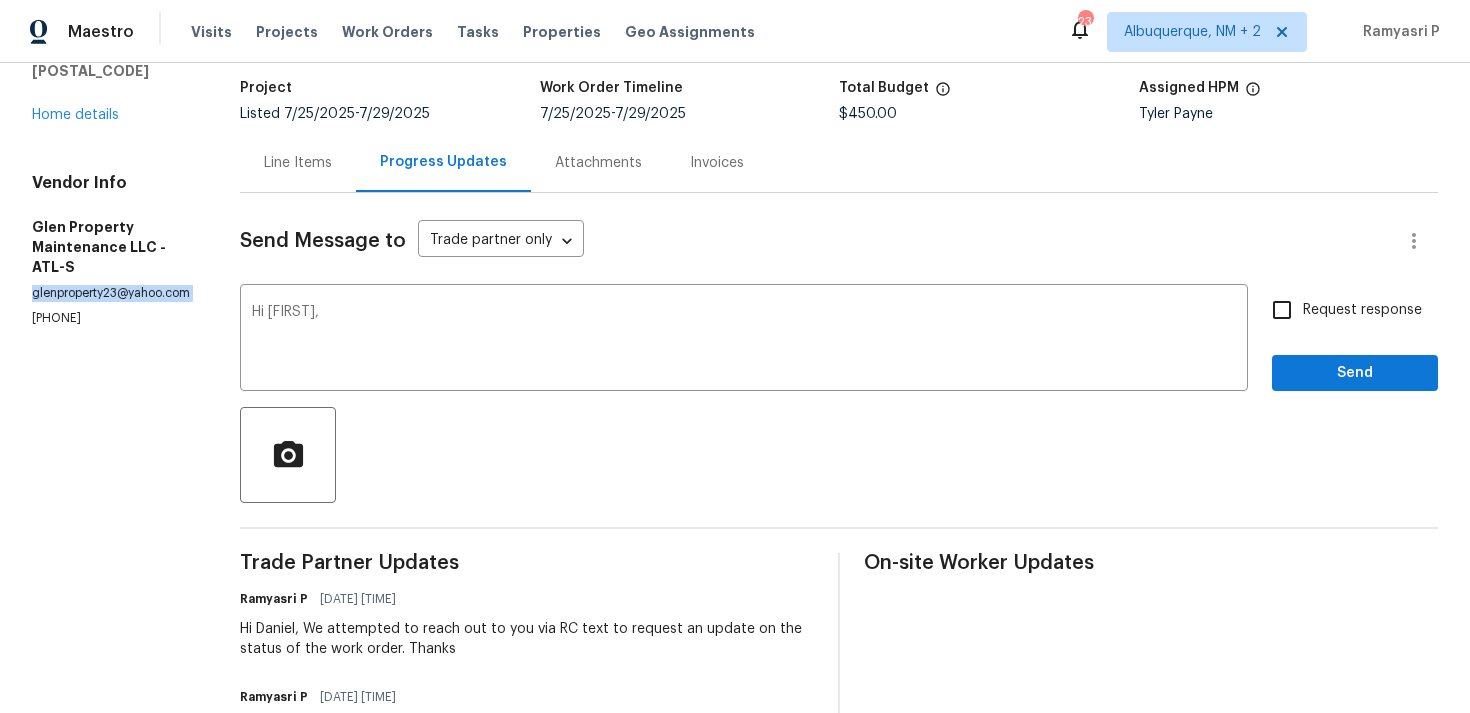 drag, startPoint x: 31, startPoint y: 85, endPoint x: 199, endPoint y: 283, distance: 259.669 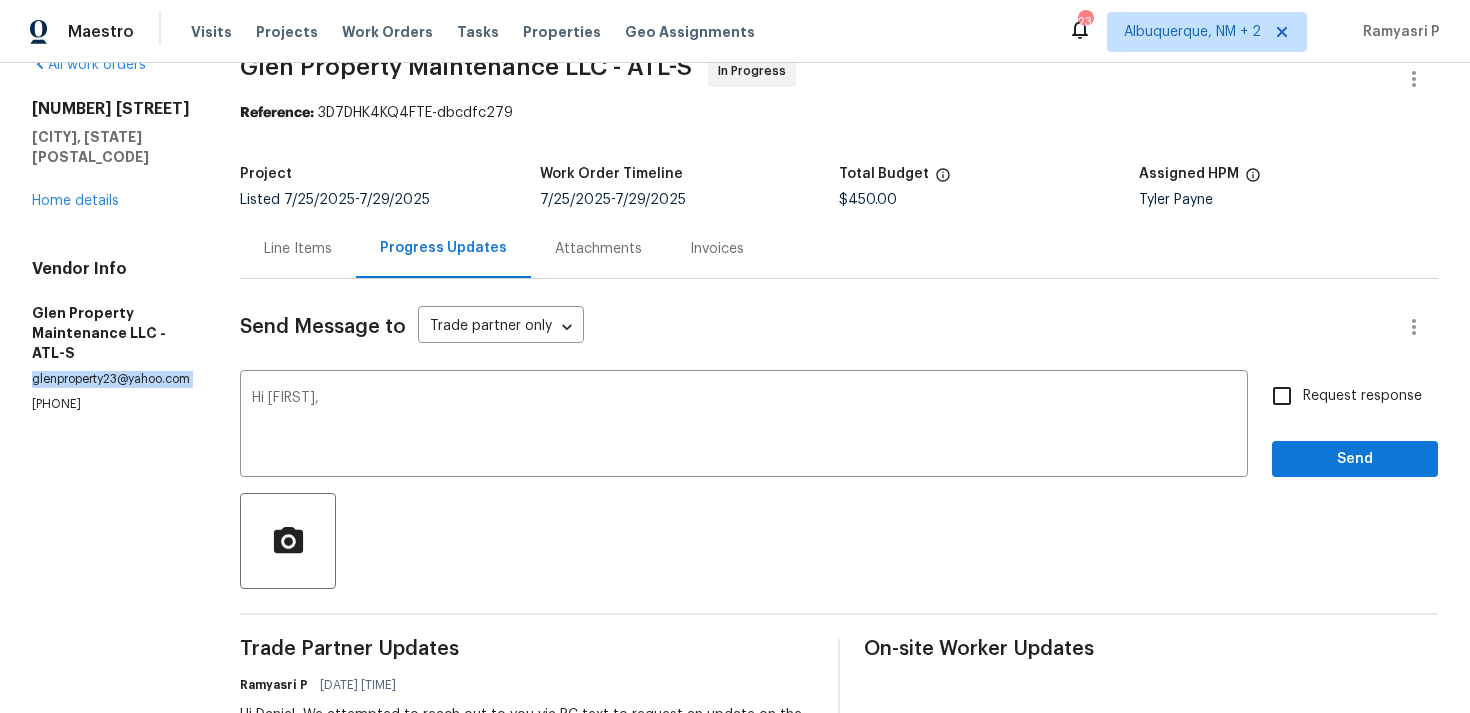 scroll, scrollTop: 39, scrollLeft: 0, axis: vertical 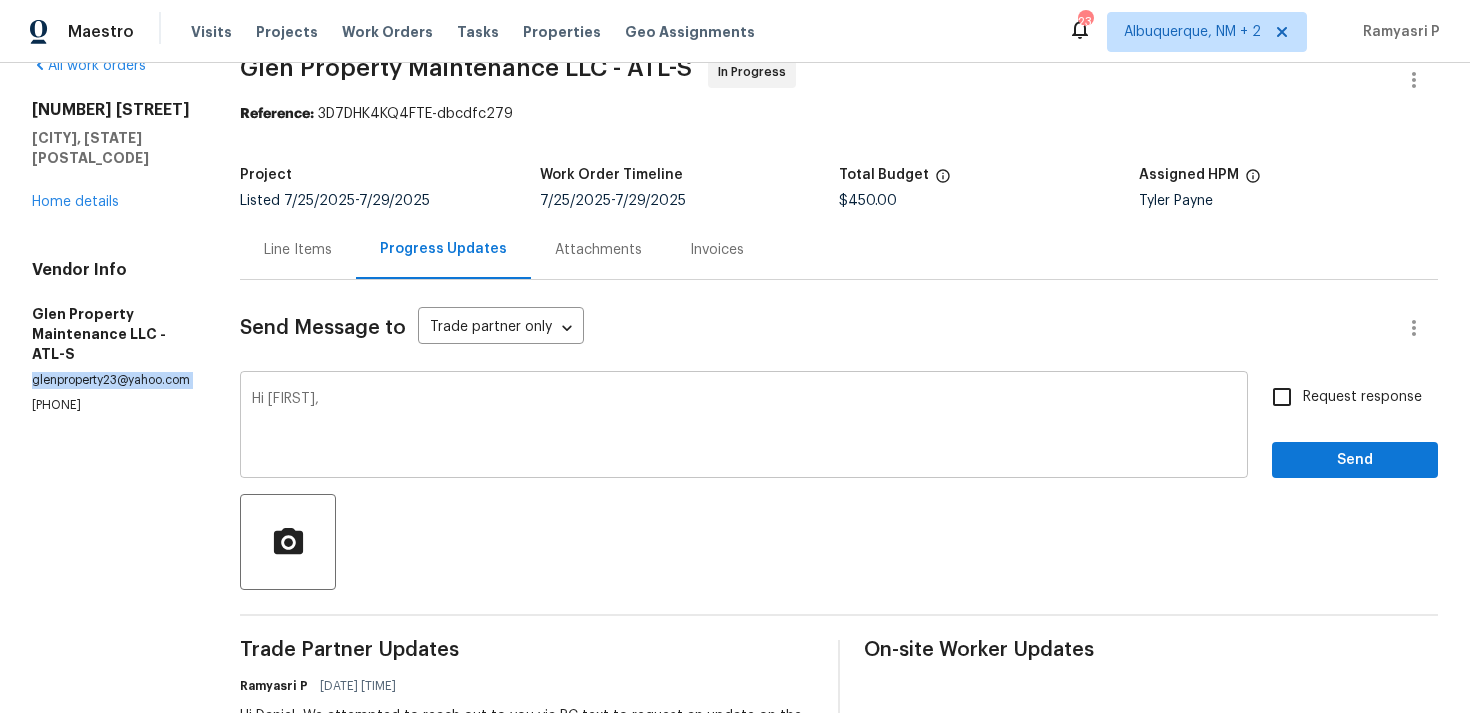 click on "Hi Daniel," at bounding box center (744, 427) 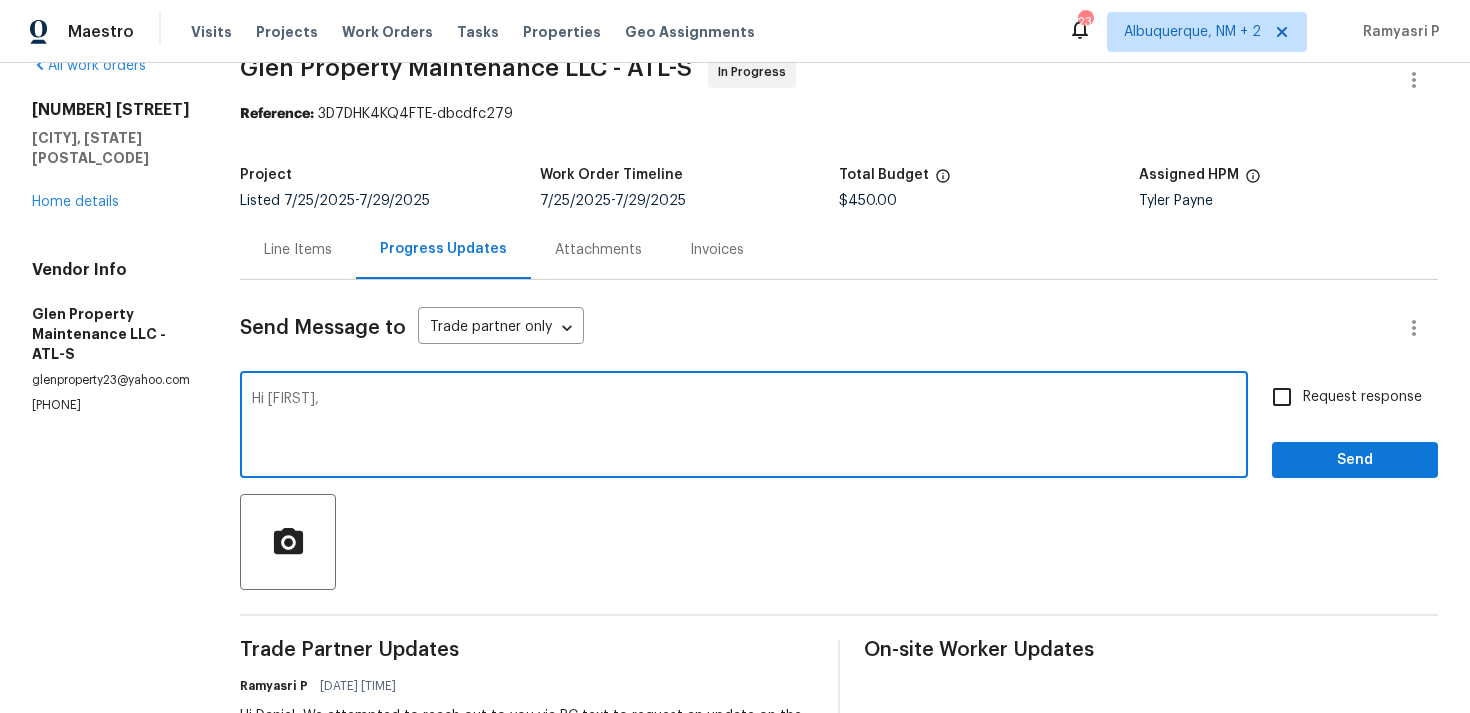 paste on "We attempted to contact you via email" 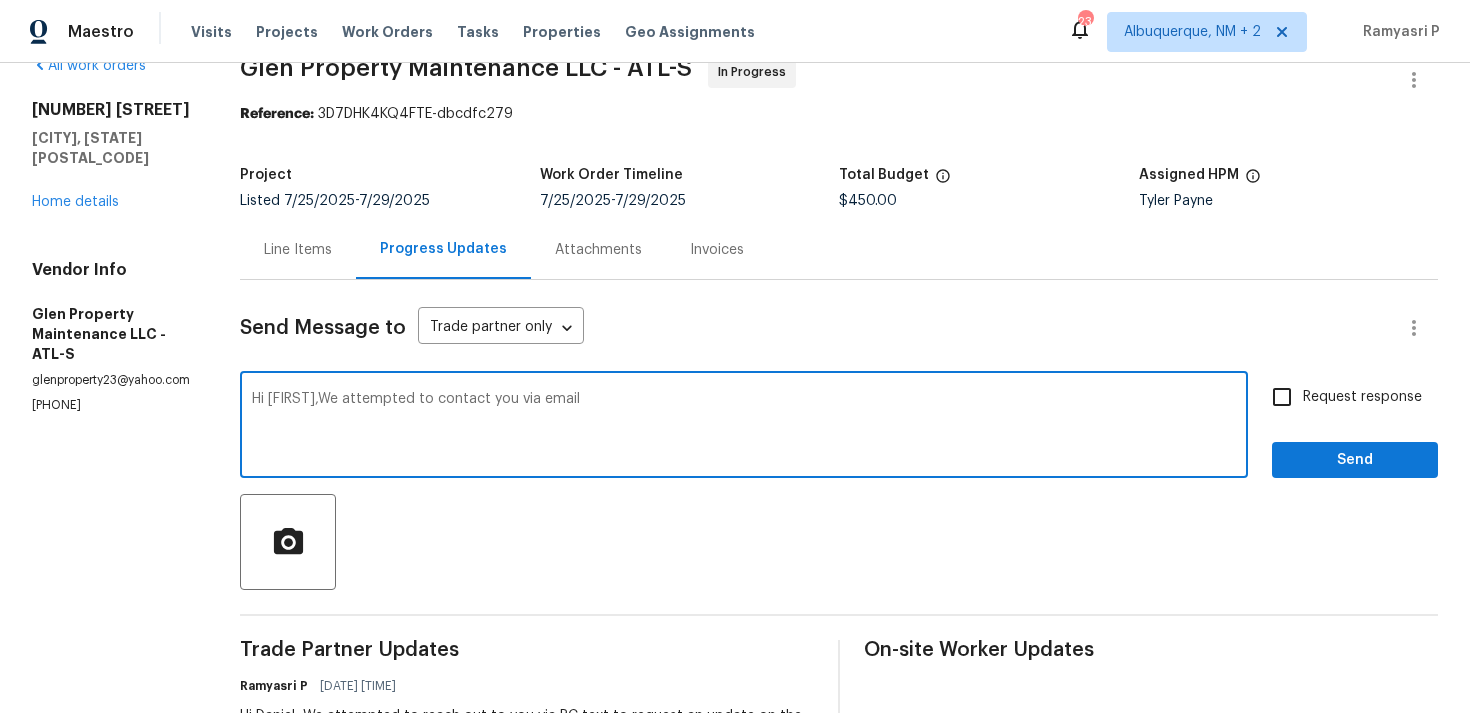 click on "Hi Daniel,We attempted to contact you via email" at bounding box center (744, 427) 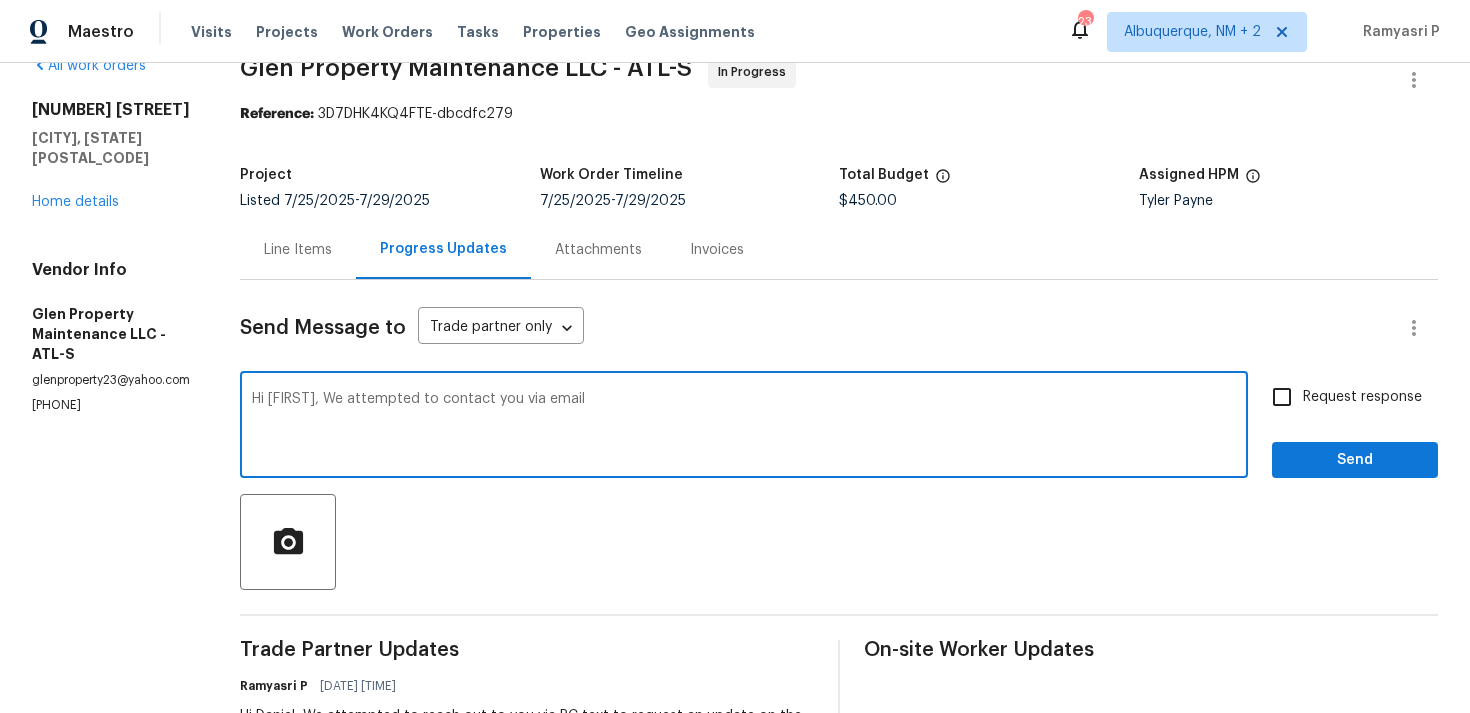 click on "Hi Daniel, We attempted to contact you via email" at bounding box center [744, 427] 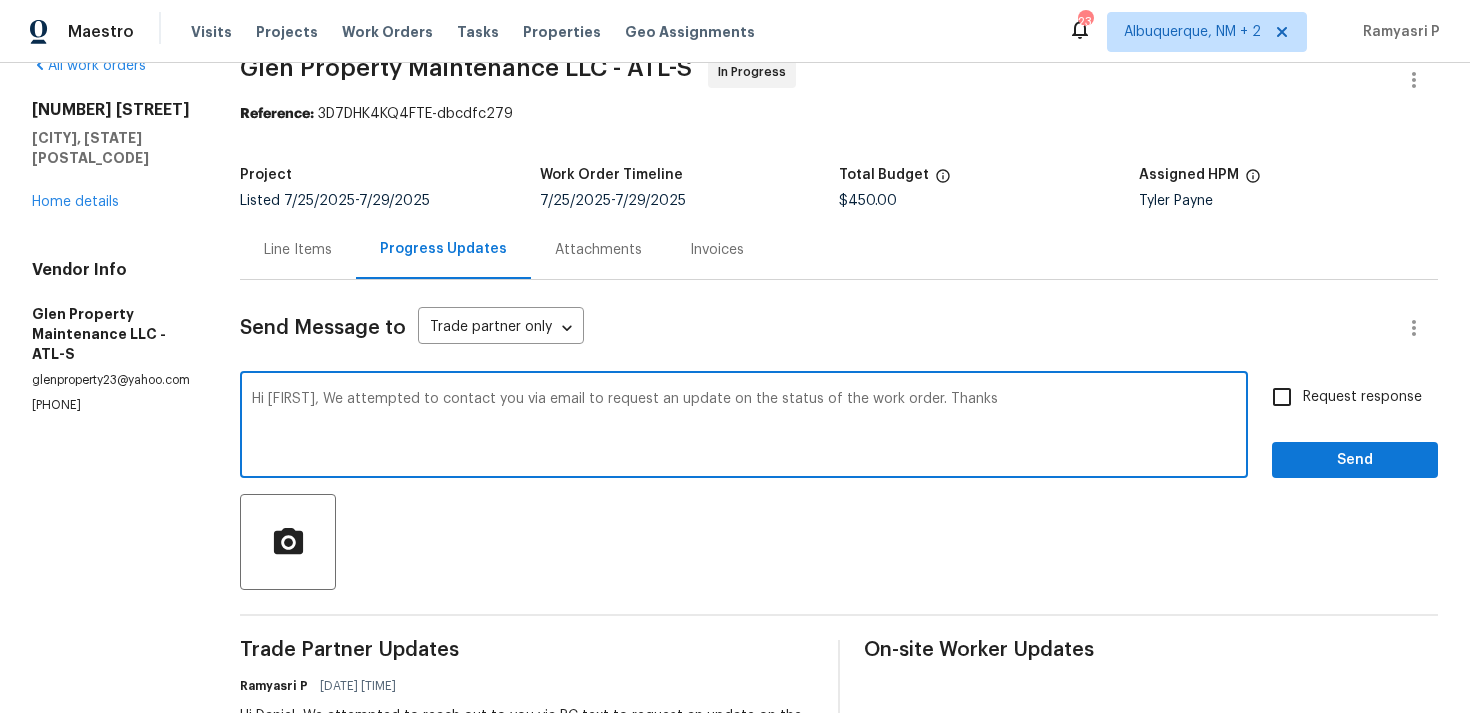 drag, startPoint x: 325, startPoint y: 399, endPoint x: 918, endPoint y: 393, distance: 593.03033 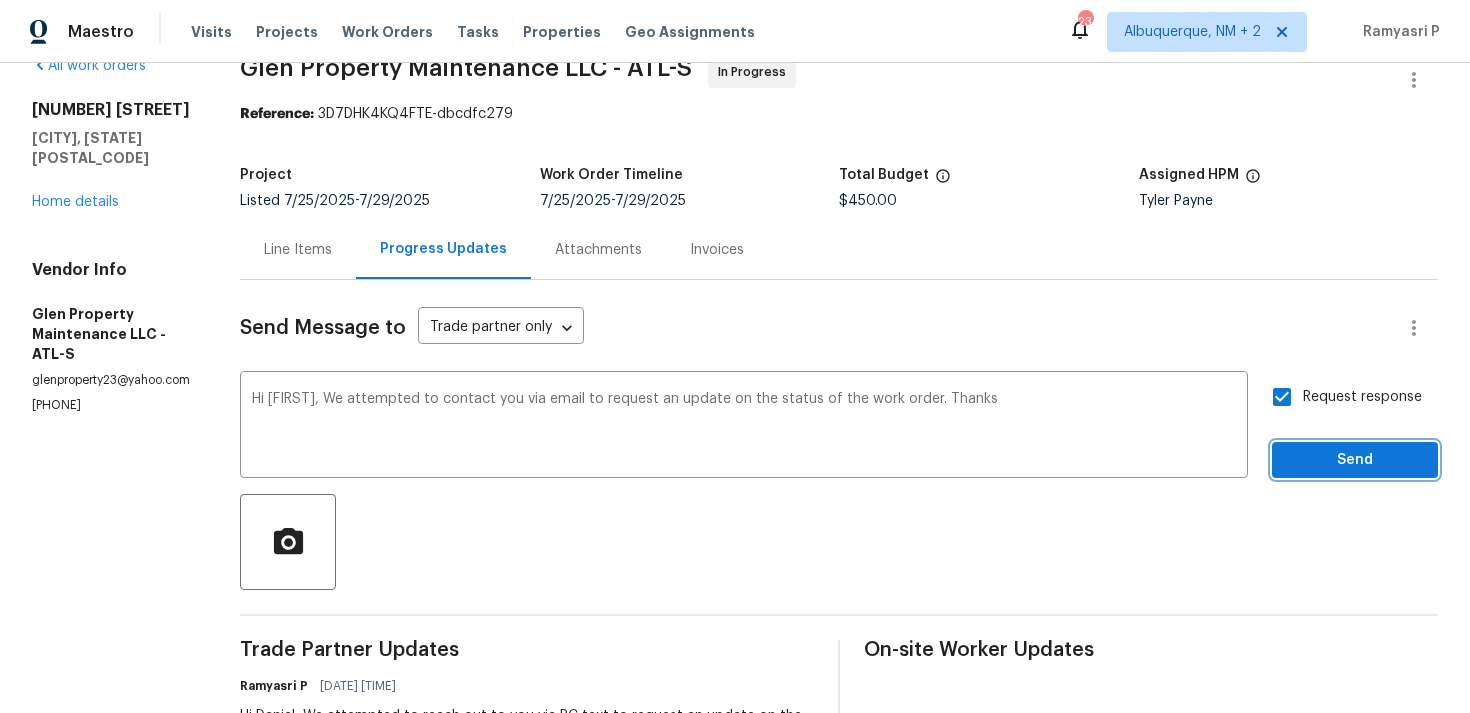 click on "Send" at bounding box center (1355, 460) 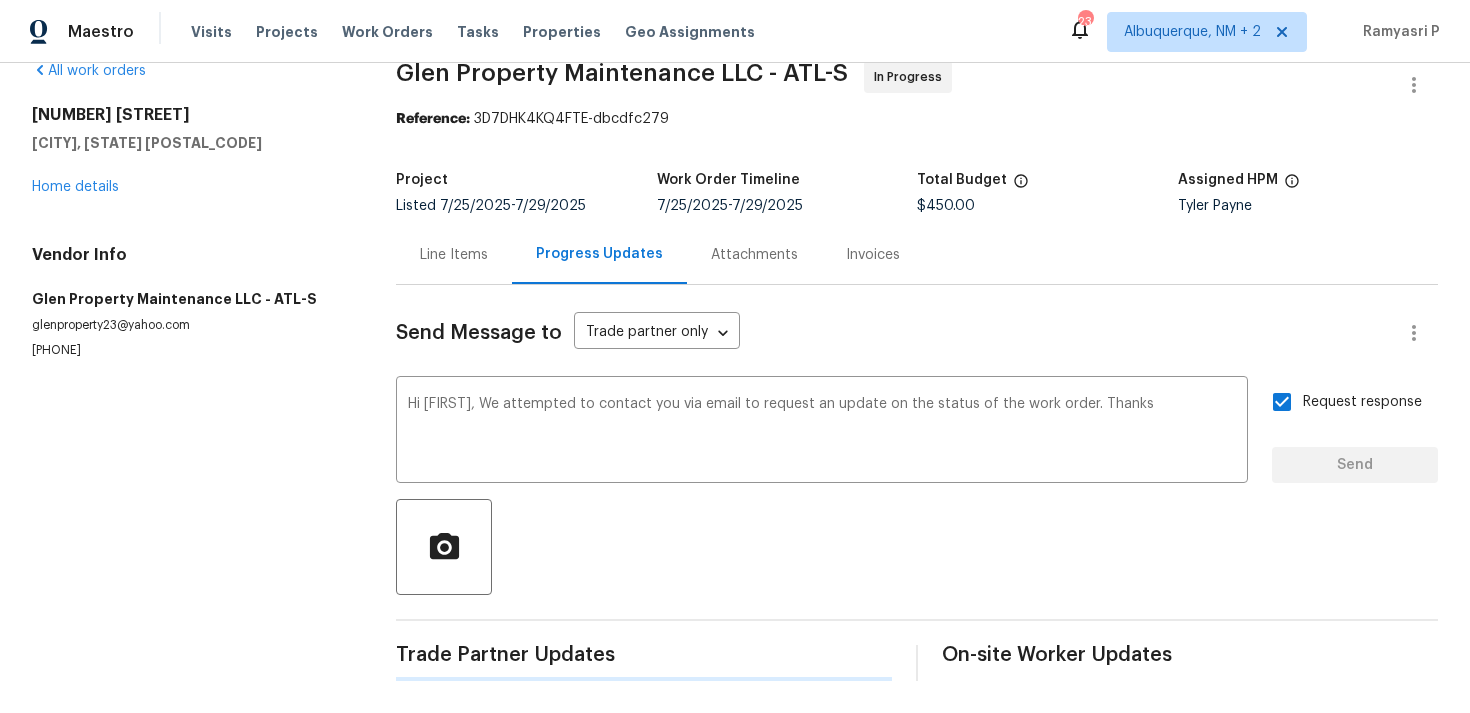type 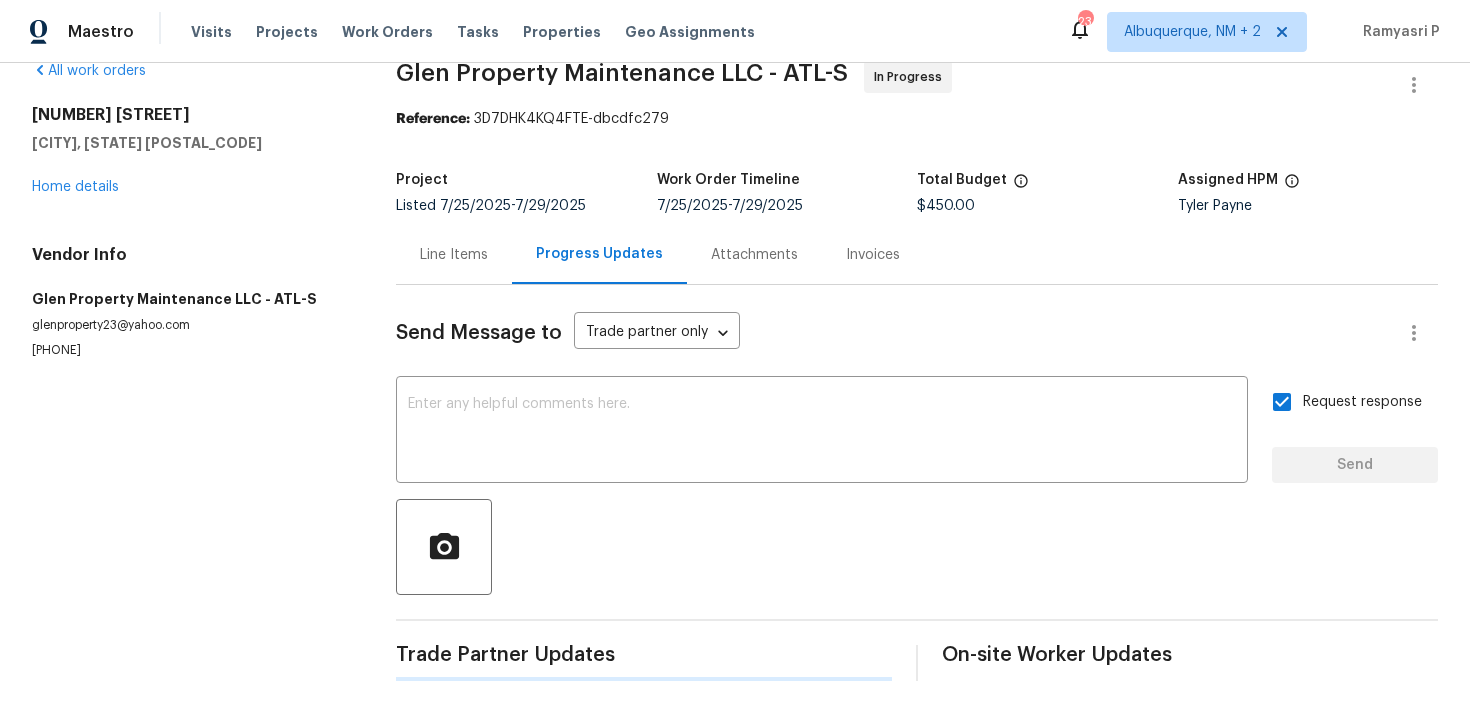 scroll, scrollTop: 39, scrollLeft: 0, axis: vertical 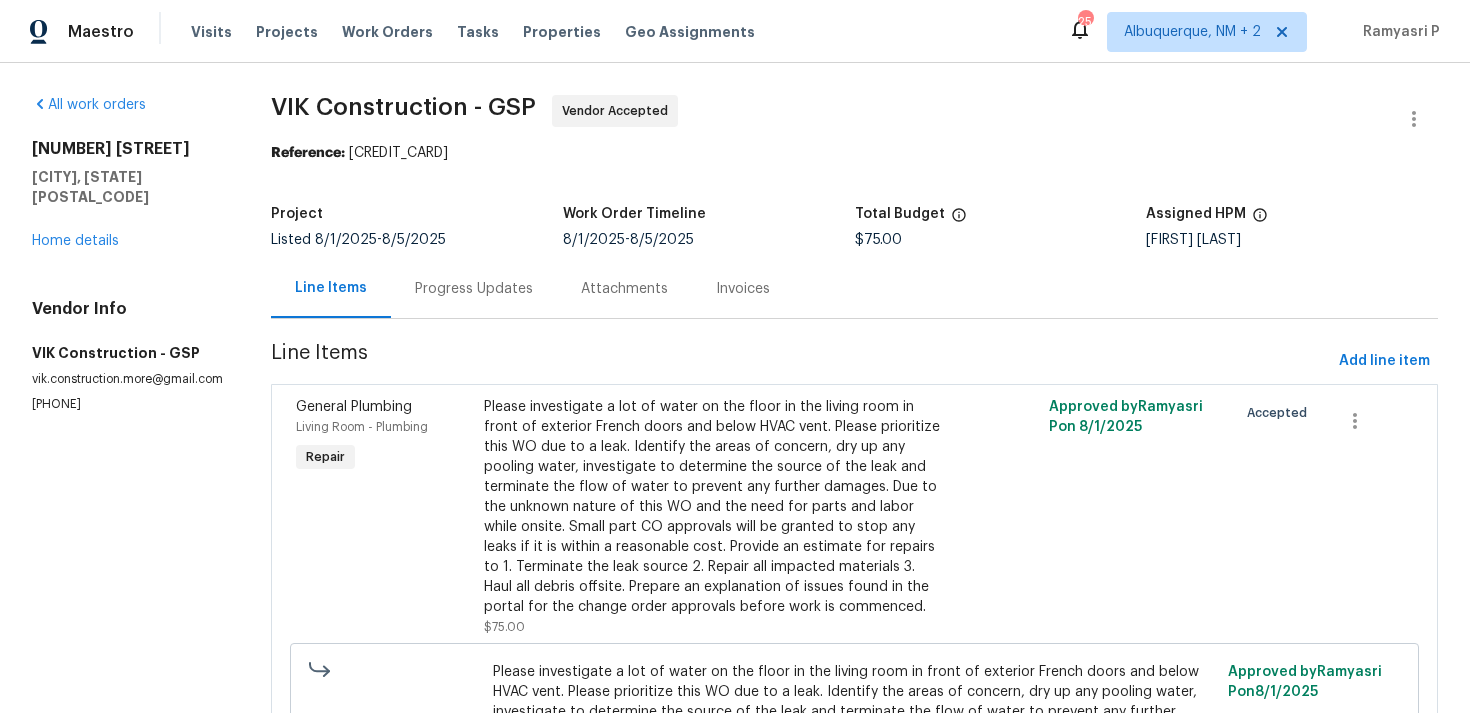 click on "Progress Updates" at bounding box center (474, 289) 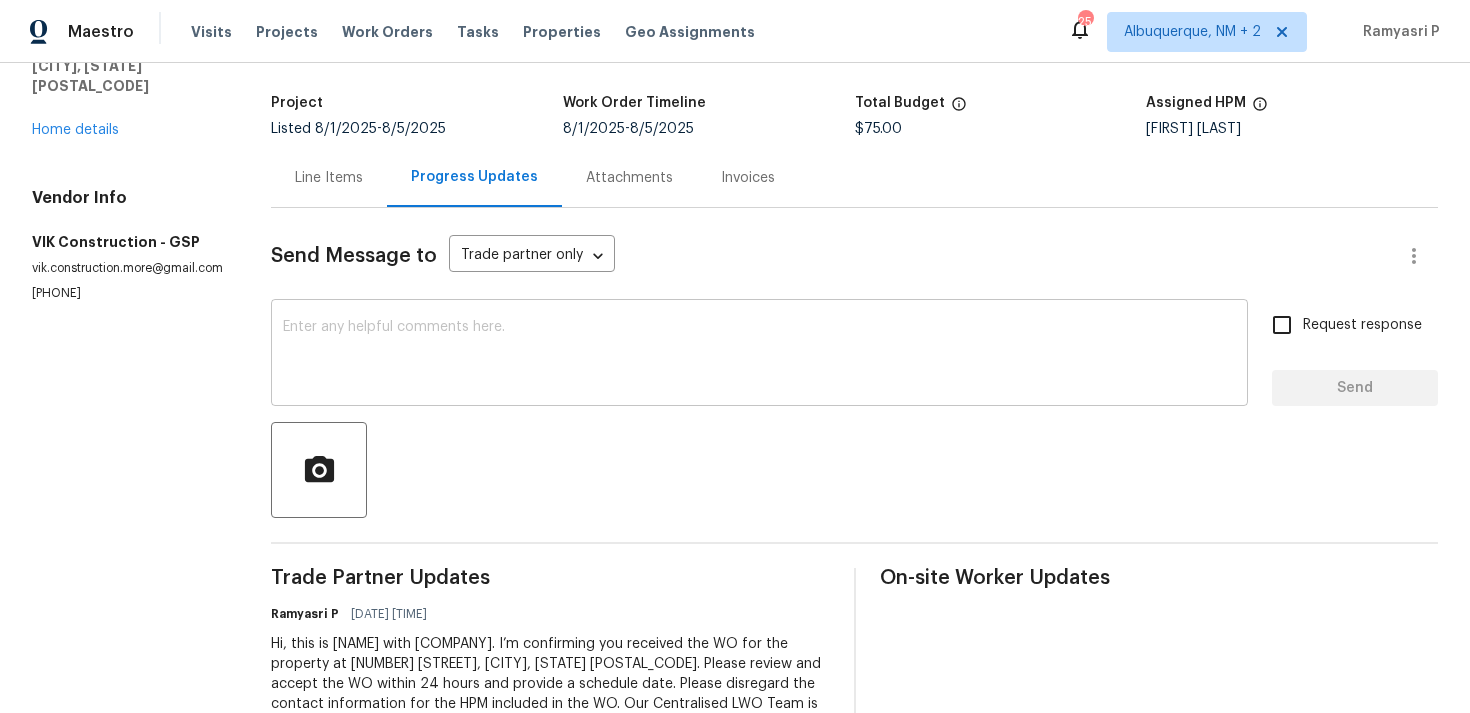 scroll, scrollTop: 89, scrollLeft: 0, axis: vertical 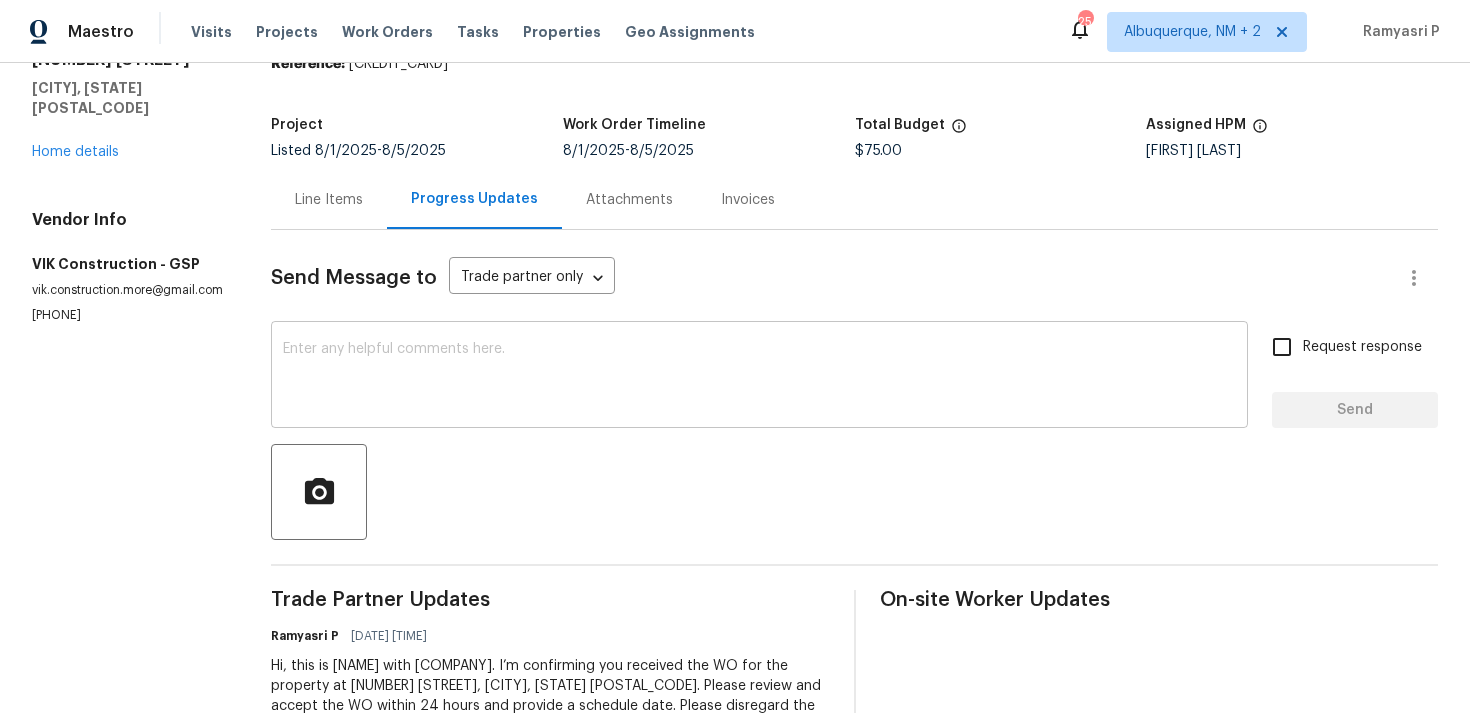 click at bounding box center [759, 377] 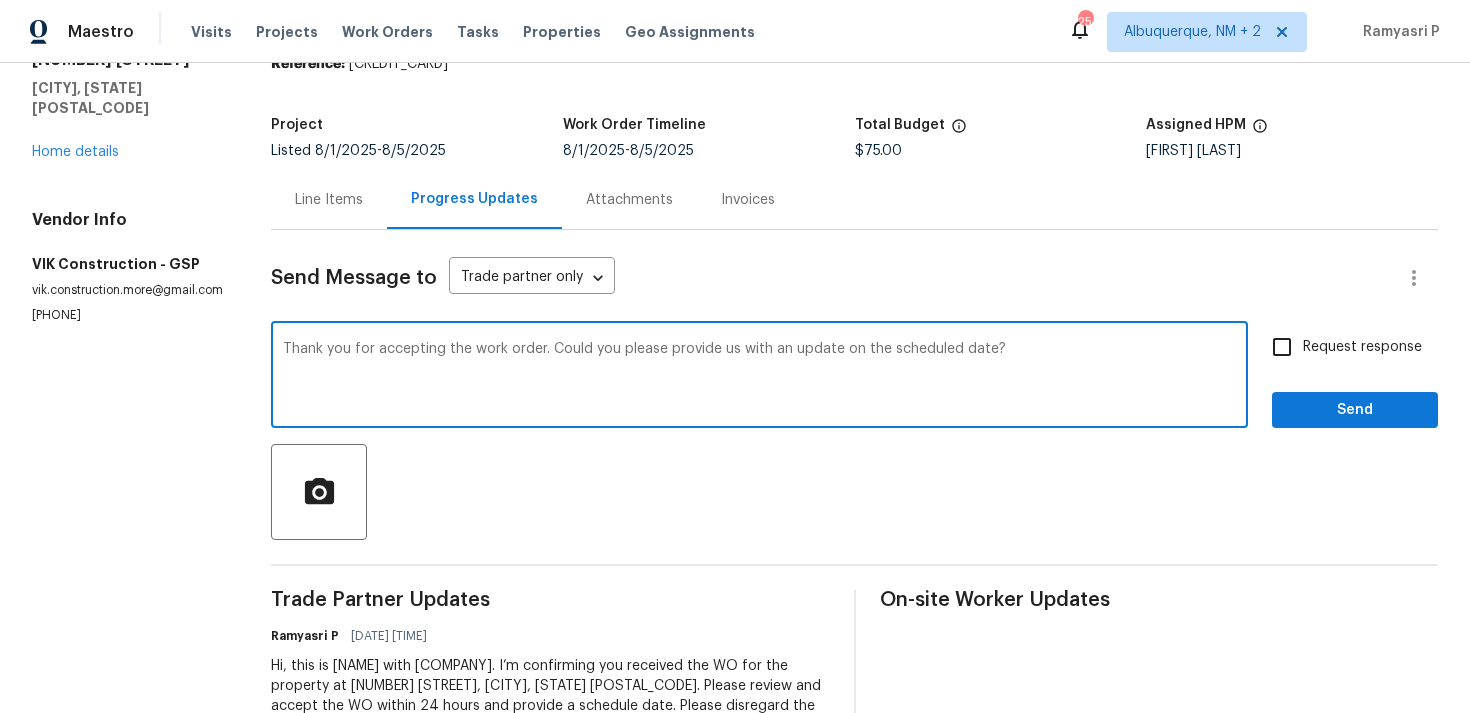 type on "Thank you for accepting the work order. Could you please provide us with an update on the scheduled date?" 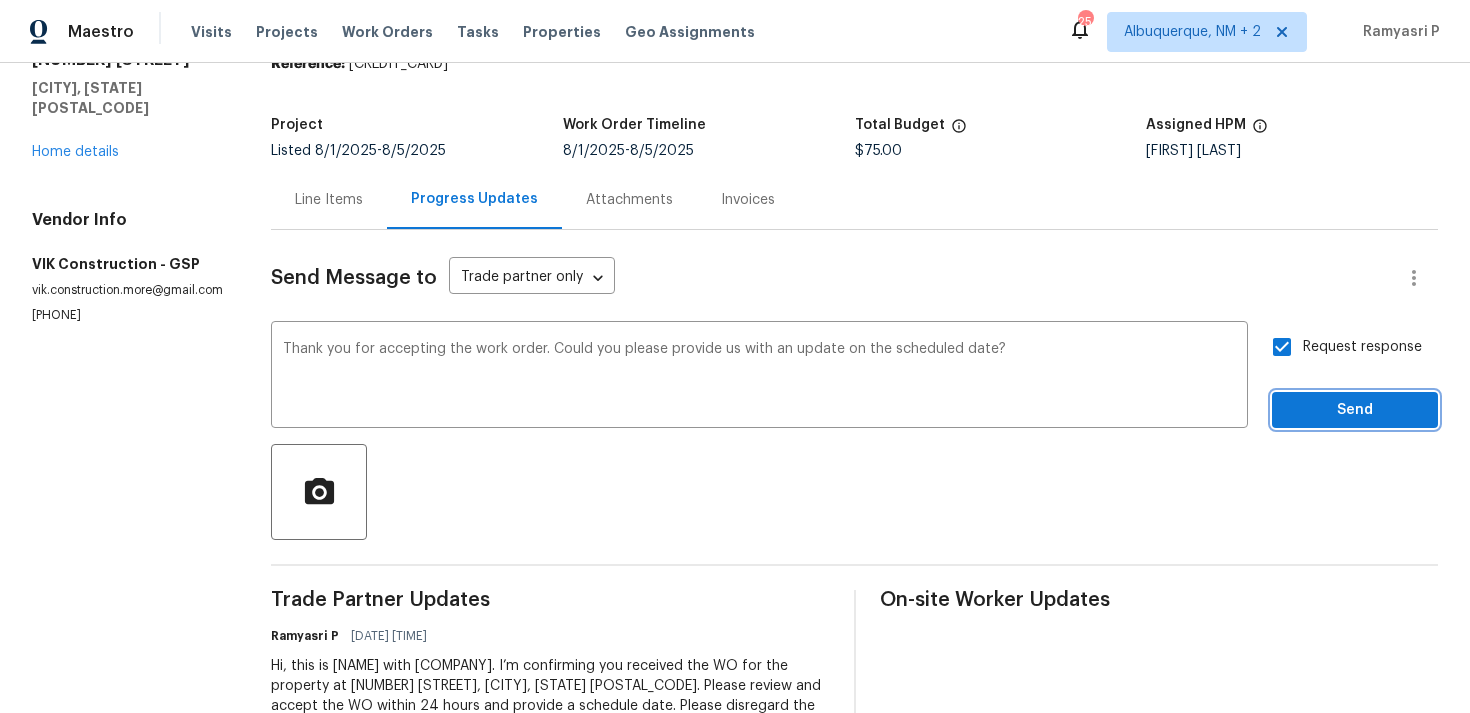 click on "Send" at bounding box center (1355, 410) 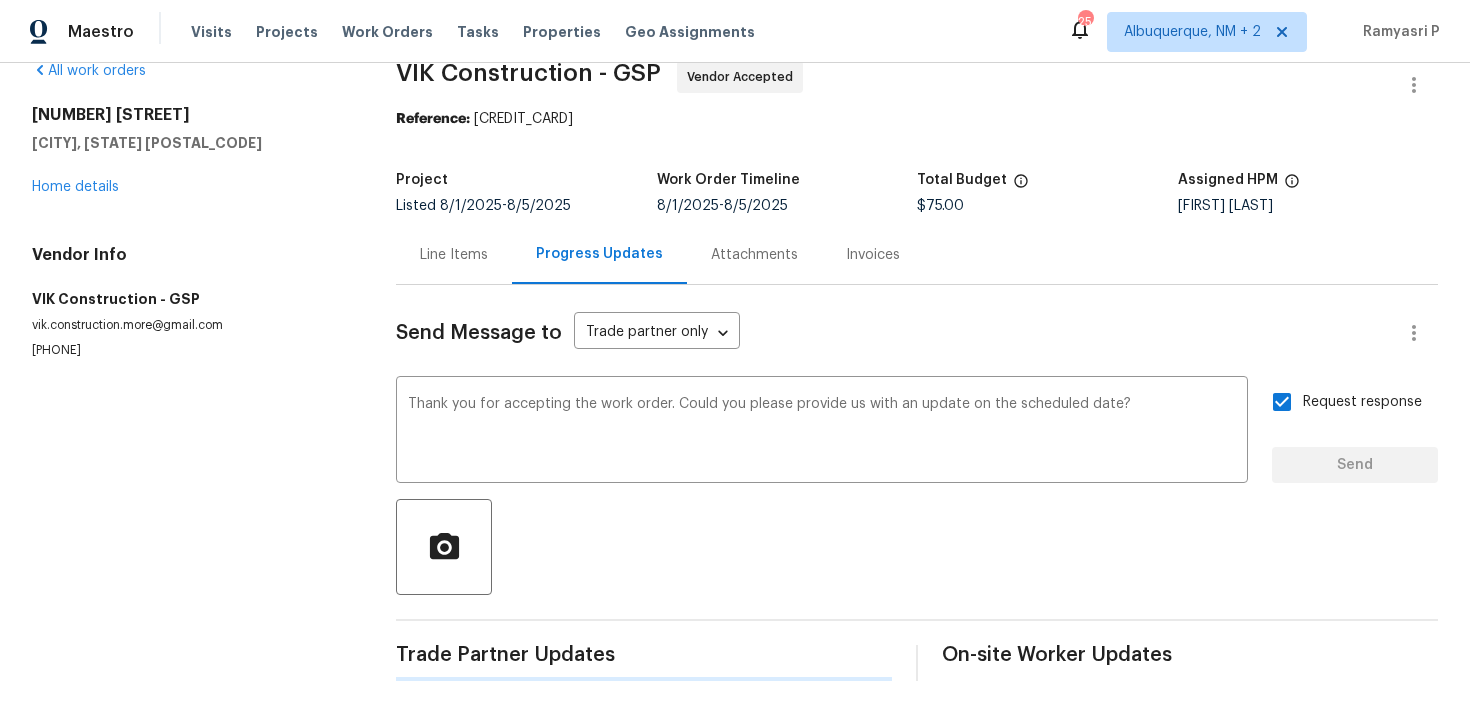 type 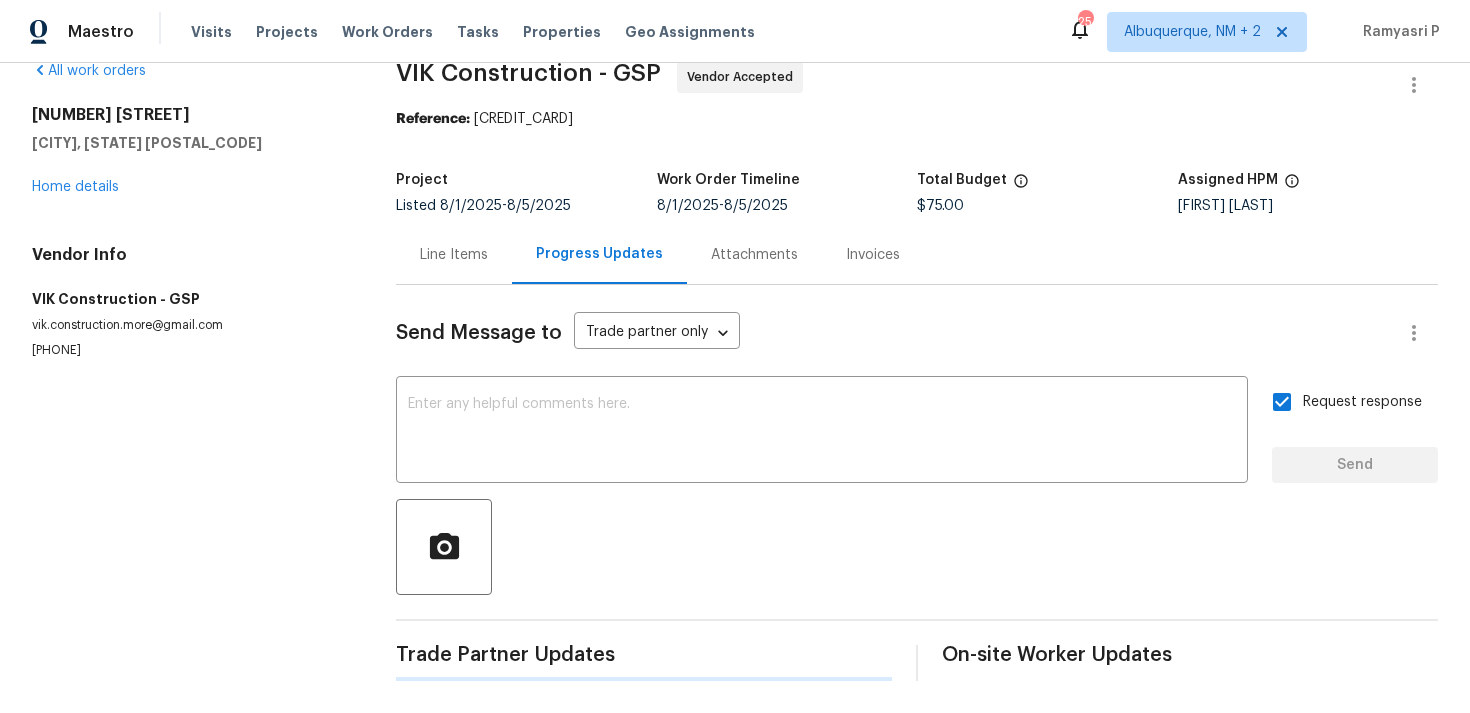 scroll, scrollTop: 89, scrollLeft: 0, axis: vertical 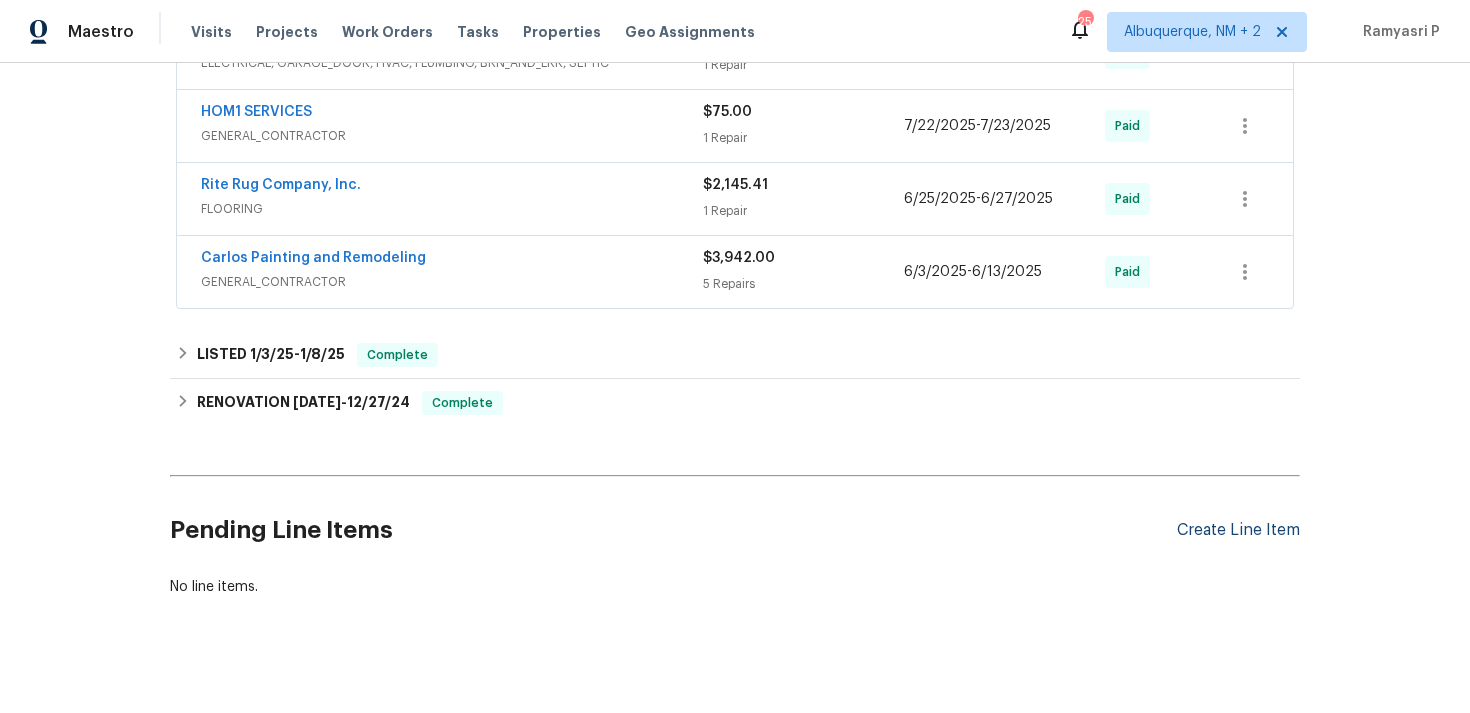click on "Create Line Item" at bounding box center [1238, 530] 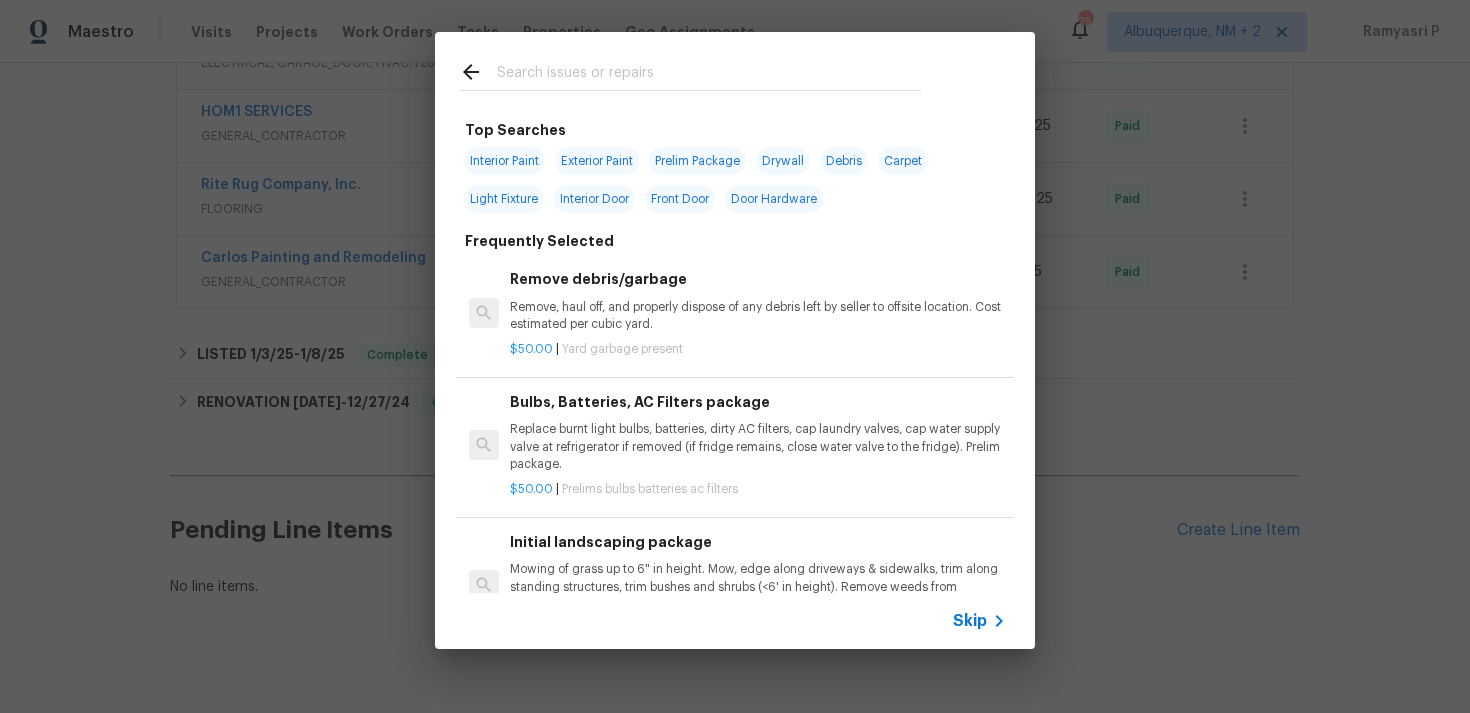 click on "Skip" at bounding box center [970, 621] 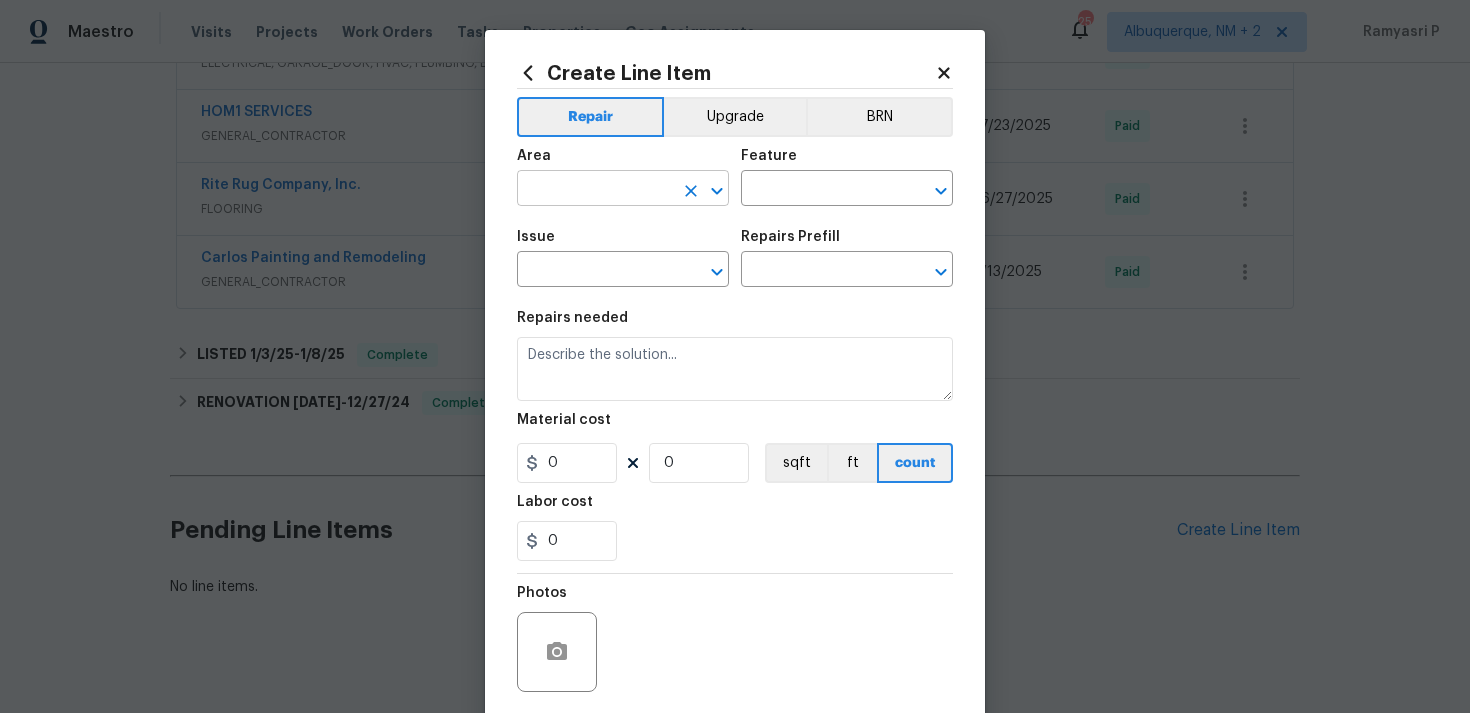click at bounding box center [595, 190] 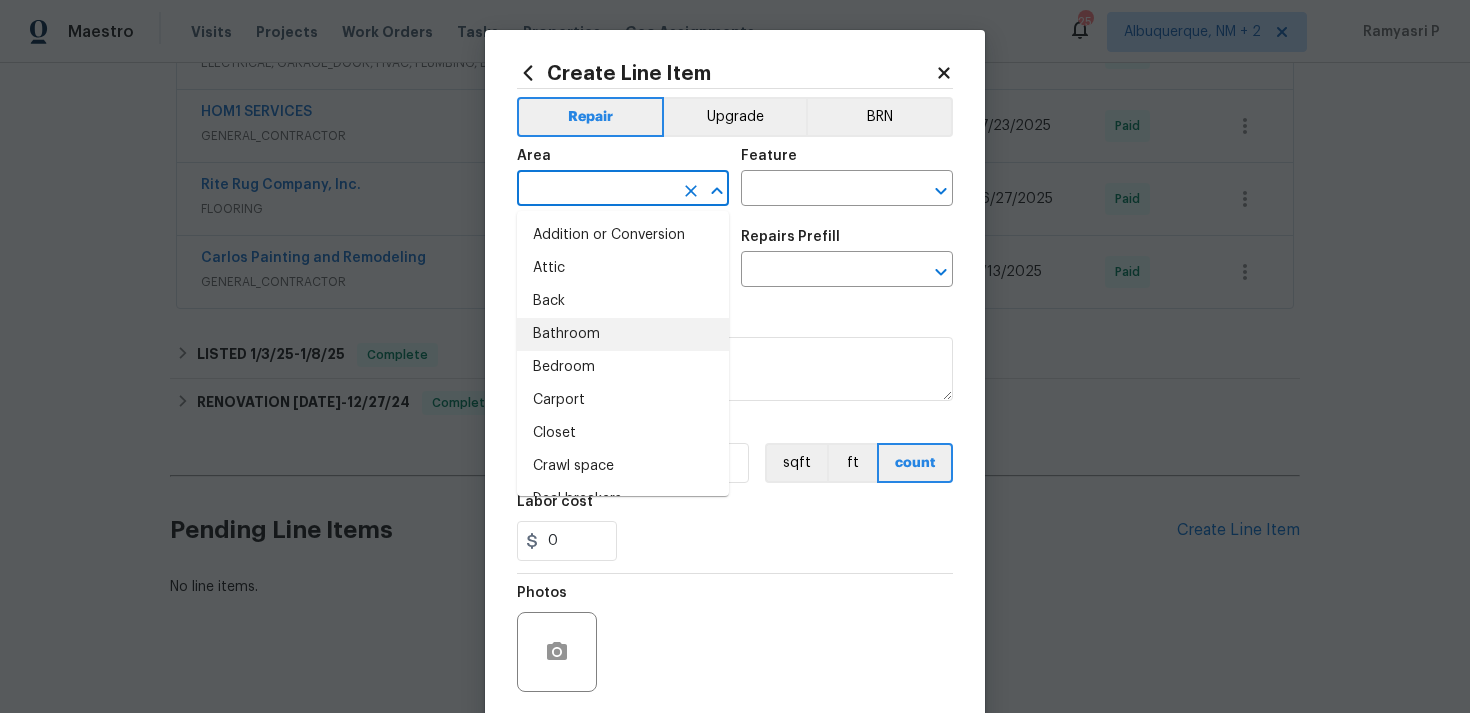 click on "Bathroom" at bounding box center [623, 334] 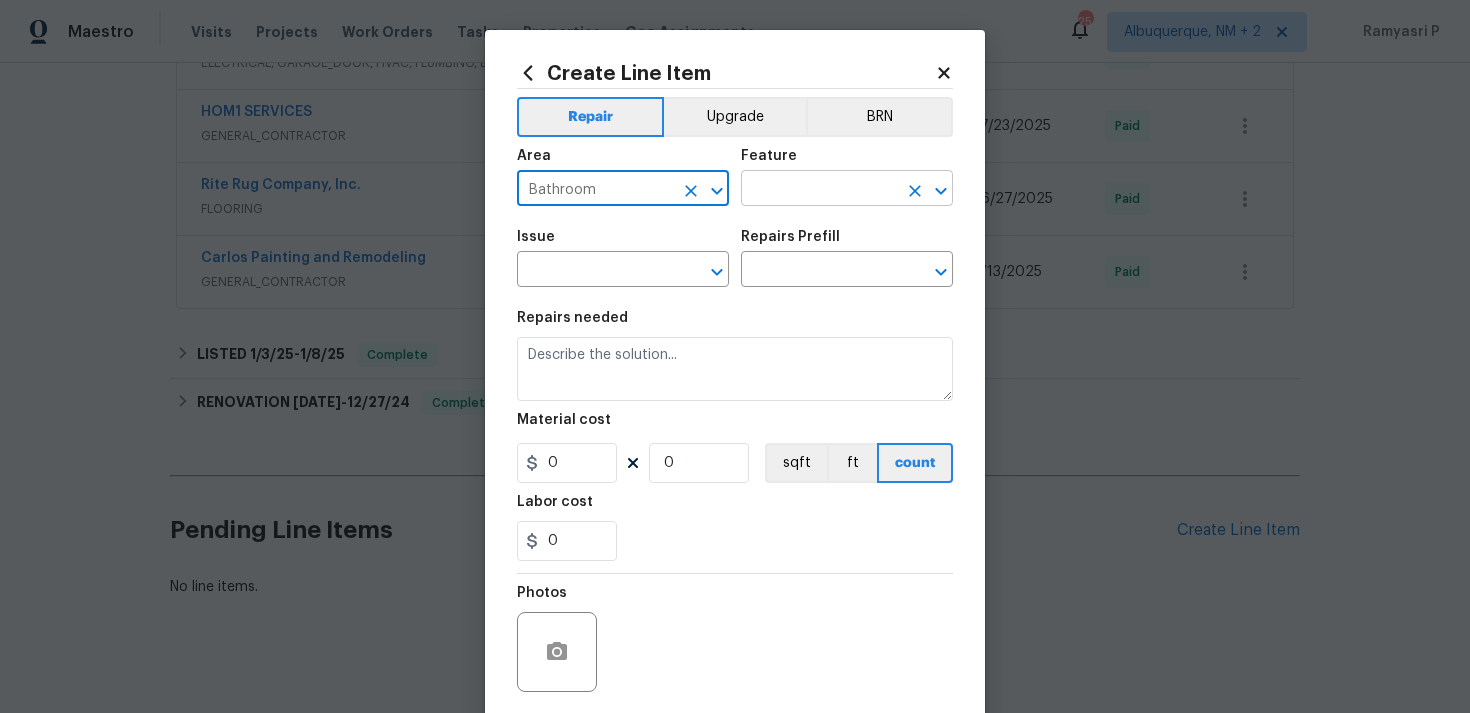 click at bounding box center [819, 190] 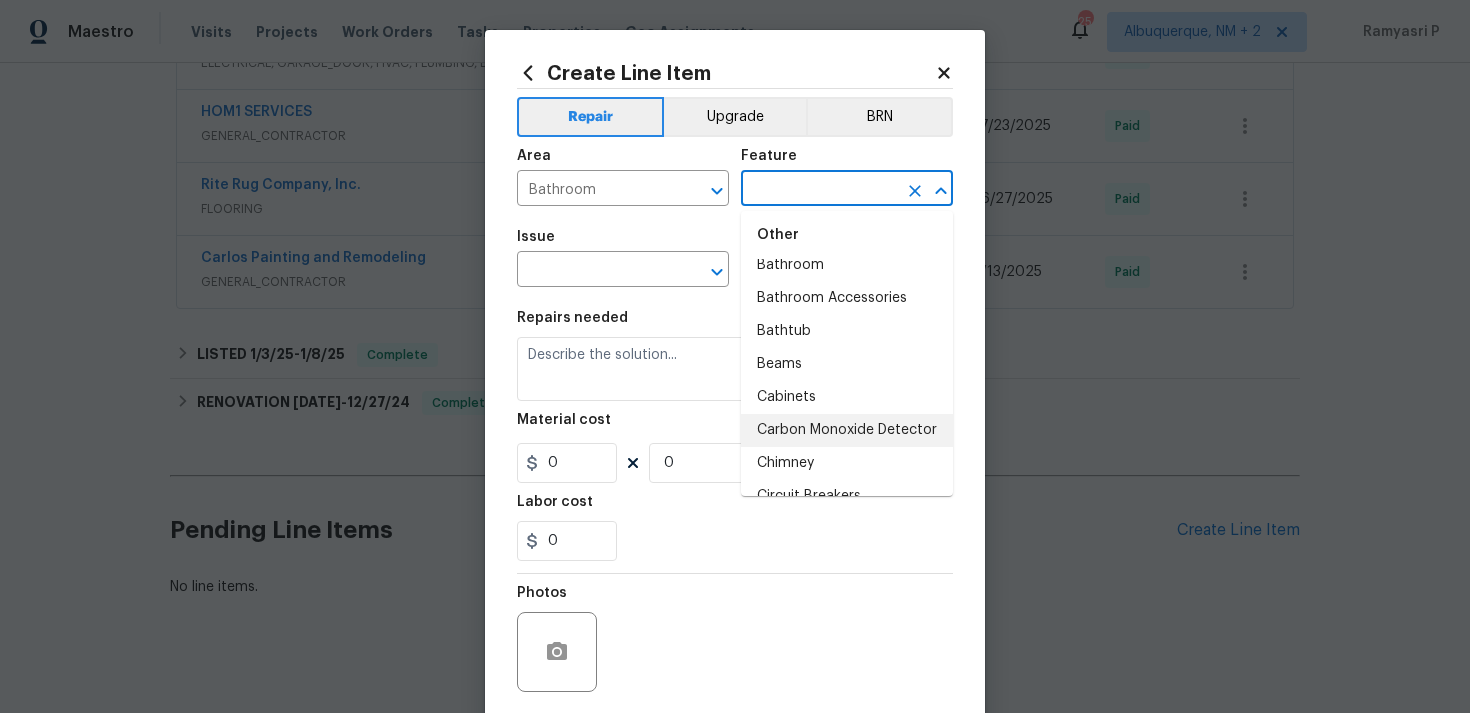 scroll, scrollTop: 482, scrollLeft: 0, axis: vertical 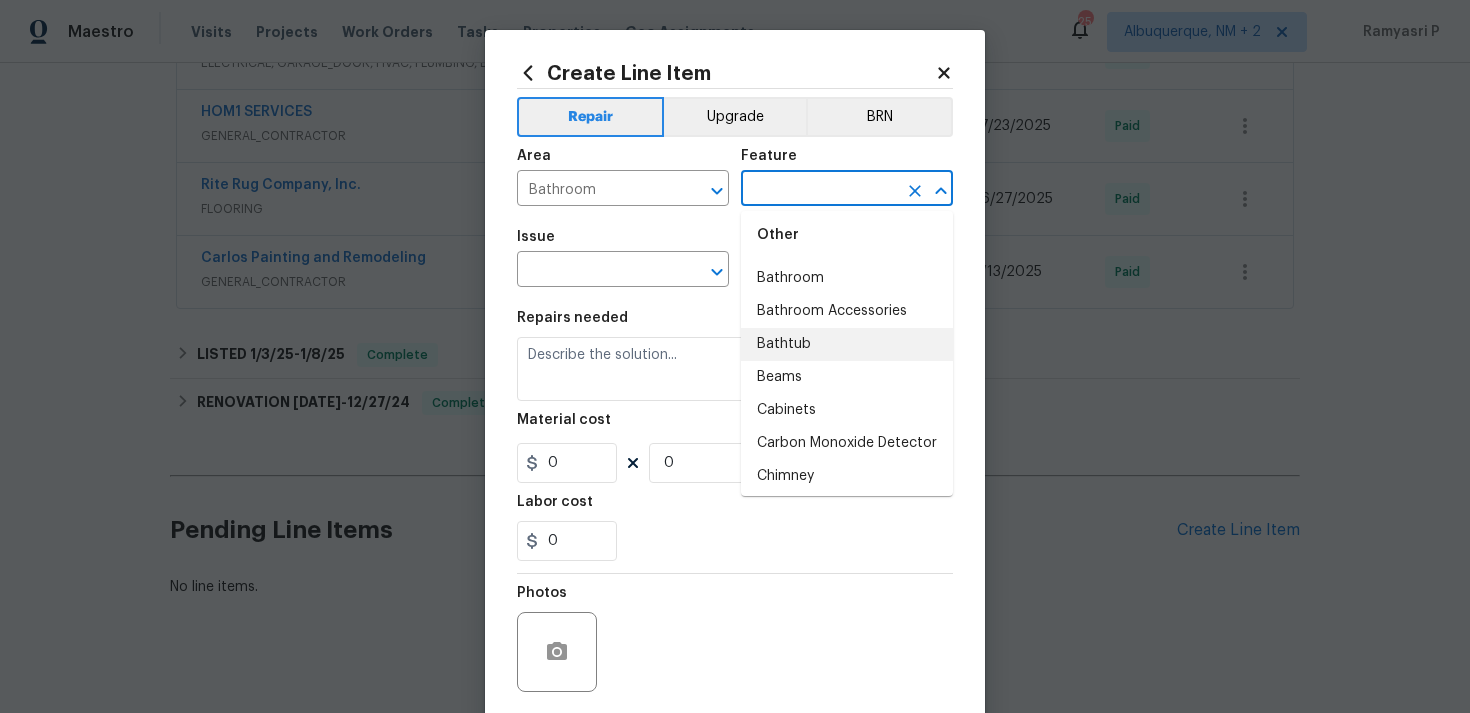 click on "Bathtub" at bounding box center [847, 344] 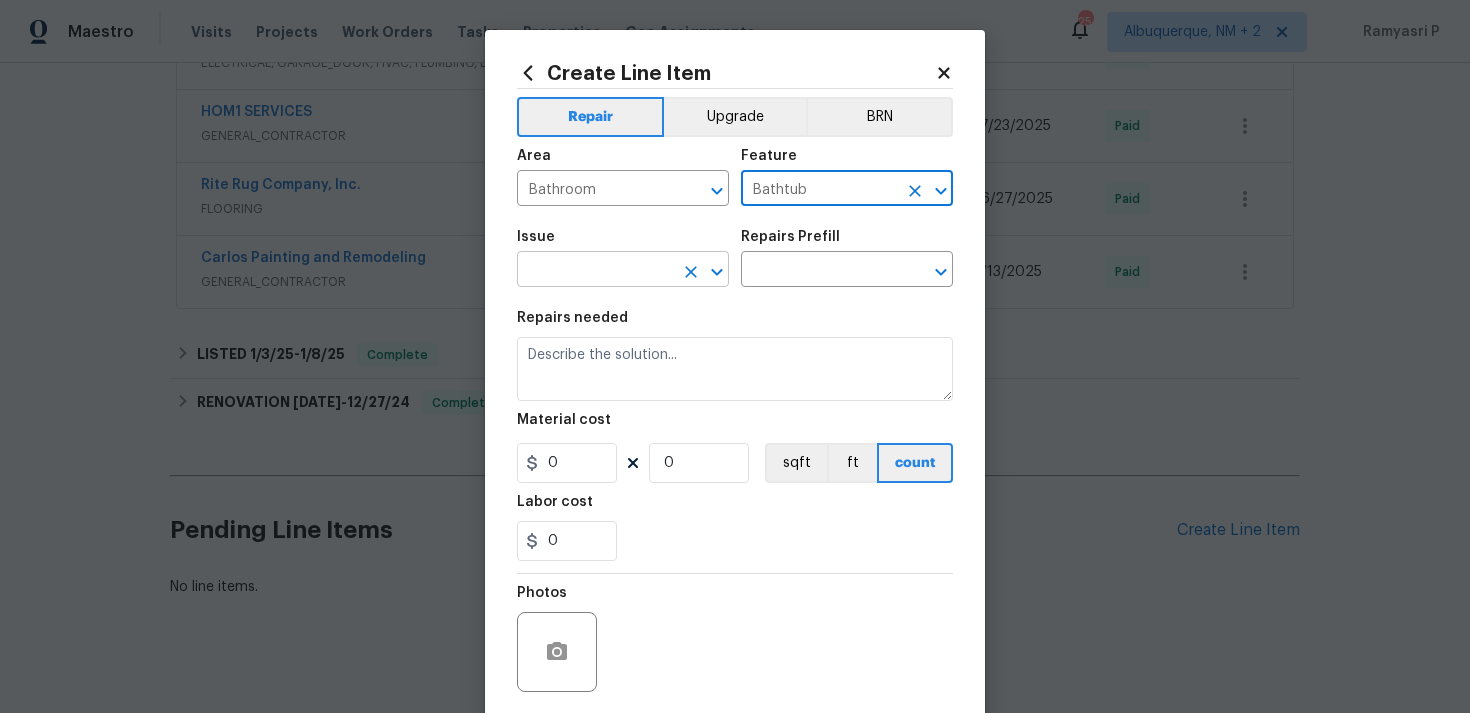 click 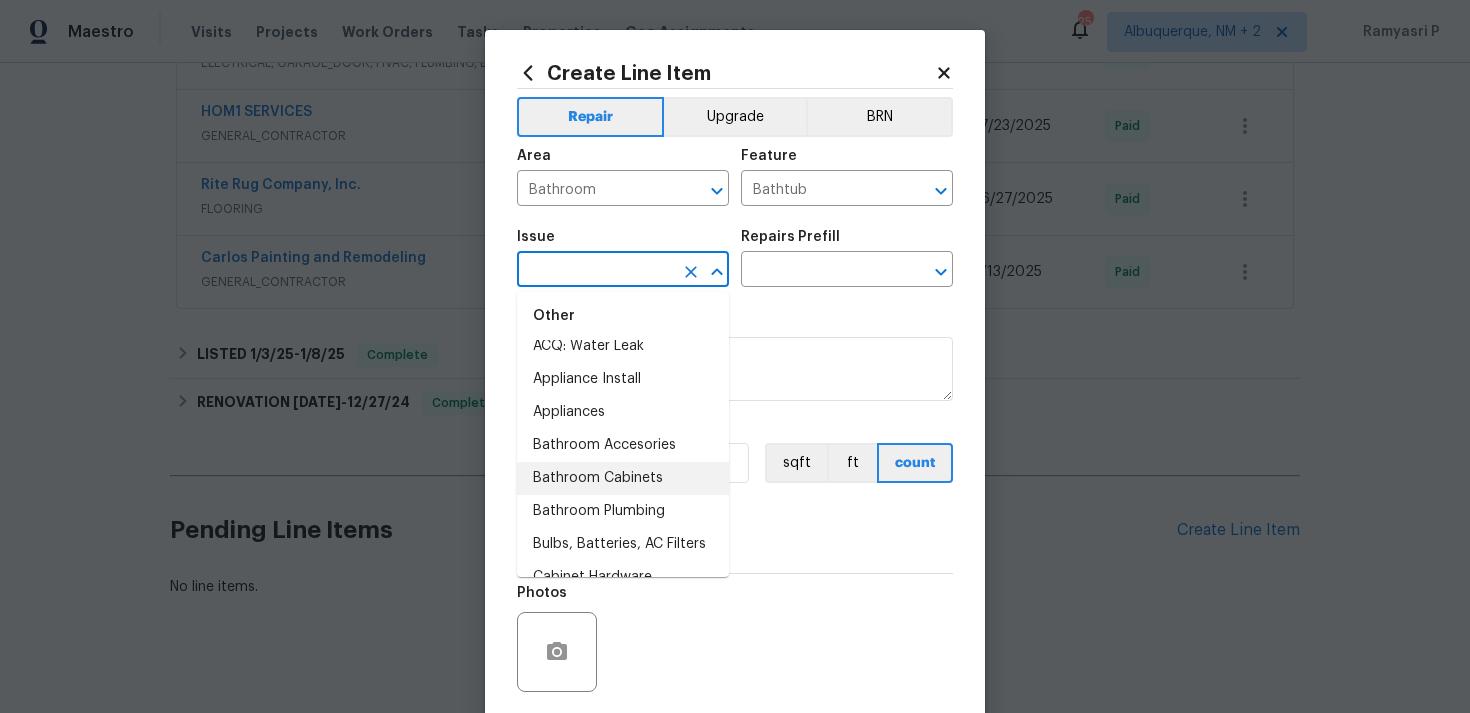 scroll, scrollTop: 312, scrollLeft: 0, axis: vertical 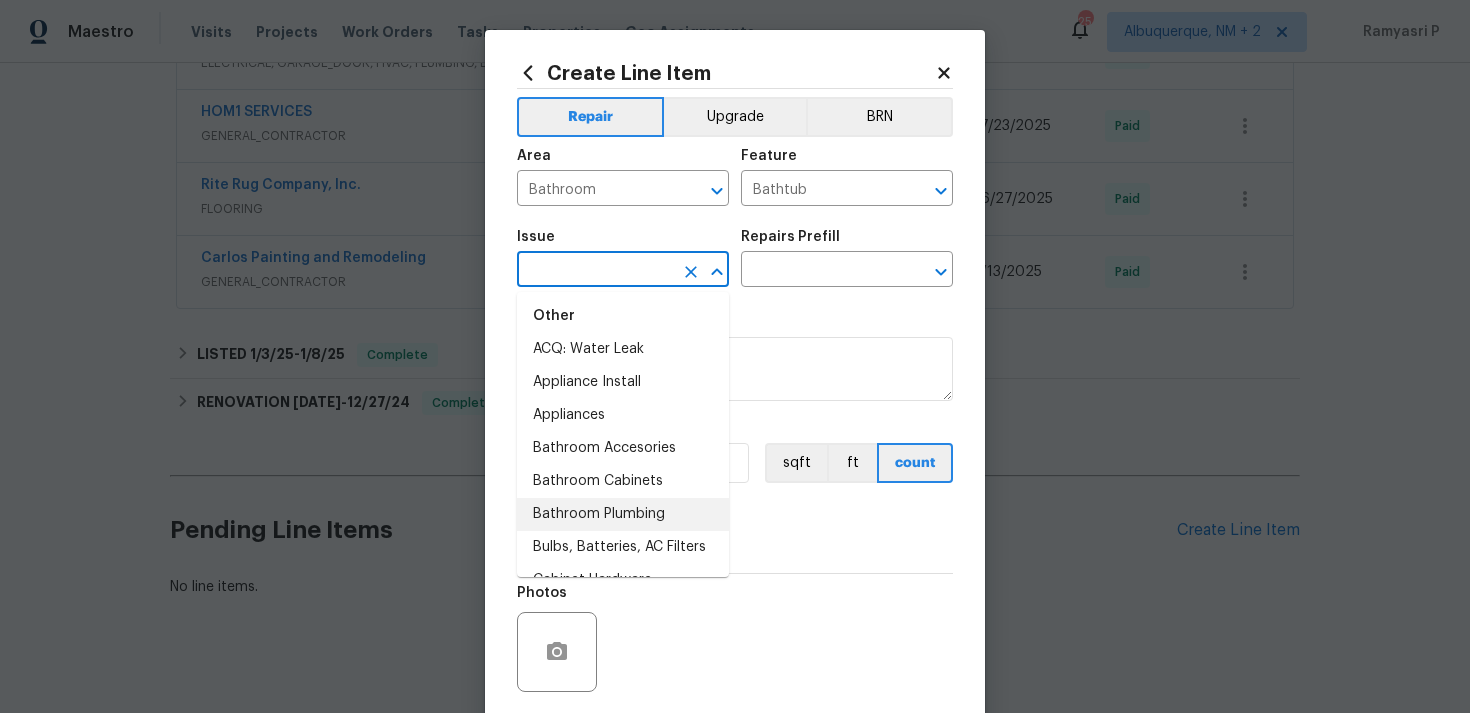 click on "Bathroom Plumbing" at bounding box center (623, 514) 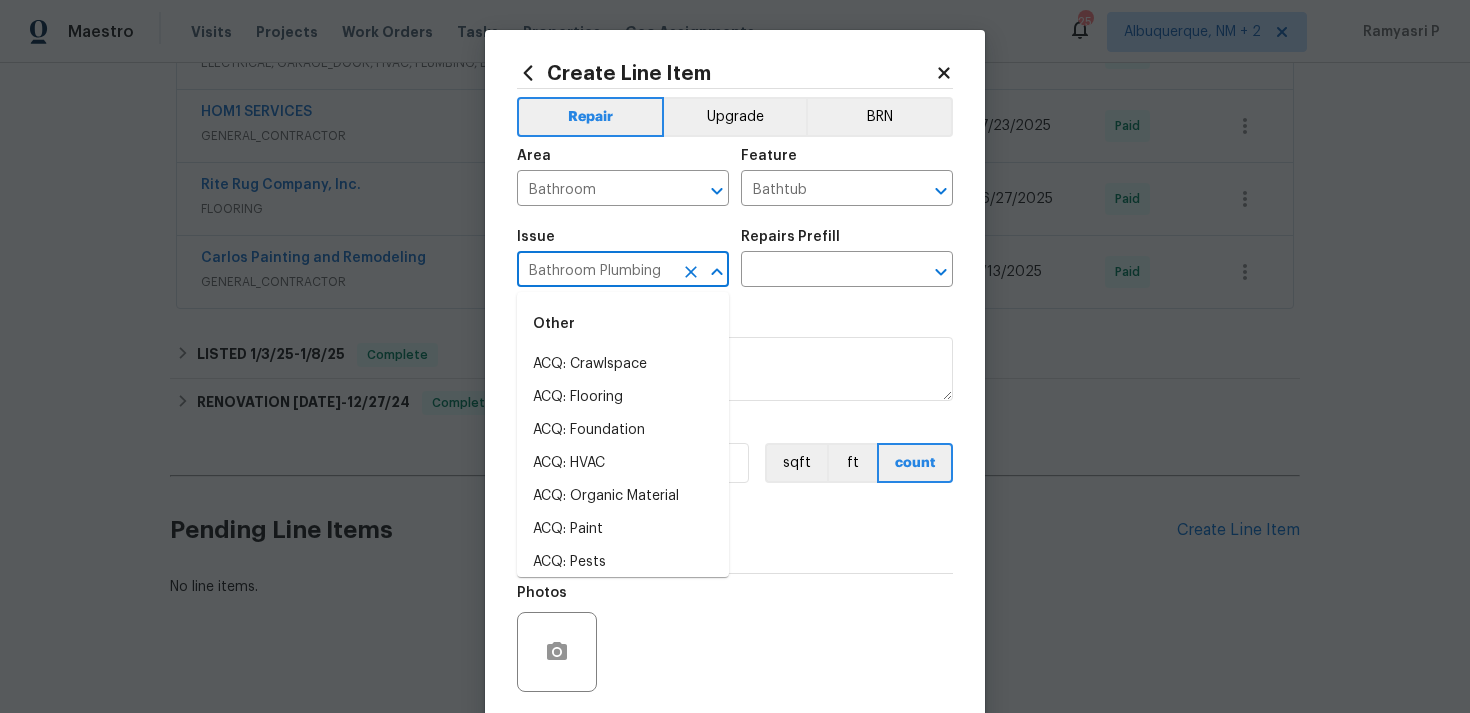 scroll, scrollTop: 266, scrollLeft: 0, axis: vertical 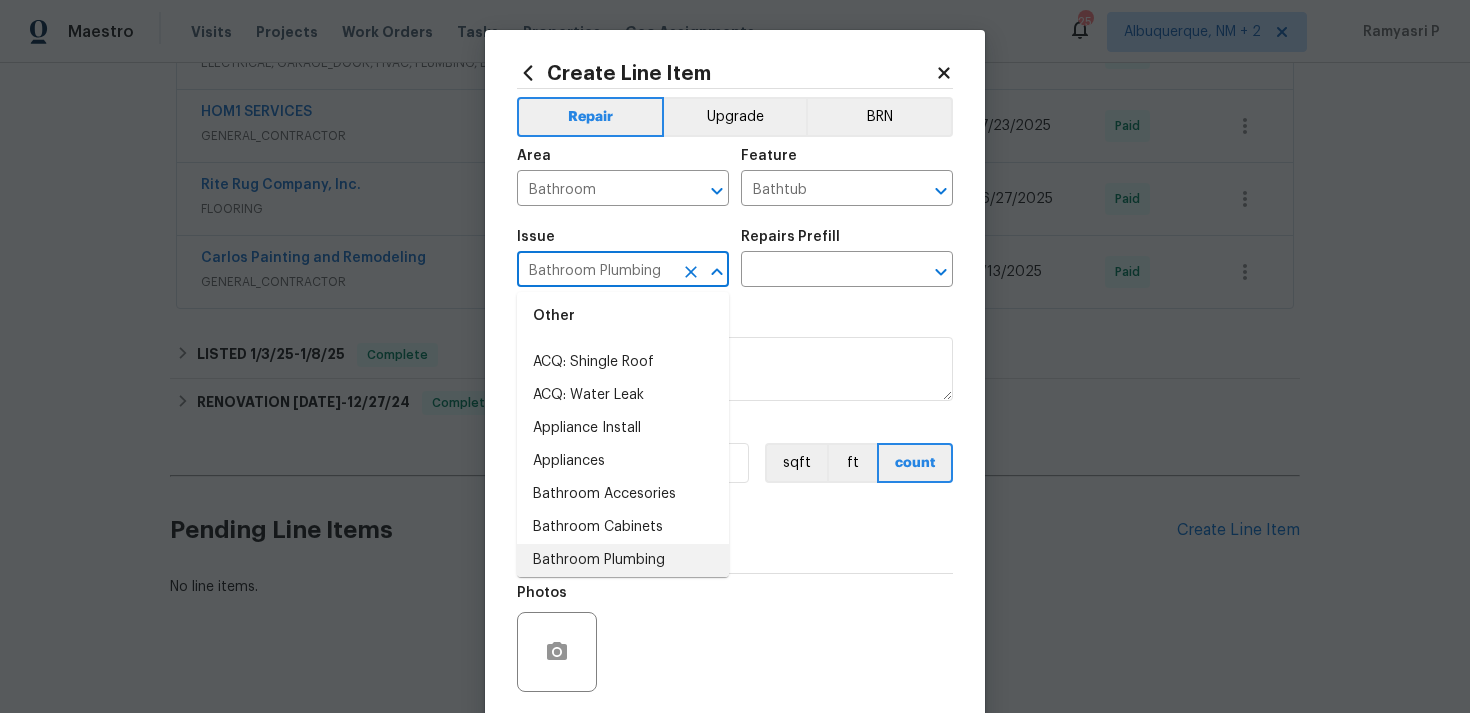 click on "Issue Bathroom Plumbing ​ Repairs Prefill ​" at bounding box center (735, 258) 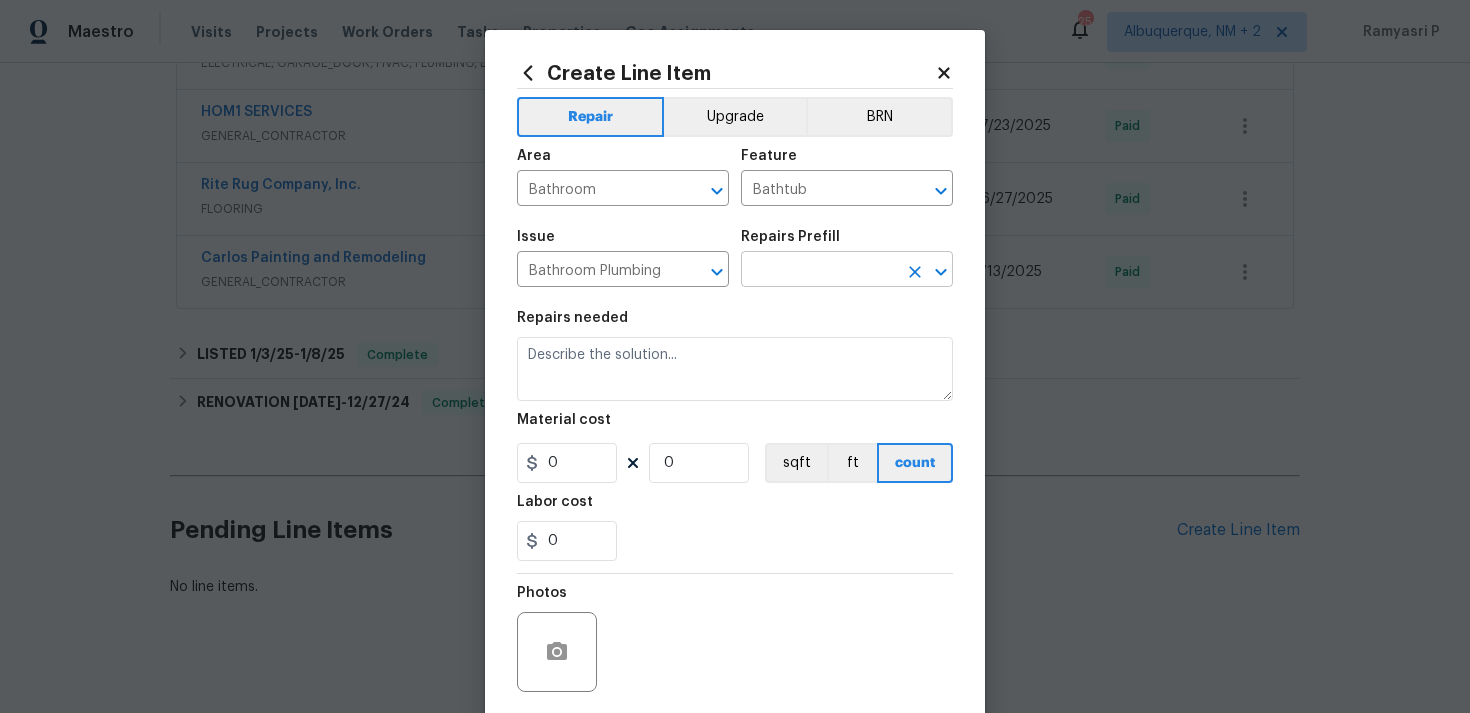 click at bounding box center [819, 271] 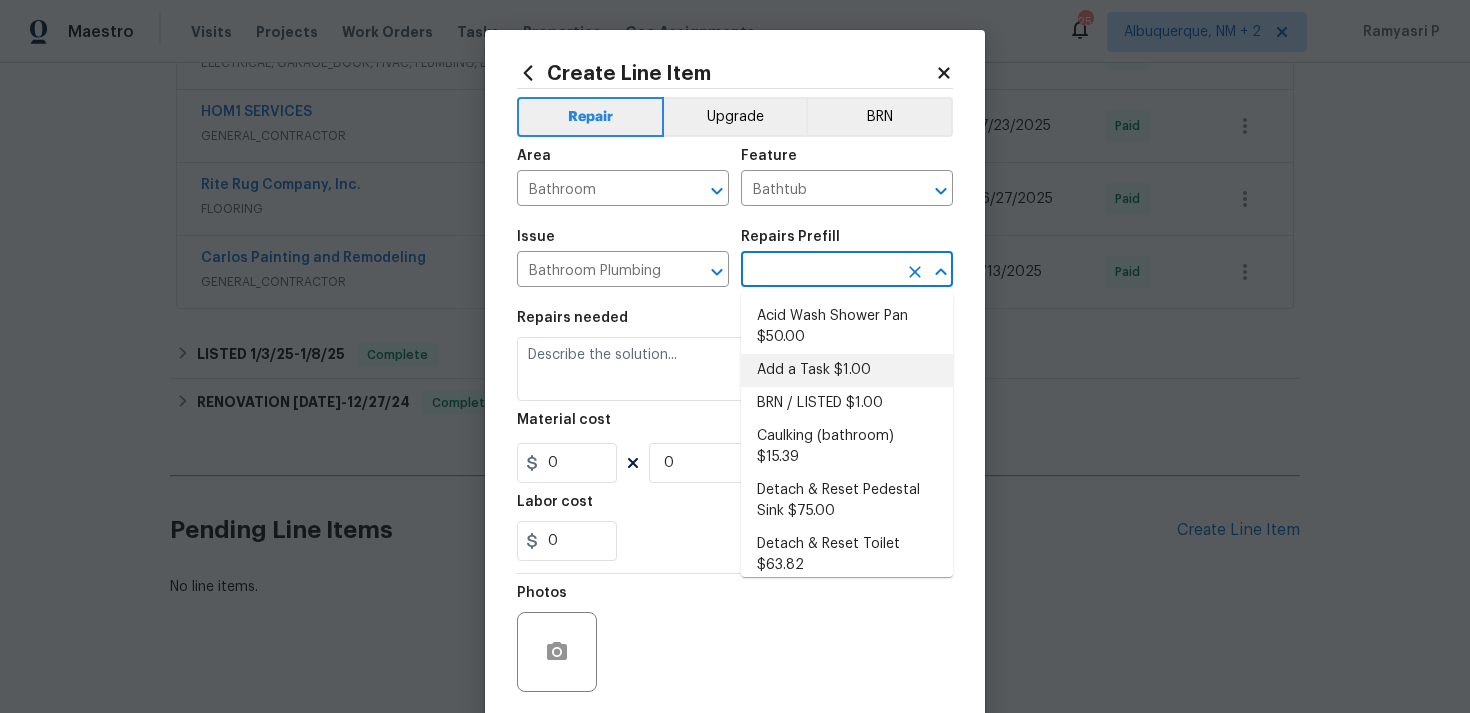 click on "Add a Task $1.00" at bounding box center (847, 370) 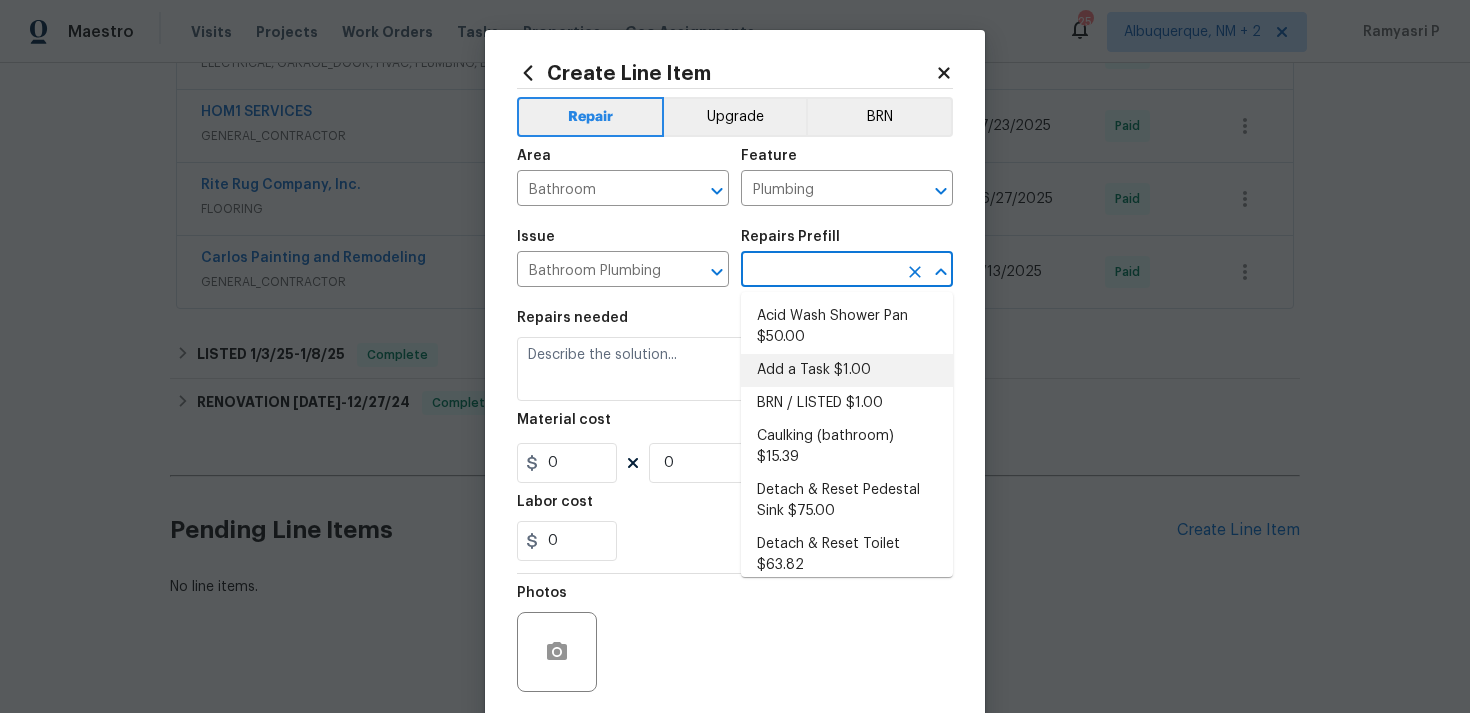 type on "Add a Task $1.00" 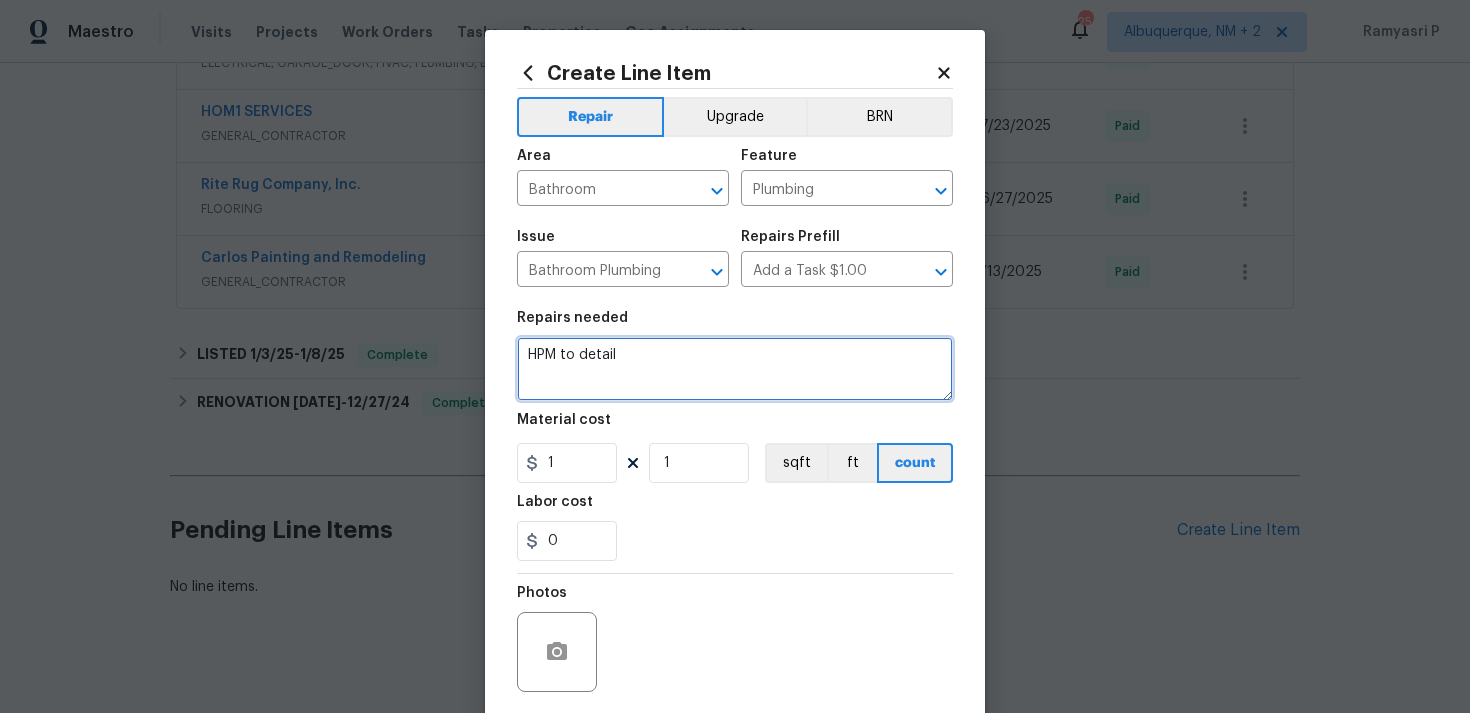 click on "HPM to detail" at bounding box center (735, 369) 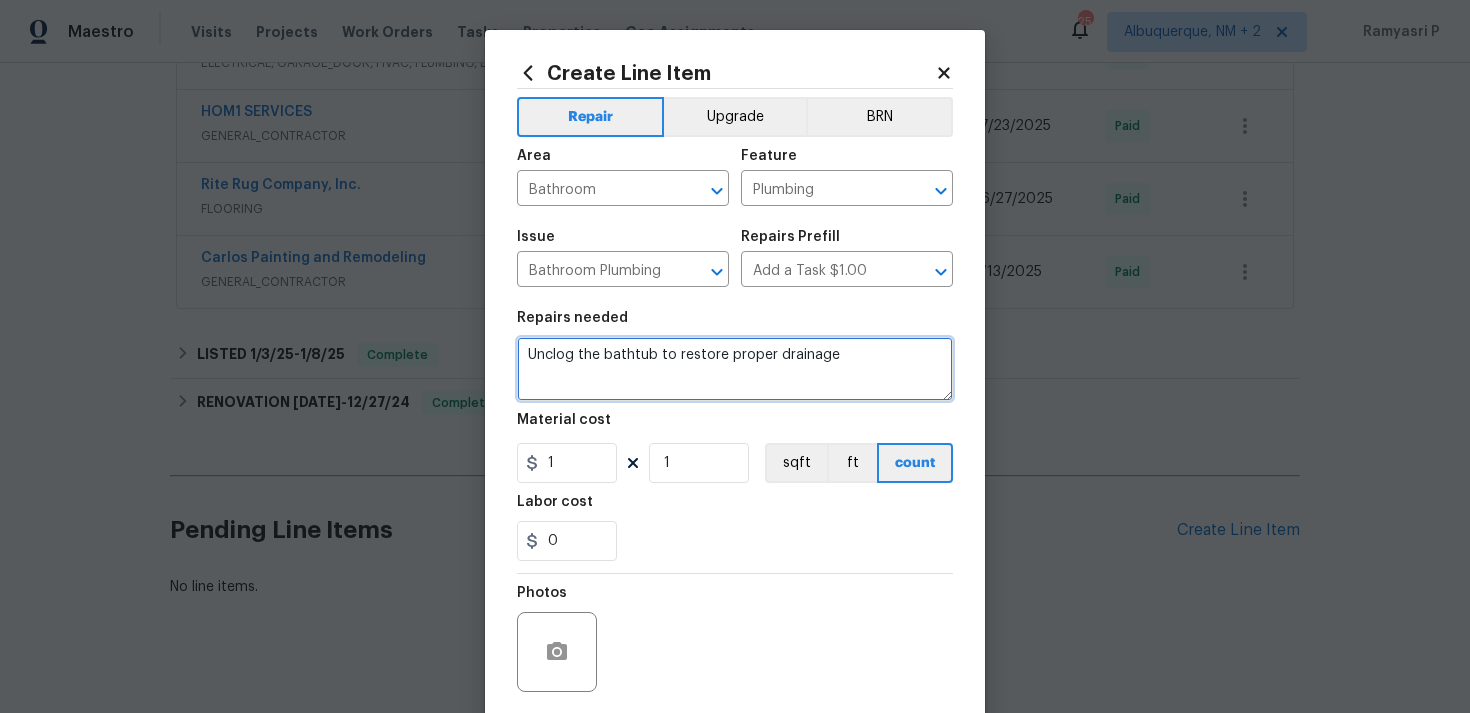 type on "Unclog the bathtub to restore proper drainage" 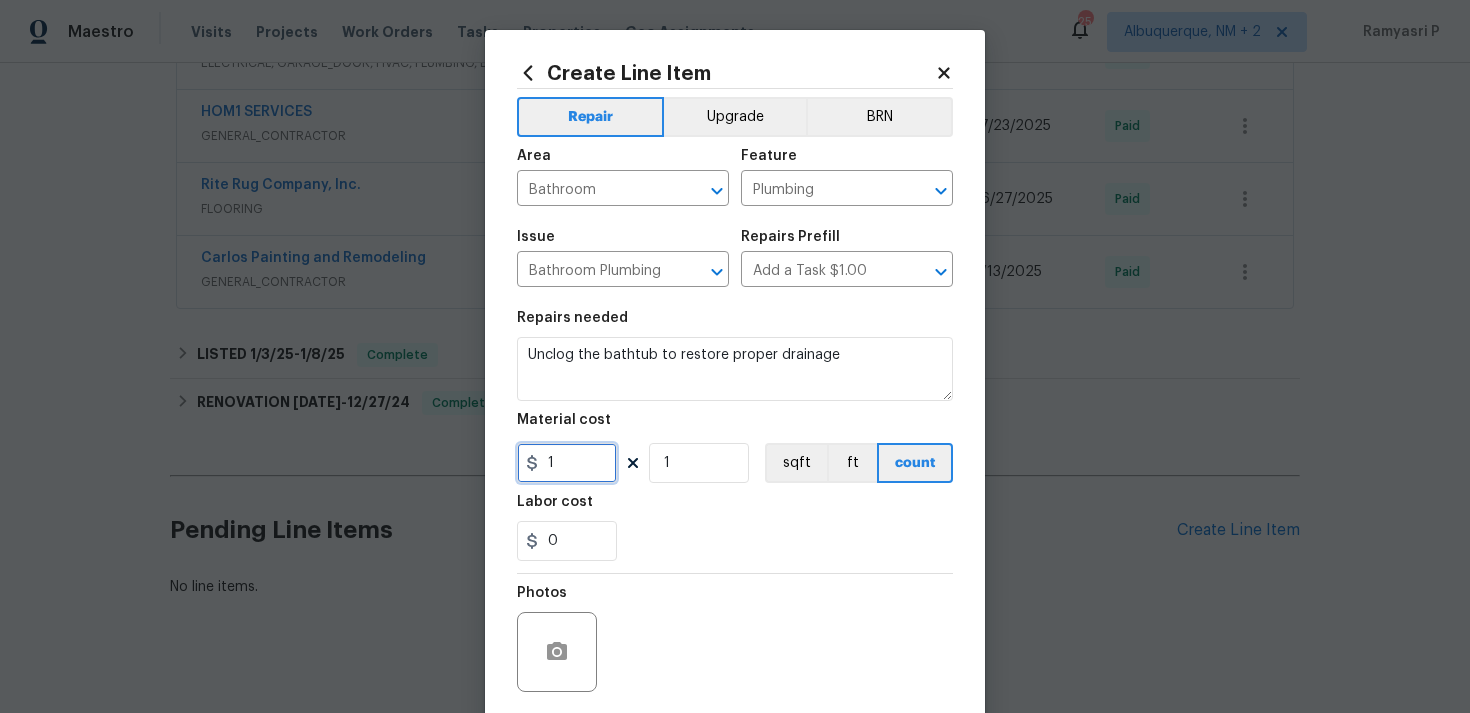 click on "1" at bounding box center (567, 463) 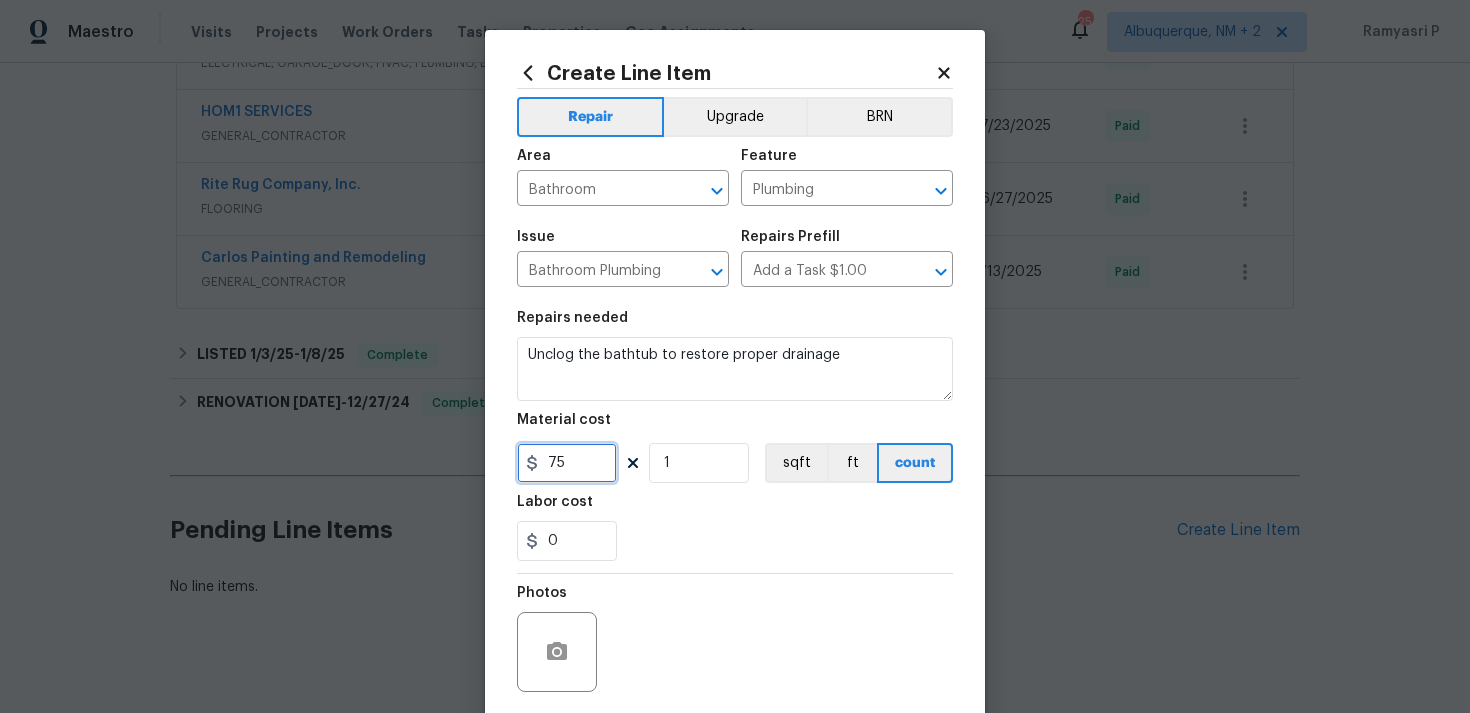 click on "75" at bounding box center [567, 463] 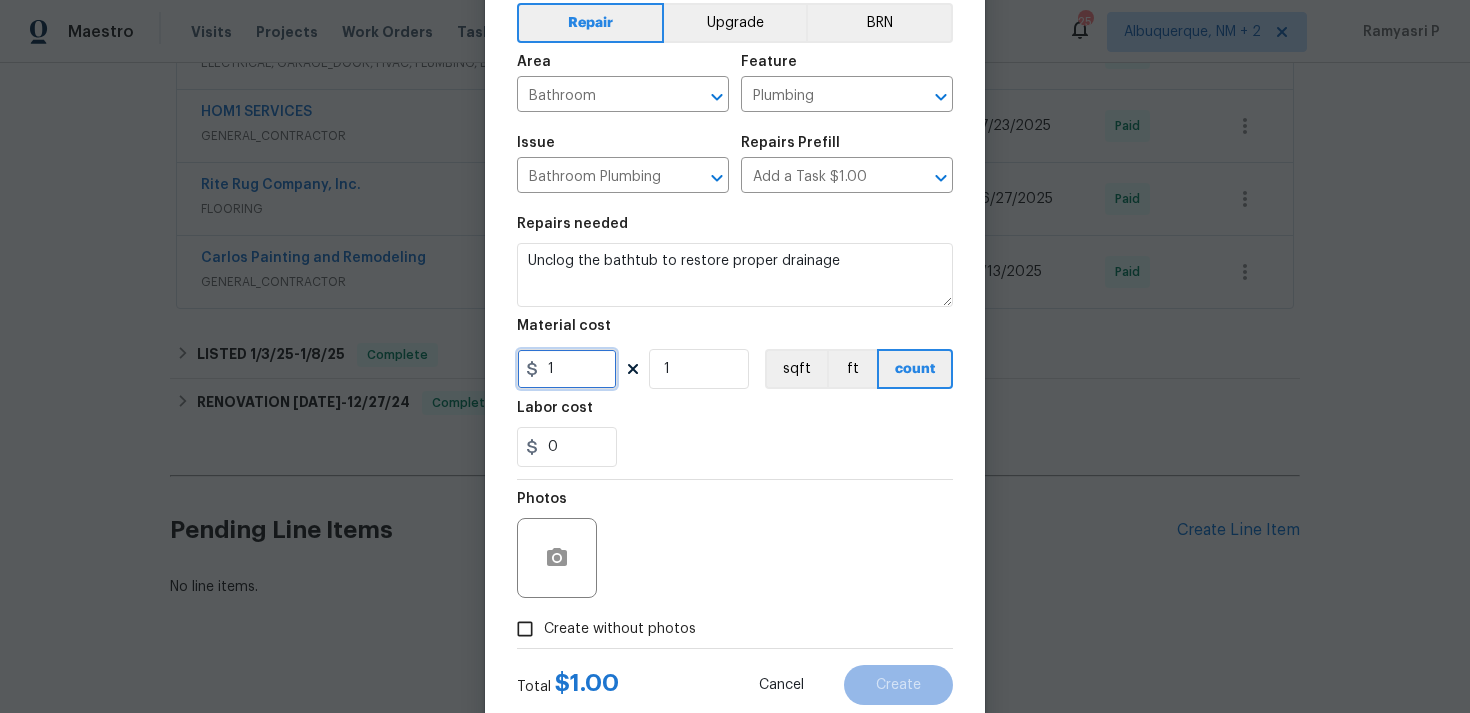 scroll, scrollTop: 149, scrollLeft: 0, axis: vertical 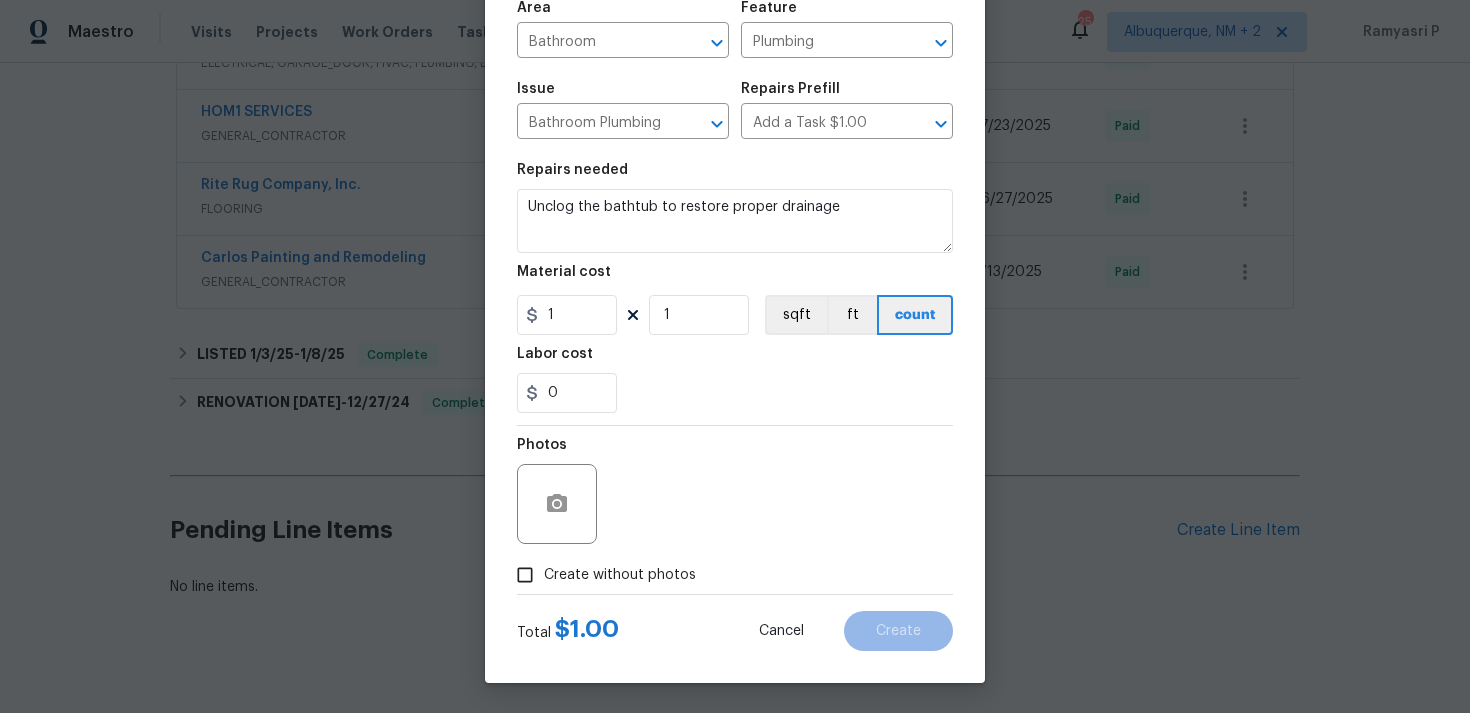 click on "Create without photos" at bounding box center [525, 575] 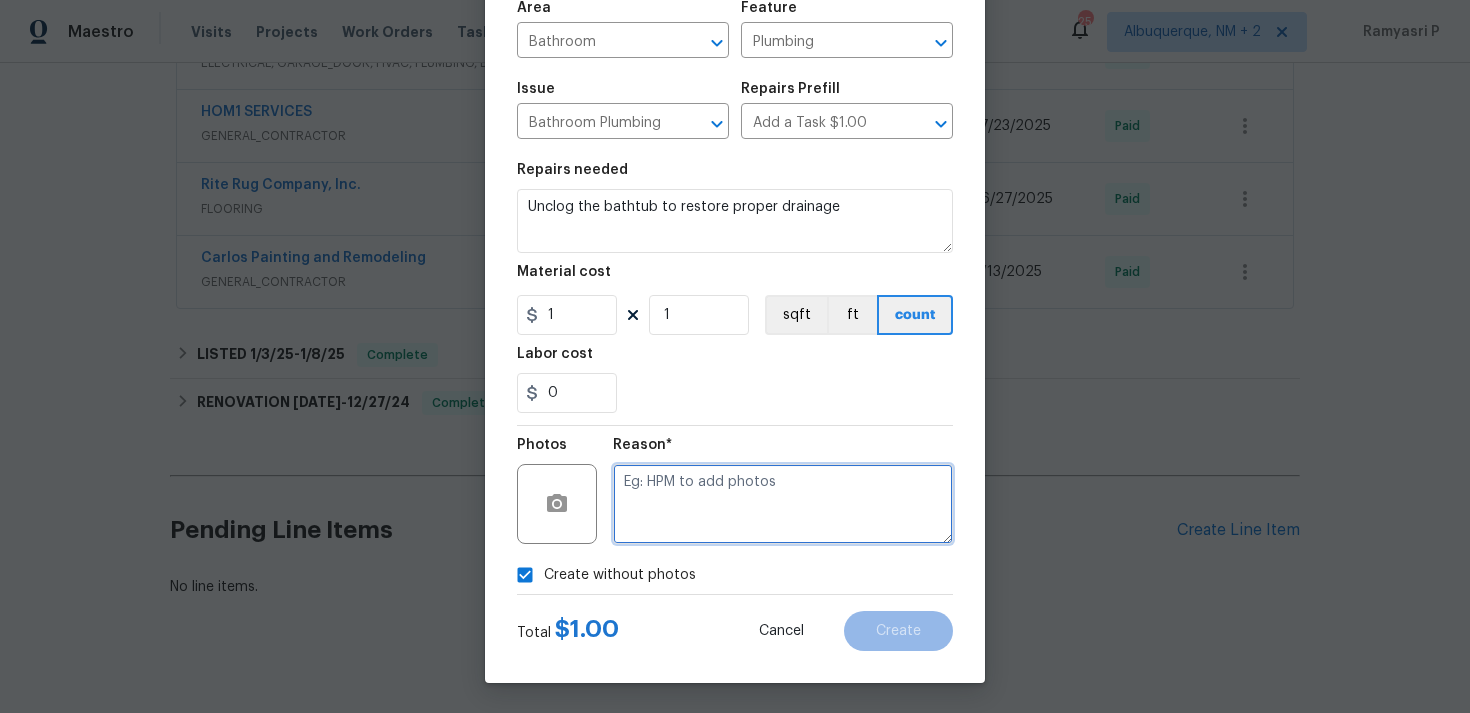 click at bounding box center (783, 504) 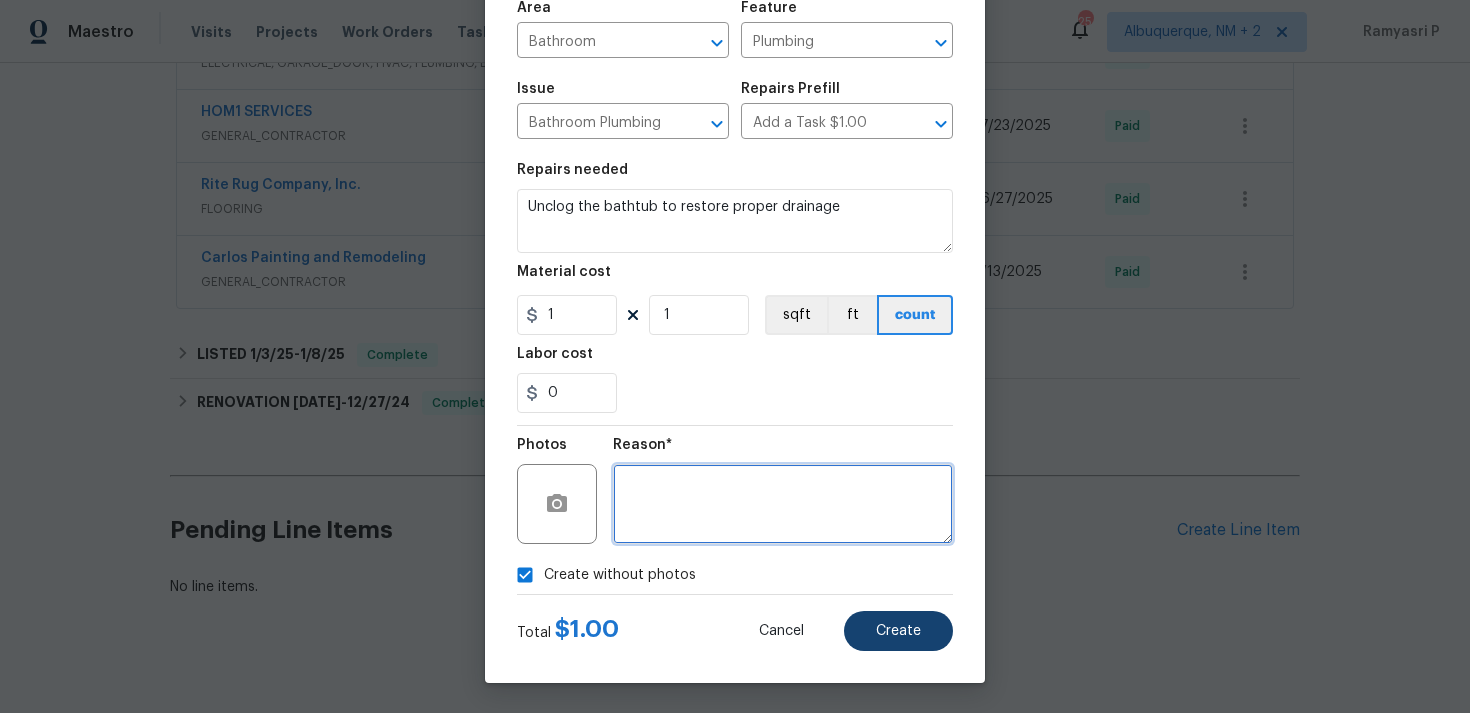 type 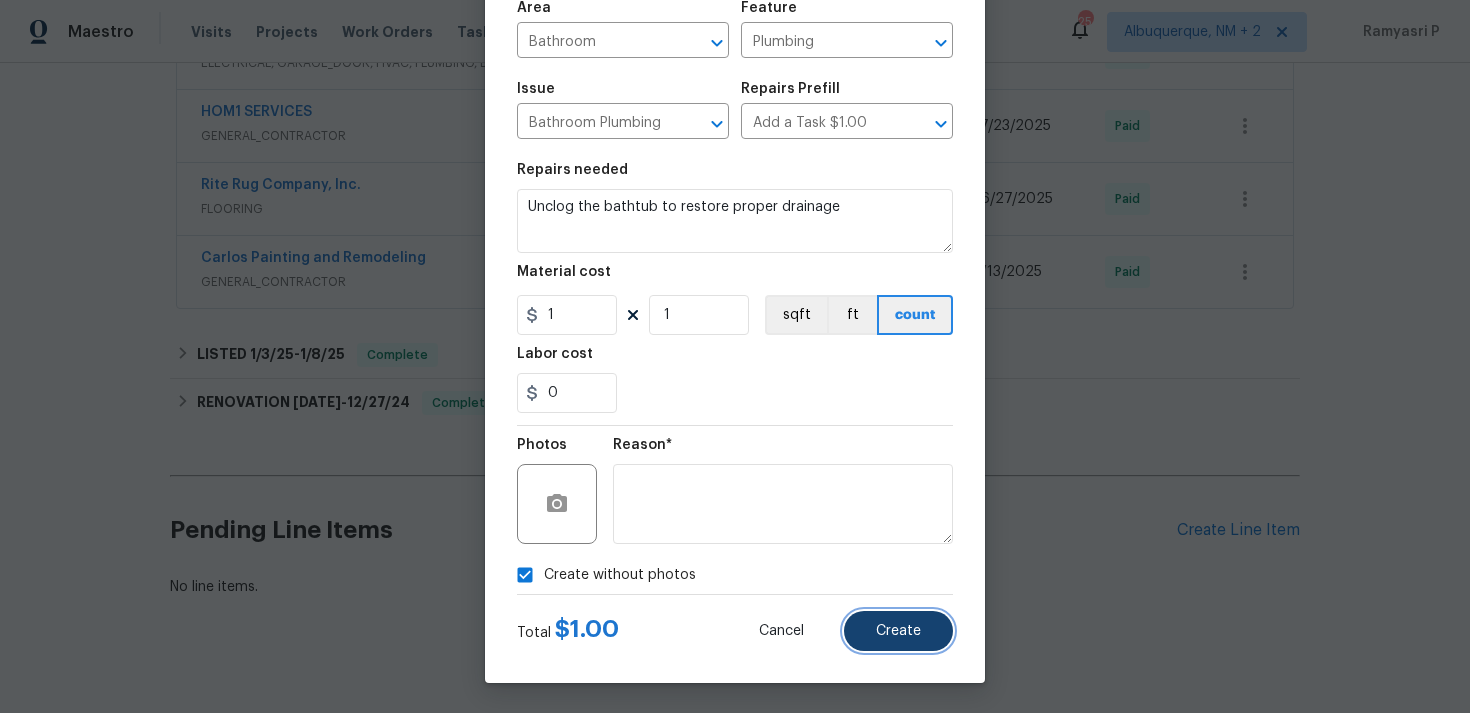 click on "Create" at bounding box center (898, 631) 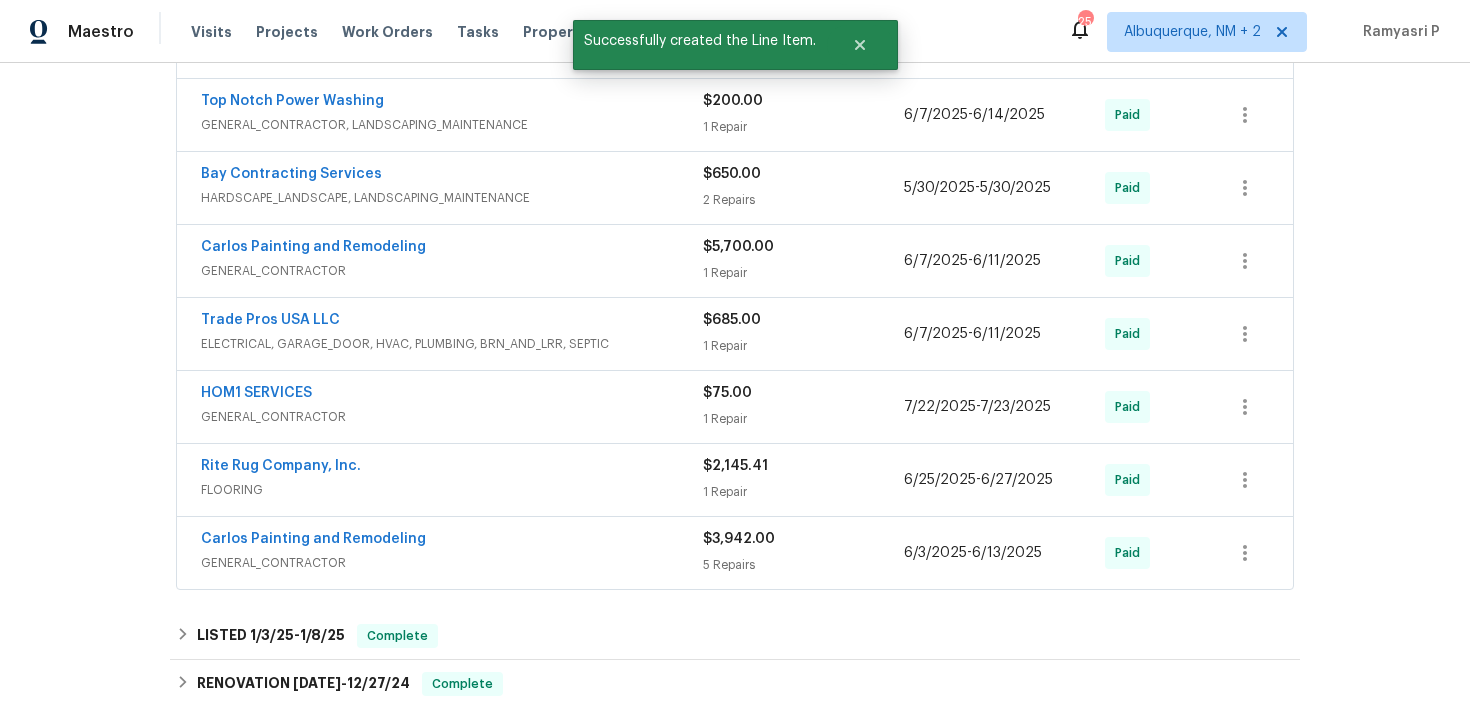 scroll, scrollTop: 354, scrollLeft: 0, axis: vertical 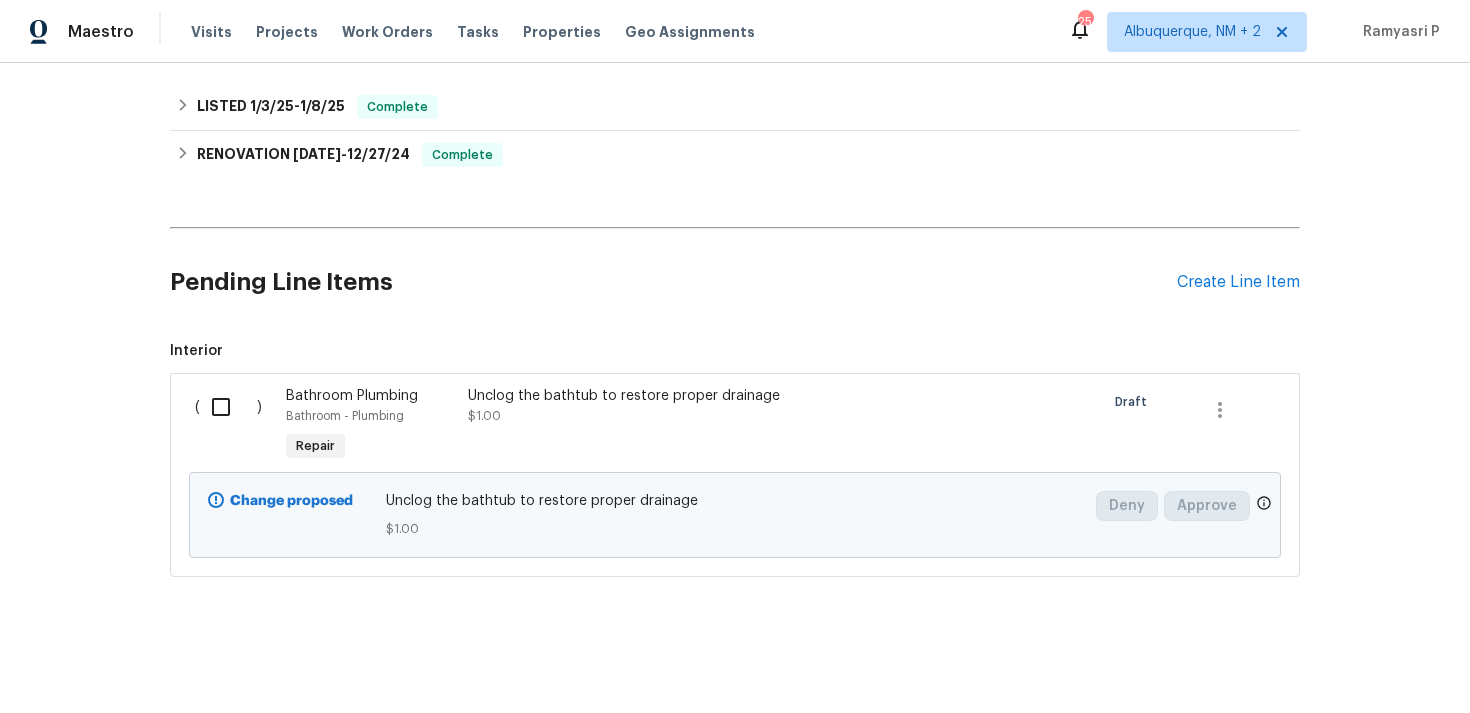click at bounding box center [228, 407] 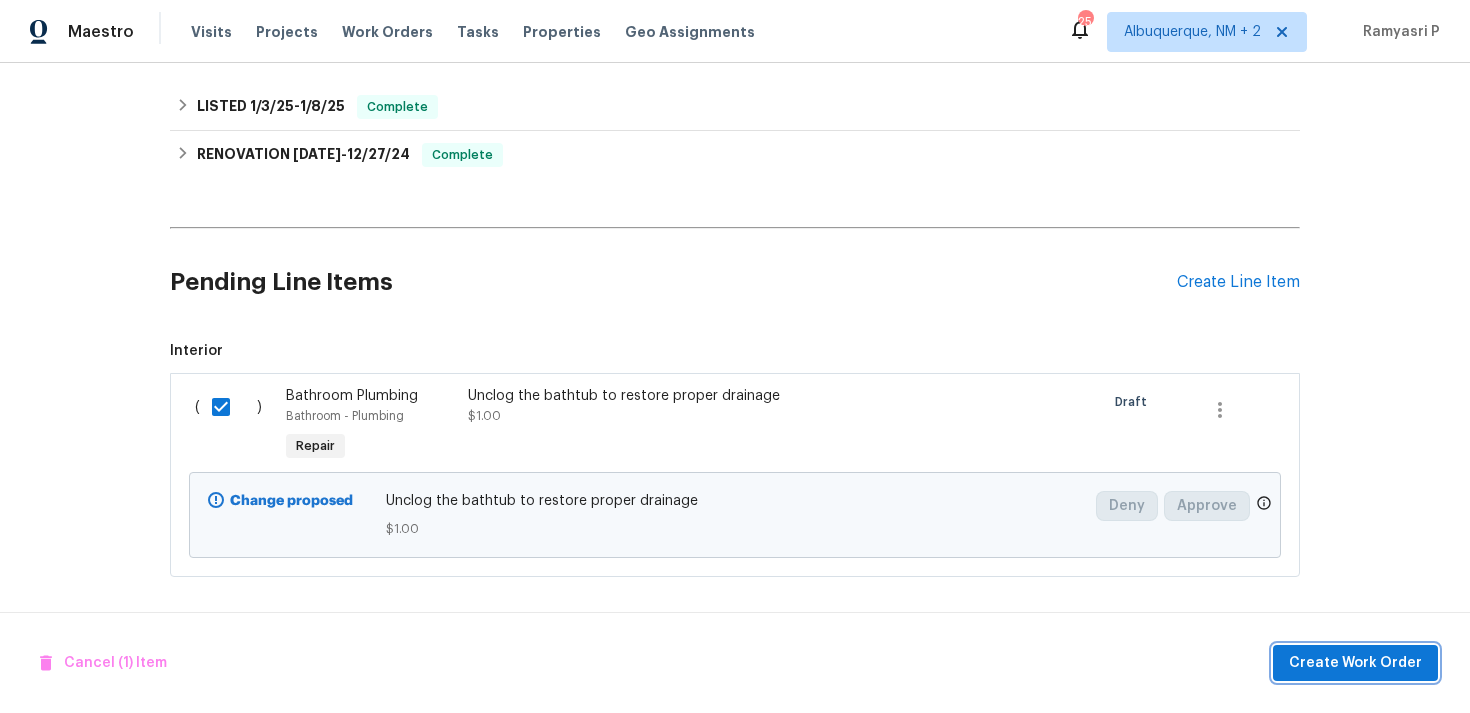 click on "Create Work Order" at bounding box center [1355, 663] 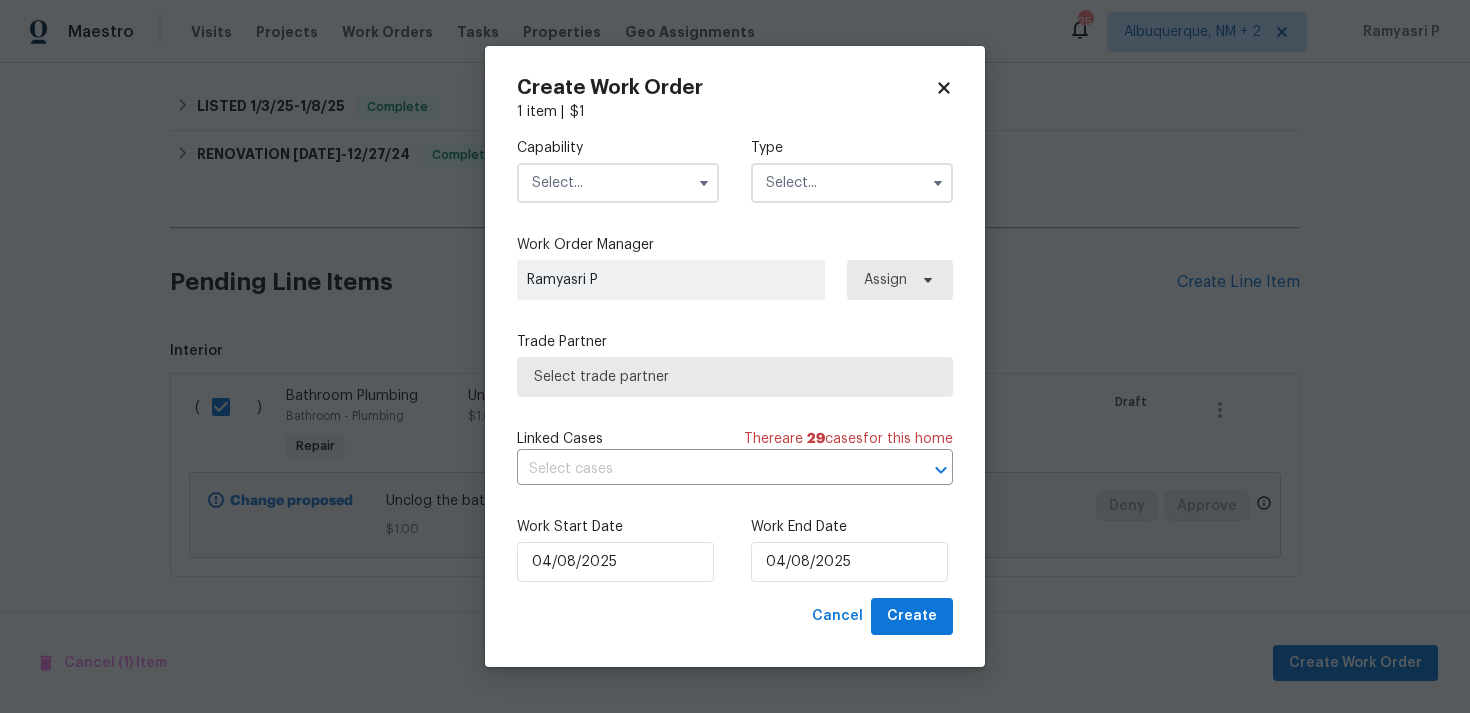 click at bounding box center (852, 183) 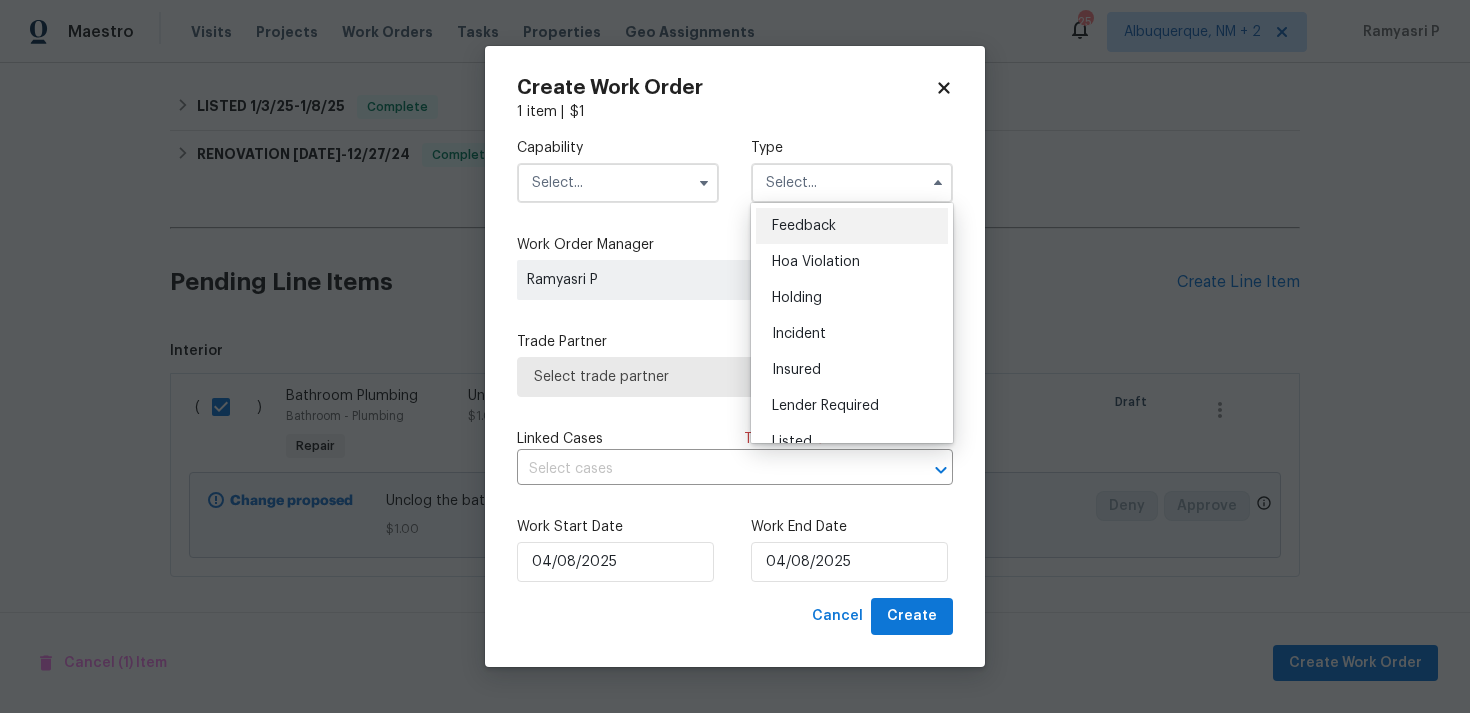 click on "Feedback" at bounding box center [852, 226] 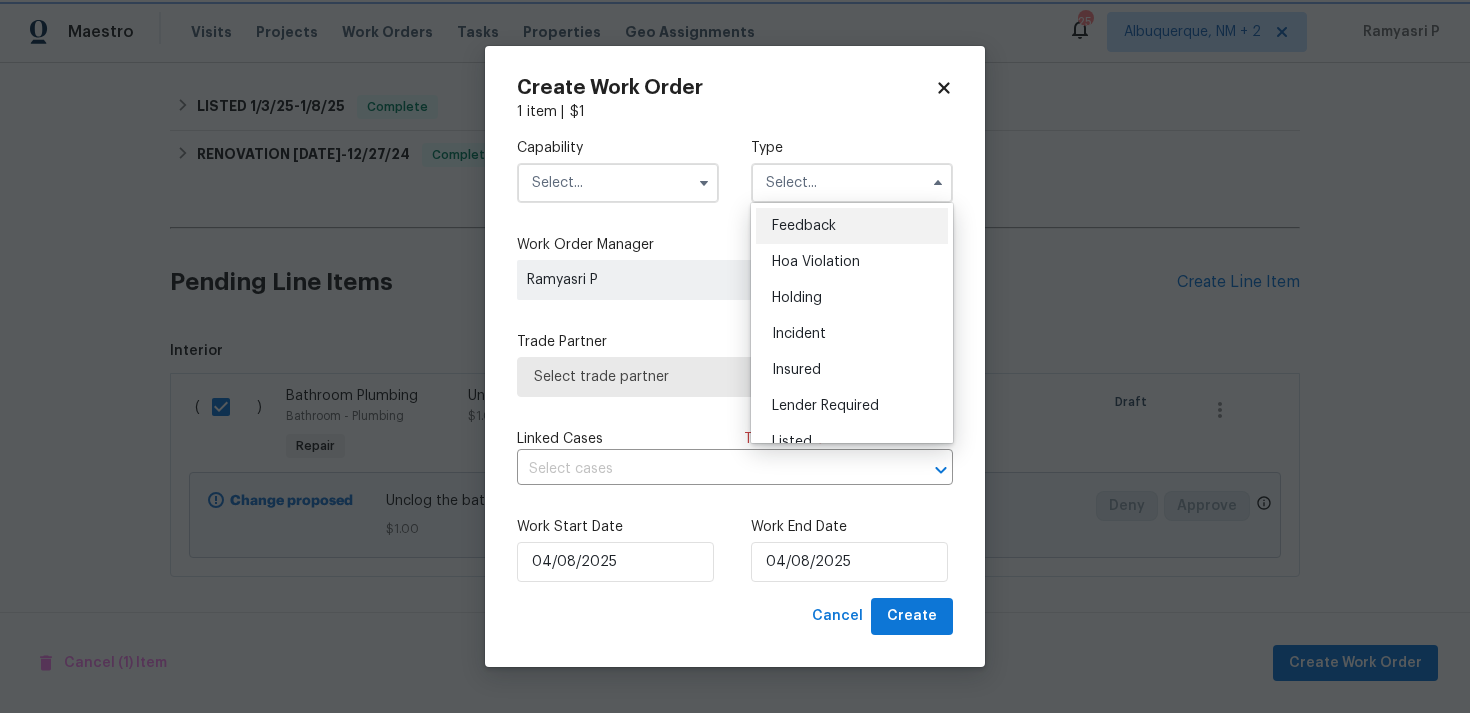 type on "Feedback" 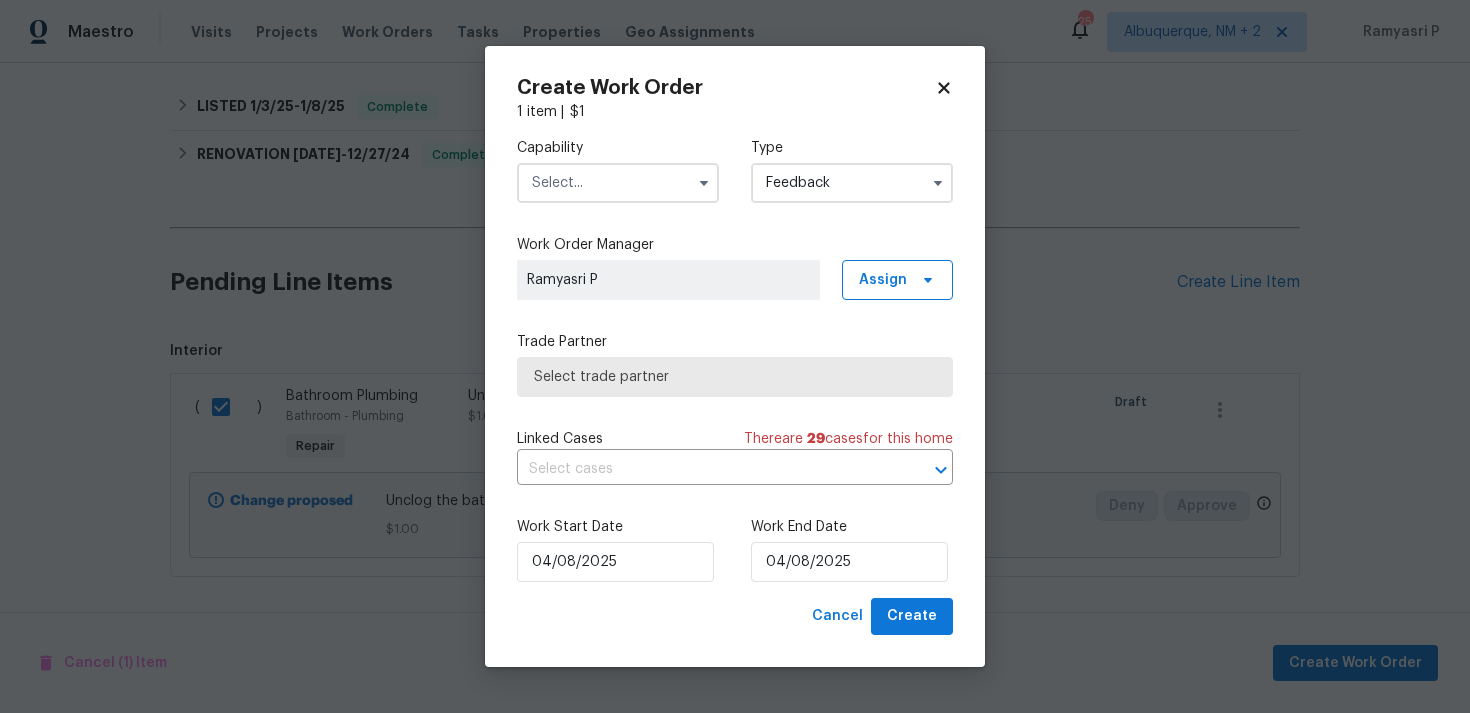 click at bounding box center (618, 183) 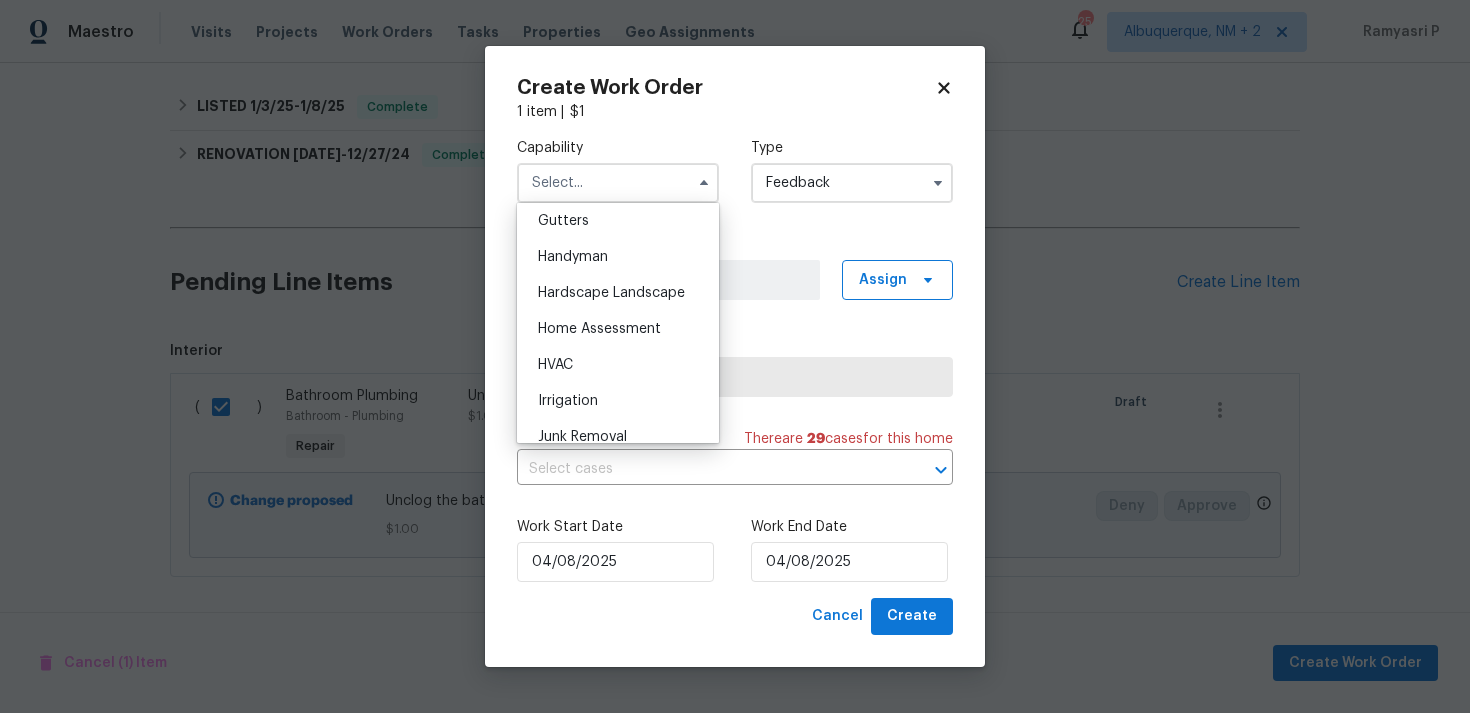 scroll, scrollTop: 1072, scrollLeft: 0, axis: vertical 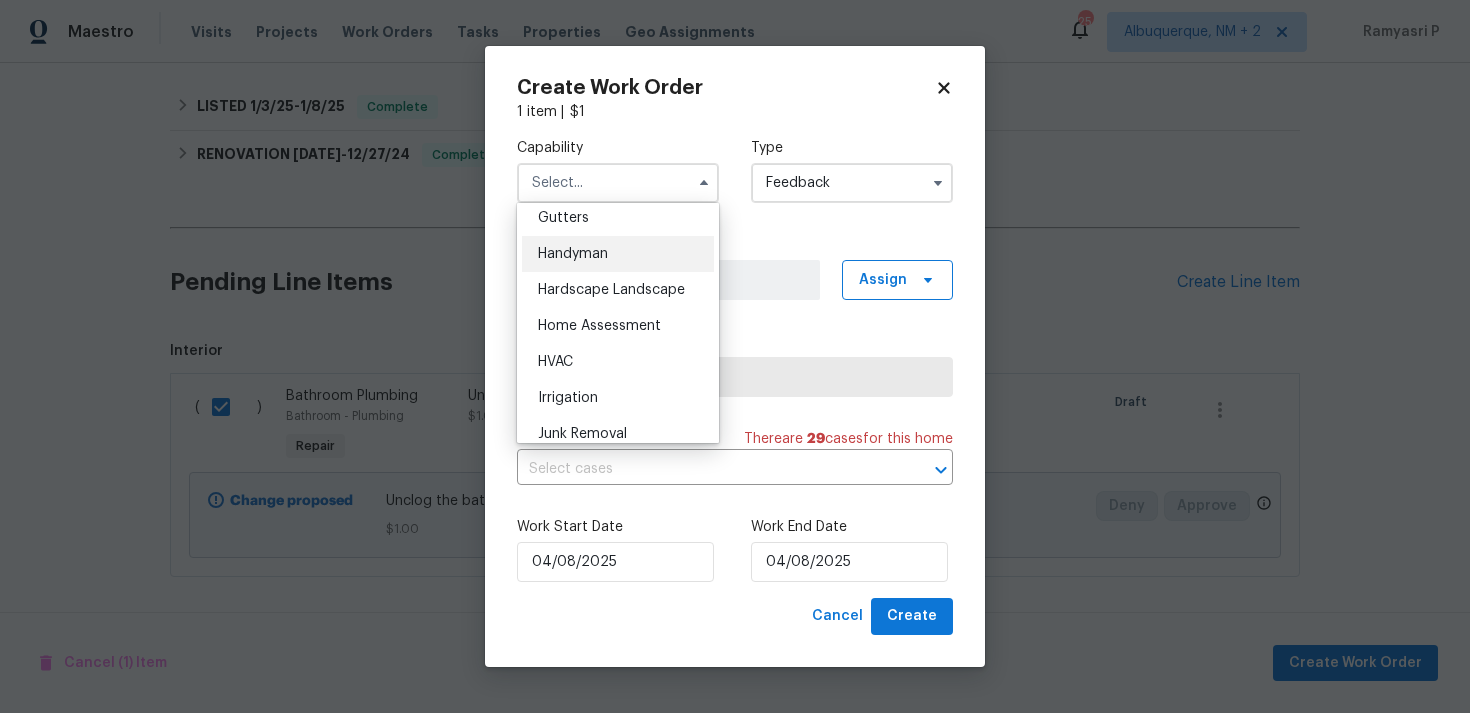 click on "Handyman" at bounding box center [573, 254] 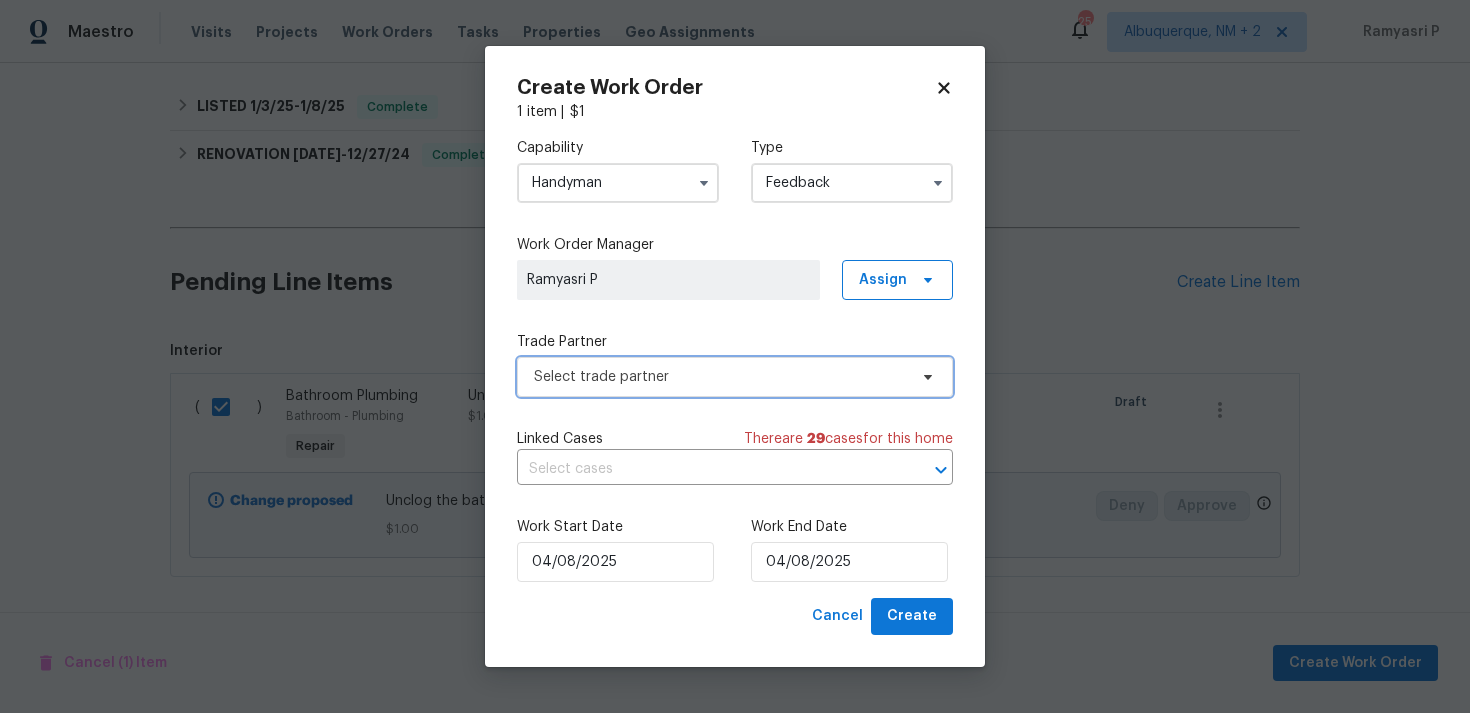 click on "Select trade partner" at bounding box center [735, 377] 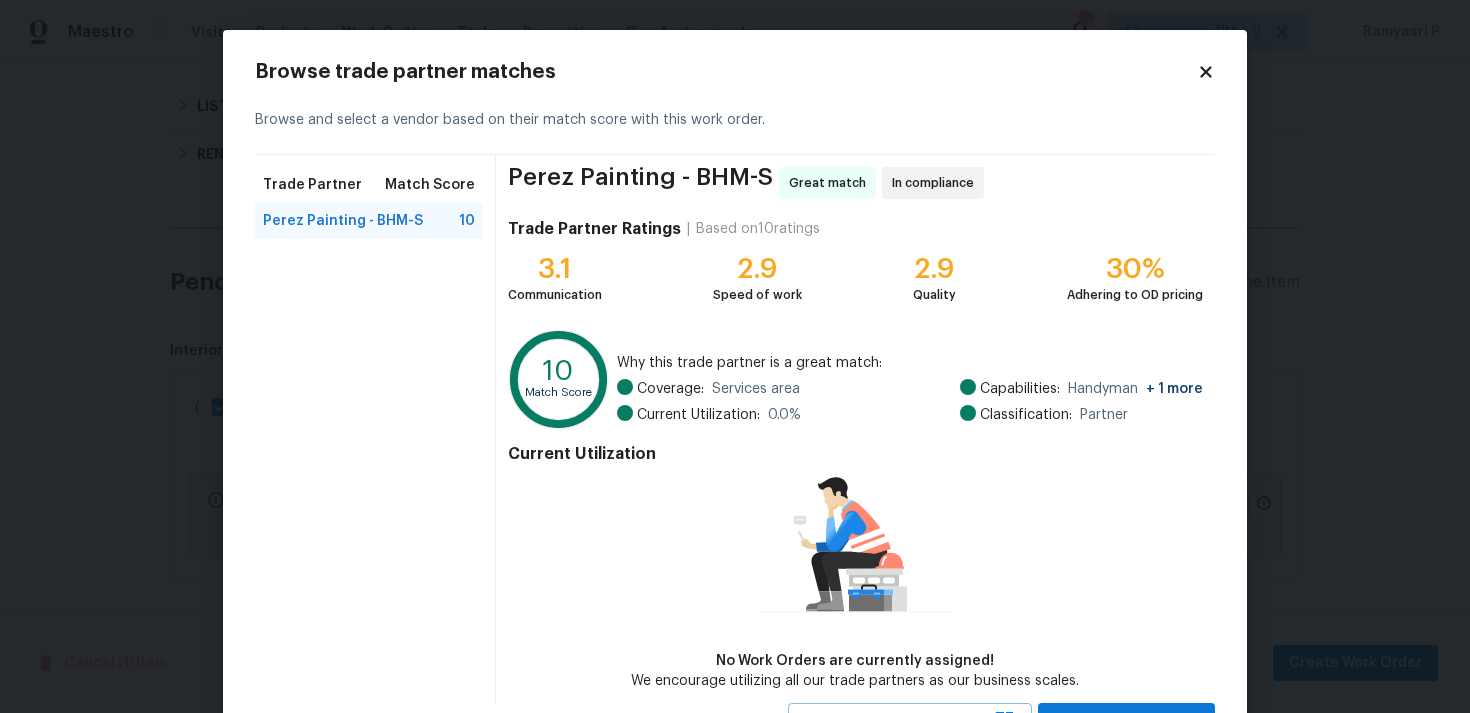 click on "Browse trade partner matches Browse and select a vendor based on their match score with this work order. Trade Partner Match Score Perez Painting - BHM-S 10 Perez Painting - BHM-S Great match In compliance Trade Partner Ratings    |    Based on  10  ratings 3.1 Communication 2.9 Speed of work 2.9 Quality 30% Adhering to OD pricing 10 Match Score Why this trade partner is a great match: Coverage: Services area Current Utilization: 0.0 % Capabilities: Handyman + 1 more Classification: Partner Current Utilization No Work Orders are currently assigned! We encourage utilizing all our trade partners as our business scales. Cancel Open trade partner profile Select trade partner" at bounding box center (735, 401) 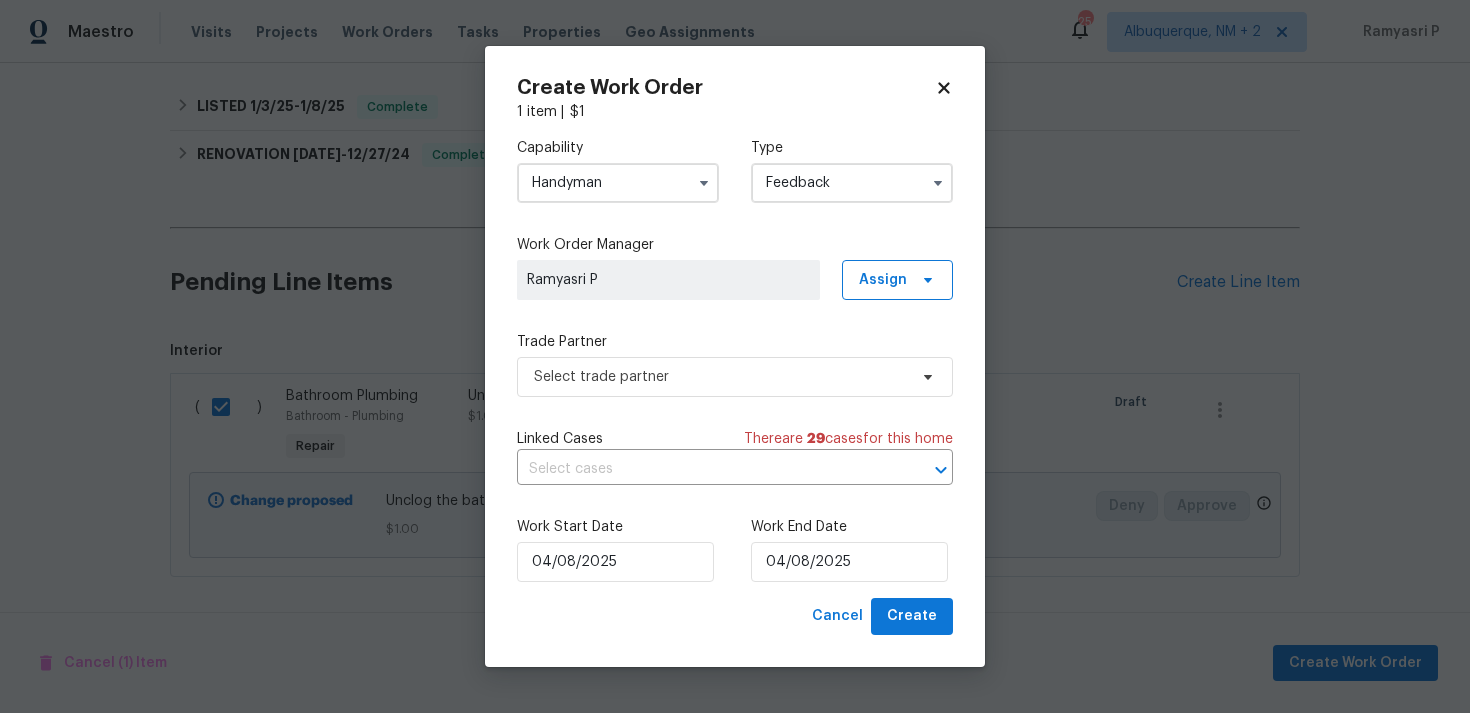 click on "Handyman" at bounding box center [618, 183] 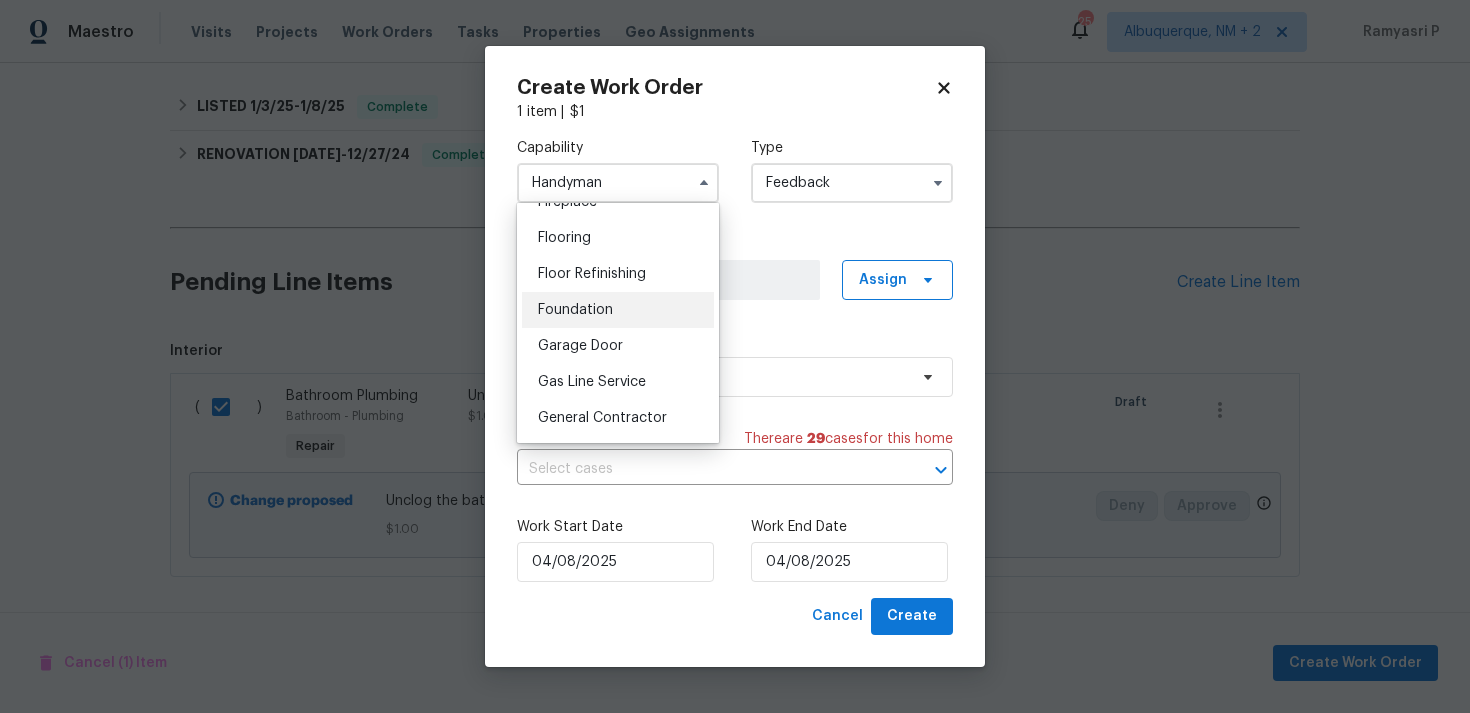 scroll, scrollTop: 774, scrollLeft: 0, axis: vertical 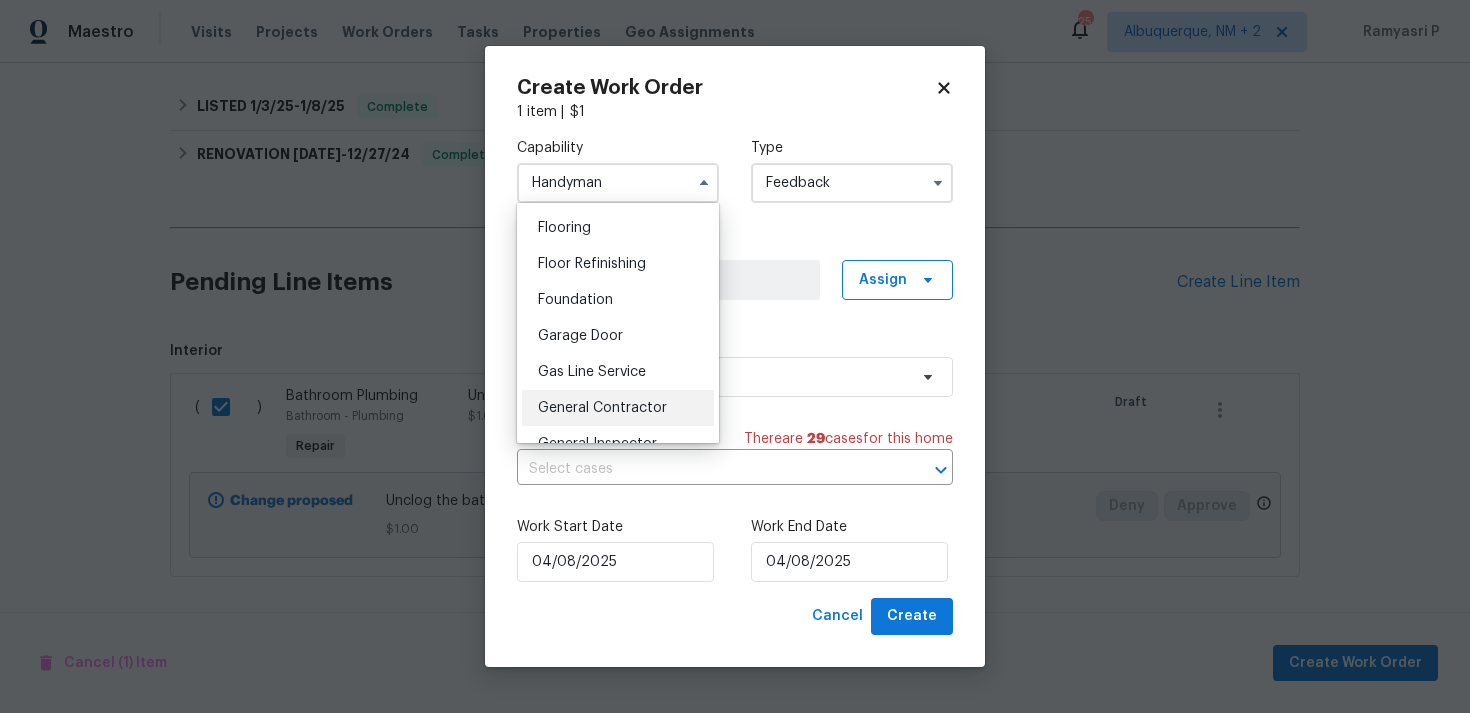 click on "General Contractor" at bounding box center [602, 408] 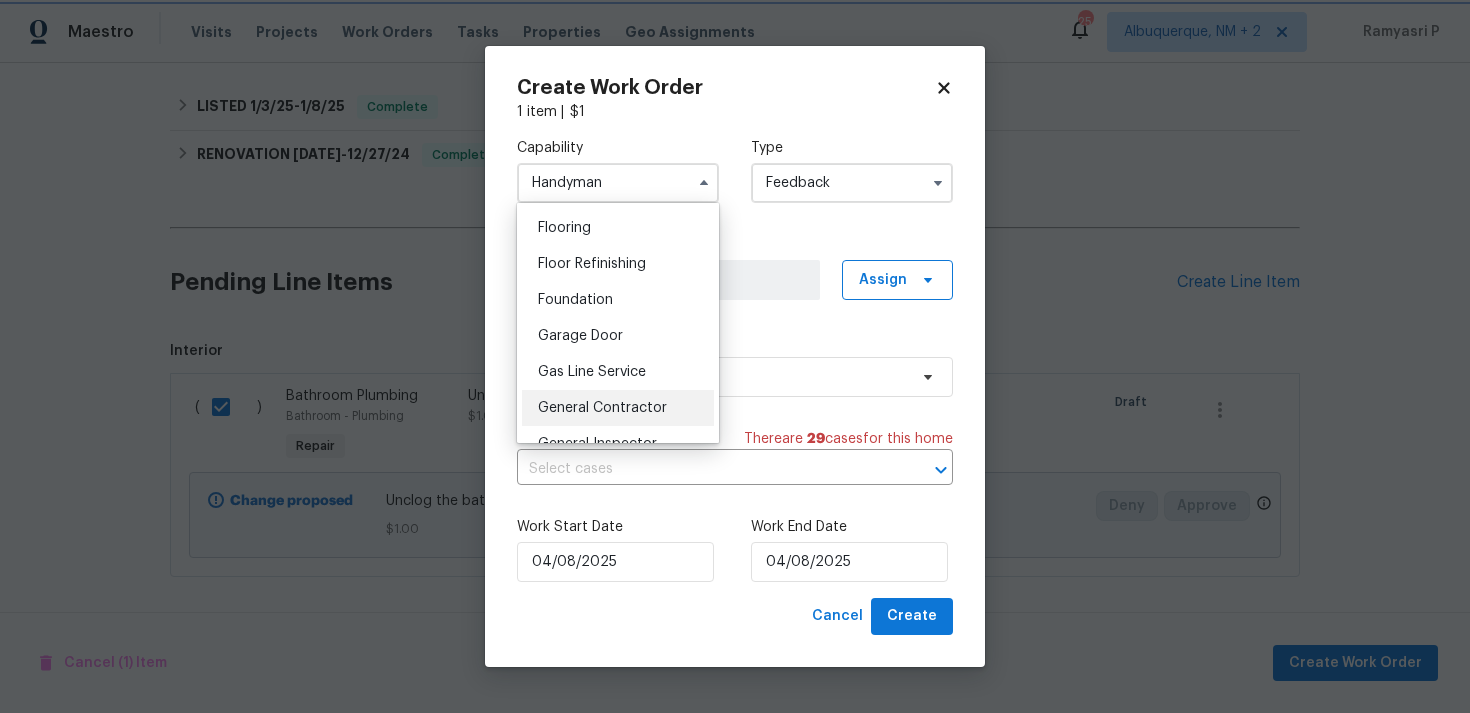 type on "General Contractor" 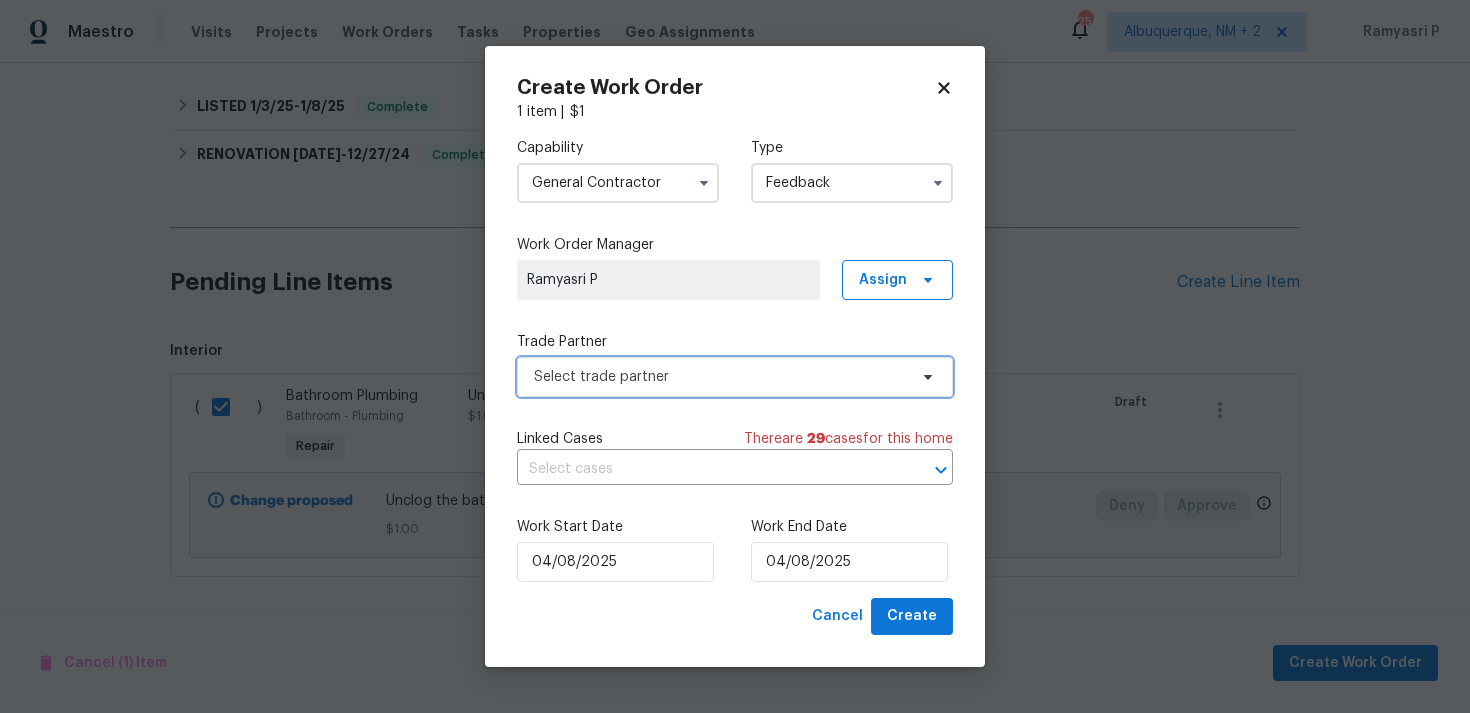 click on "Select trade partner" at bounding box center [735, 377] 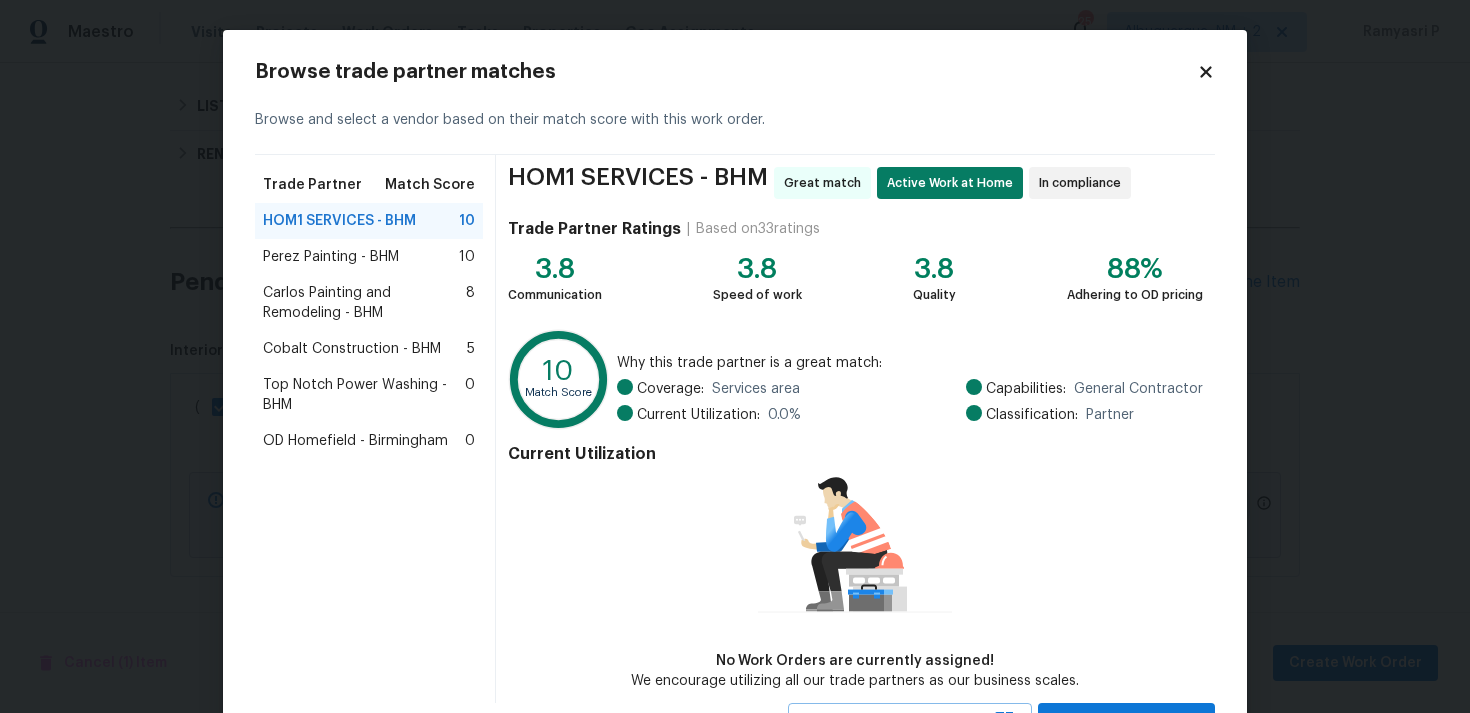 scroll, scrollTop: 87, scrollLeft: 0, axis: vertical 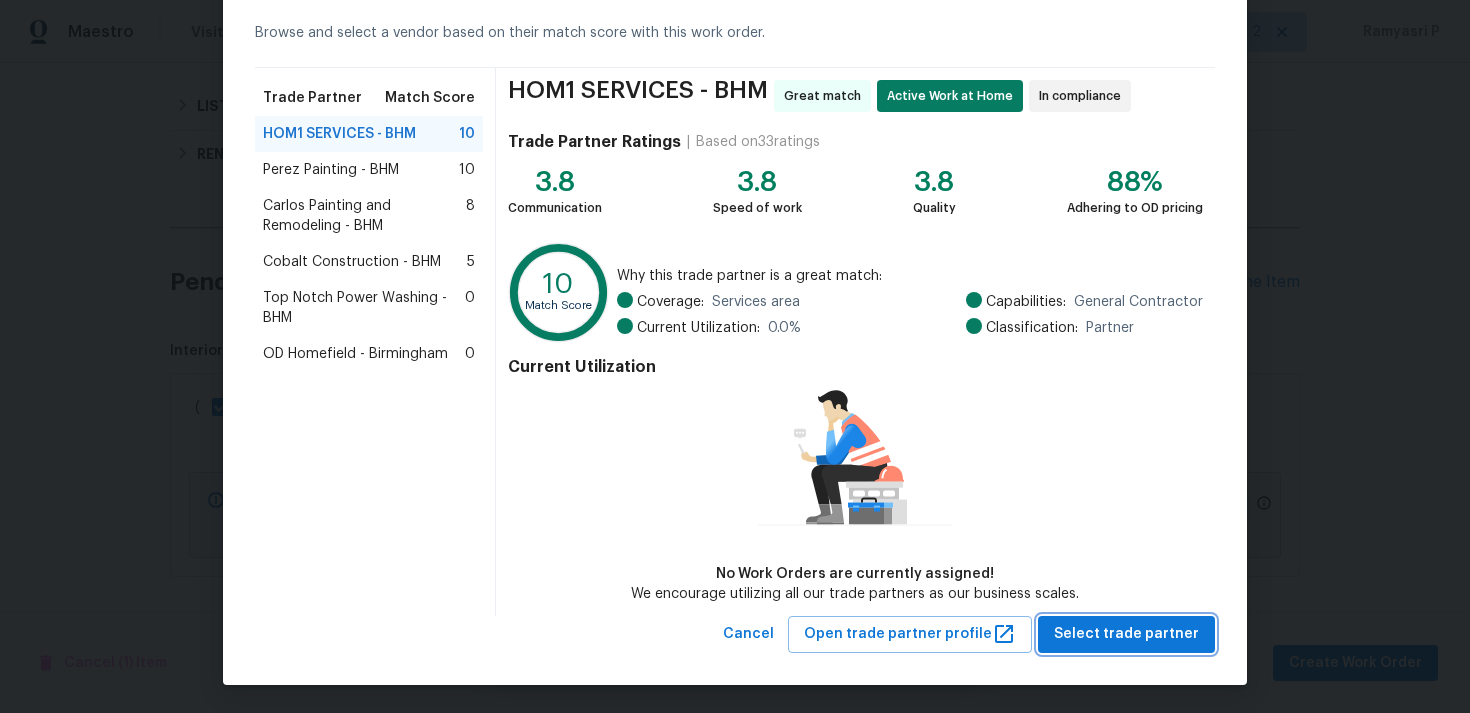 click on "Select trade partner" at bounding box center (1126, 634) 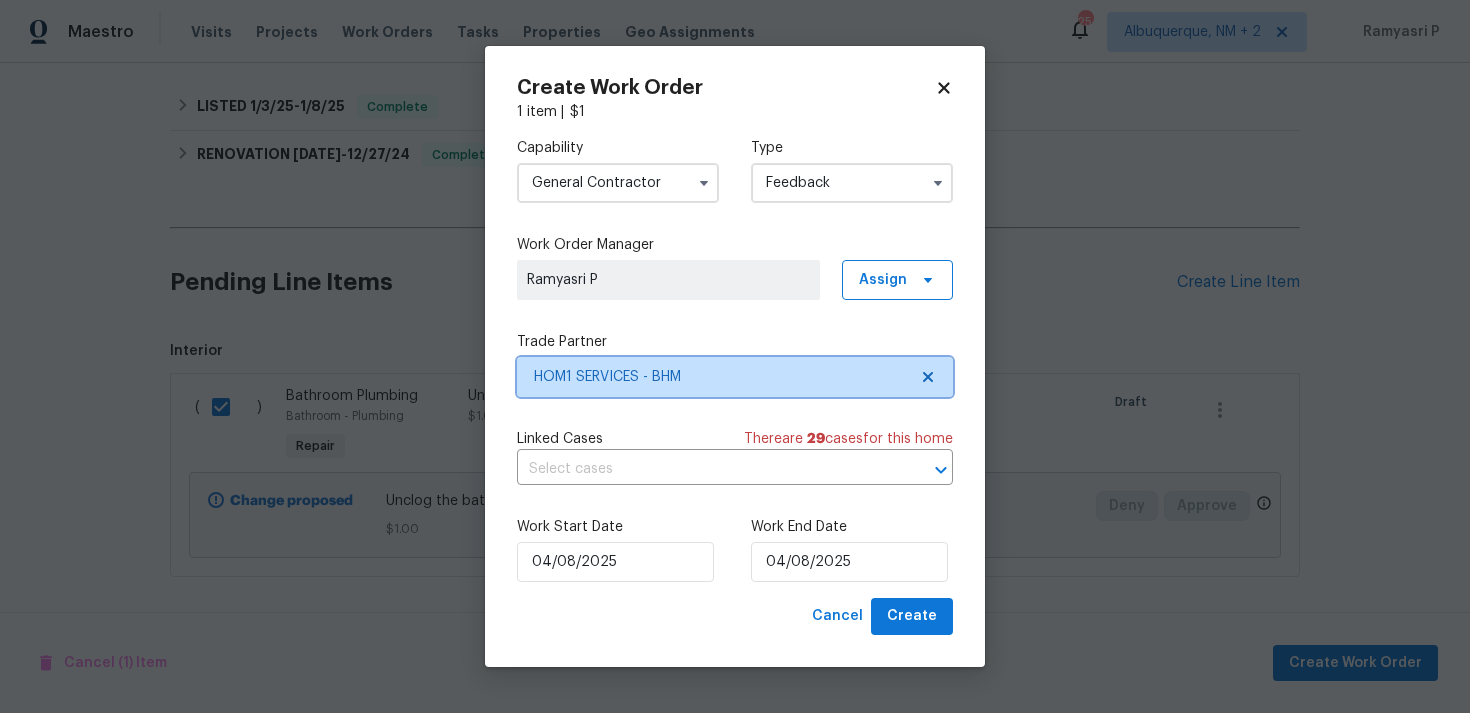 scroll, scrollTop: 0, scrollLeft: 0, axis: both 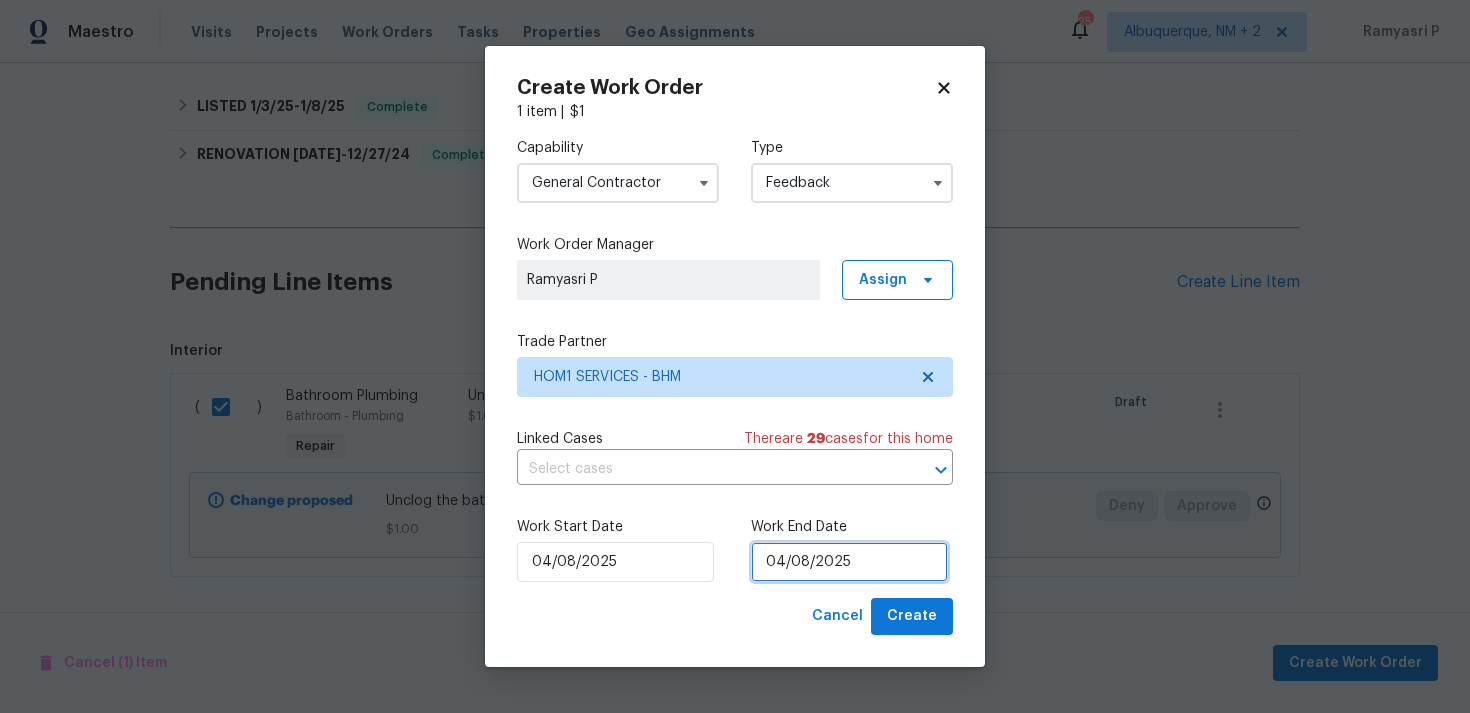 click on "04/08/2025" at bounding box center (849, 562) 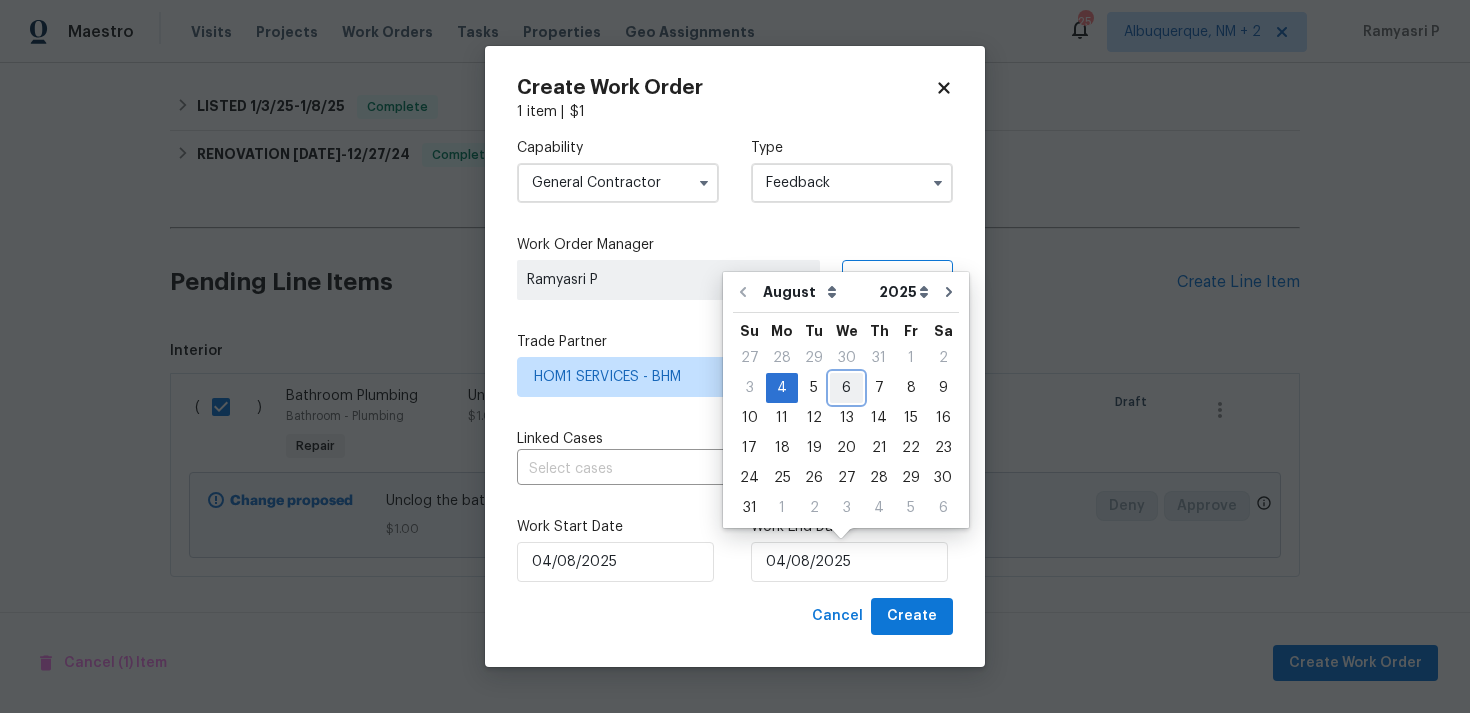 click on "6" at bounding box center (846, 388) 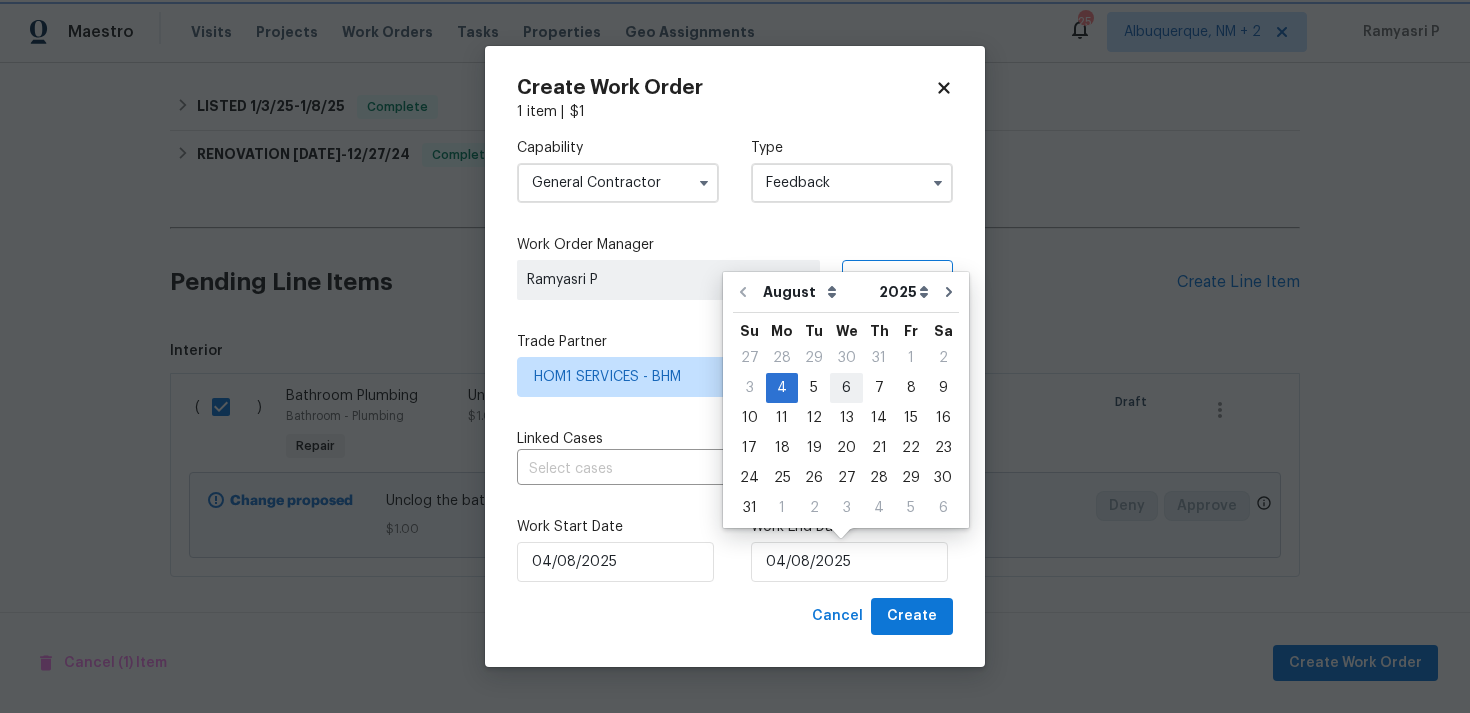 type on "06/08/2025" 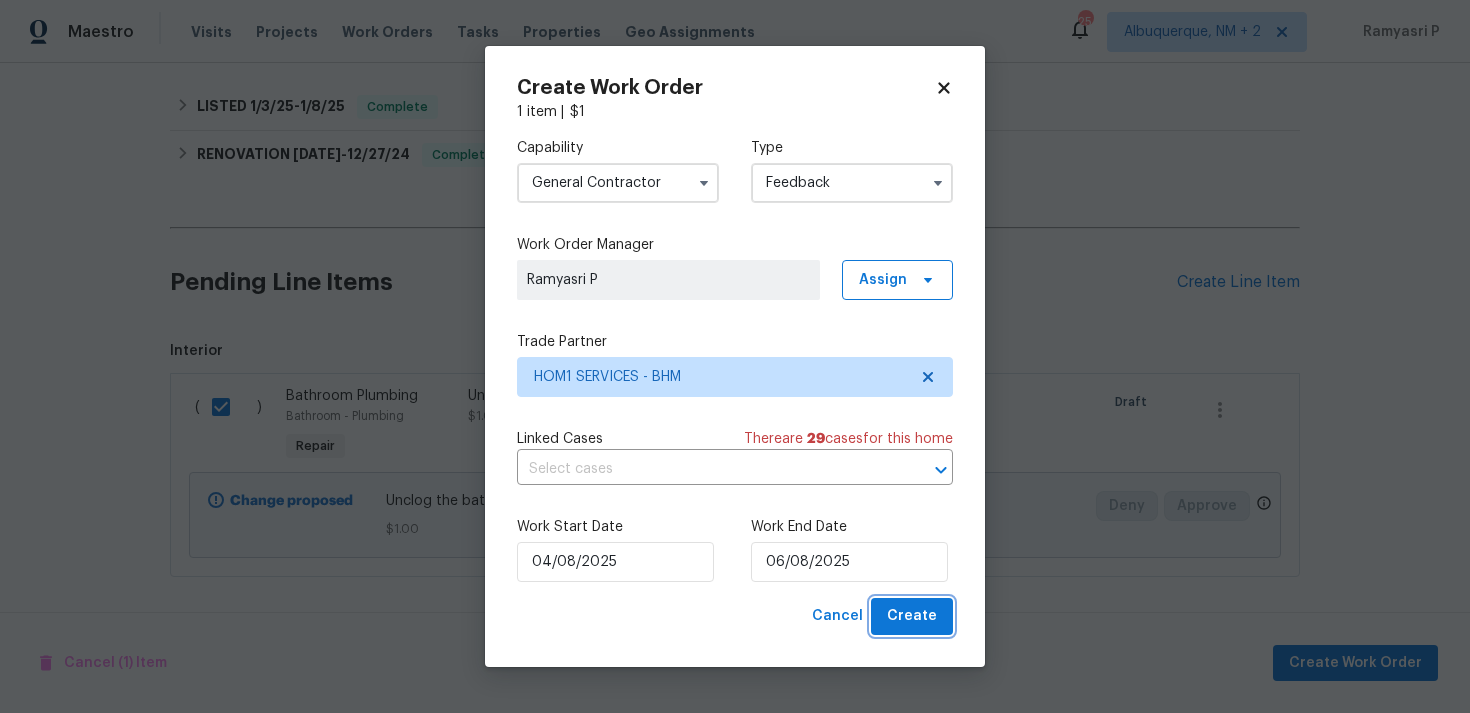 click on "Create" at bounding box center (912, 616) 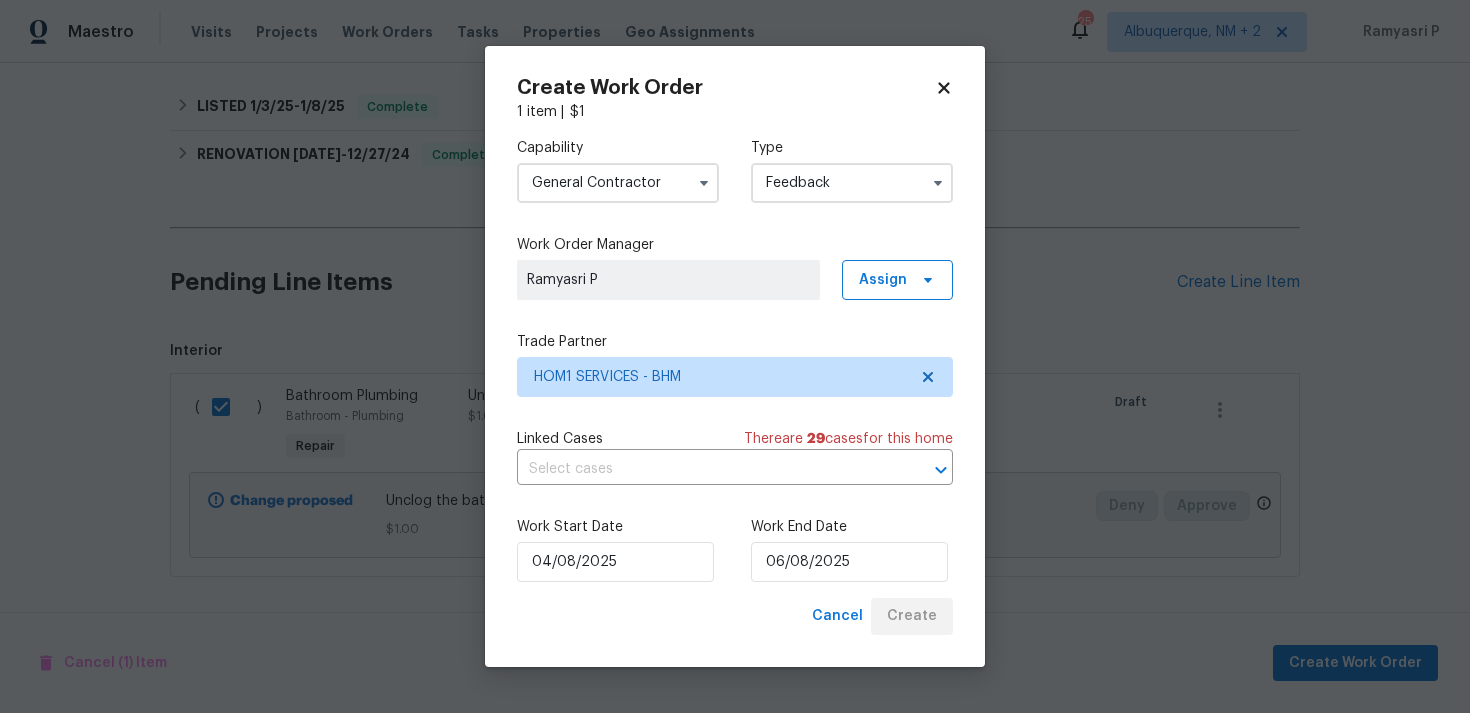checkbox on "false" 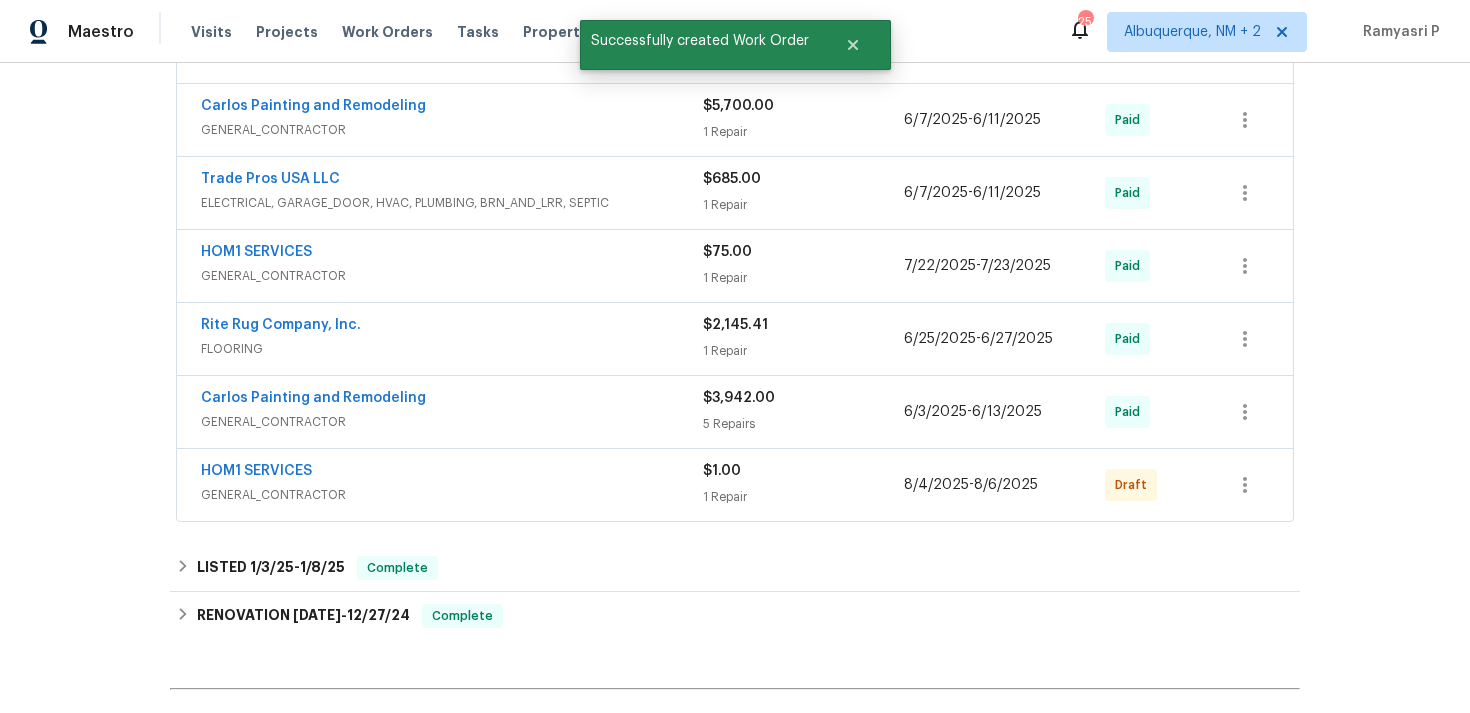 scroll, scrollTop: 712, scrollLeft: 0, axis: vertical 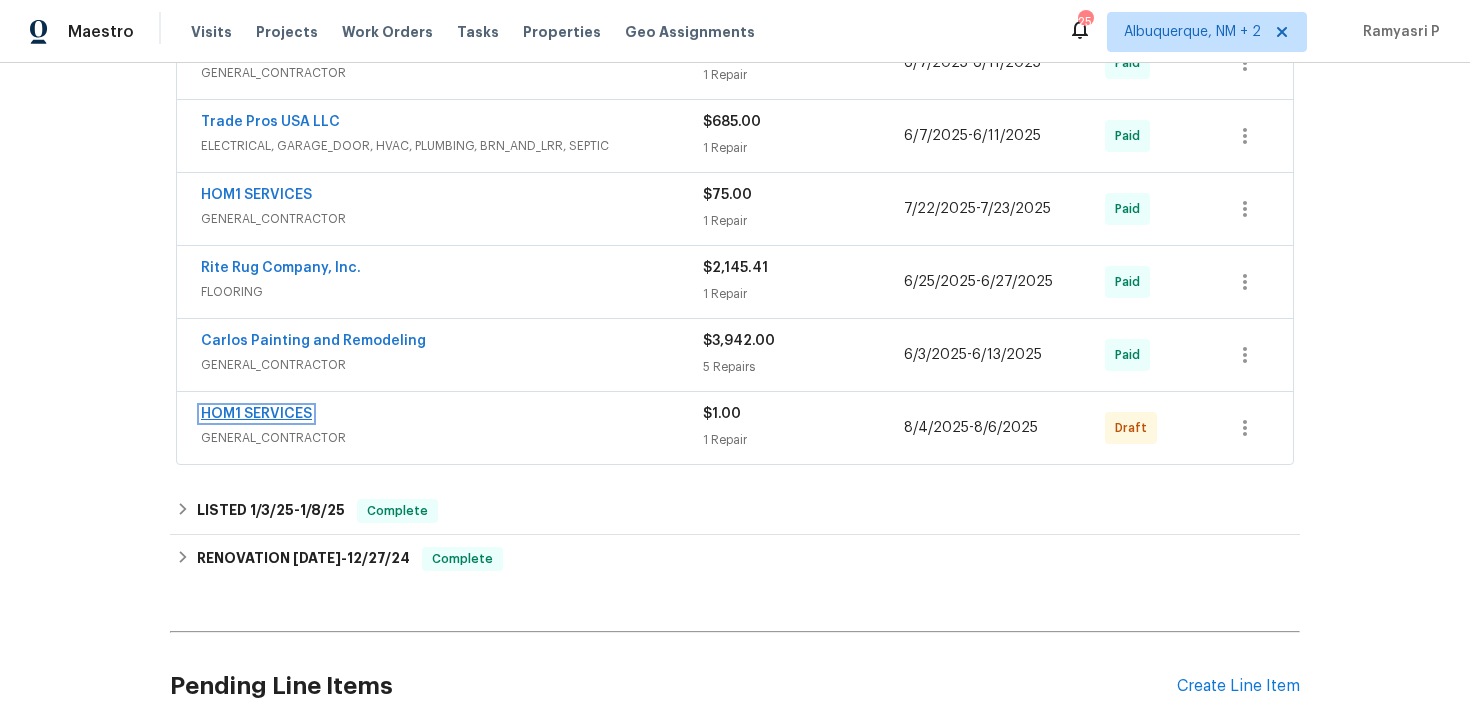 click on "HOM1 SERVICES" at bounding box center [256, 414] 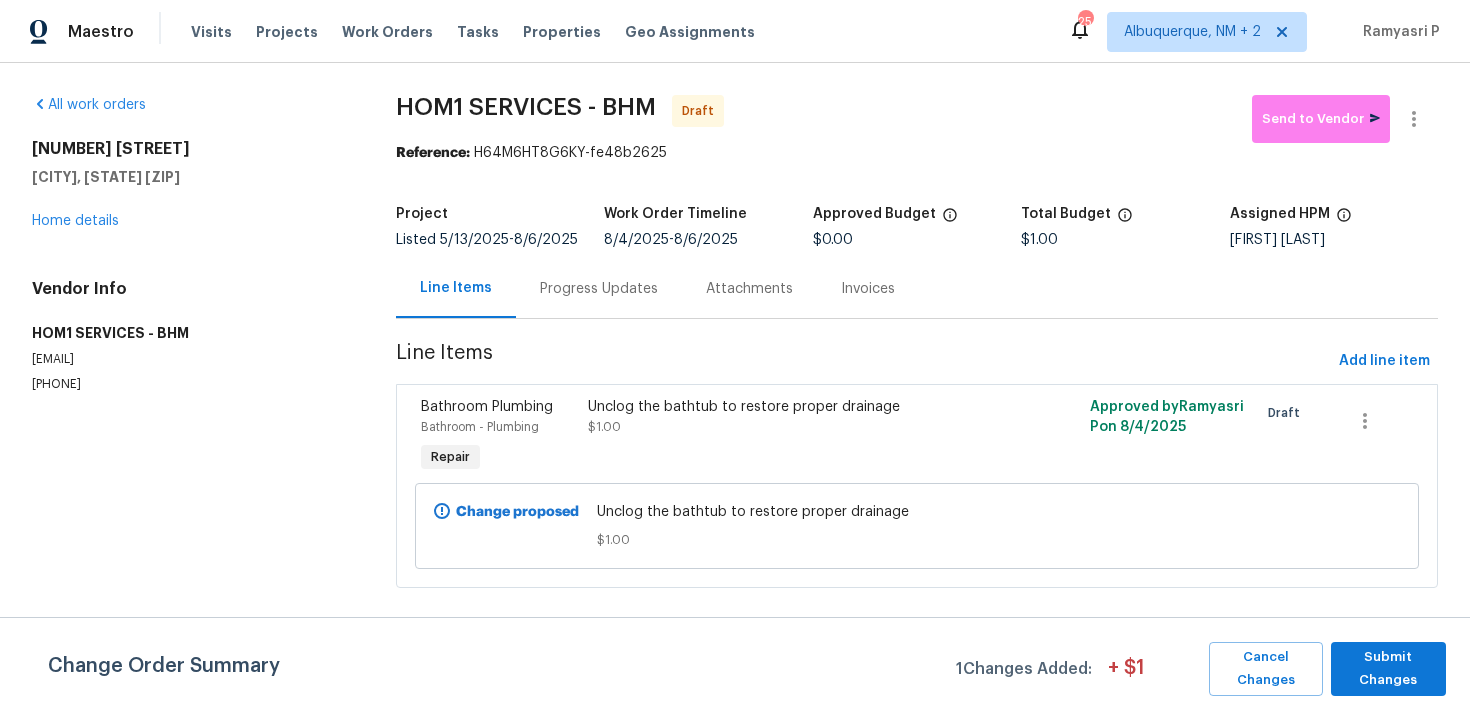 click on "Unclog the bathtub to restore proper drainage" at bounding box center [791, 407] 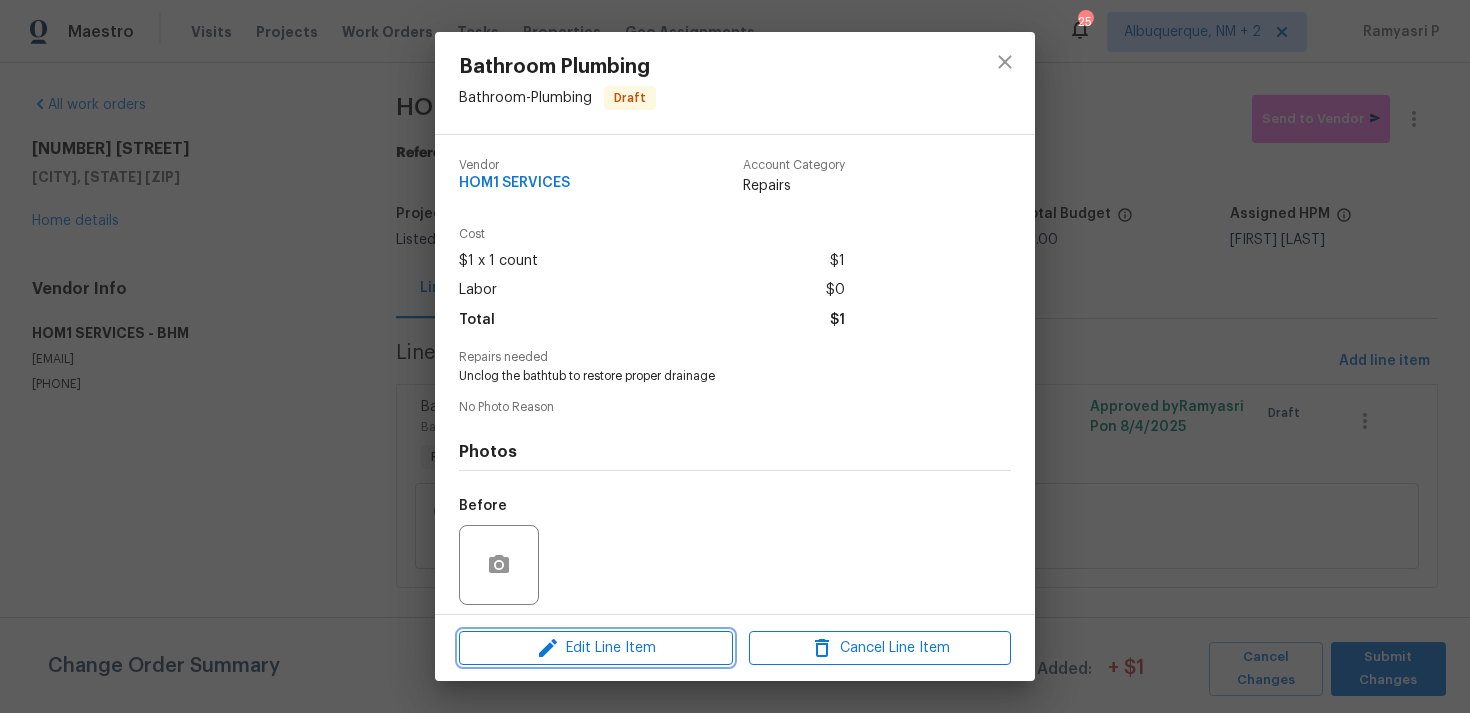 click on "Edit Line Item" at bounding box center (596, 648) 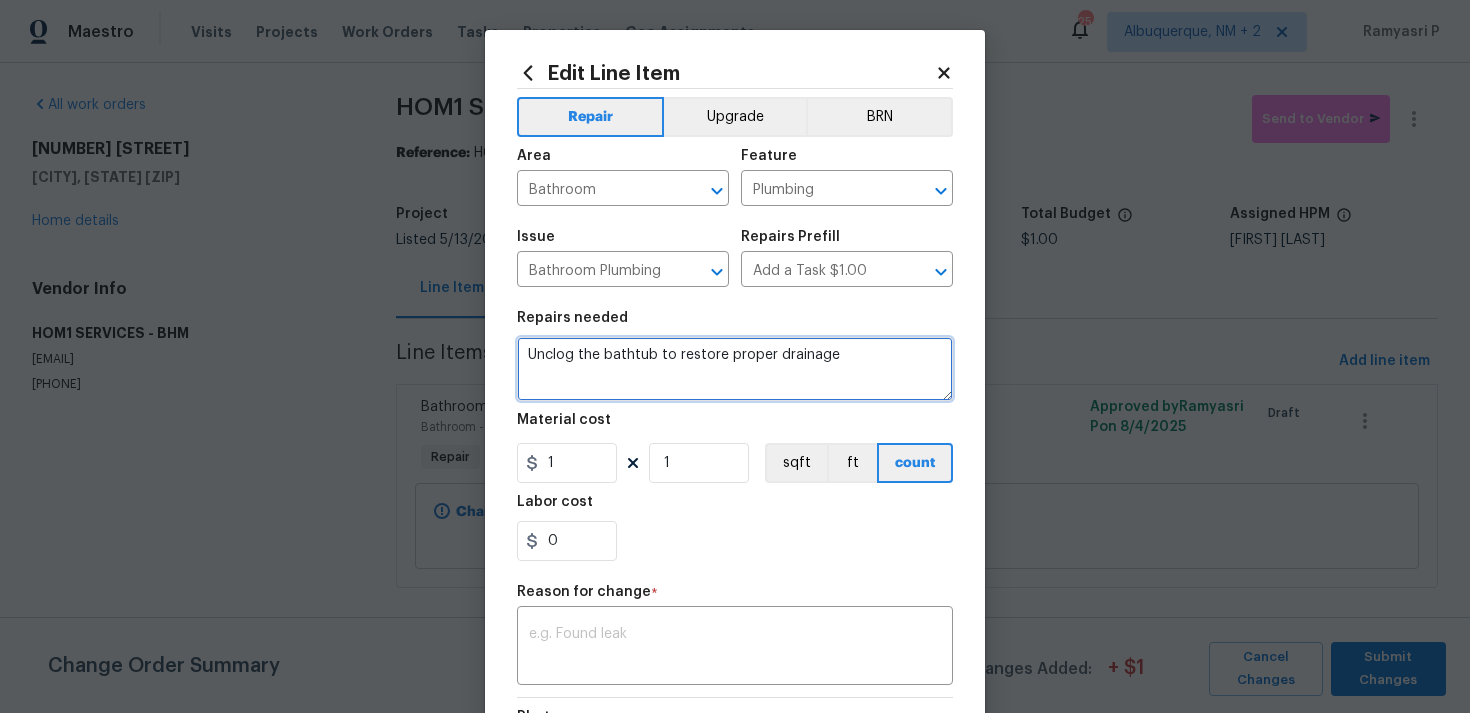 click on "Unclog the bathtub to restore proper drainage" at bounding box center [735, 369] 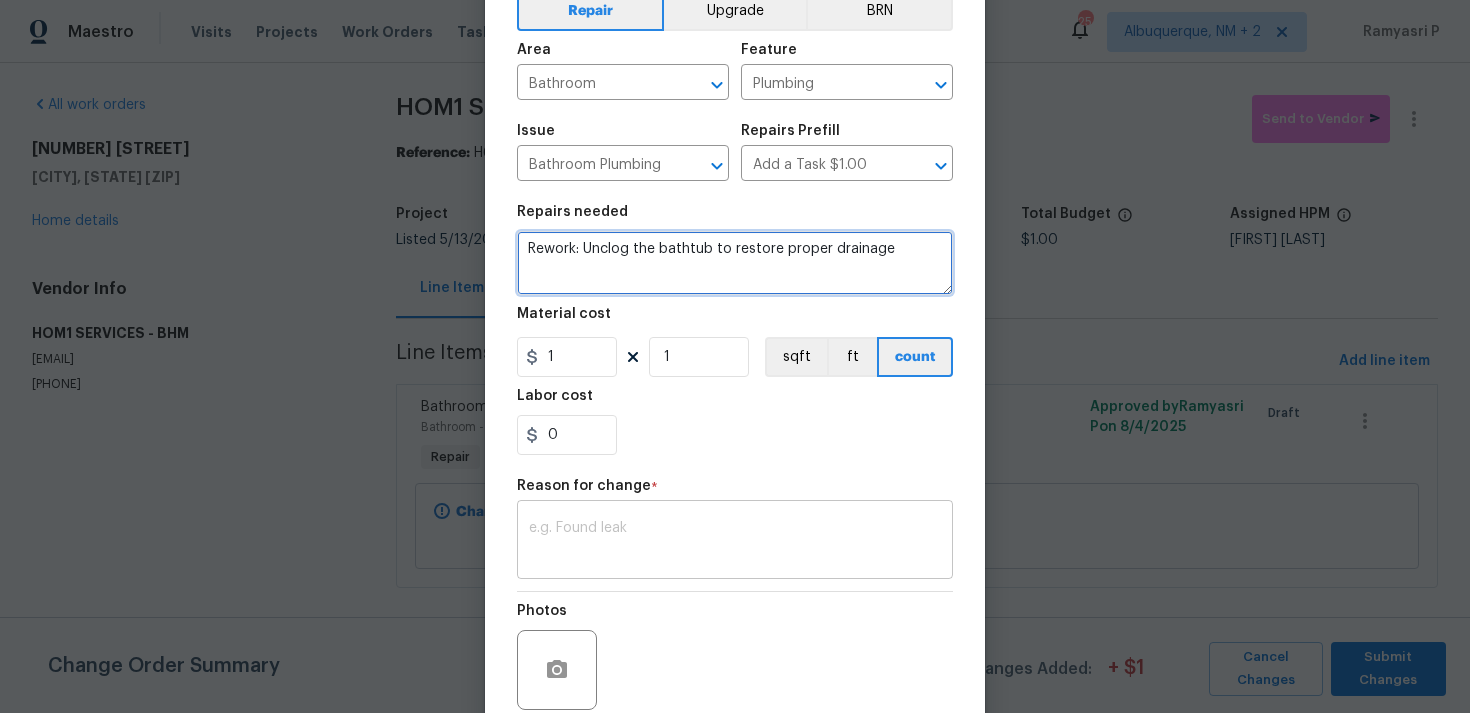 scroll, scrollTop: 116, scrollLeft: 0, axis: vertical 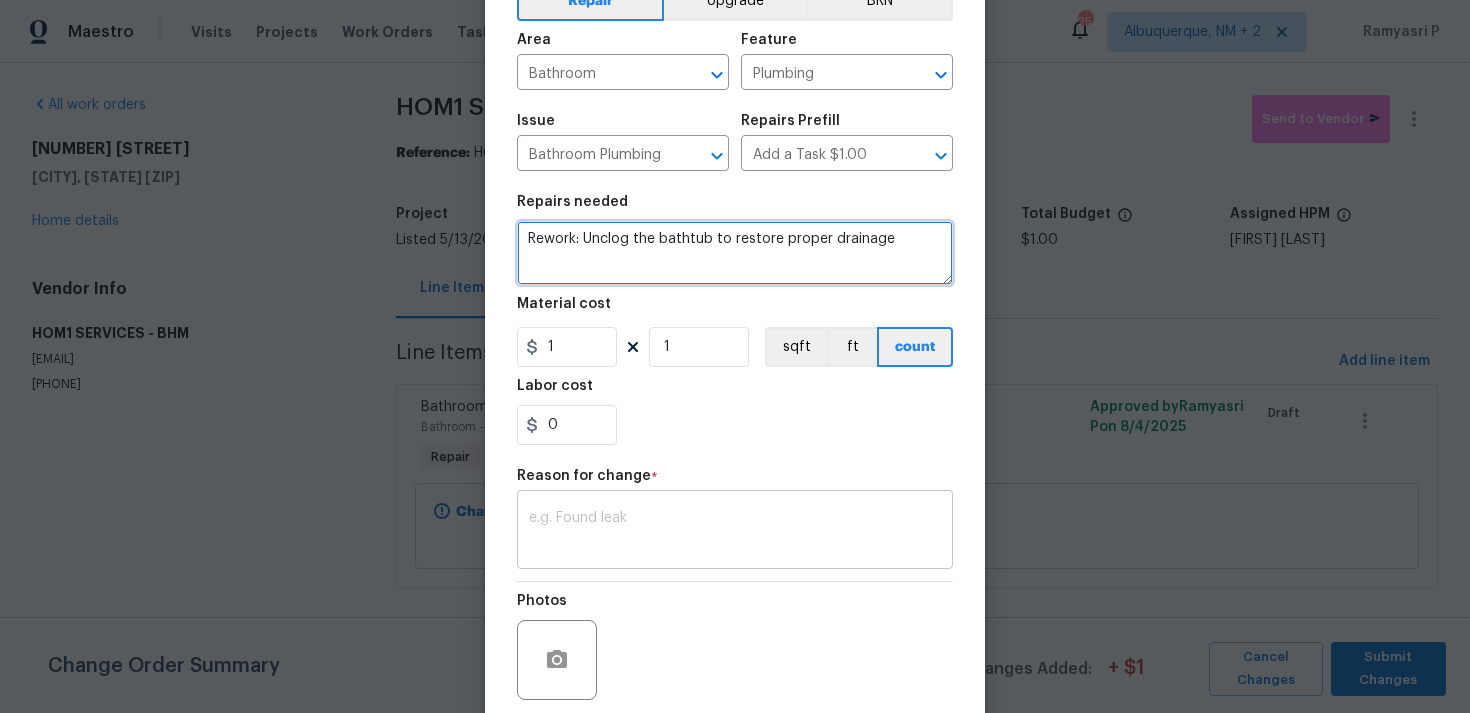 type on "Rework: Unclog the bathtub to restore proper drainage" 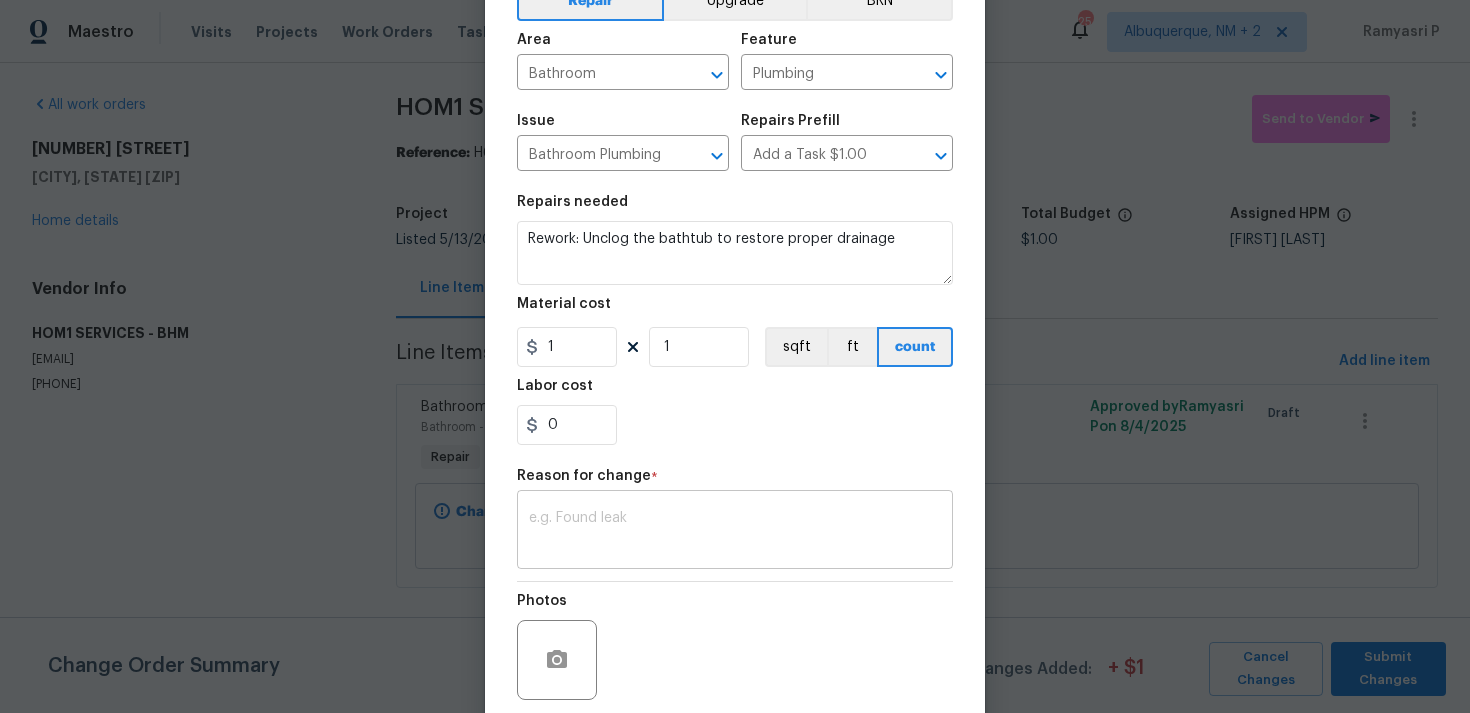 click at bounding box center [735, 532] 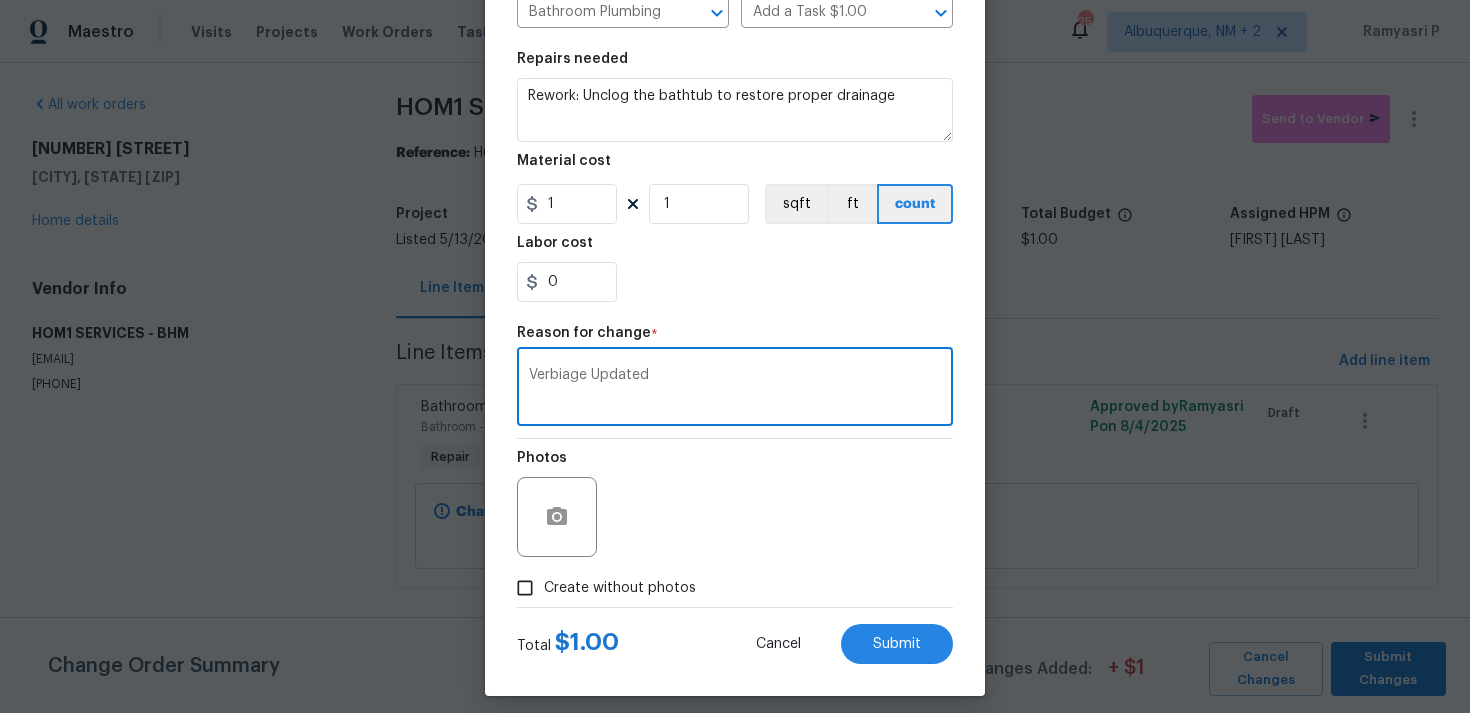 scroll, scrollTop: 273, scrollLeft: 0, axis: vertical 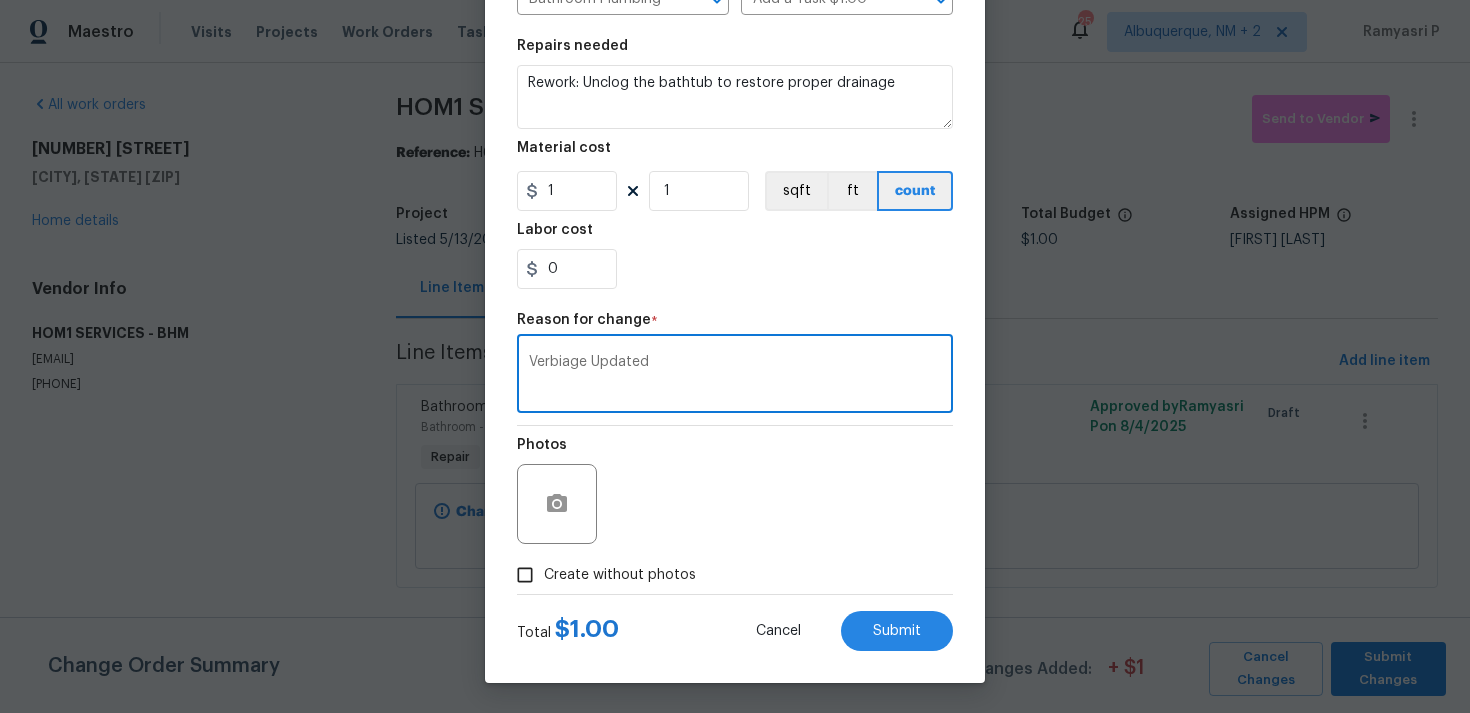 type on "Verbiage Updated" 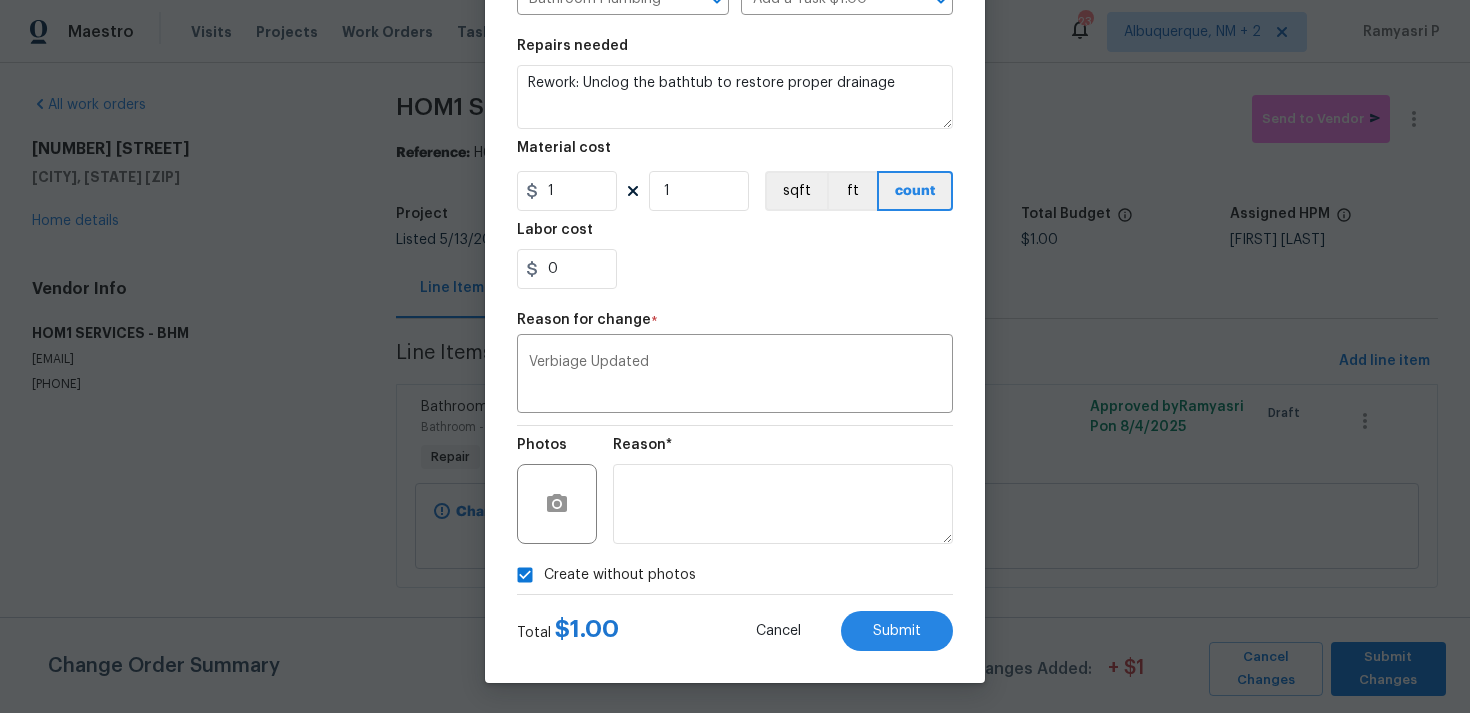 click on "Create without photos" at bounding box center [525, 575] 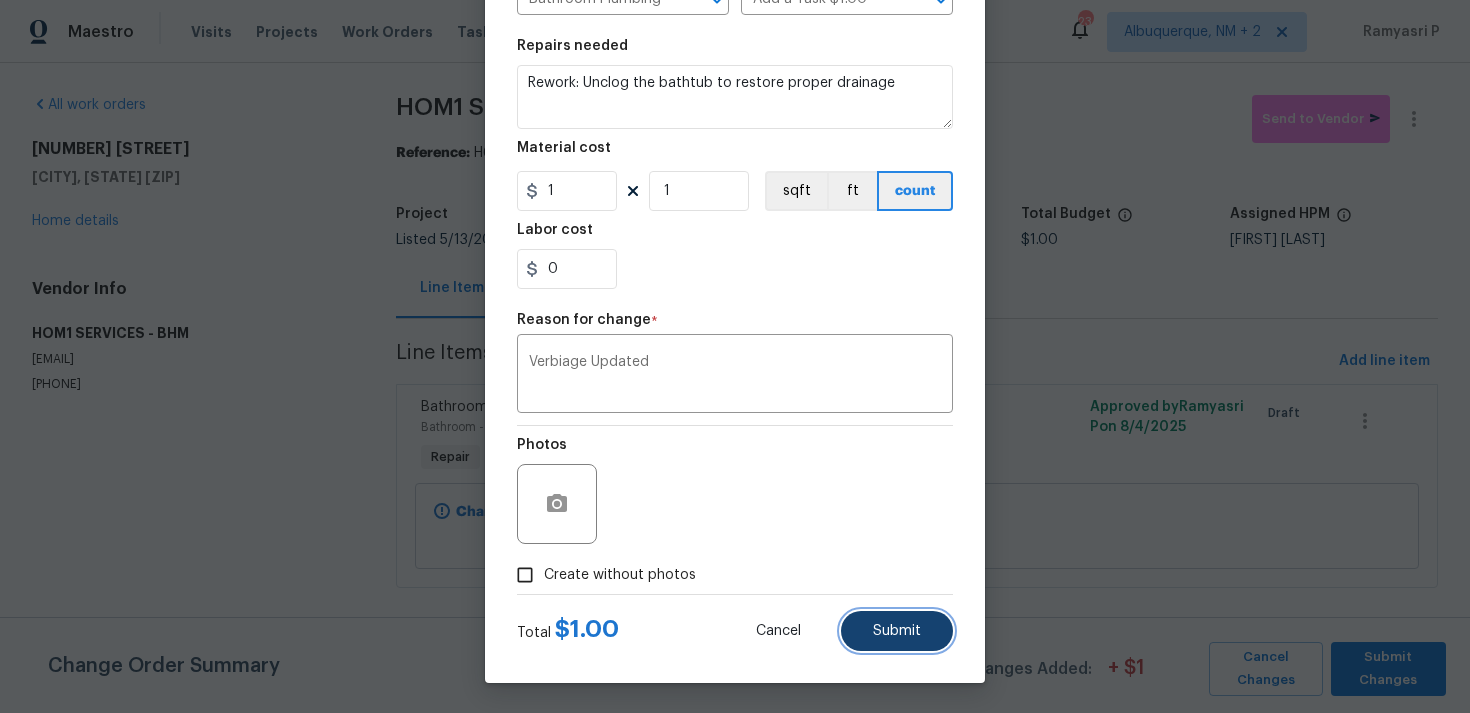 click on "Submit" at bounding box center [897, 631] 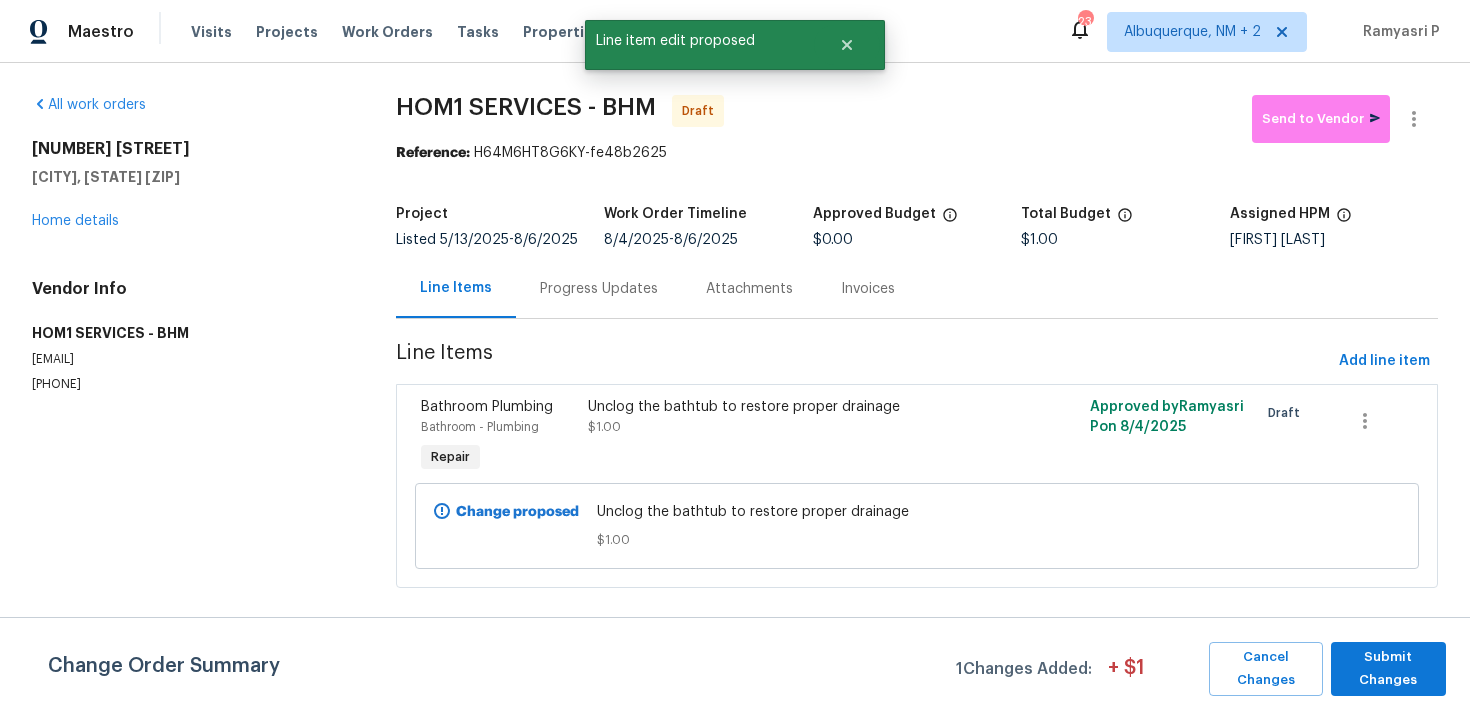 scroll, scrollTop: 0, scrollLeft: 0, axis: both 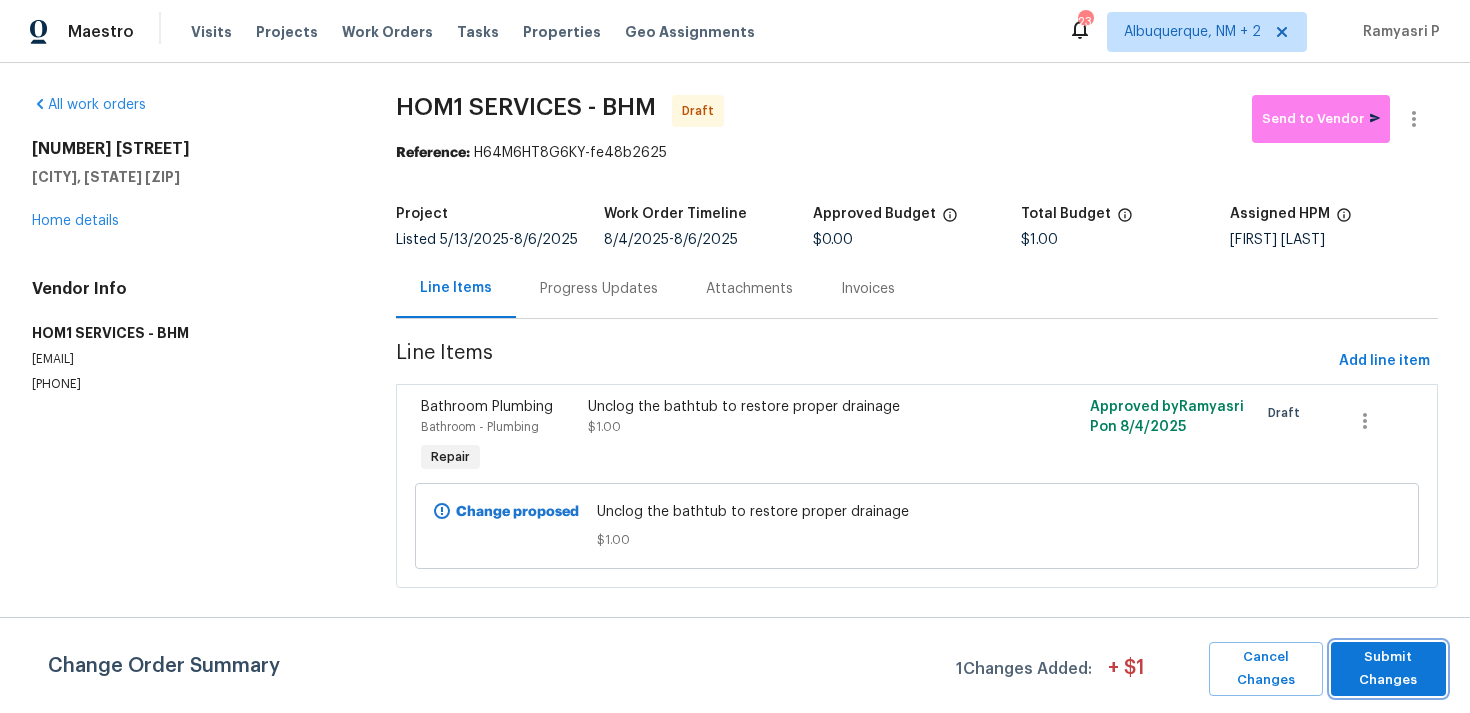 click on "Submit Changes" at bounding box center (1388, 669) 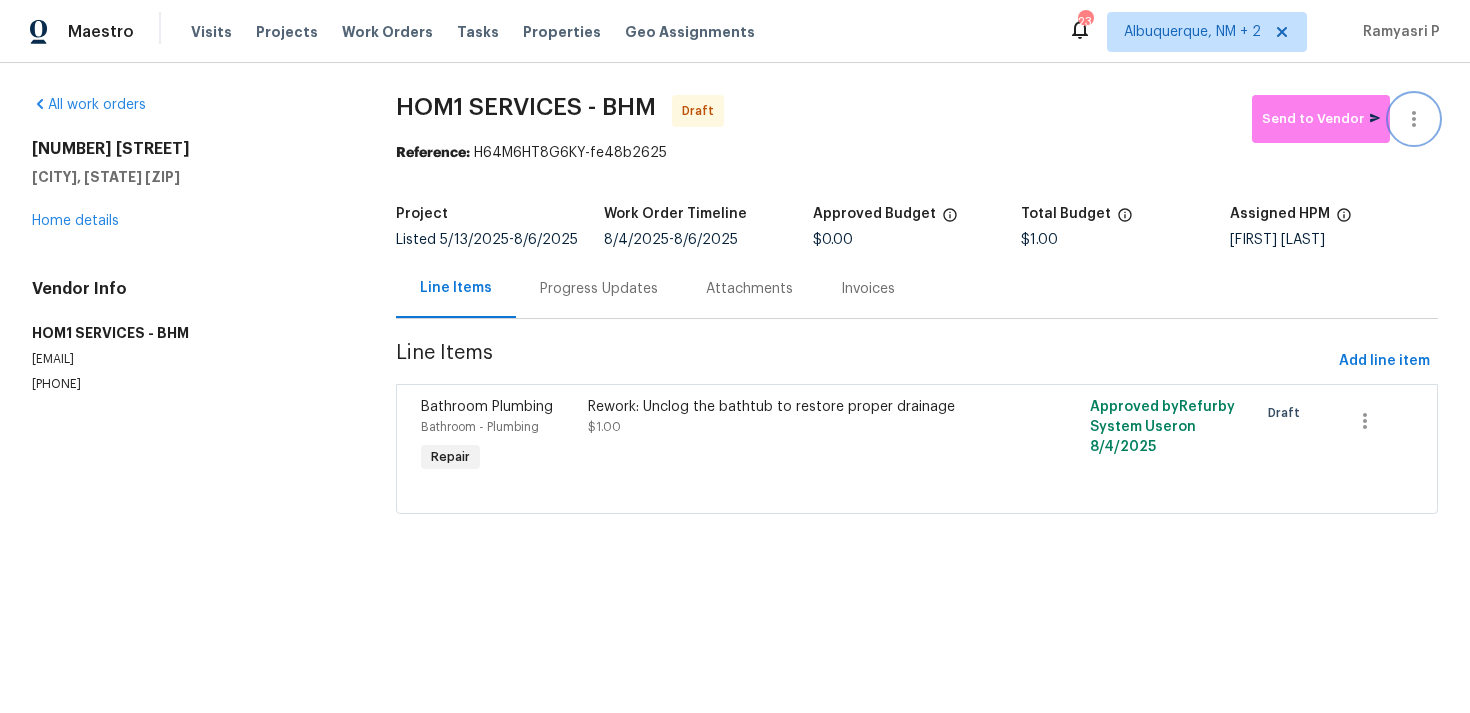 click at bounding box center [1414, 119] 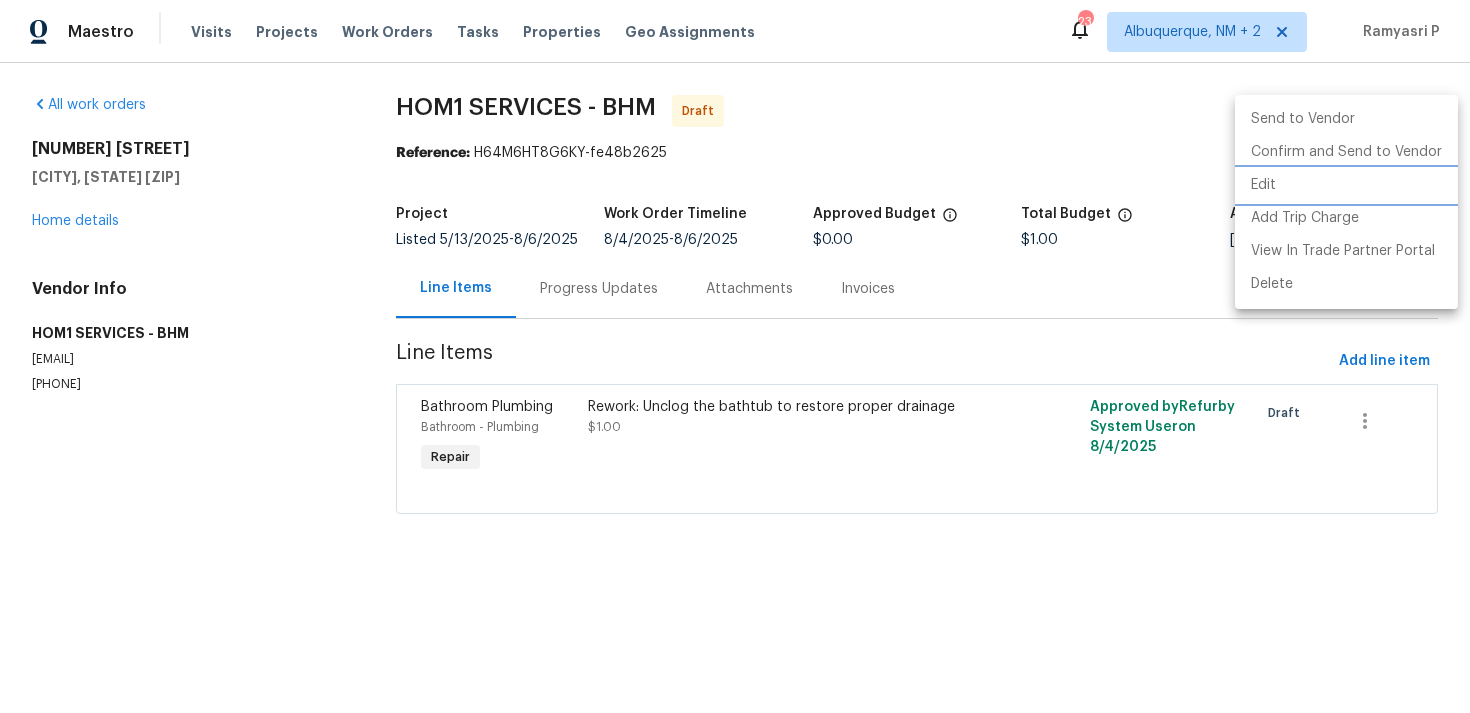 click on "Edit" at bounding box center (1346, 185) 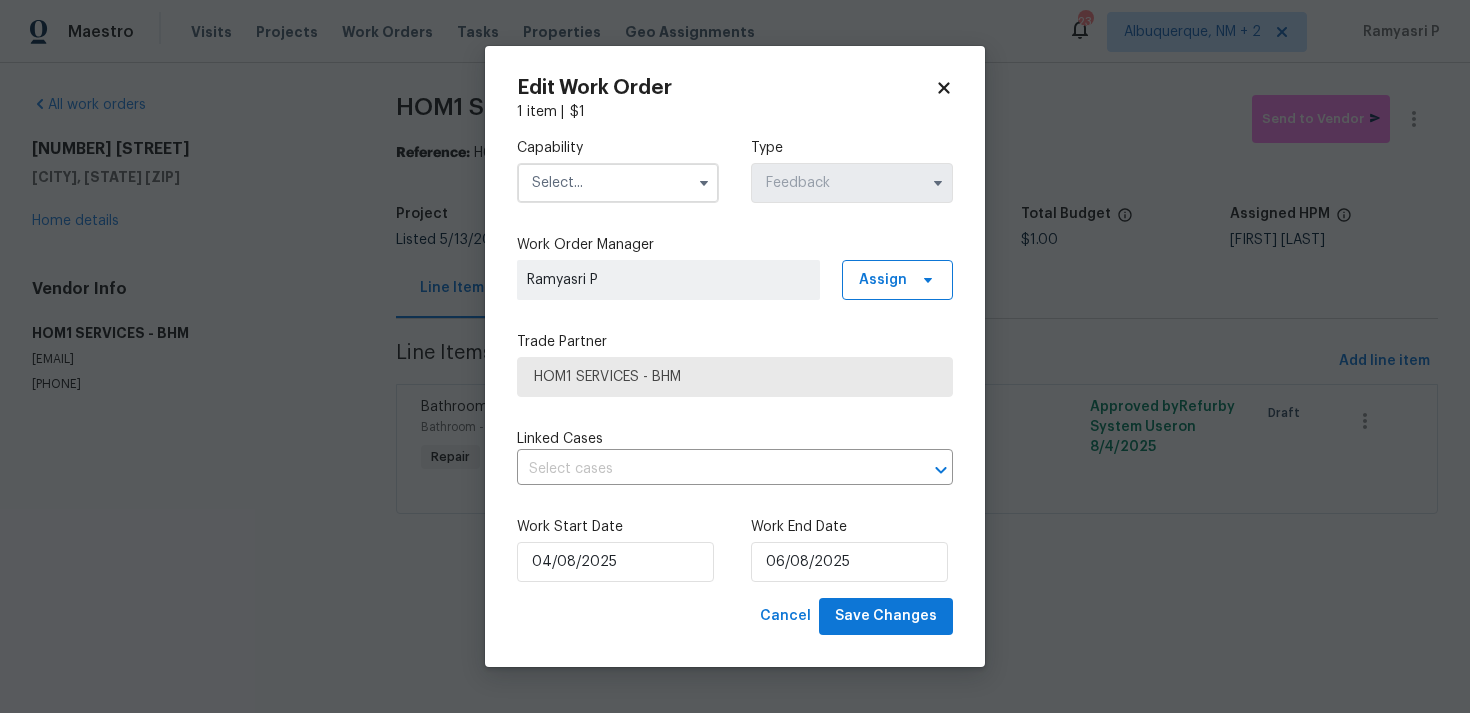 click at bounding box center [618, 183] 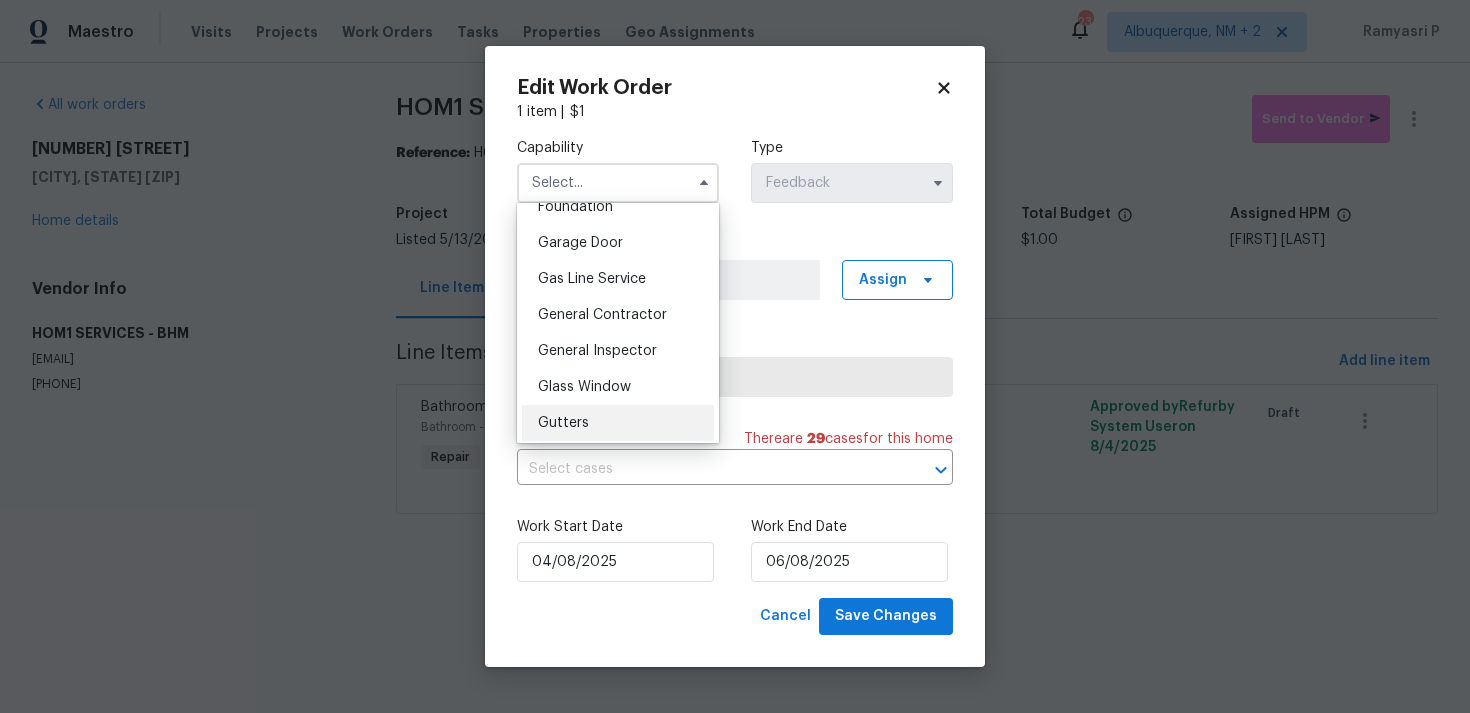 scroll, scrollTop: 866, scrollLeft: 0, axis: vertical 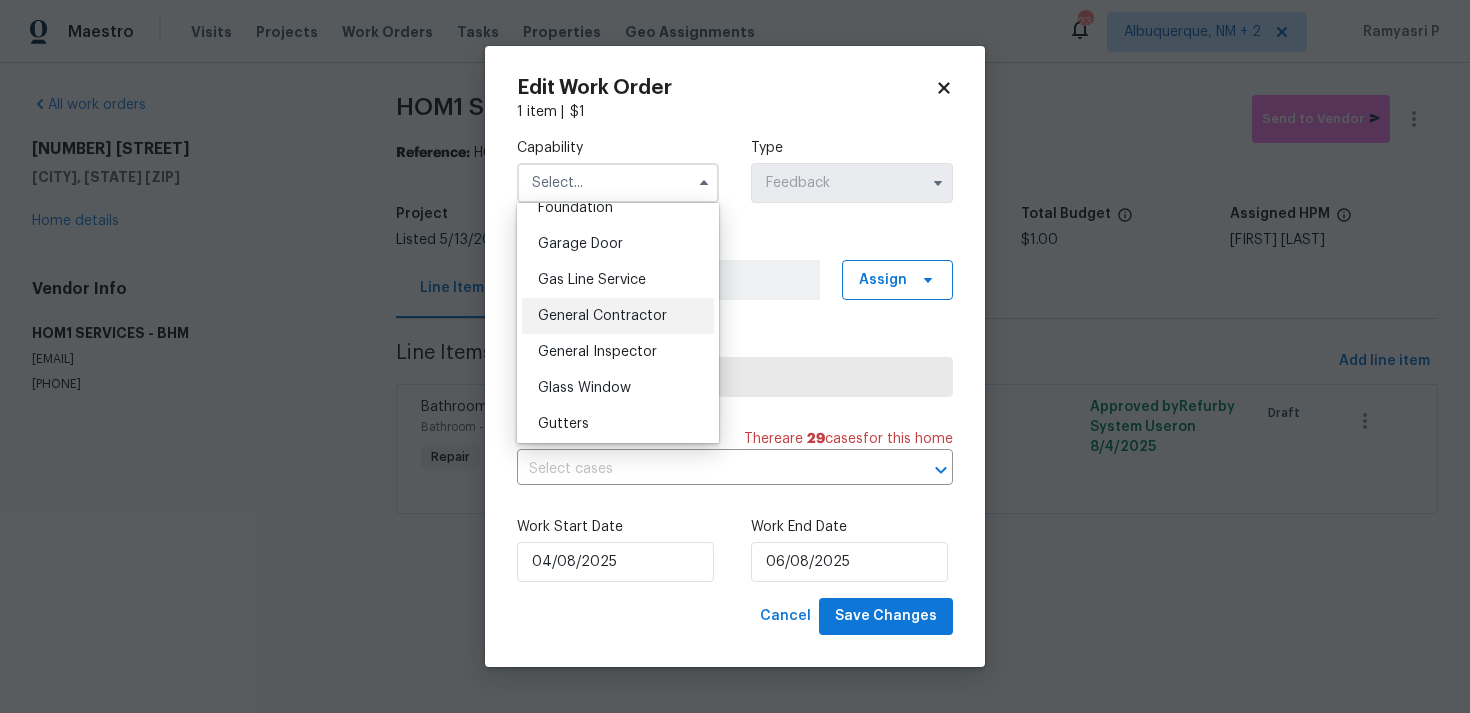 click on "General Contractor" at bounding box center [618, 316] 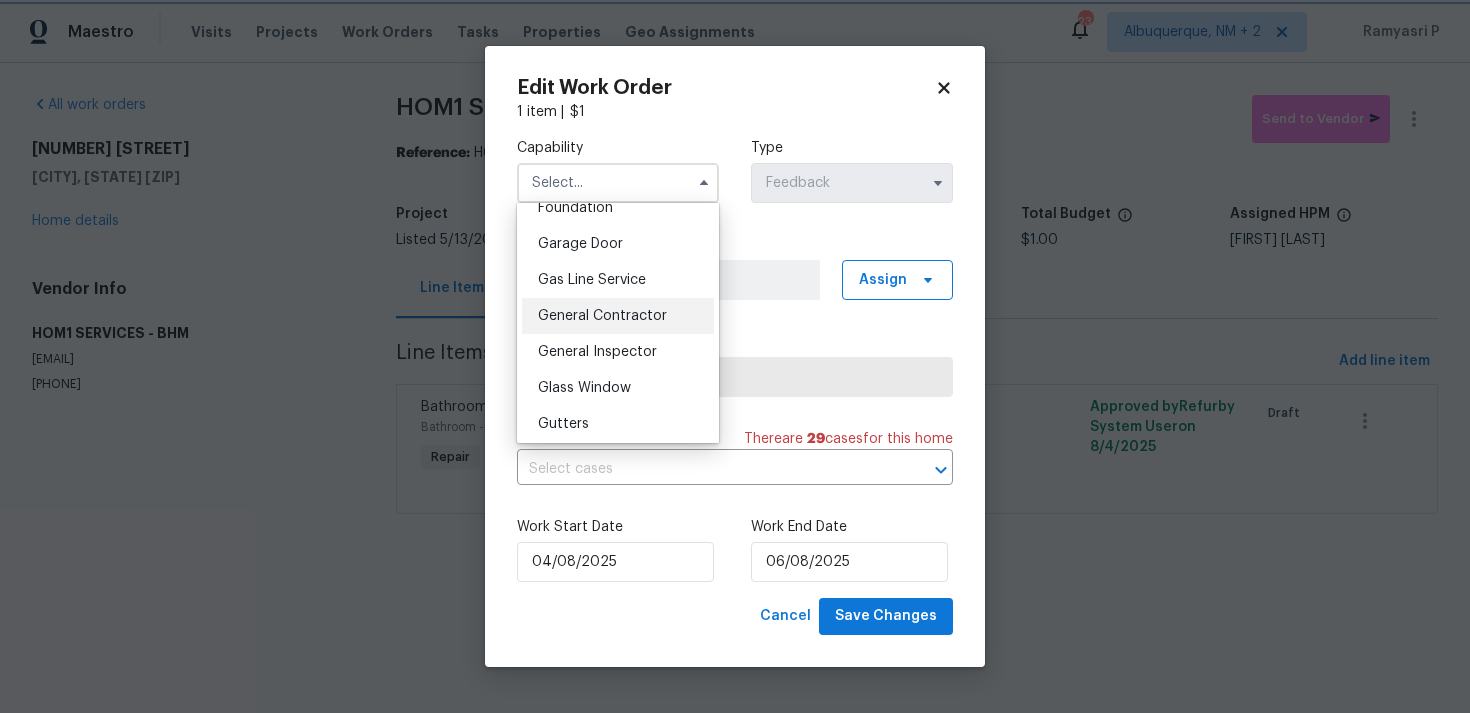 type on "General Contractor" 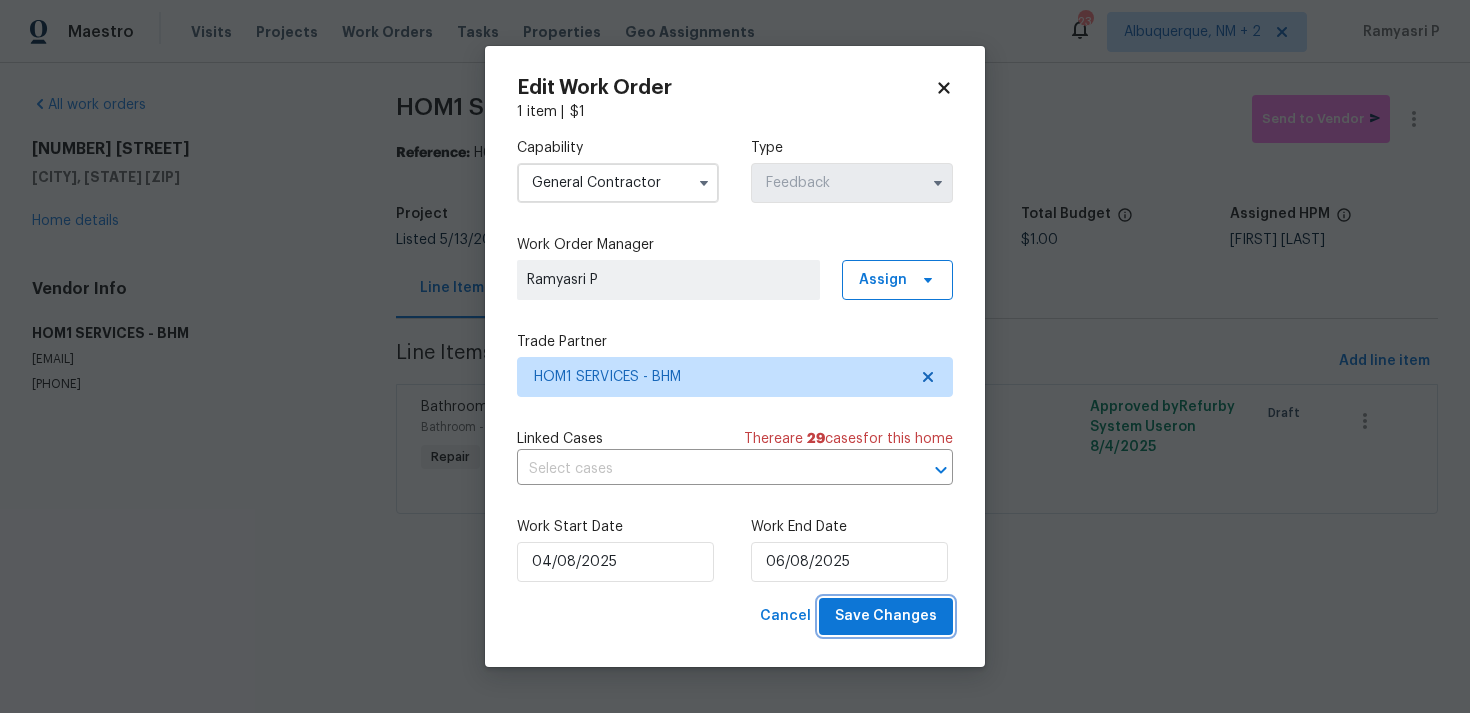 click on "Save Changes" at bounding box center [886, 616] 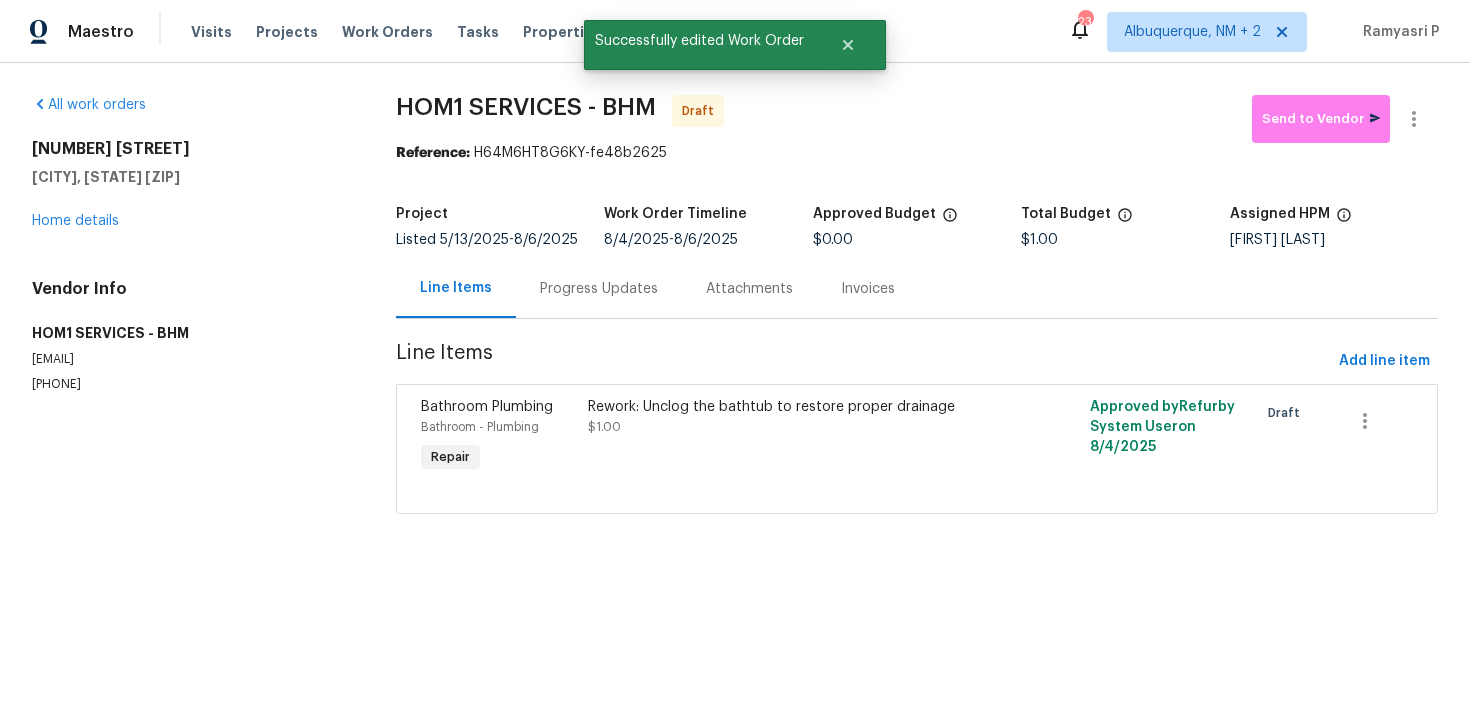 click on "Progress Updates" at bounding box center [599, 289] 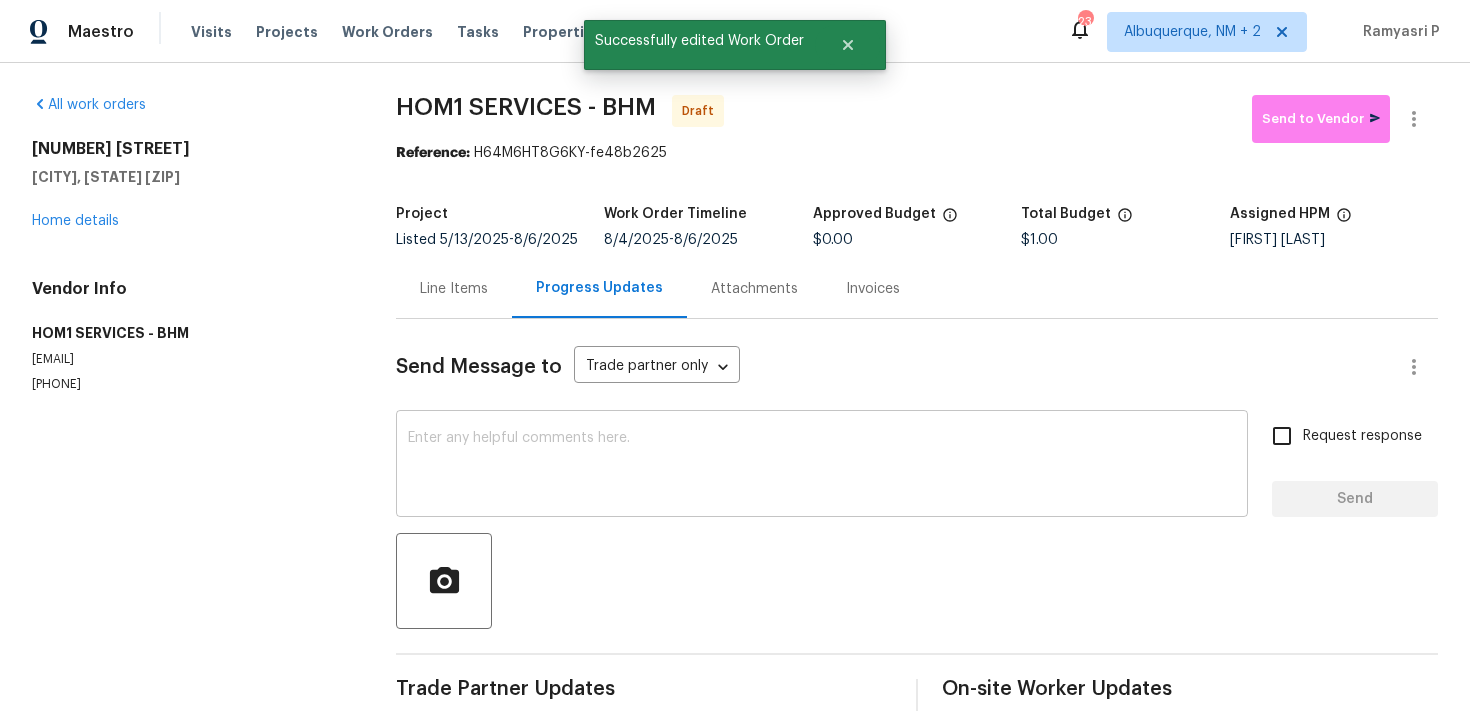 click at bounding box center [822, 466] 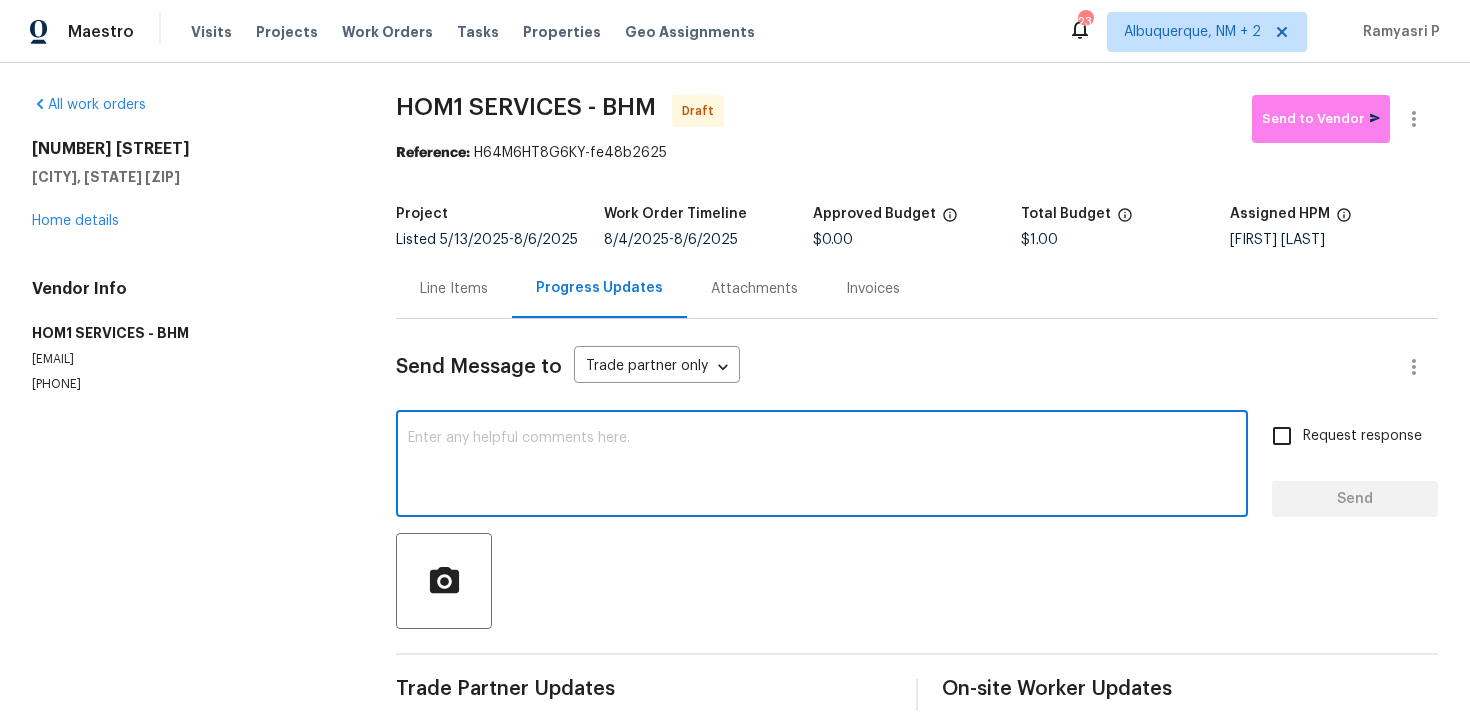 paste on "Hi, this is Ramyasri with Opendoor. I’m confirming you received the WO for the property at (Address). Please review and accept the WO within 24 hours and provide a schedule date. Please disregard the contact information for the HPM included in the WO. Our Centralised LWO Team is responsible for Listed WOs." 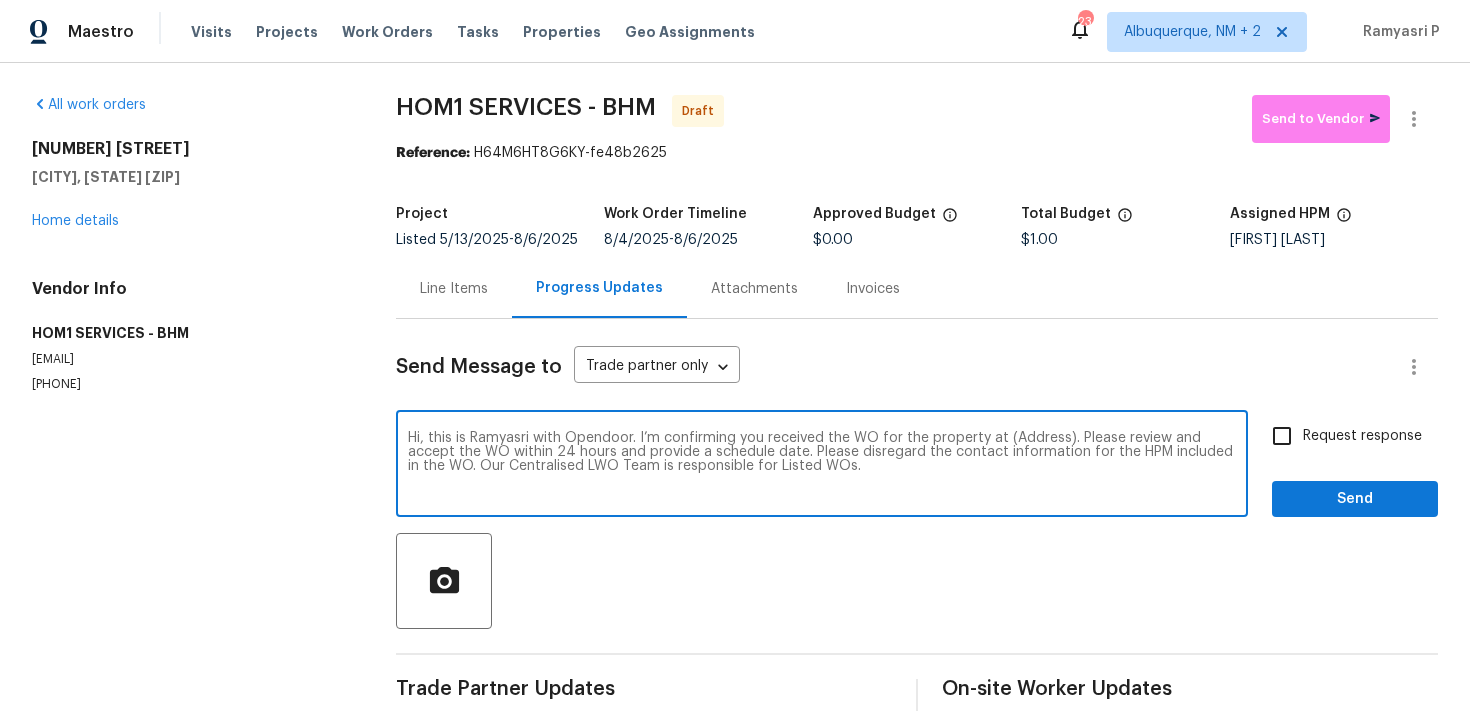 drag, startPoint x: 1002, startPoint y: 433, endPoint x: 1065, endPoint y: 433, distance: 63 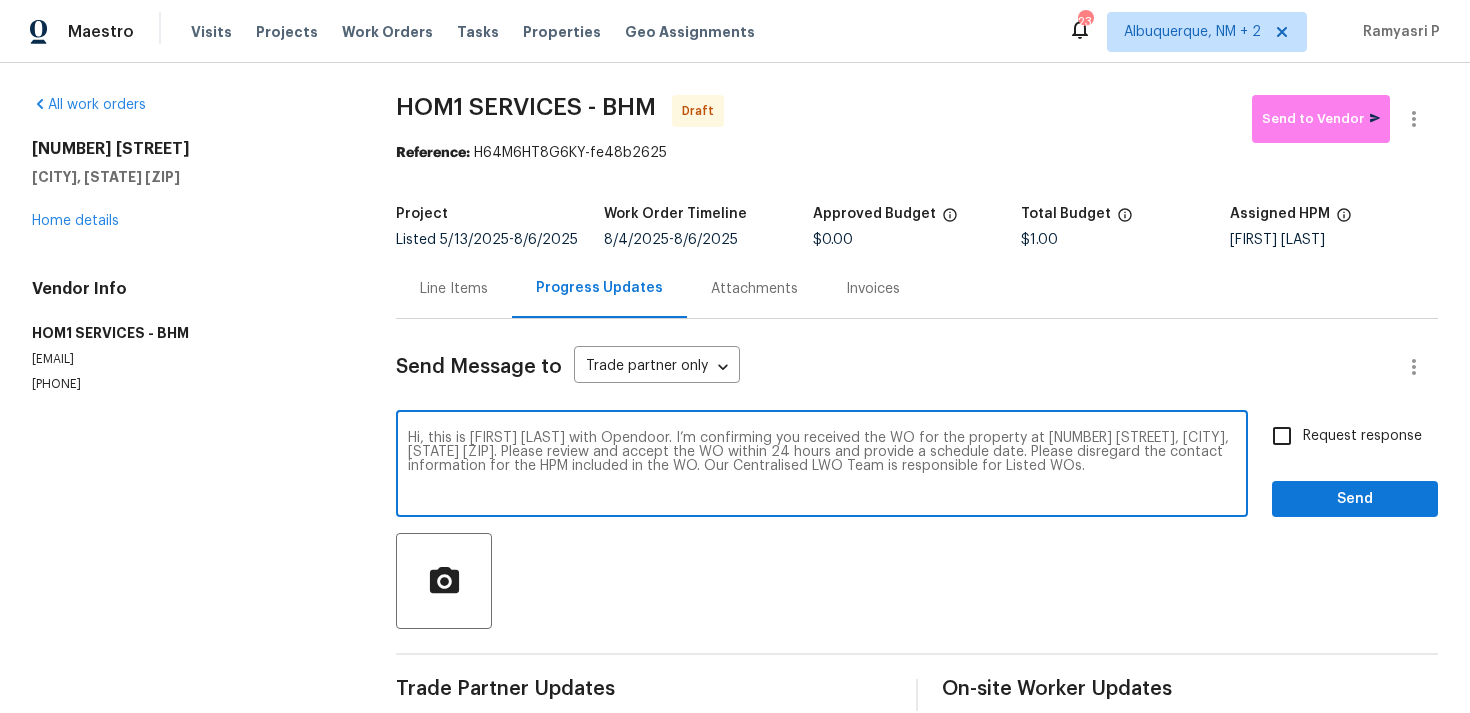type on "Hi, this is Ramyasri with Opendoor. I’m confirming you received the WO for the property at 705 Goldenrod Dr, Gardendale, AL 35071. Please review and accept the WO within 24 hours and provide a schedule date. Please disregard the contact information for the HPM included in the WO. Our Centralised LWO Team is responsible for Listed WOs." 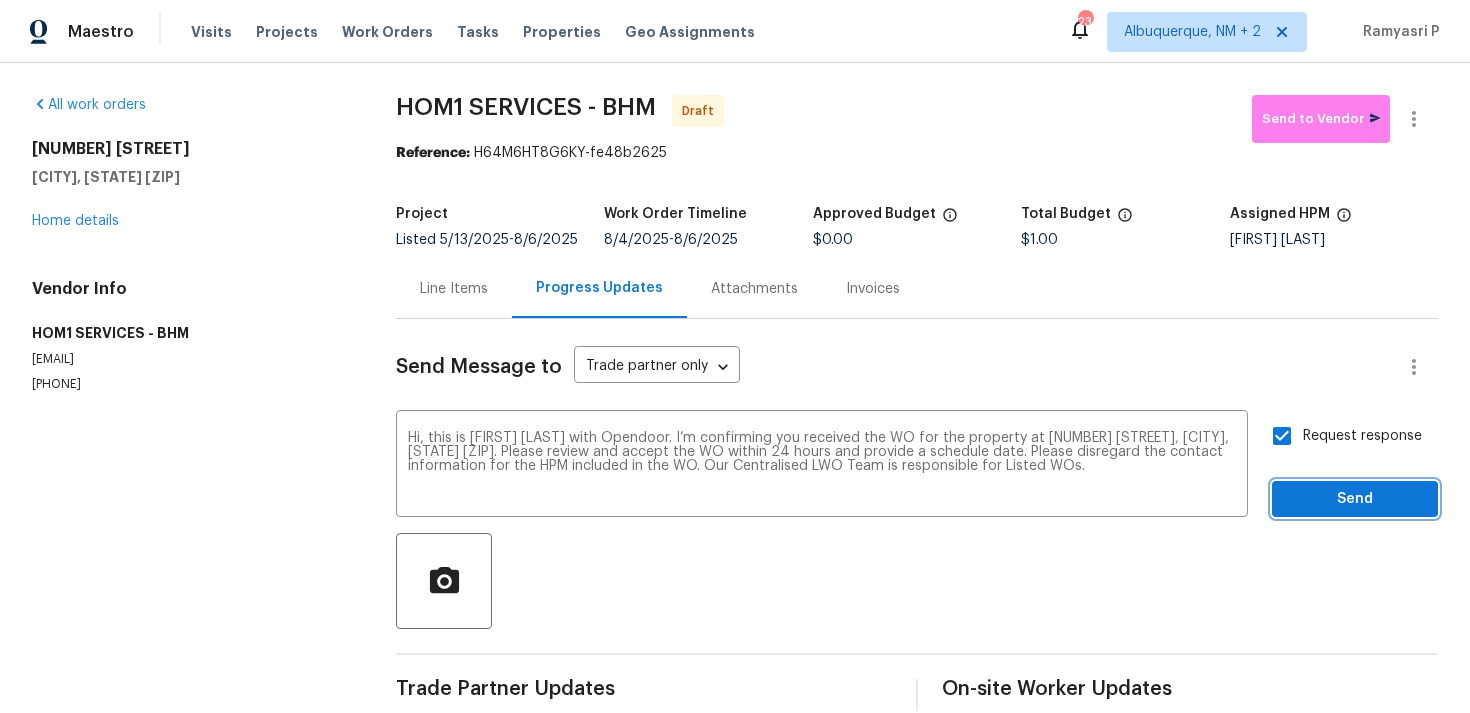 click on "Send" at bounding box center [1355, 499] 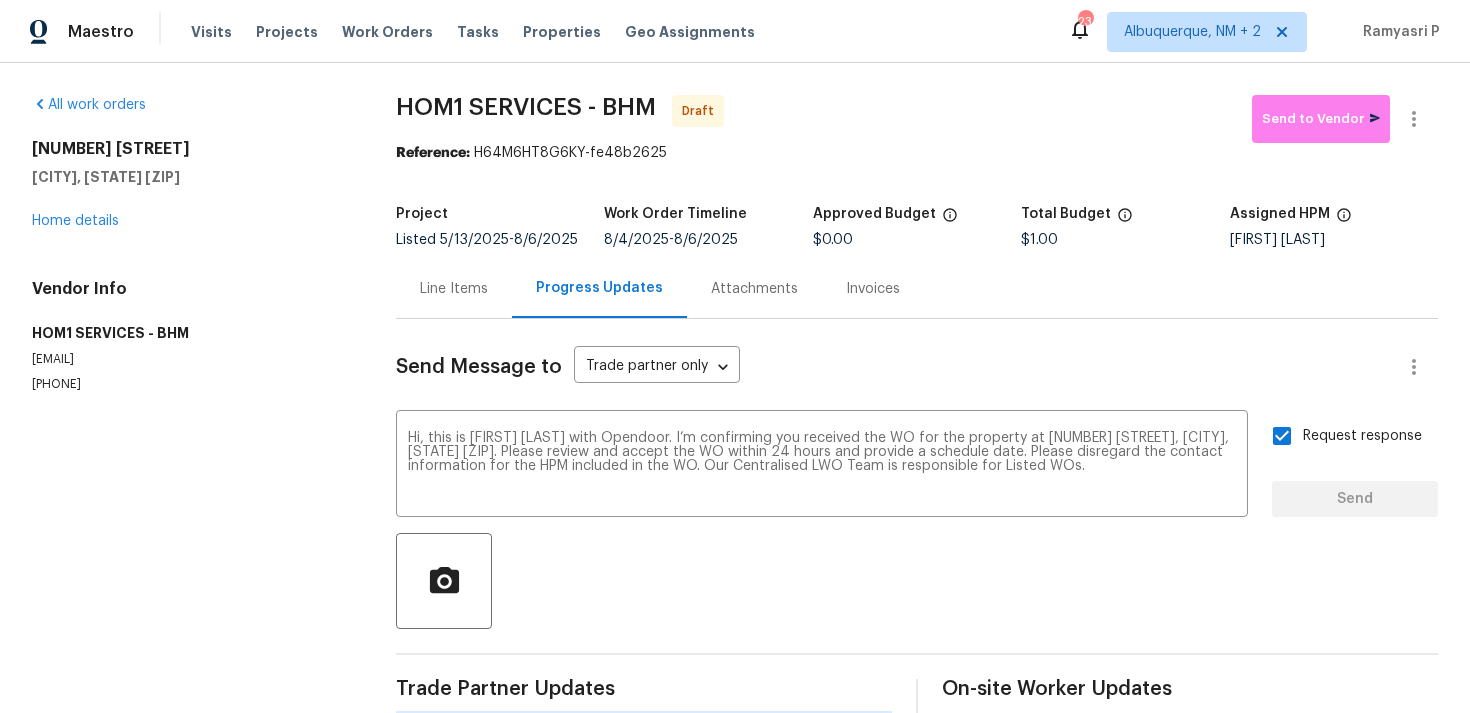 type 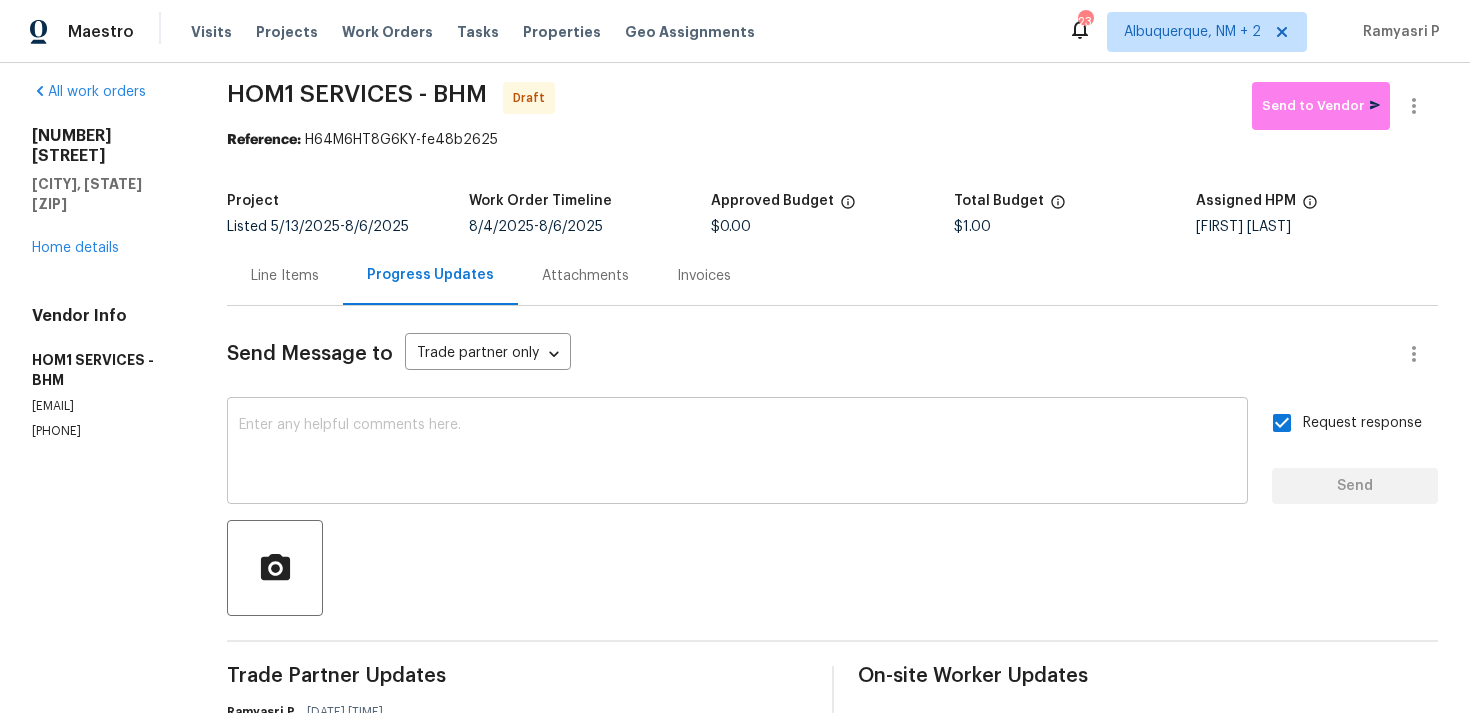 scroll, scrollTop: 0, scrollLeft: 0, axis: both 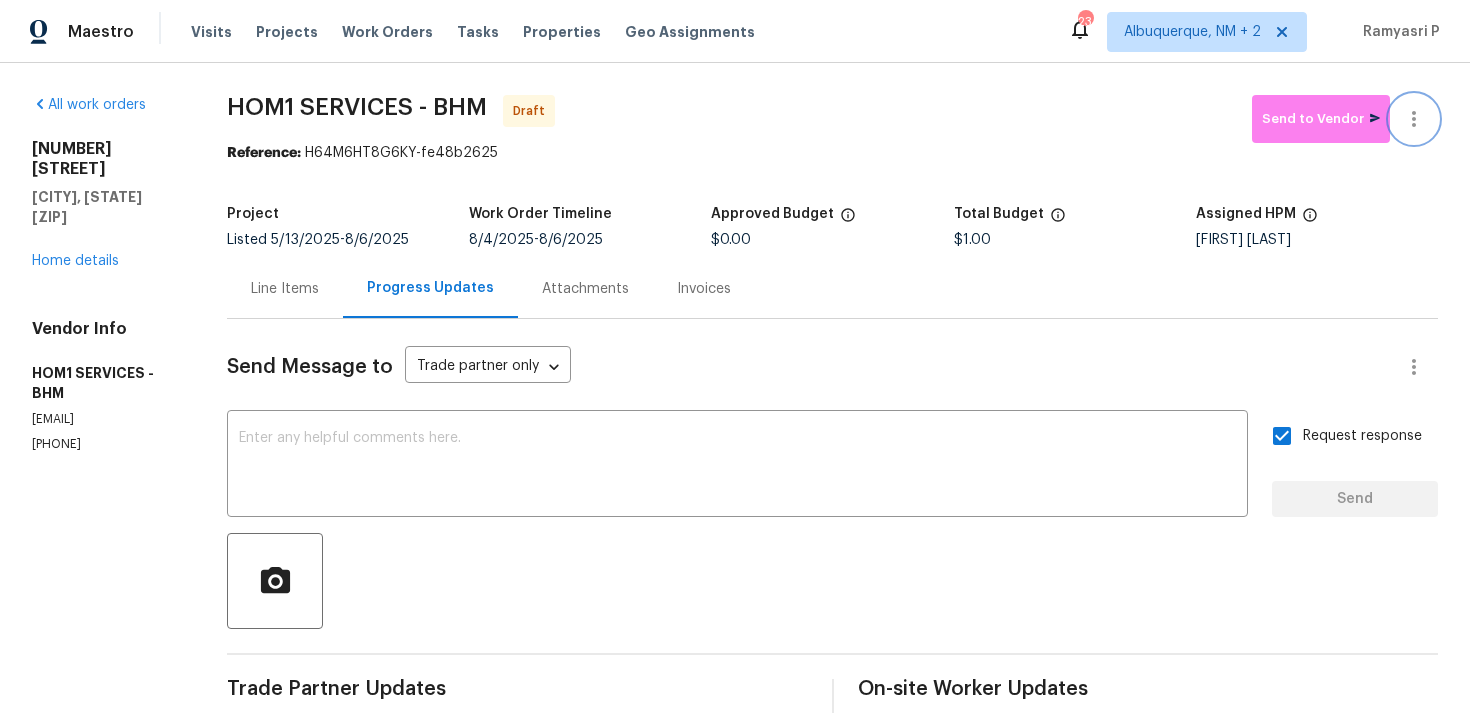 click at bounding box center [1414, 119] 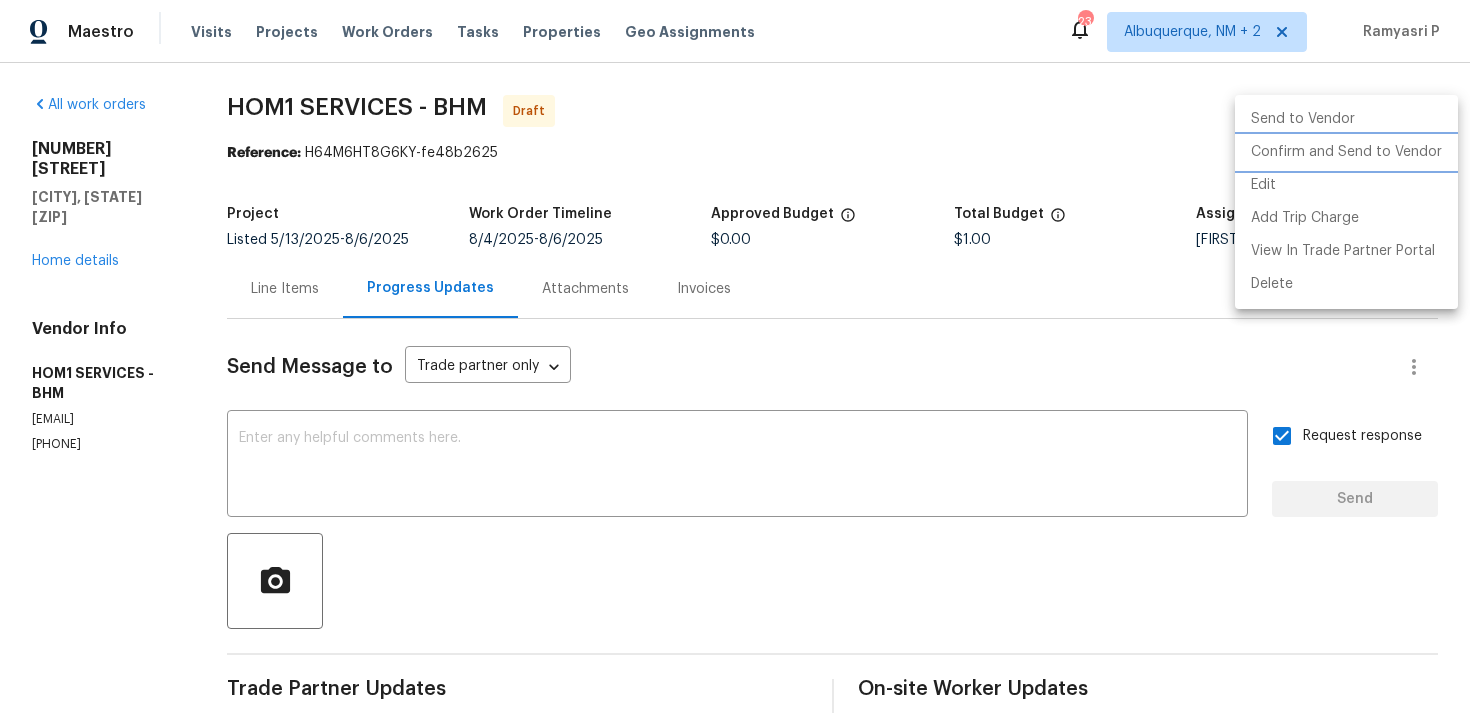click on "Confirm and Send to Vendor" at bounding box center (1346, 152) 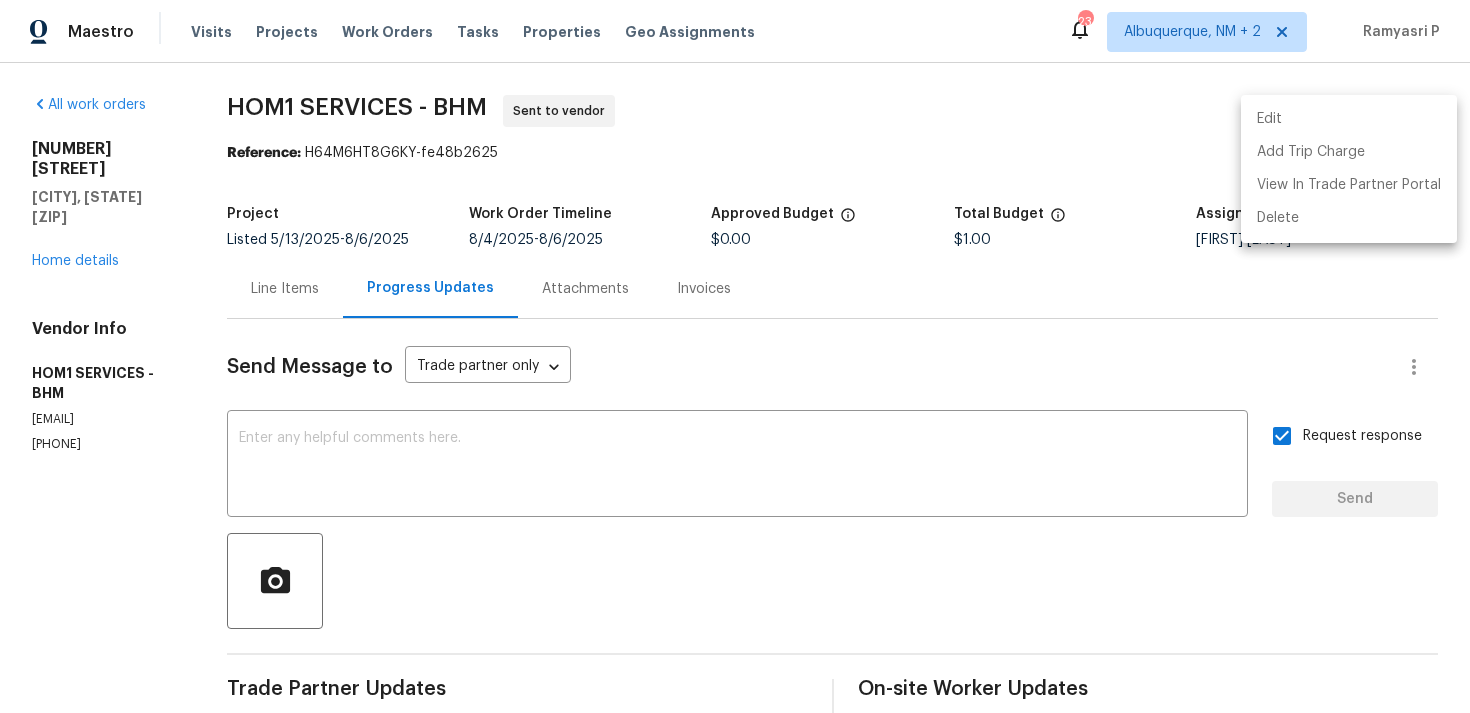 click at bounding box center [735, 356] 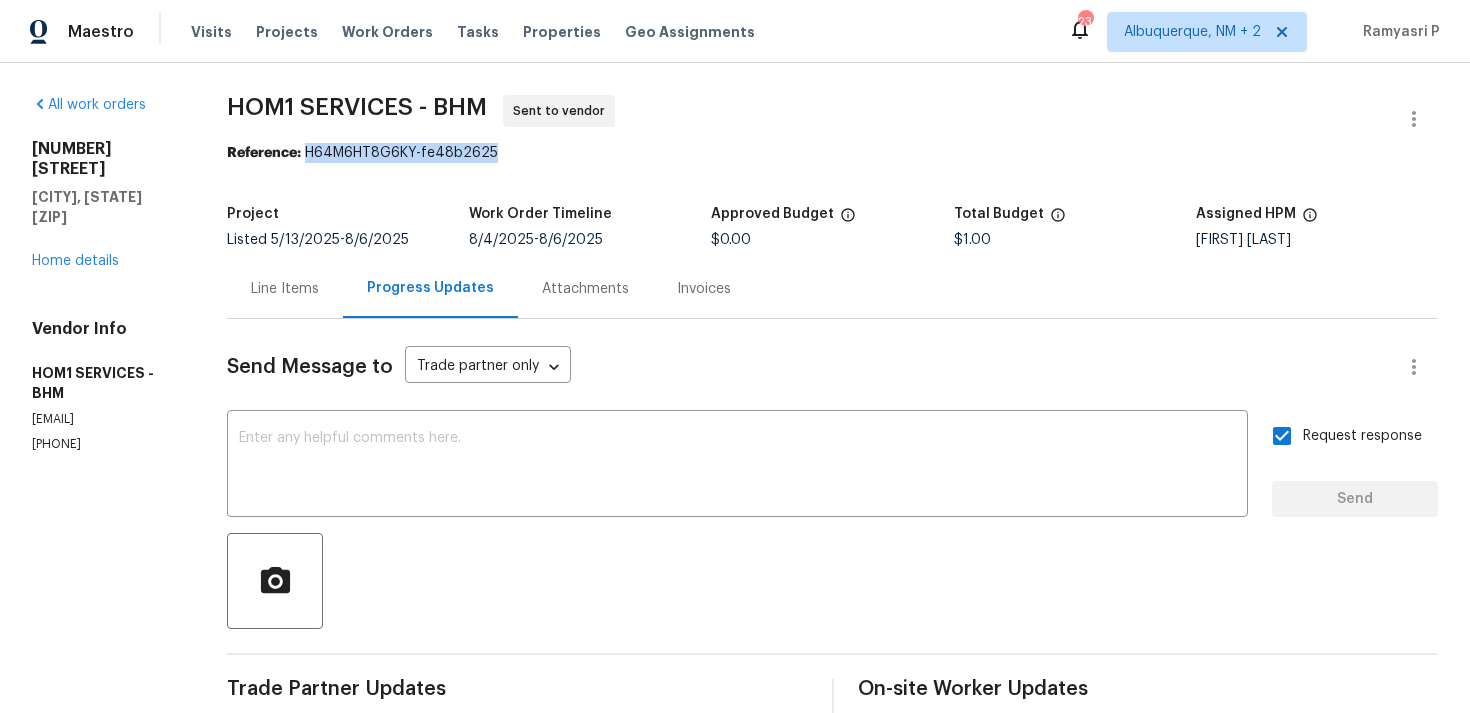drag, startPoint x: 309, startPoint y: 152, endPoint x: 522, endPoint y: 152, distance: 213 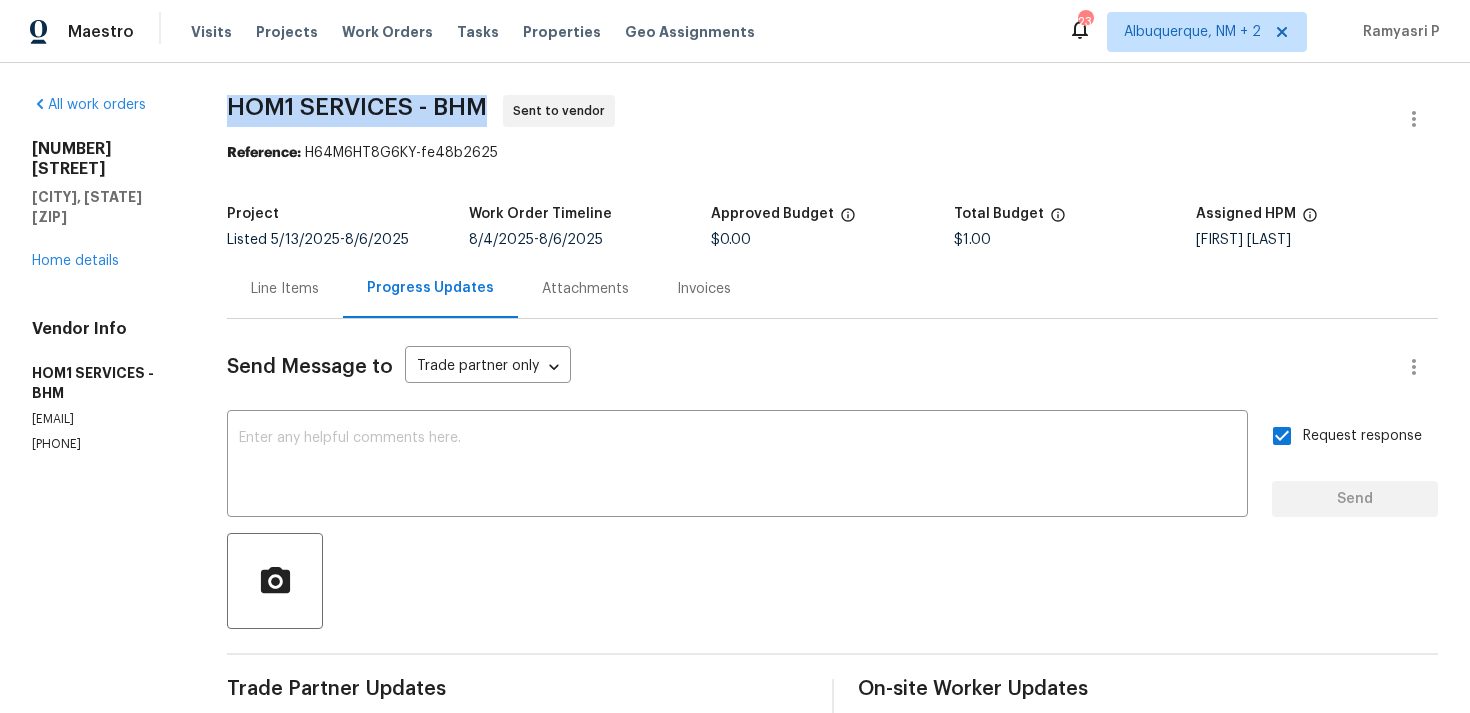 drag, startPoint x: 233, startPoint y: 102, endPoint x: 497, endPoint y: 102, distance: 264 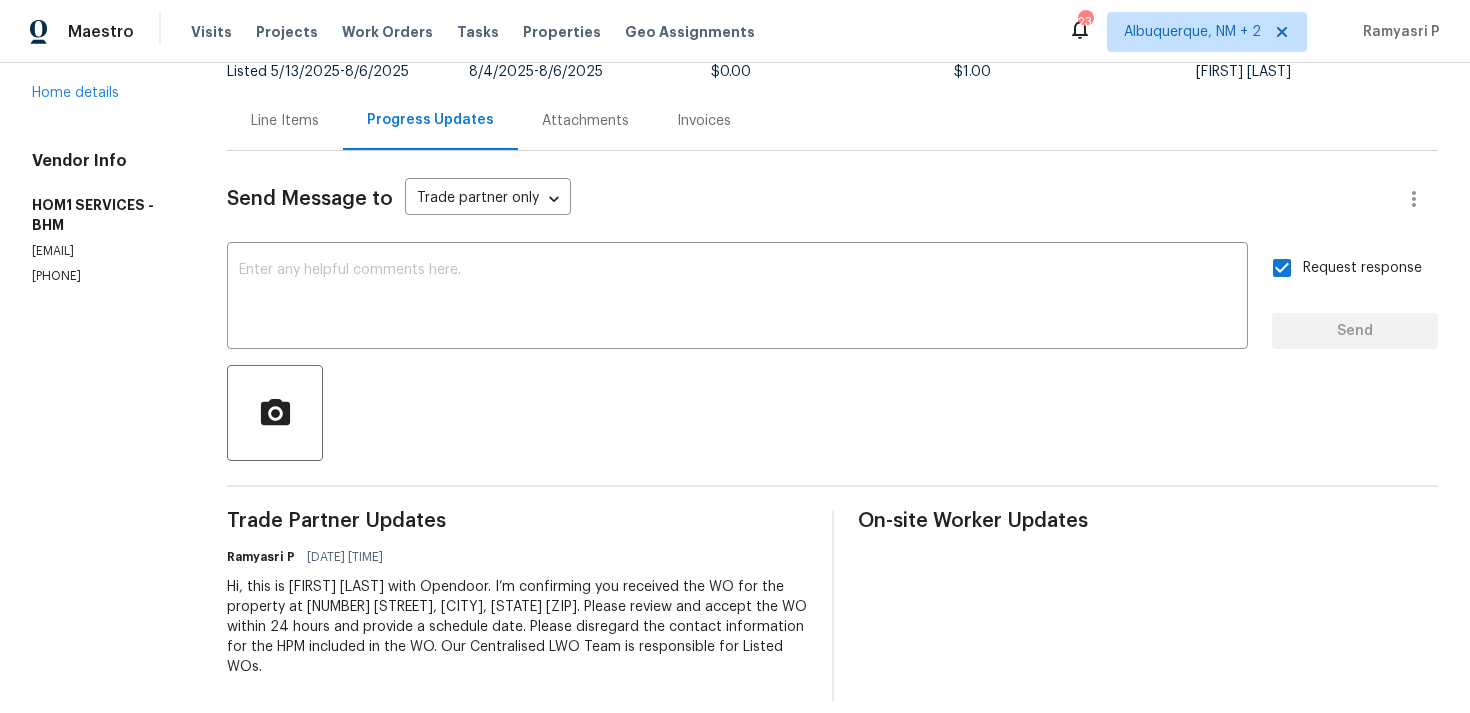 scroll, scrollTop: 0, scrollLeft: 0, axis: both 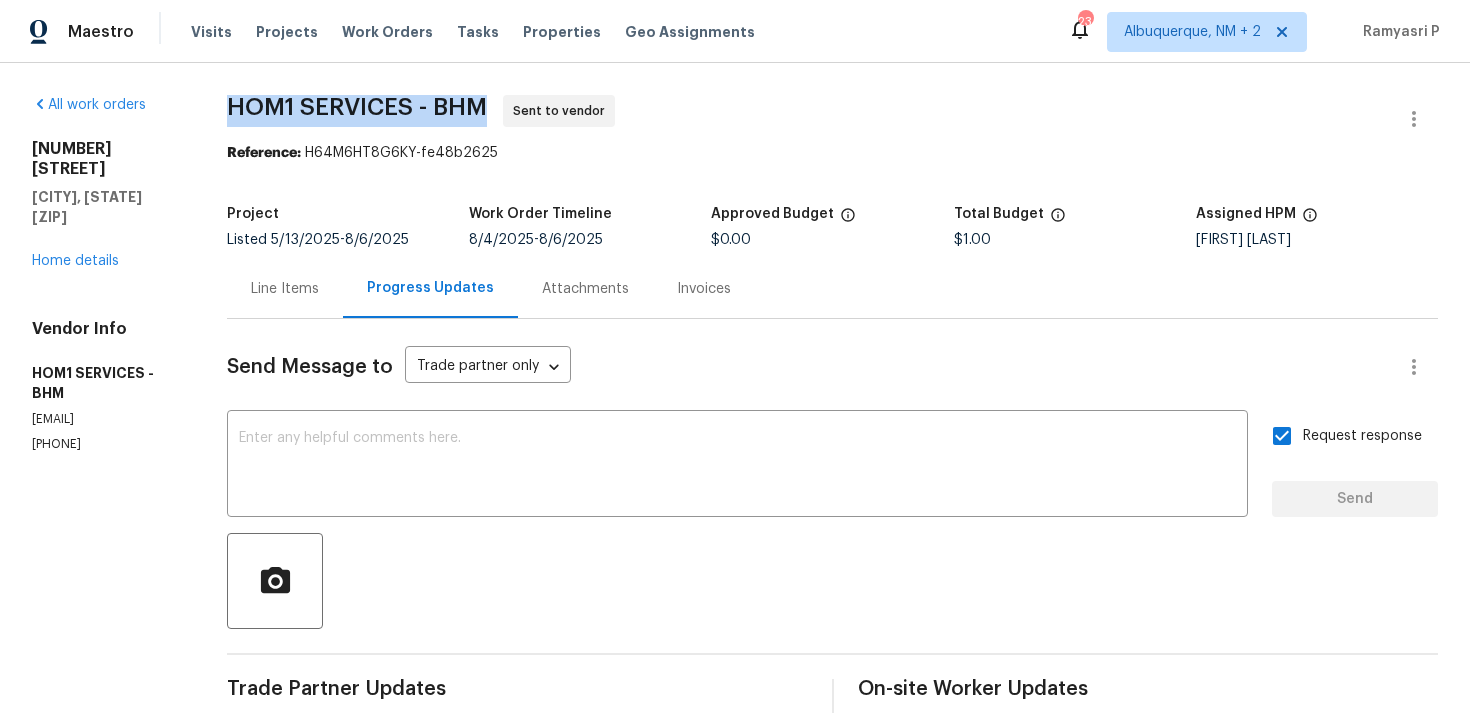 click on "Line Items" at bounding box center [285, 289] 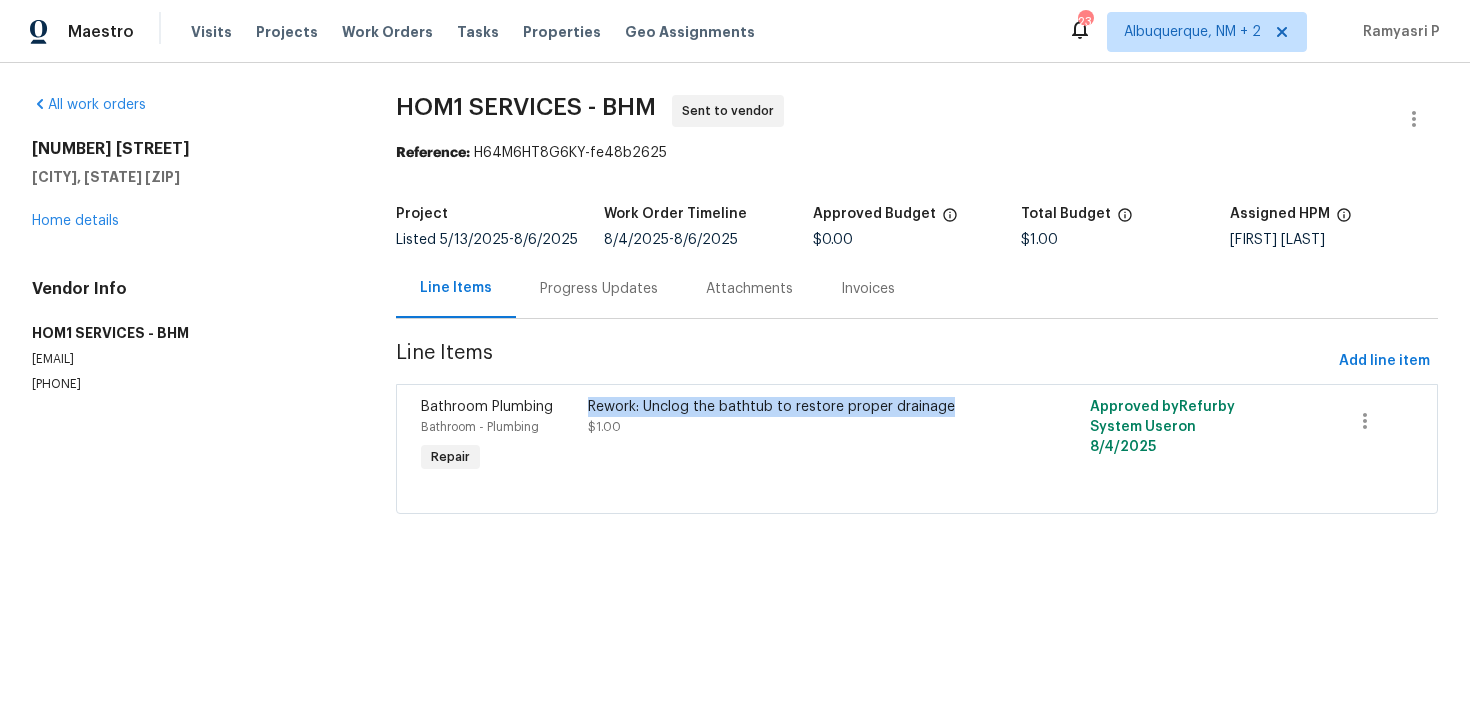 copy on "Rework: Unclog the bathtub to restore proper drainage" 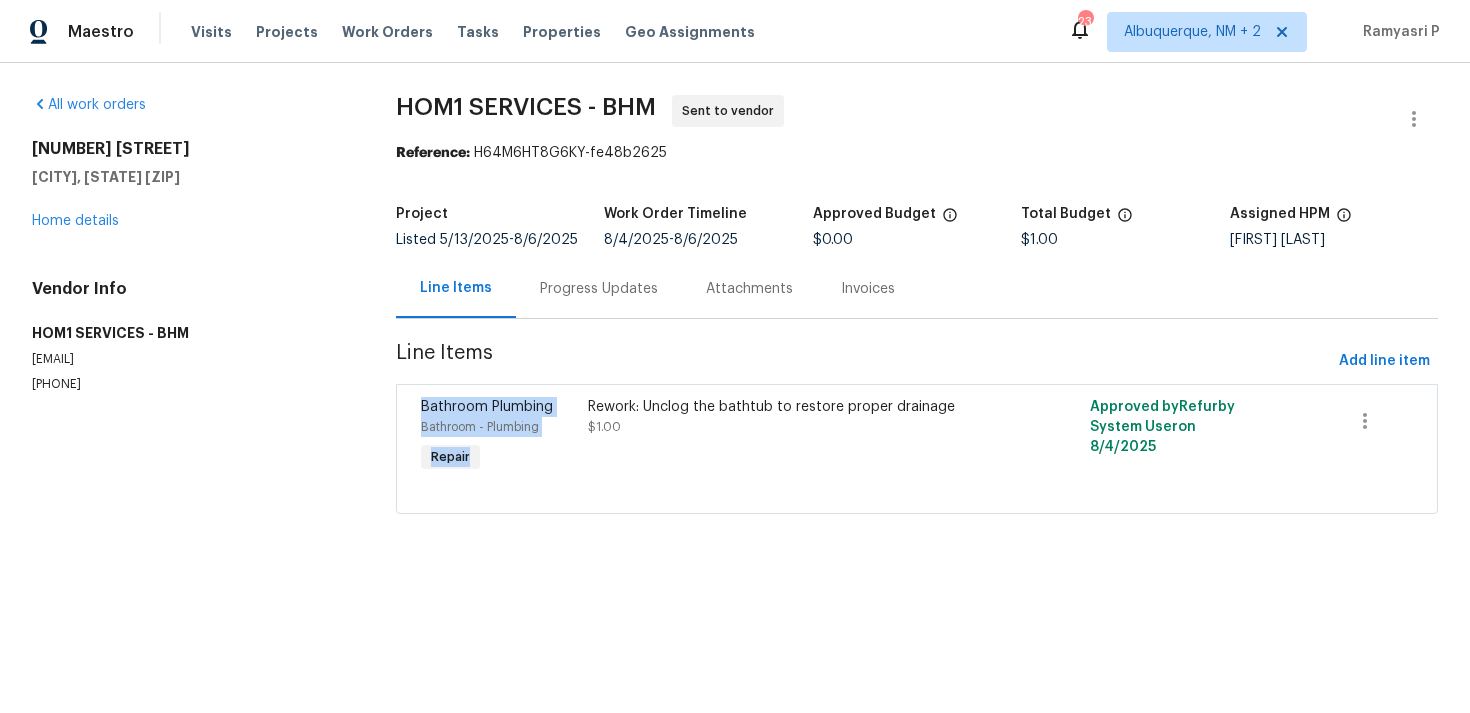 drag, startPoint x: 591, startPoint y: 412, endPoint x: 948, endPoint y: 352, distance: 362.0069 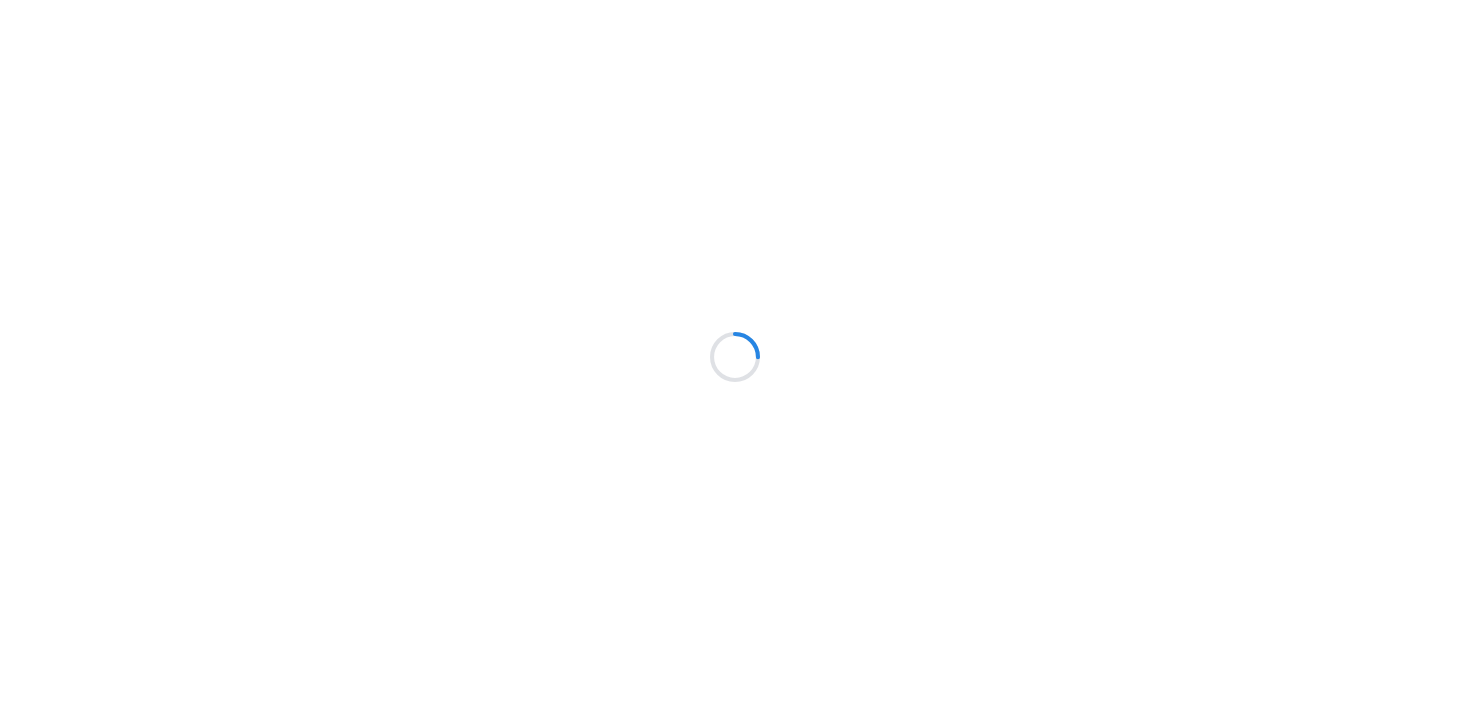 scroll, scrollTop: 0, scrollLeft: 0, axis: both 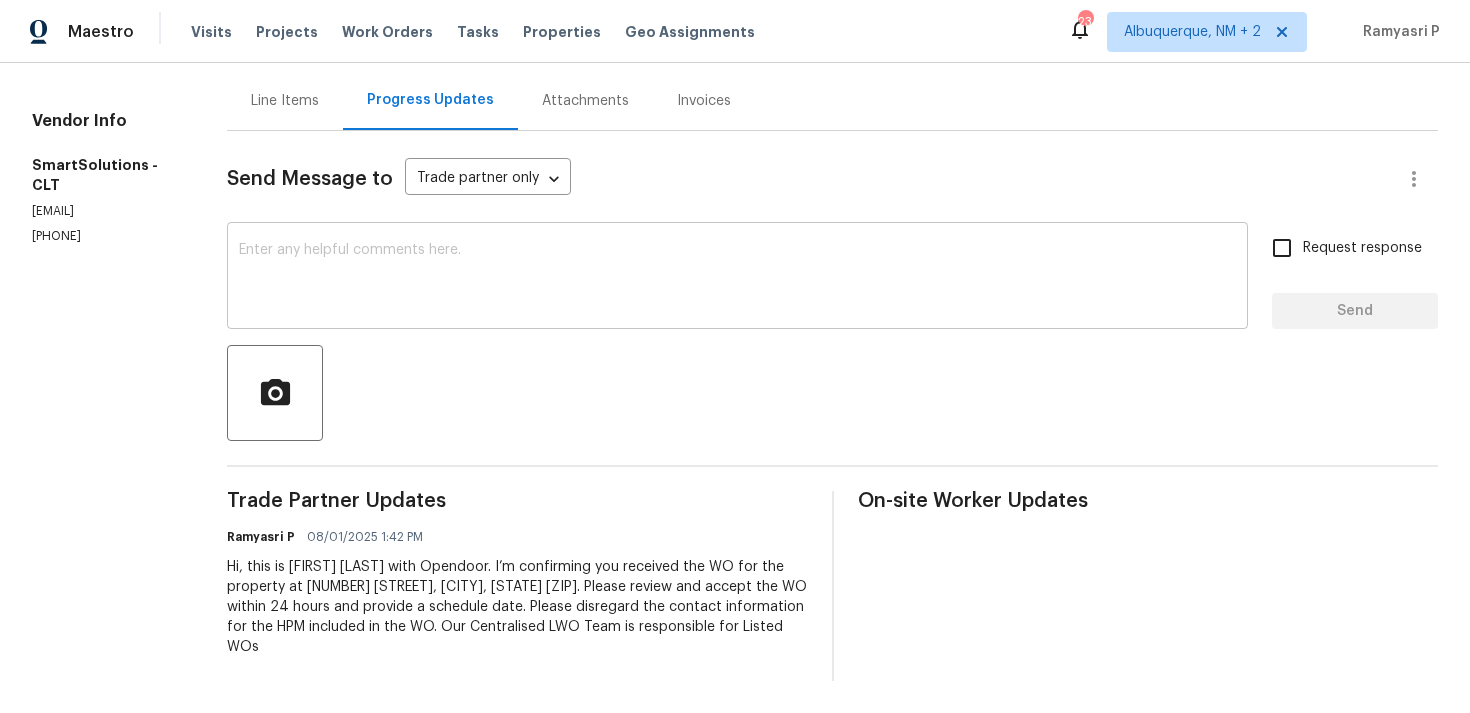 click at bounding box center [737, 278] 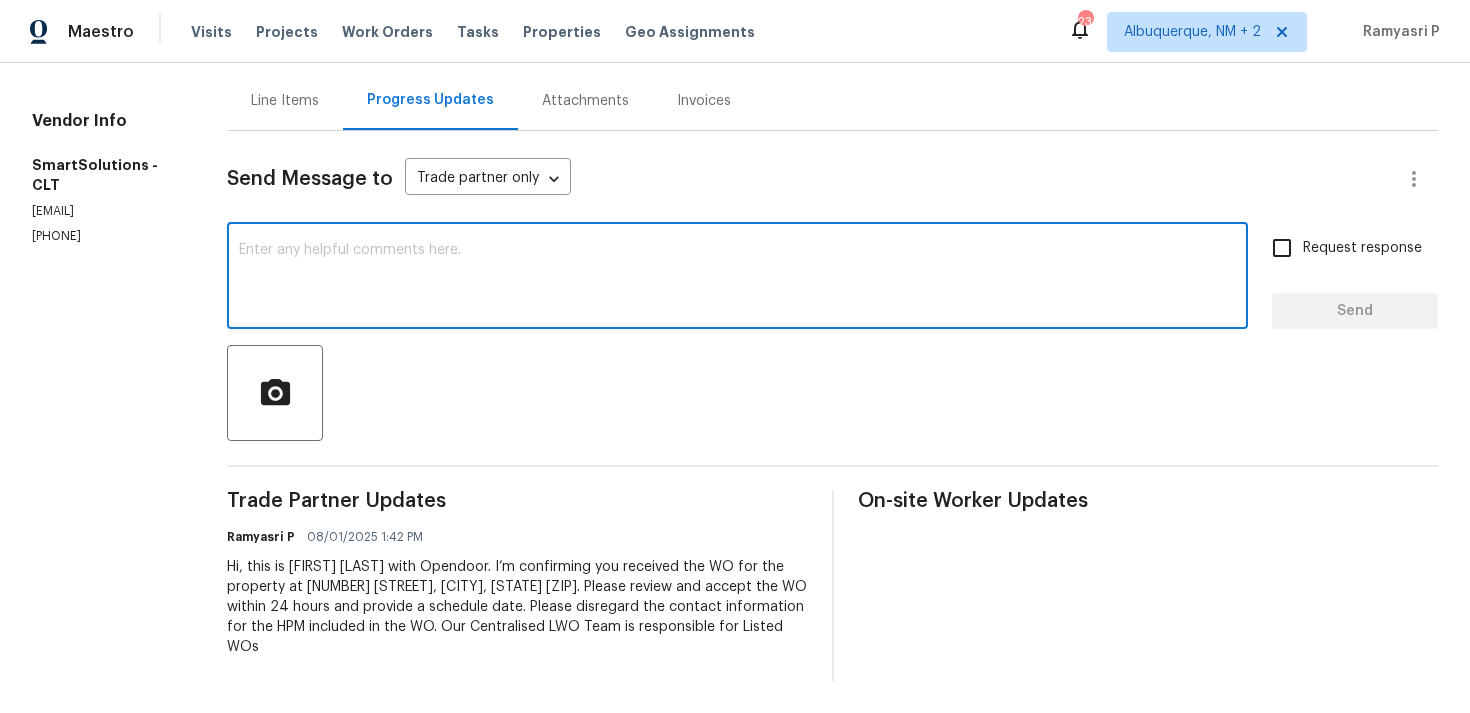 paste on "Thank you for accepting the work order. Could you please provide us with an update on the scheduled date?" 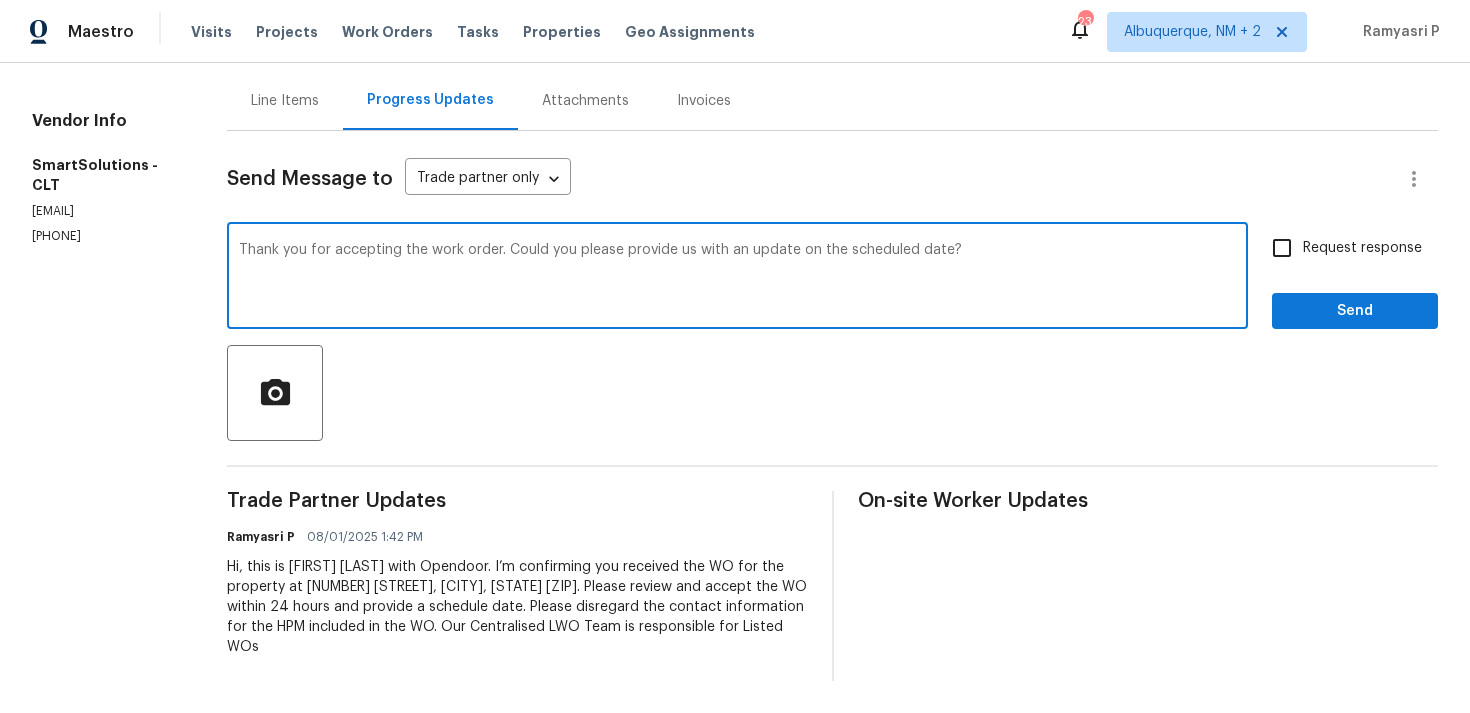 type on "Thank you for accepting the work order. Could you please provide us with an update on the scheduled date?" 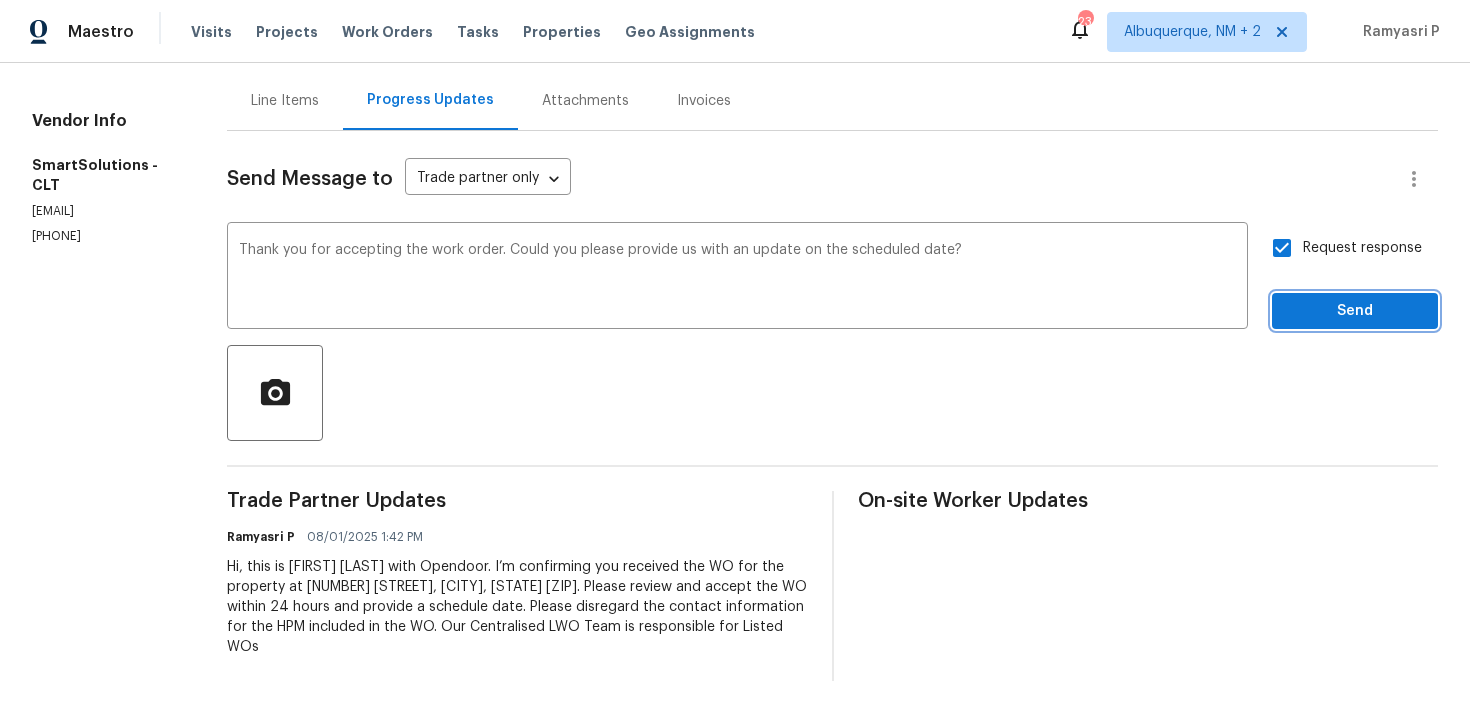 click on "Send" at bounding box center [1355, 311] 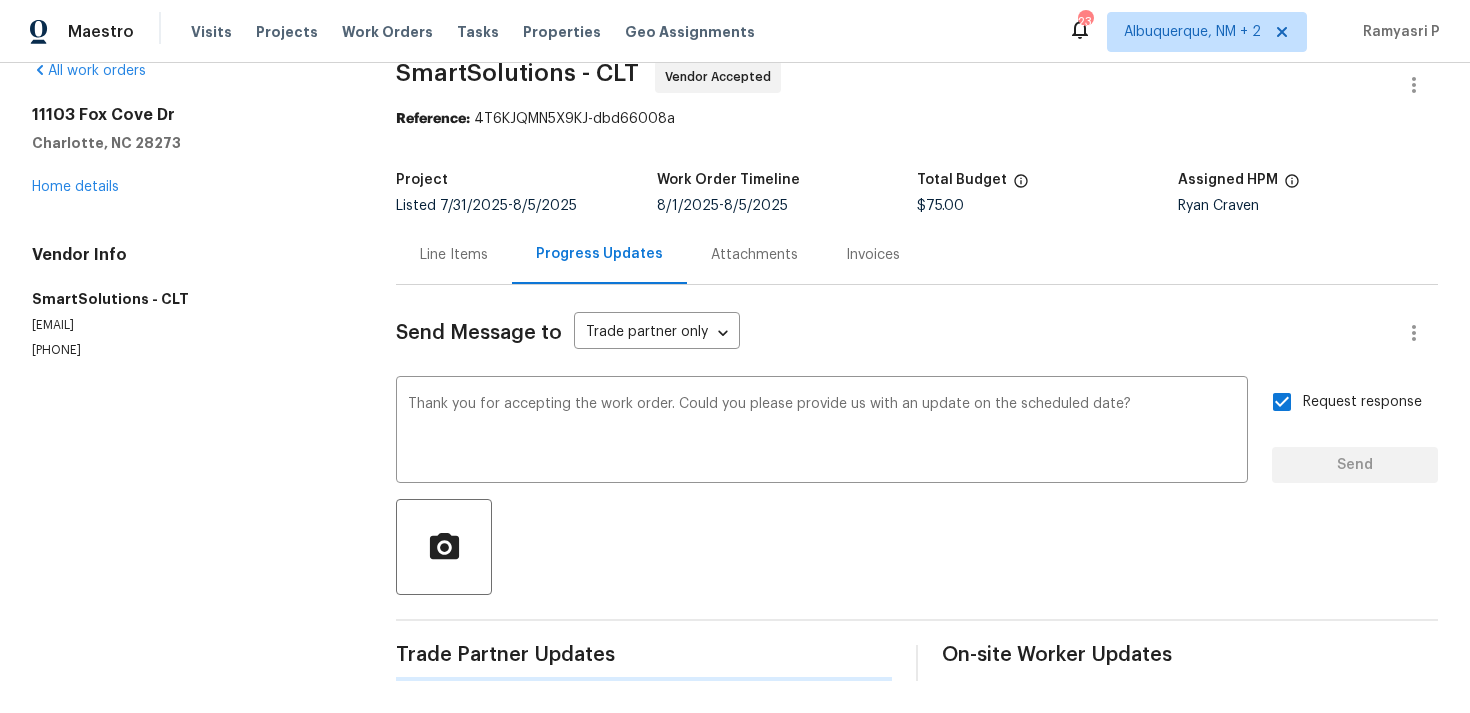 type 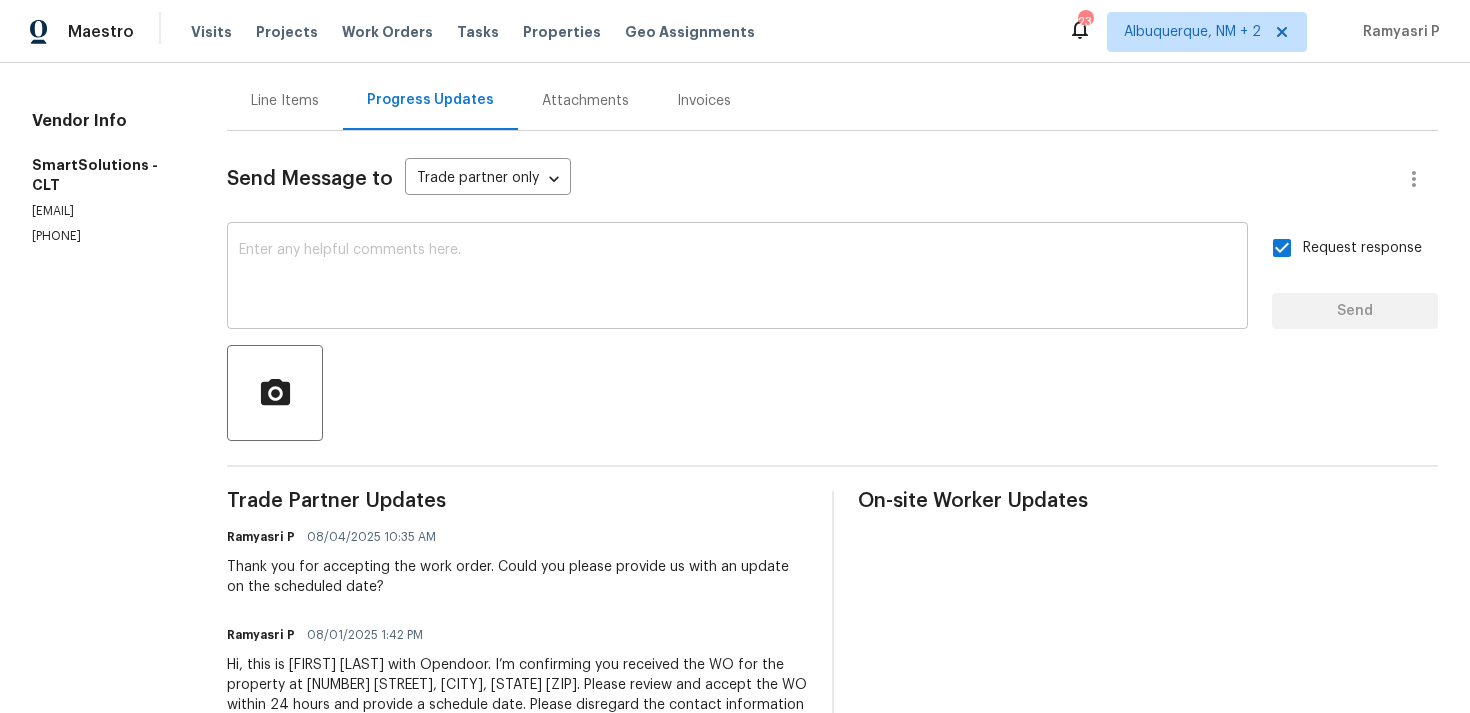 scroll, scrollTop: 0, scrollLeft: 0, axis: both 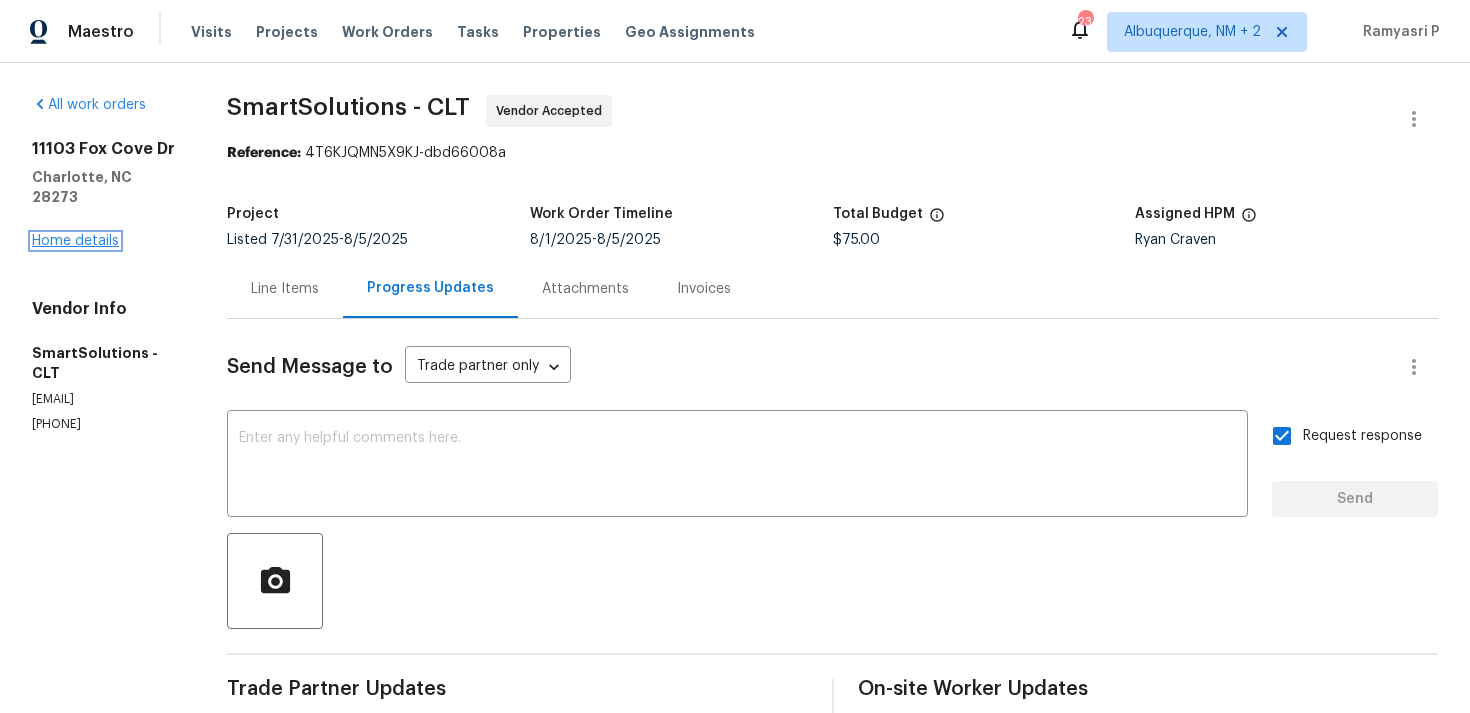 click on "Home details" at bounding box center (75, 241) 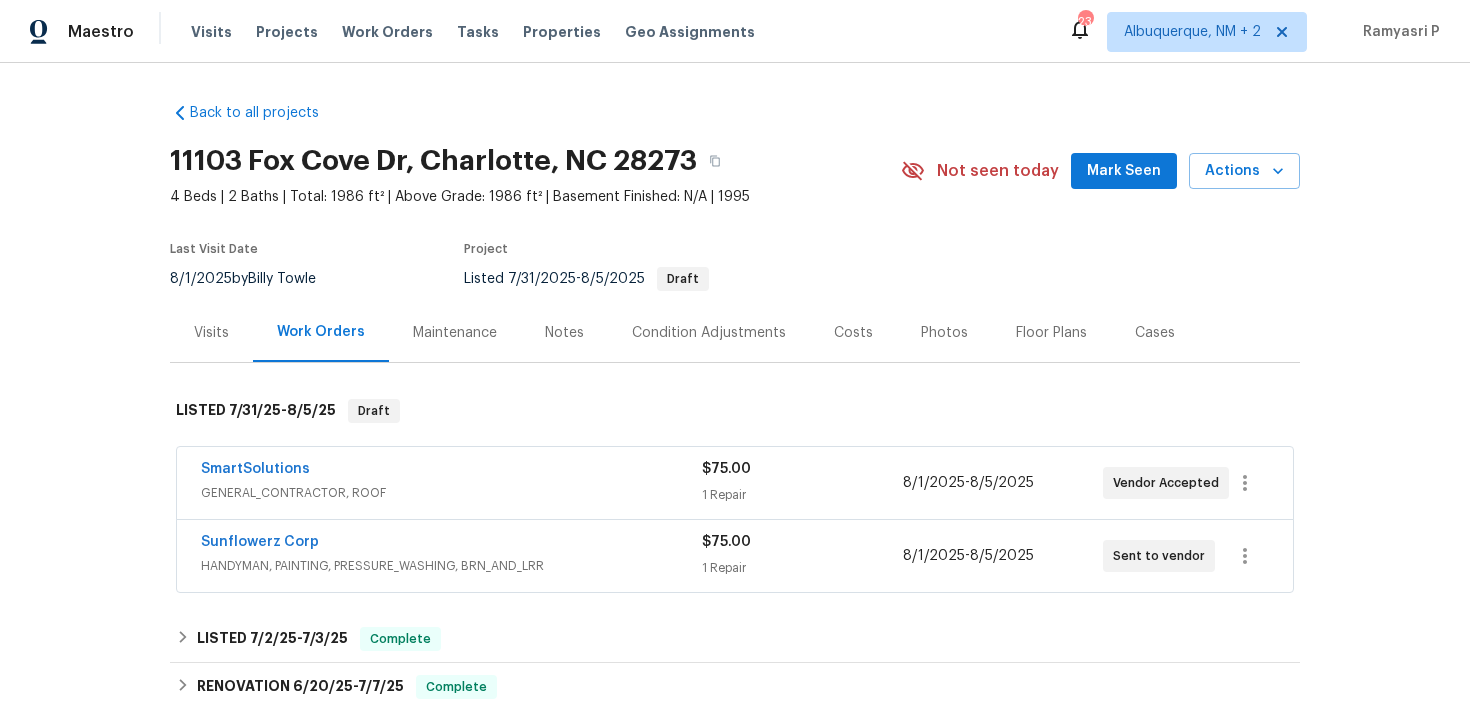 click on "Sunflowerz Corp" at bounding box center (451, 544) 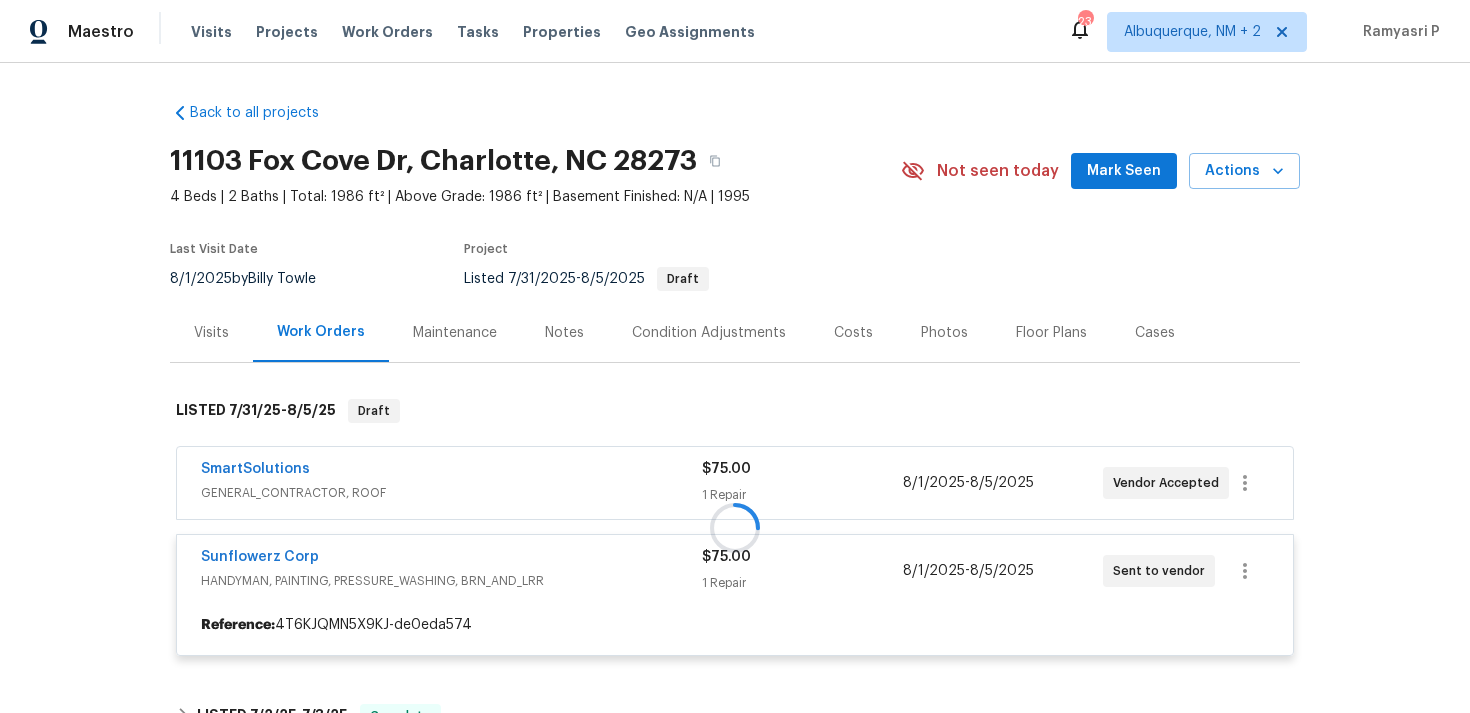 click at bounding box center [735, 527] 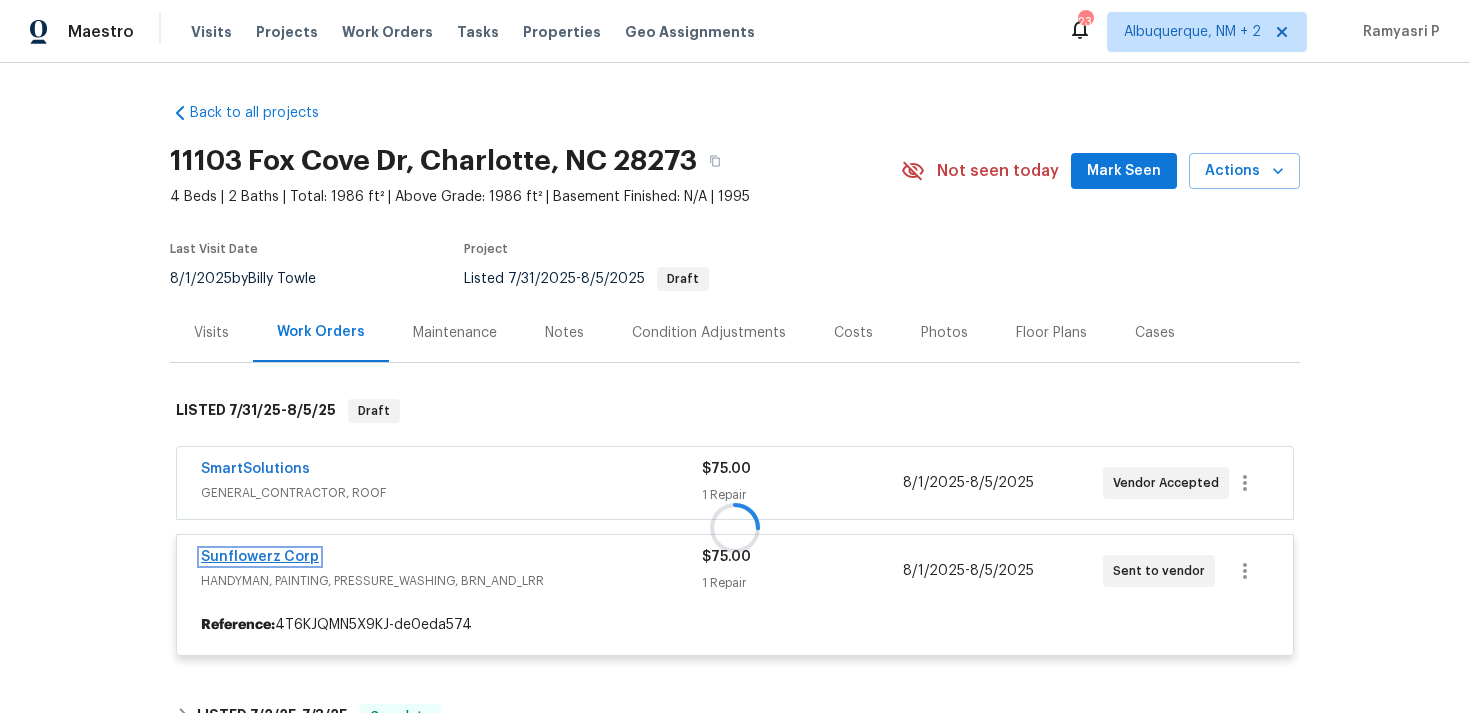 click on "Sunflowerz Corp" at bounding box center [260, 557] 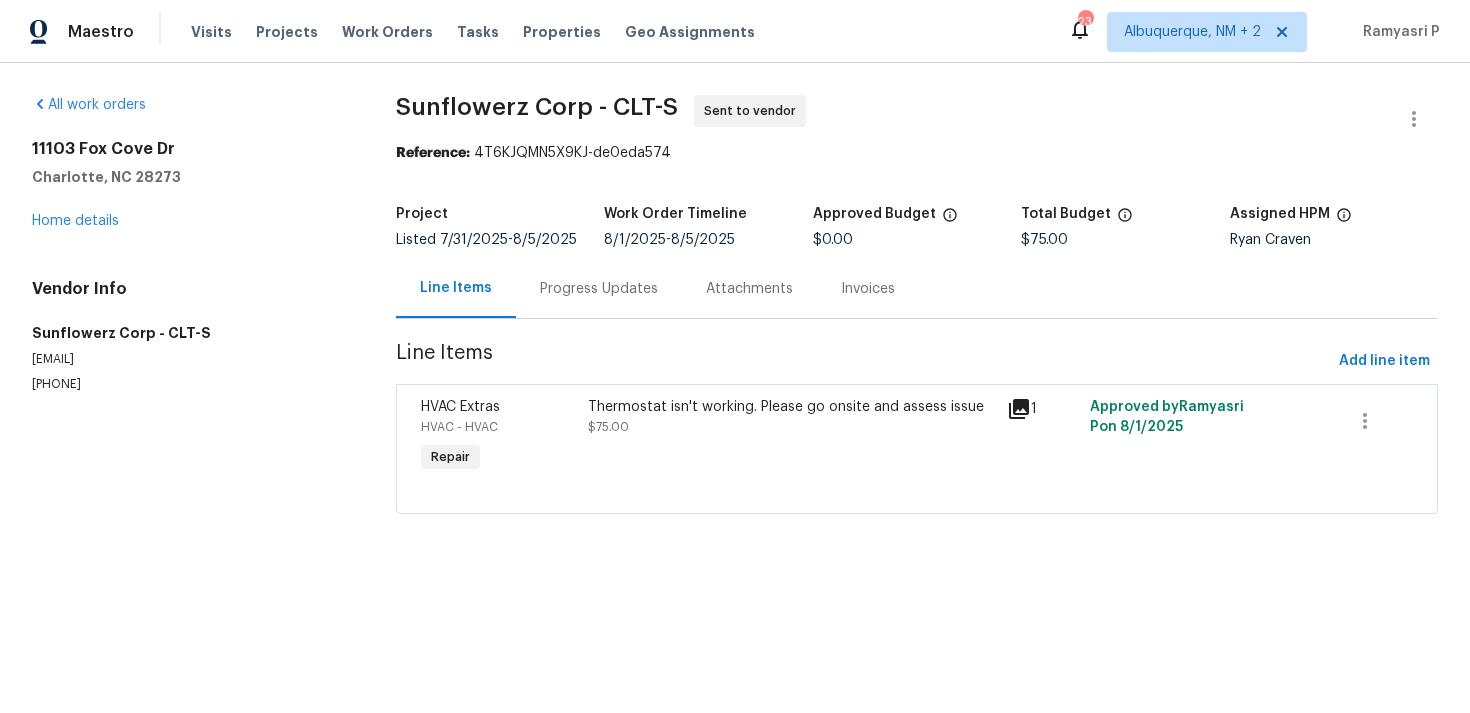 click on "Progress Updates" at bounding box center (599, 289) 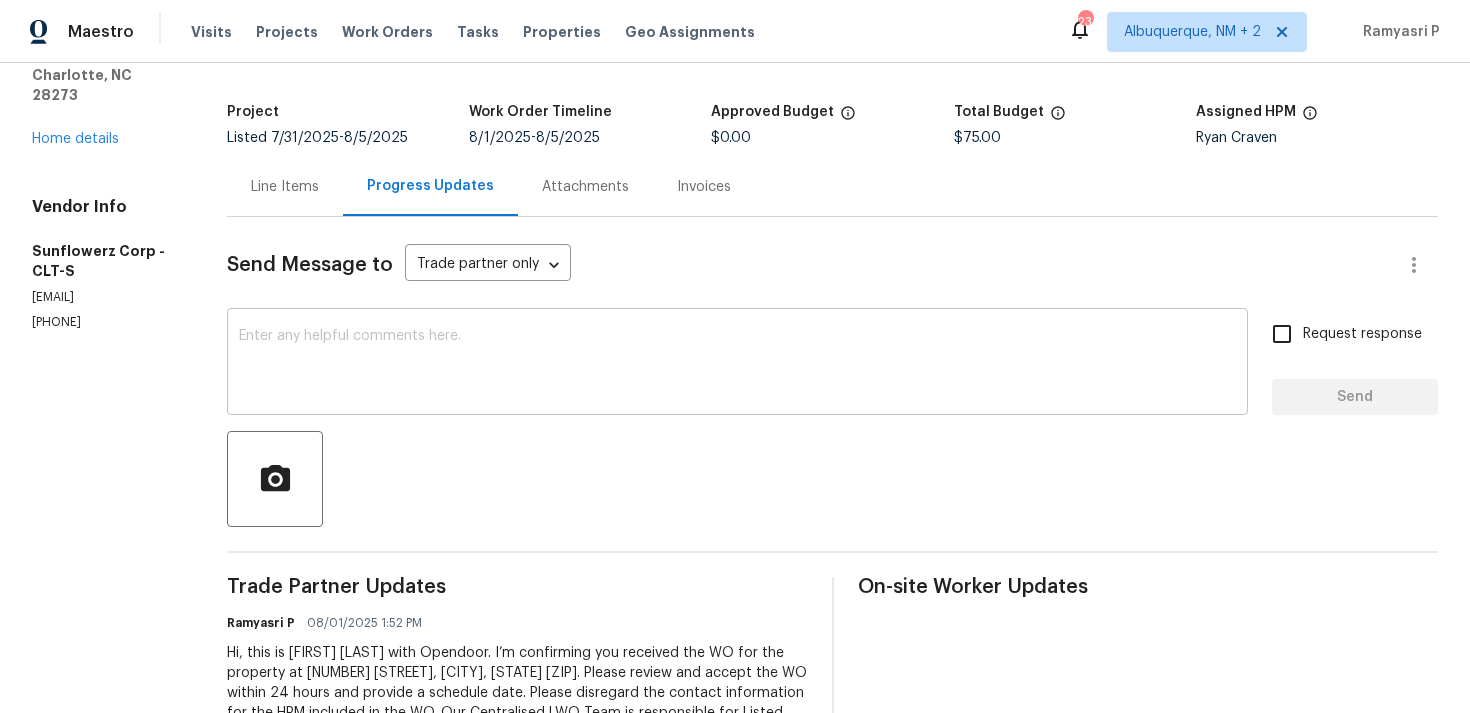 scroll, scrollTop: 168, scrollLeft: 0, axis: vertical 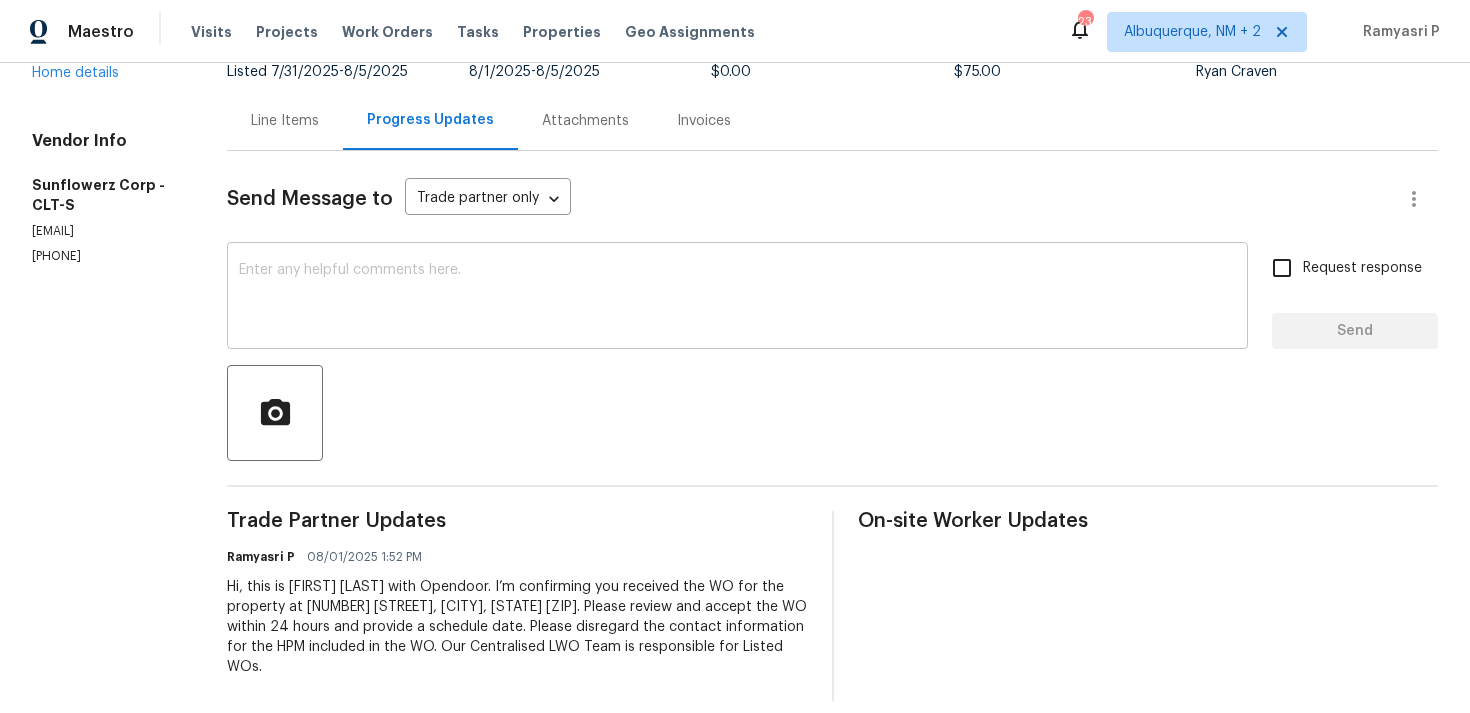 click at bounding box center [737, 298] 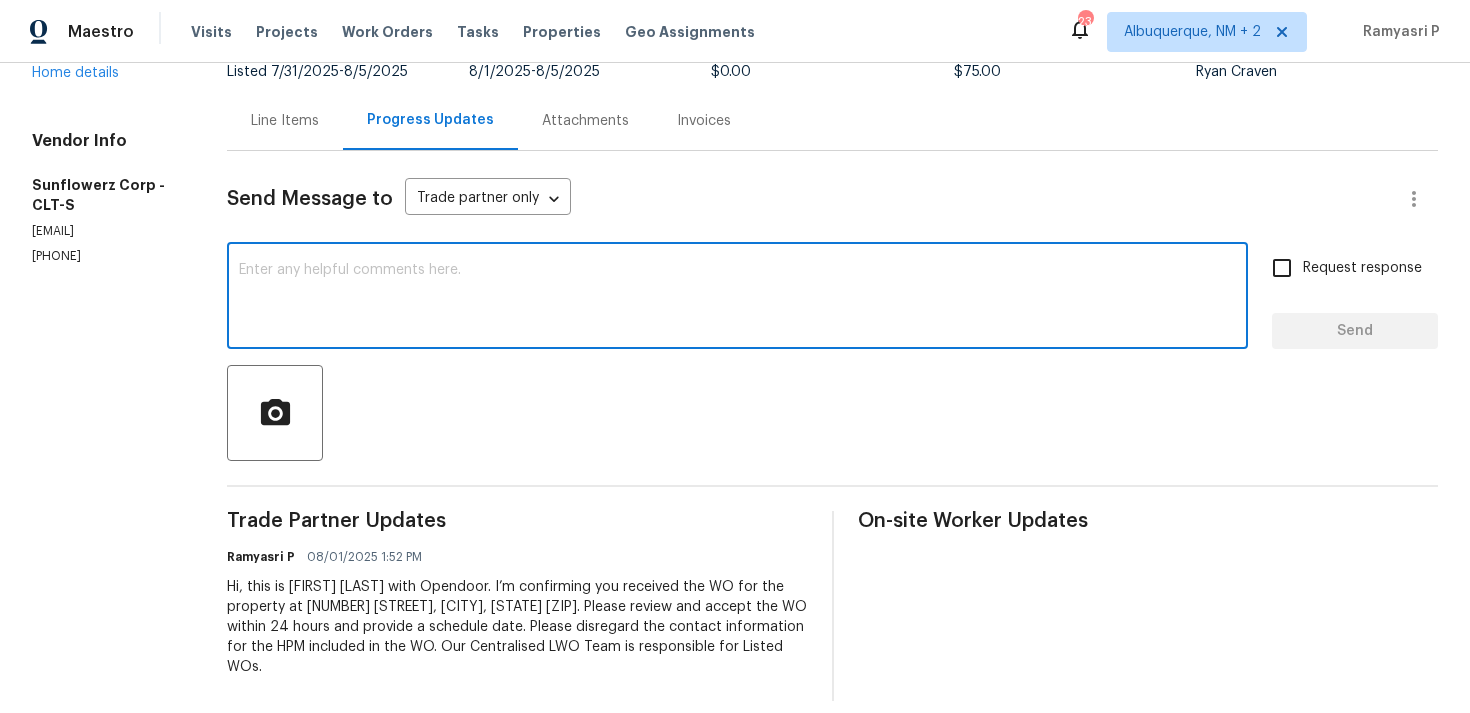 paste on "Hi, Could you kindly accept the work order?" 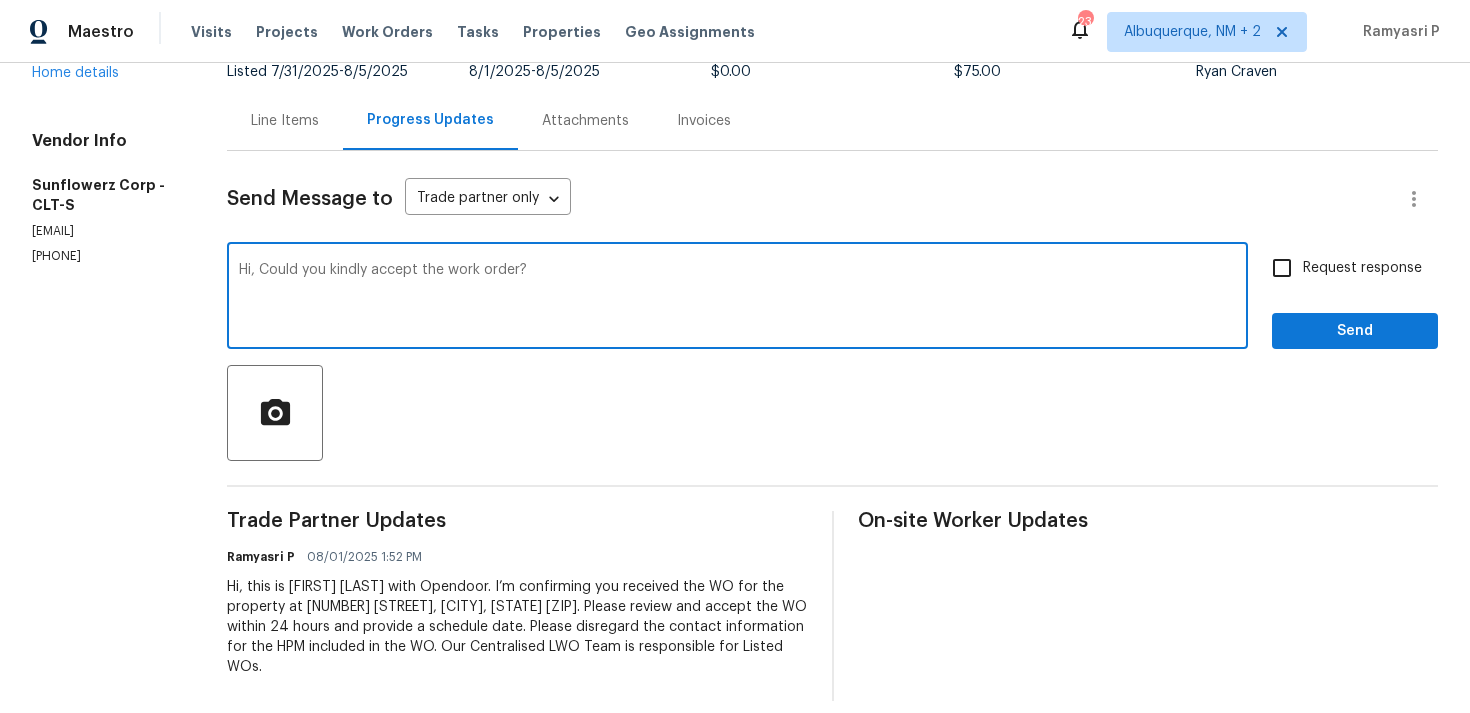 type on "Hi, Could you kindly accept the work order?" 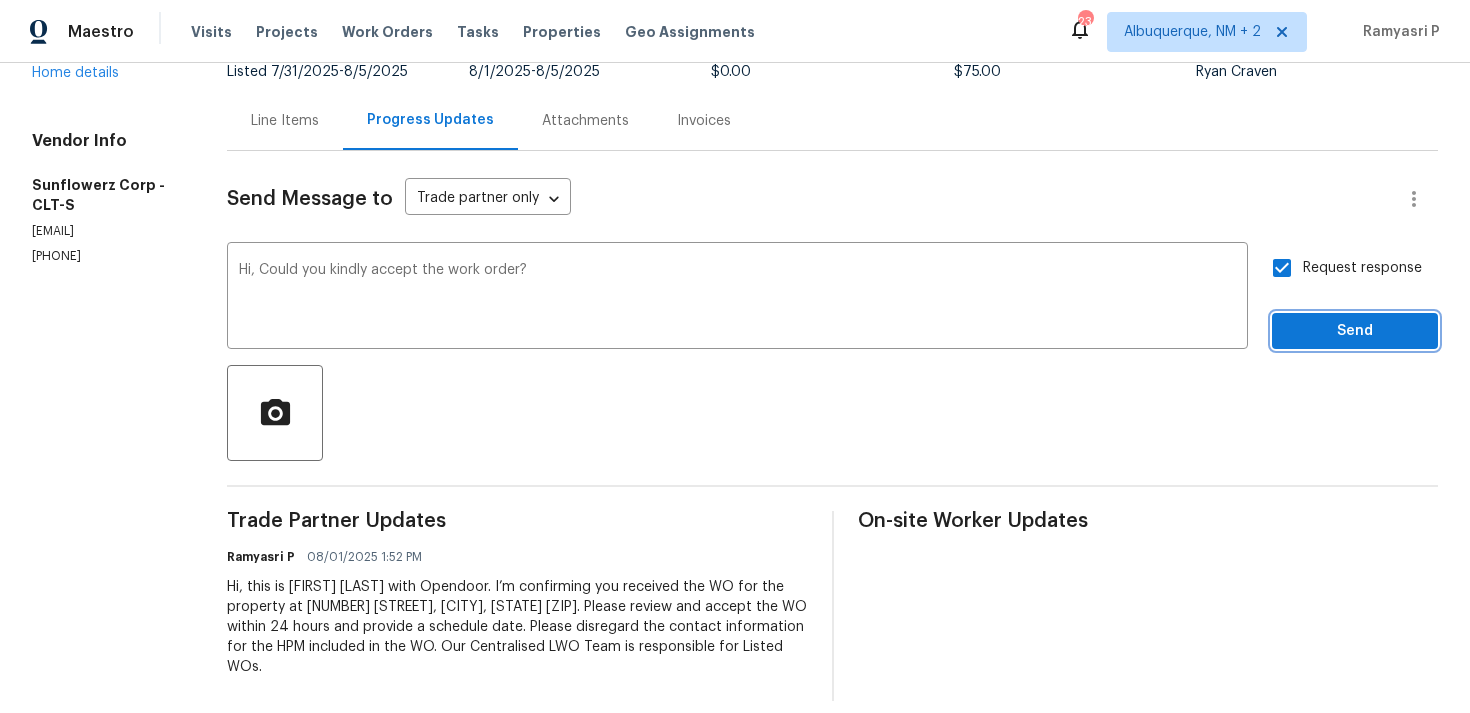 click on "Send" at bounding box center (1355, 331) 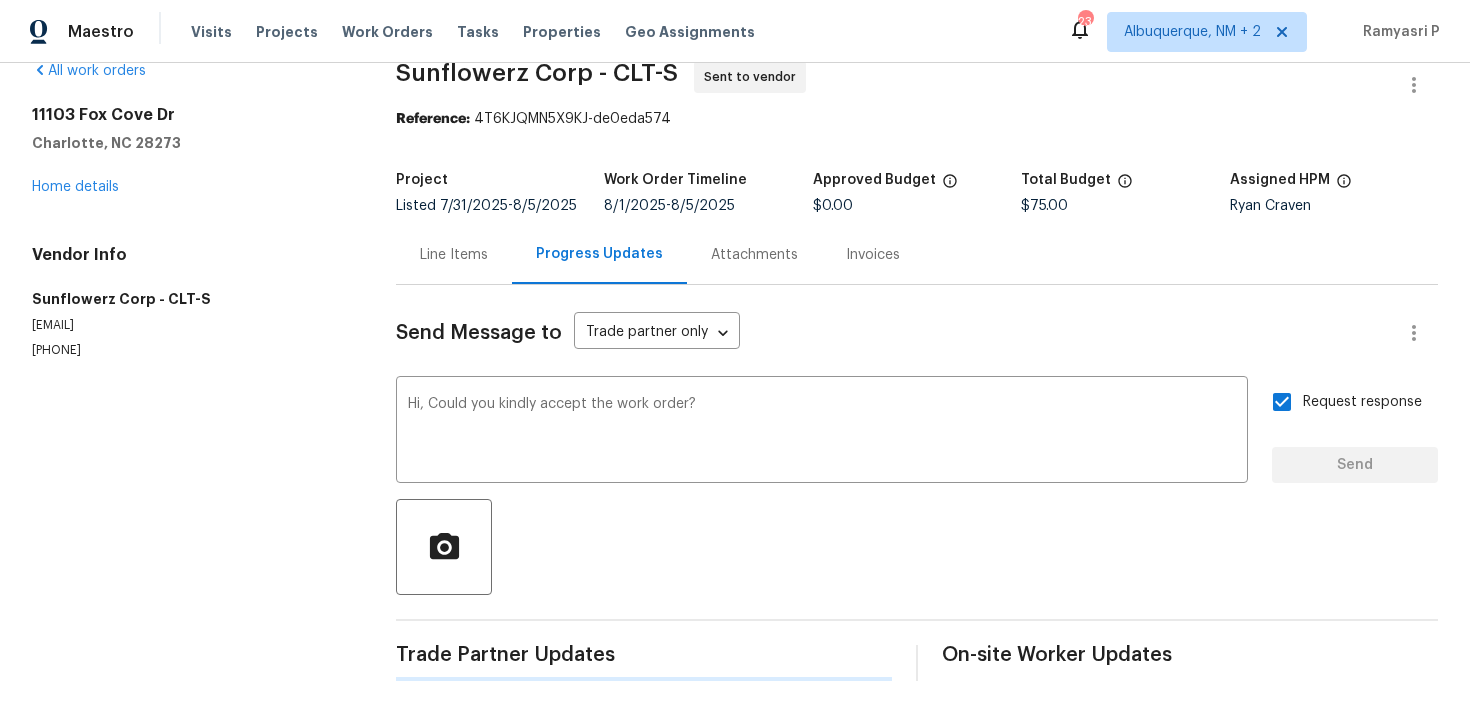 type 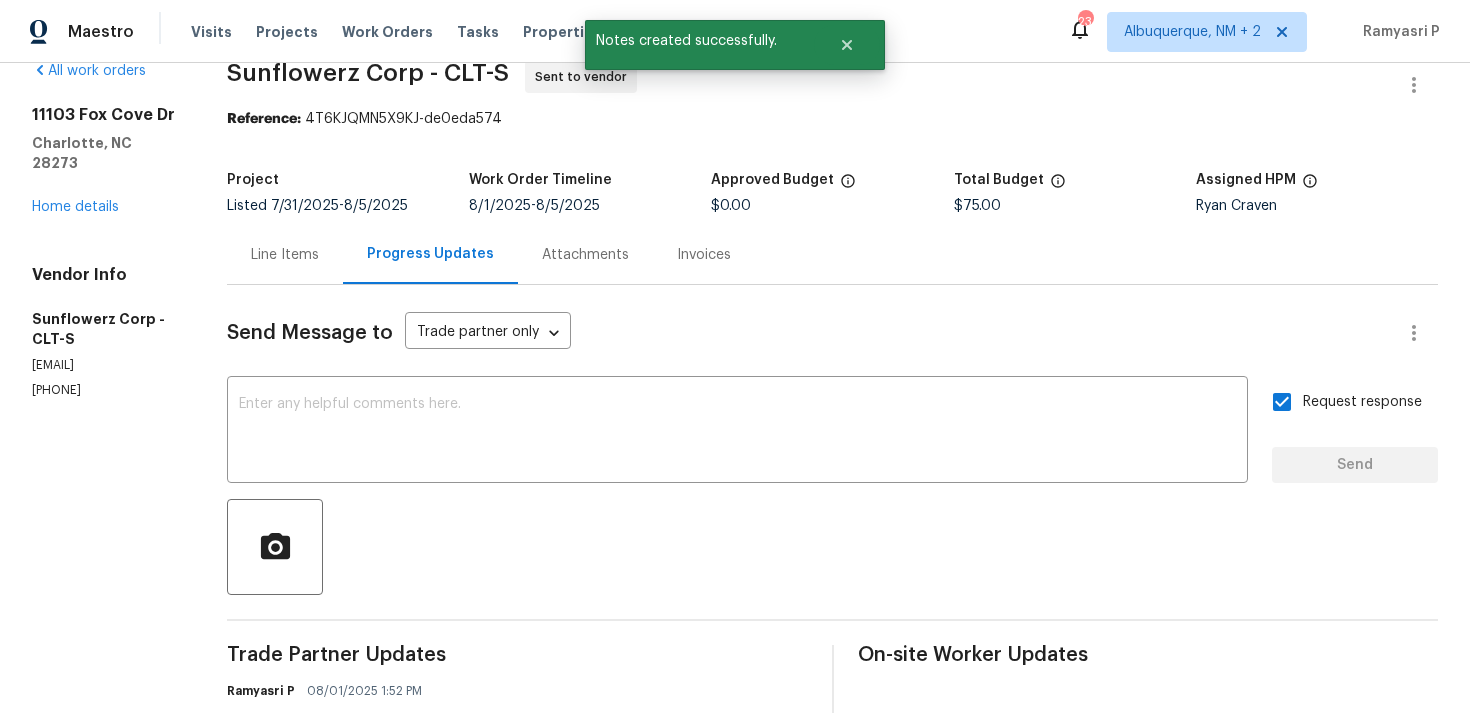 scroll, scrollTop: 168, scrollLeft: 0, axis: vertical 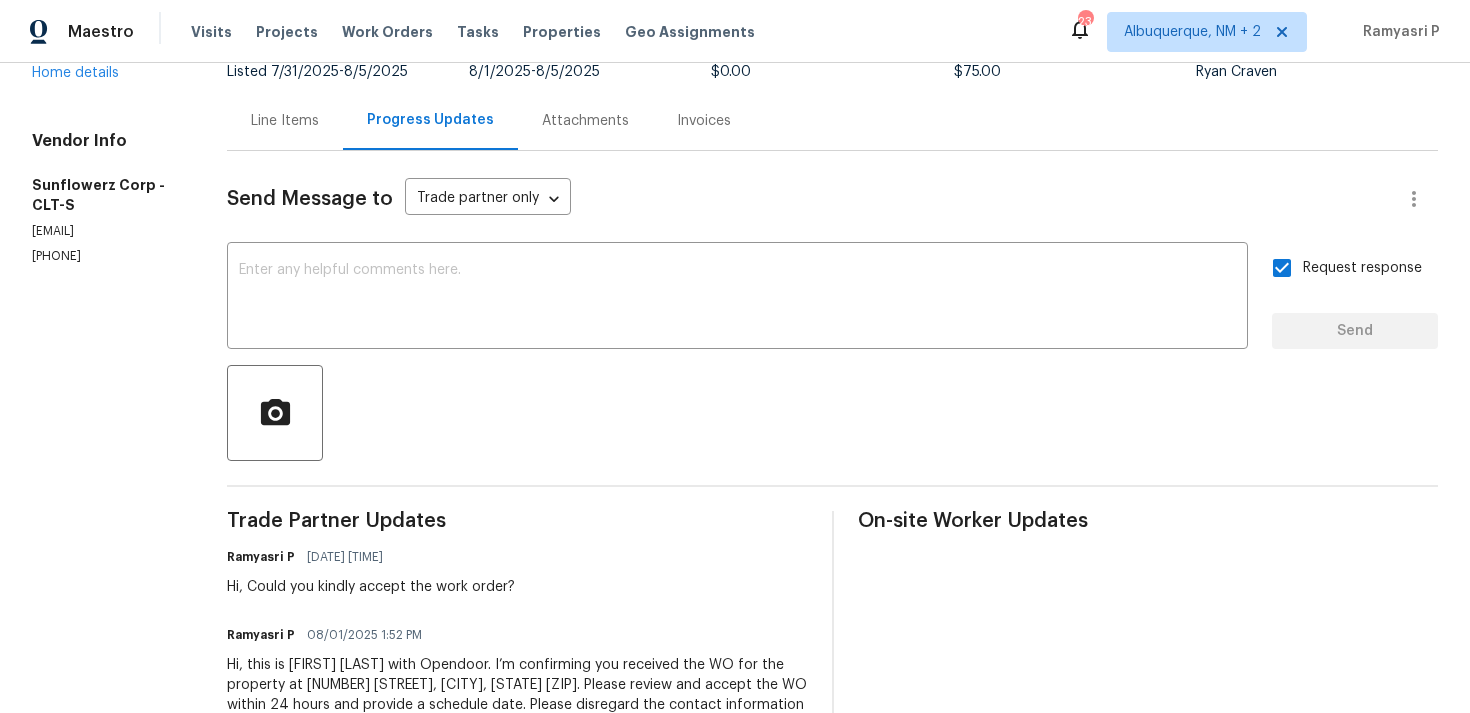 click on "sunflowerzcorp@gmail.com" at bounding box center [105, 231] 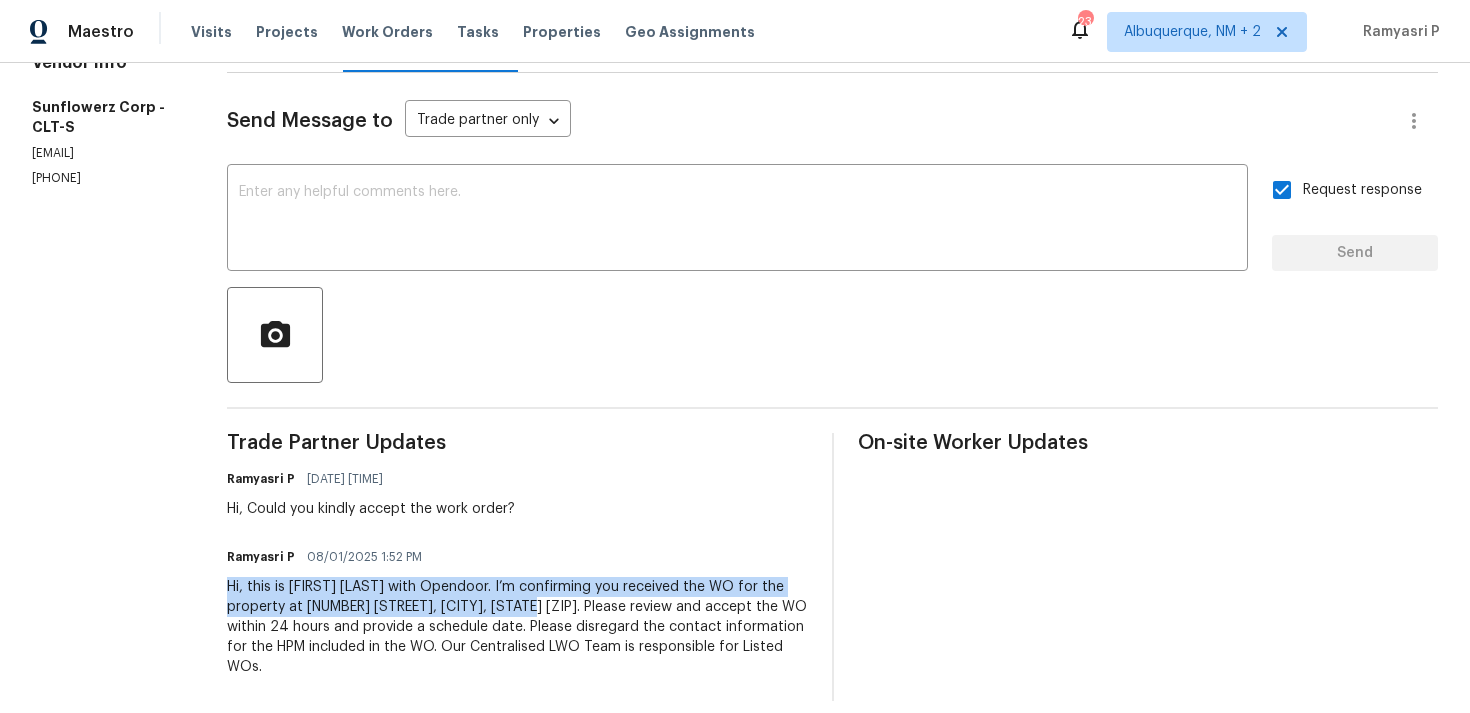 drag, startPoint x: 239, startPoint y: 586, endPoint x: 514, endPoint y: 612, distance: 276.22635 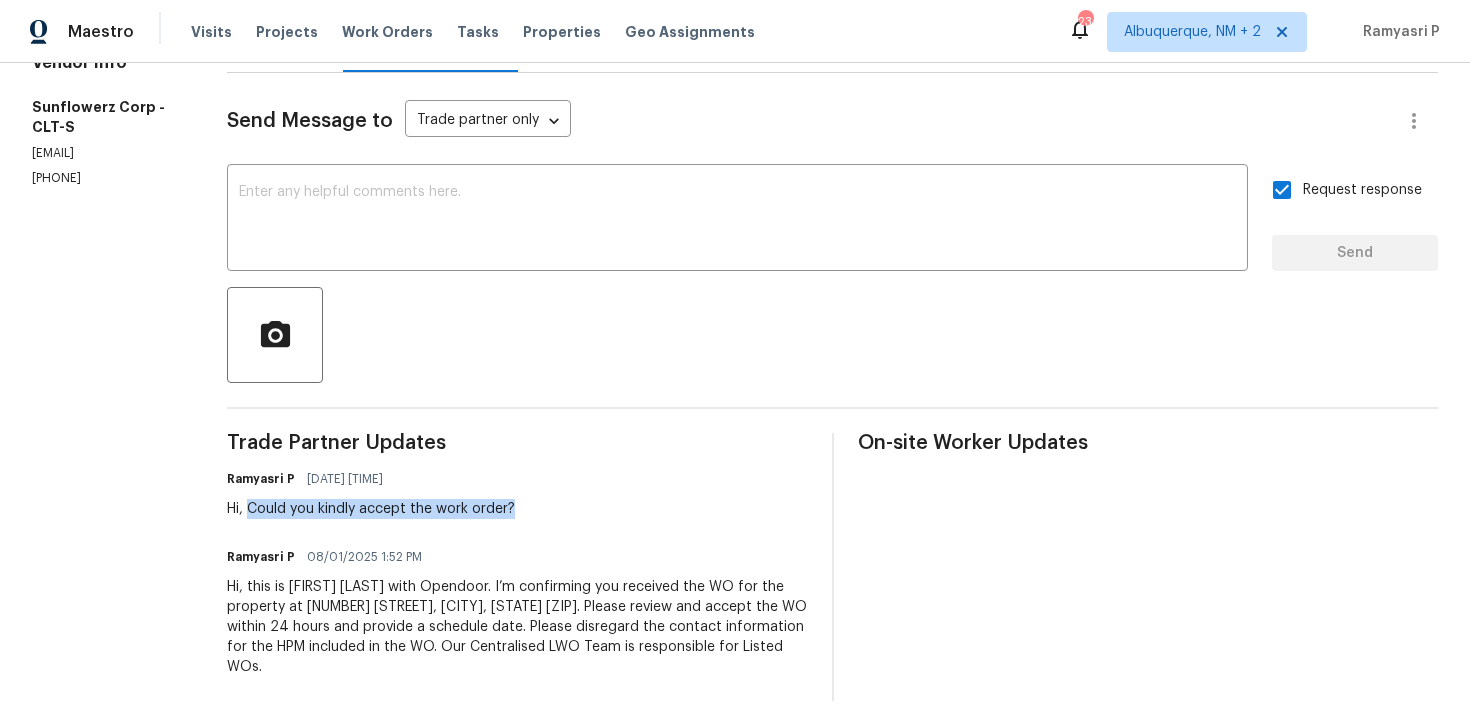 drag, startPoint x: 258, startPoint y: 511, endPoint x: 641, endPoint y: 502, distance: 383.10574 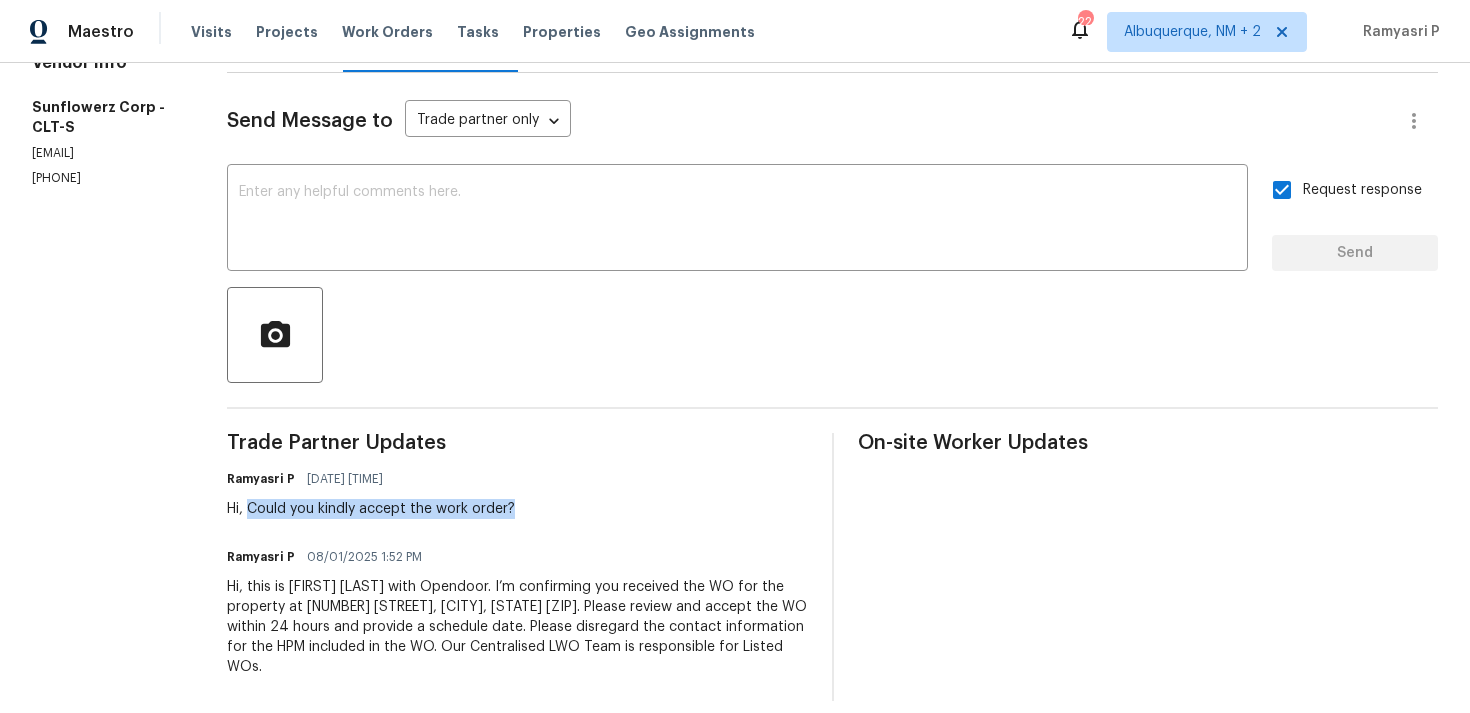 copy on "Could you kindly accept the work order?" 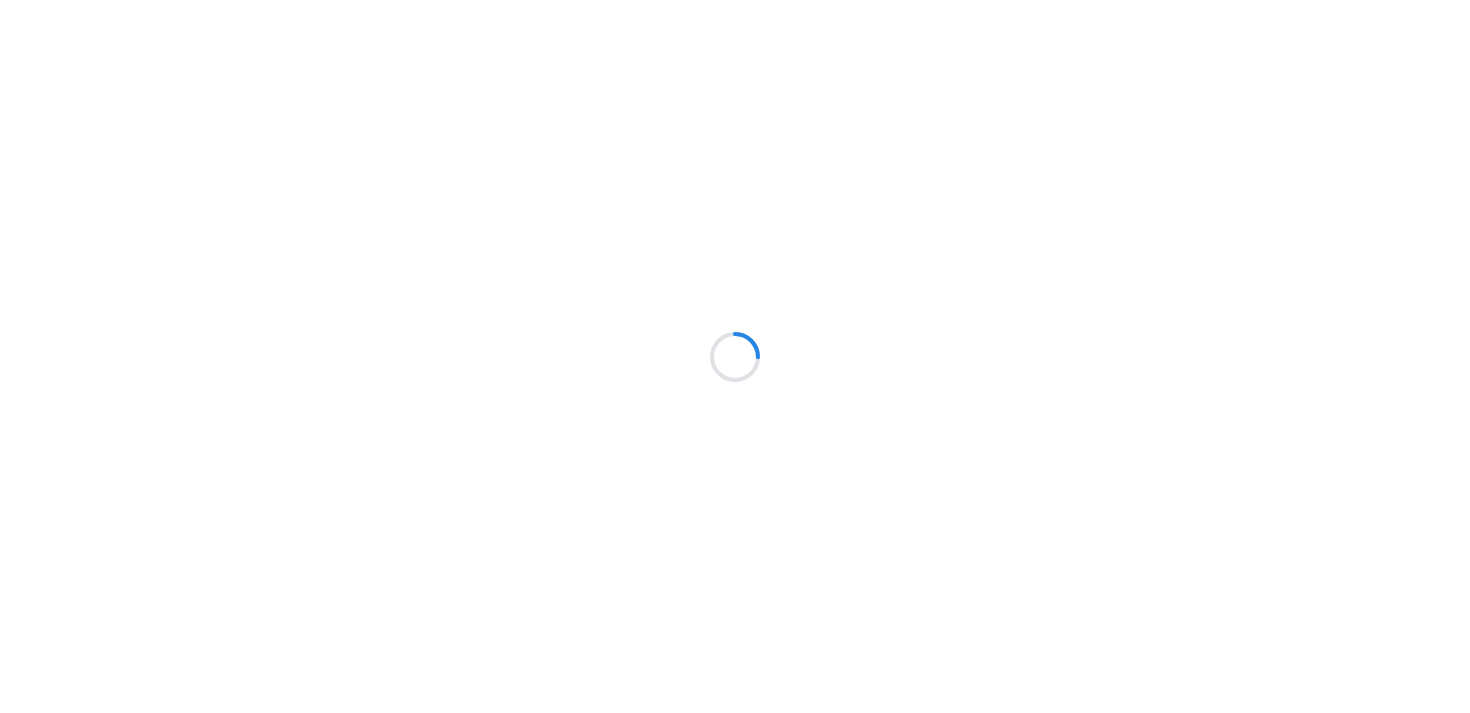 scroll, scrollTop: 0, scrollLeft: 0, axis: both 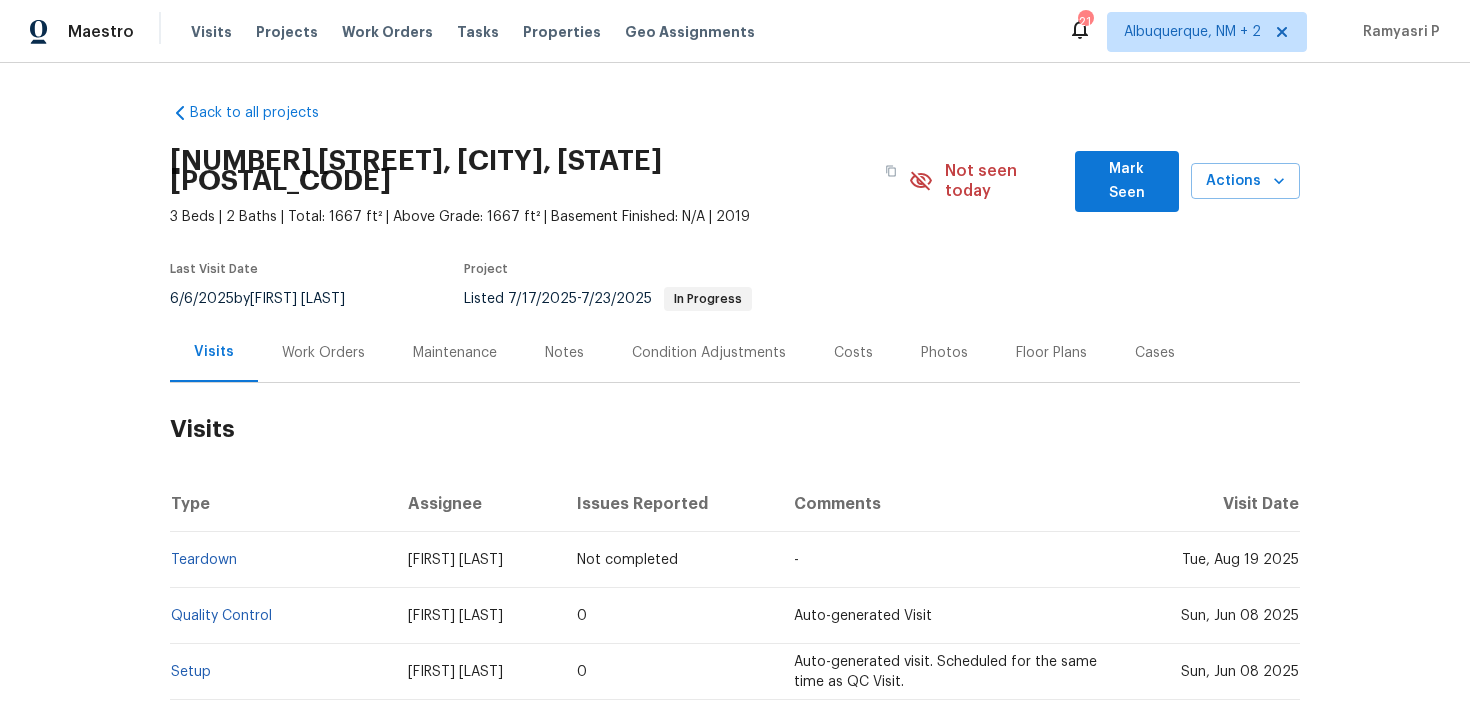click on "Work Orders" at bounding box center [323, 353] 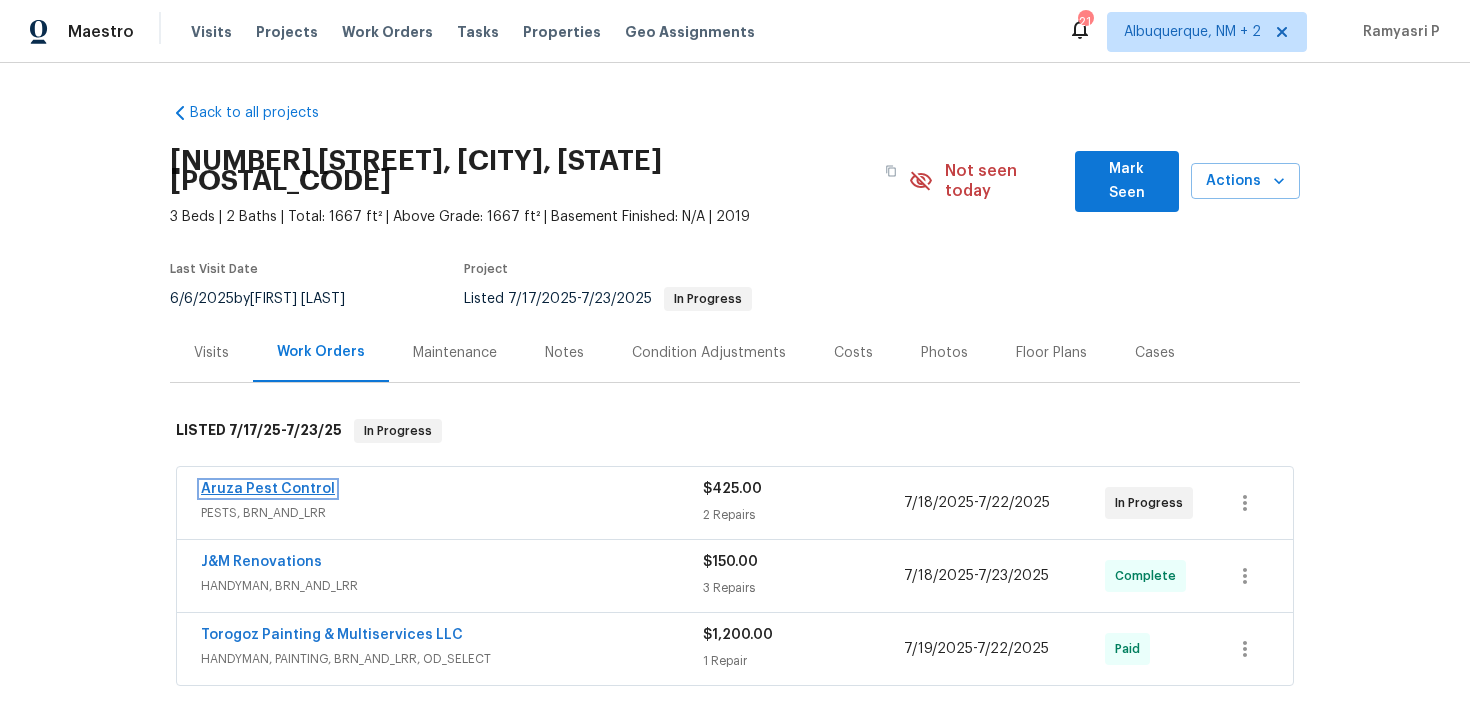 click on "Aruza Pest Control" at bounding box center (268, 489) 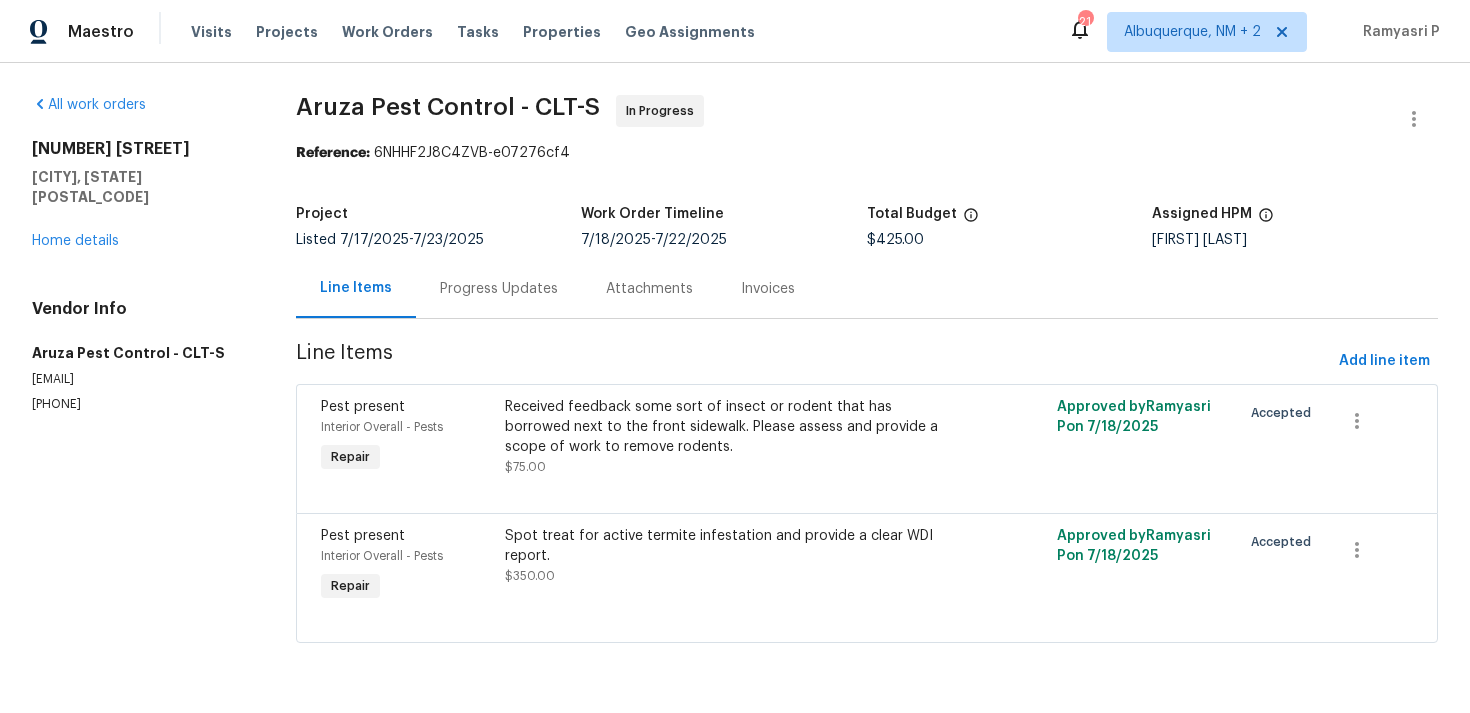 click on "Progress Updates" at bounding box center [499, 289] 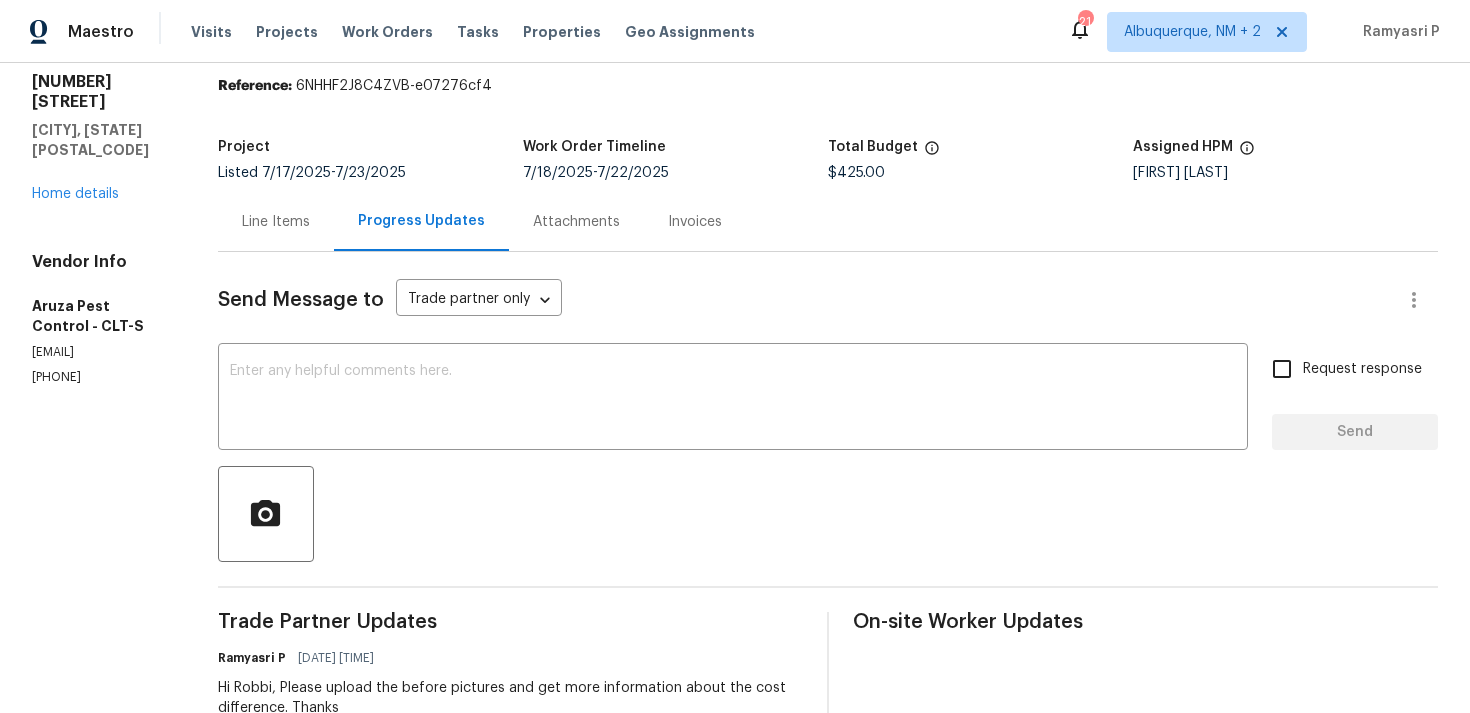 scroll, scrollTop: 38, scrollLeft: 0, axis: vertical 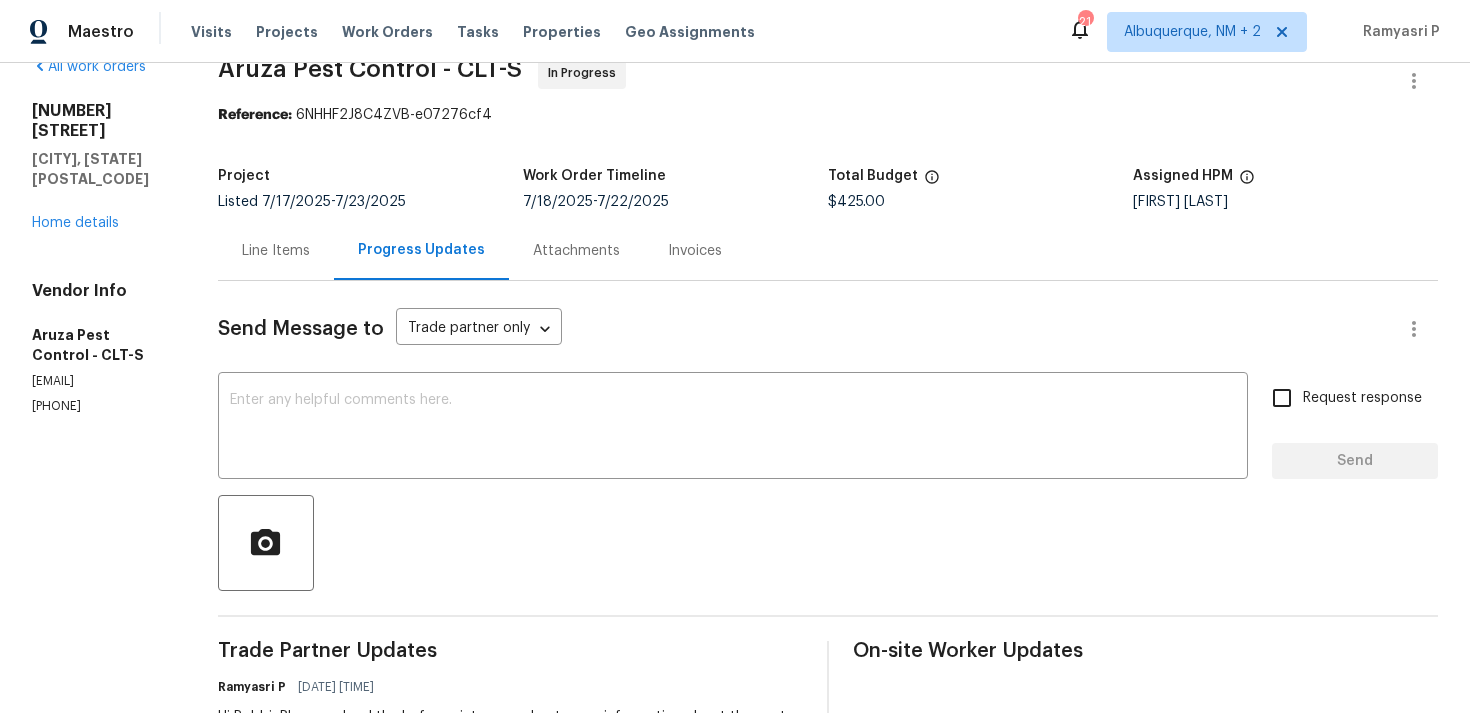 drag, startPoint x: 135, startPoint y: 357, endPoint x: 48, endPoint y: 358, distance: 87.005745 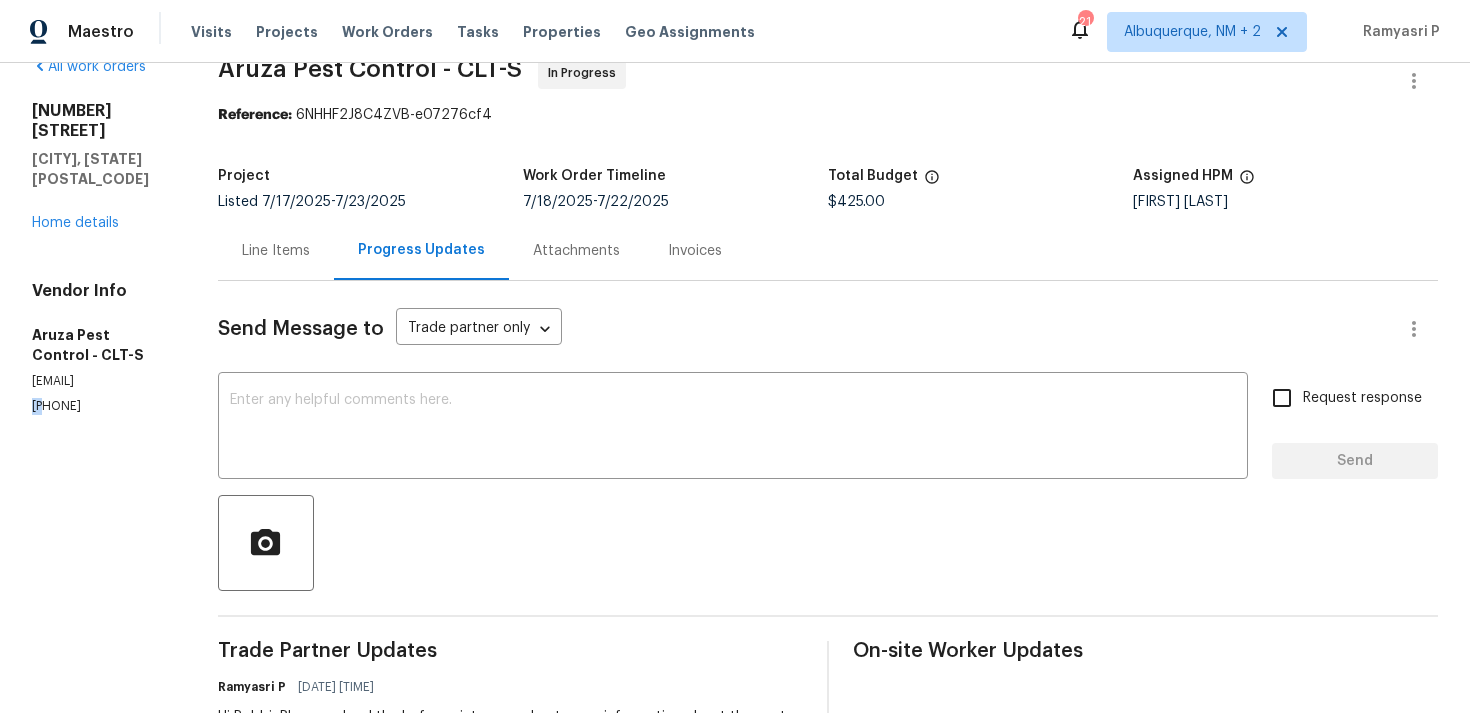 drag, startPoint x: 128, startPoint y: 371, endPoint x: 31, endPoint y: 369, distance: 97.020615 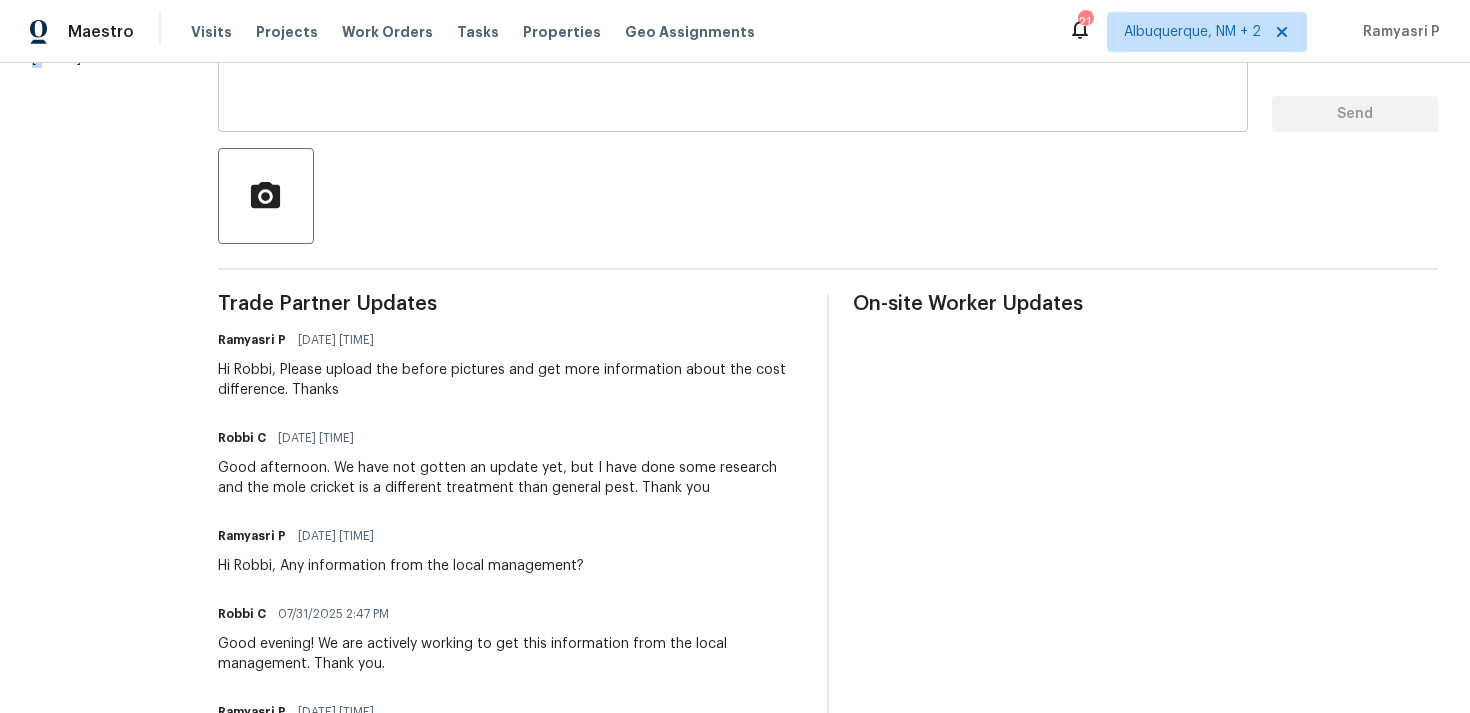scroll, scrollTop: 544, scrollLeft: 0, axis: vertical 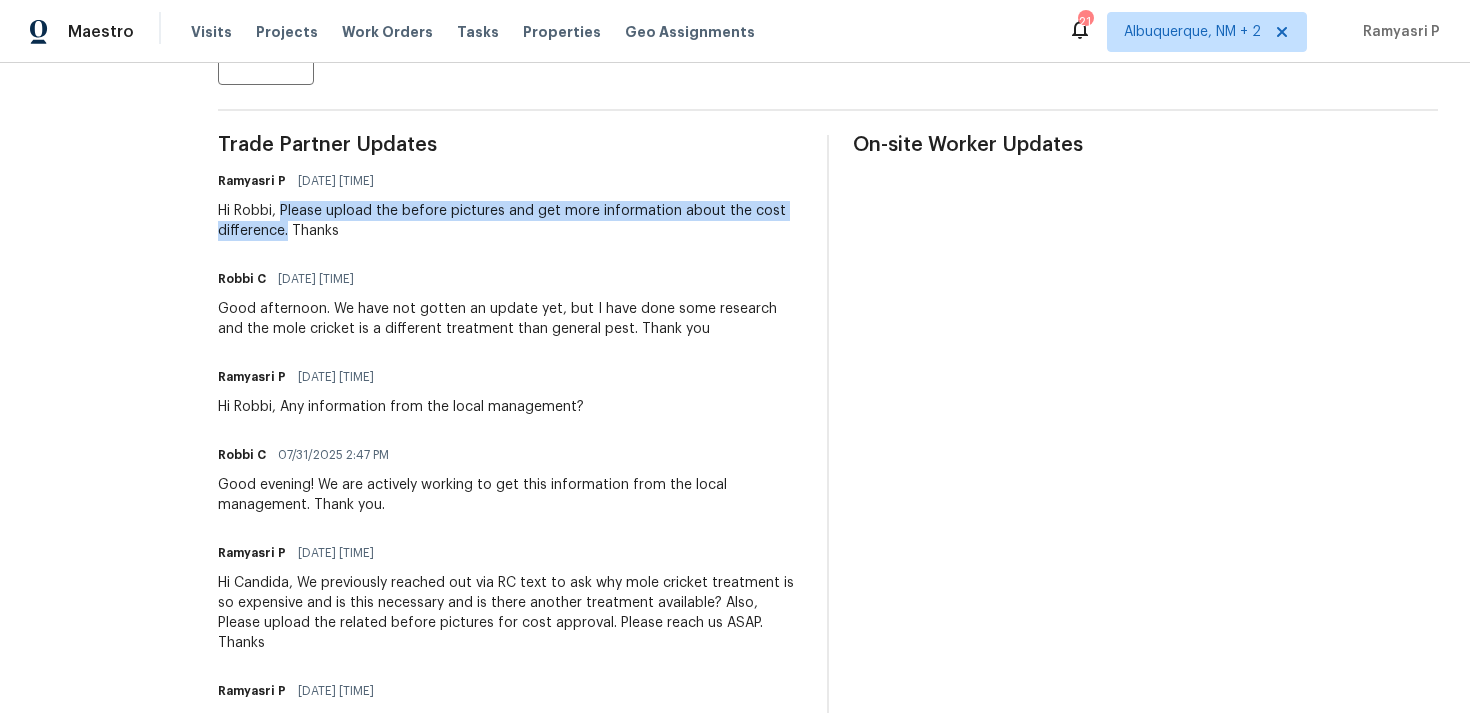 drag, startPoint x: 303, startPoint y: 208, endPoint x: 309, endPoint y: 231, distance: 23.769728 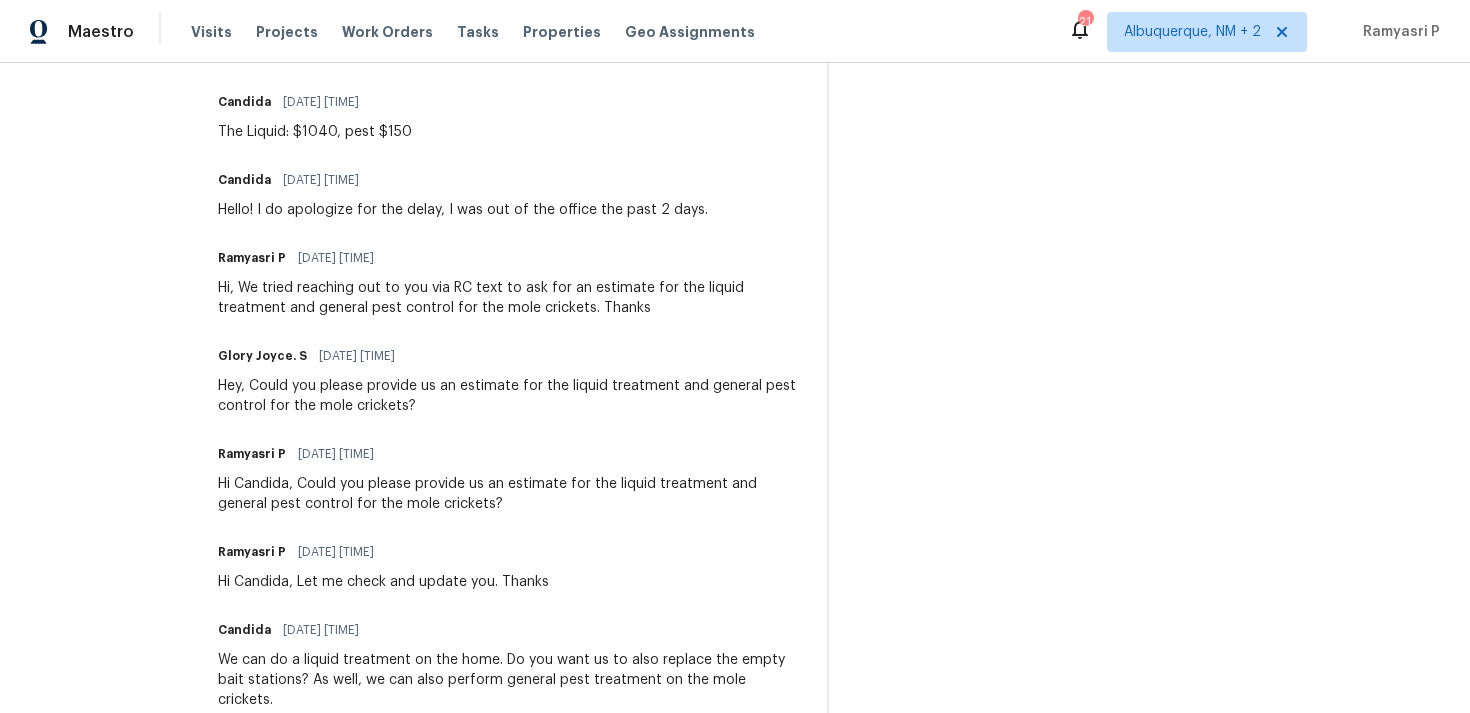 scroll, scrollTop: 2264, scrollLeft: 0, axis: vertical 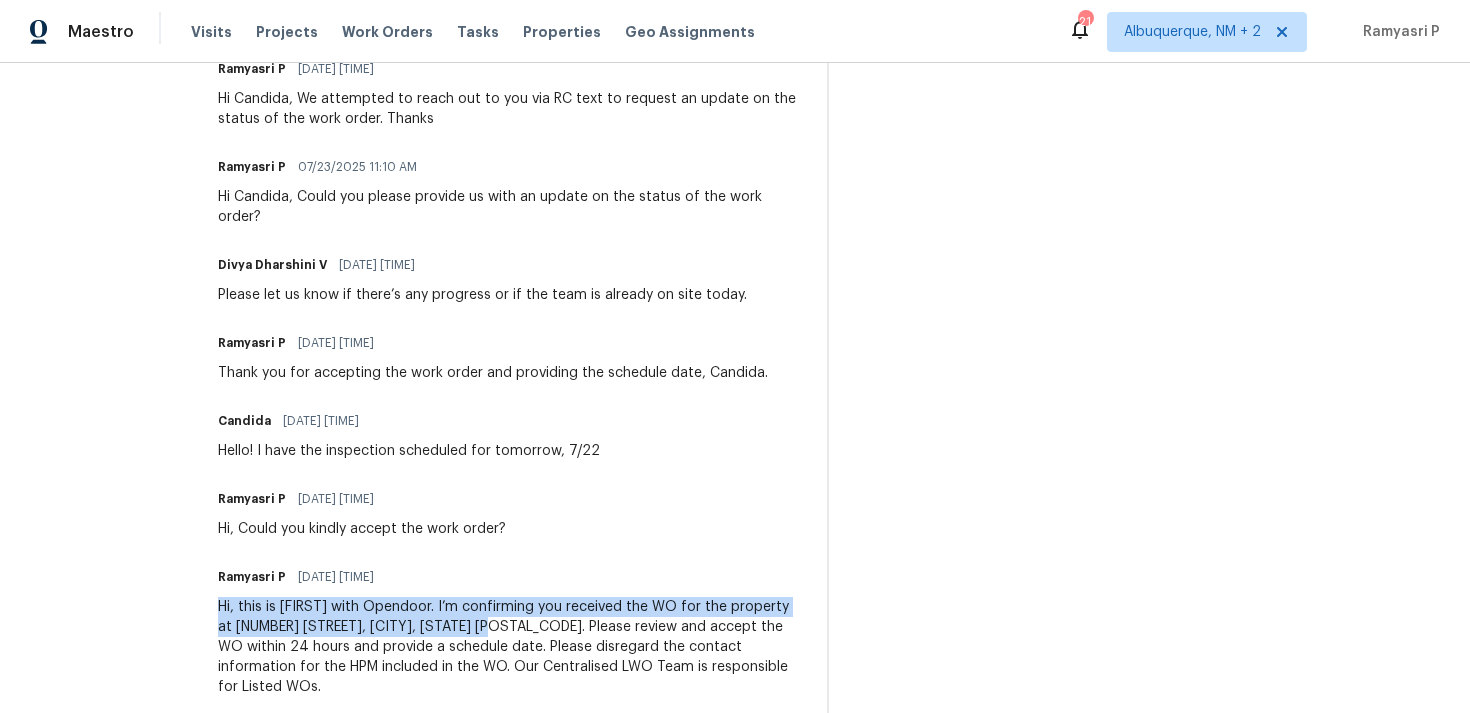 drag, startPoint x: 238, startPoint y: 583, endPoint x: 490, endPoint y: 605, distance: 252.9585 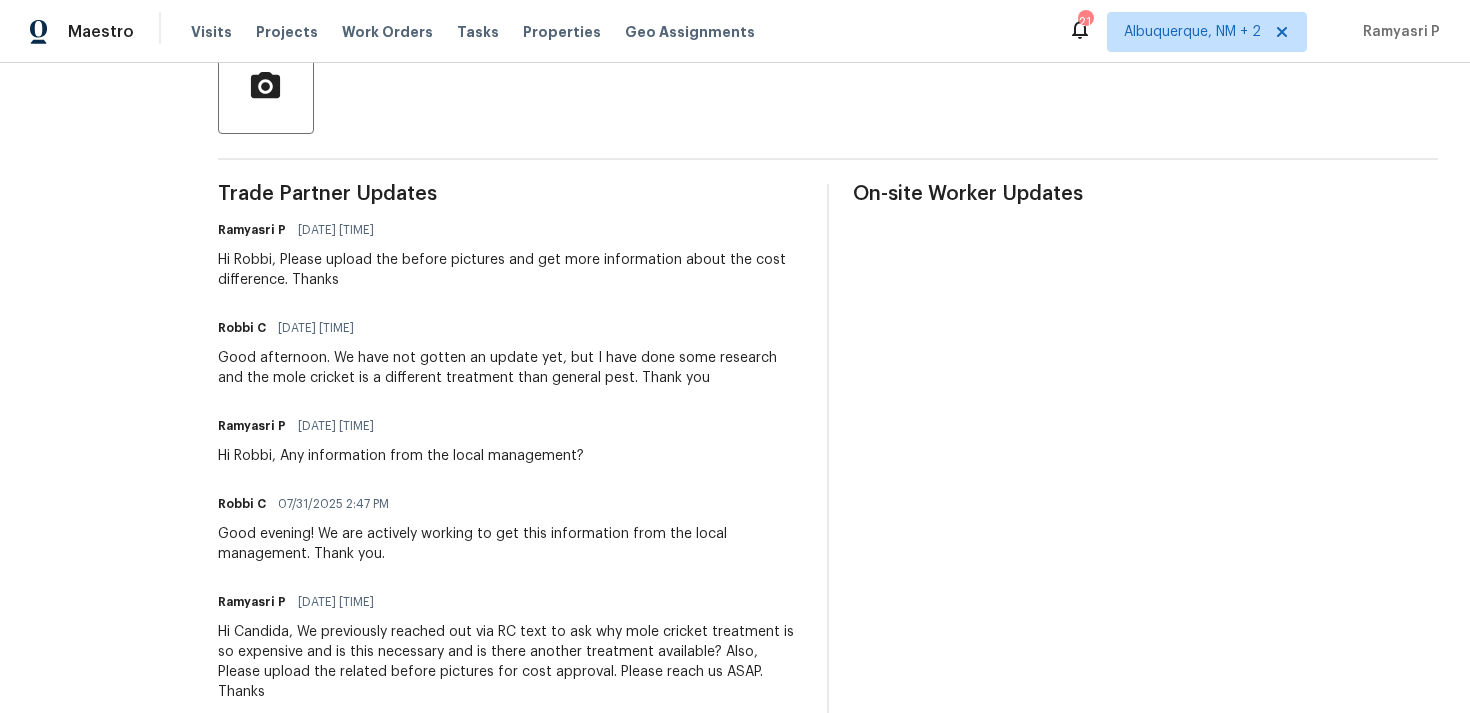 scroll, scrollTop: 384, scrollLeft: 0, axis: vertical 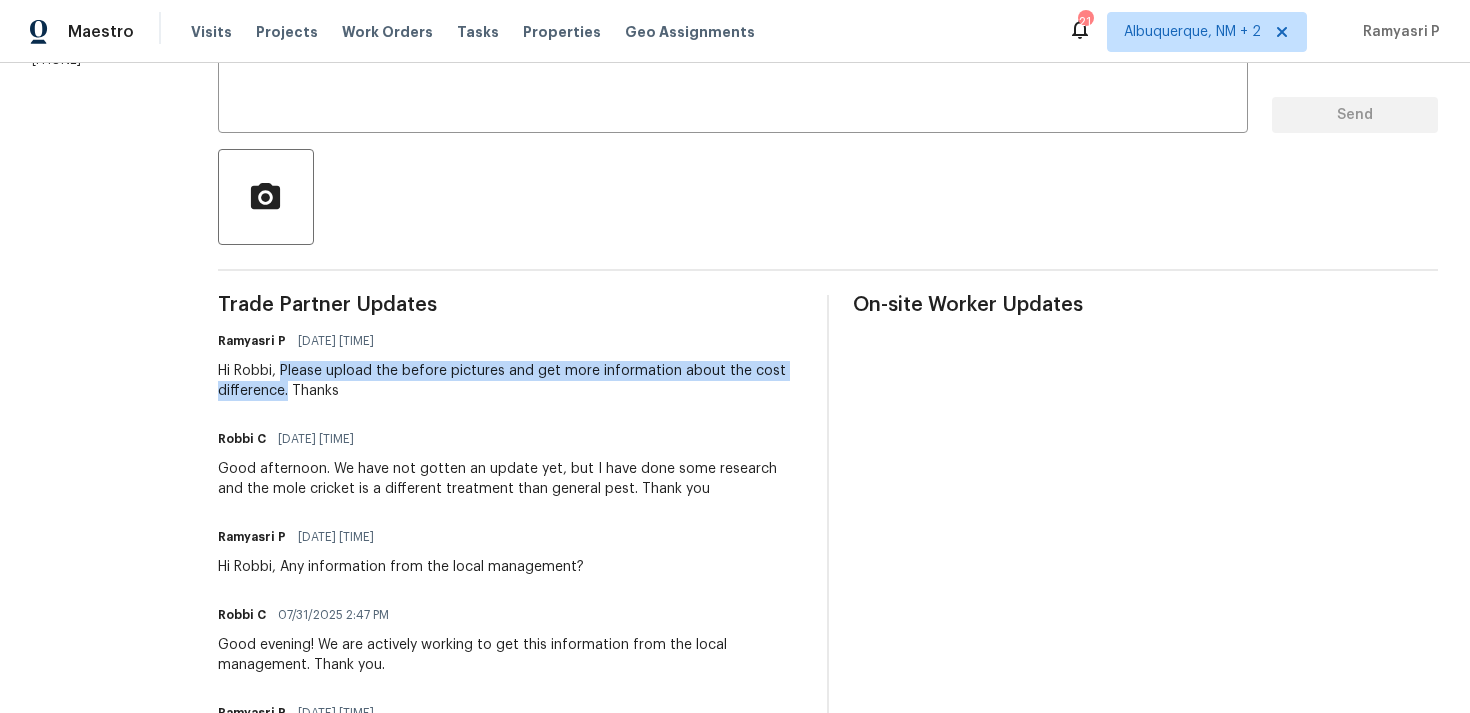 drag, startPoint x: 301, startPoint y: 367, endPoint x: 307, endPoint y: 390, distance: 23.769728 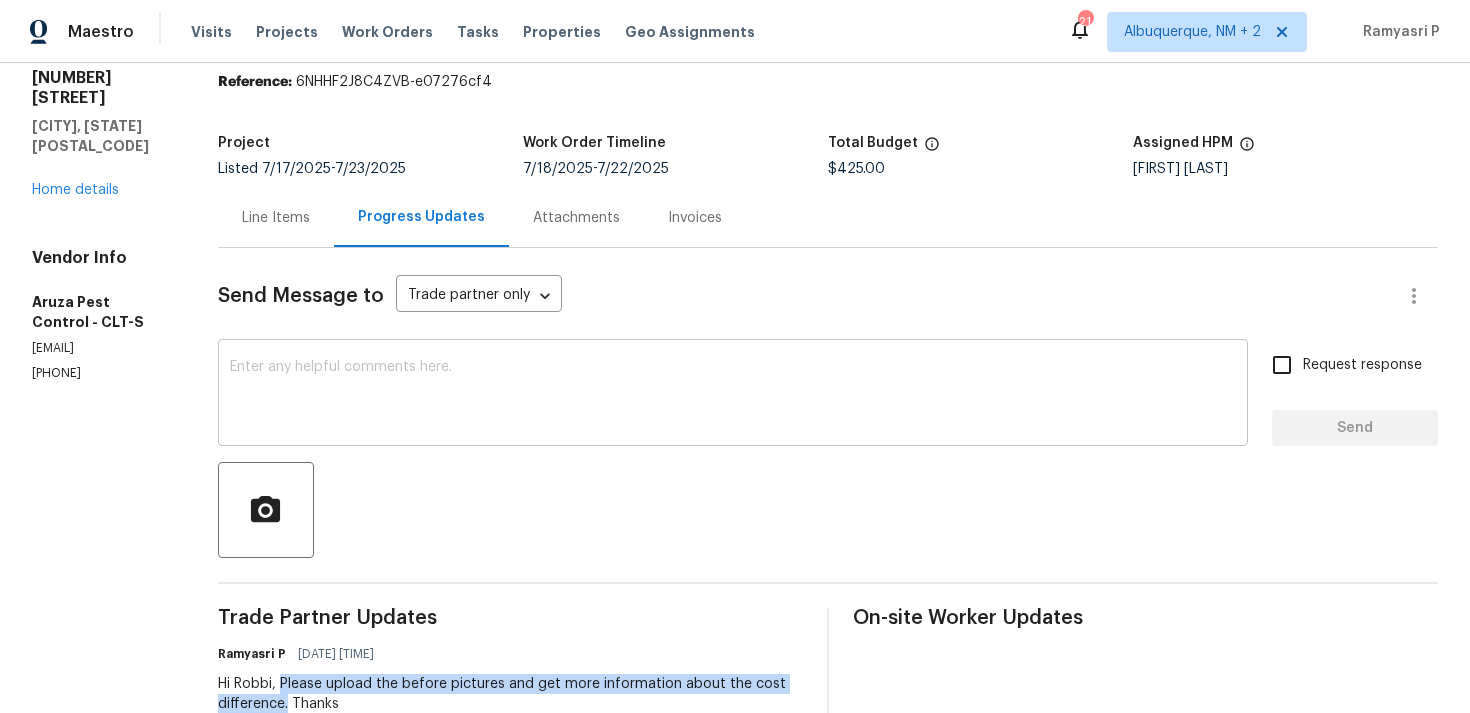 click at bounding box center [733, 395] 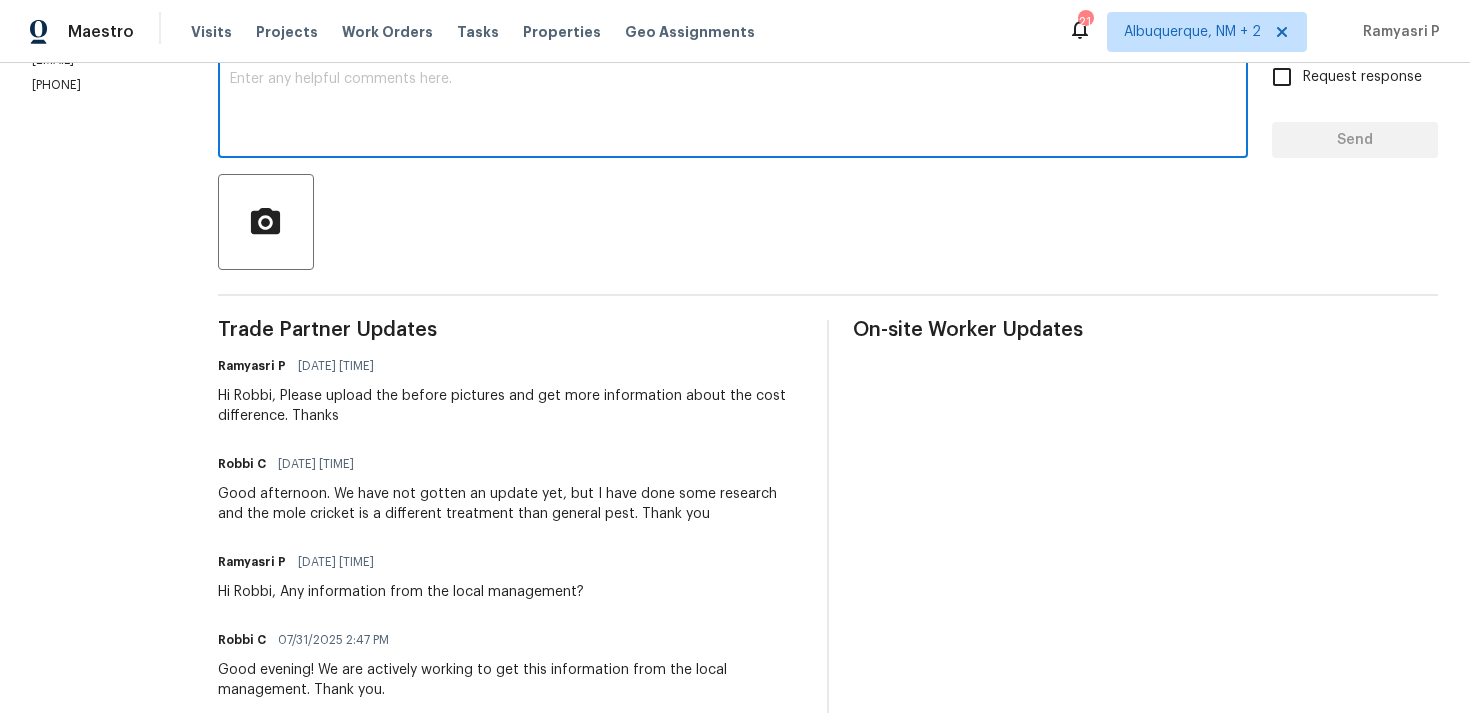 scroll, scrollTop: 289, scrollLeft: 0, axis: vertical 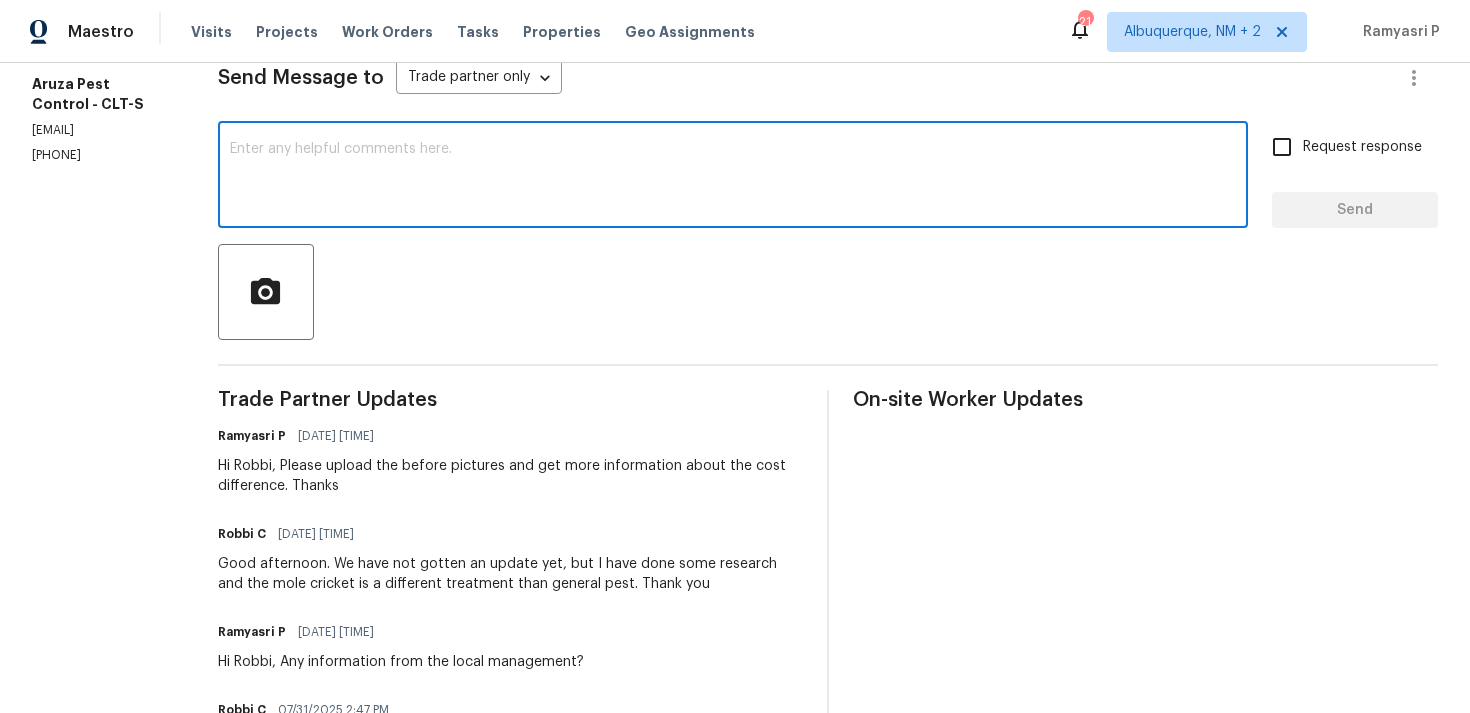 click at bounding box center [733, 177] 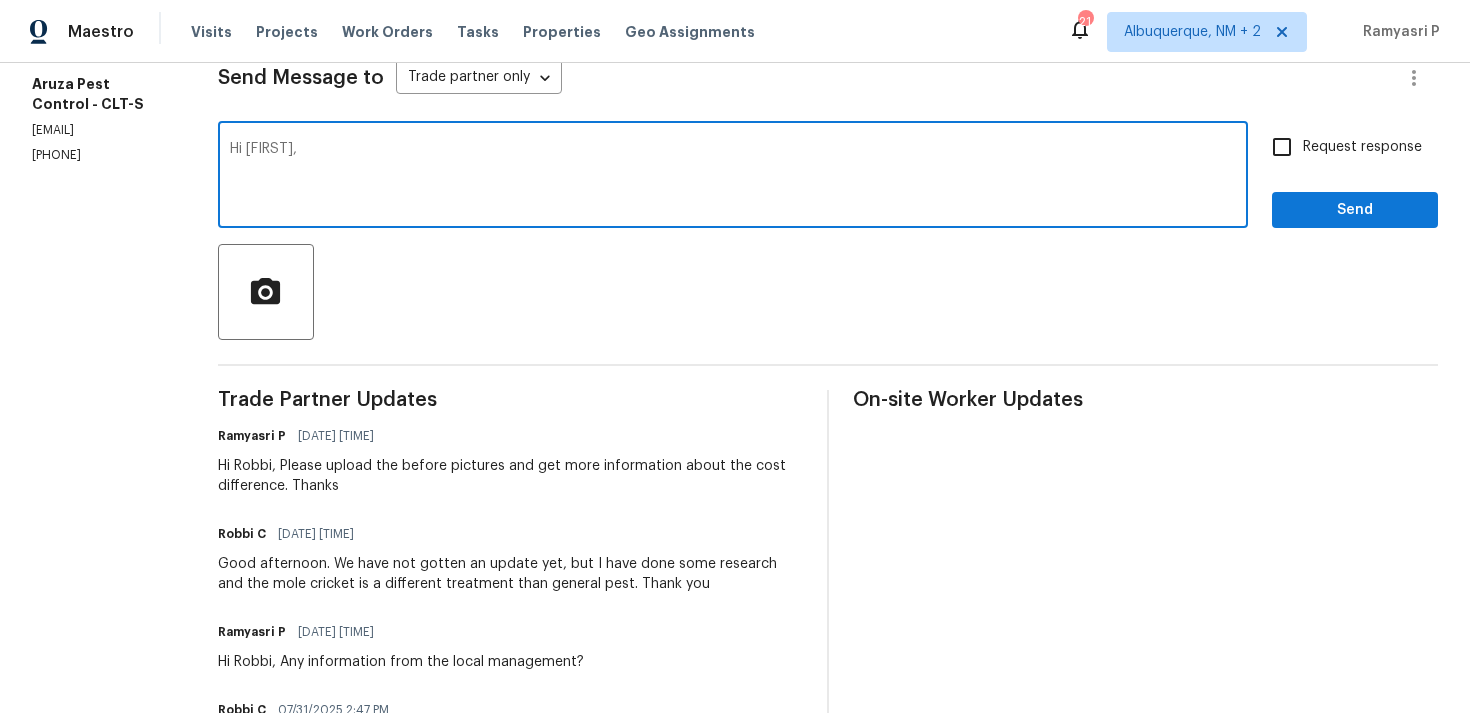 paste on "We tried reaching out to you via RC text to ask for" 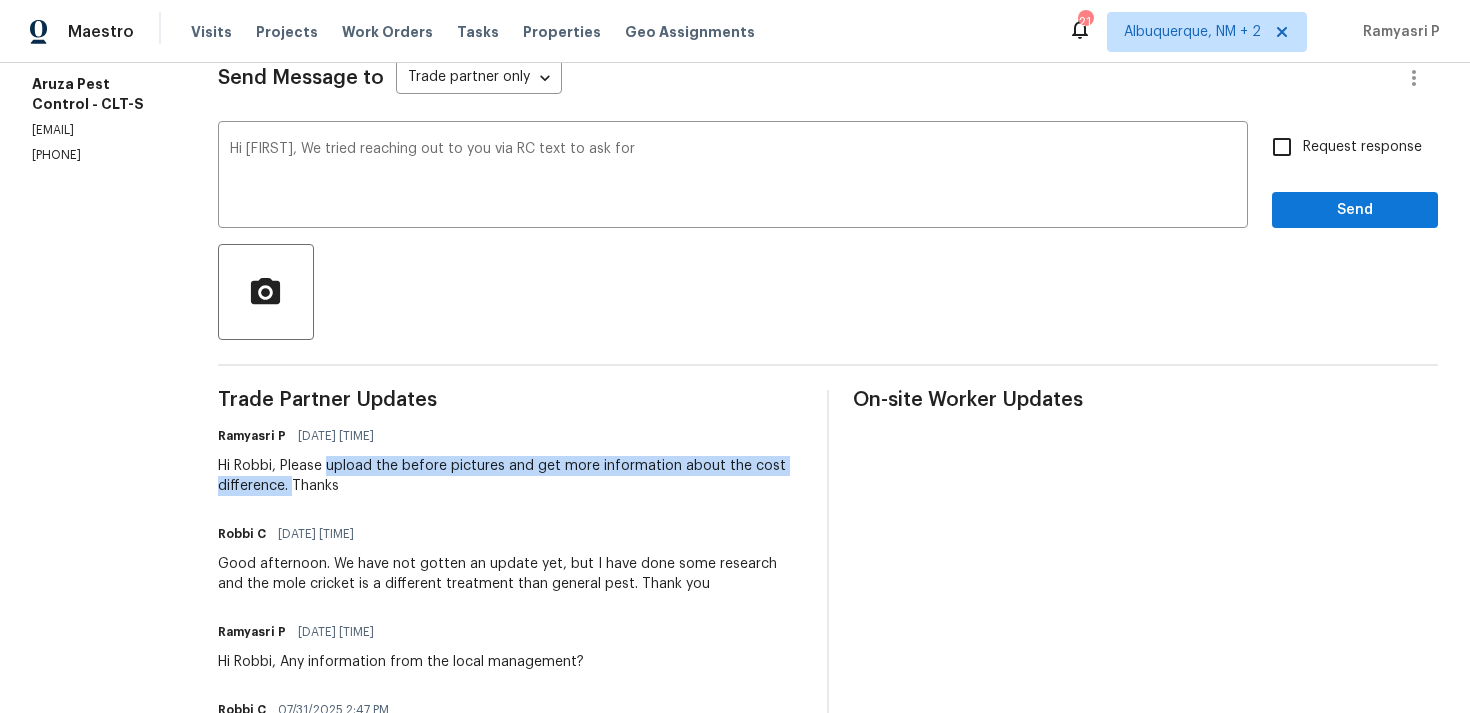 drag, startPoint x: 349, startPoint y: 464, endPoint x: 310, endPoint y: 482, distance: 42.953465 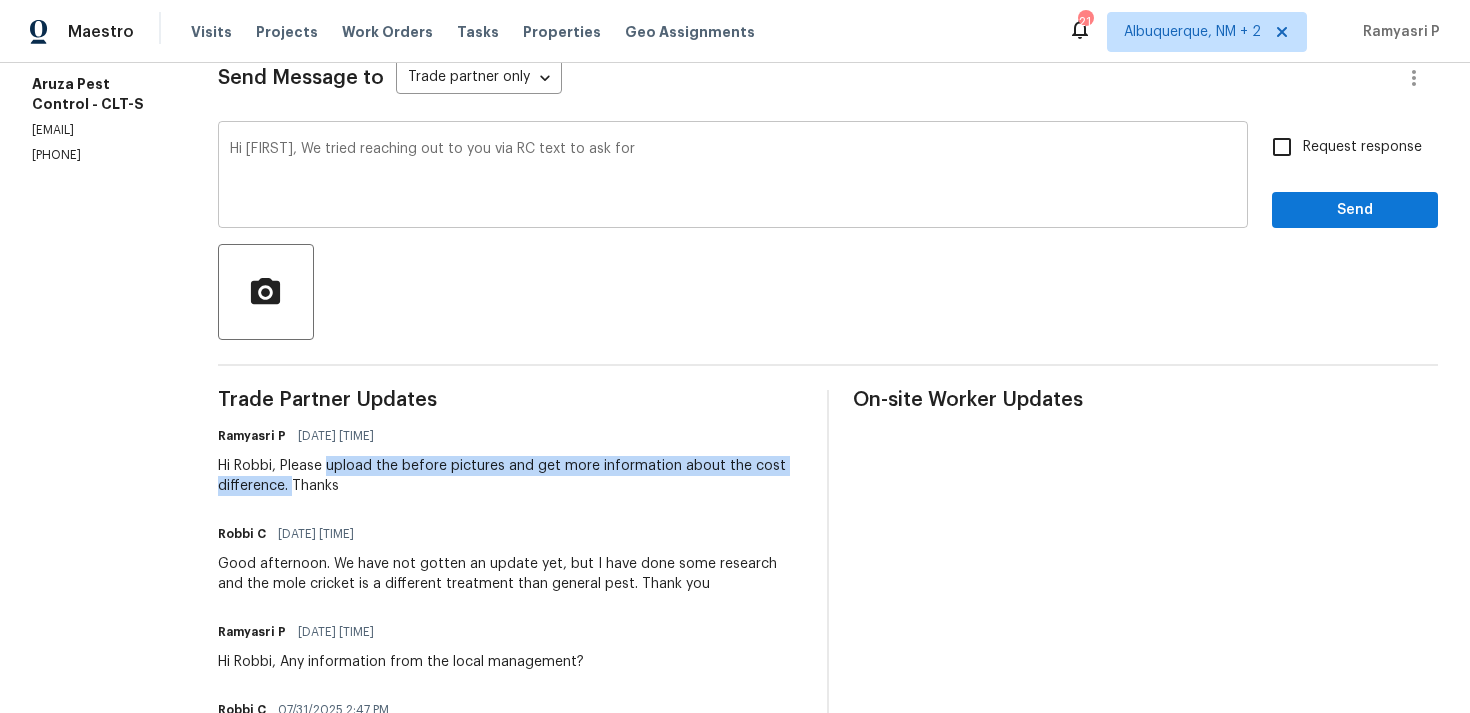 click on "Hi [FIRST], We tried reaching out to you via RC text to ask for  x ​" at bounding box center [733, 177] 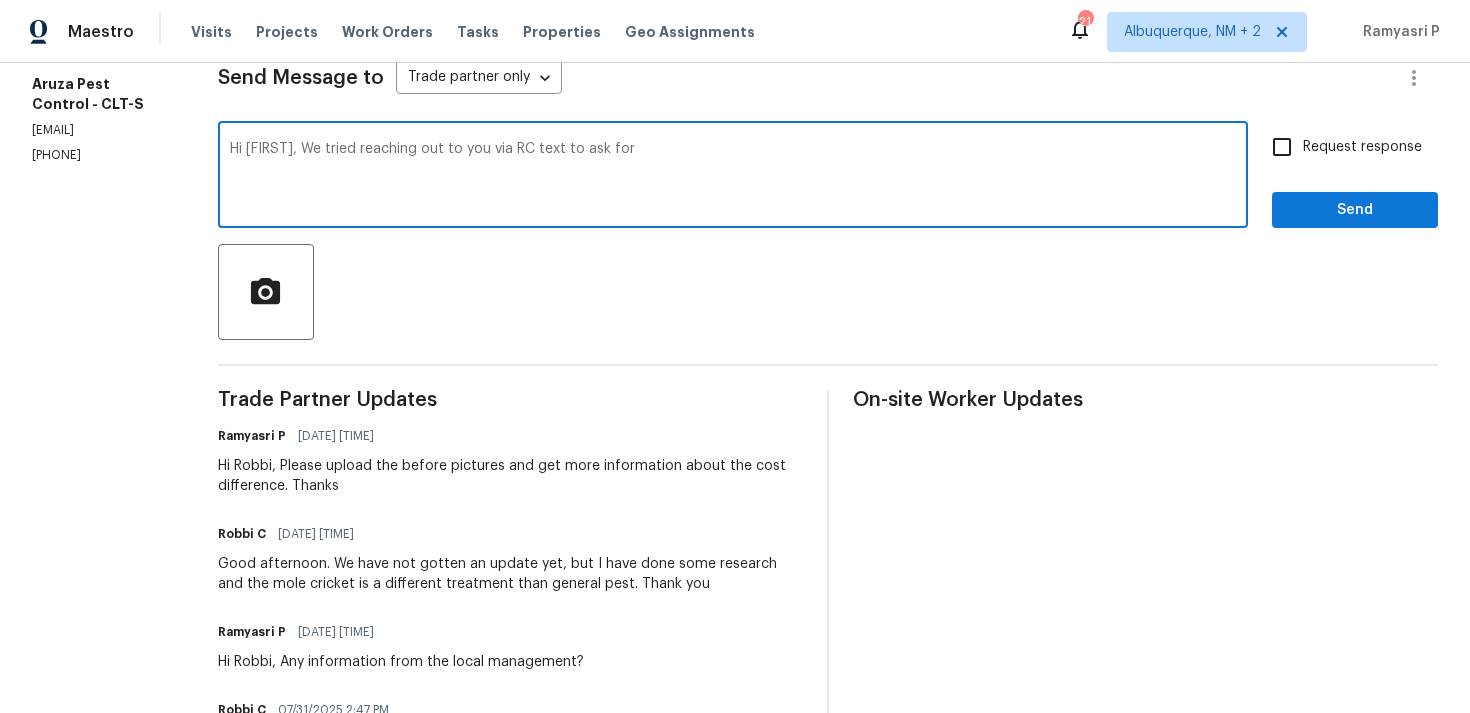 drag, startPoint x: 595, startPoint y: 149, endPoint x: 742, endPoint y: 149, distance: 147 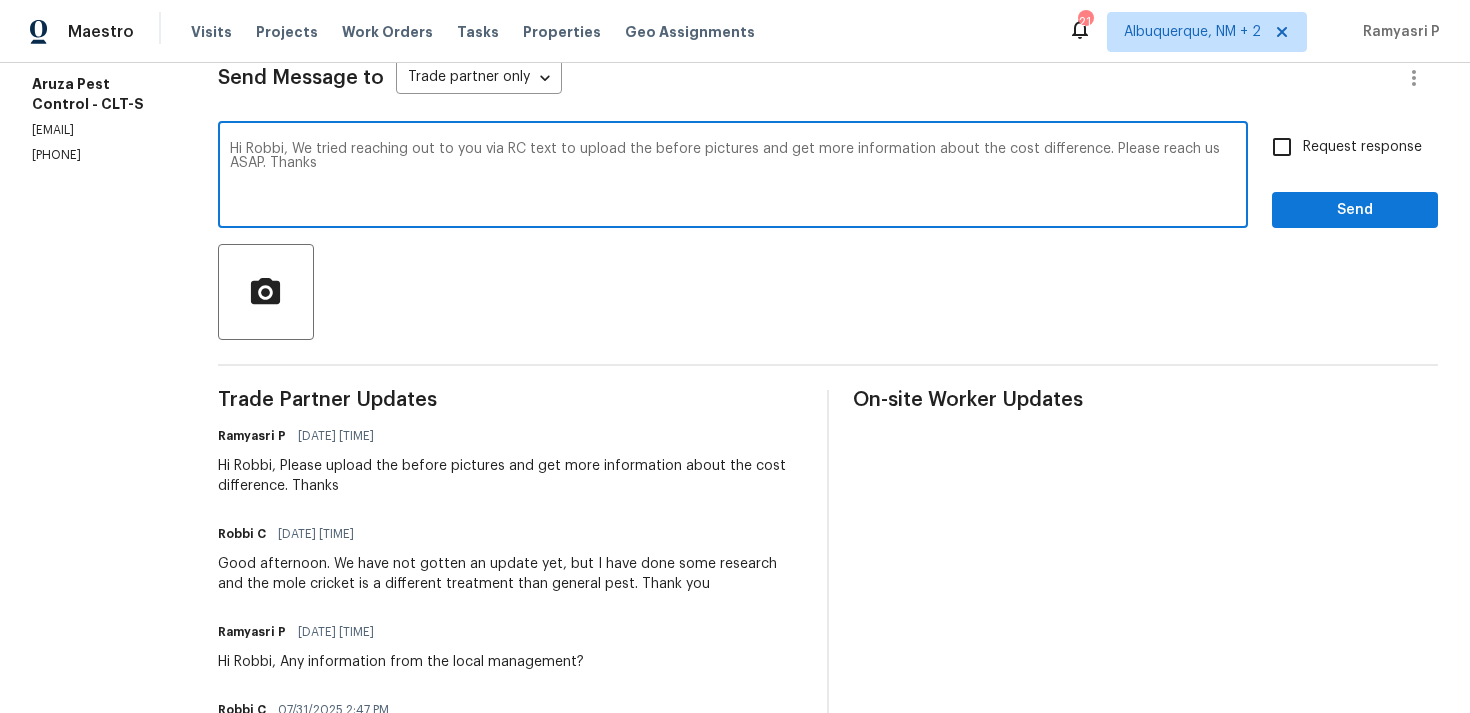 drag, startPoint x: 313, startPoint y: 151, endPoint x: 283, endPoint y: 160, distance: 31.320919 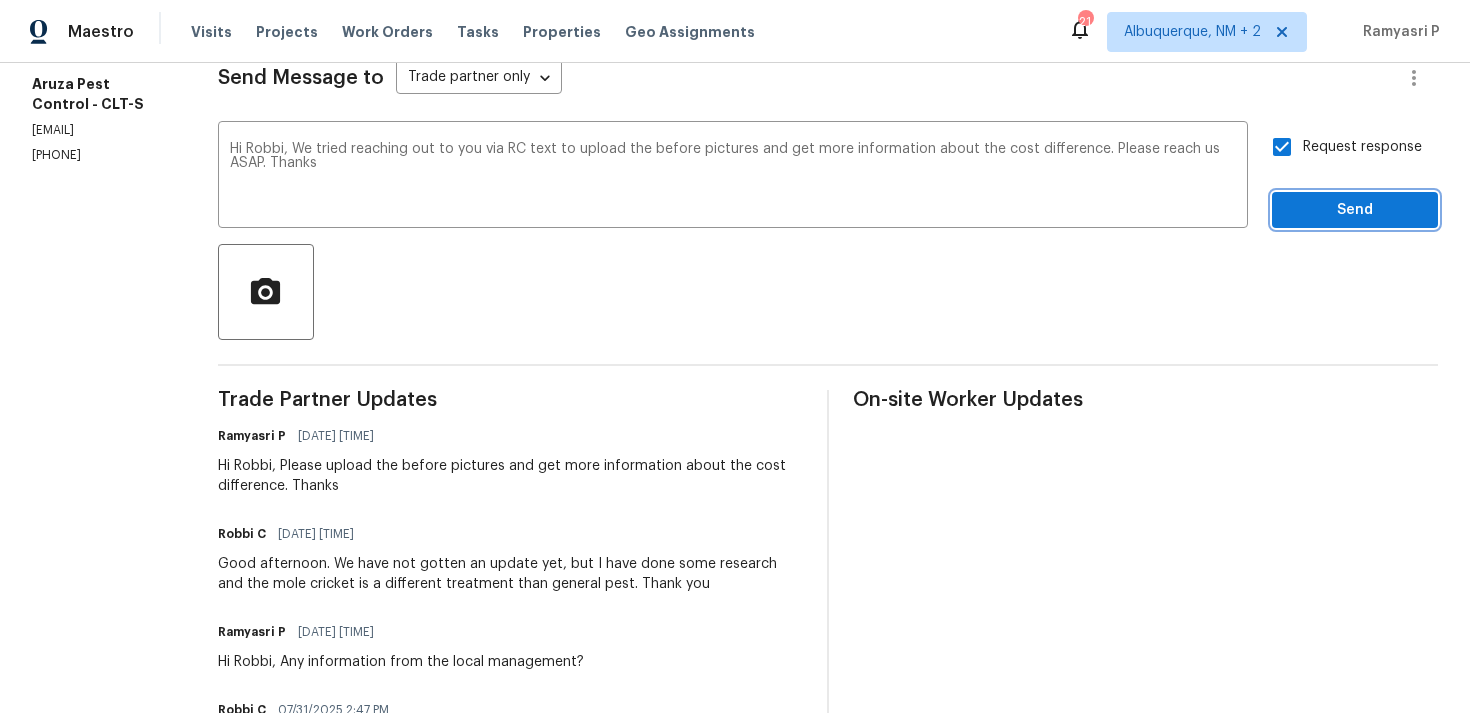 click on "Send" at bounding box center [1355, 210] 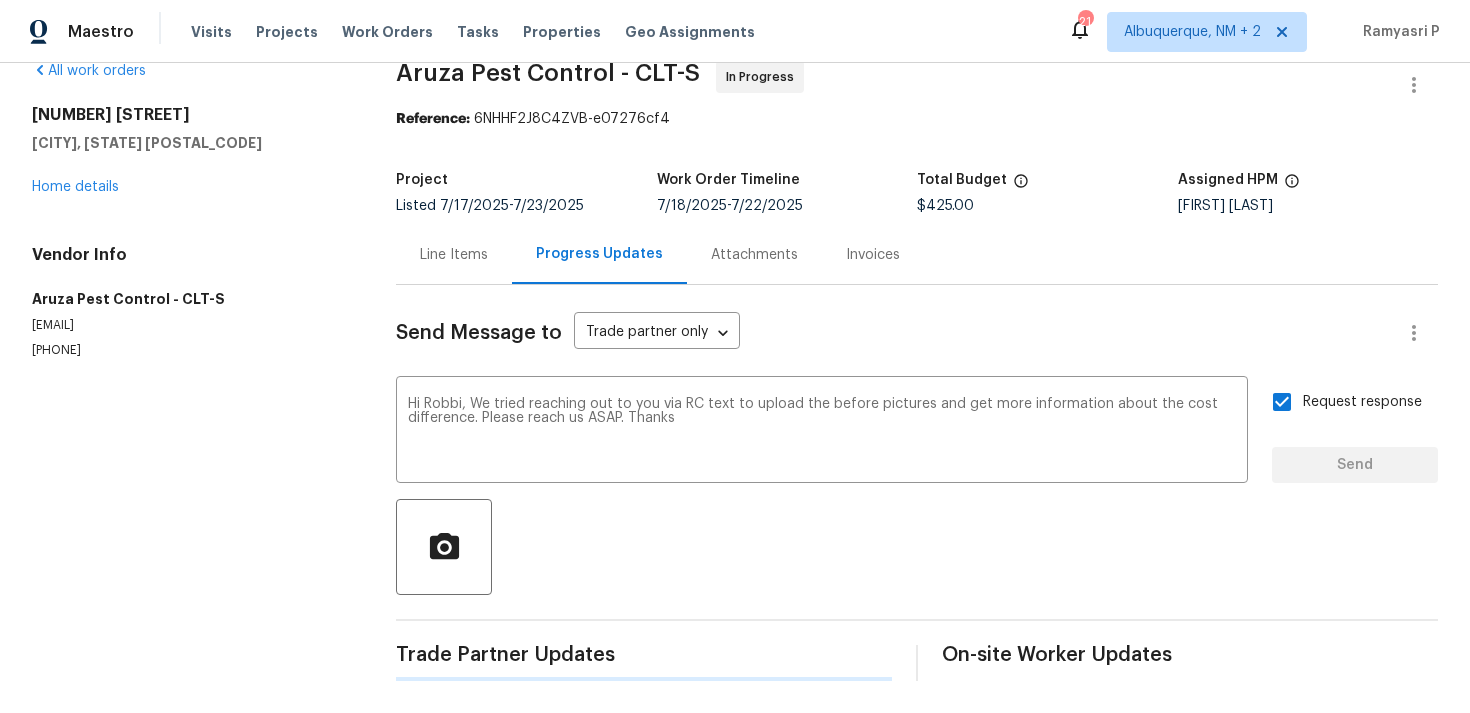 scroll, scrollTop: 34, scrollLeft: 0, axis: vertical 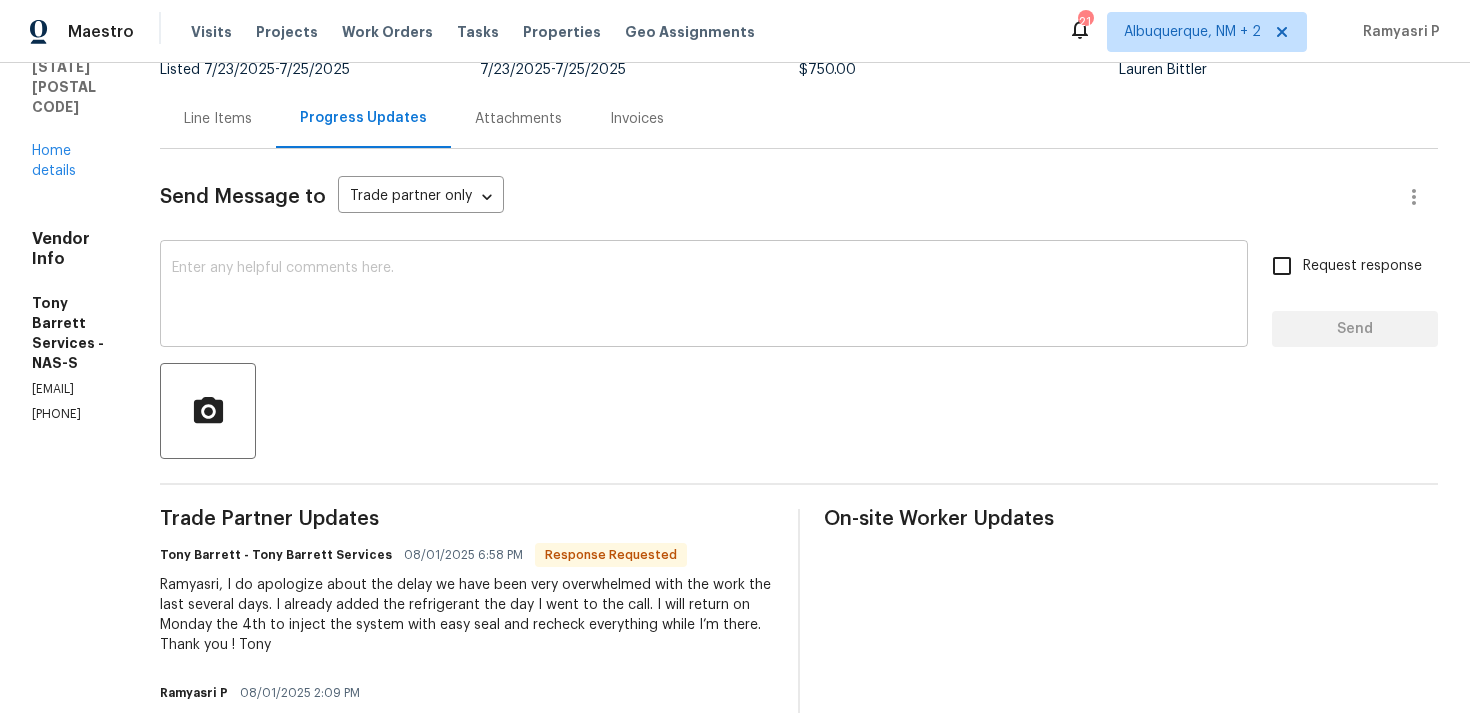 click on "x ​" at bounding box center (704, 296) 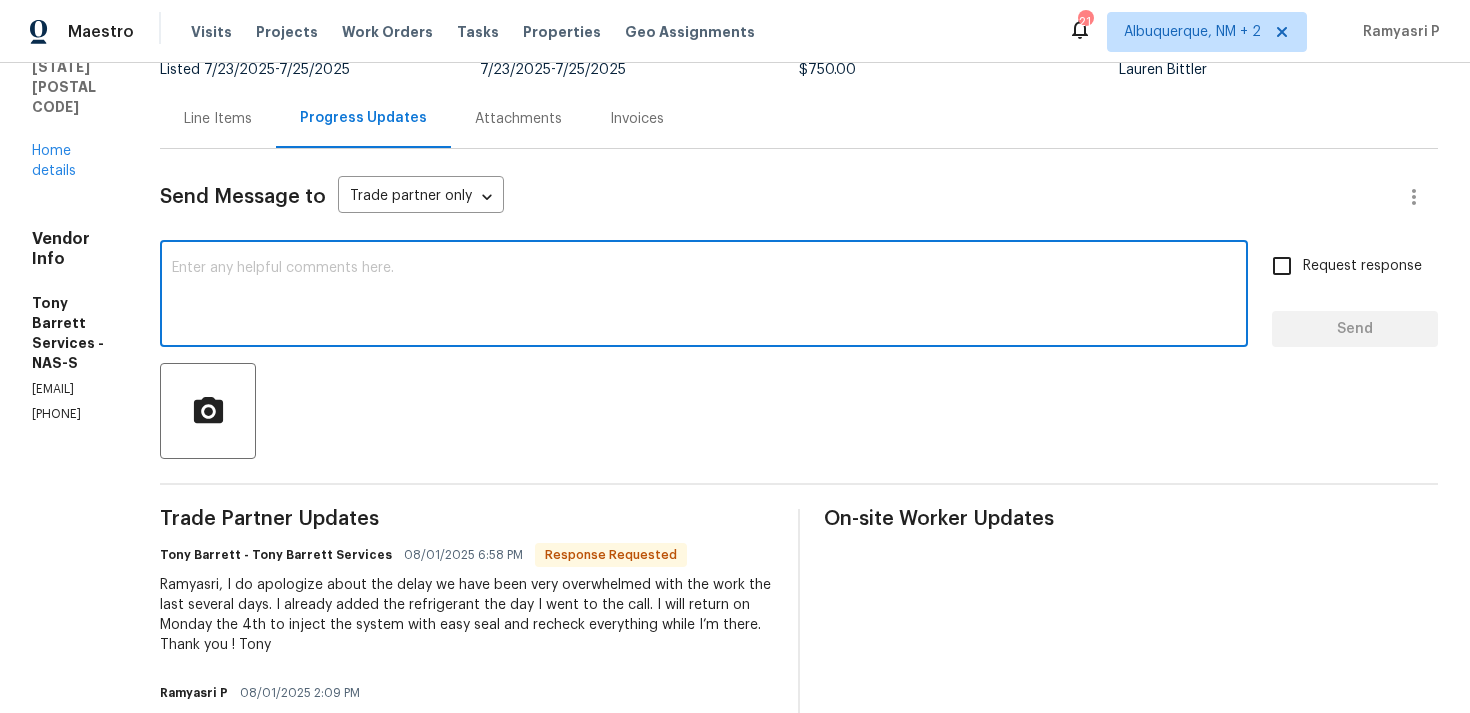click at bounding box center [704, 296] 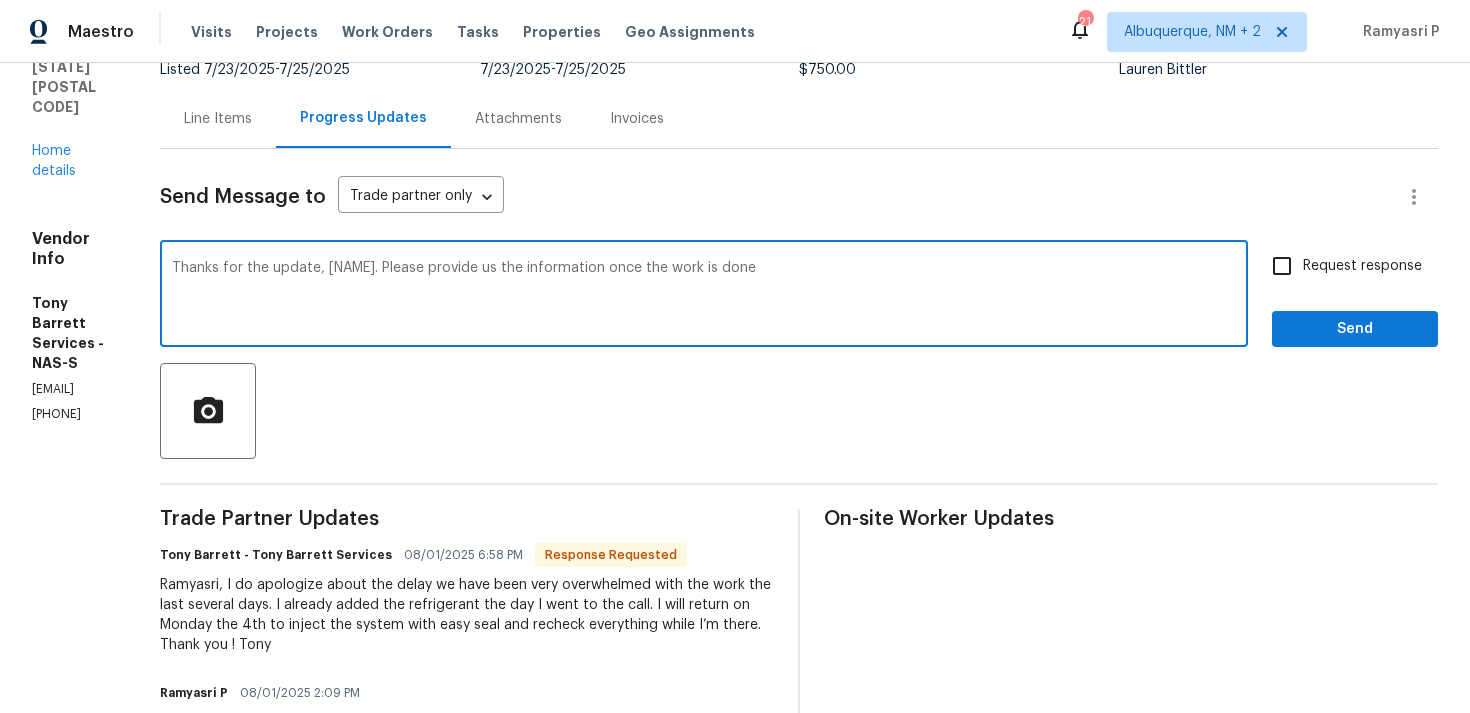 click on "Thanks for the update, [NAME]. Please provide us the information once the work is done" at bounding box center (704, 296) 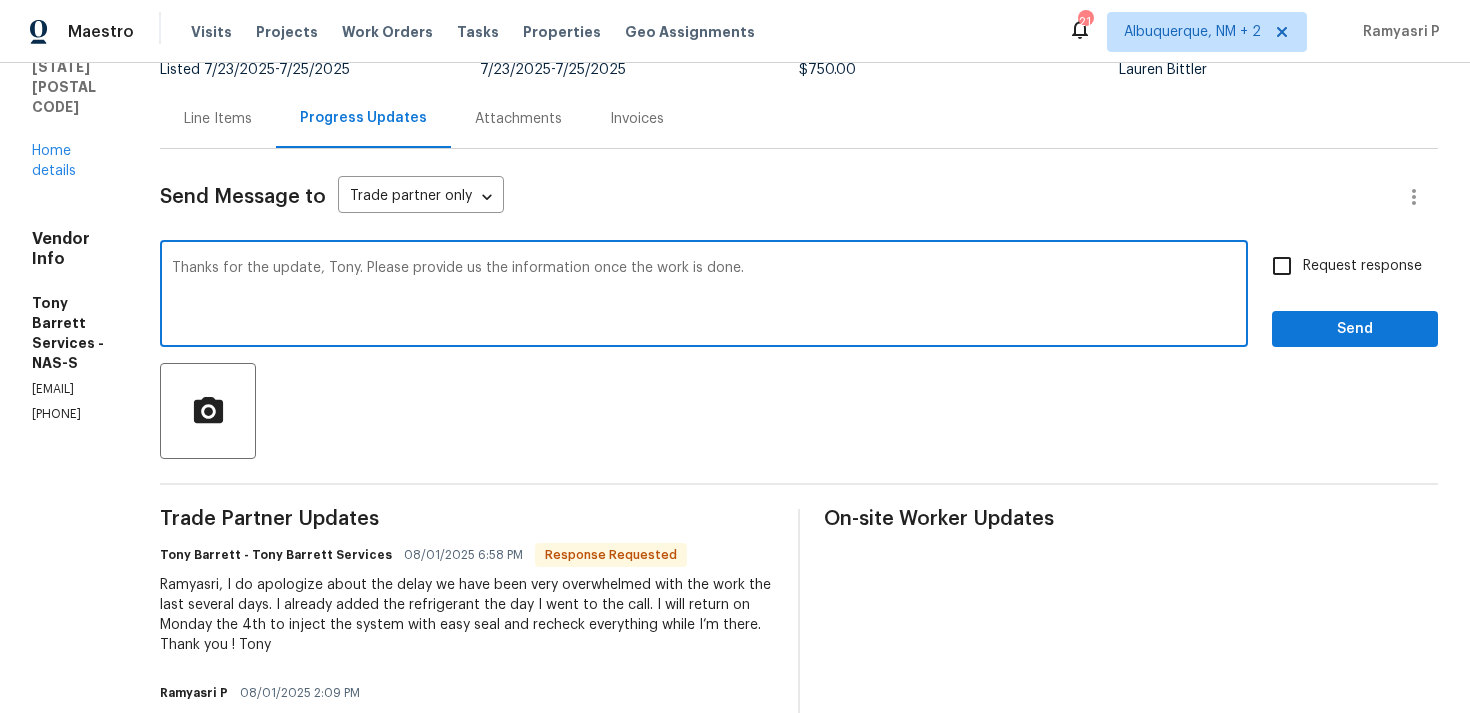 type on "Thanks for the update, Tony. Please provide us the information once the work is done." 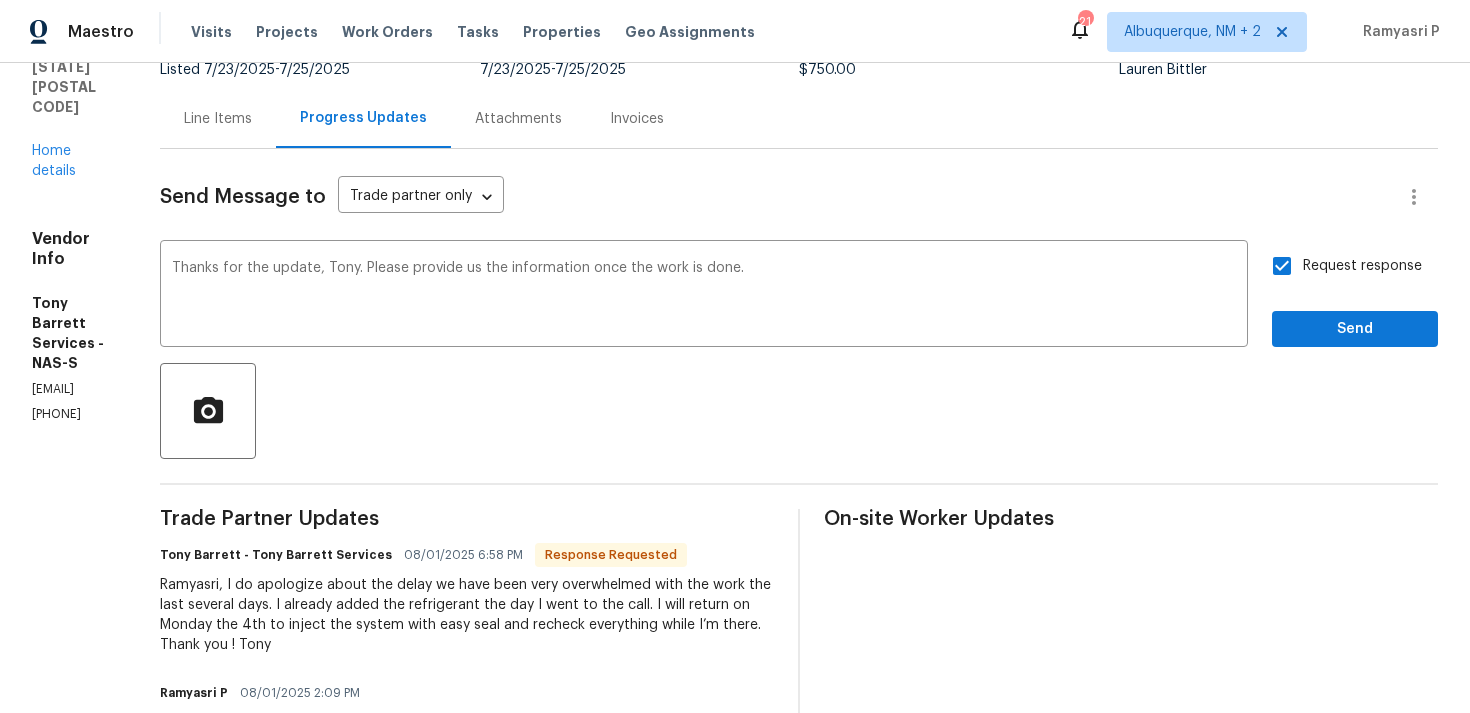 click on "Request response" at bounding box center (1362, 266) 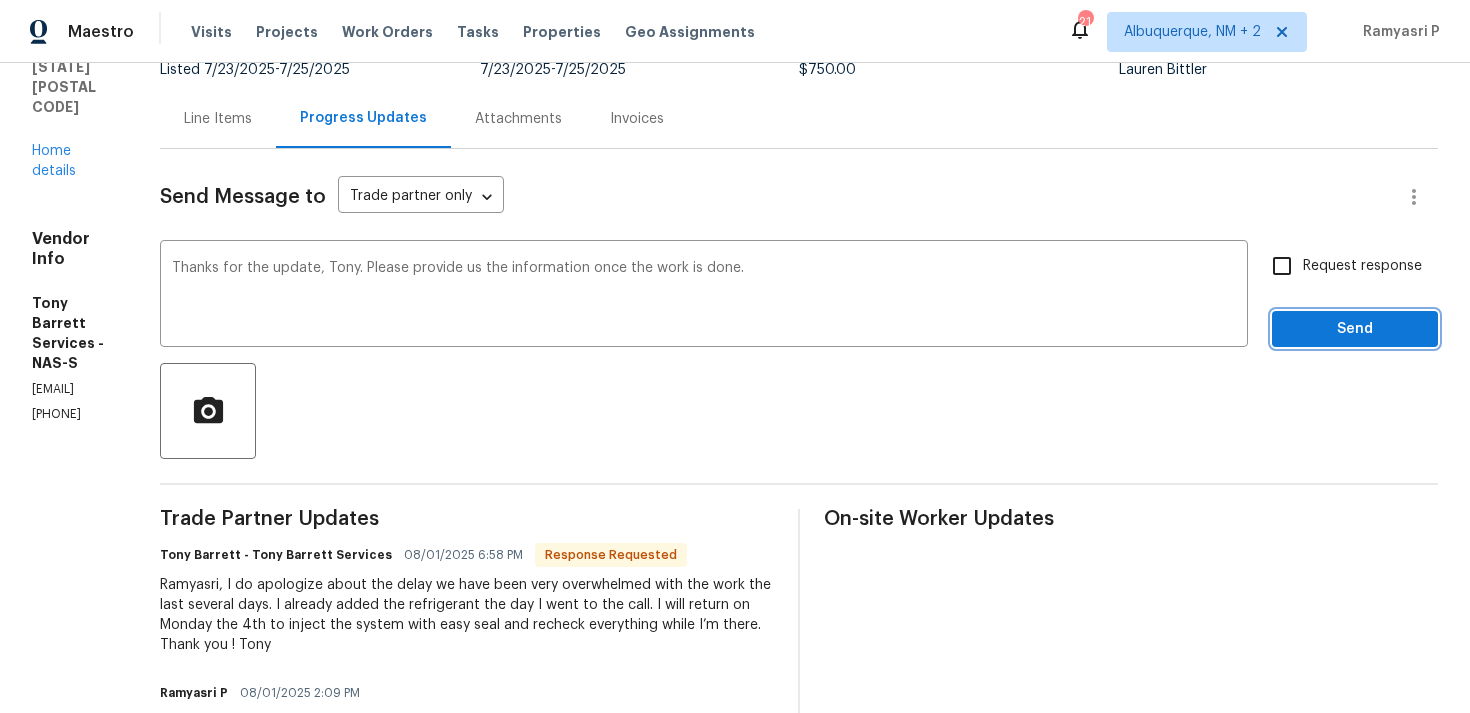 click on "Send" at bounding box center (1355, 329) 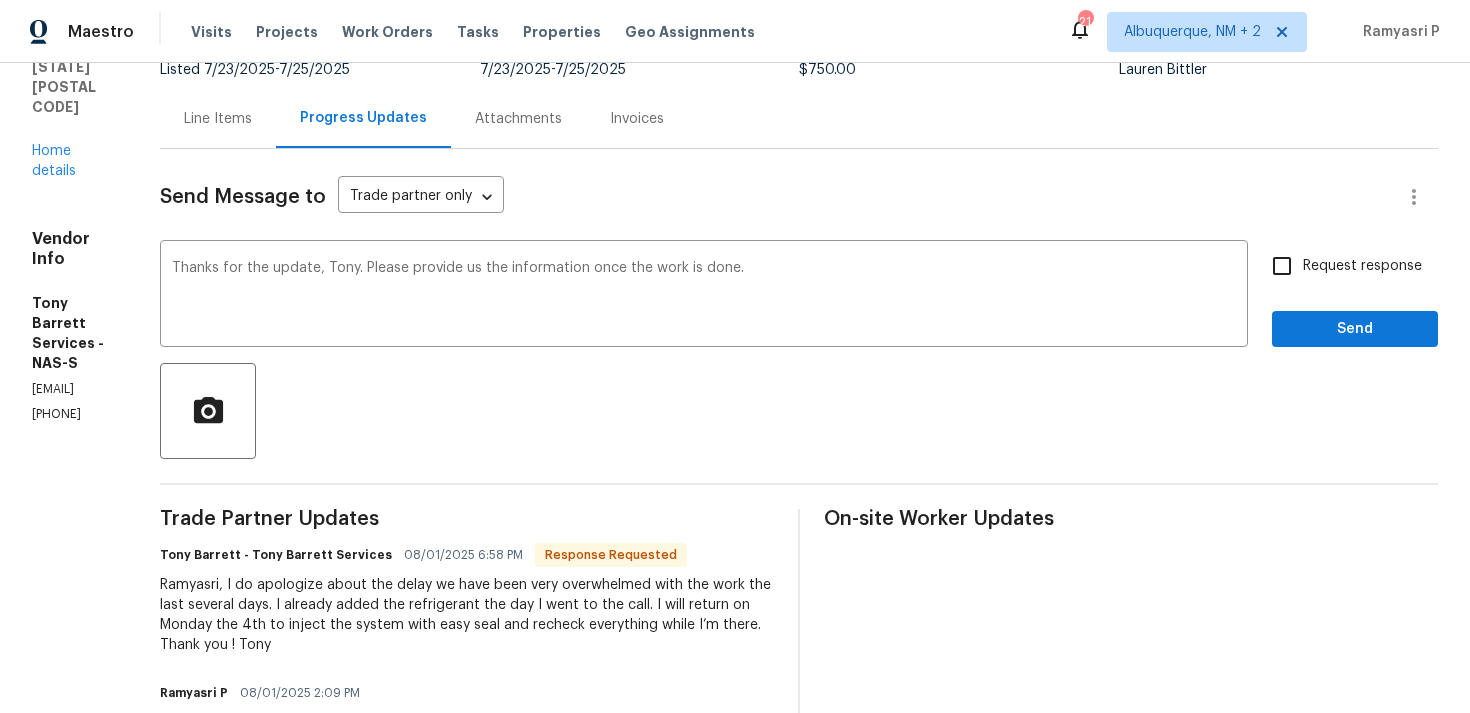 scroll, scrollTop: 34, scrollLeft: 0, axis: vertical 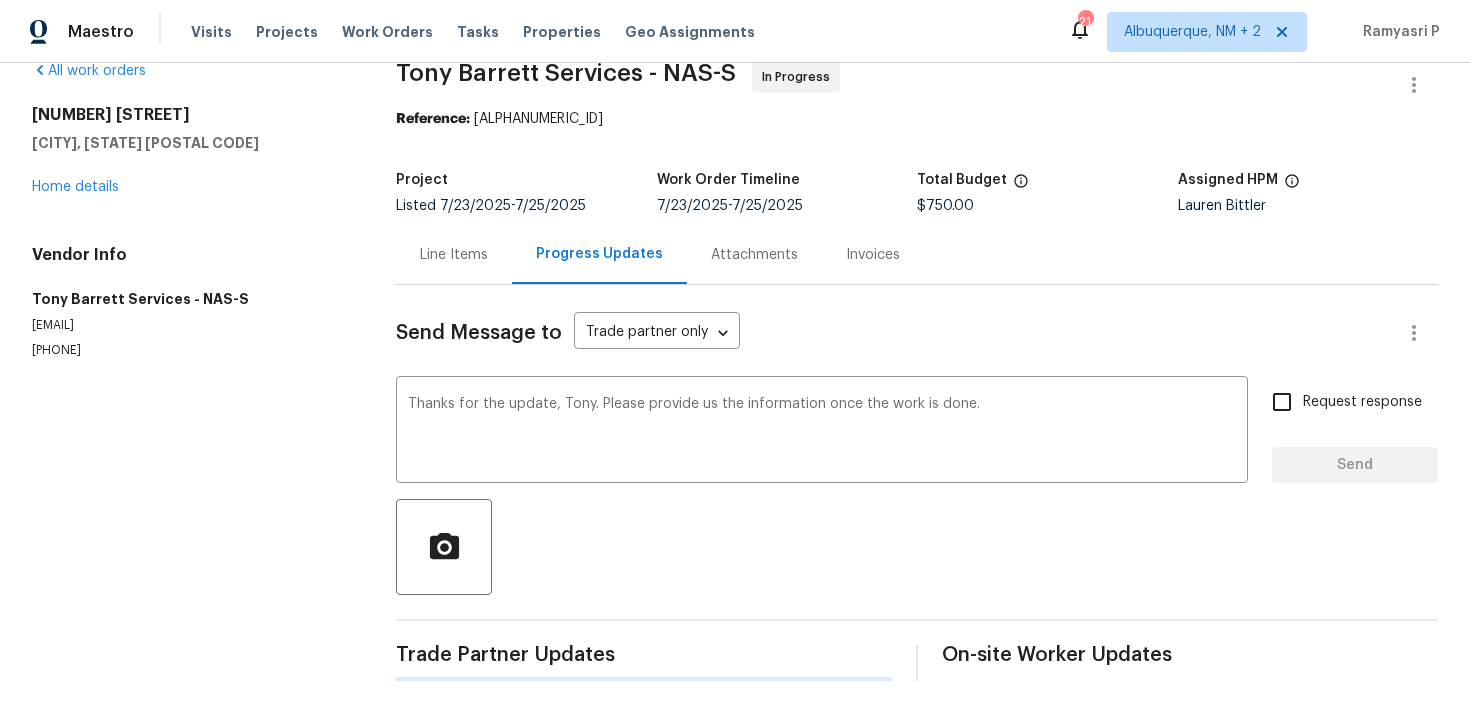 type 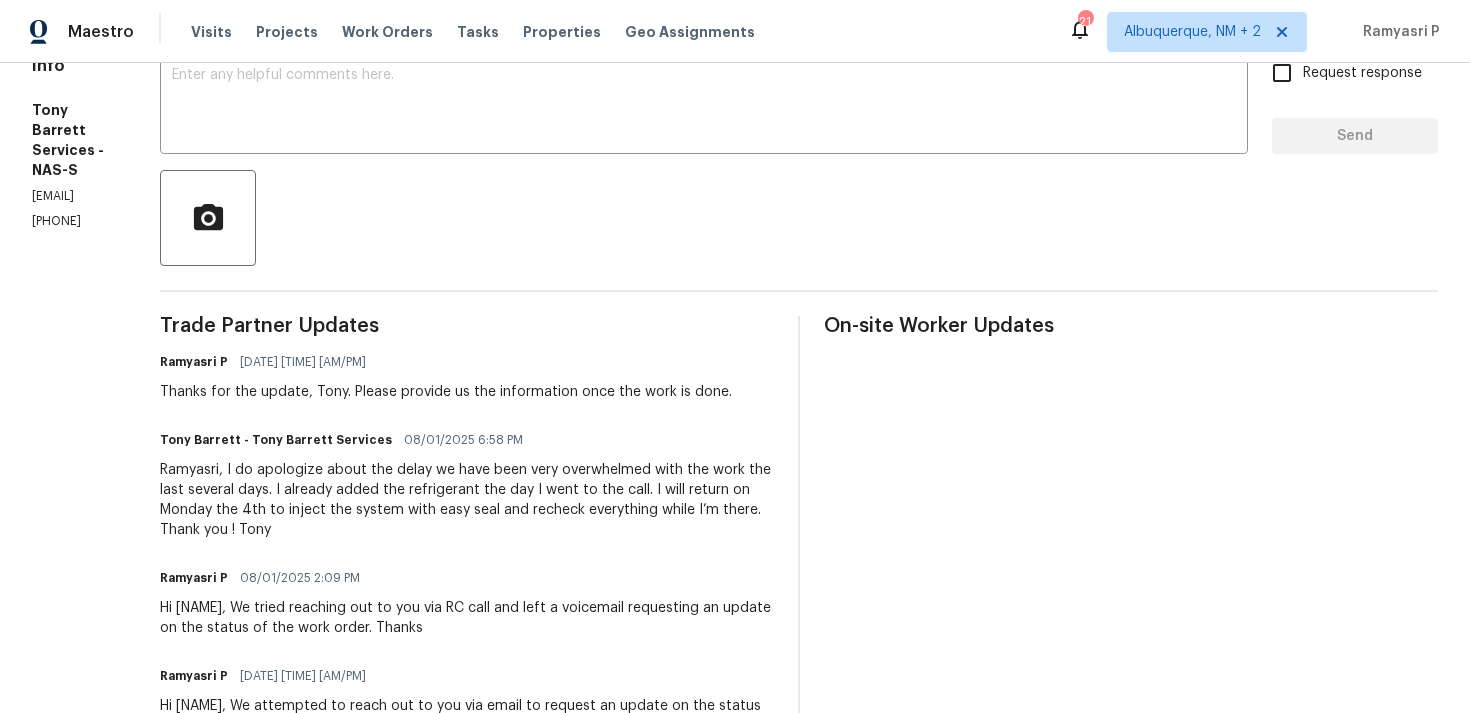 scroll, scrollTop: 390, scrollLeft: 0, axis: vertical 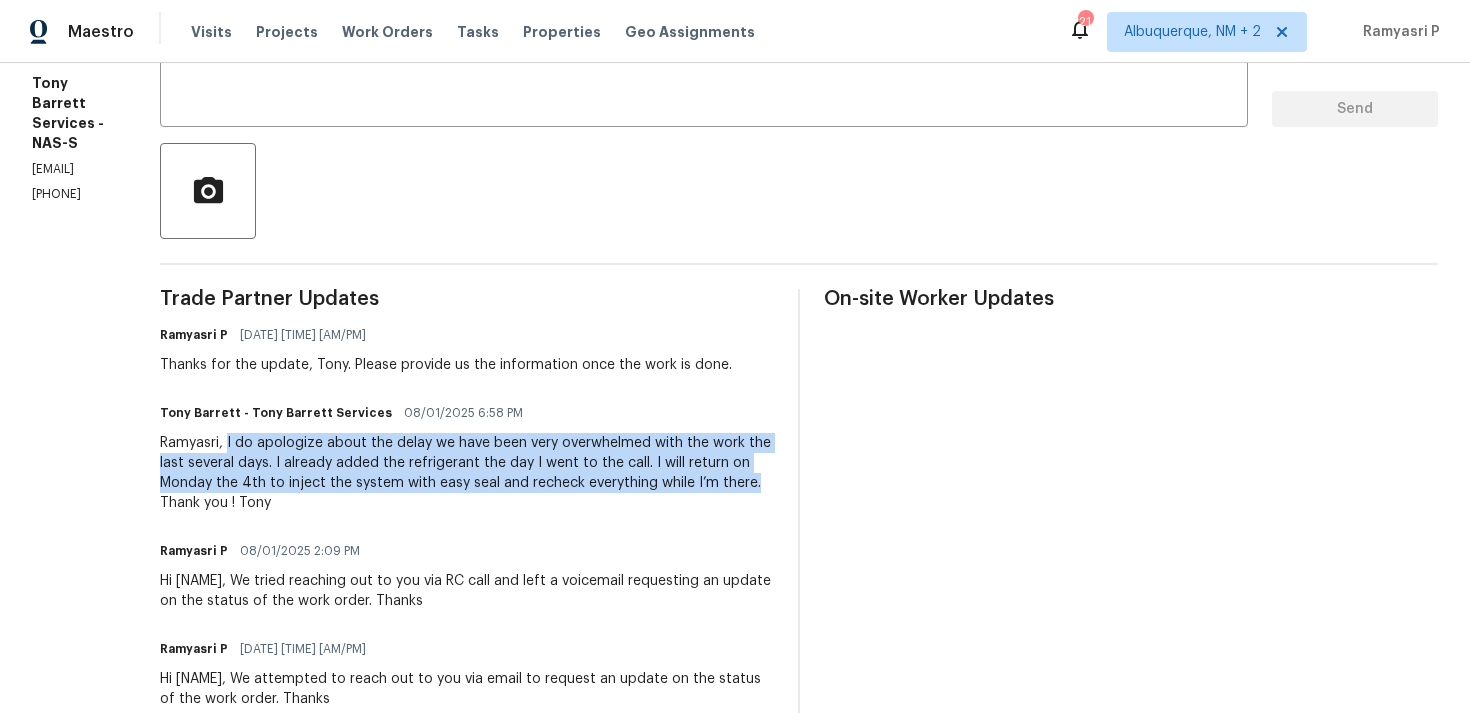 drag, startPoint x: 299, startPoint y: 443, endPoint x: 333, endPoint y: 498, distance: 64.66065 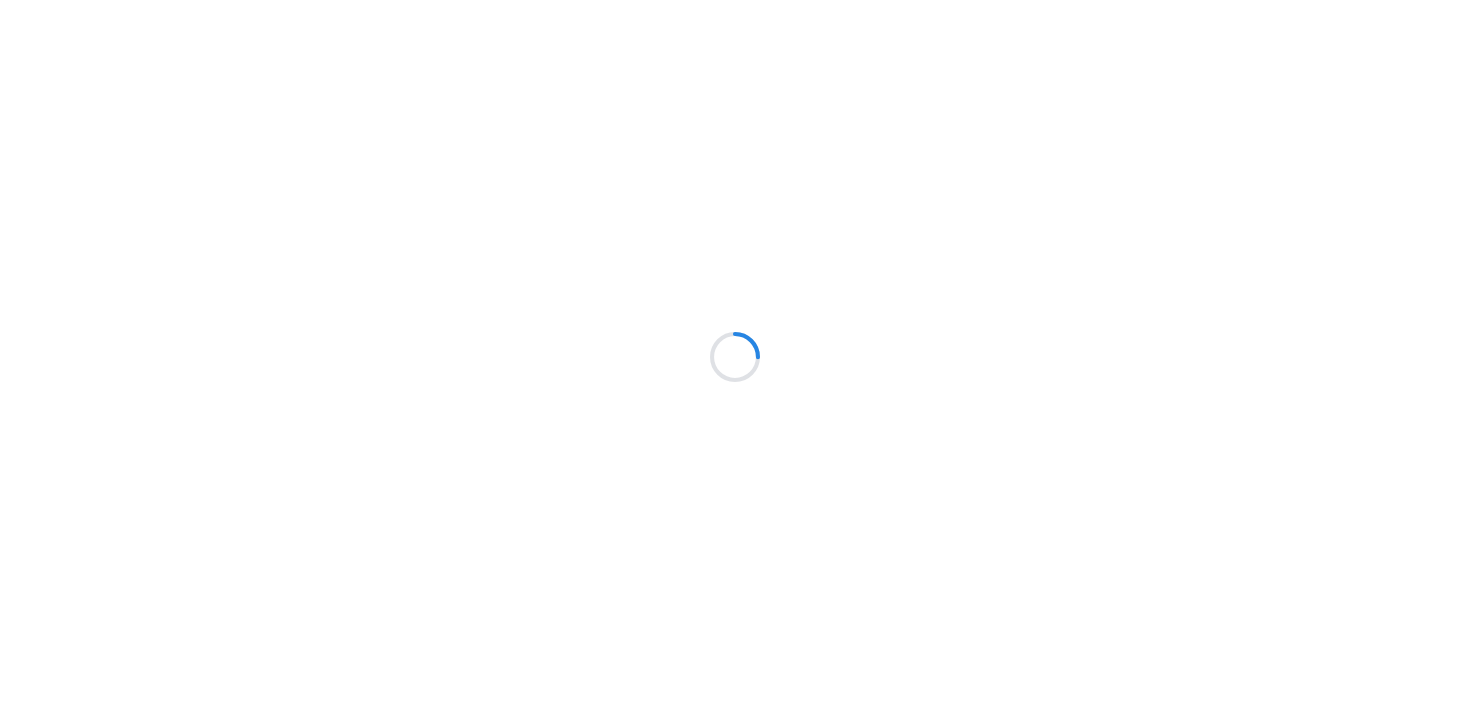 scroll, scrollTop: 0, scrollLeft: 0, axis: both 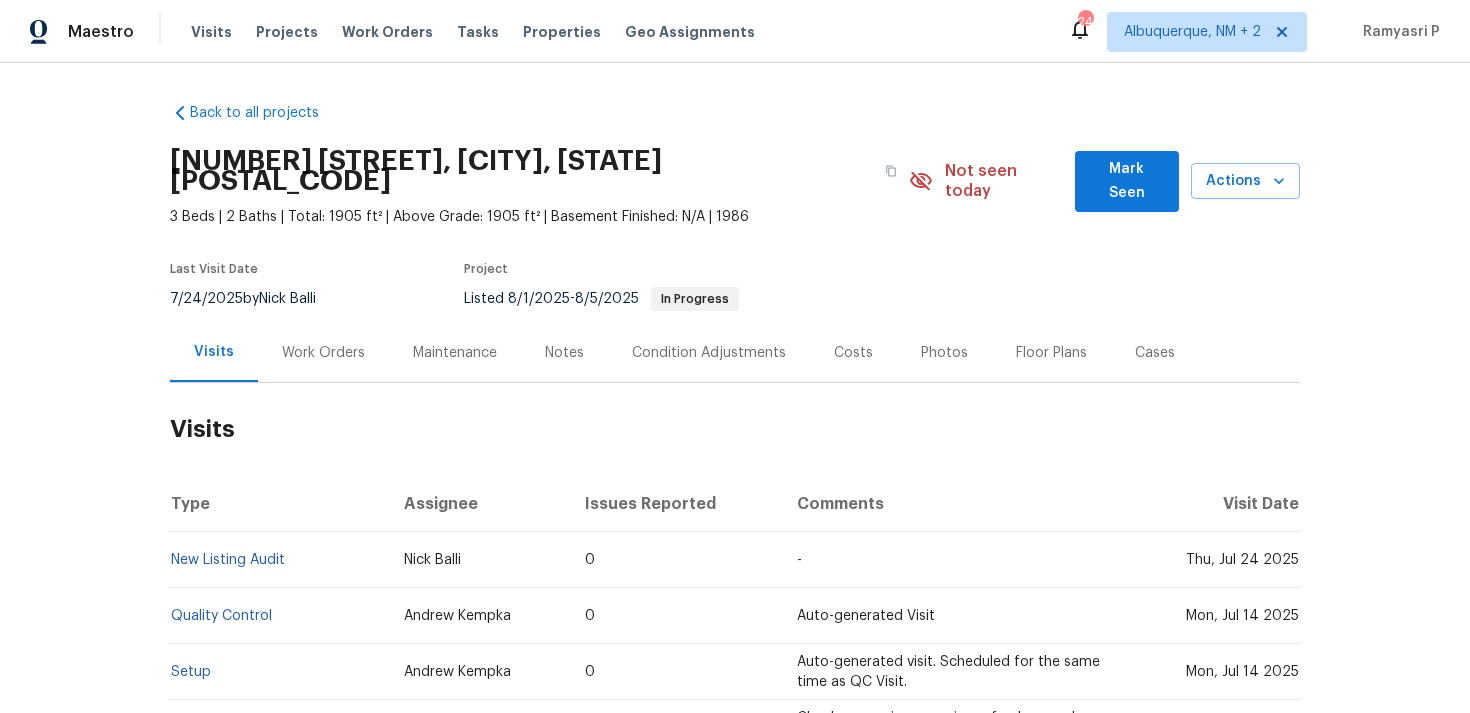 click on "Work Orders" at bounding box center (323, 352) 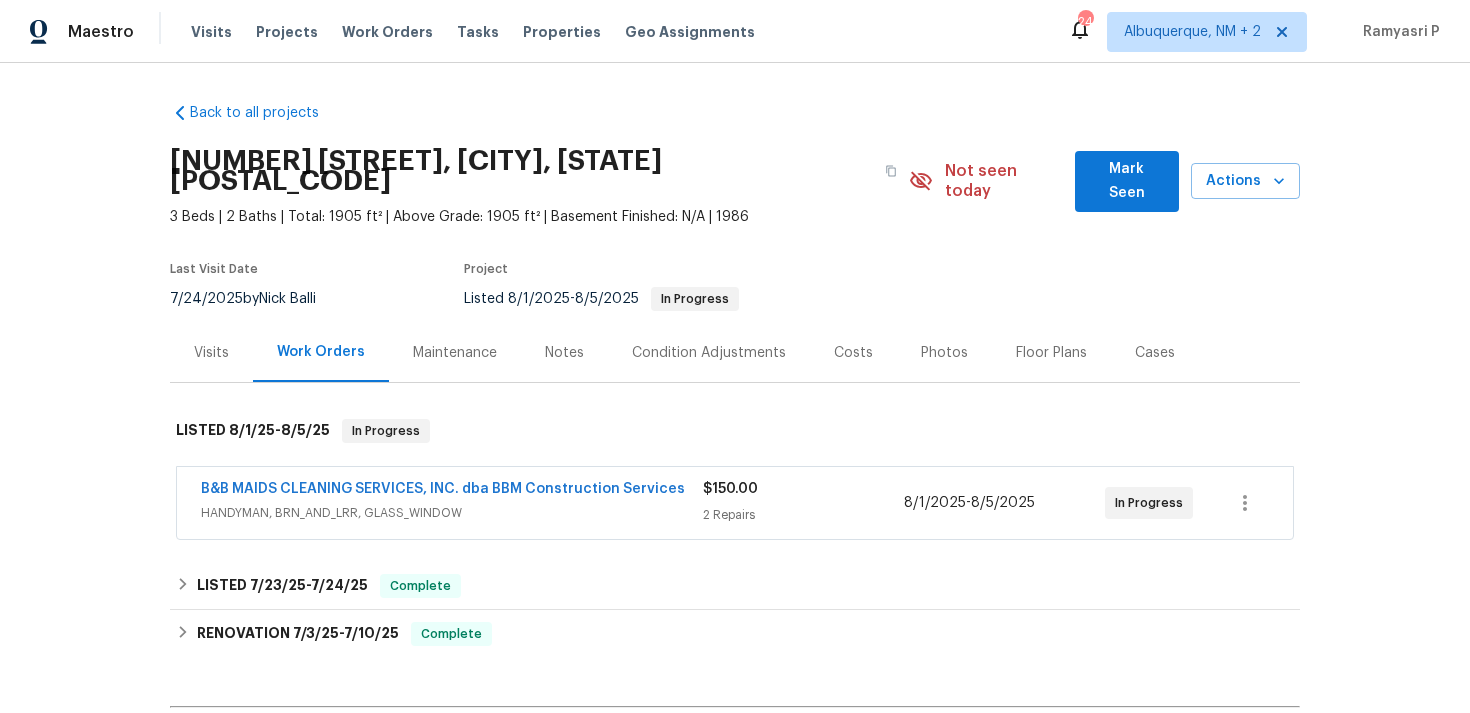 click on "Work Orders" at bounding box center [321, 352] 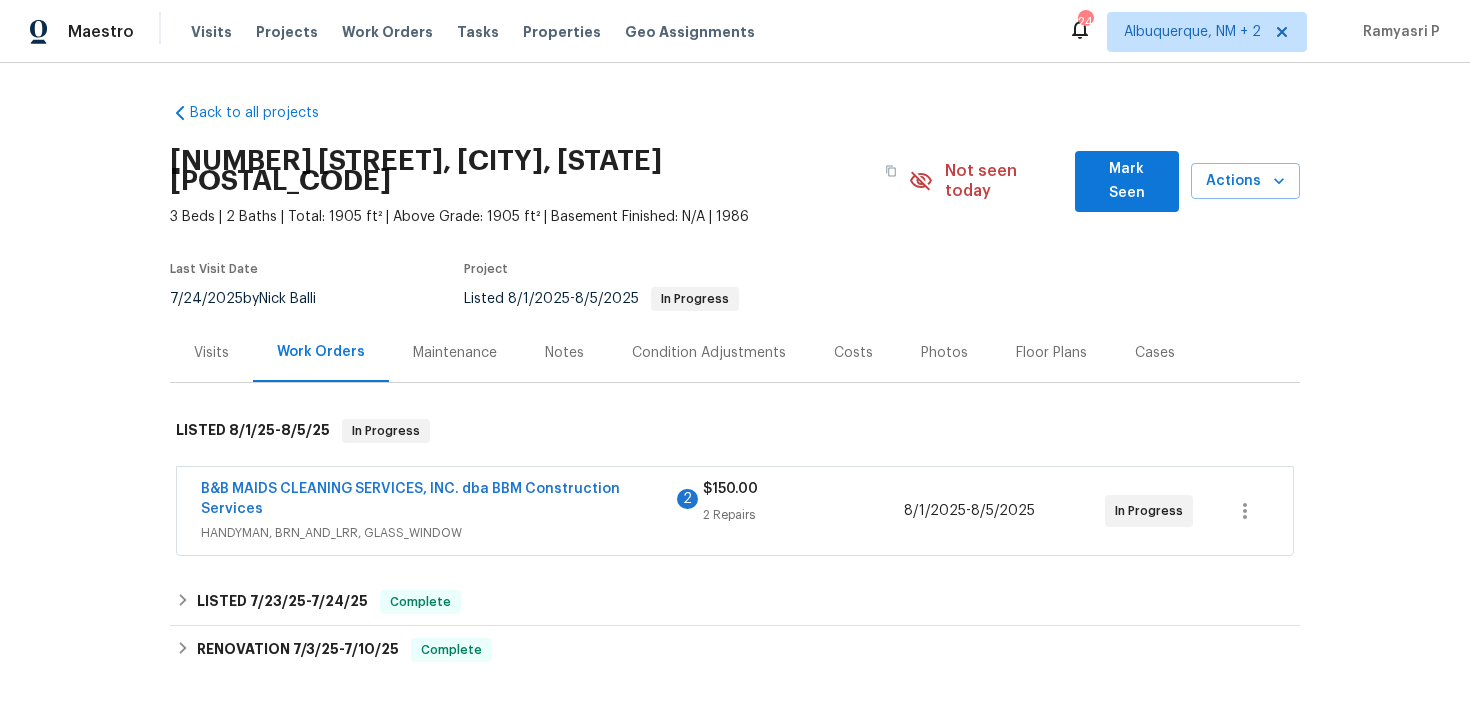 click on "Work Orders" at bounding box center [321, 352] 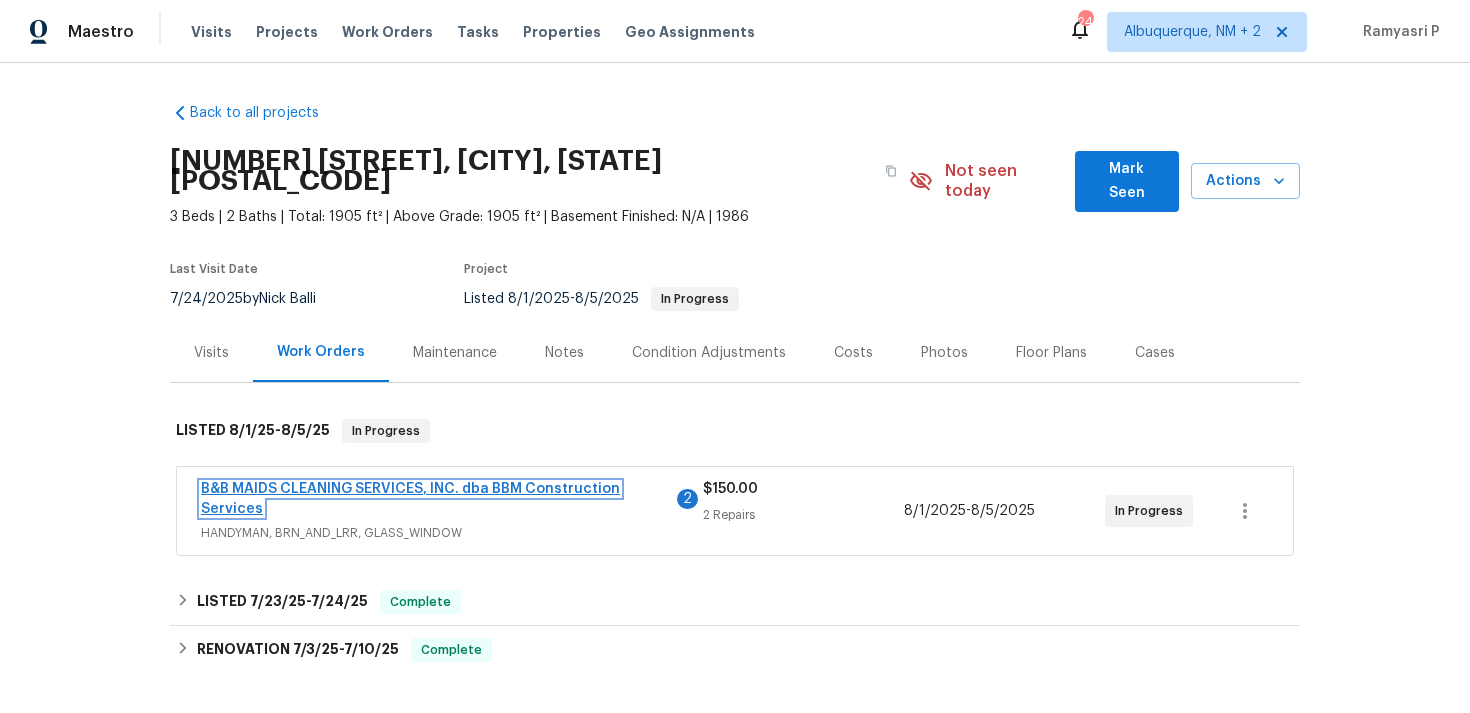 click on "B&B MAIDS CLEANING SERVICES, INC. dba BBM Construction Services" at bounding box center (410, 499) 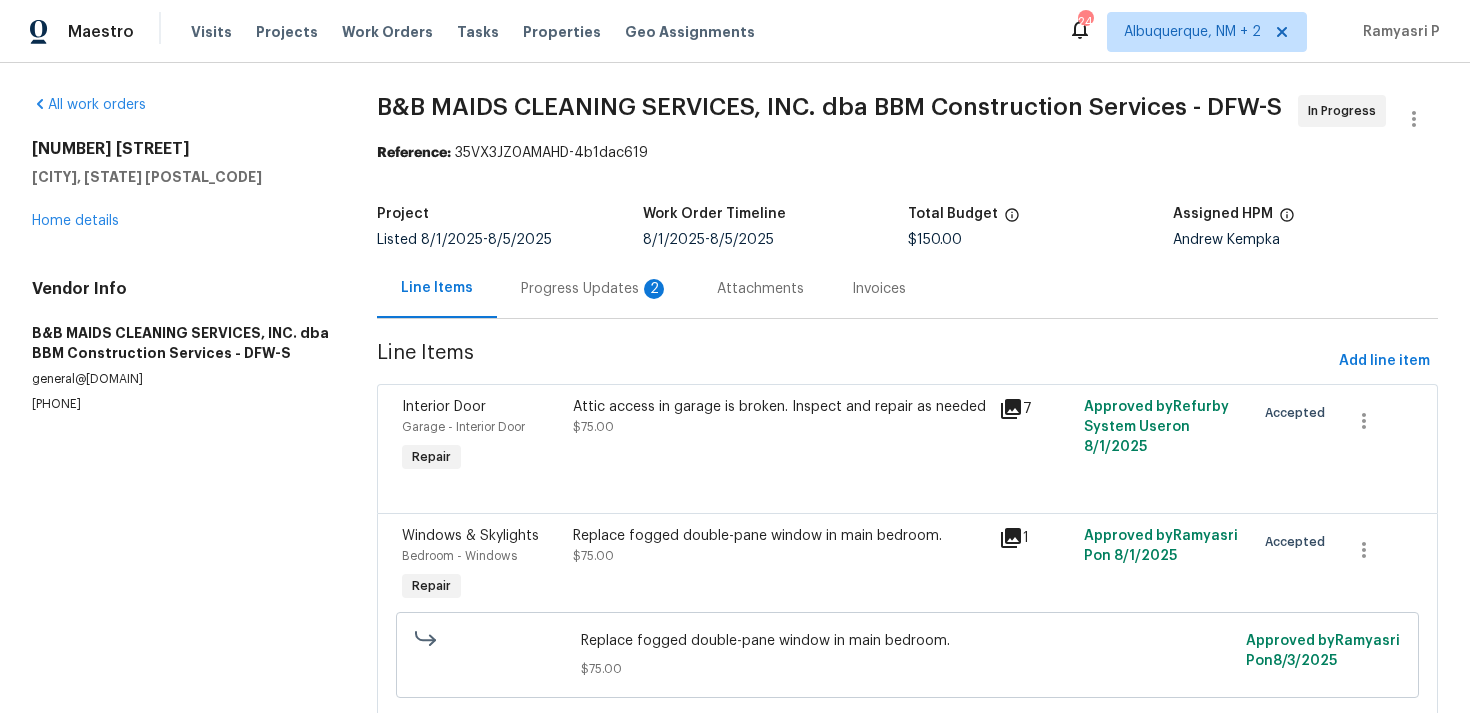 click on "Progress Updates 2" at bounding box center (595, 288) 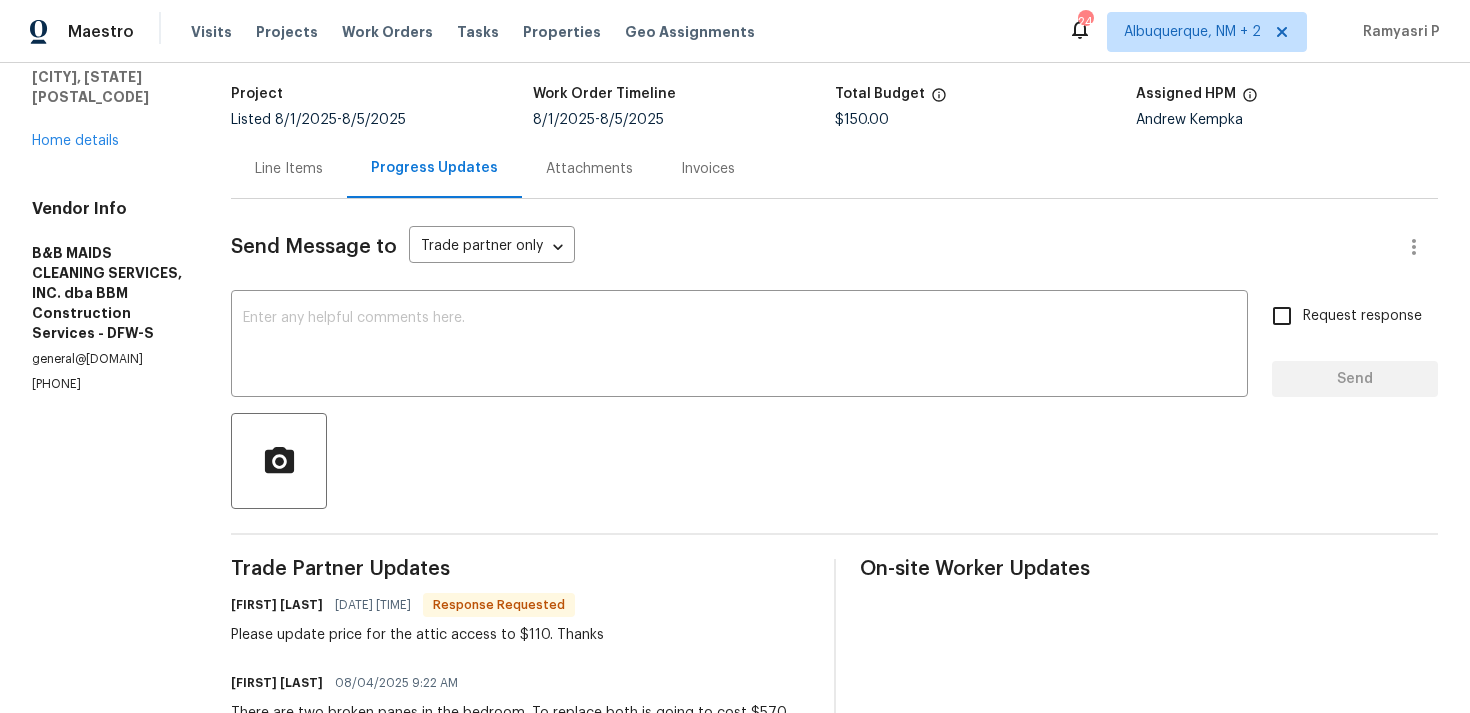 scroll, scrollTop: 0, scrollLeft: 0, axis: both 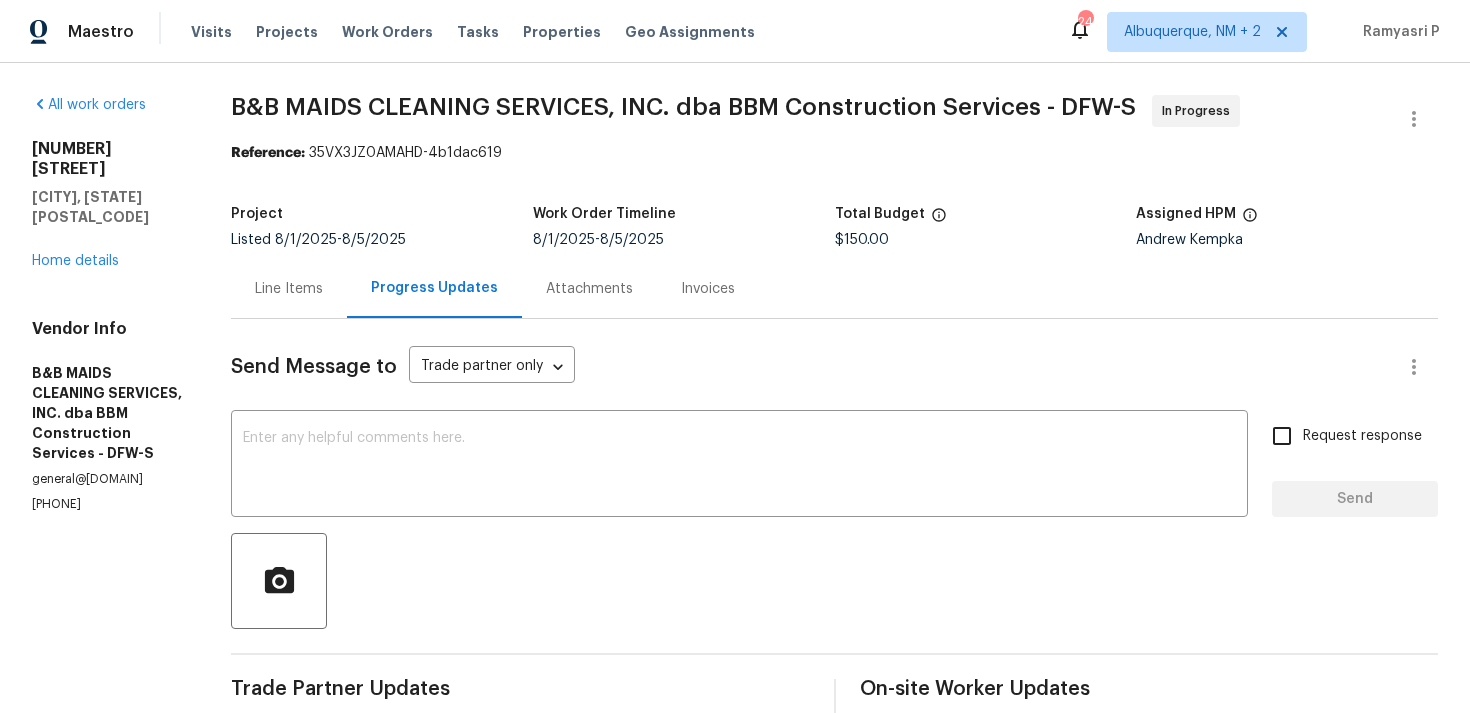 click on "Line Items" at bounding box center (289, 289) 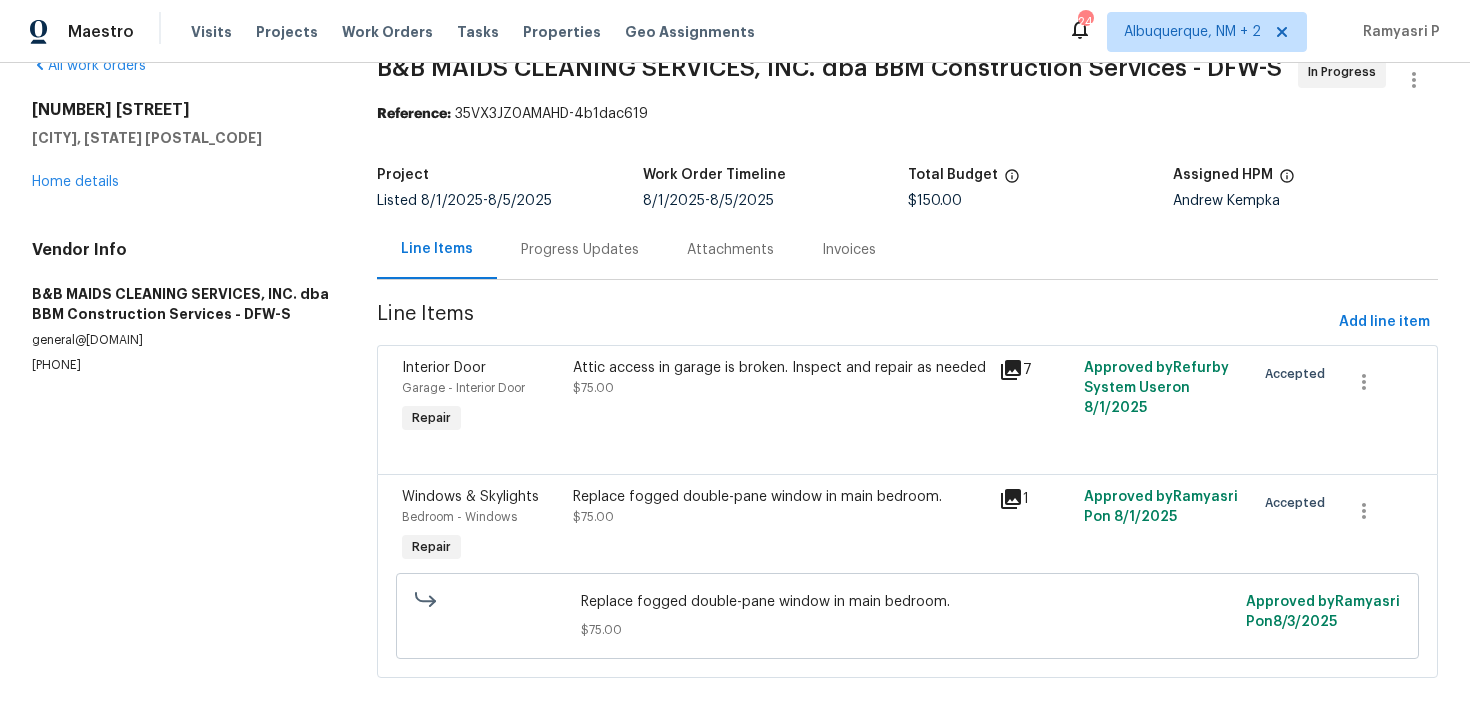 scroll, scrollTop: 61, scrollLeft: 0, axis: vertical 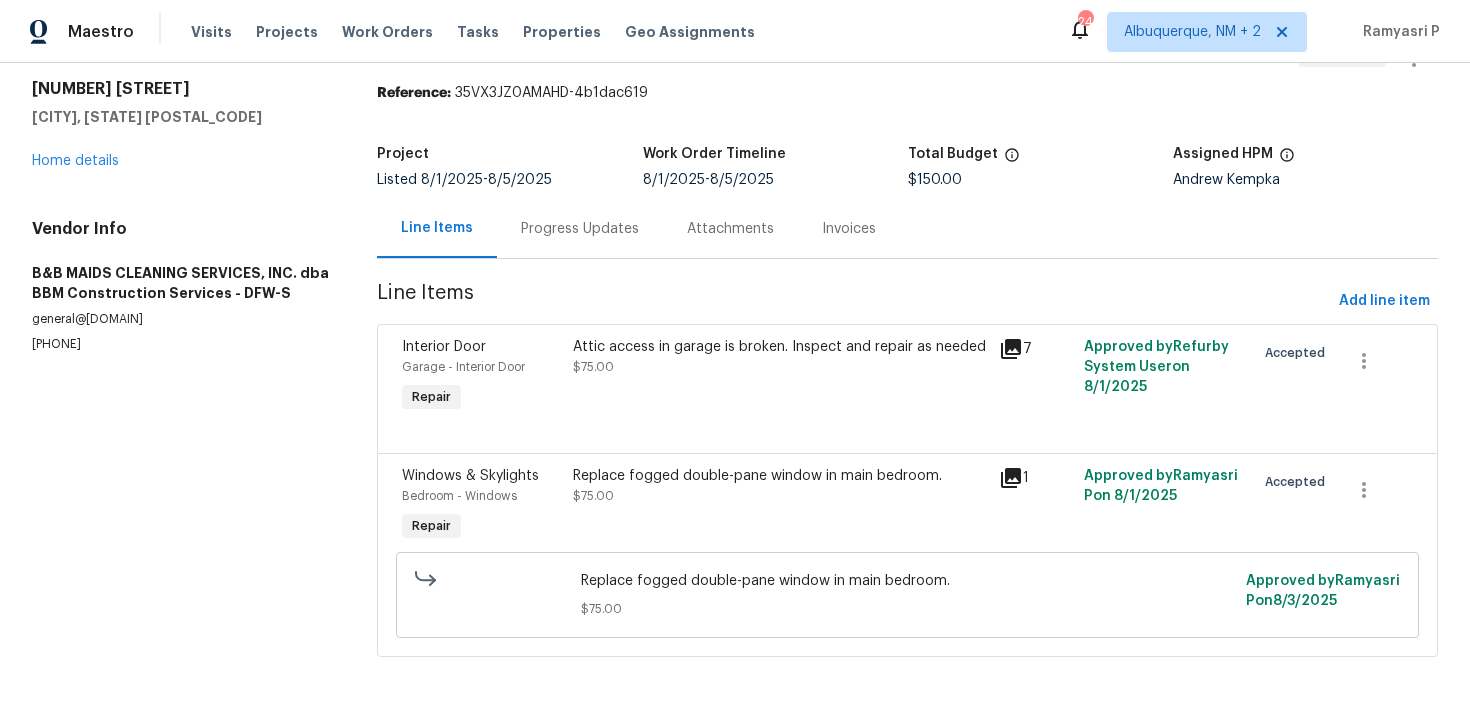 click on "Progress Updates" at bounding box center [580, 229] 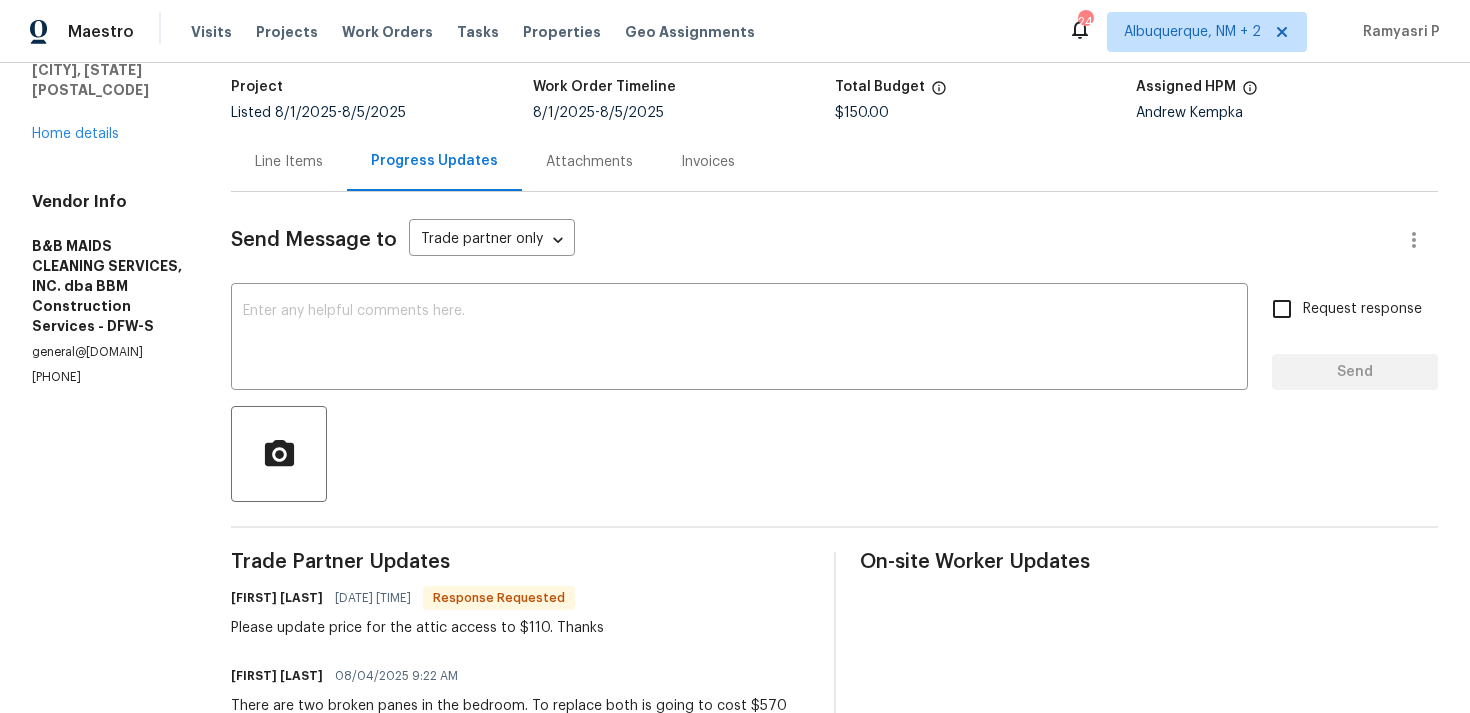 scroll, scrollTop: 26, scrollLeft: 0, axis: vertical 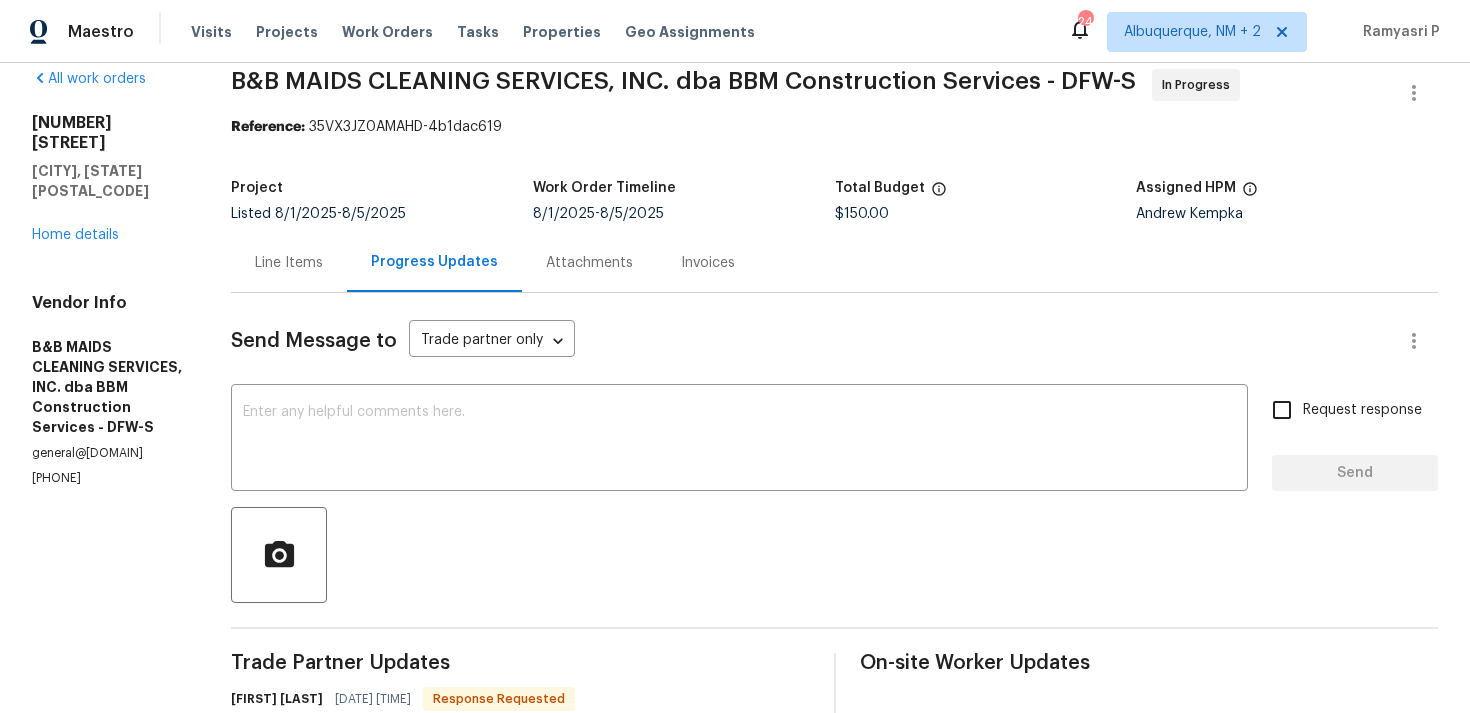 click on "Line Items" at bounding box center [289, 263] 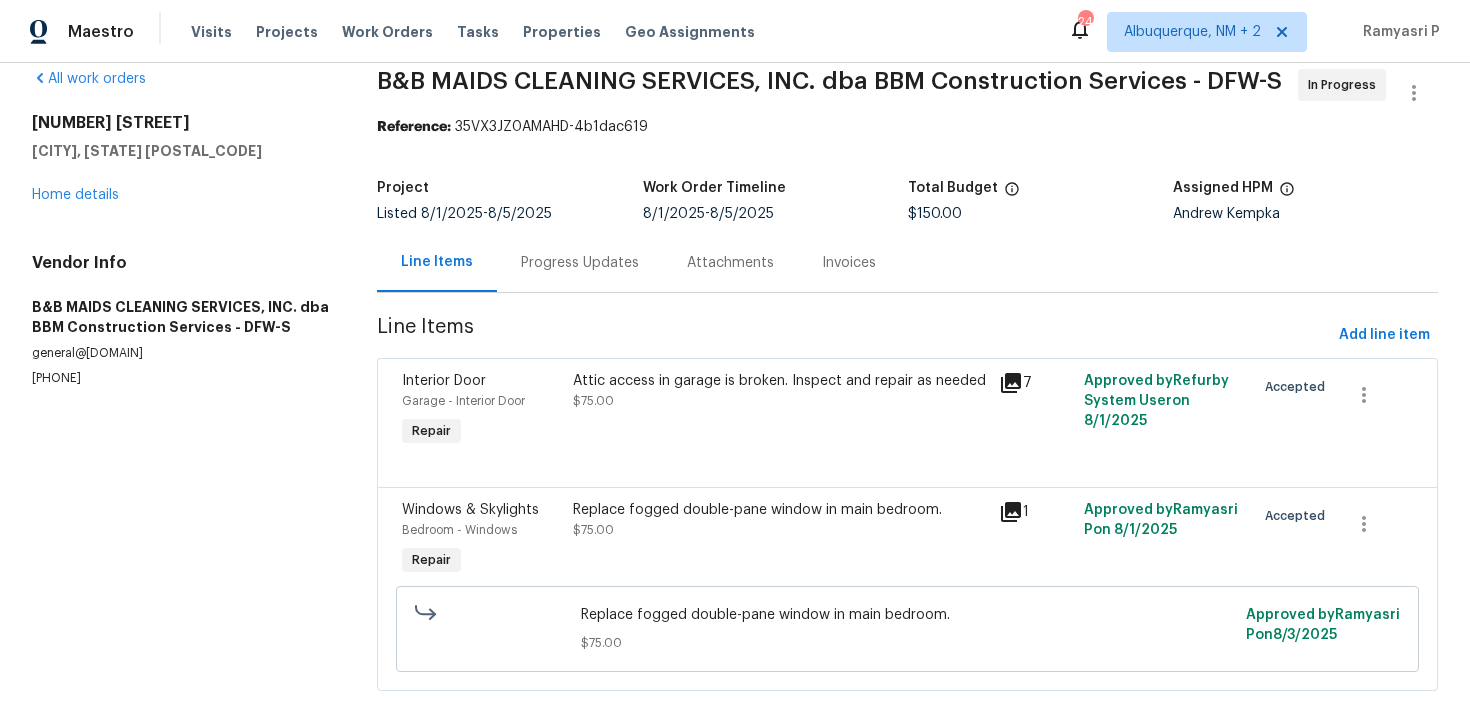 click on "Progress Updates" at bounding box center [580, 263] 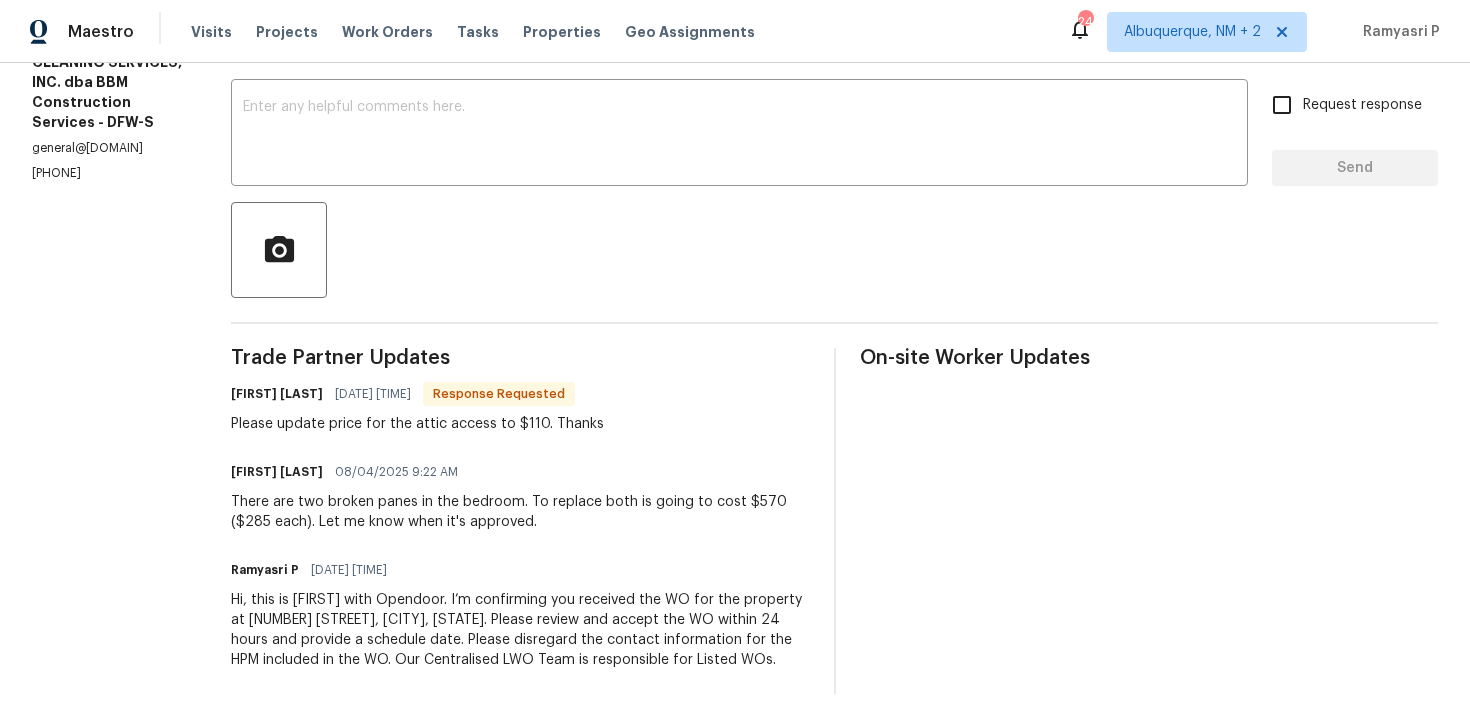scroll, scrollTop: 295, scrollLeft: 0, axis: vertical 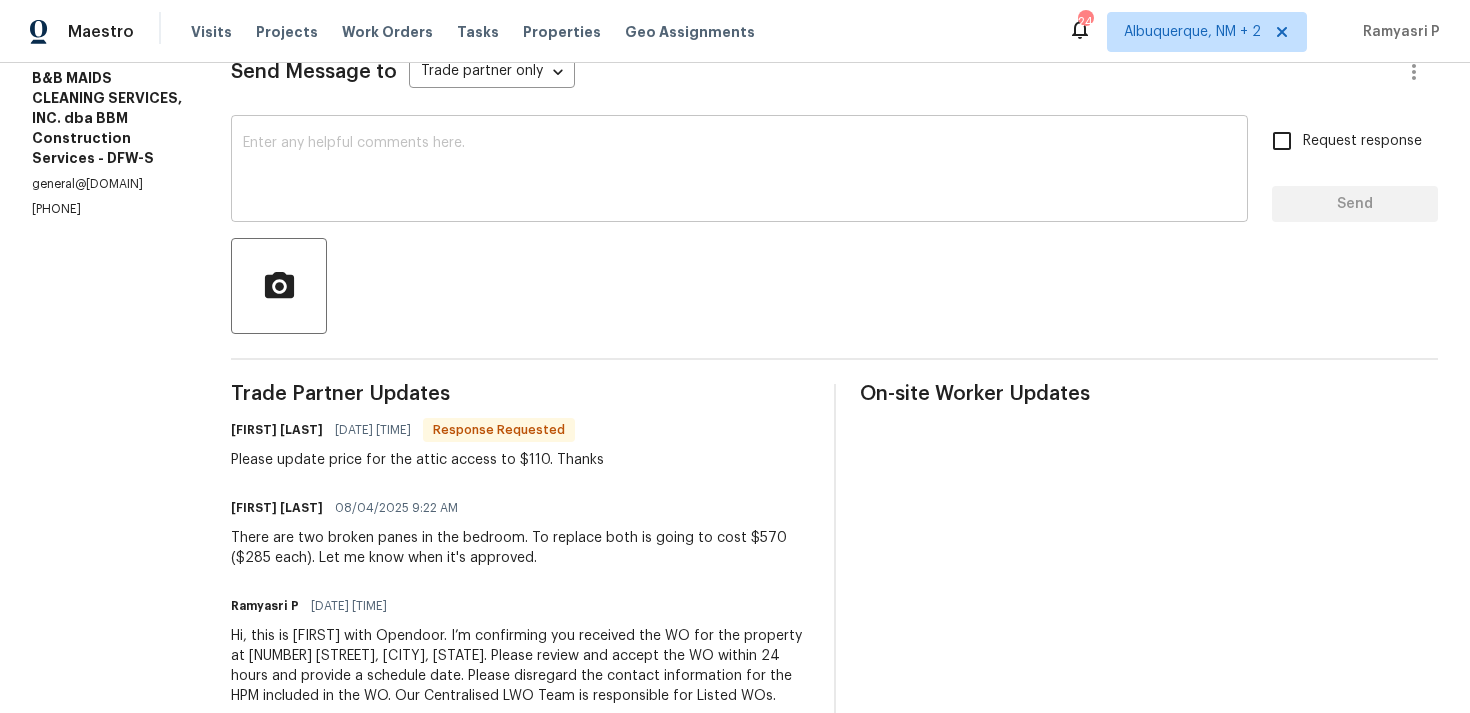 click at bounding box center [739, 171] 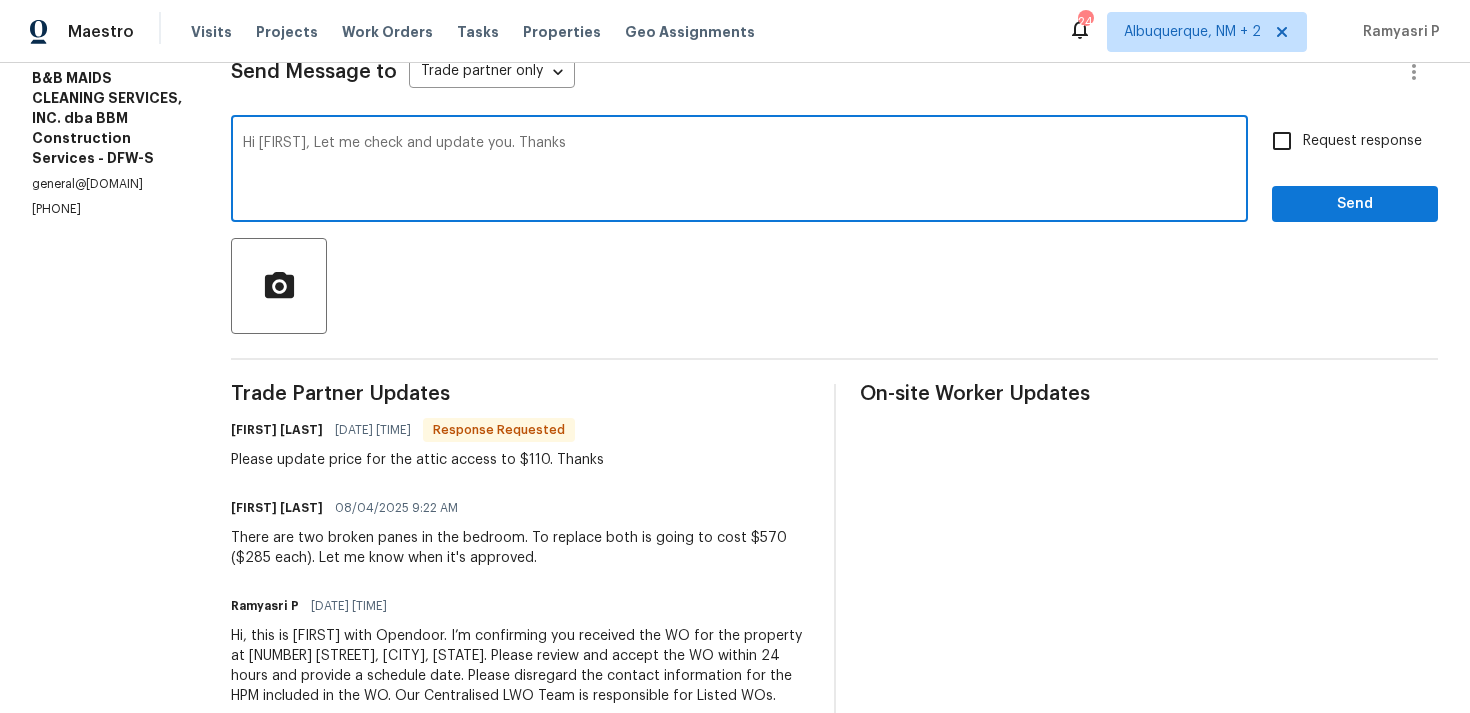 type on "Hi Allan, Let me check and update you. Thanks" 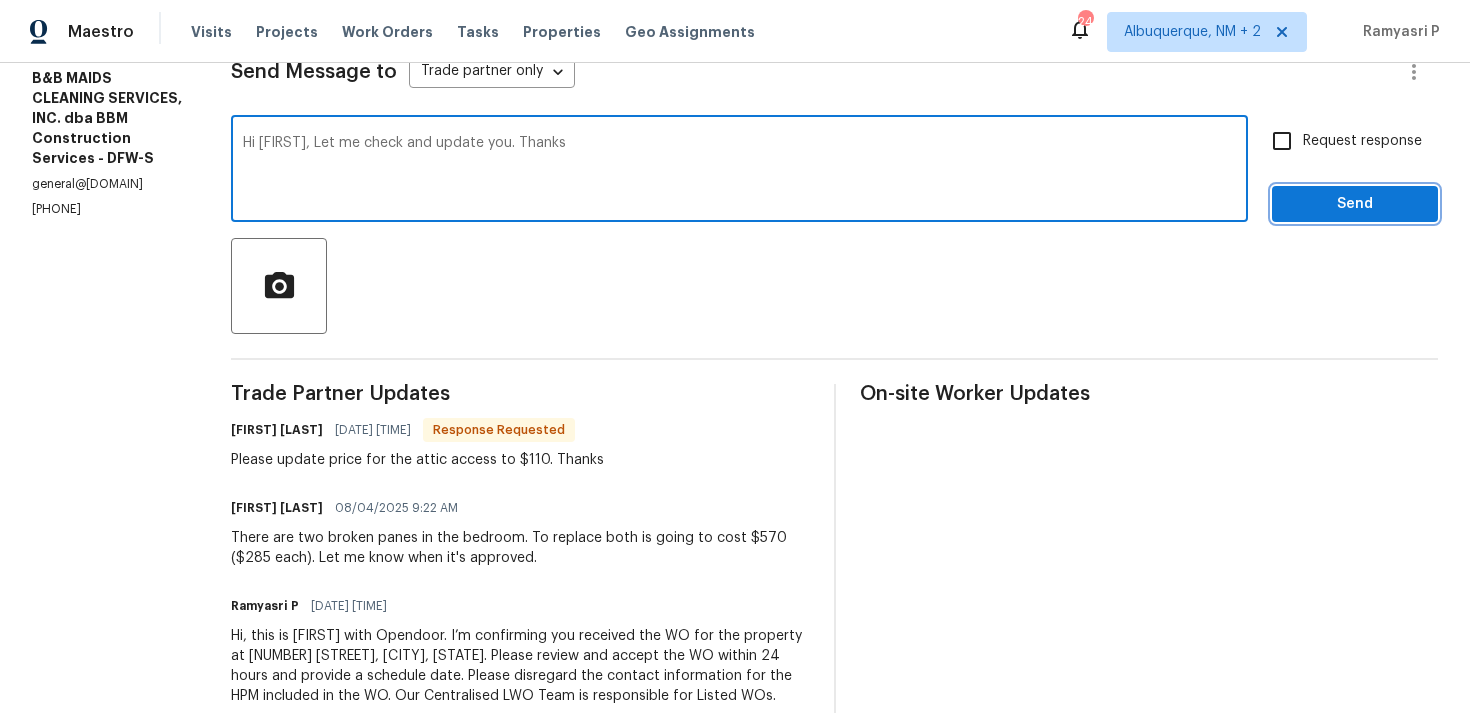 click on "Send" at bounding box center [1355, 204] 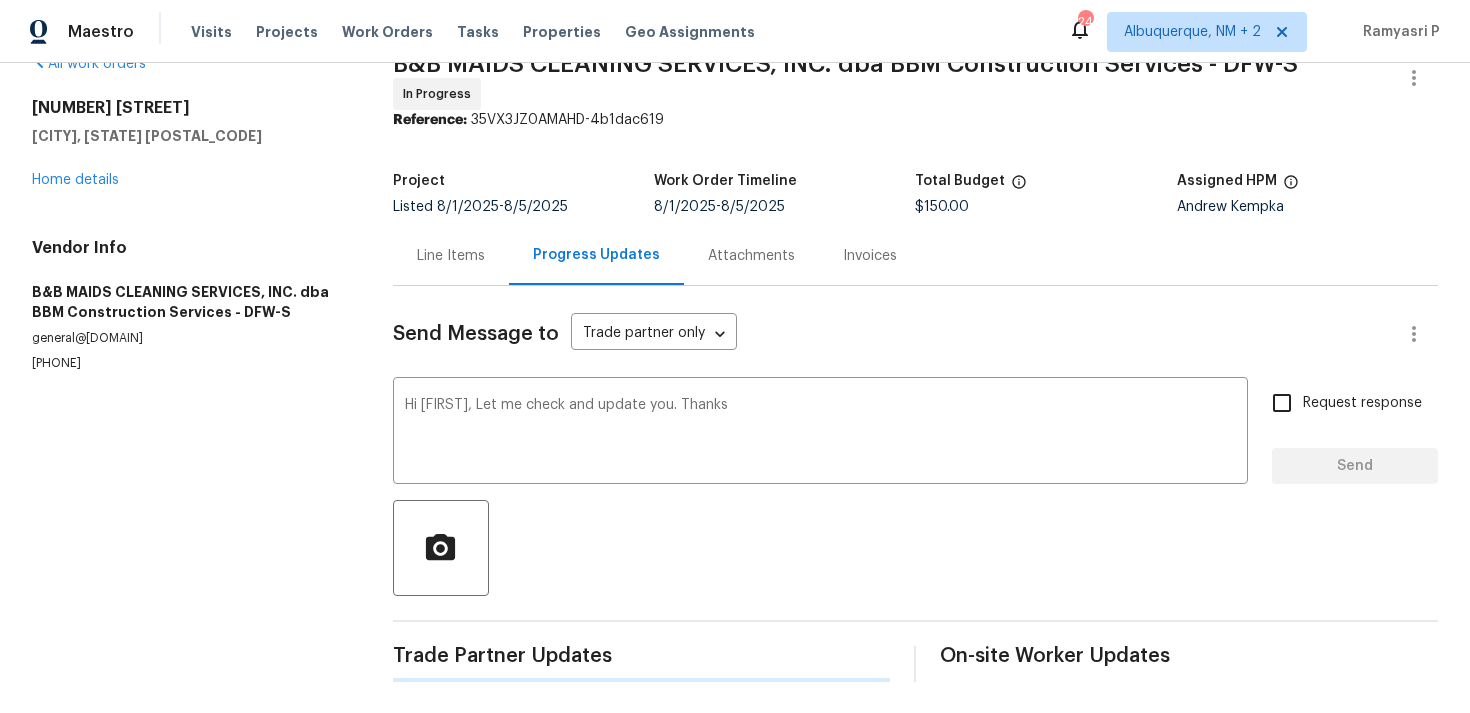 type 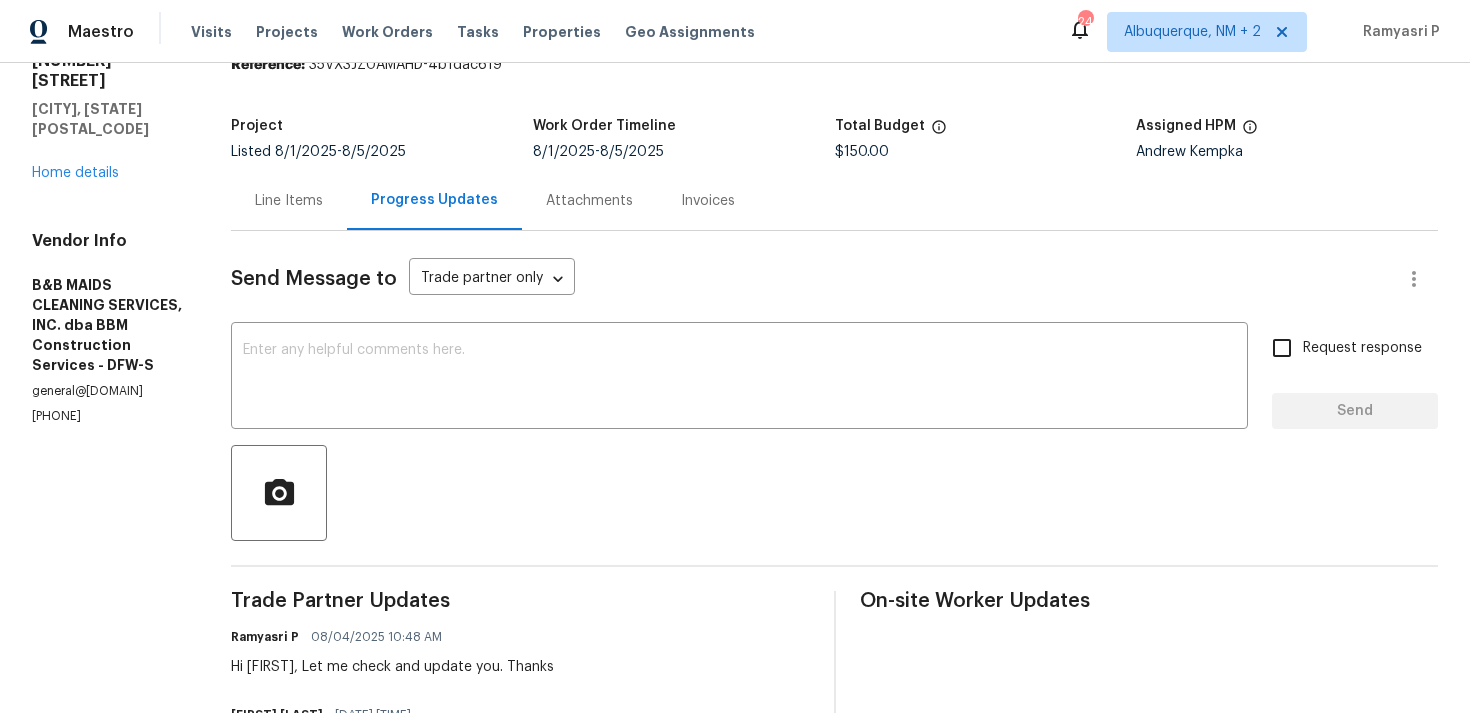 scroll, scrollTop: 0, scrollLeft: 0, axis: both 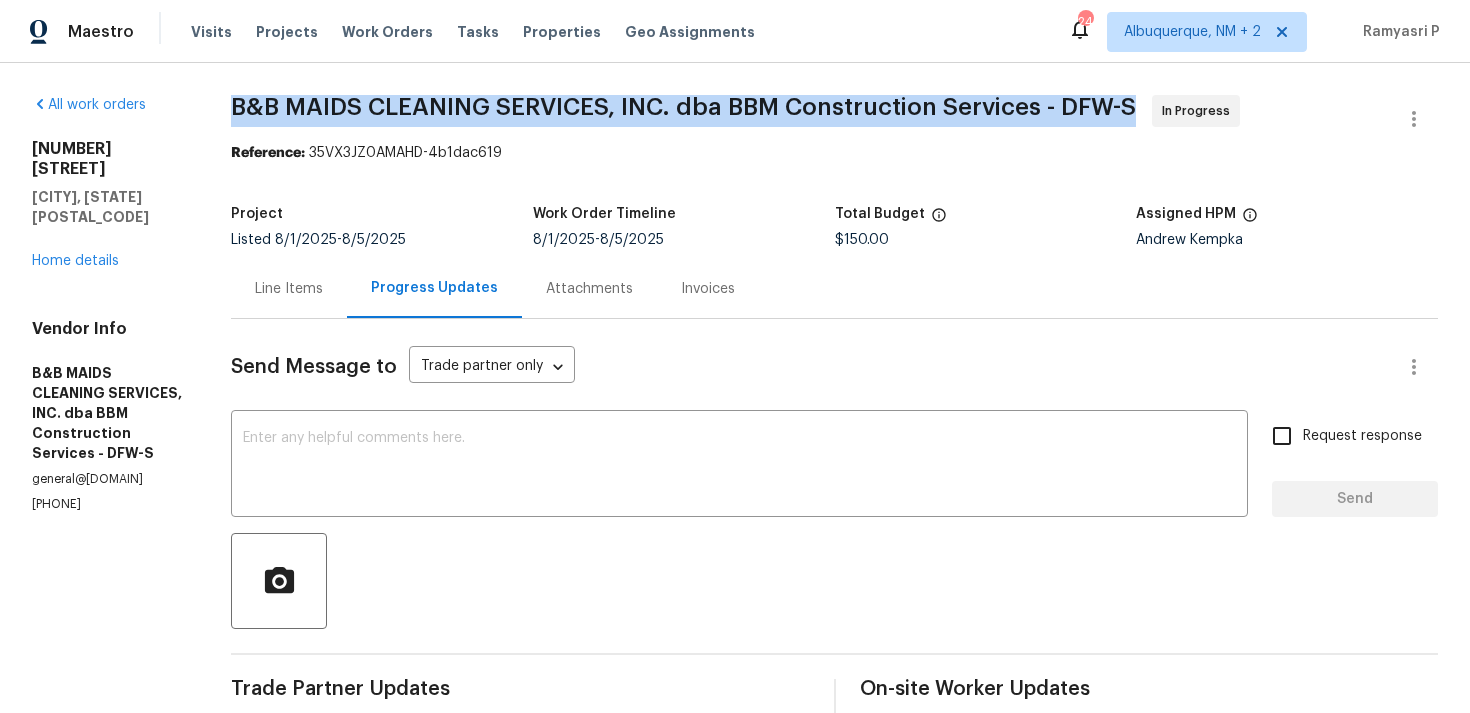 drag, startPoint x: 310, startPoint y: 99, endPoint x: 1228, endPoint y: 117, distance: 918.17645 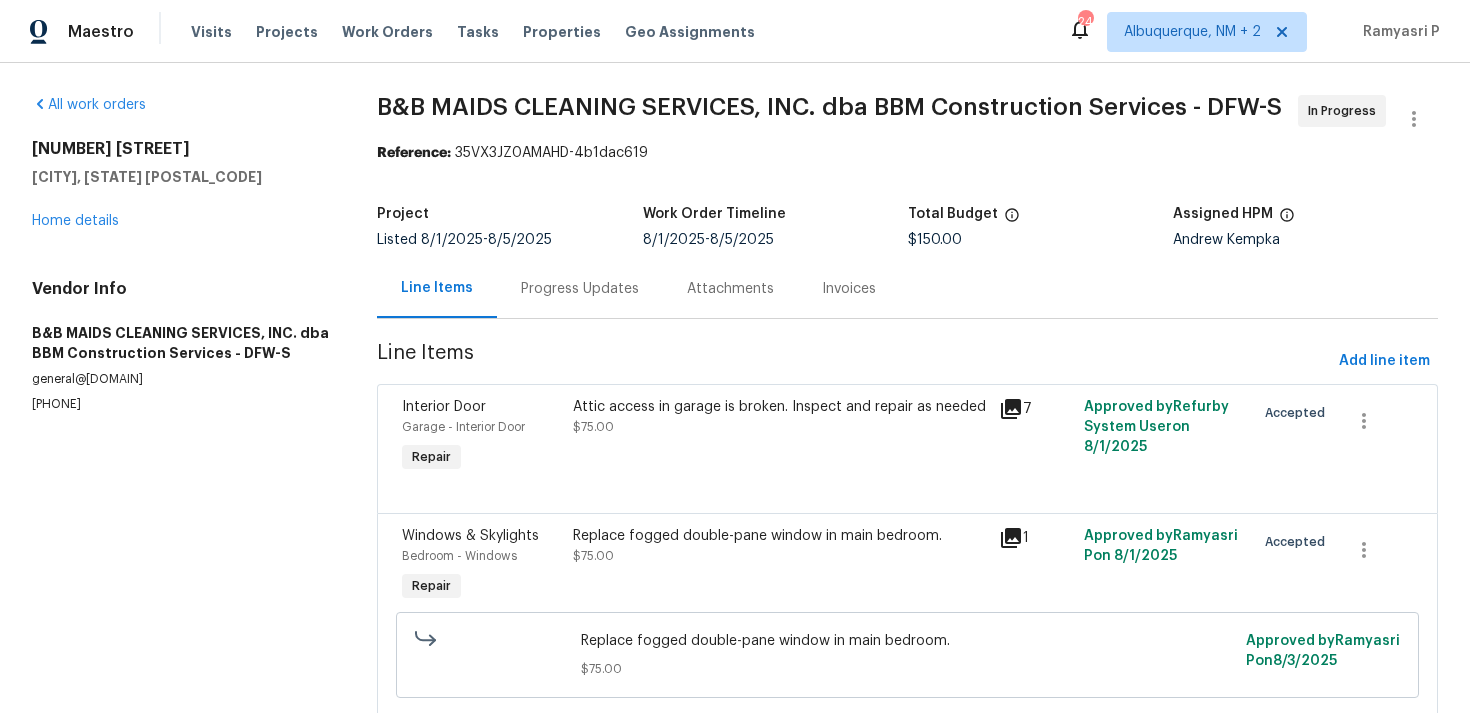 scroll, scrollTop: 61, scrollLeft: 0, axis: vertical 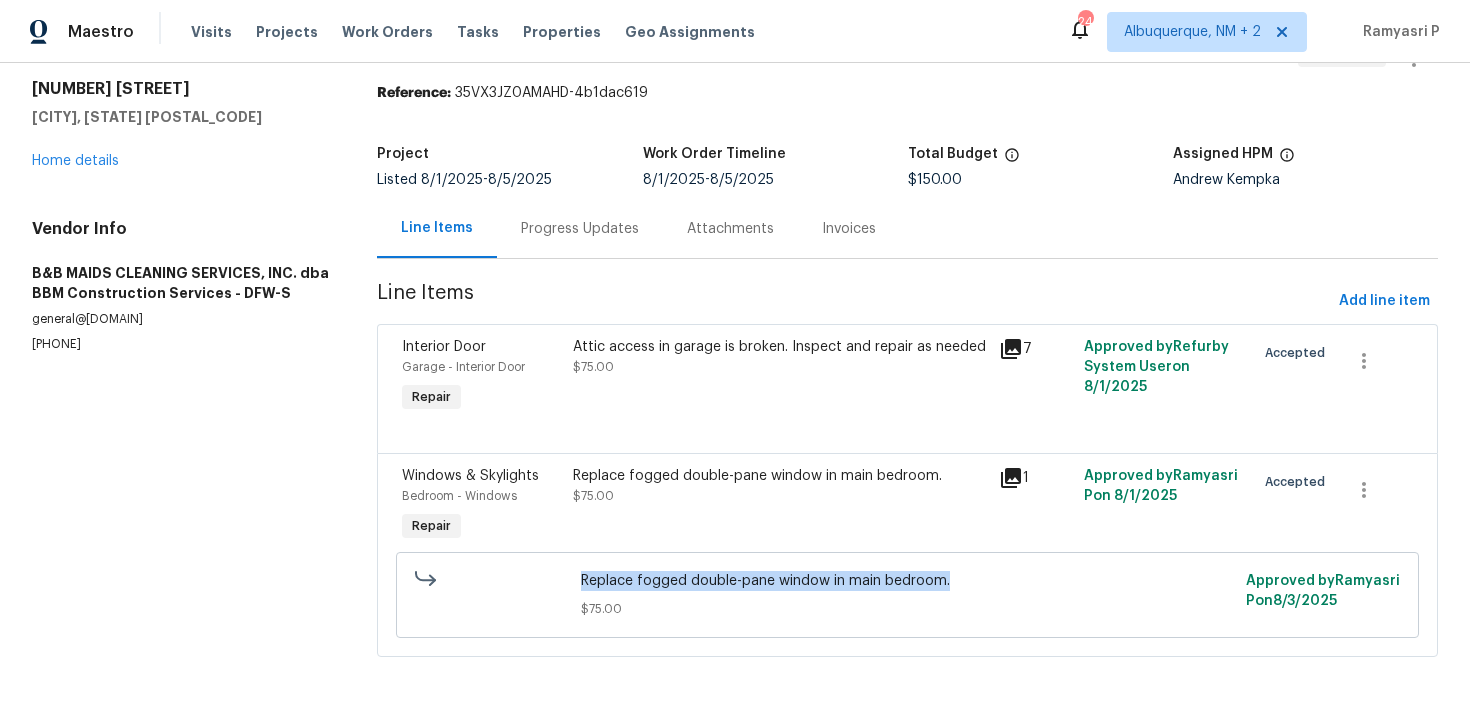 drag, startPoint x: 586, startPoint y: 578, endPoint x: 950, endPoint y: 585, distance: 364.0673 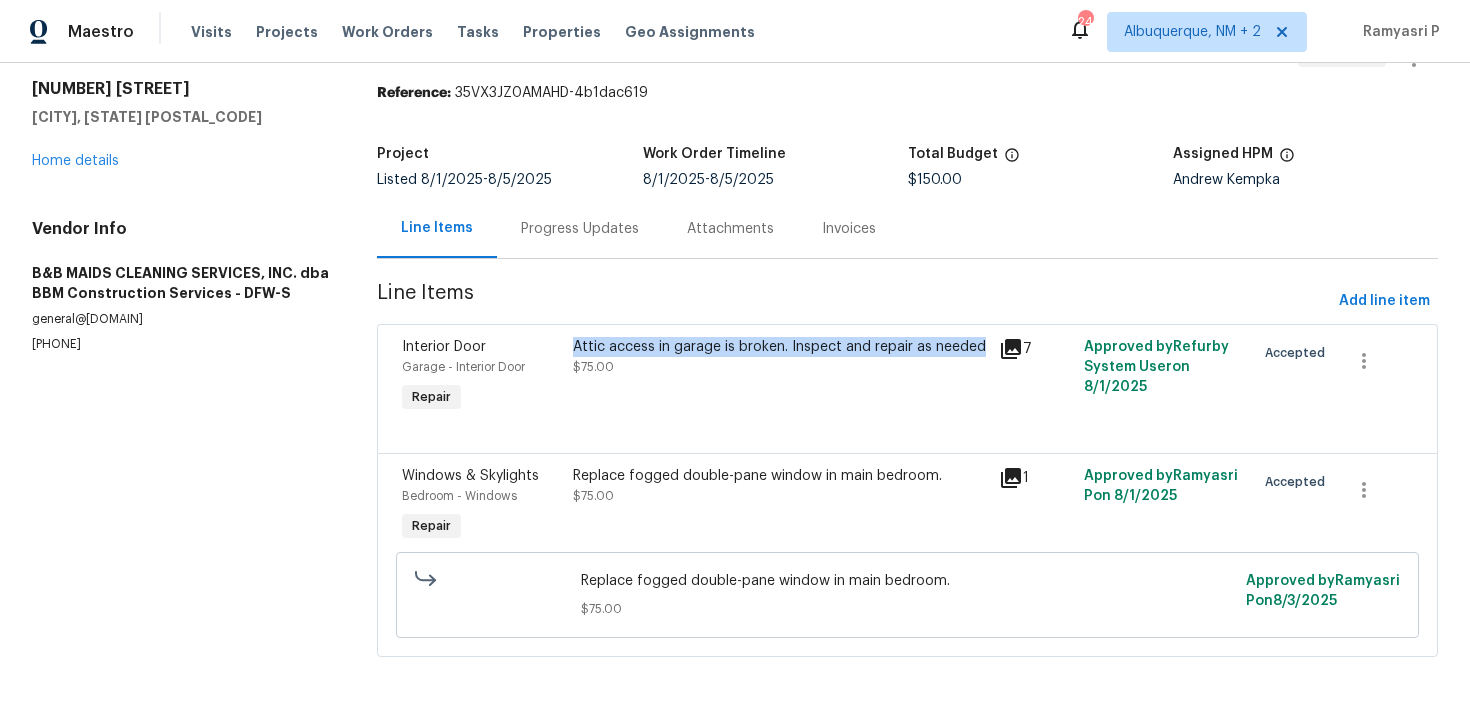 copy on "Attic access in garage is broken. Inspect and repair as needed" 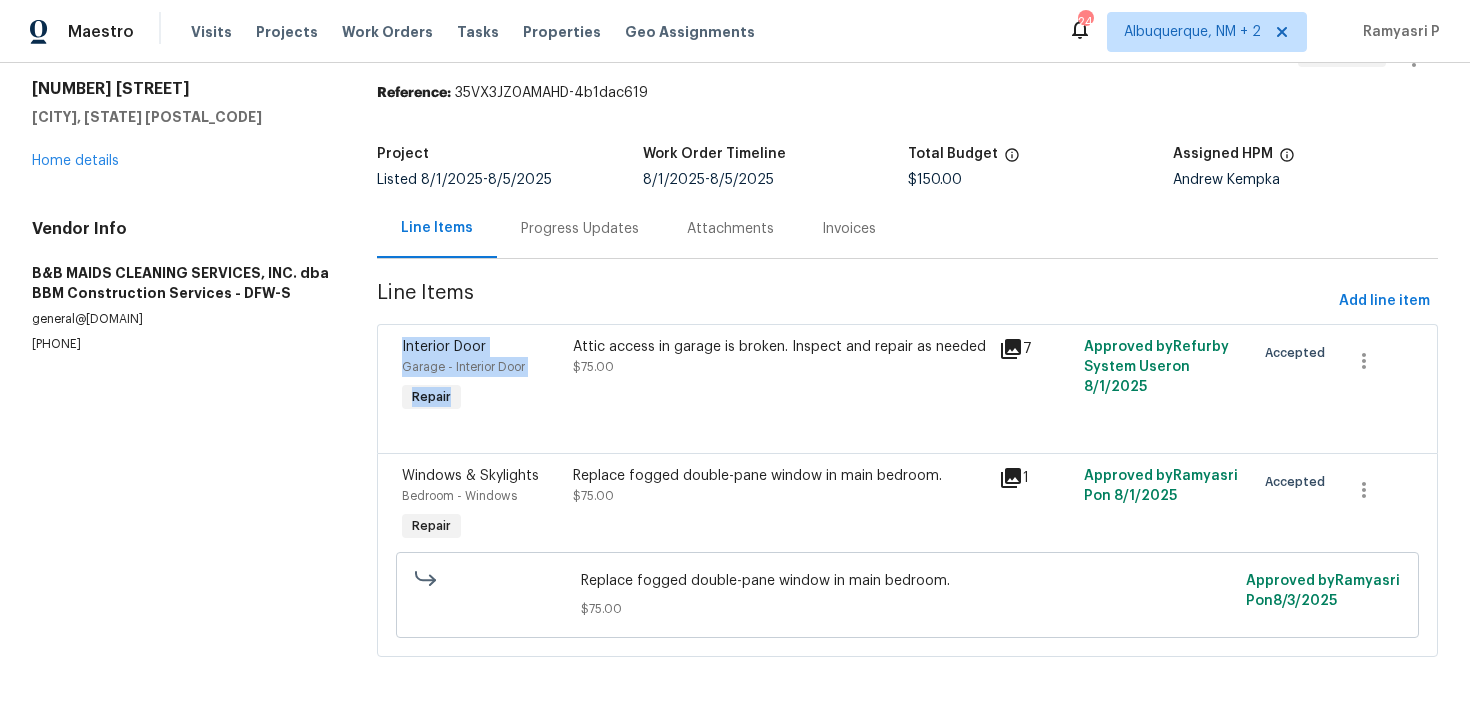 drag, startPoint x: 577, startPoint y: 348, endPoint x: 962, endPoint y: 290, distance: 389.34433 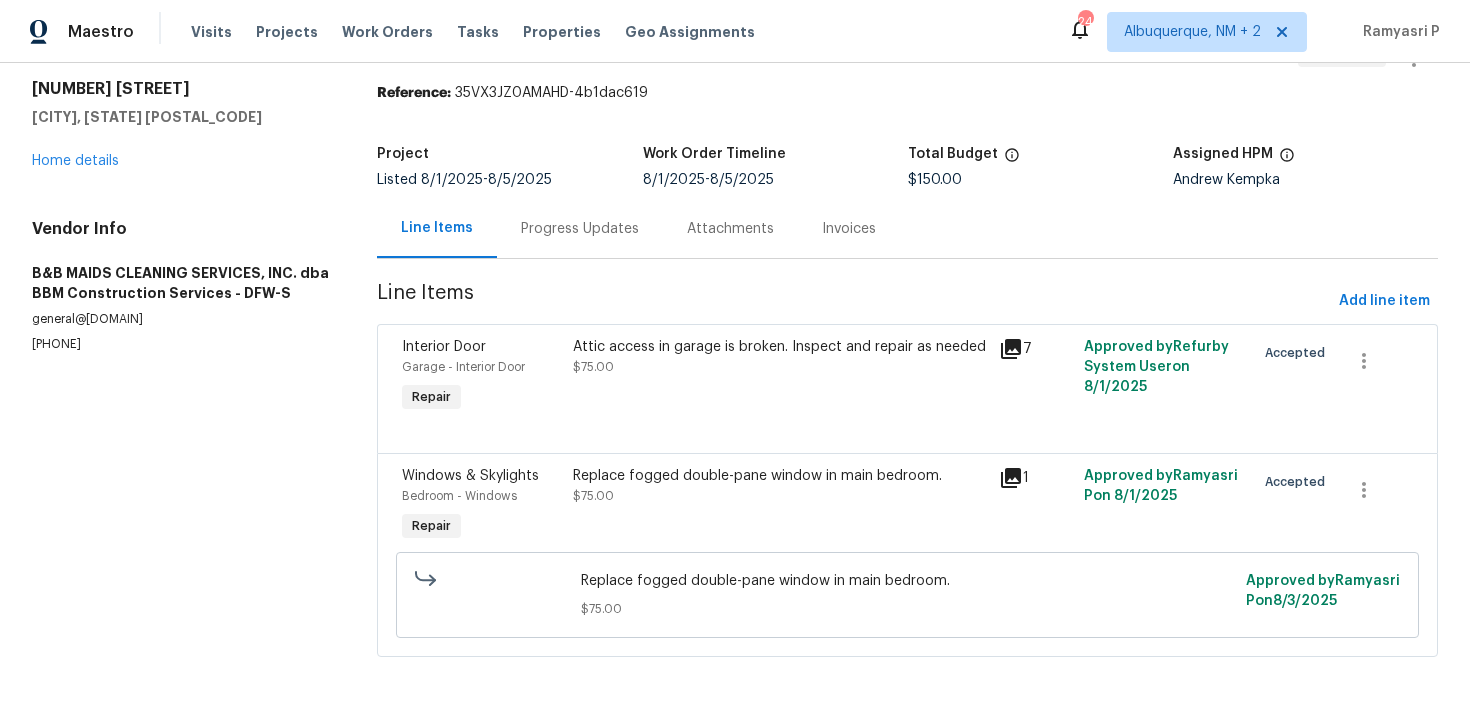 click on "Progress Updates" at bounding box center (580, 229) 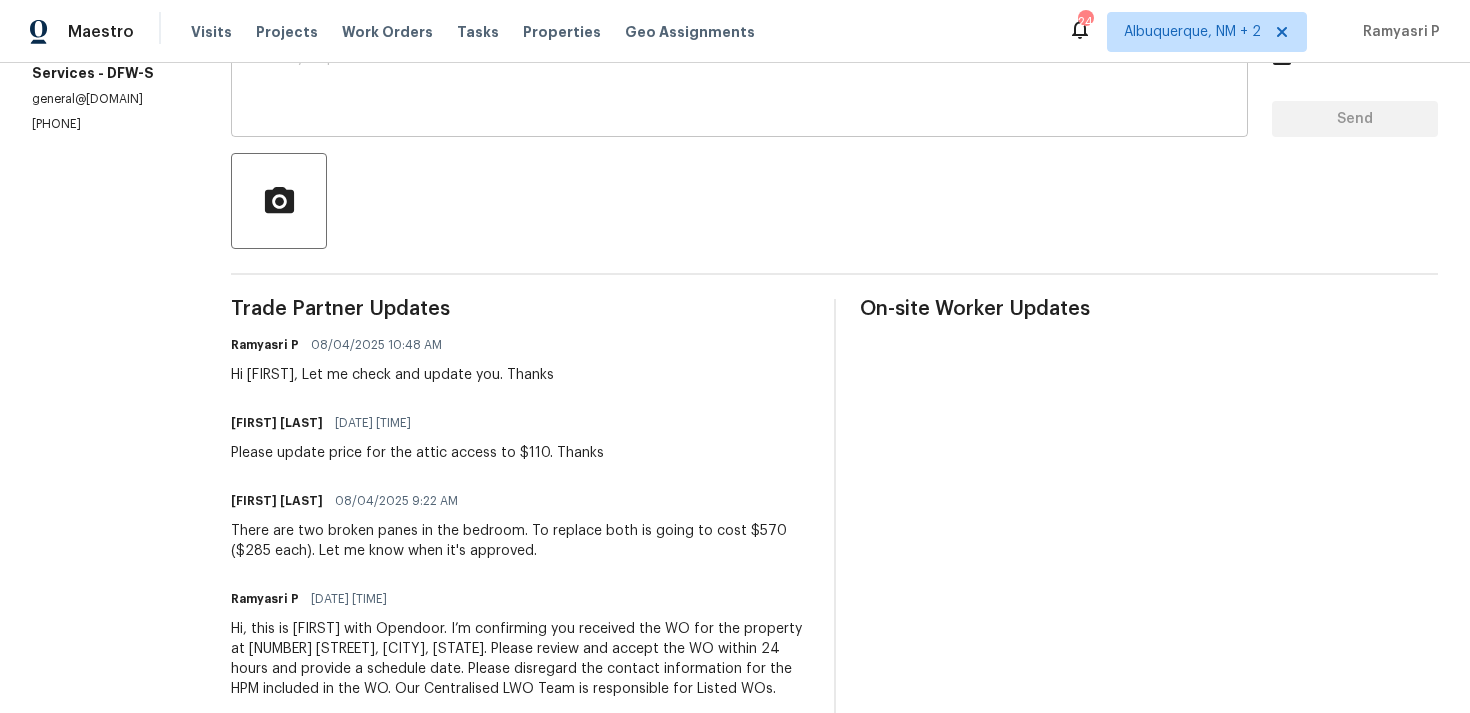 scroll, scrollTop: 442, scrollLeft: 0, axis: vertical 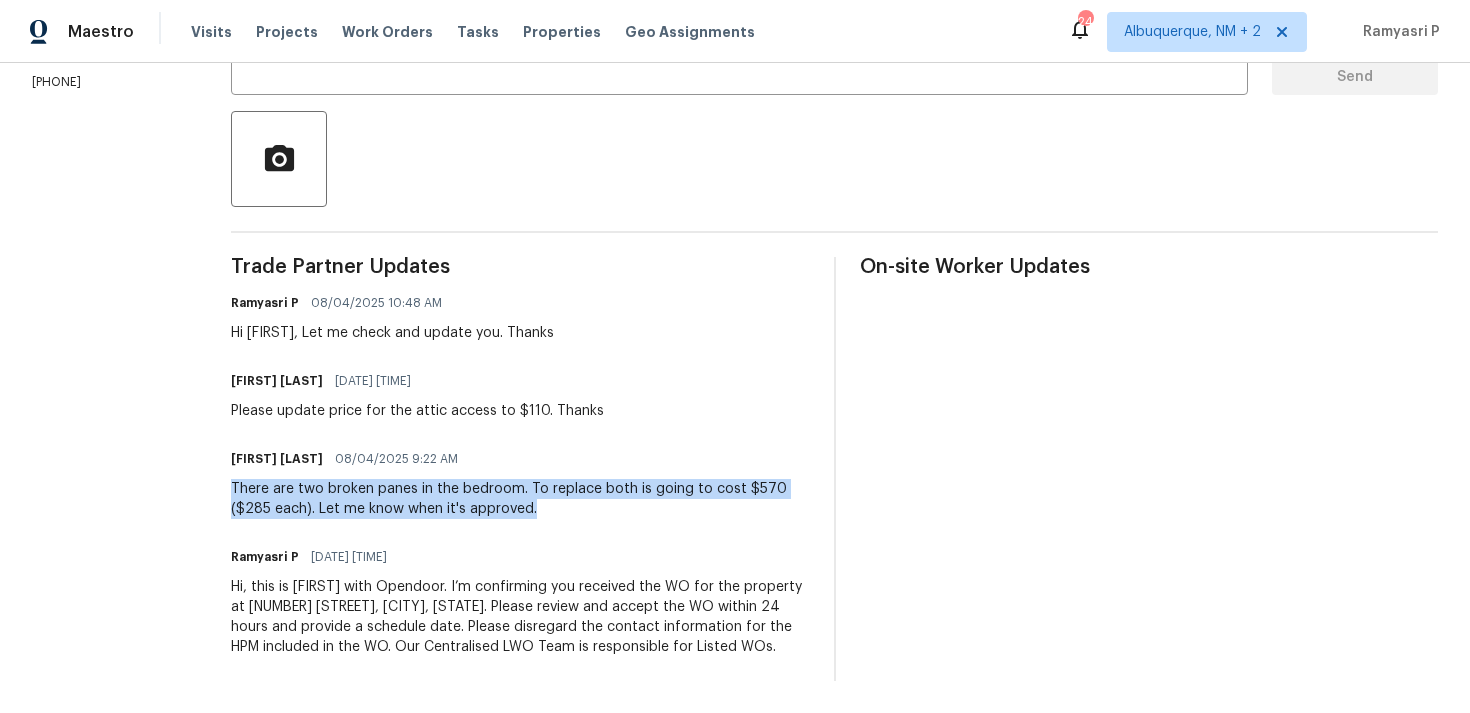 copy on "There are two broken panes in the bedroom. To replace both is going to cost $570 ($285 each).
Let me know when it's approved." 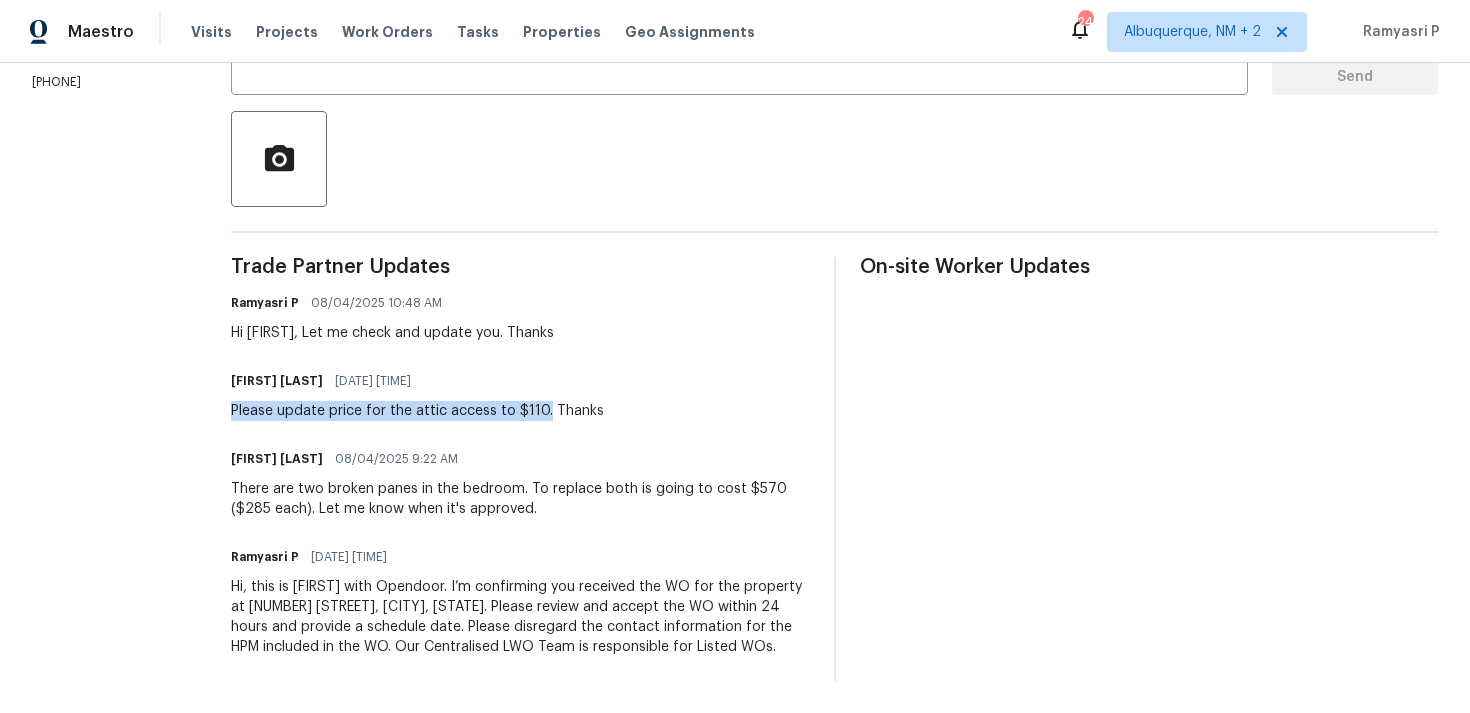 drag, startPoint x: 308, startPoint y: 389, endPoint x: 617, endPoint y: 388, distance: 309.00162 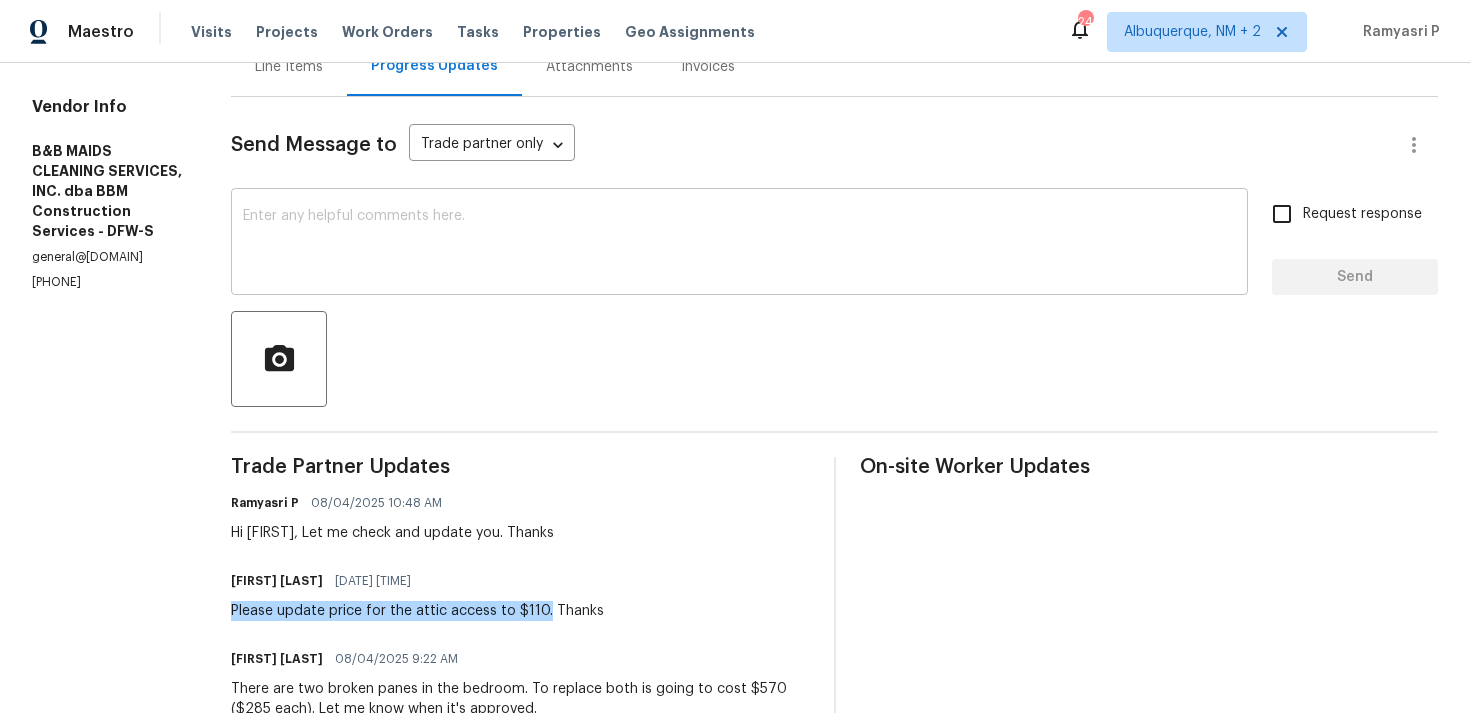 scroll, scrollTop: 415, scrollLeft: 0, axis: vertical 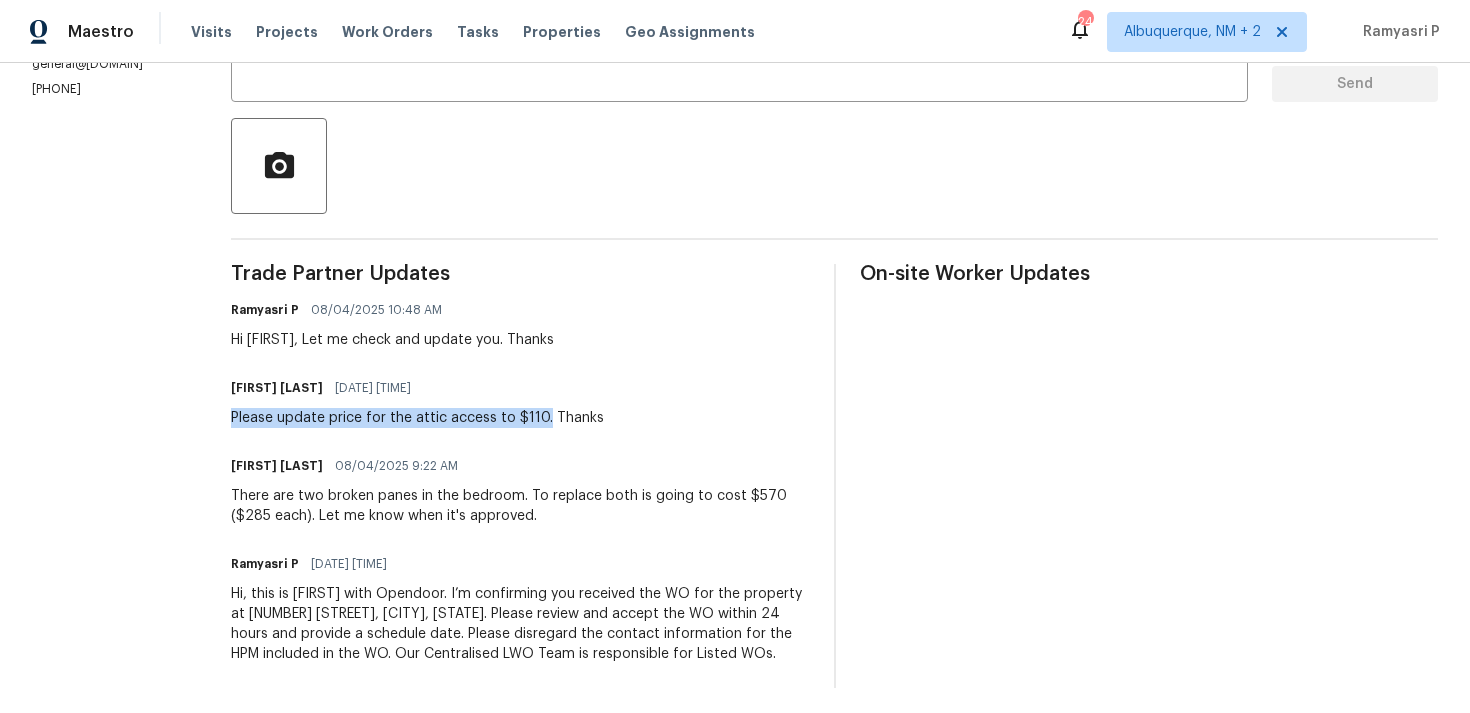 click on "Trade Partner Updates Ramyasri P 08/04/2025 10:48 AM Hi Allan, Let me check and update you. Thanks Allan Nascimento 08/04/2025 10:12 AM Please update price for the attic access to $110.
Thanks Allan Nascimento 08/04/2025 9:22 AM There are two broken panes in the bedroom. To replace both is going to cost $570 ($285 each).
Let me know when it's approved. Ramyasri P 08/01/2025 2:16 PM Hi, this is Ramyasri with Opendoor. I’m confirming you received the WO for the property at 615 Sweet Gum Dr, Euless, TX 76039. Please review and accept the WO within 24 hours and provide a schedule date. Please disregard the contact information for the HPM included in the WO. Our Centralised LWO Team is responsible for Listed WOs." at bounding box center (520, 476) 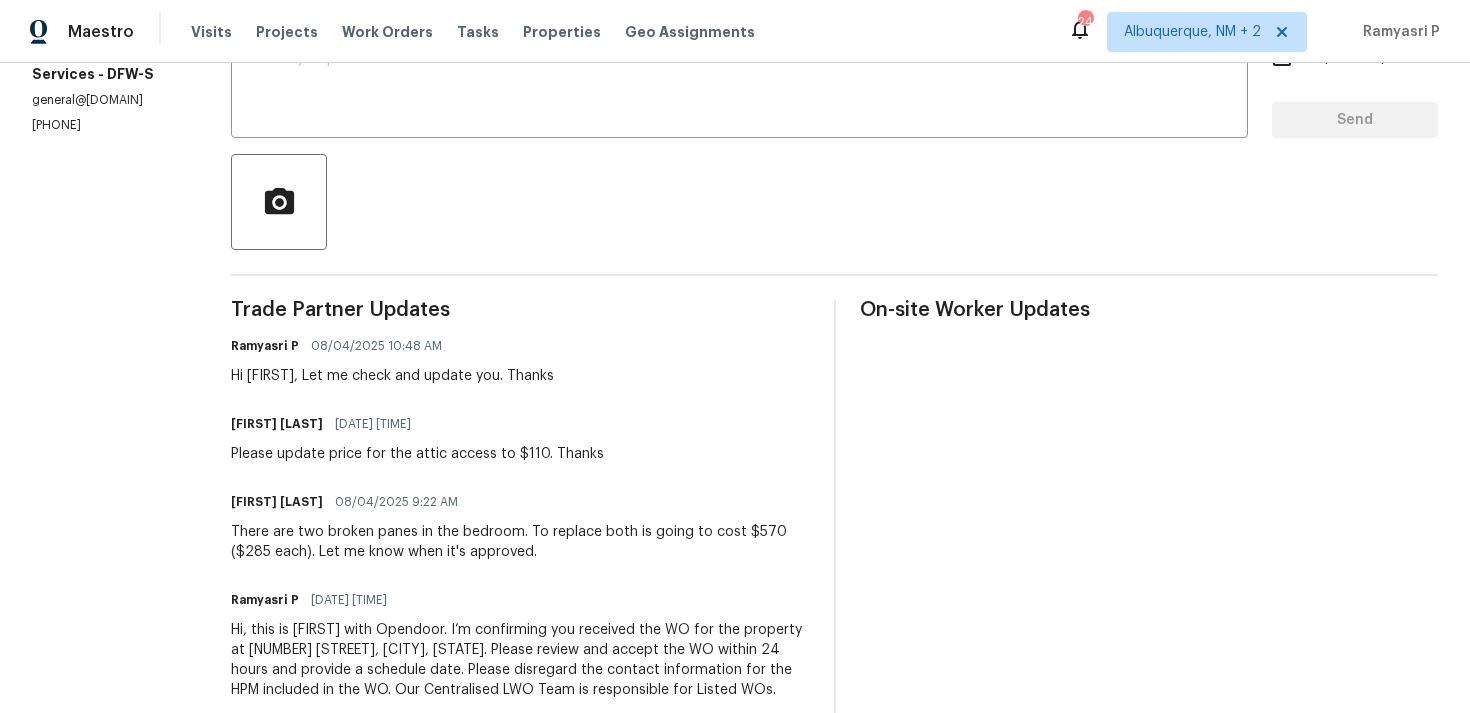 scroll, scrollTop: 331, scrollLeft: 0, axis: vertical 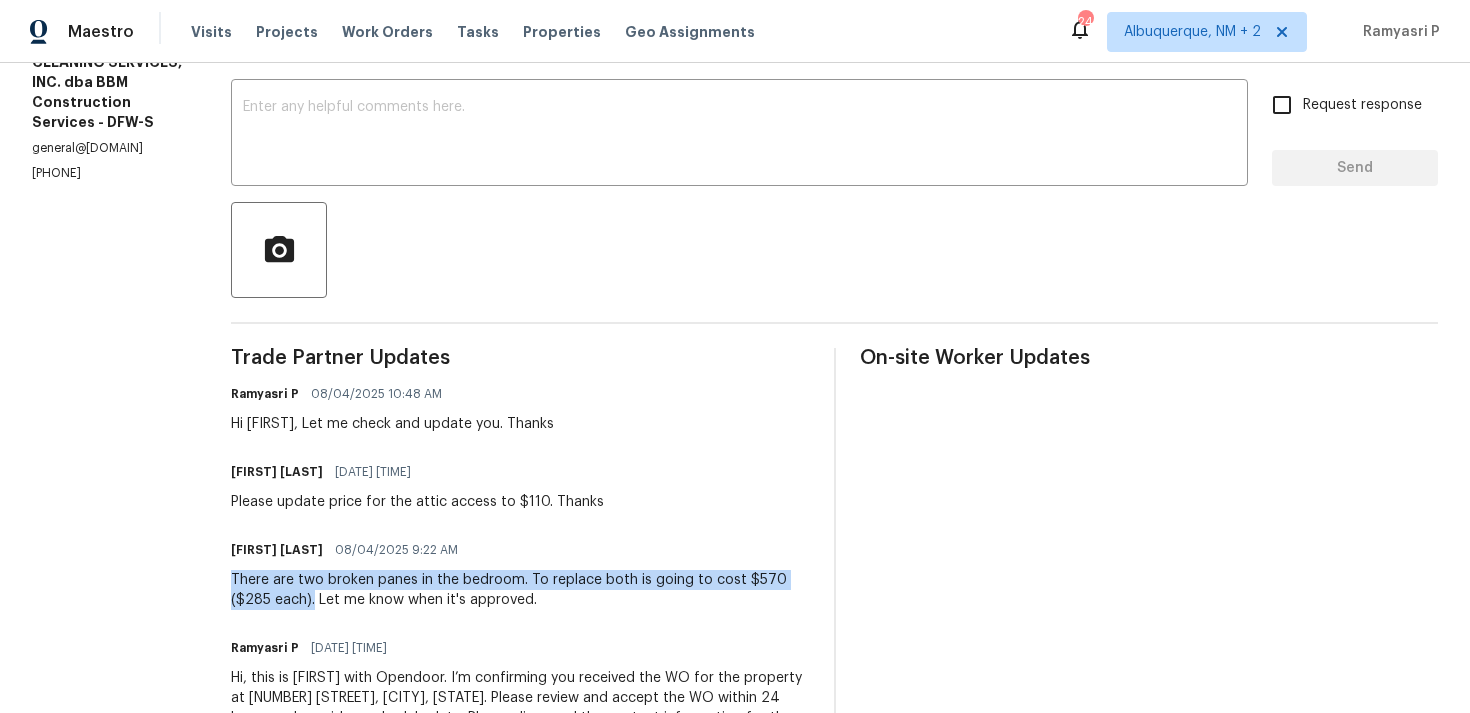 drag, startPoint x: 306, startPoint y: 581, endPoint x: 387, endPoint y: 591, distance: 81.61495 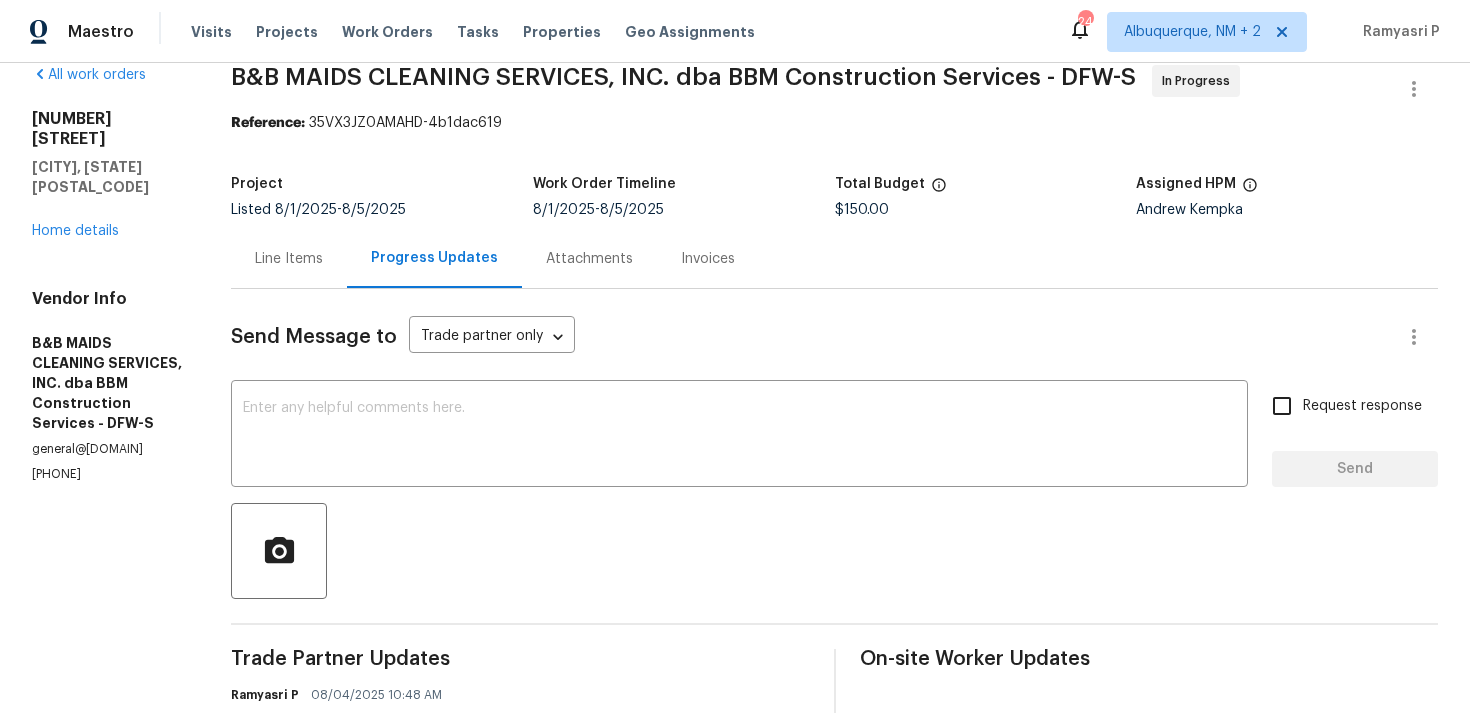 scroll, scrollTop: 0, scrollLeft: 0, axis: both 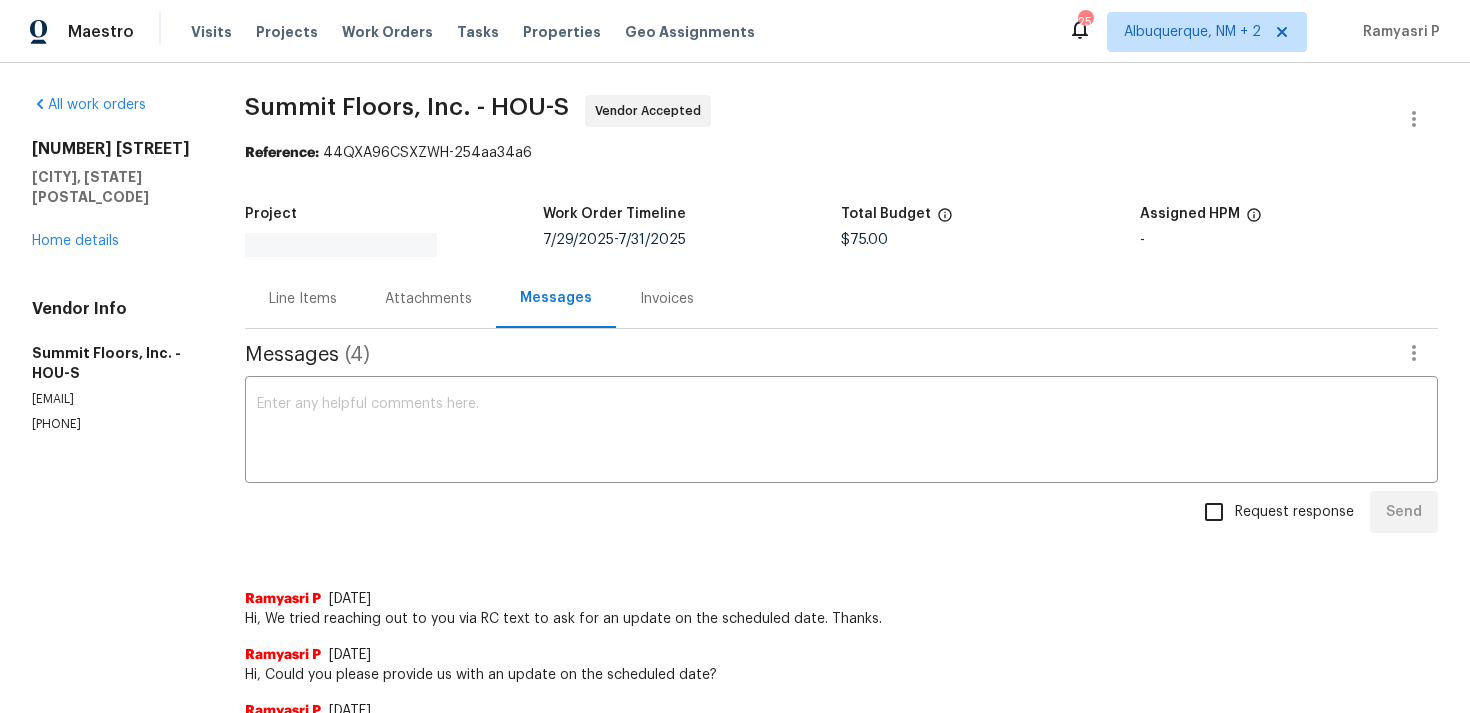 click on "Invoices" at bounding box center [667, 299] 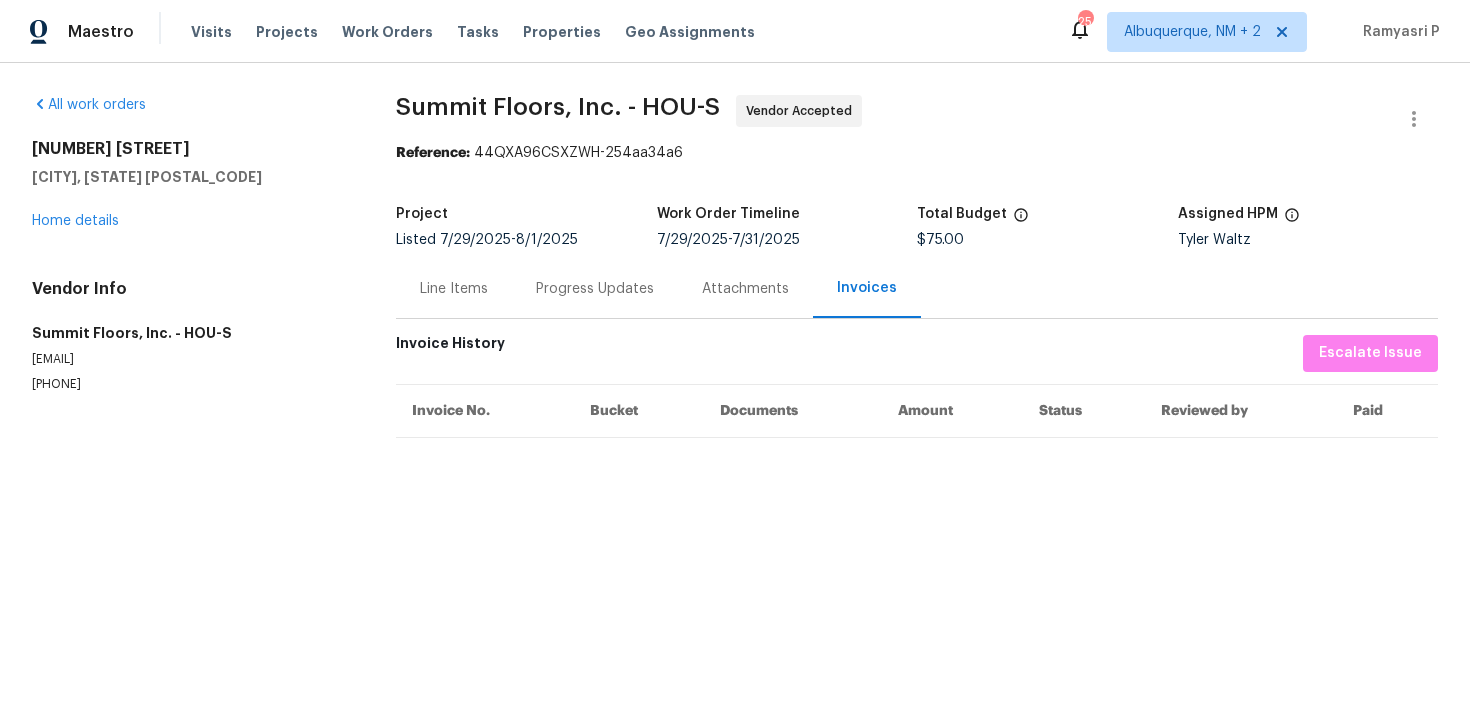 click on "Progress Updates" at bounding box center (595, 289) 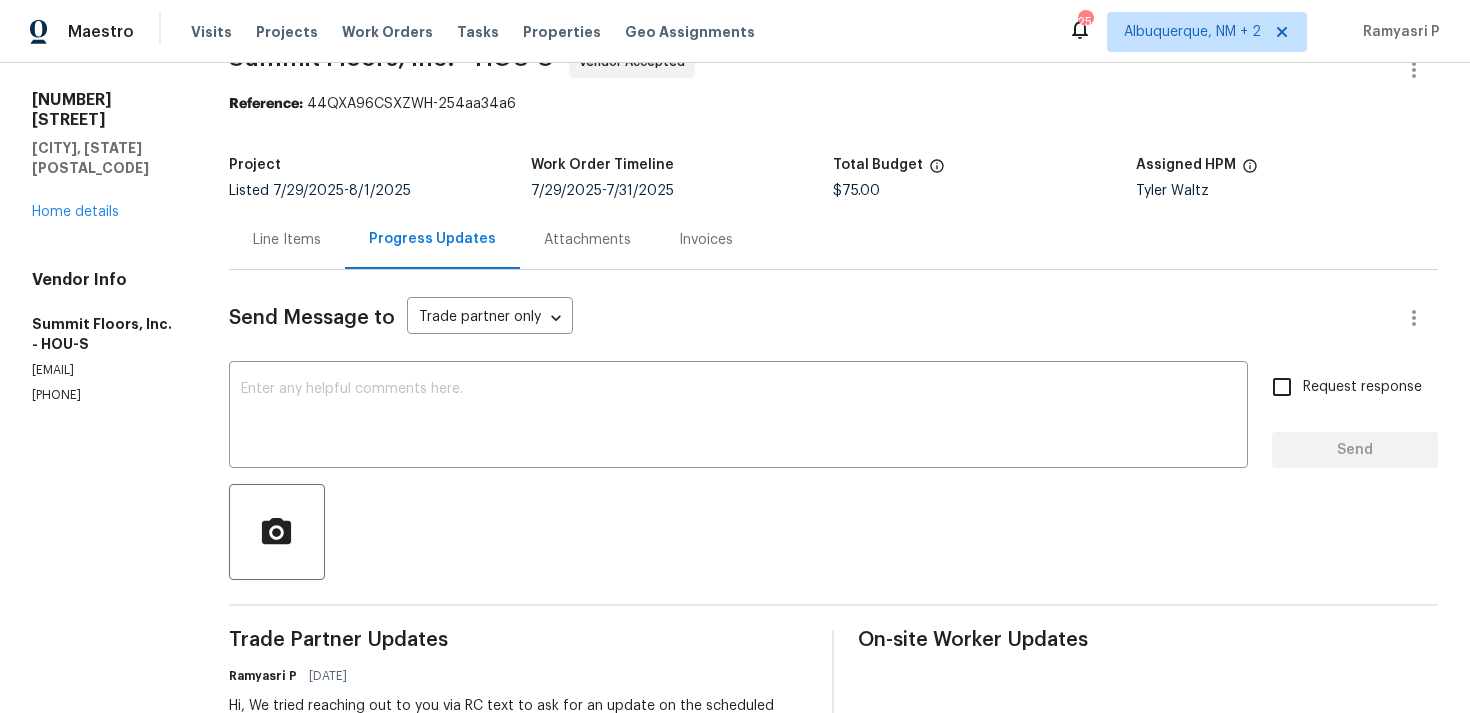 scroll, scrollTop: 0, scrollLeft: 0, axis: both 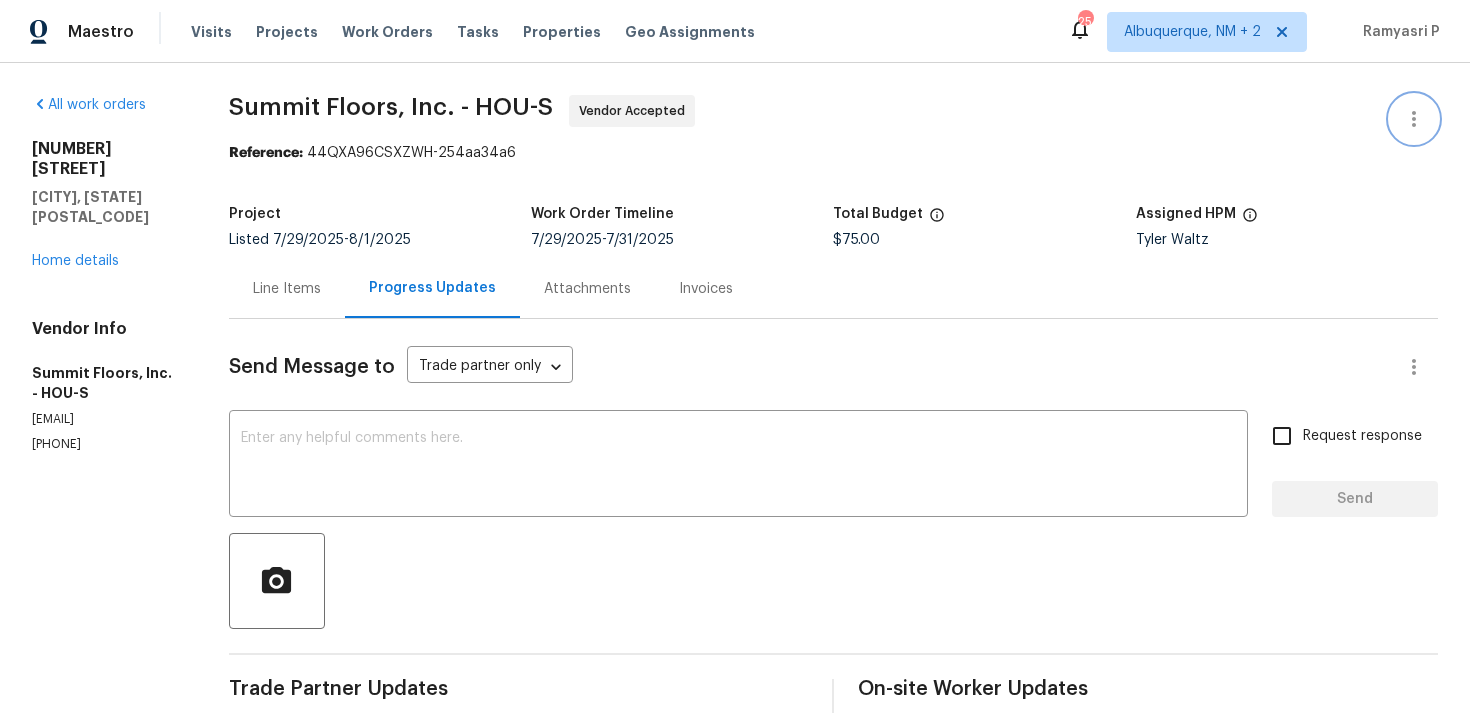 click at bounding box center (1414, 119) 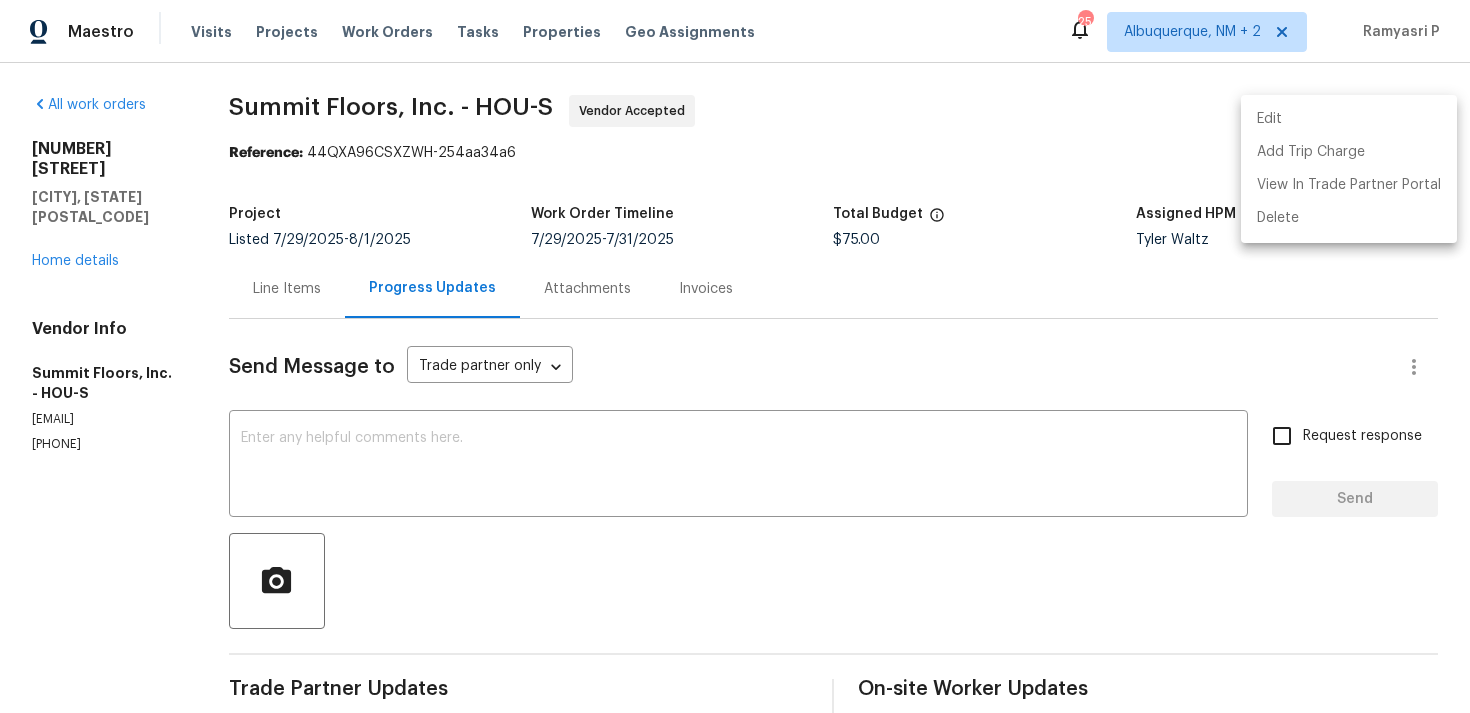 click on "Edit" at bounding box center (1349, 119) 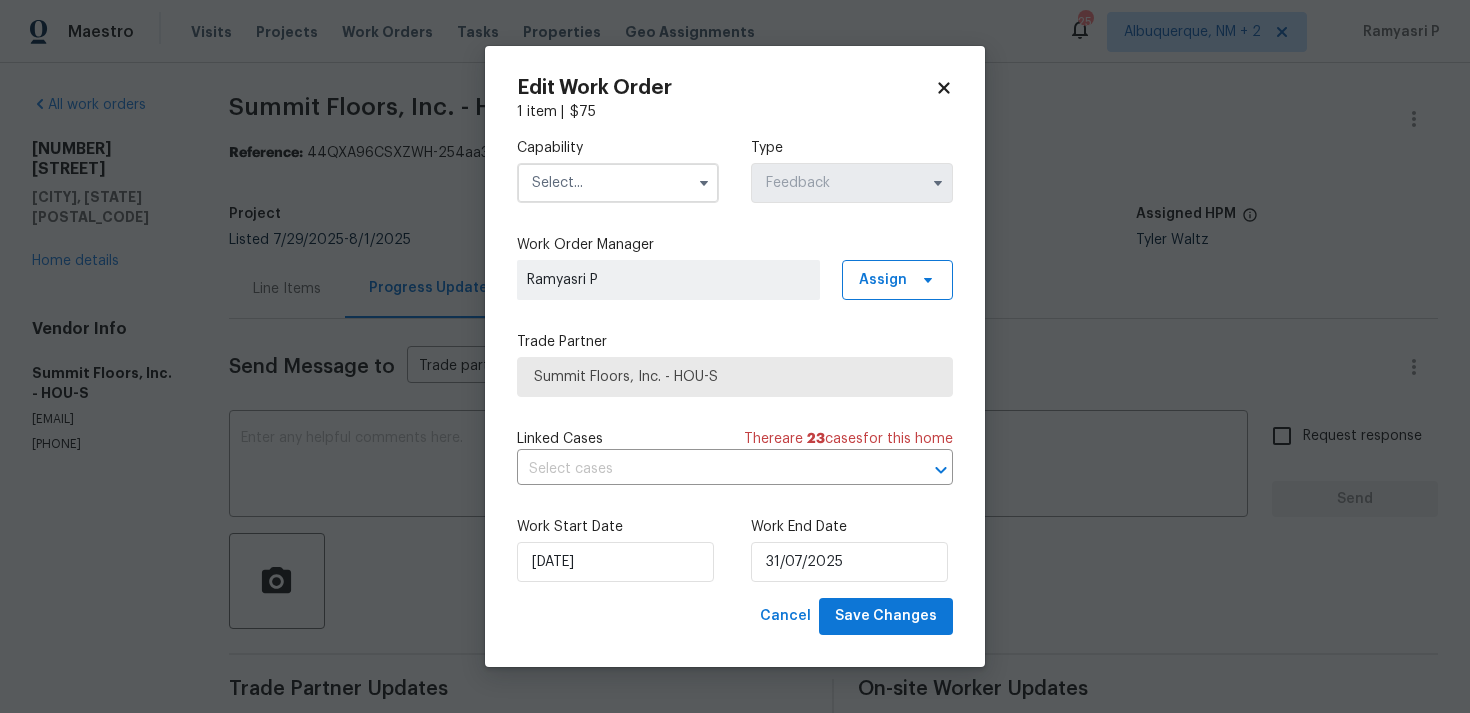 click at bounding box center [618, 183] 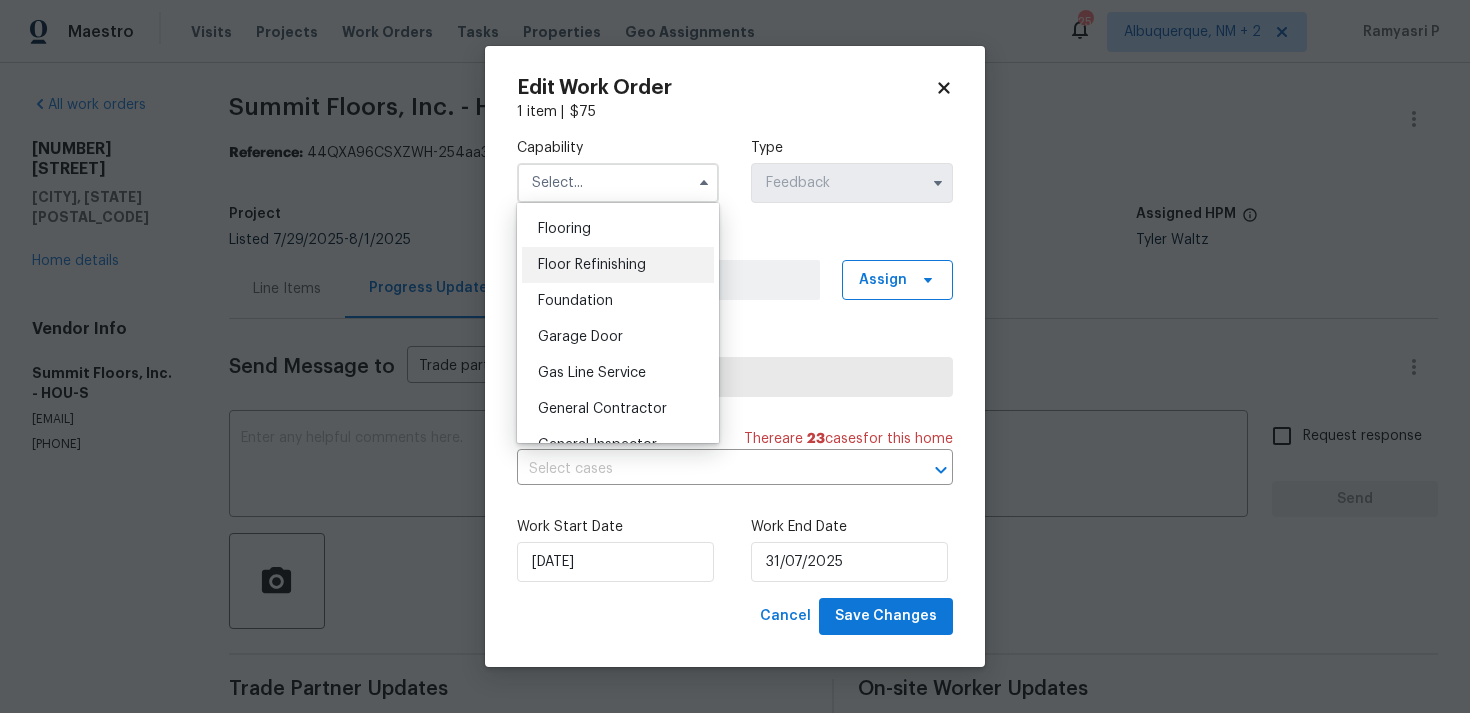scroll, scrollTop: 750, scrollLeft: 0, axis: vertical 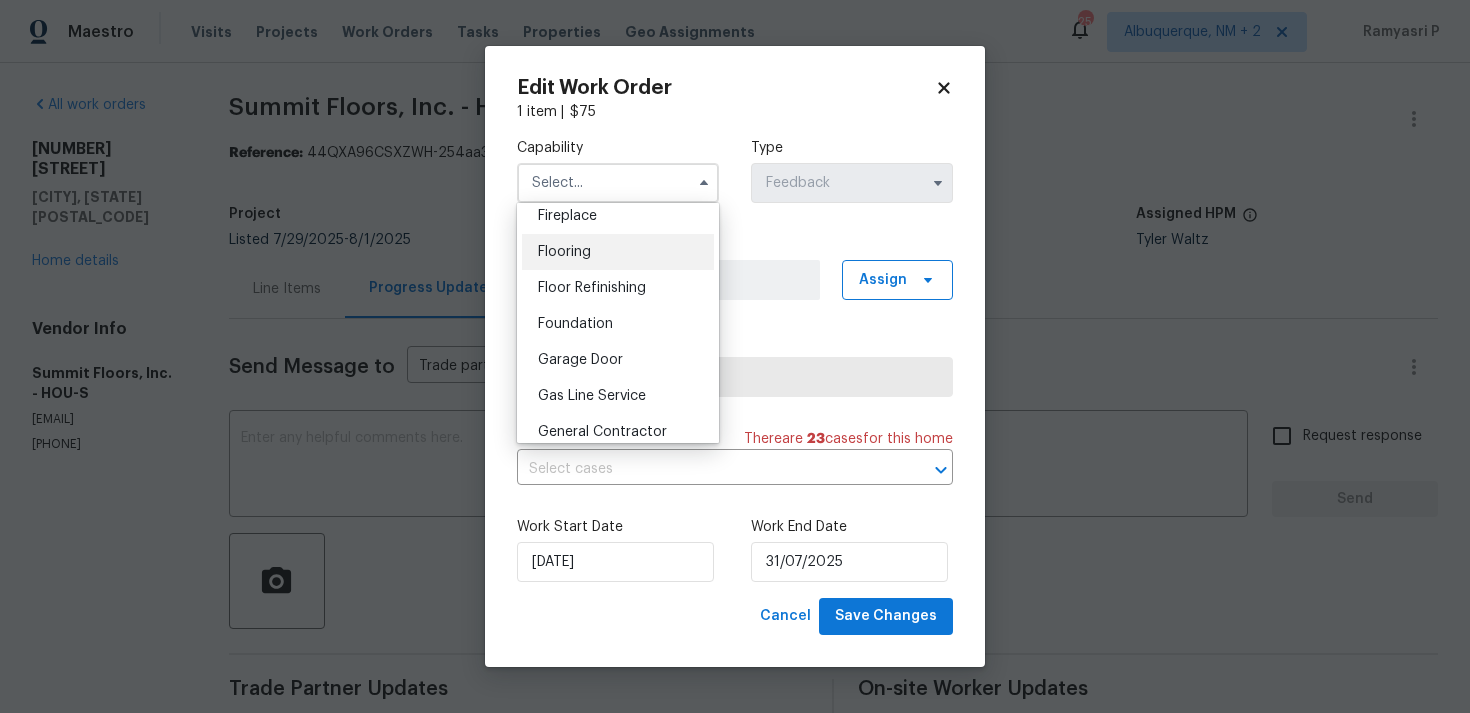 click on "Flooring" at bounding box center (618, 252) 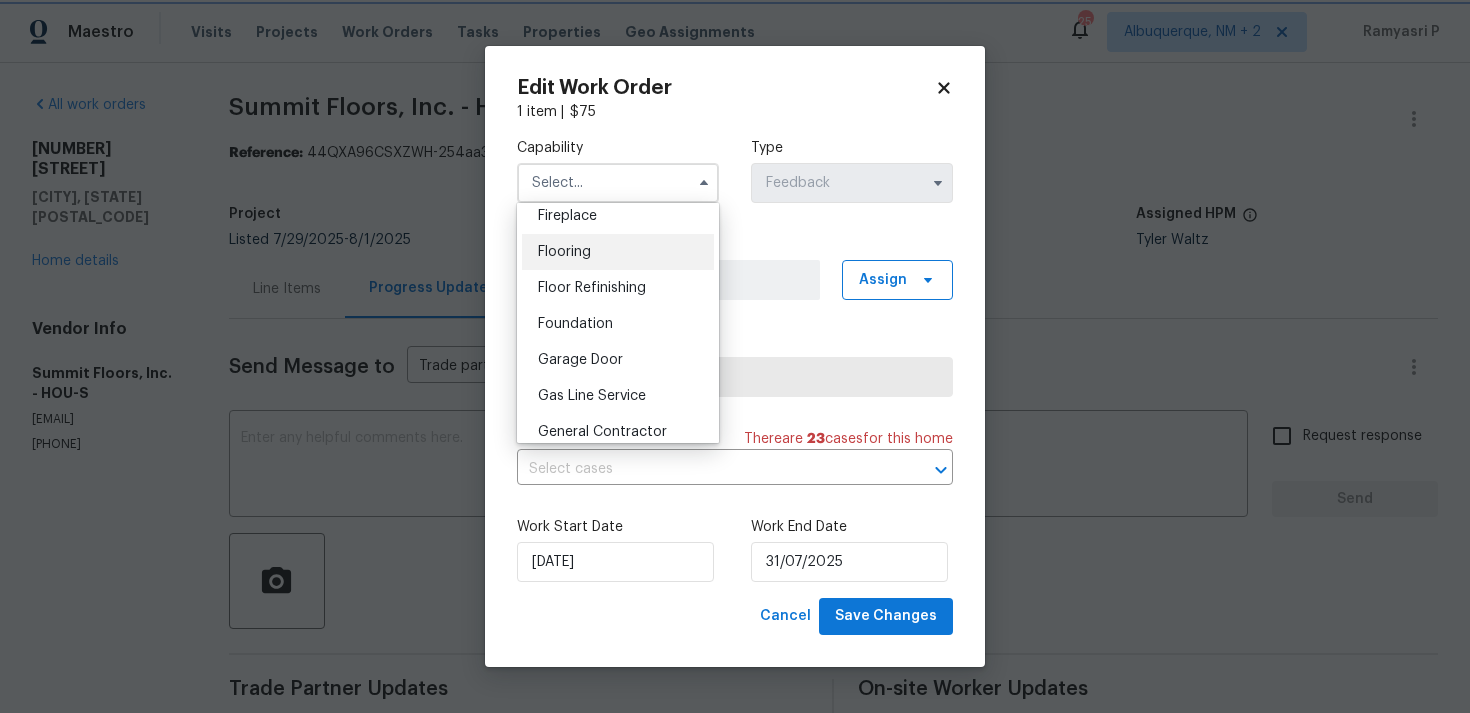 type on "Flooring" 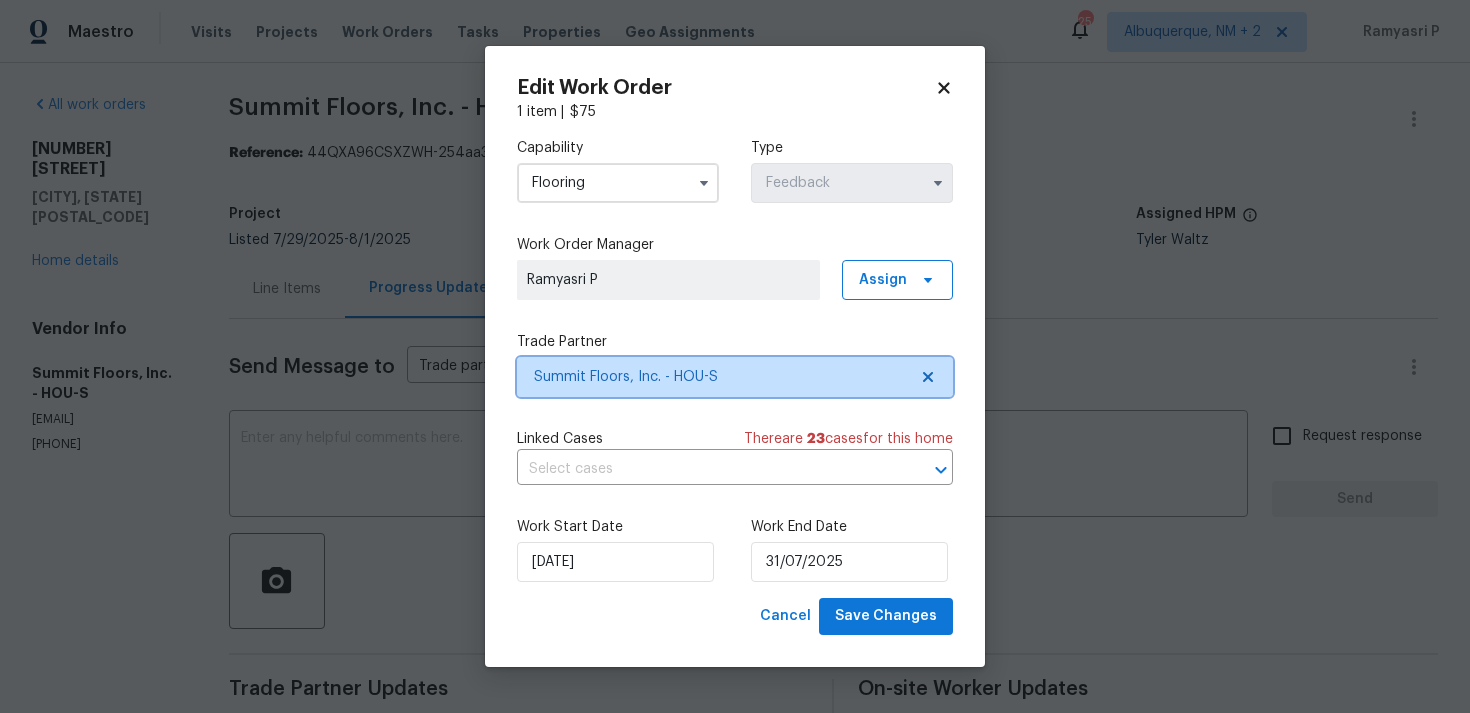 click on "Summit Floors, Inc. - HOU-S" at bounding box center [735, 377] 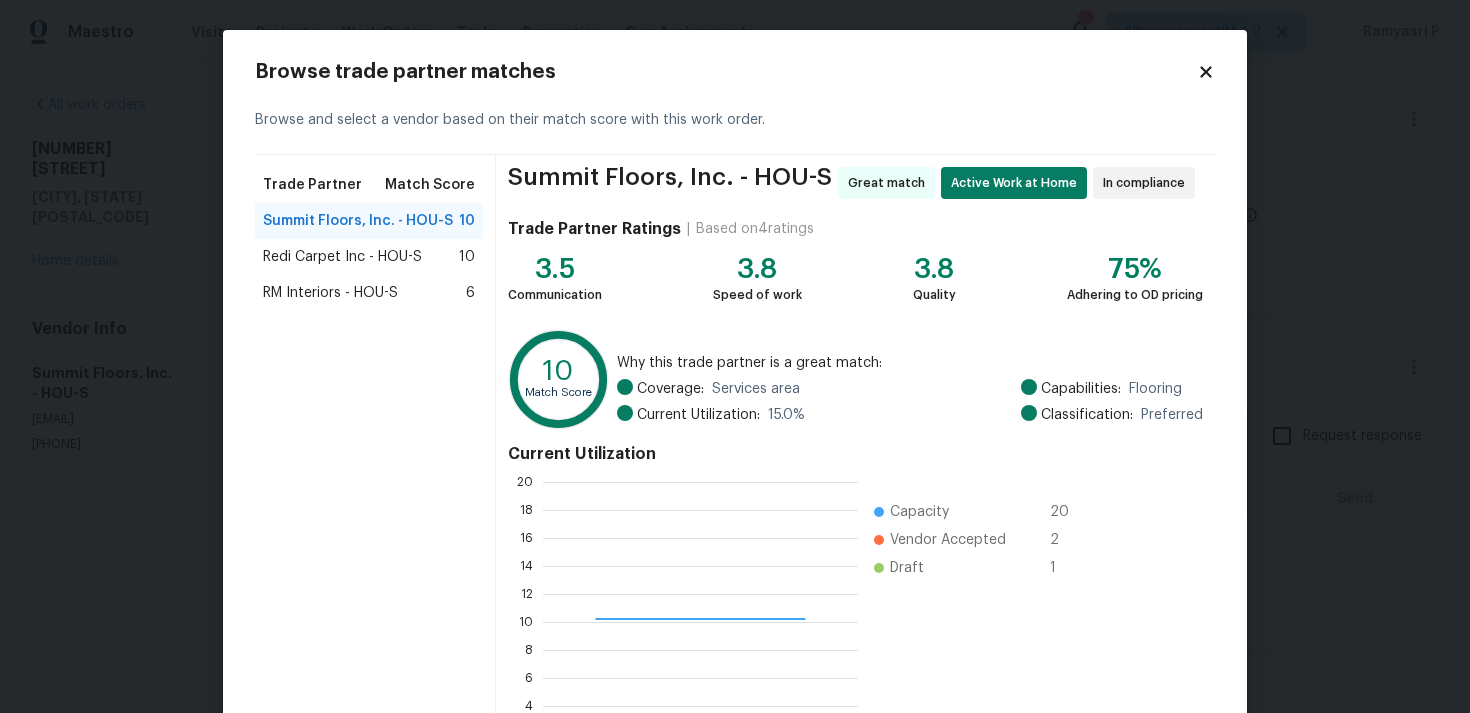scroll, scrollTop: 2, scrollLeft: 2, axis: both 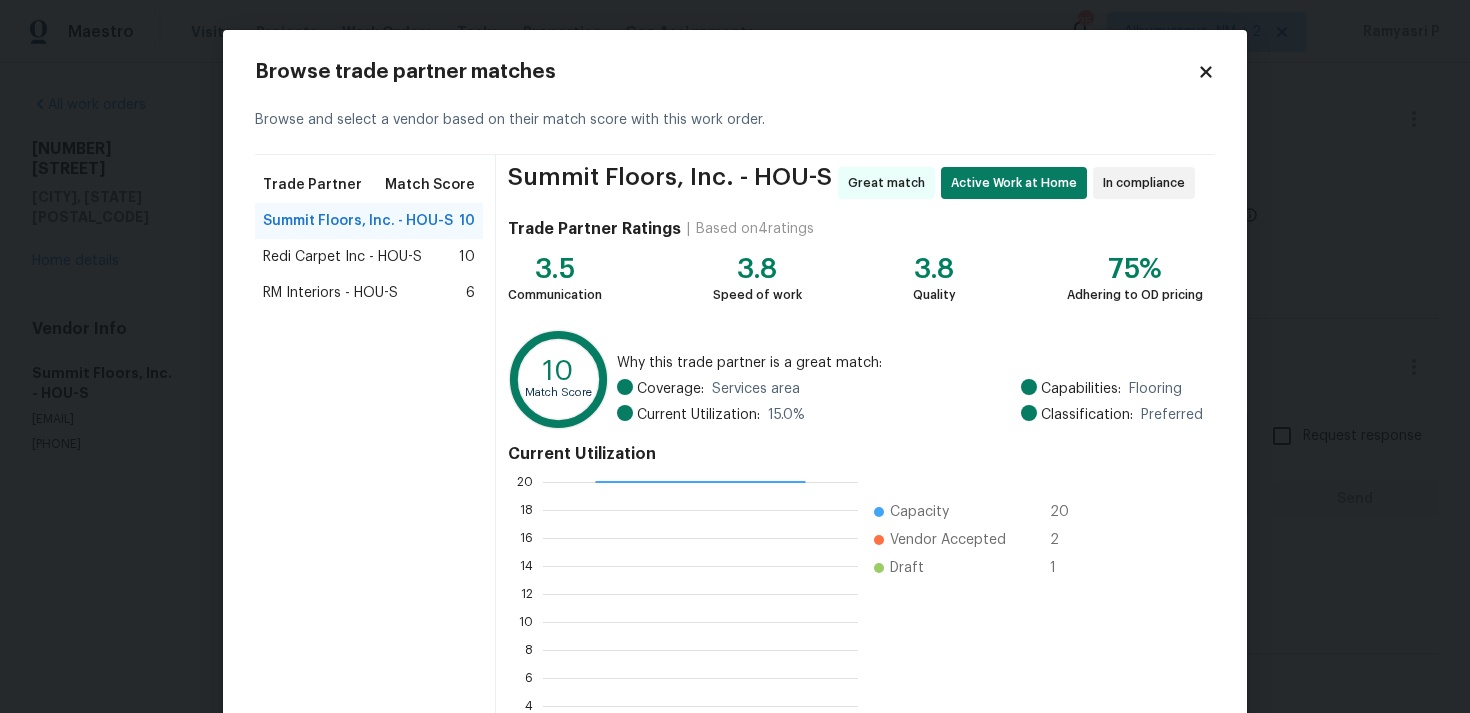 click 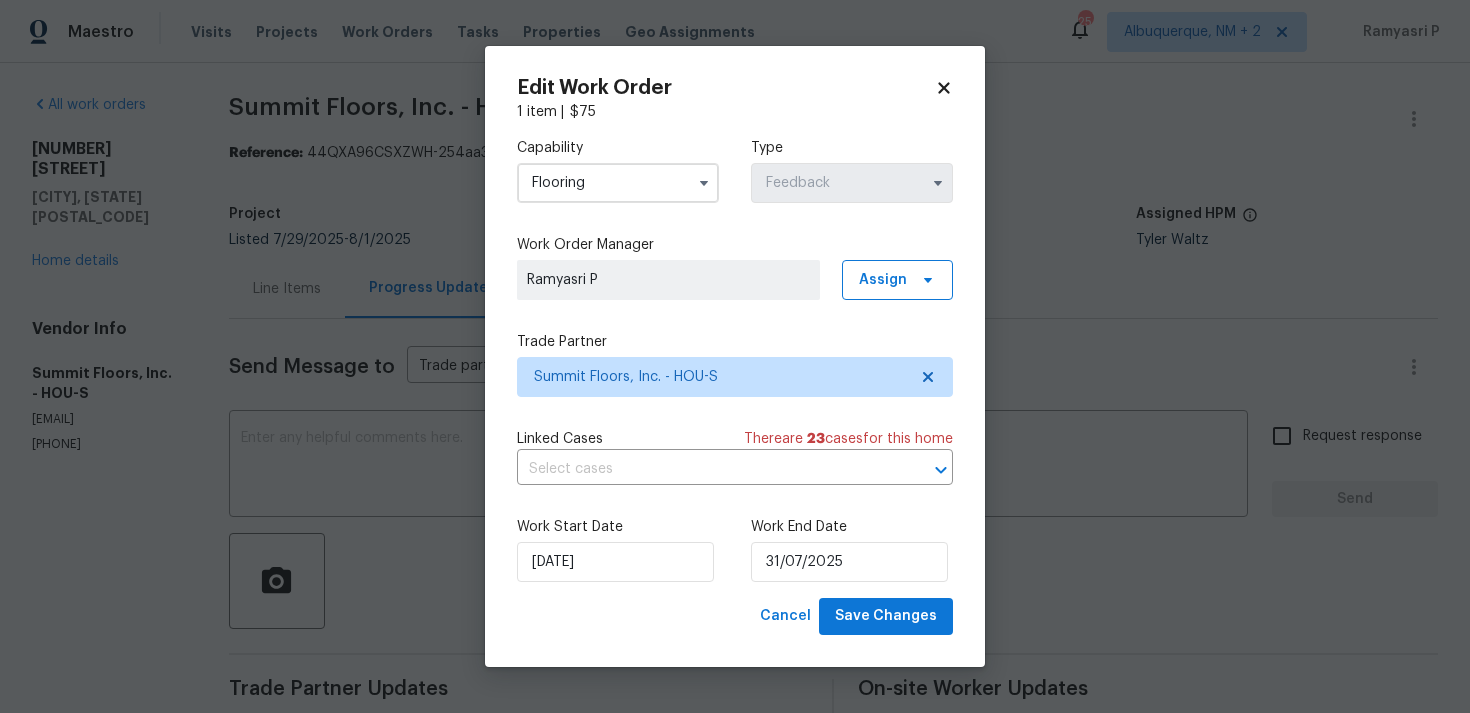 click on "Edit Work Order 1 item | $ 75 Capability   Flooring Type   Feedback Work Order Manager   [FIRST] [LAST] Assign Trade Partner   Summit Floors, Inc. - HOU-S Linked Cases There  are   23  case s  for this home   ​​ Work Start Date   [DATE] Work End Date   [DATE] Cancel Save Changes" at bounding box center [735, 356] 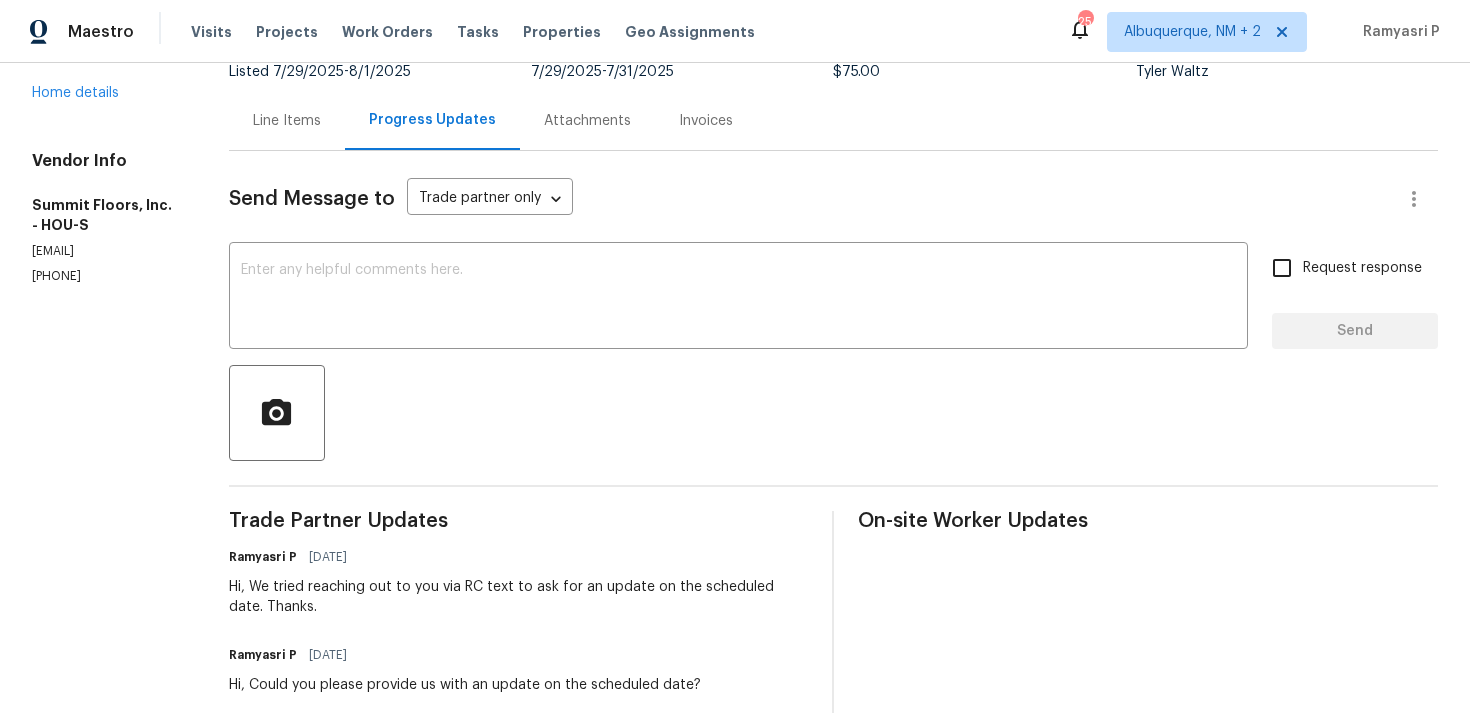 scroll, scrollTop: 185, scrollLeft: 0, axis: vertical 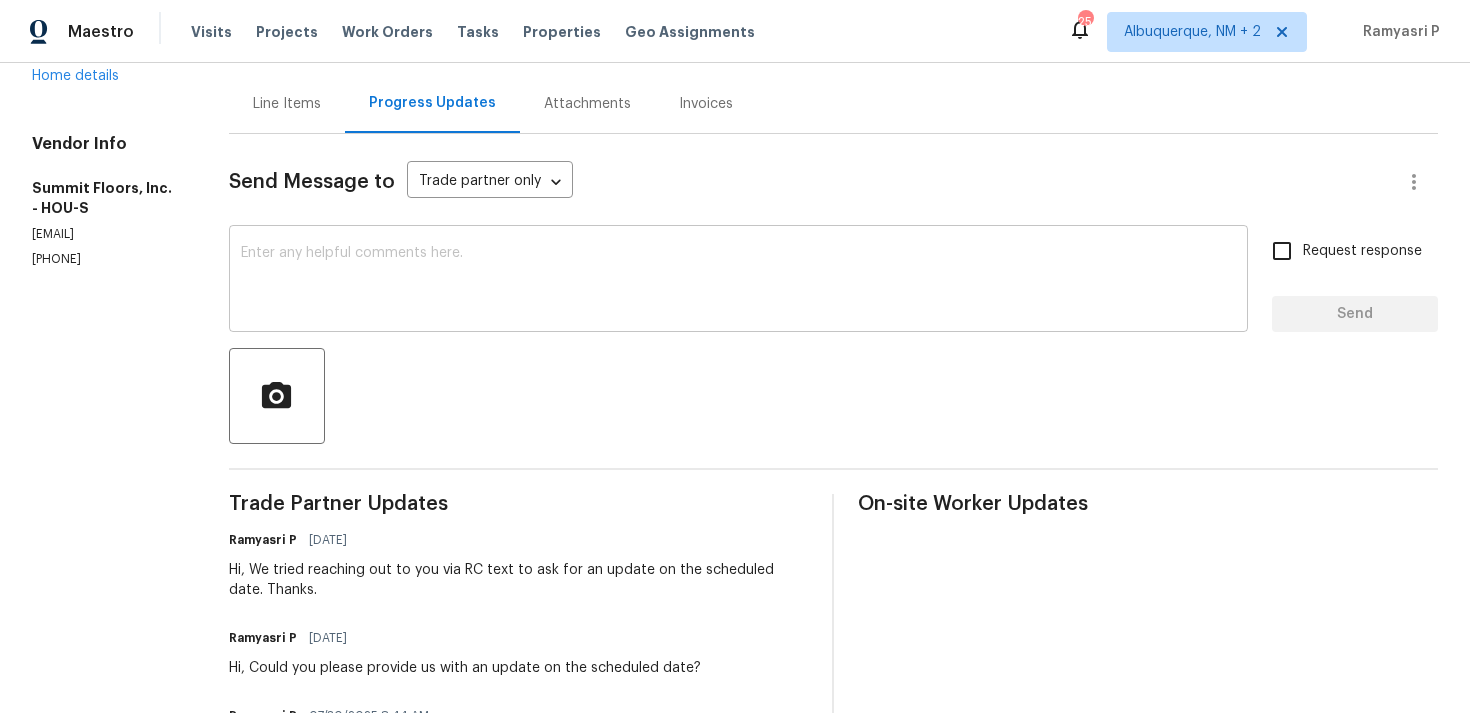 click on "x ​" at bounding box center (738, 281) 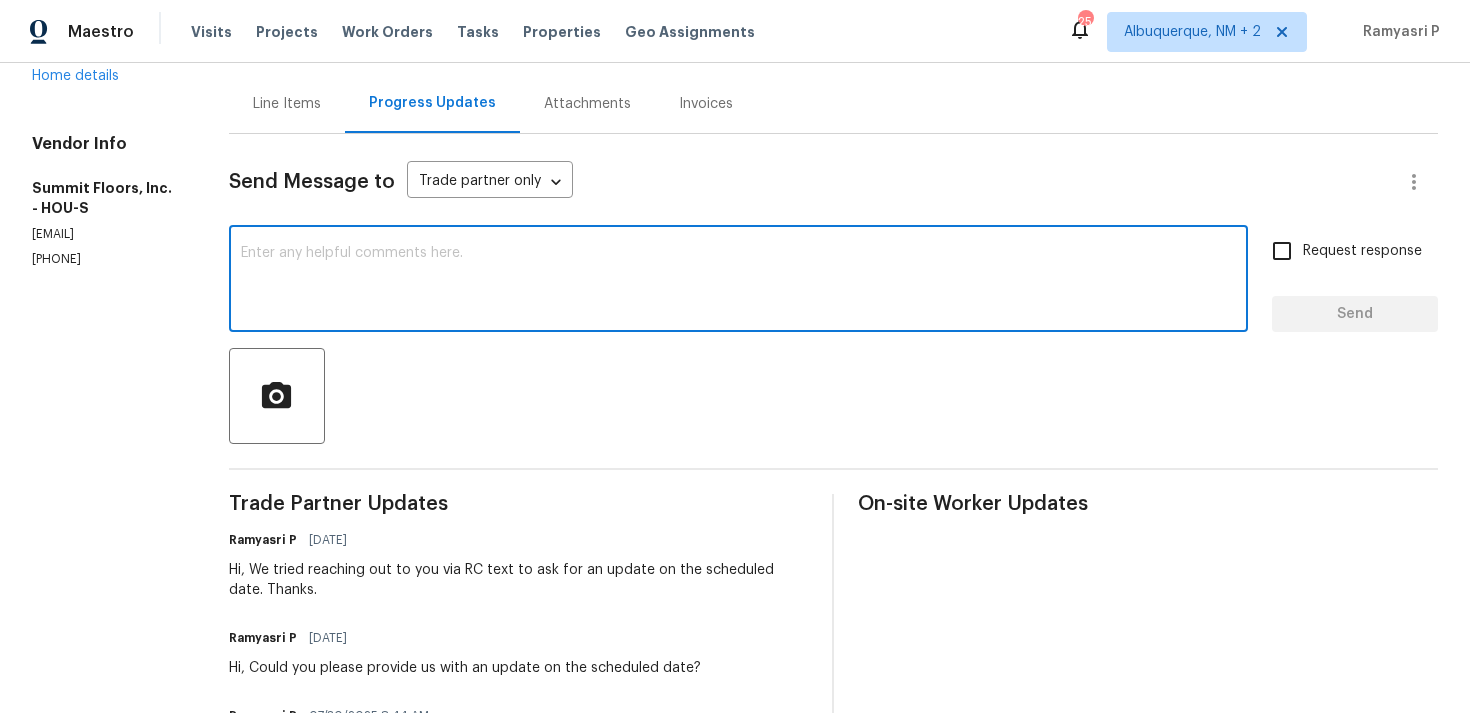 click at bounding box center (738, 281) 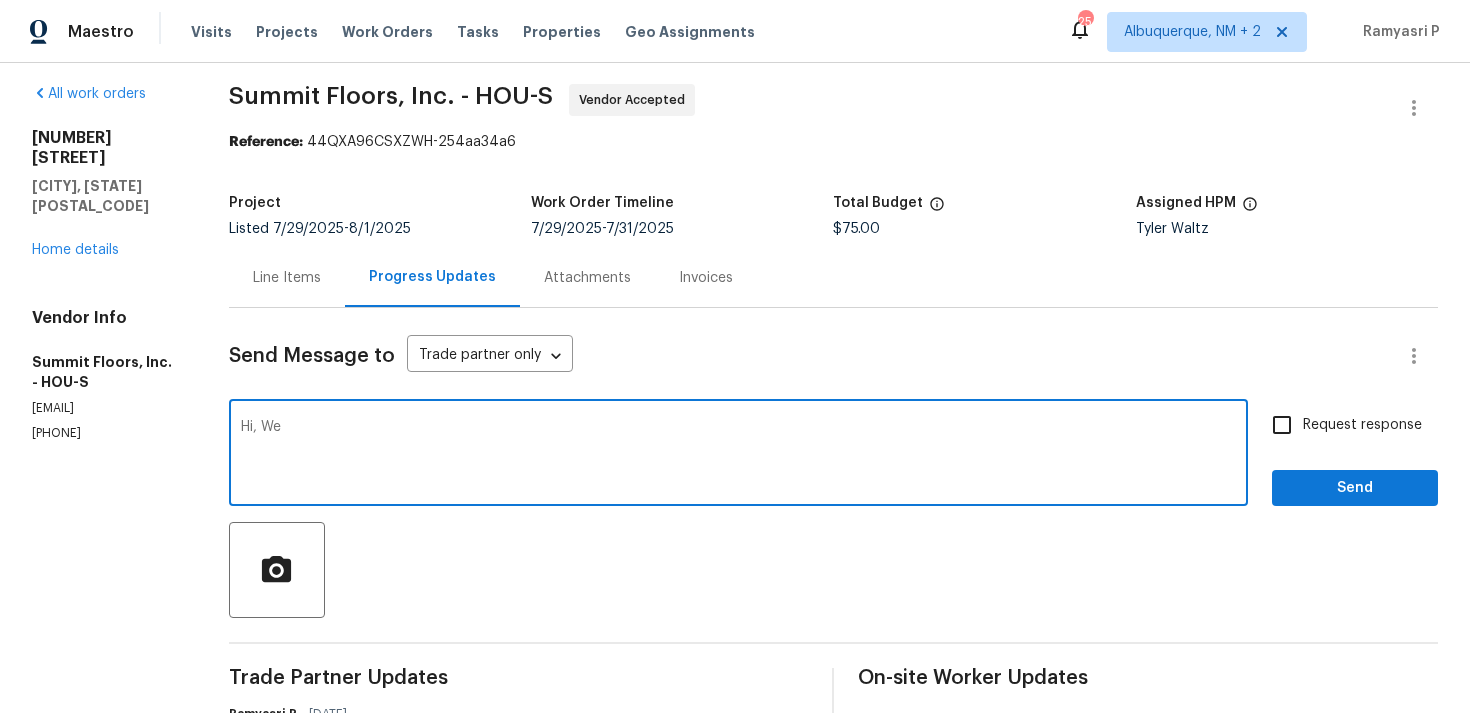 scroll, scrollTop: 0, scrollLeft: 0, axis: both 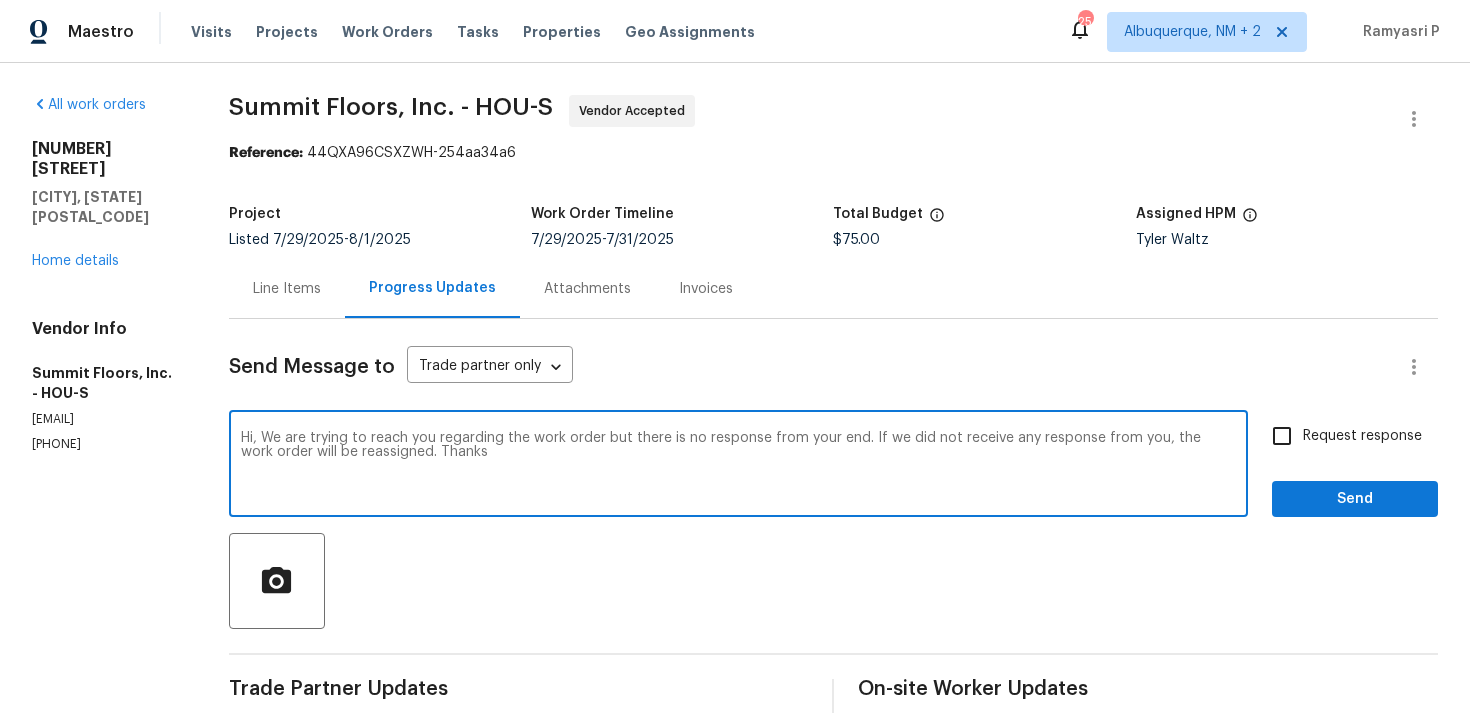 drag, startPoint x: 267, startPoint y: 437, endPoint x: 403, endPoint y: 452, distance: 136.8247 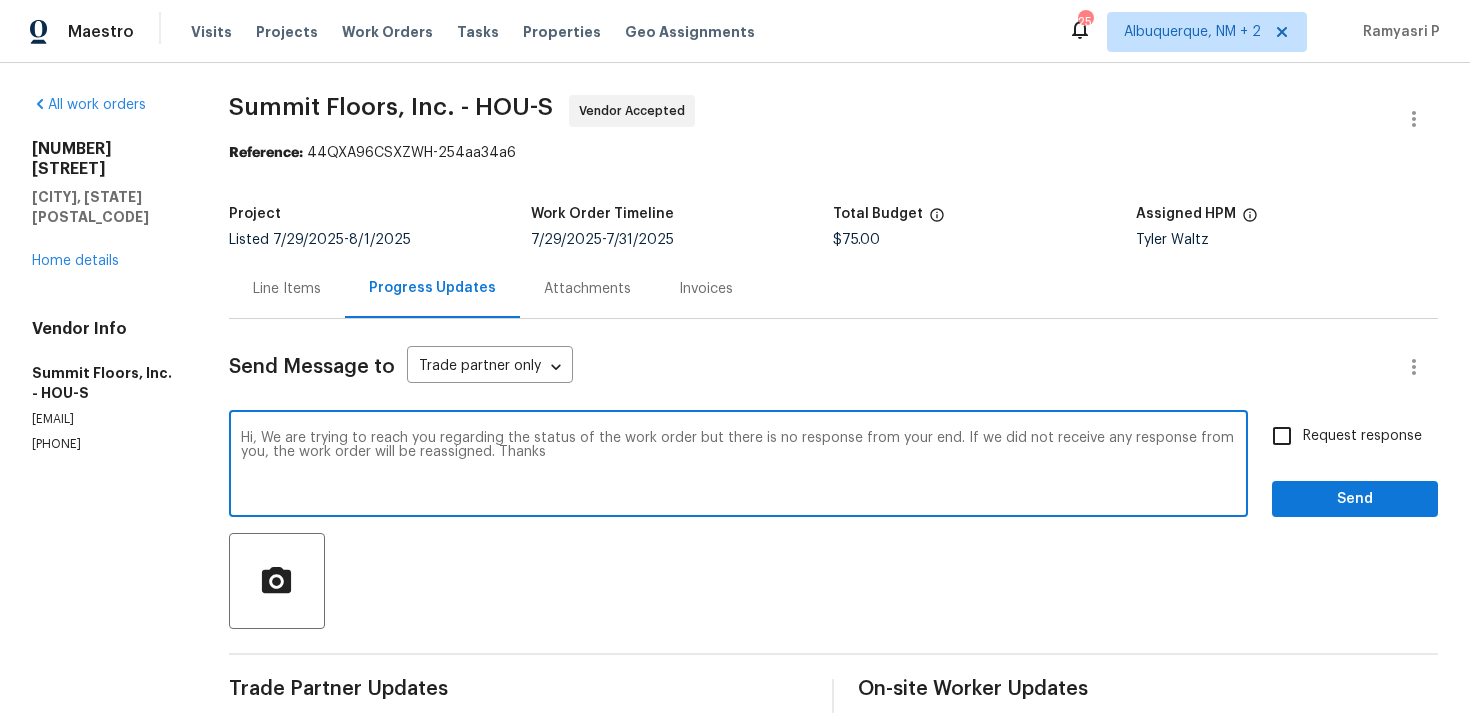 click on "Hi, We are trying to reach you regarding the status of the work order but there is no response from your end. If we did not receive any response from you, the work order will be reassigned. Thanks" at bounding box center (738, 466) 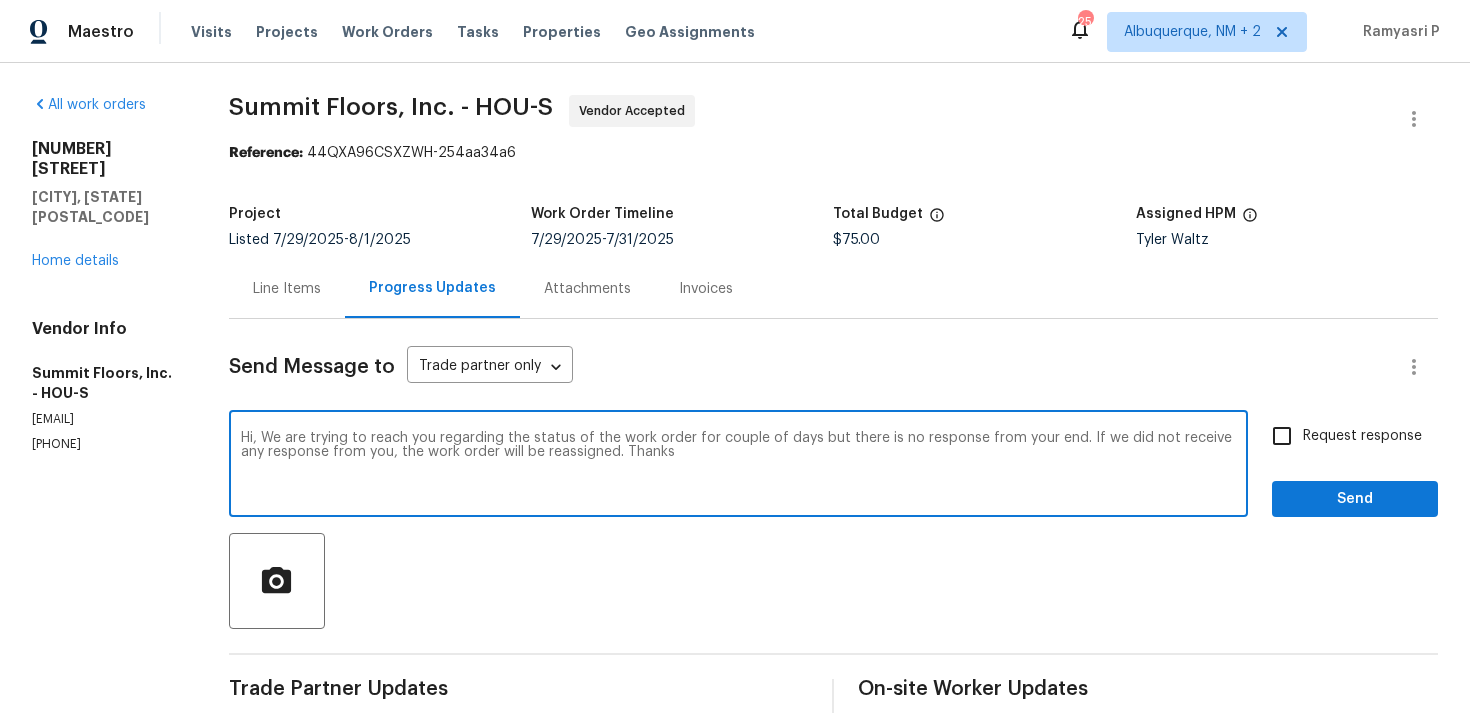 drag, startPoint x: 265, startPoint y: 439, endPoint x: 597, endPoint y: 453, distance: 332.29504 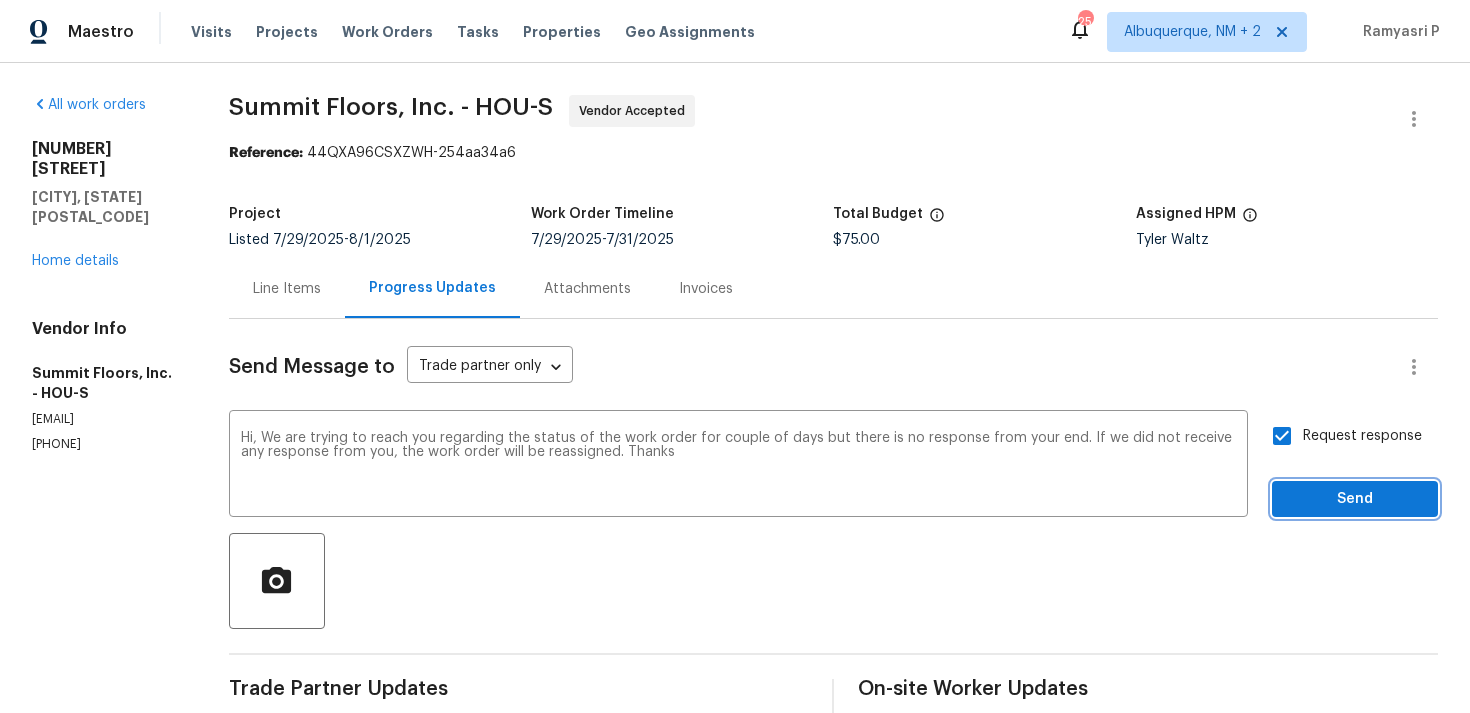 click on "Send" at bounding box center (1355, 499) 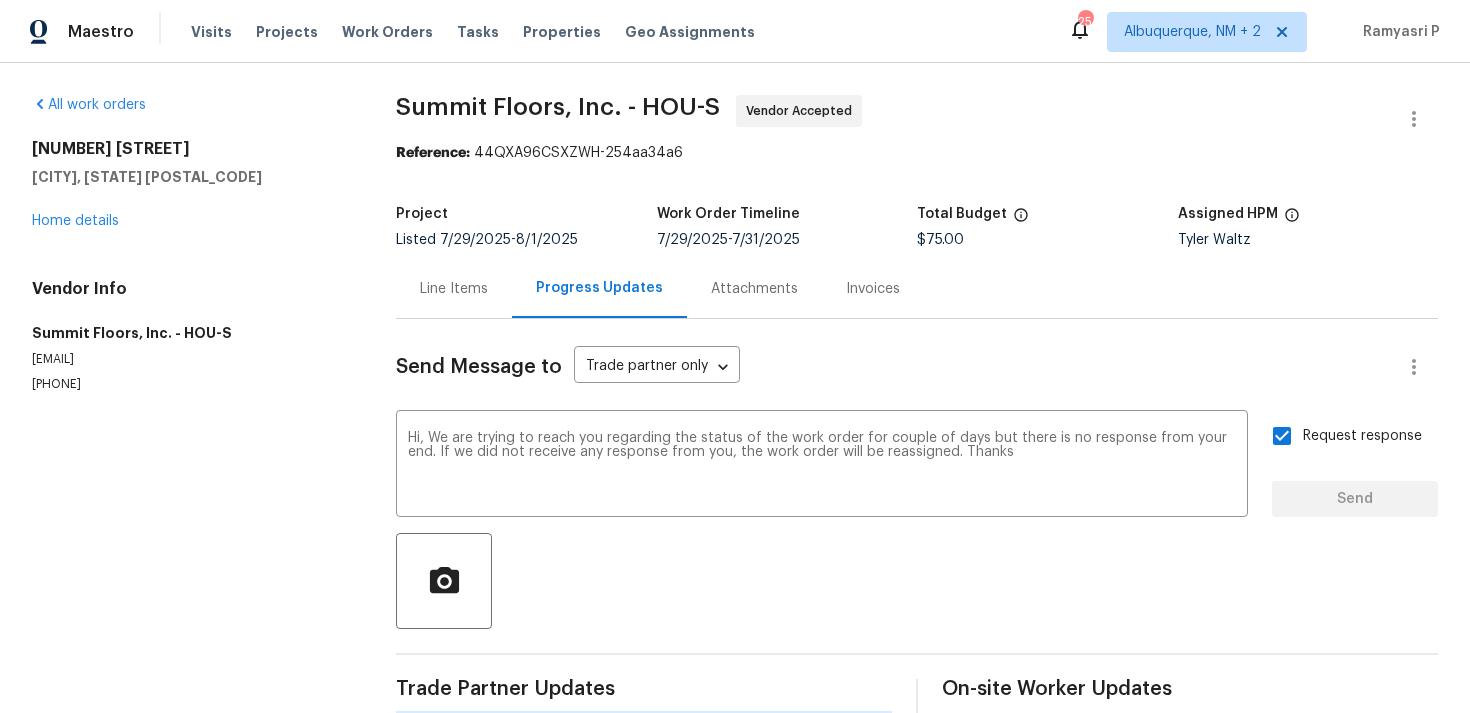 type 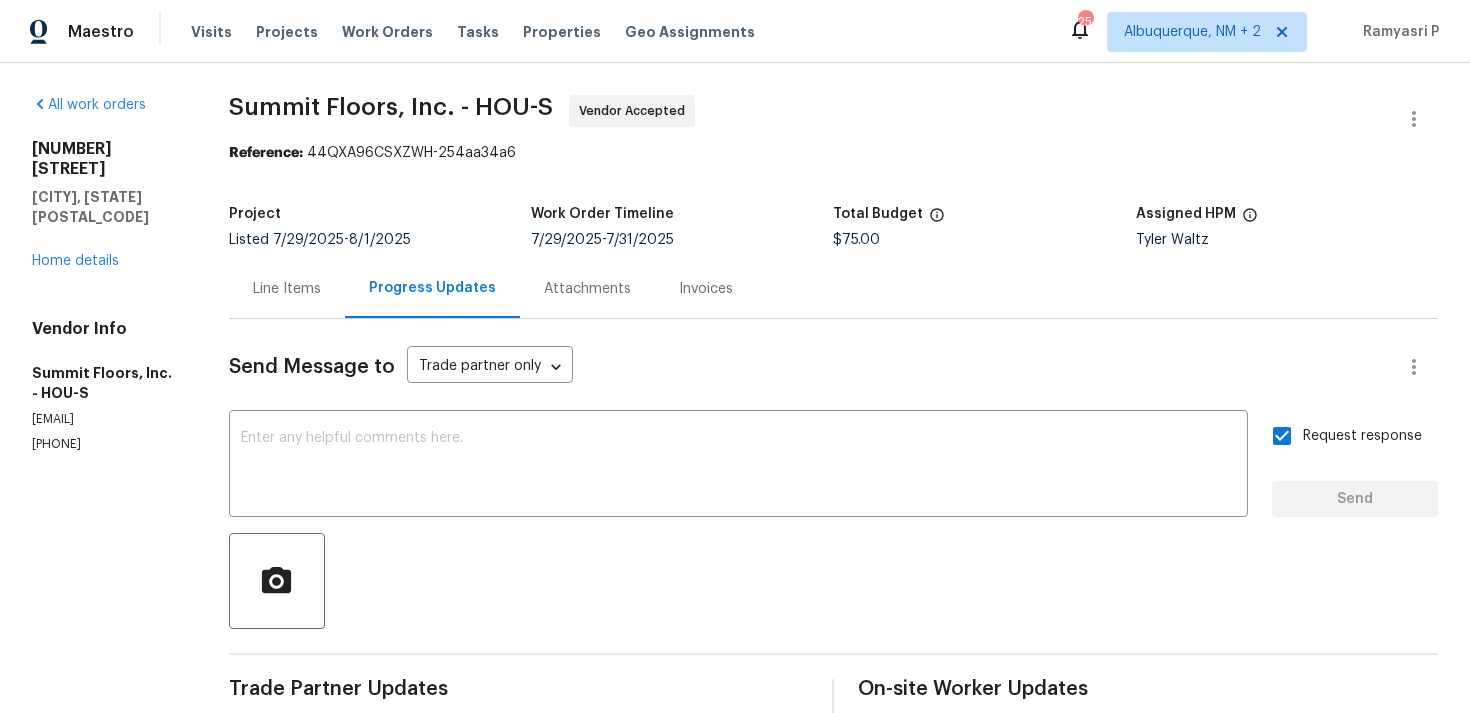 click on "2626 Silver Falls Dr Kingwood, TX 77339 Home details" at bounding box center (106, 205) 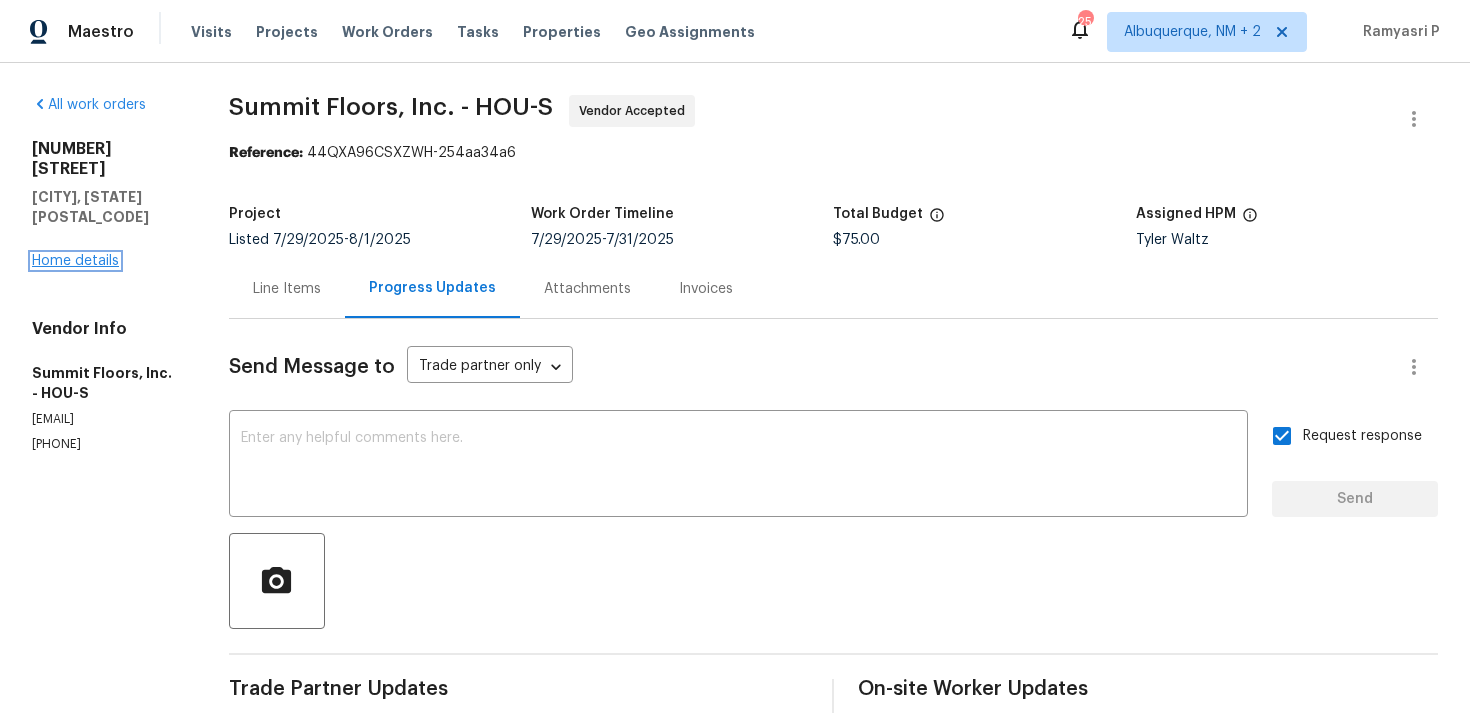 click on "Home details" at bounding box center (75, 261) 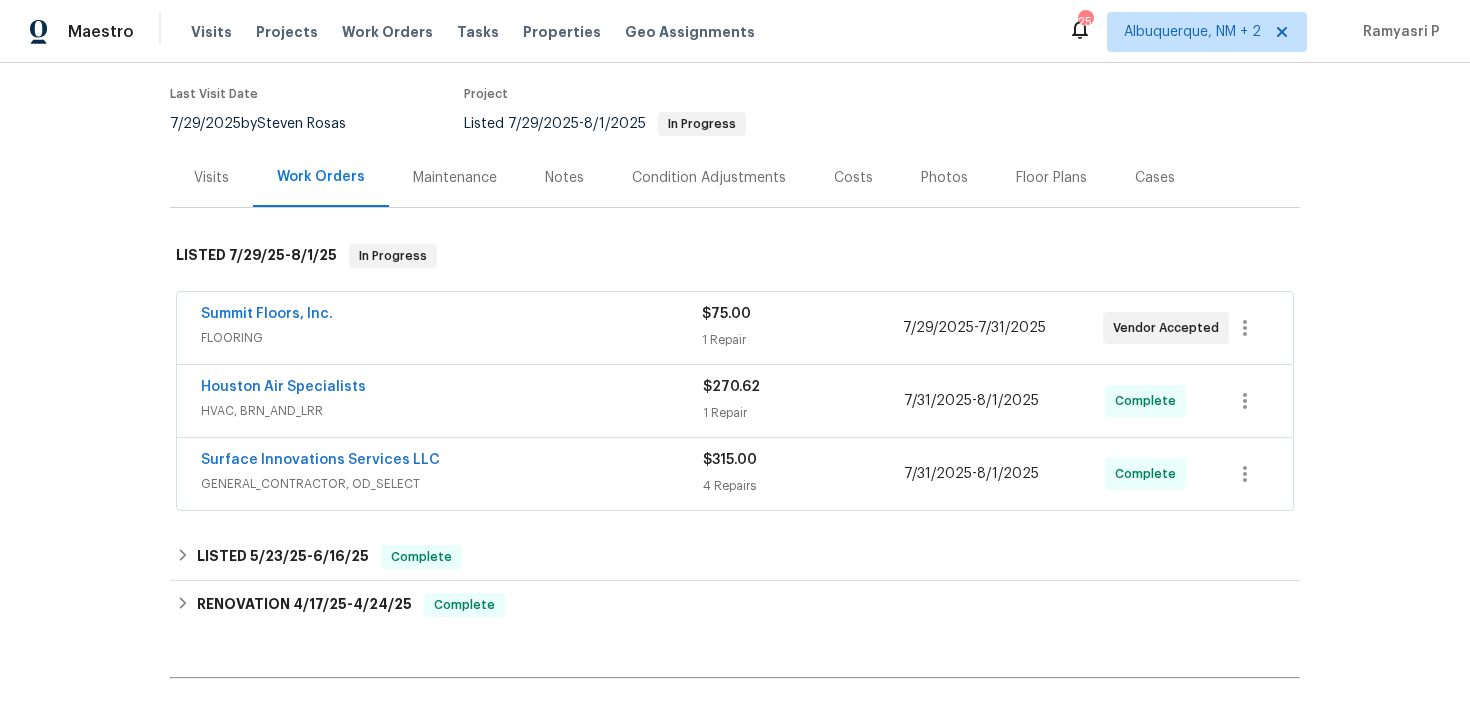 scroll, scrollTop: 124, scrollLeft: 0, axis: vertical 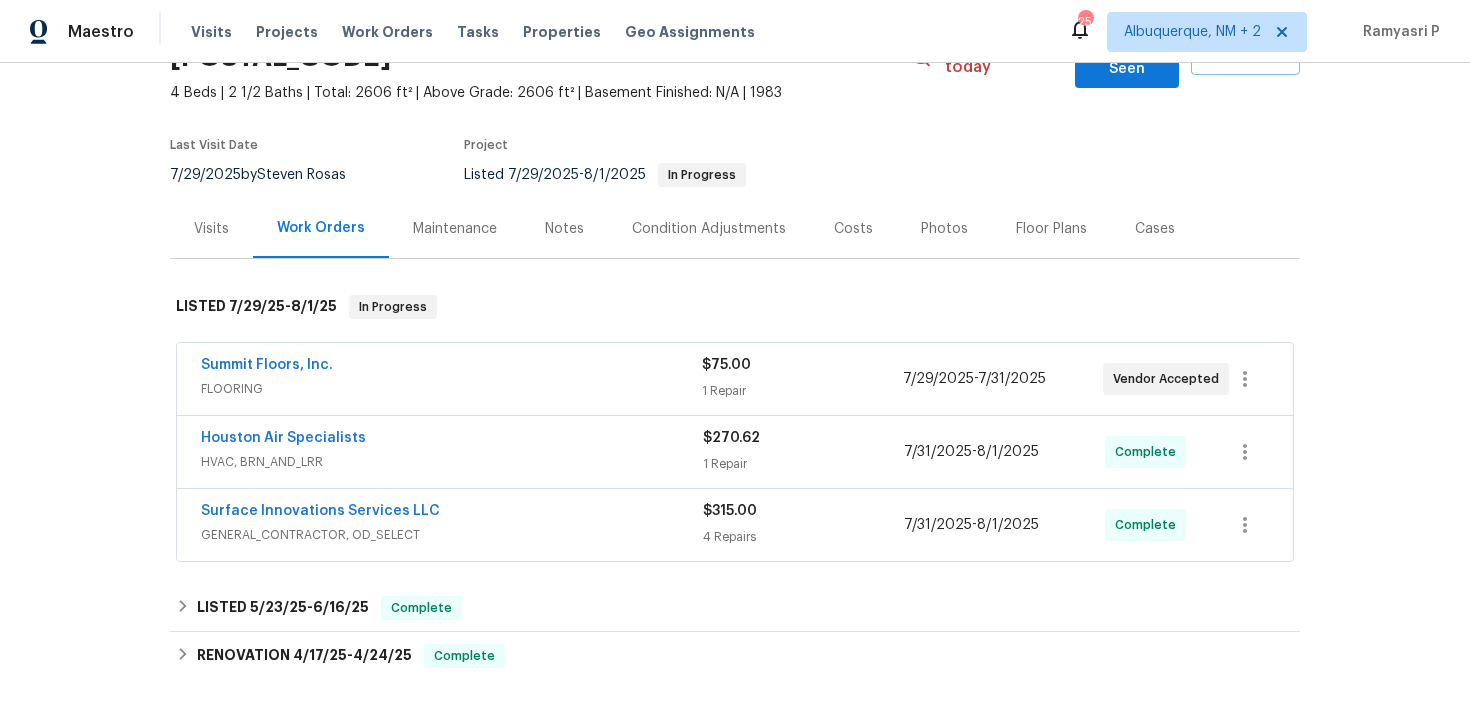 click on "Summit Floors, Inc. FLOORING $75.00 1 Repair 7/29/2025  -  7/31/2025 Vendor Accepted" at bounding box center [735, 379] 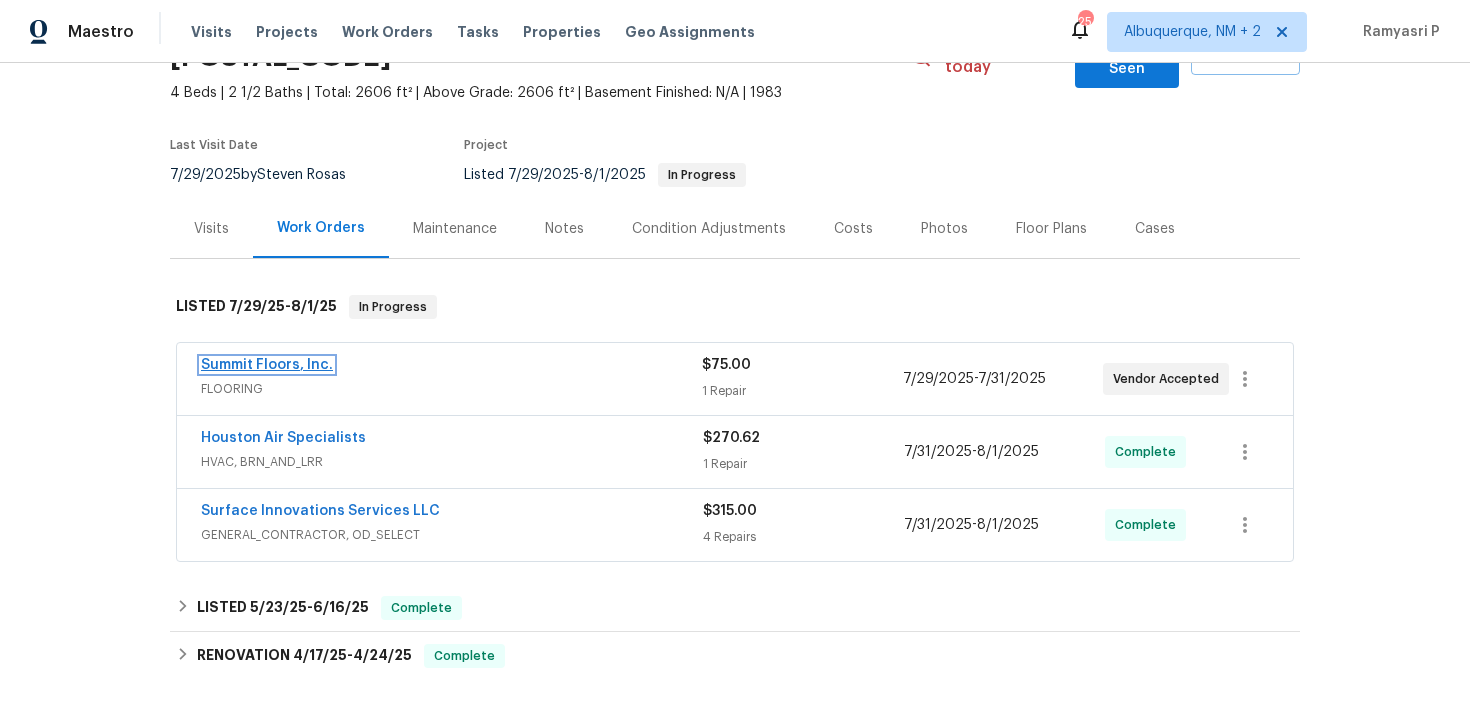 click on "Summit Floors, Inc." at bounding box center [267, 365] 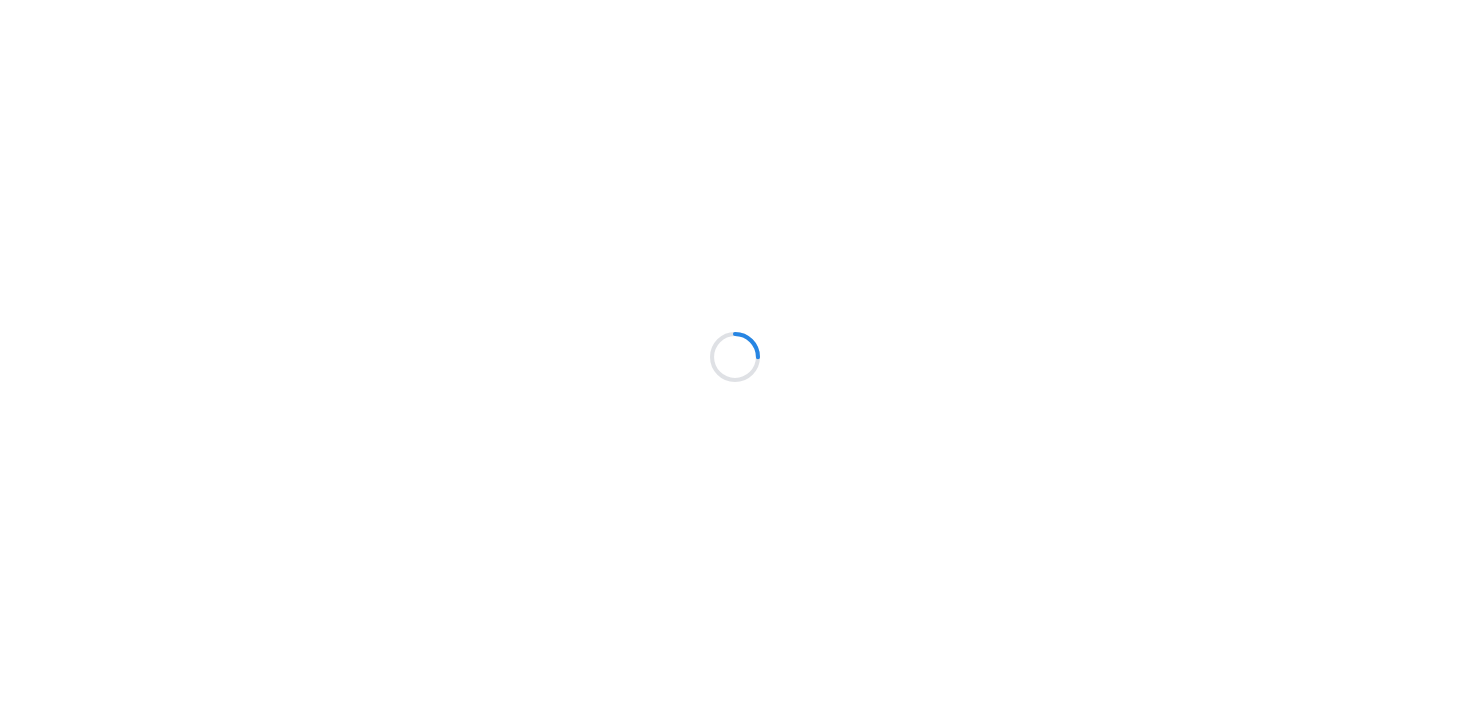 scroll, scrollTop: 0, scrollLeft: 0, axis: both 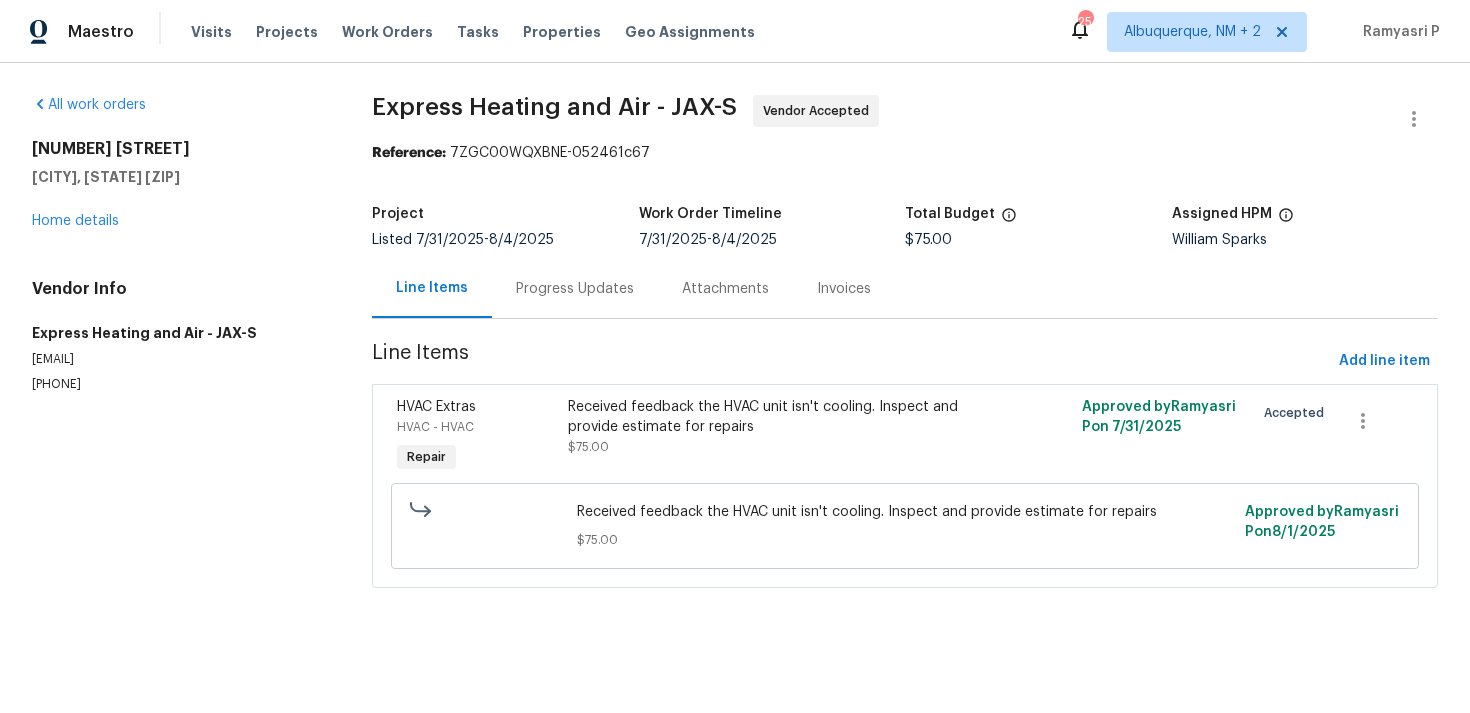 click on "Progress Updates" at bounding box center [575, 289] 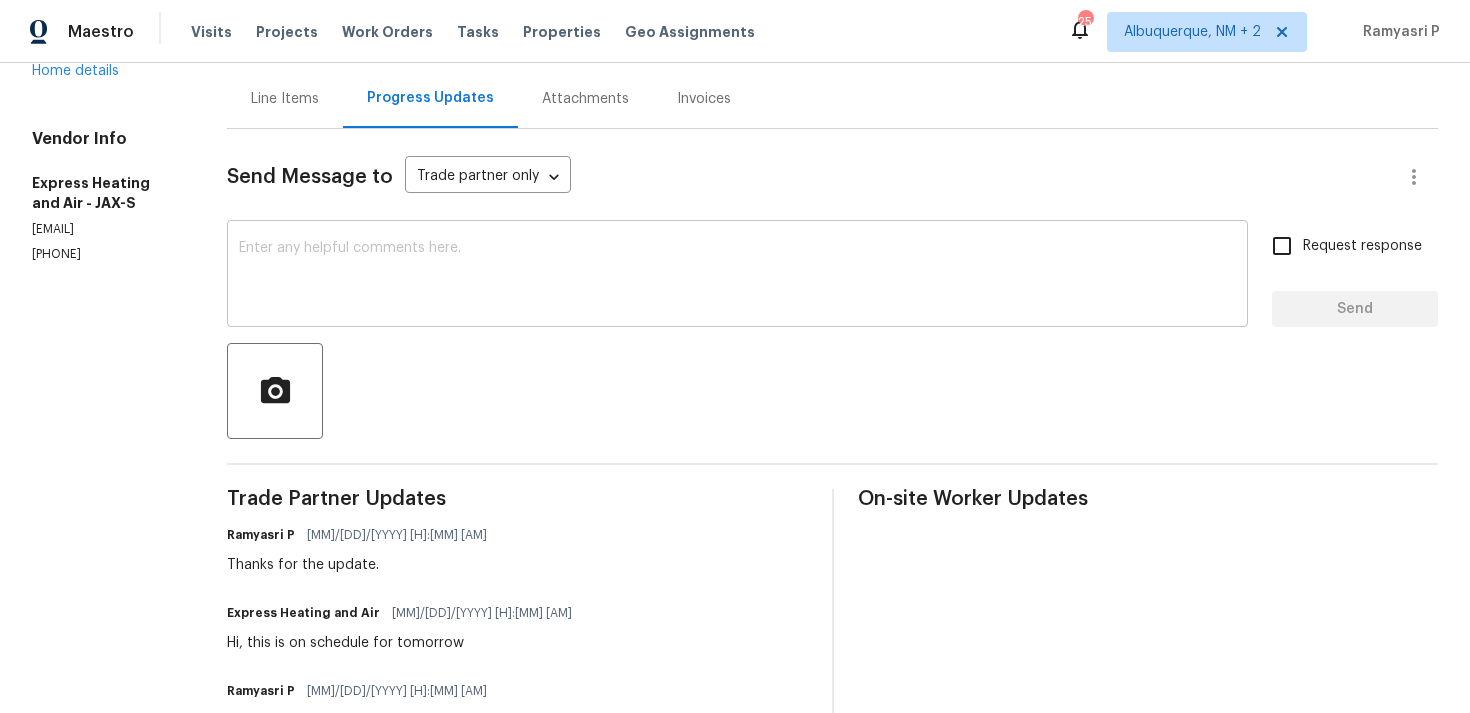 scroll, scrollTop: 168, scrollLeft: 0, axis: vertical 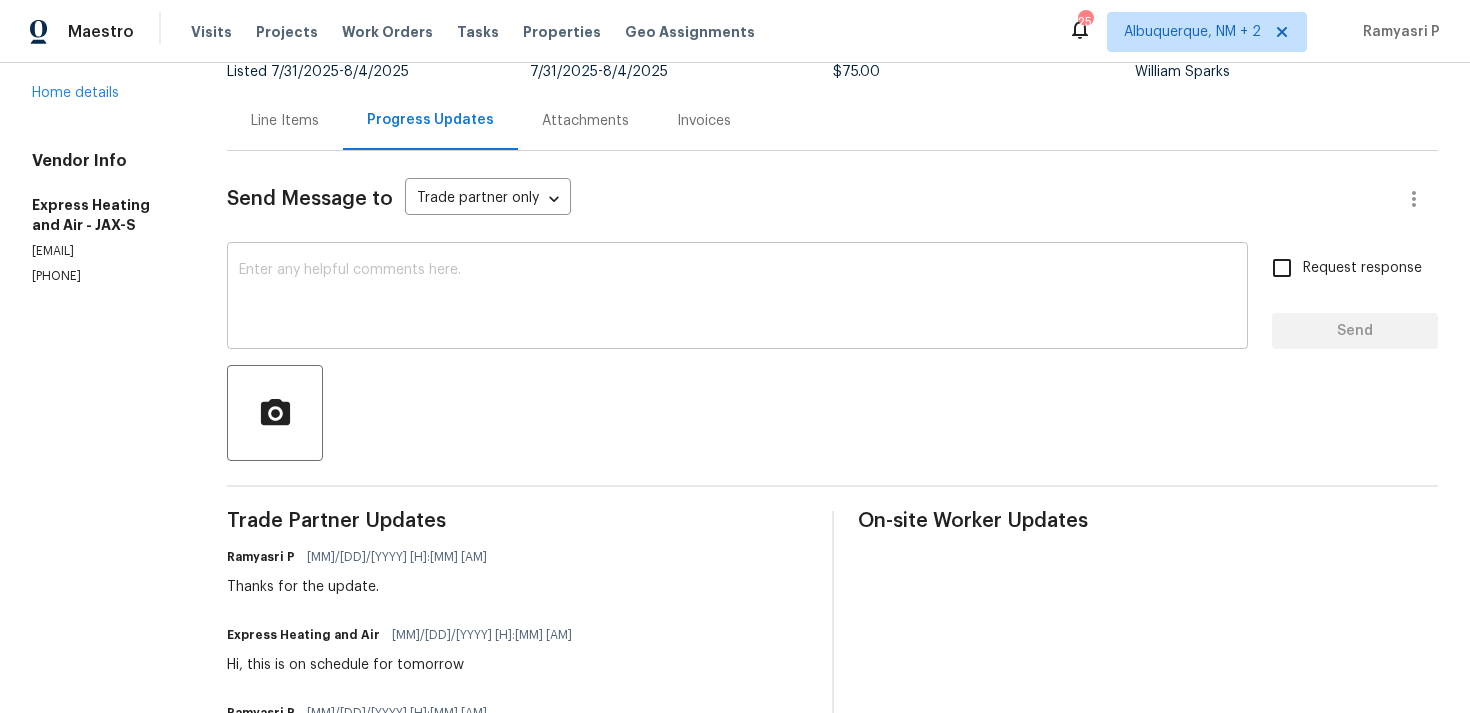 click on "x ​" at bounding box center [737, 298] 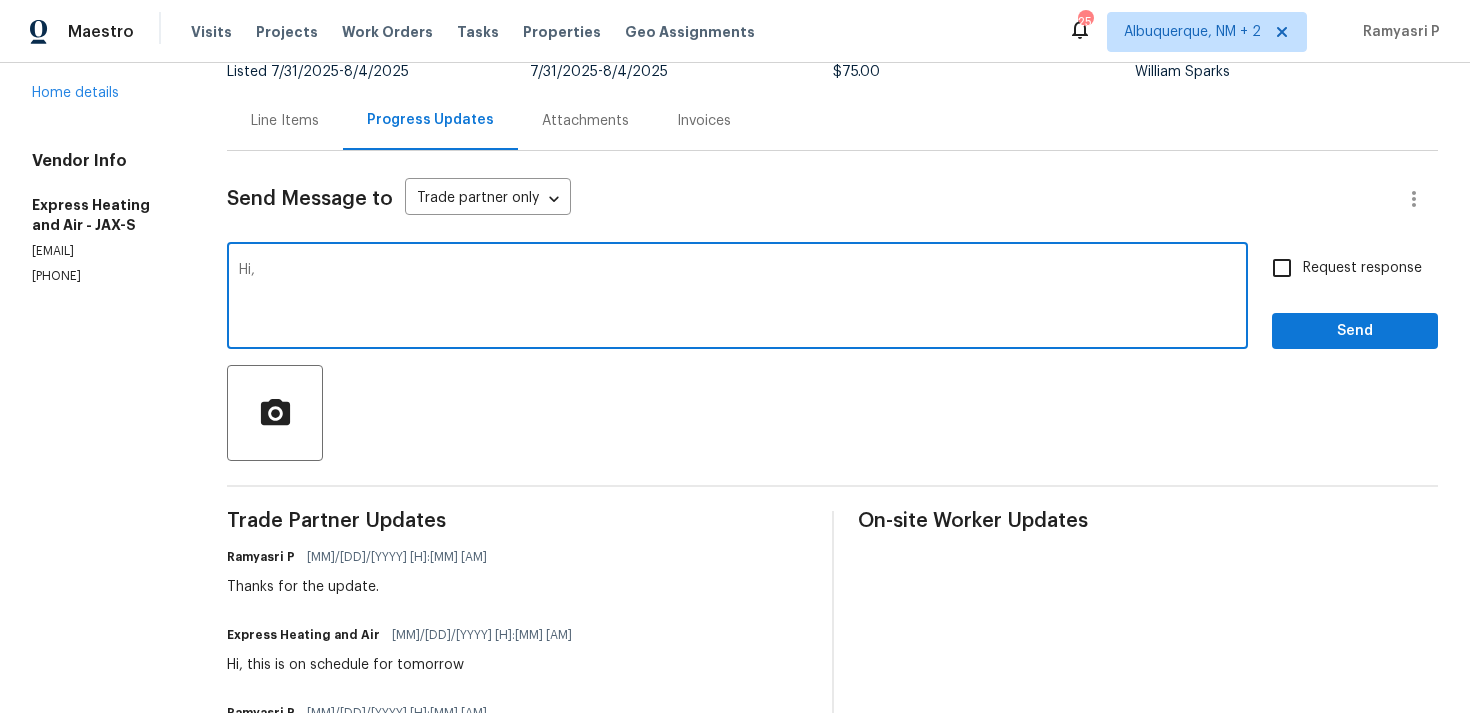 paste on "Could you please provide us with an update on the status of the work order?" 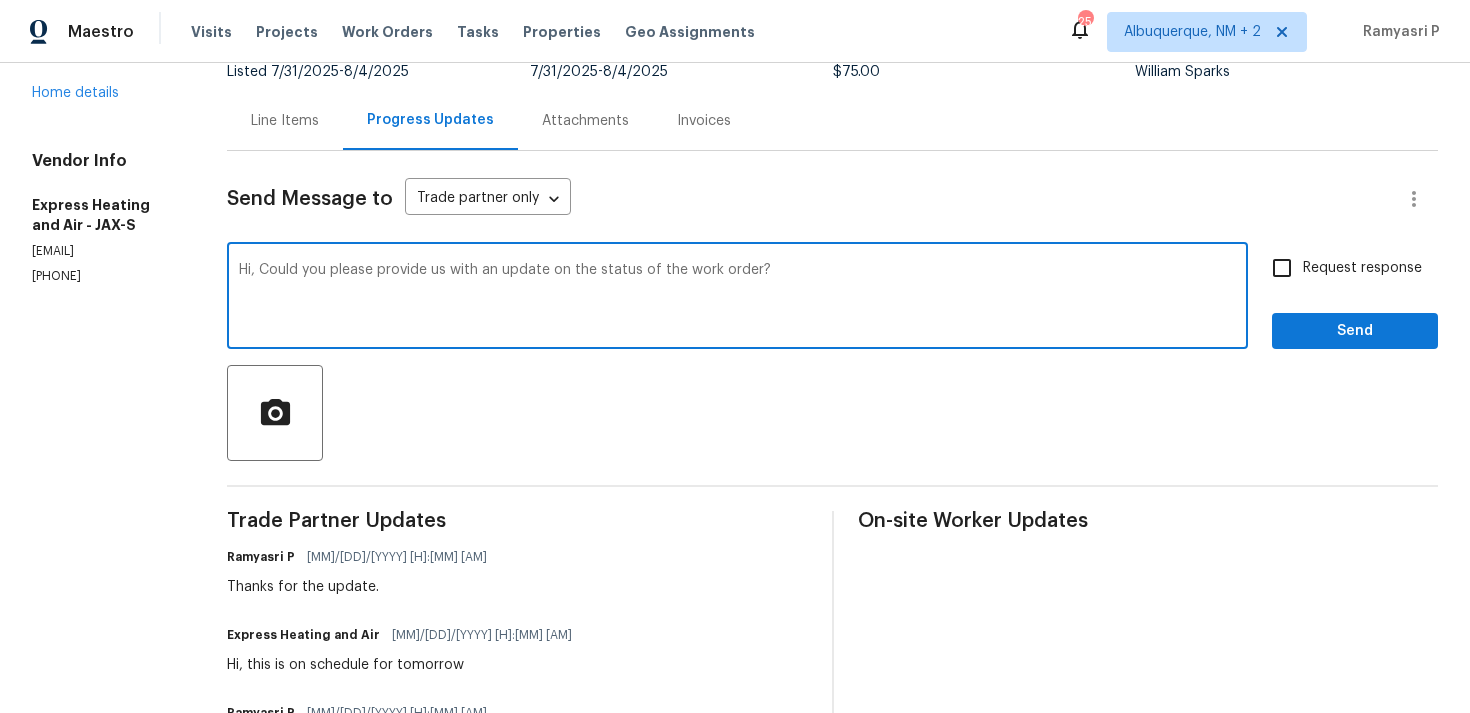 type on "Hi, Could you please provide us with an update on the status of the work order?" 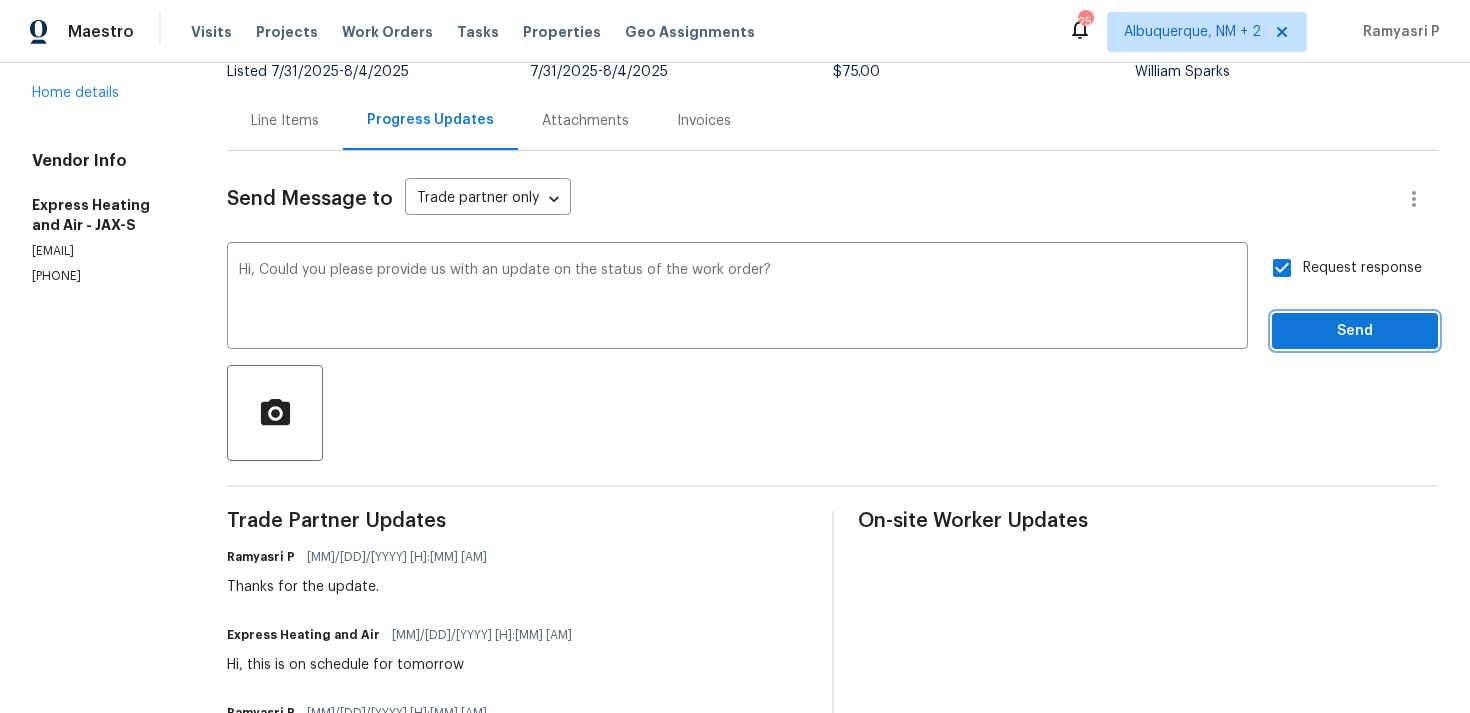 click on "Send" at bounding box center (1355, 331) 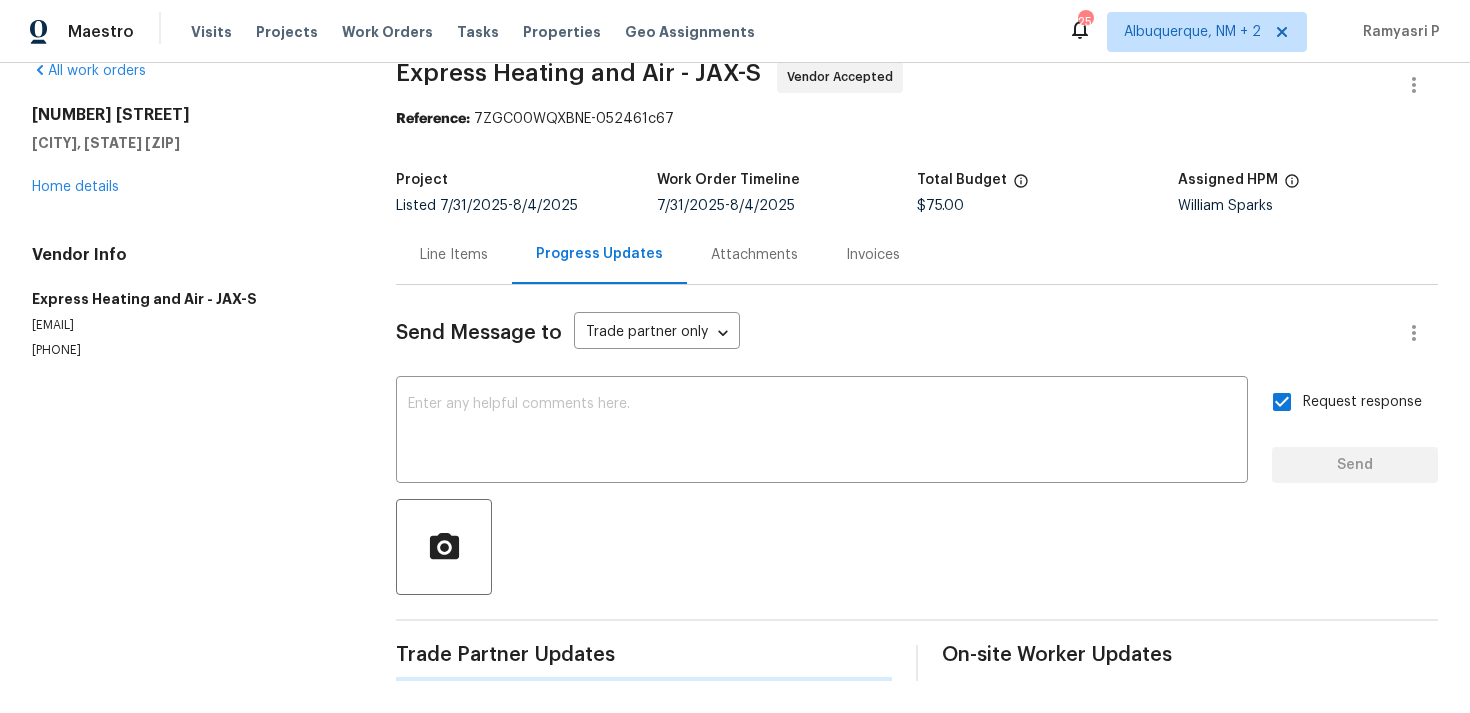 scroll, scrollTop: 168, scrollLeft: 0, axis: vertical 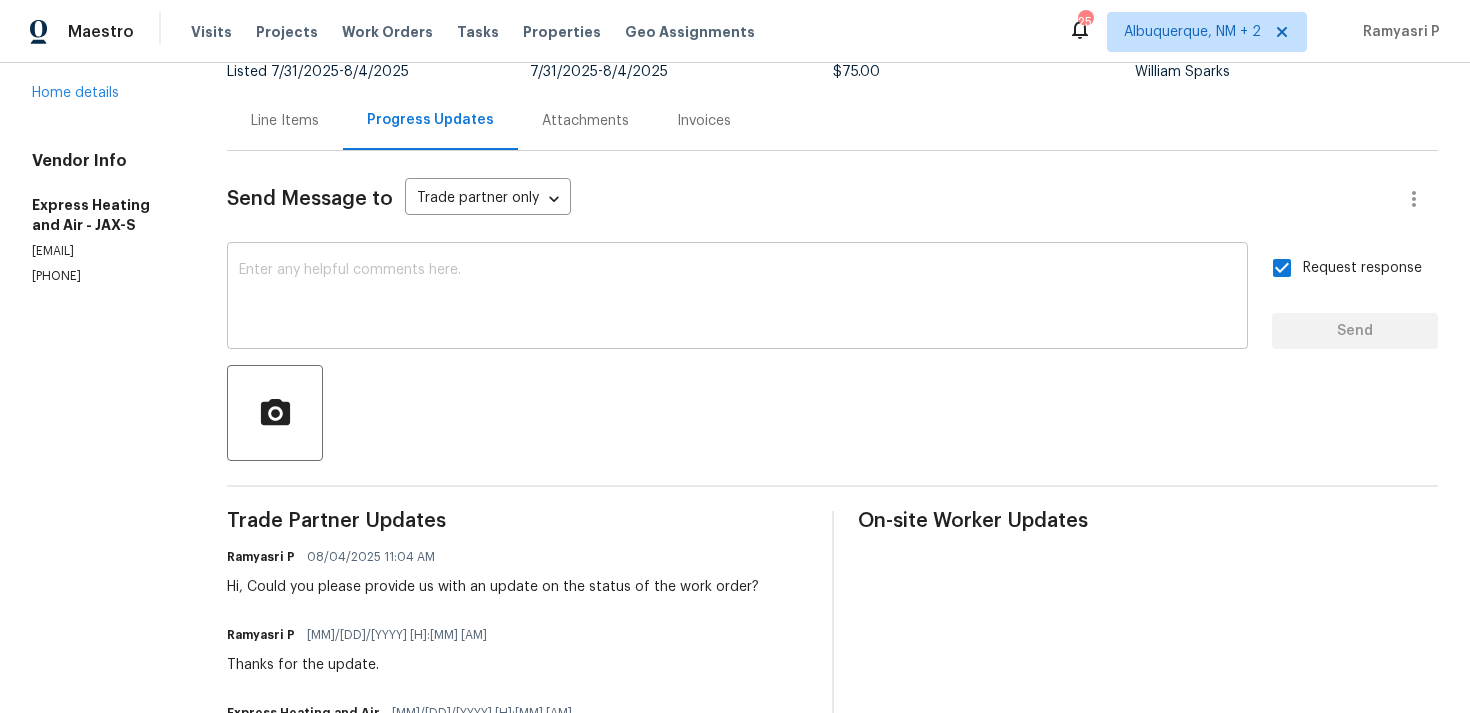 click at bounding box center [737, 298] 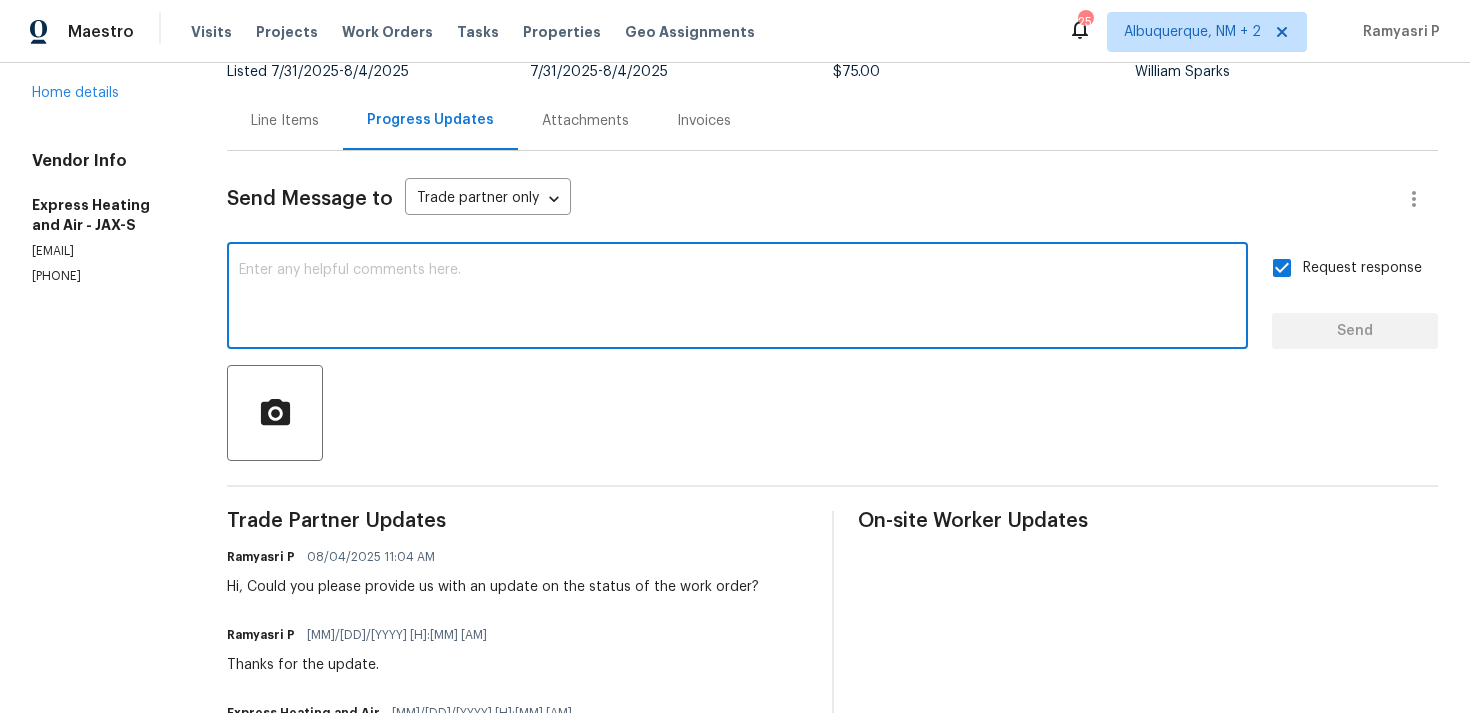 paste on "Requested TP with an update on the status of the WO" 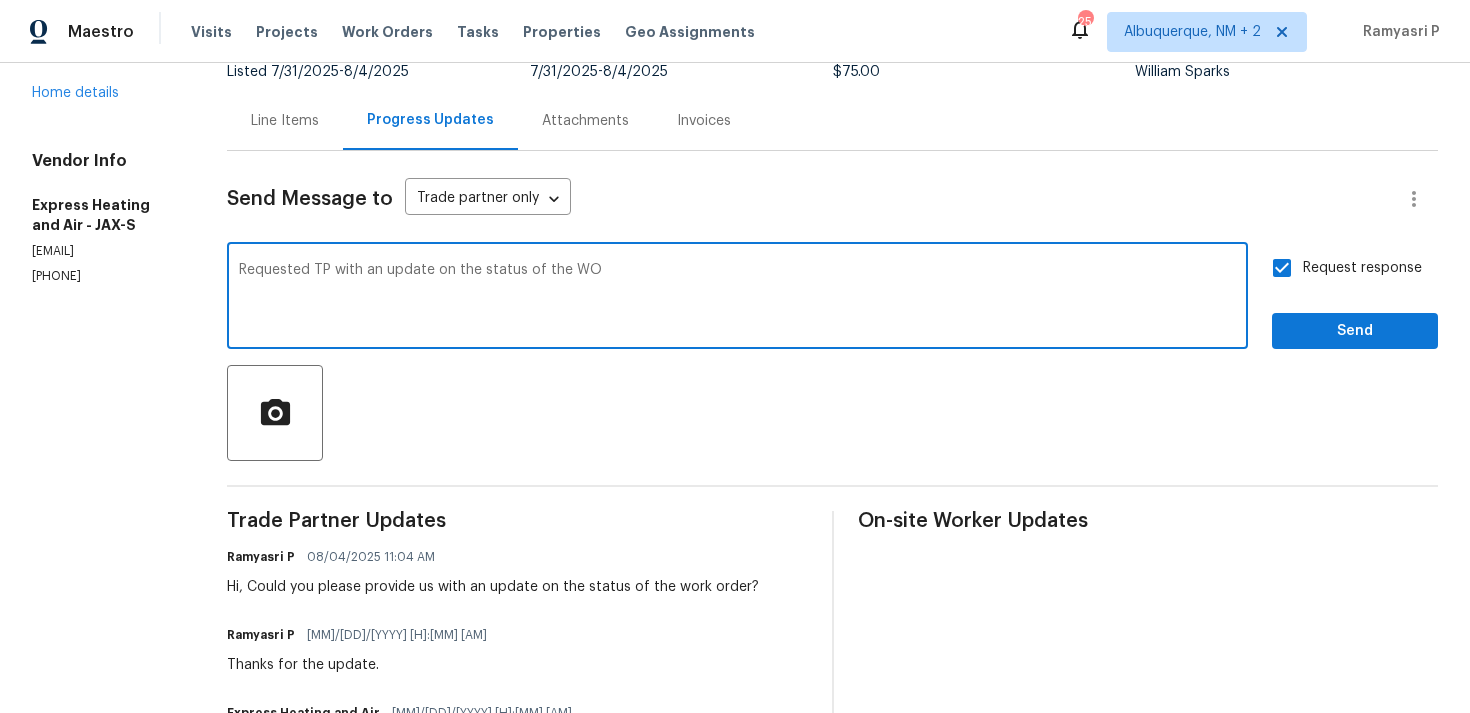 click on "Requested TP with an update on the status of the WO" at bounding box center [737, 298] 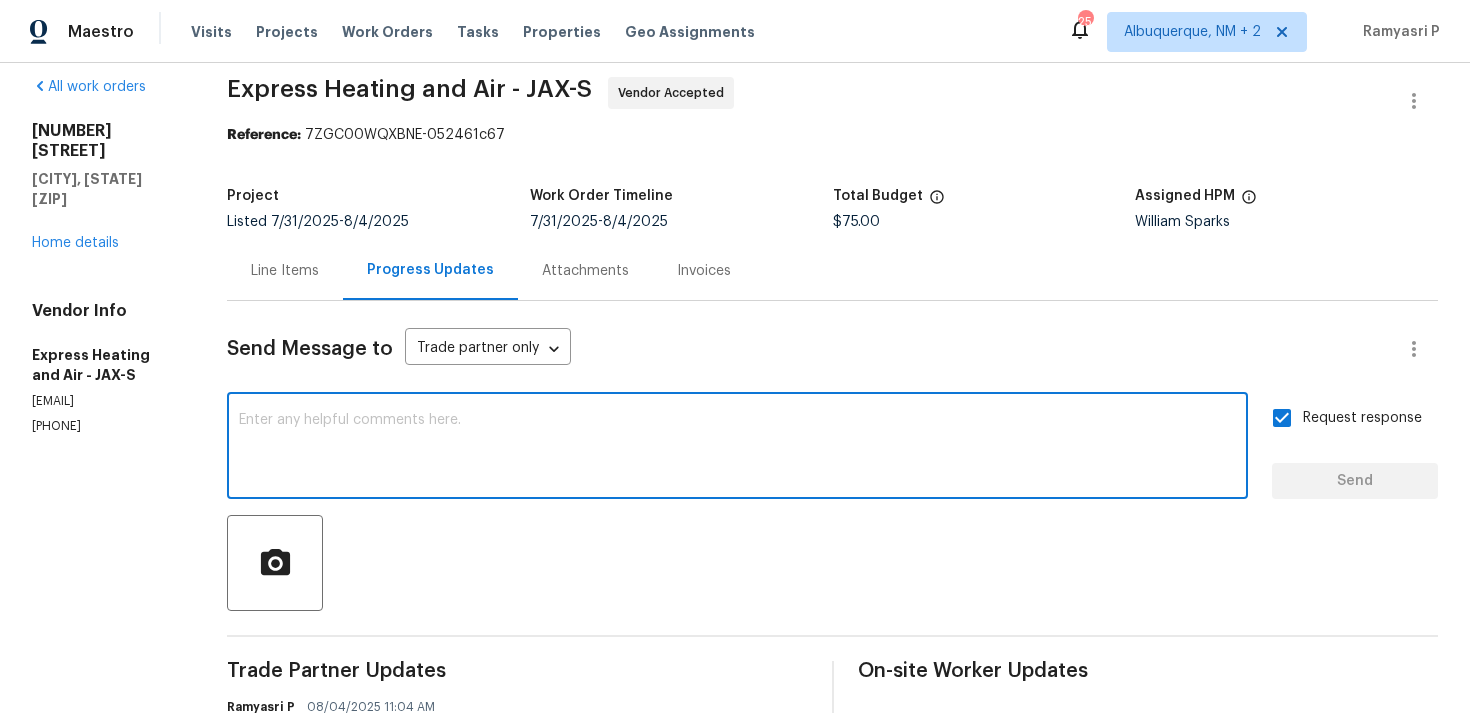 scroll, scrollTop: 0, scrollLeft: 0, axis: both 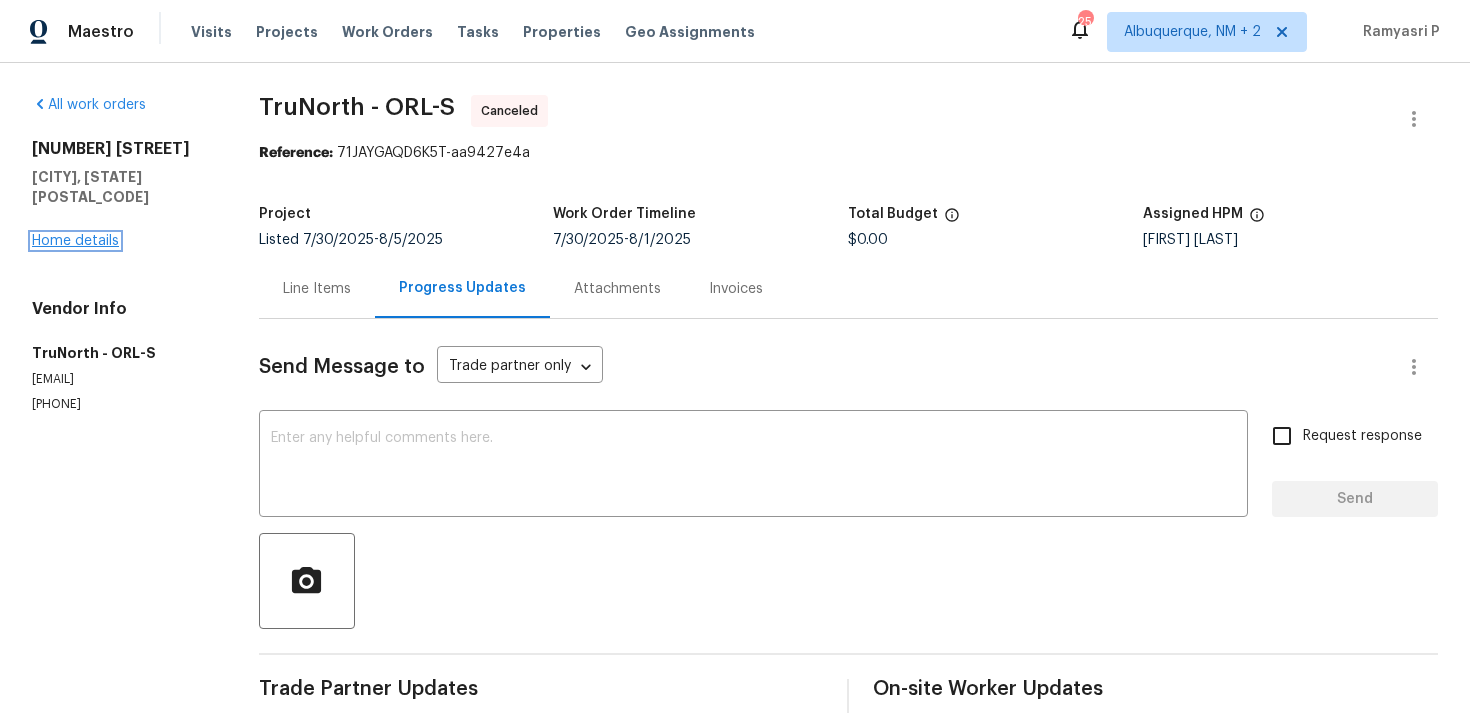 click on "Home details" at bounding box center (75, 241) 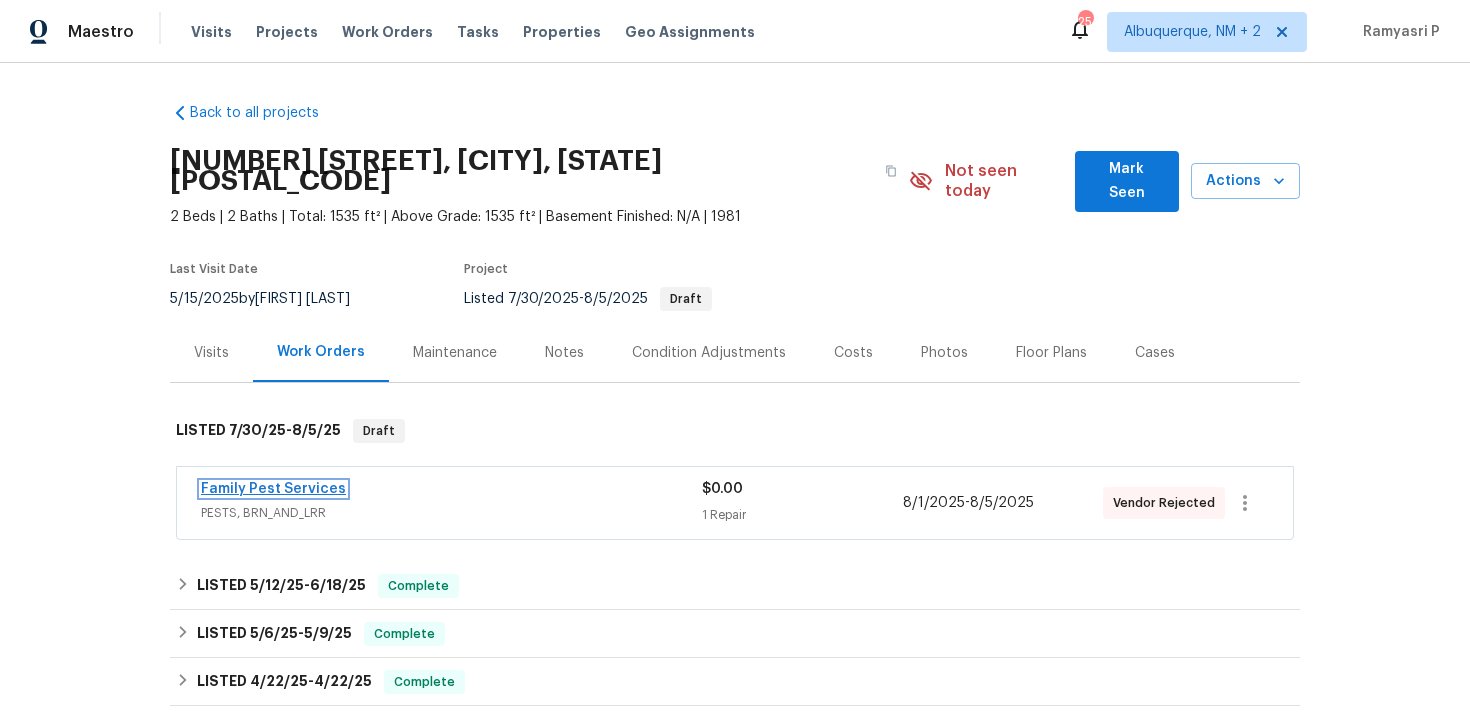 click on "Family Pest Services" at bounding box center [273, 489] 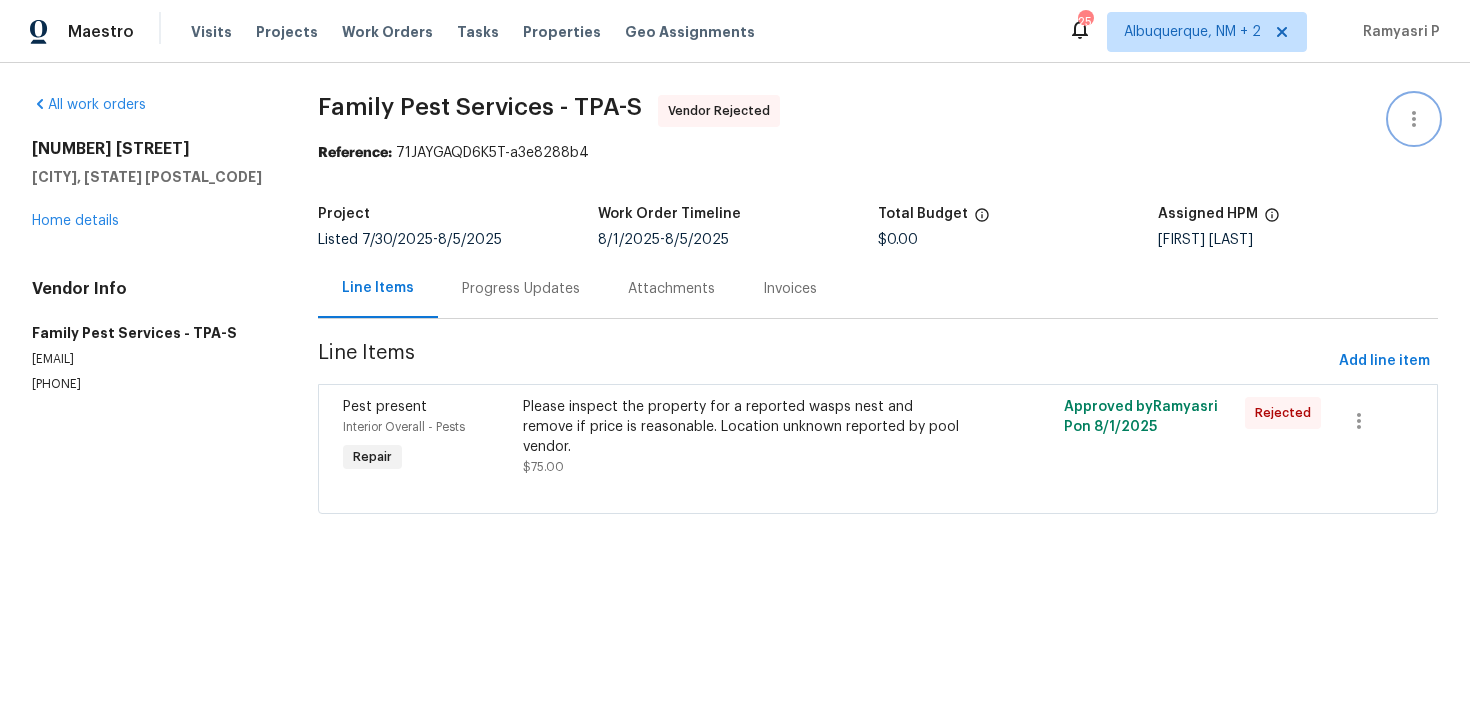 click at bounding box center (1414, 119) 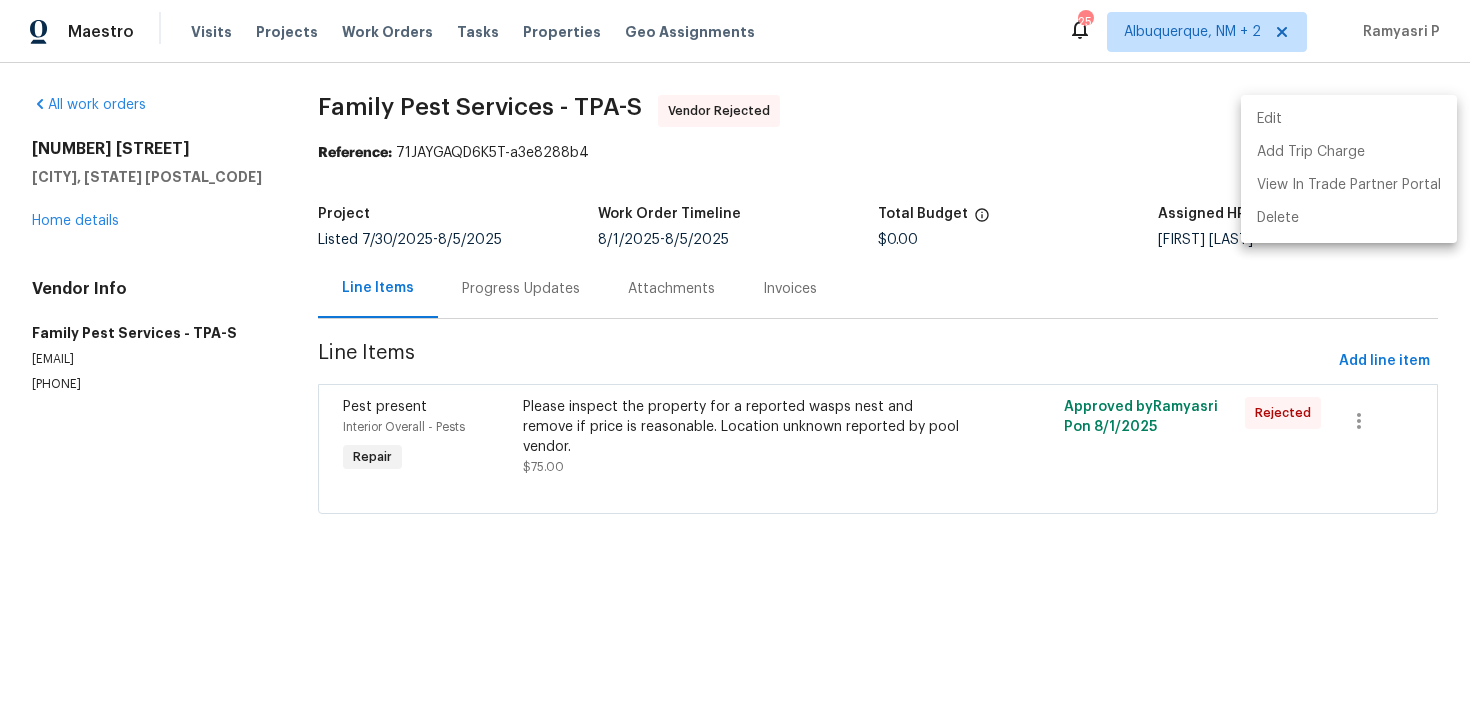 click on "Edit" at bounding box center (1349, 119) 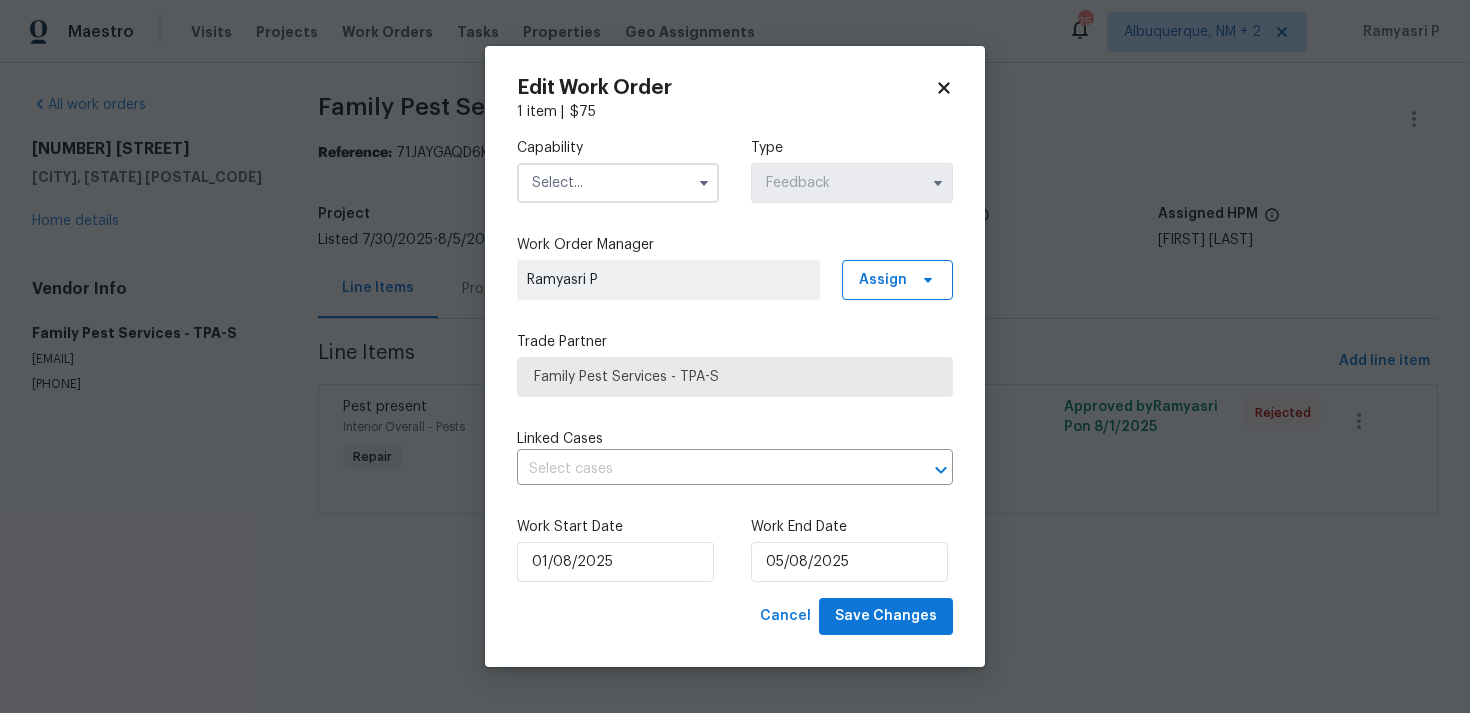 click at bounding box center (618, 183) 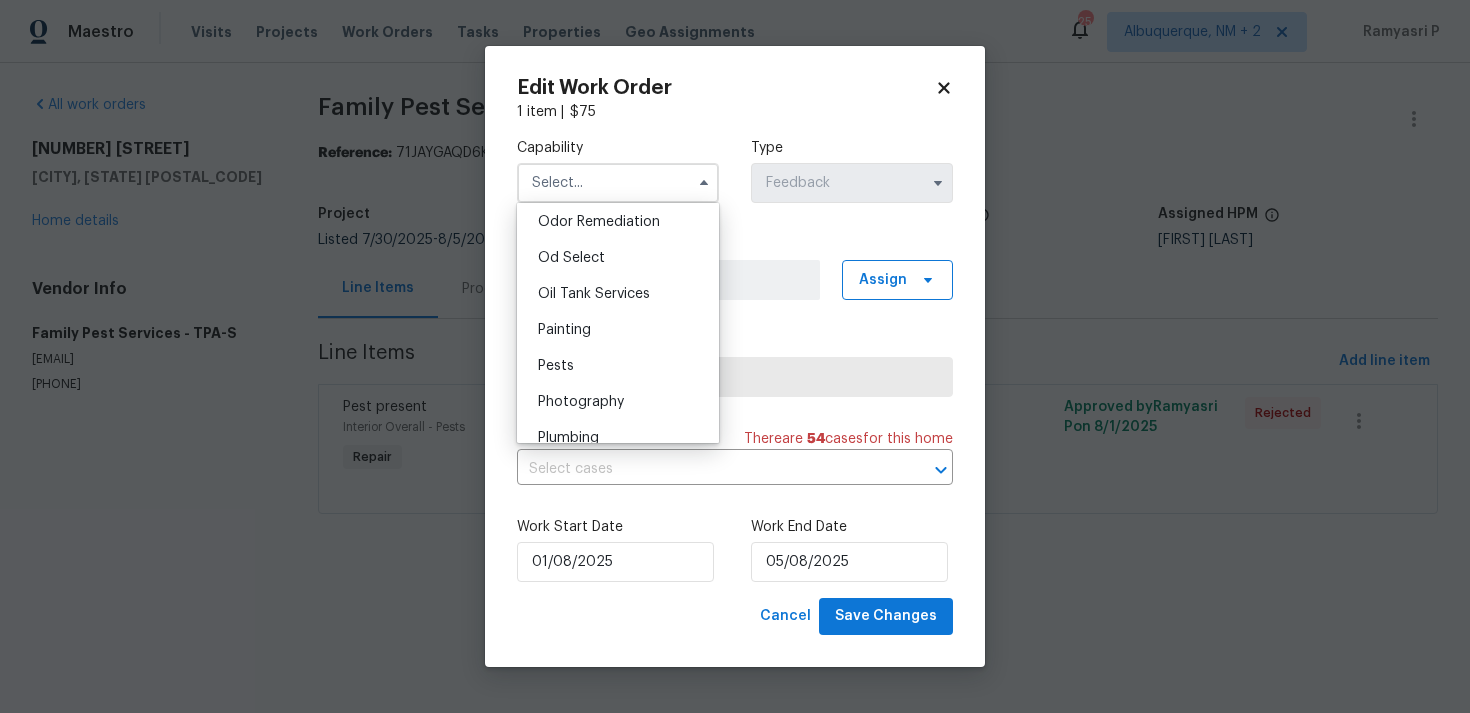 scroll, scrollTop: 1595, scrollLeft: 0, axis: vertical 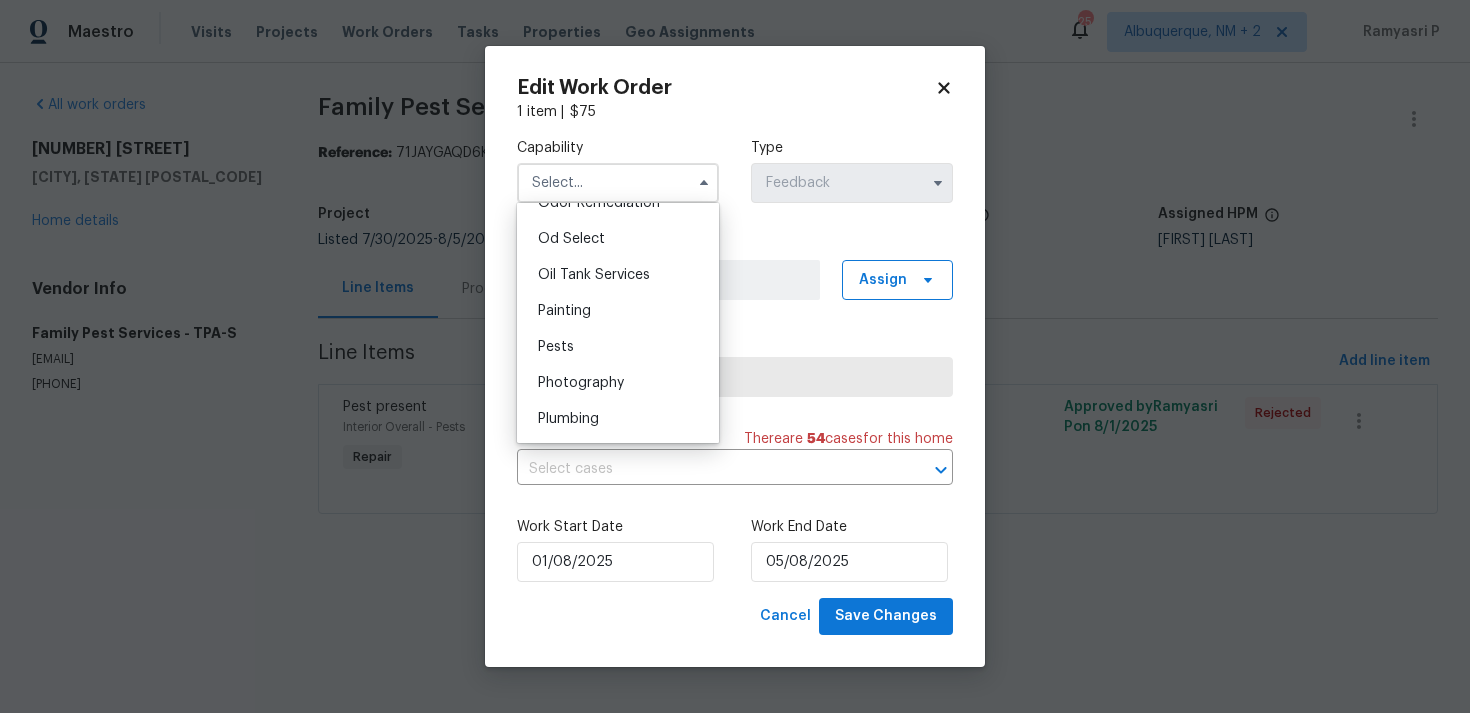 click on "Pests" at bounding box center [618, 347] 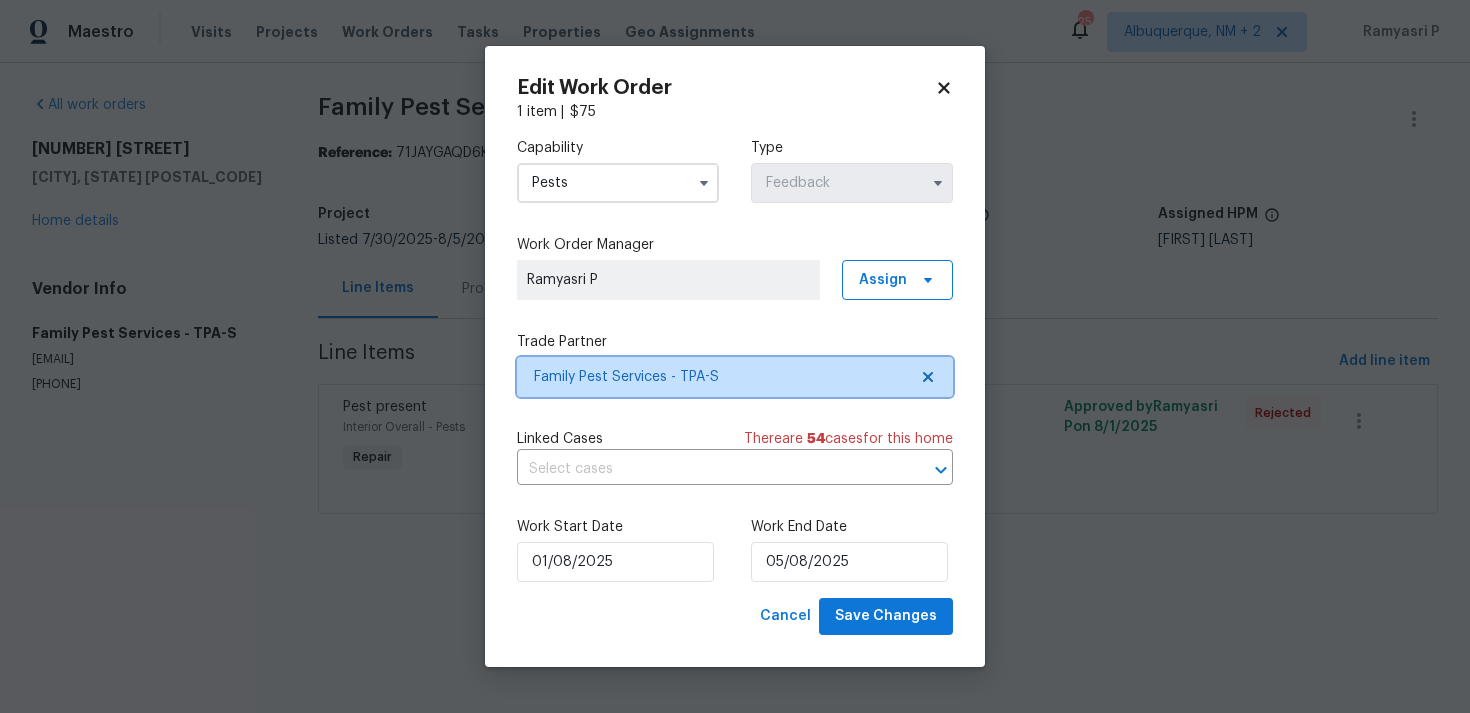 click on "Family Pest Services - TPA-S" at bounding box center [720, 377] 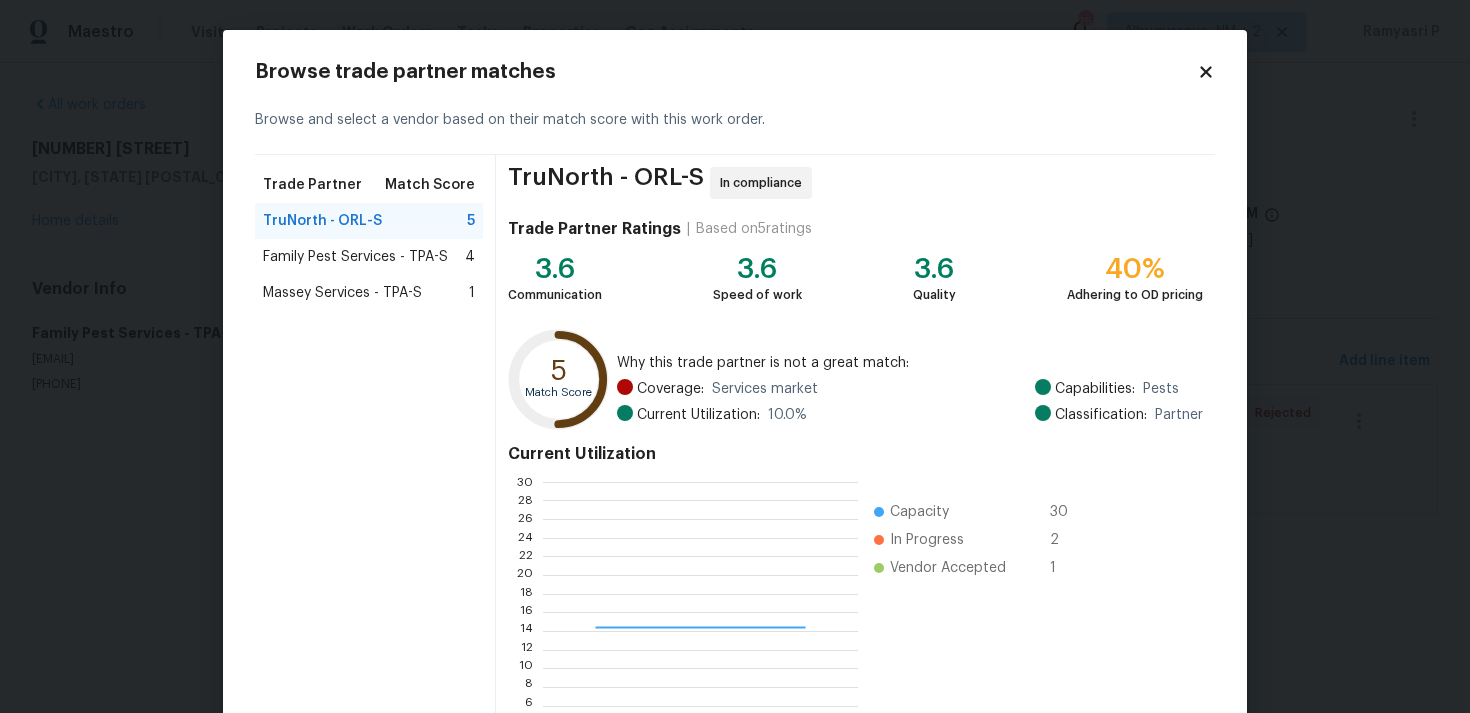 scroll, scrollTop: 2, scrollLeft: 2, axis: both 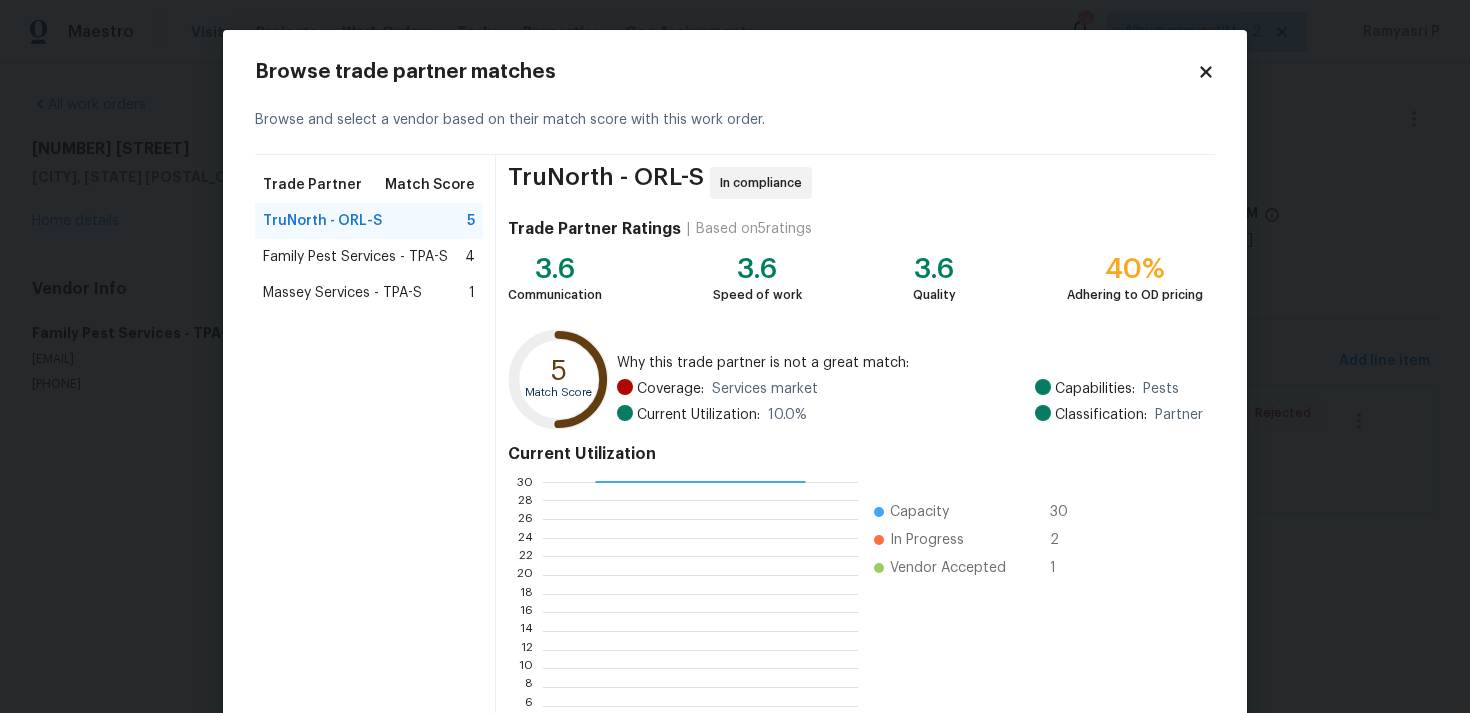 click 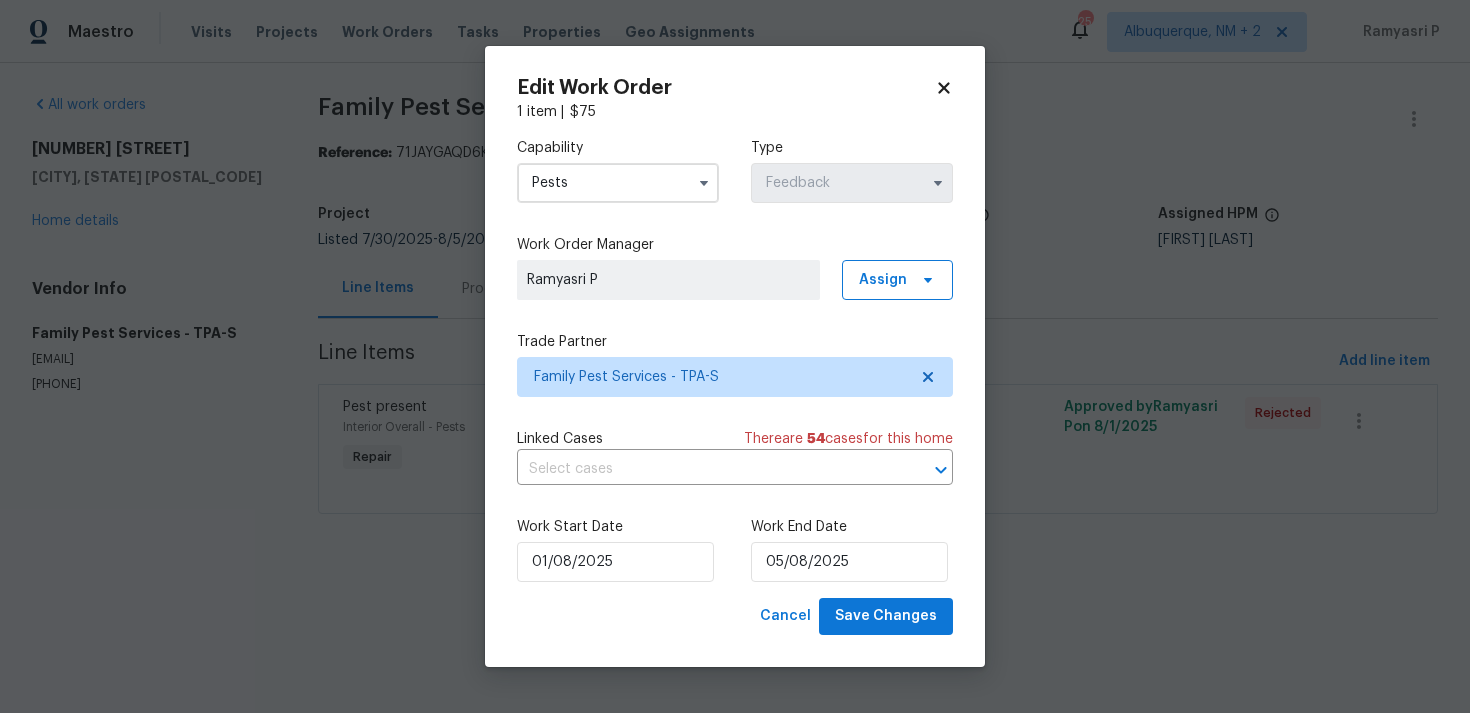 click on "Capability   Pests" at bounding box center (618, 170) 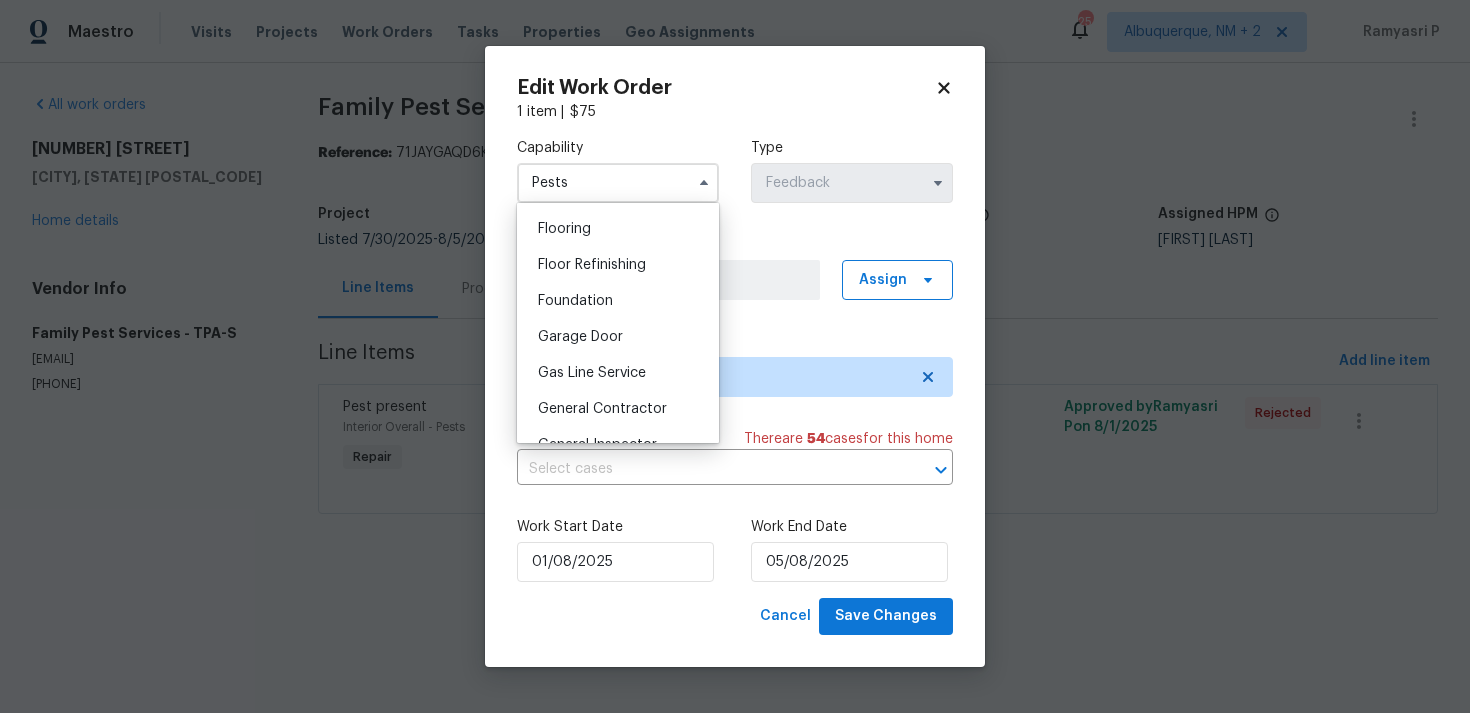 scroll, scrollTop: 822, scrollLeft: 0, axis: vertical 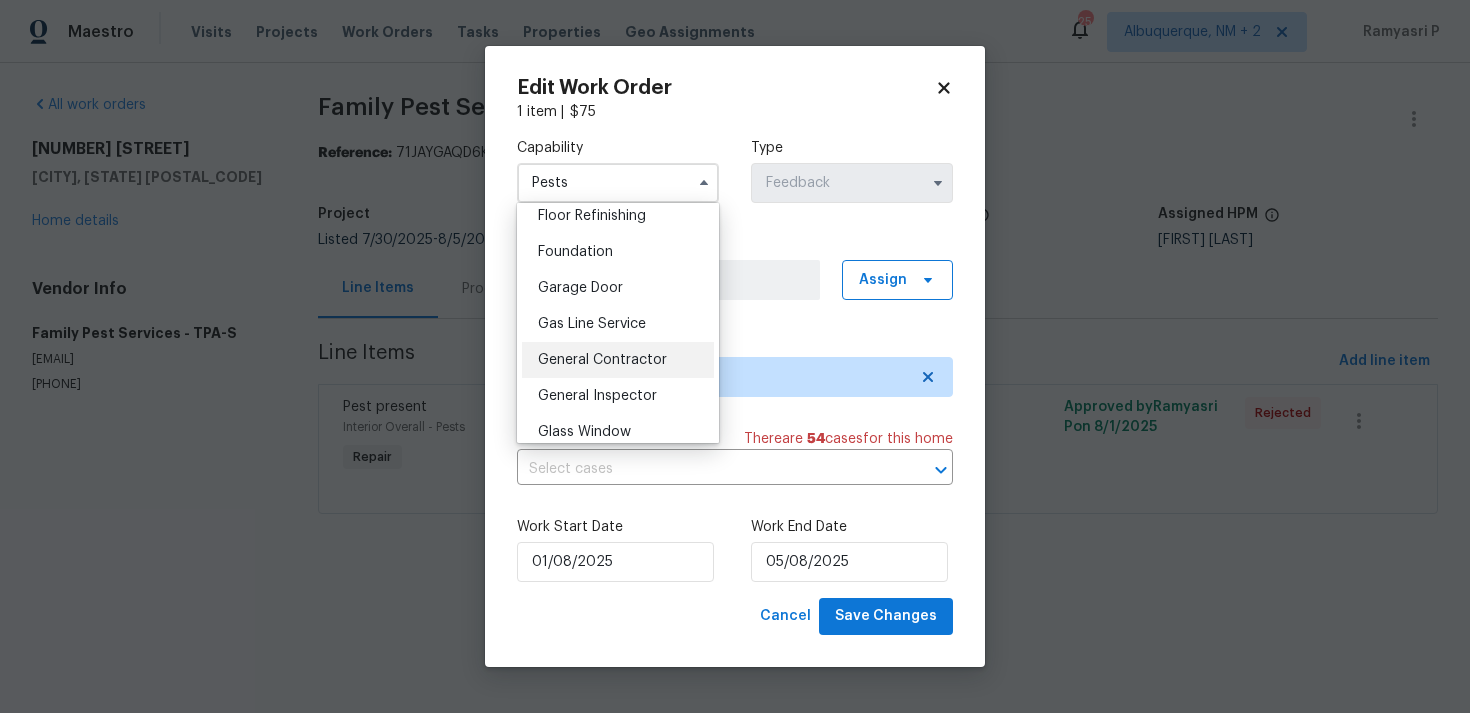 click on "General Contractor" at bounding box center [618, 360] 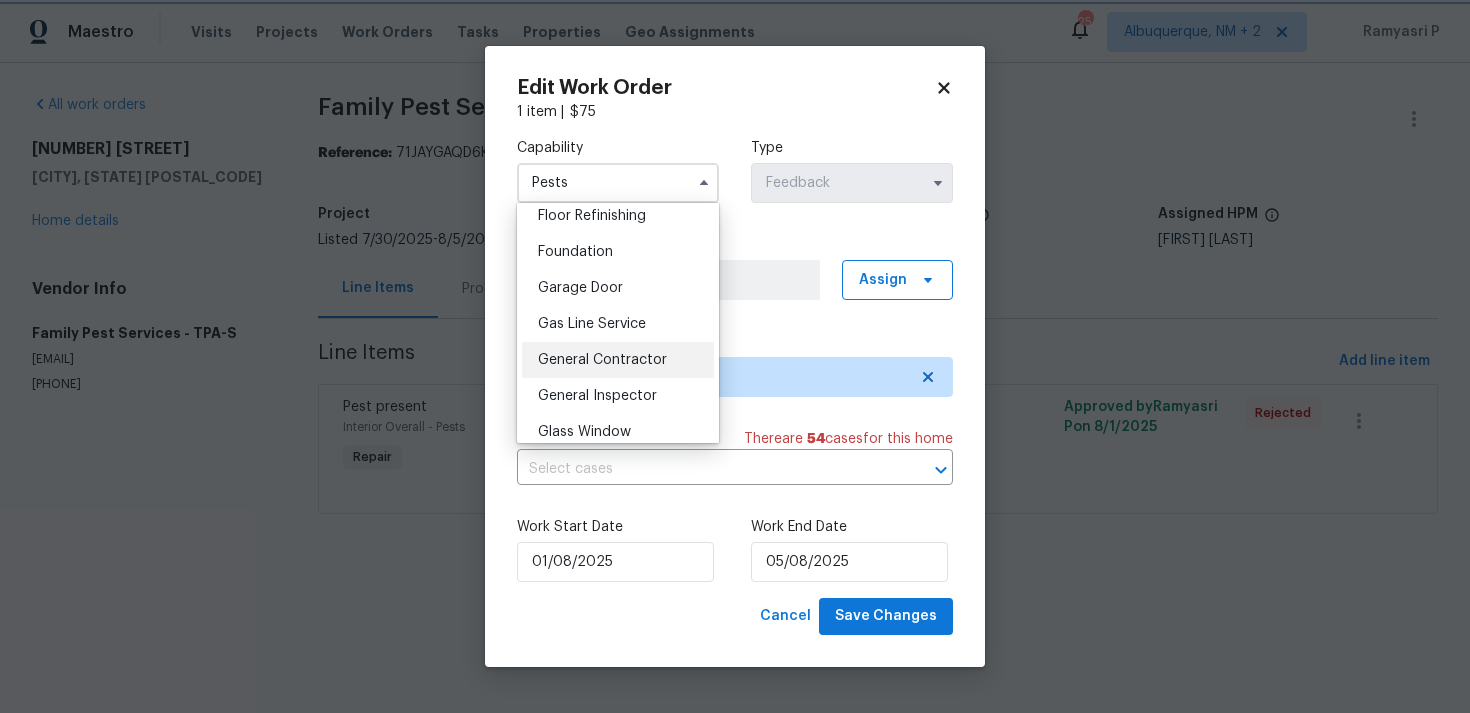 type on "General Contractor" 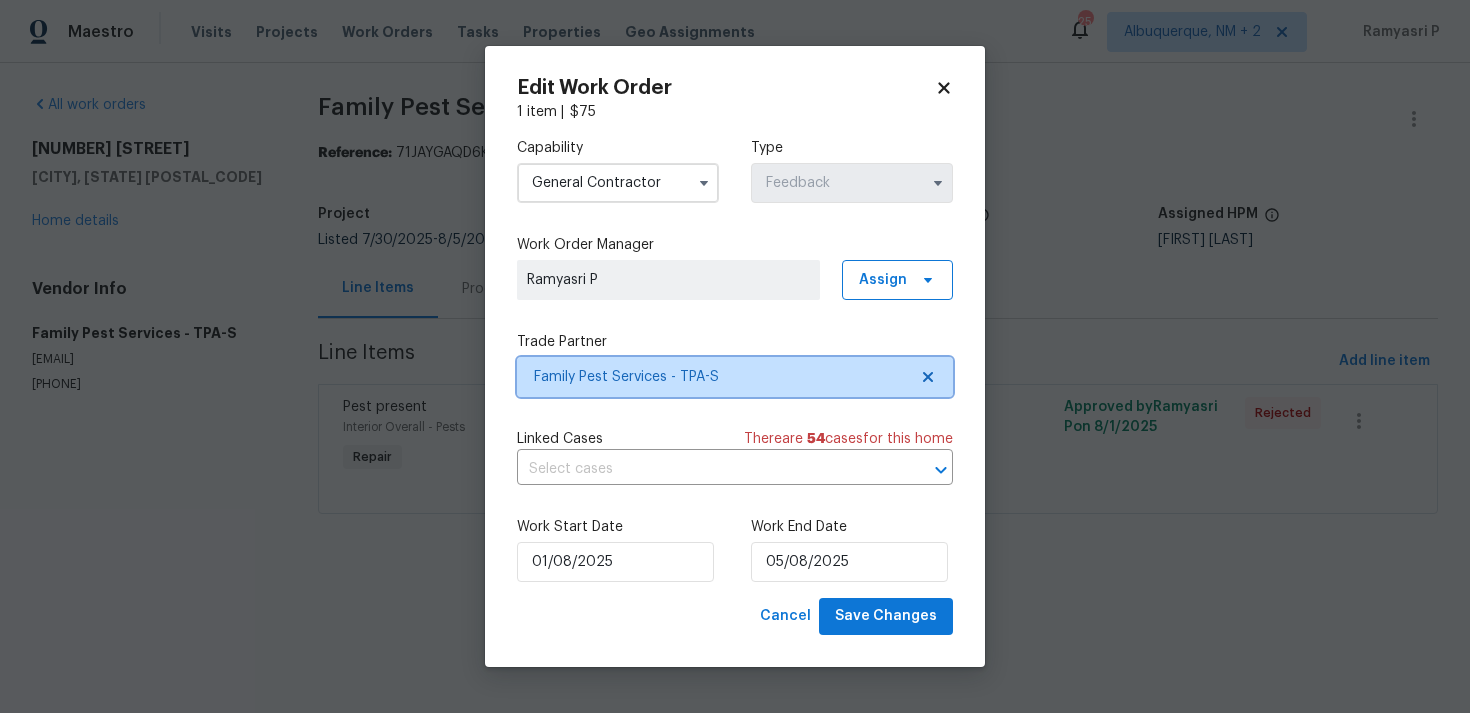 click on "Family Pest Services - TPA-S" at bounding box center [720, 377] 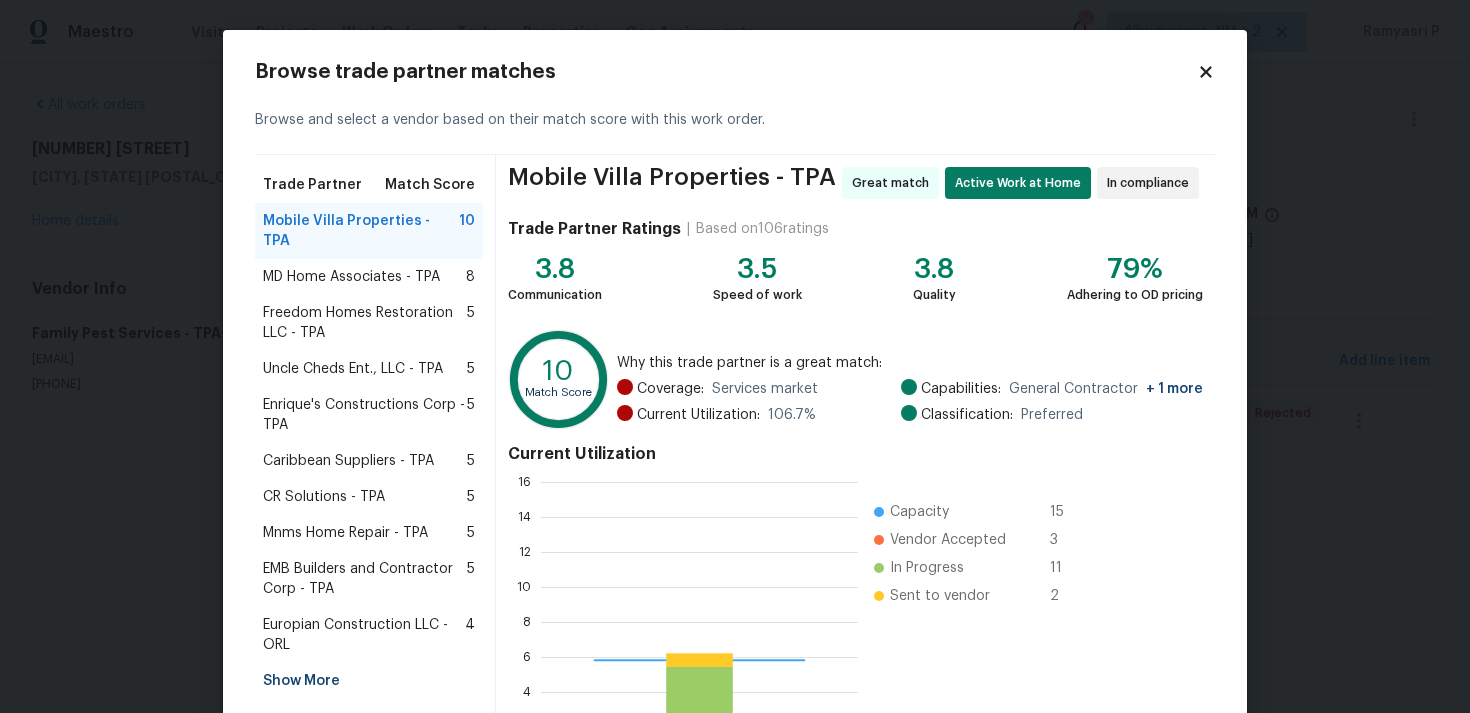 scroll, scrollTop: 2, scrollLeft: 2, axis: both 